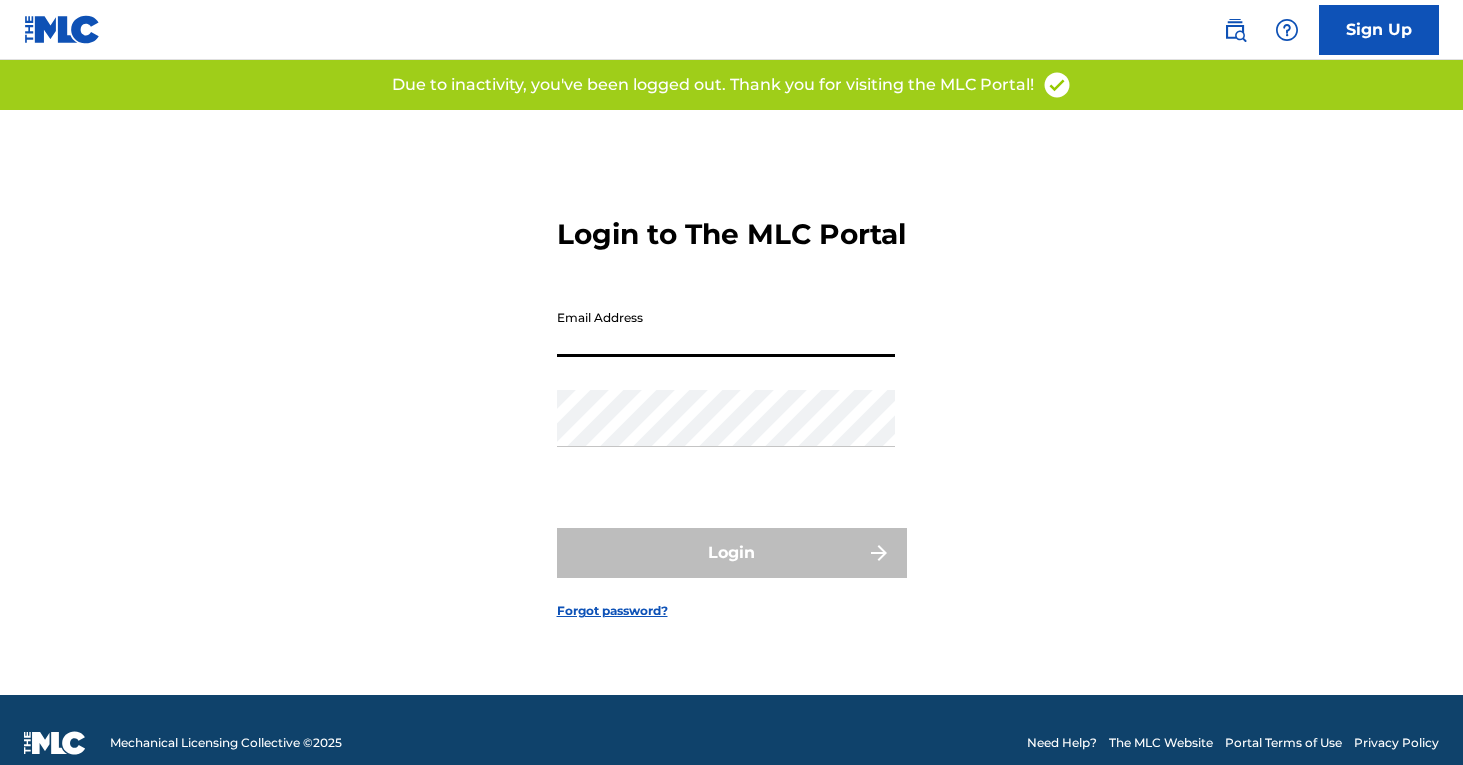 scroll, scrollTop: 0, scrollLeft: 0, axis: both 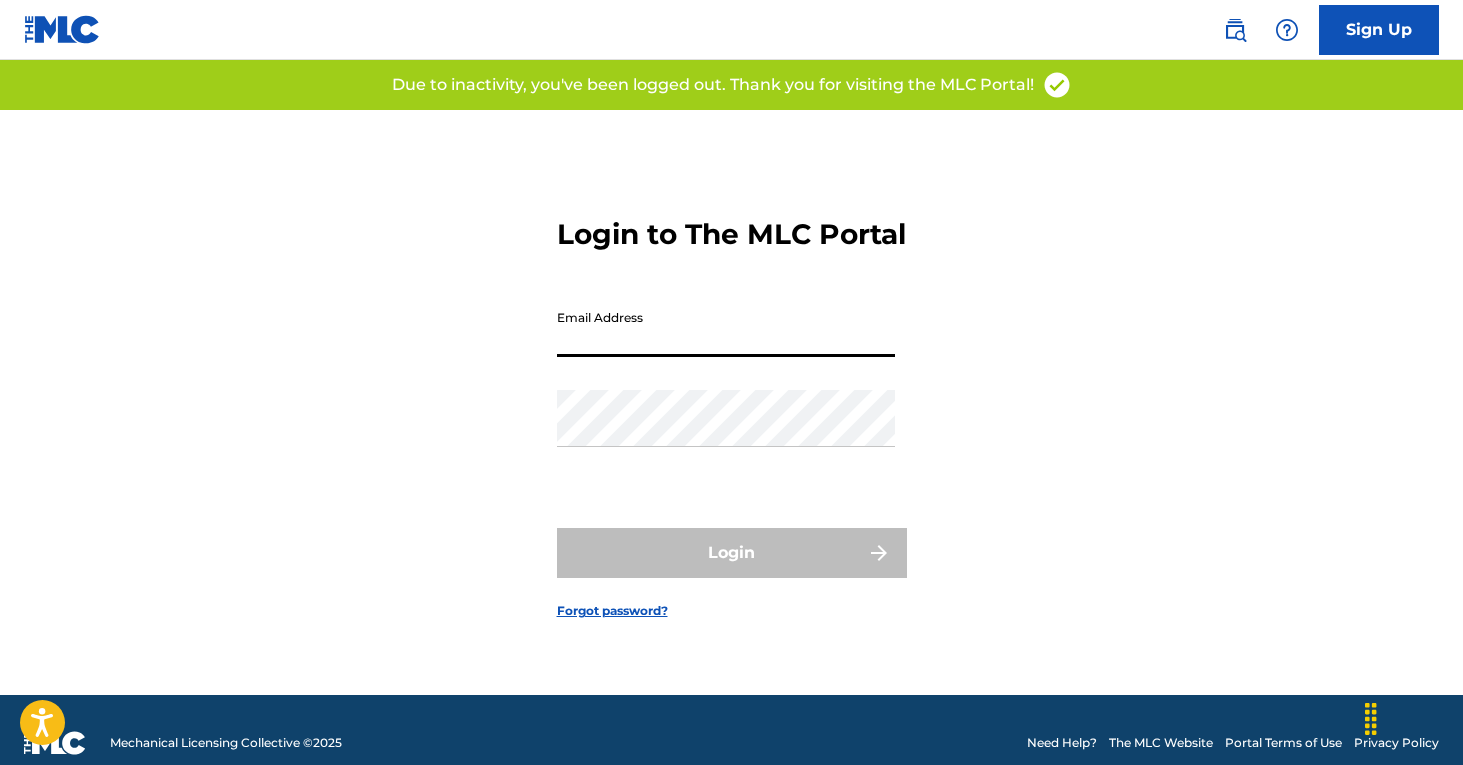 type on "[EMAIL]" 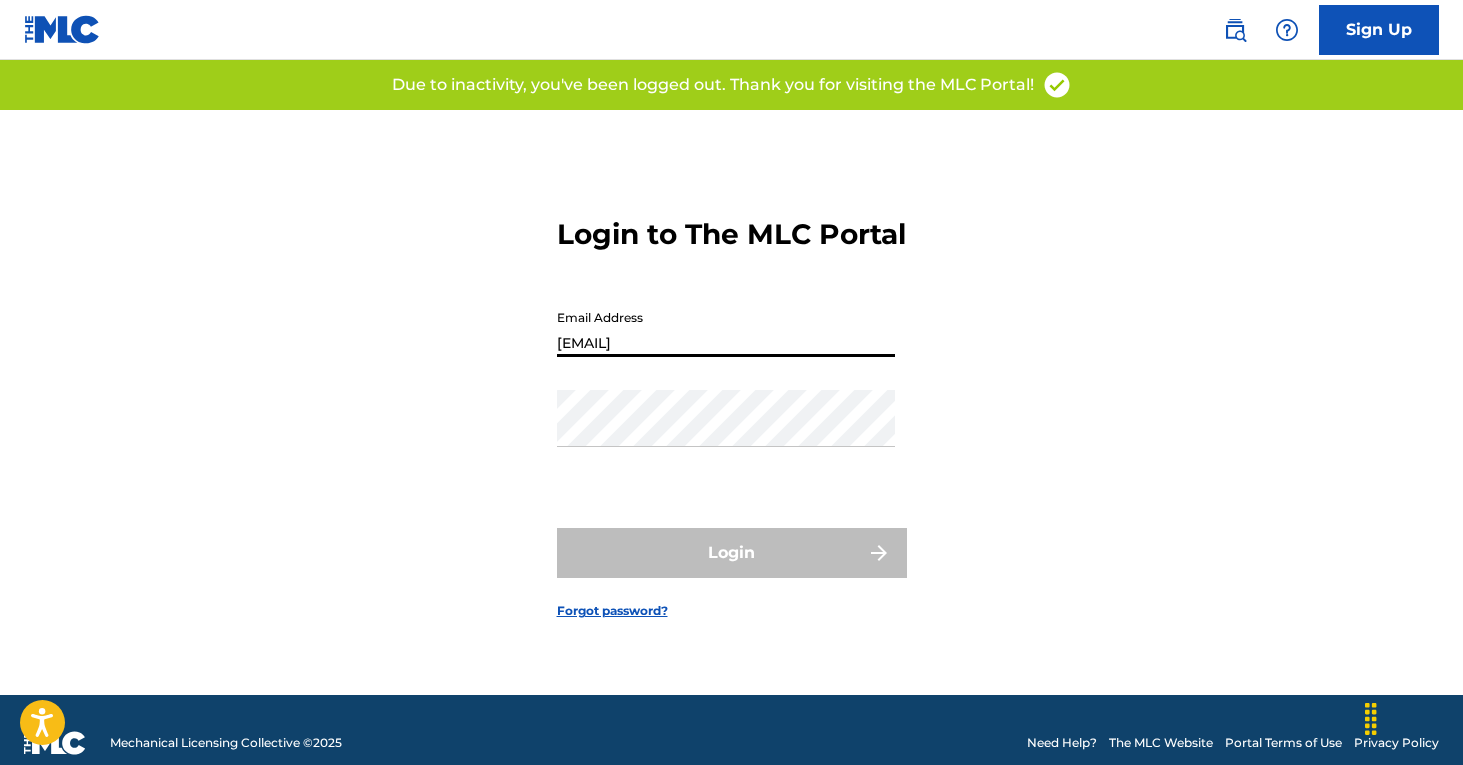 click on "Login" at bounding box center [732, 553] 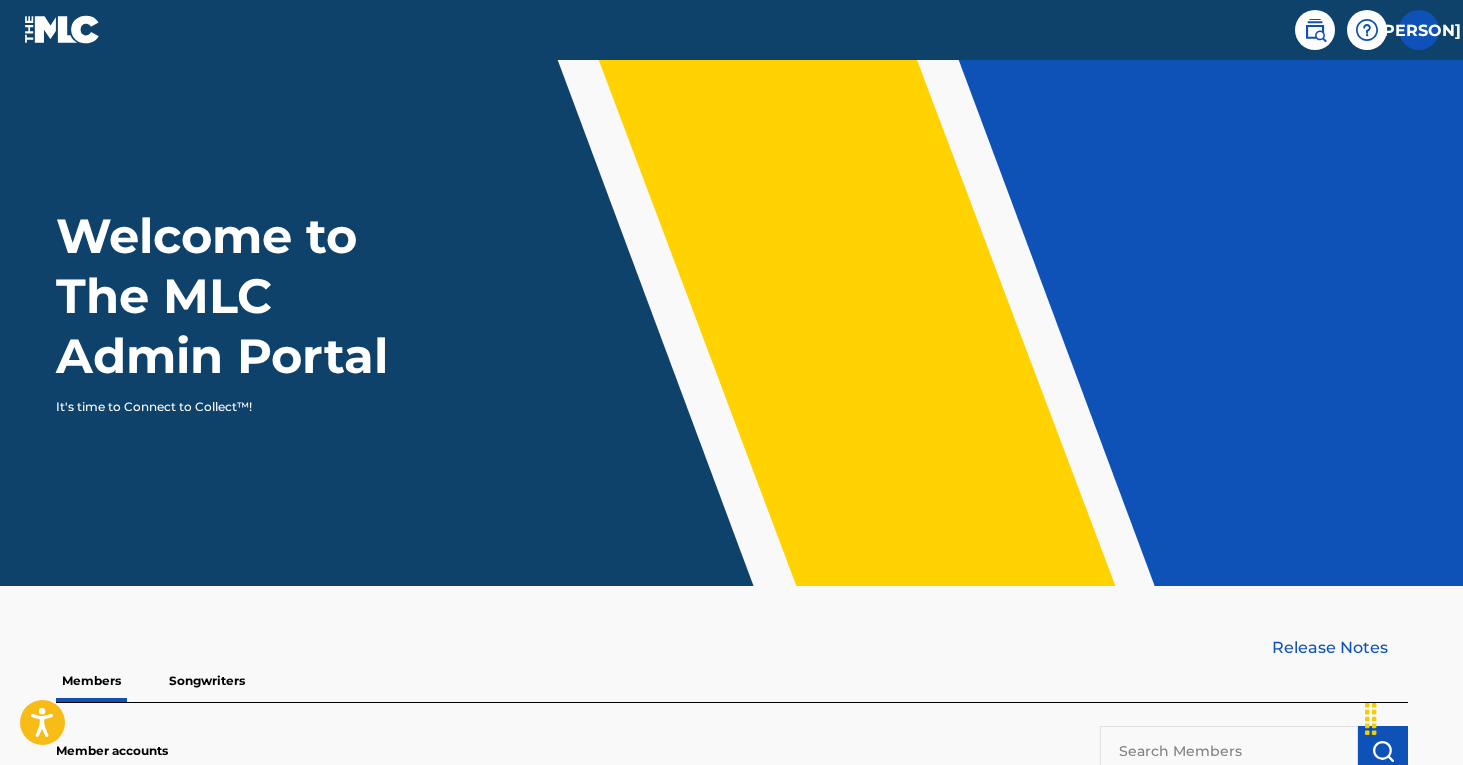 scroll, scrollTop: 0, scrollLeft: 0, axis: both 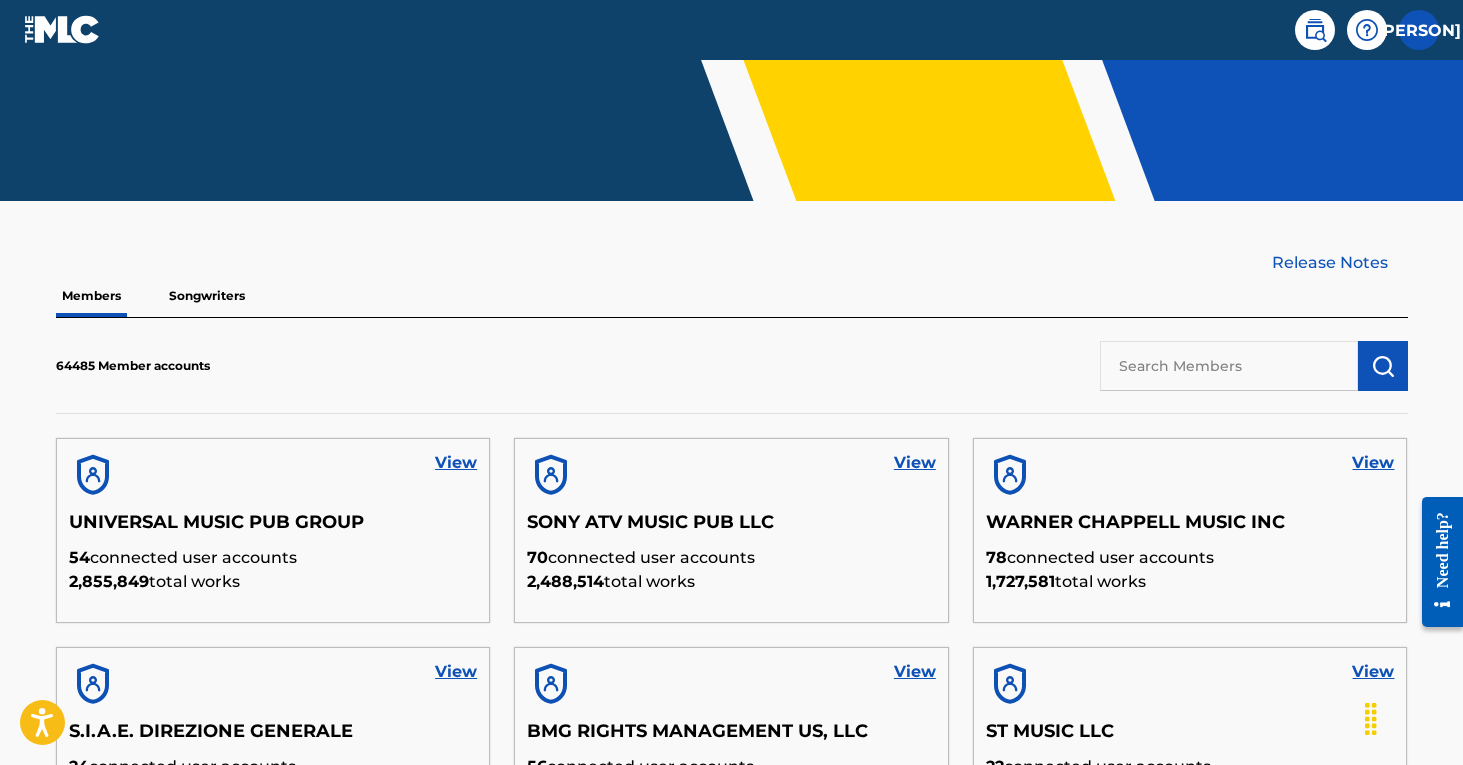 click at bounding box center (1315, 30) 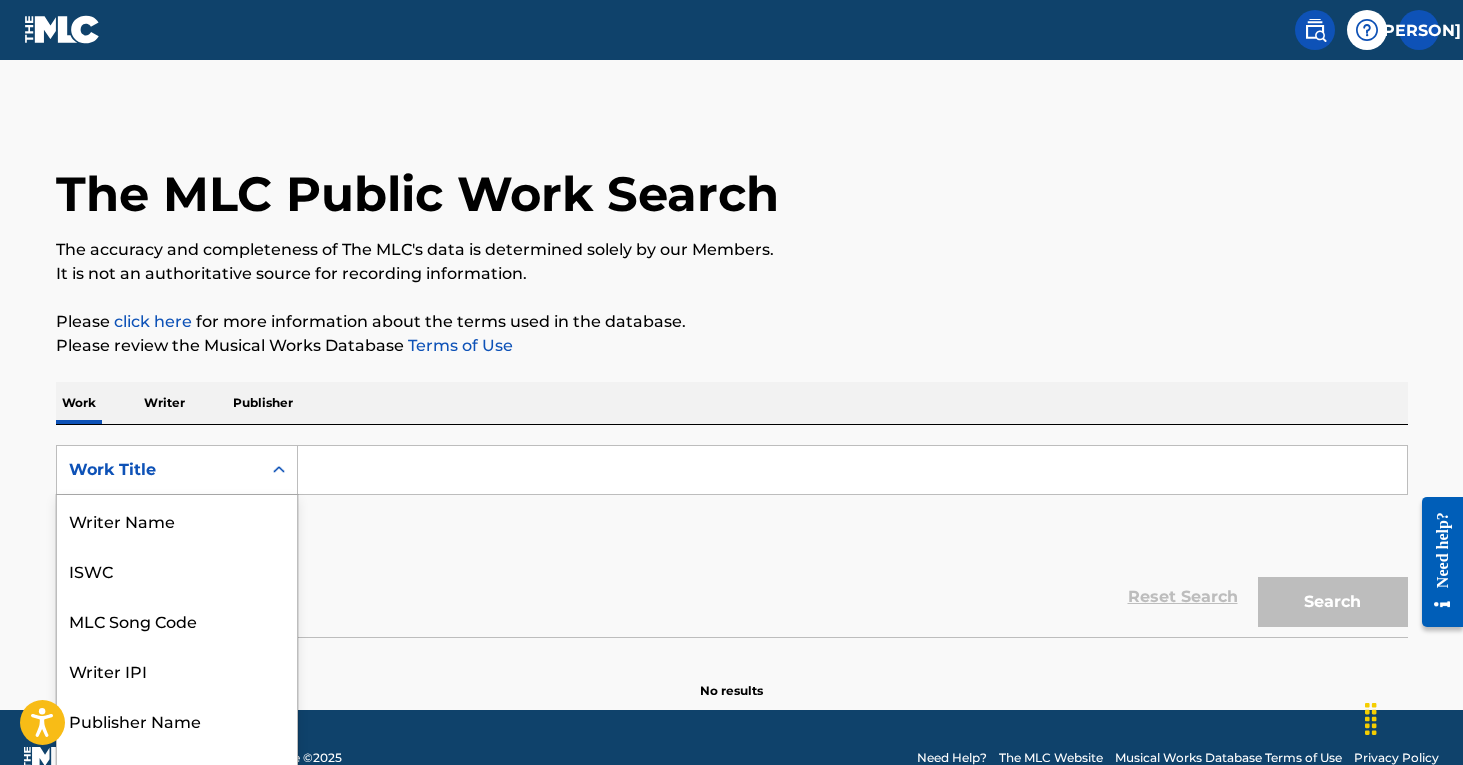 scroll, scrollTop: 27, scrollLeft: 0, axis: vertical 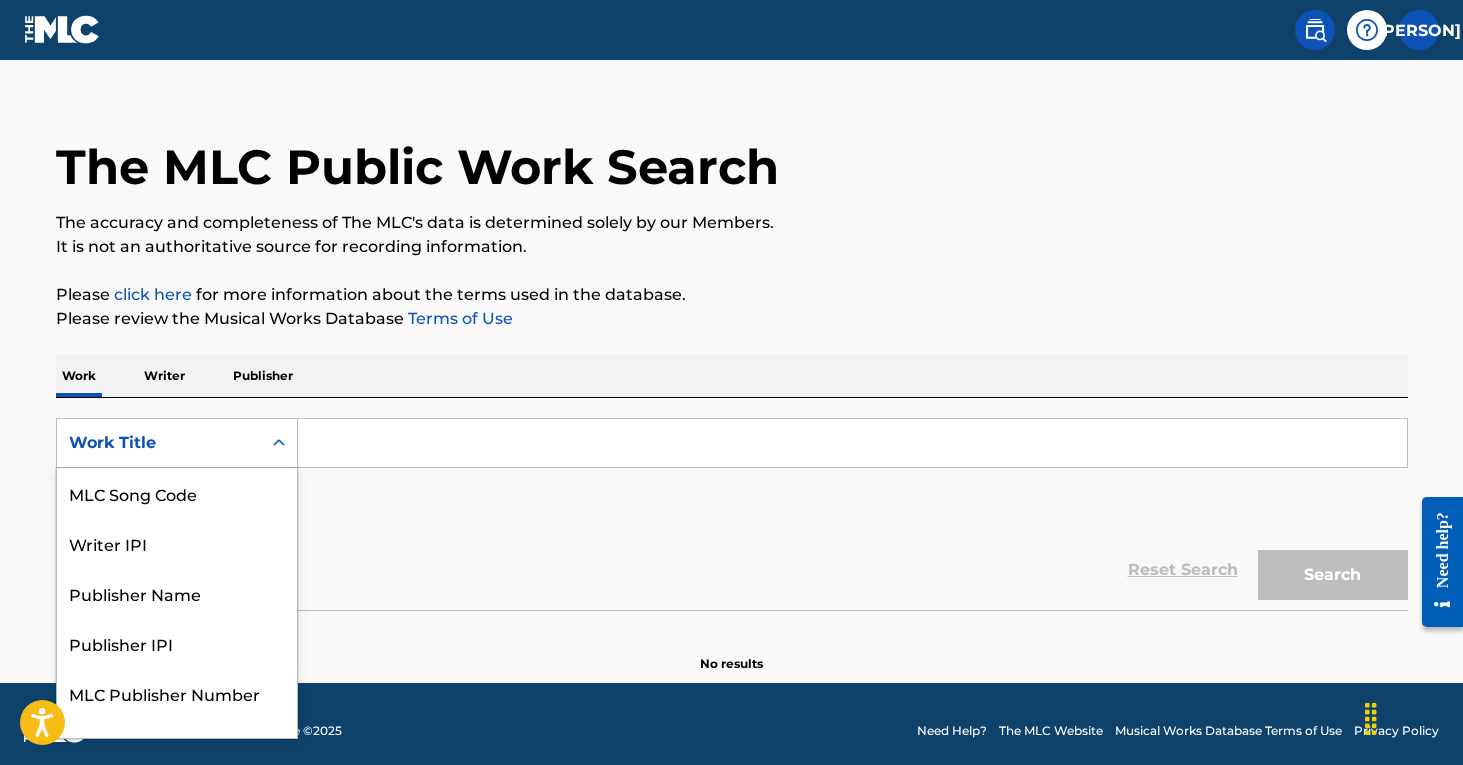 click on "Work Title selected, 8 of 8. 8 results available. Use Up and Down to choose options, press Enter to select the currently focused option, press Escape to exit the menu, press Tab to select the option and exit the menu. Work Title Writer Name ISWC MLC Song Code Writer IPI Publisher Name Publisher IPI MLC Publisher Number Work Title" at bounding box center [177, 443] 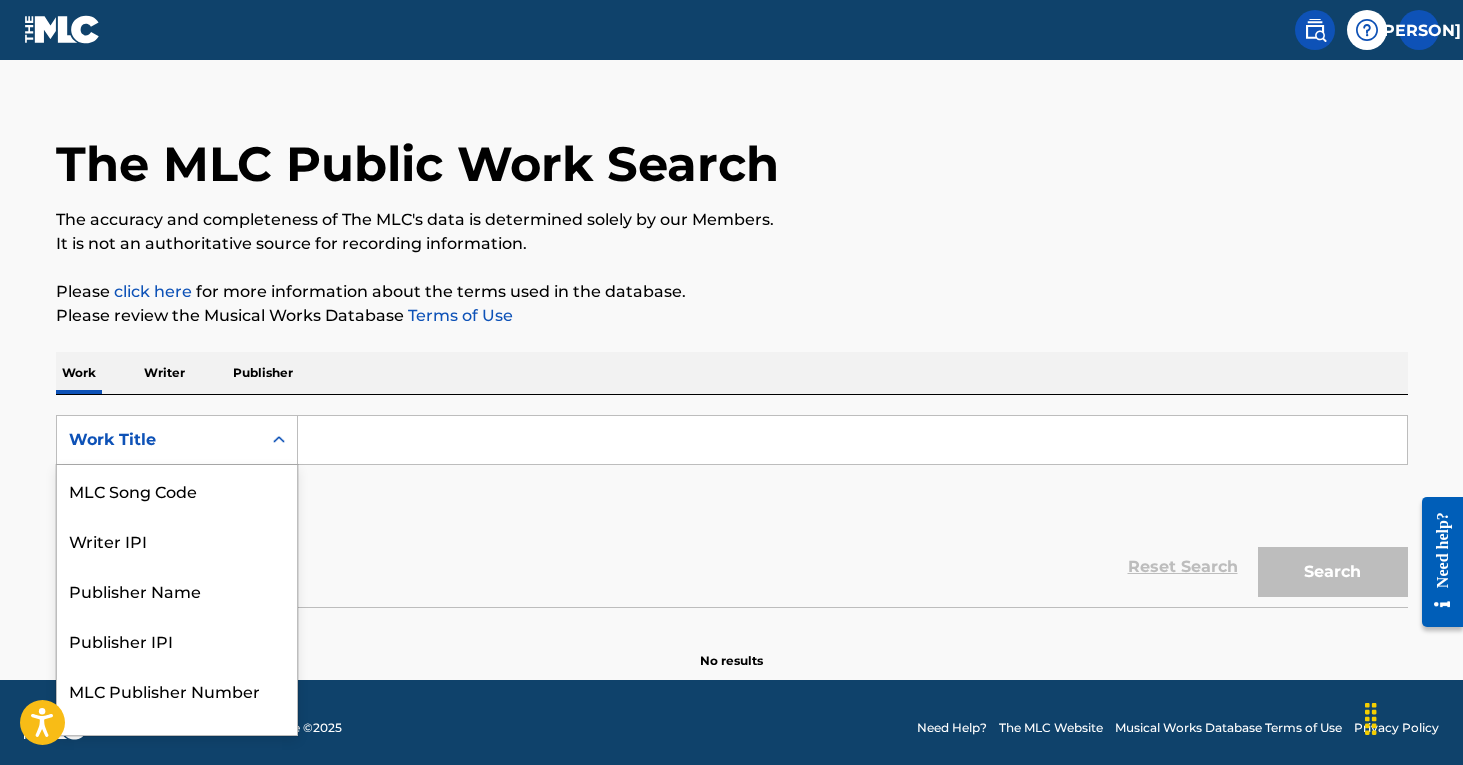 scroll, scrollTop: 31, scrollLeft: 0, axis: vertical 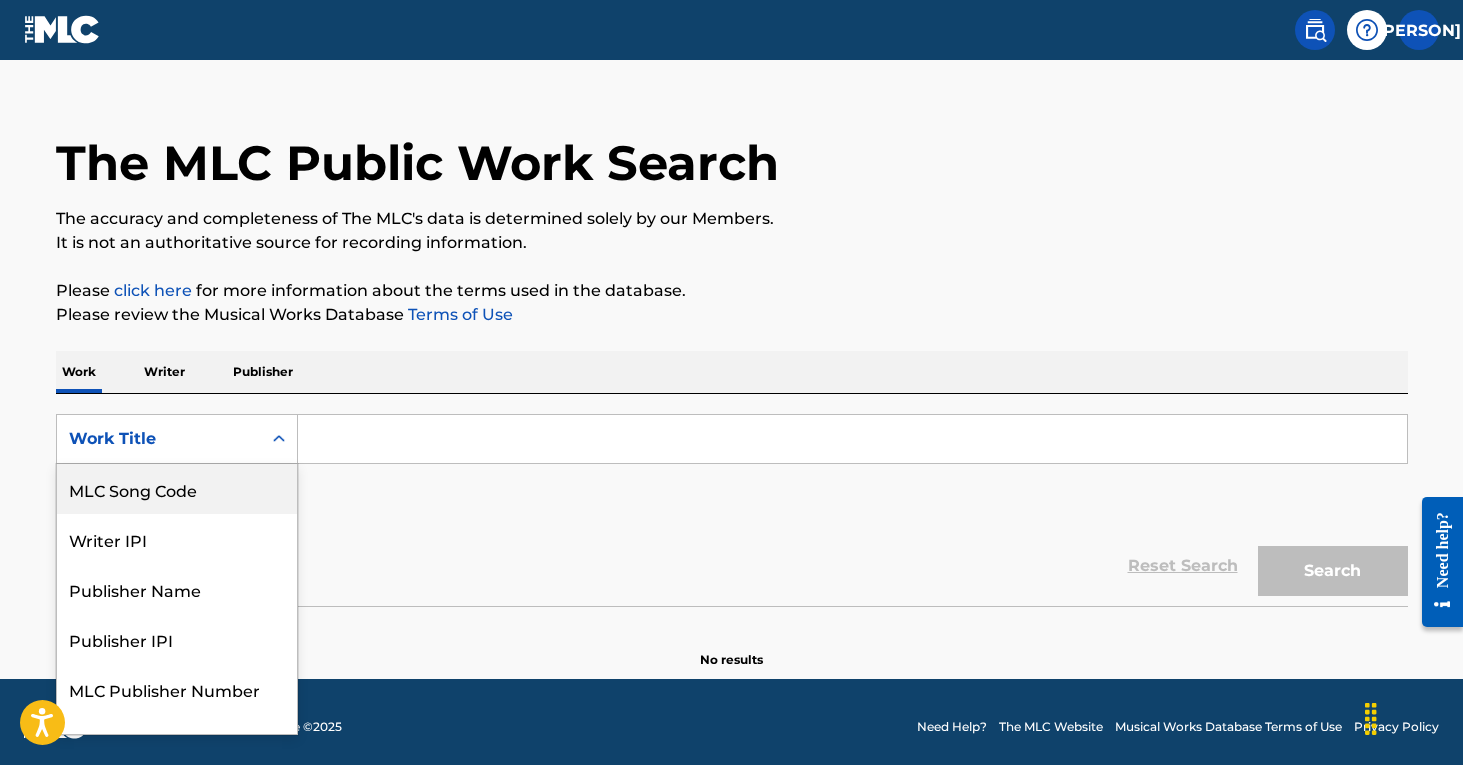 click on "MLC Song Code" at bounding box center [177, 489] 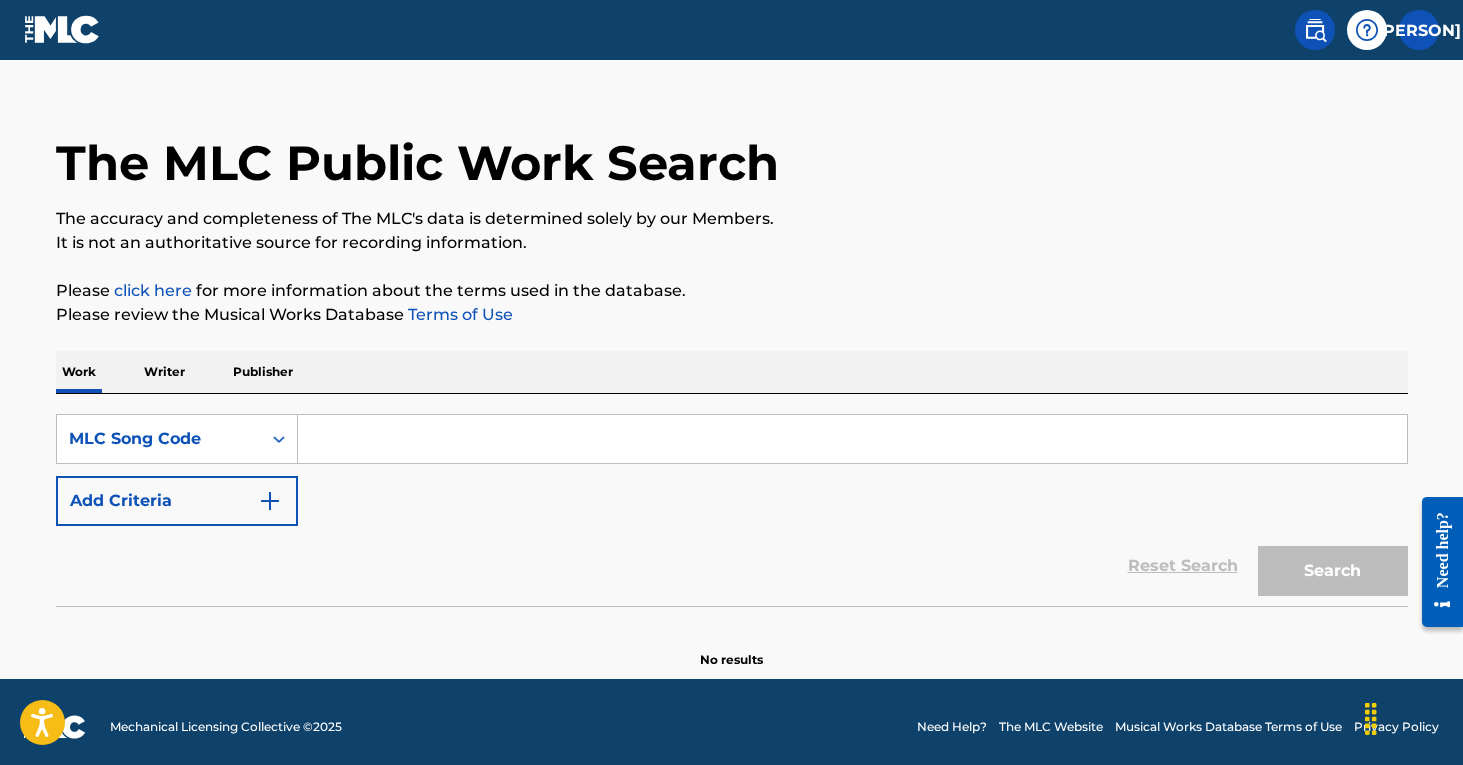 click at bounding box center [852, 439] 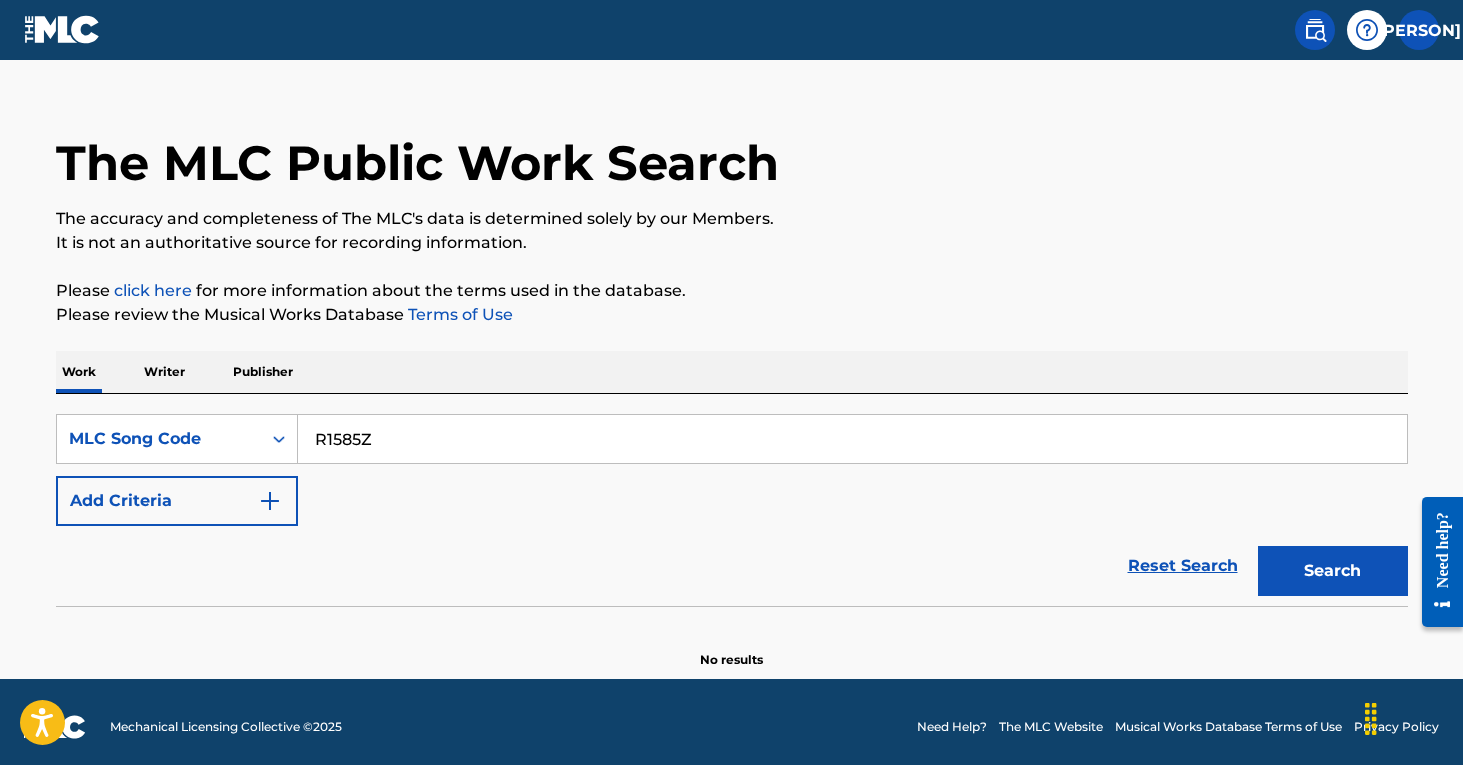type on "R1585Z" 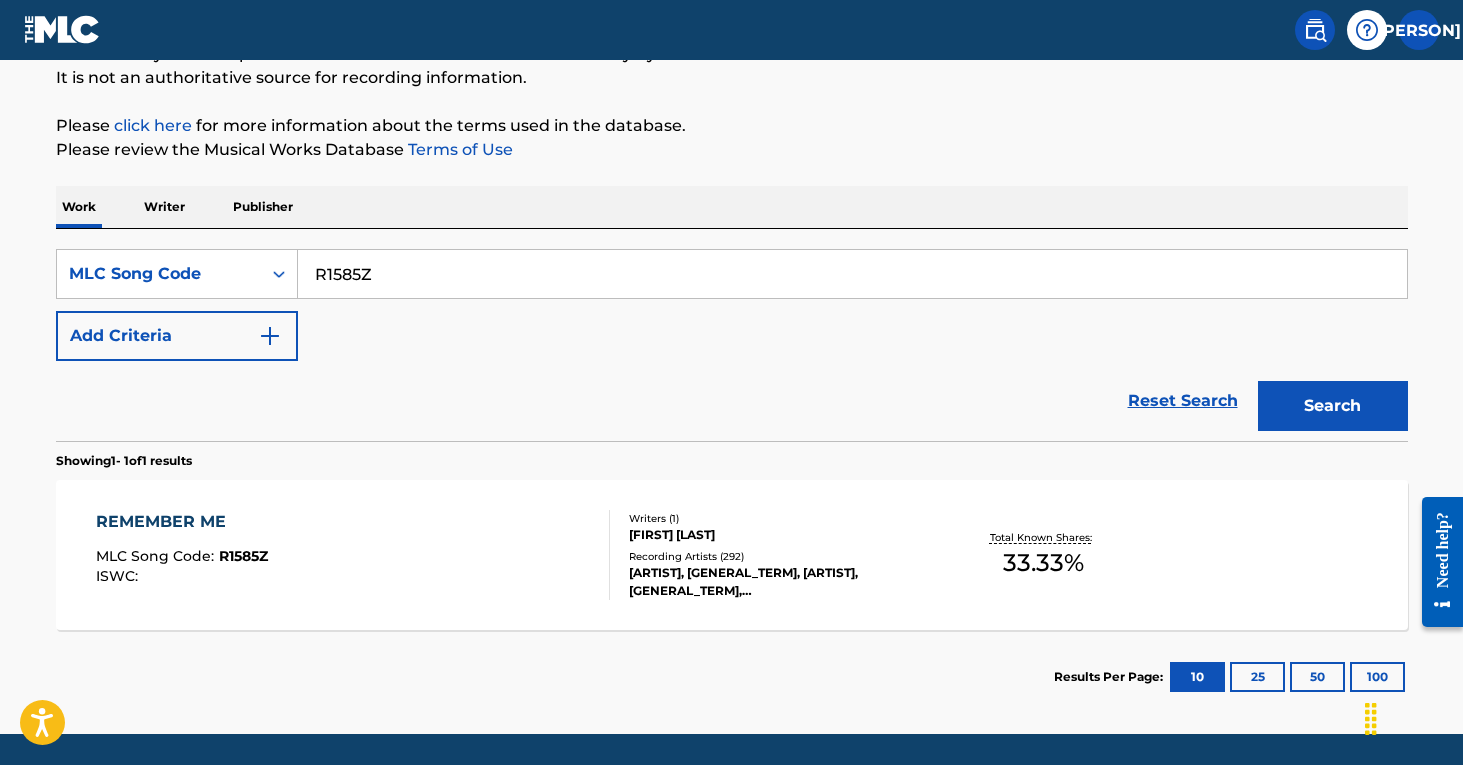 scroll, scrollTop: 226, scrollLeft: 0, axis: vertical 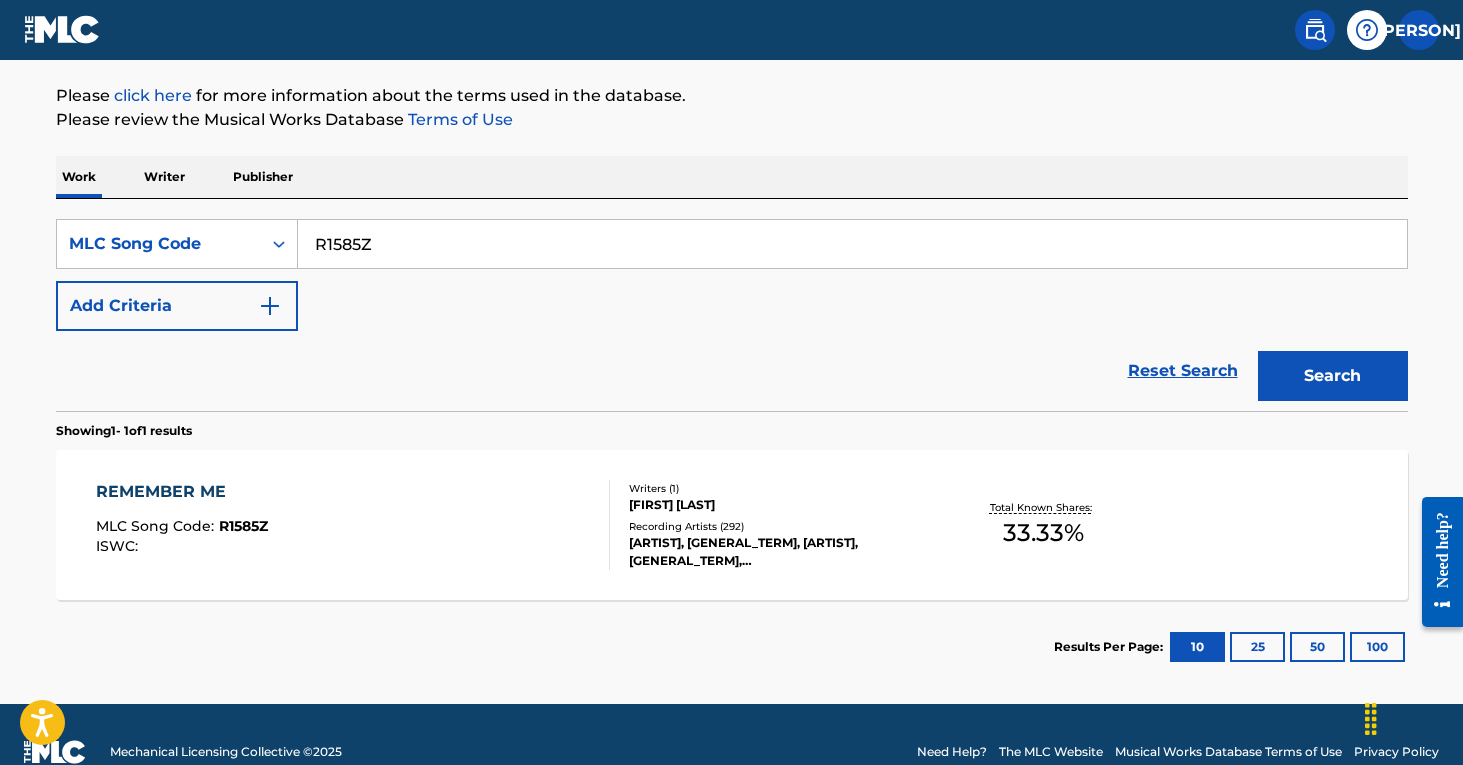 click on "Writers ( 1 )" at bounding box center [780, 488] 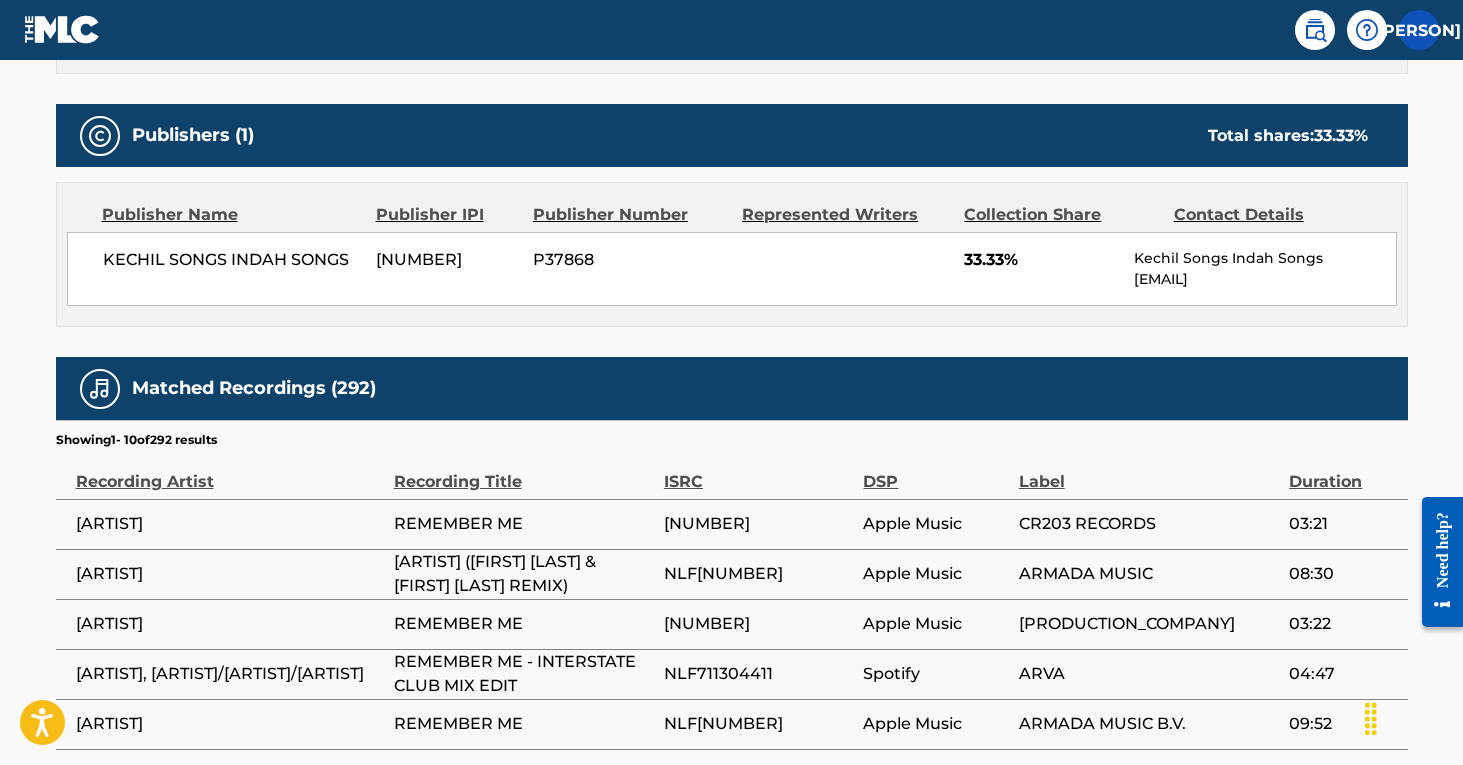 scroll, scrollTop: 829, scrollLeft: 0, axis: vertical 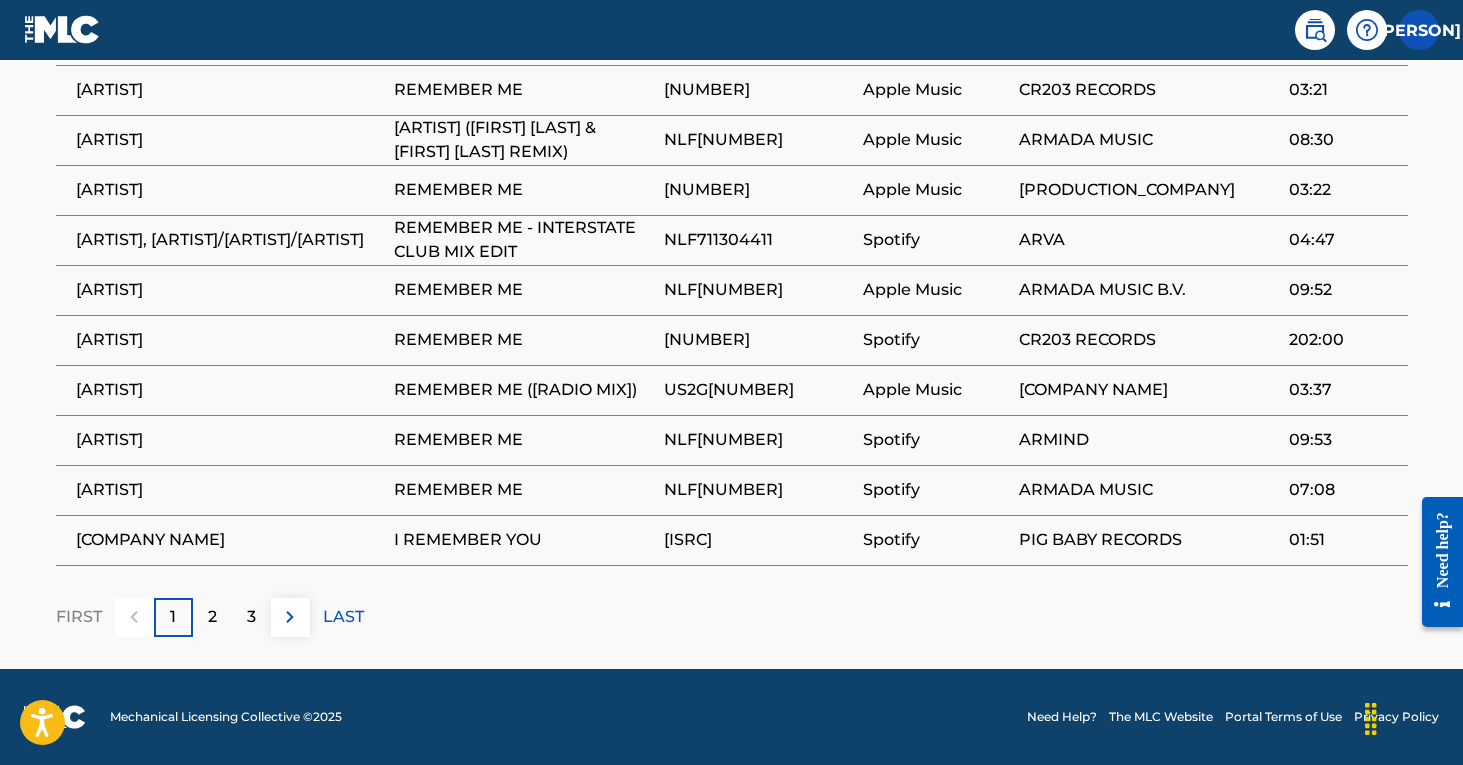 click on "2" at bounding box center (212, 617) 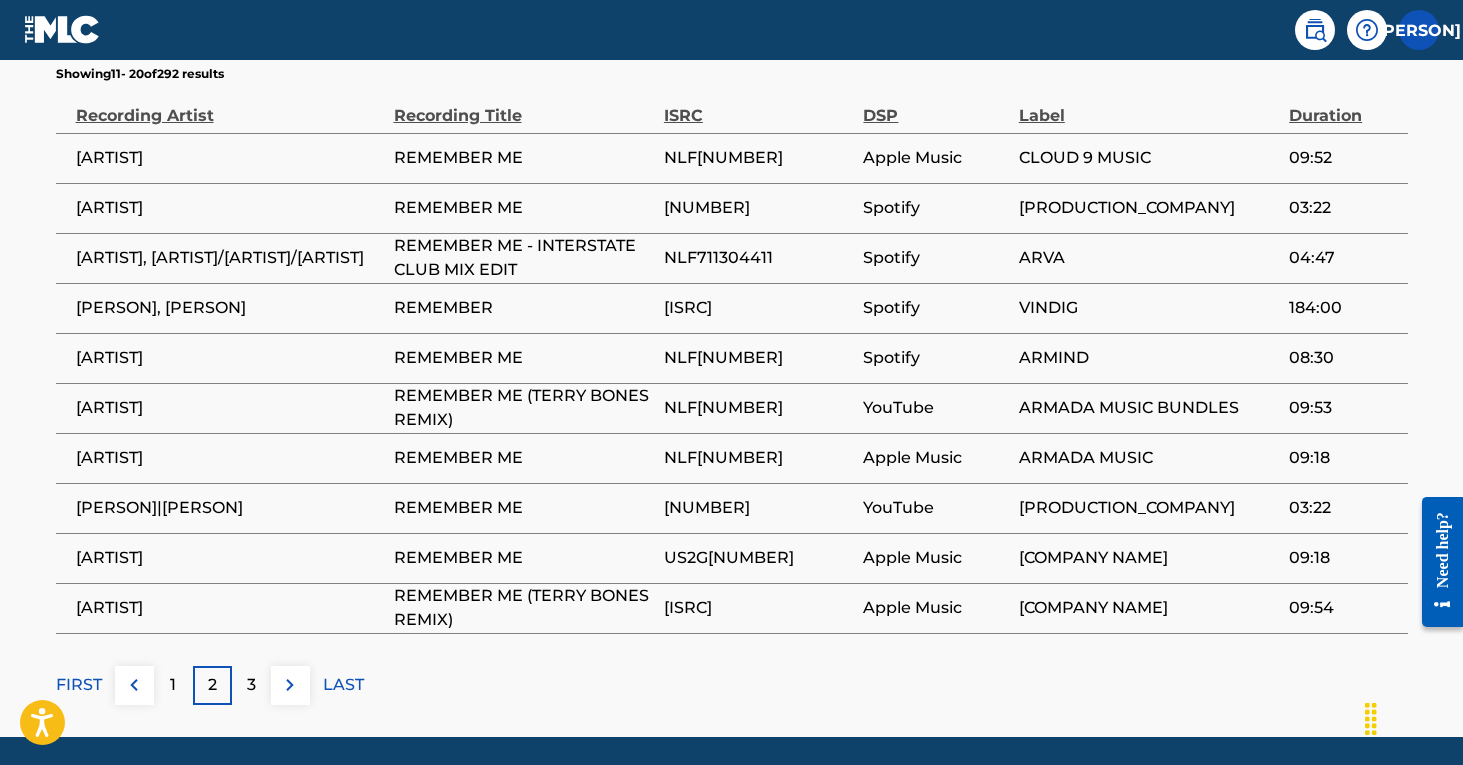 scroll, scrollTop: 1197, scrollLeft: 0, axis: vertical 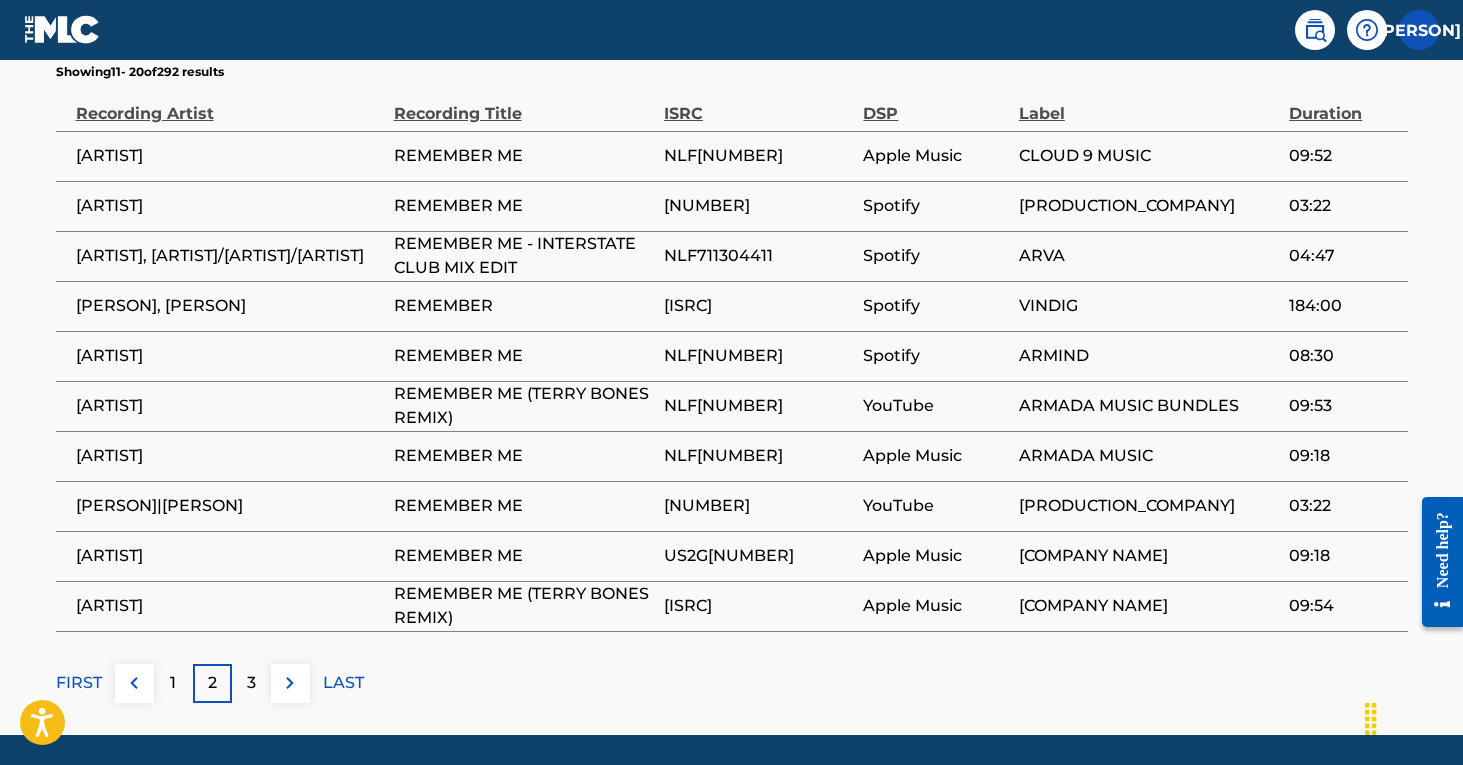 click on "3" at bounding box center (251, 683) 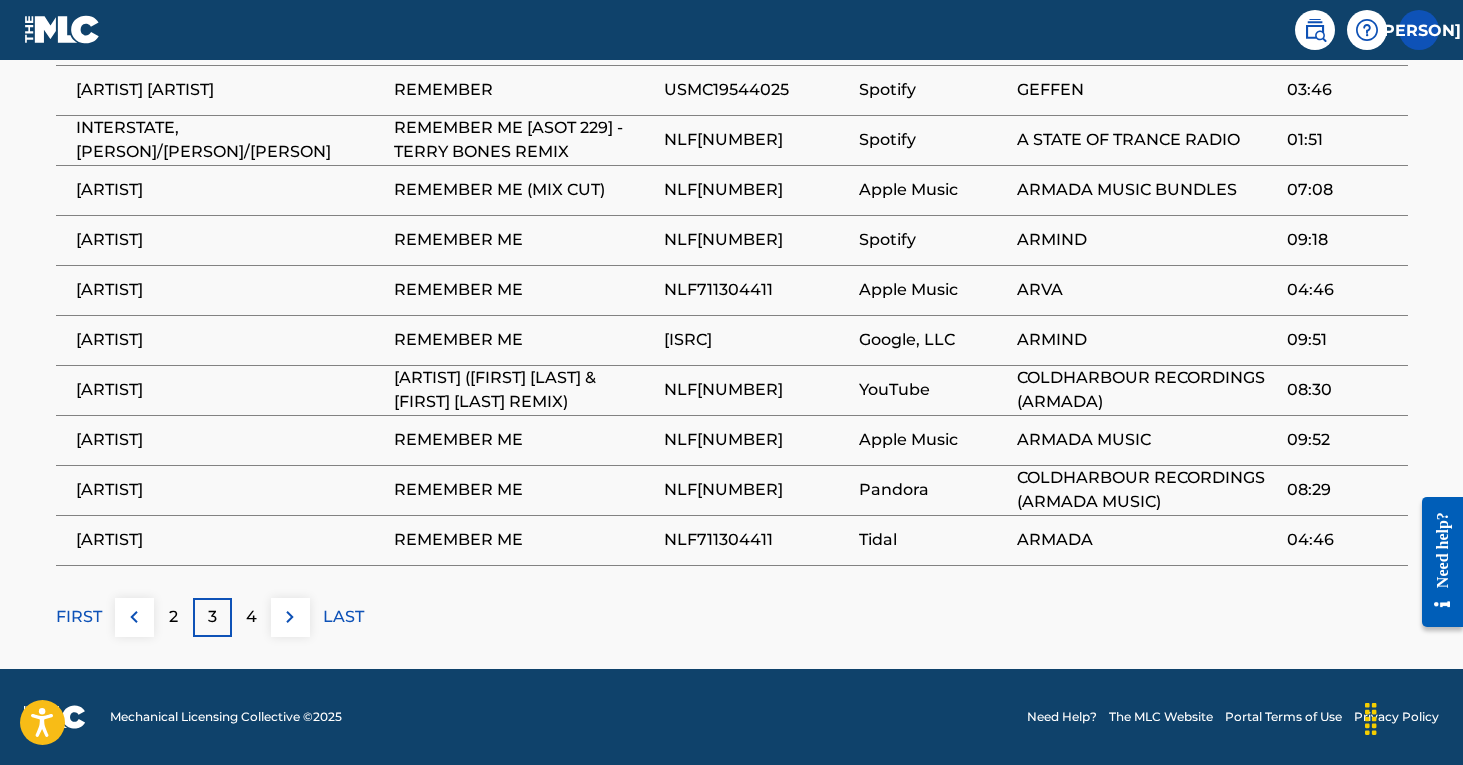 scroll, scrollTop: 1285, scrollLeft: 0, axis: vertical 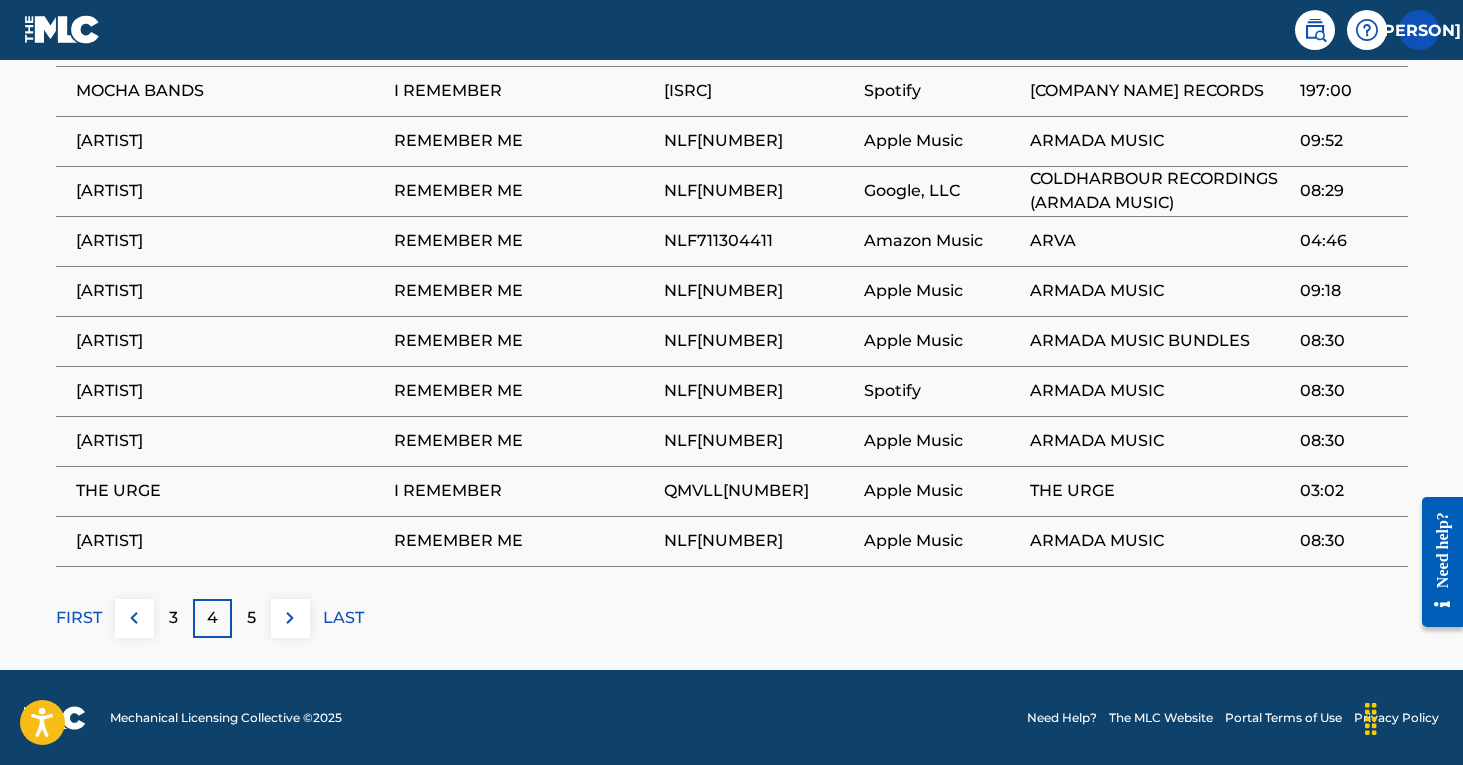 click on "5" at bounding box center (251, 618) 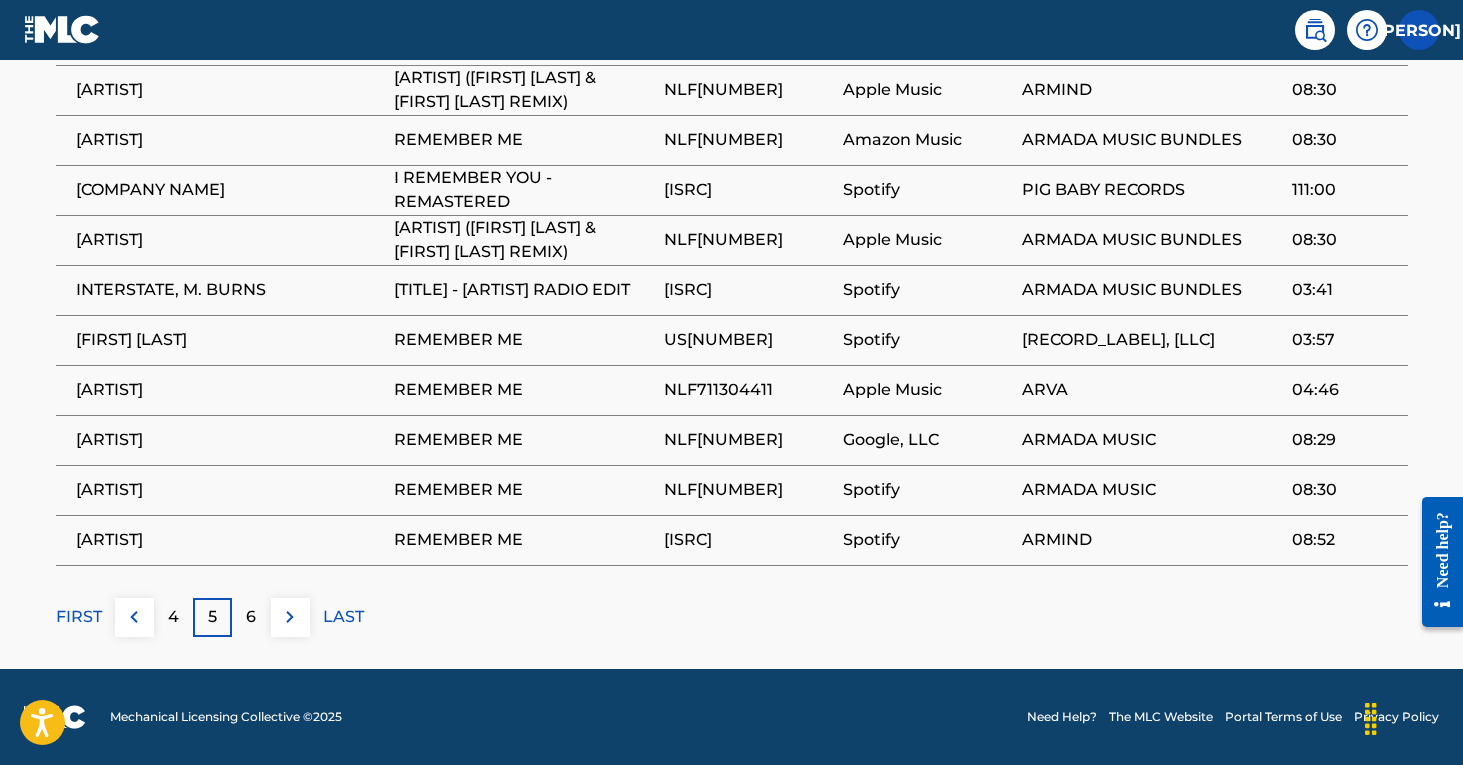 scroll, scrollTop: 1328, scrollLeft: 0, axis: vertical 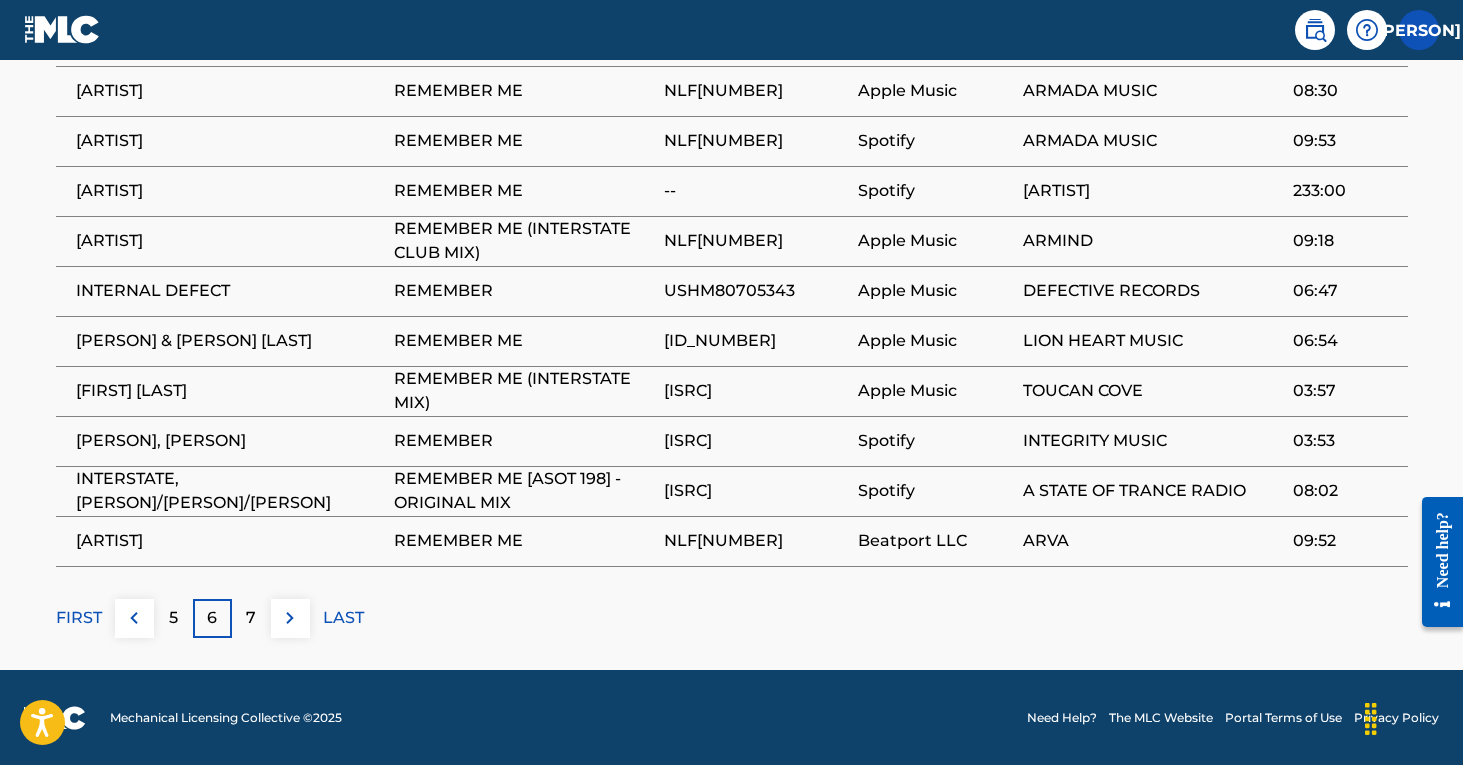 click on "7" at bounding box center (251, 618) 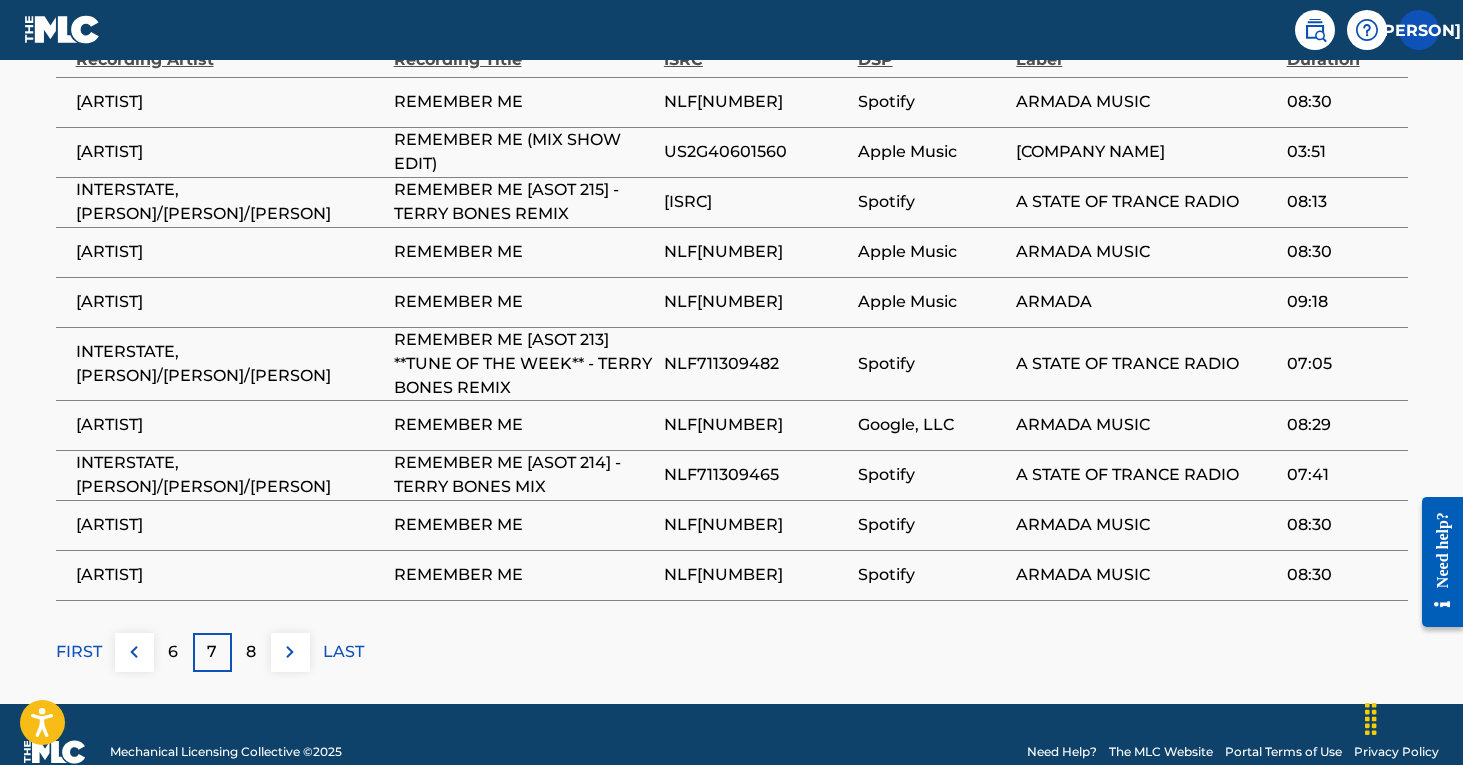 scroll, scrollTop: 1255, scrollLeft: 0, axis: vertical 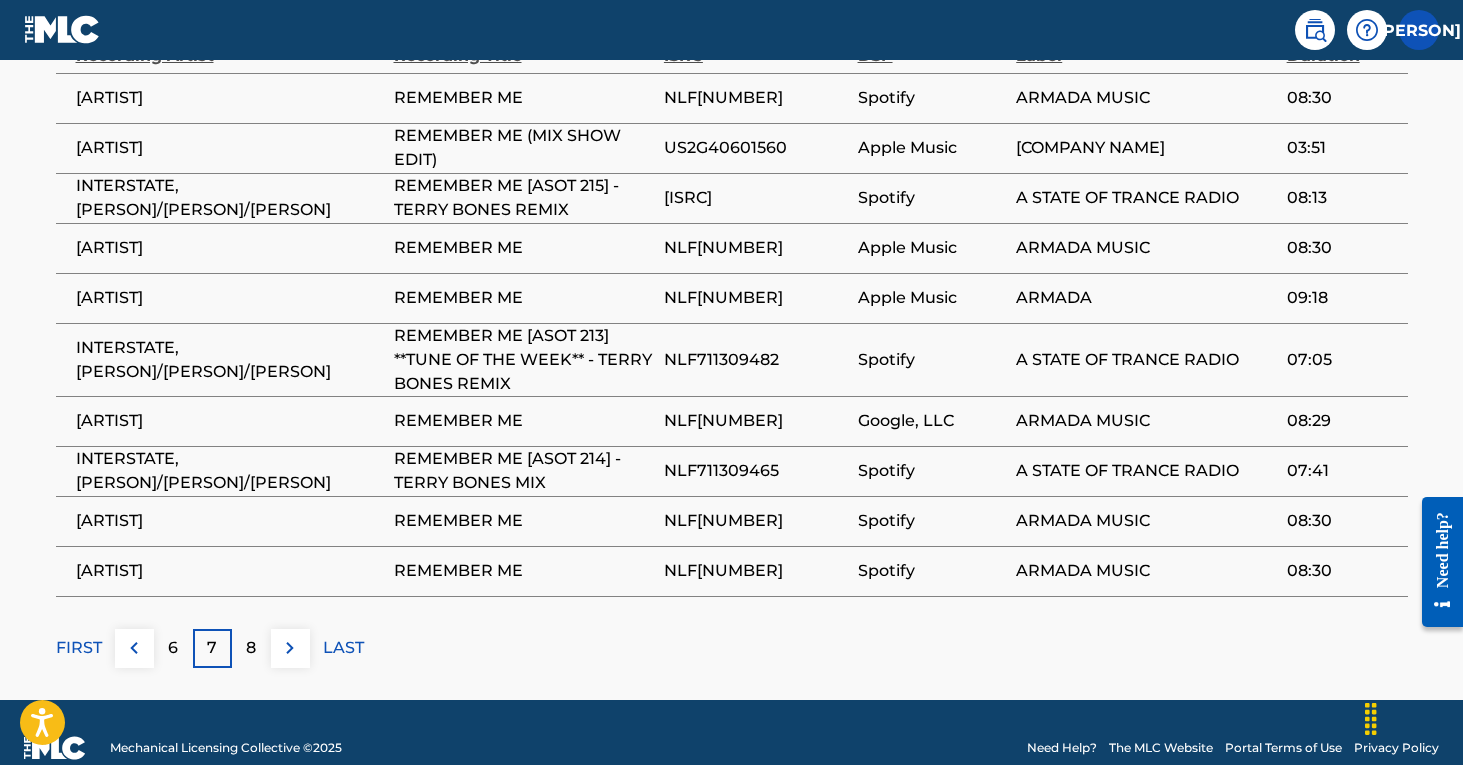click on "8" at bounding box center [251, 648] 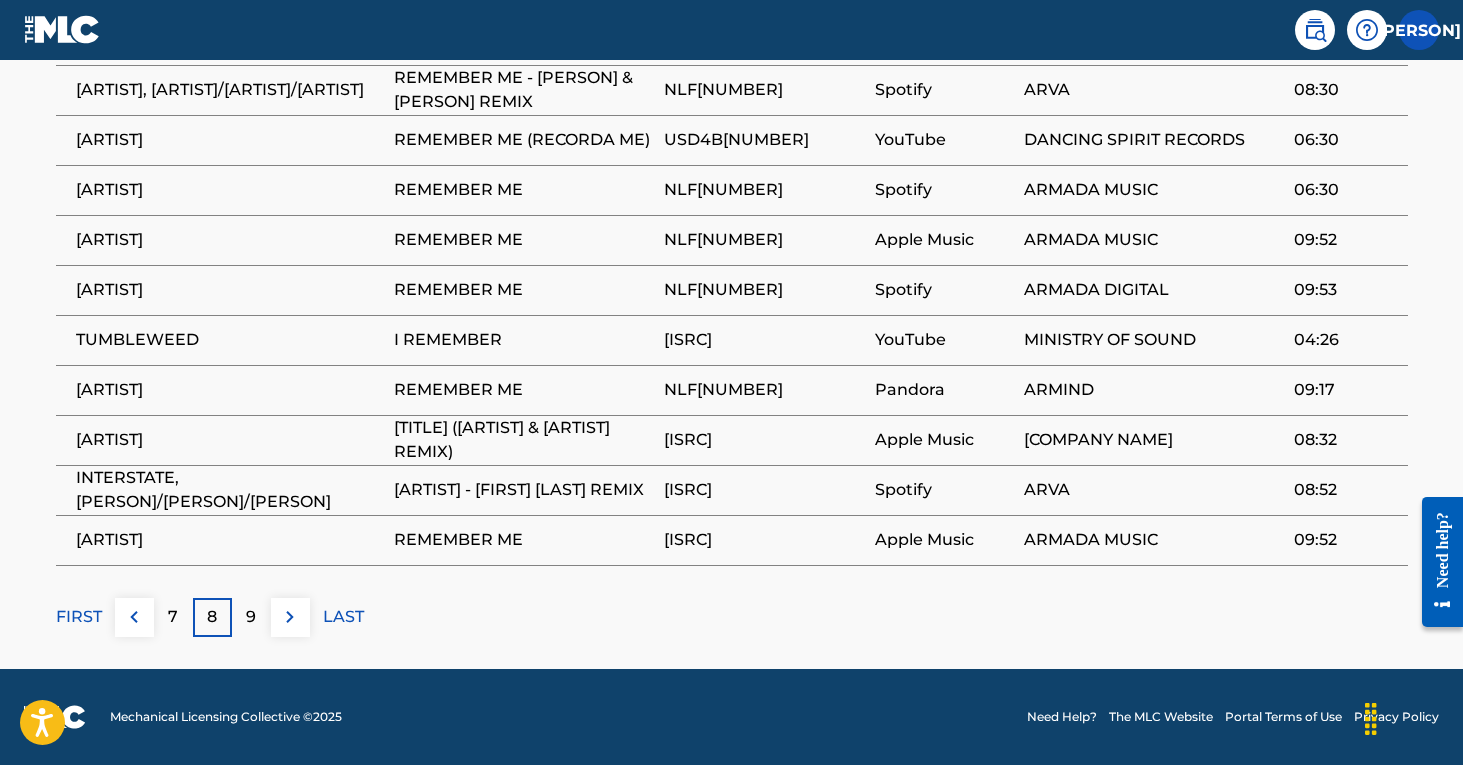 scroll, scrollTop: 1307, scrollLeft: 0, axis: vertical 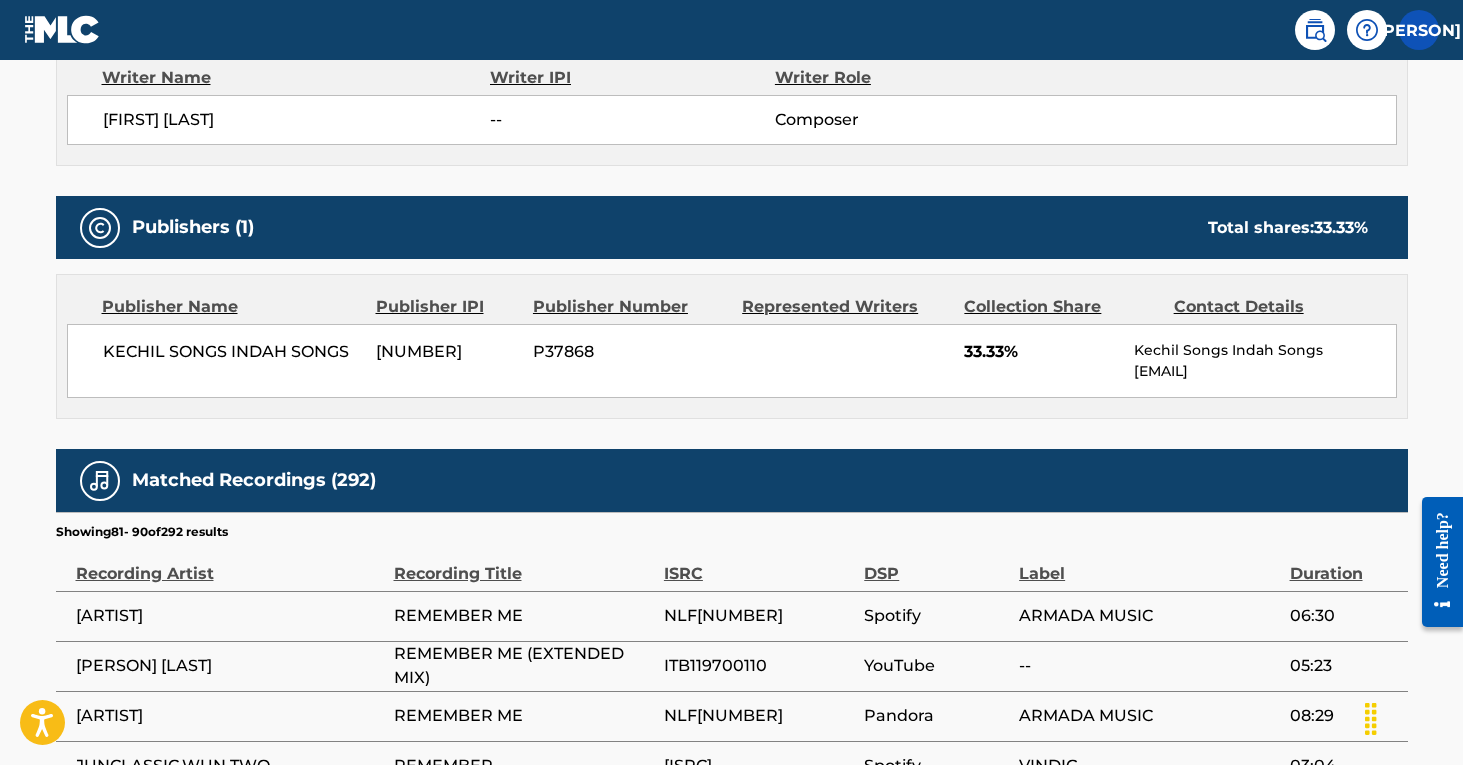 click on "ITB119700110" at bounding box center (759, 666) 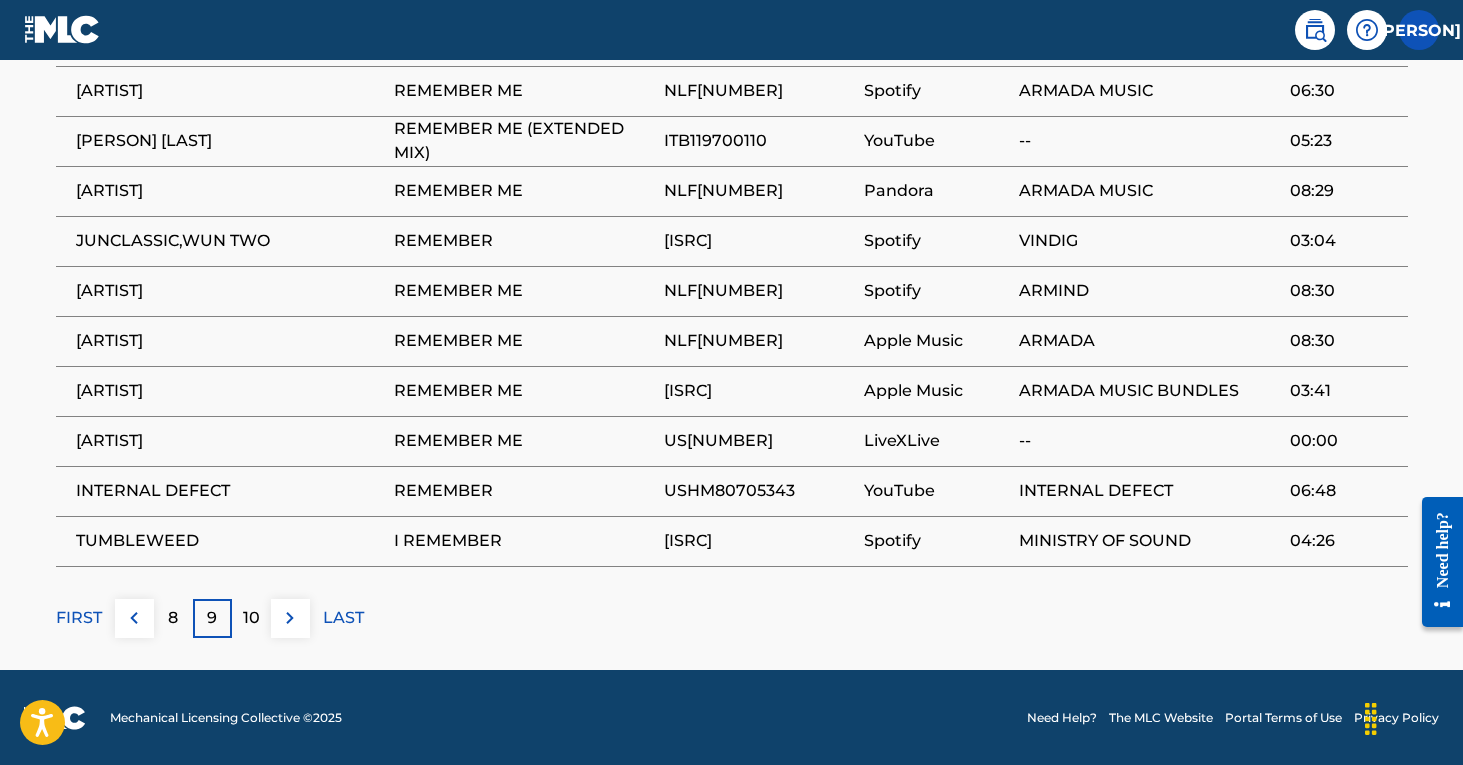 click on "FIRST" at bounding box center [79, 618] 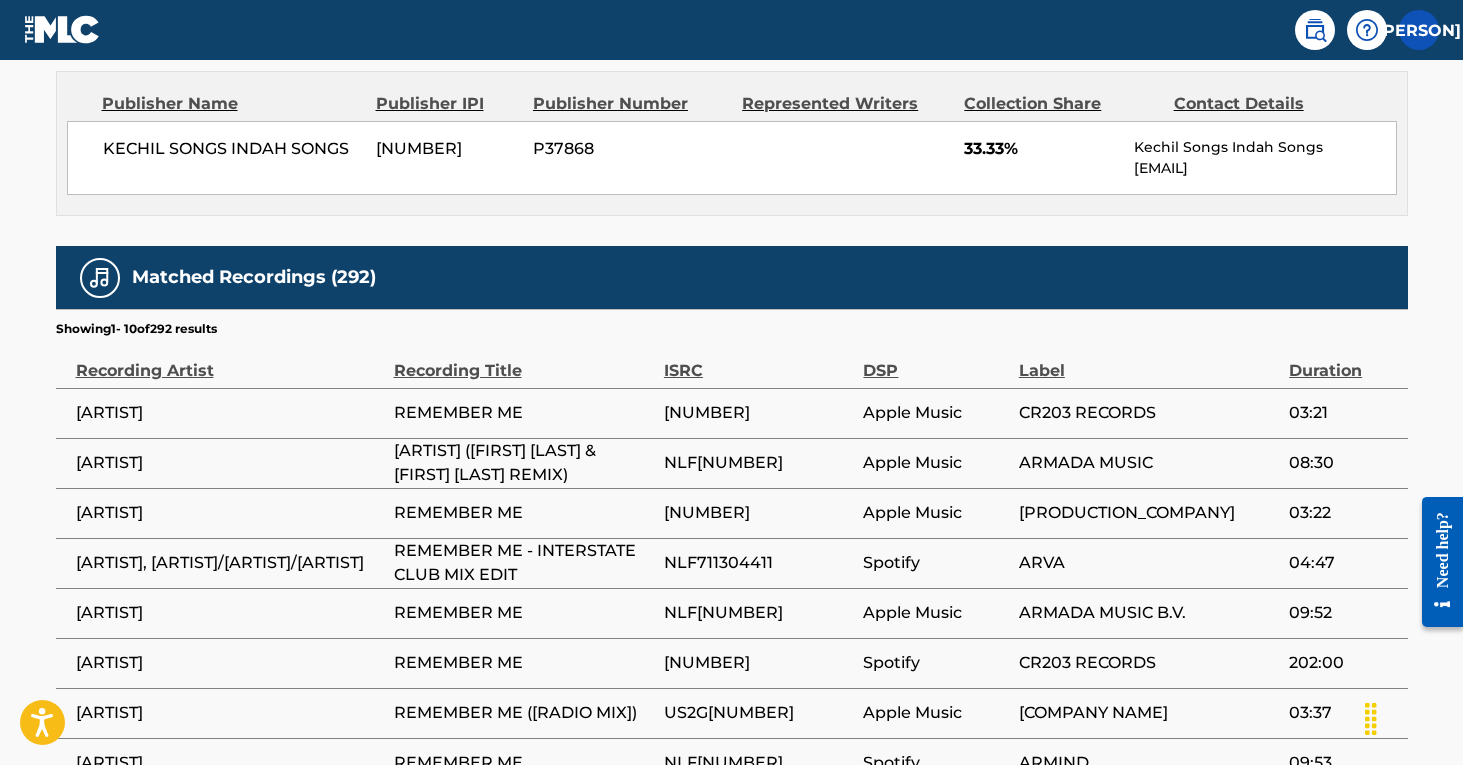 scroll, scrollTop: 946, scrollLeft: 0, axis: vertical 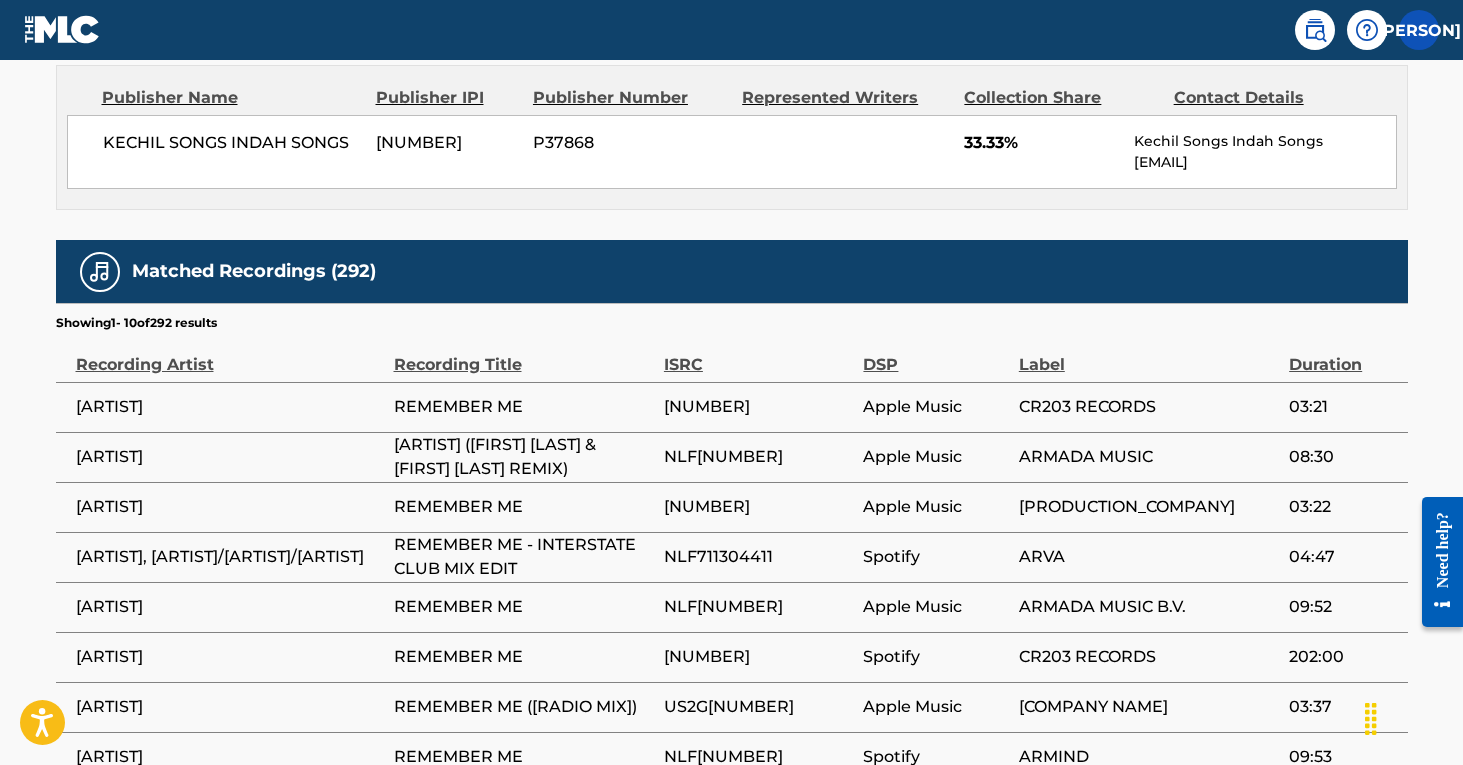 click on "[ARTIST]" at bounding box center (230, 607) 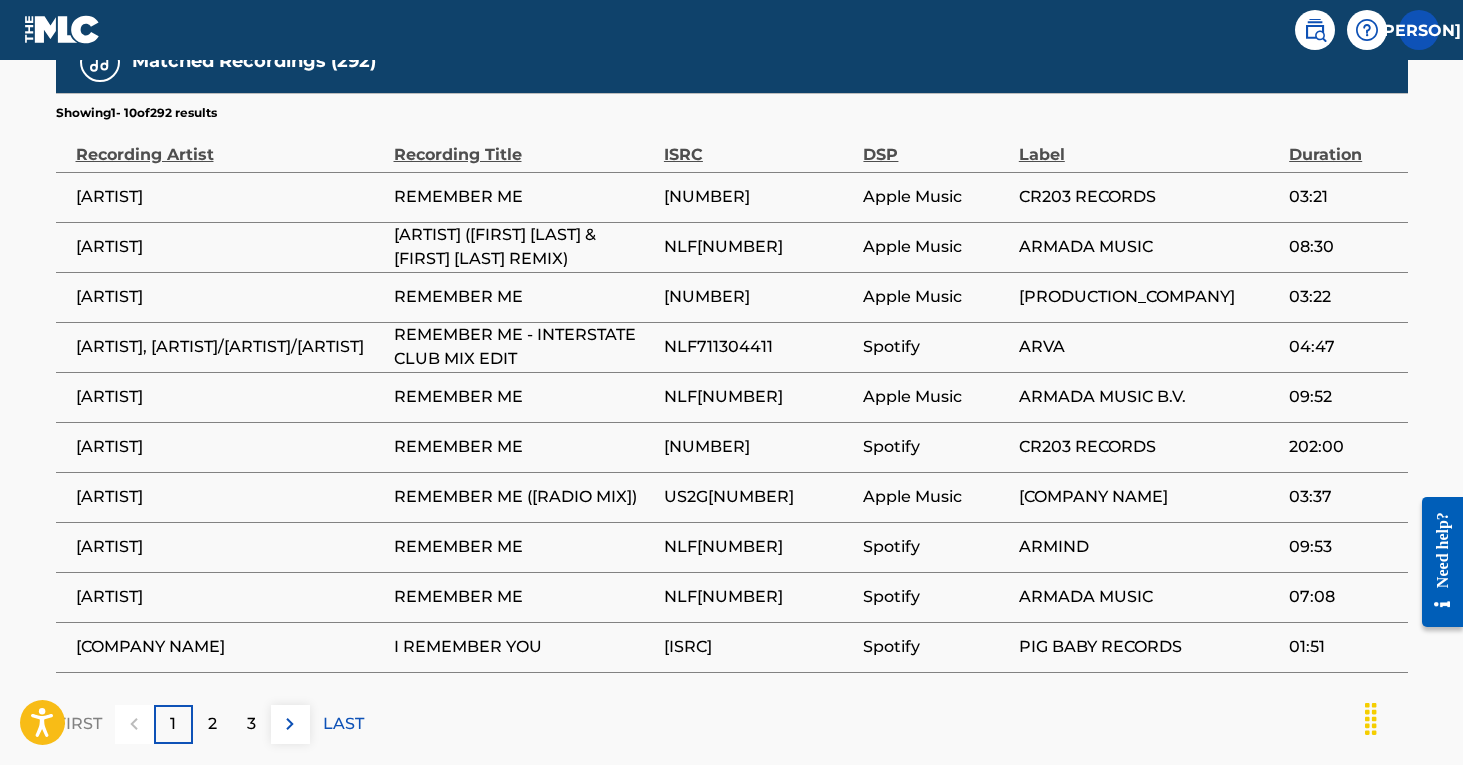 scroll, scrollTop: 1152, scrollLeft: 0, axis: vertical 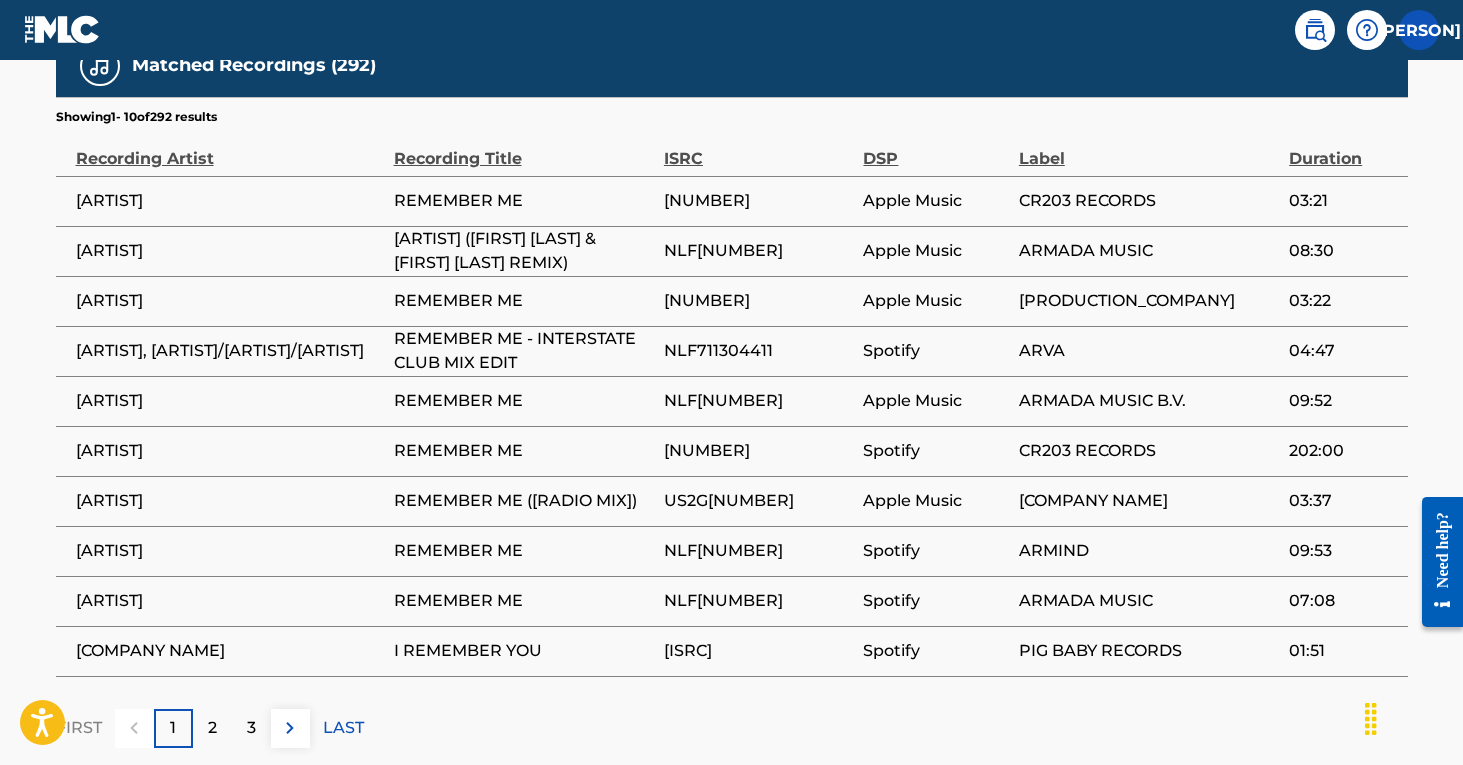 click on "[ARTIST]" at bounding box center [230, 401] 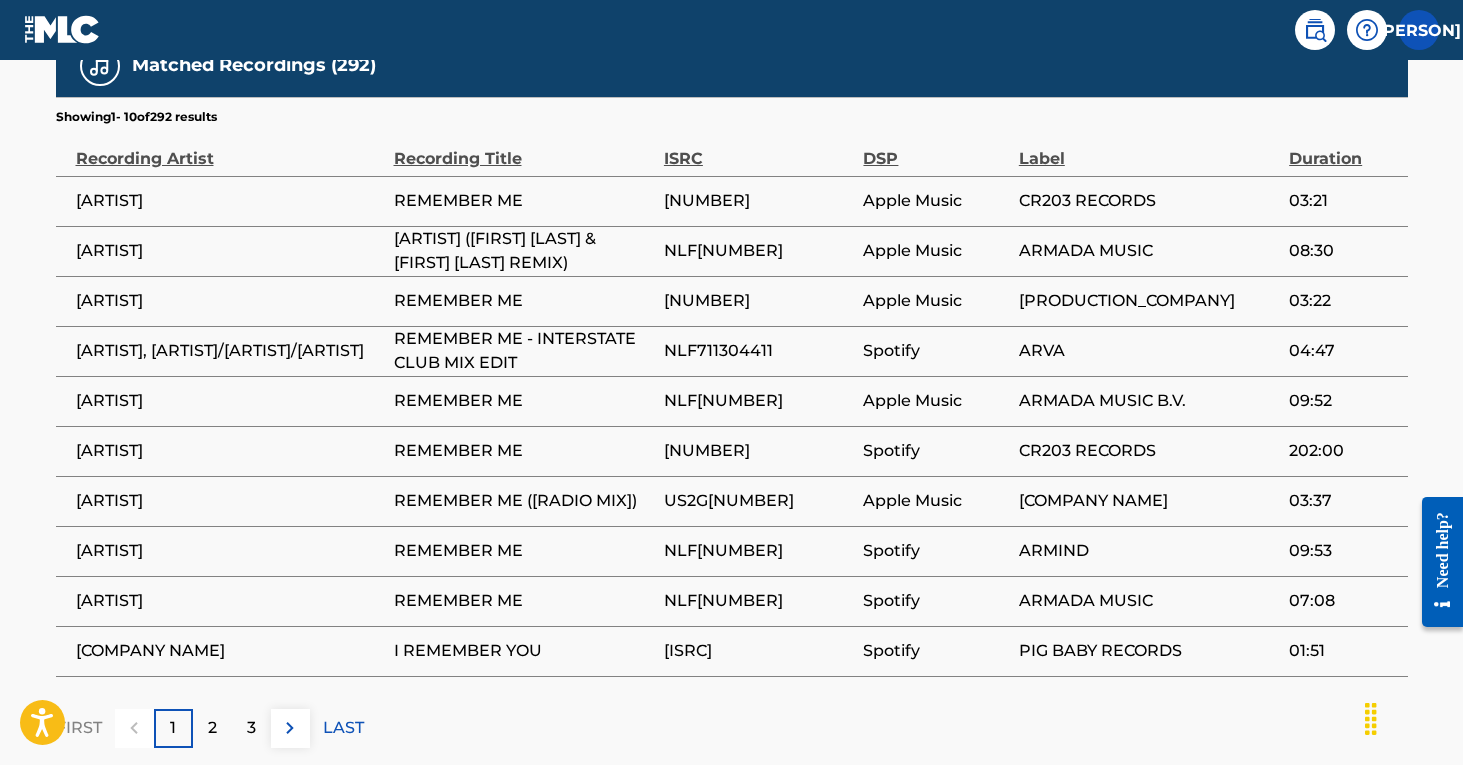 click on "NLF711304411" at bounding box center [764, 351] 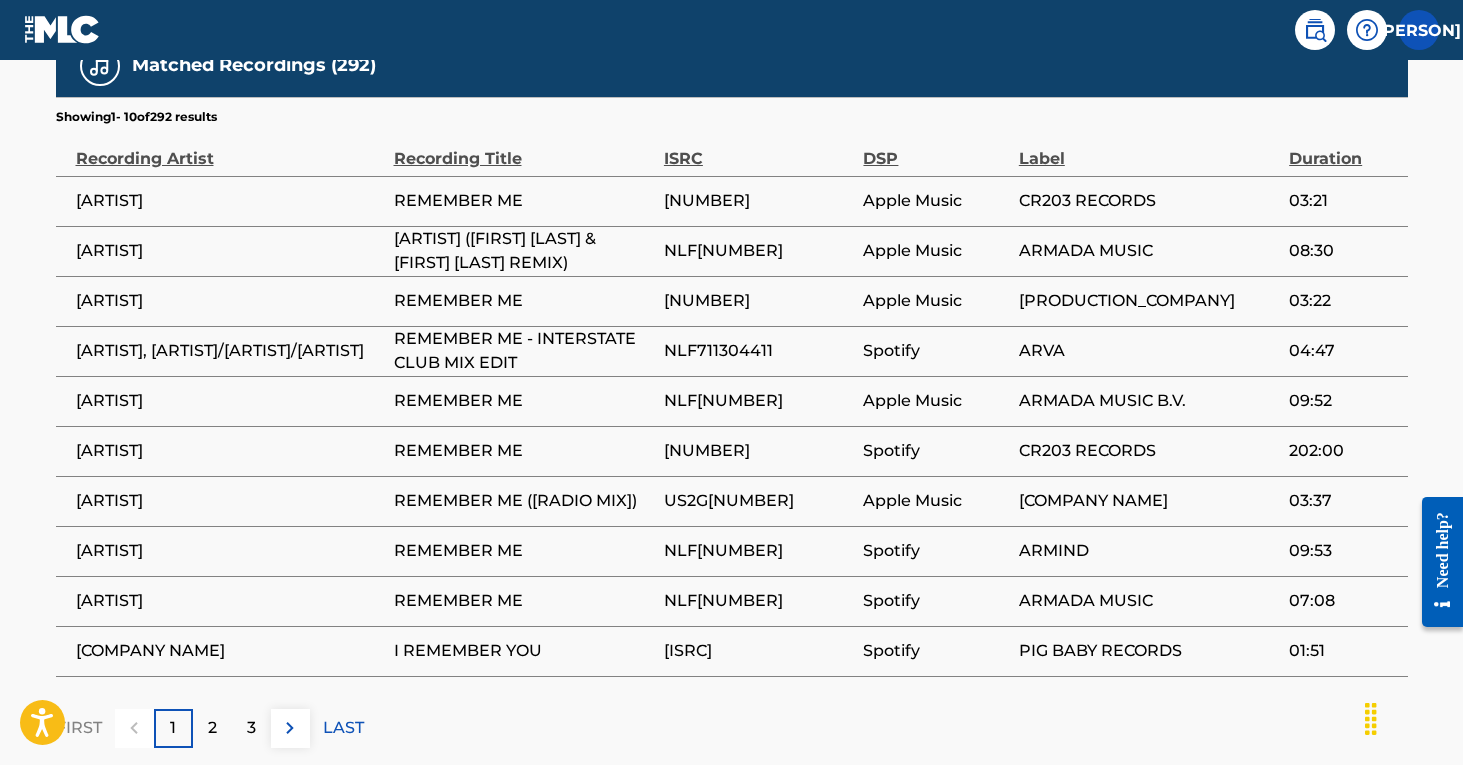 click on "NLF[NUMBER]" at bounding box center [759, 251] 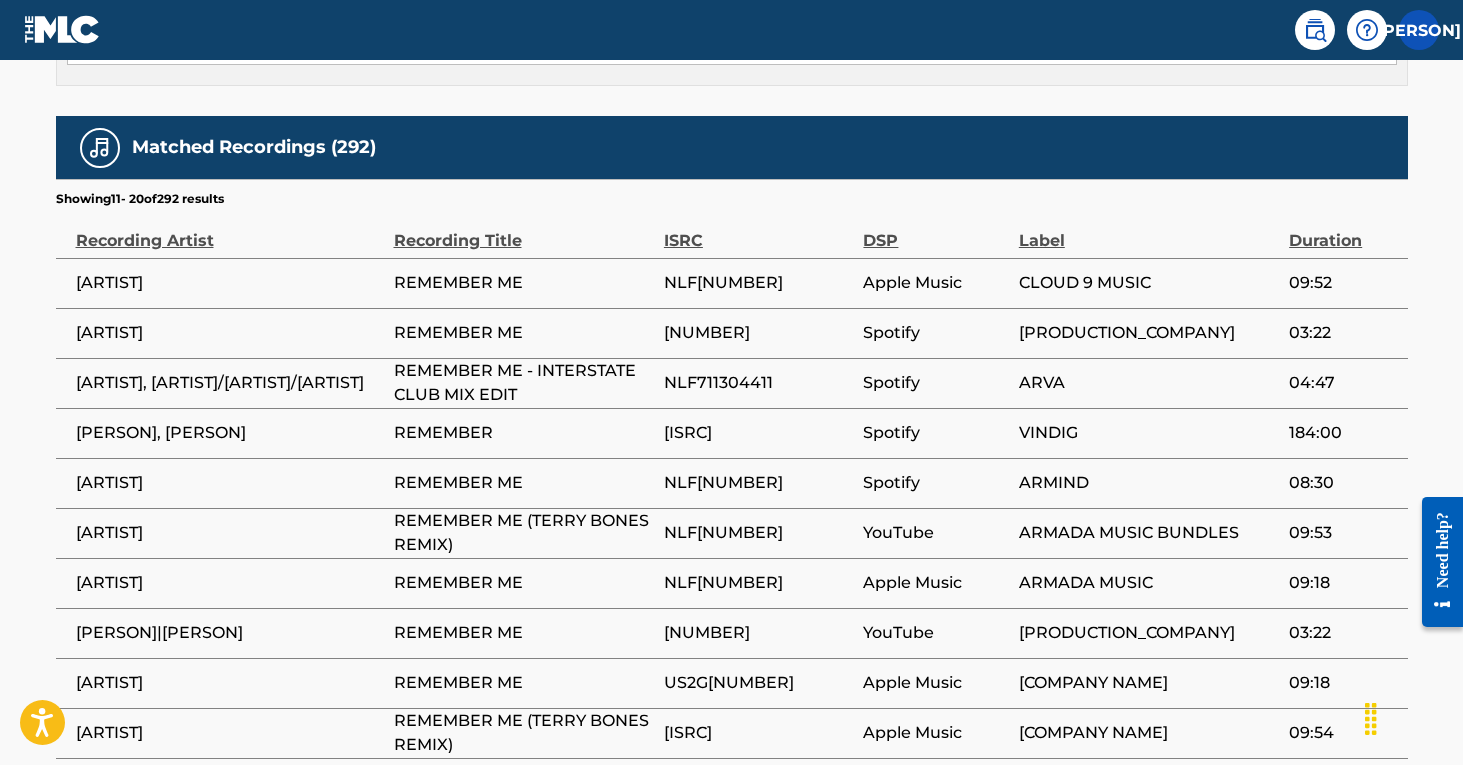 scroll, scrollTop: 1073, scrollLeft: 0, axis: vertical 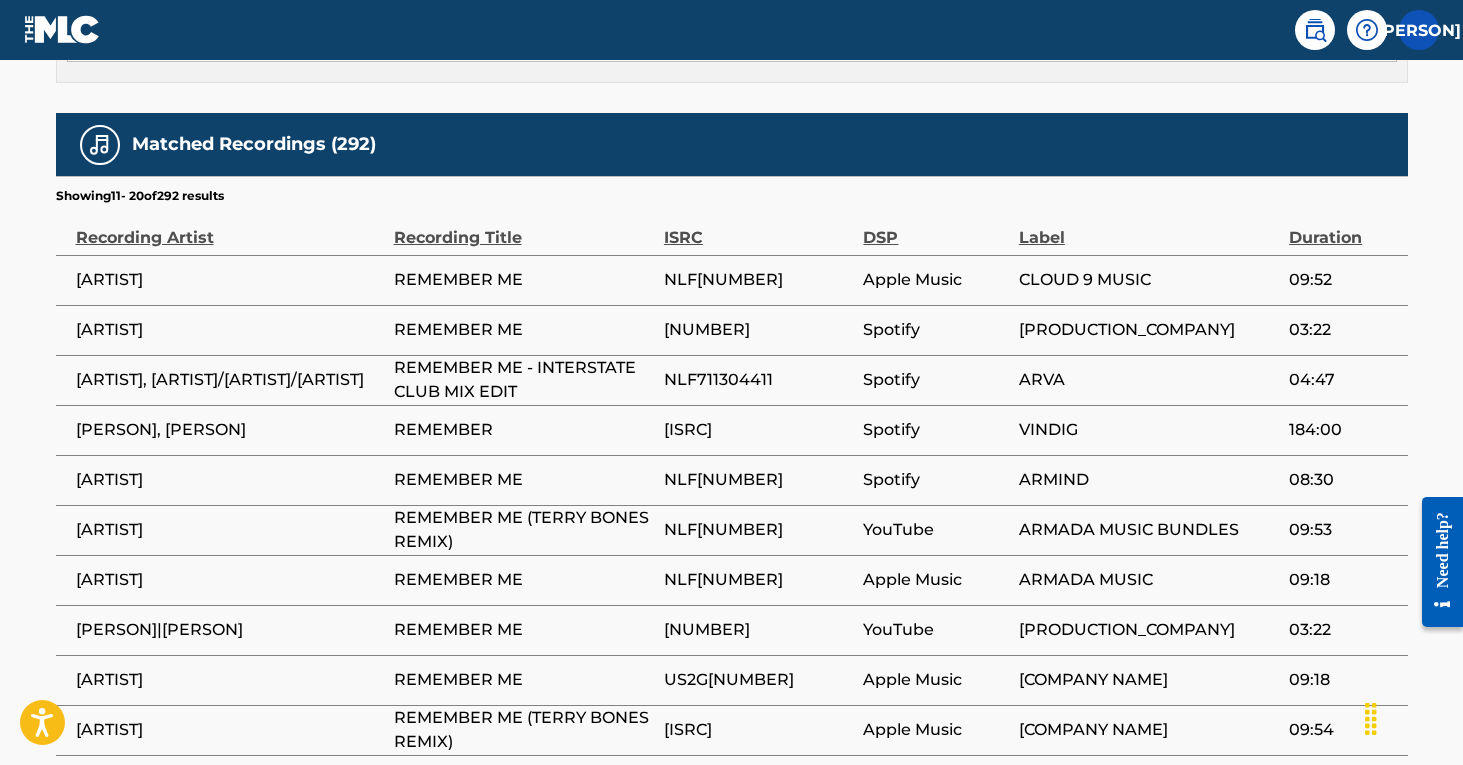 click on "NLF[NUMBER]" at bounding box center [759, 580] 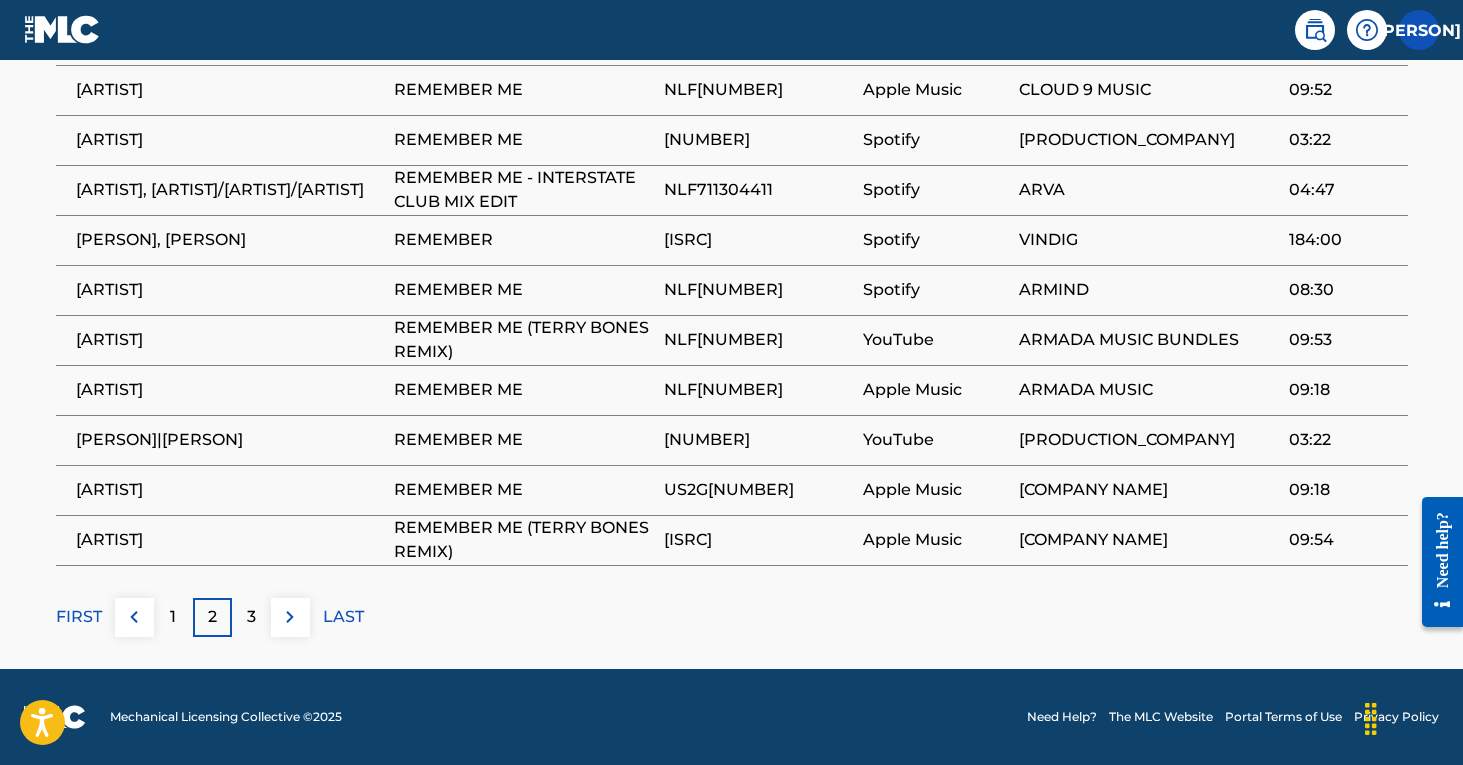 scroll, scrollTop: 1262, scrollLeft: 0, axis: vertical 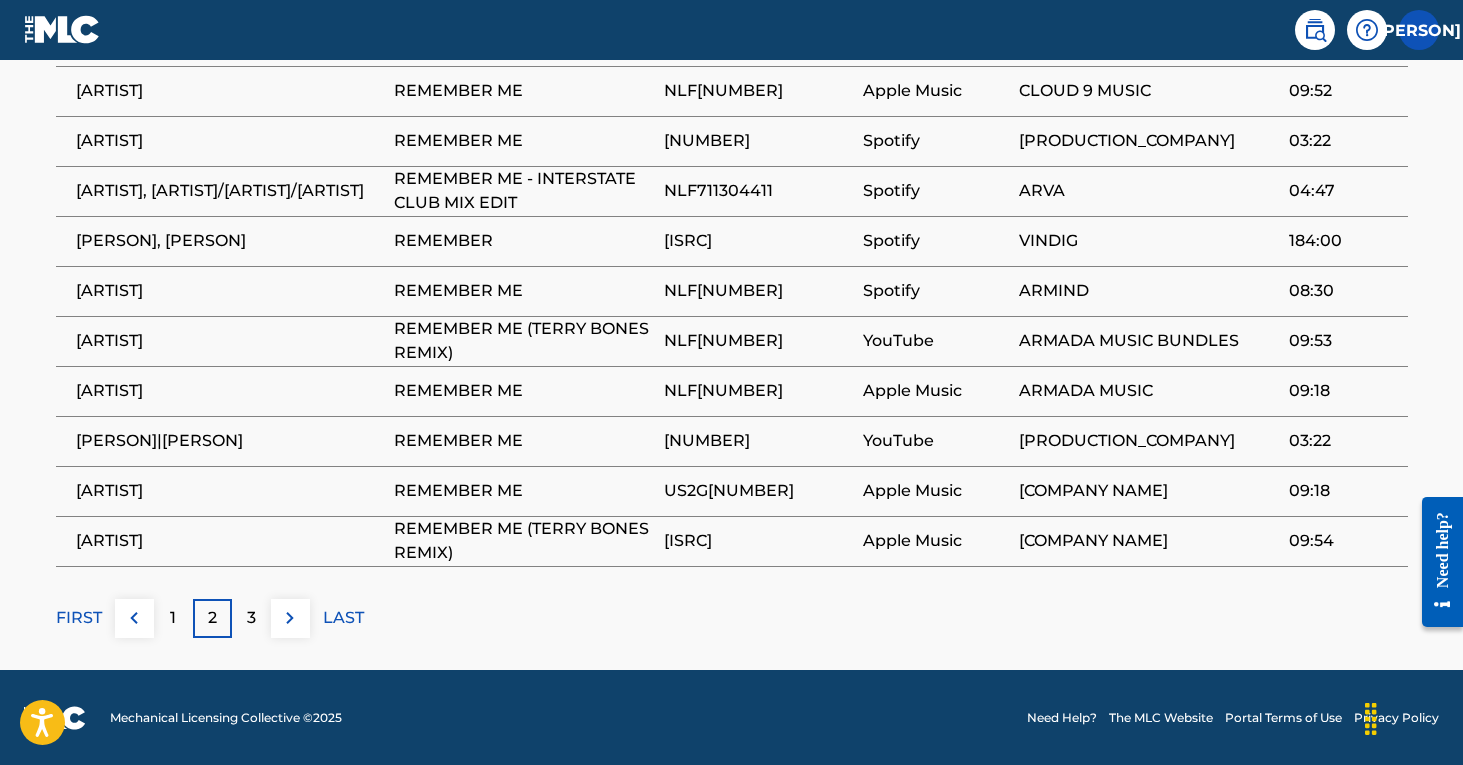 click on "FIRST" at bounding box center [79, 618] 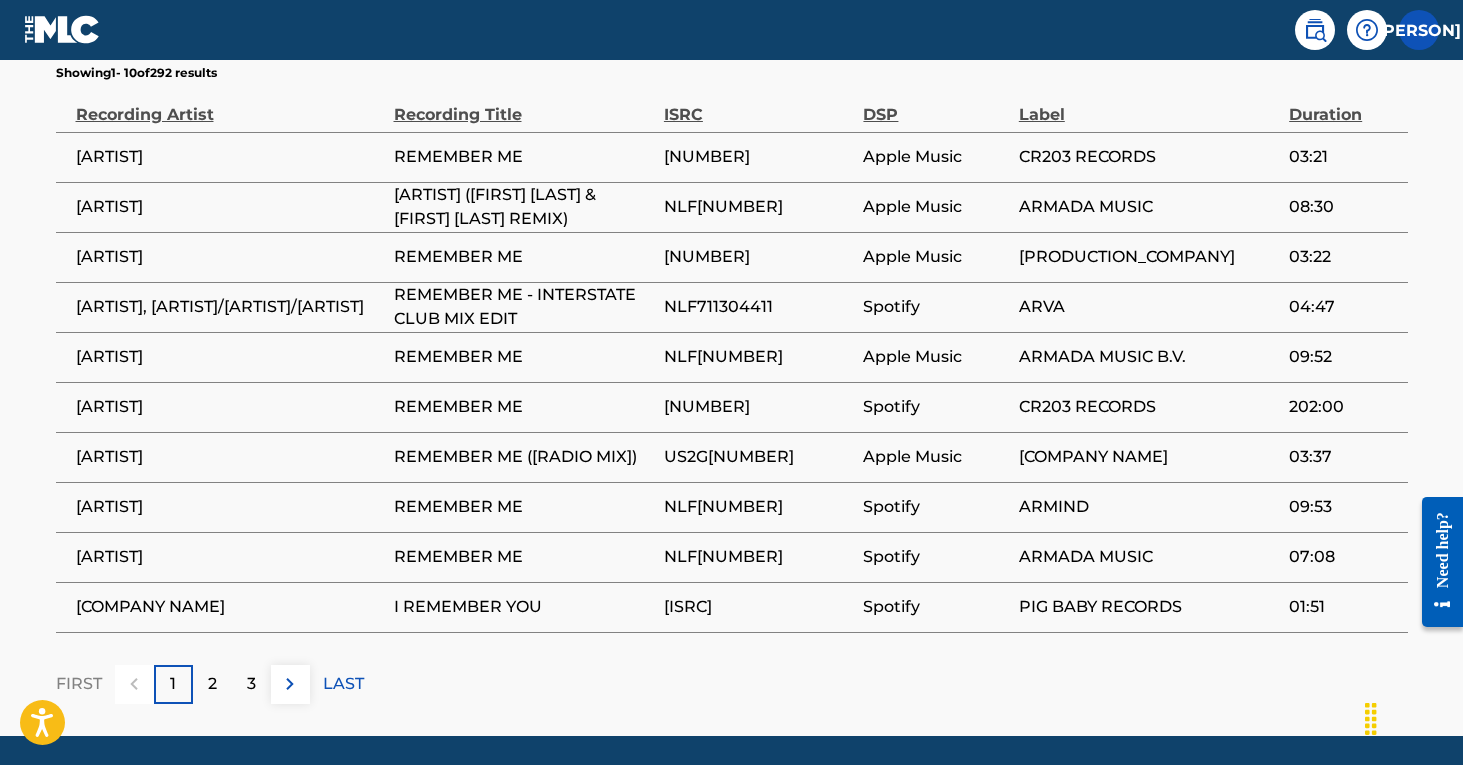 scroll, scrollTop: 1202, scrollLeft: 0, axis: vertical 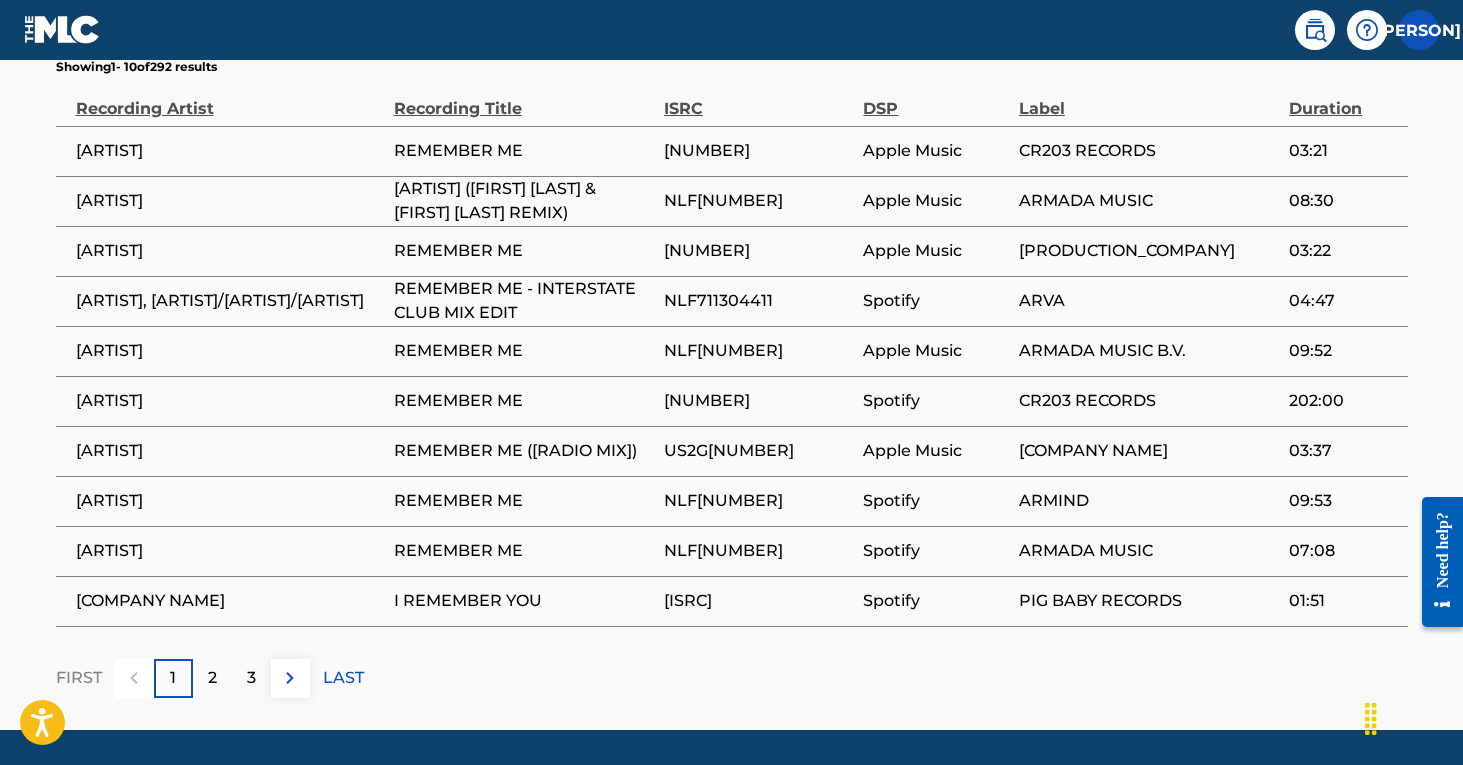 click on "NLF[NUMBER]" at bounding box center [759, 551] 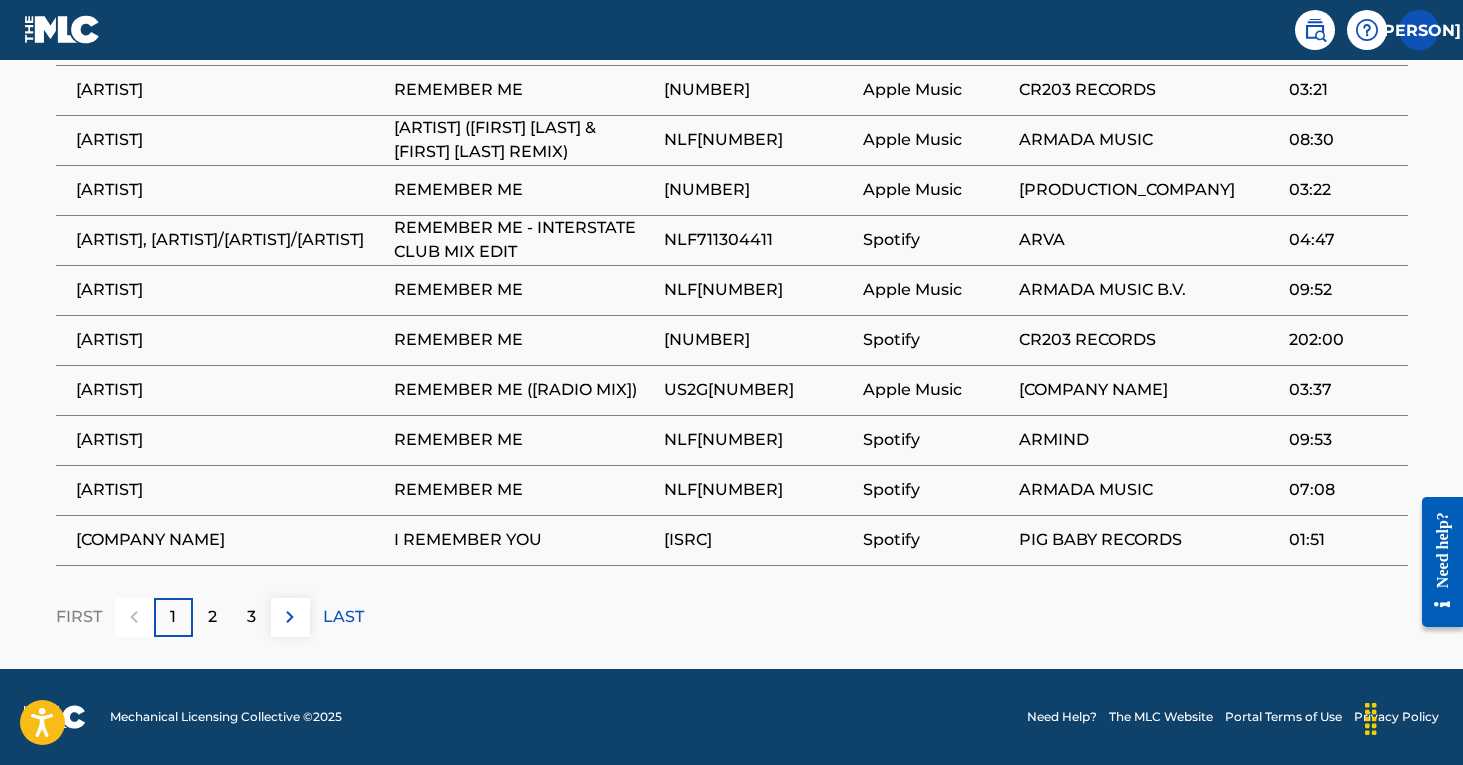 scroll, scrollTop: 1285, scrollLeft: 0, axis: vertical 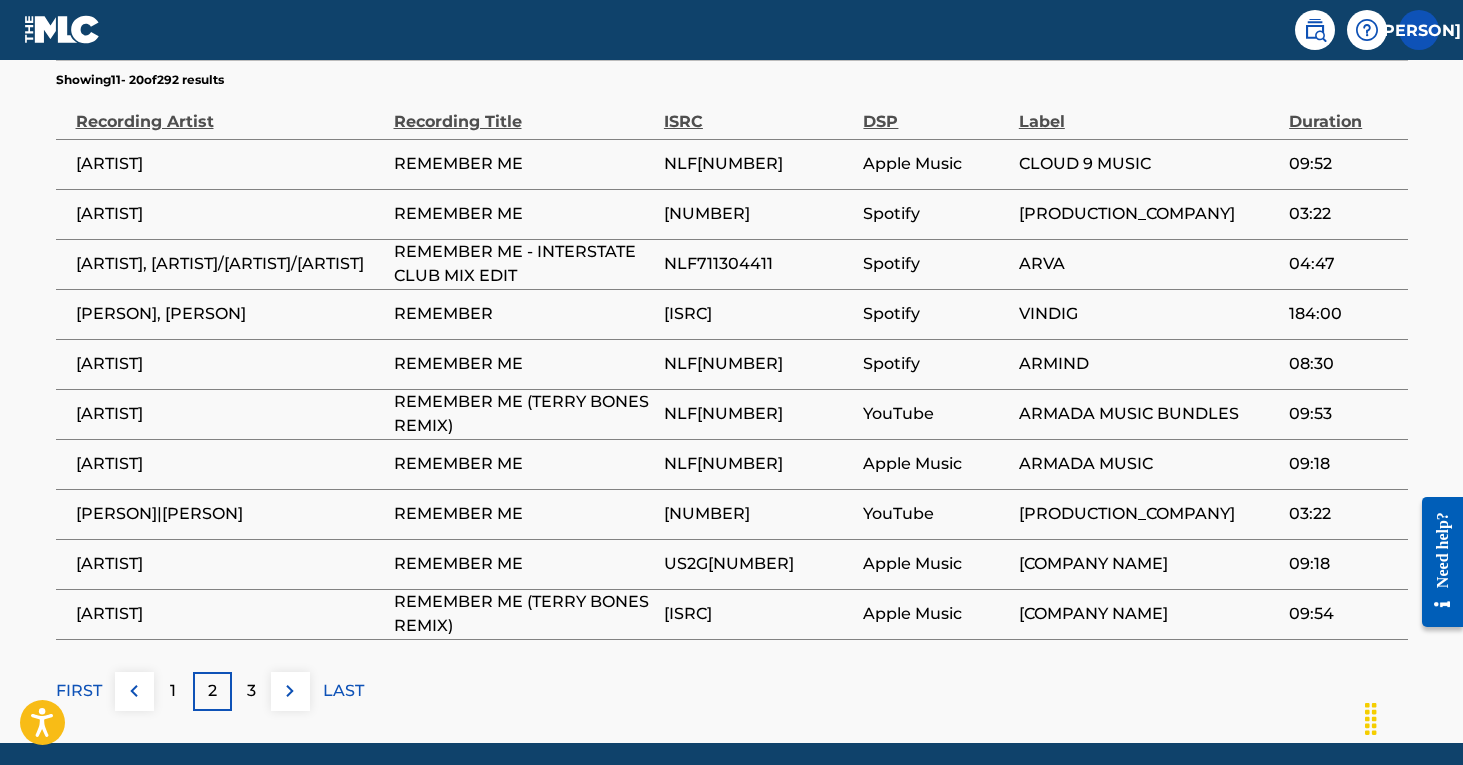 click on "US2G[NUMBER]" at bounding box center (759, 564) 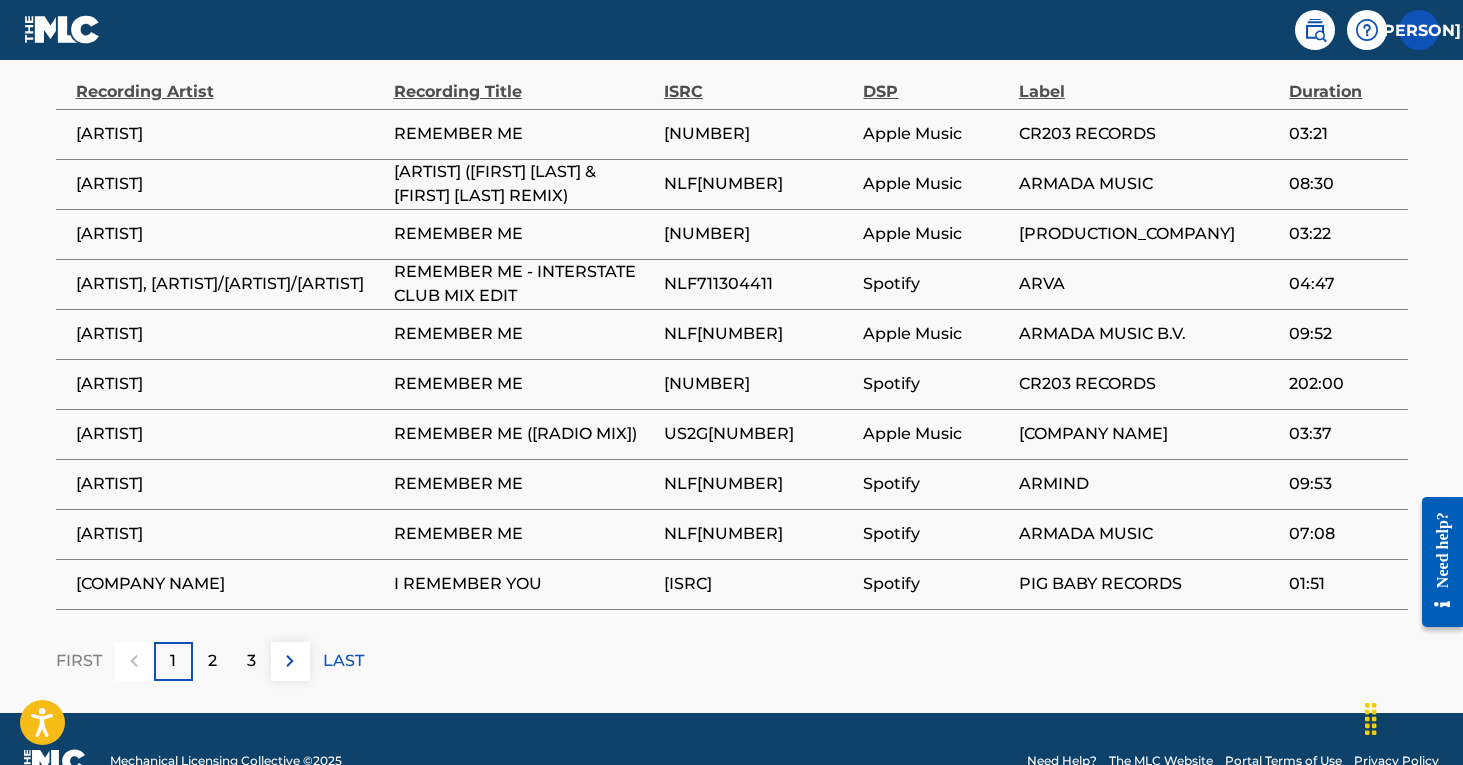 scroll, scrollTop: 1220, scrollLeft: 0, axis: vertical 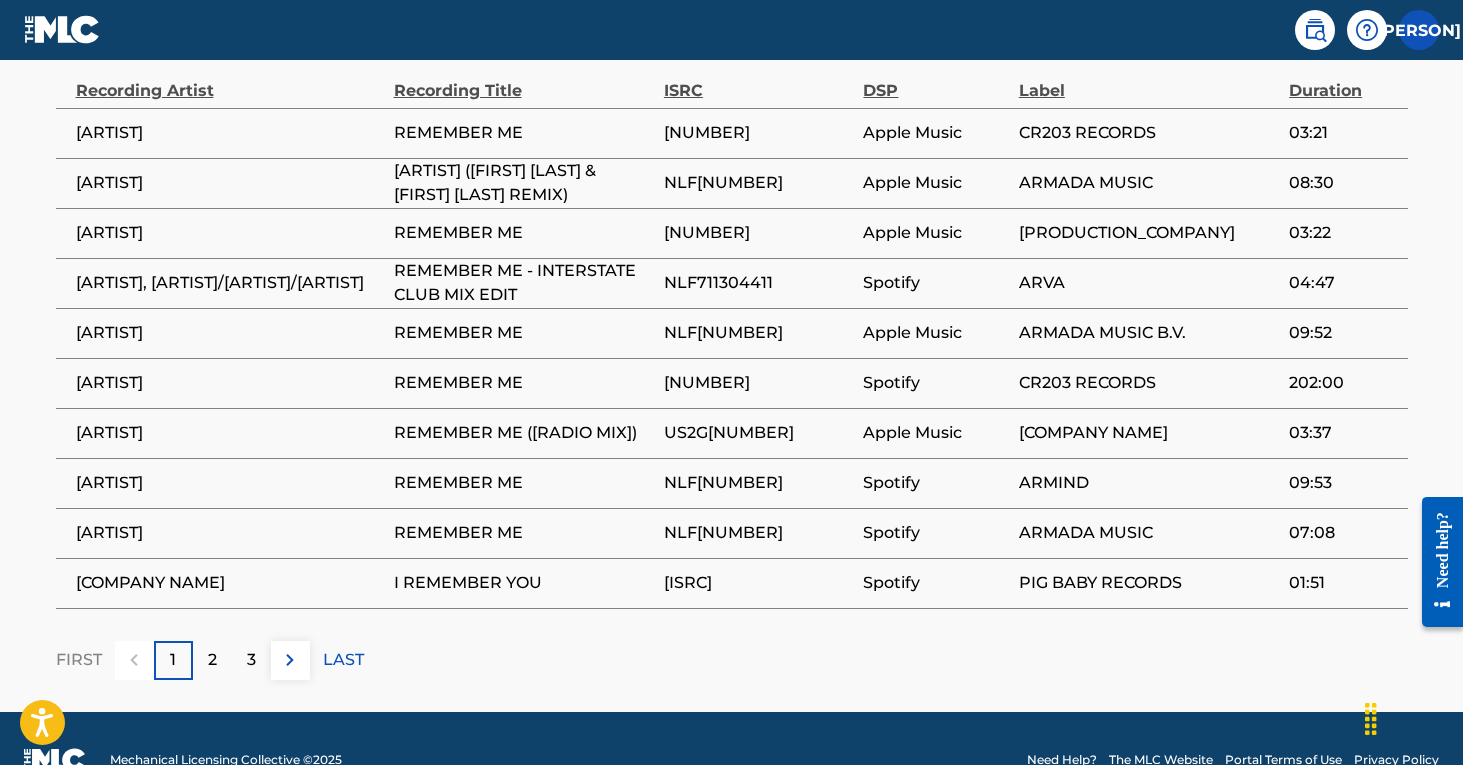 click on "2" at bounding box center (212, 660) 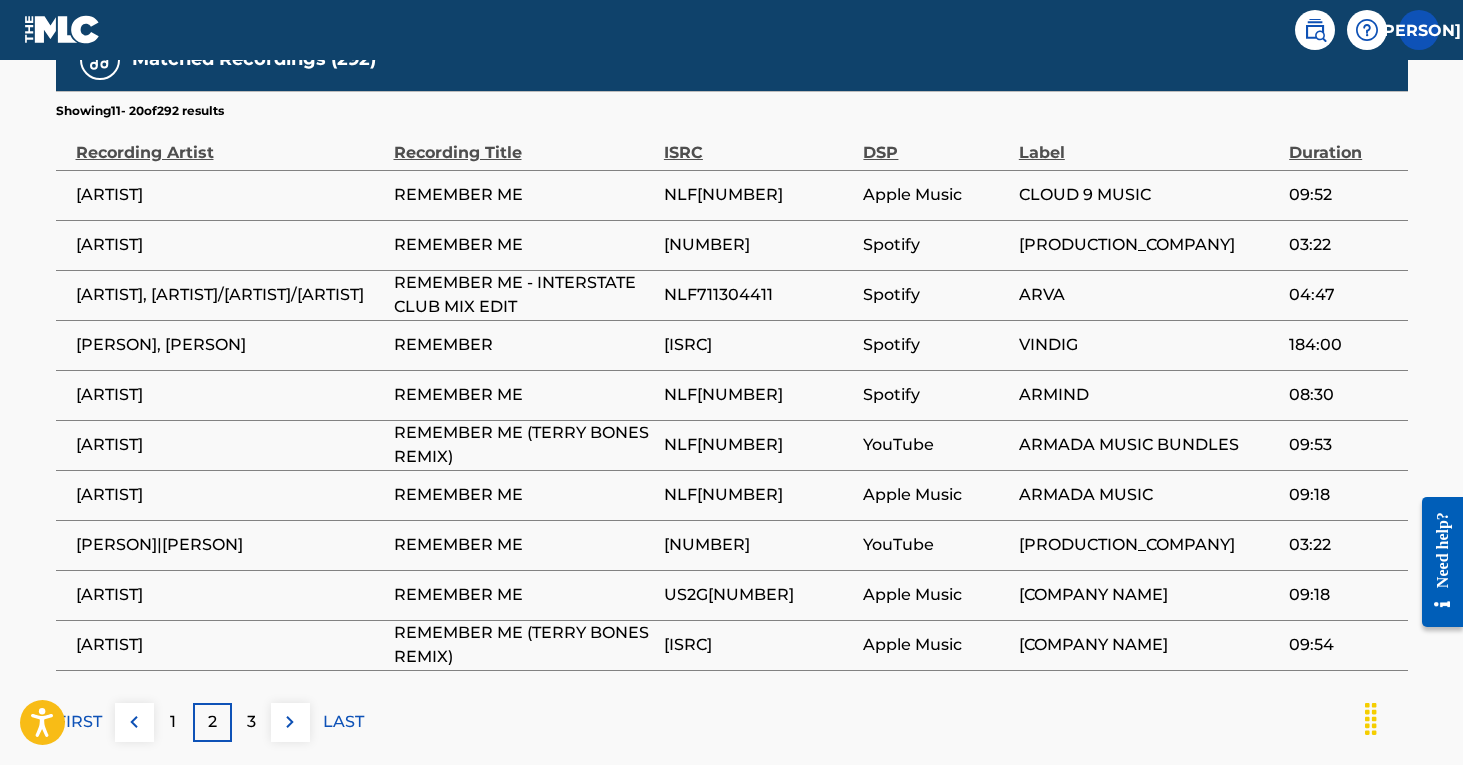 scroll, scrollTop: 1163, scrollLeft: 0, axis: vertical 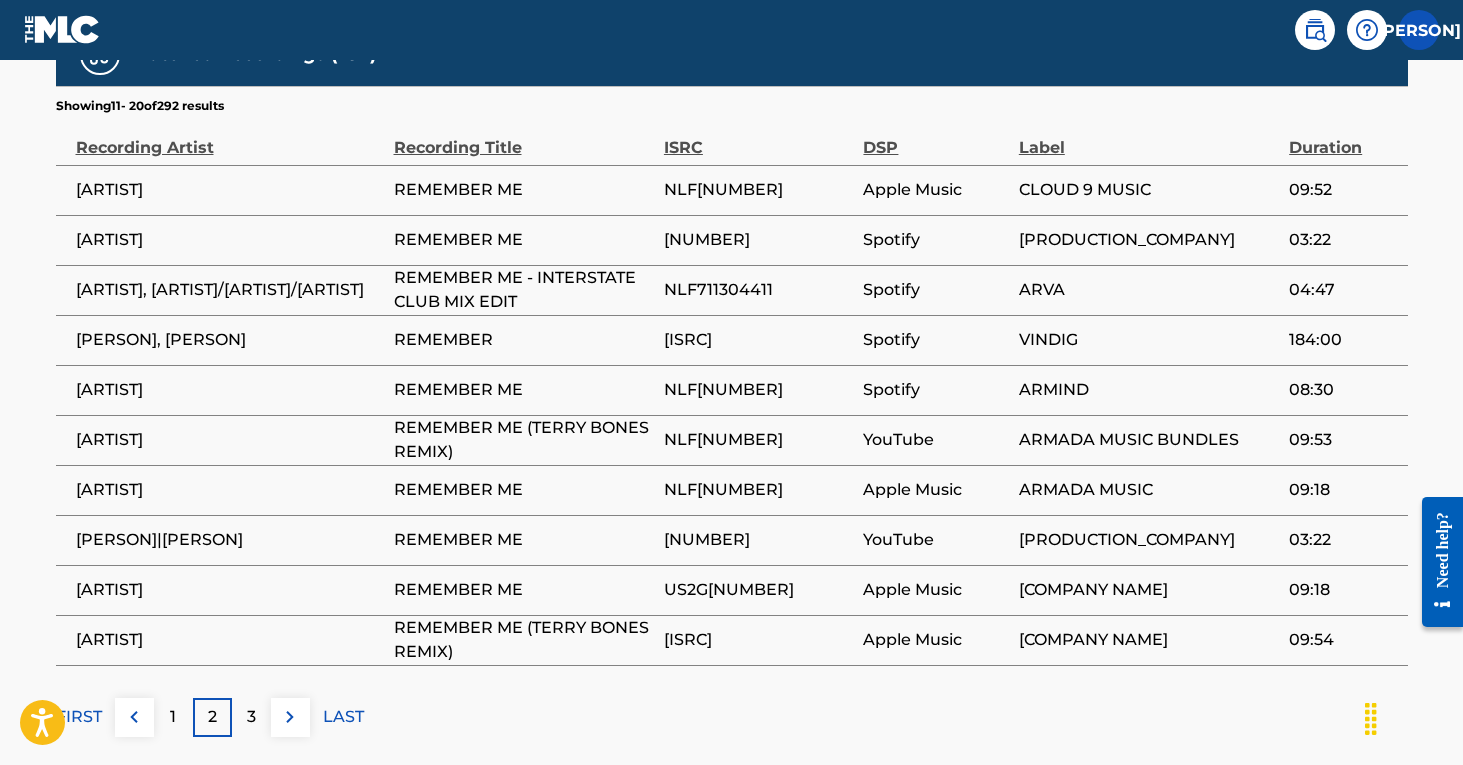 click on "[ARTIST]" at bounding box center [230, 640] 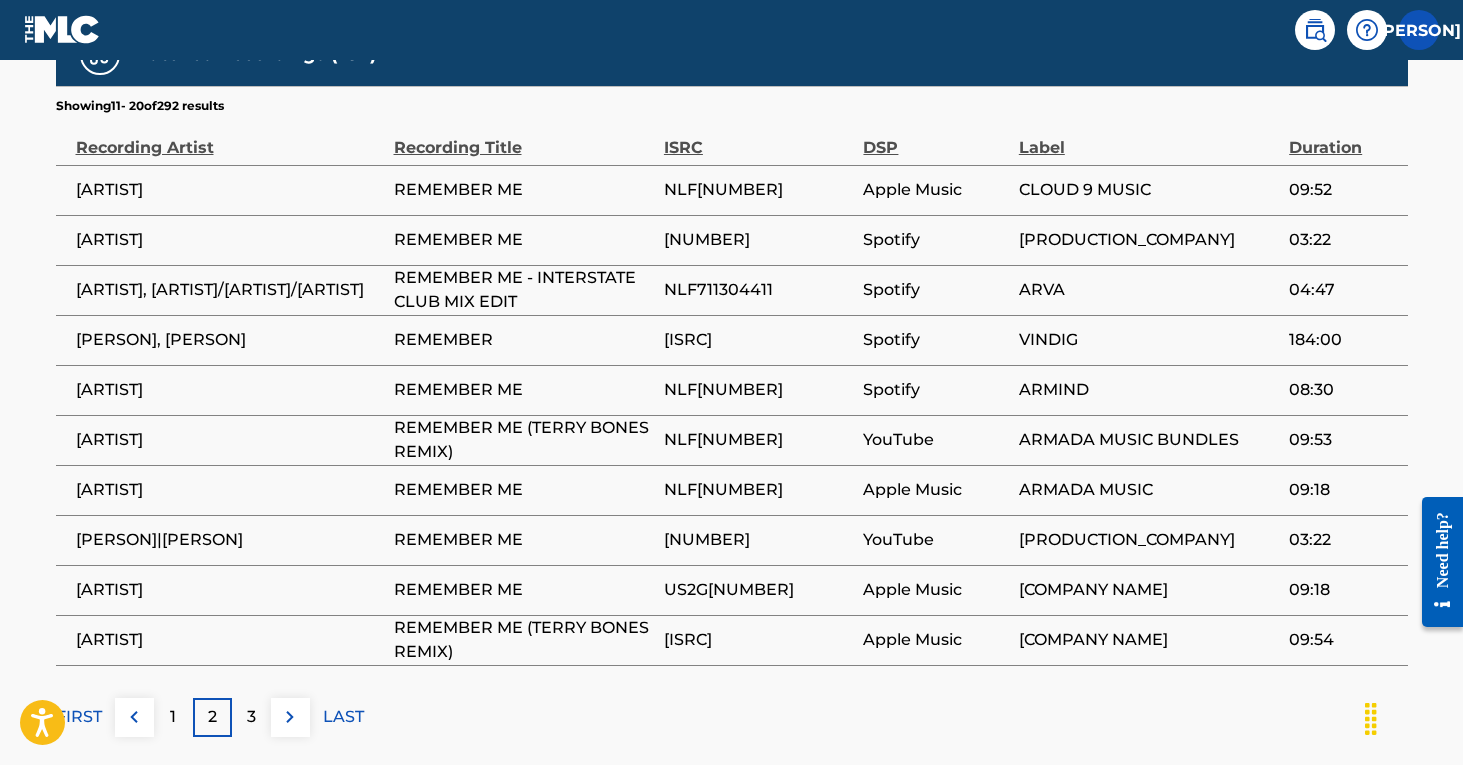 click on "REMEMBER ME (TERRY BONES REMIX)" at bounding box center (524, 640) 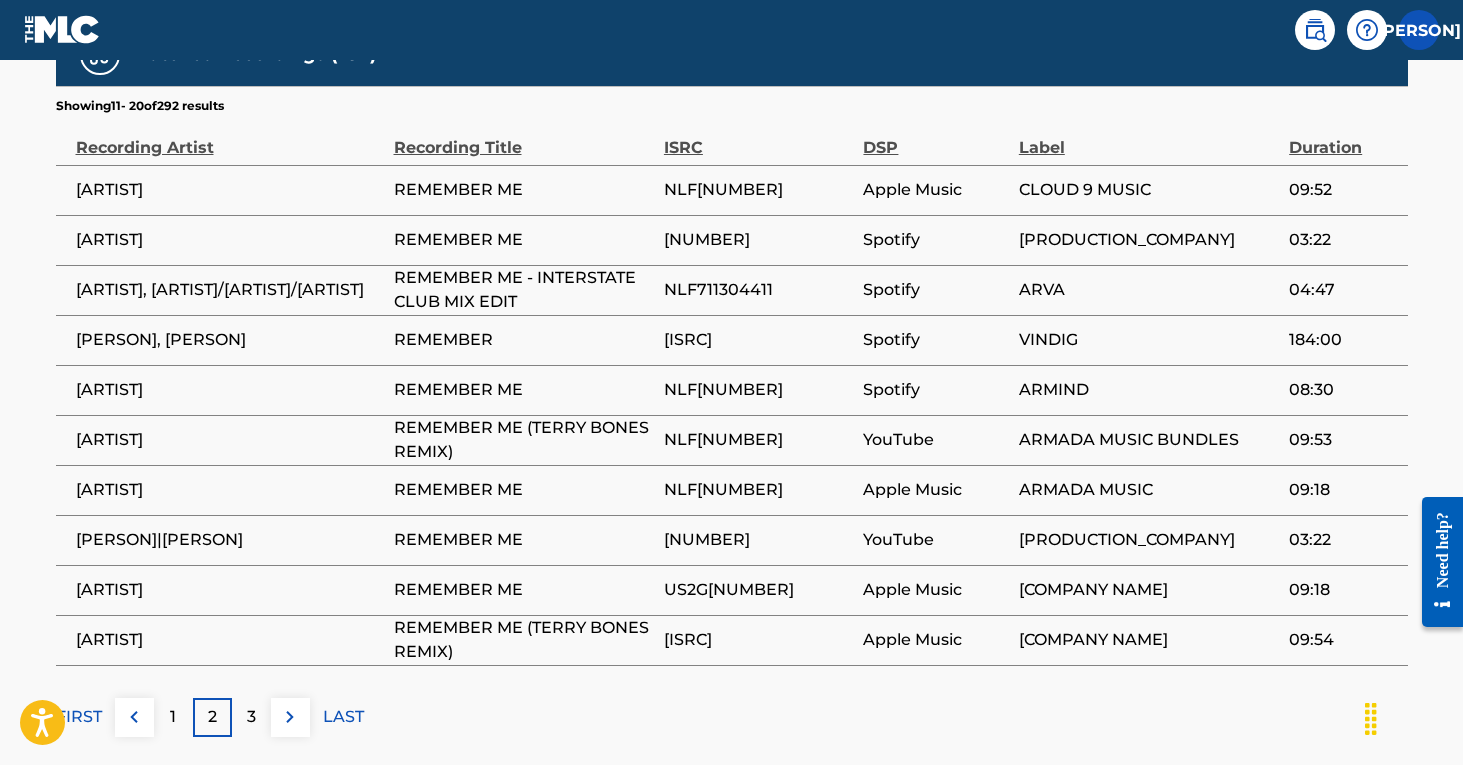 click on "FIRST" at bounding box center (79, 717) 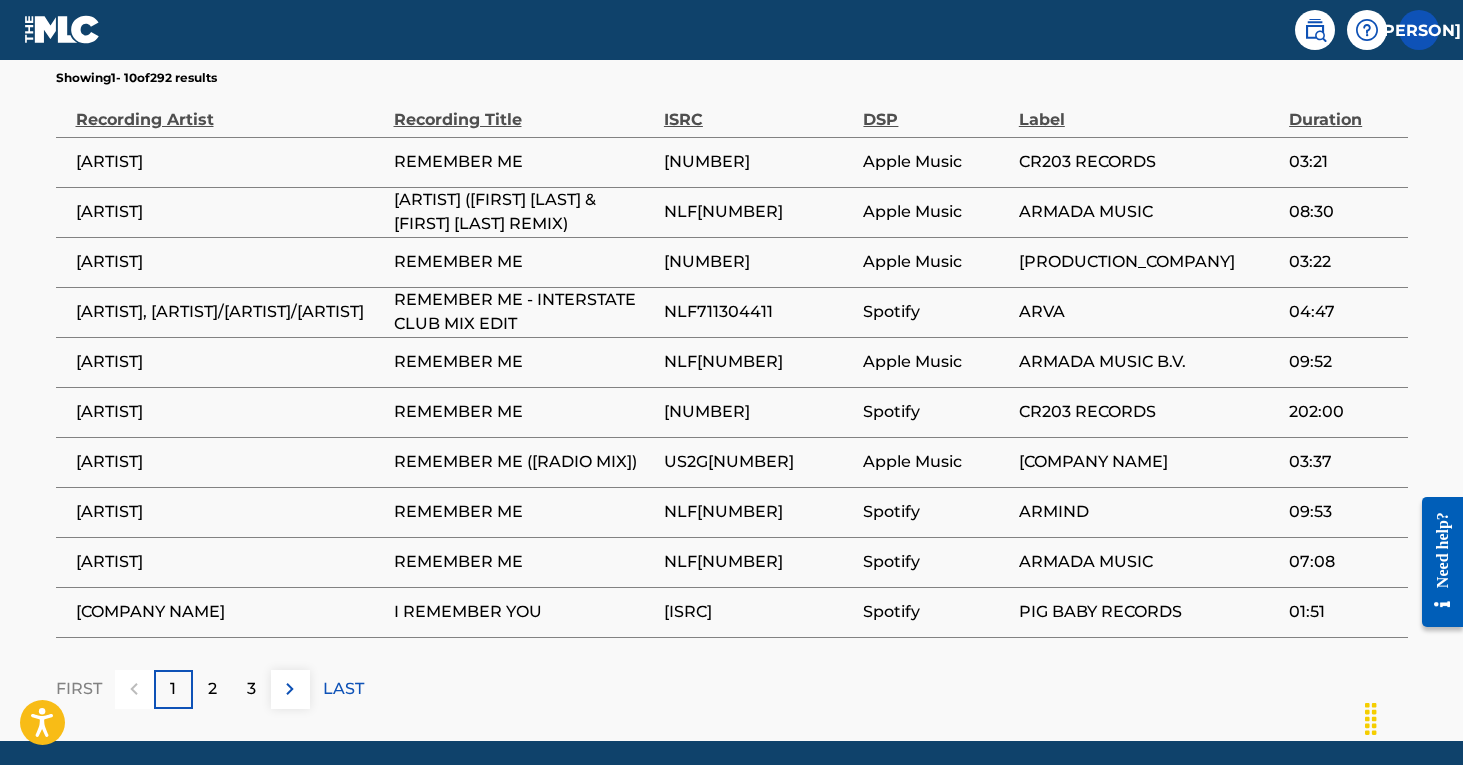 scroll, scrollTop: 1197, scrollLeft: 0, axis: vertical 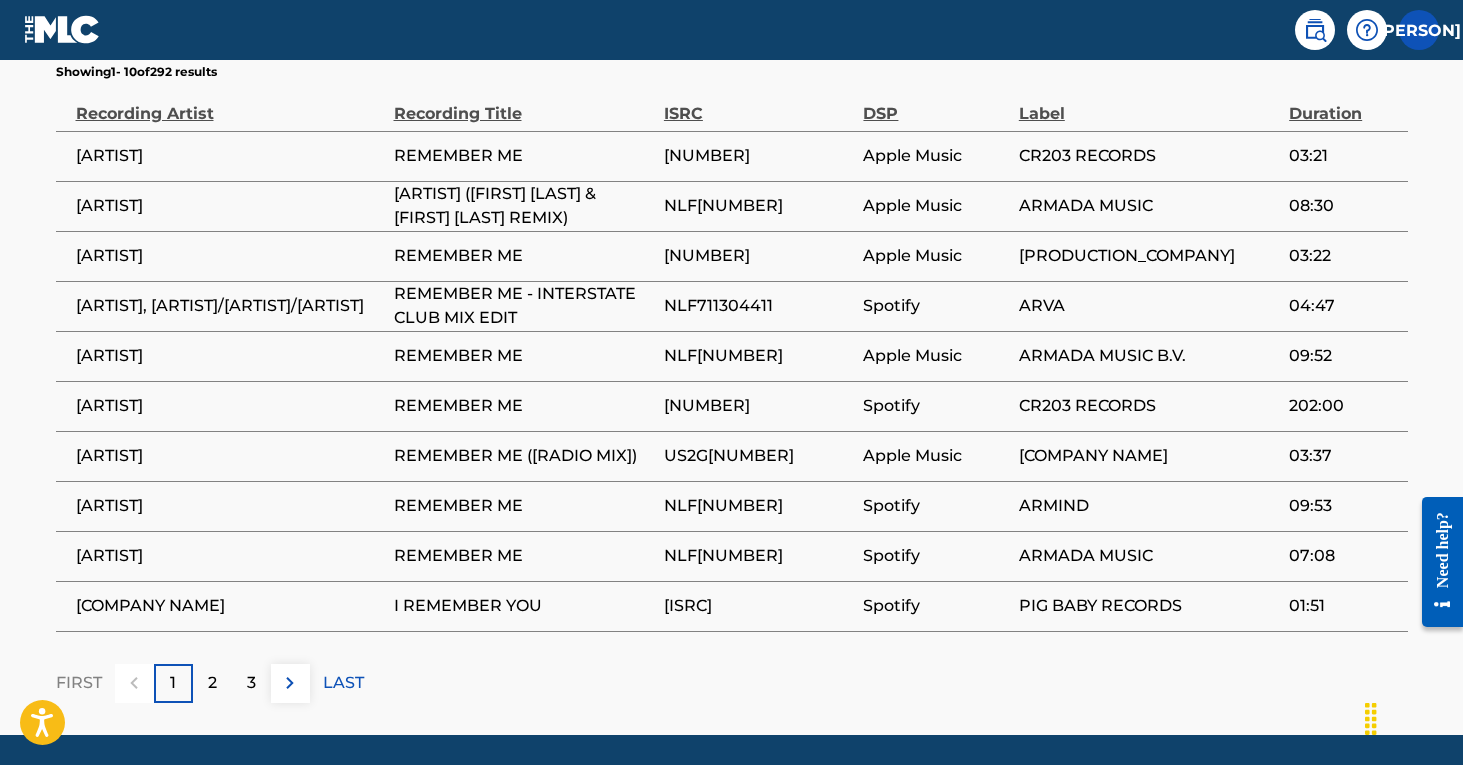 click on "2" at bounding box center (212, 683) 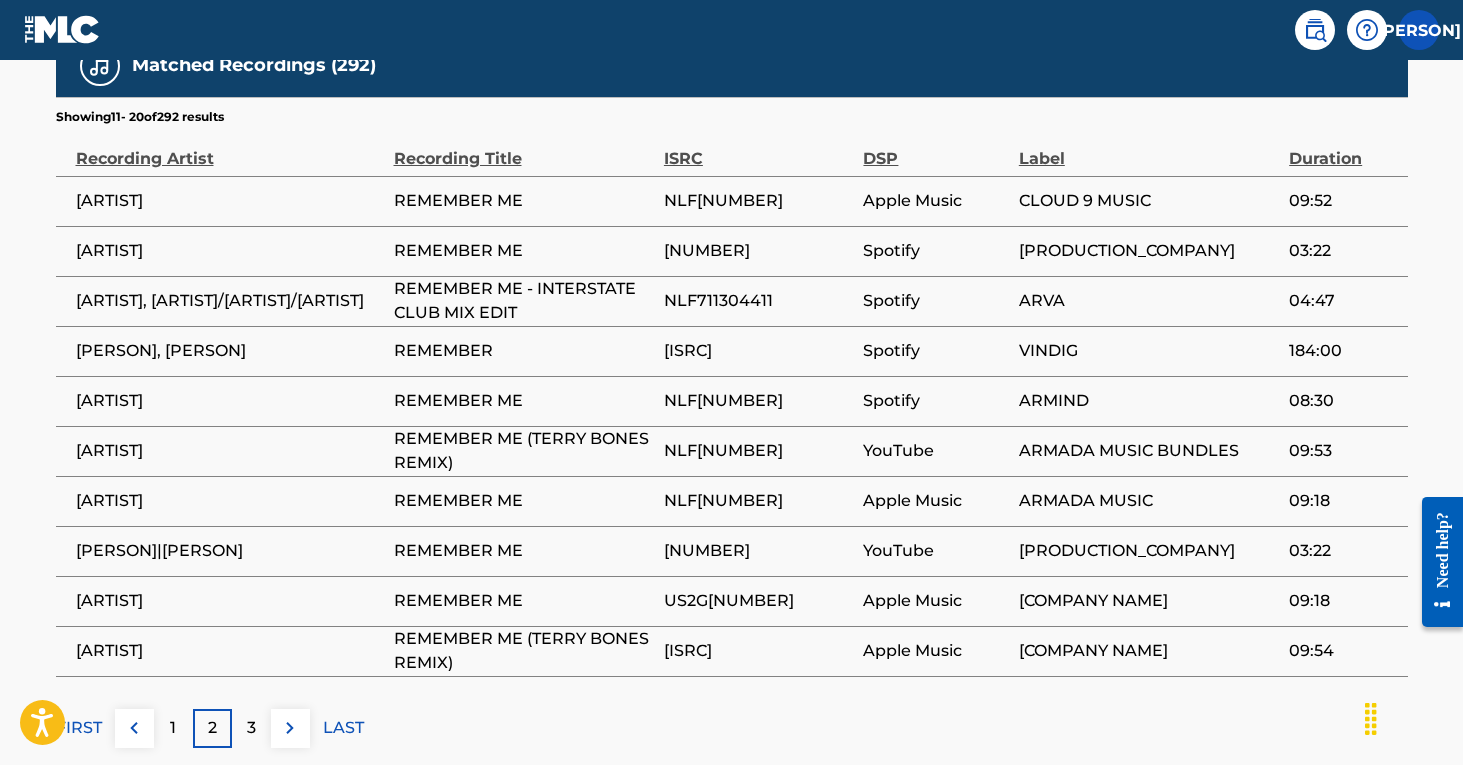 scroll, scrollTop: 1161, scrollLeft: 0, axis: vertical 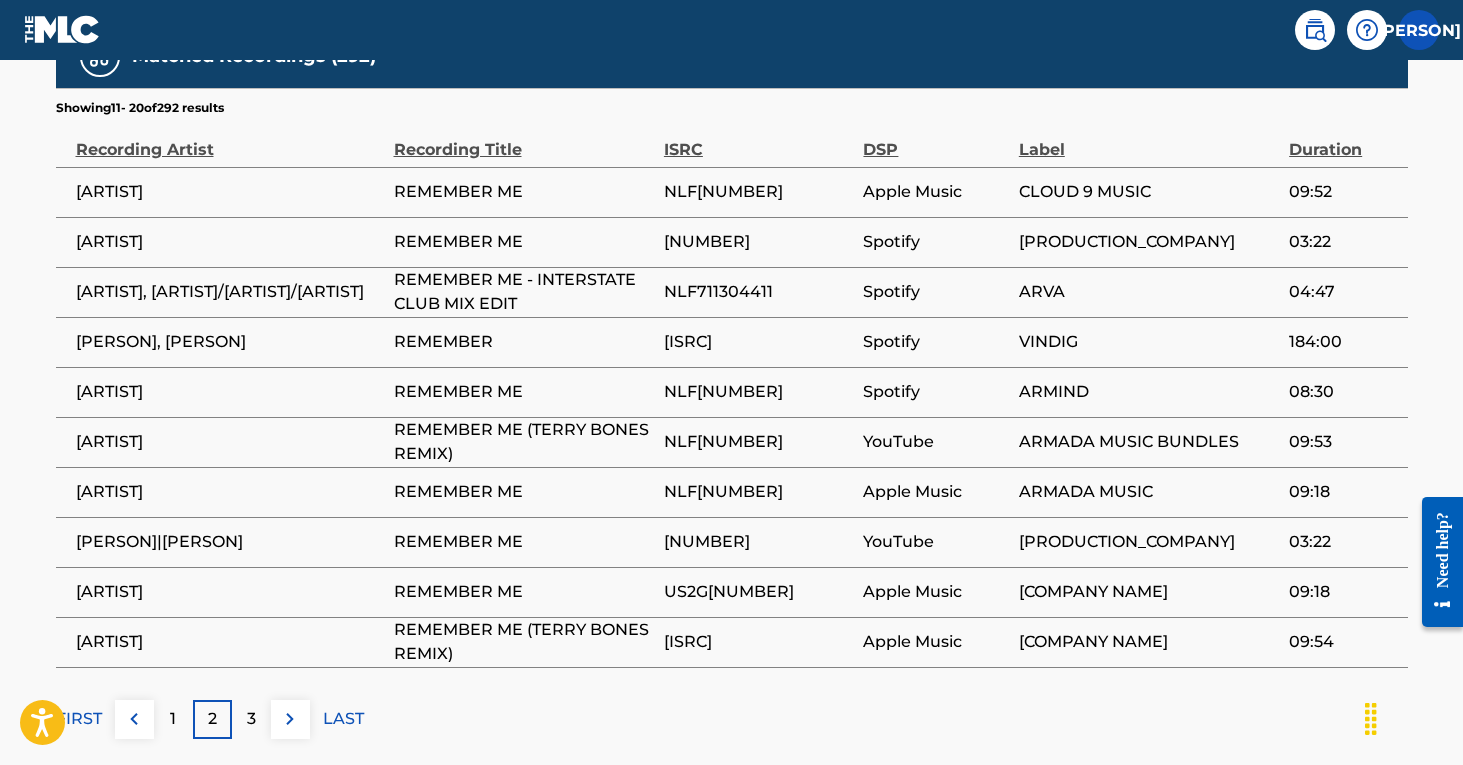 click on "3" at bounding box center (251, 719) 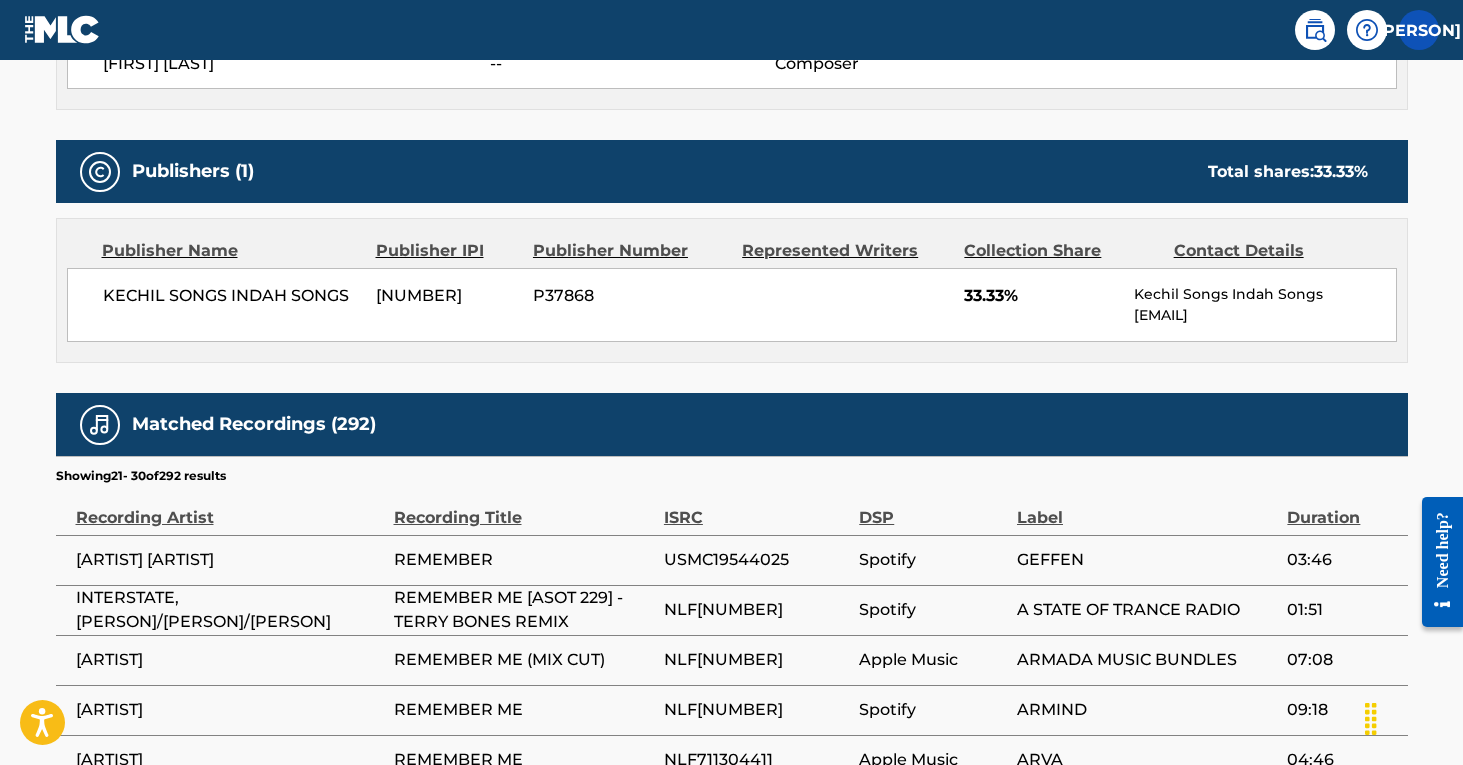 scroll, scrollTop: 801, scrollLeft: 0, axis: vertical 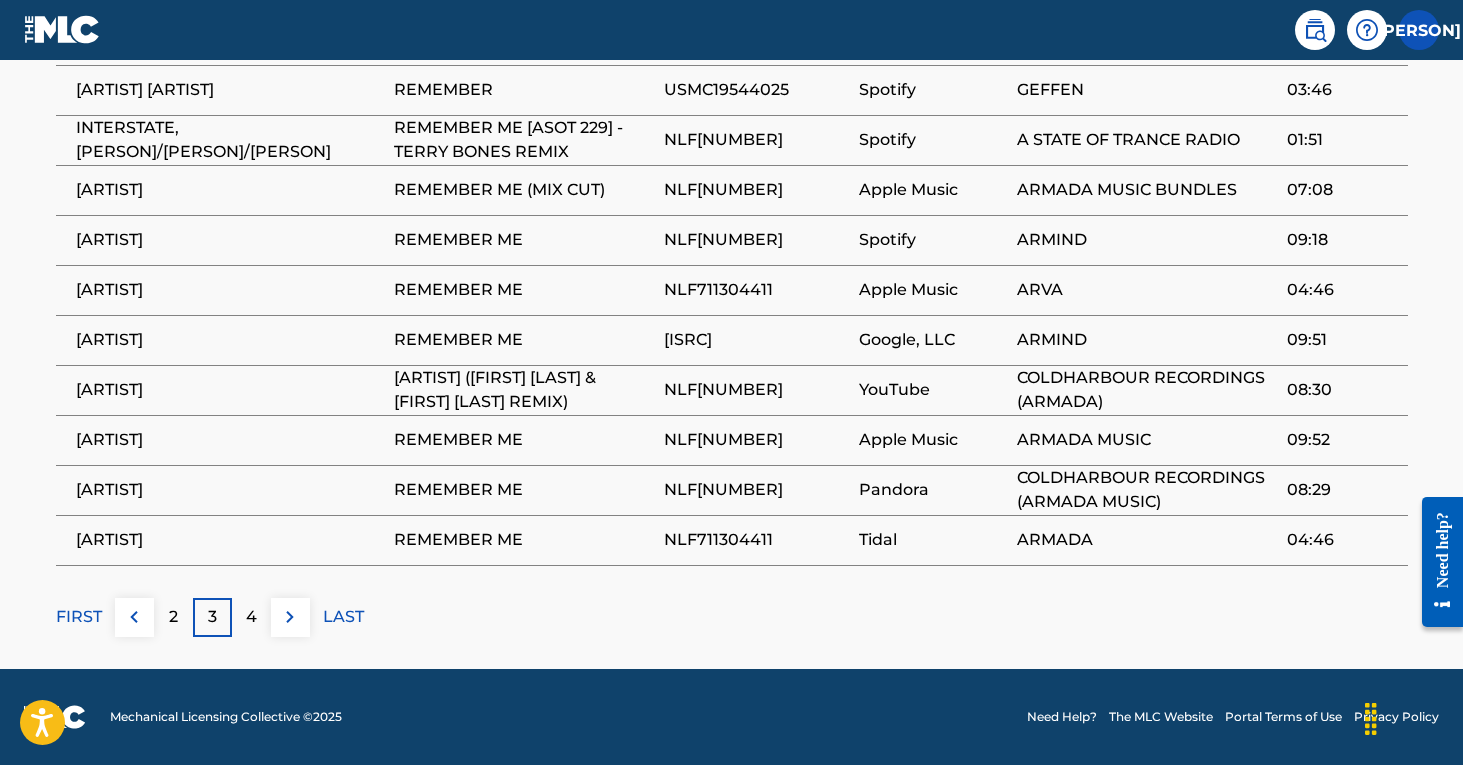 click on "FIRST" at bounding box center [79, 617] 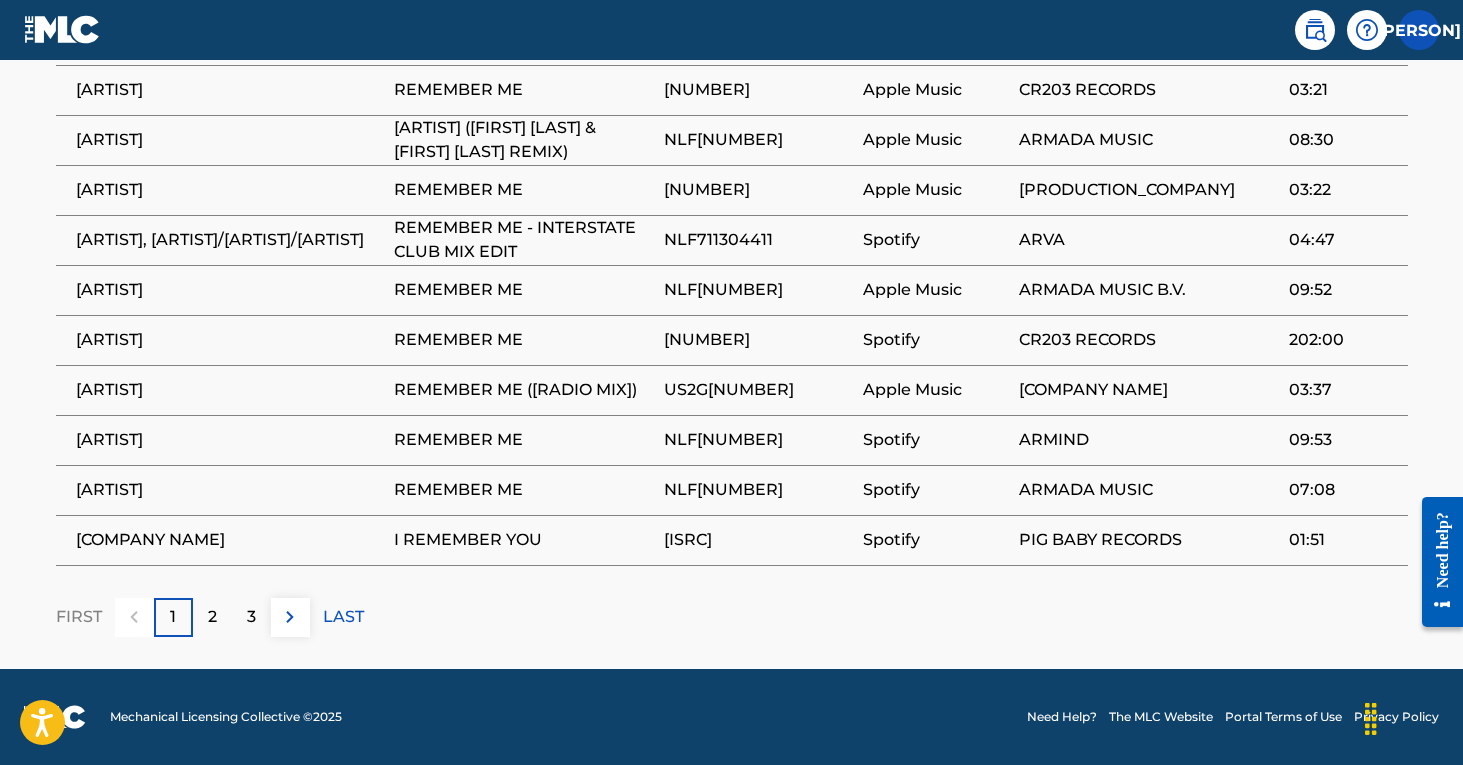 scroll, scrollTop: 1281, scrollLeft: 0, axis: vertical 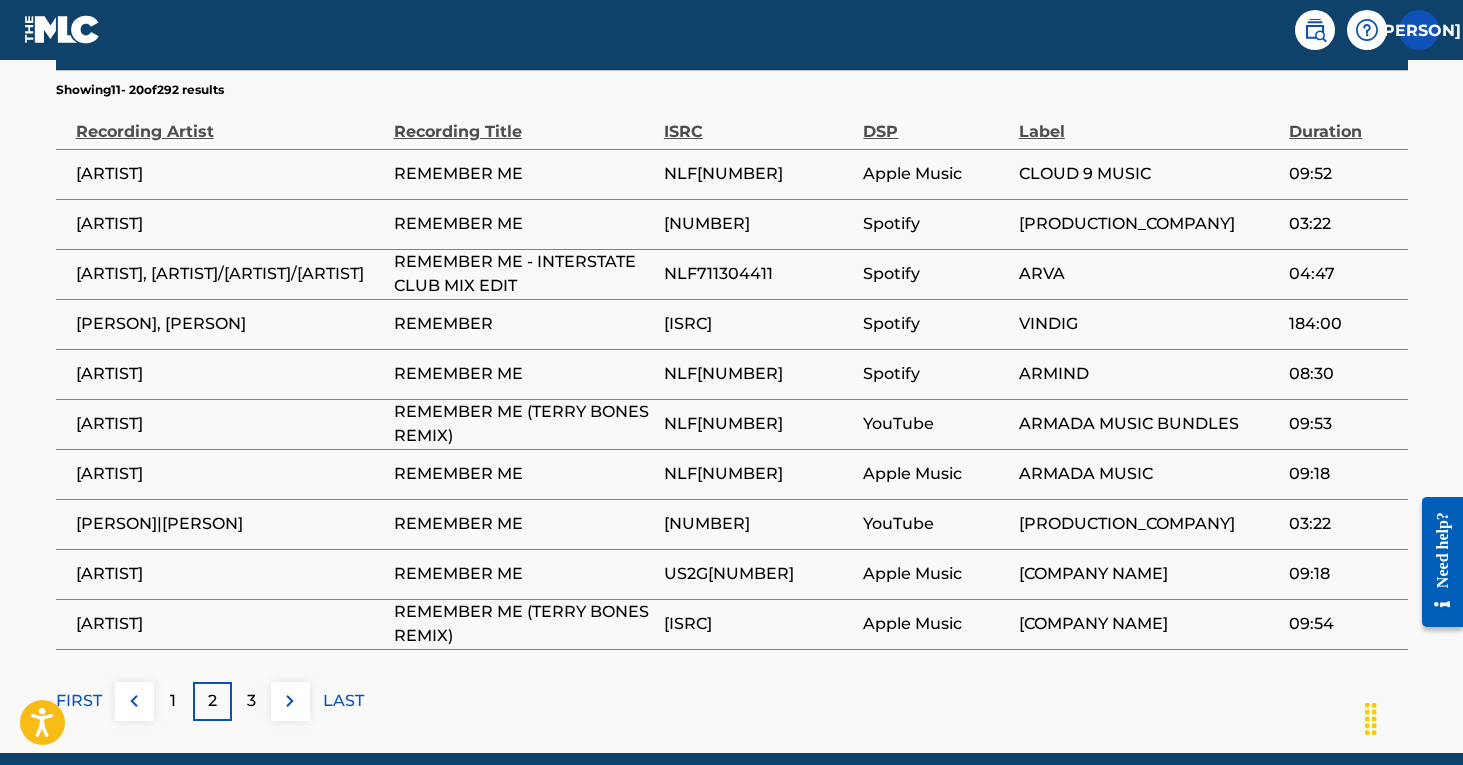 click on "3" at bounding box center (251, 701) 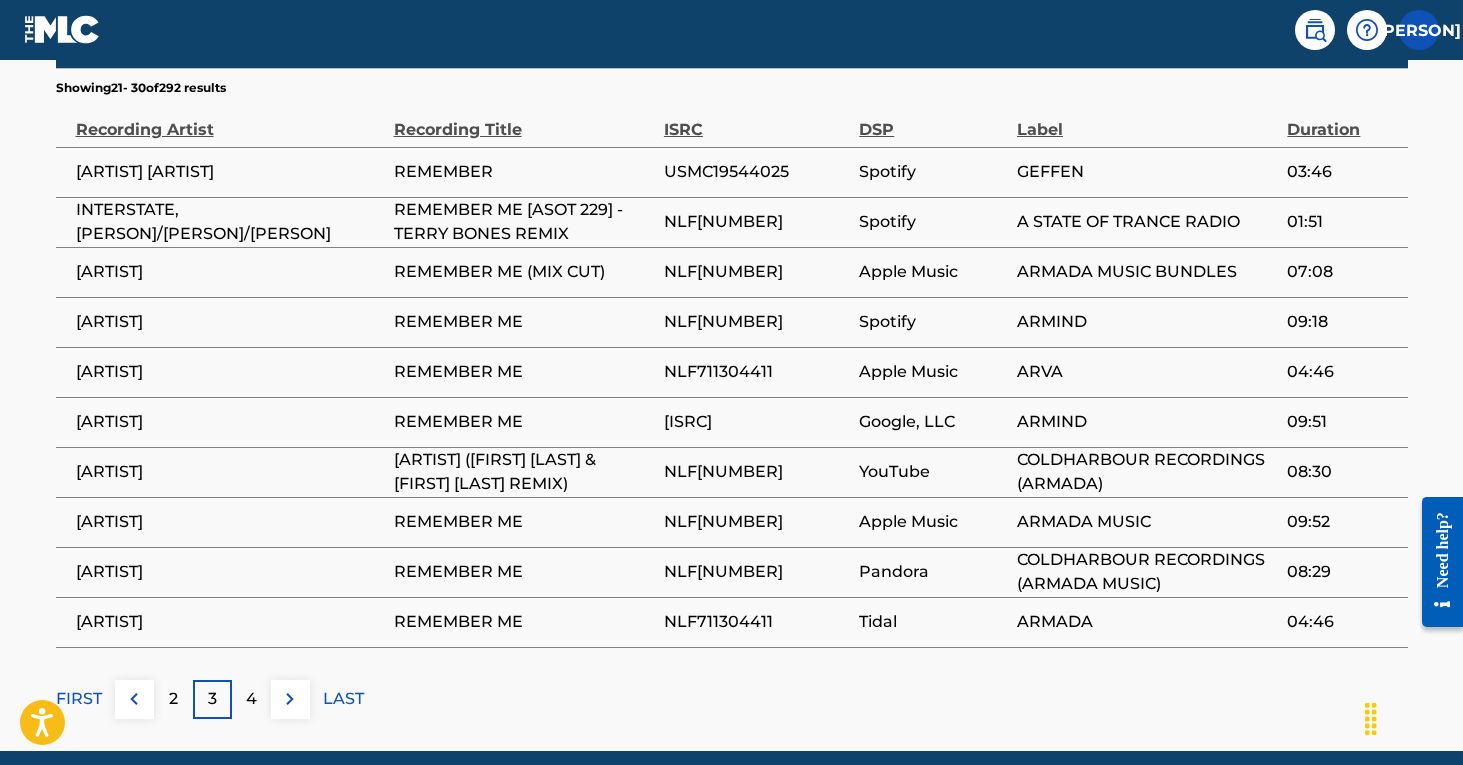 scroll, scrollTop: 1206, scrollLeft: 0, axis: vertical 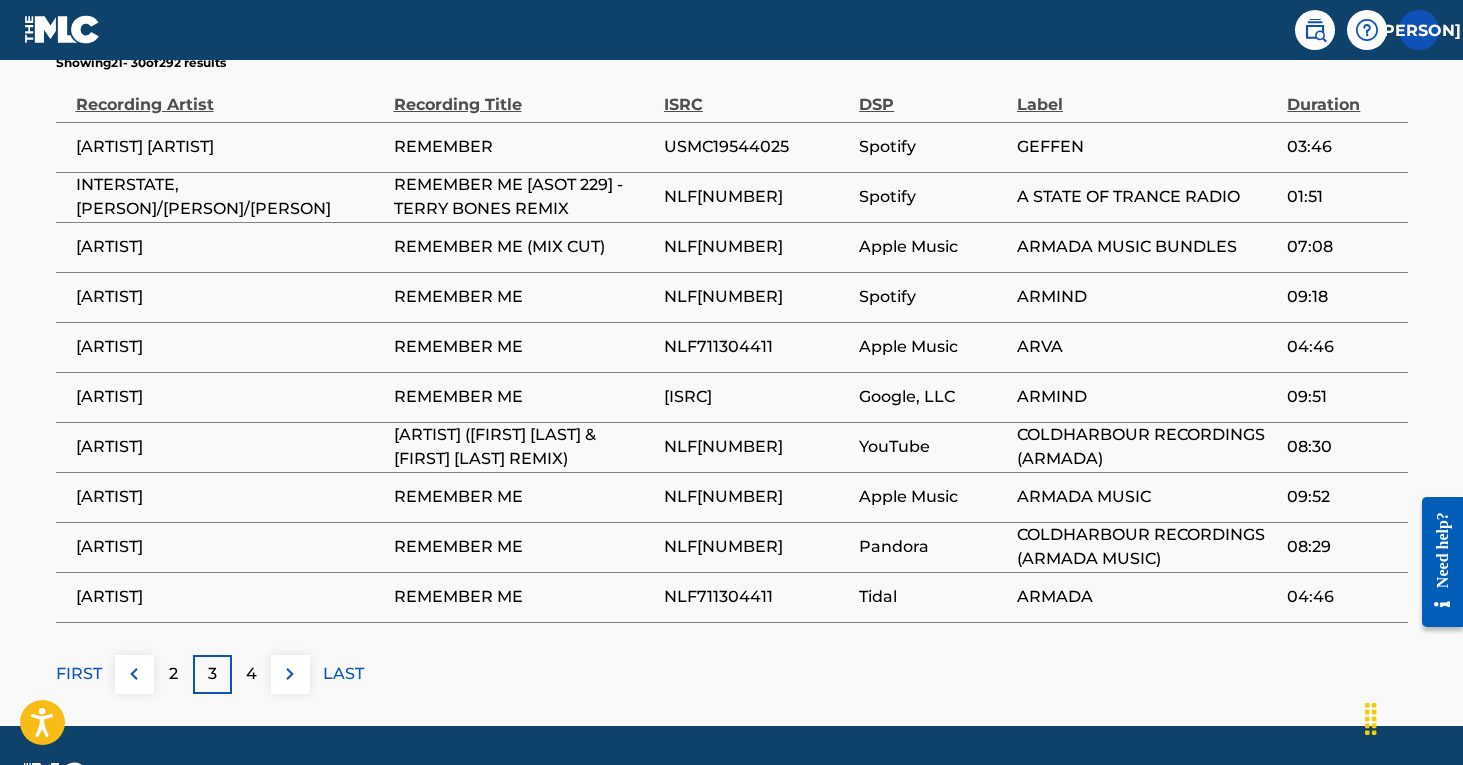 click on "4" at bounding box center (251, 674) 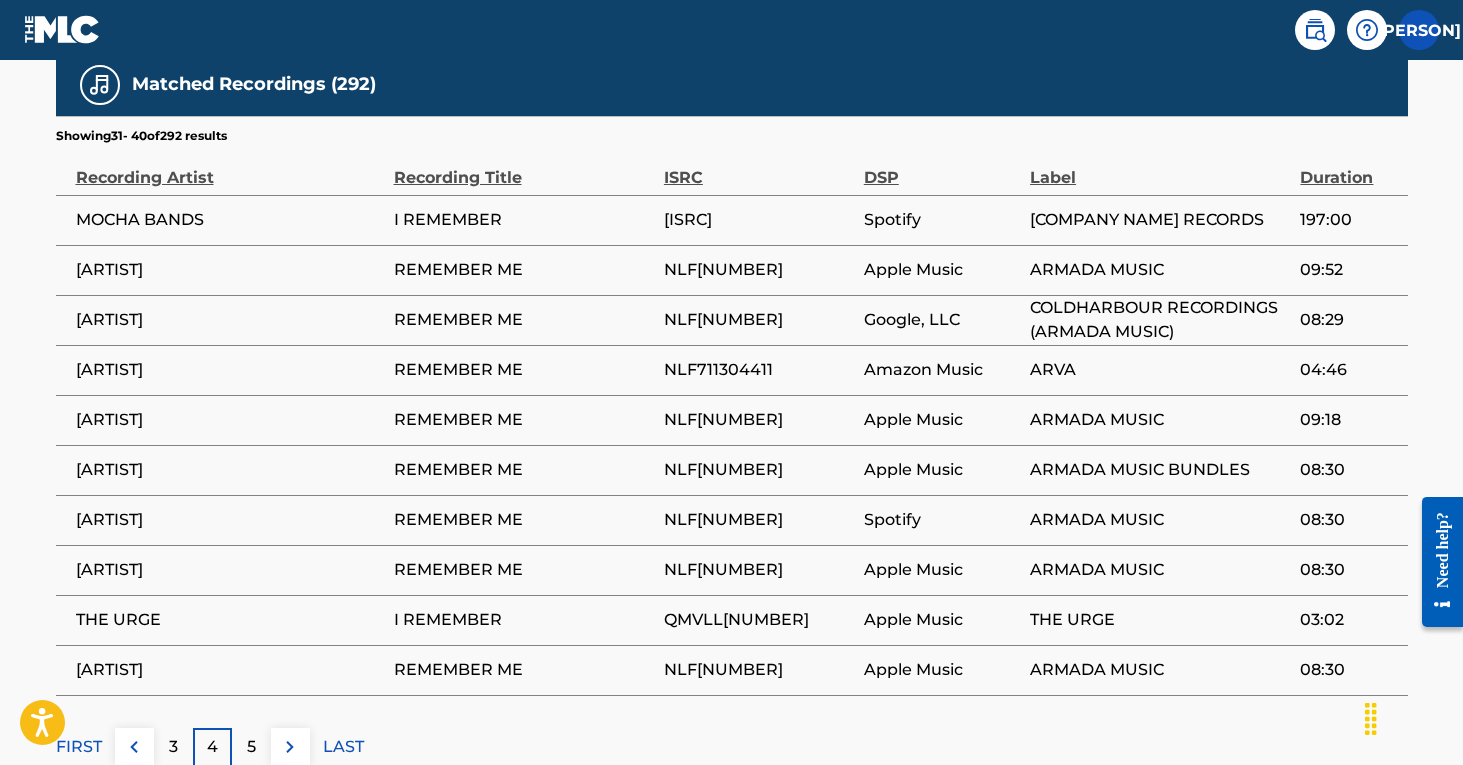 scroll, scrollTop: 1170, scrollLeft: 0, axis: vertical 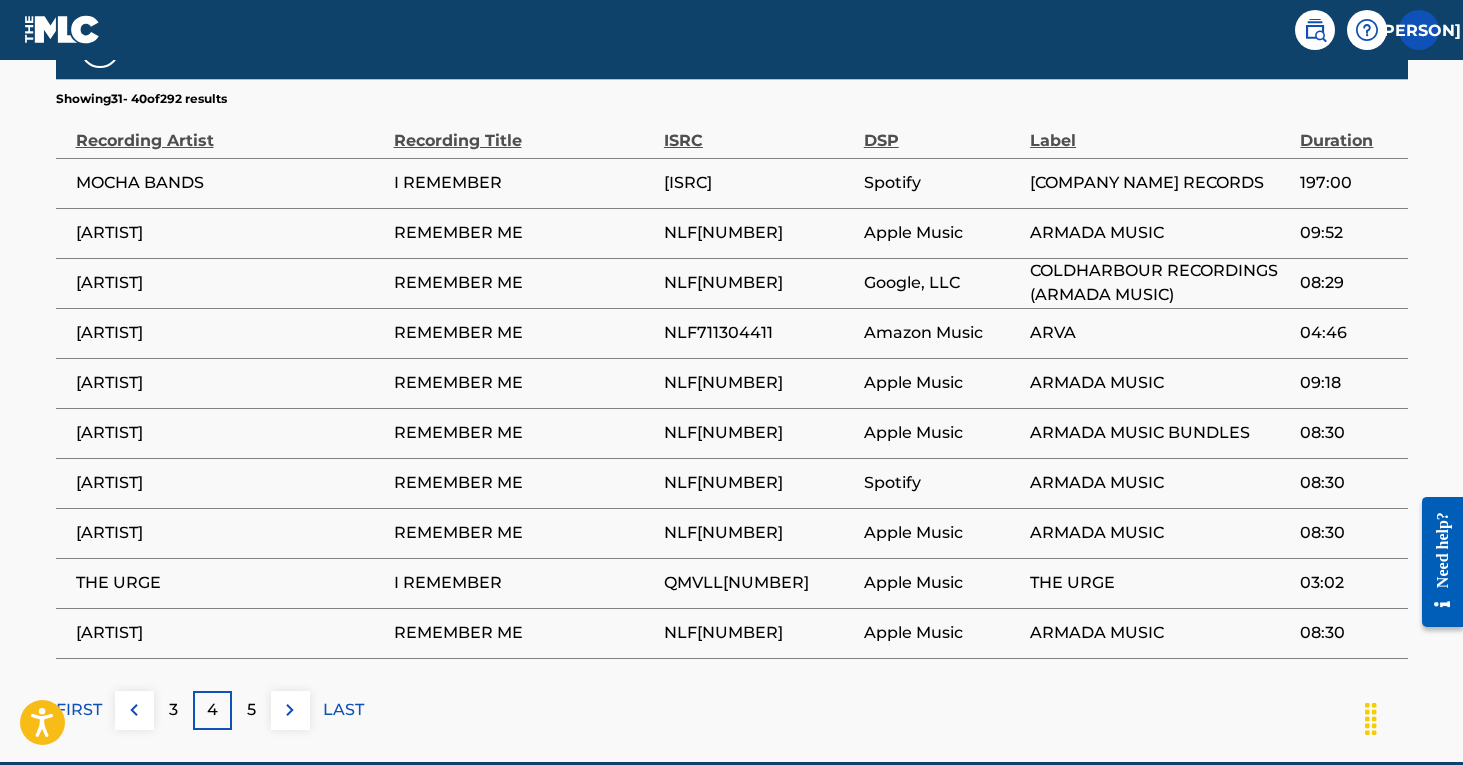 click on "5" at bounding box center [251, 710] 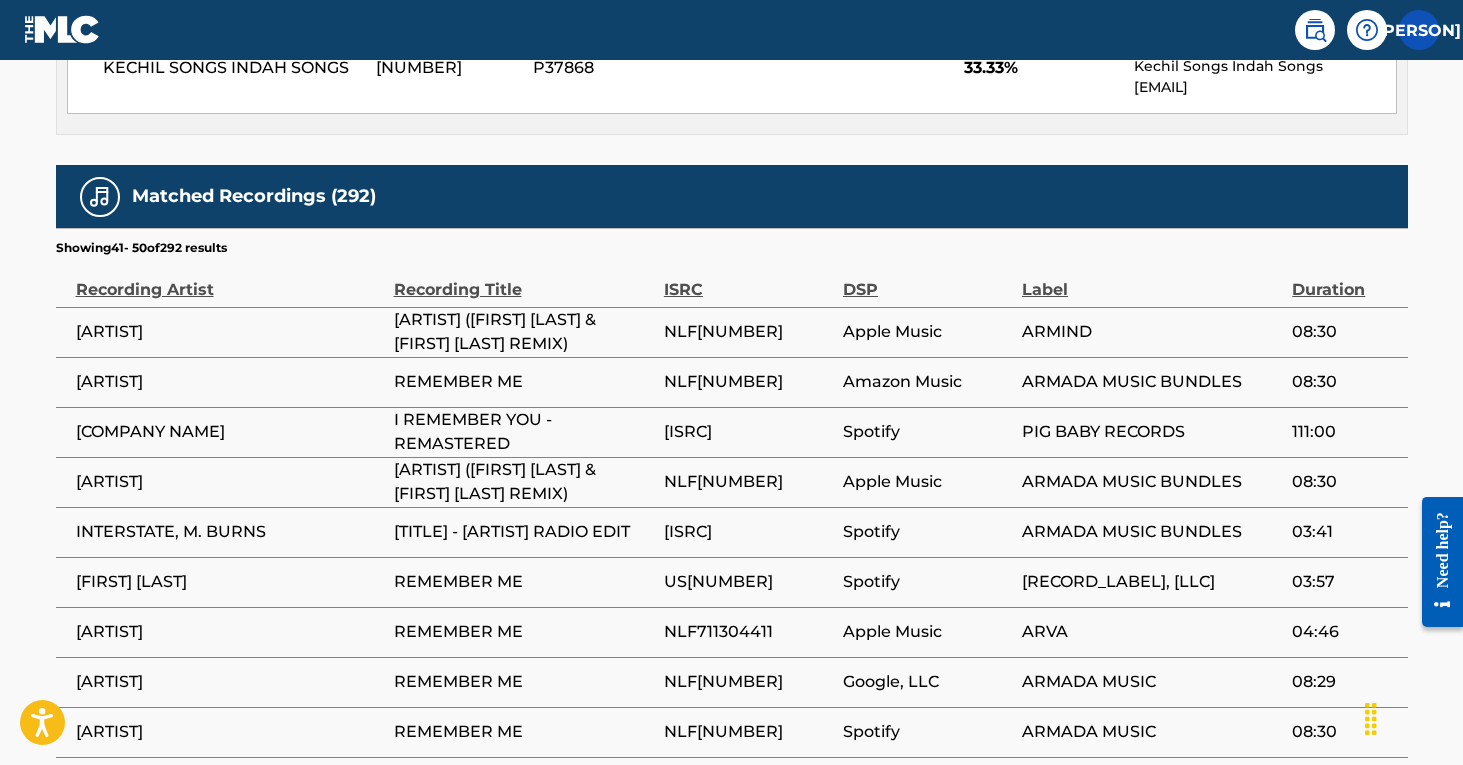 scroll, scrollTop: 1025, scrollLeft: 0, axis: vertical 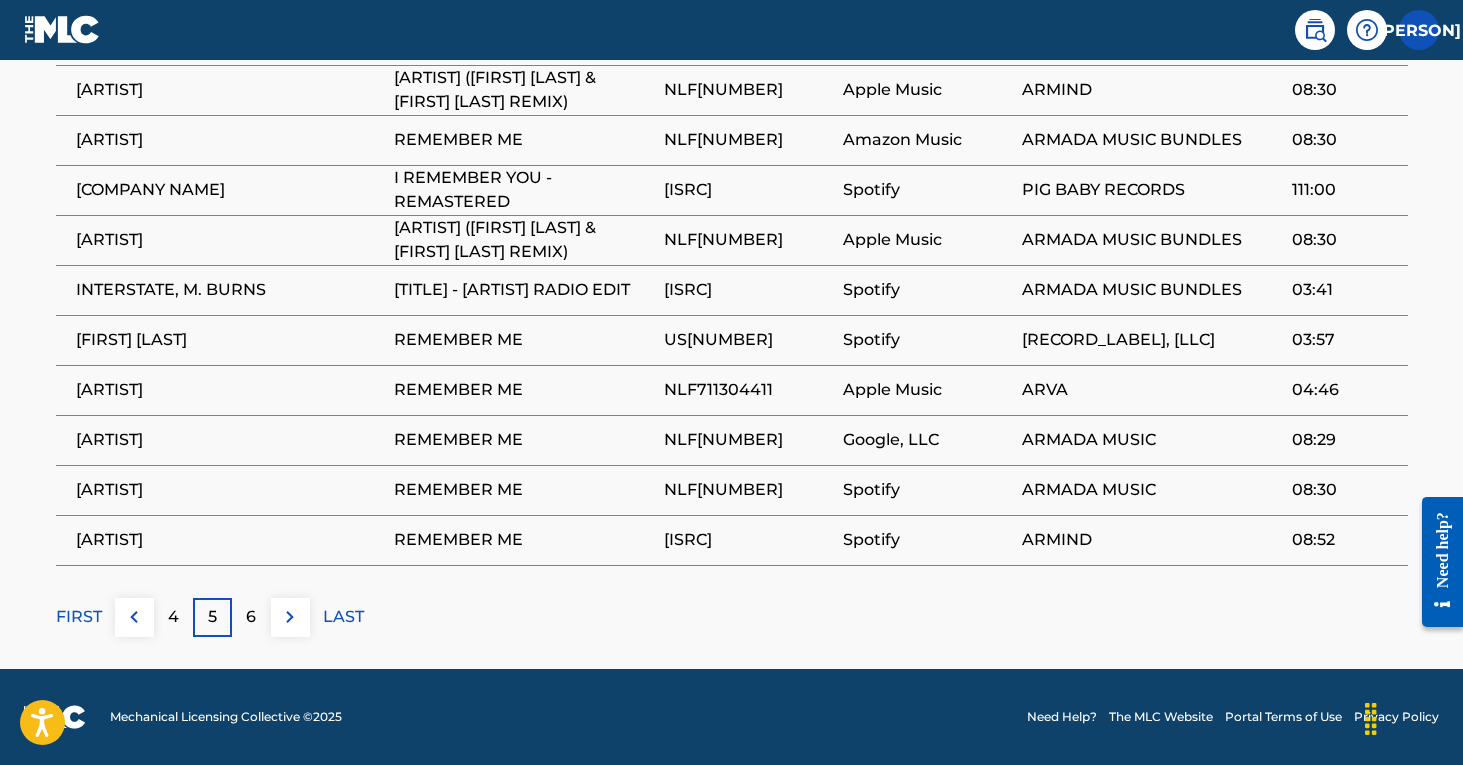 click on "FIRST" at bounding box center (79, 617) 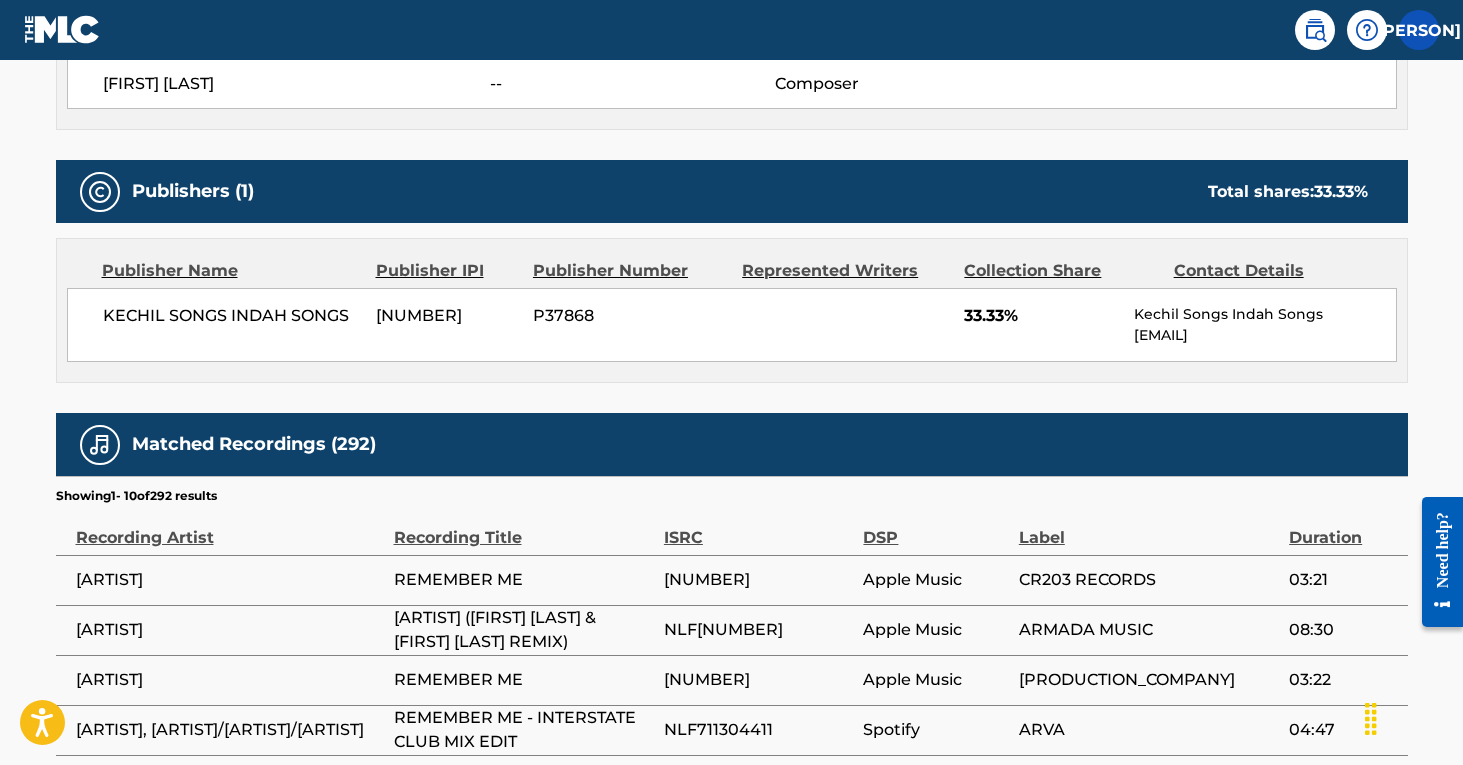 scroll, scrollTop: 844, scrollLeft: 1, axis: both 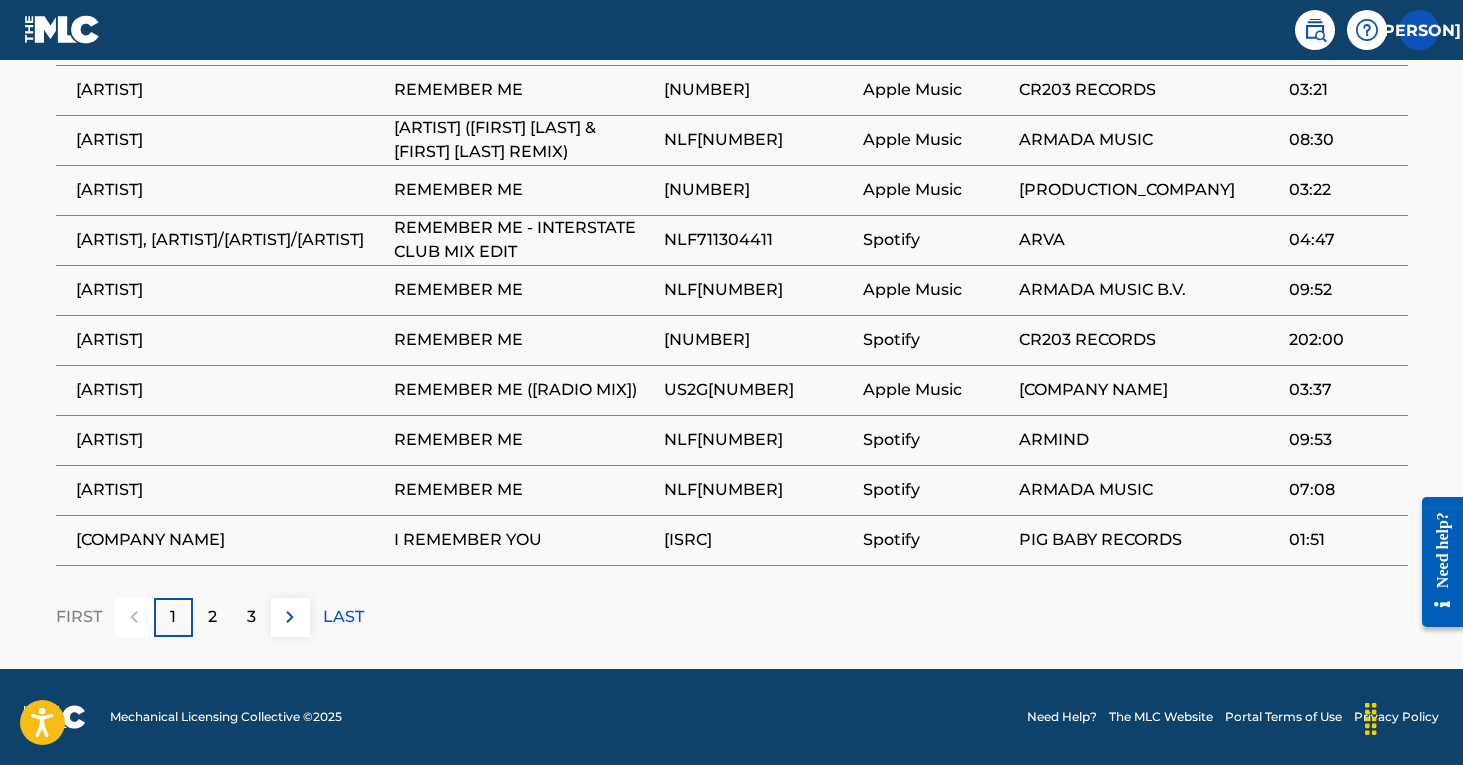 click on "2" at bounding box center (212, 617) 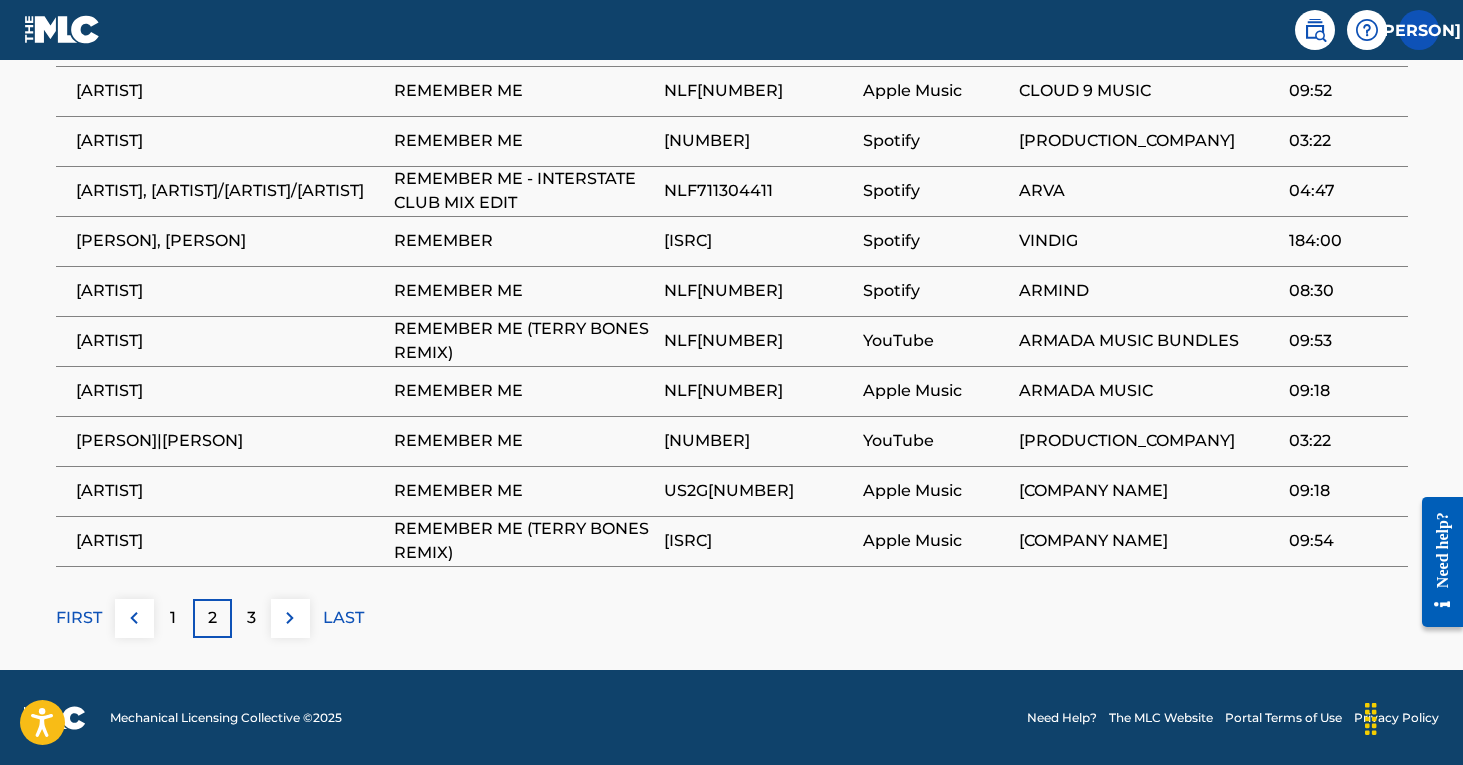 click on "3" at bounding box center (251, 618) 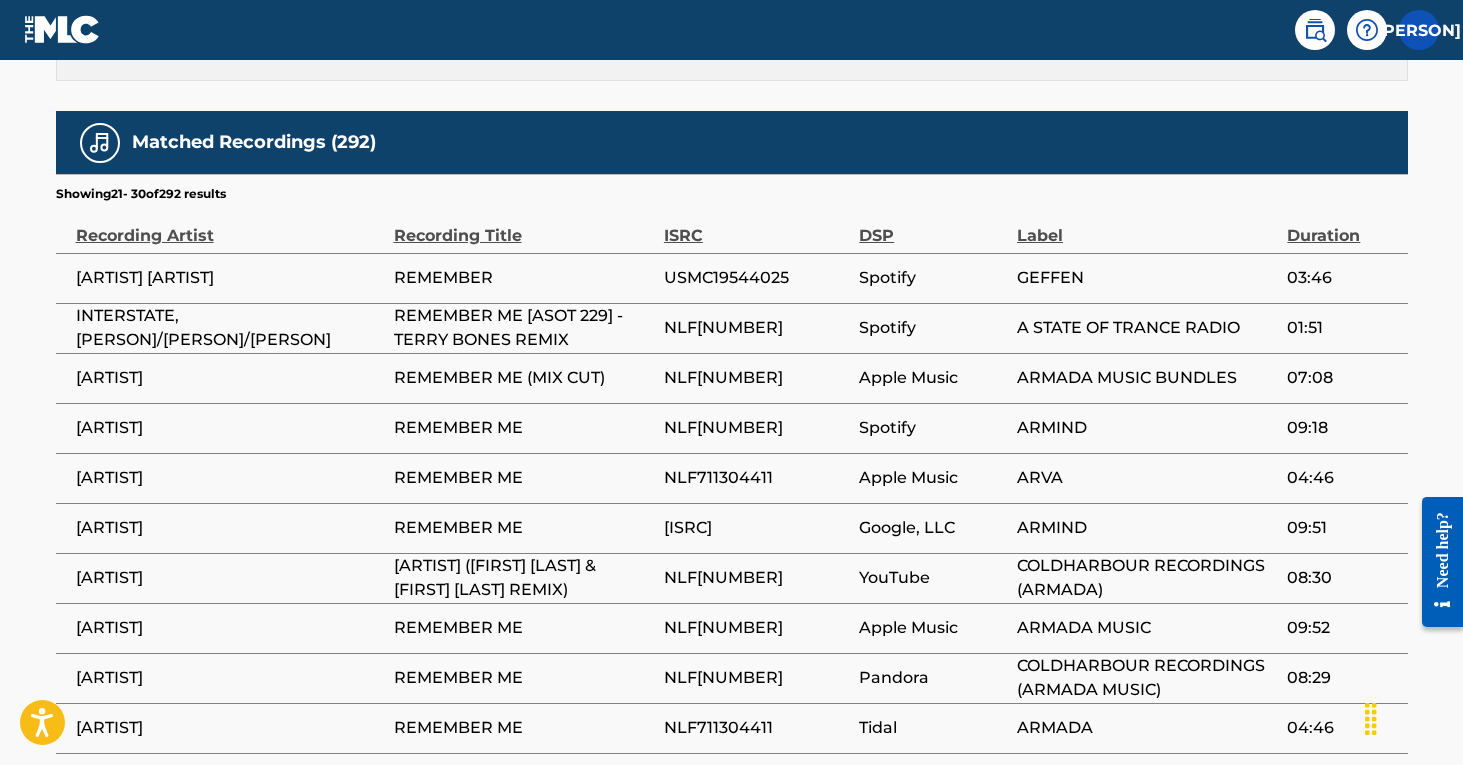 scroll, scrollTop: 1085, scrollLeft: 0, axis: vertical 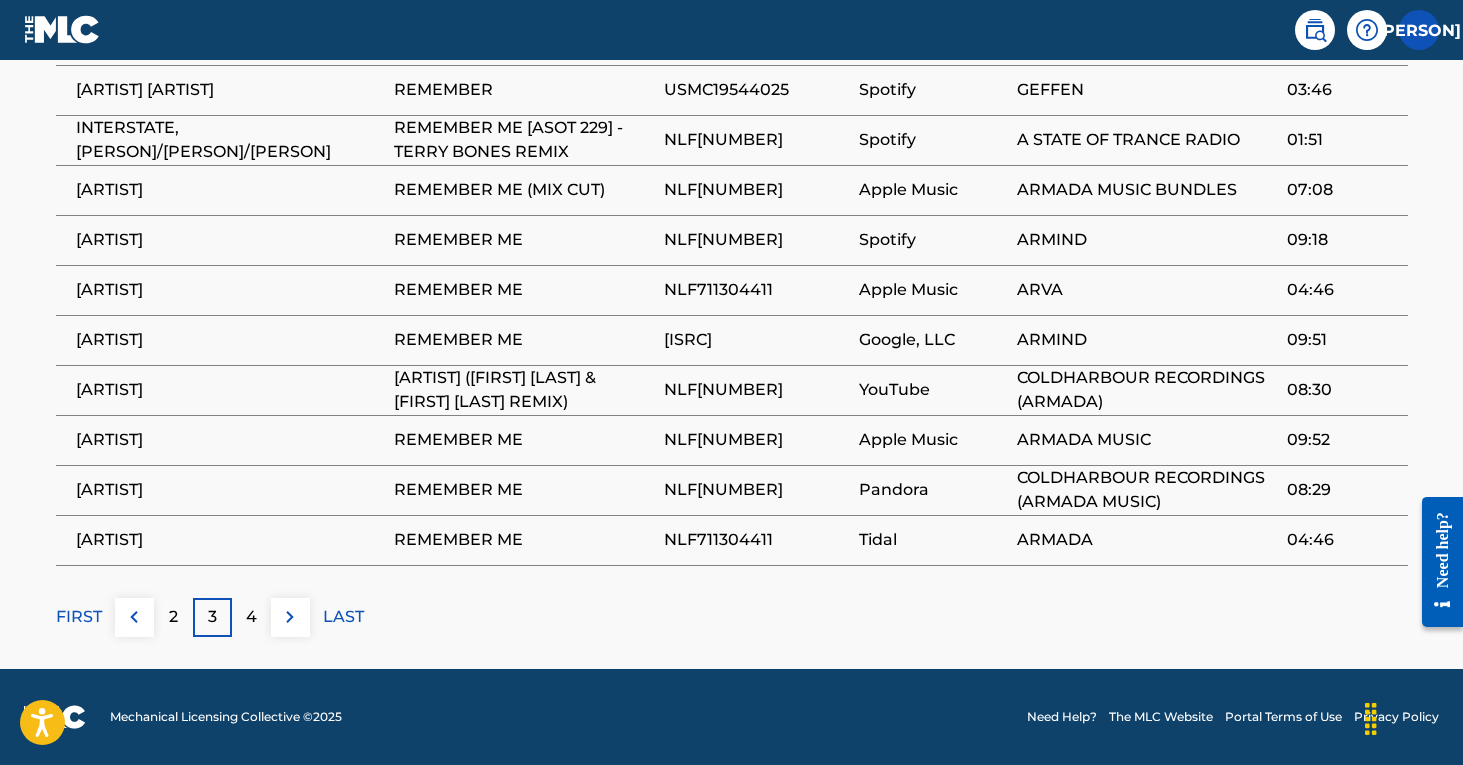 click on "FIRST" at bounding box center [79, 617] 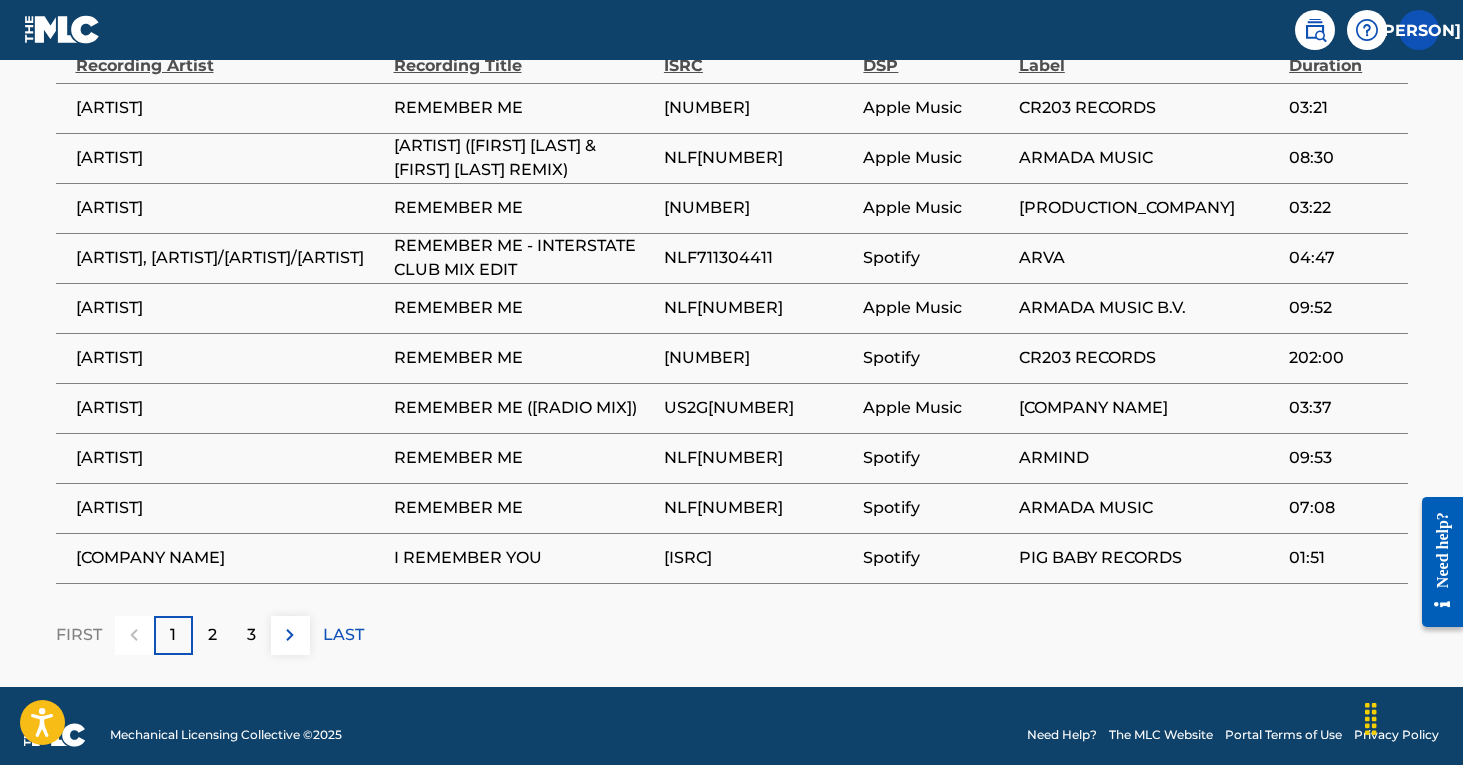 scroll, scrollTop: 1274, scrollLeft: 0, axis: vertical 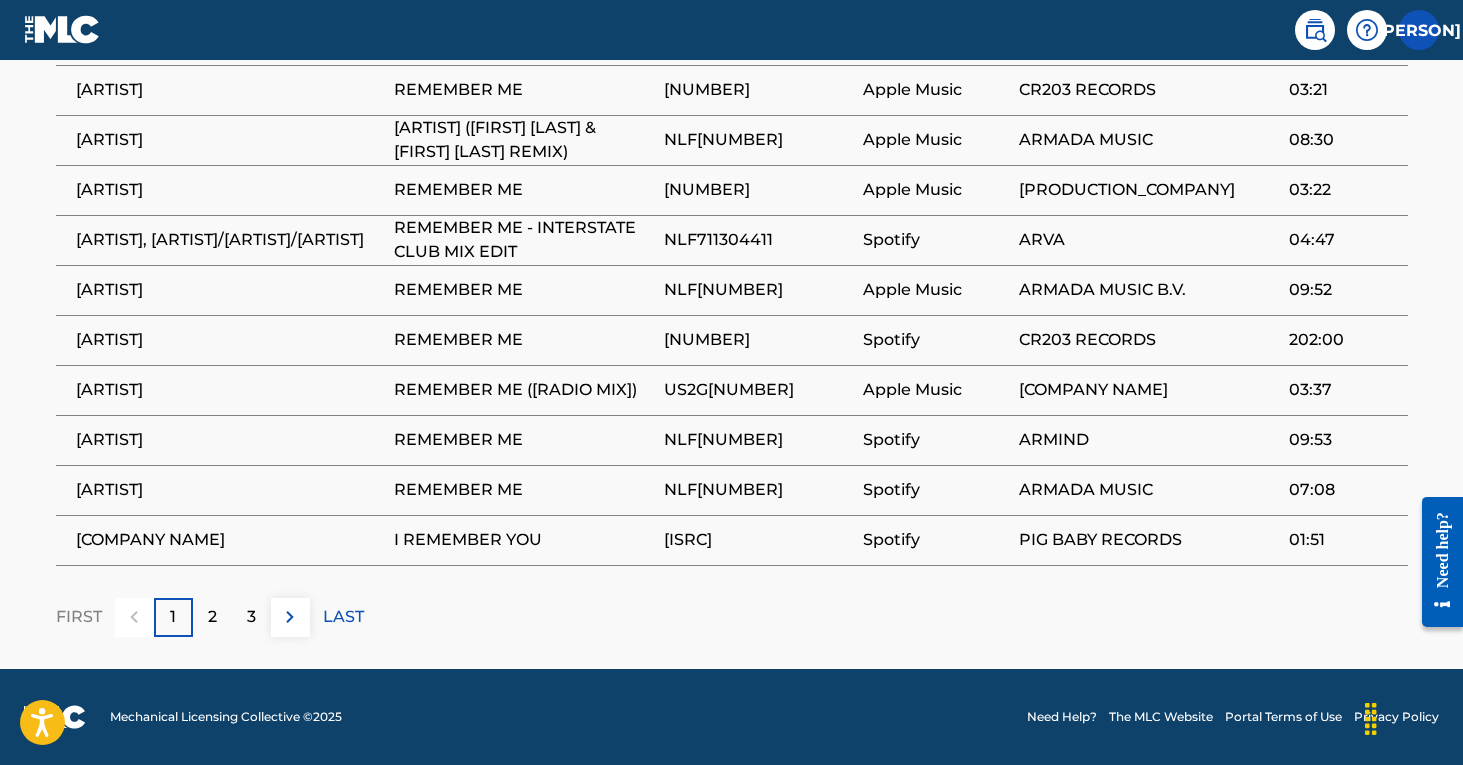click on "2" at bounding box center [212, 617] 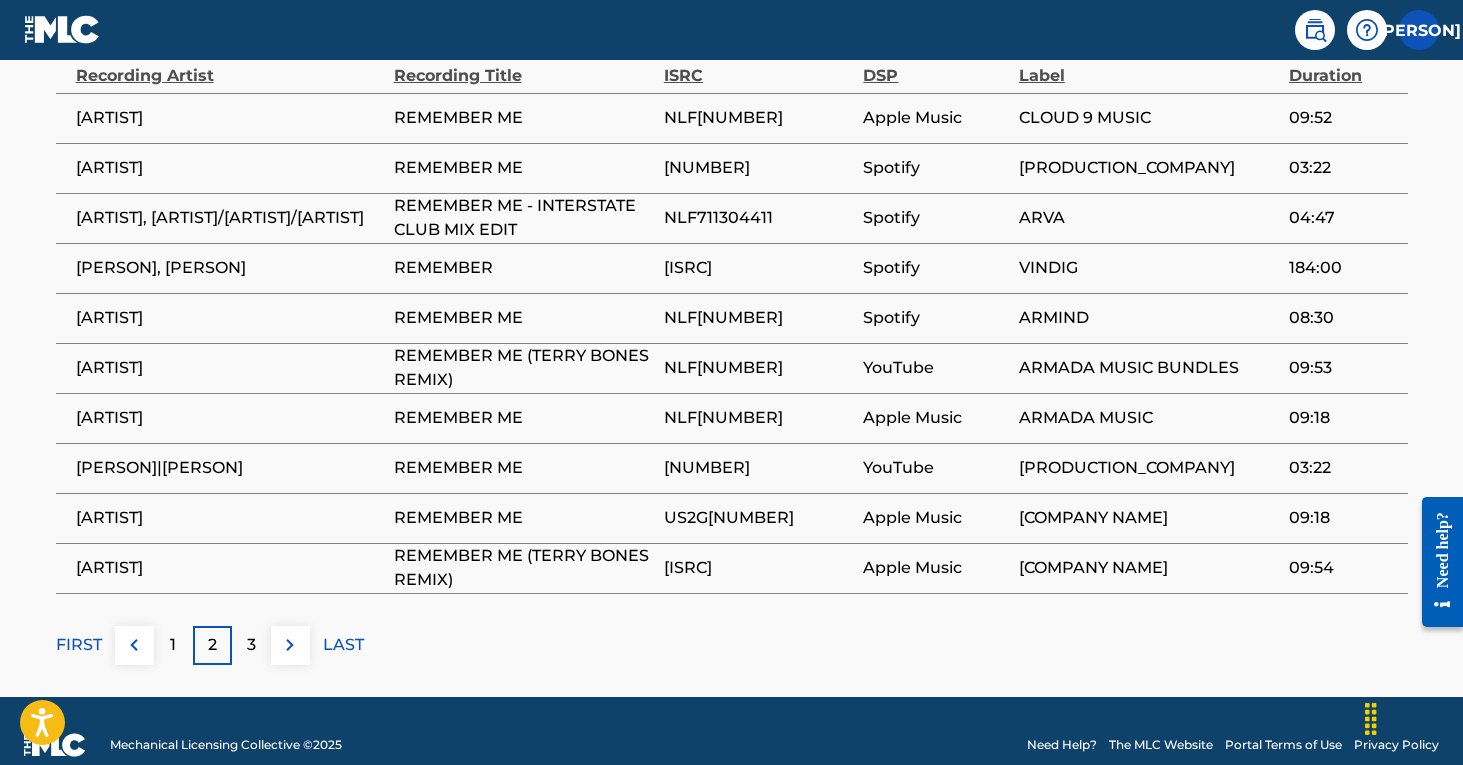 scroll, scrollTop: 1237, scrollLeft: 0, axis: vertical 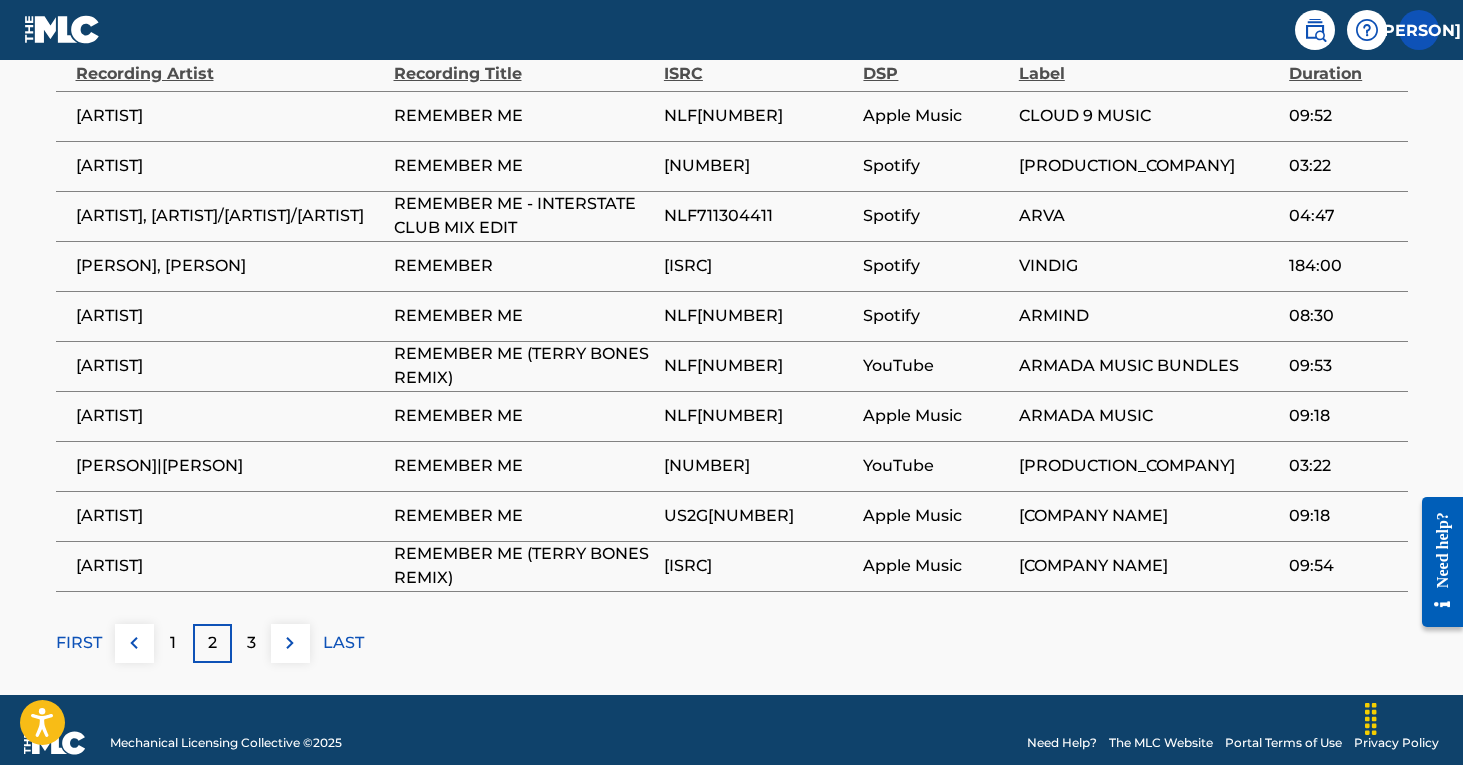 click on "3" at bounding box center [251, 643] 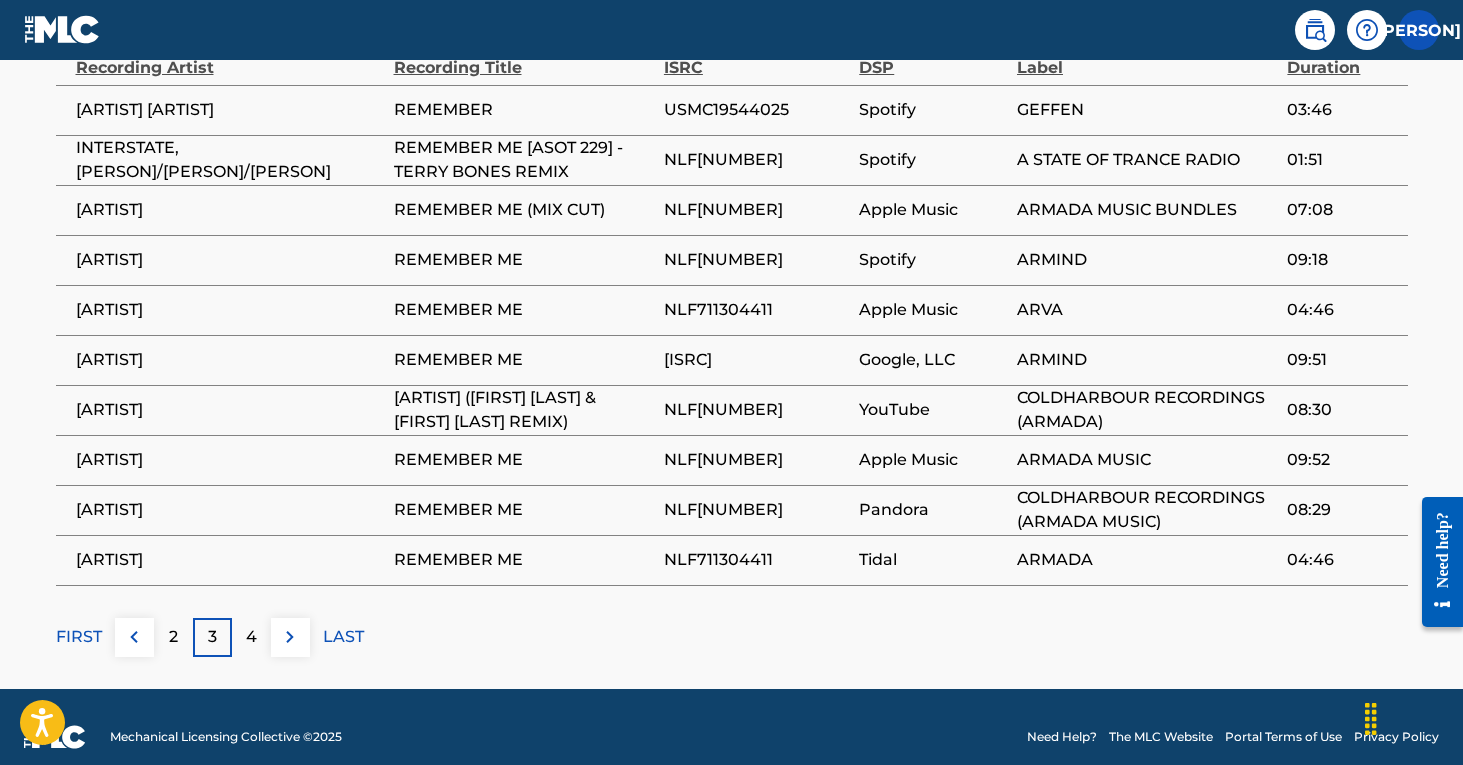 scroll, scrollTop: 1257, scrollLeft: 0, axis: vertical 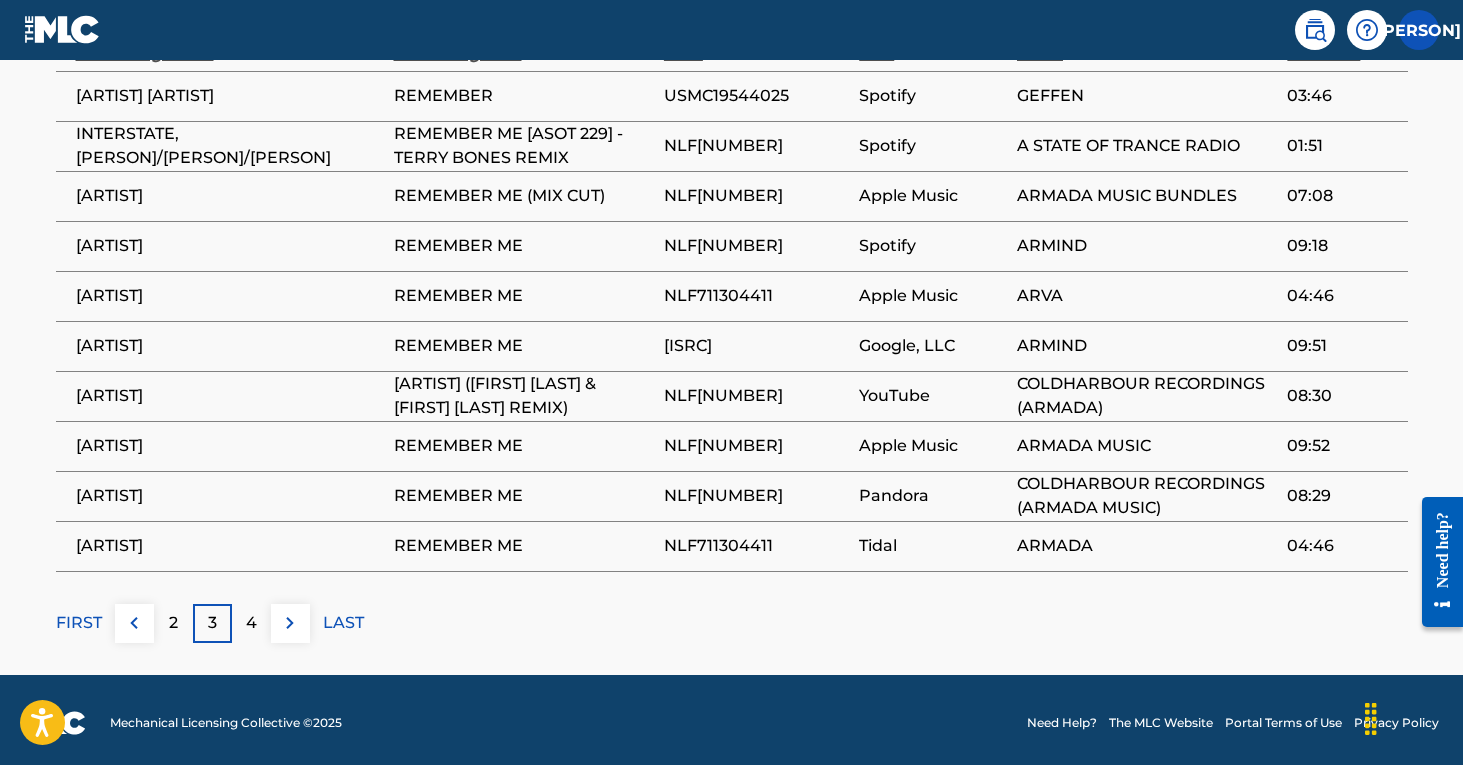 click on "4" at bounding box center (251, 623) 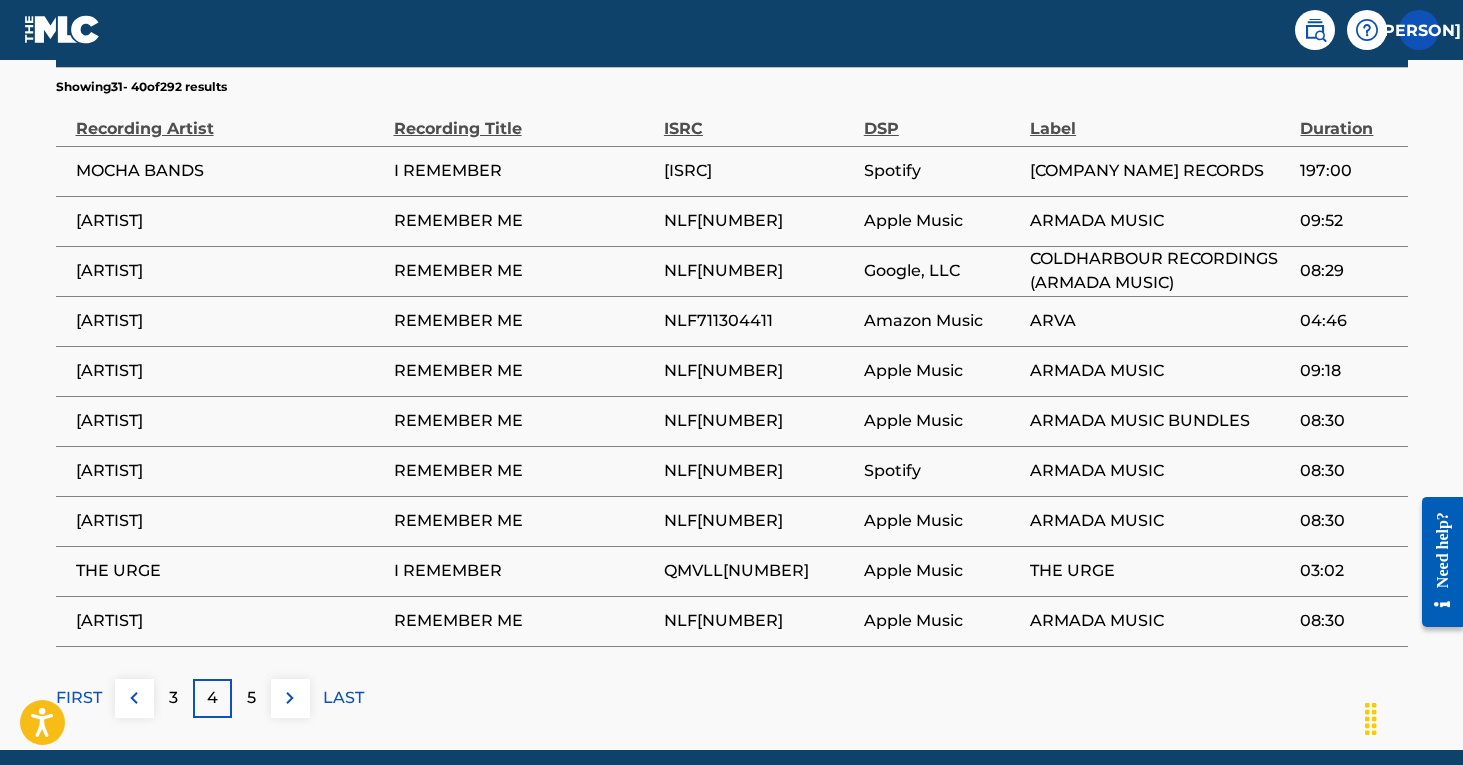 scroll, scrollTop: 1185, scrollLeft: 0, axis: vertical 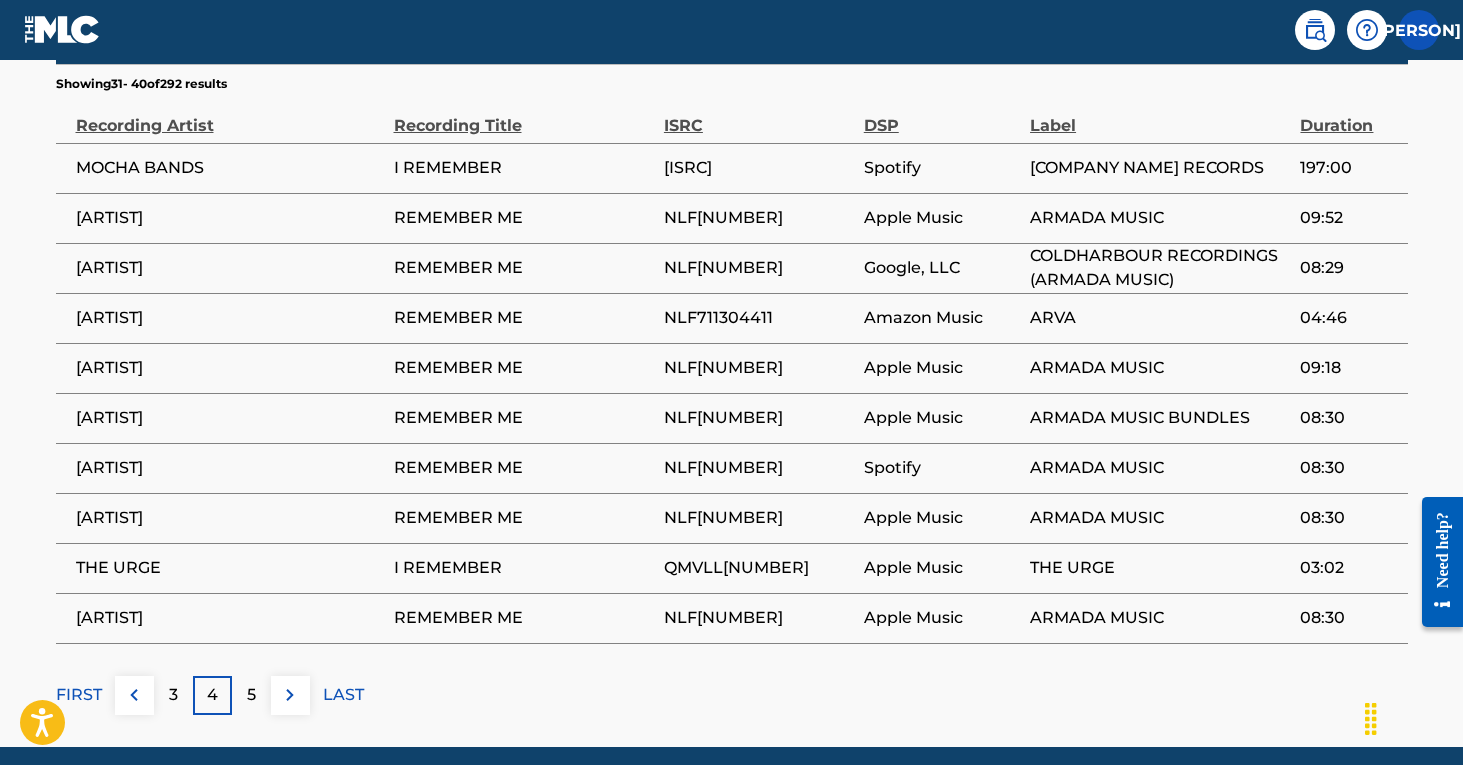 click on "5" at bounding box center [251, 695] 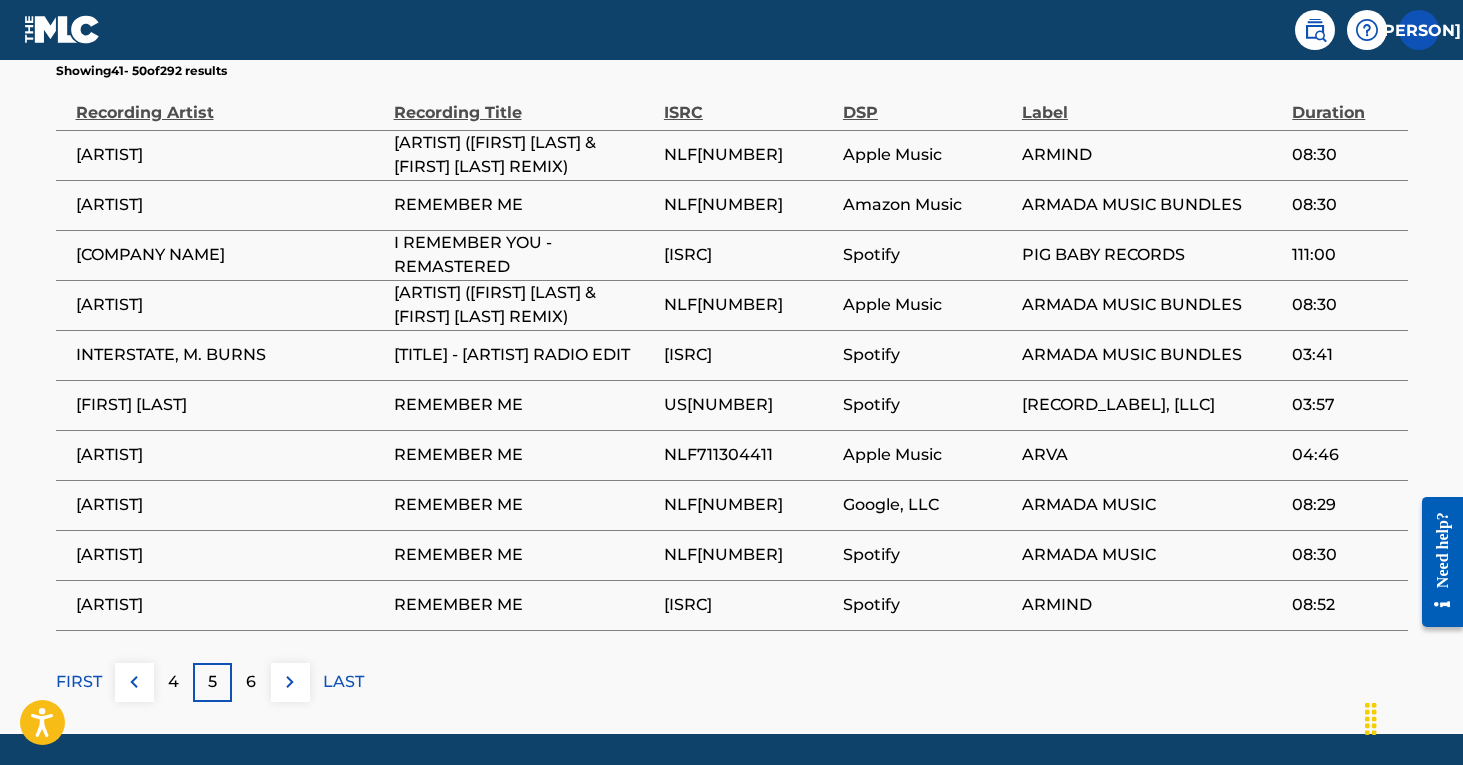 scroll, scrollTop: 1272, scrollLeft: 0, axis: vertical 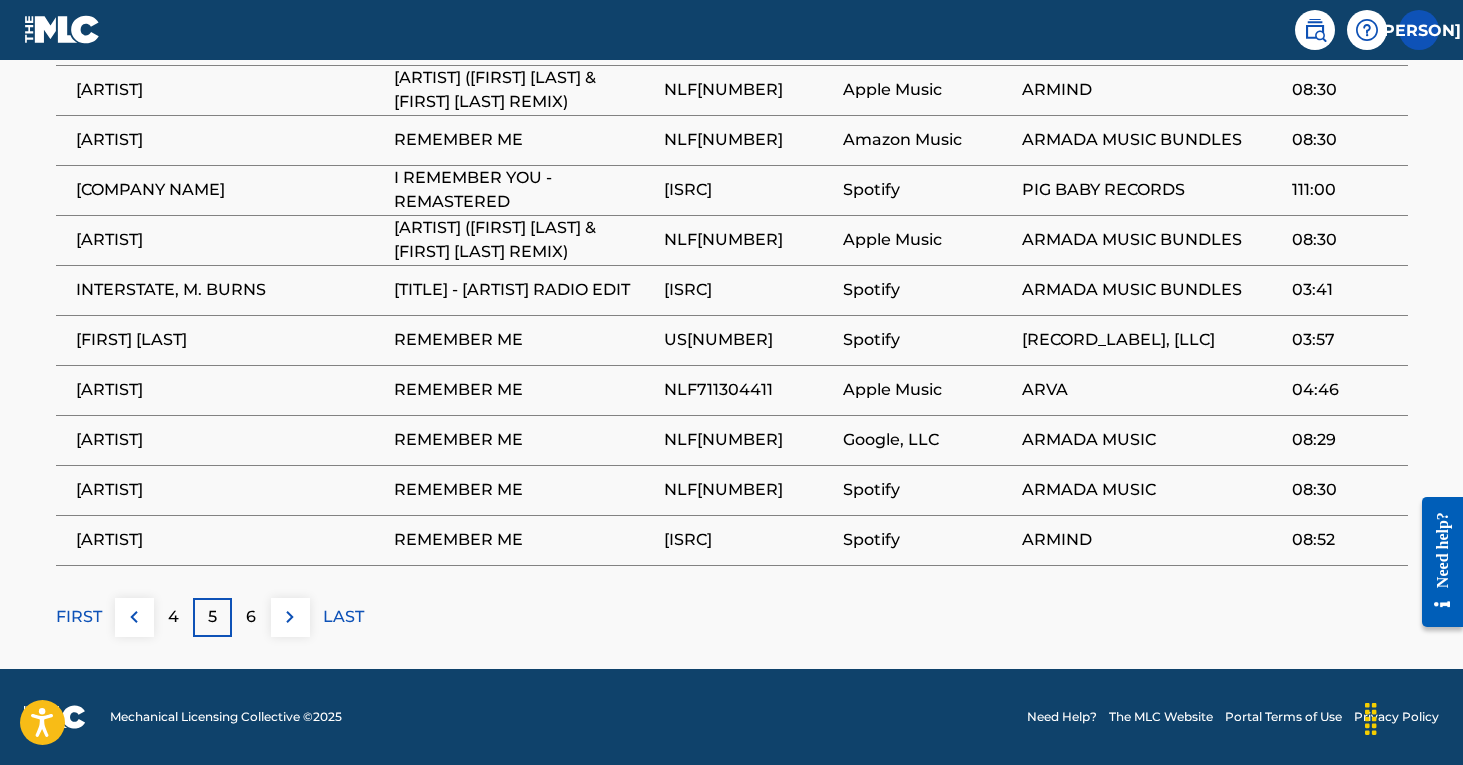 click on "6" at bounding box center [251, 617] 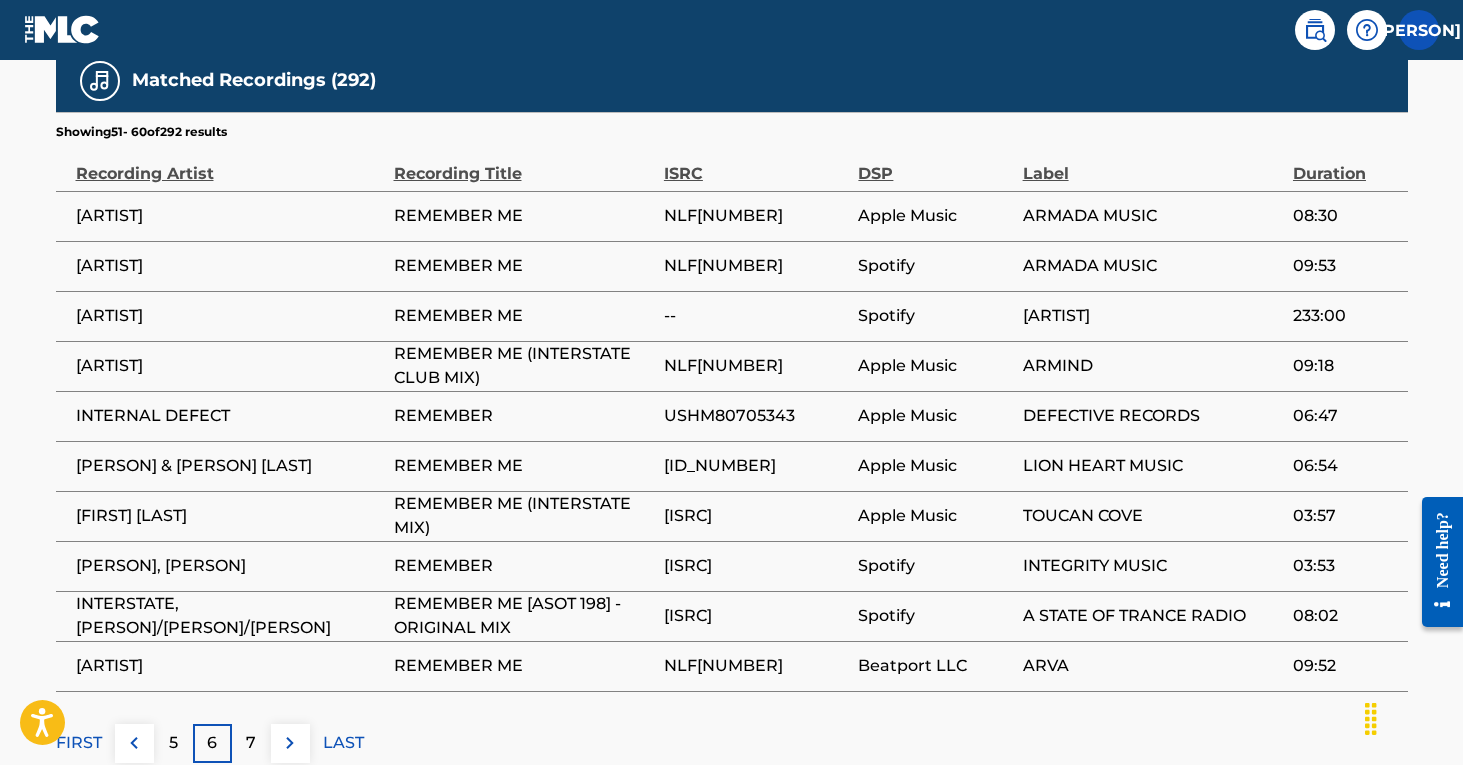 scroll, scrollTop: 1139, scrollLeft: 0, axis: vertical 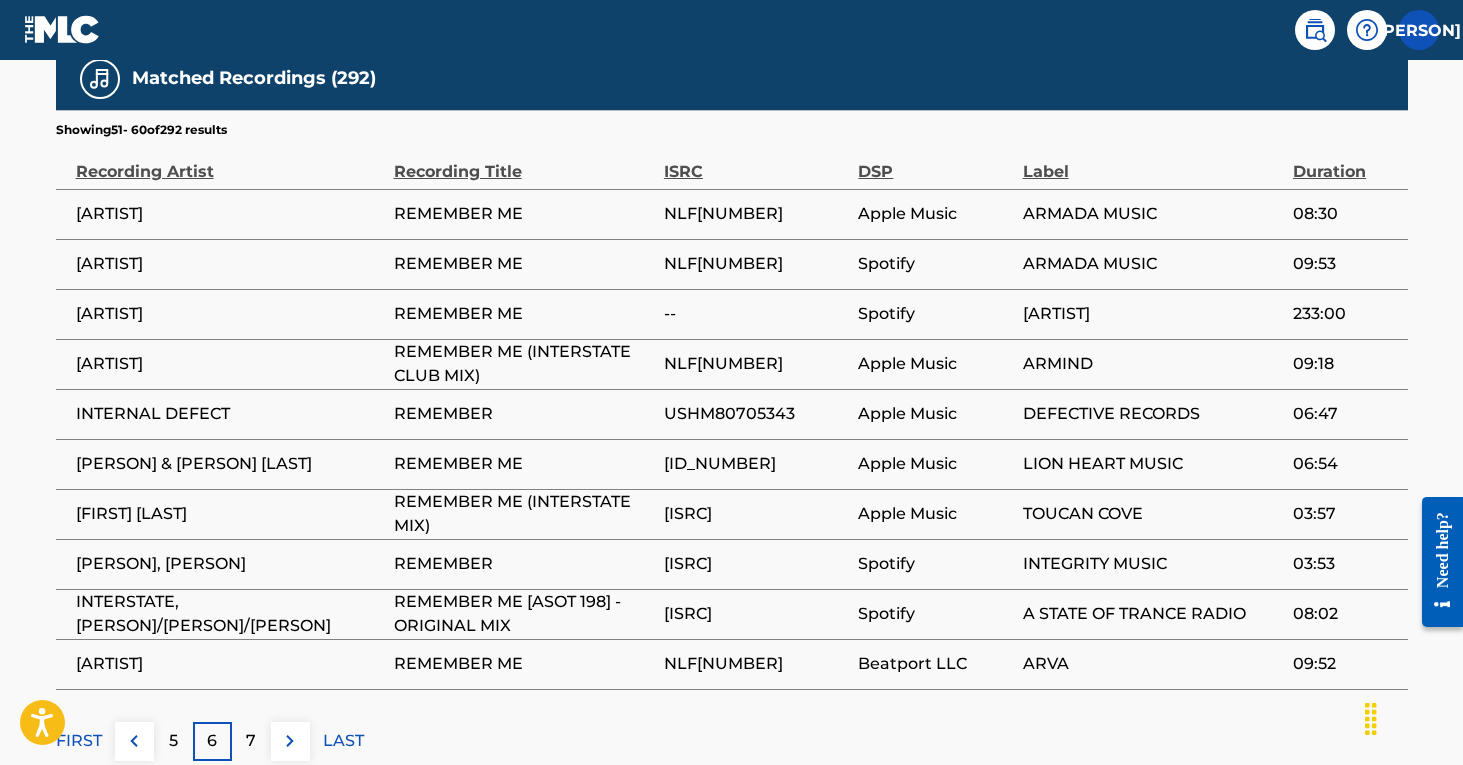 click on "[ISRC]" at bounding box center (756, 514) 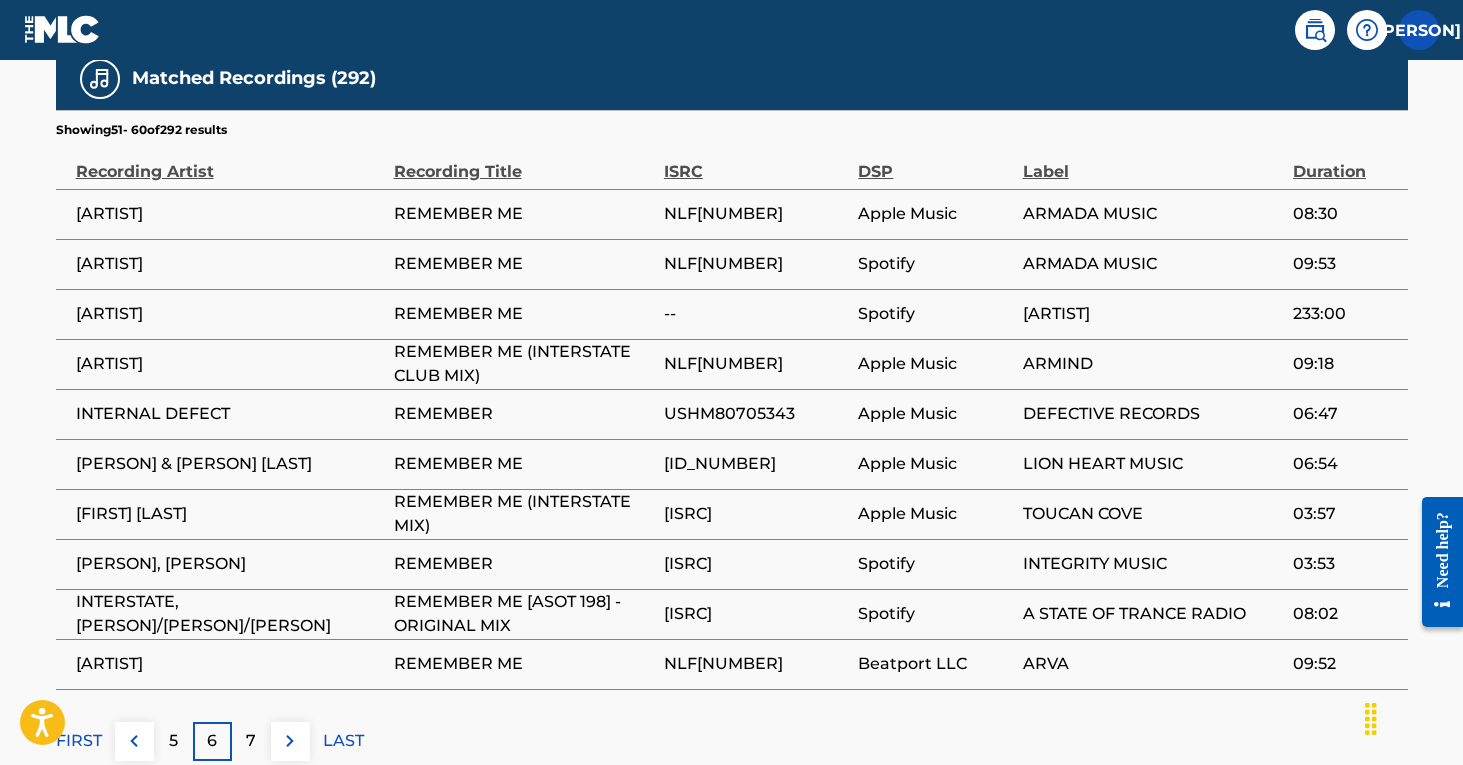 click on "[FIRST] [LAST]" at bounding box center [230, 514] 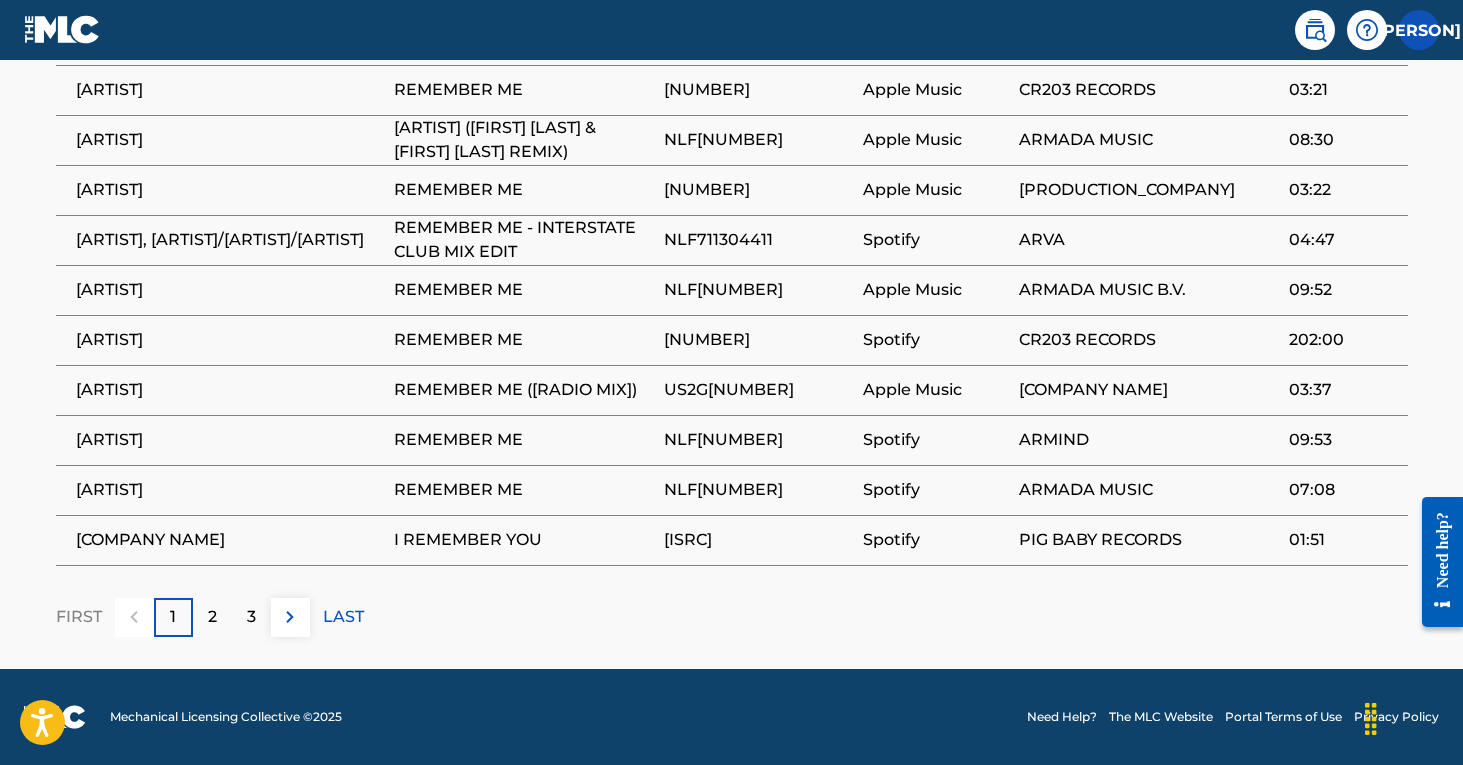 scroll, scrollTop: 1284, scrollLeft: 0, axis: vertical 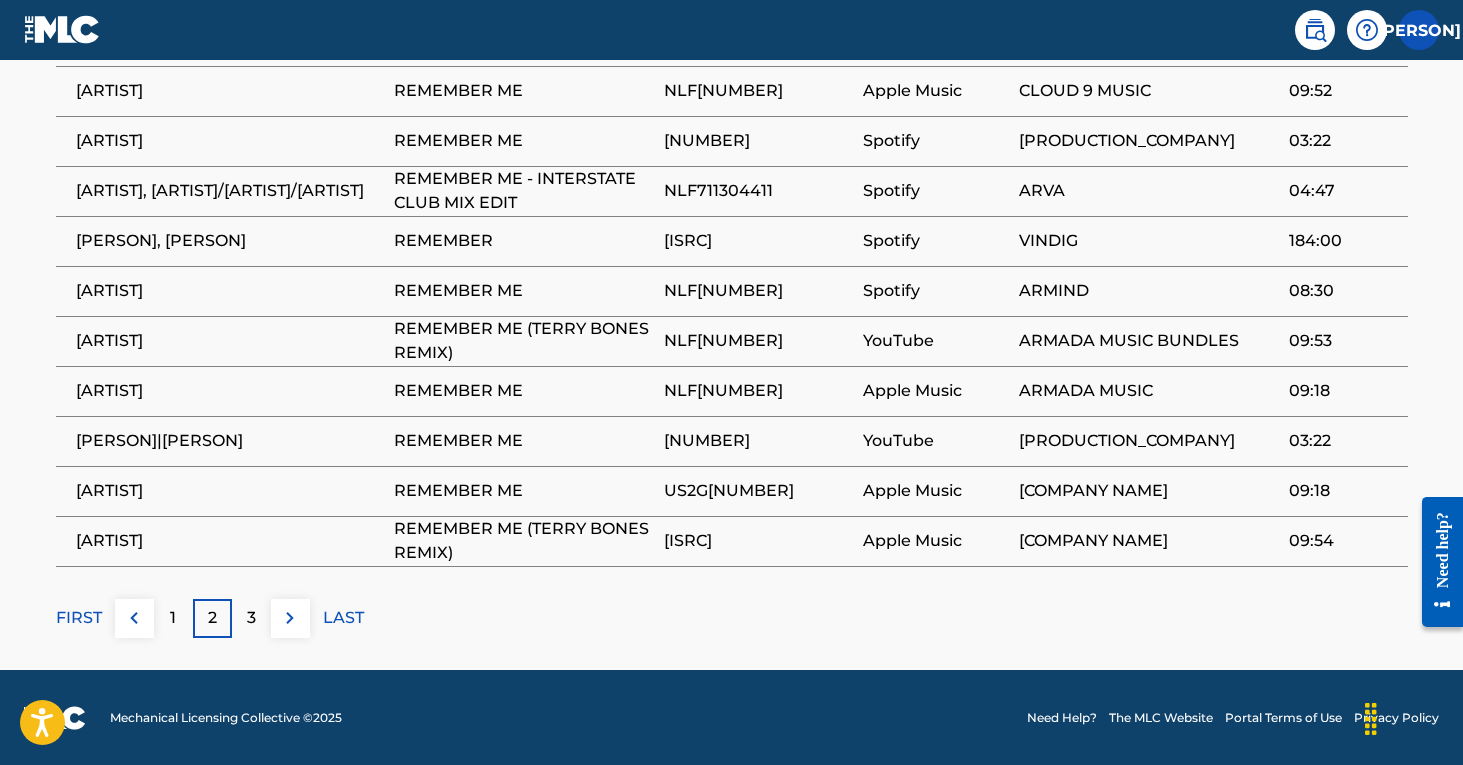click on "3" at bounding box center (251, 618) 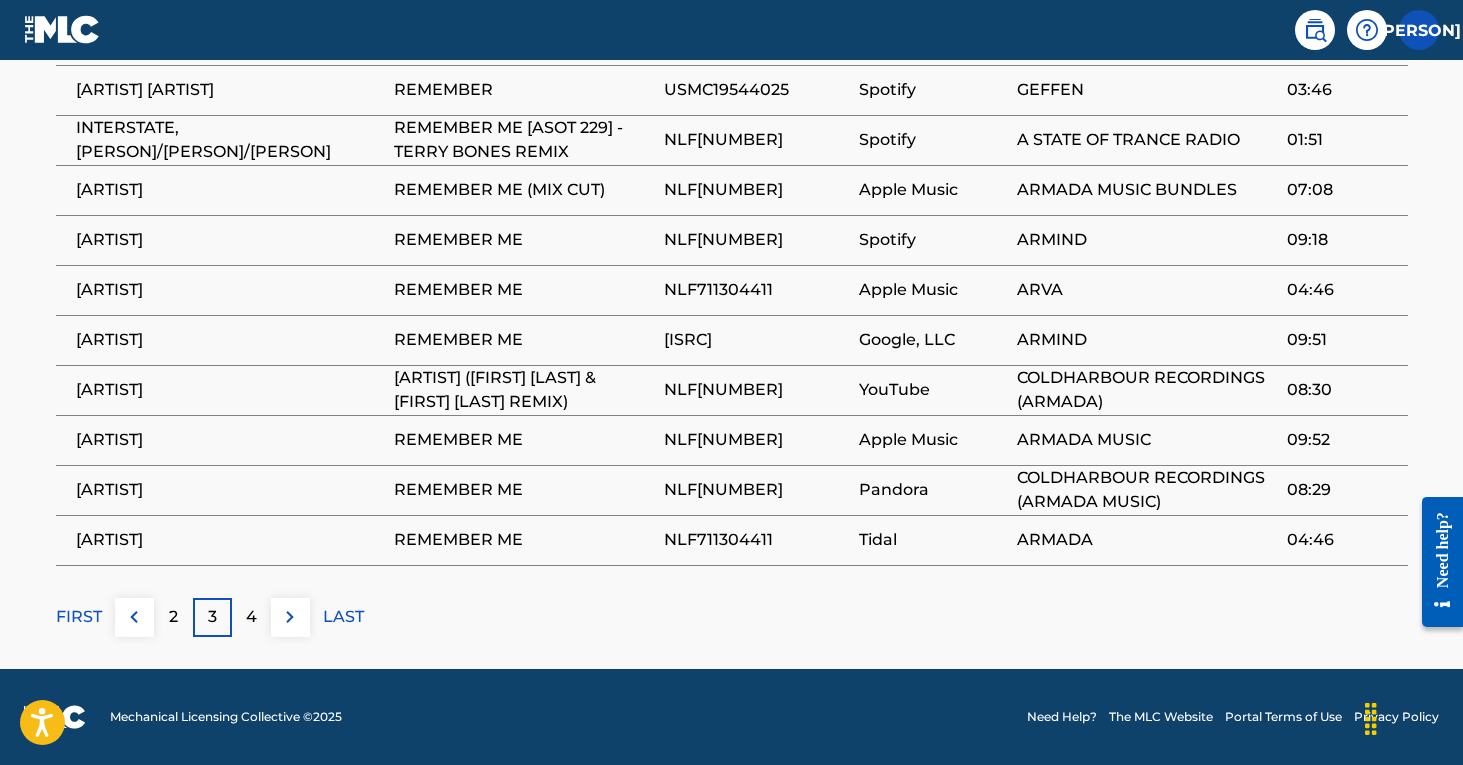 click on "4" at bounding box center (251, 617) 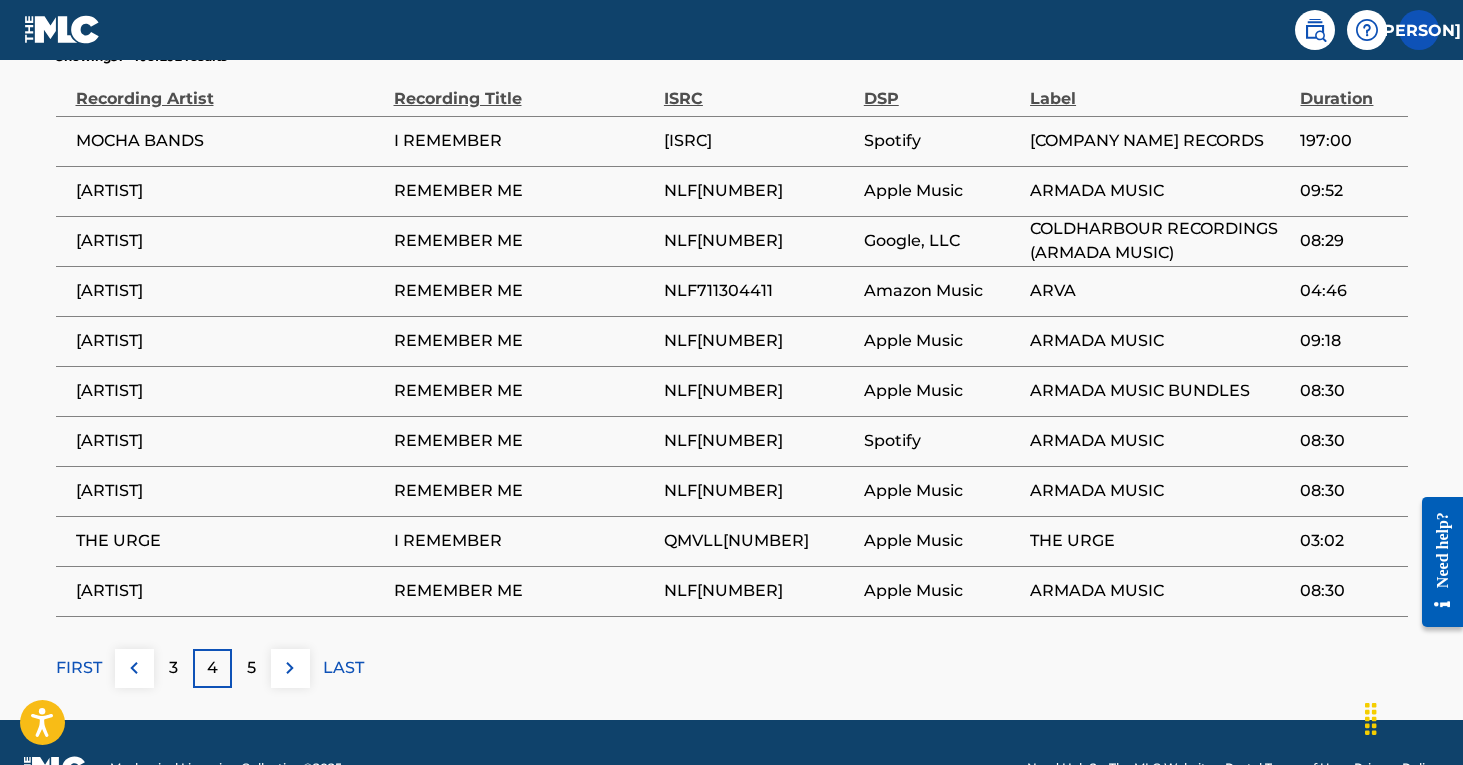 scroll, scrollTop: 1223, scrollLeft: 0, axis: vertical 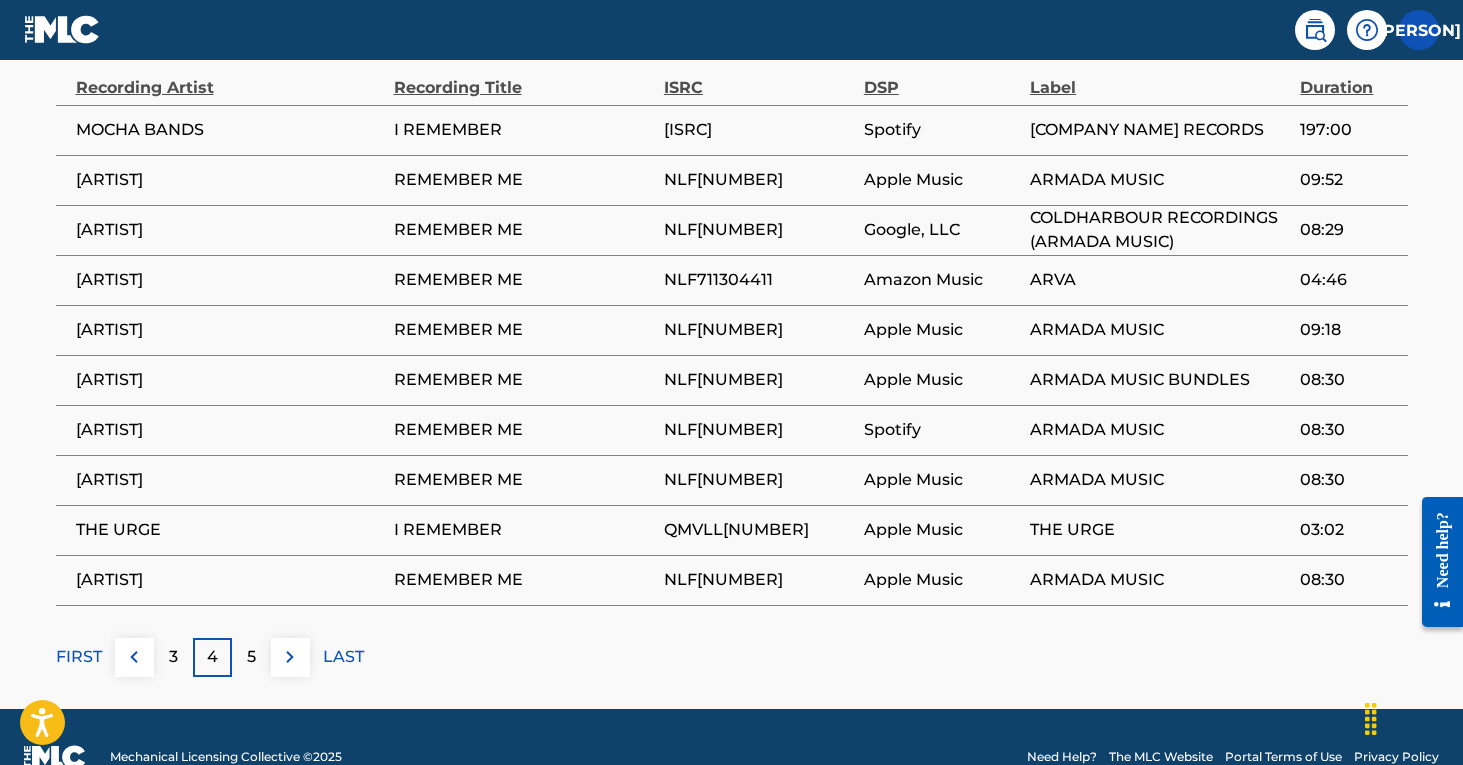 click on "5" at bounding box center [251, 657] 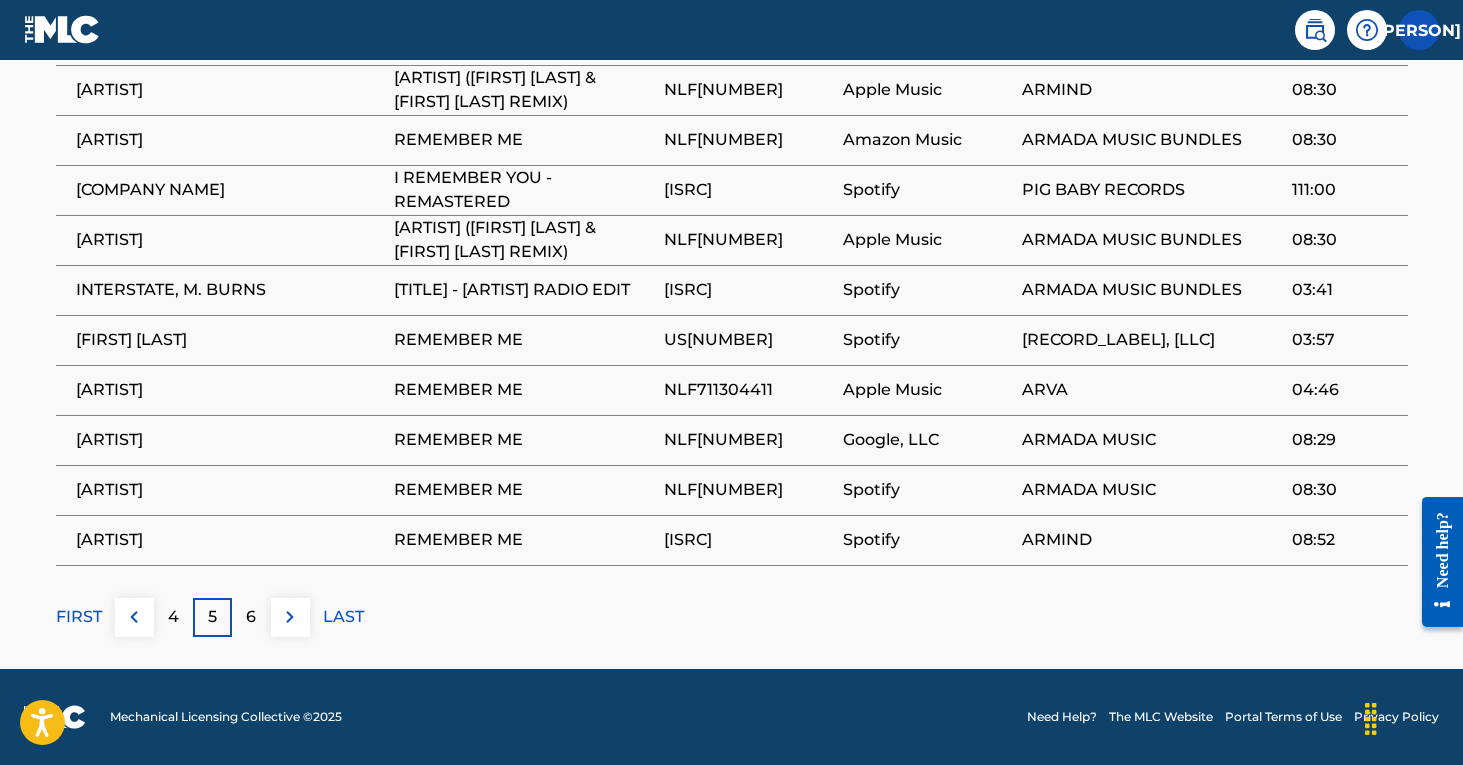 scroll, scrollTop: 1284, scrollLeft: 0, axis: vertical 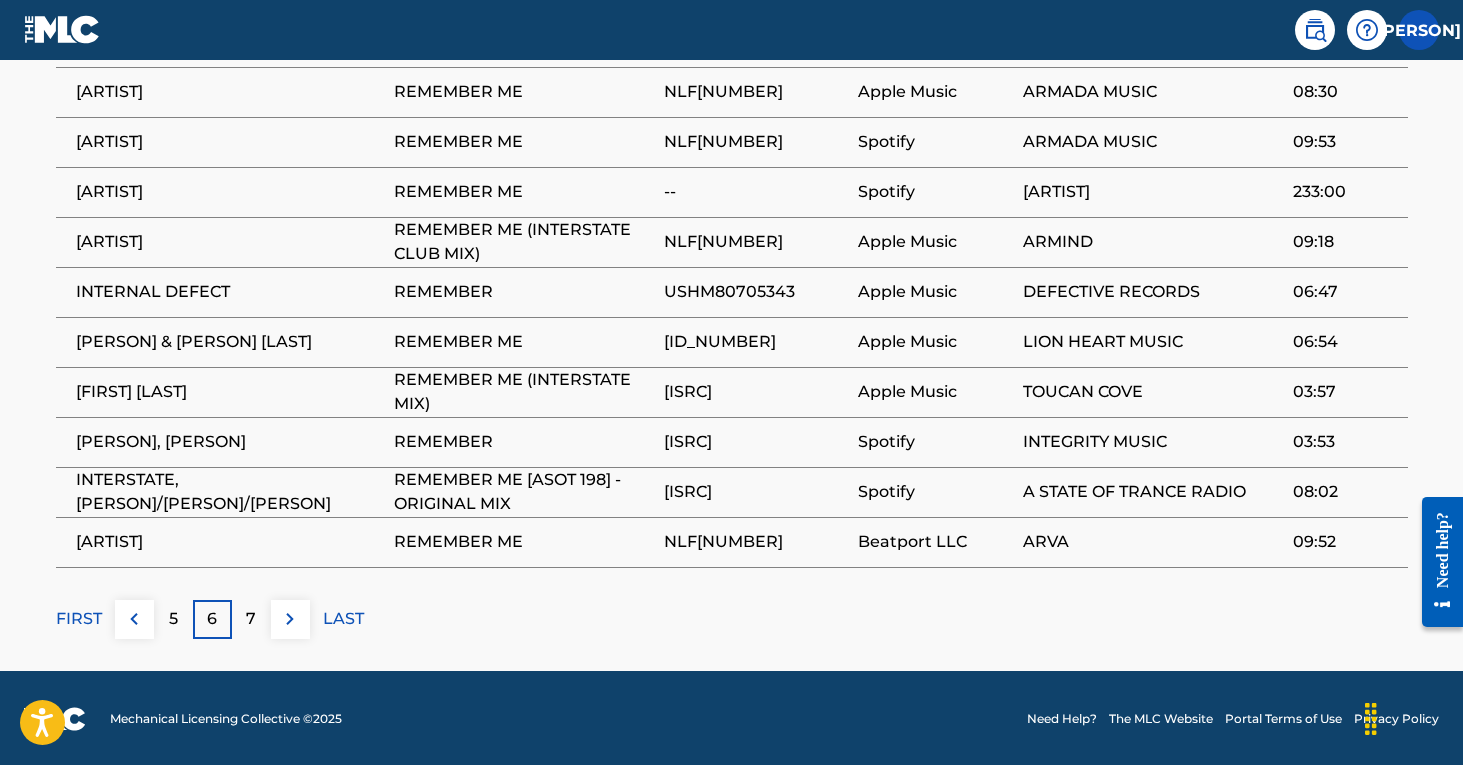 click on "7" at bounding box center (251, 619) 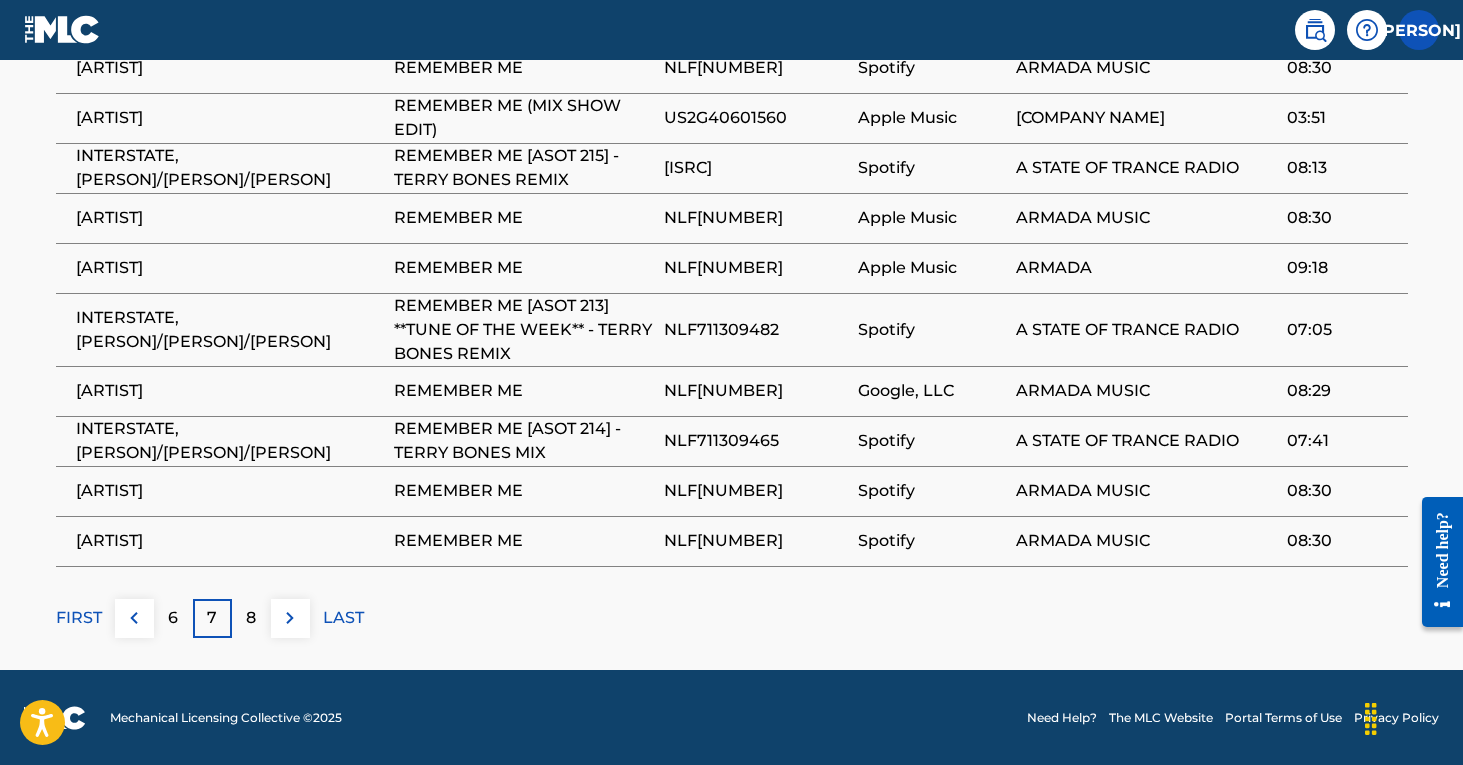 click on "8" at bounding box center (251, 618) 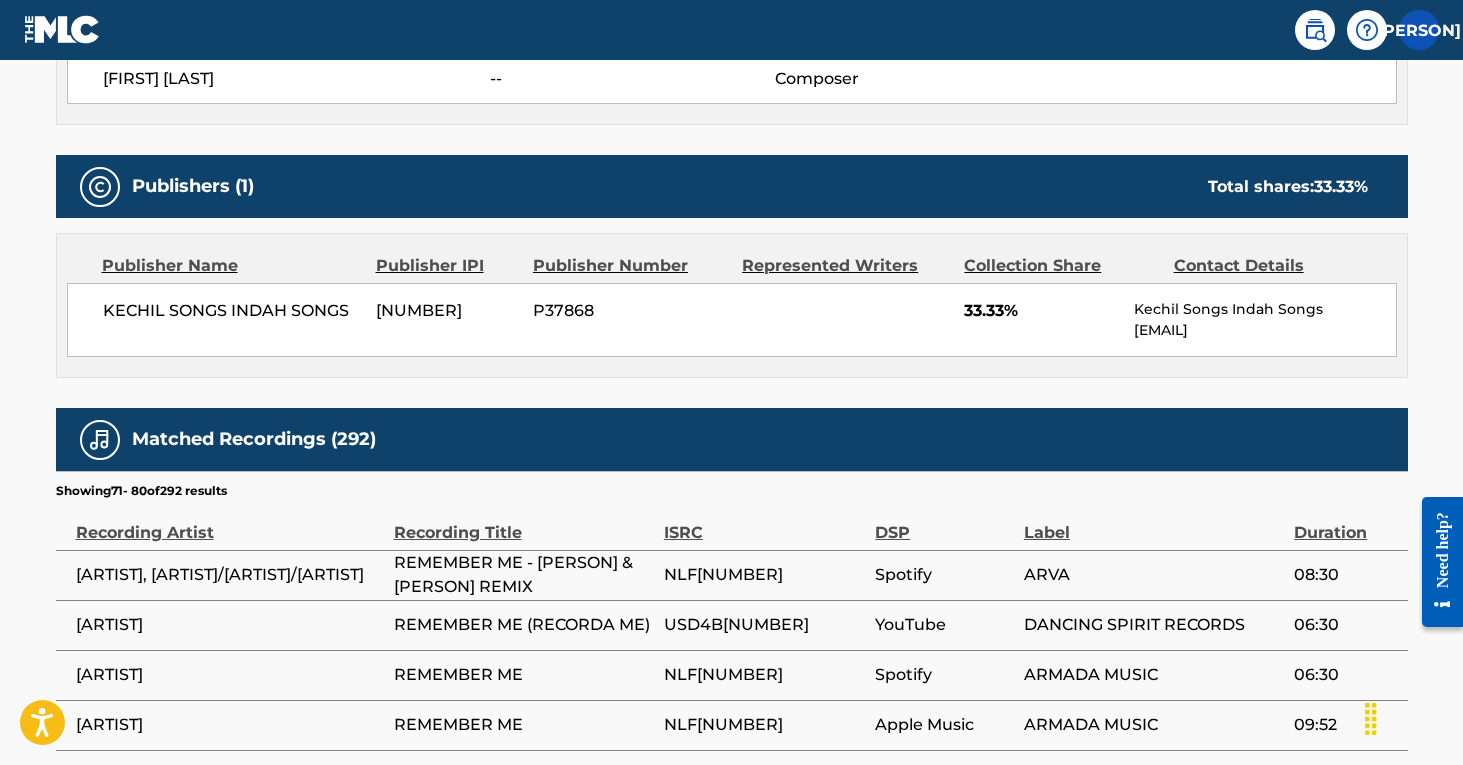 scroll, scrollTop: 785, scrollLeft: 0, axis: vertical 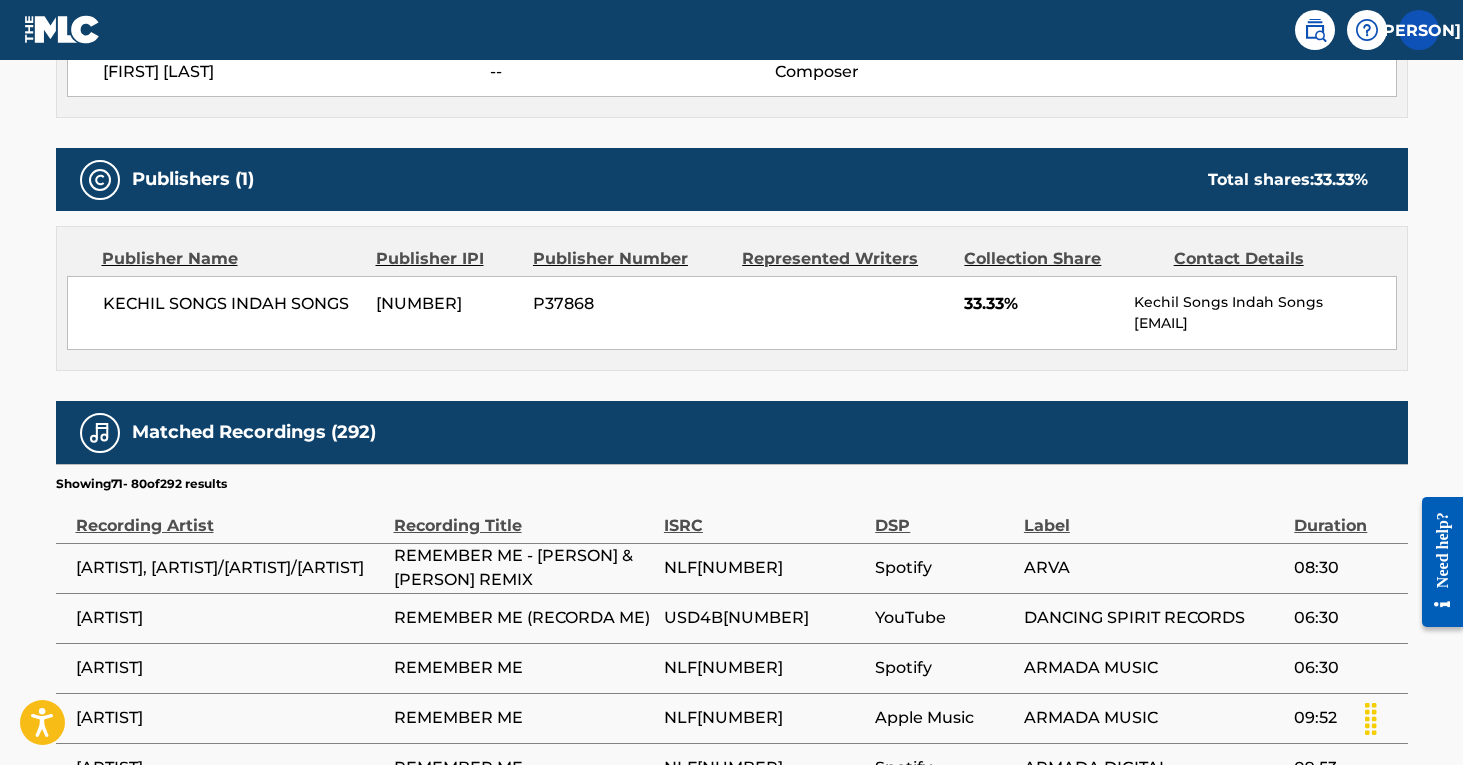 click on "USD4B[NUMBER]" at bounding box center [764, 618] 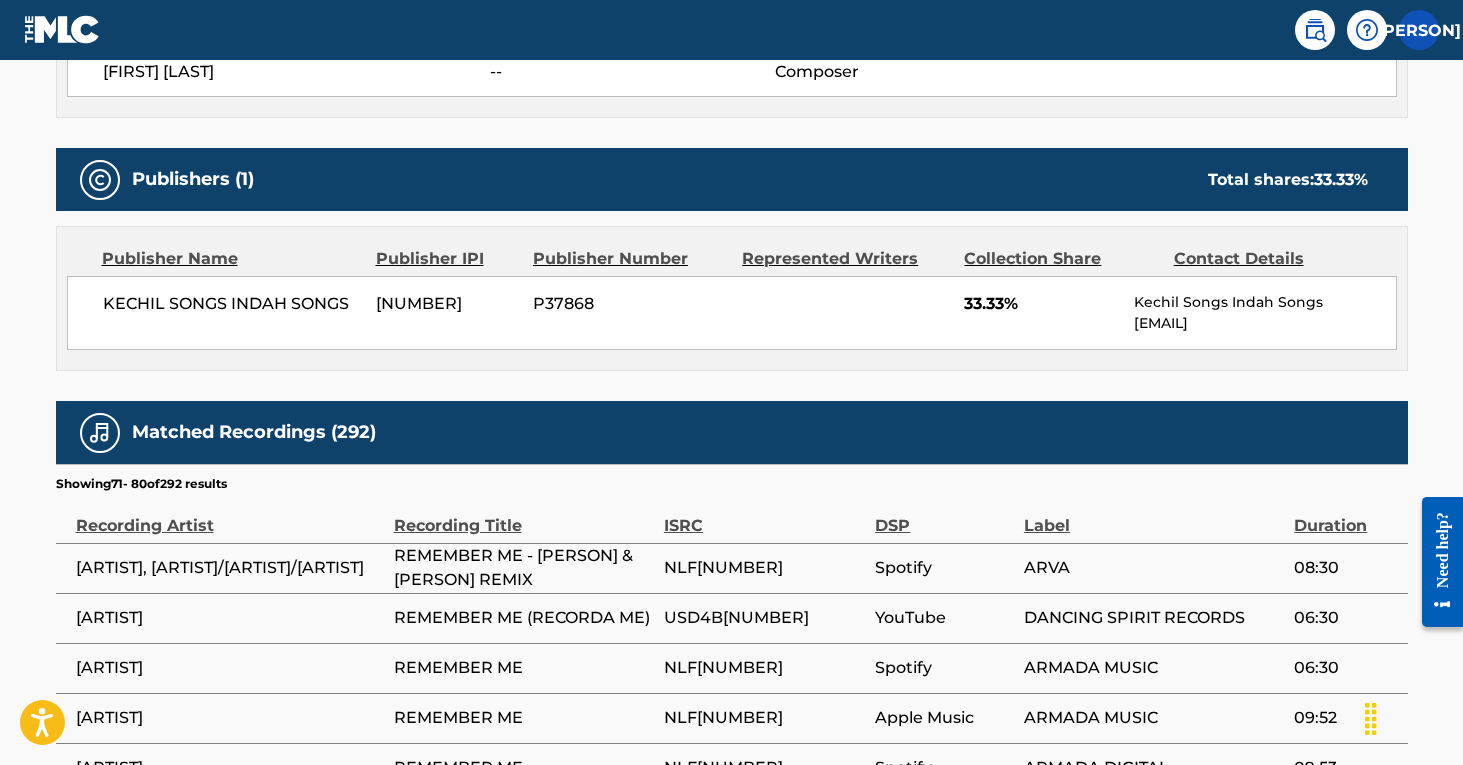 click on "[ARTIST]" at bounding box center [225, 618] 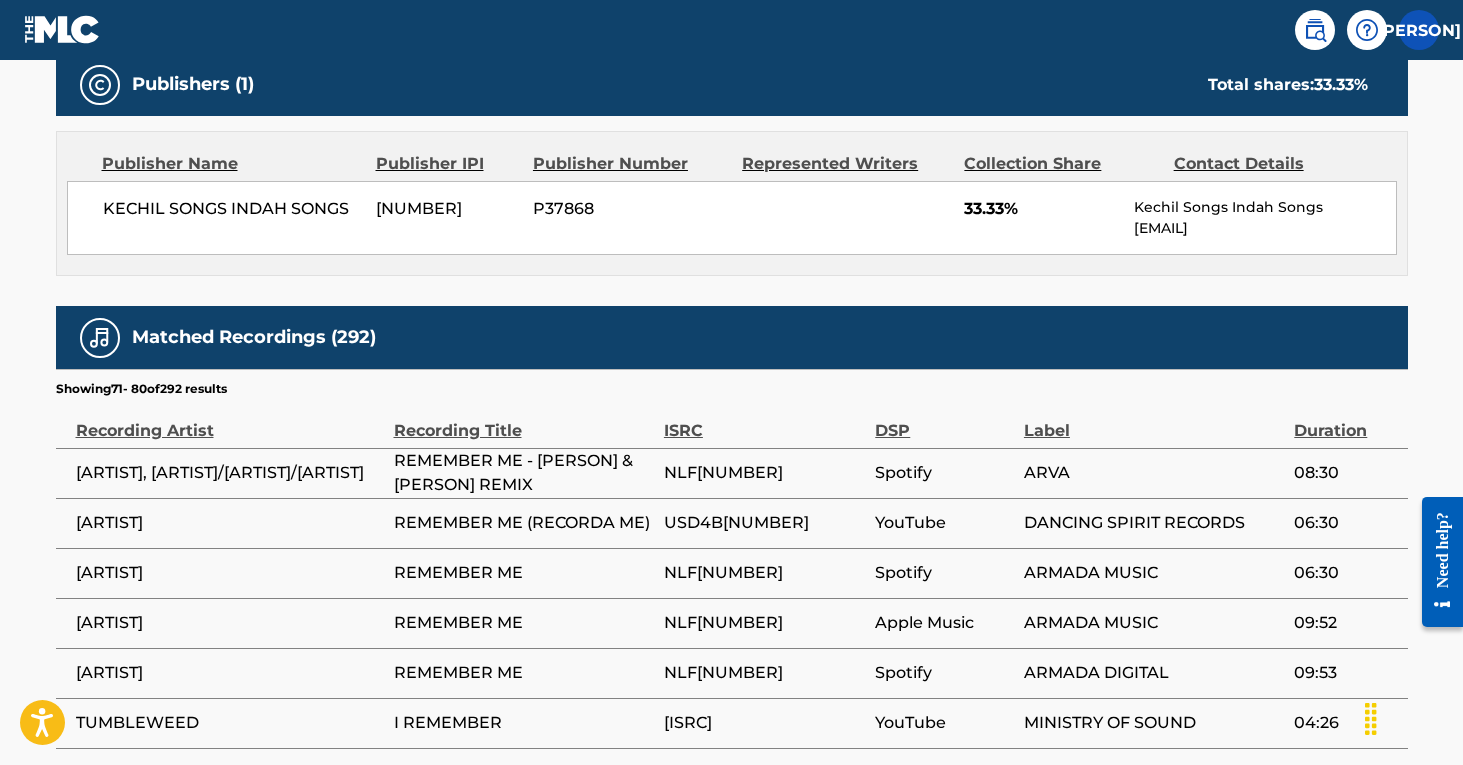 scroll, scrollTop: 1019, scrollLeft: 1, axis: both 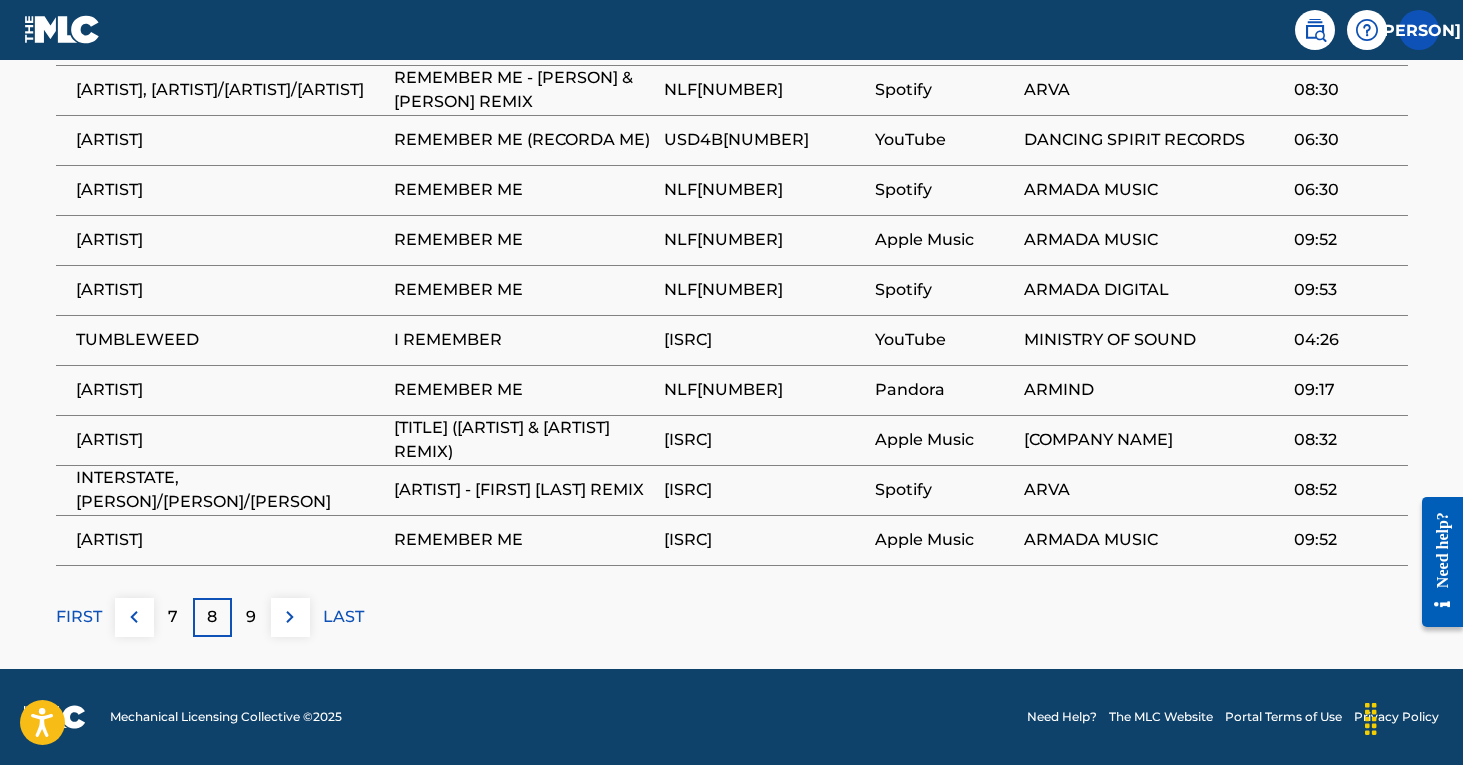 click on "FIRST" at bounding box center (79, 617) 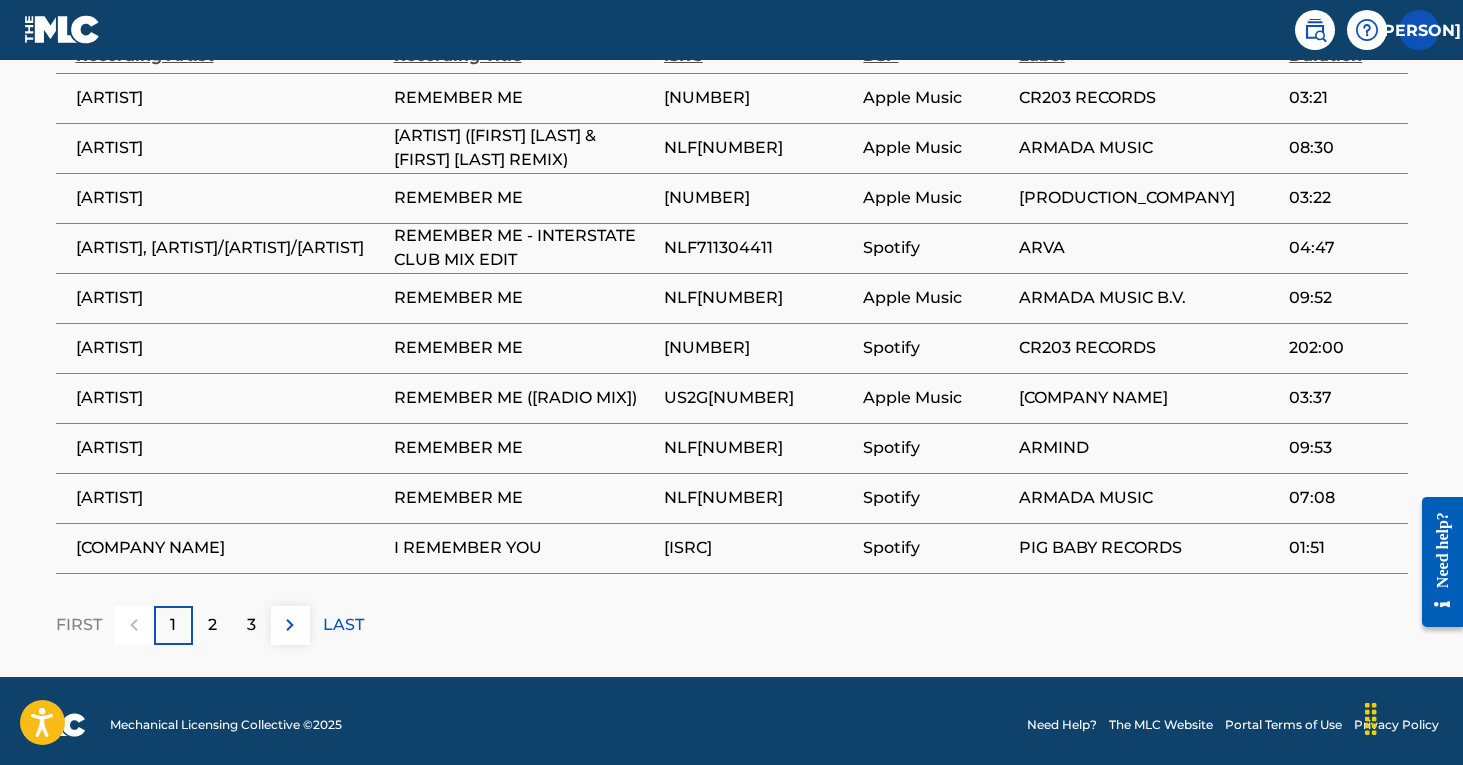 scroll, scrollTop: 1272, scrollLeft: 0, axis: vertical 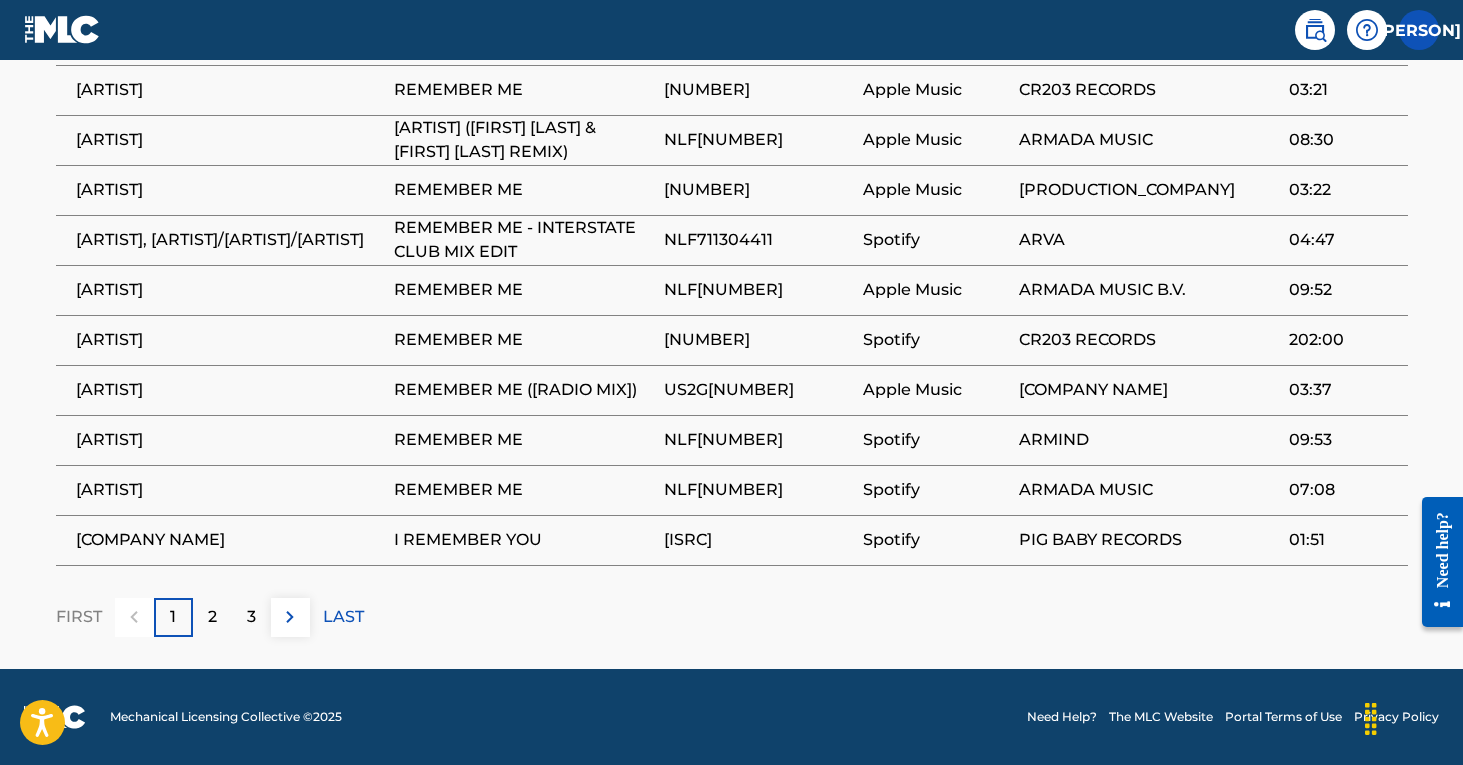 click on "2" at bounding box center [212, 617] 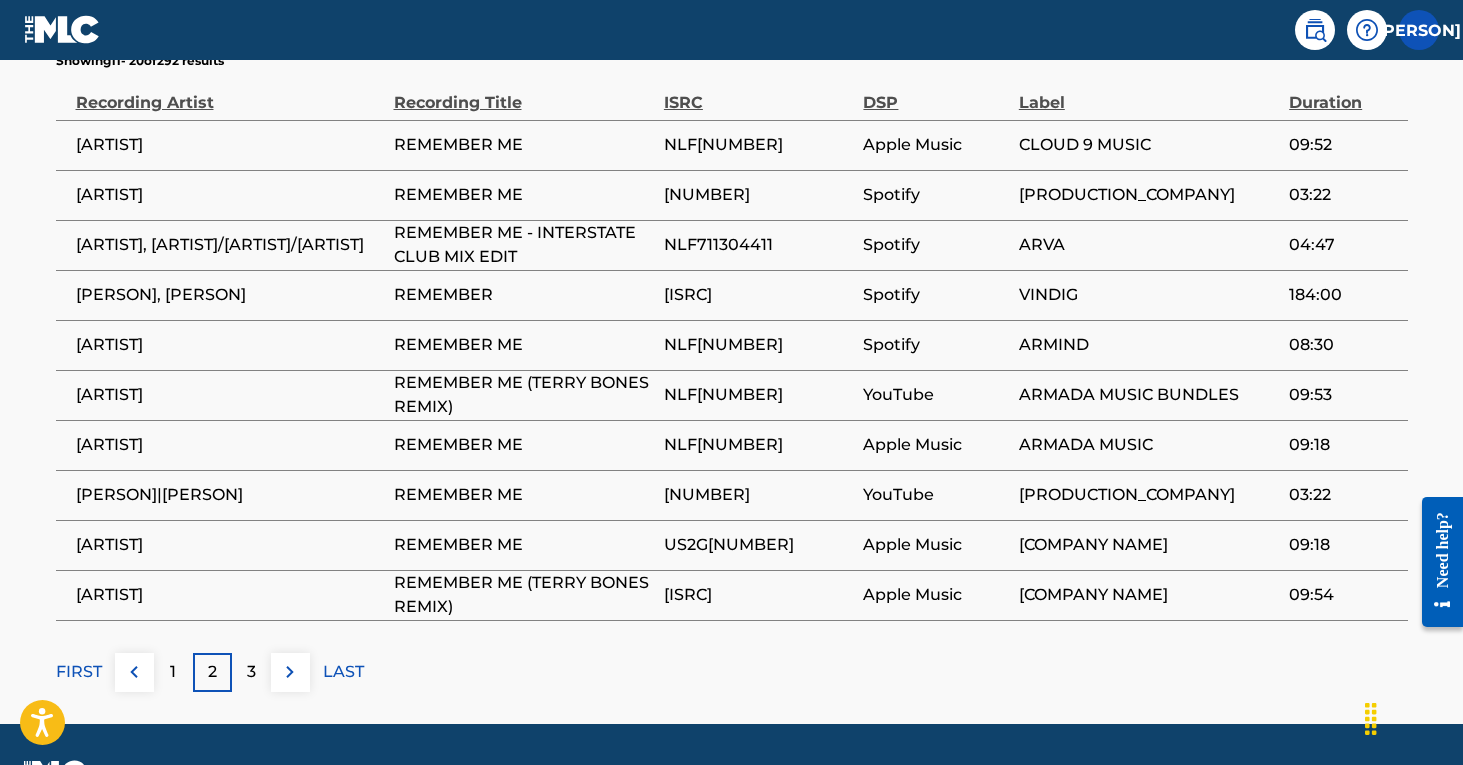 scroll, scrollTop: 1227, scrollLeft: 0, axis: vertical 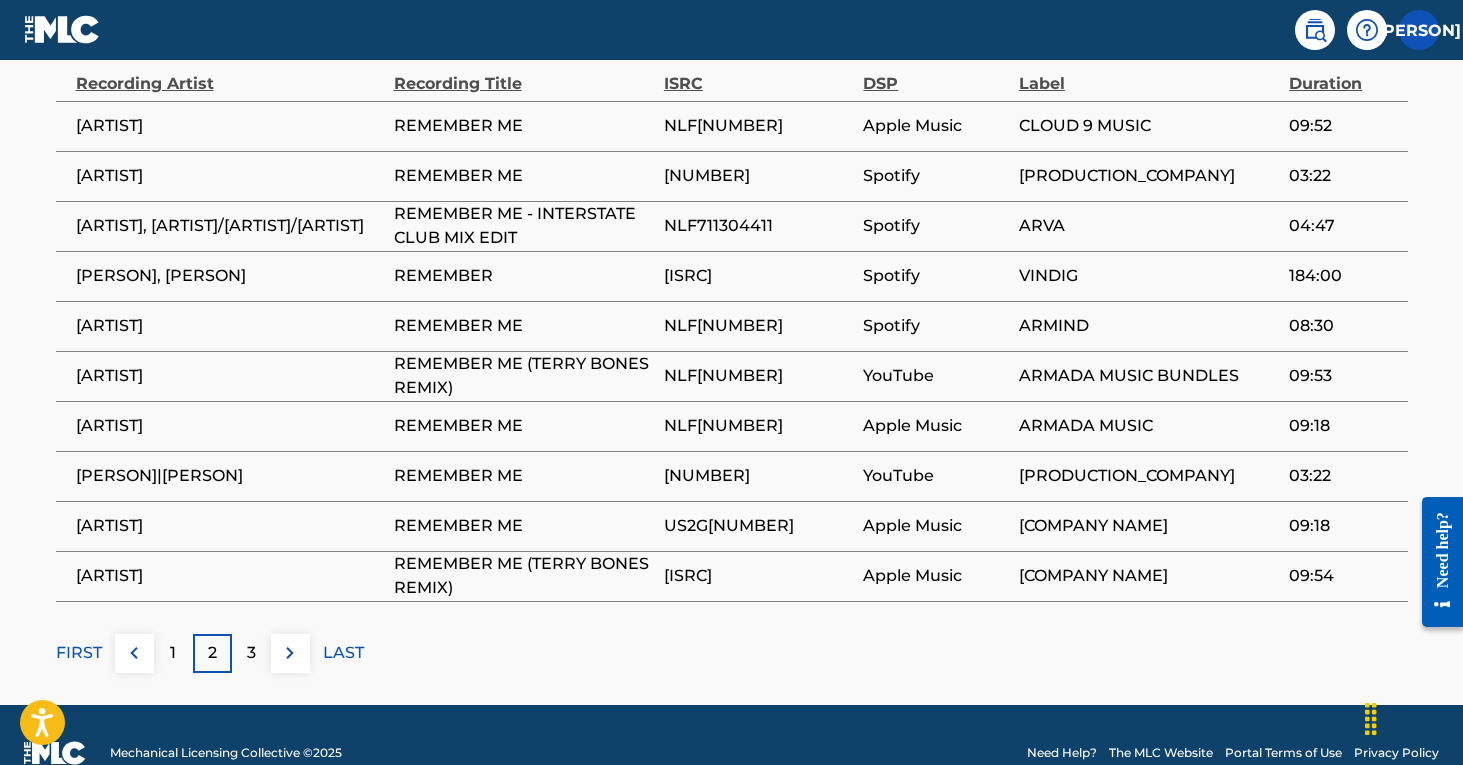 click on "3" at bounding box center [251, 653] 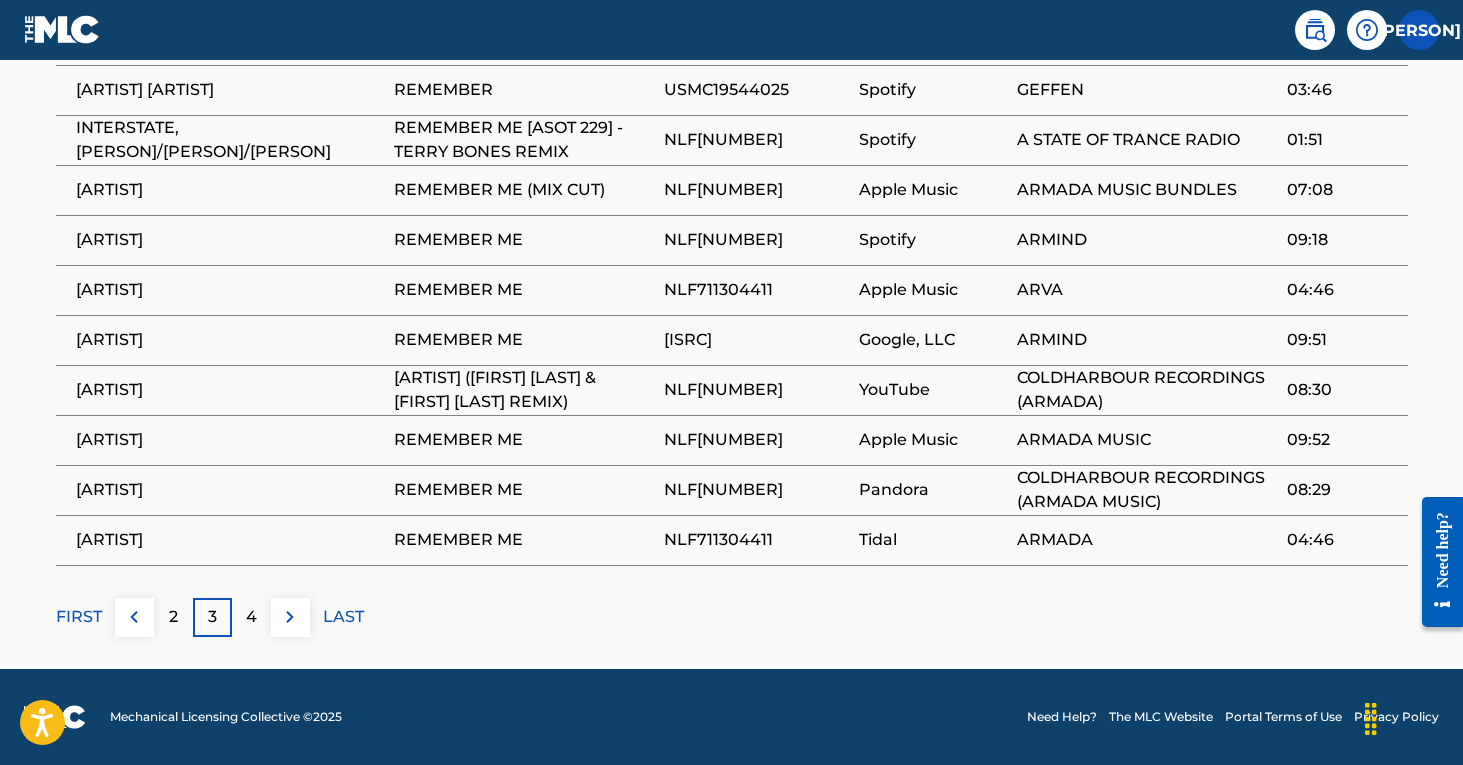 scroll, scrollTop: 1285, scrollLeft: 0, axis: vertical 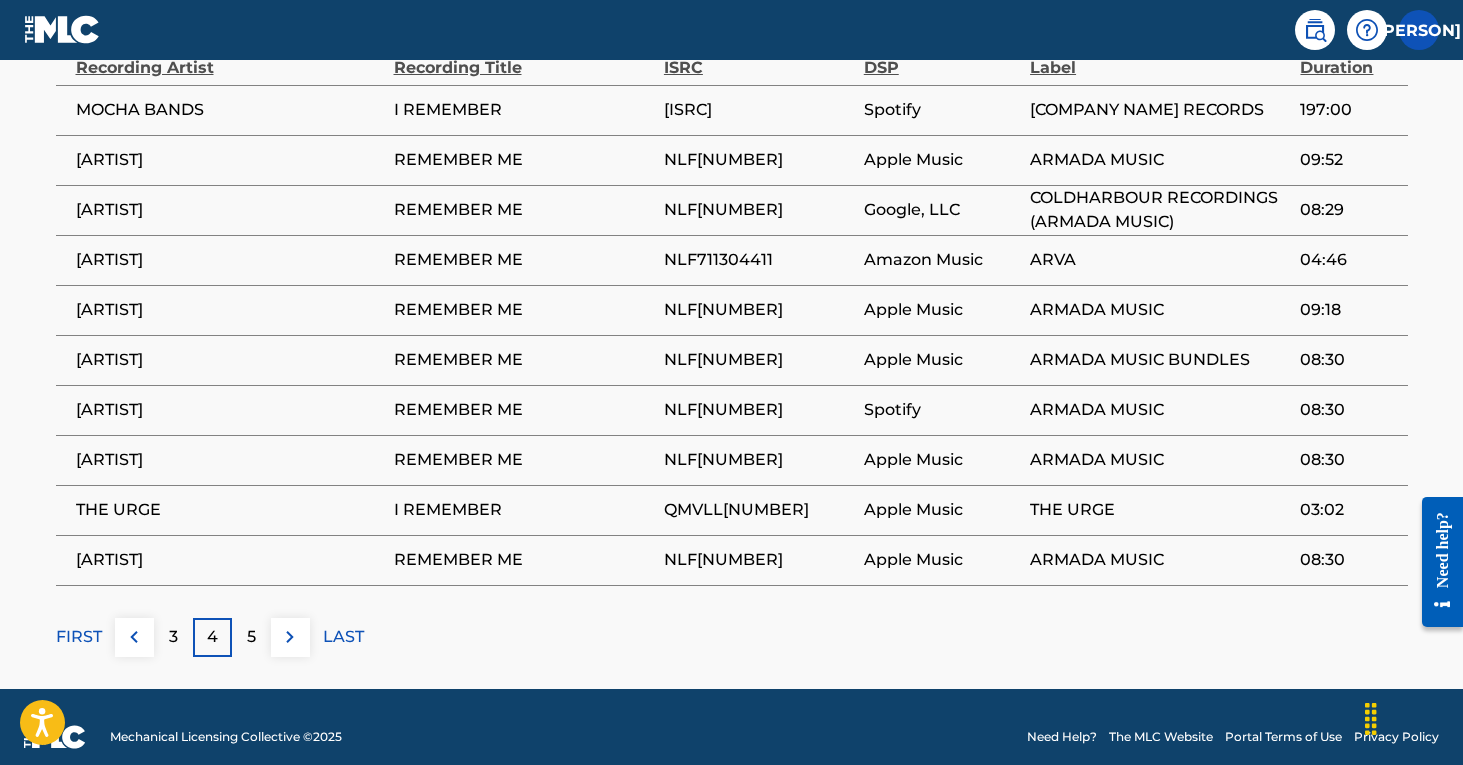 click on "5" at bounding box center (251, 637) 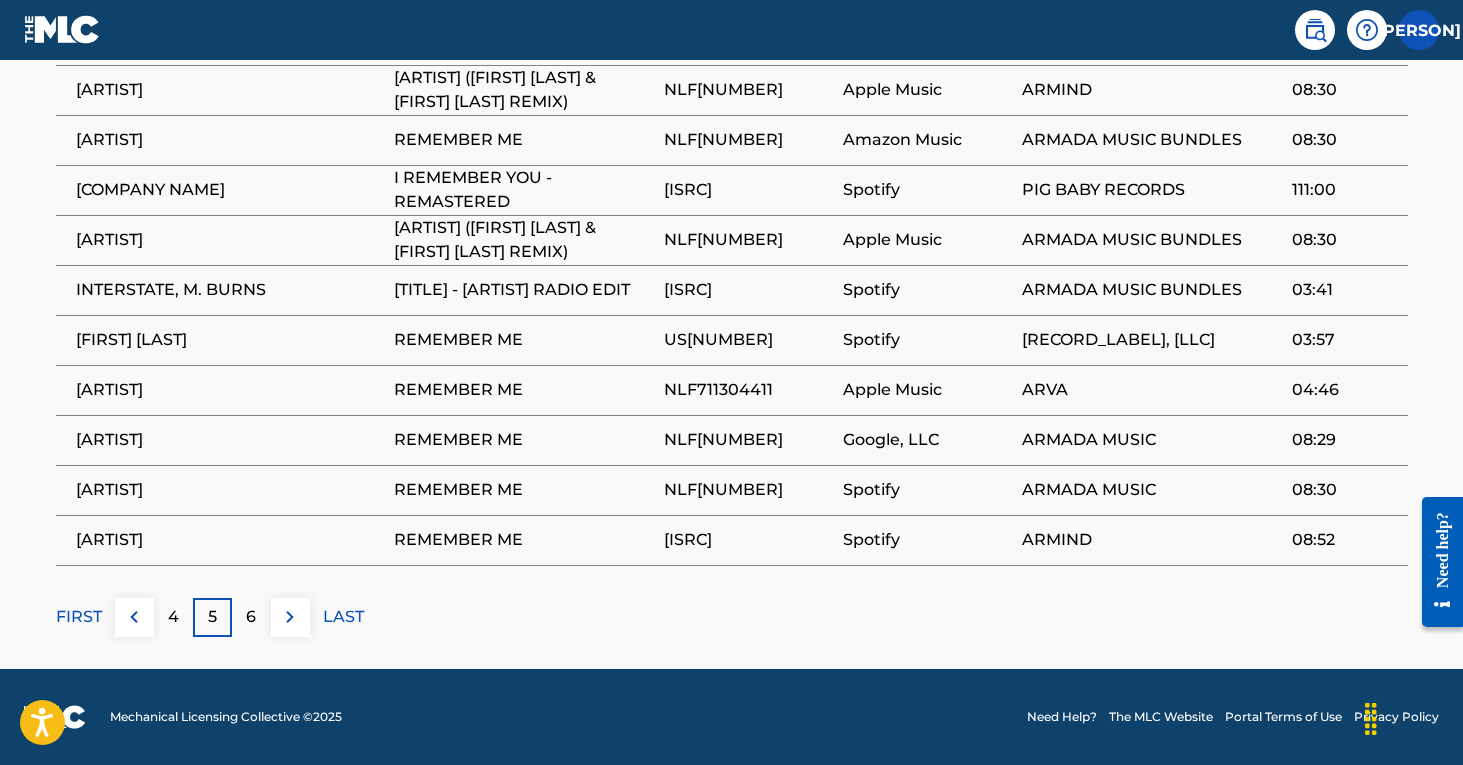 scroll, scrollTop: 1292, scrollLeft: 0, axis: vertical 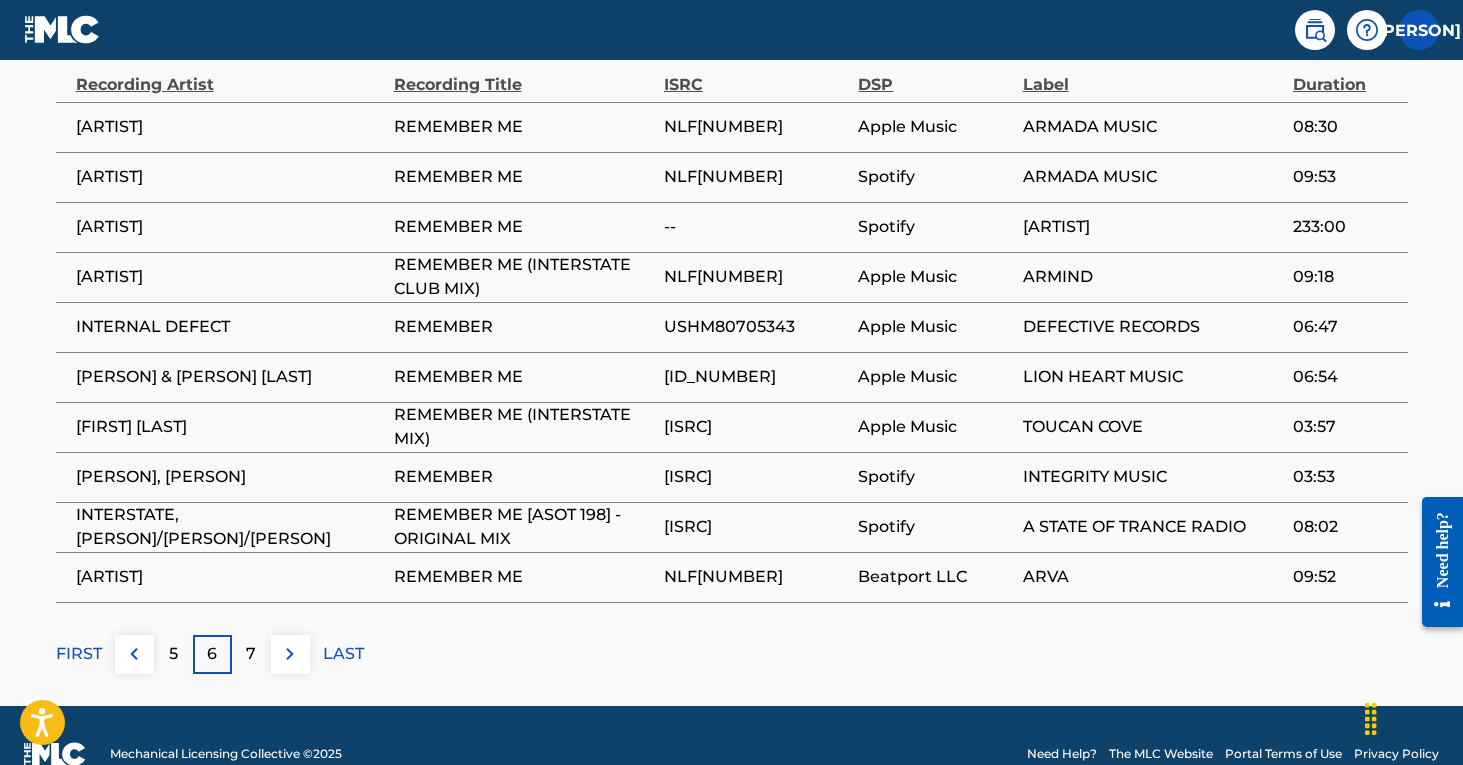 click on "7" at bounding box center [251, 654] 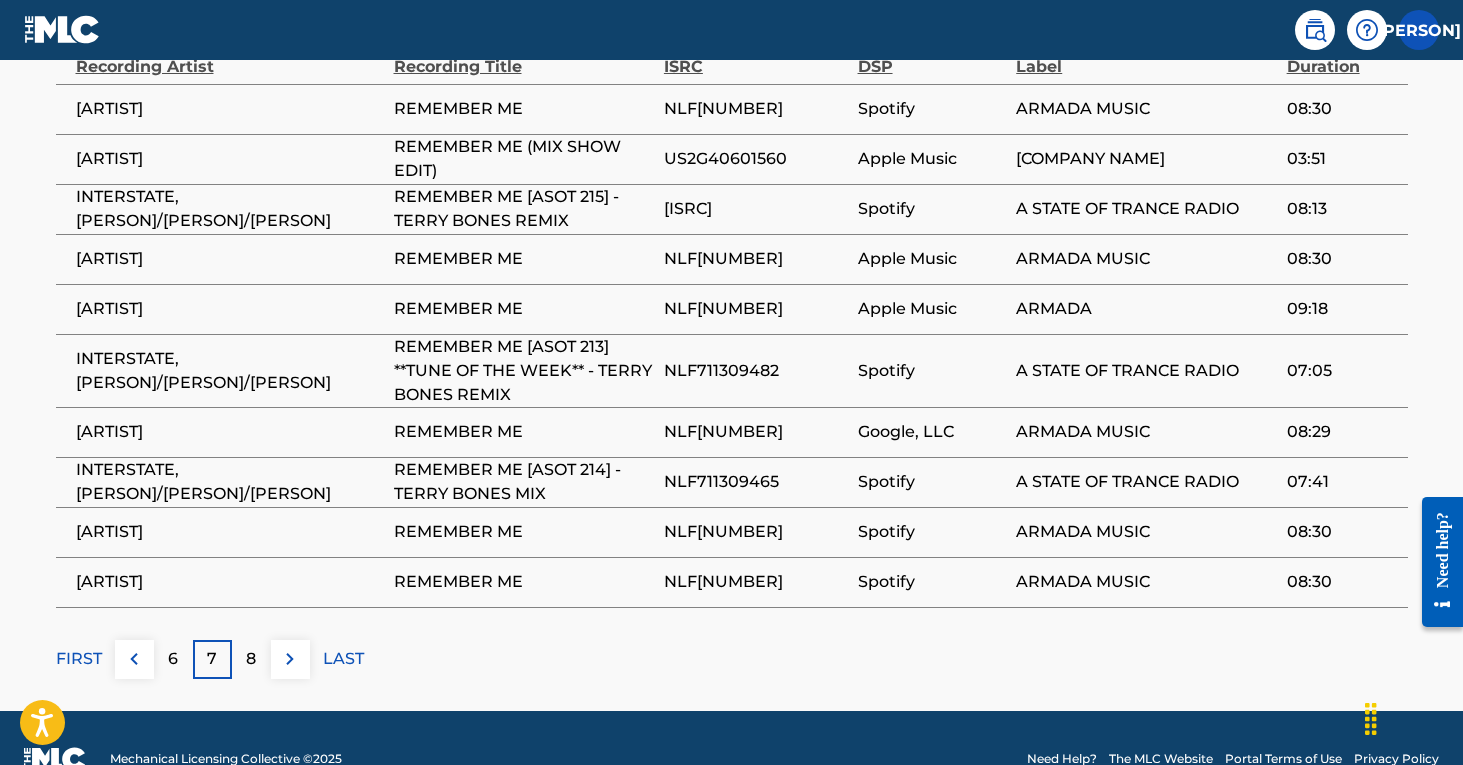 scroll, scrollTop: 1261, scrollLeft: 0, axis: vertical 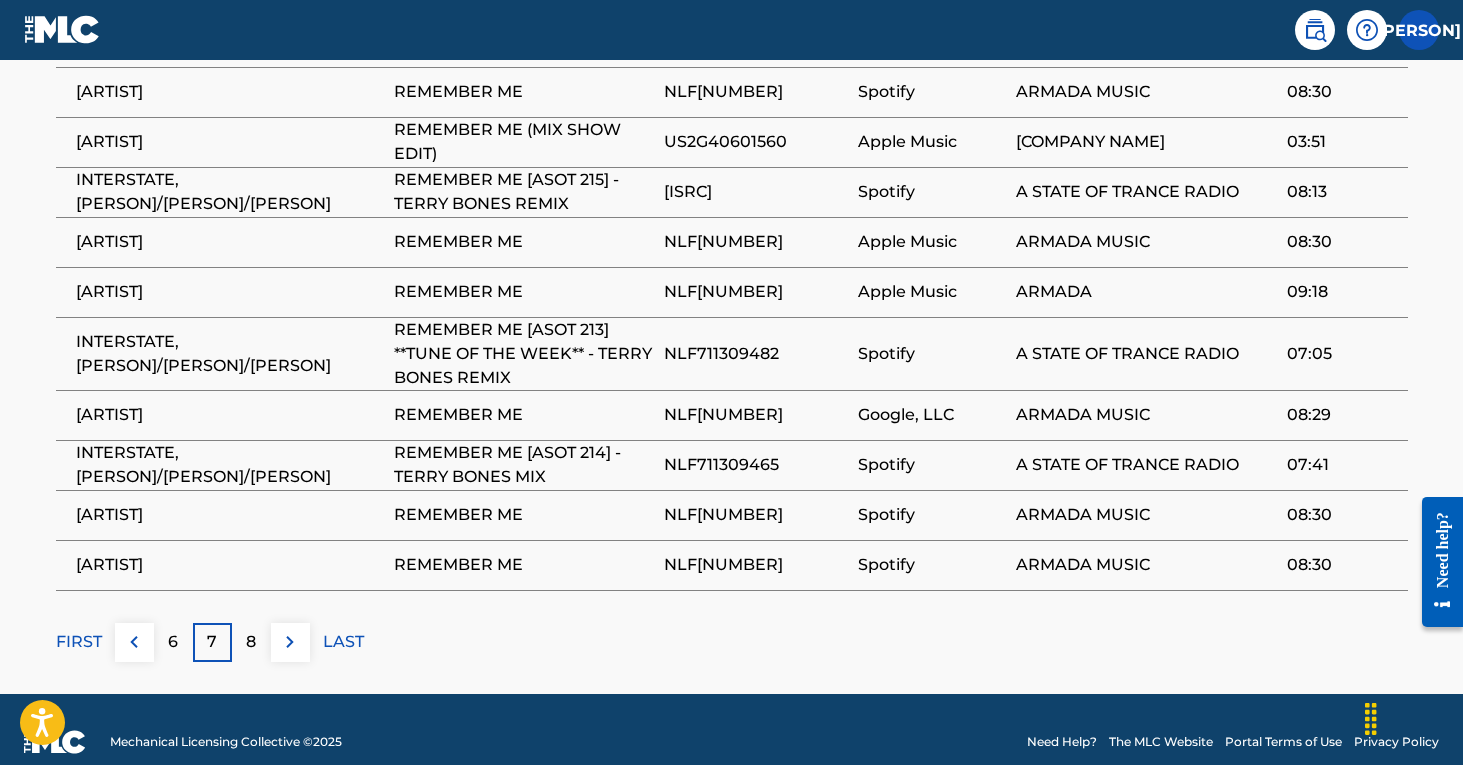 click on "8" at bounding box center (251, 642) 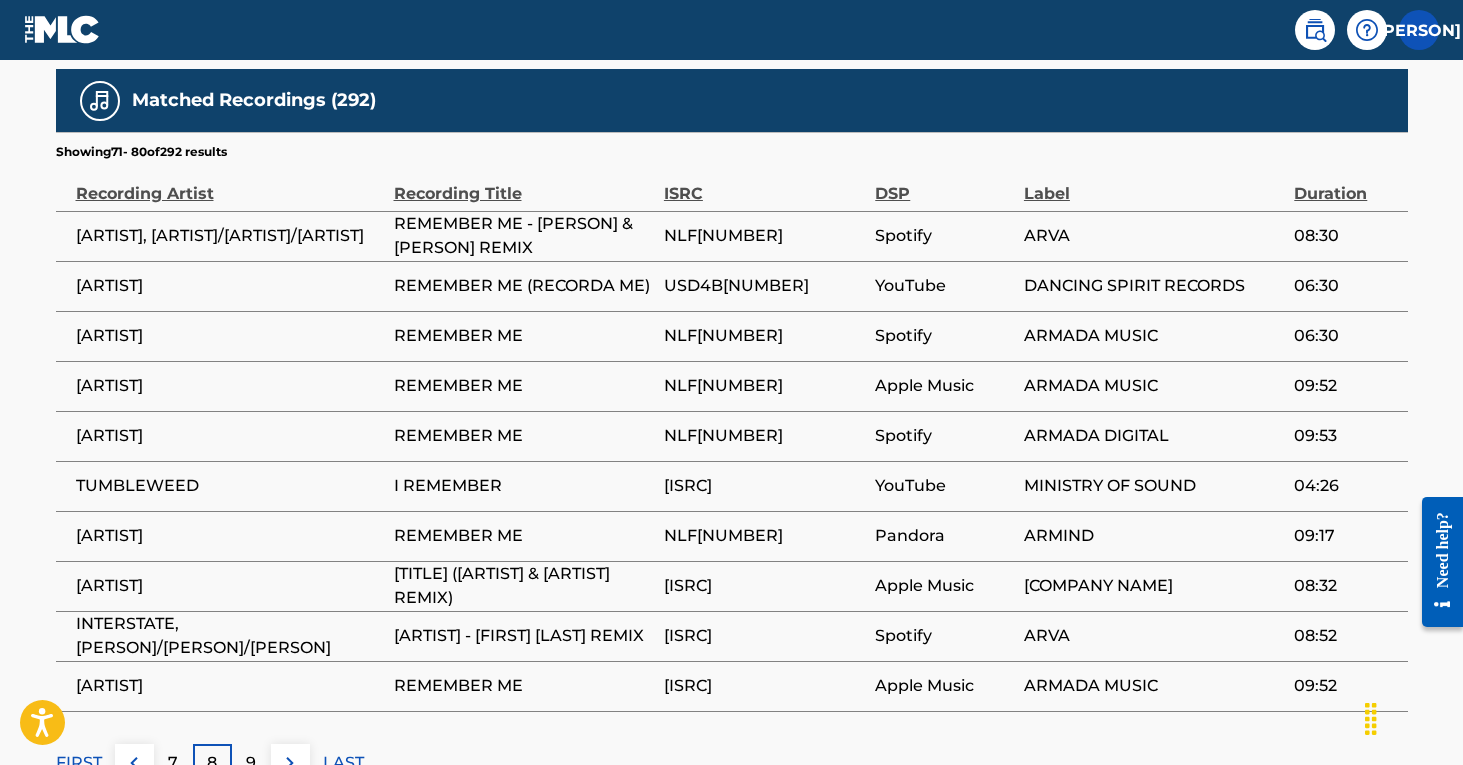 scroll, scrollTop: 1135, scrollLeft: 0, axis: vertical 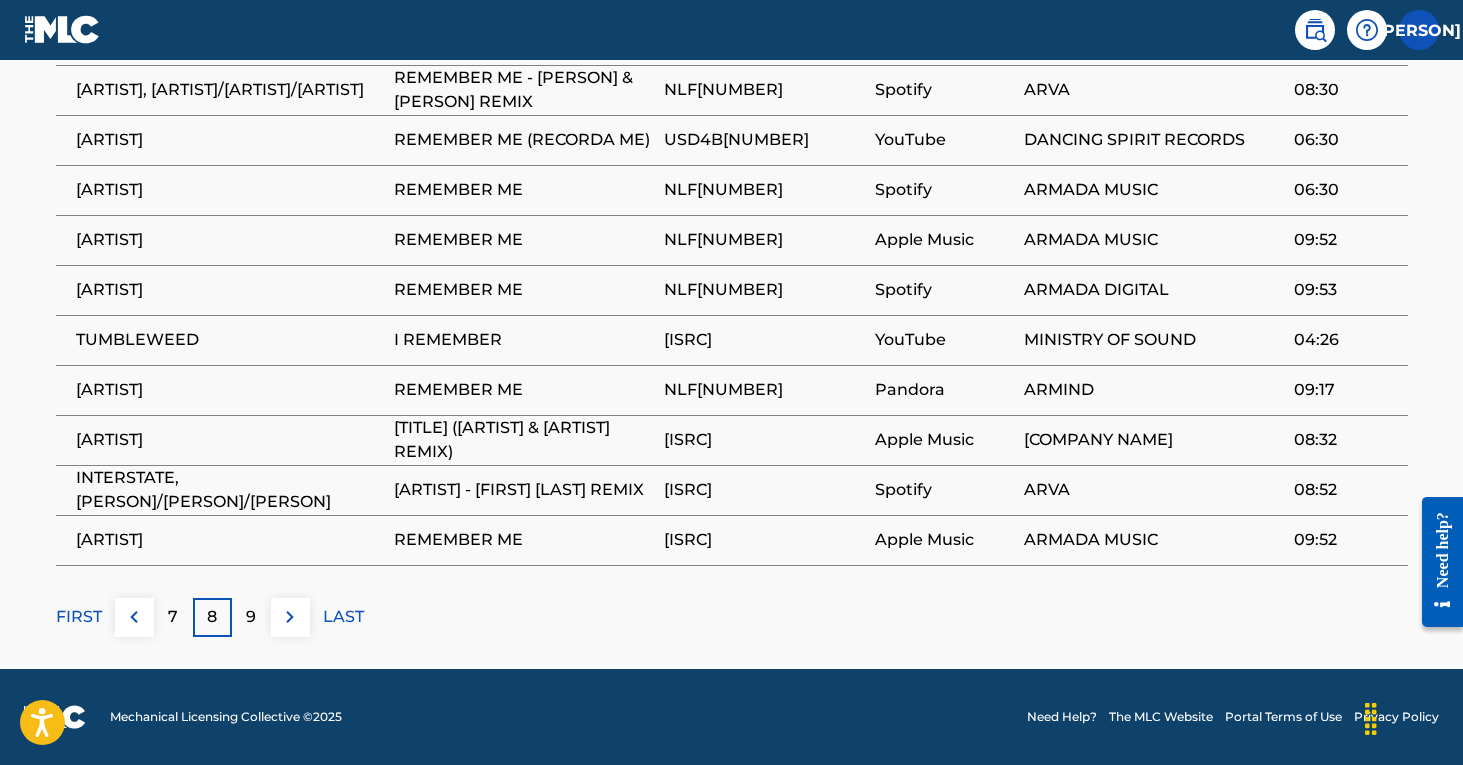 click on "9" at bounding box center [251, 617] 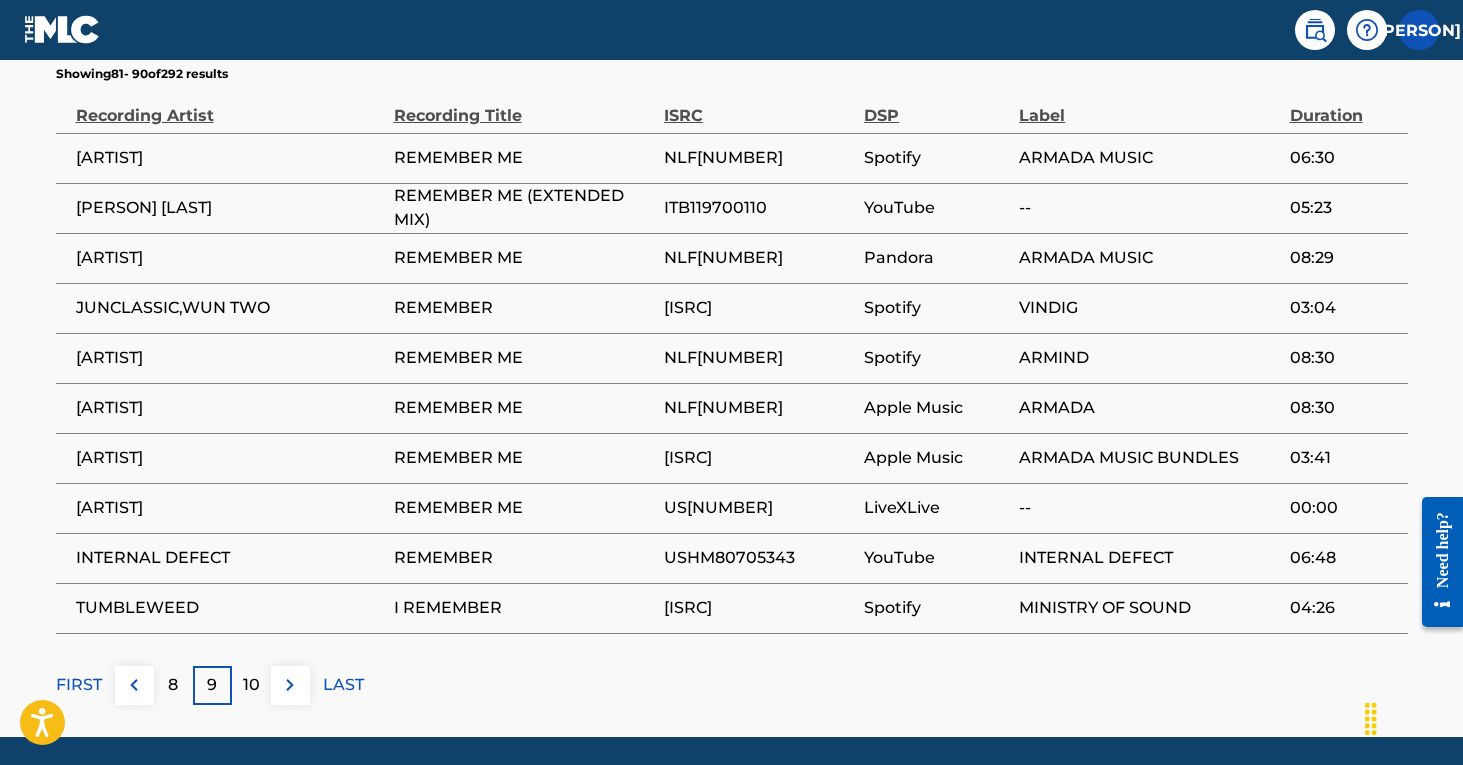 scroll, scrollTop: 1203, scrollLeft: 0, axis: vertical 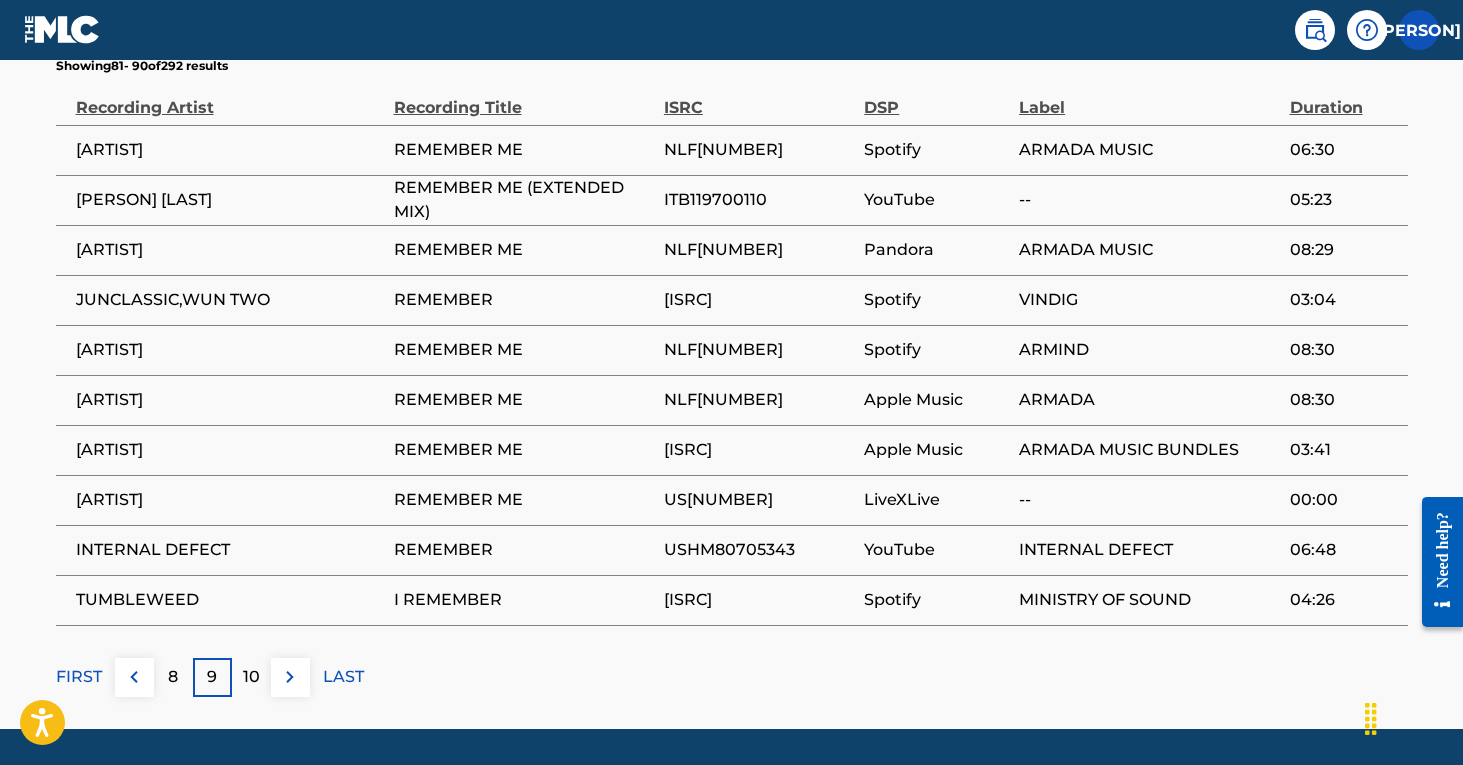 click on "10" at bounding box center [251, 677] 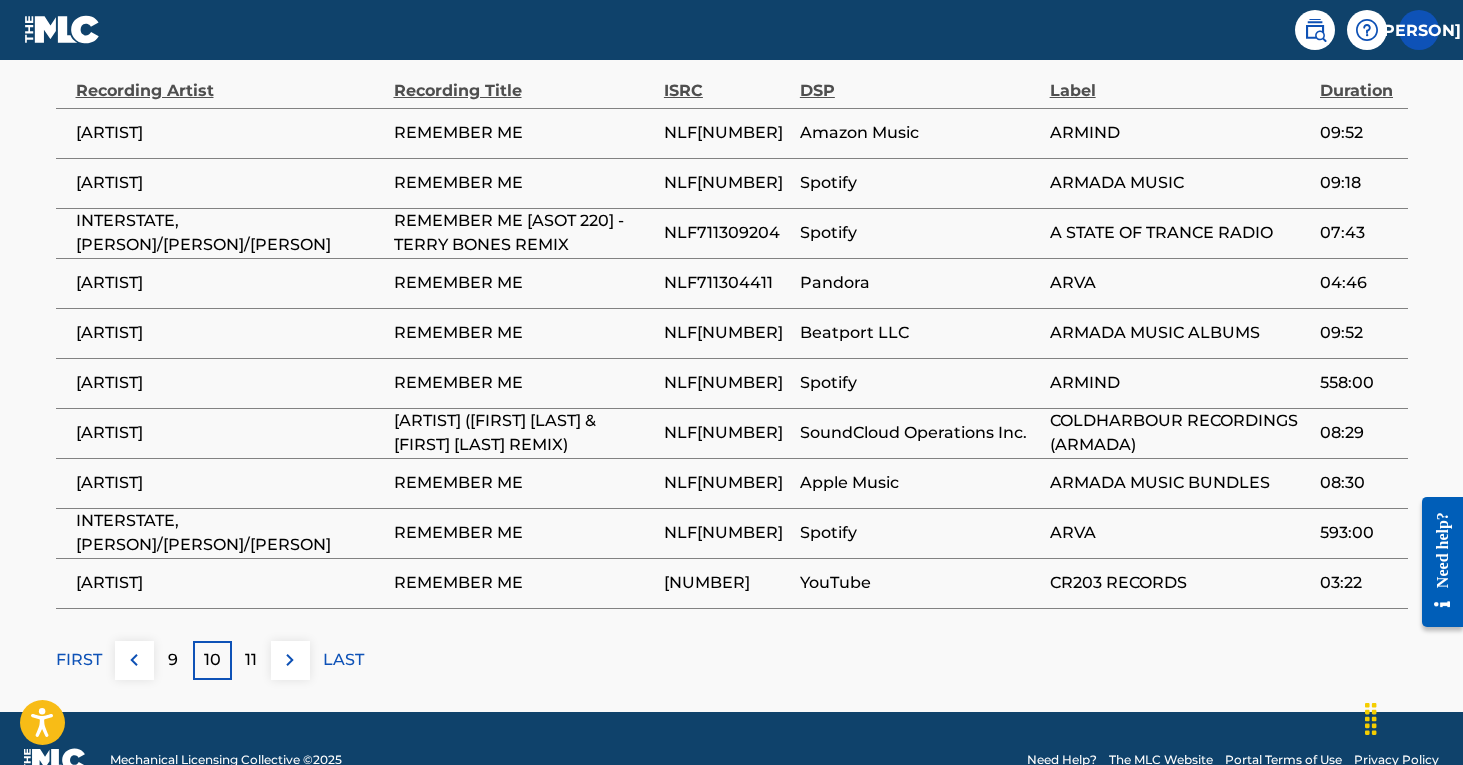 scroll, scrollTop: 1234, scrollLeft: 0, axis: vertical 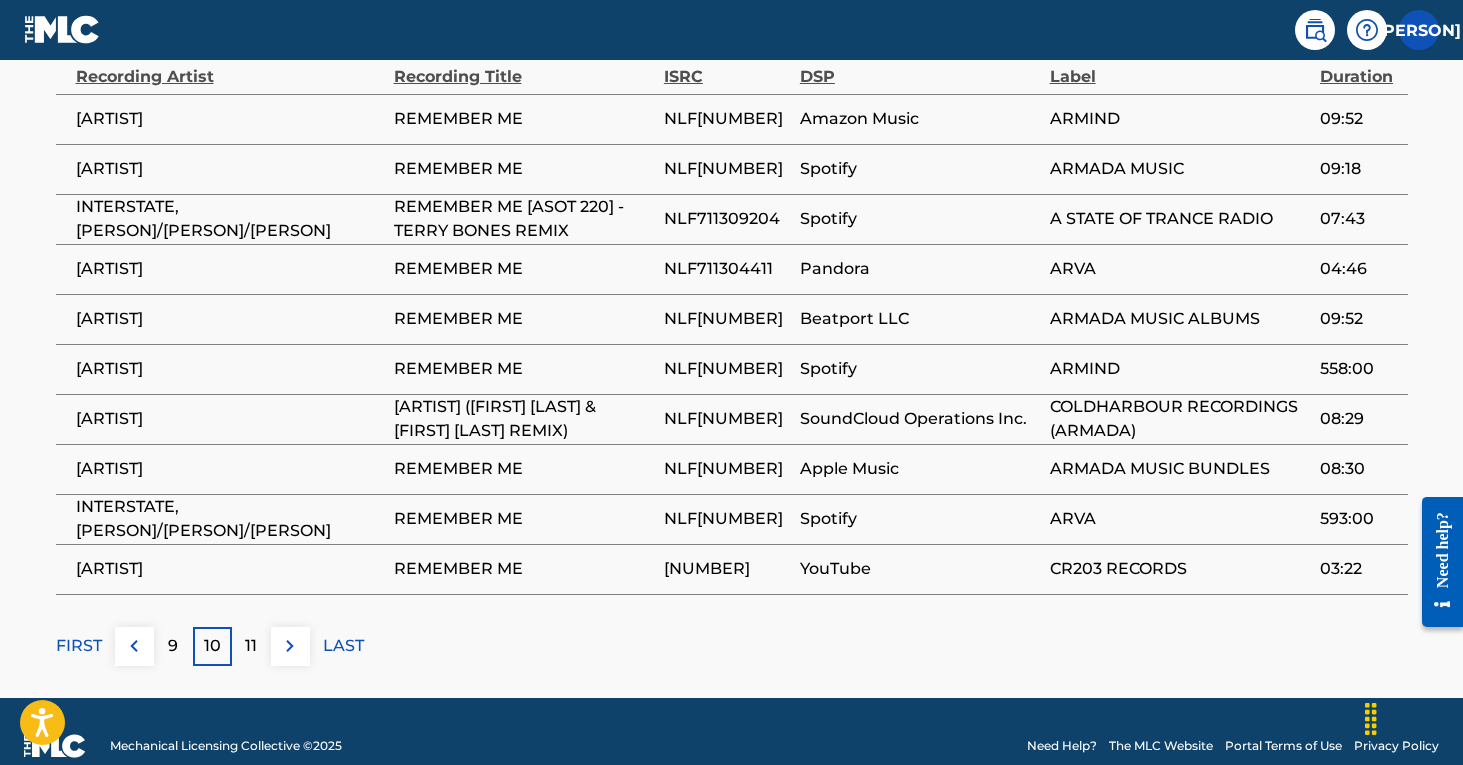 click on "11" at bounding box center [251, 646] 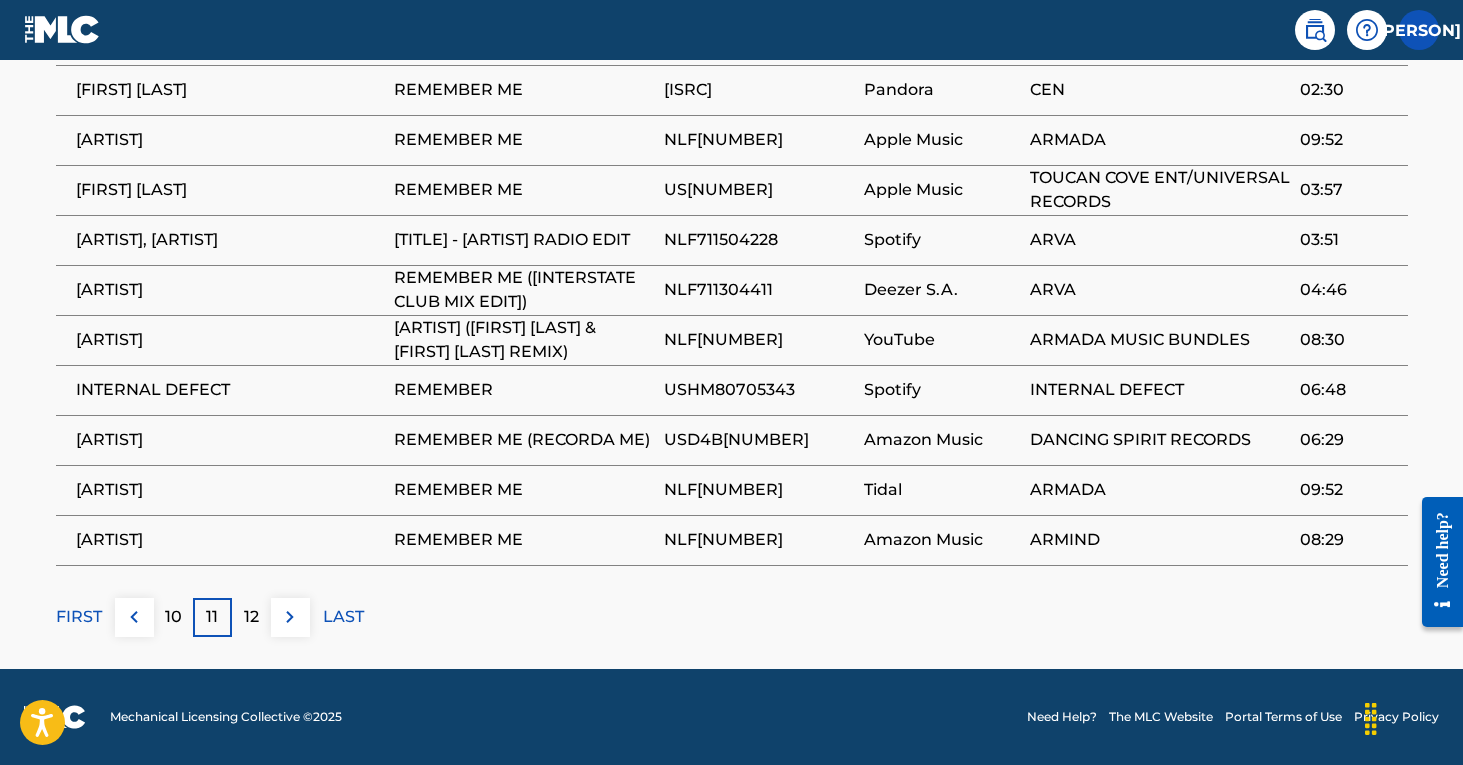scroll, scrollTop: 1285, scrollLeft: 0, axis: vertical 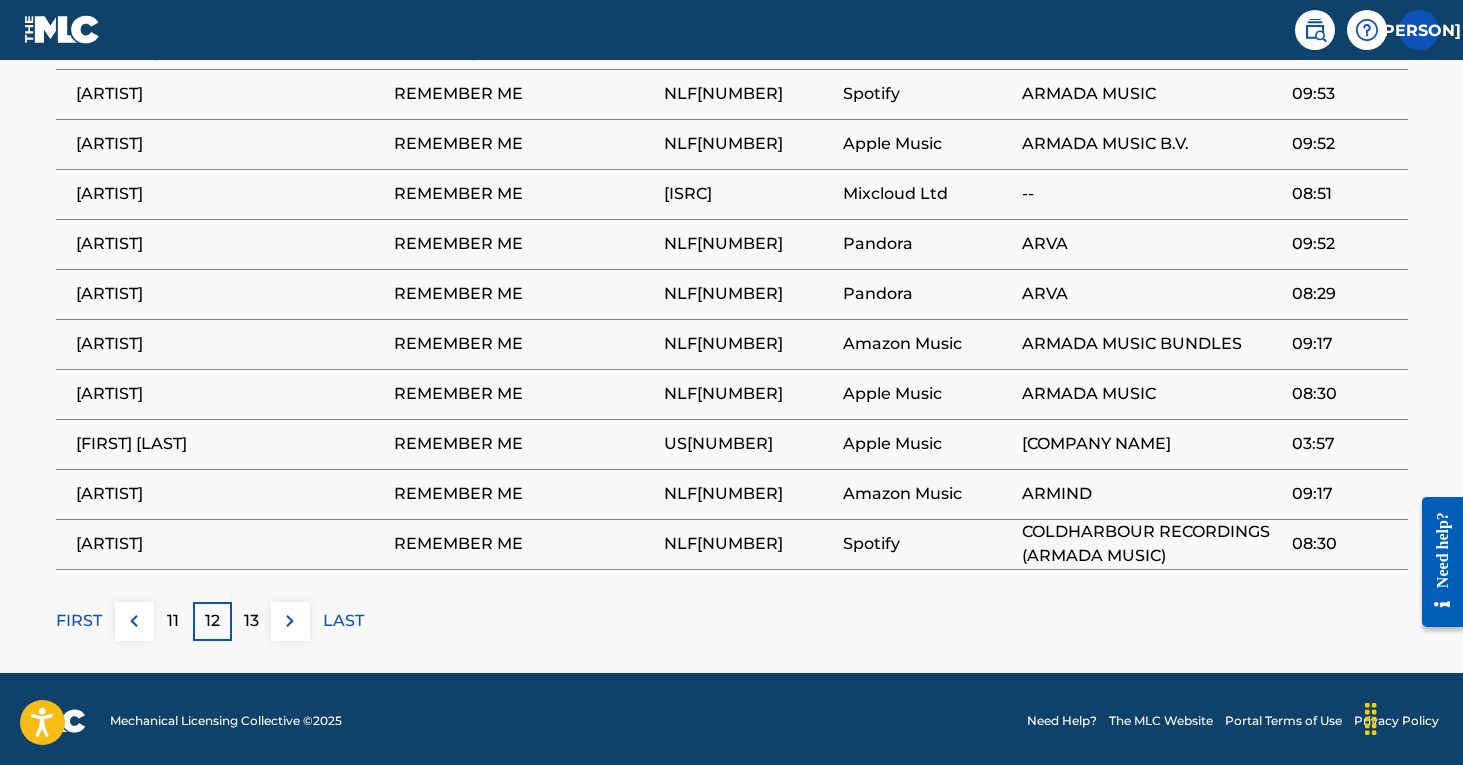 click on "13" at bounding box center (251, 621) 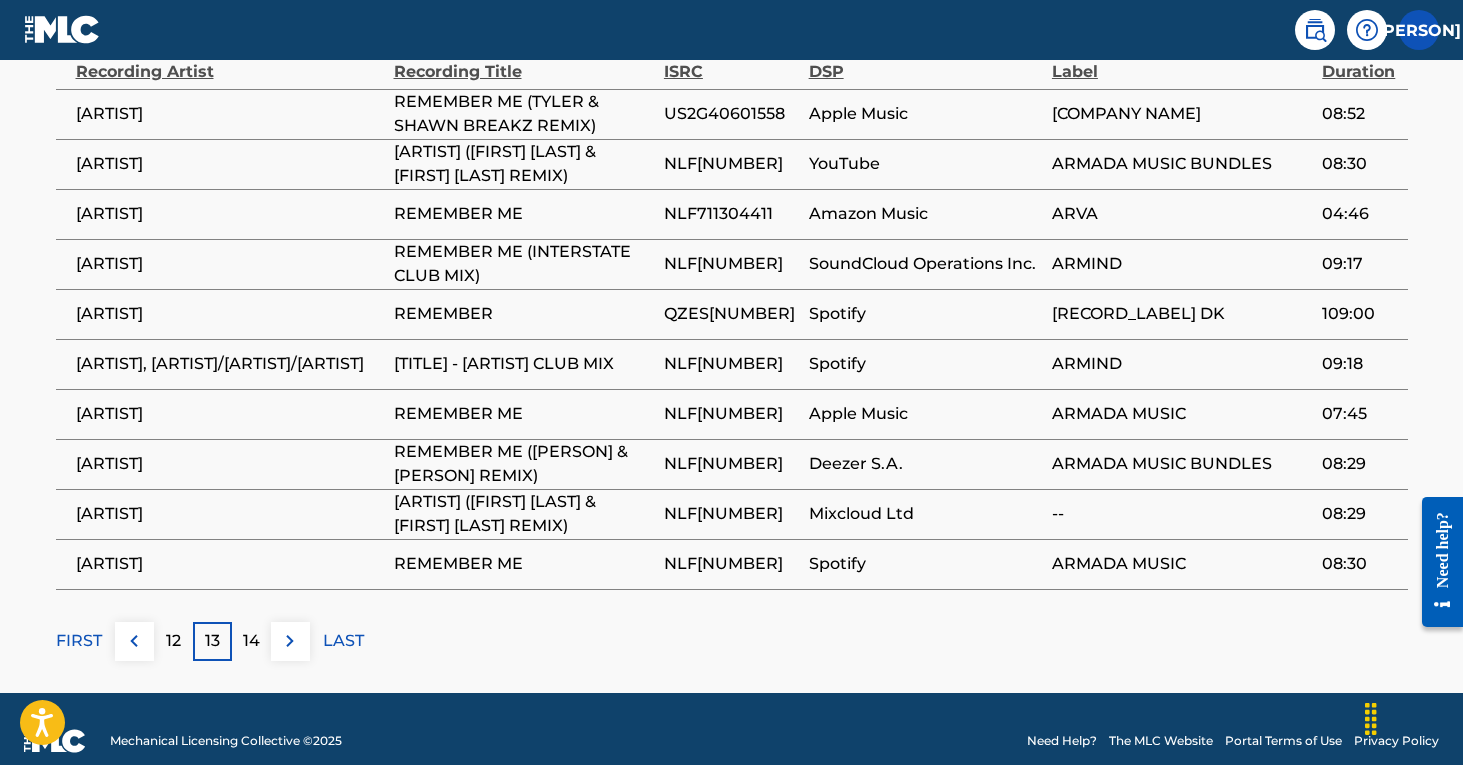click on "14" at bounding box center [251, 641] 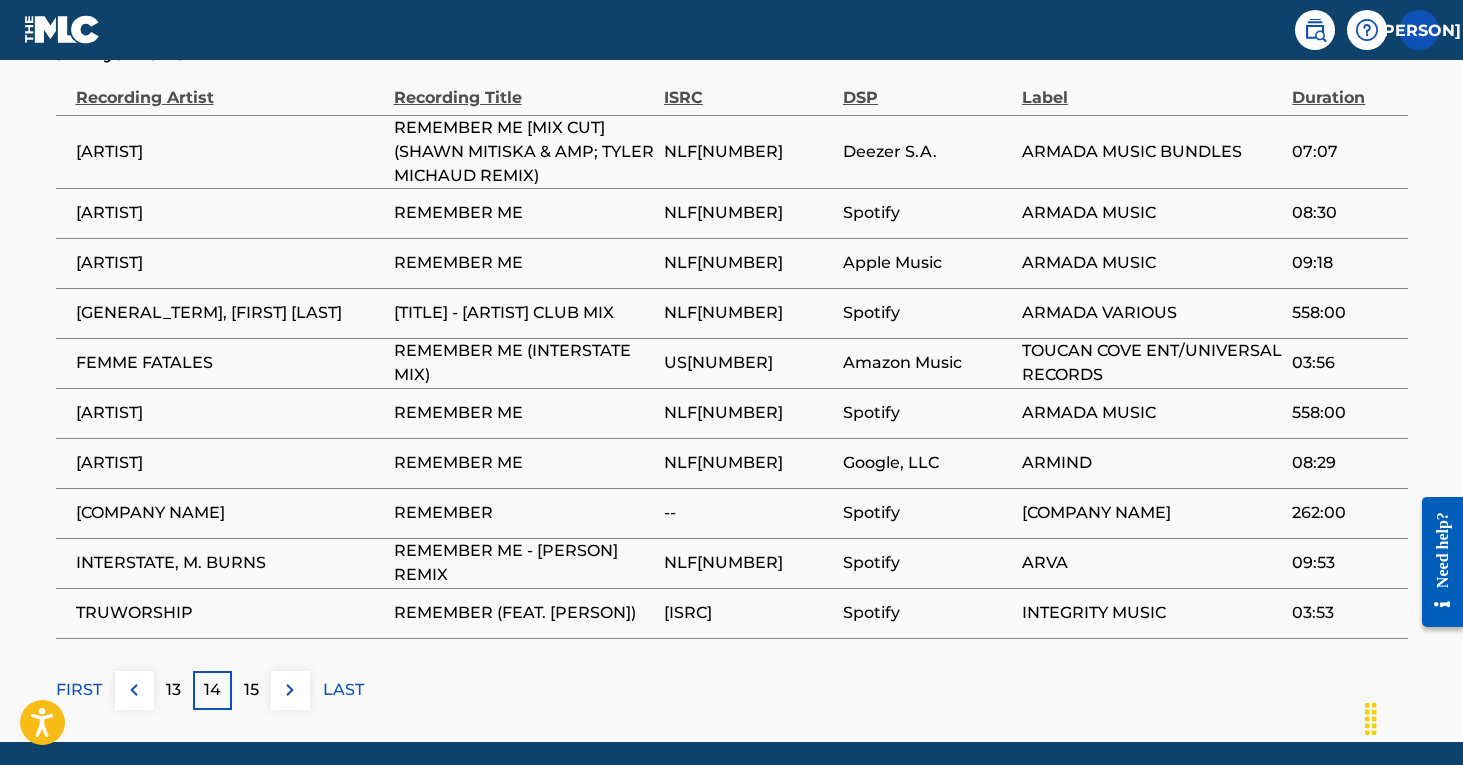 scroll, scrollTop: 1249, scrollLeft: 0, axis: vertical 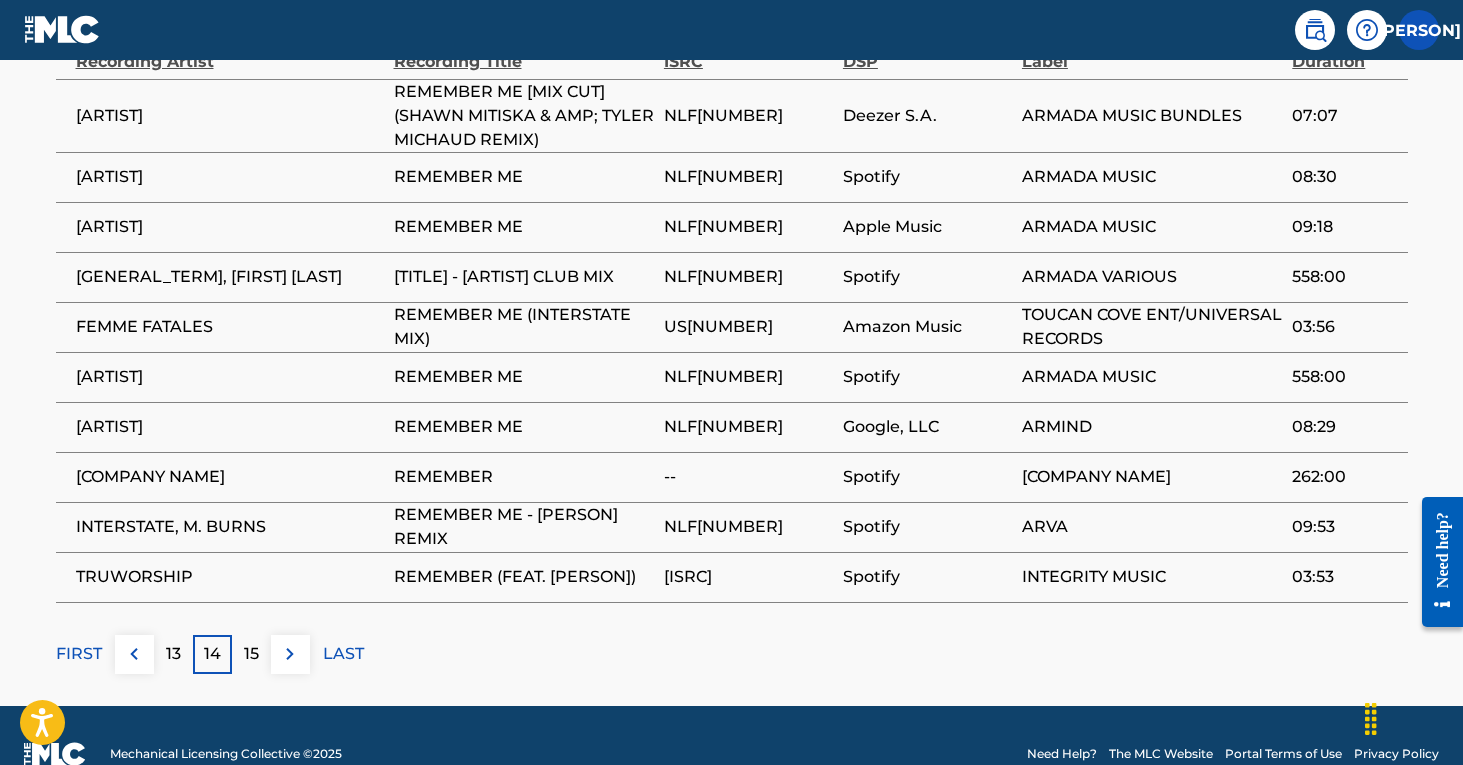 click on "15" at bounding box center [251, 654] 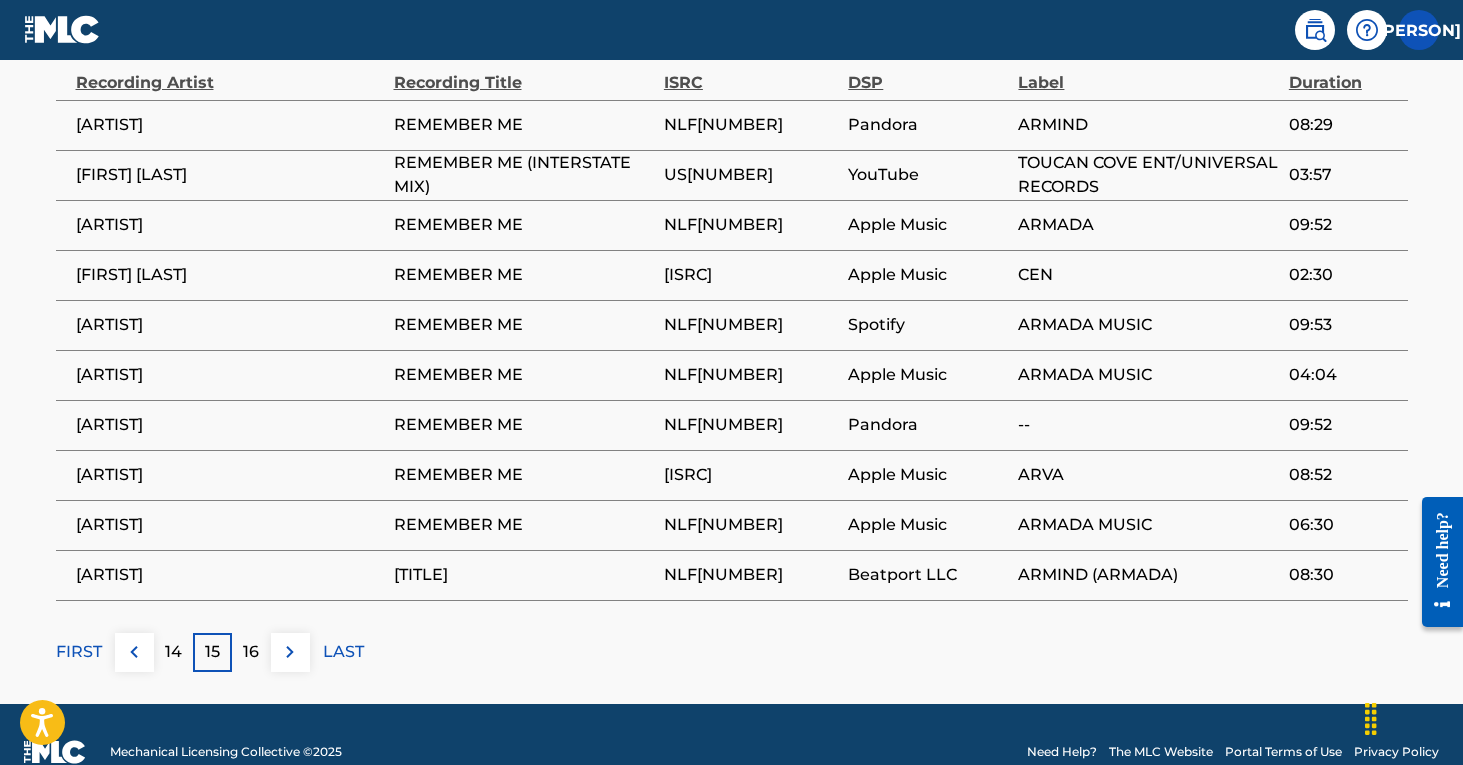 scroll, scrollTop: 1256, scrollLeft: 0, axis: vertical 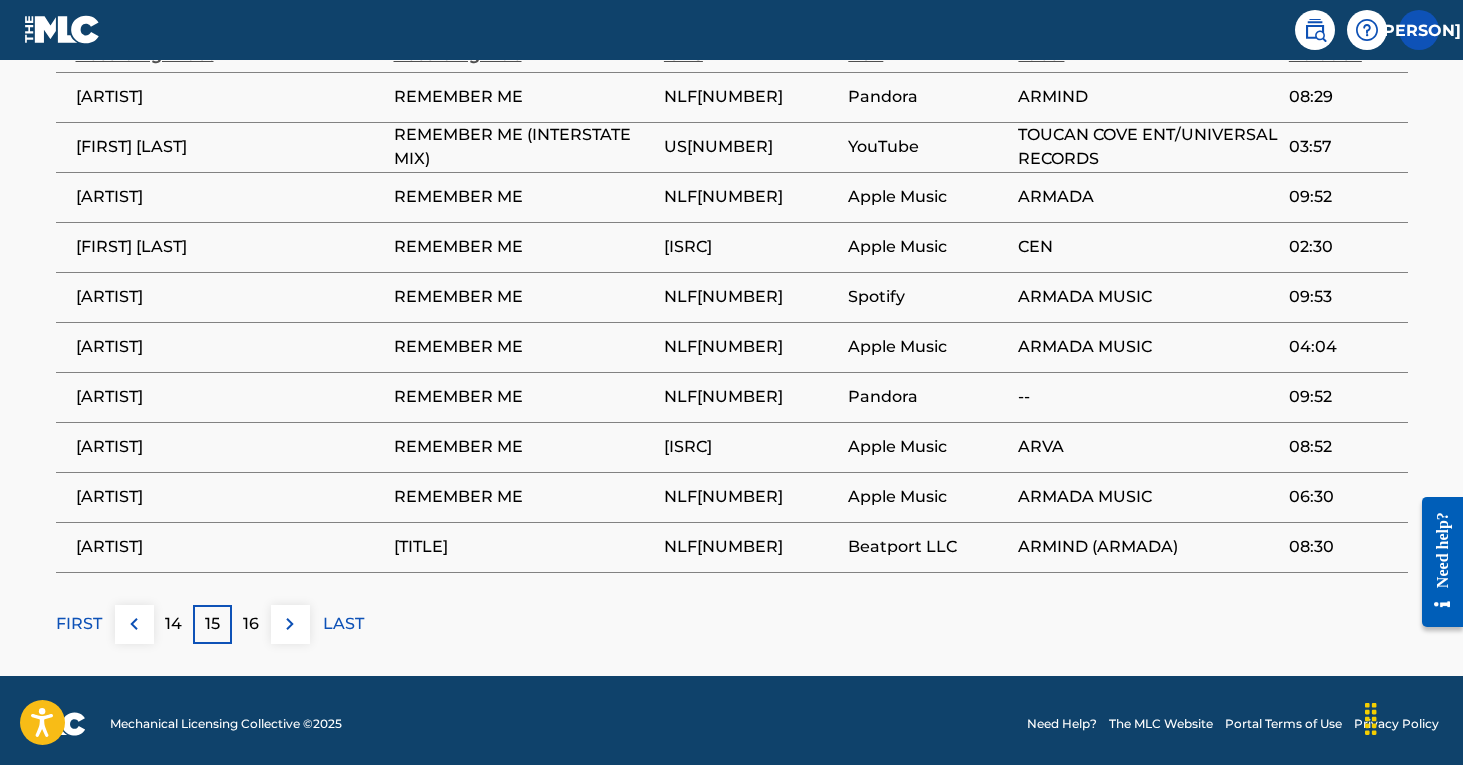 click on "16" at bounding box center [251, 624] 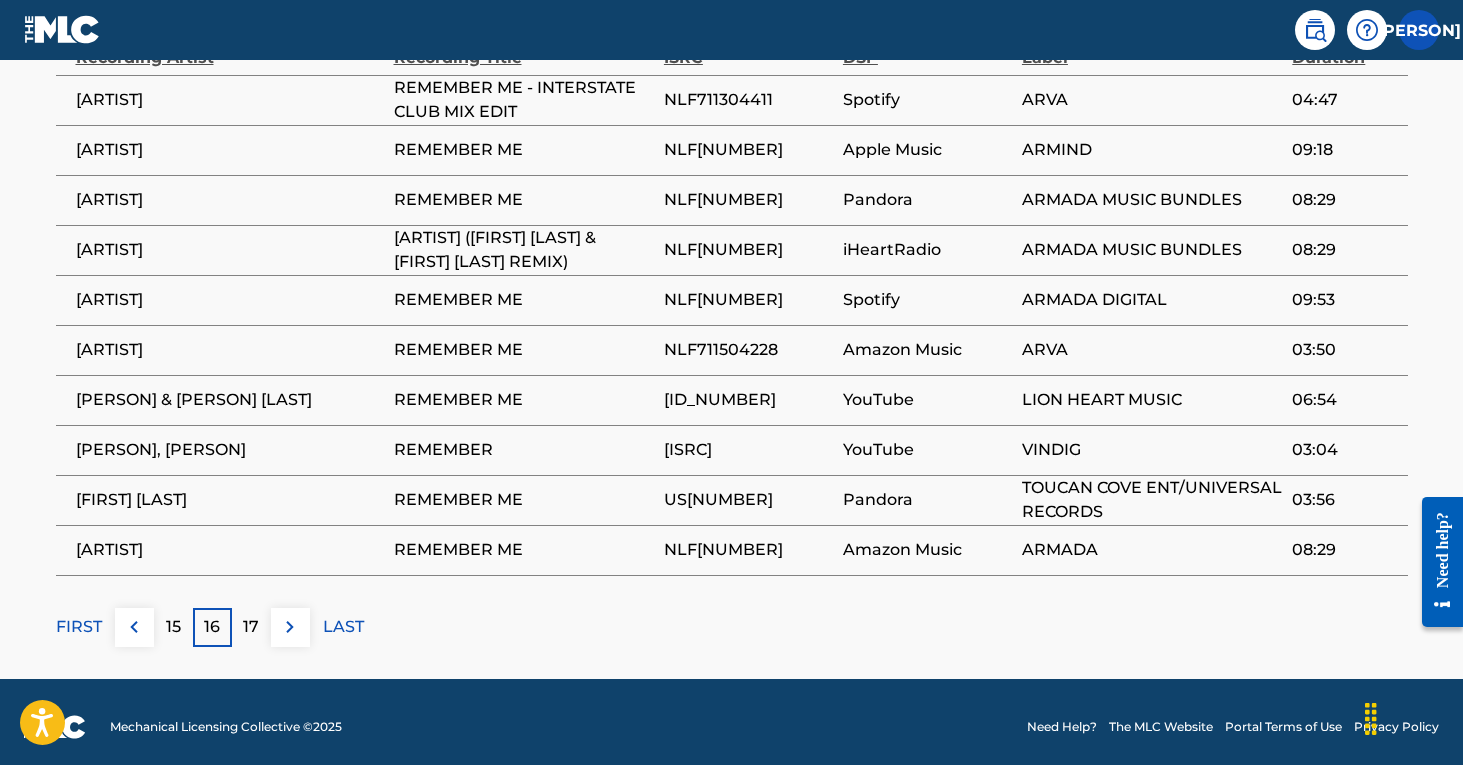 scroll, scrollTop: 1260, scrollLeft: 0, axis: vertical 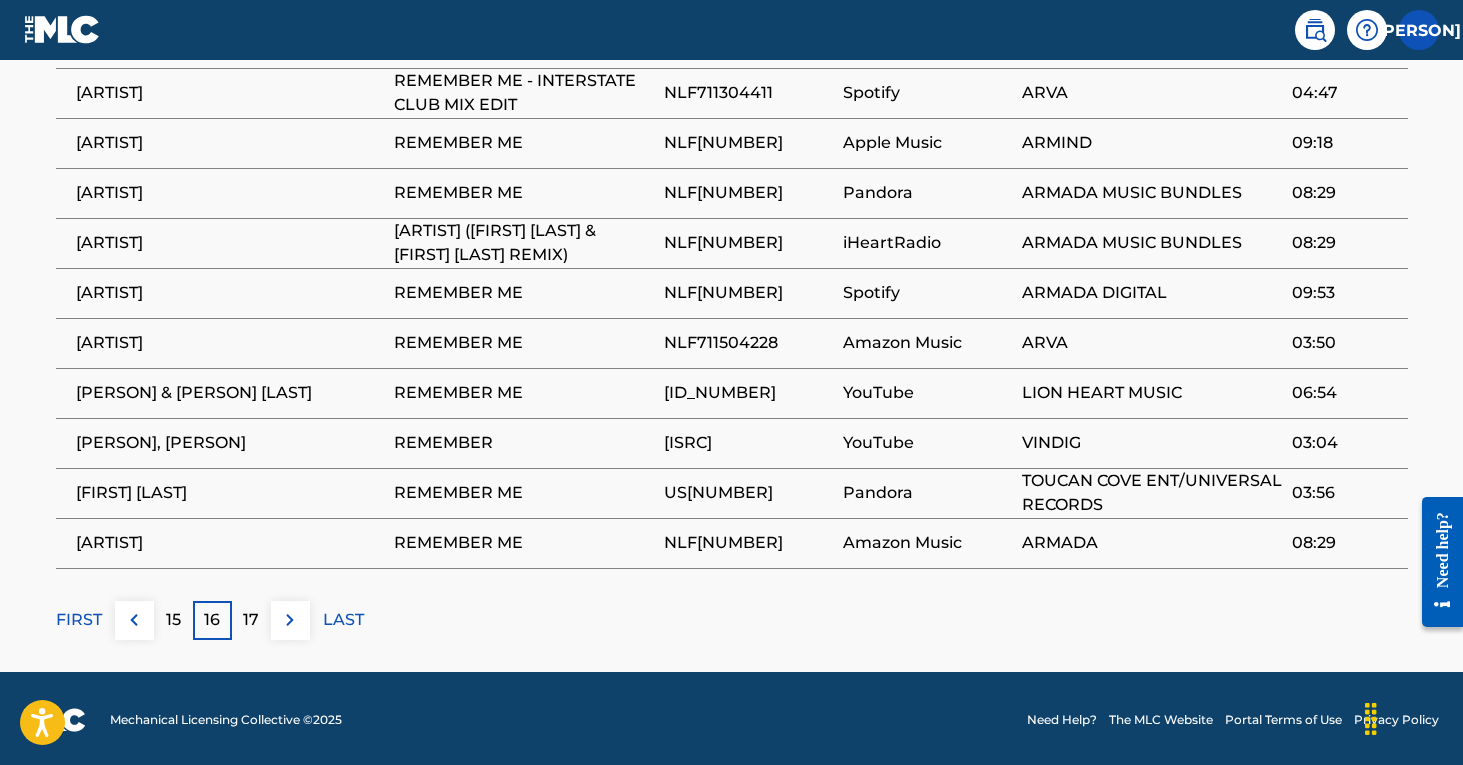 click on "17" at bounding box center [251, 620] 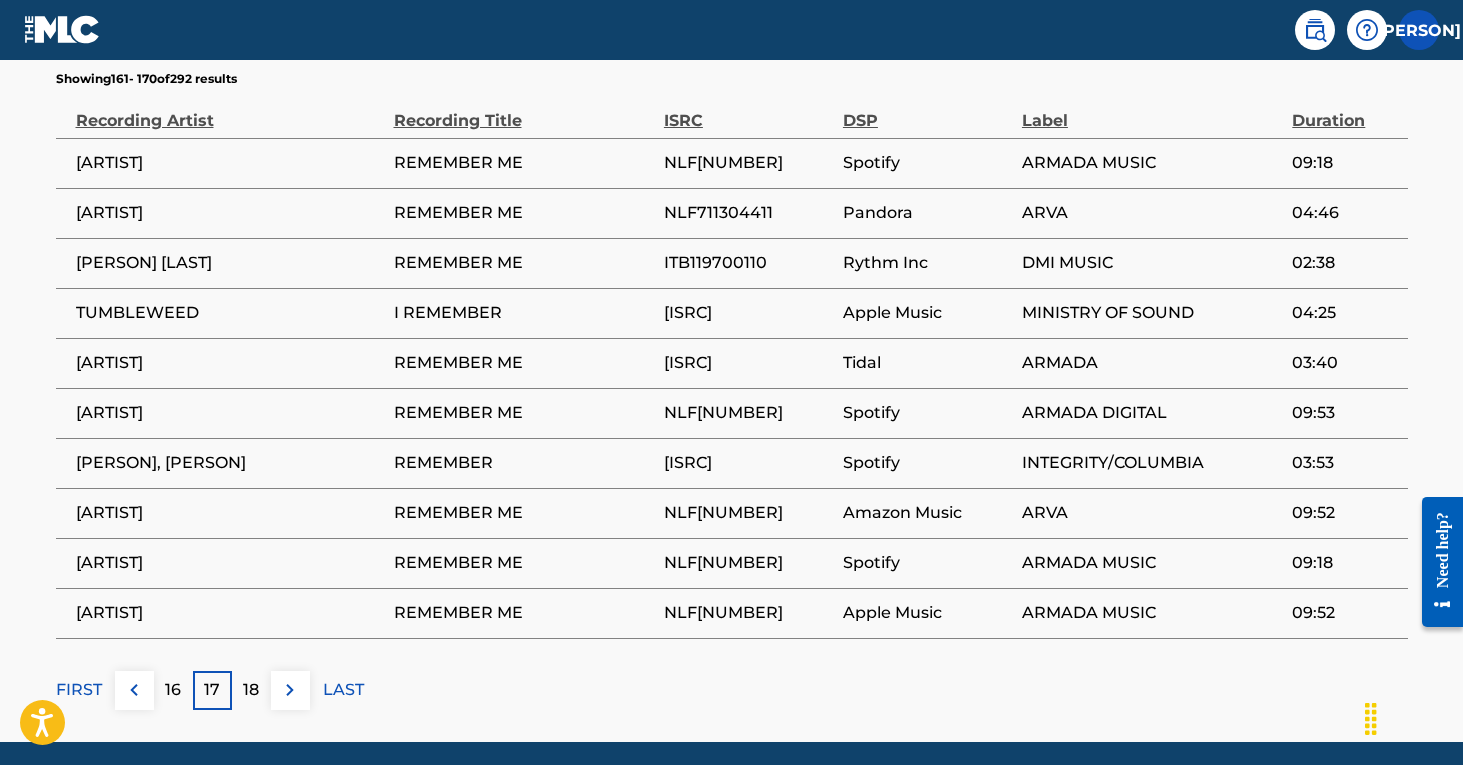 scroll, scrollTop: 1197, scrollLeft: 0, axis: vertical 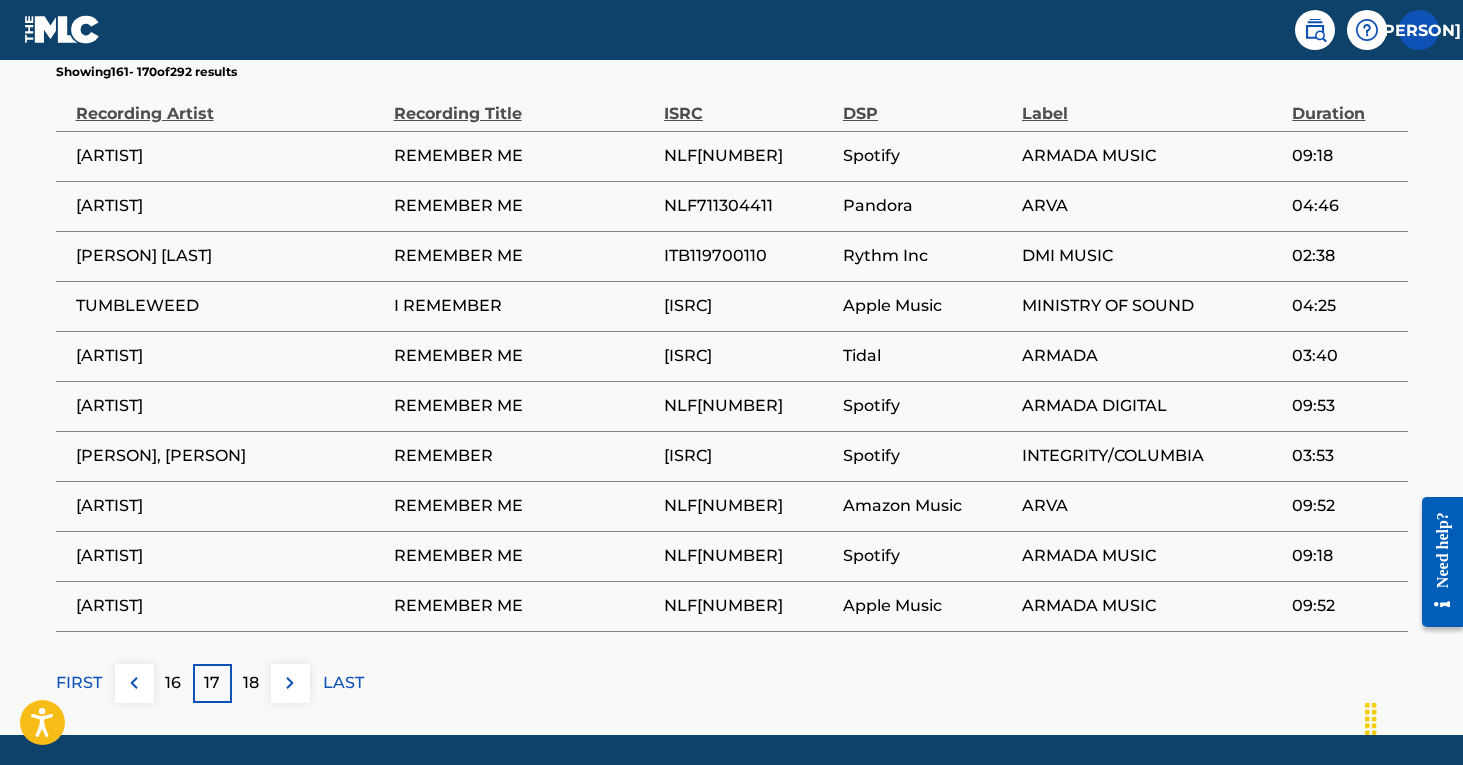 click on "18" at bounding box center (251, 683) 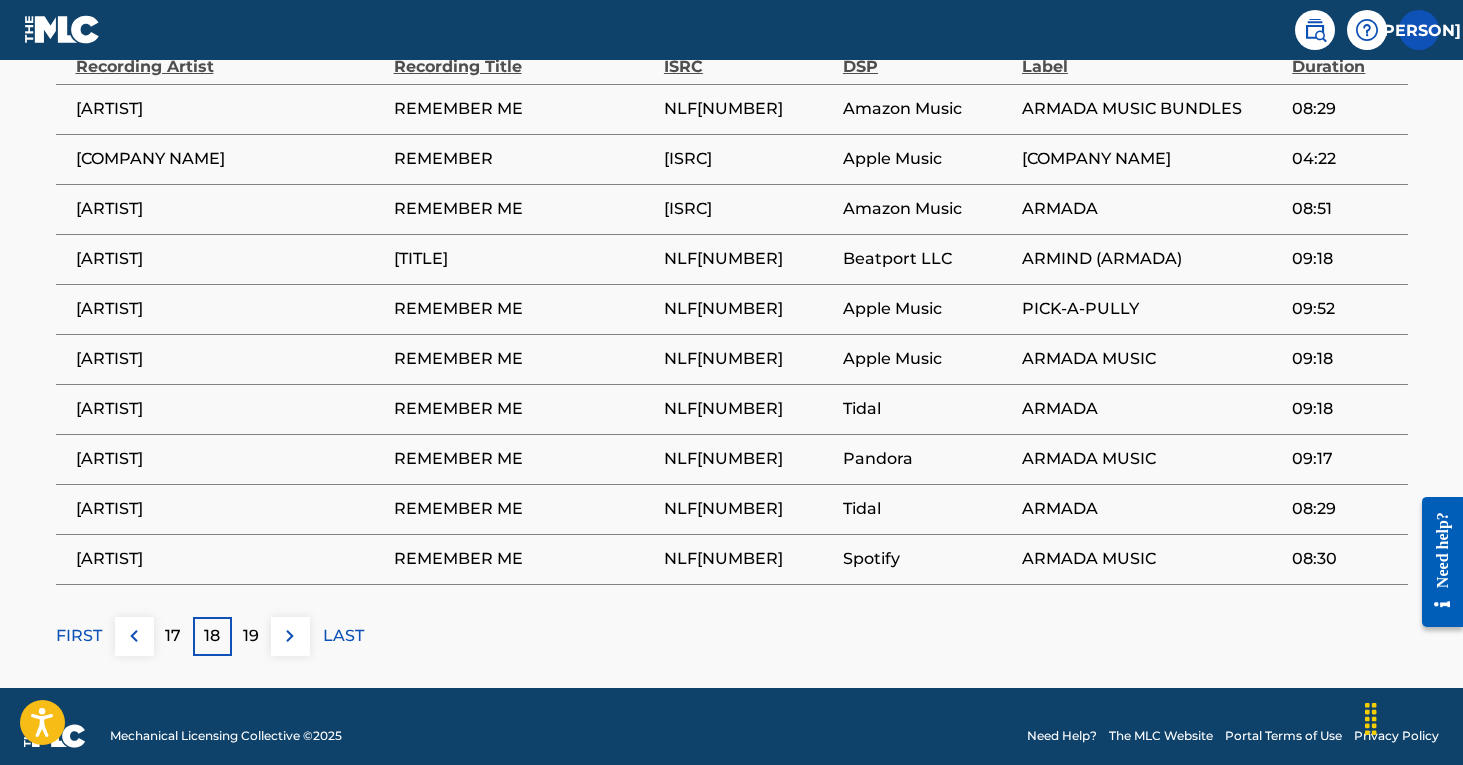scroll, scrollTop: 1246, scrollLeft: 0, axis: vertical 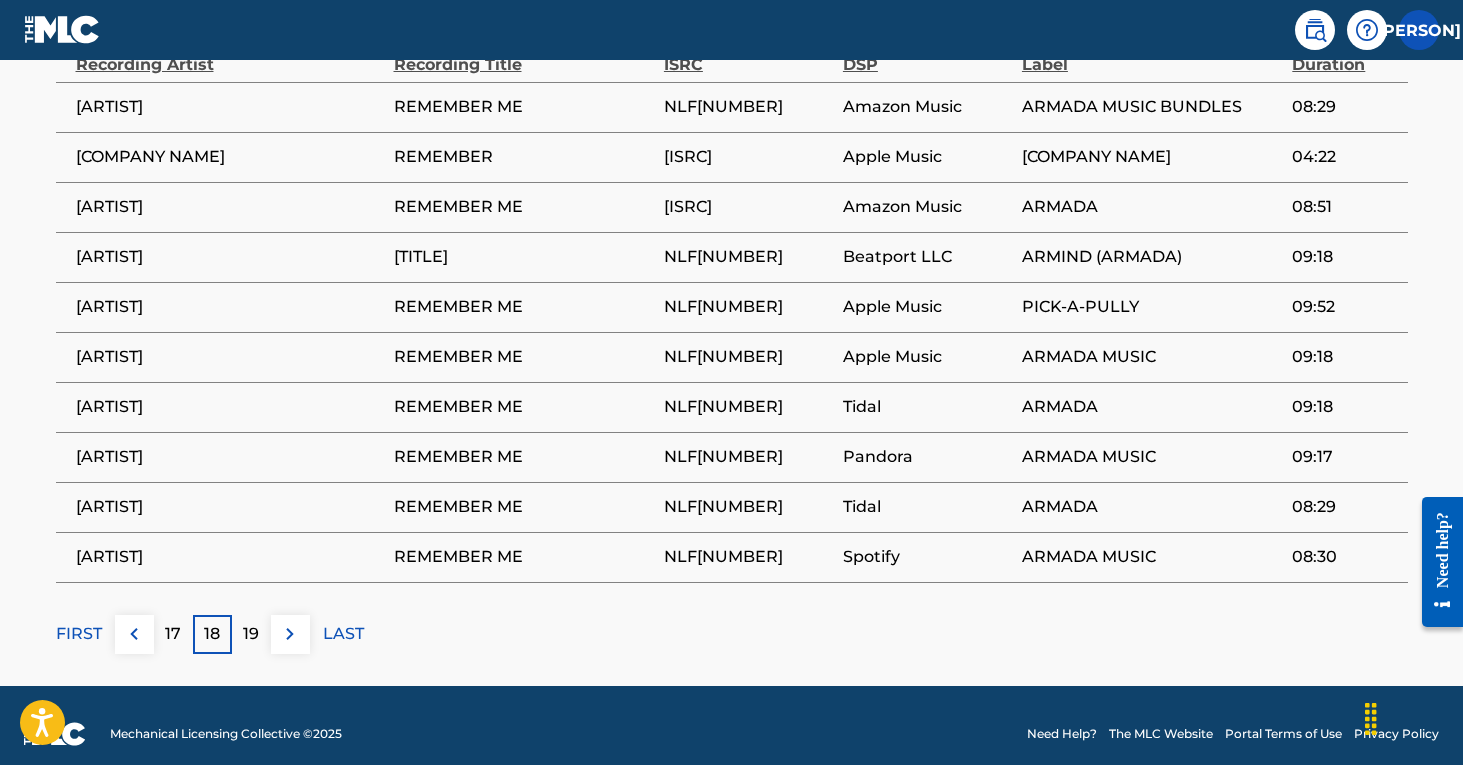 click on "19" at bounding box center (251, 634) 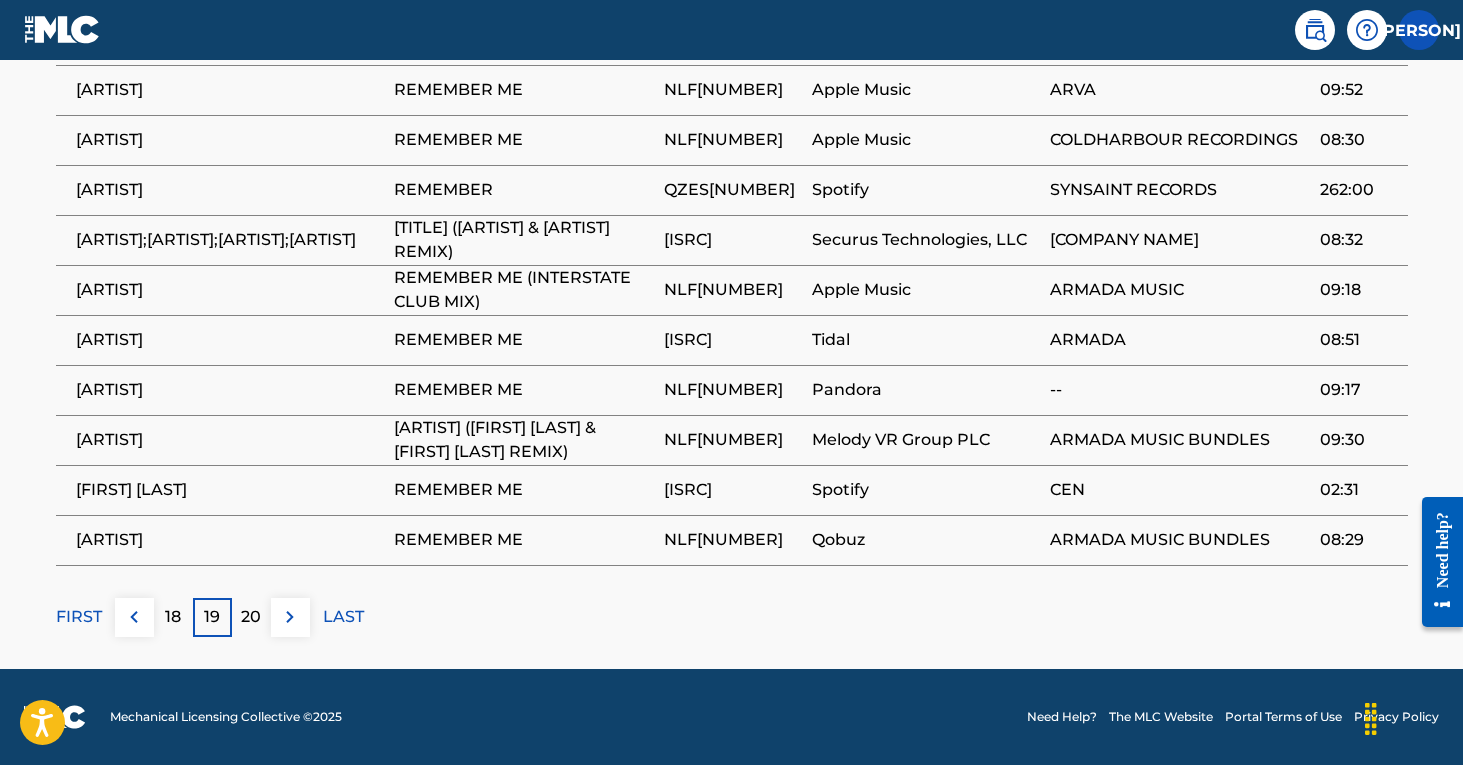 scroll, scrollTop: 1296, scrollLeft: 0, axis: vertical 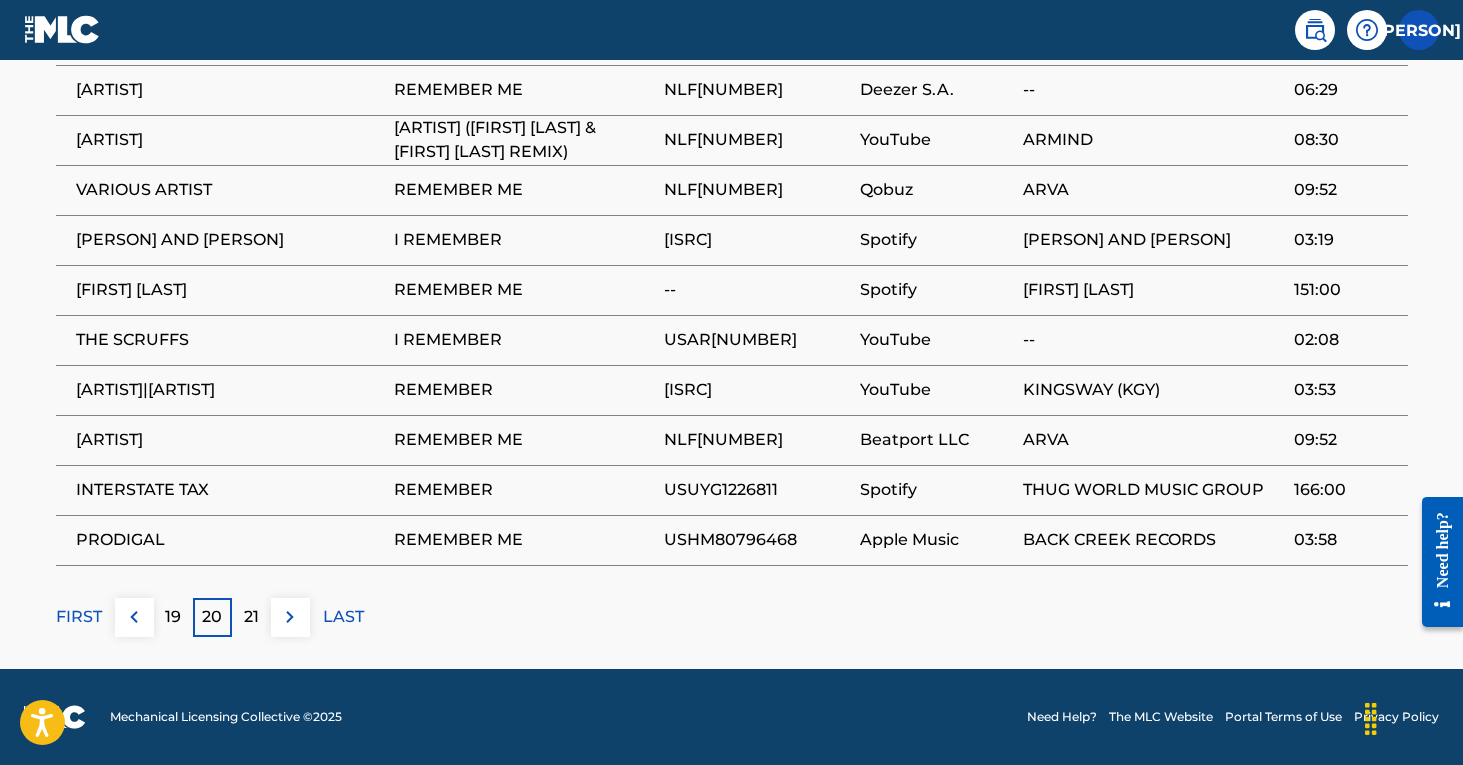 click on "21" at bounding box center [251, 617] 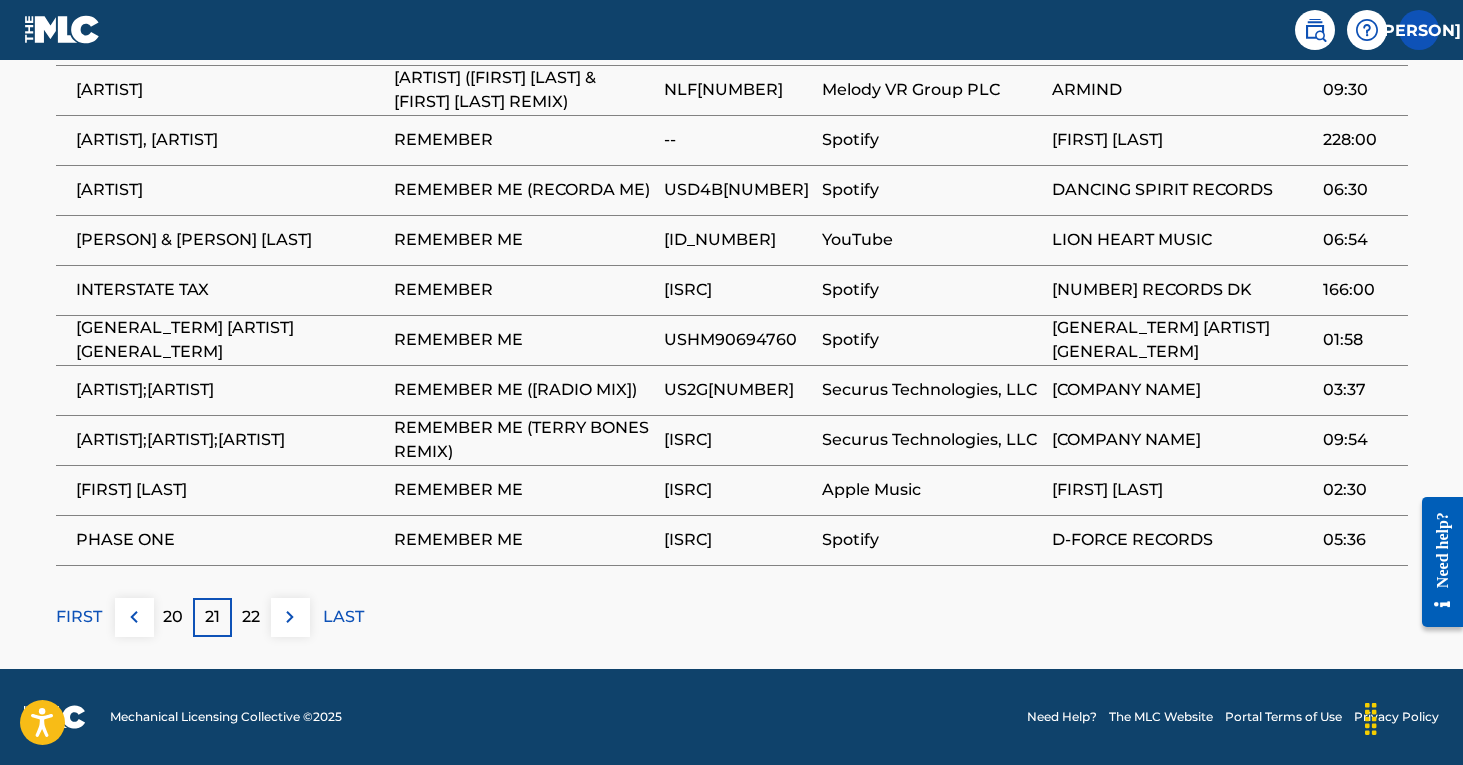 click on "22" at bounding box center (251, 617) 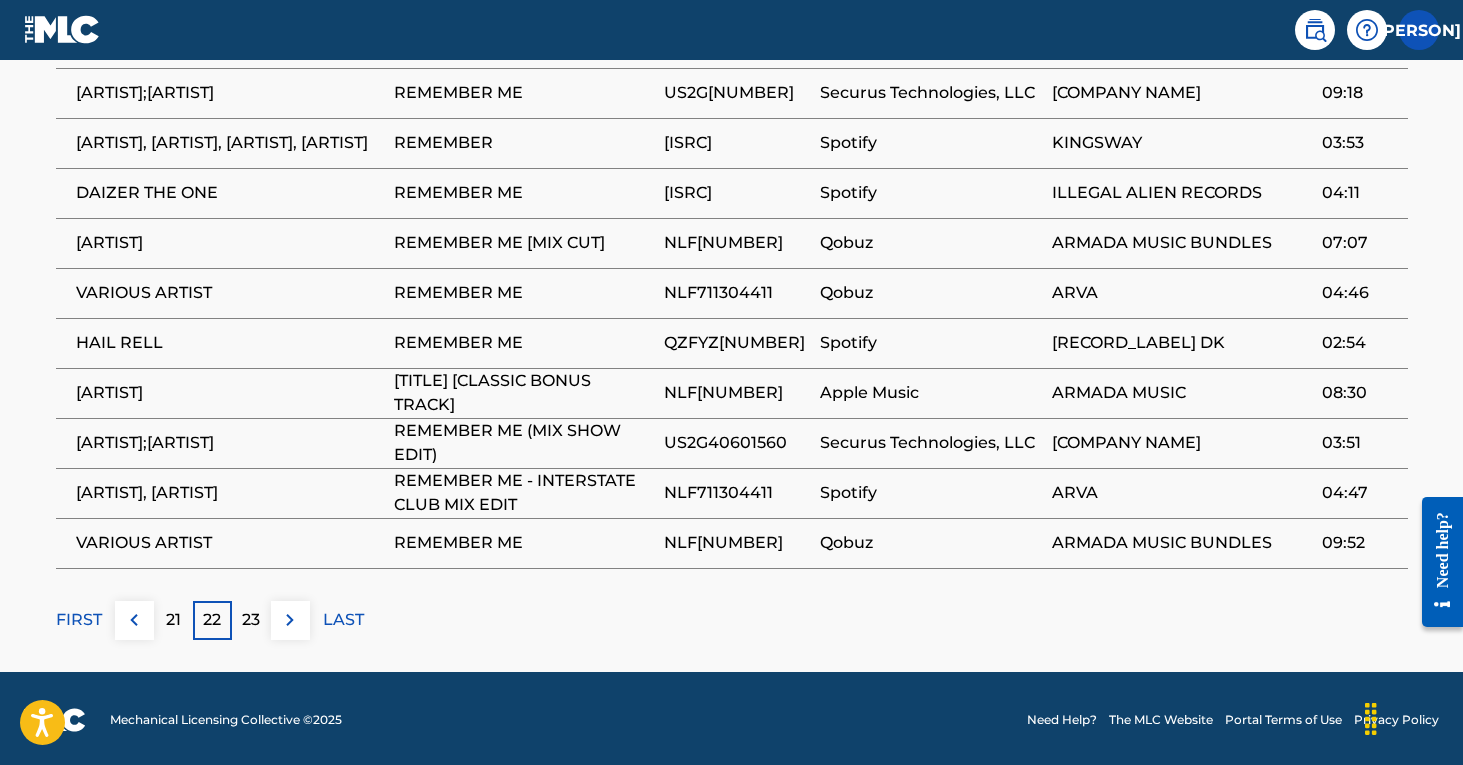scroll, scrollTop: 1262, scrollLeft: 0, axis: vertical 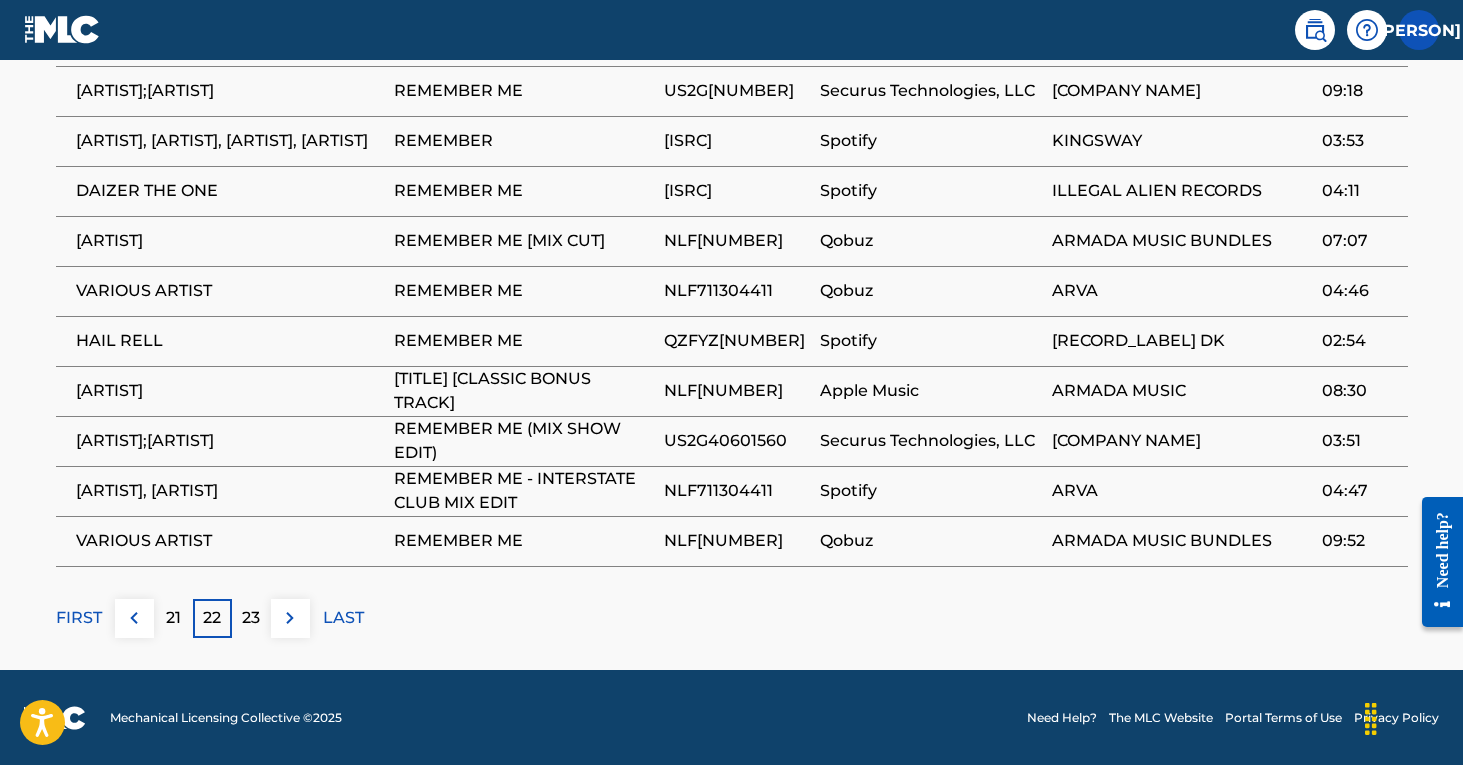 click on "23" at bounding box center [251, 618] 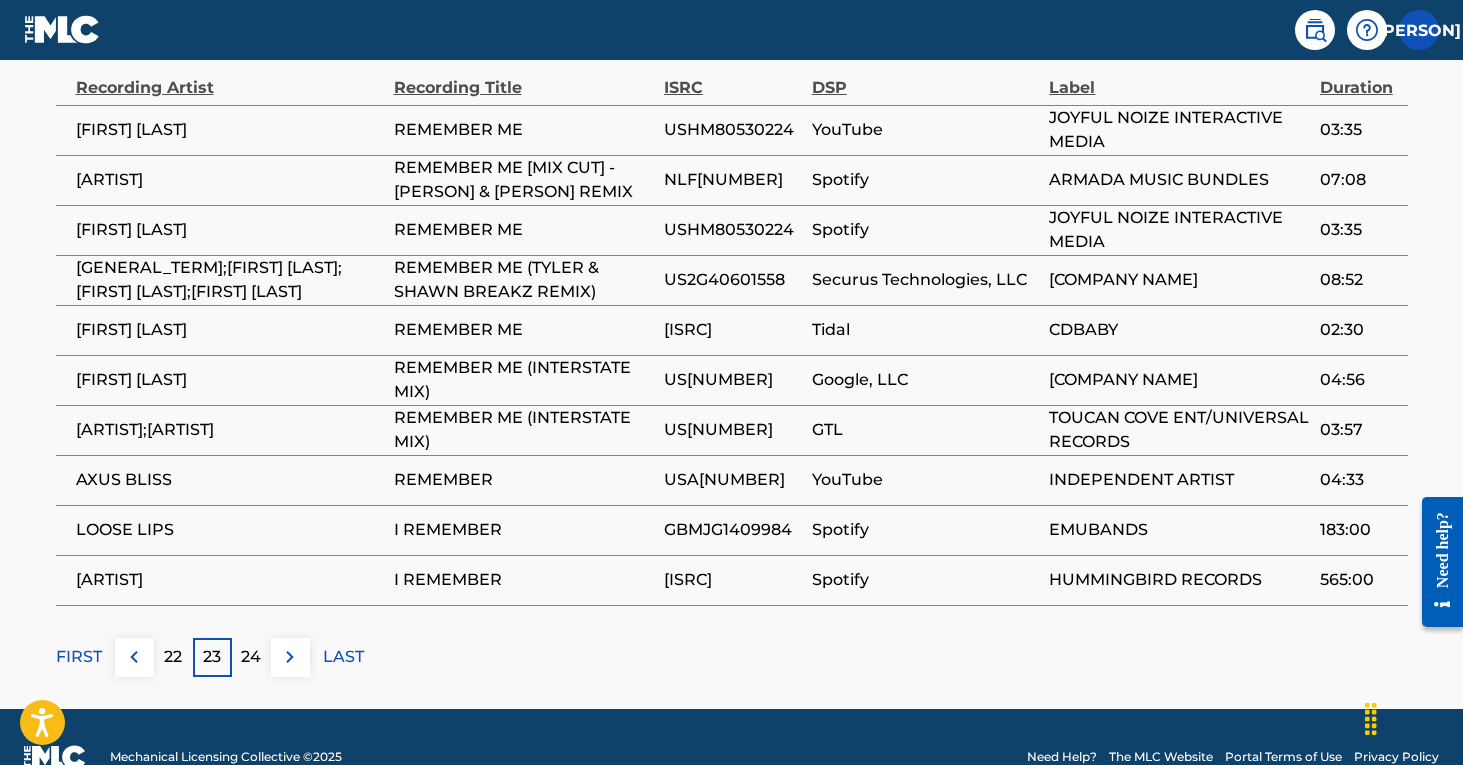 scroll, scrollTop: 1227, scrollLeft: 0, axis: vertical 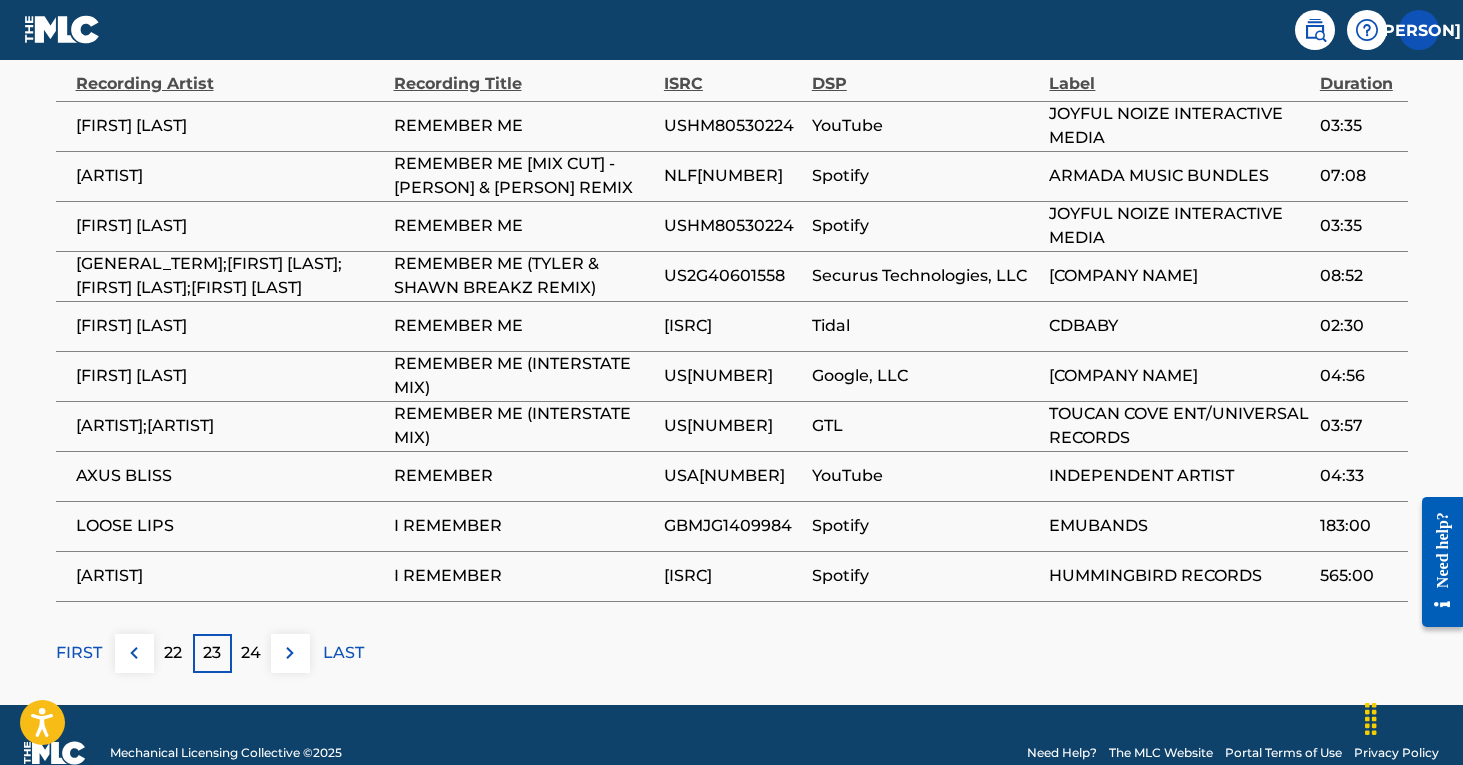click on "24" at bounding box center (251, 653) 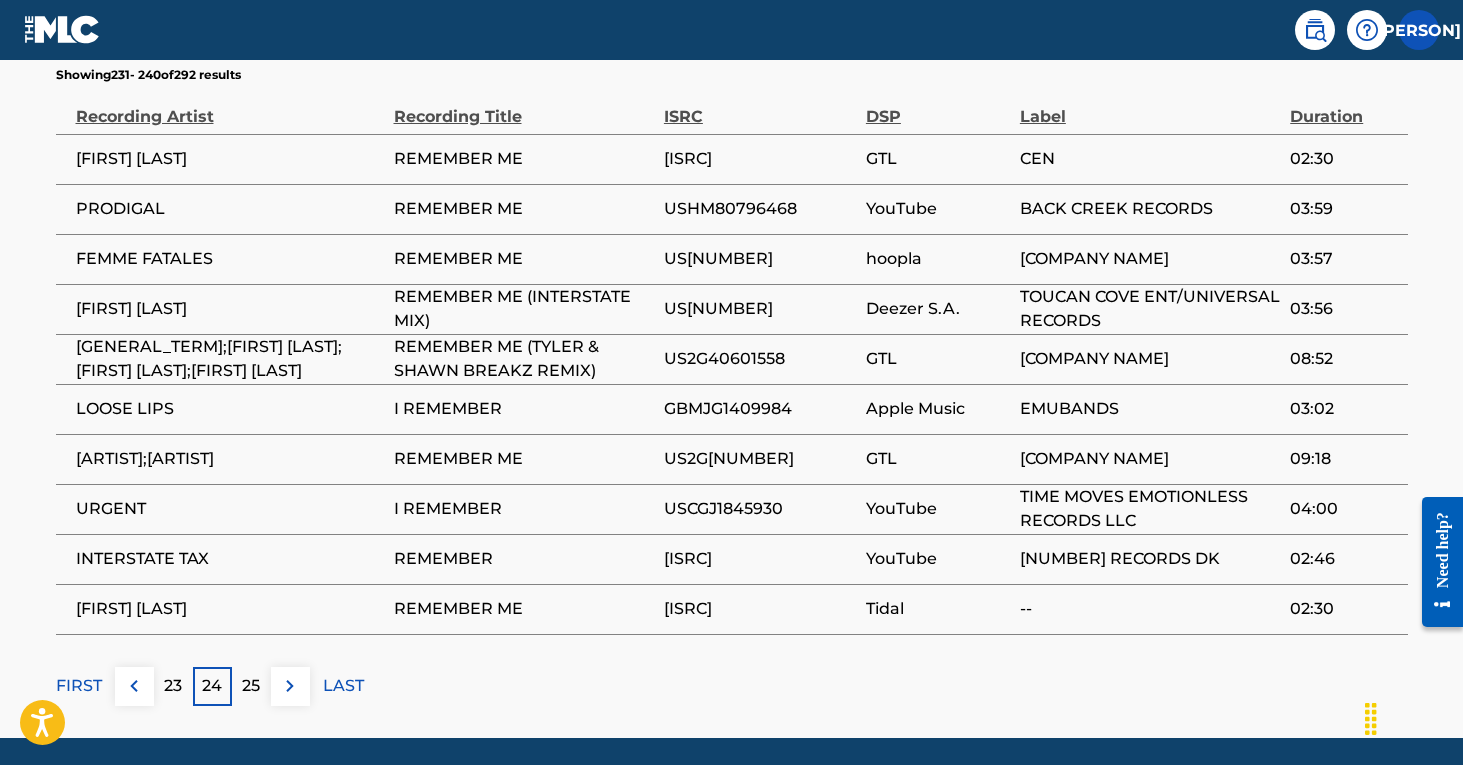 scroll, scrollTop: 1198, scrollLeft: 0, axis: vertical 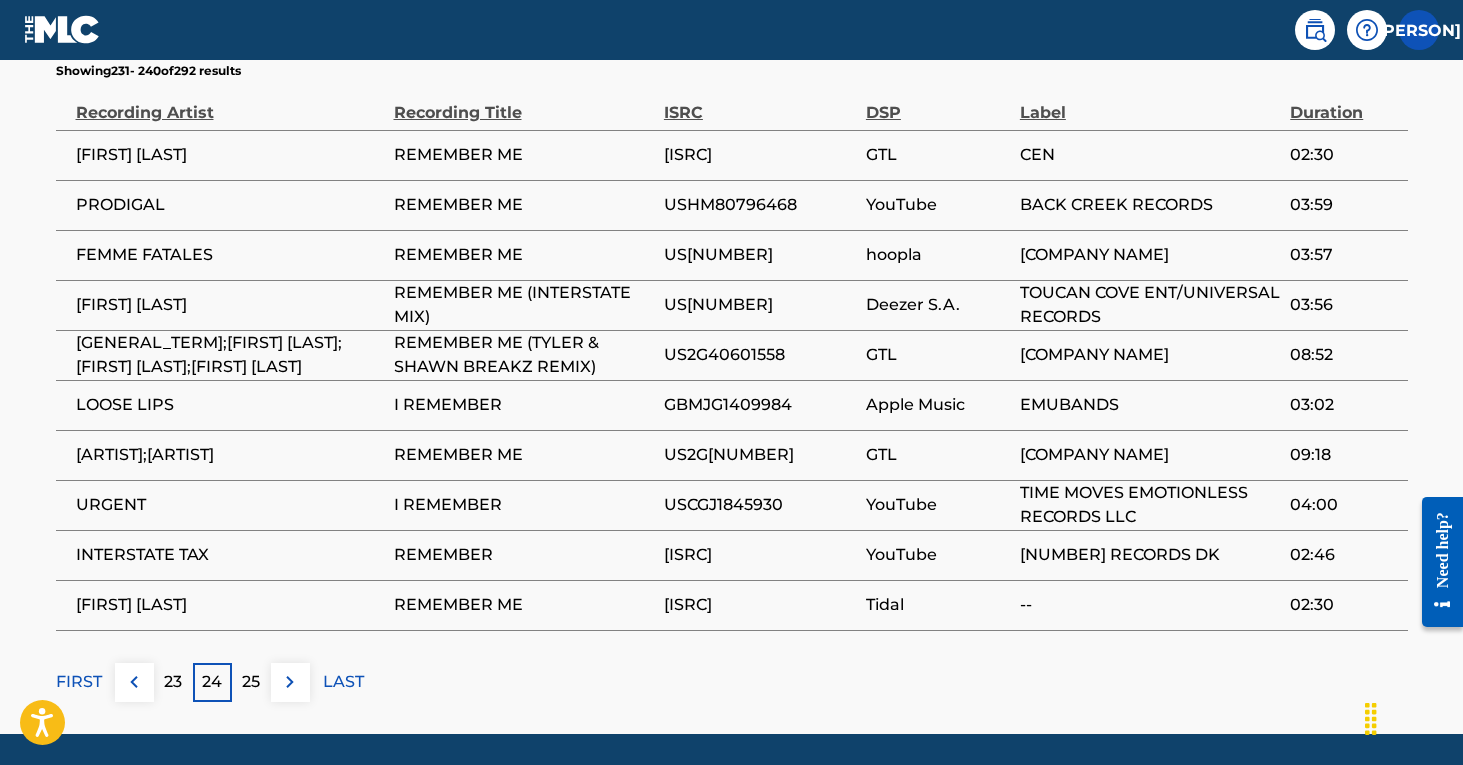 click on "25" at bounding box center (251, 682) 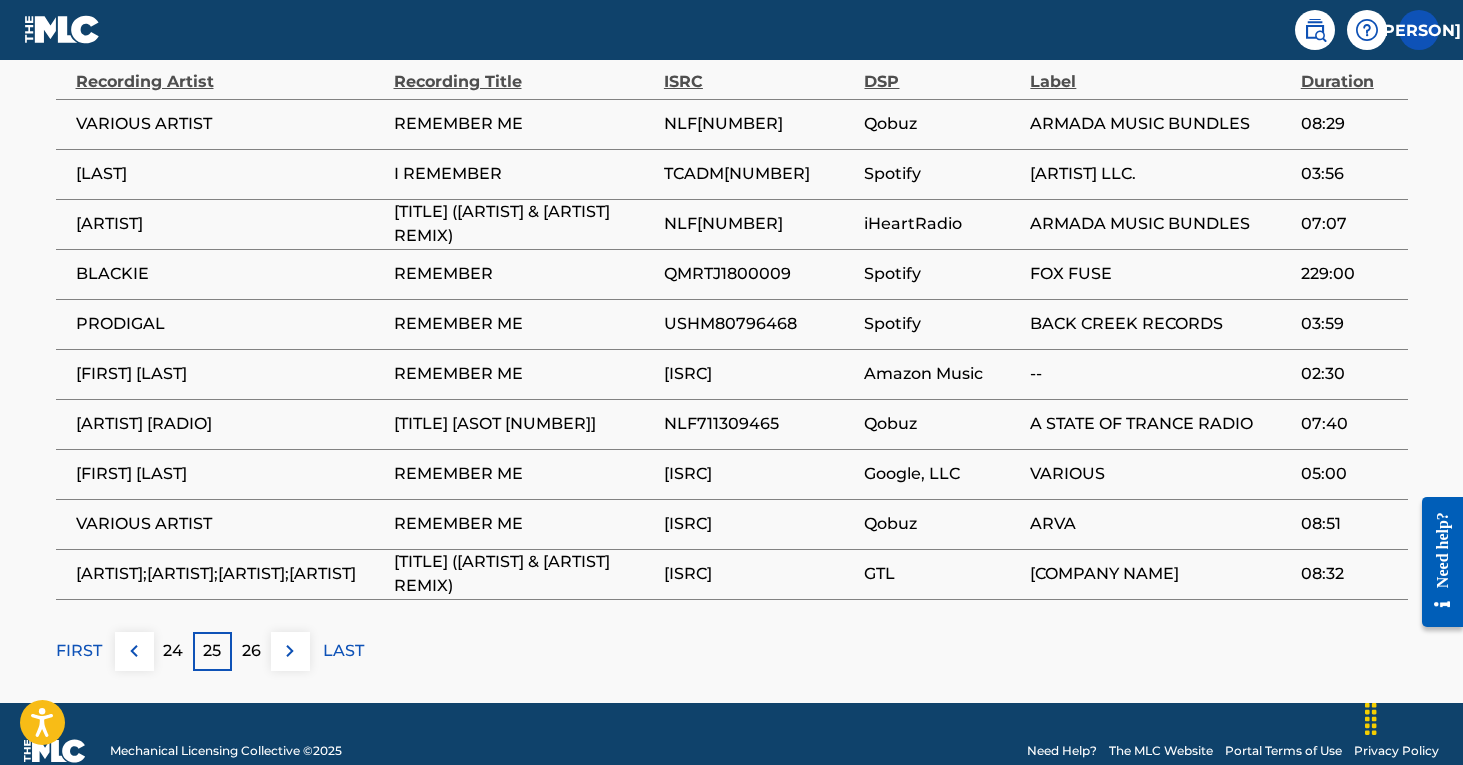 scroll, scrollTop: 1258, scrollLeft: 0, axis: vertical 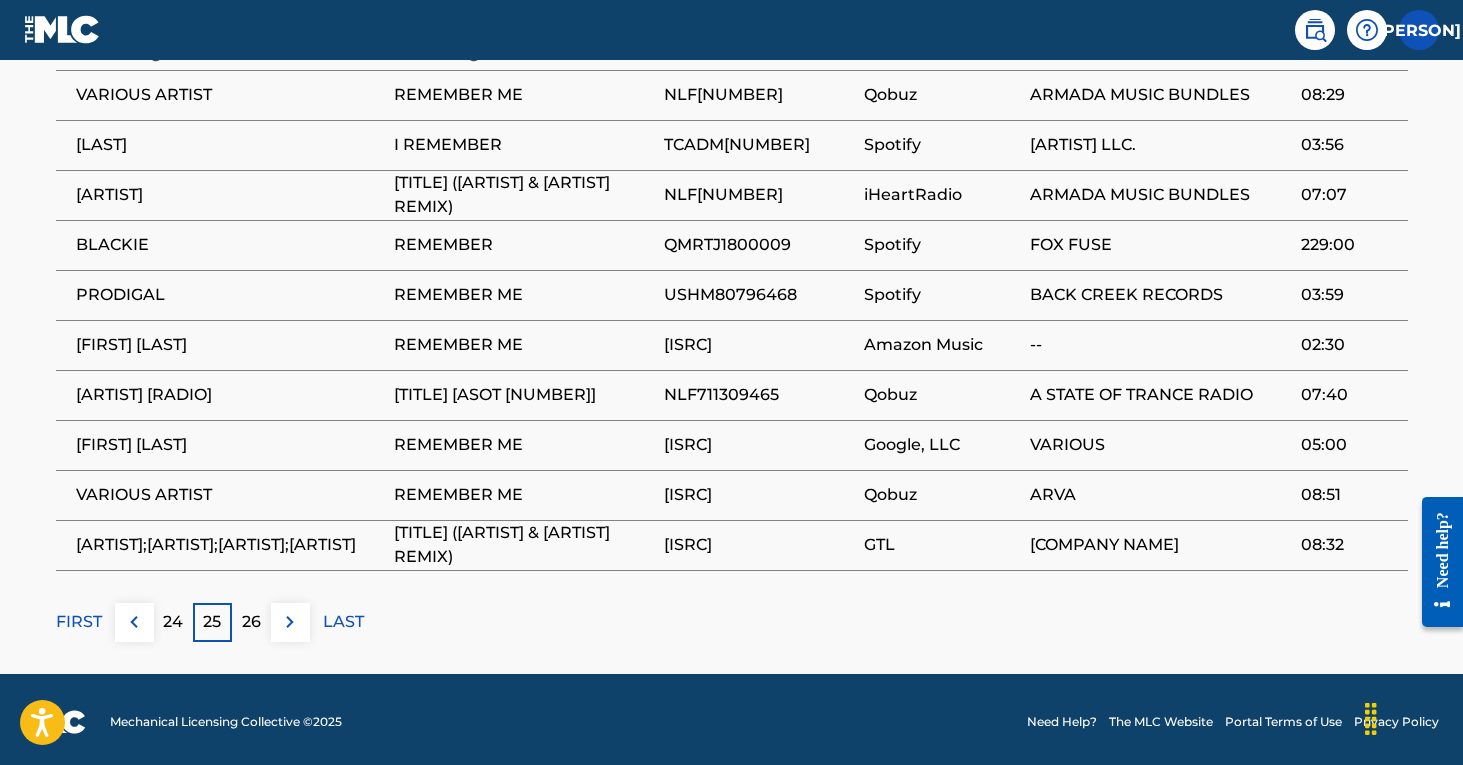 click on "26" at bounding box center (251, 622) 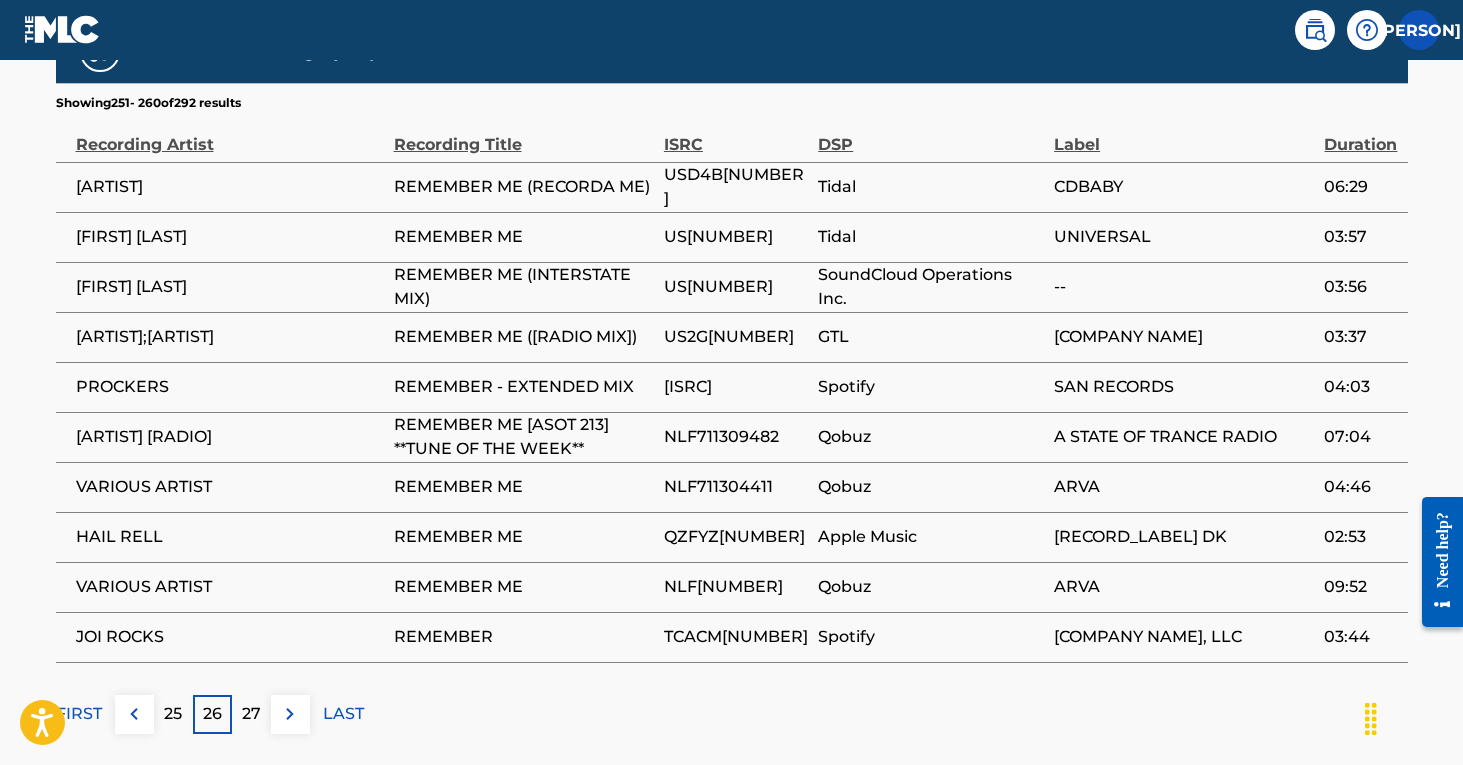 scroll, scrollTop: 1179, scrollLeft: 0, axis: vertical 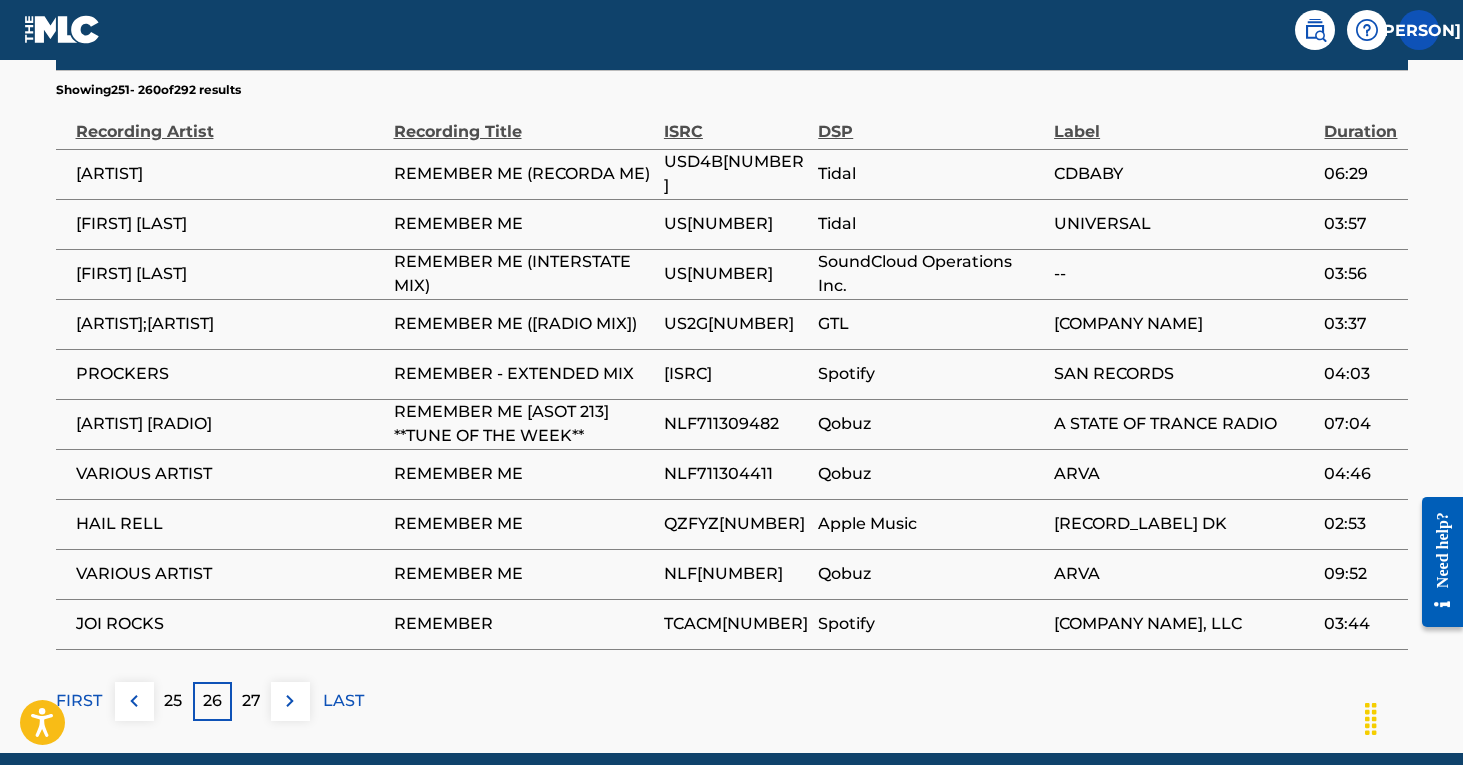 click on "FIRST" at bounding box center (79, 701) 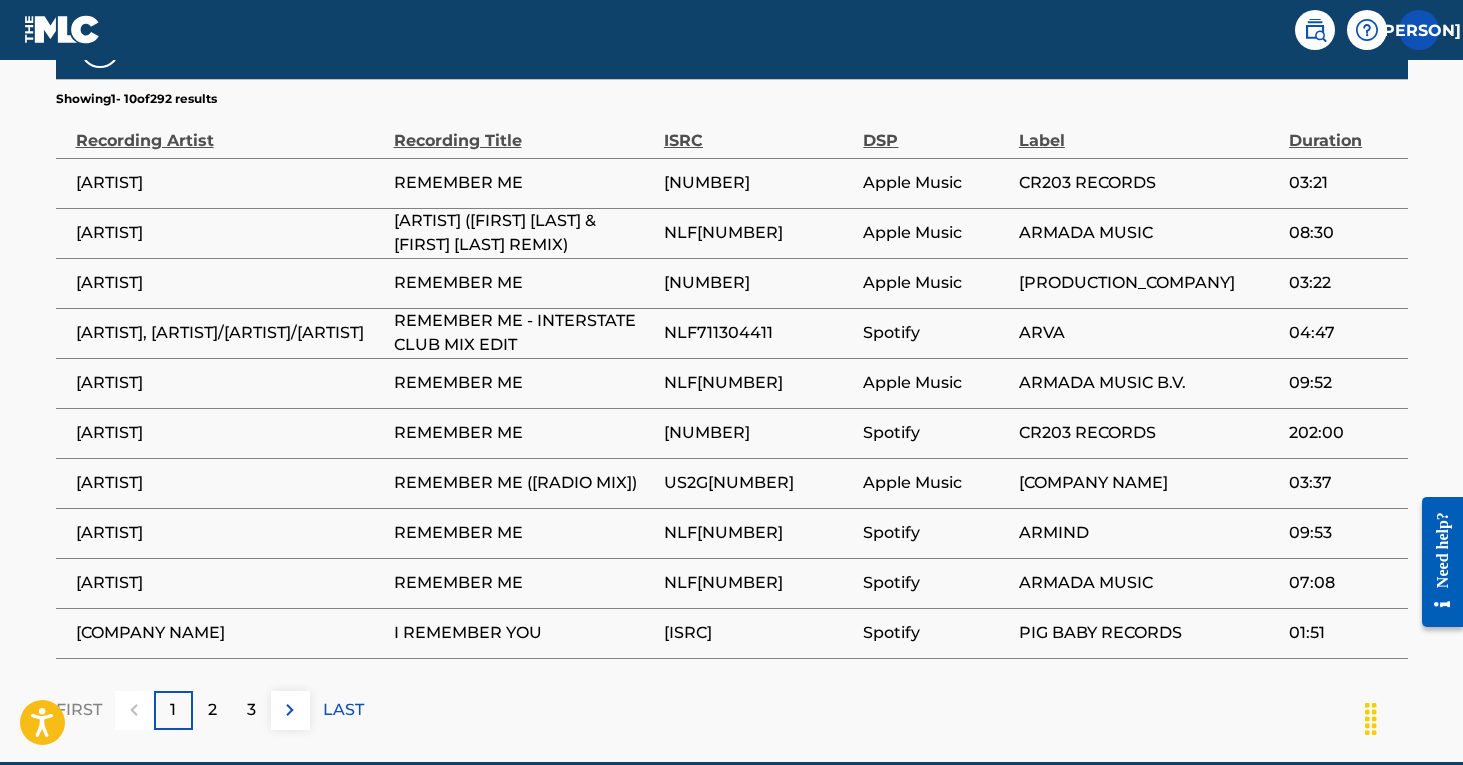 scroll, scrollTop: 1220, scrollLeft: 0, axis: vertical 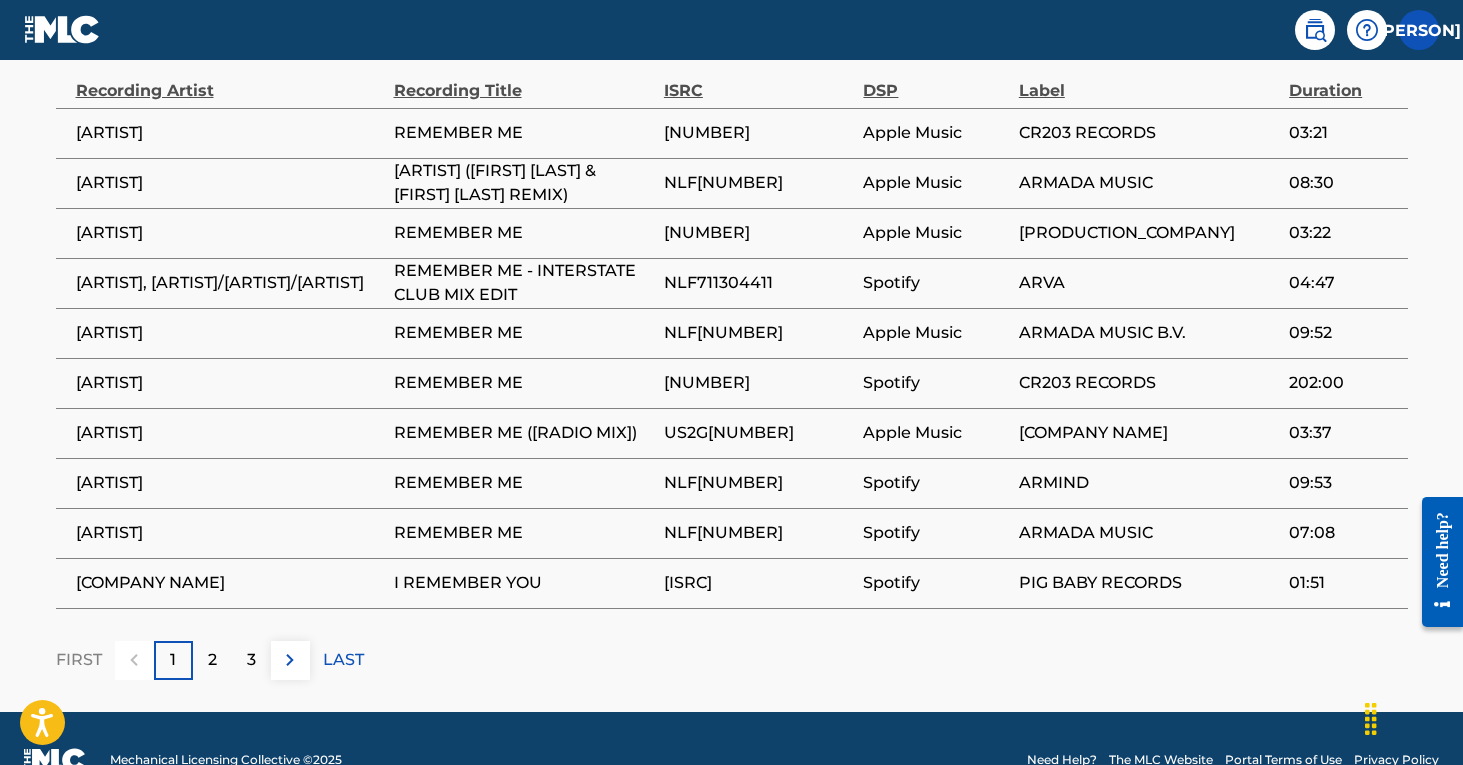 click on "3" at bounding box center [251, 660] 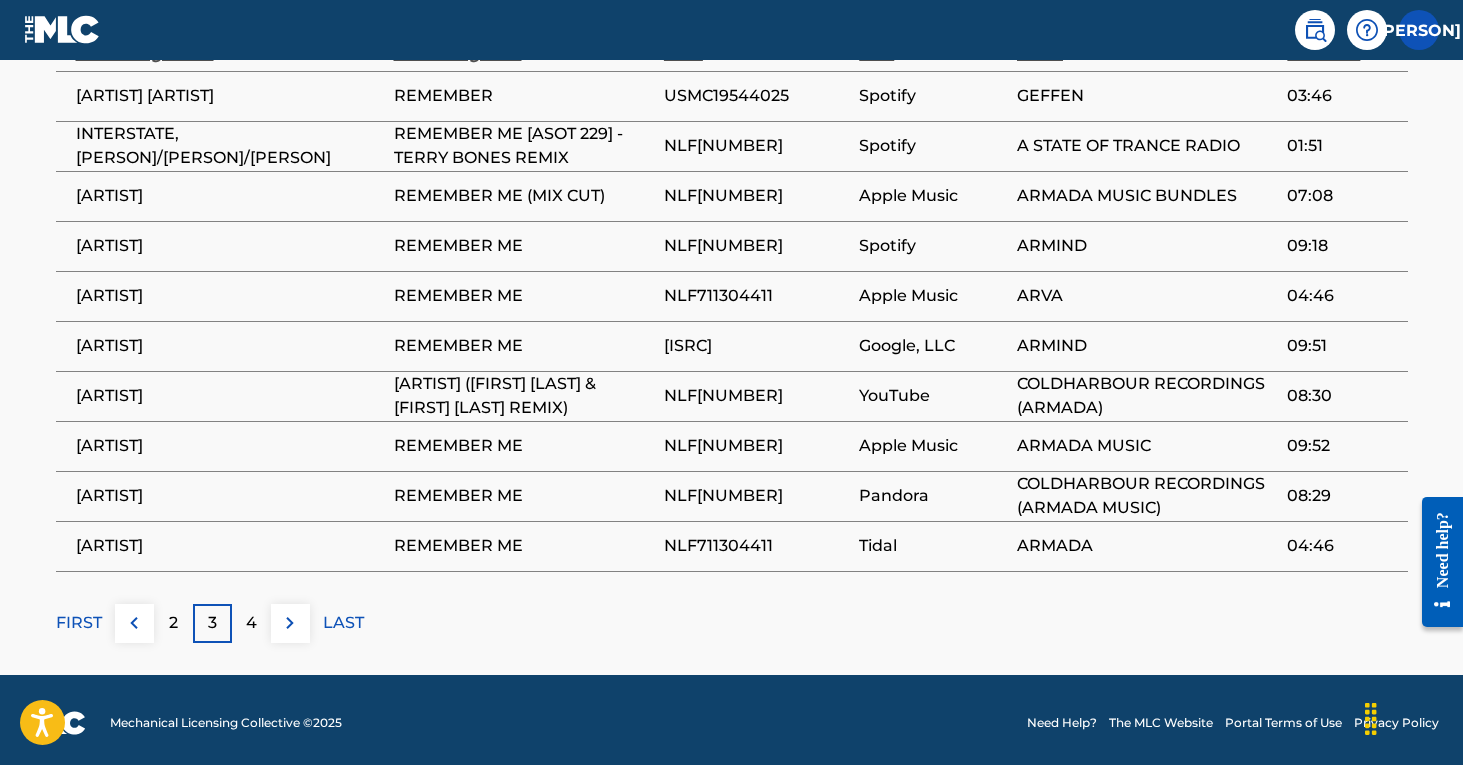 click on "4" at bounding box center [251, 623] 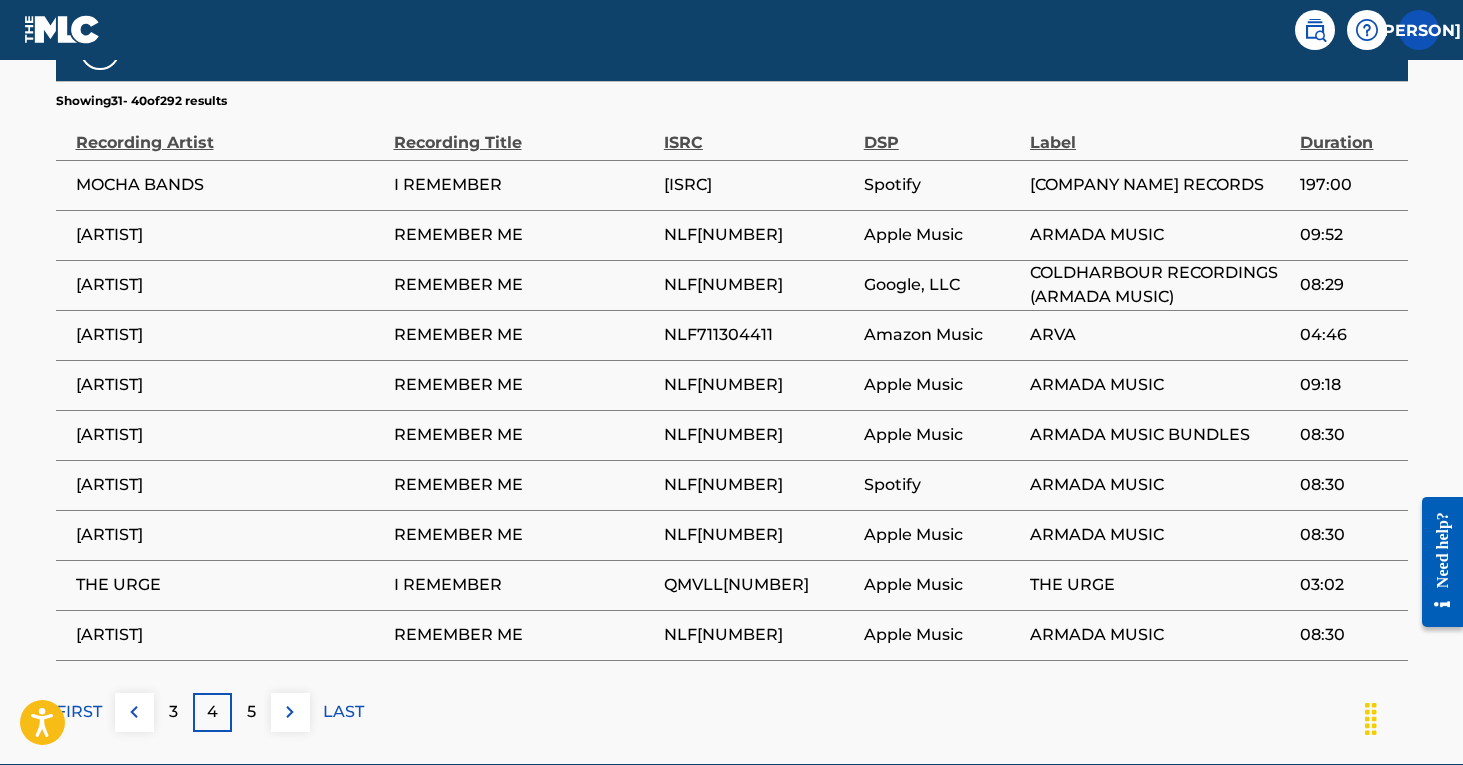 scroll, scrollTop: 1171, scrollLeft: 0, axis: vertical 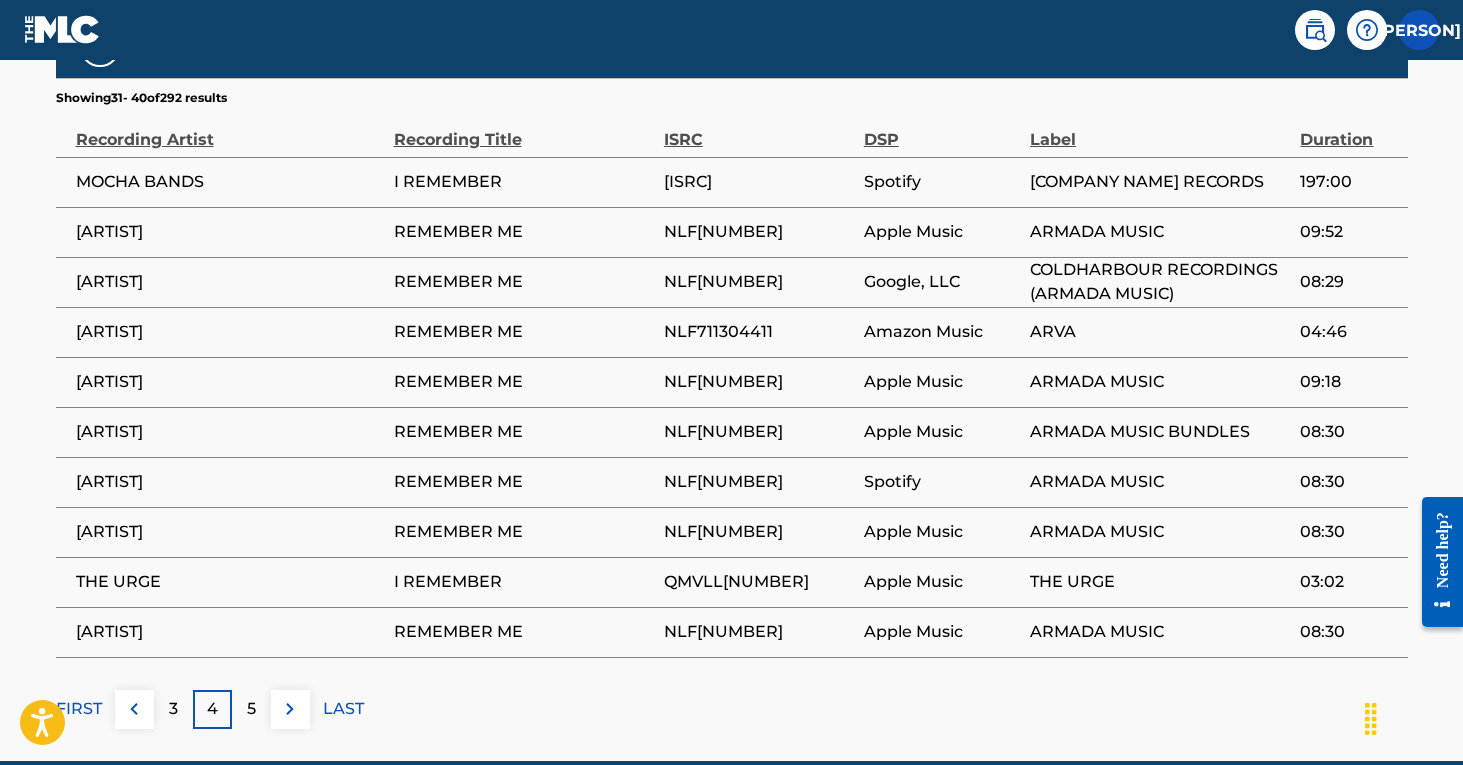 click on "5" at bounding box center (251, 709) 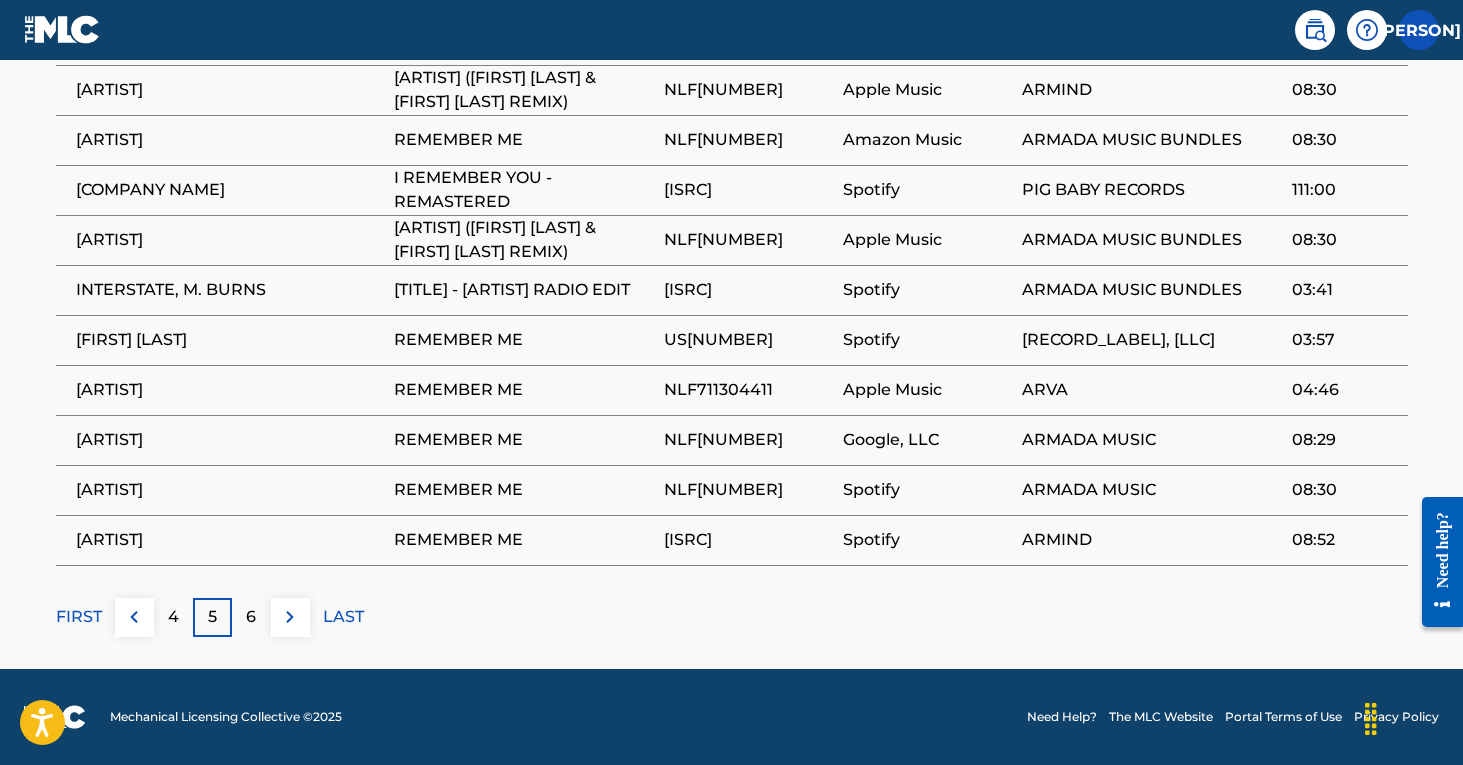 scroll, scrollTop: 1269, scrollLeft: 0, axis: vertical 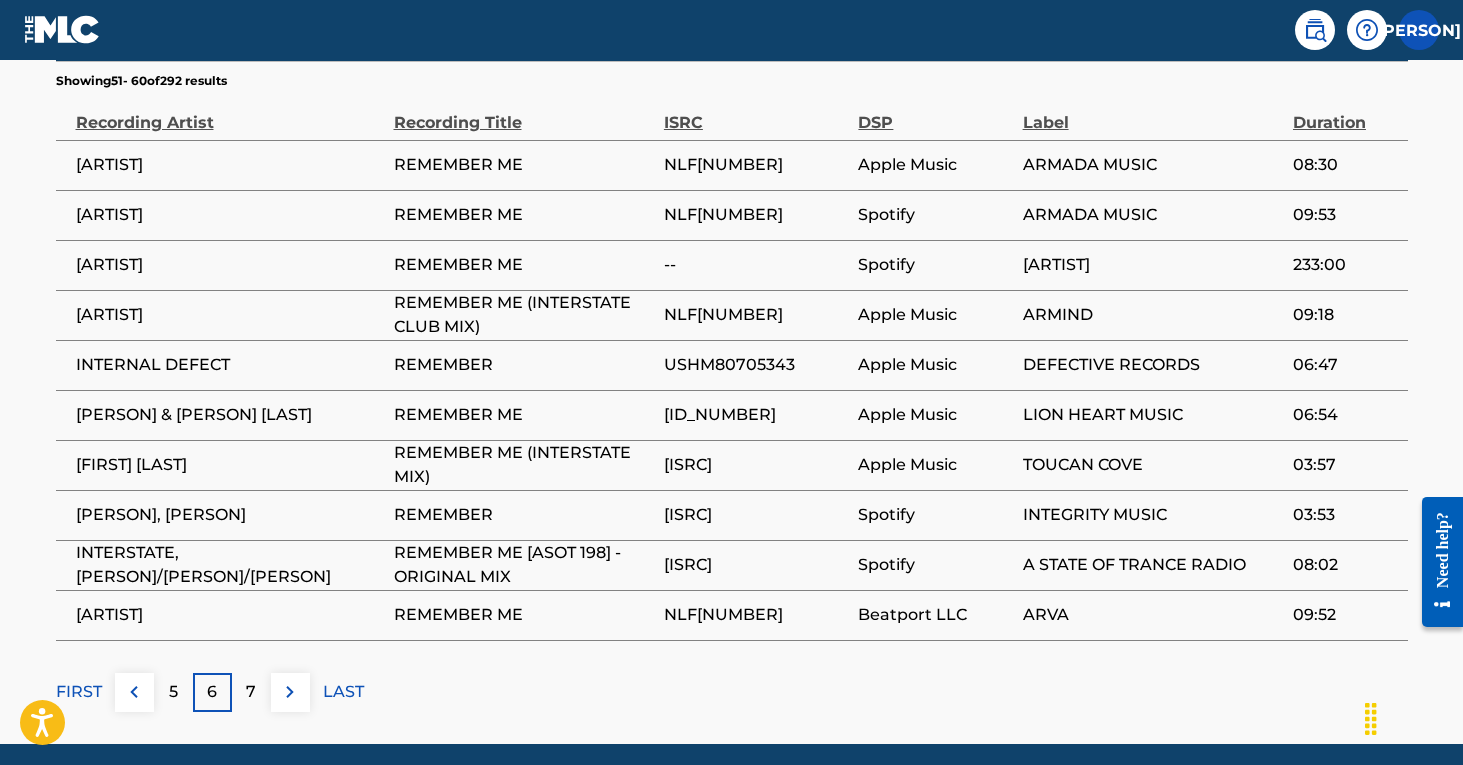 click on "7" at bounding box center [251, 692] 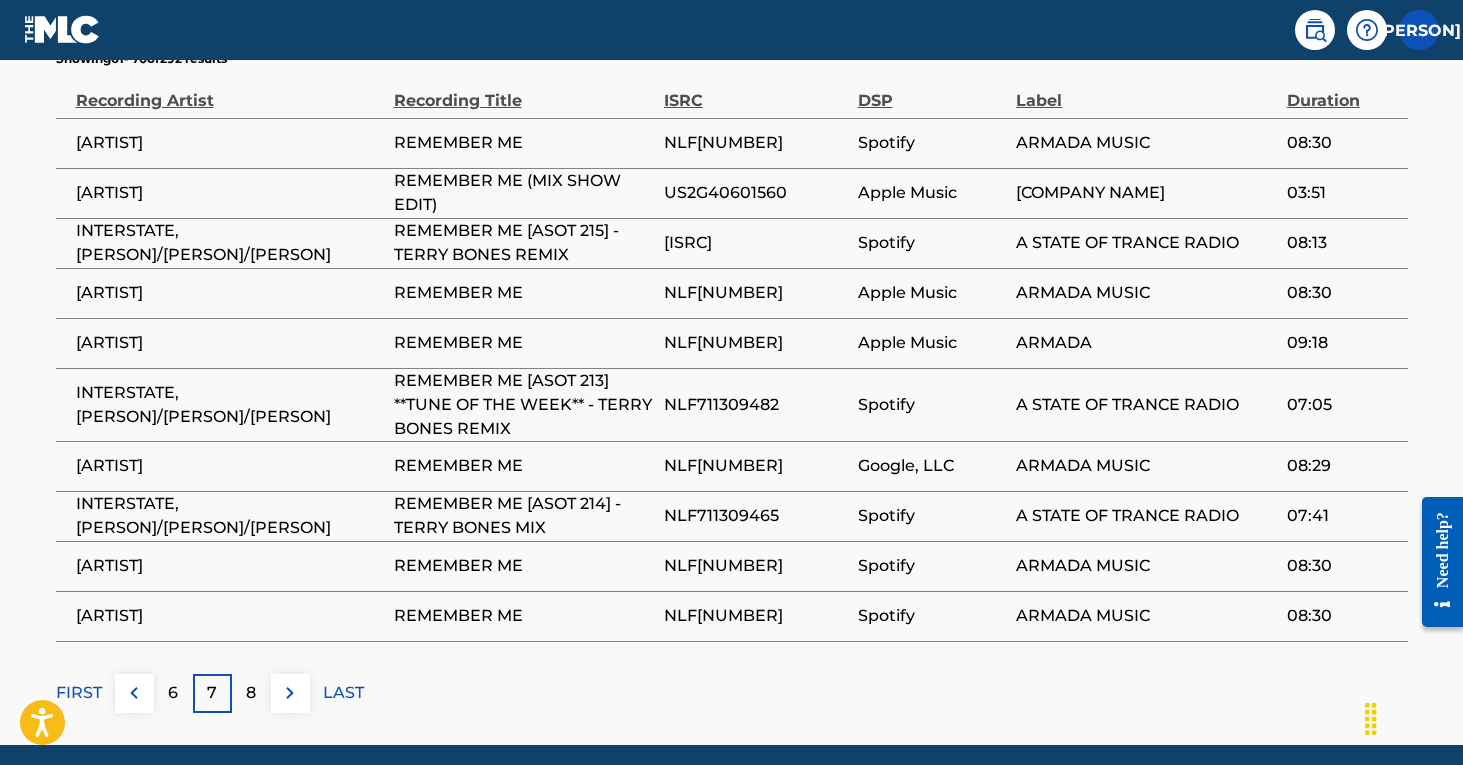 scroll, scrollTop: 1210, scrollLeft: 0, axis: vertical 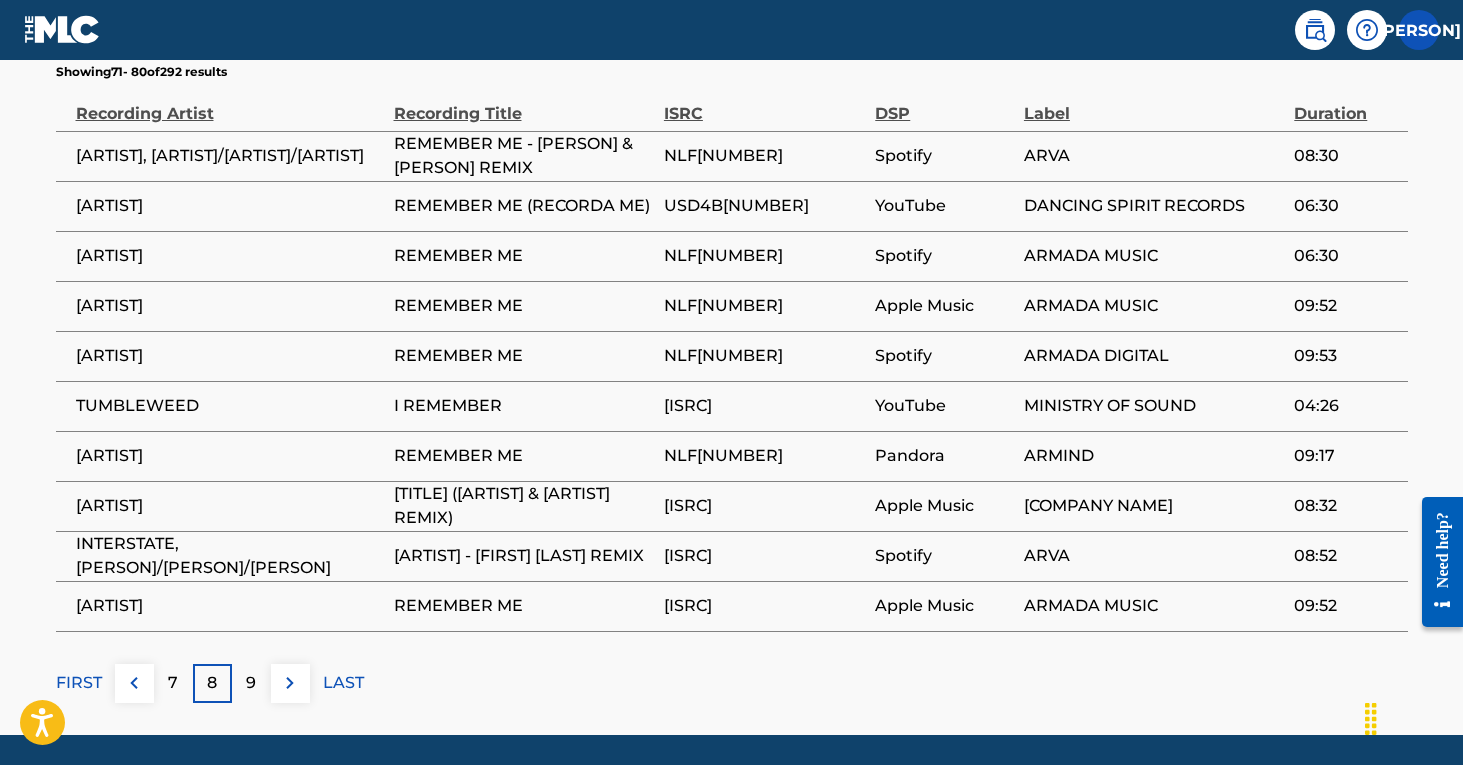 click on "FIRST" at bounding box center (79, 683) 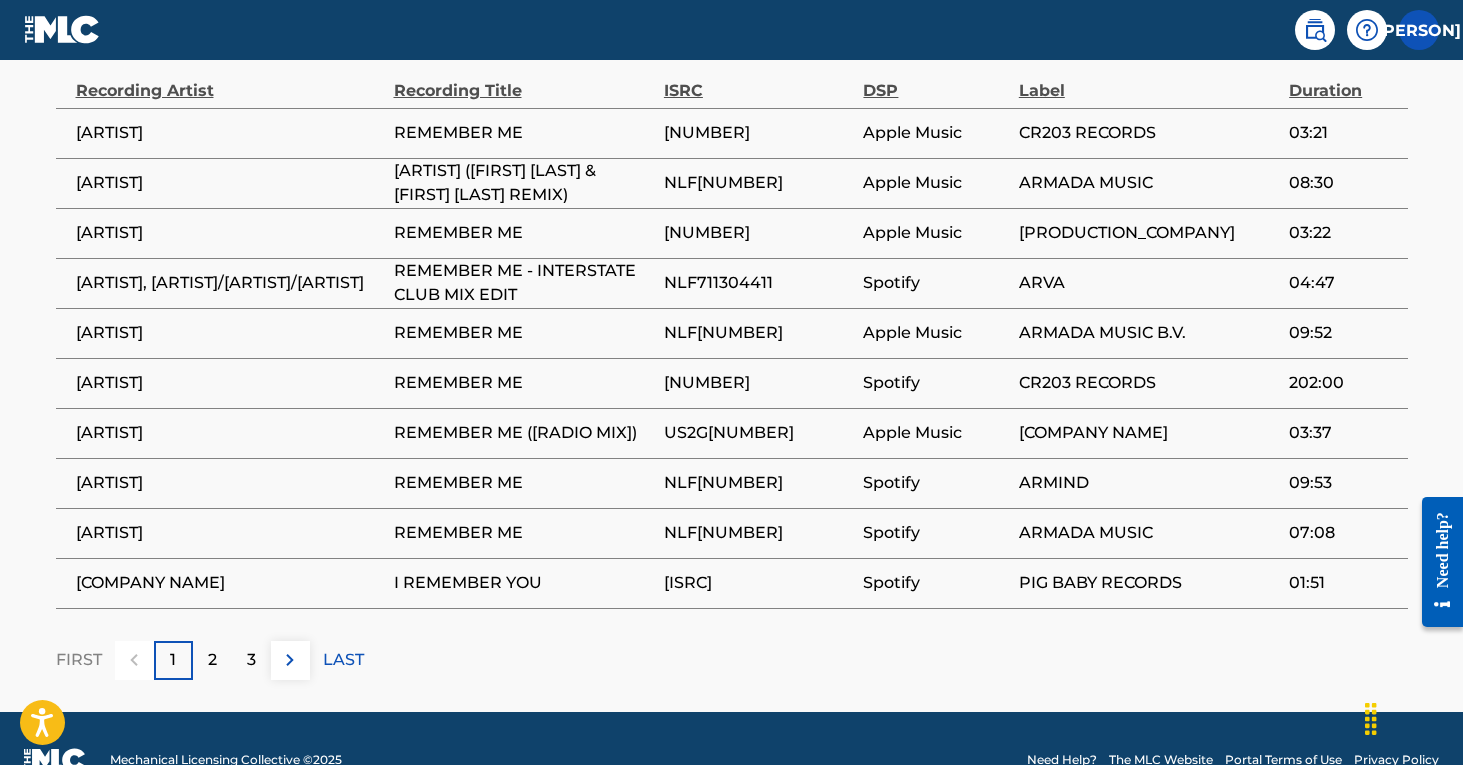 scroll, scrollTop: 1236, scrollLeft: 0, axis: vertical 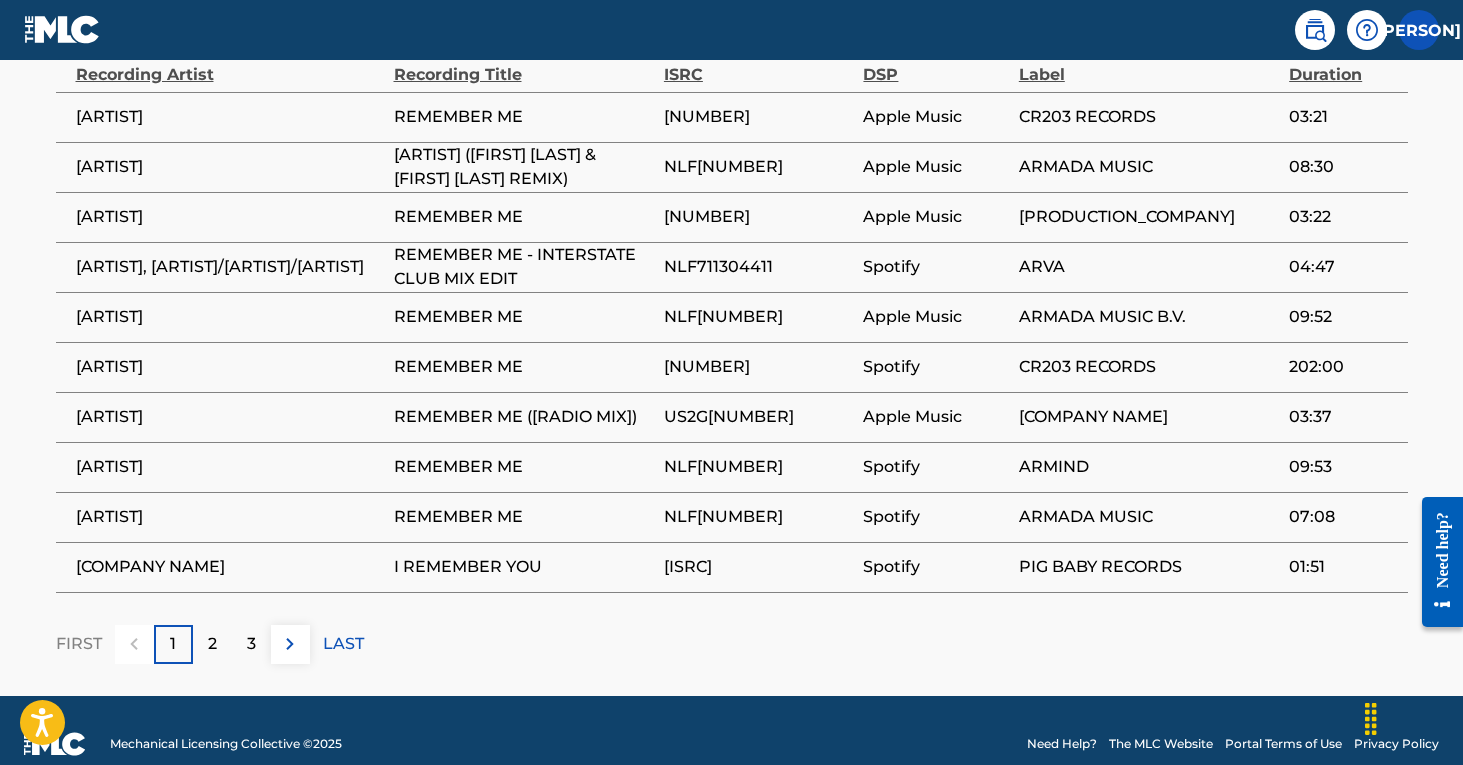 click on "2" at bounding box center (212, 644) 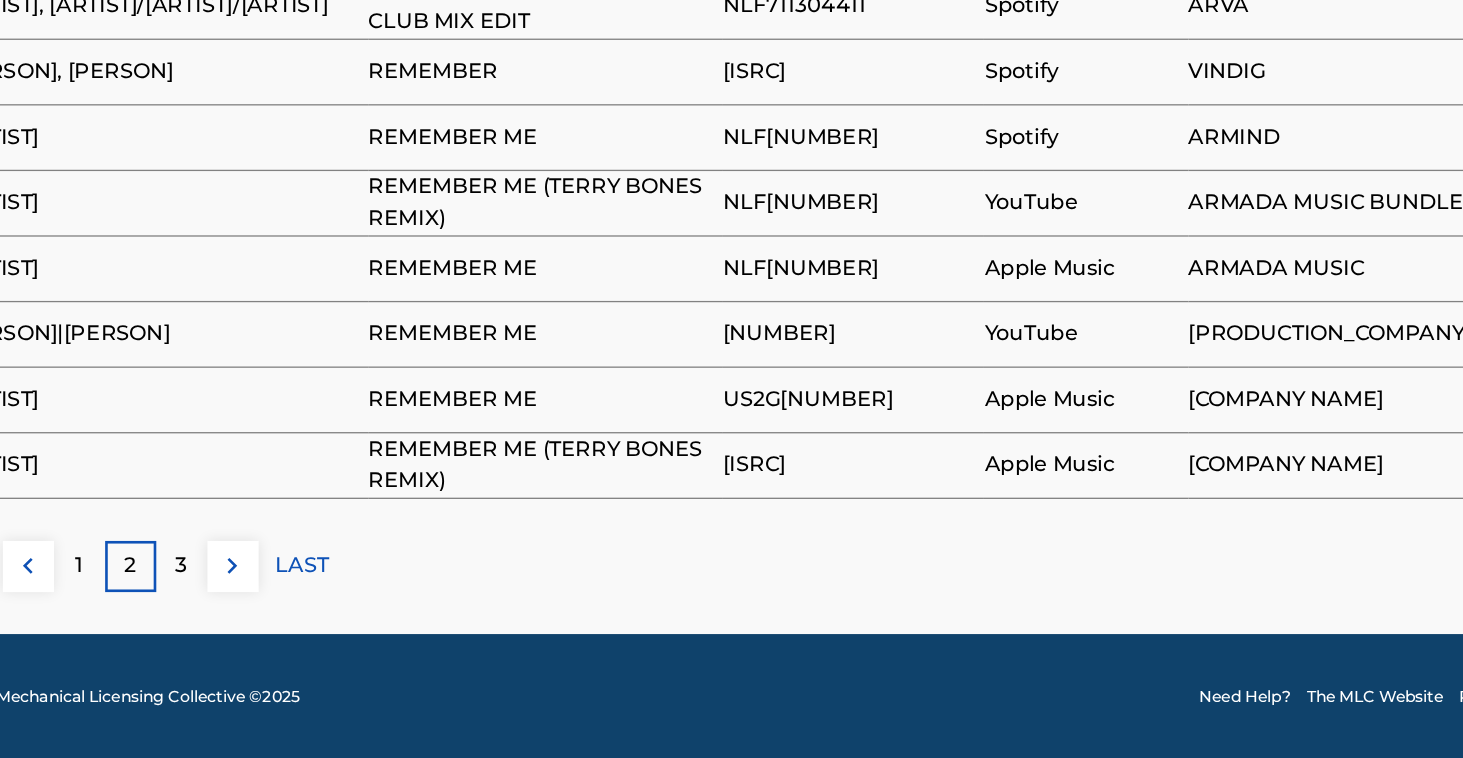 click on "3" at bounding box center [251, 611] 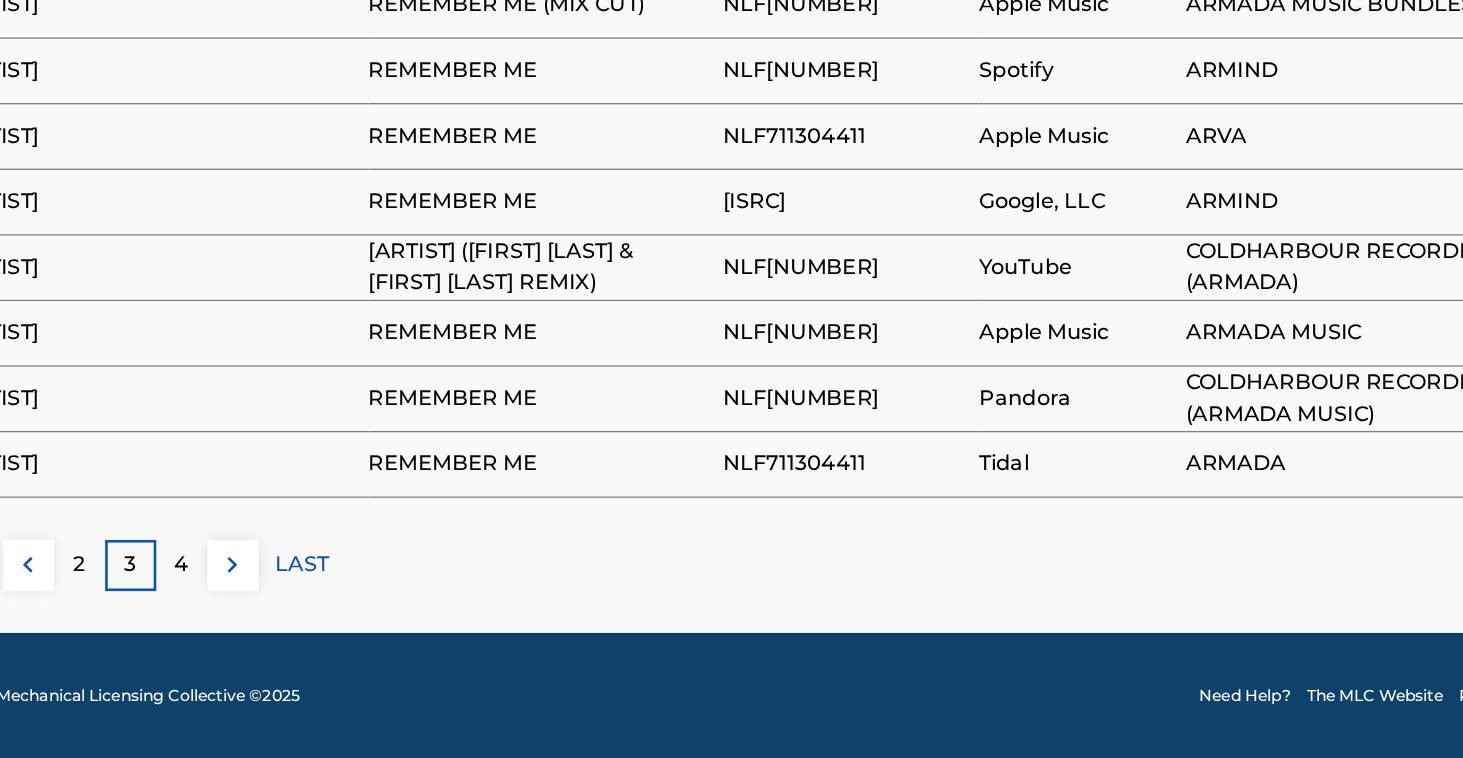 click on "4" at bounding box center [251, 610] 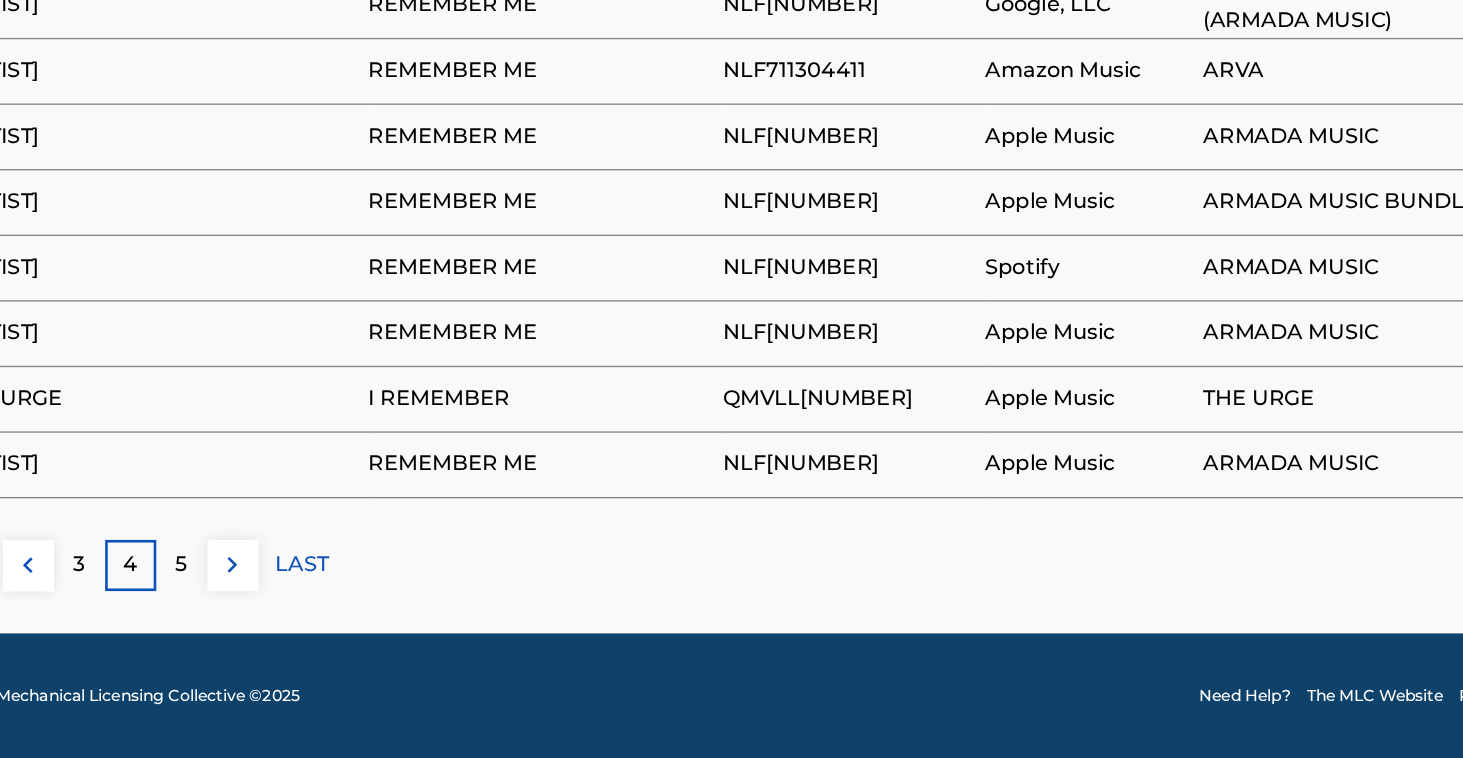 scroll, scrollTop: 1269, scrollLeft: 0, axis: vertical 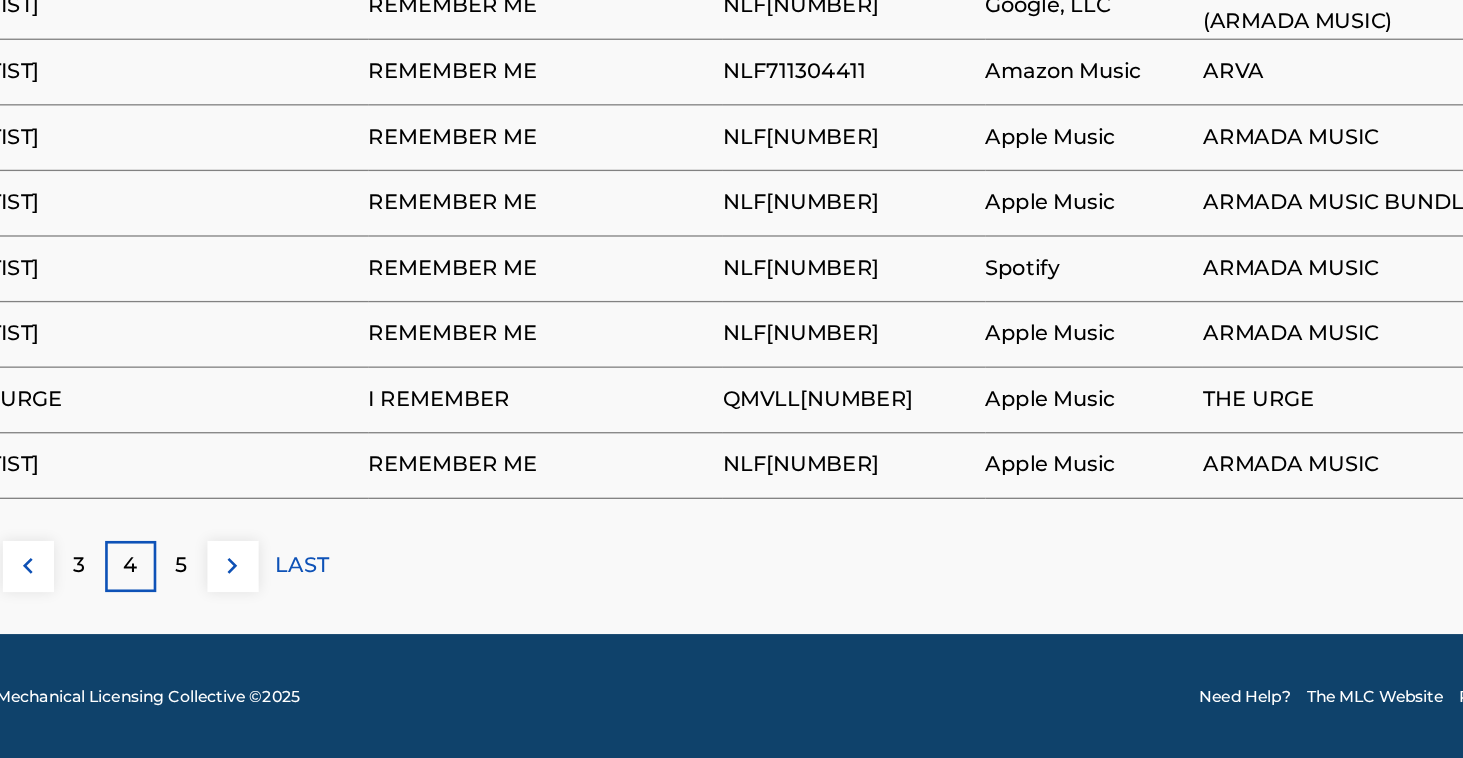 click on "5" at bounding box center [251, 611] 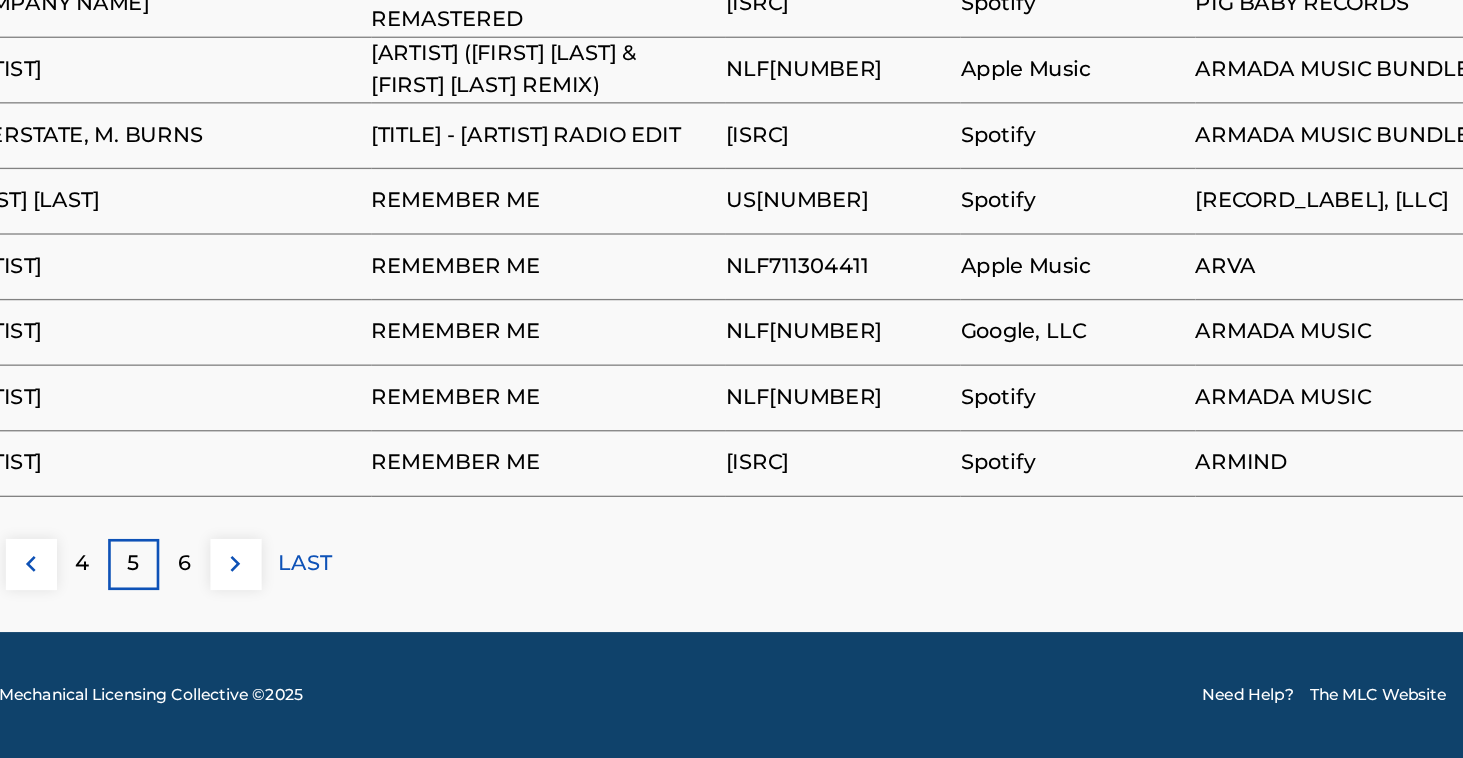 scroll, scrollTop: 1332, scrollLeft: 0, axis: vertical 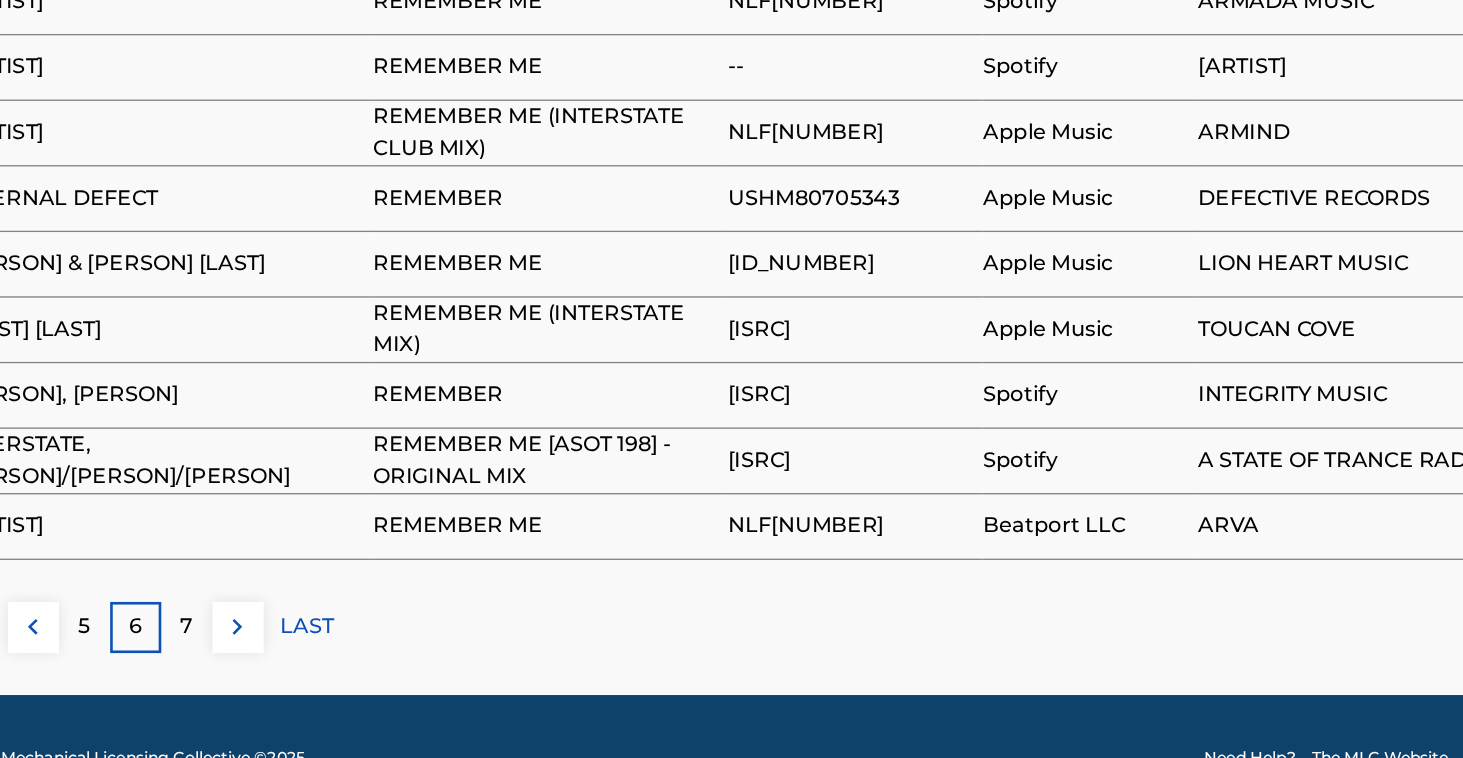 click on "7" at bounding box center (251, 658) 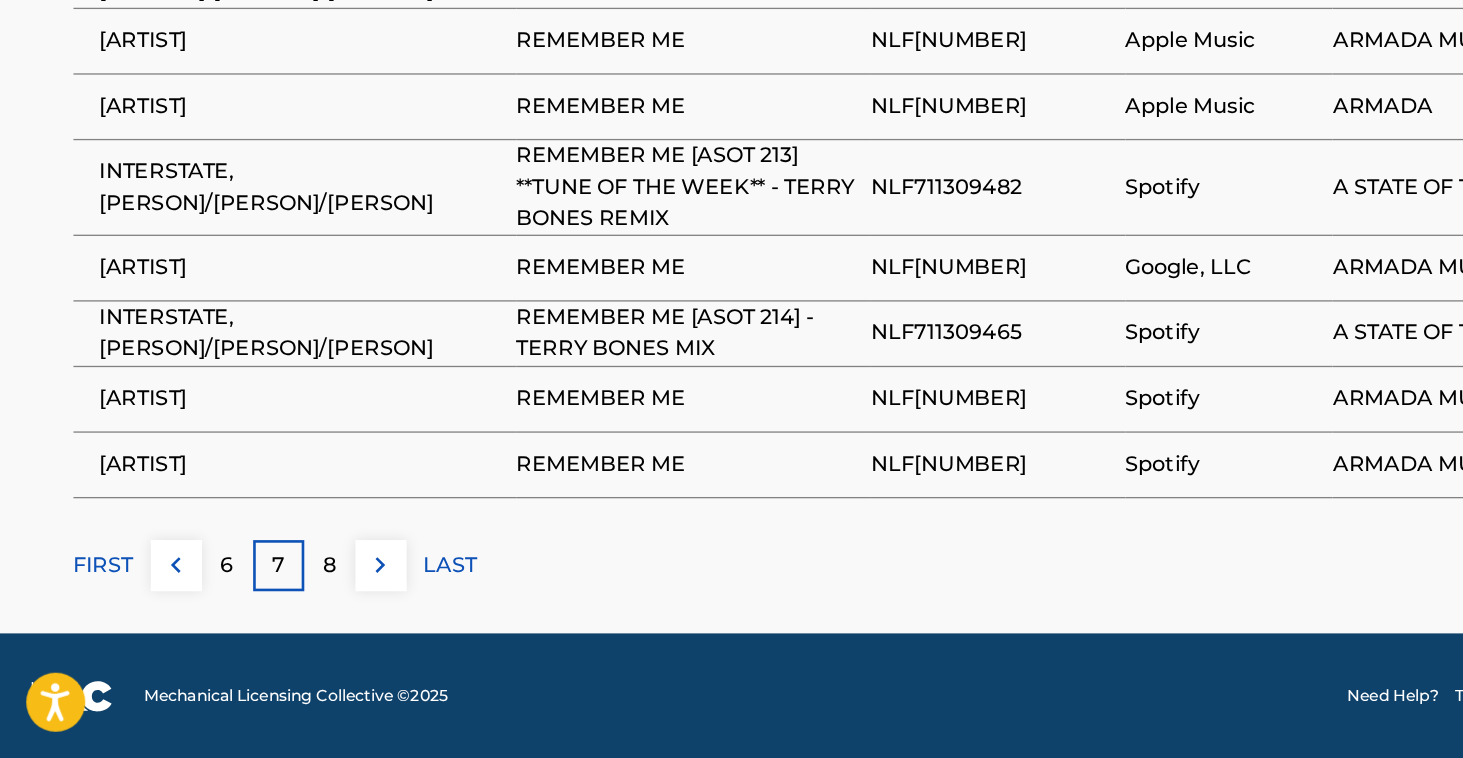 scroll, scrollTop: 1292, scrollLeft: 0, axis: vertical 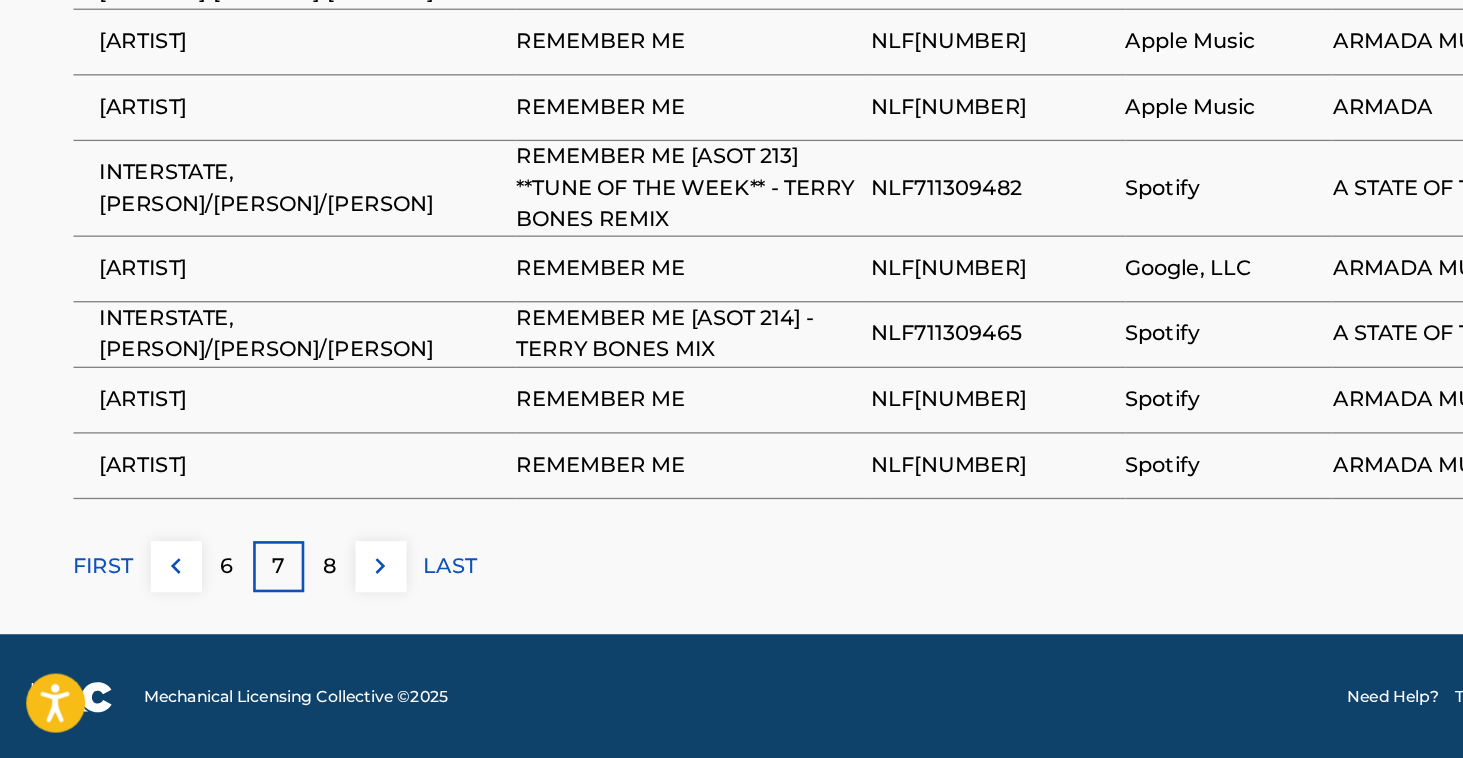 click on "FIRST" at bounding box center (79, 611) 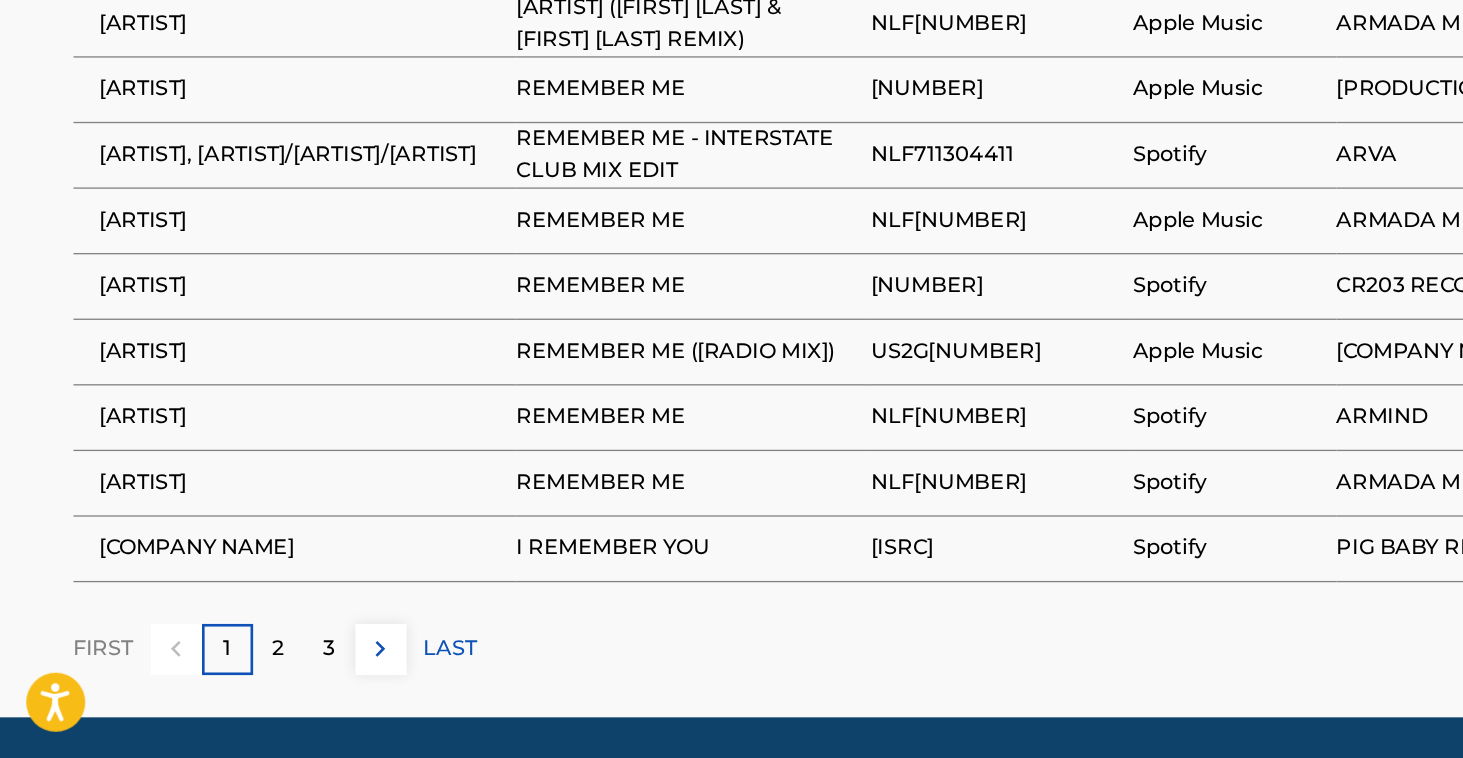 scroll, scrollTop: 1243, scrollLeft: 0, axis: vertical 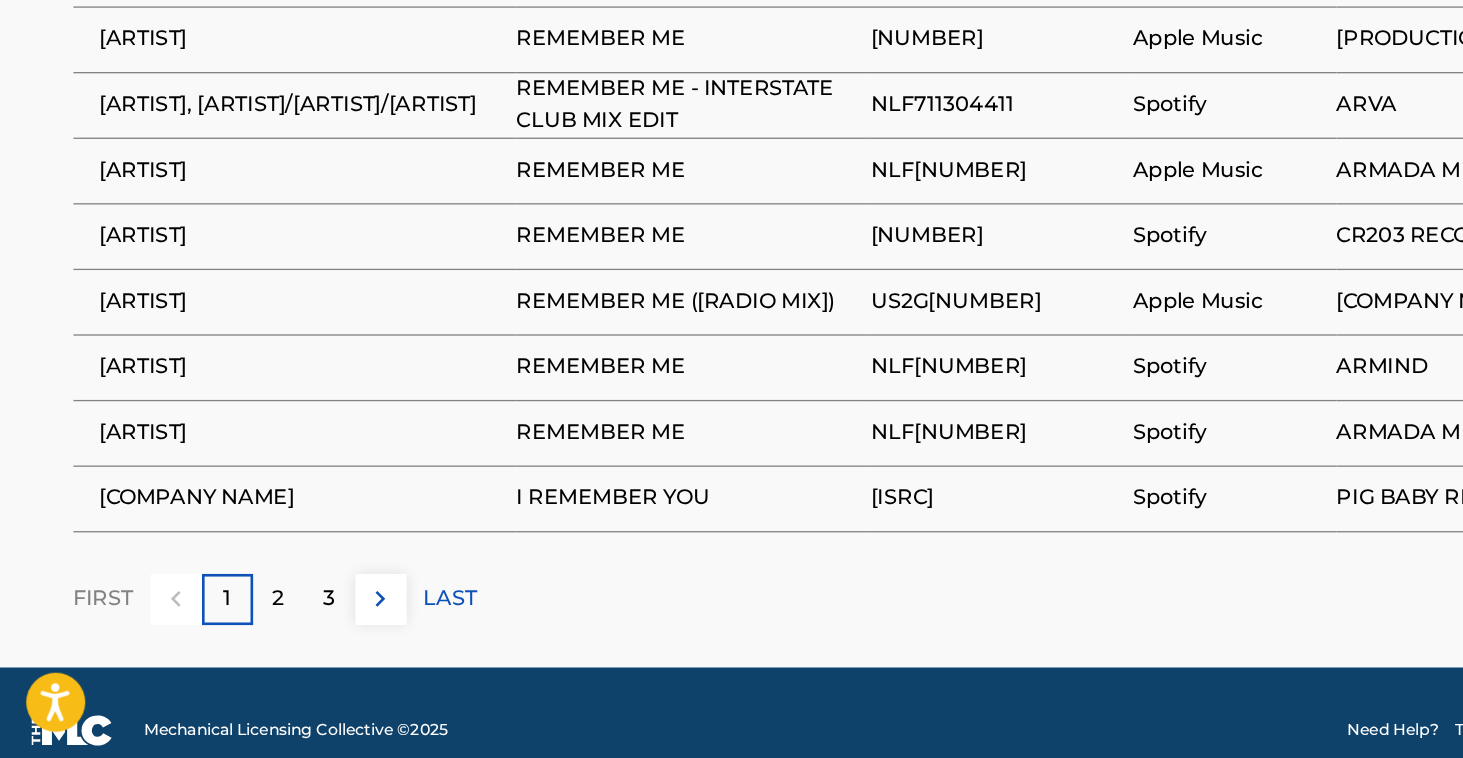 click on "2" at bounding box center [212, 637] 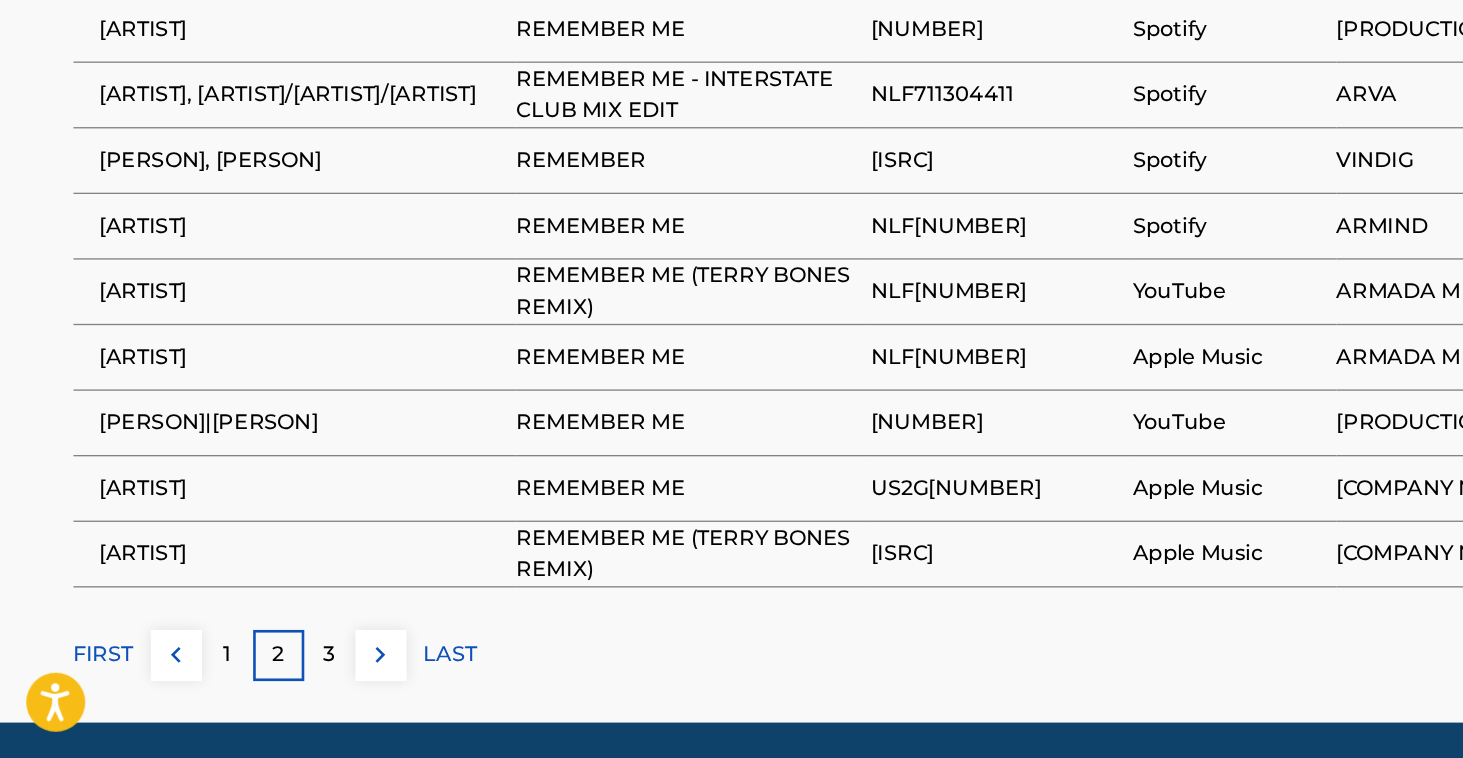 scroll, scrollTop: 1256, scrollLeft: 0, axis: vertical 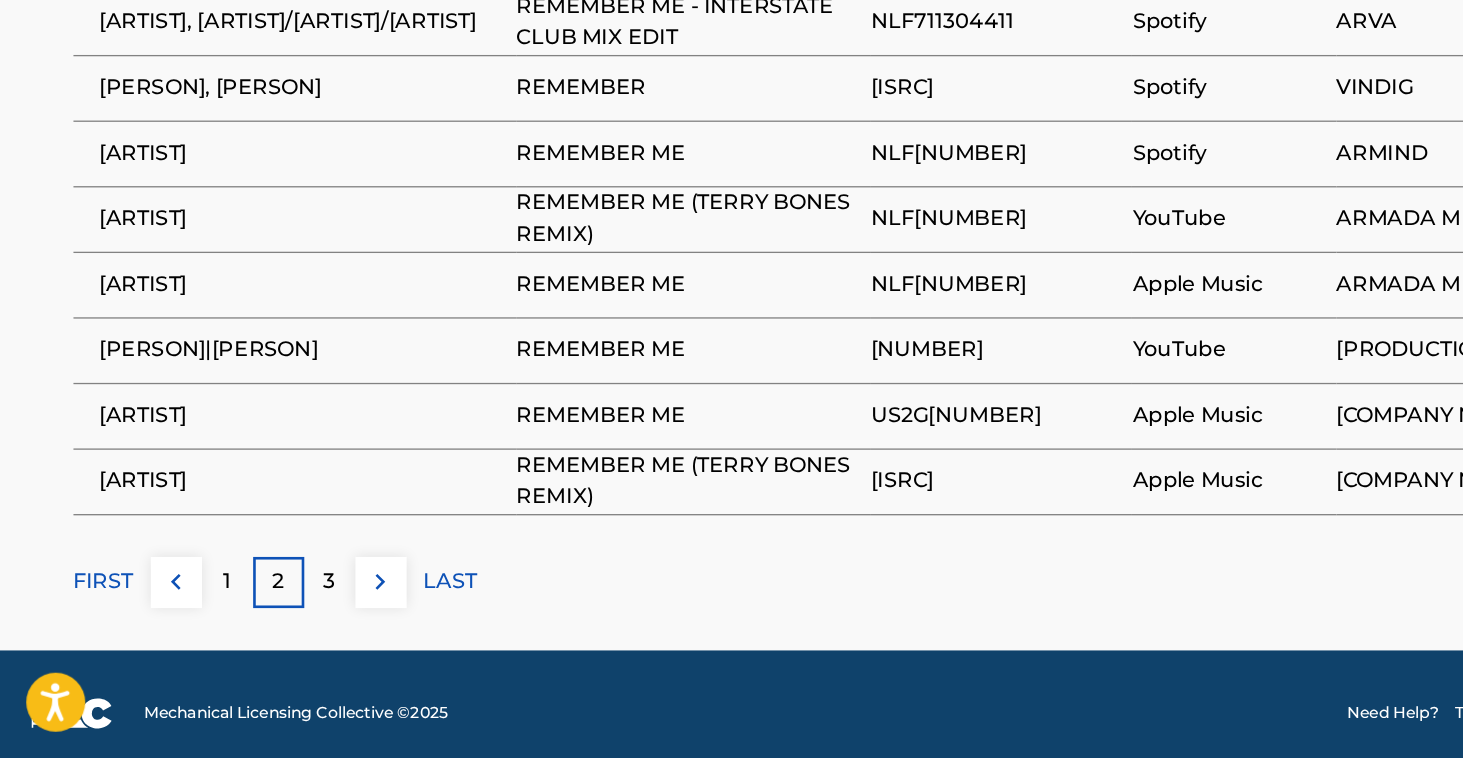 click on "3" at bounding box center [251, 624] 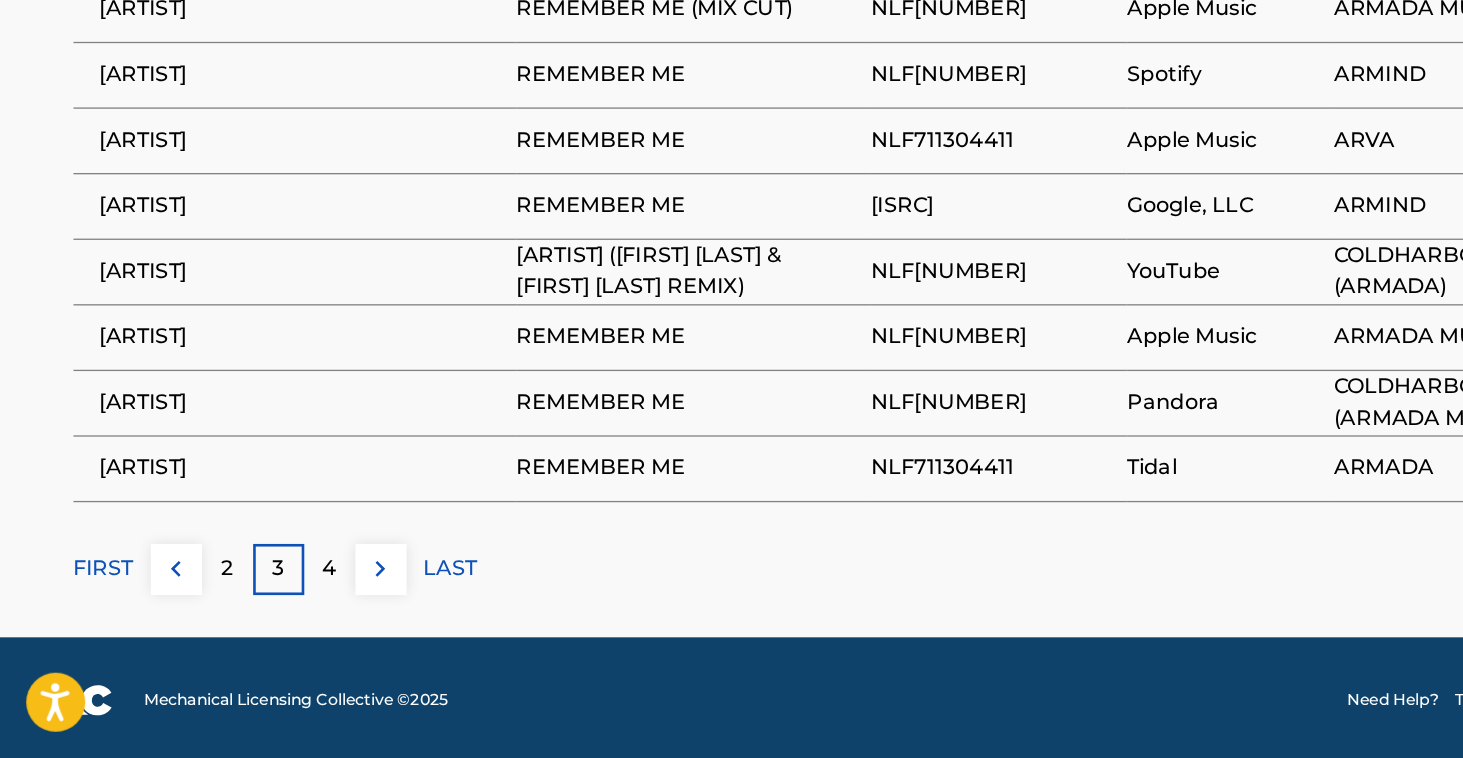 click on "4" at bounding box center [251, 614] 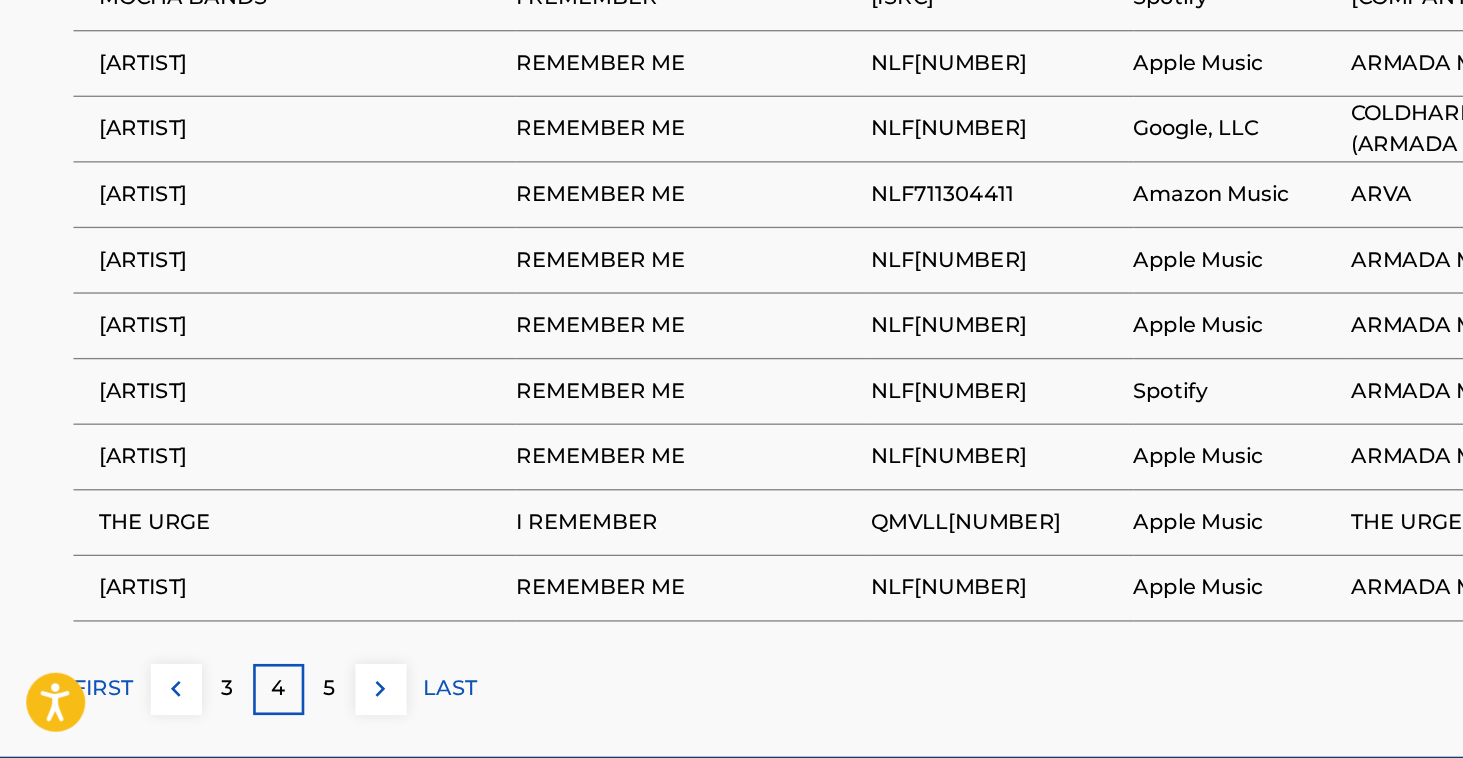 scroll, scrollTop: 1178, scrollLeft: 0, axis: vertical 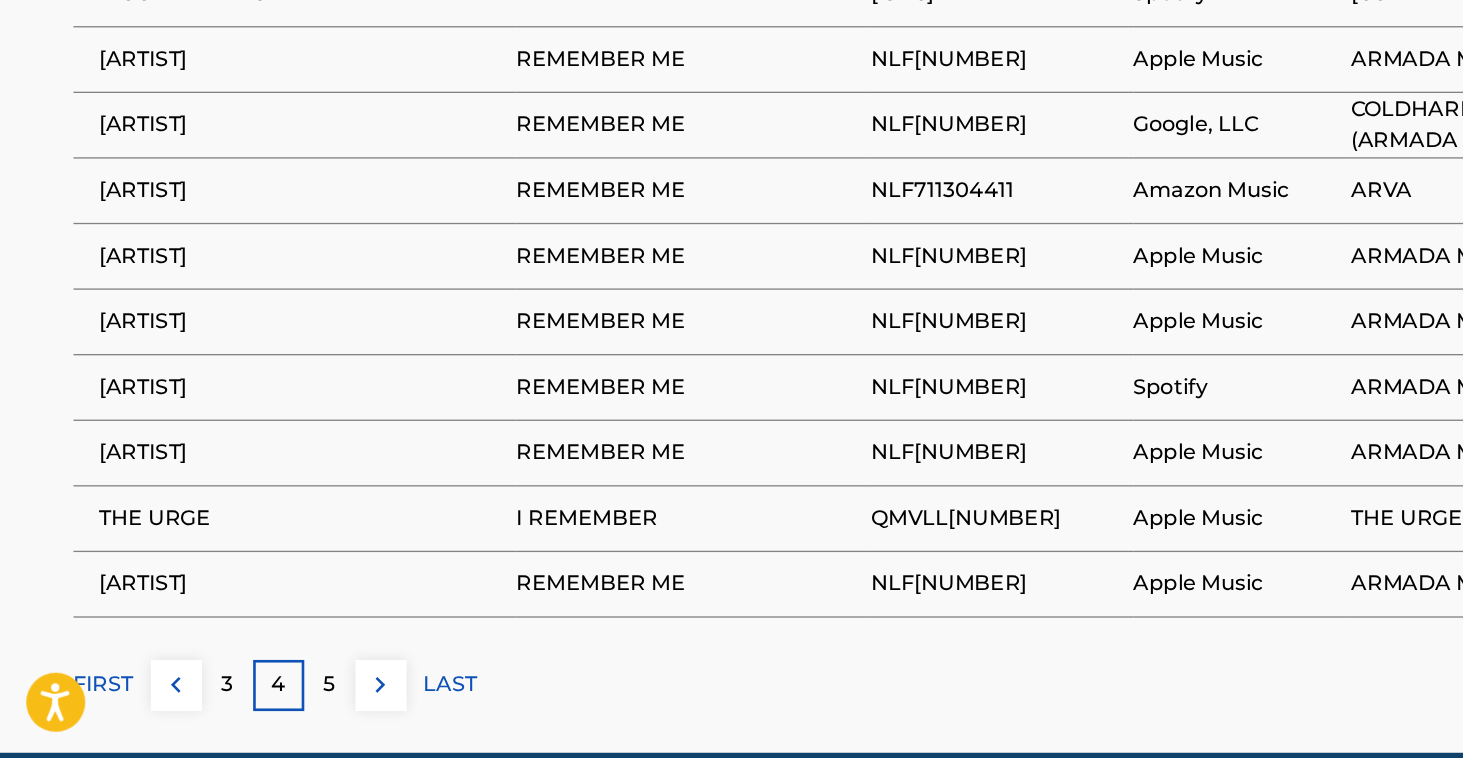 click on "5" at bounding box center [251, 702] 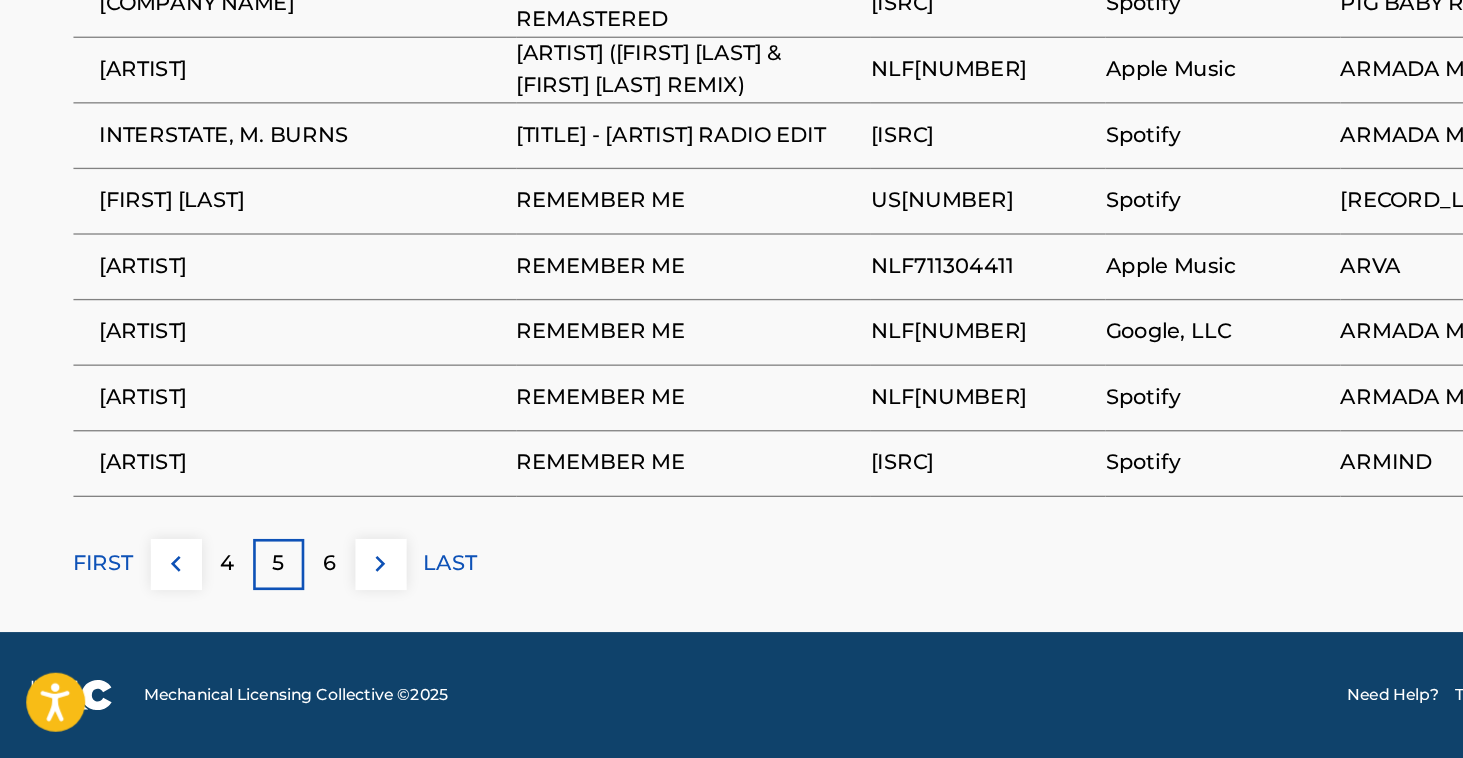 scroll, scrollTop: 1274, scrollLeft: 0, axis: vertical 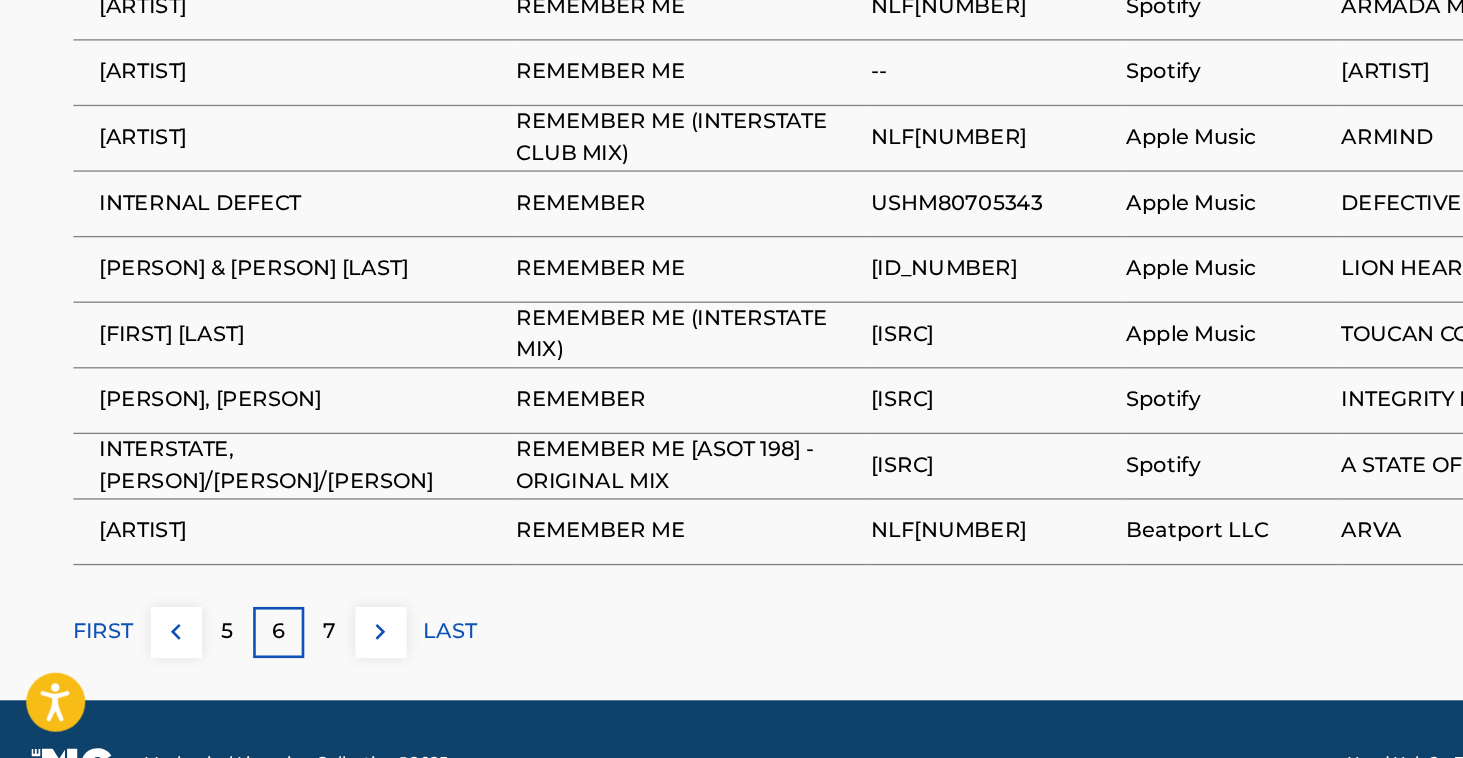 click on "7" at bounding box center [251, 662] 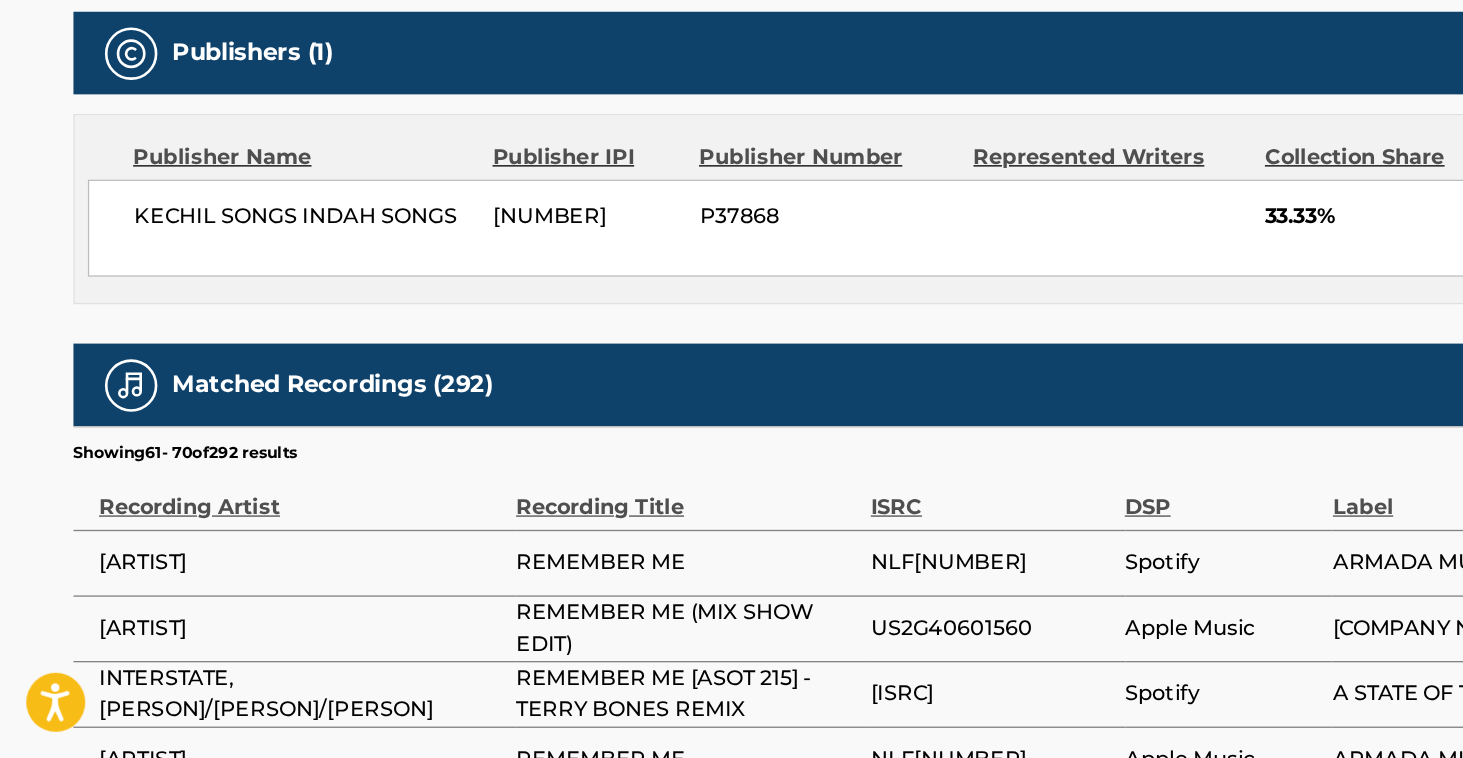 scroll, scrollTop: 815, scrollLeft: 0, axis: vertical 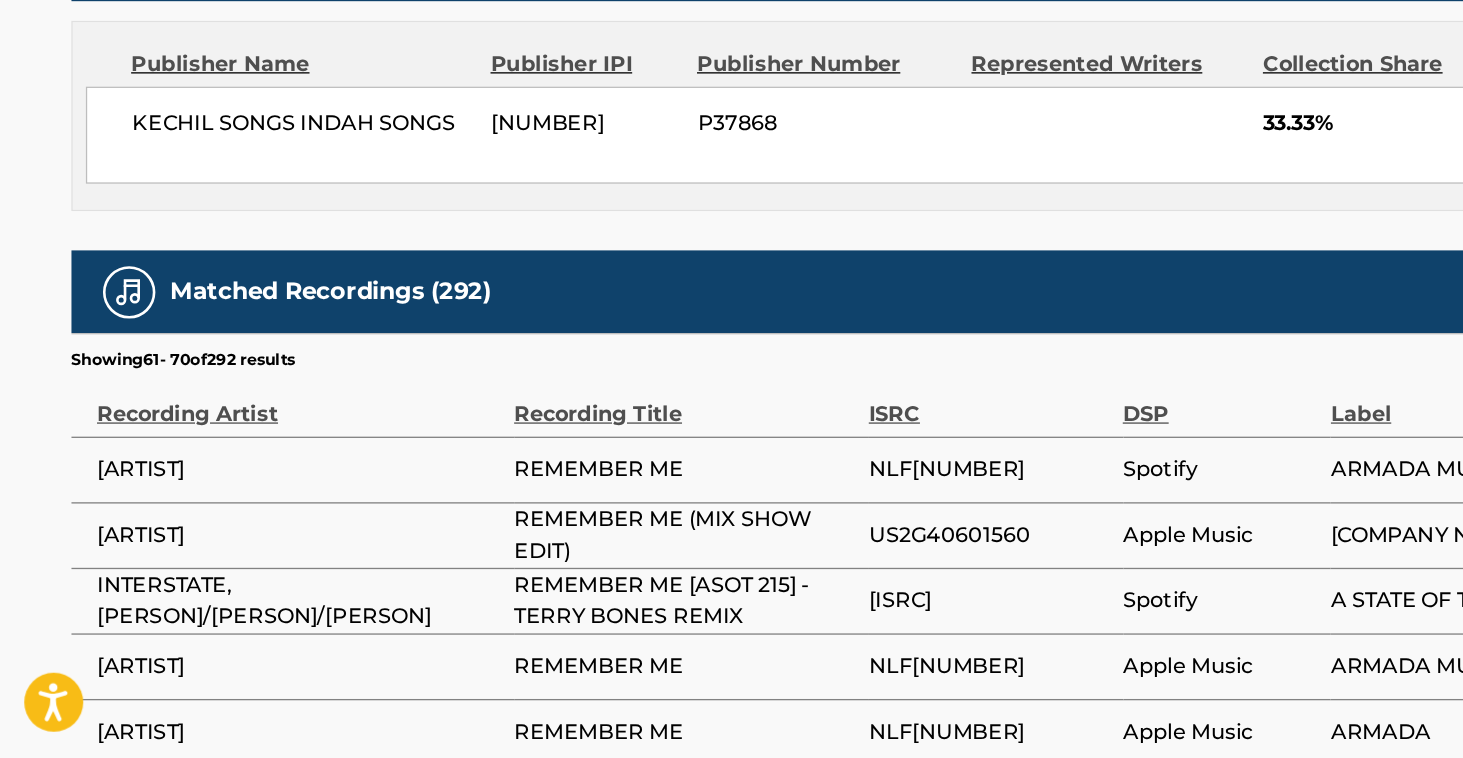 click on "INTERSTATE, [PERSON]/[PERSON]/[PERSON]" at bounding box center (230, 638) 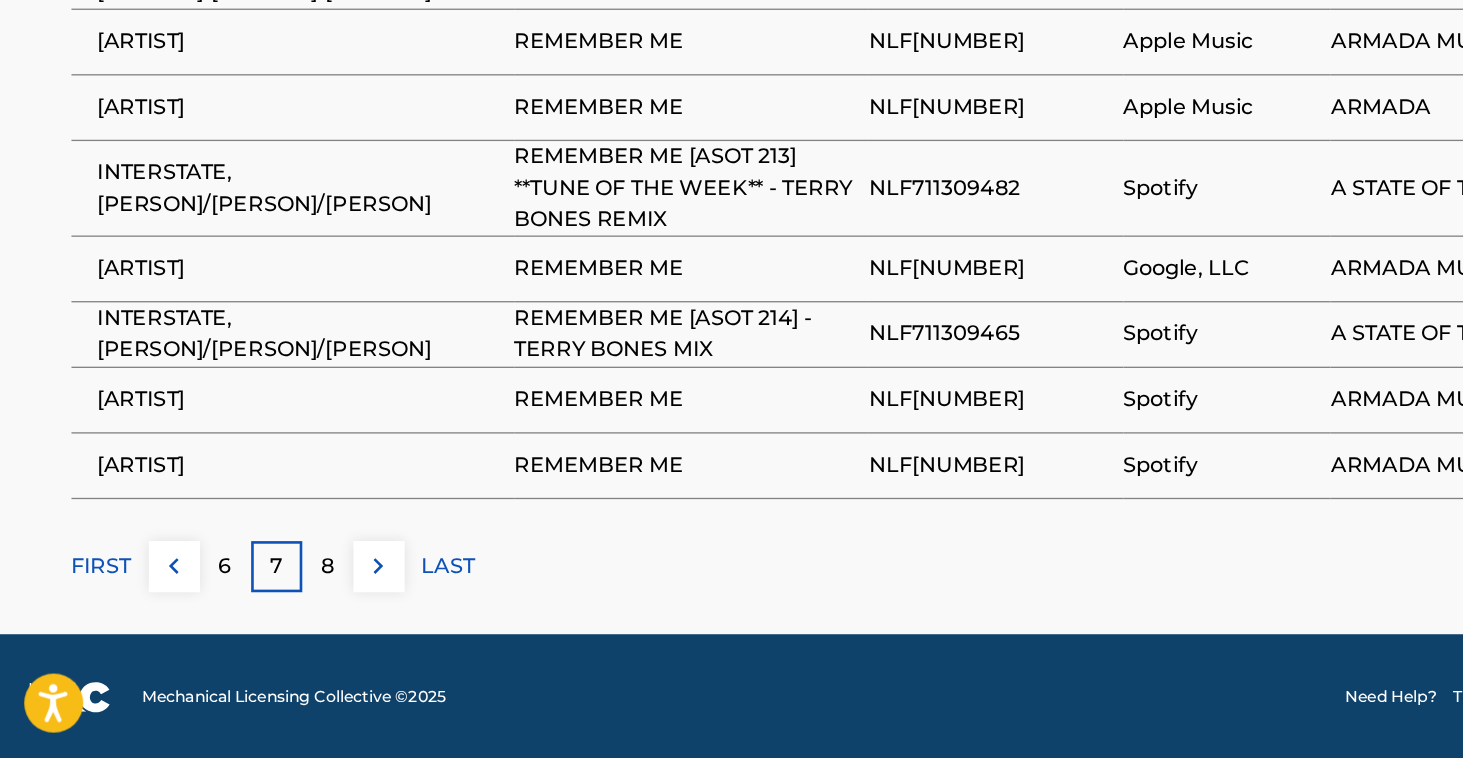 click on "FIRST" at bounding box center (79, 611) 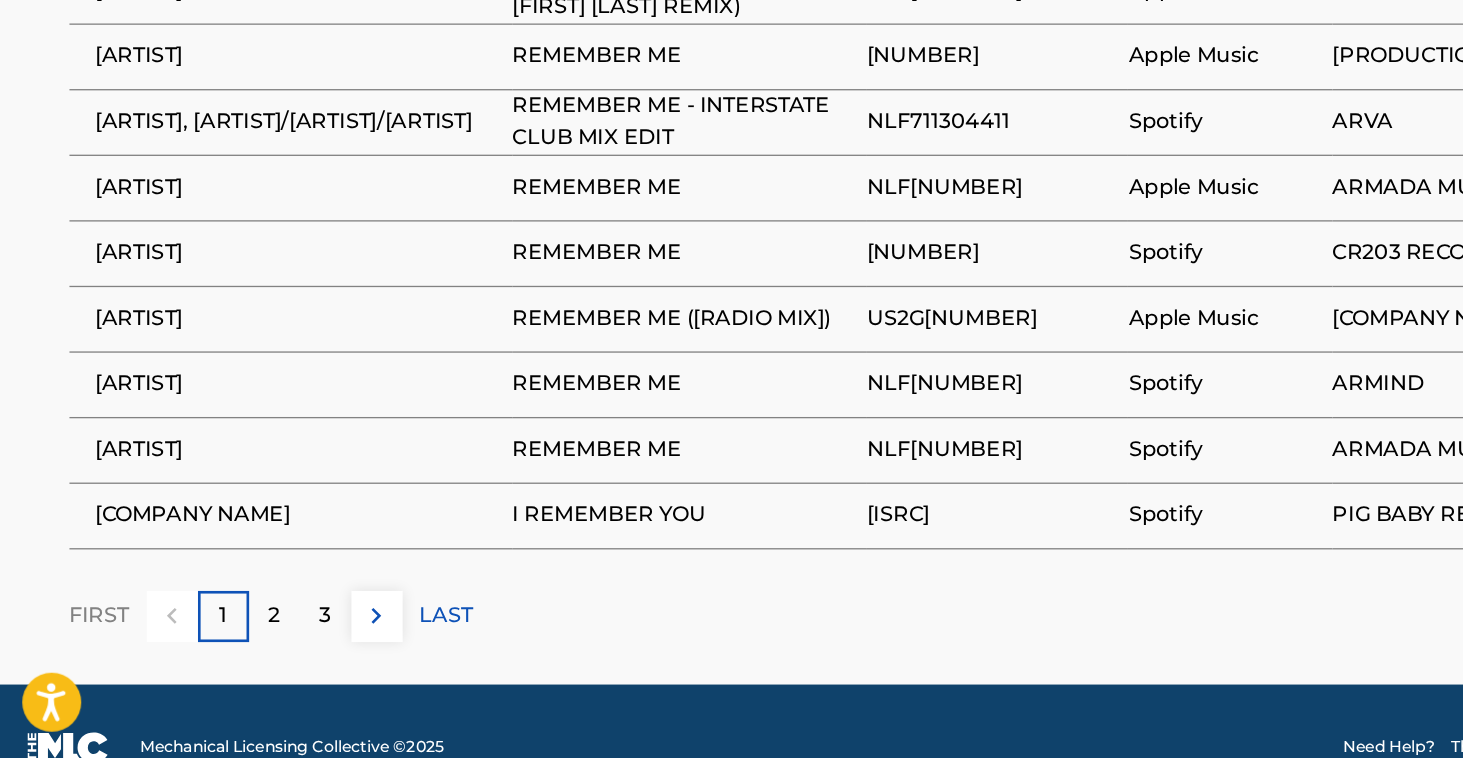 scroll, scrollTop: 1242, scrollLeft: 0, axis: vertical 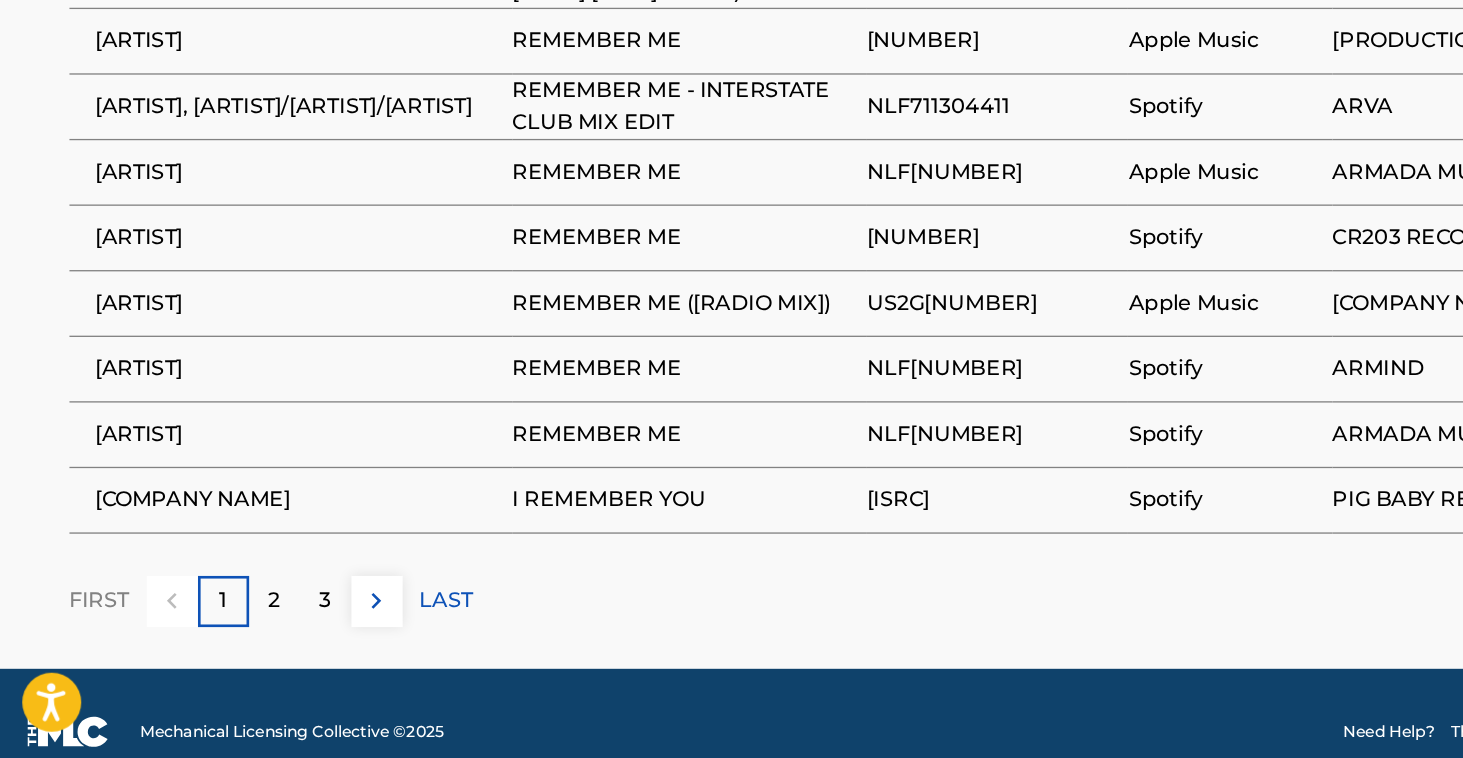 click on "2" at bounding box center (212, 638) 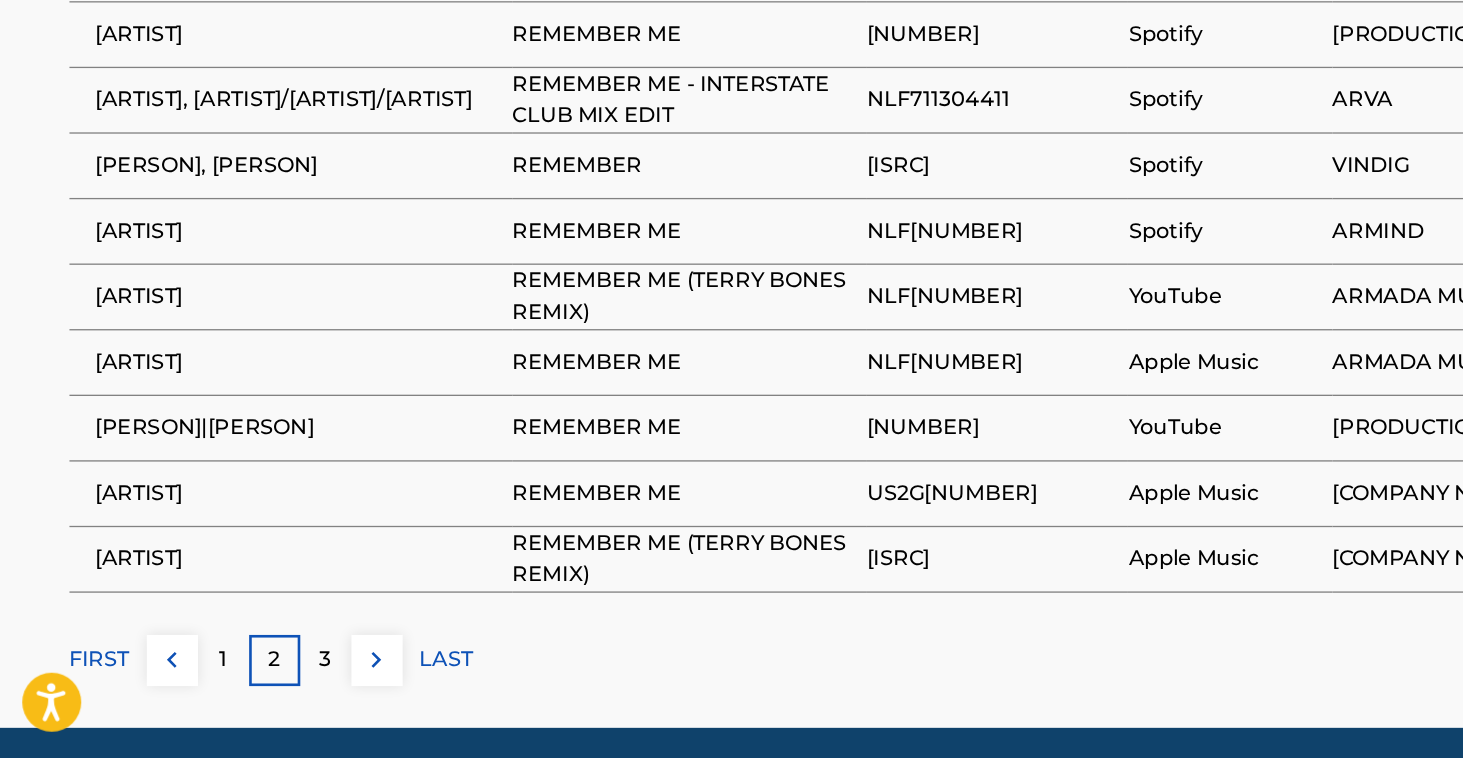 scroll, scrollTop: 1202, scrollLeft: 0, axis: vertical 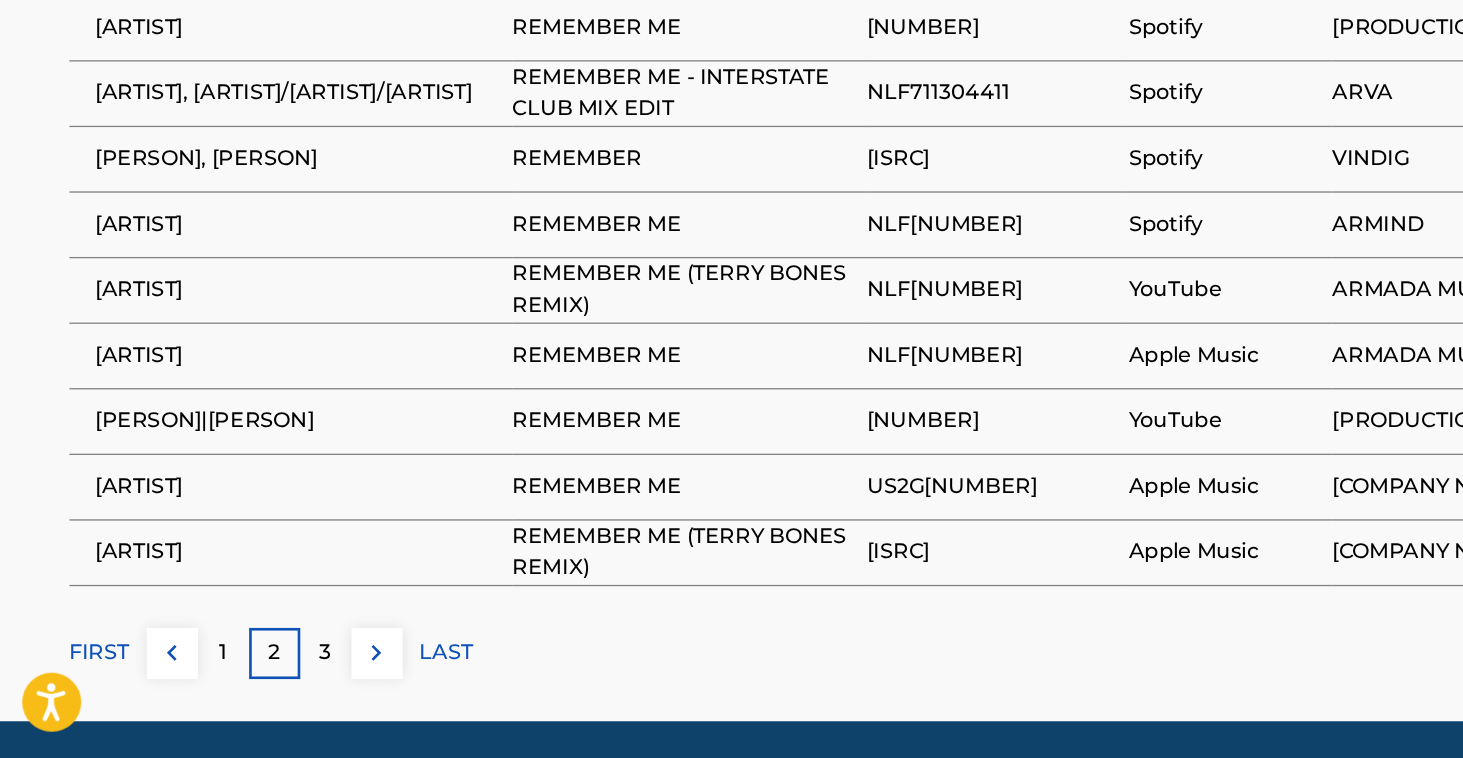 click on "3" at bounding box center [251, 678] 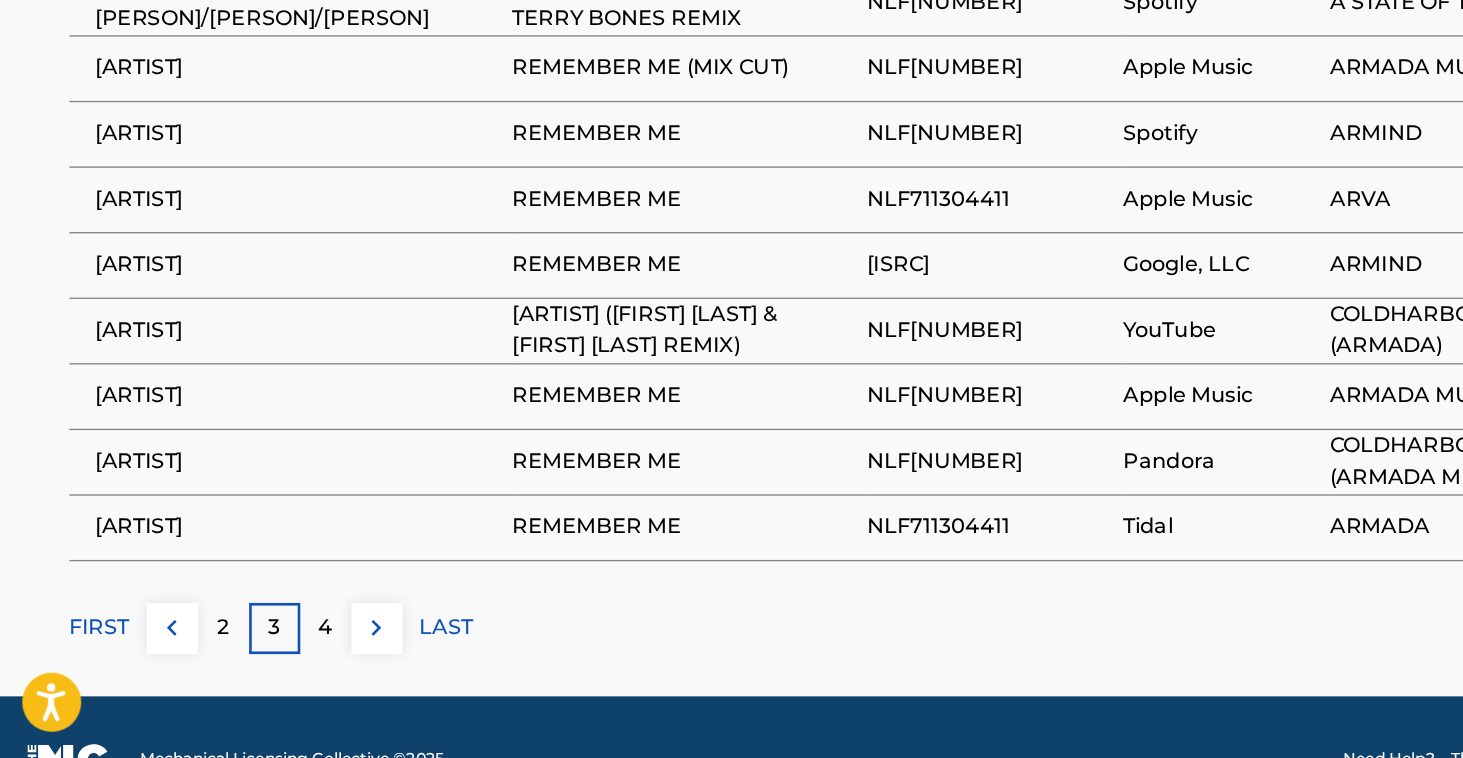 scroll, scrollTop: 1226, scrollLeft: 0, axis: vertical 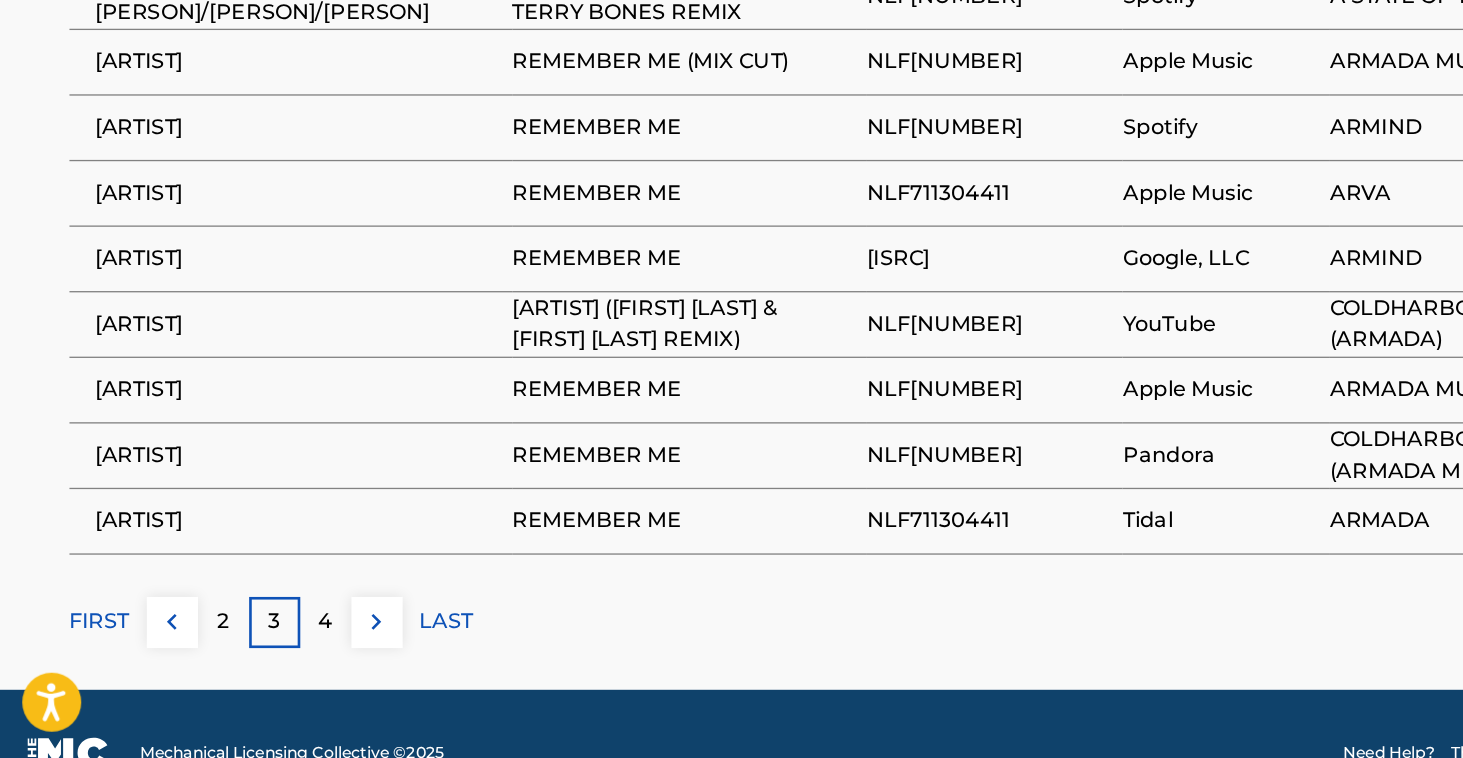 click on "4" at bounding box center (251, 654) 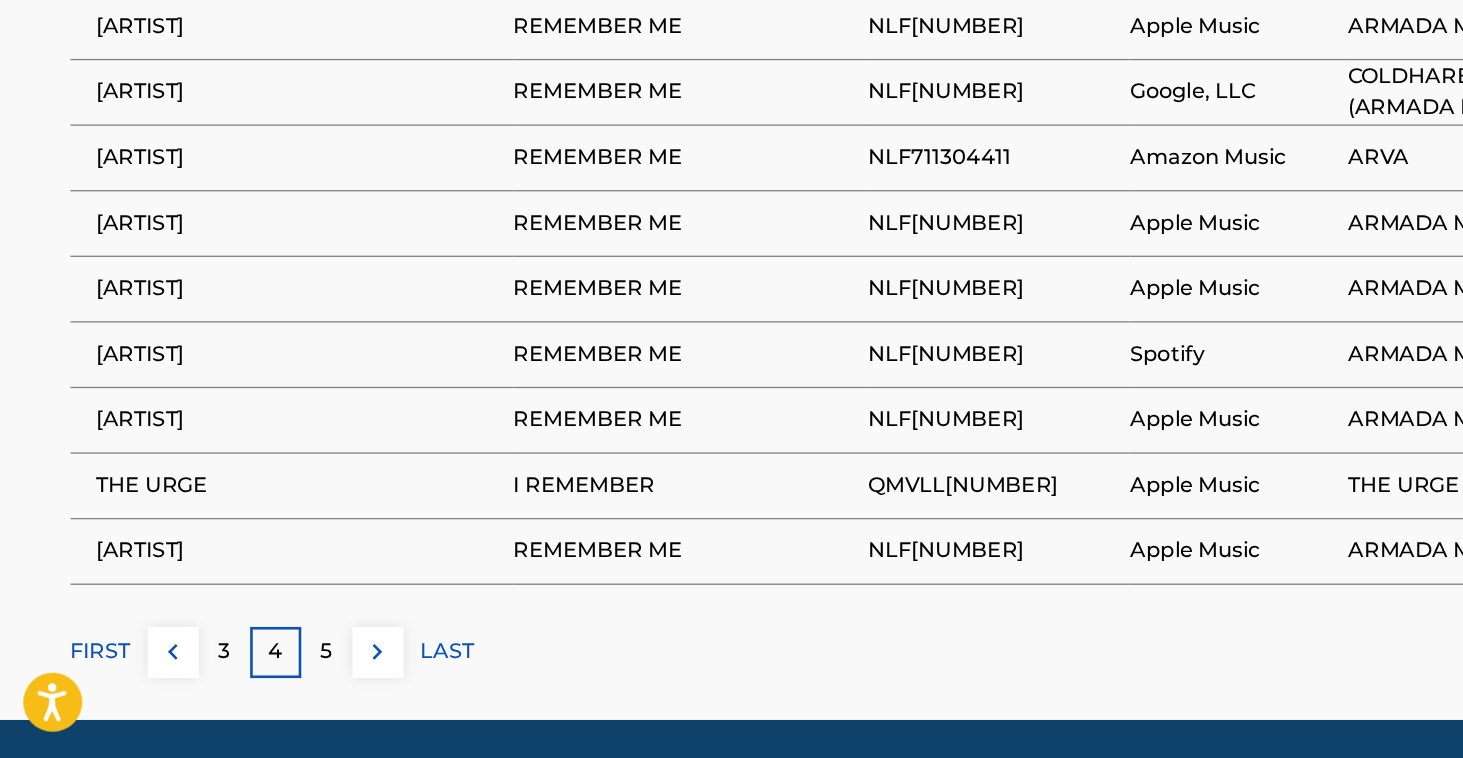 scroll, scrollTop: 1218, scrollLeft: 0, axis: vertical 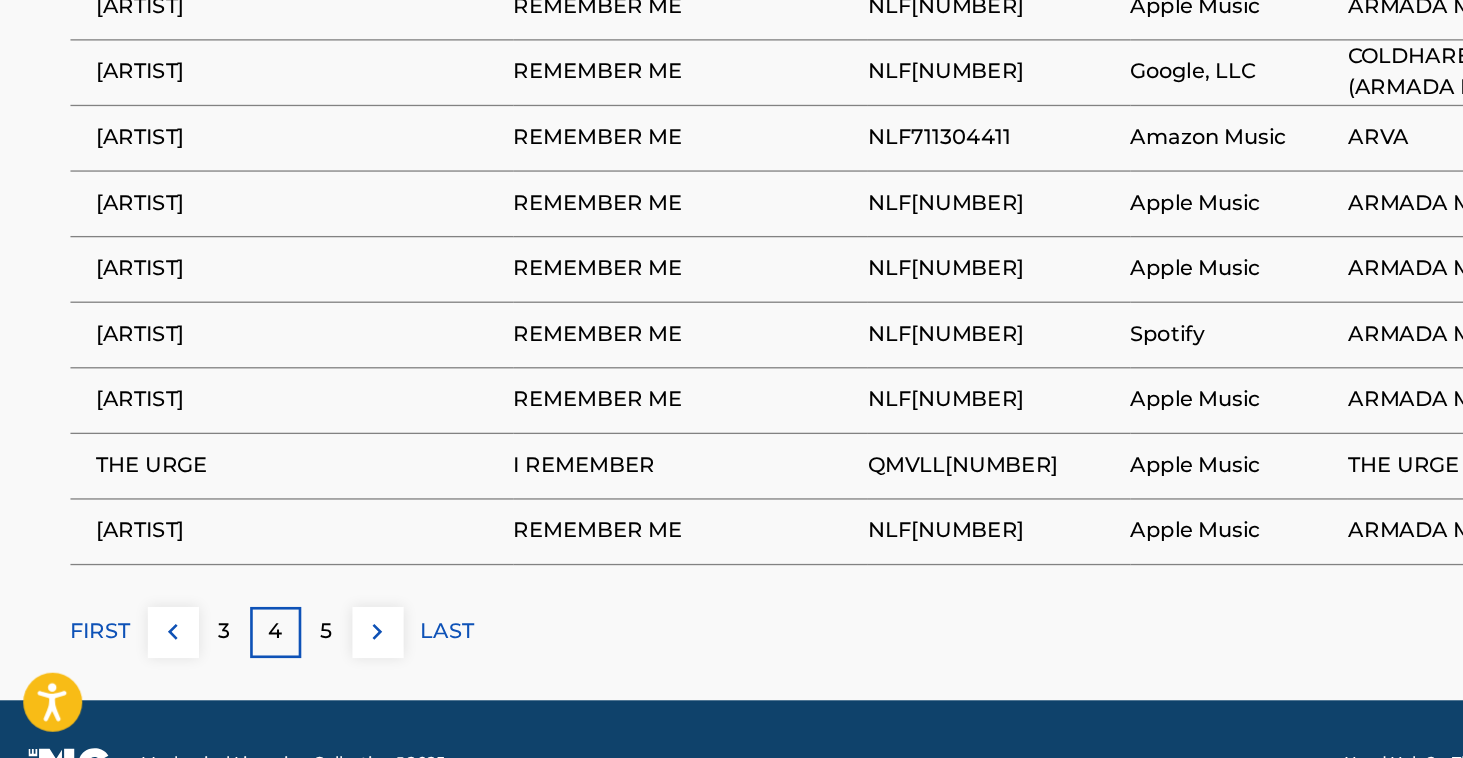 click on "5" at bounding box center (251, 662) 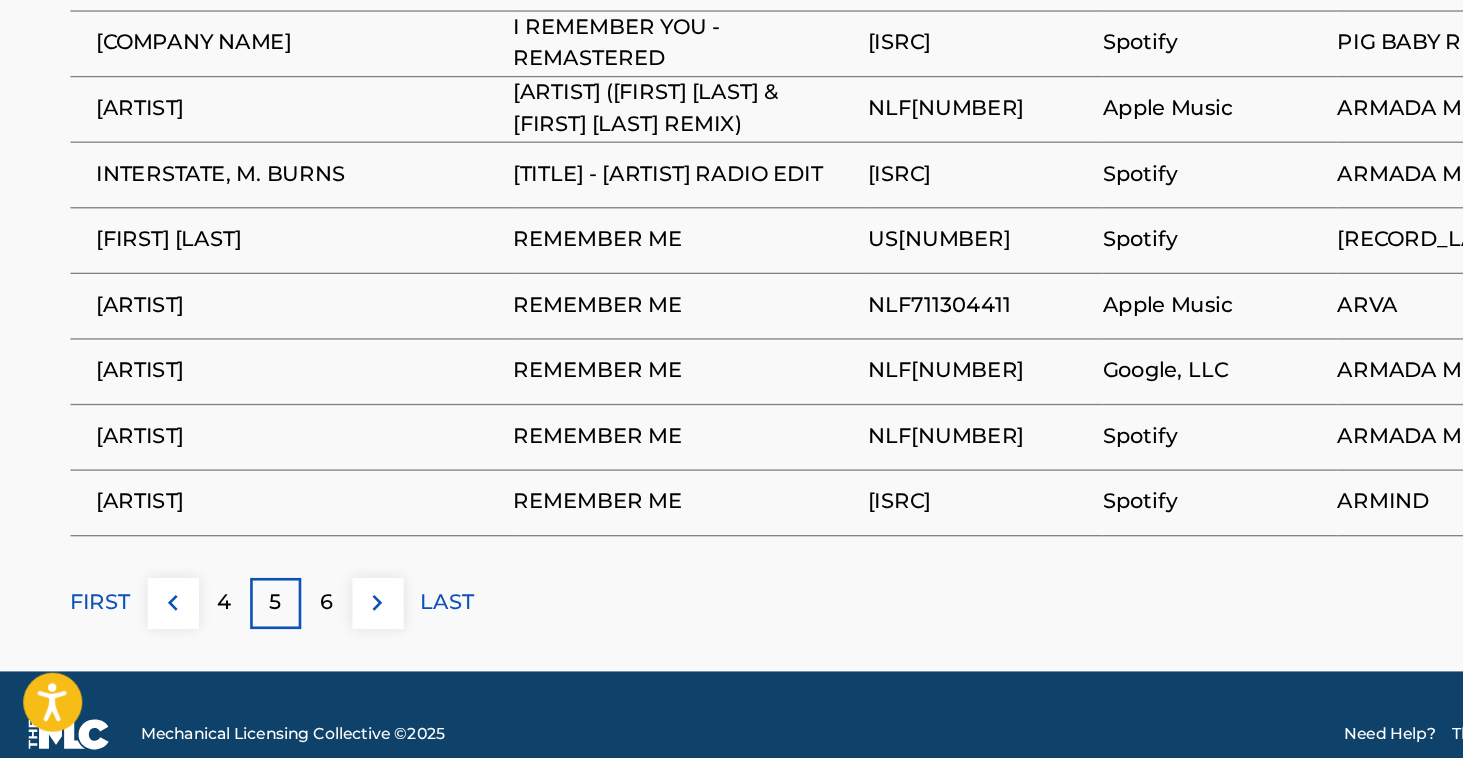 scroll, scrollTop: 1242, scrollLeft: 0, axis: vertical 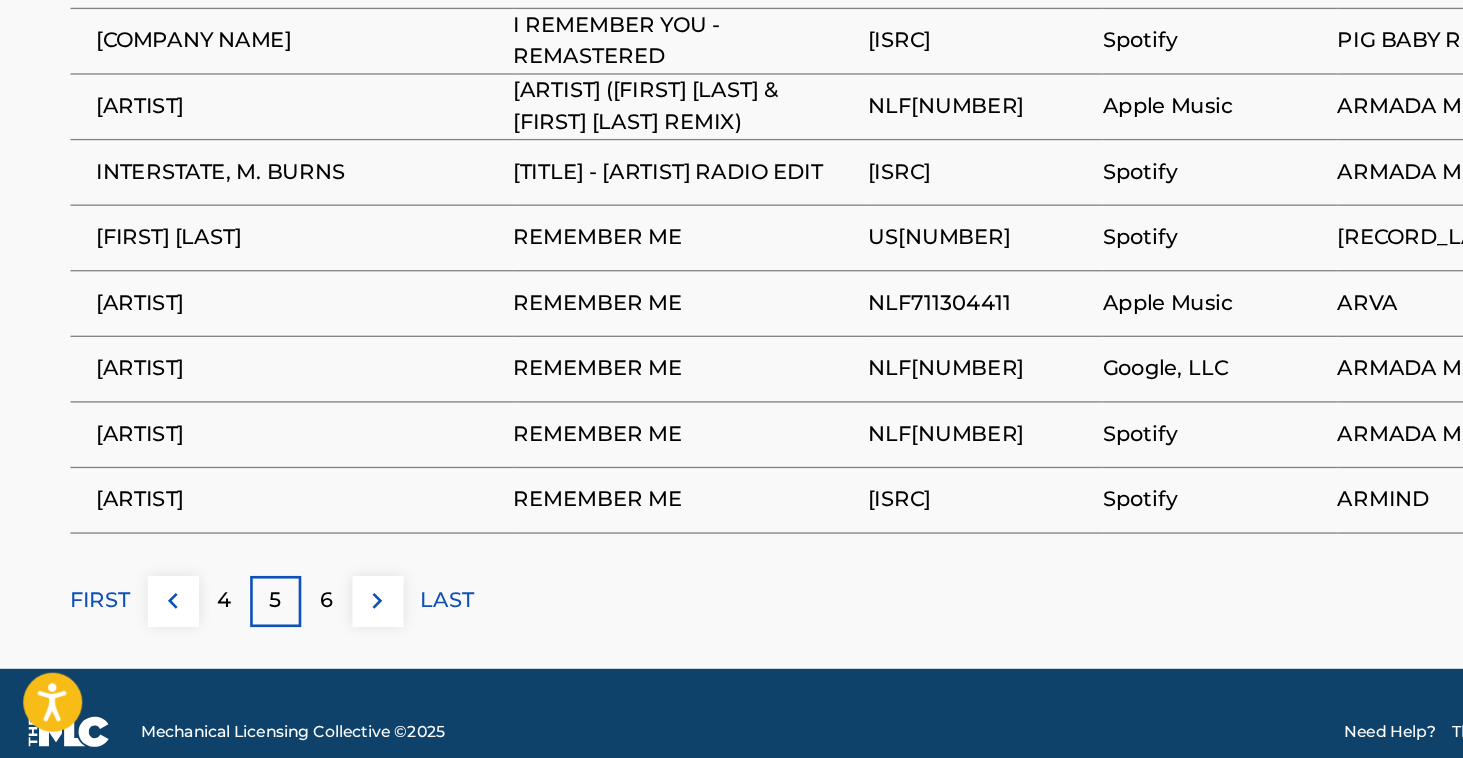 click on "6" at bounding box center [251, 638] 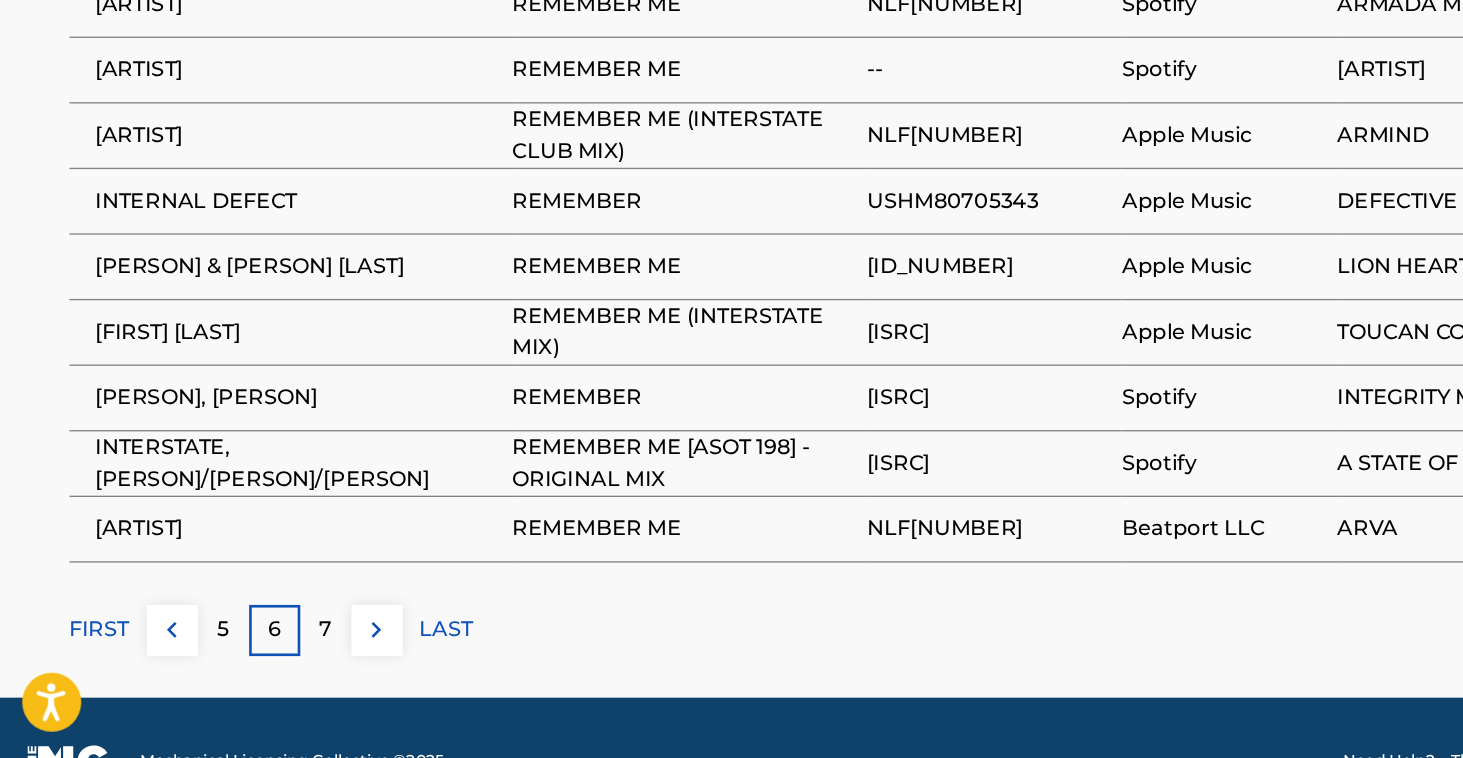 scroll, scrollTop: 1247, scrollLeft: 0, axis: vertical 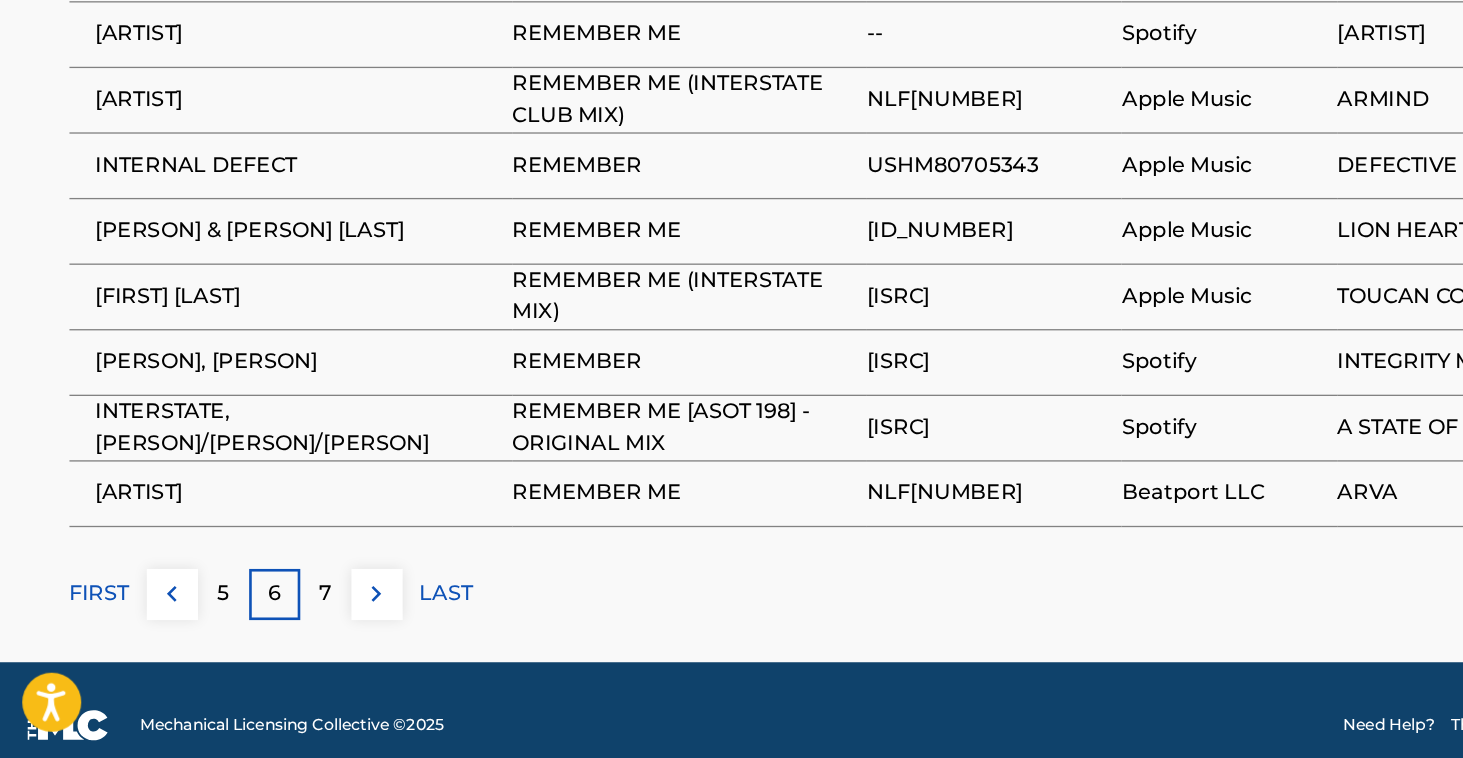 click on "7" at bounding box center (251, 633) 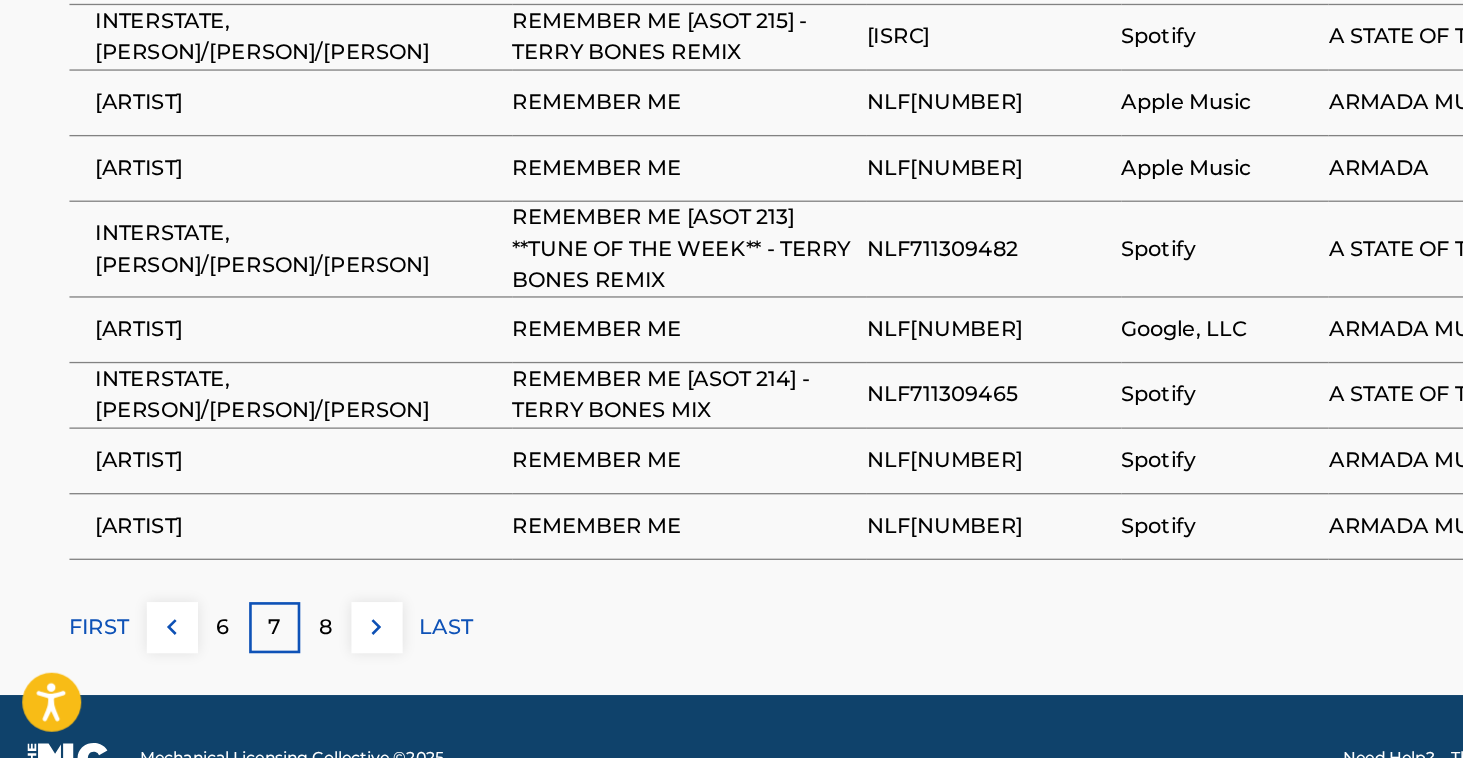 click on "8" at bounding box center (251, 658) 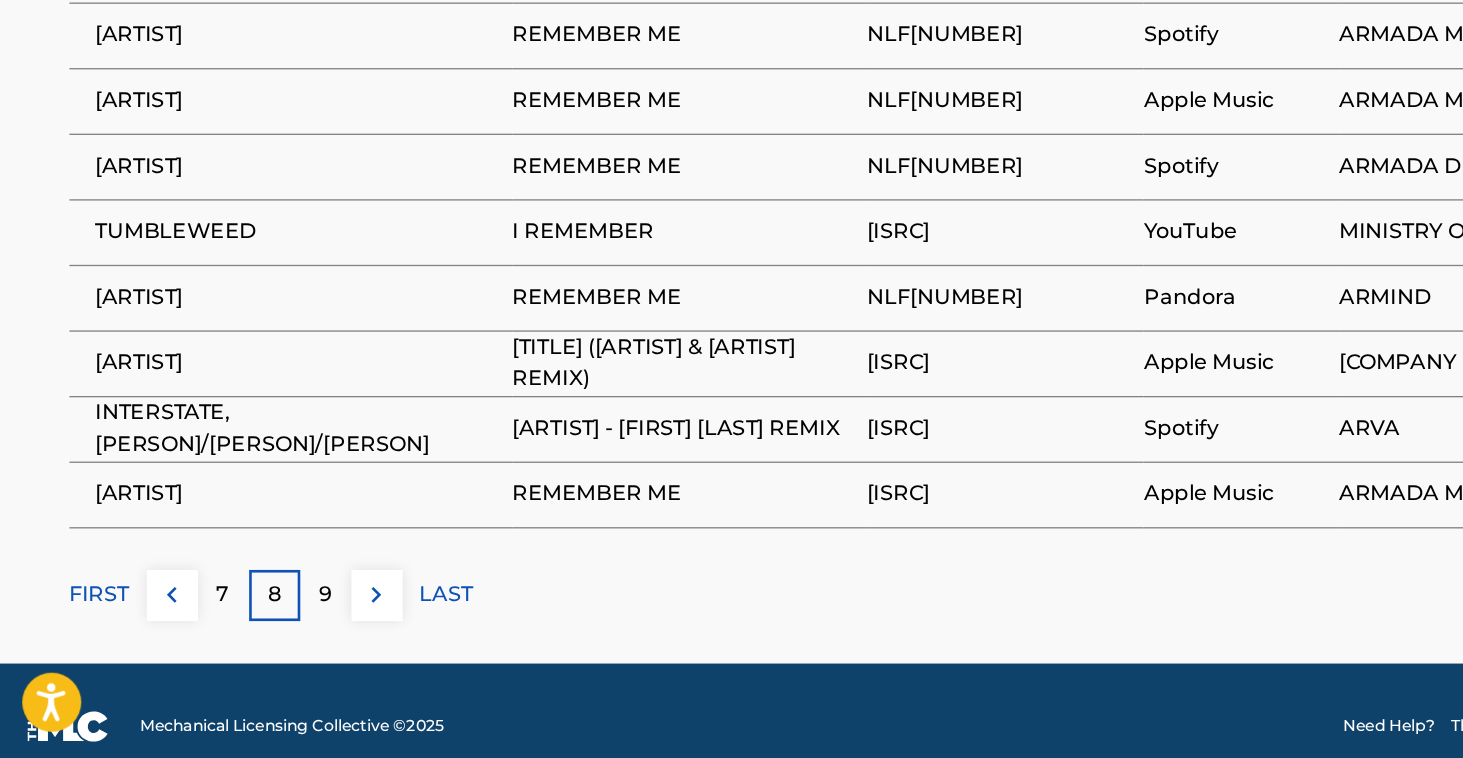 click on "9" at bounding box center [251, 634] 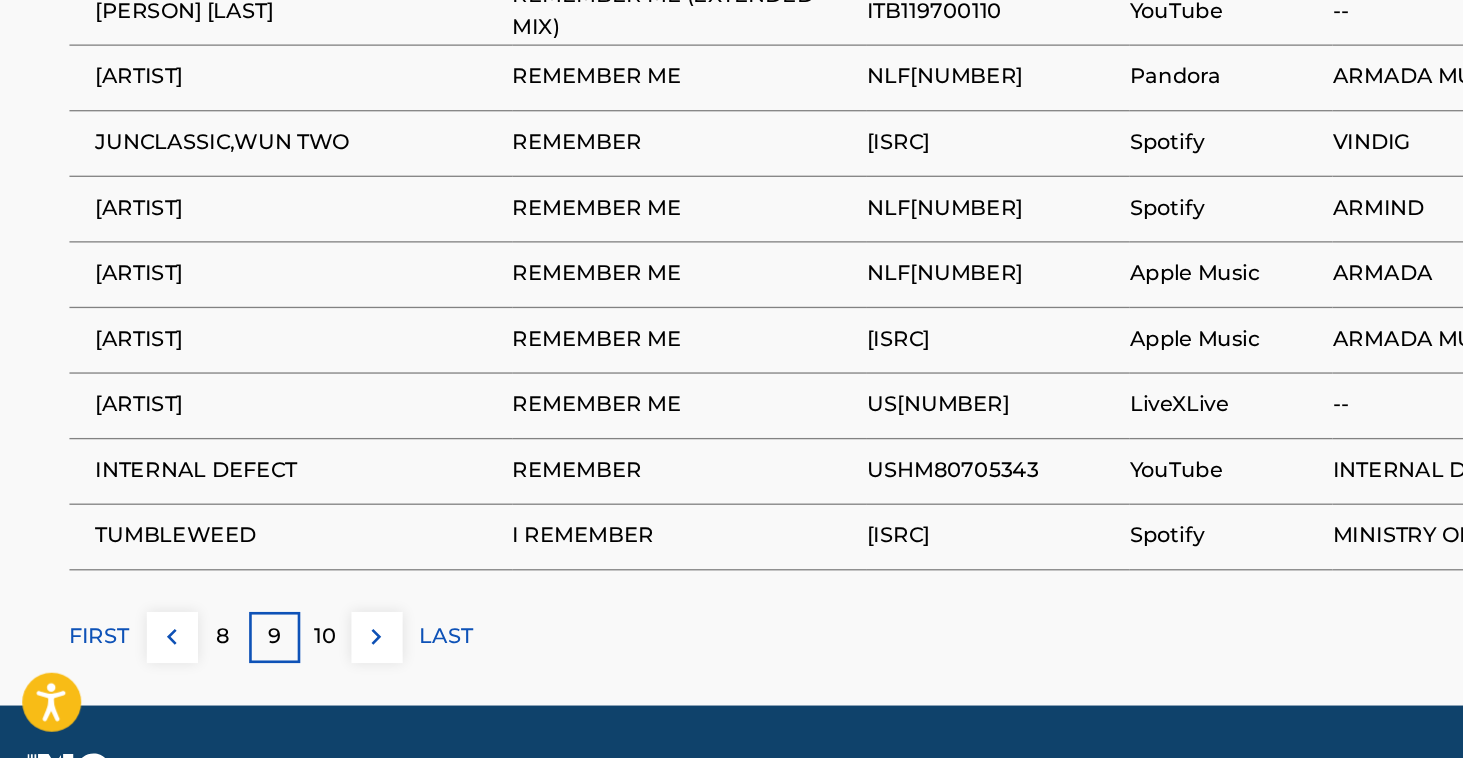 click on "10" at bounding box center [251, 666] 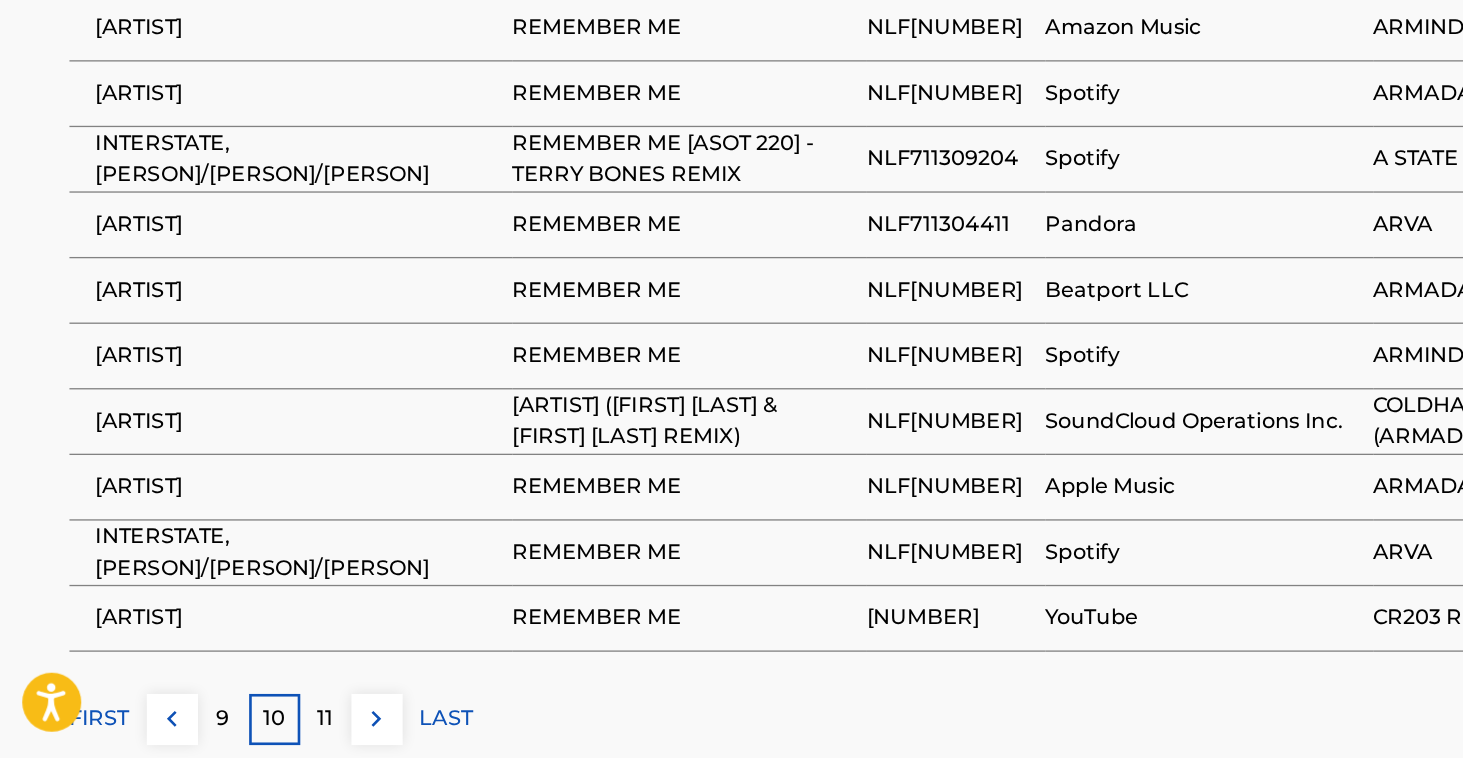 scroll, scrollTop: 1161, scrollLeft: 0, axis: vertical 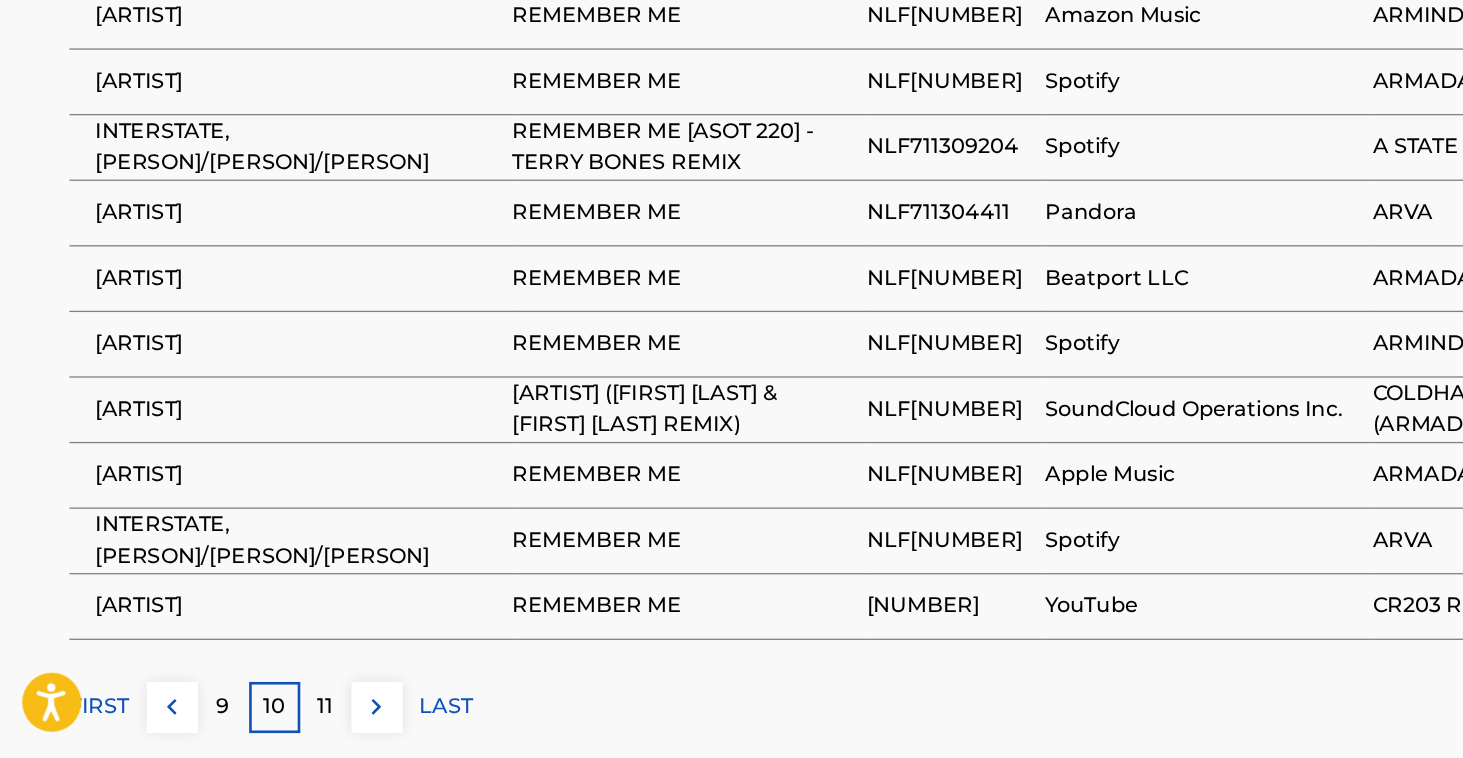 click on "11" at bounding box center [251, 719] 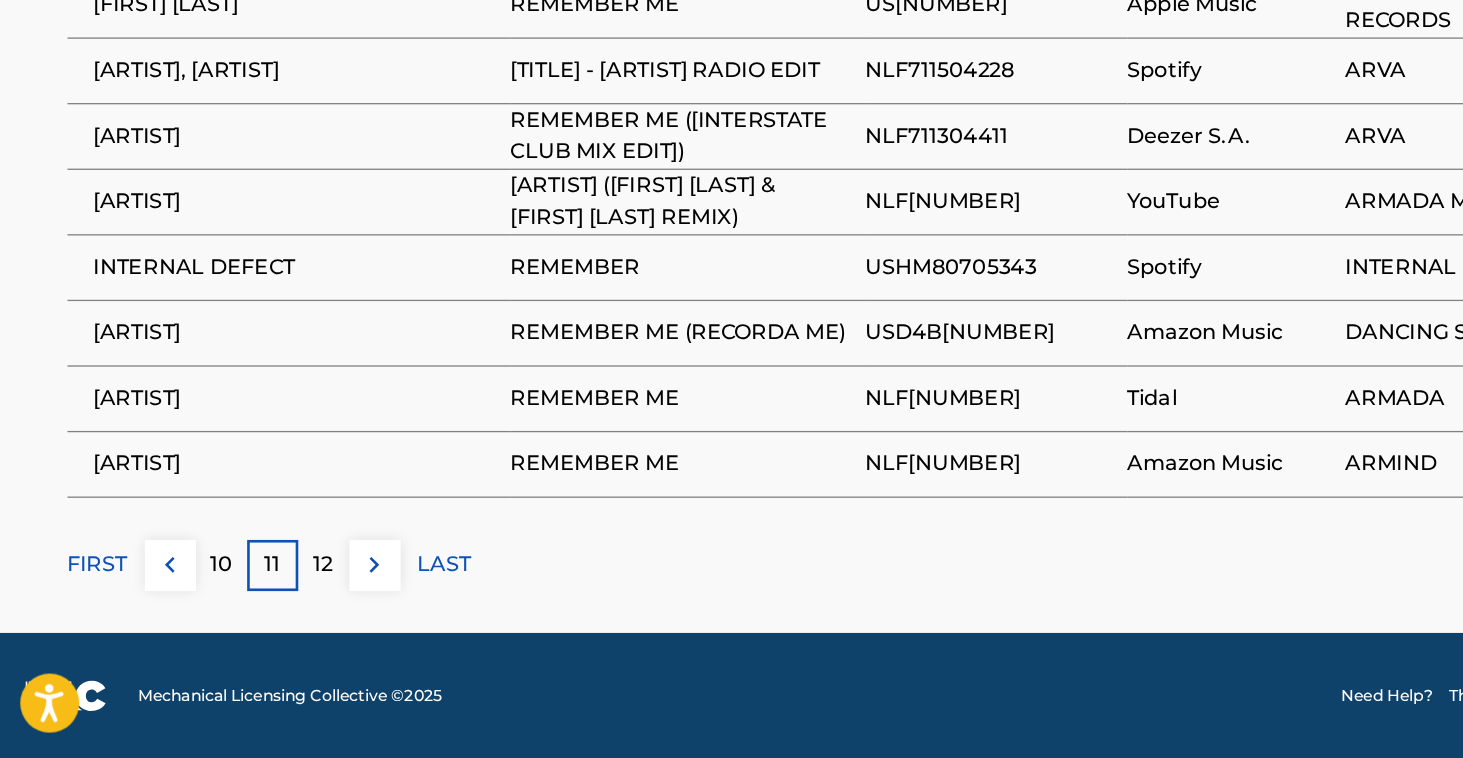 click on "12" at bounding box center (251, 610) 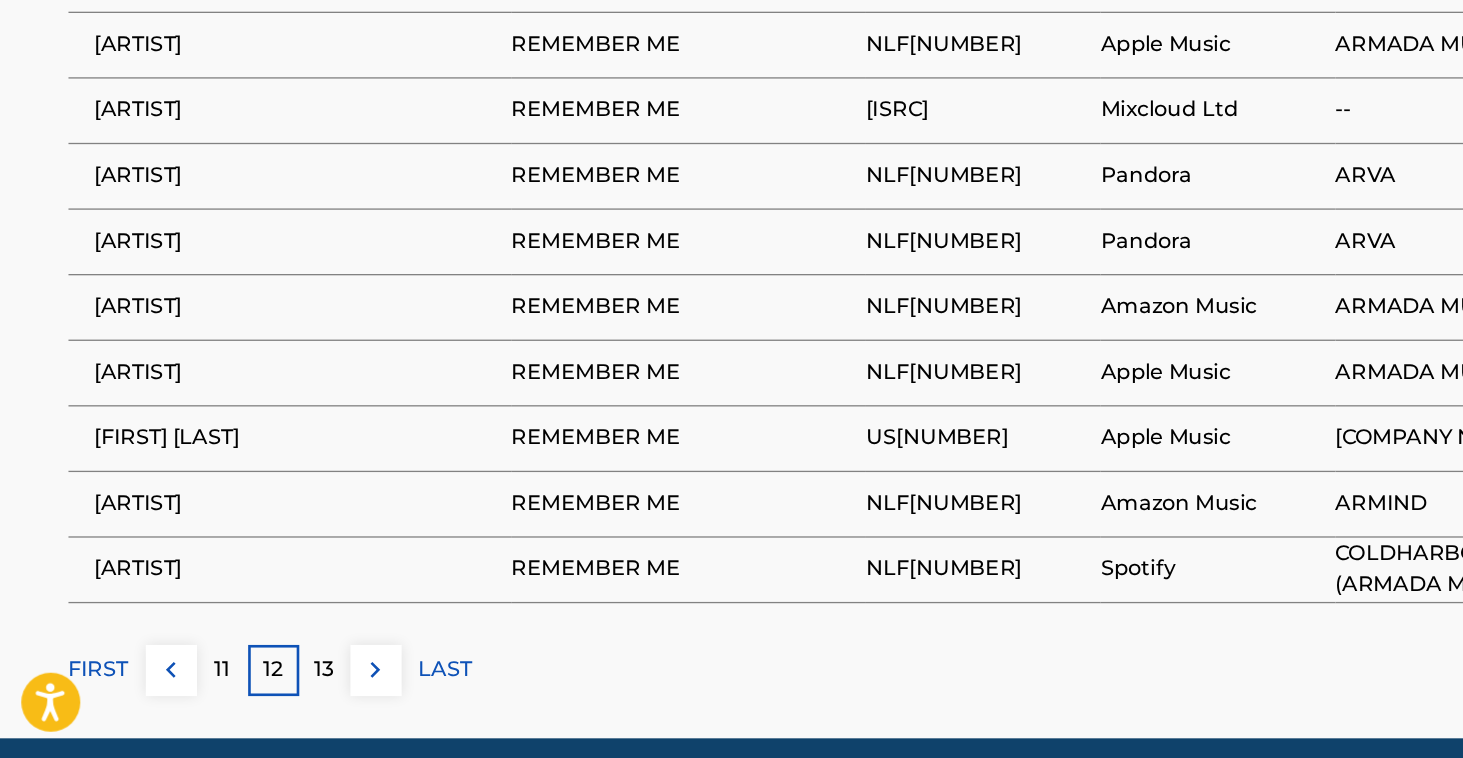 scroll, scrollTop: 1205, scrollLeft: 0, axis: vertical 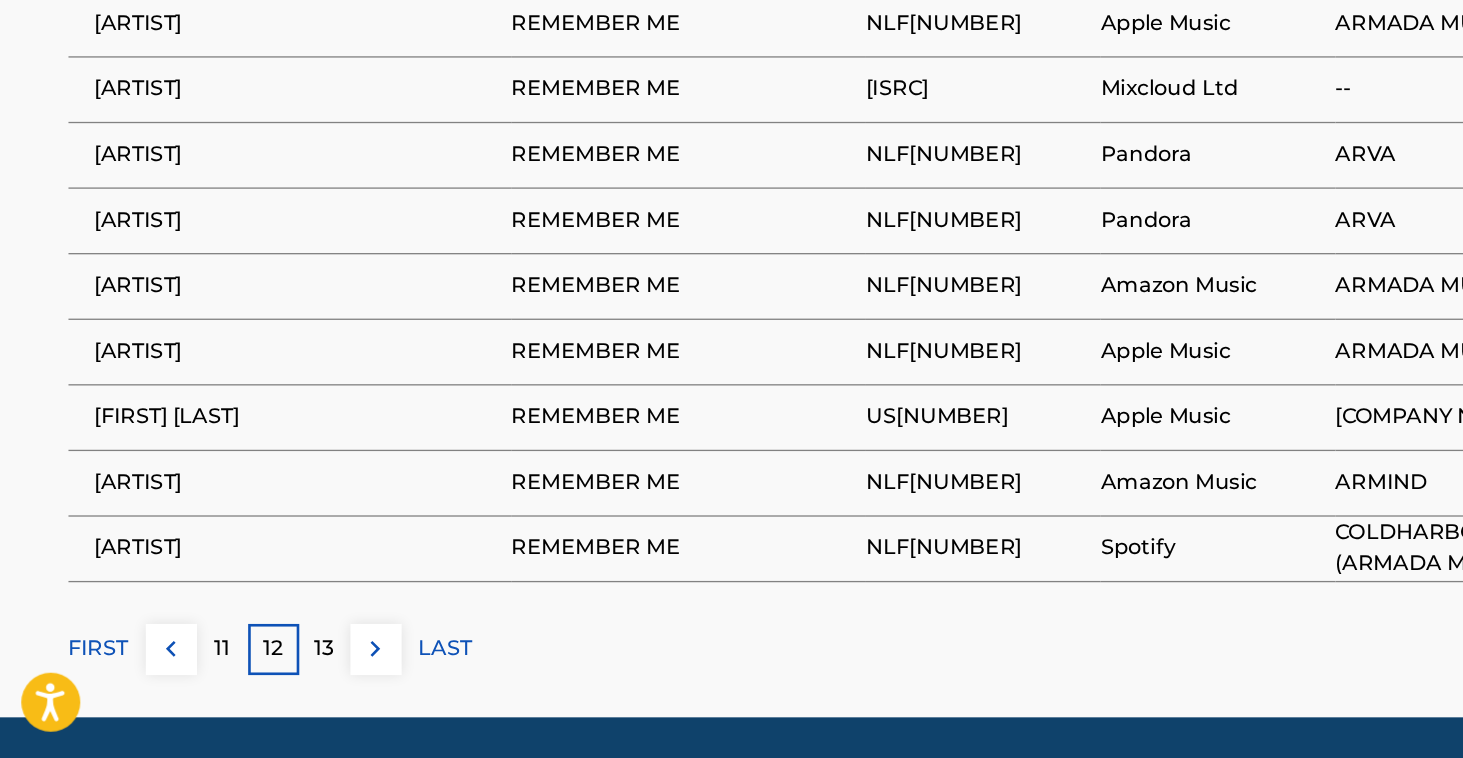 click on "13" at bounding box center [251, 675] 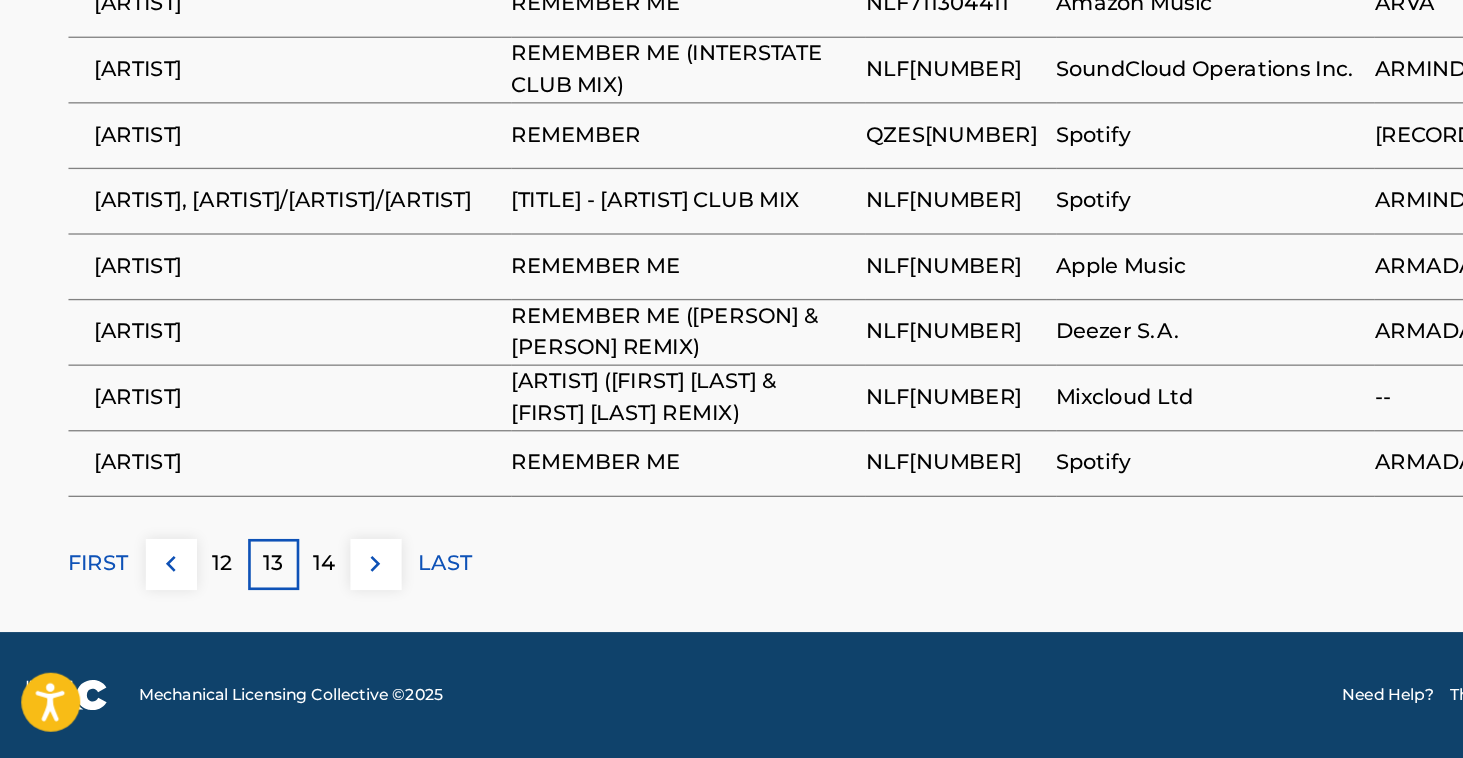 scroll, scrollTop: 1302, scrollLeft: 0, axis: vertical 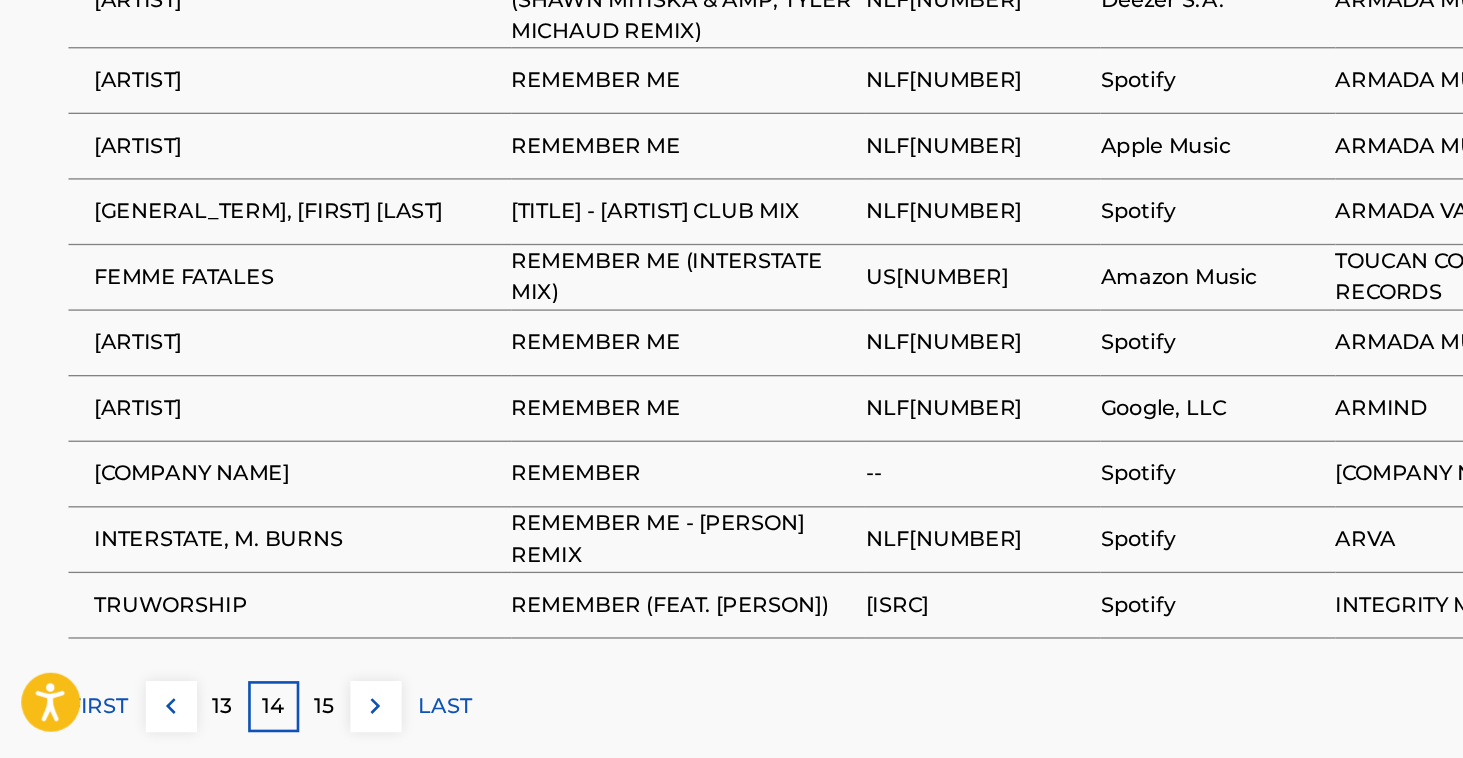 click on "15" at bounding box center (251, 718) 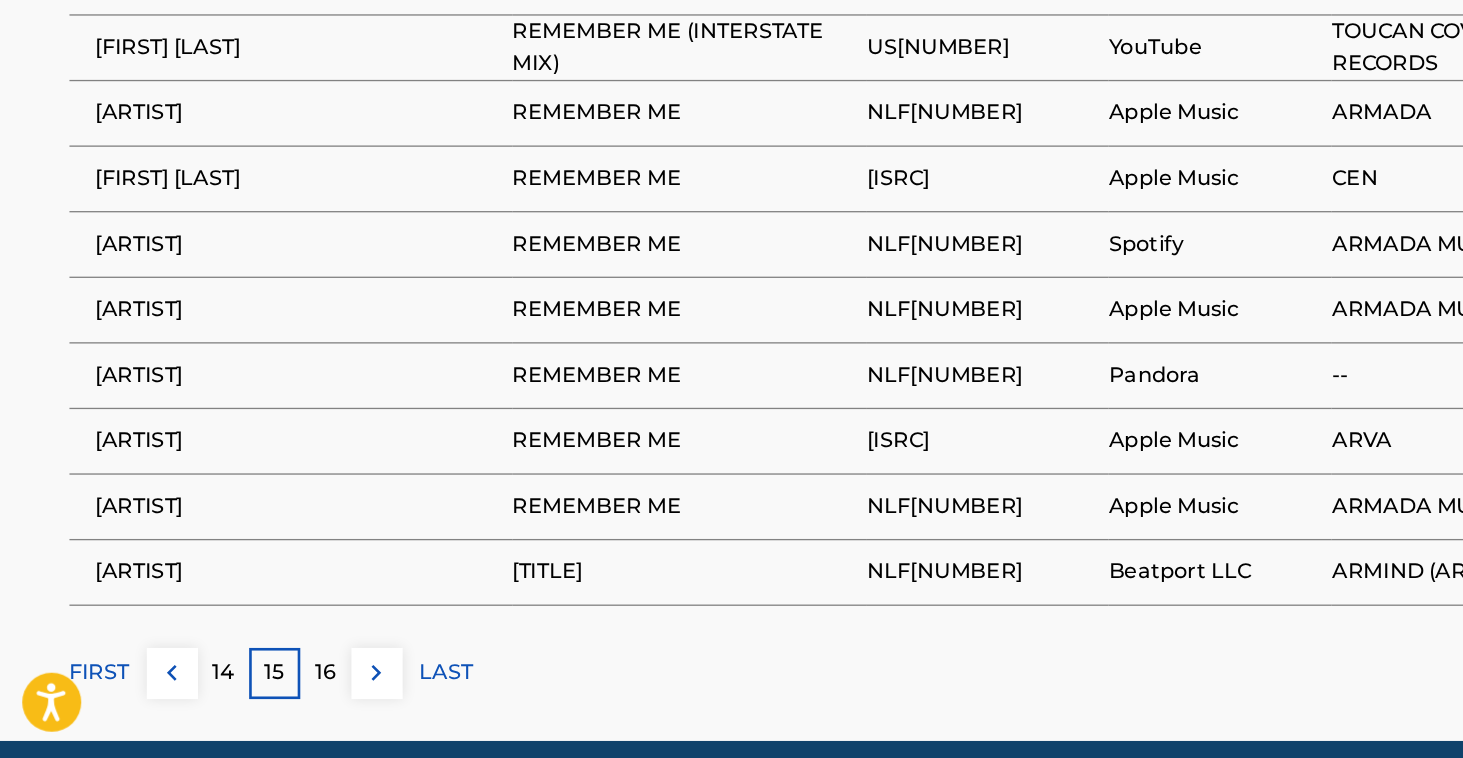 scroll, scrollTop: 1189, scrollLeft: 0, axis: vertical 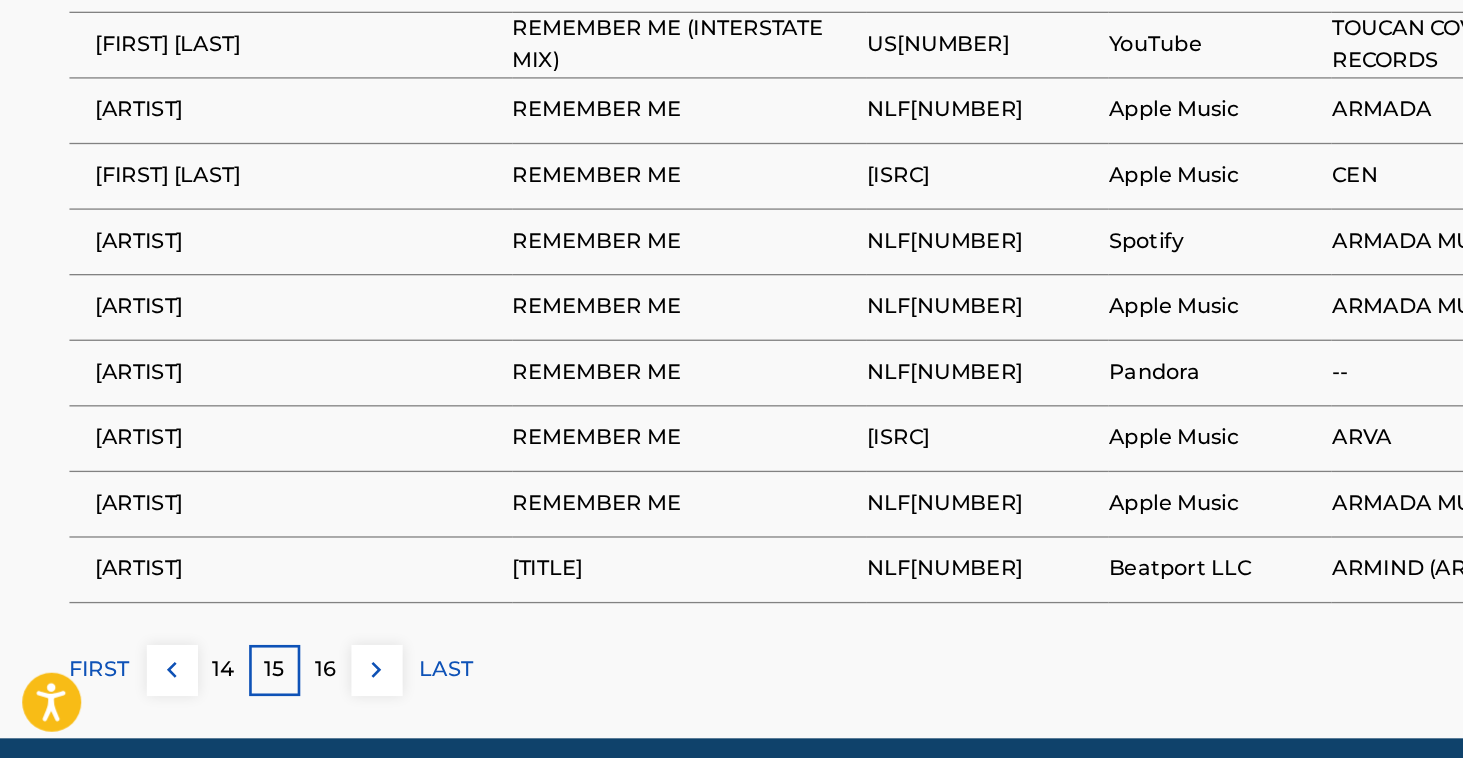 click on "16" at bounding box center (251, 691) 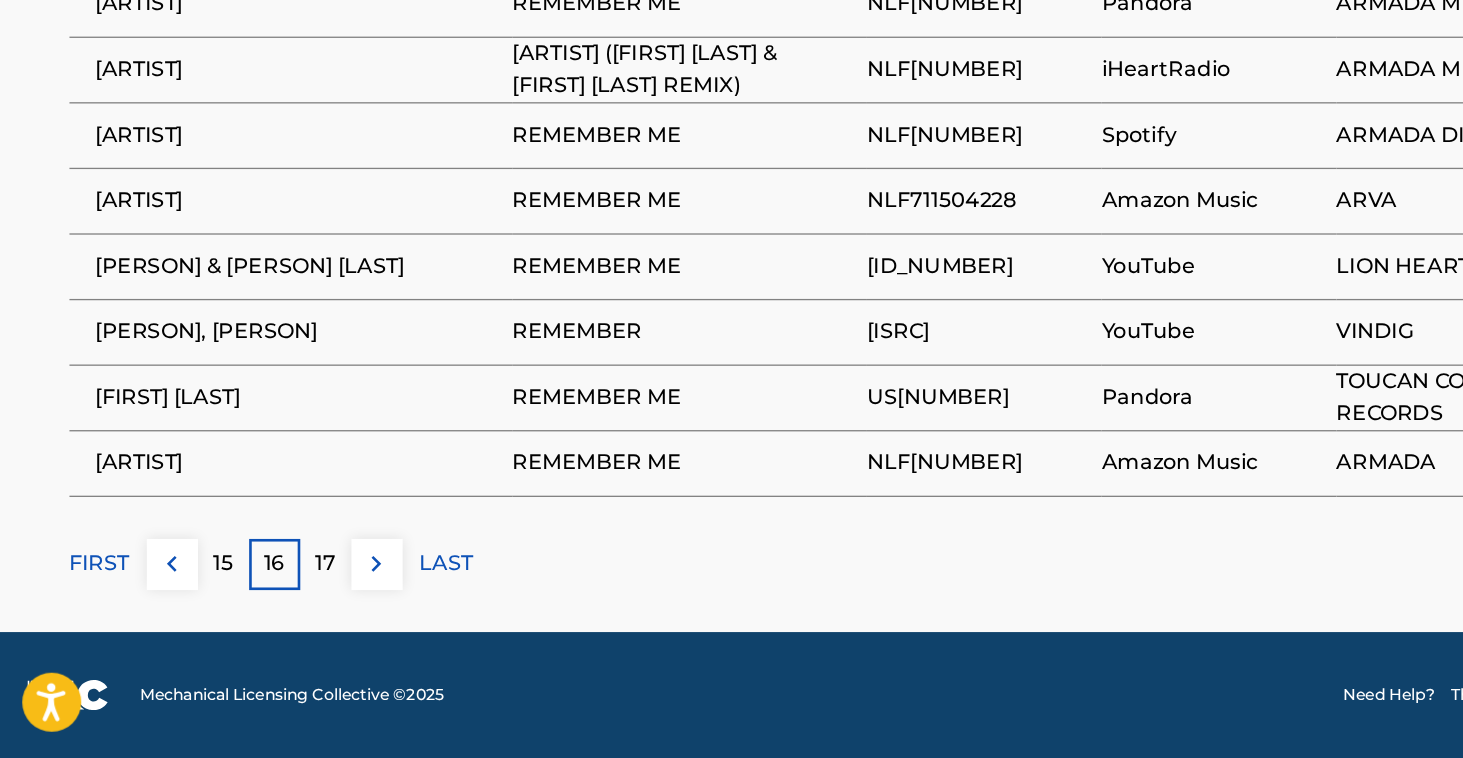 scroll, scrollTop: 1271, scrollLeft: 0, axis: vertical 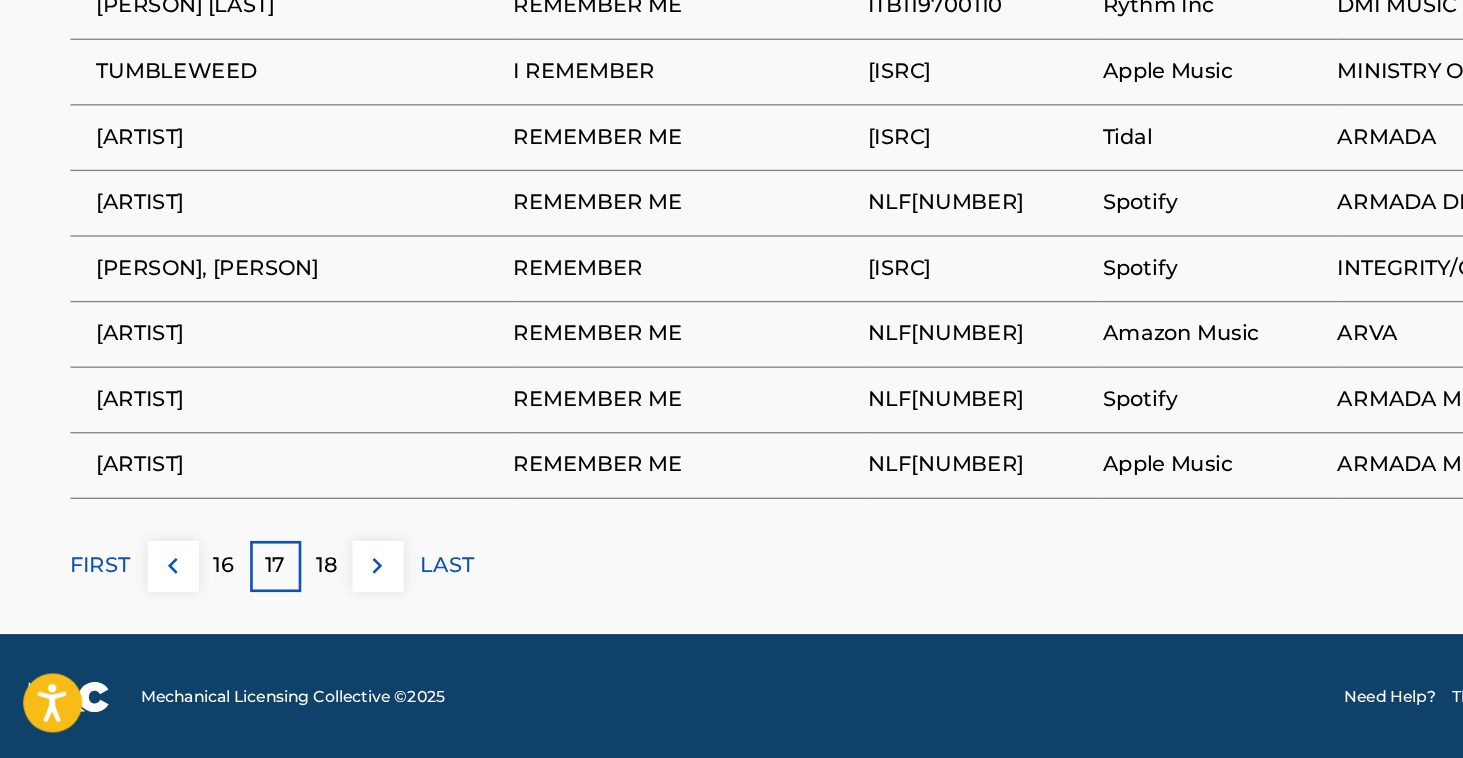 click on "18" at bounding box center (251, 611) 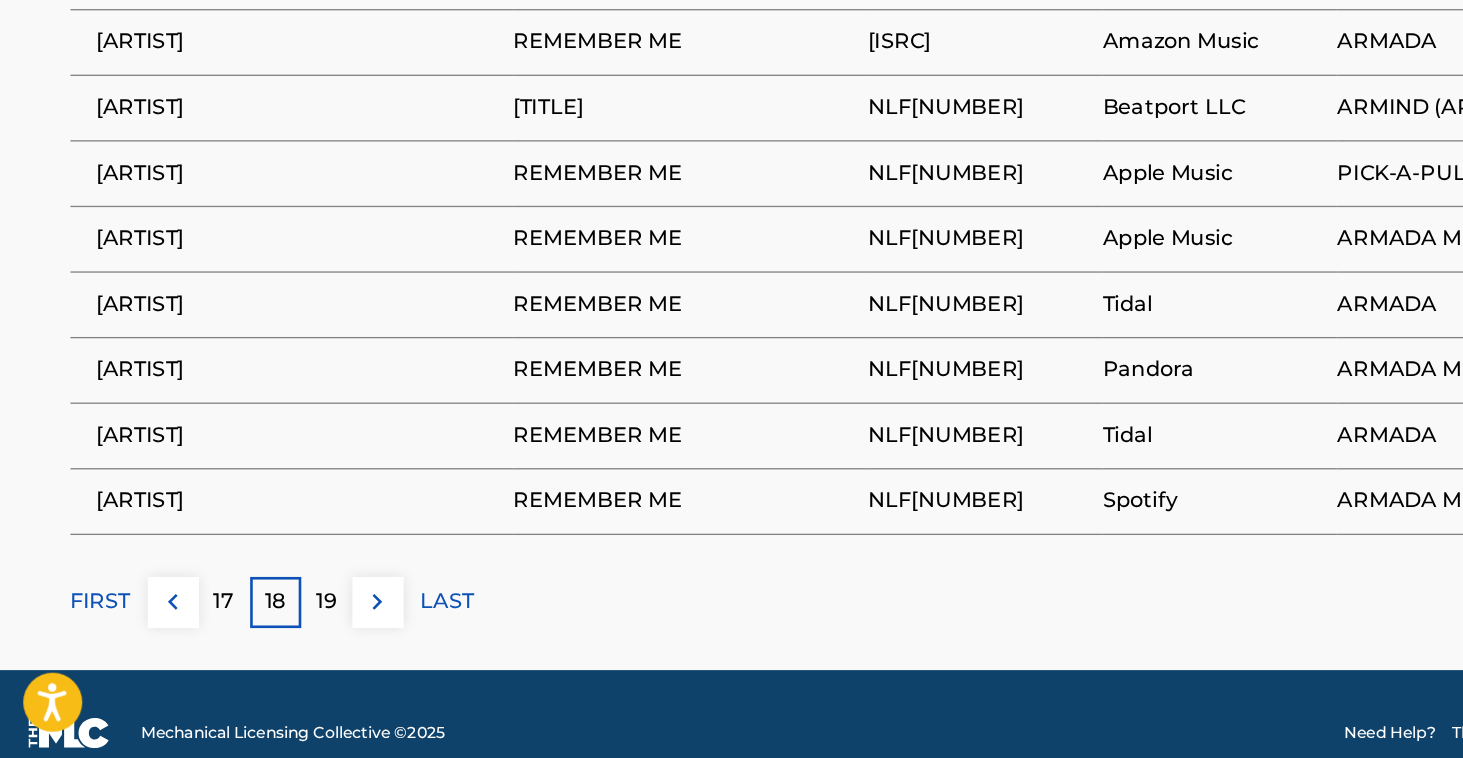 click on "19" at bounding box center [251, 639] 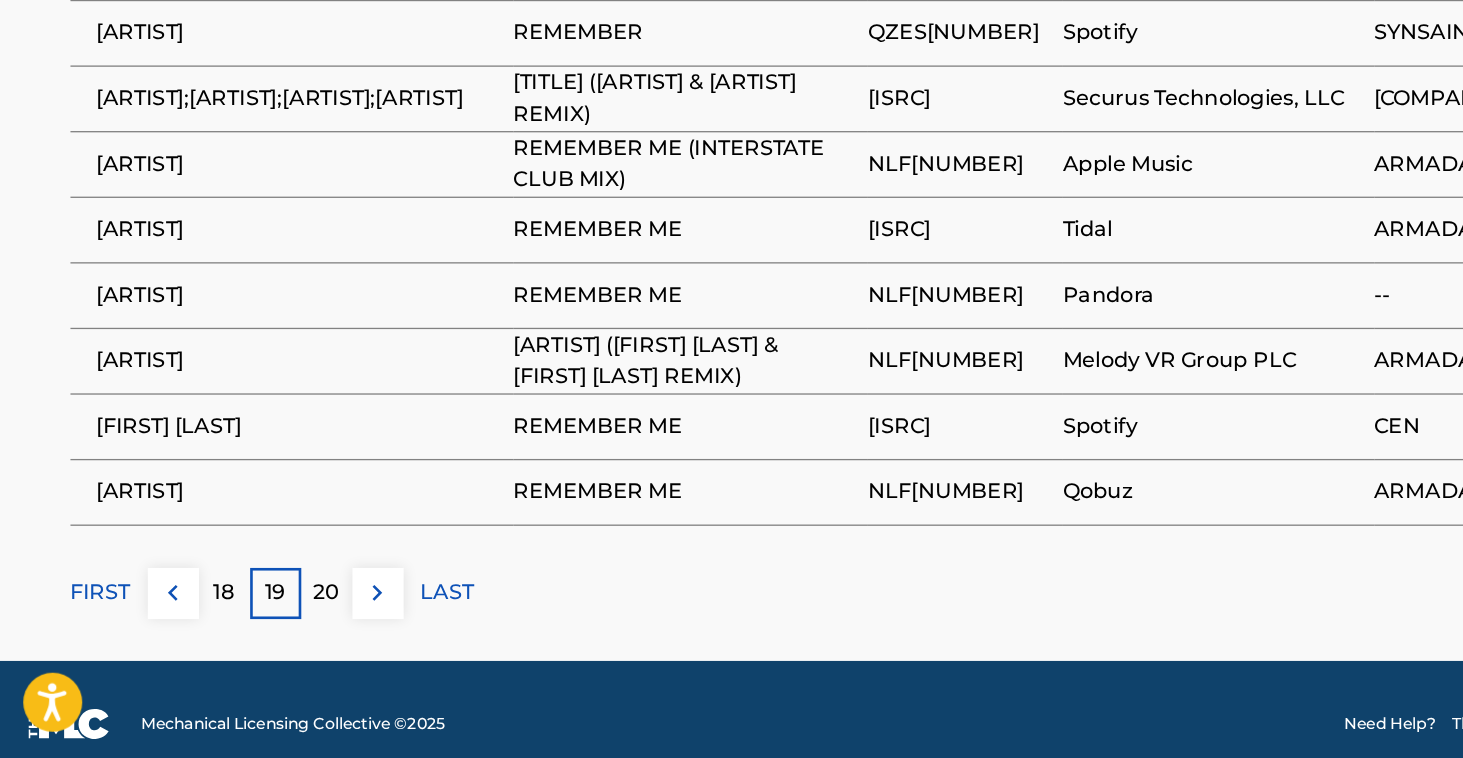 scroll, scrollTop: 1268, scrollLeft: 0, axis: vertical 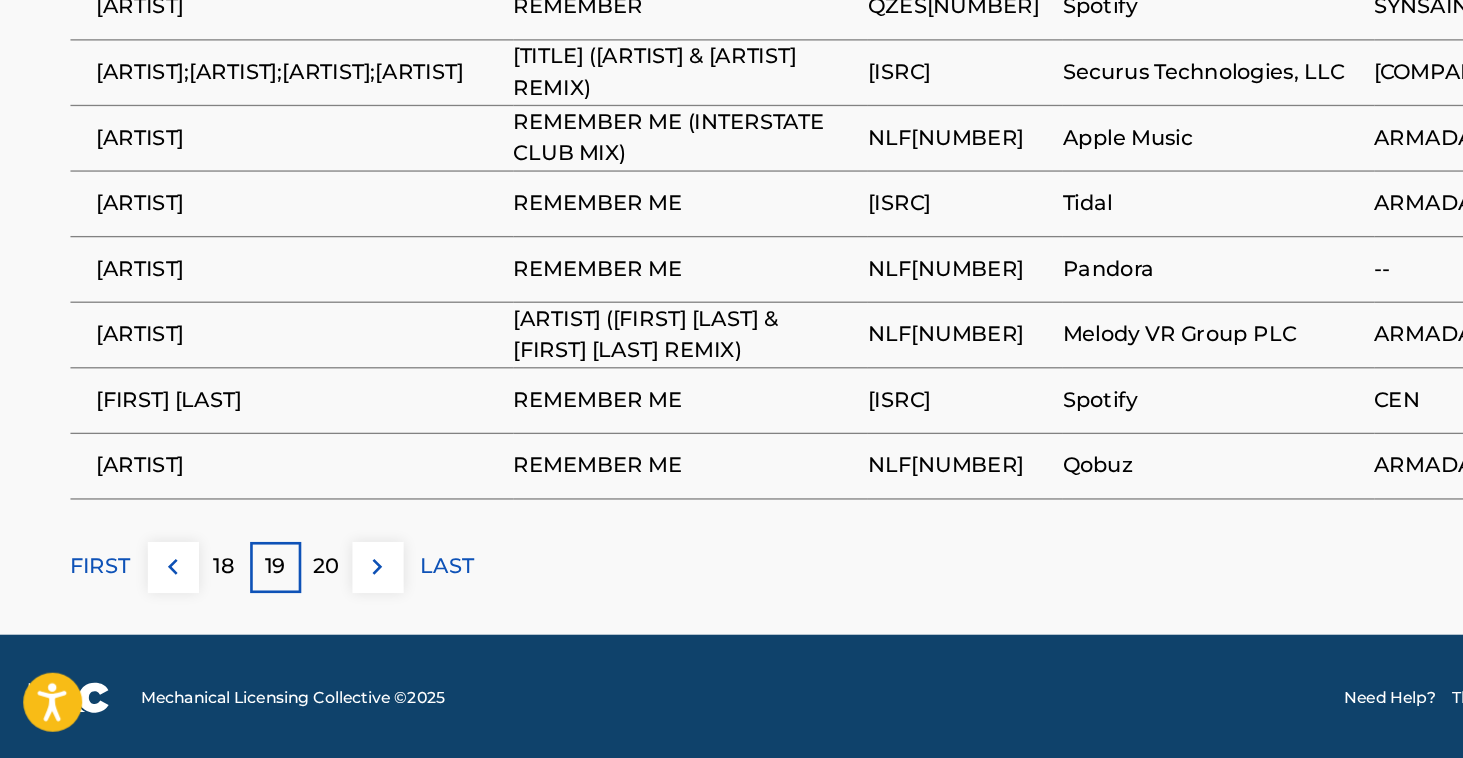 click on "20" at bounding box center [251, 612] 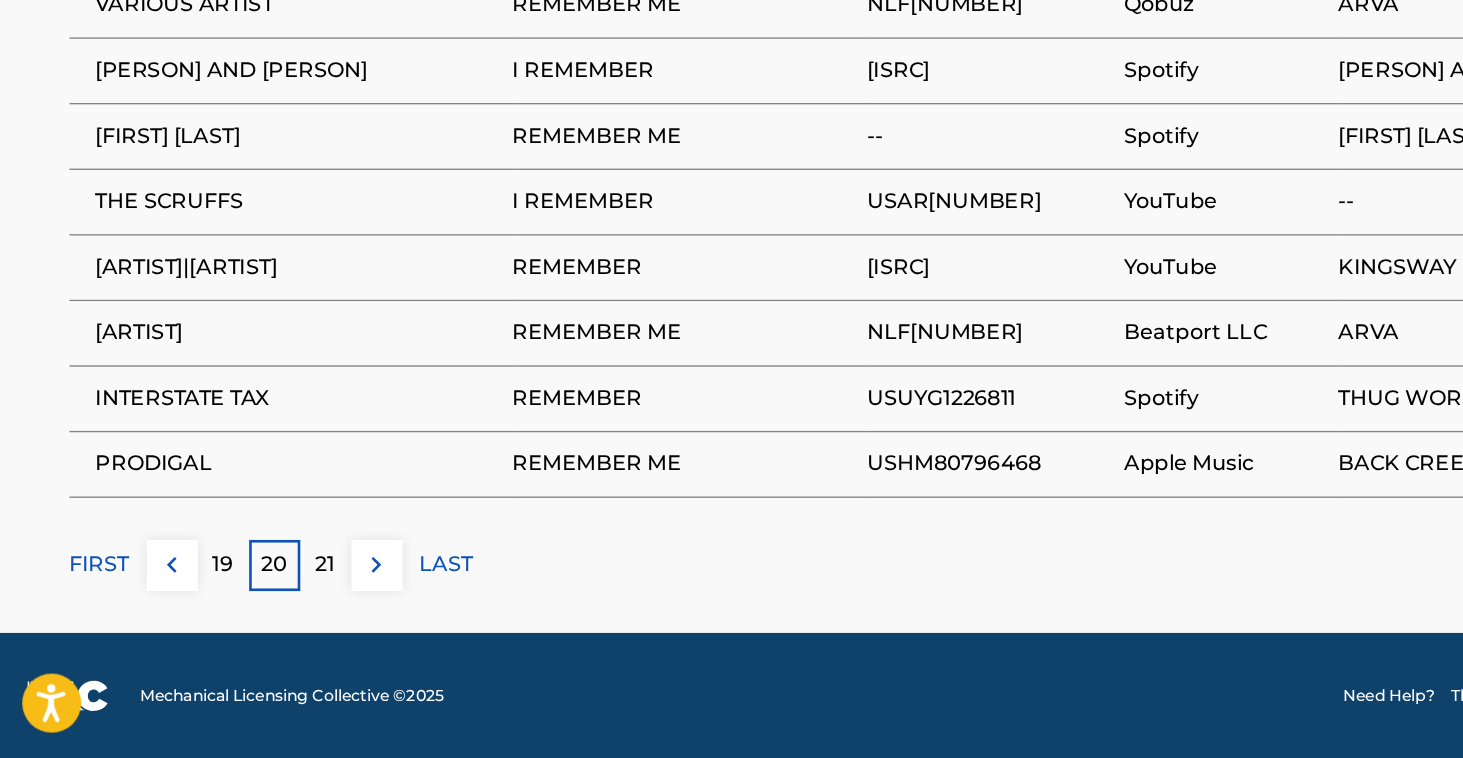 click on "21" at bounding box center [251, 610] 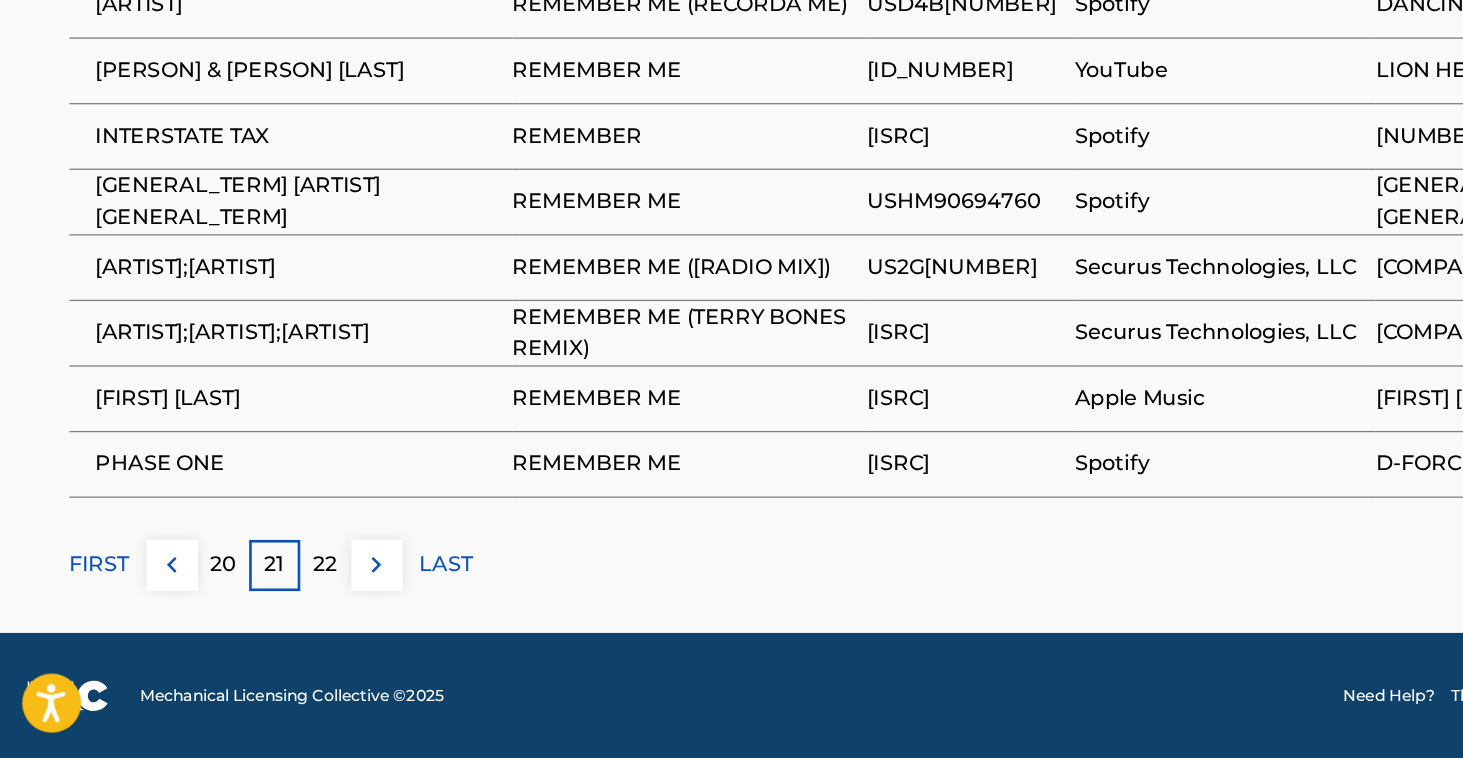 click on "22" at bounding box center [251, 610] 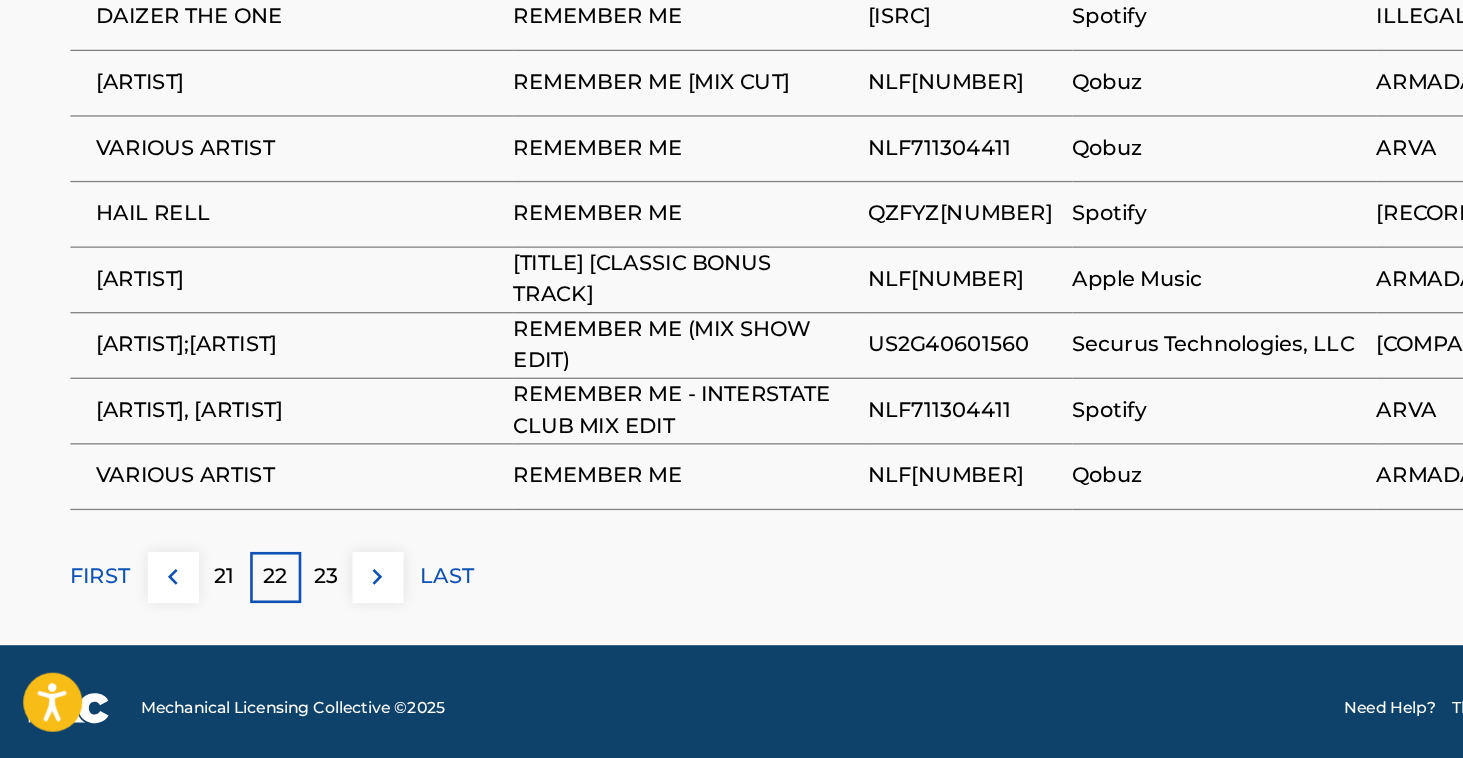 scroll, scrollTop: 1302, scrollLeft: 0, axis: vertical 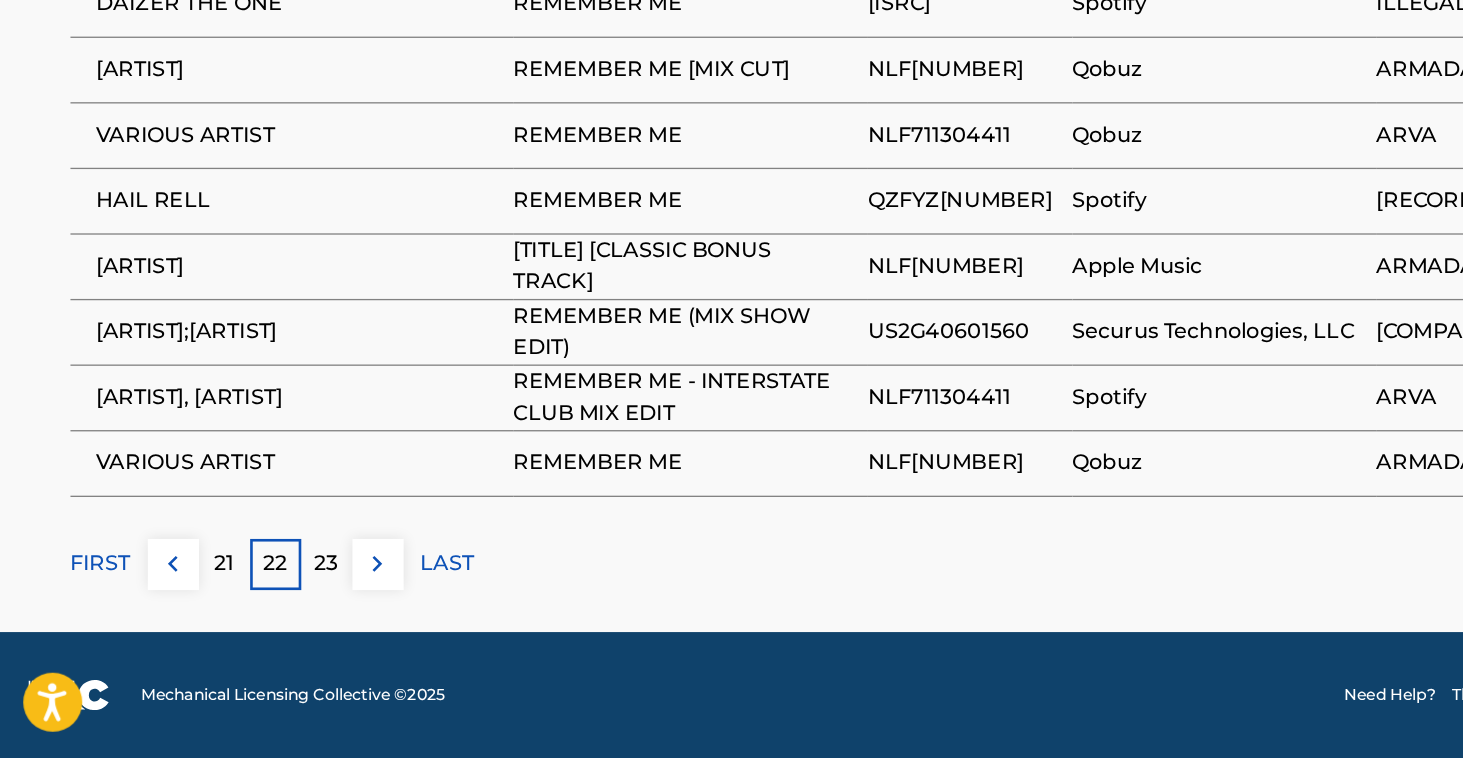 click on "23" at bounding box center (251, 610) 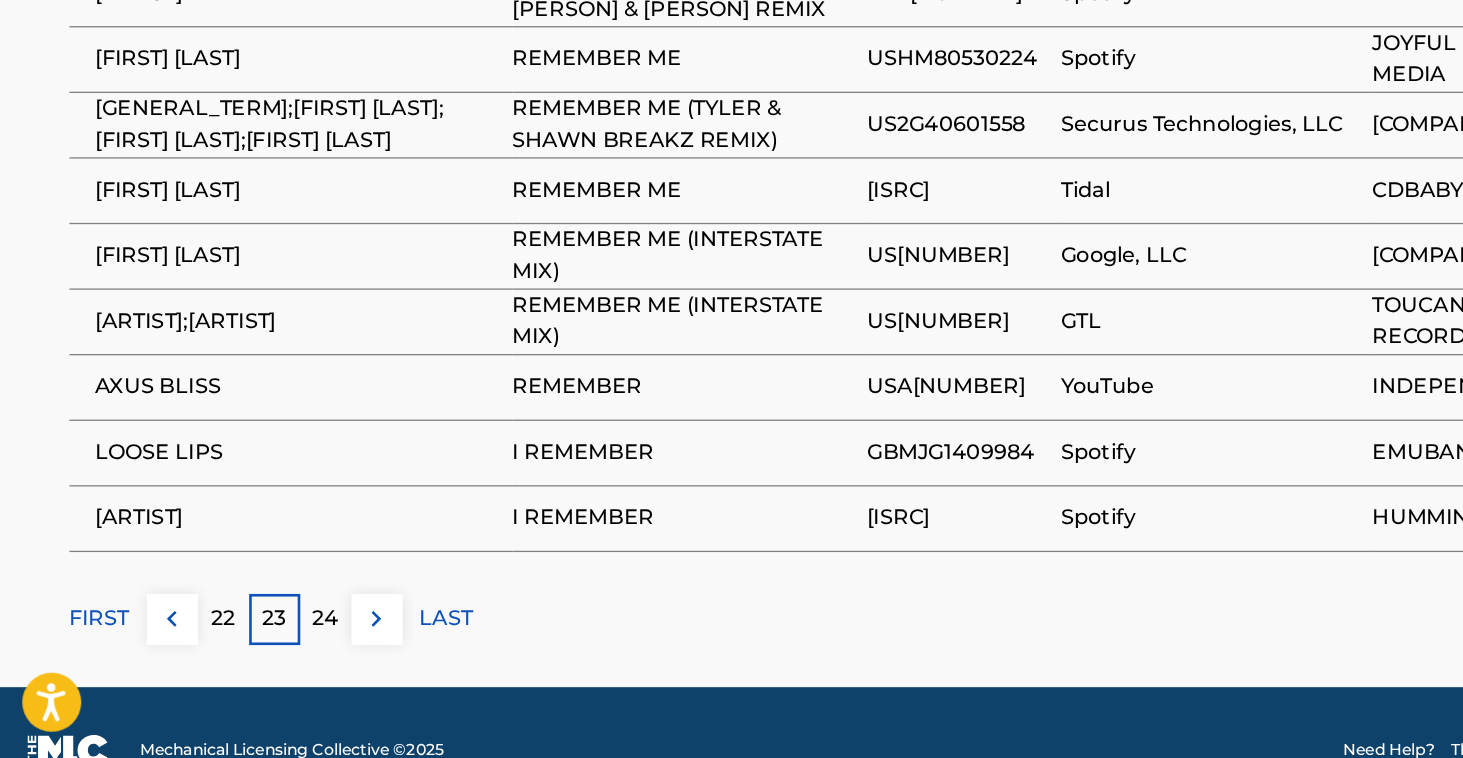 scroll, scrollTop: 1236, scrollLeft: 0, axis: vertical 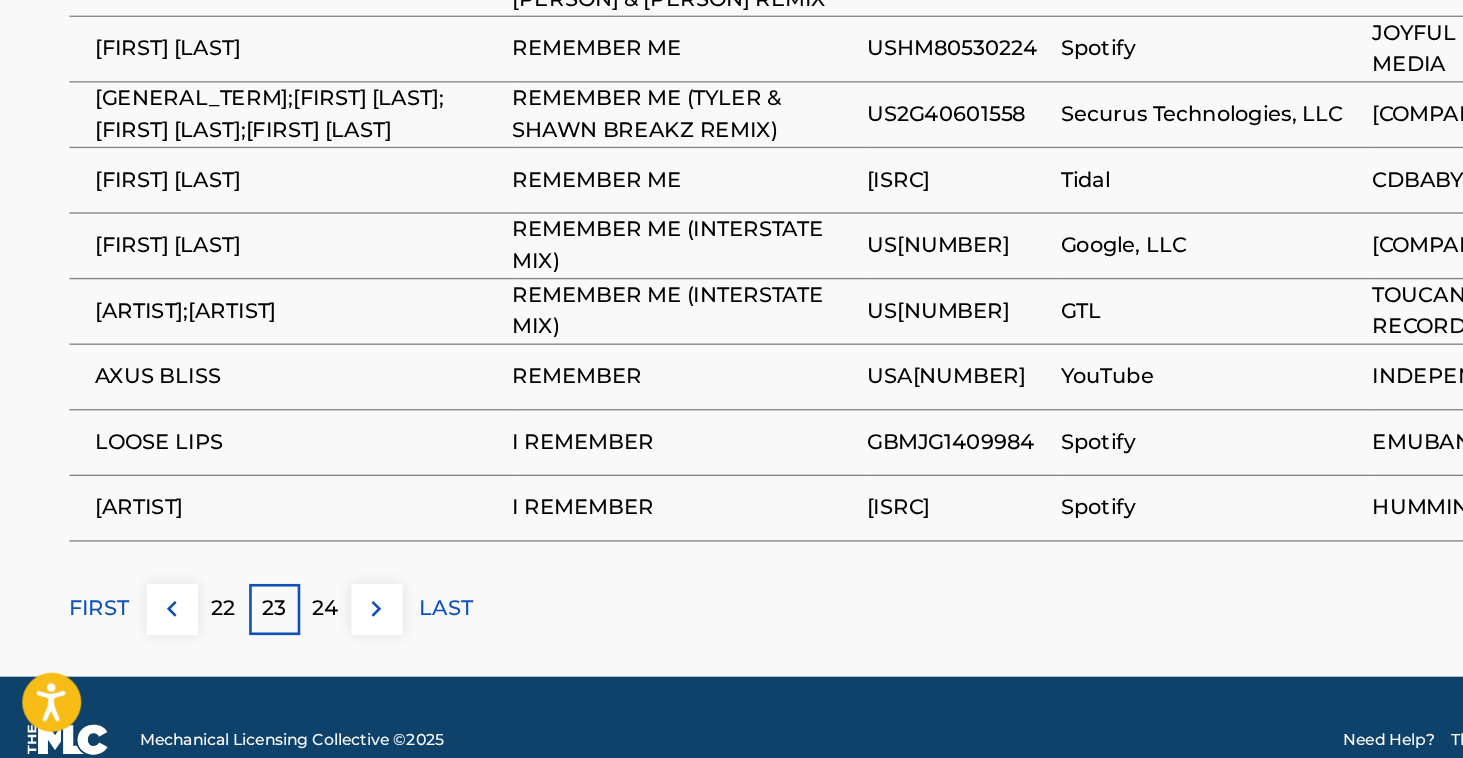 click on "24" at bounding box center [251, 644] 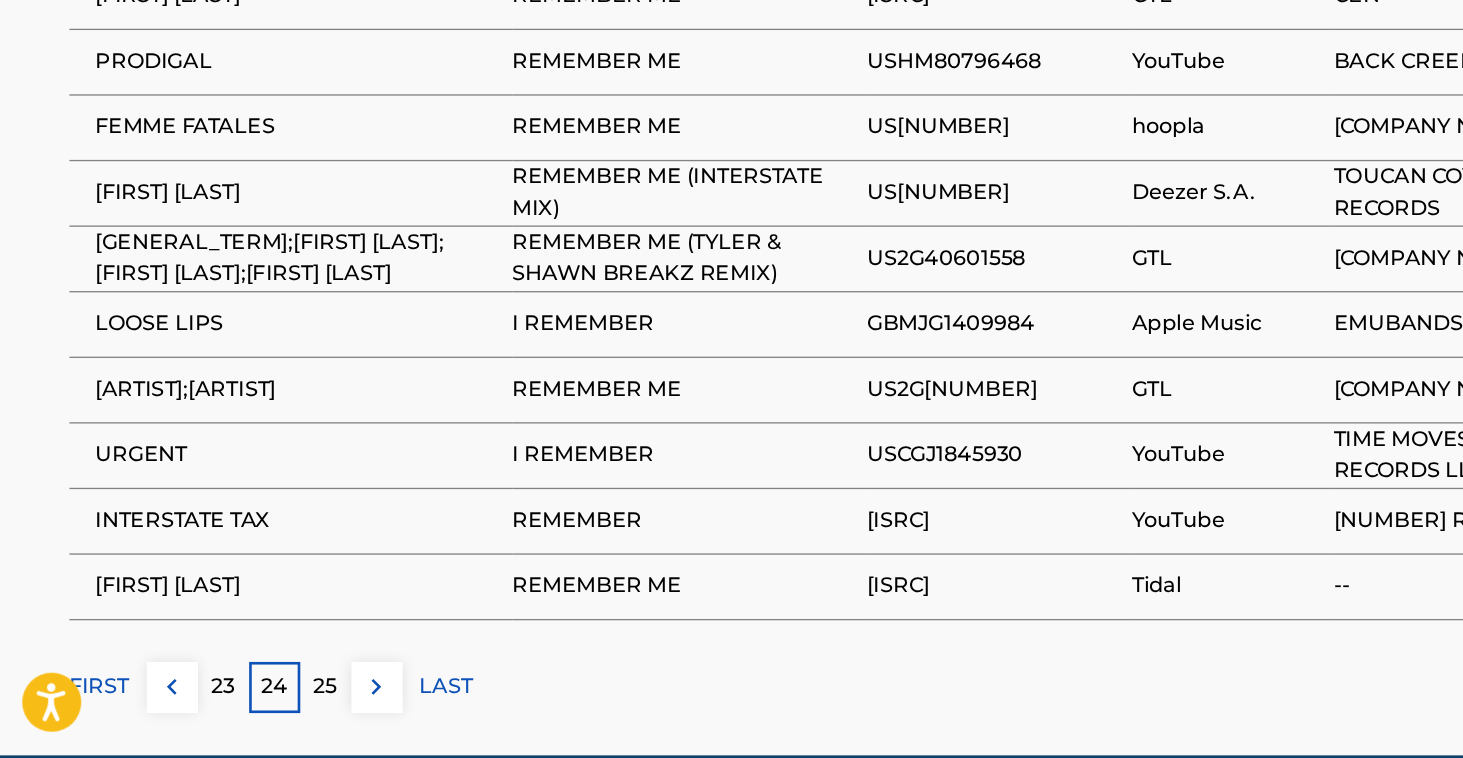 scroll, scrollTop: 1181, scrollLeft: 0, axis: vertical 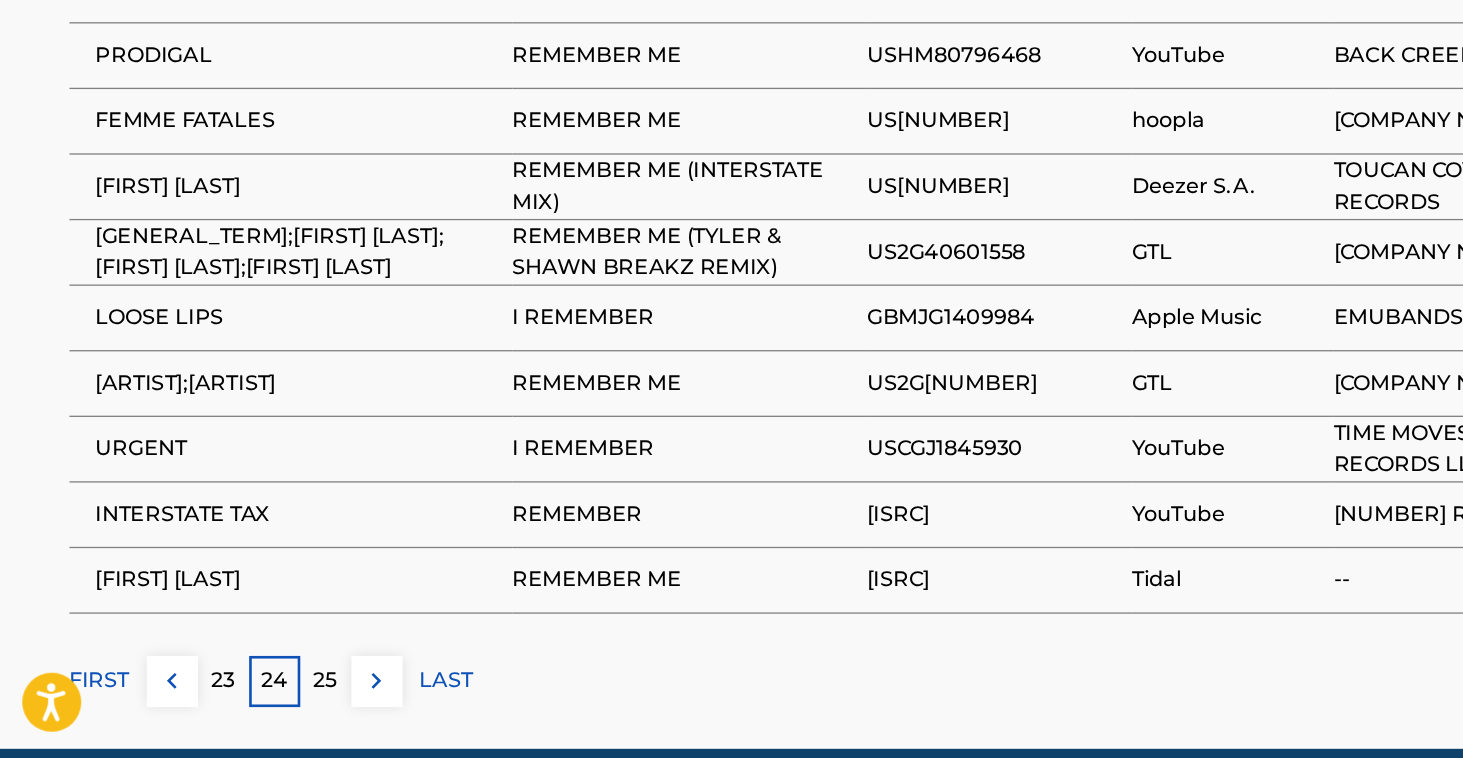 click on "25" at bounding box center [251, 699] 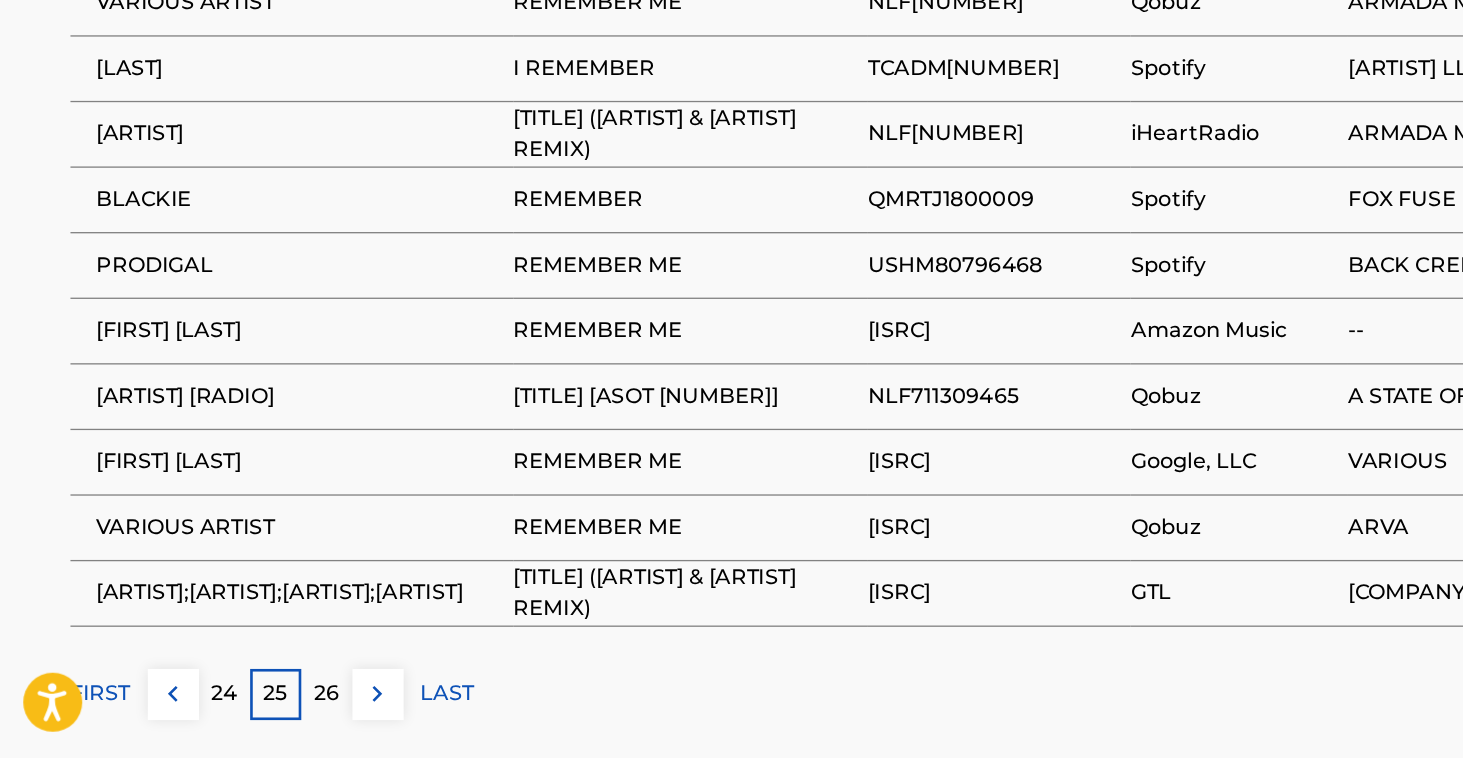 scroll, scrollTop: 1189, scrollLeft: 0, axis: vertical 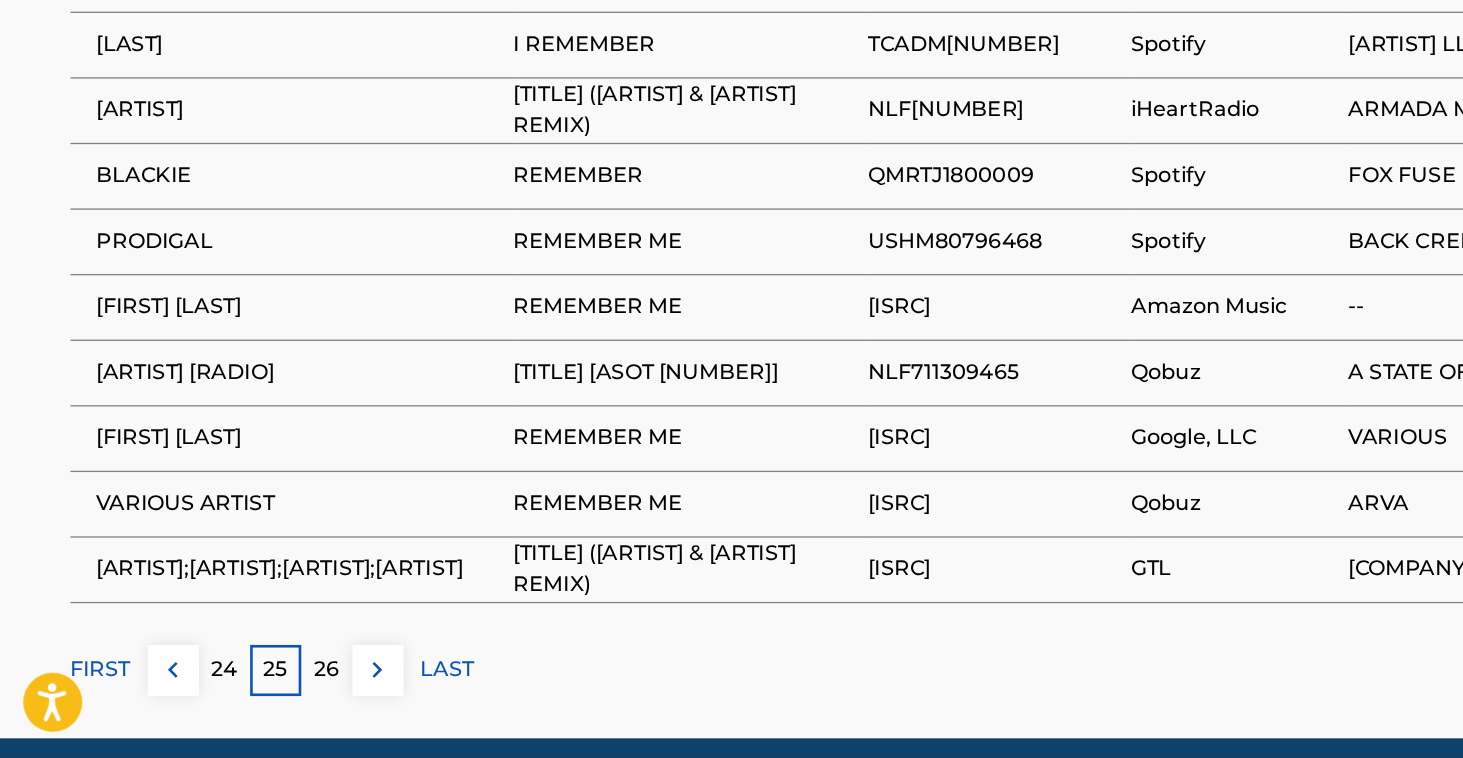 click on "26" at bounding box center (251, 691) 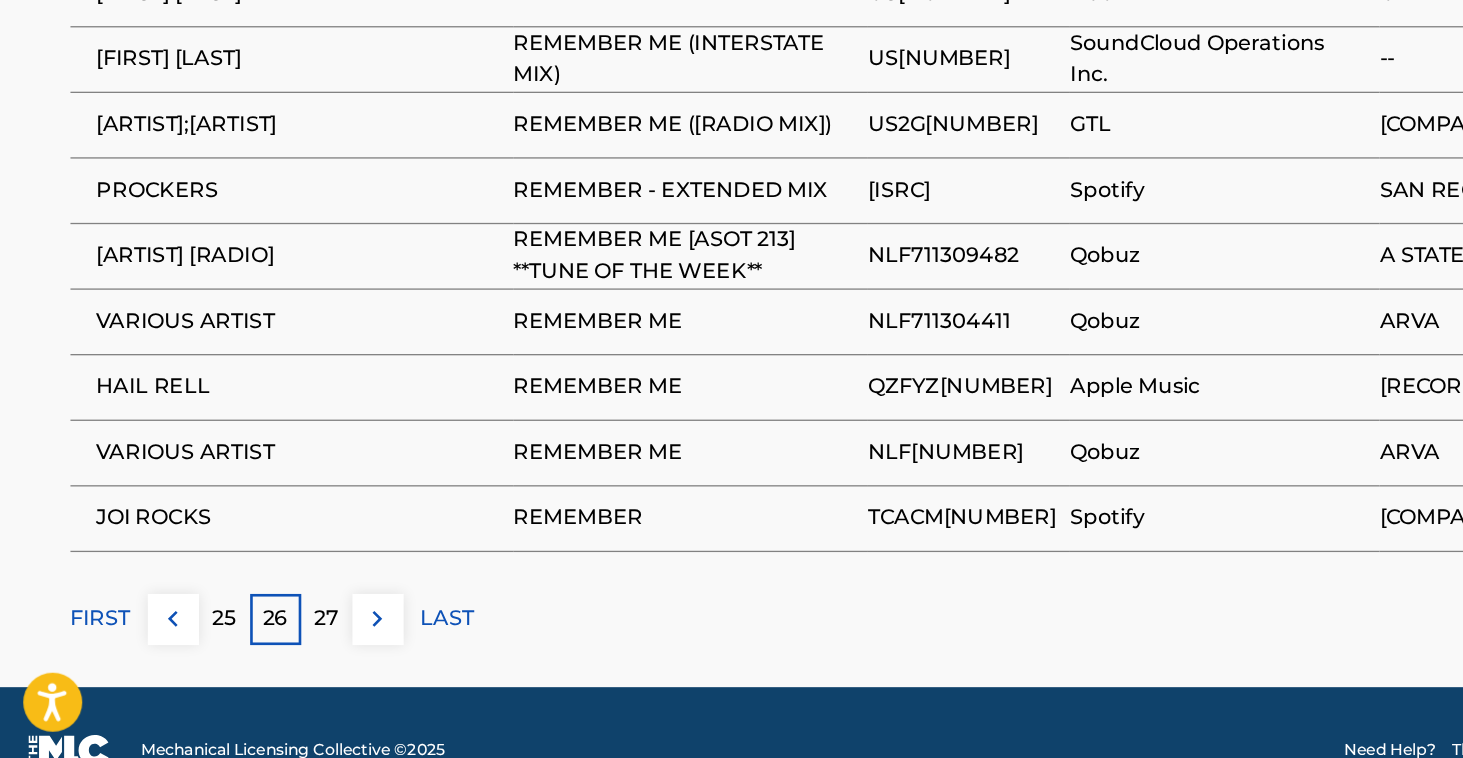 scroll, scrollTop: 1236, scrollLeft: 0, axis: vertical 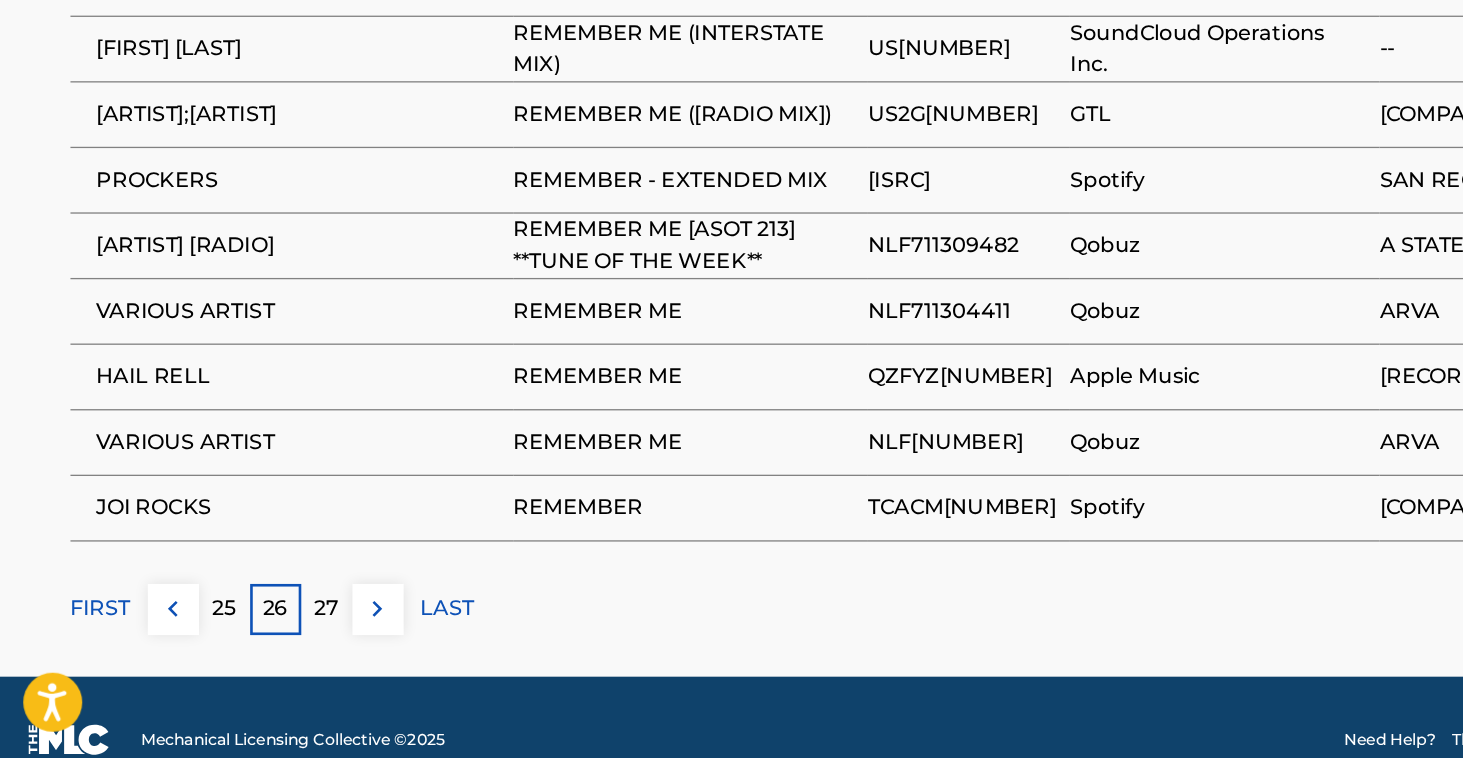 click on "27" at bounding box center [251, 644] 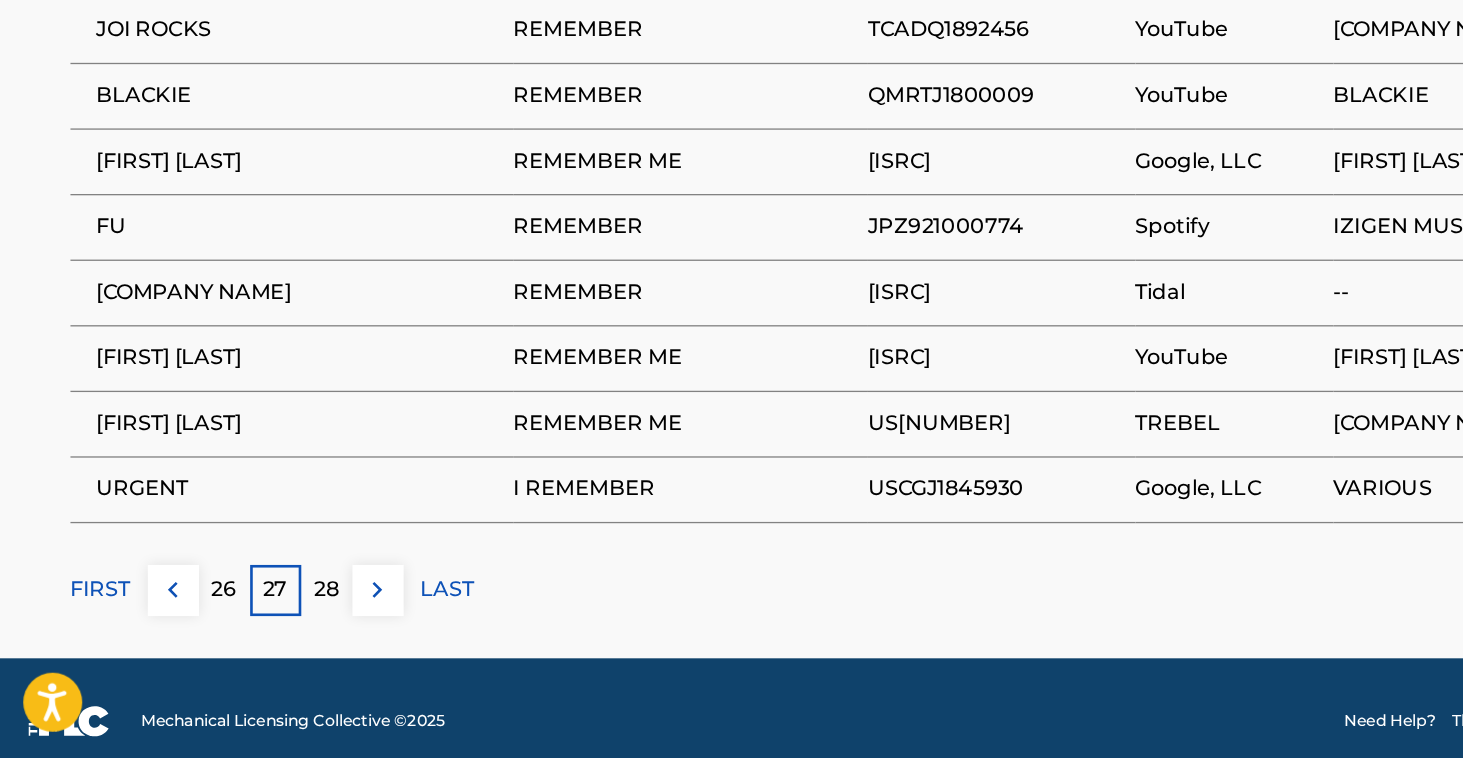 scroll, scrollTop: 1255, scrollLeft: 0, axis: vertical 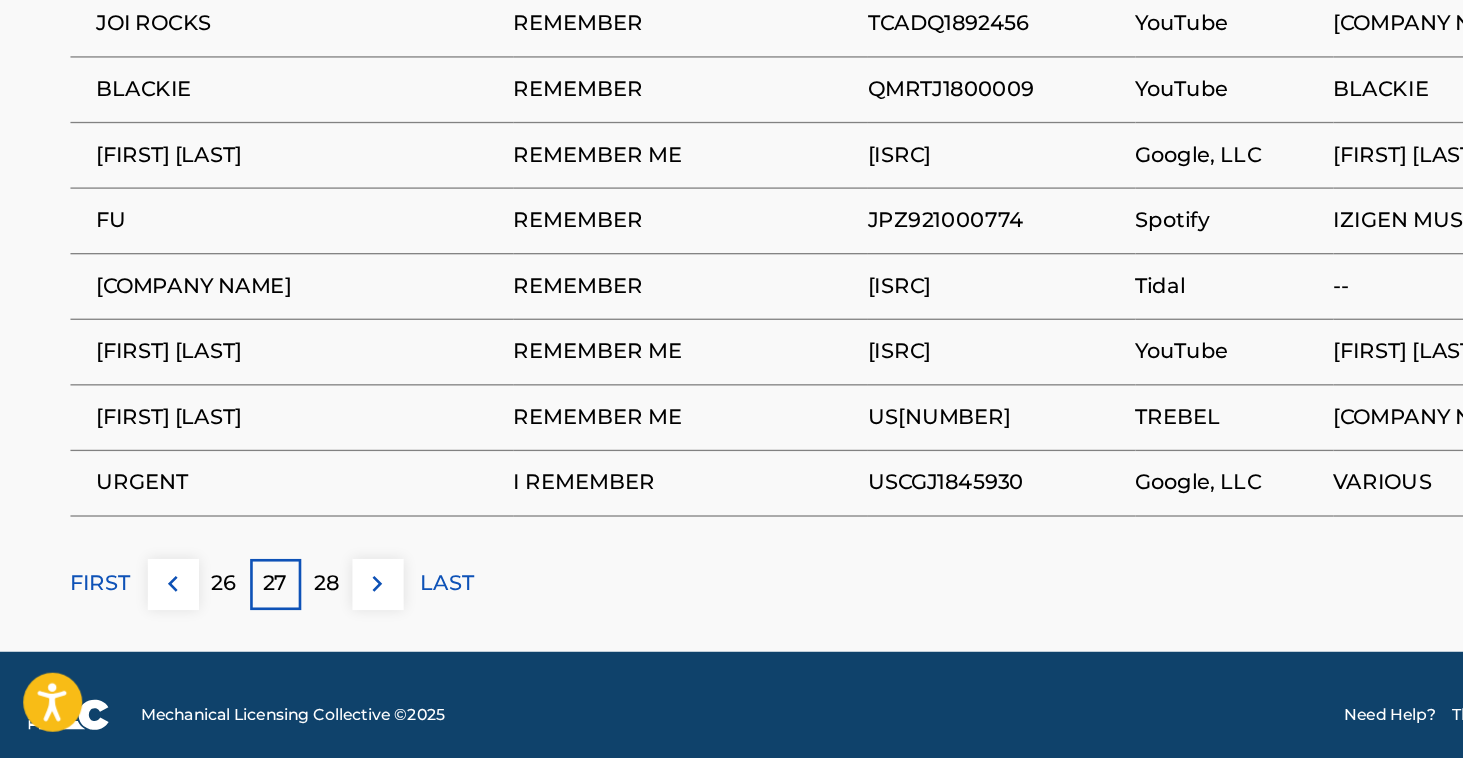 click on "28" at bounding box center (251, 625) 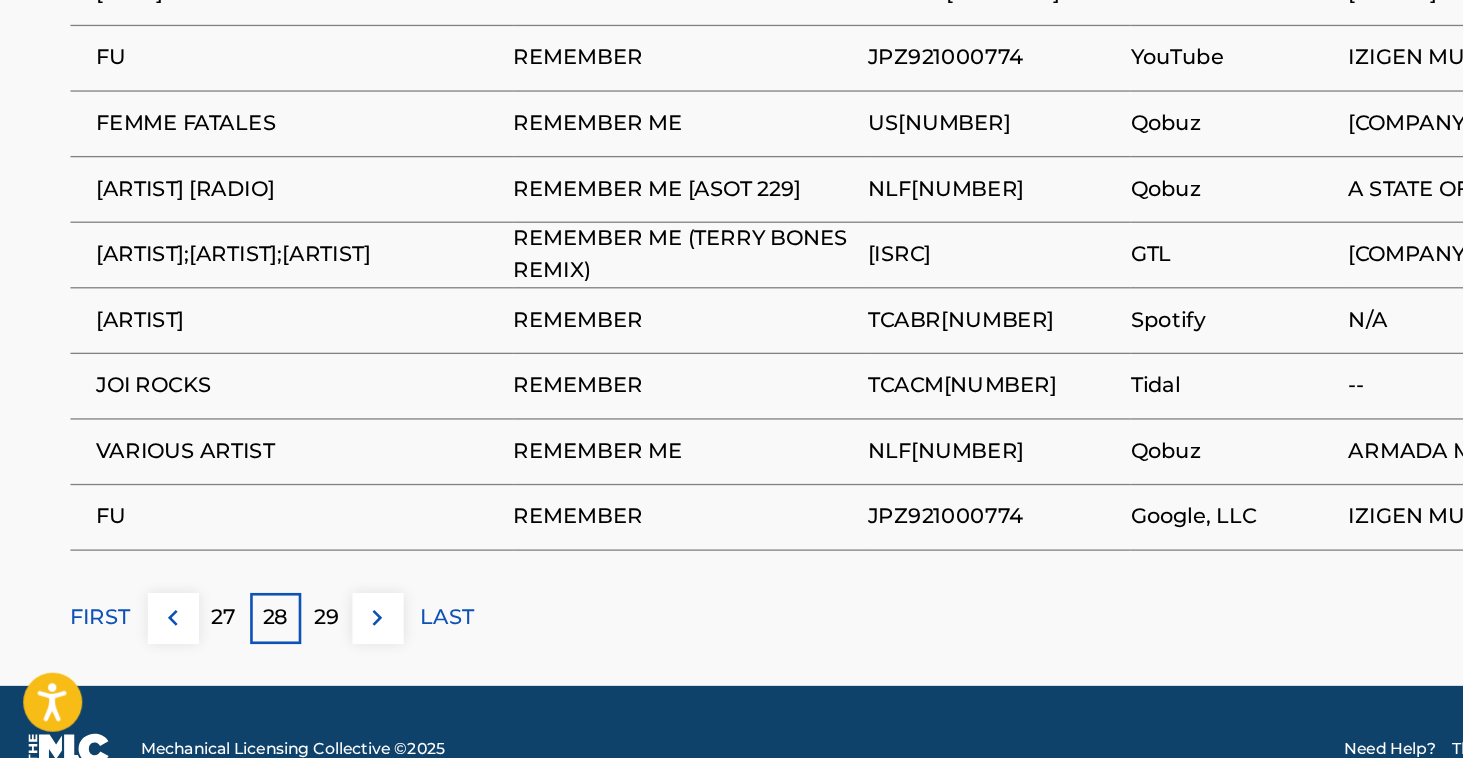 click on "29" at bounding box center (251, 651) 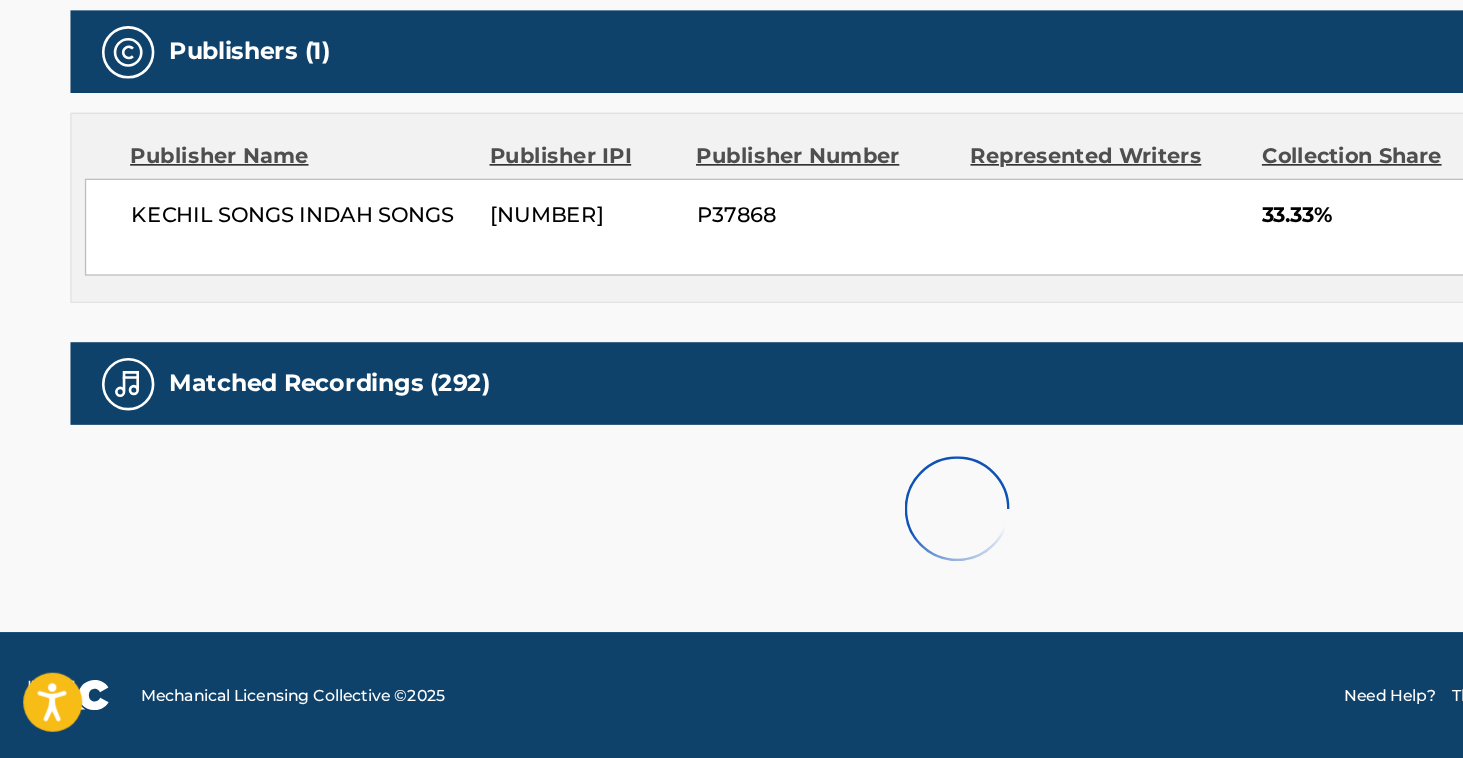 scroll, scrollTop: 744, scrollLeft: 0, axis: vertical 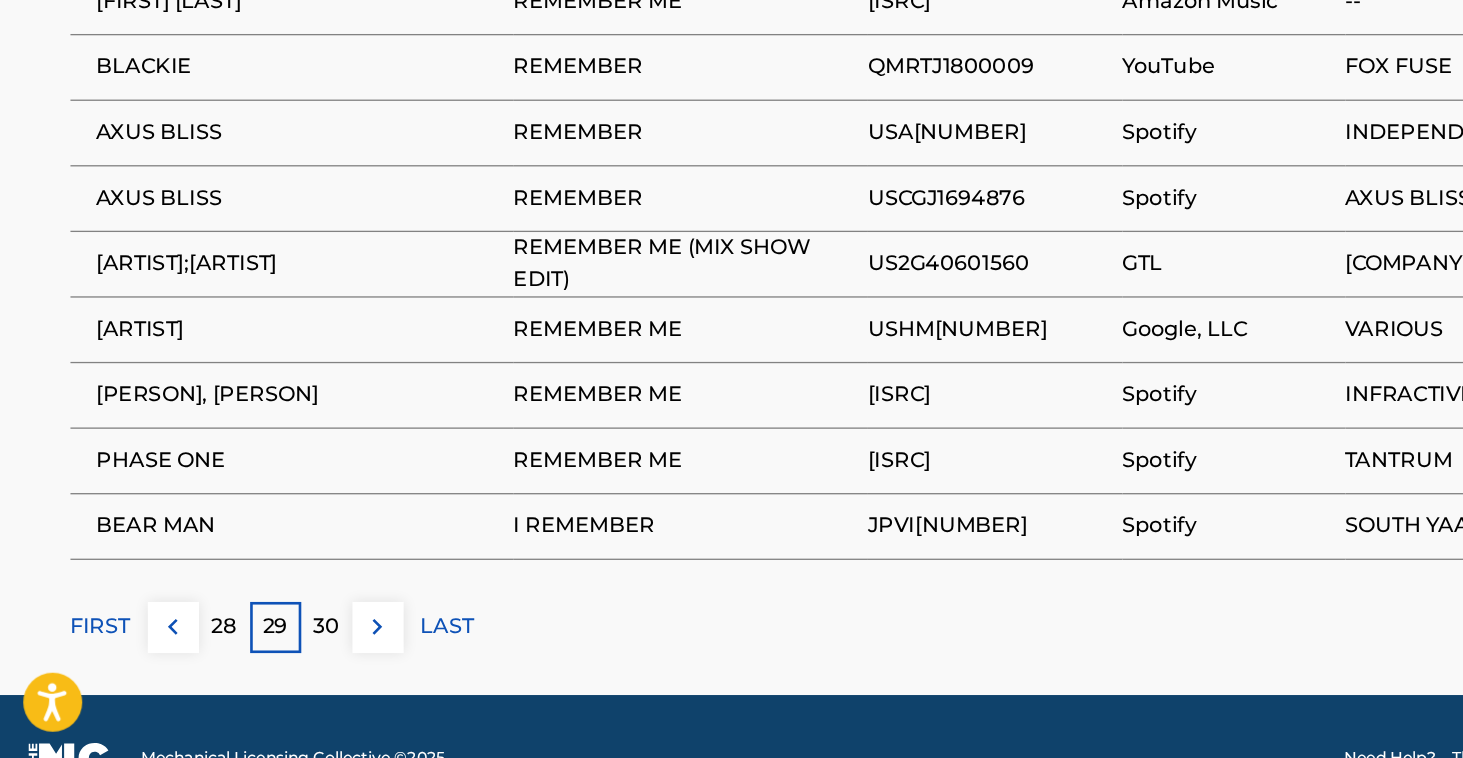 click on "30" at bounding box center [251, 658] 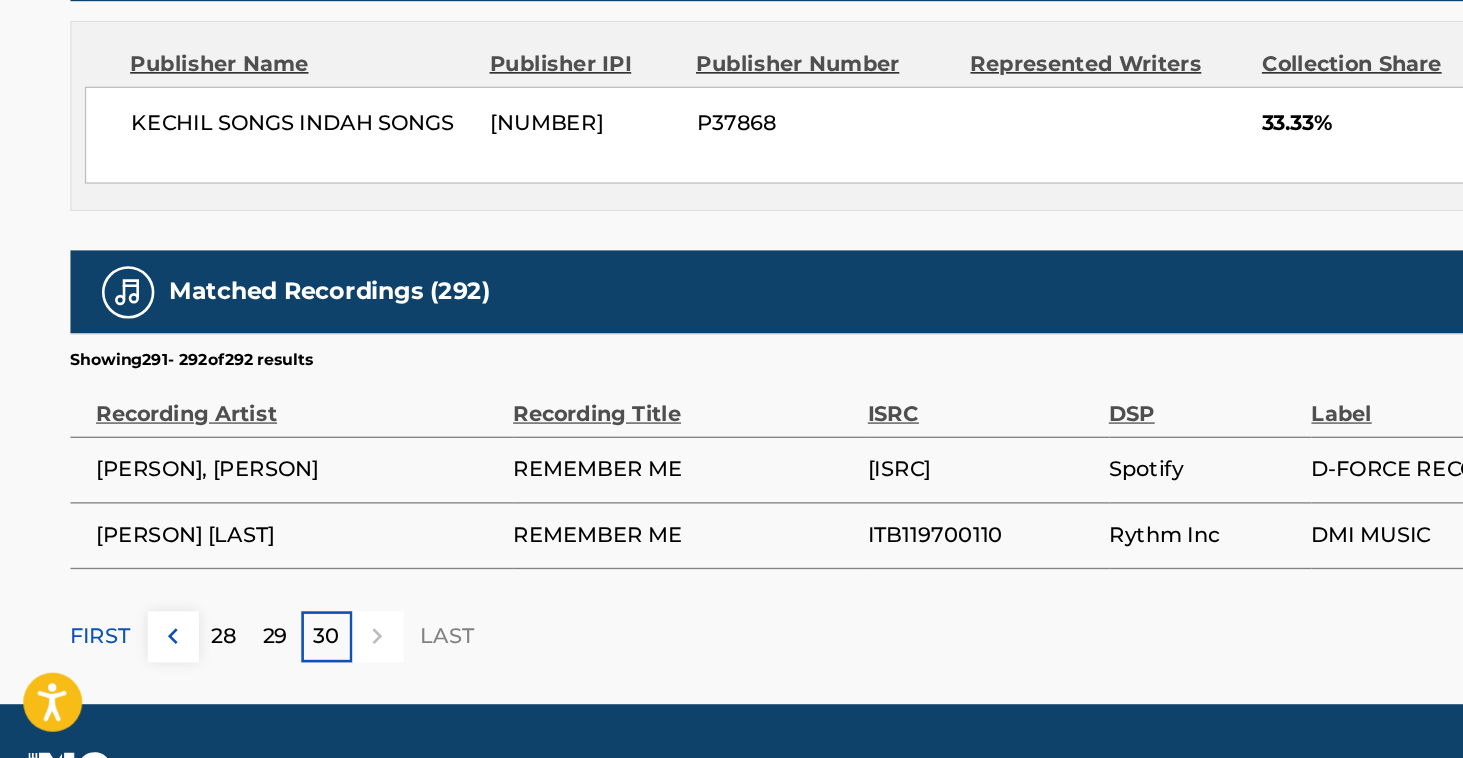 scroll, scrollTop: 840, scrollLeft: 0, axis: vertical 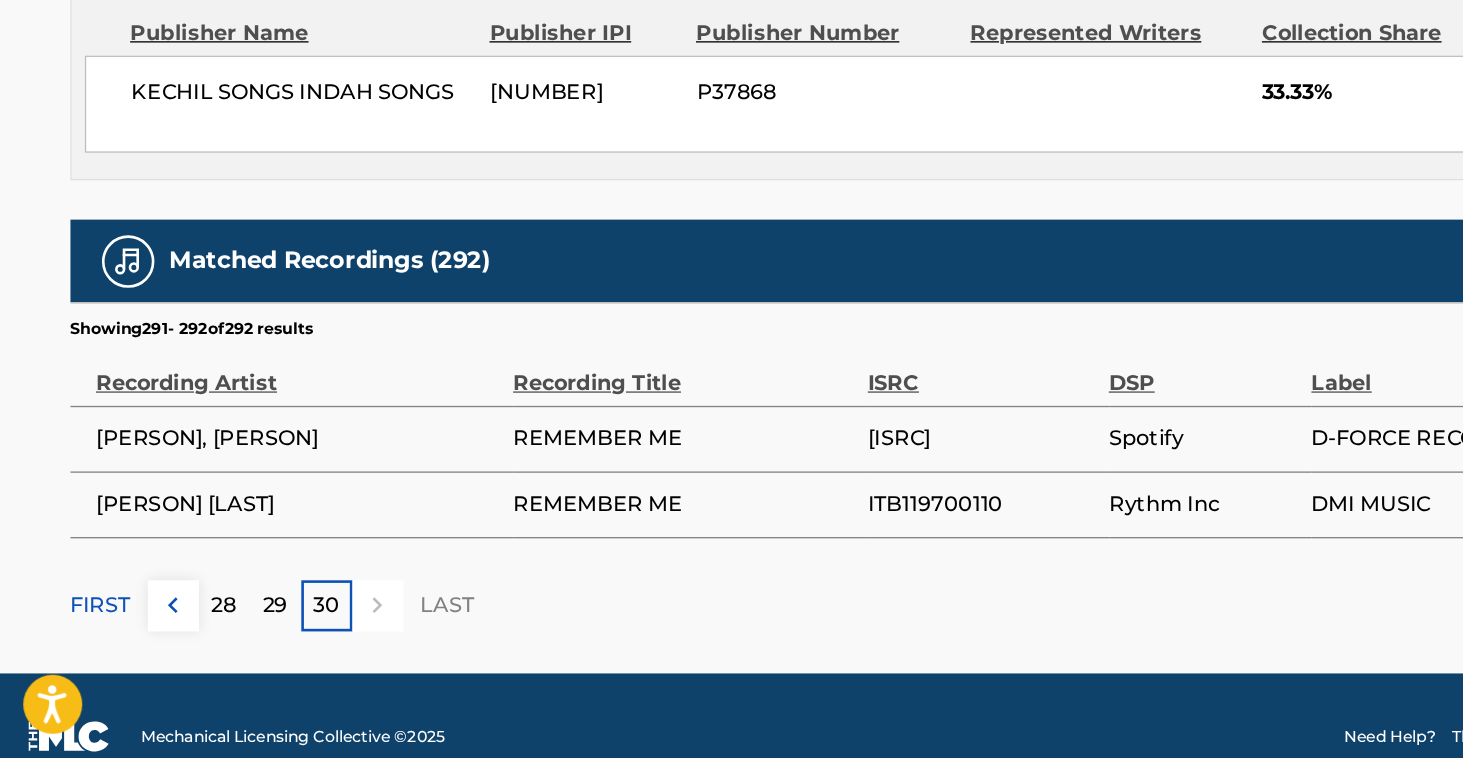 click on "FIRST" at bounding box center (79, 640) 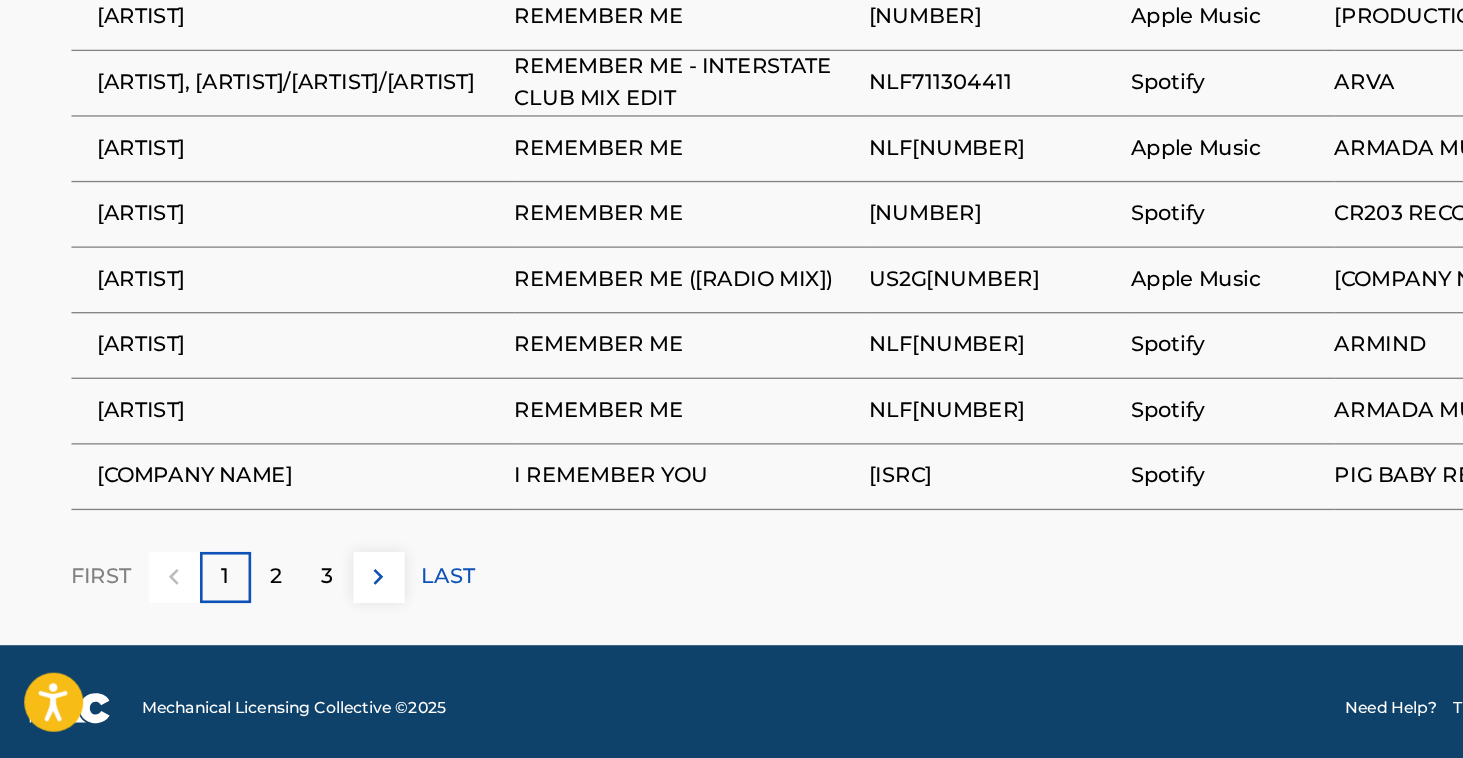 scroll, scrollTop: 1266, scrollLeft: 0, axis: vertical 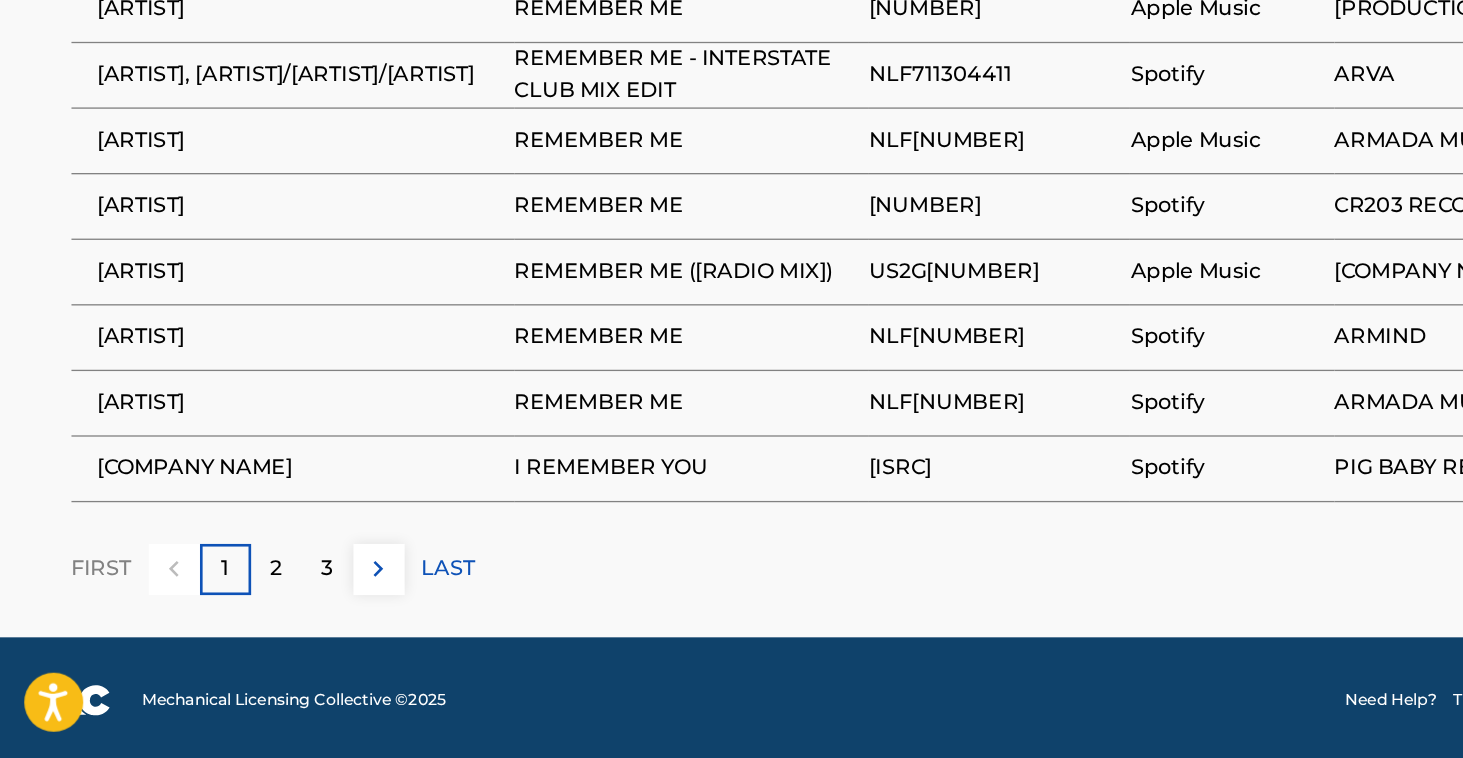click on "2" at bounding box center (212, 614) 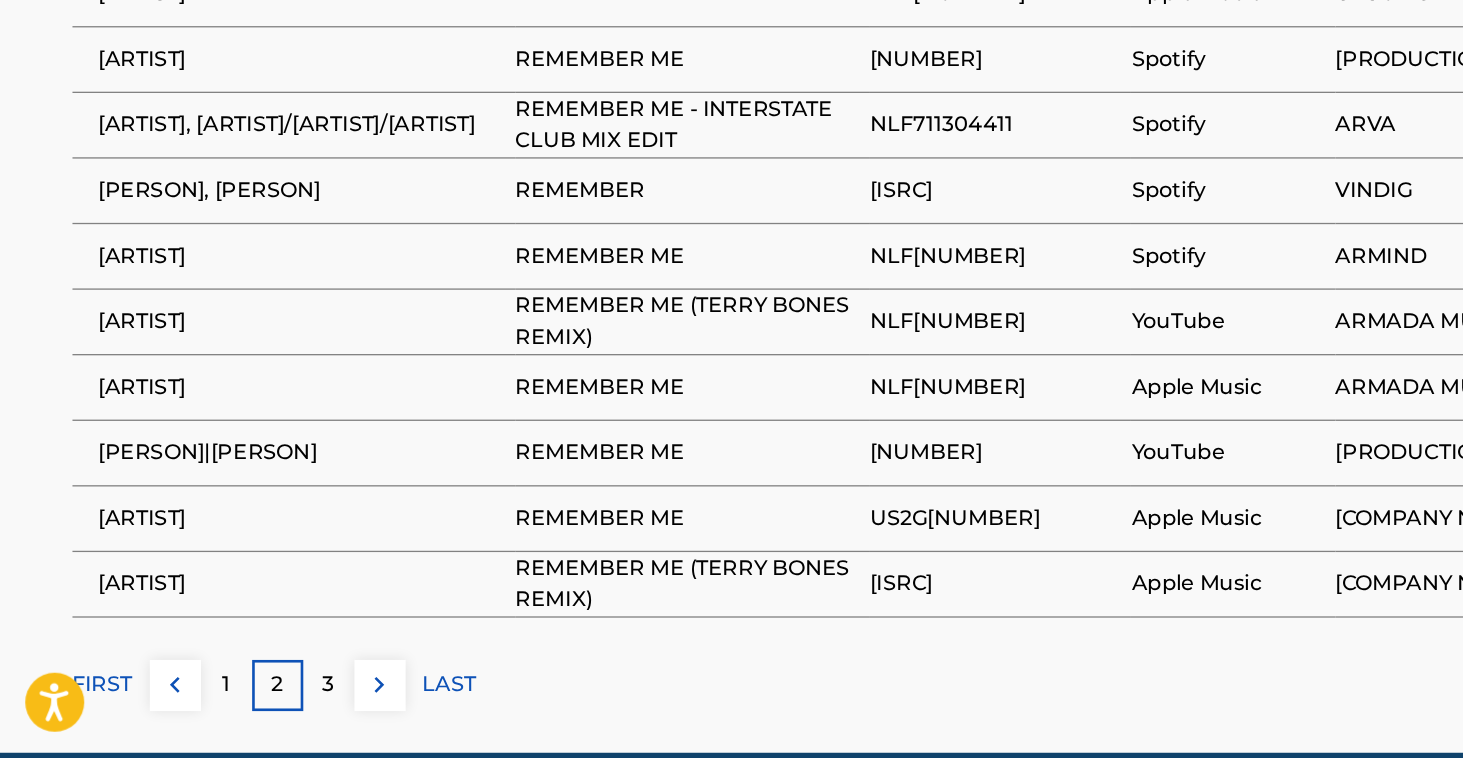 scroll, scrollTop: 1180, scrollLeft: 0, axis: vertical 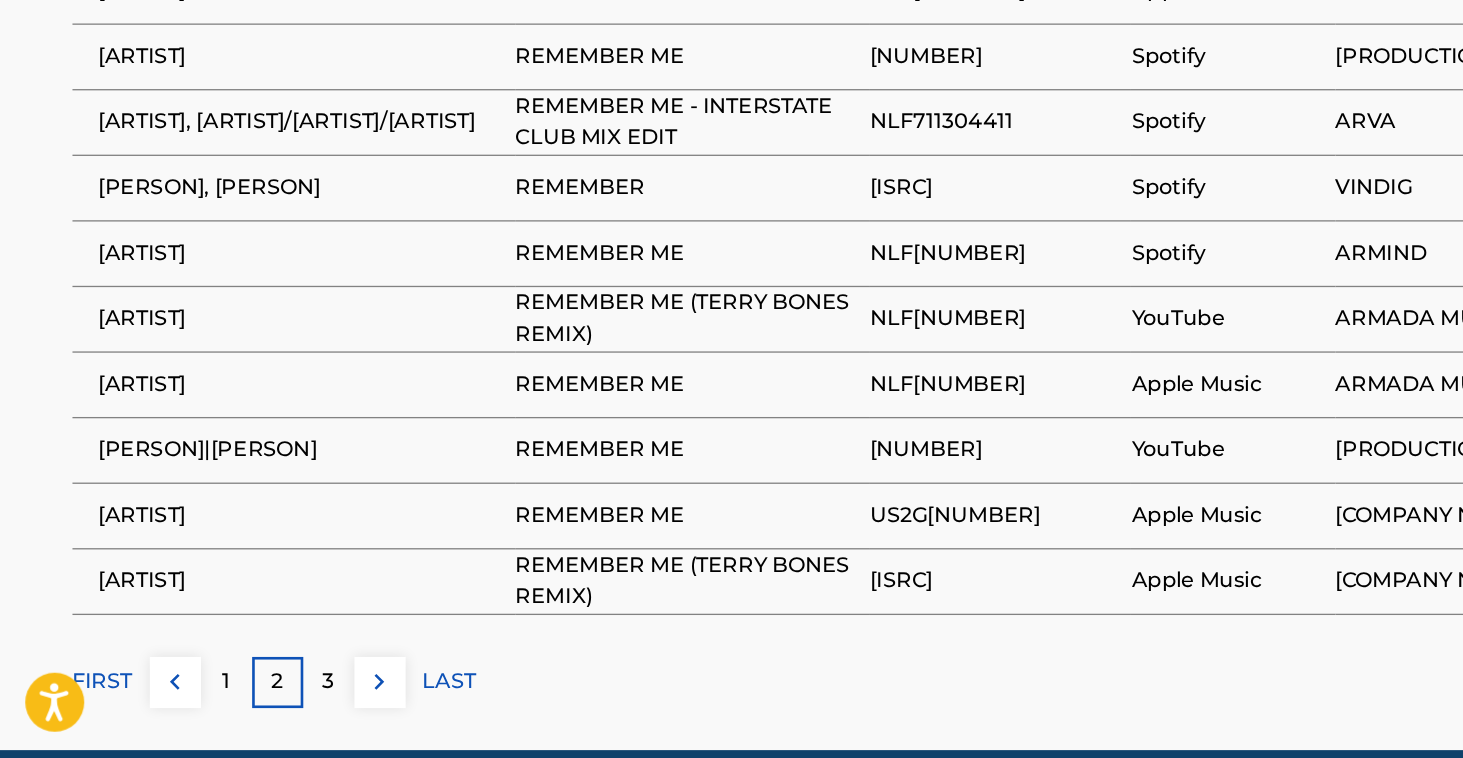 click on "3" at bounding box center (251, 700) 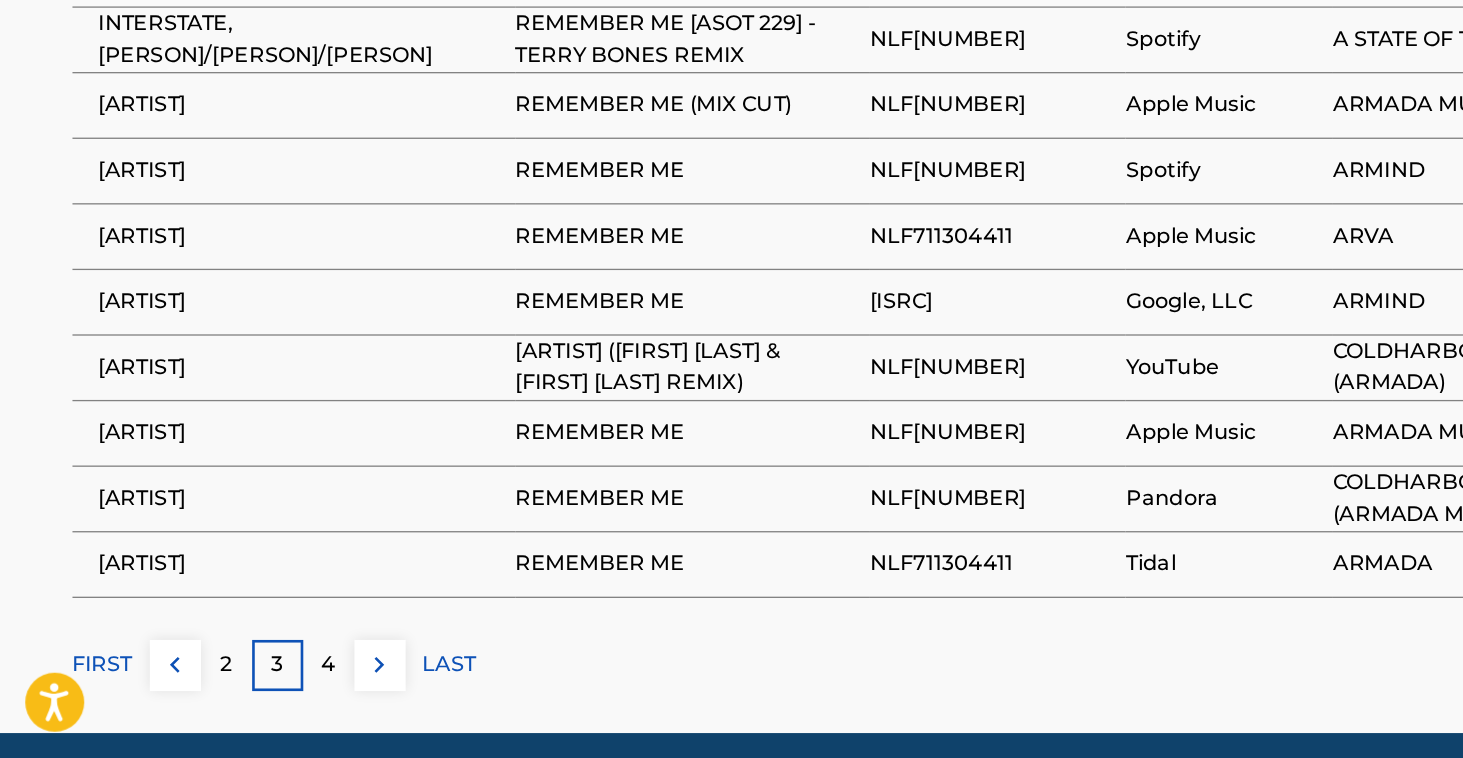 scroll, scrollTop: 1262, scrollLeft: 0, axis: vertical 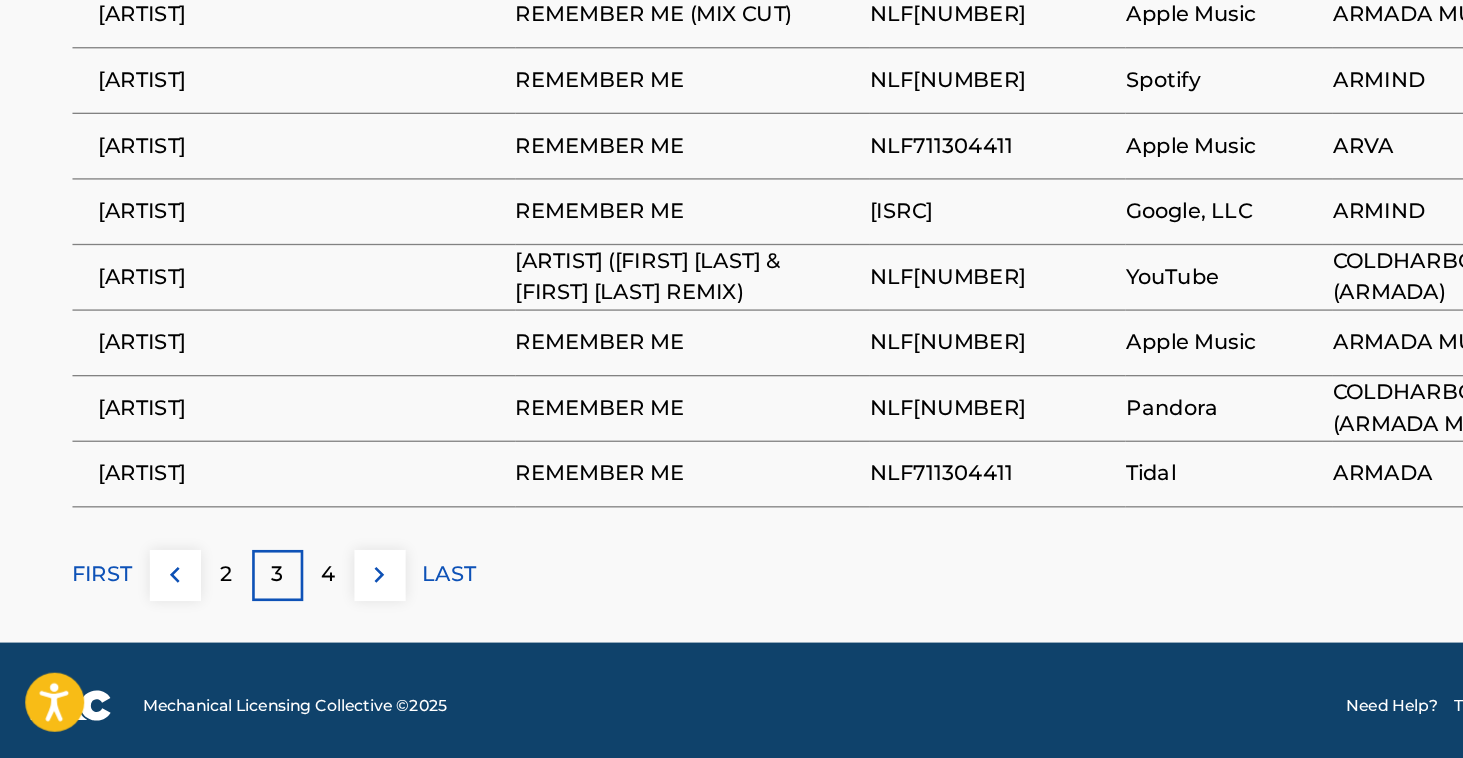 click on "4" at bounding box center [251, 618] 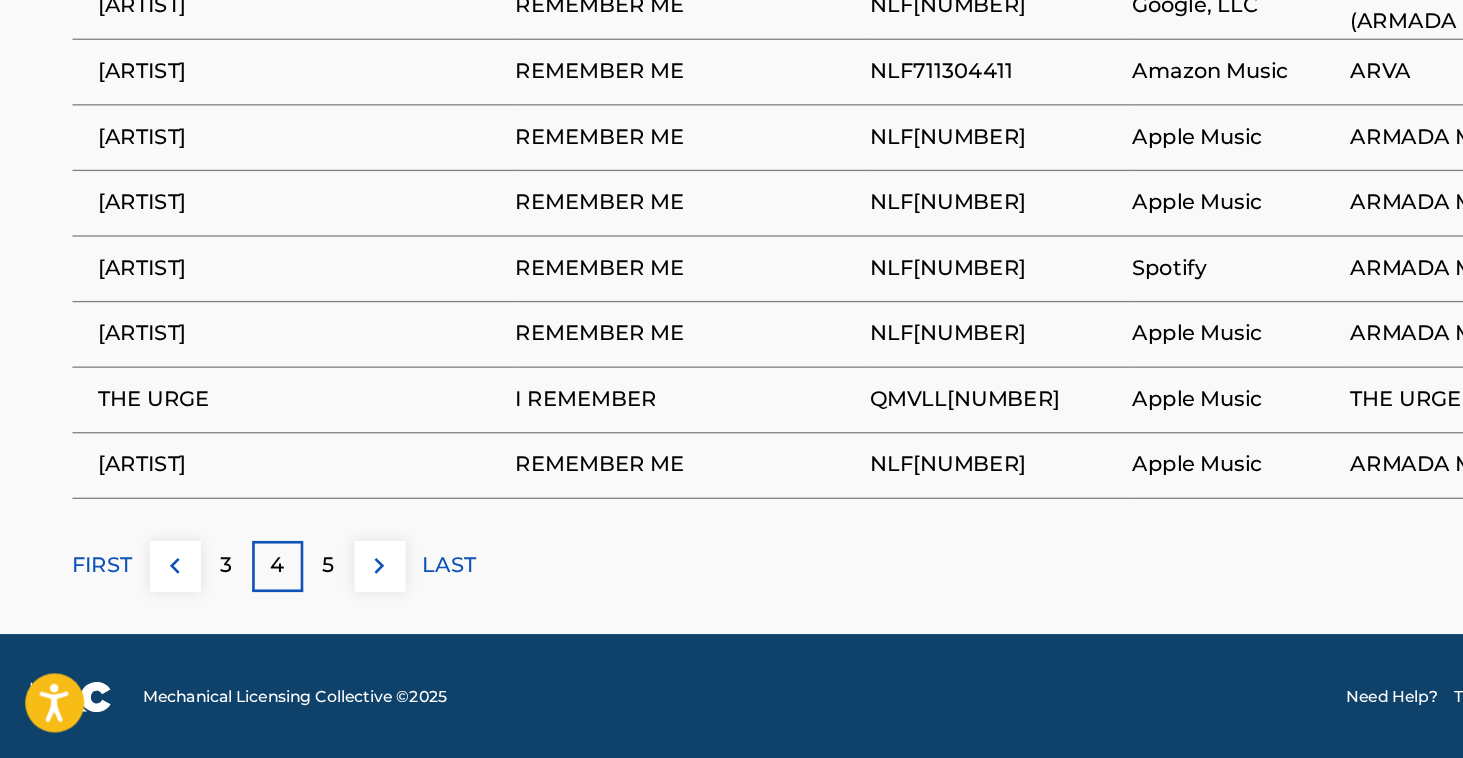 click on "5" at bounding box center (251, 611) 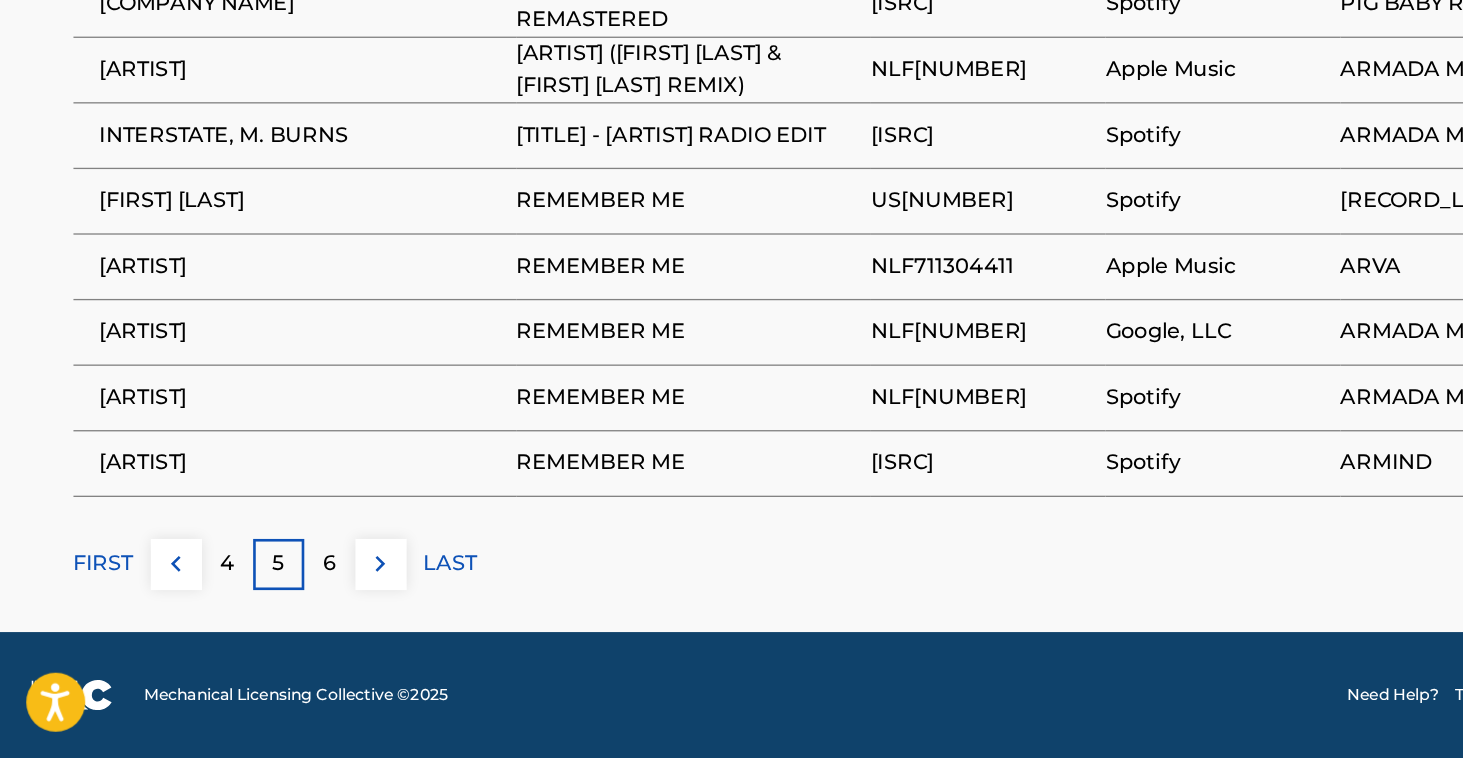 scroll, scrollTop: 1296, scrollLeft: 0, axis: vertical 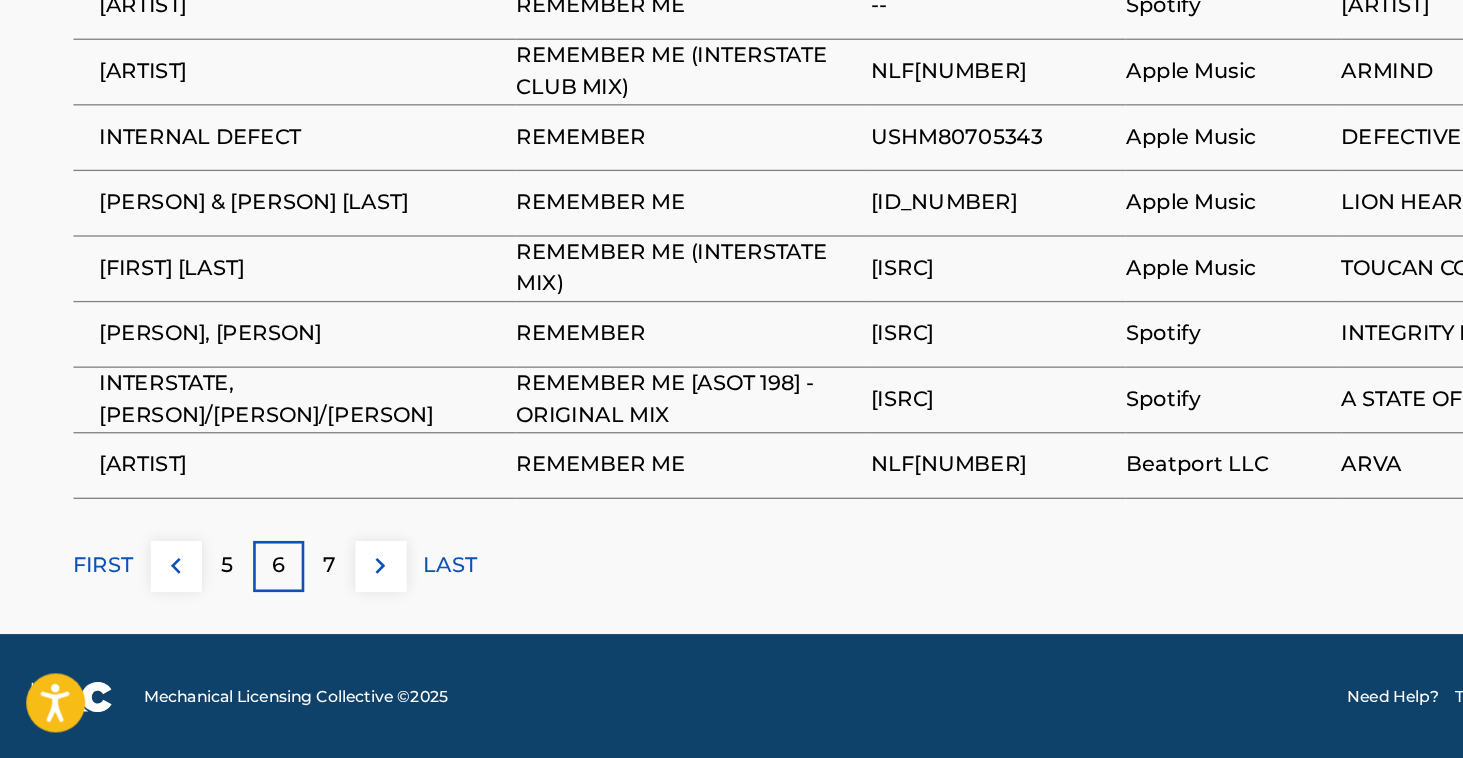 click on "7" at bounding box center (251, 611) 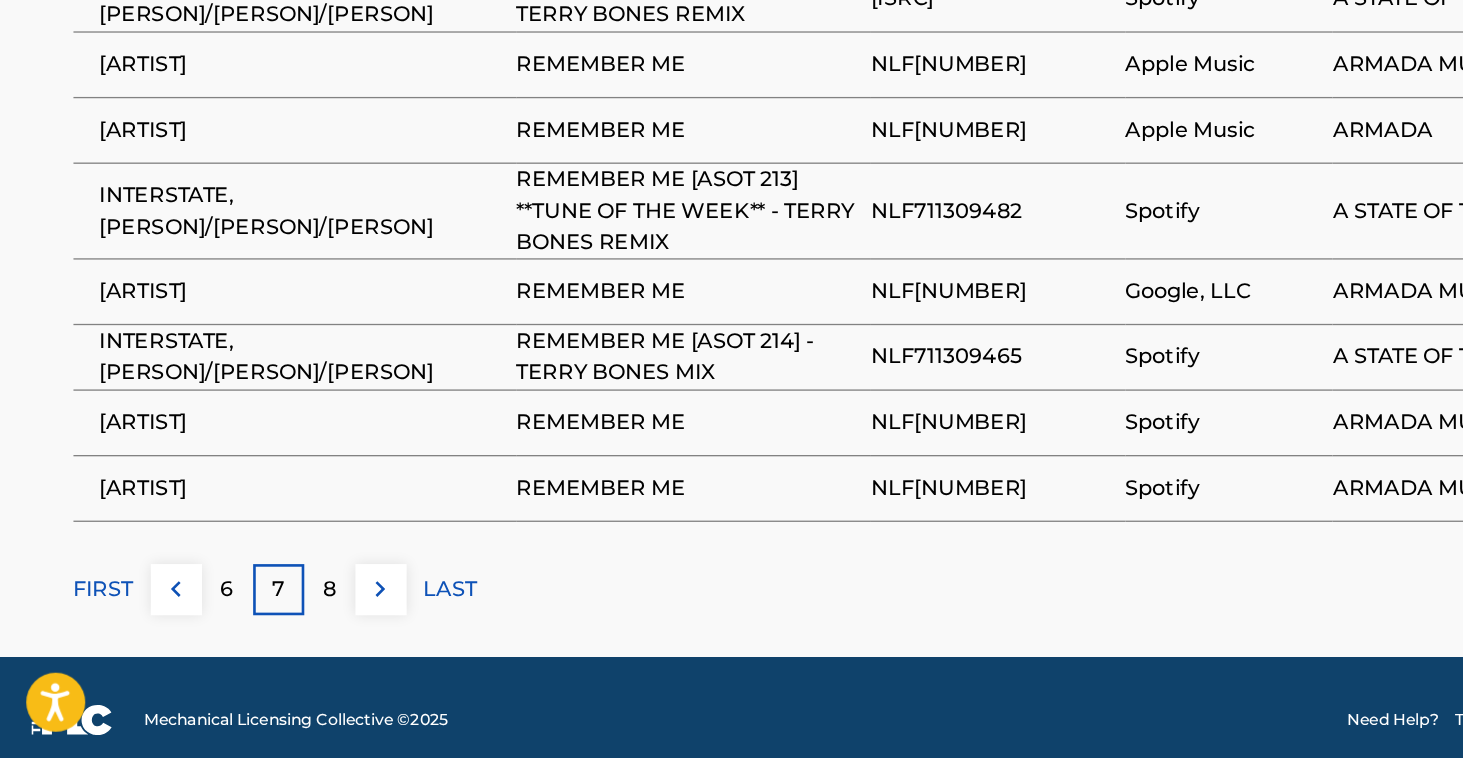 click on "8" at bounding box center [251, 629] 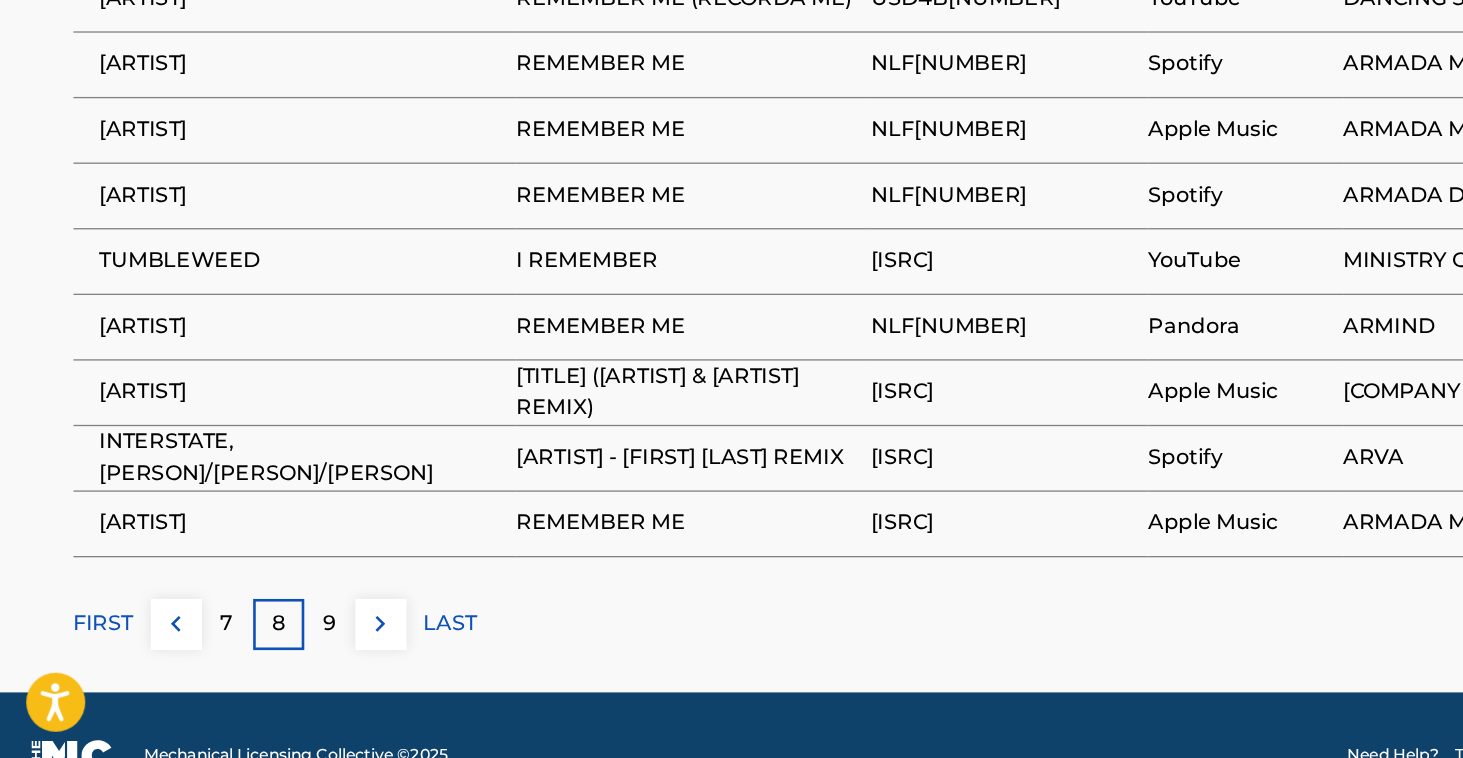 scroll, scrollTop: 1261, scrollLeft: 0, axis: vertical 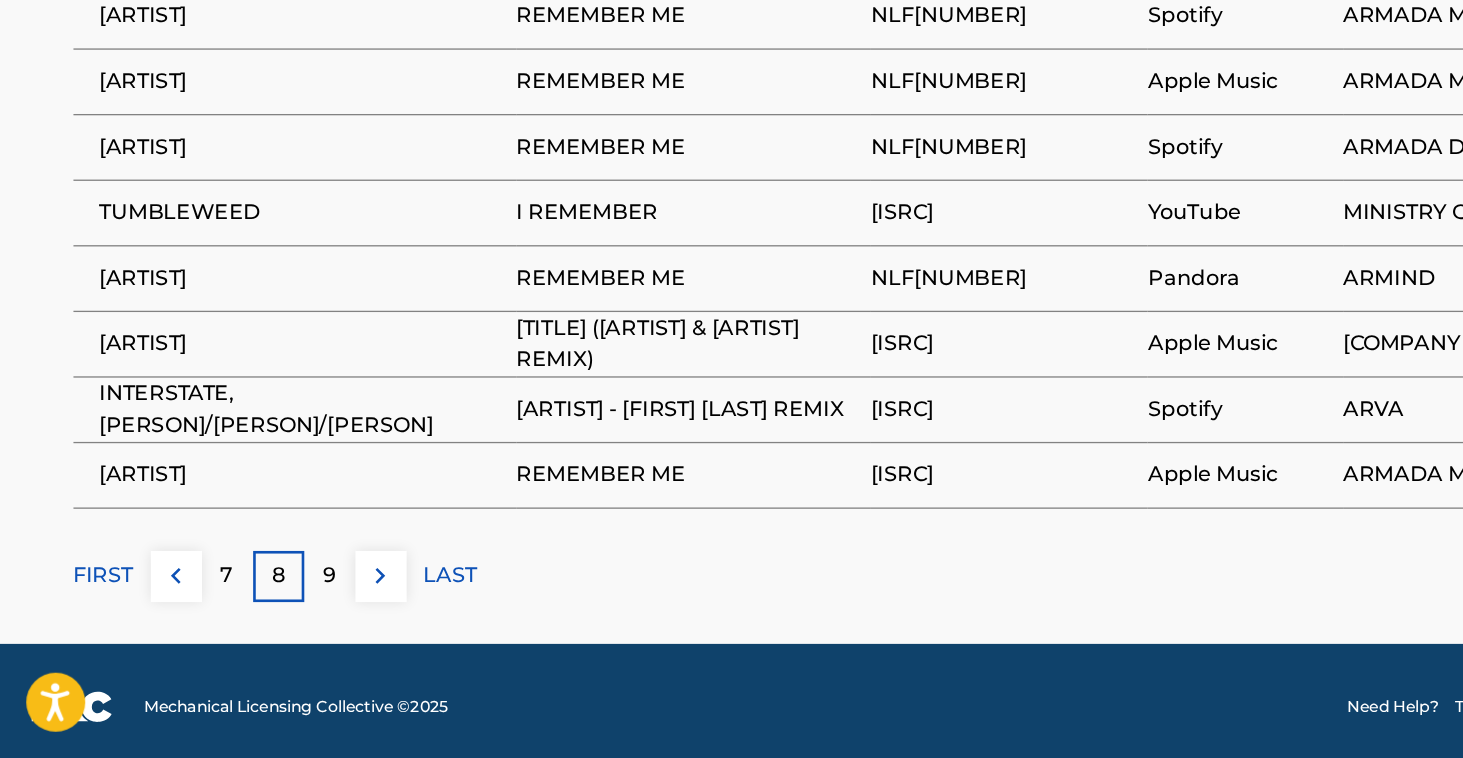 click on "9" at bounding box center (251, 619) 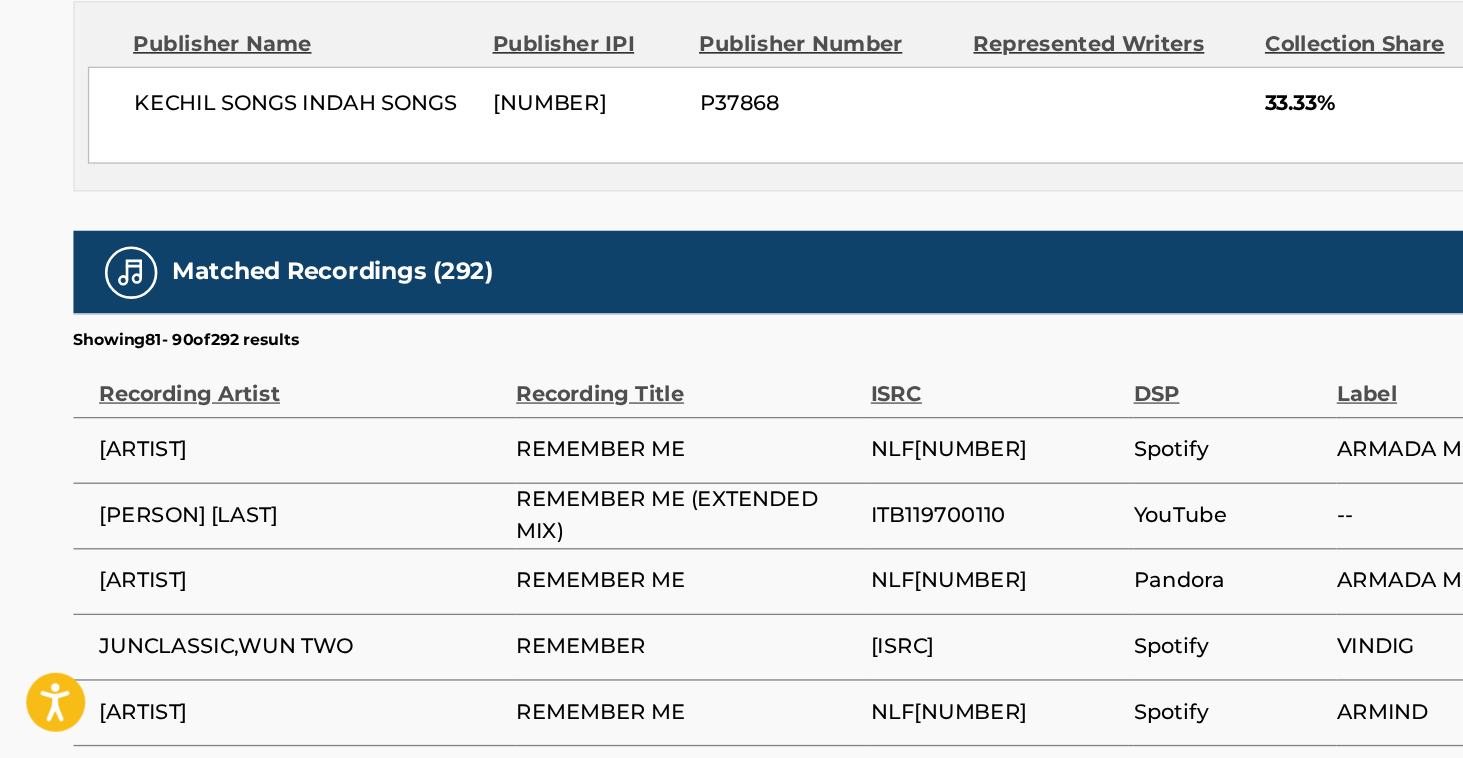 scroll, scrollTop: 832, scrollLeft: 0, axis: vertical 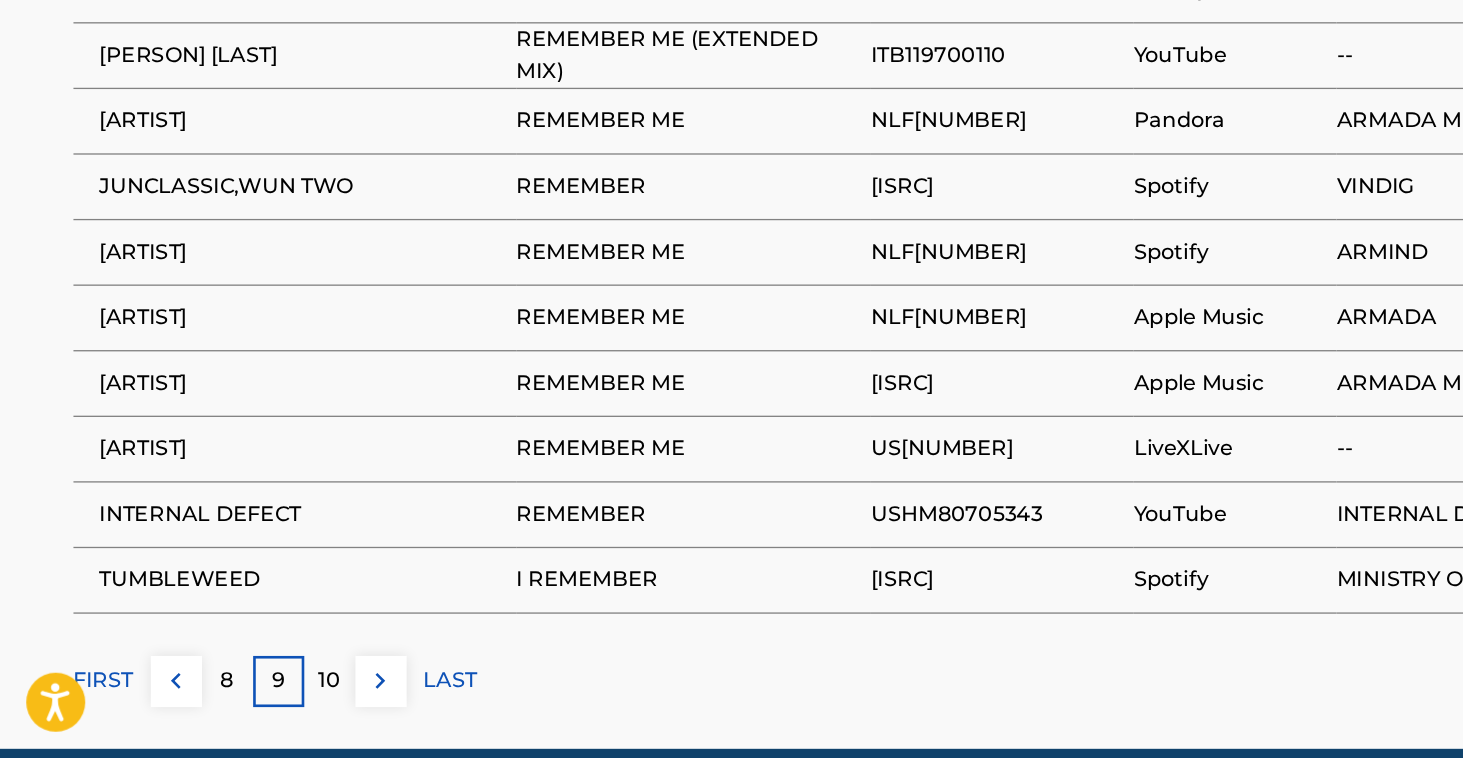 click on "10" at bounding box center (251, 699) 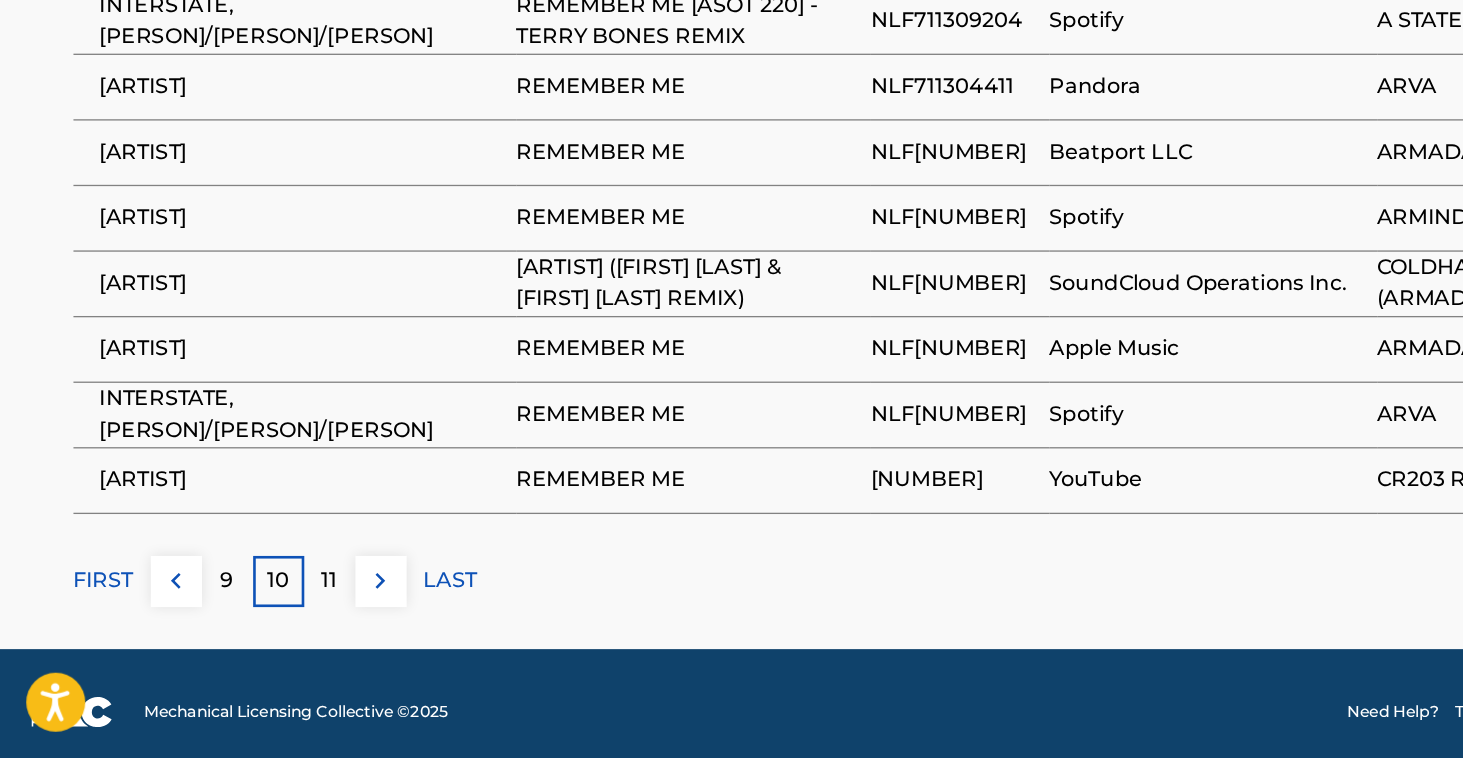 scroll, scrollTop: 1260, scrollLeft: 0, axis: vertical 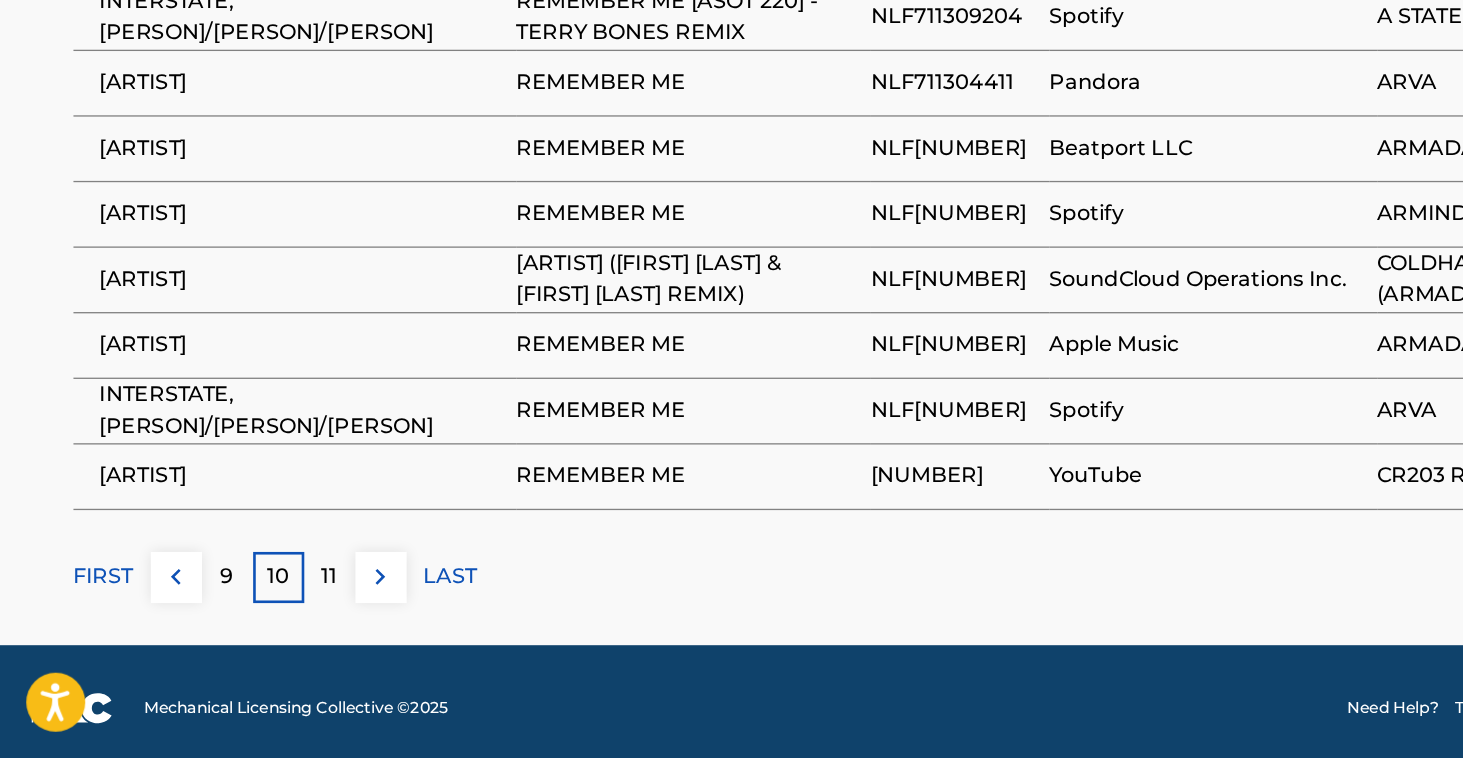click on "11" at bounding box center (251, 620) 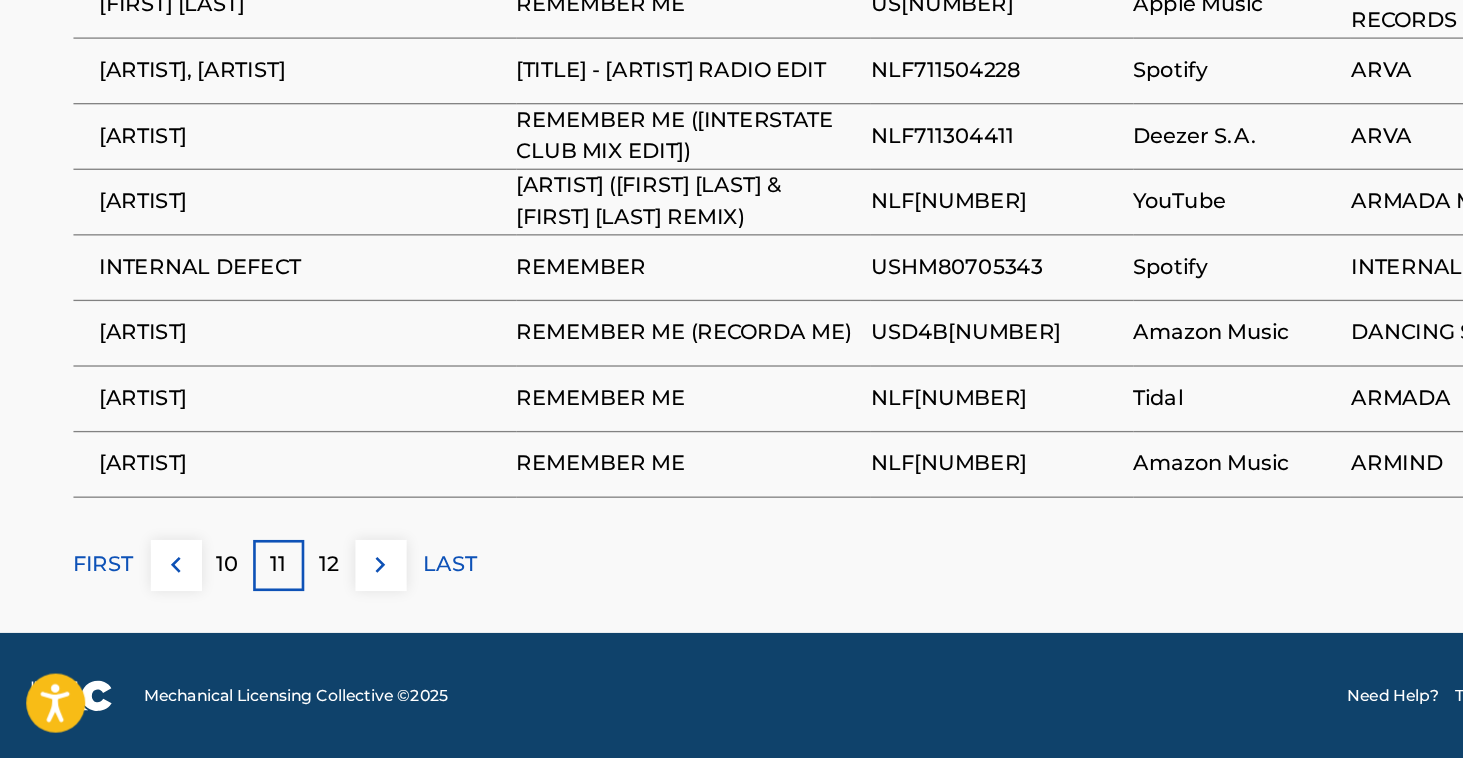 click on "12" at bounding box center [251, 610] 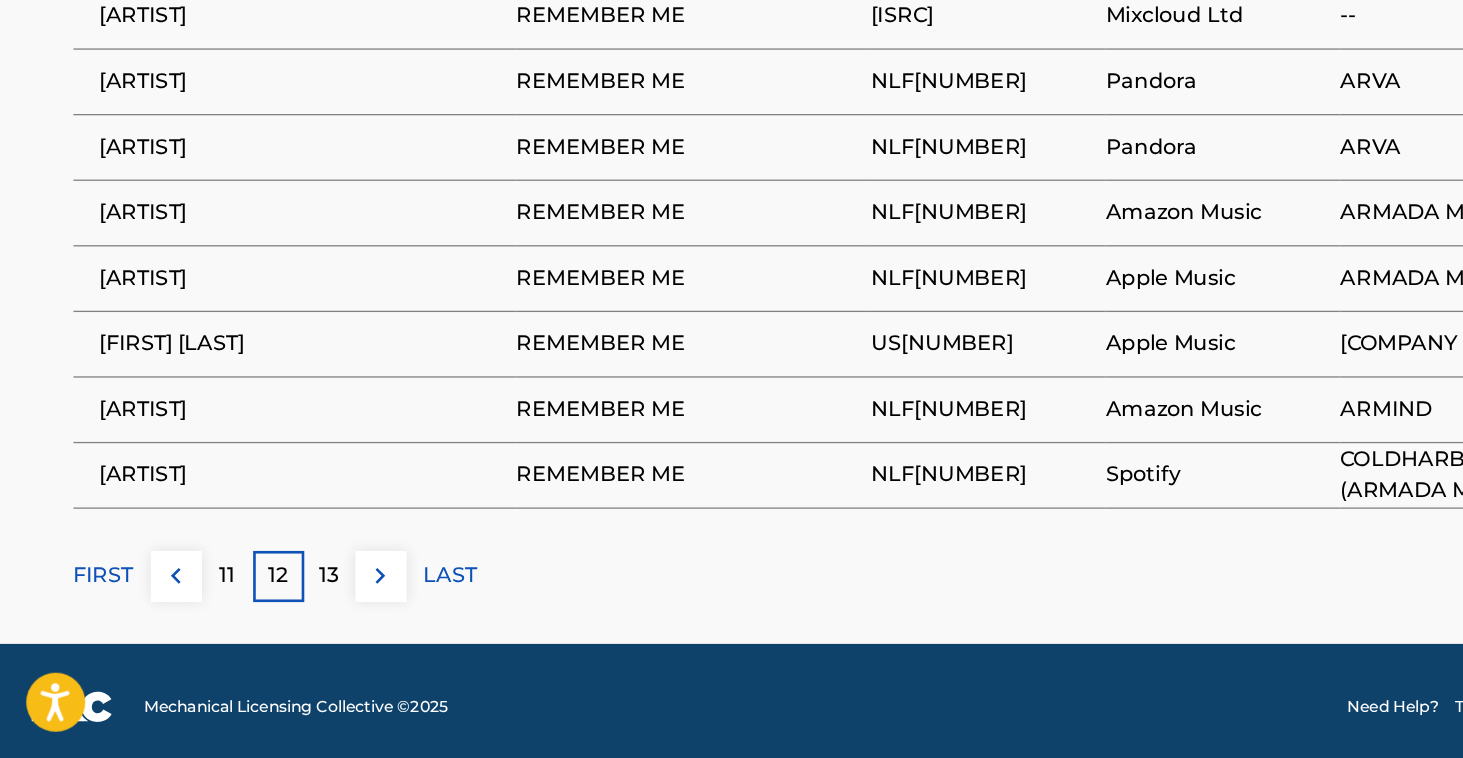 scroll, scrollTop: 1262, scrollLeft: 0, axis: vertical 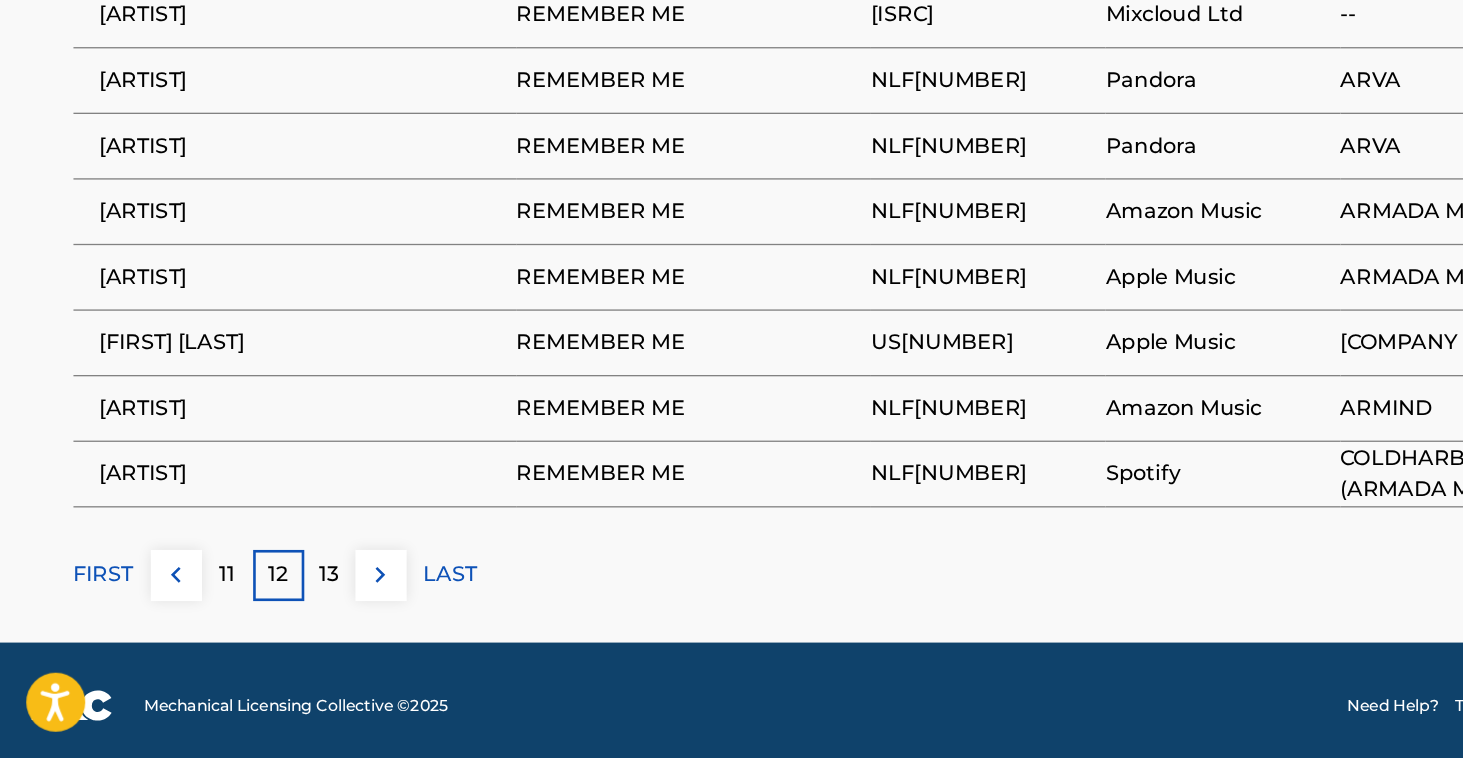 click on "13" at bounding box center (251, 618) 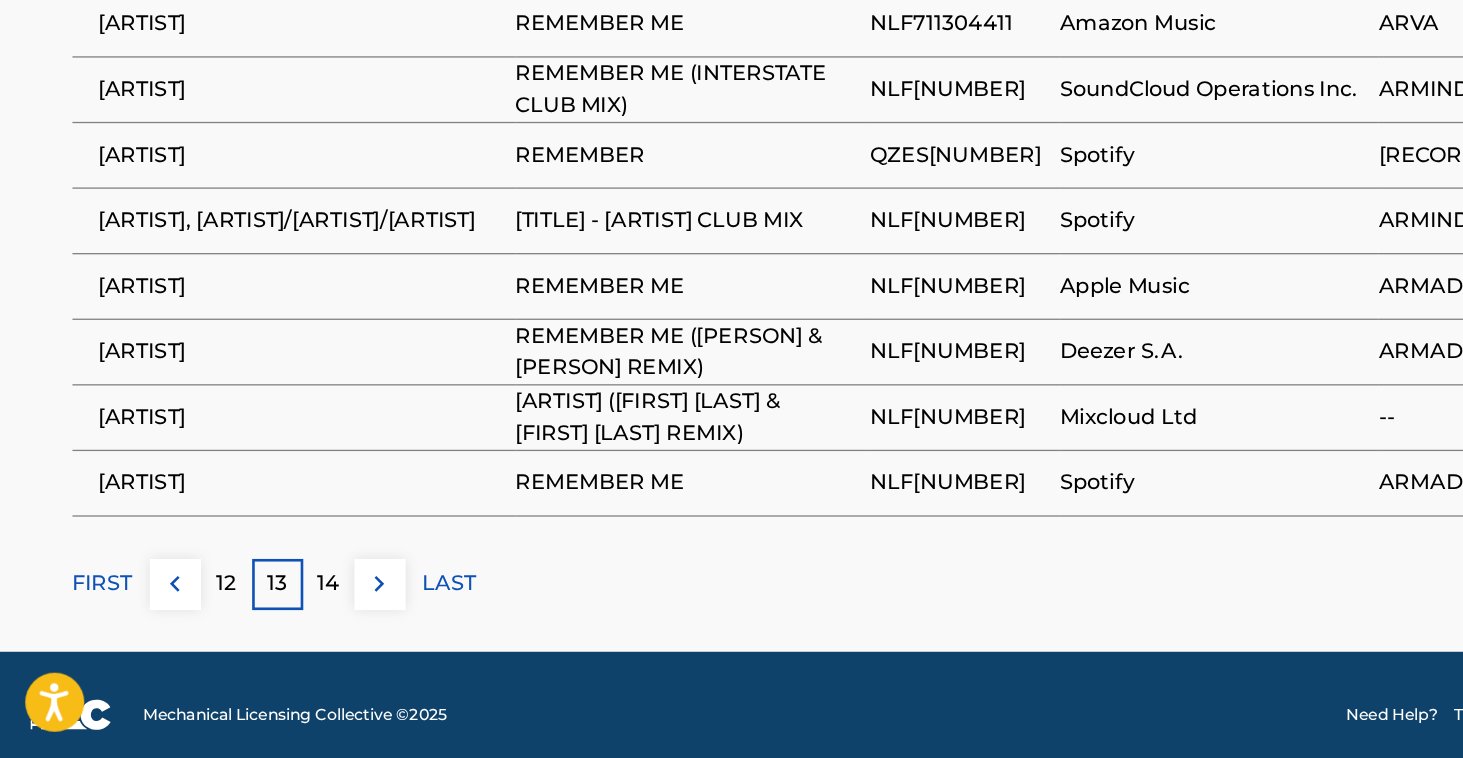 scroll, scrollTop: 1285, scrollLeft: 0, axis: vertical 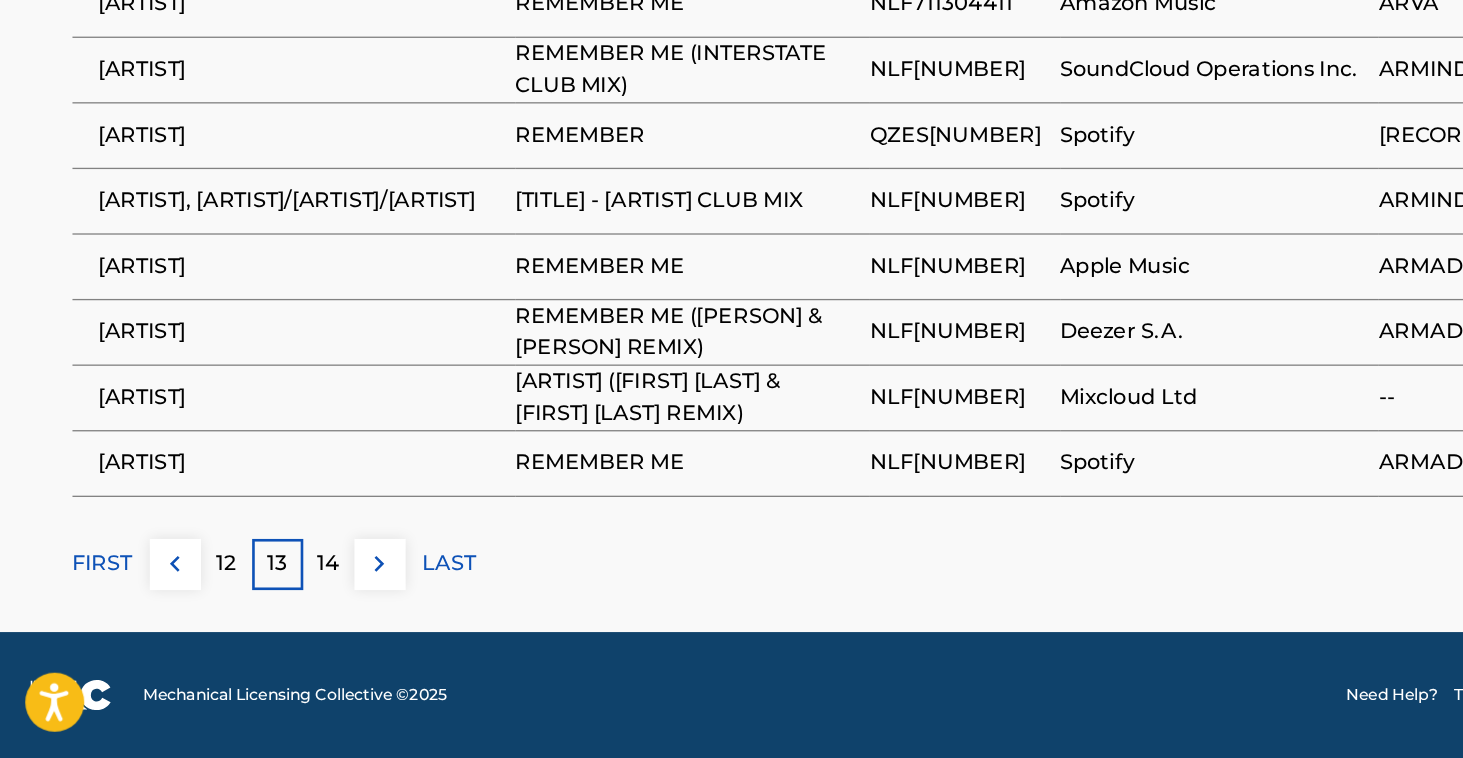 click on "14" at bounding box center (251, 610) 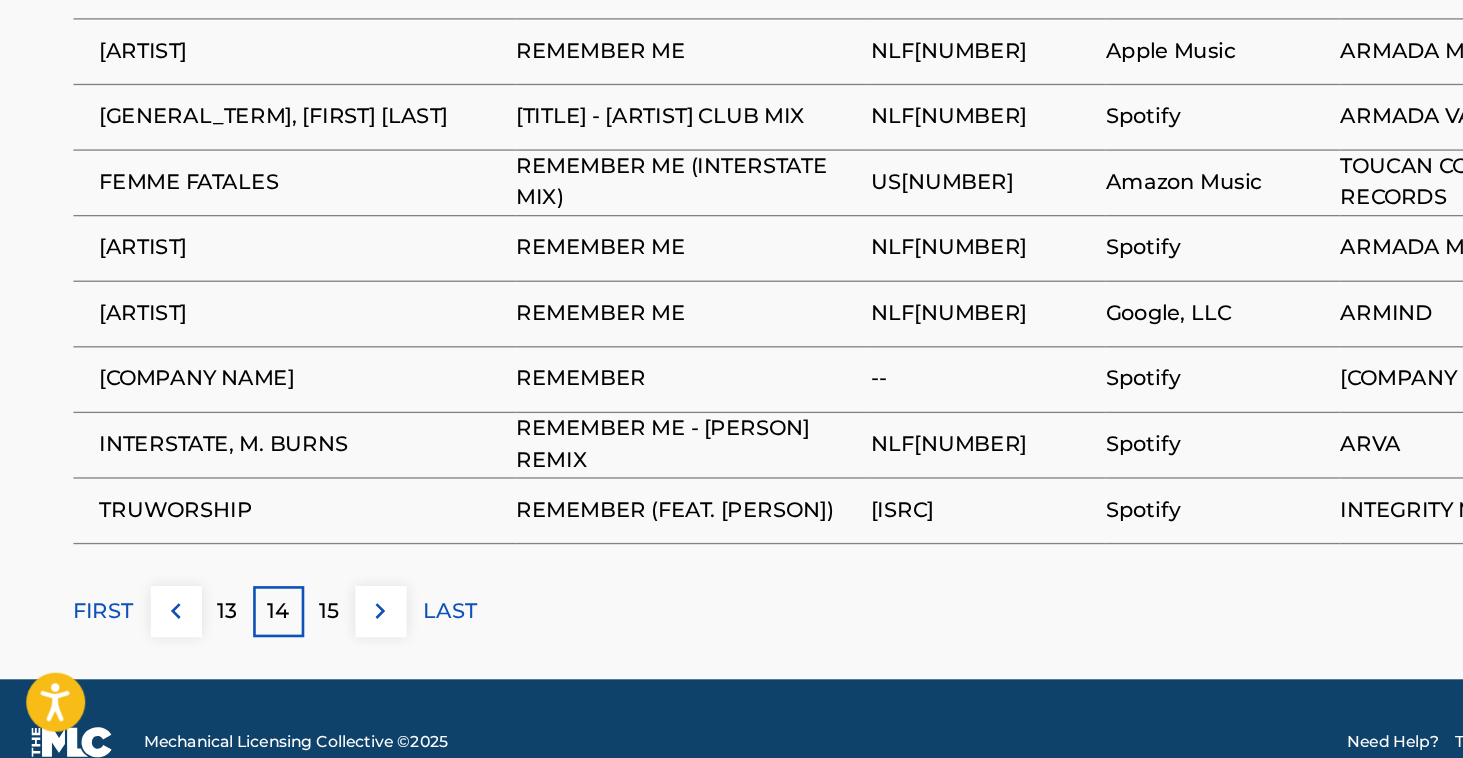 scroll, scrollTop: 1261, scrollLeft: 0, axis: vertical 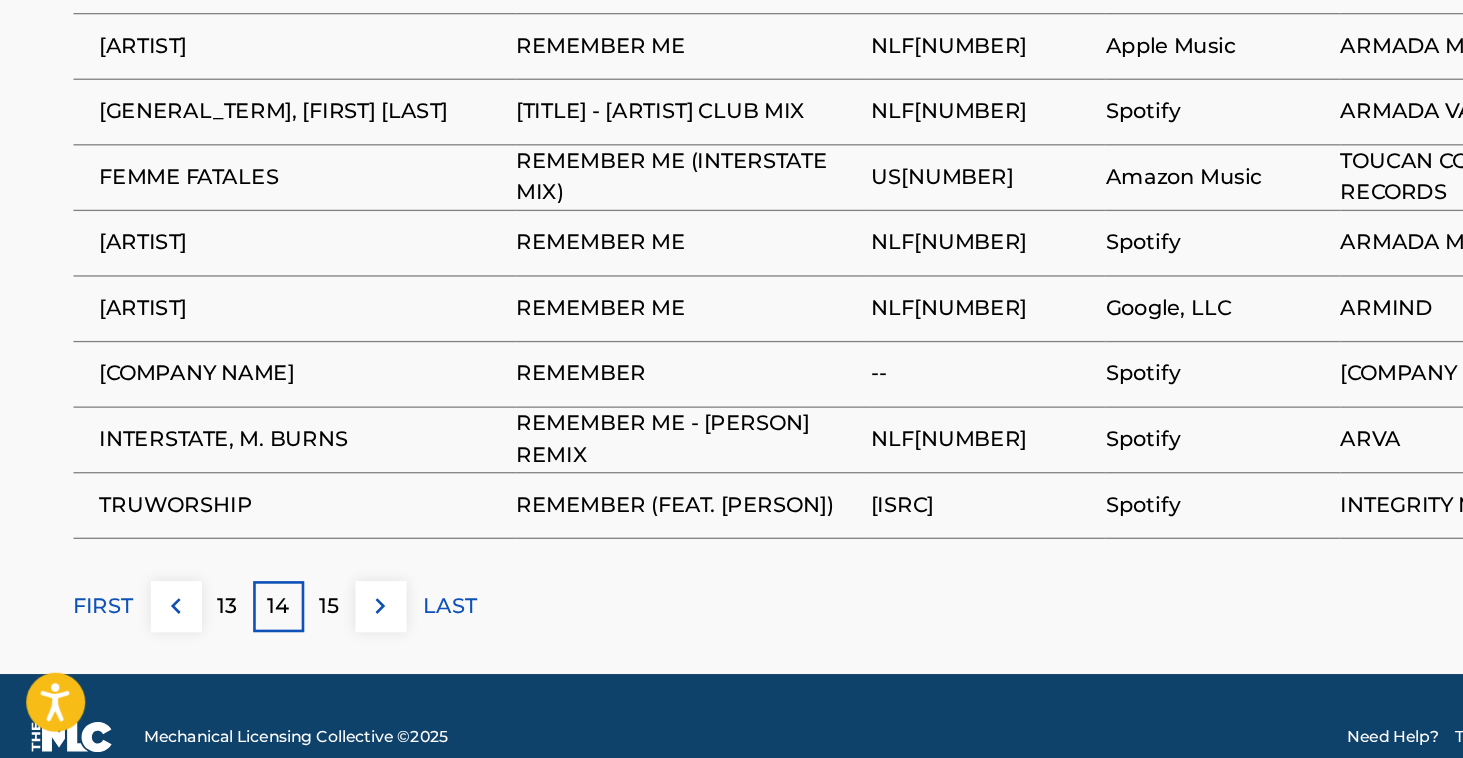click on "15" at bounding box center [251, 642] 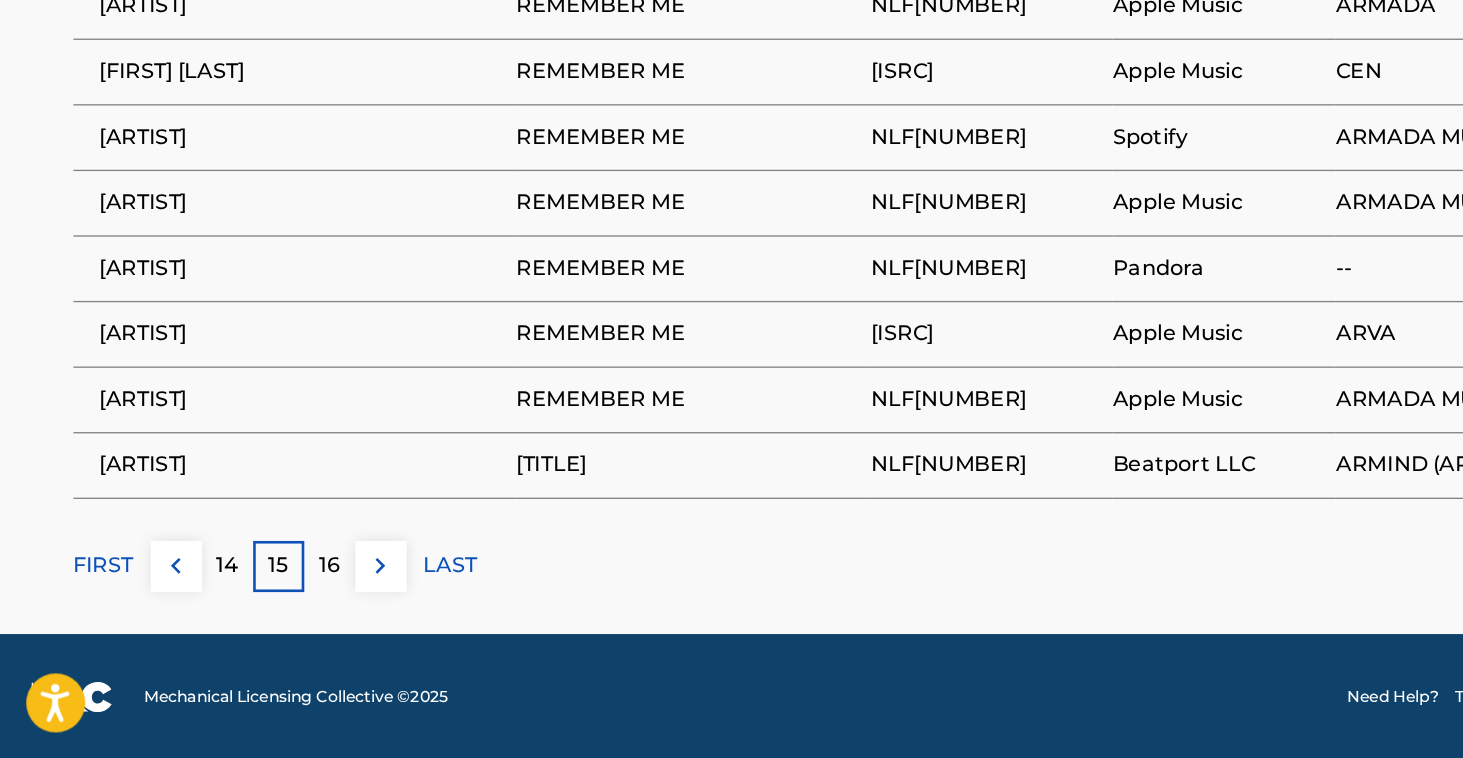 click on "16" at bounding box center (251, 611) 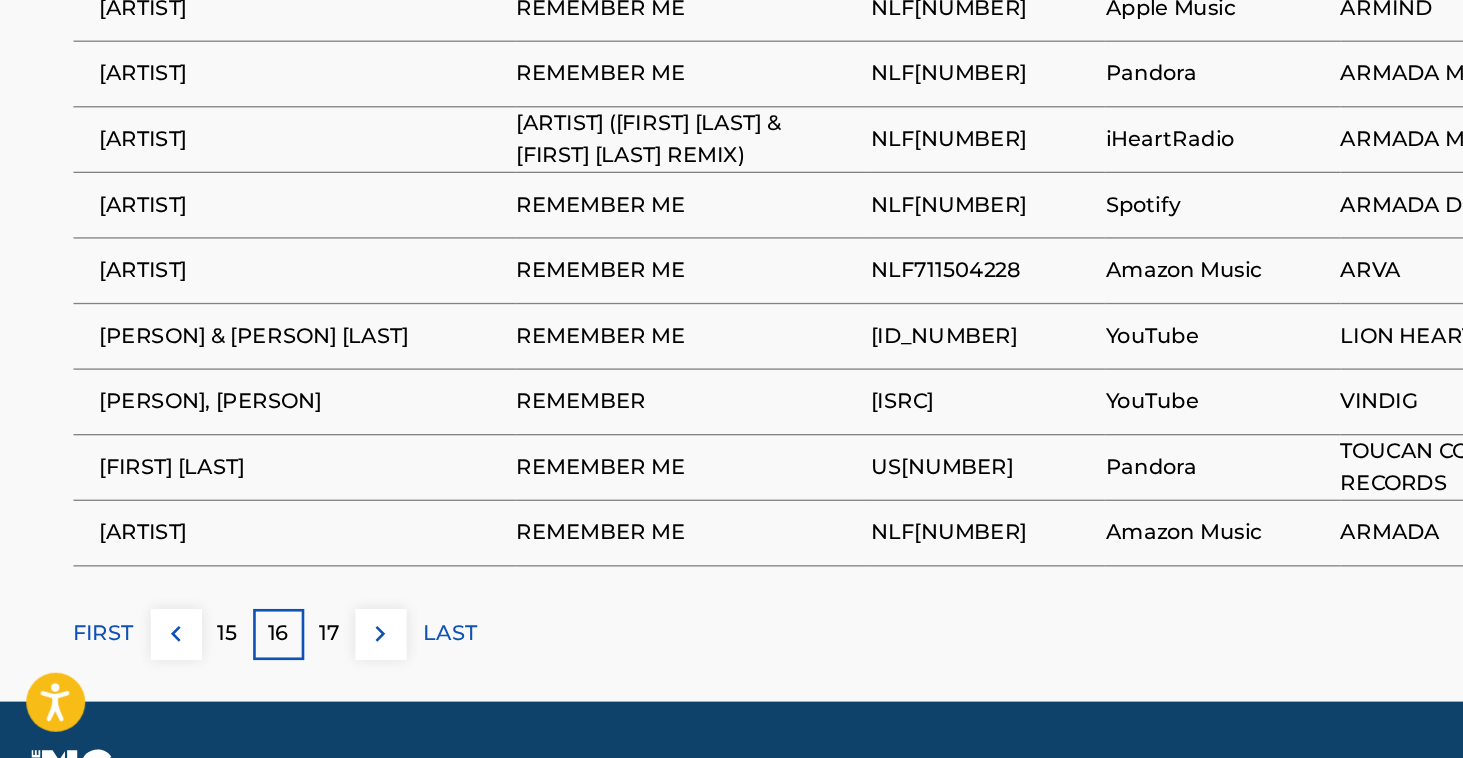 click on "17" at bounding box center (251, 663) 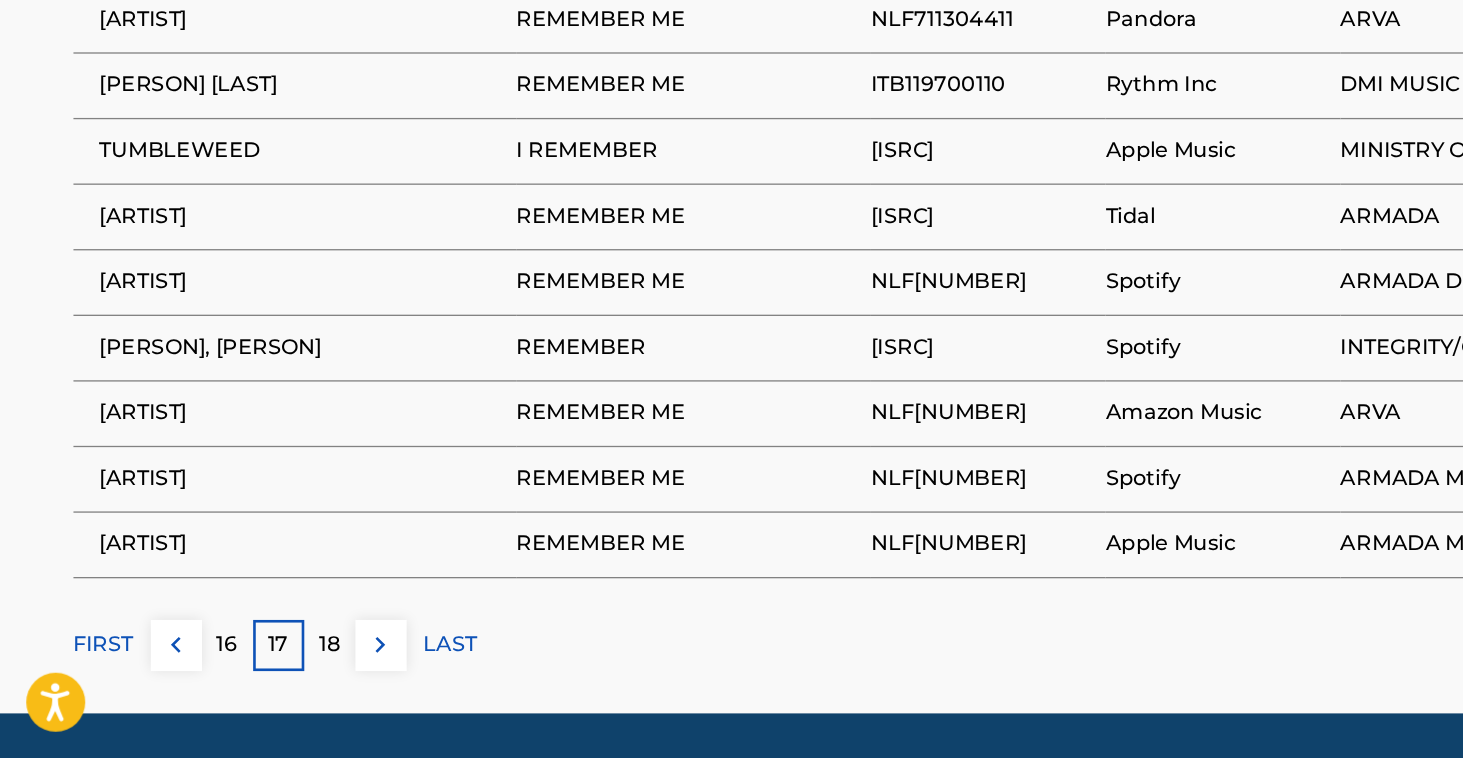 scroll, scrollTop: 1232, scrollLeft: 0, axis: vertical 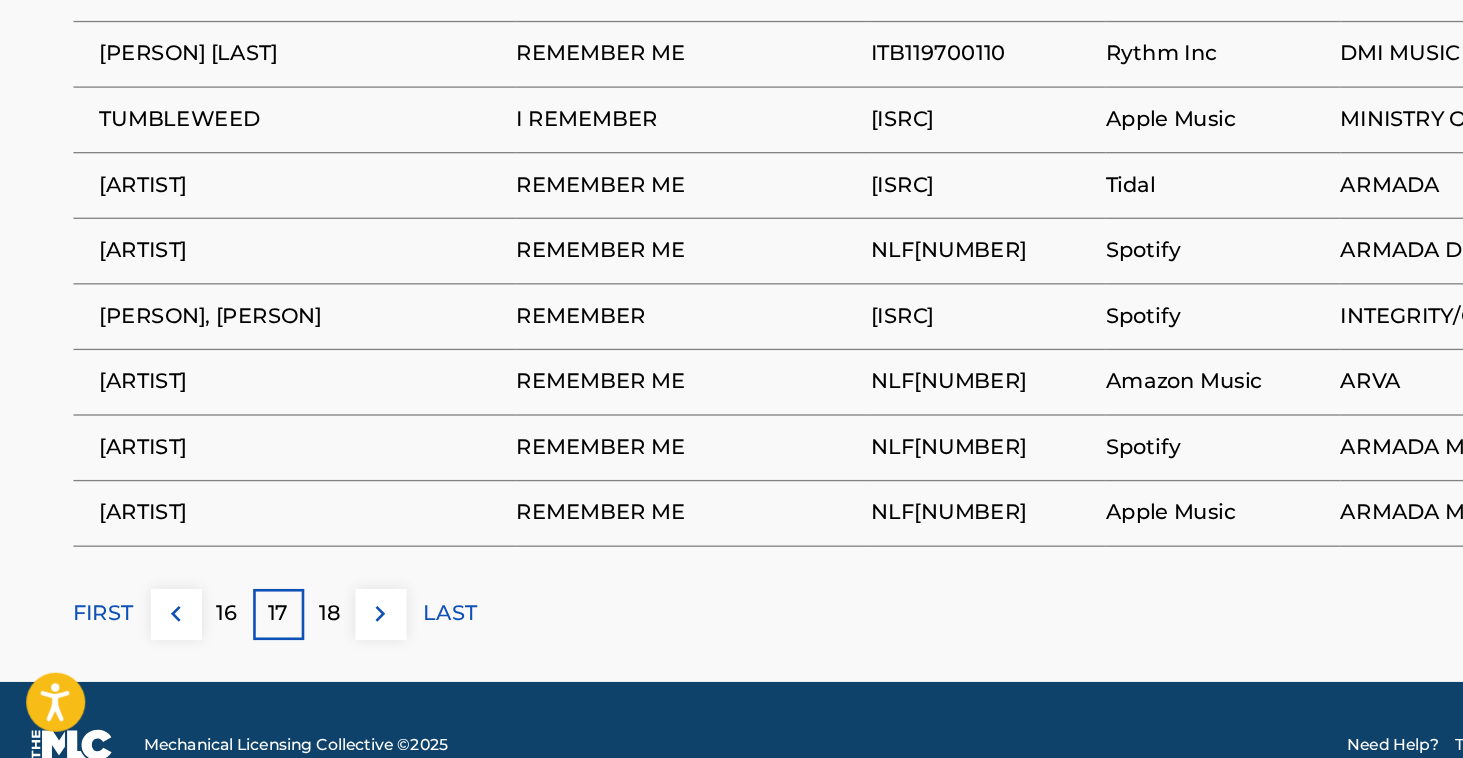 click on "18" at bounding box center [251, 648] 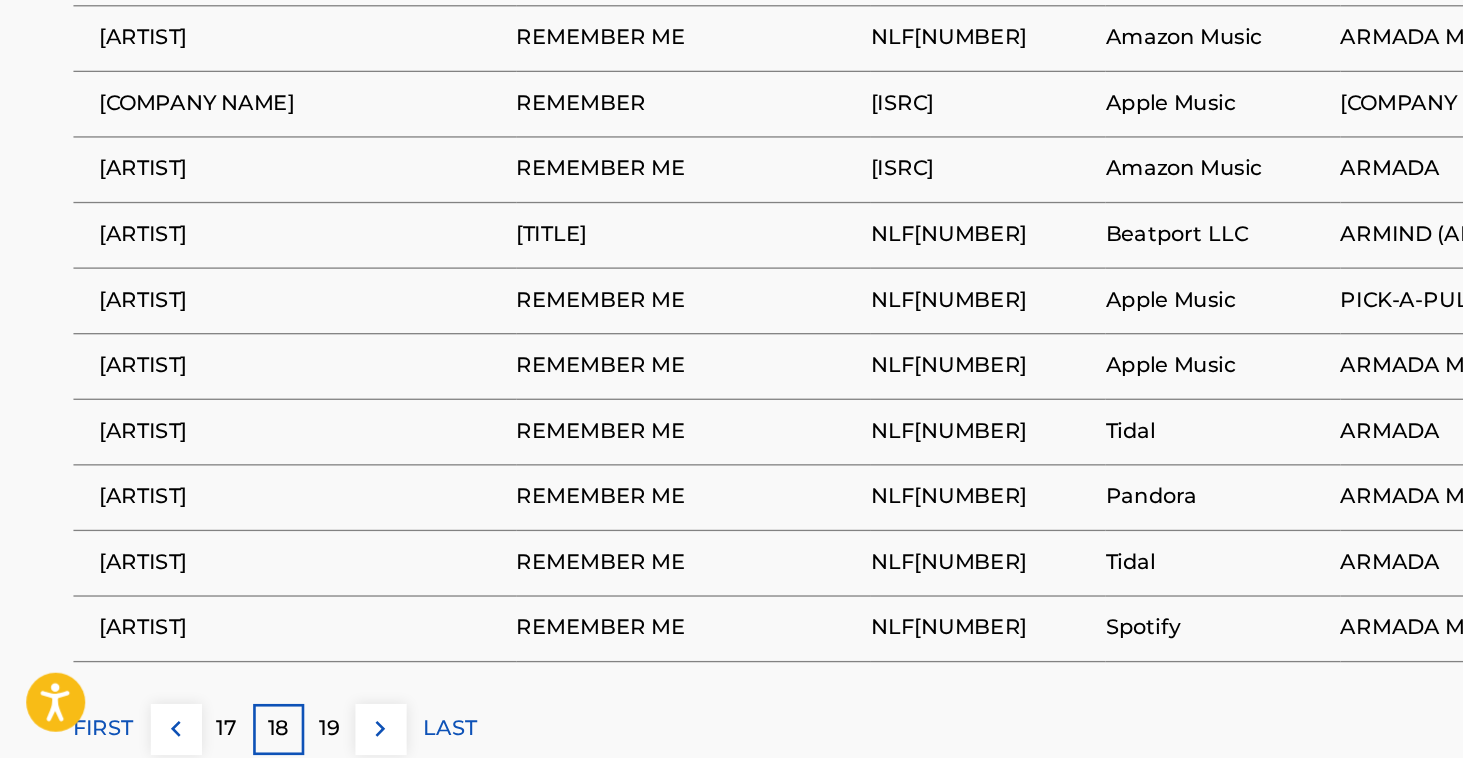 click on "19" at bounding box center (251, 736) 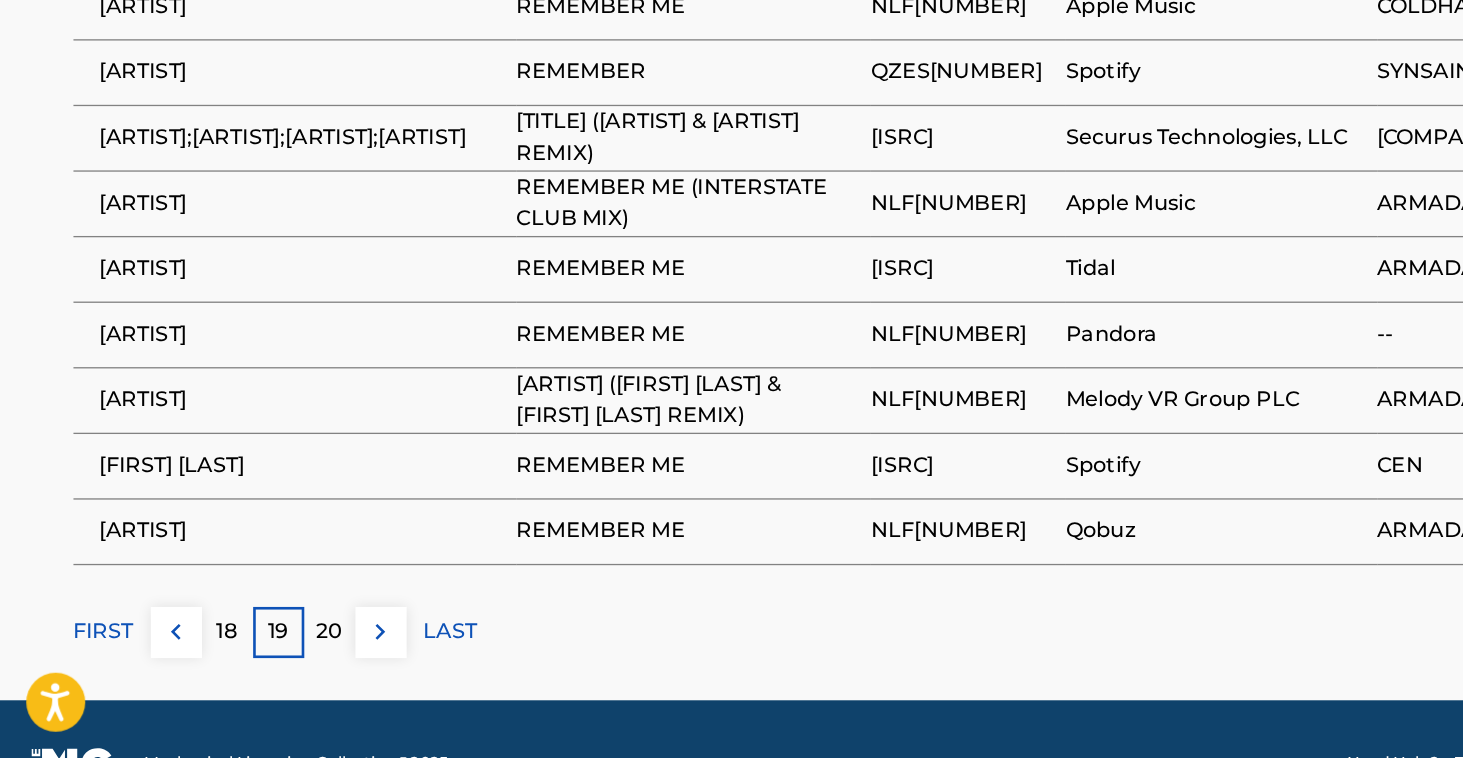 scroll, scrollTop: 1251, scrollLeft: 0, axis: vertical 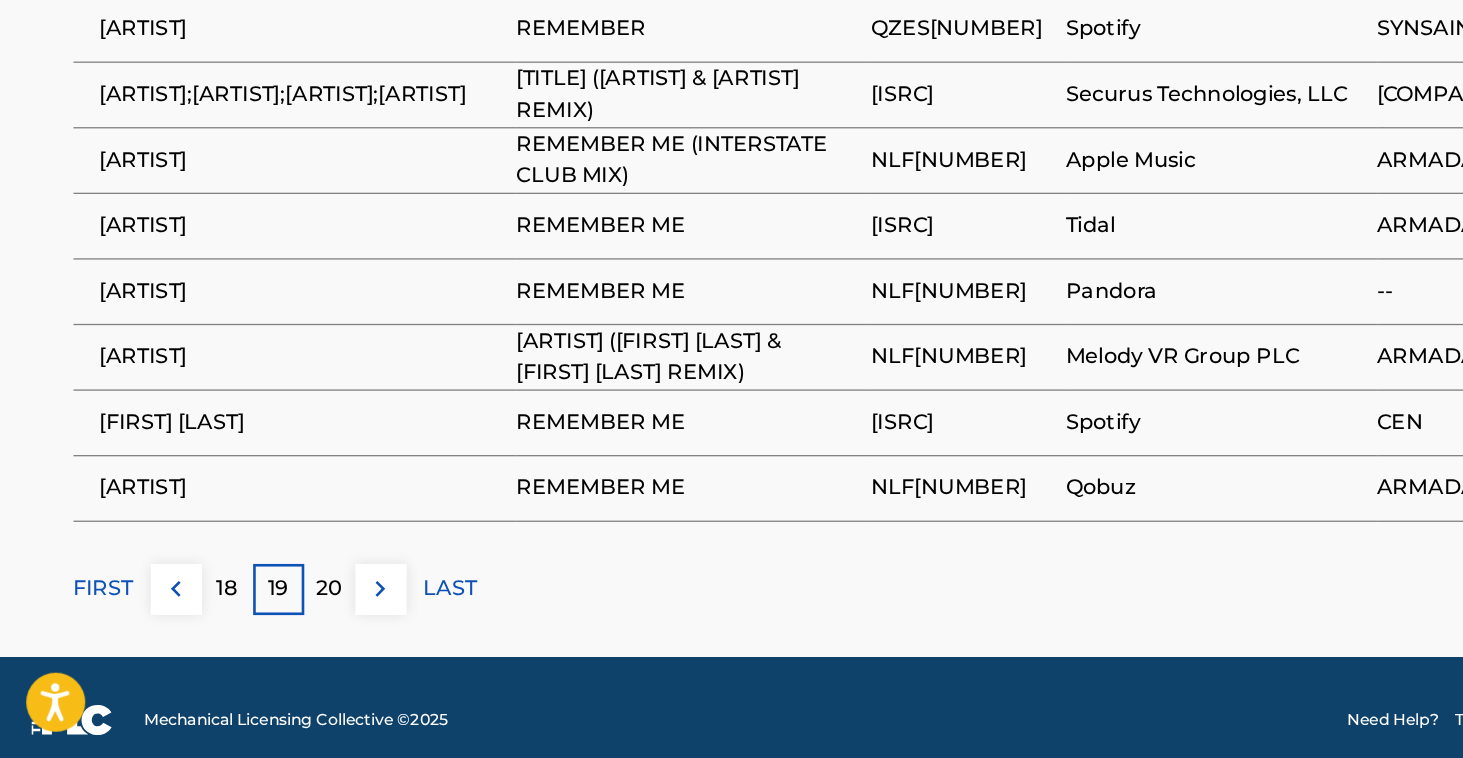 click on "20" at bounding box center [251, 629] 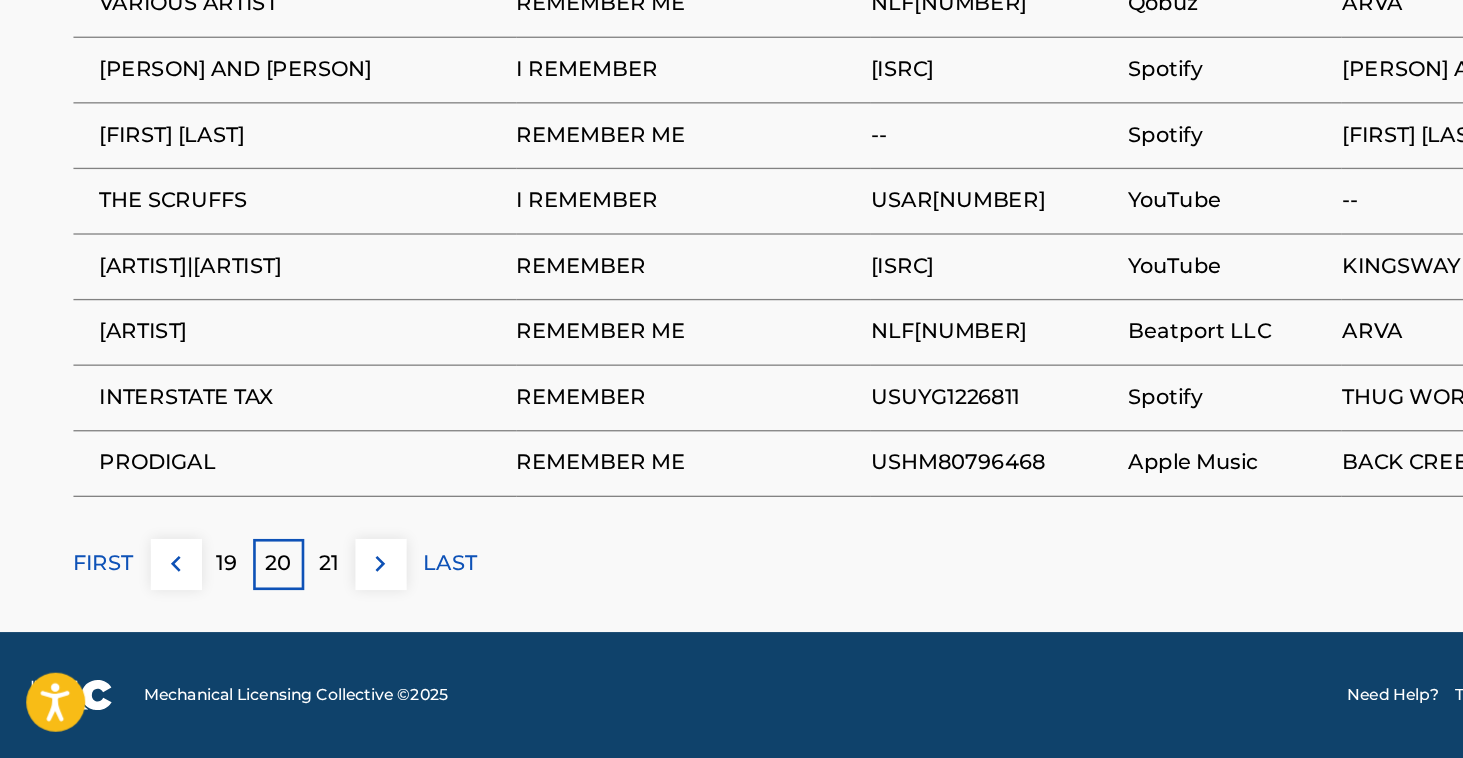 click on "21" at bounding box center (251, 610) 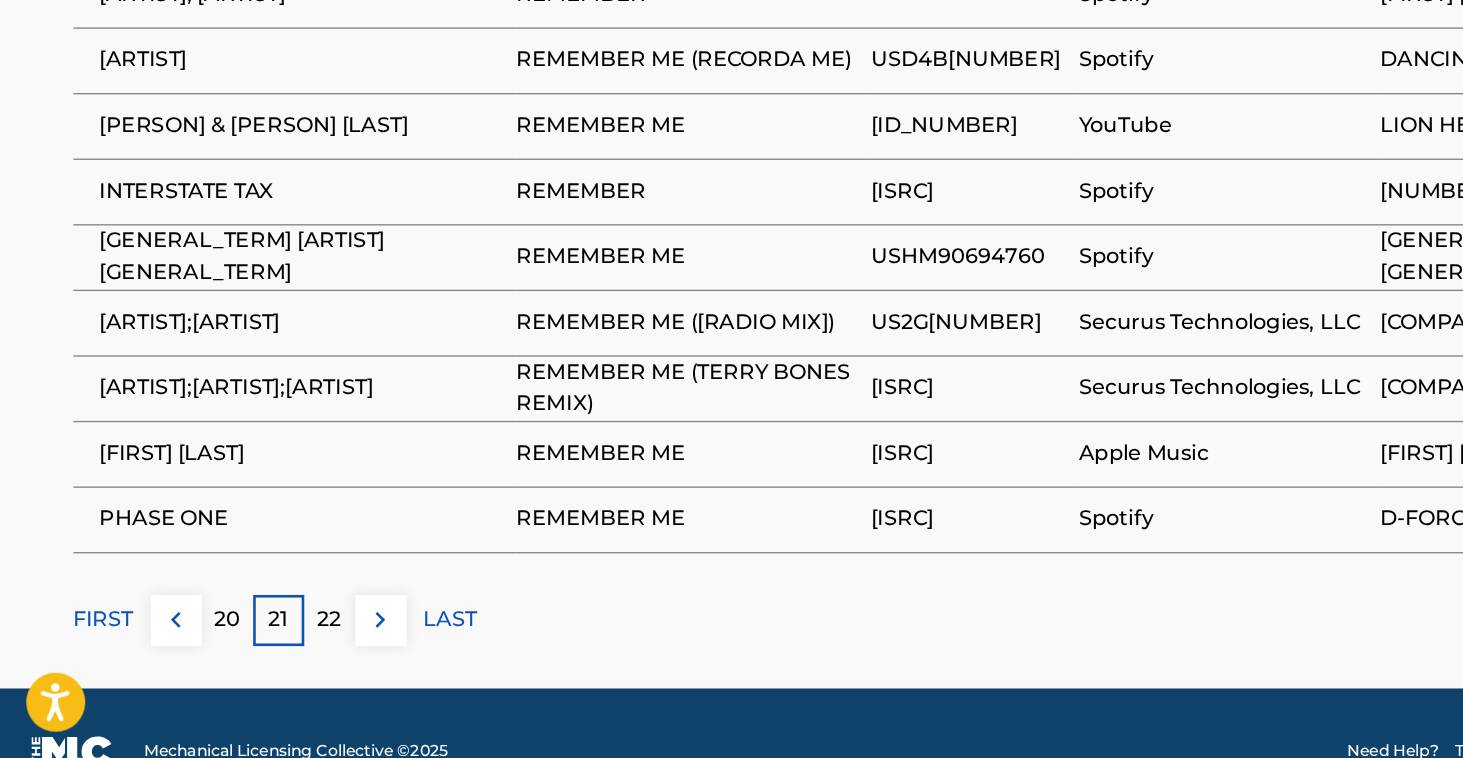 scroll, scrollTop: 1231, scrollLeft: 0, axis: vertical 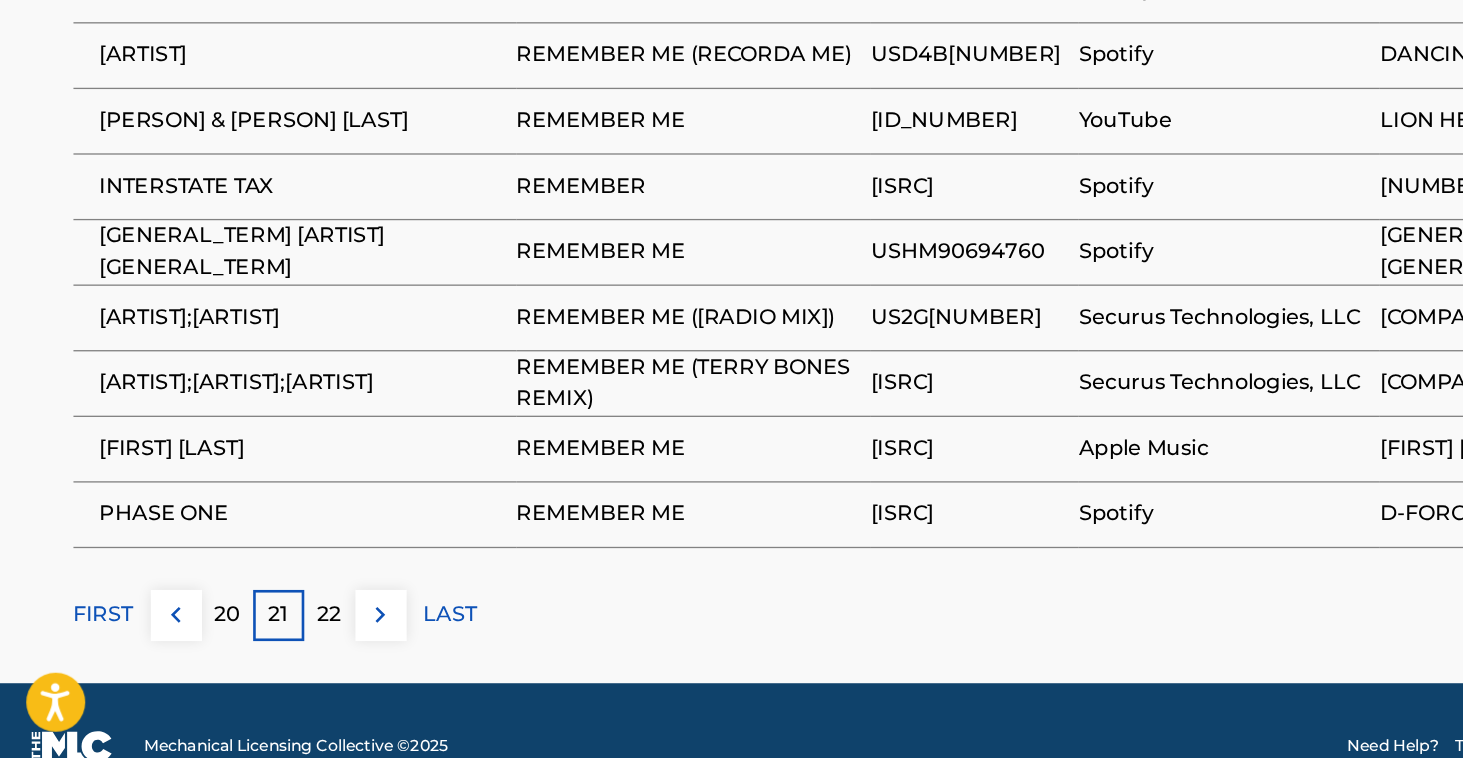 click on "22" at bounding box center (251, 649) 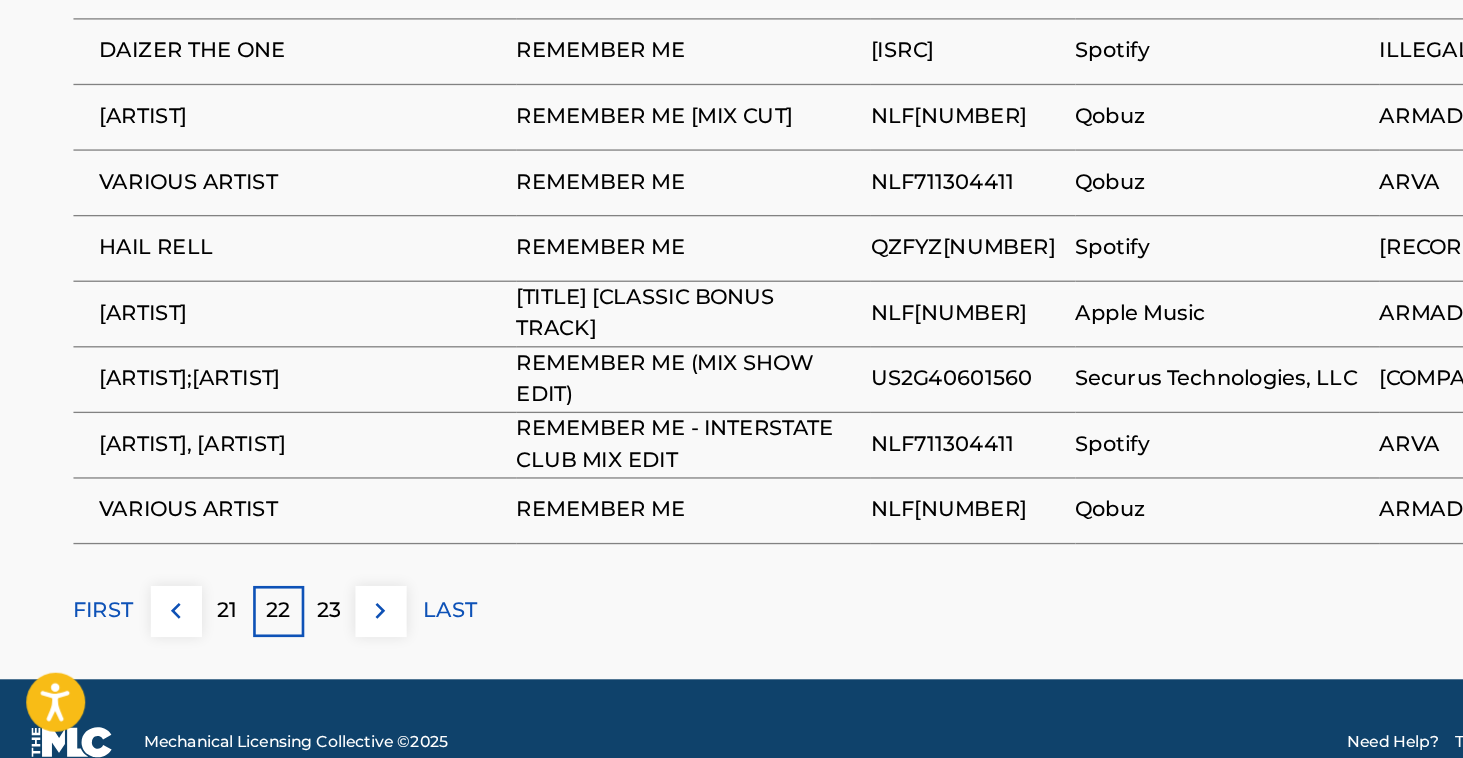 scroll, scrollTop: 1247, scrollLeft: 0, axis: vertical 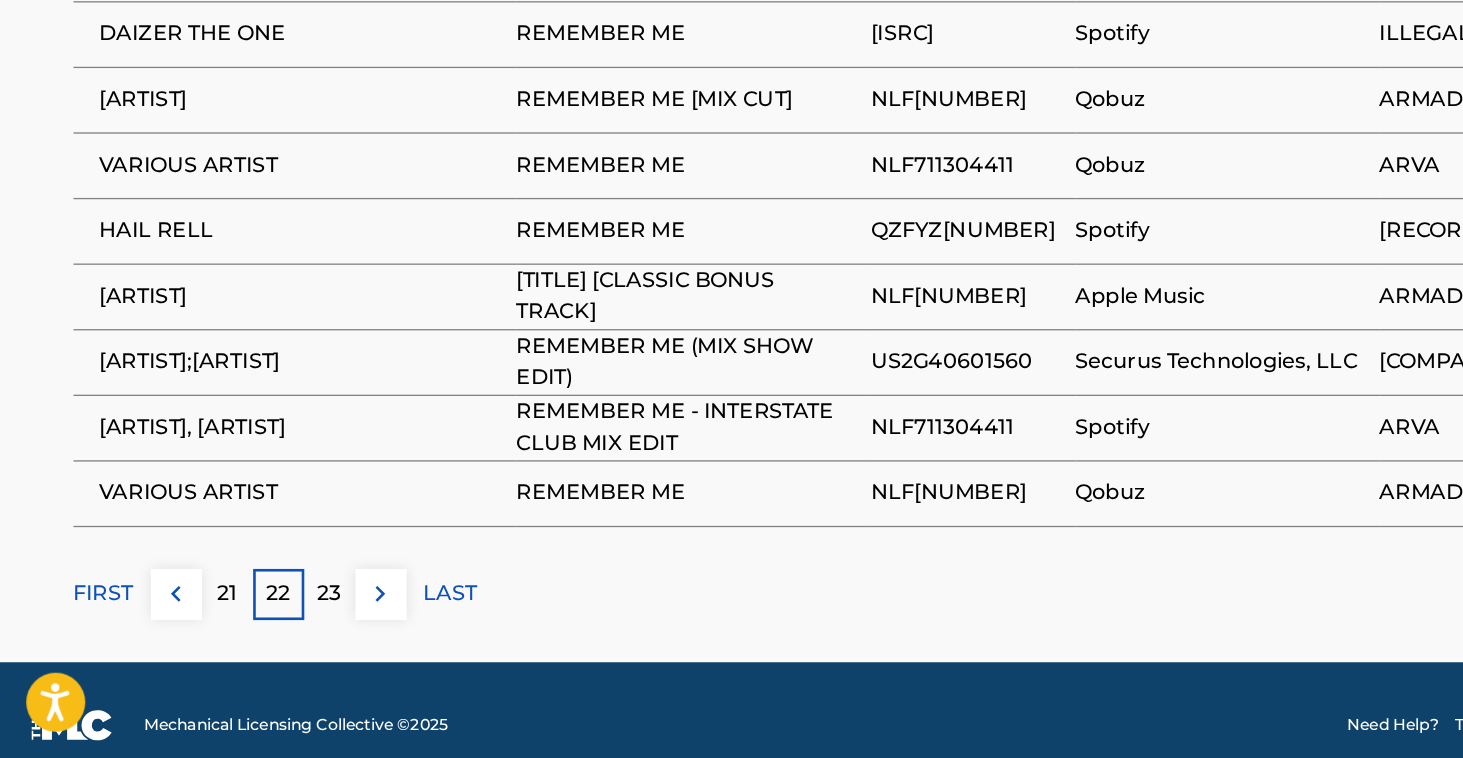 click on "23" at bounding box center (251, 633) 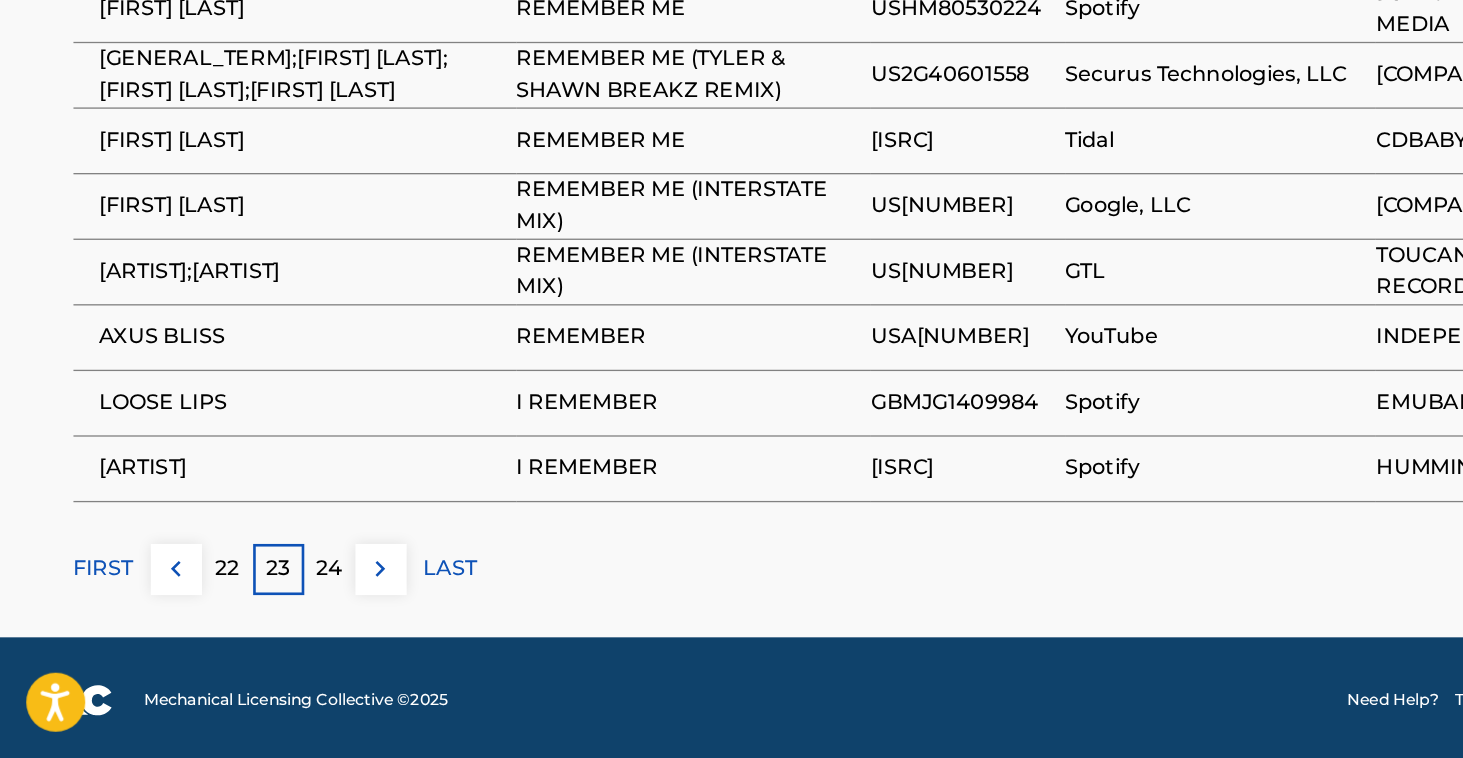click on "24" at bounding box center [251, 614] 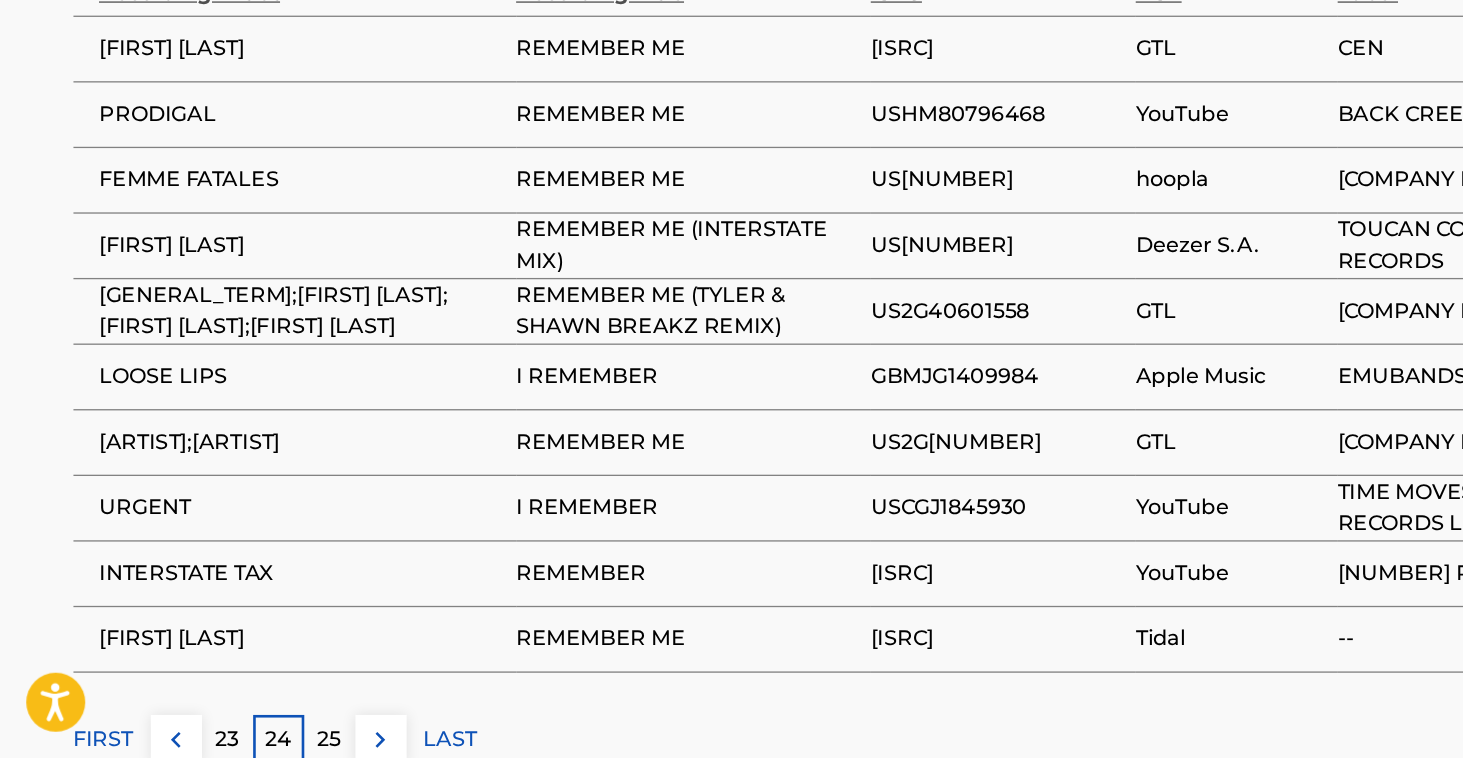 scroll, scrollTop: 1178, scrollLeft: 0, axis: vertical 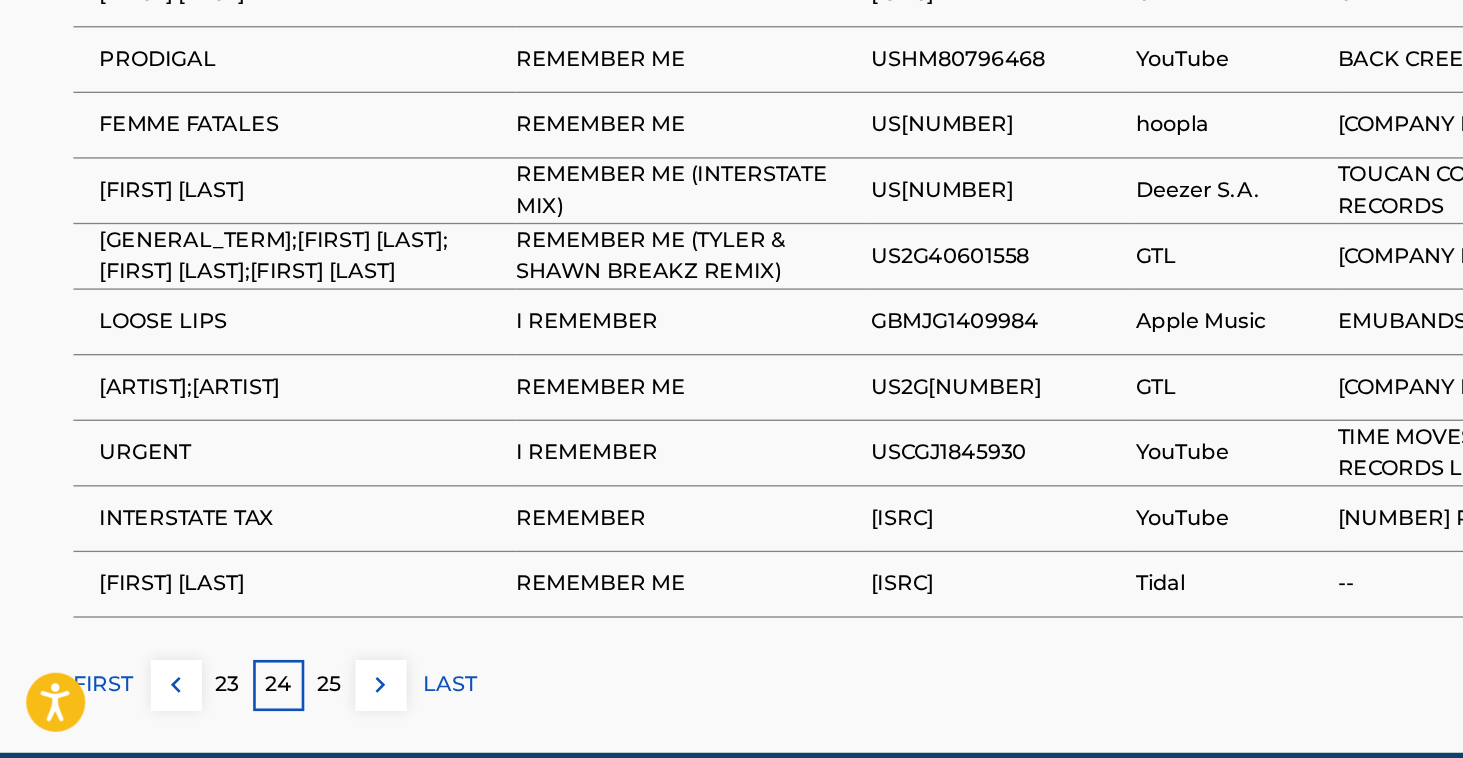 click on "REMEMBER ME     Work Detail   Member Work Identifier -- MLC Song Code R1585Z ISWC -- Duration --:-- Language -- Alternative Titles No Alternative Titles Writers   (1) Writer Name Writer IPI Writer Role [PERSON] -- Composer Publishers   (1) Total shares:  33.33 % Publisher Name Publisher IPI Publisher Number Represented Writers Collection Share Contact Details KECHIL SONGS INDAH SONGS 00497453408 P37868 33.33% Kechil Songs Indah Songs stuartsq@yahoo.com Total shares:  33.33 % Matched Recordings   (292) Showing  231  -   240  of  292   results   Recording Artist Recording Title ISRC DSP Label Duration [PERSON] REMEMBER ME [ISRC] GTL  CEN 02:30 PRODIGAL REMEMBER ME [ISRC] YouTube BACK CREEK RECORDS 03:59 FEMME FATALES REMEMBER ME [ISRC] hoopla TOUCAN COVE ENTERTAINMENT 03:57 [PERSON] REMEMBER ME (INTERSTATE MIX) [ISRC] Deezer S.A. TOUCAN COVE ENT/UNIVERSAL RECORDS 03:56 INTERSTATE;[PERSON];[PERSON];[PERSON] GTL" at bounding box center (731, -182) 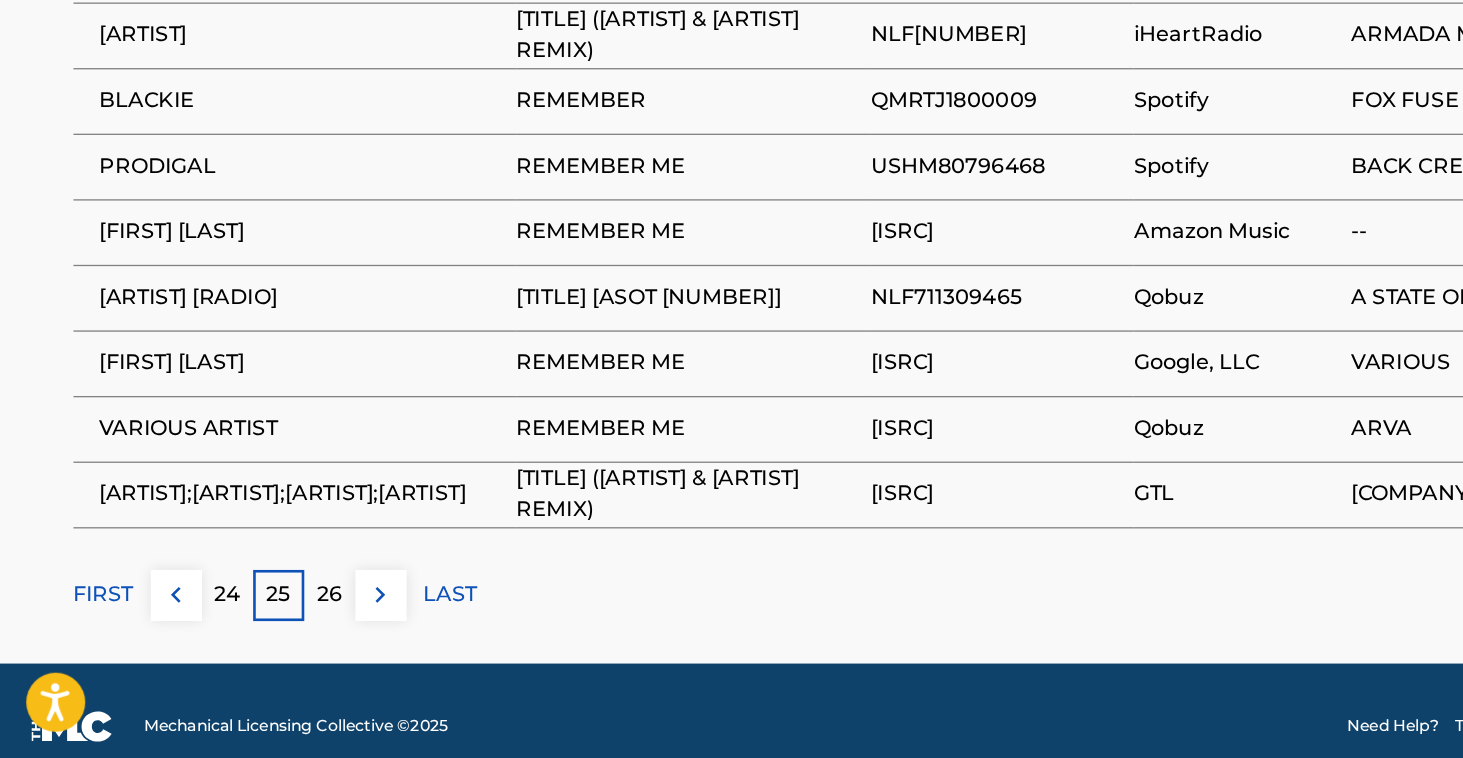 click on "26" at bounding box center [251, 634] 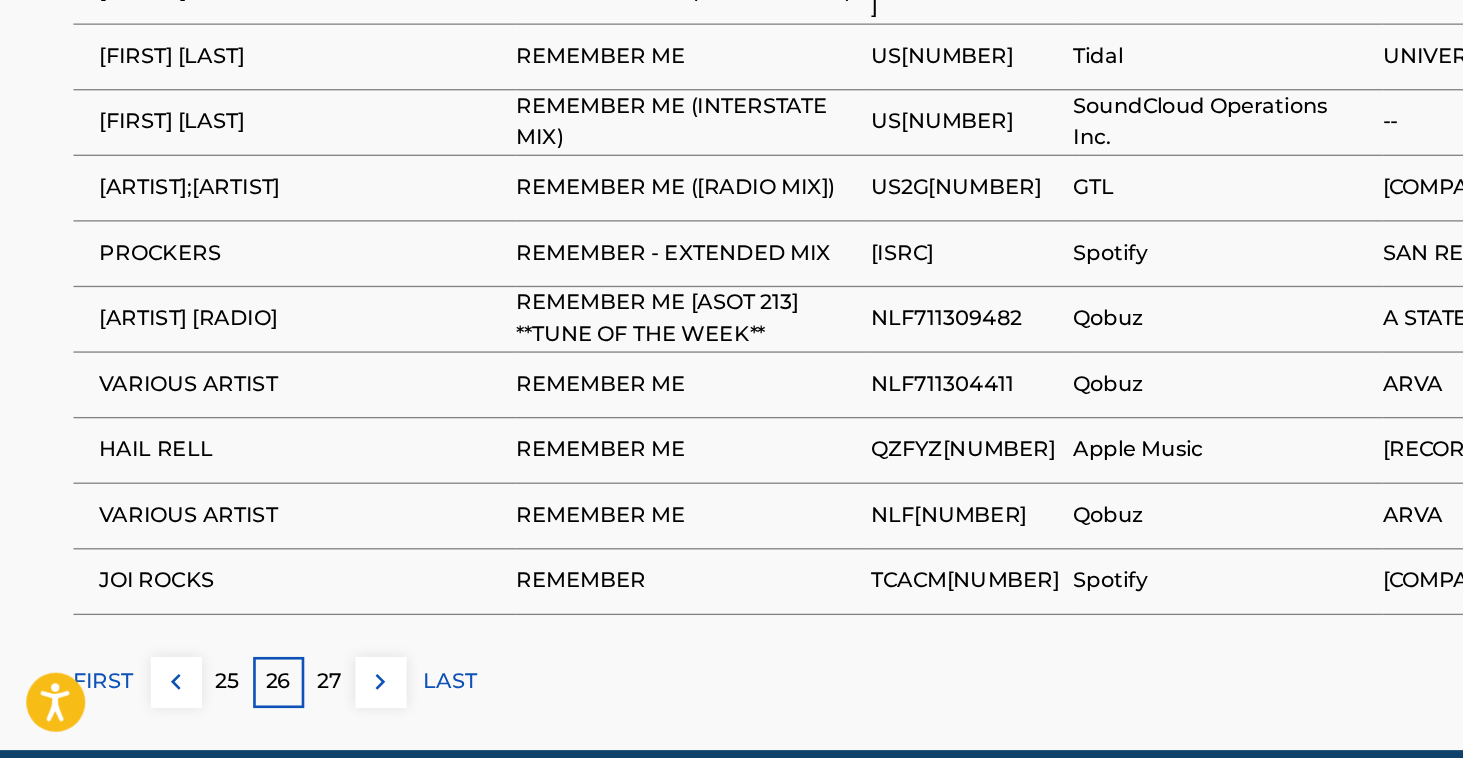 scroll, scrollTop: 1180, scrollLeft: 0, axis: vertical 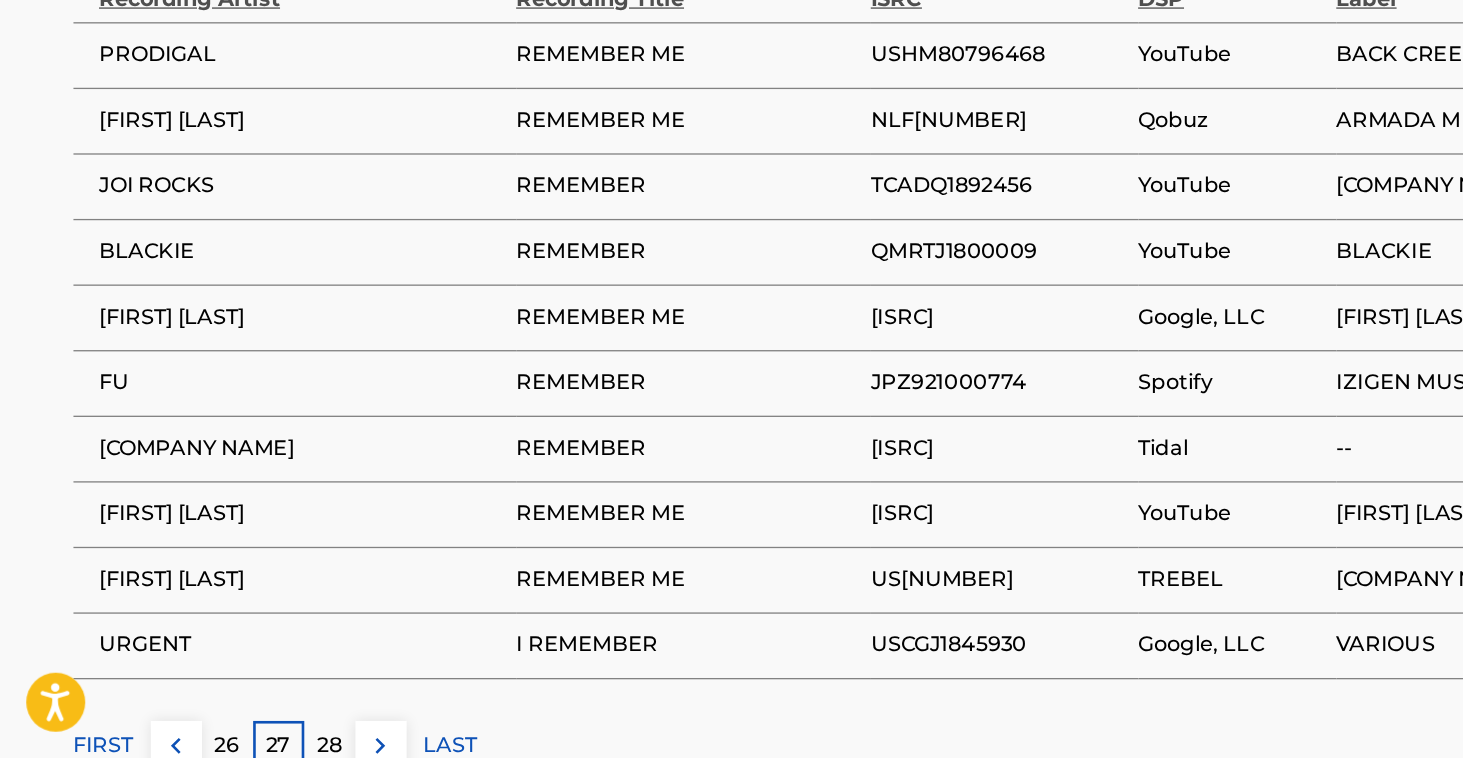 click on "28" at bounding box center [251, 749] 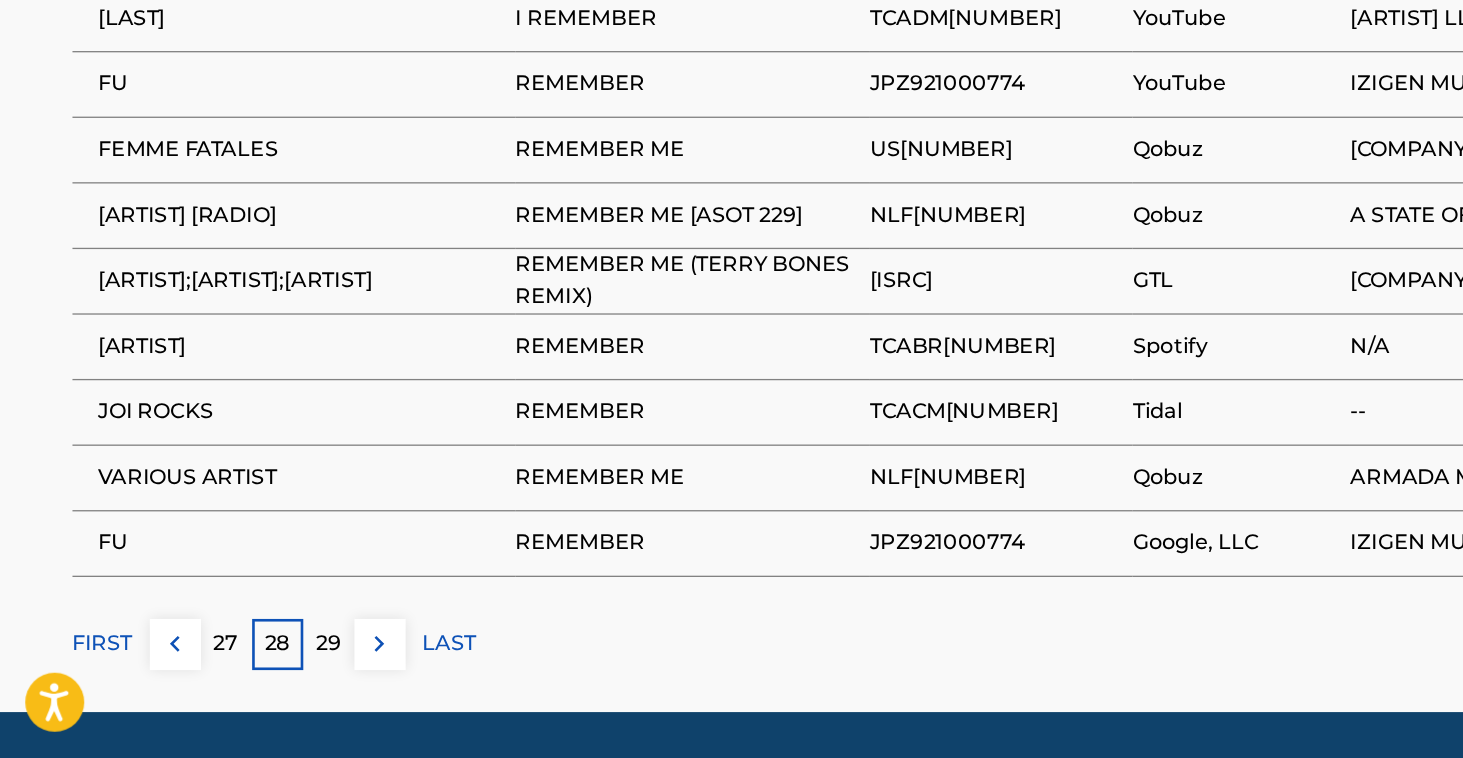 scroll, scrollTop: 1215, scrollLeft: 0, axis: vertical 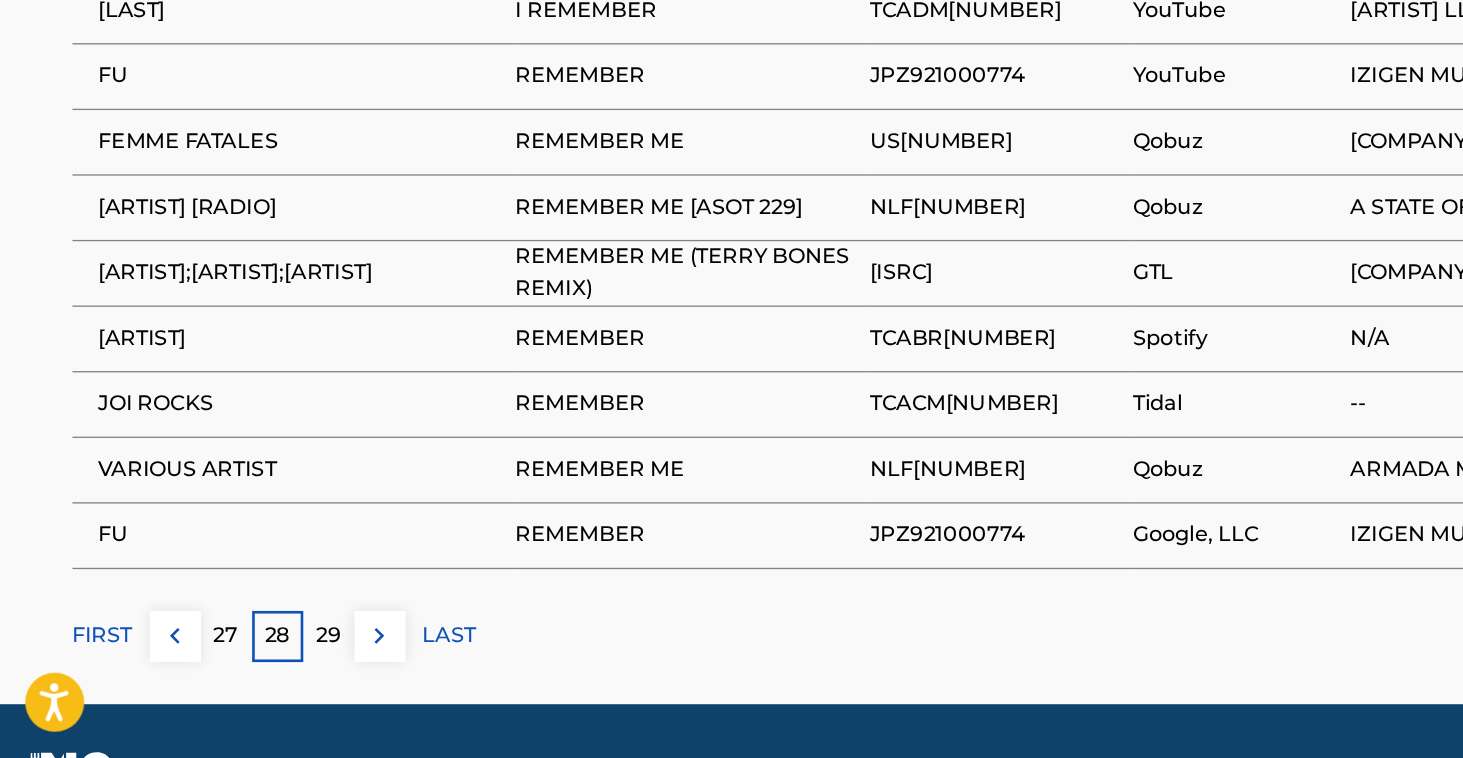click on "29" at bounding box center [251, 665] 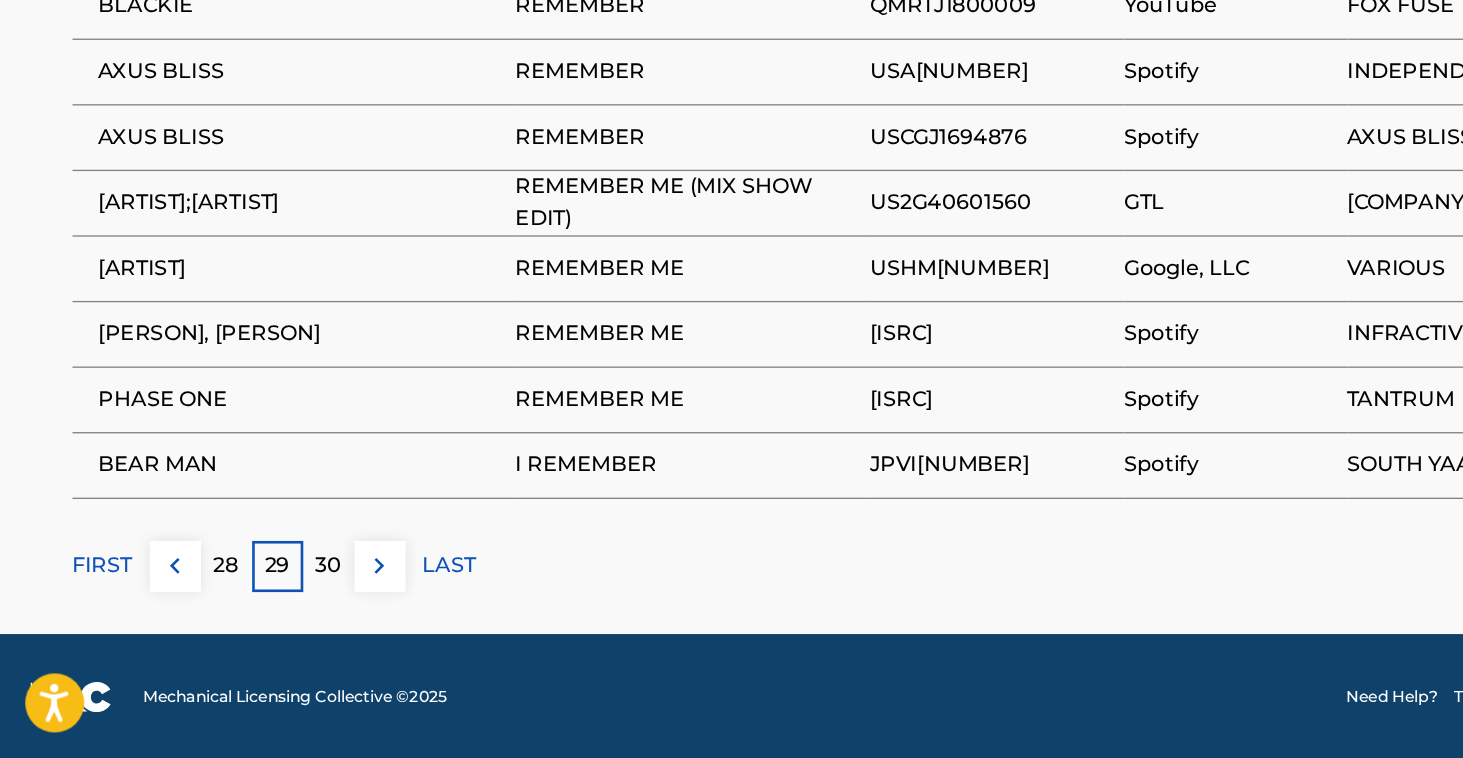 click on "30" at bounding box center [251, 611] 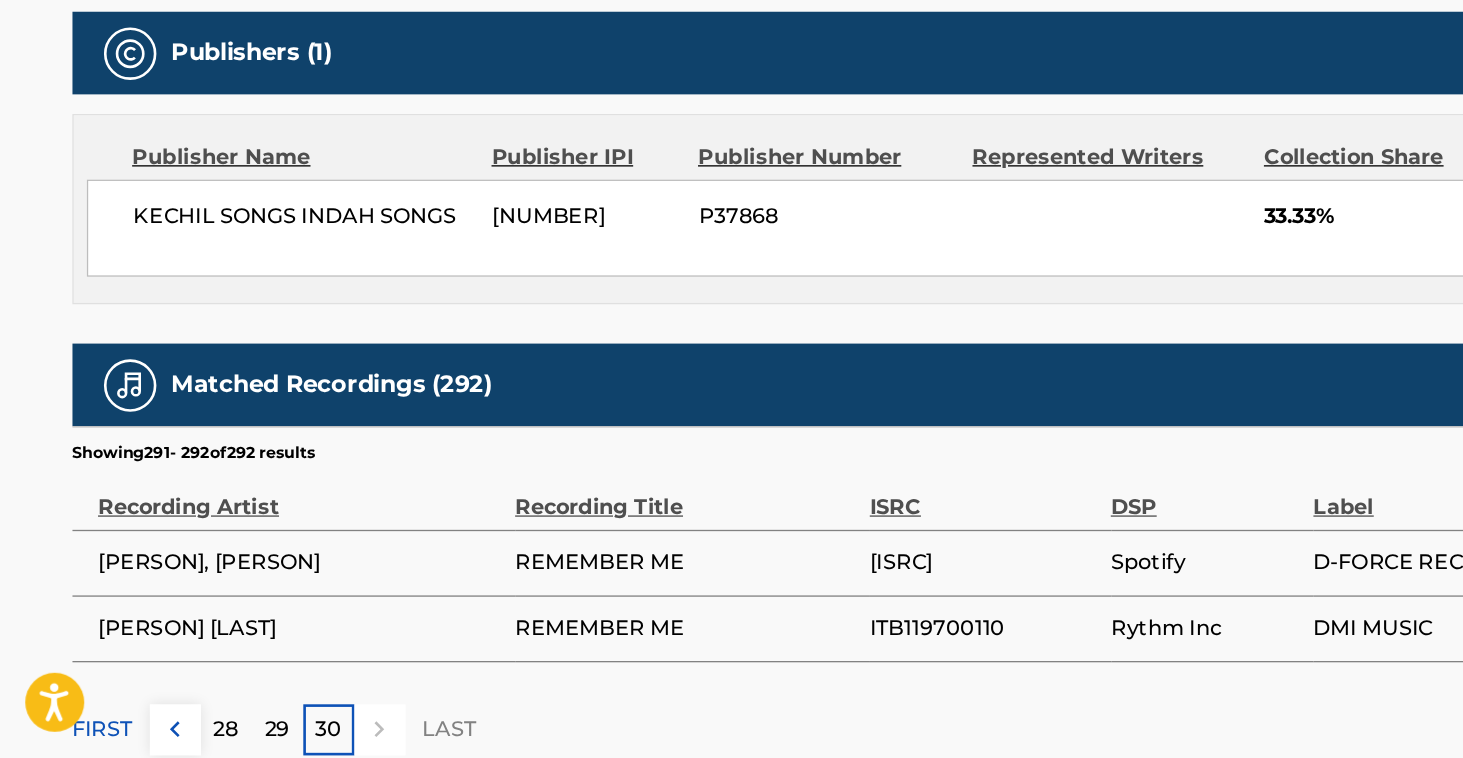 click on "FIRST" at bounding box center [79, 736] 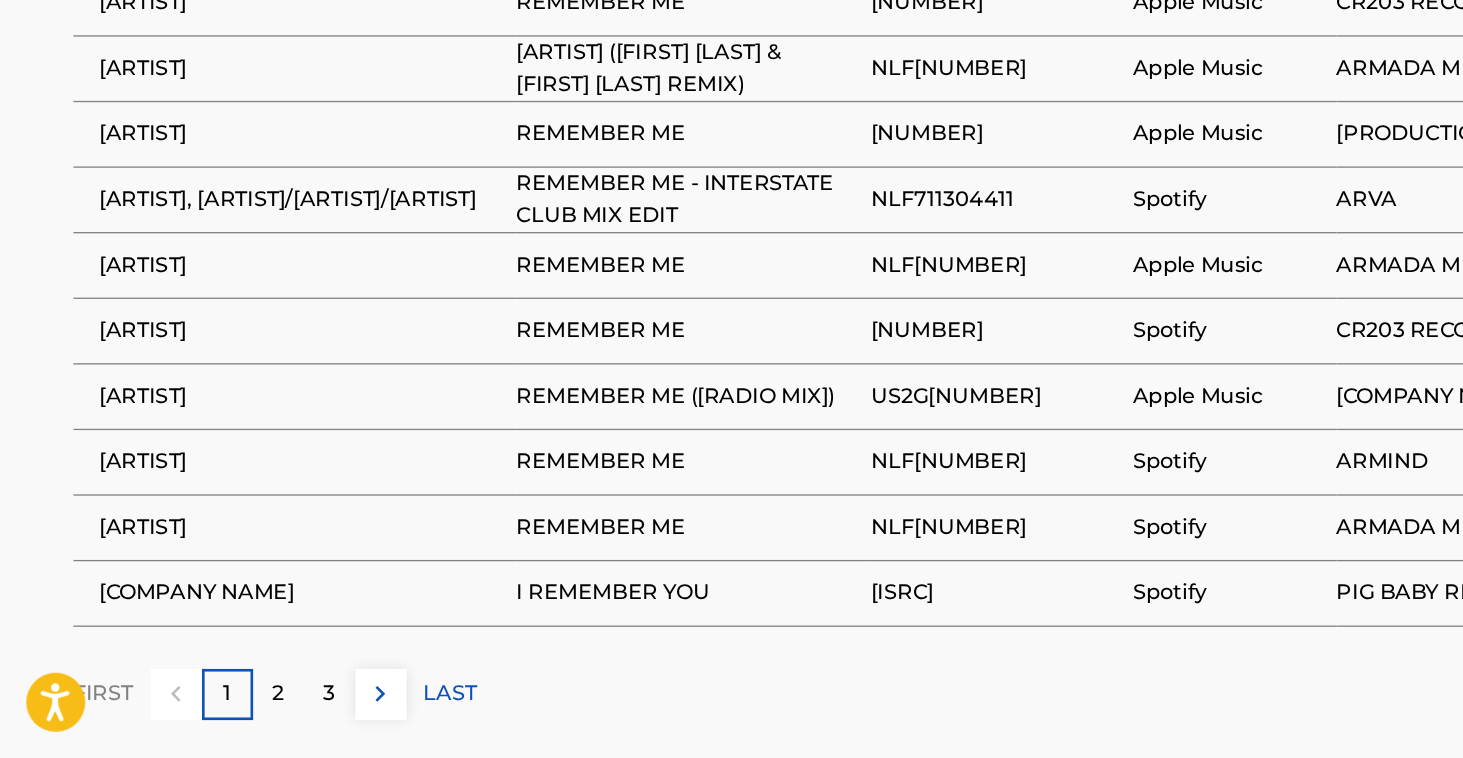 scroll, scrollTop: 1176, scrollLeft: 0, axis: vertical 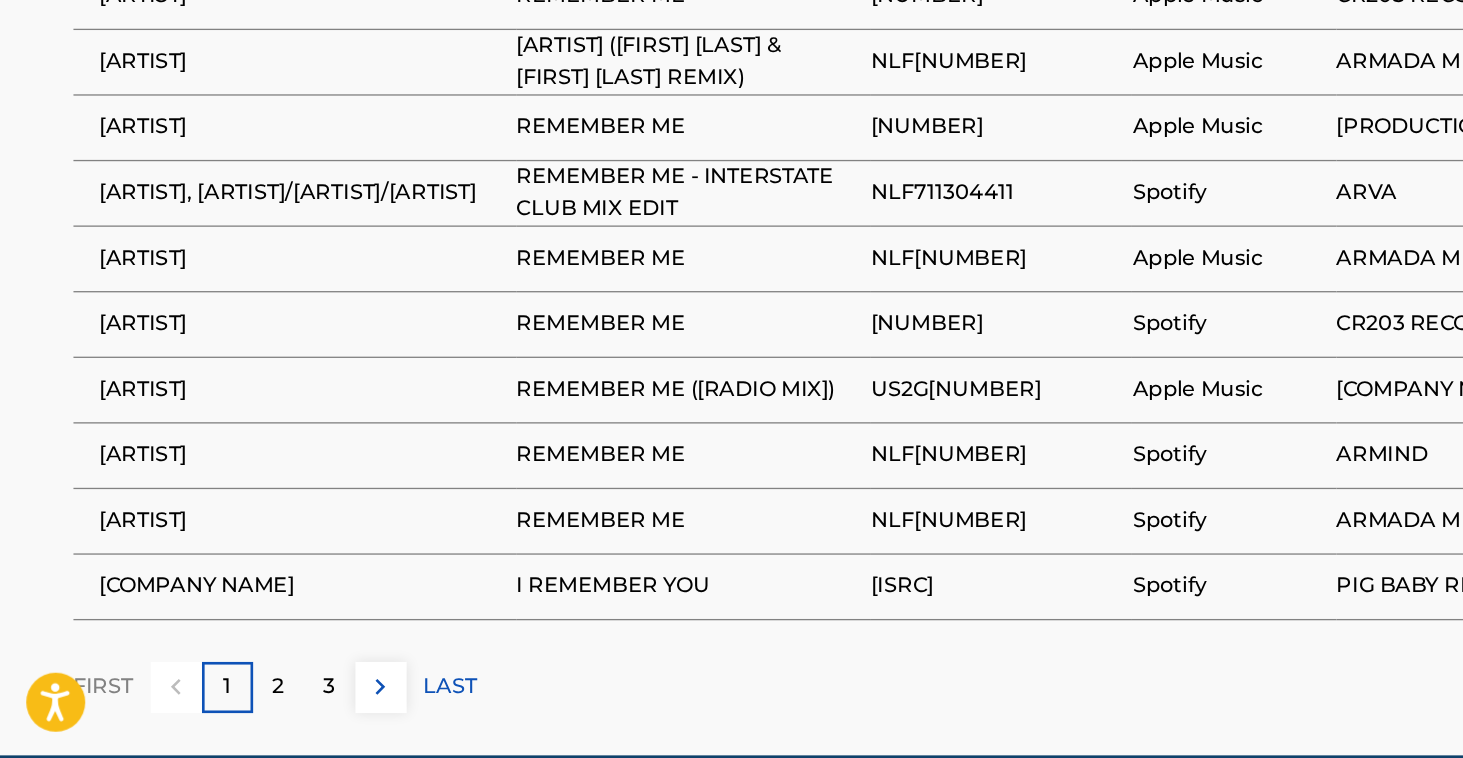 click on "2" at bounding box center (212, 704) 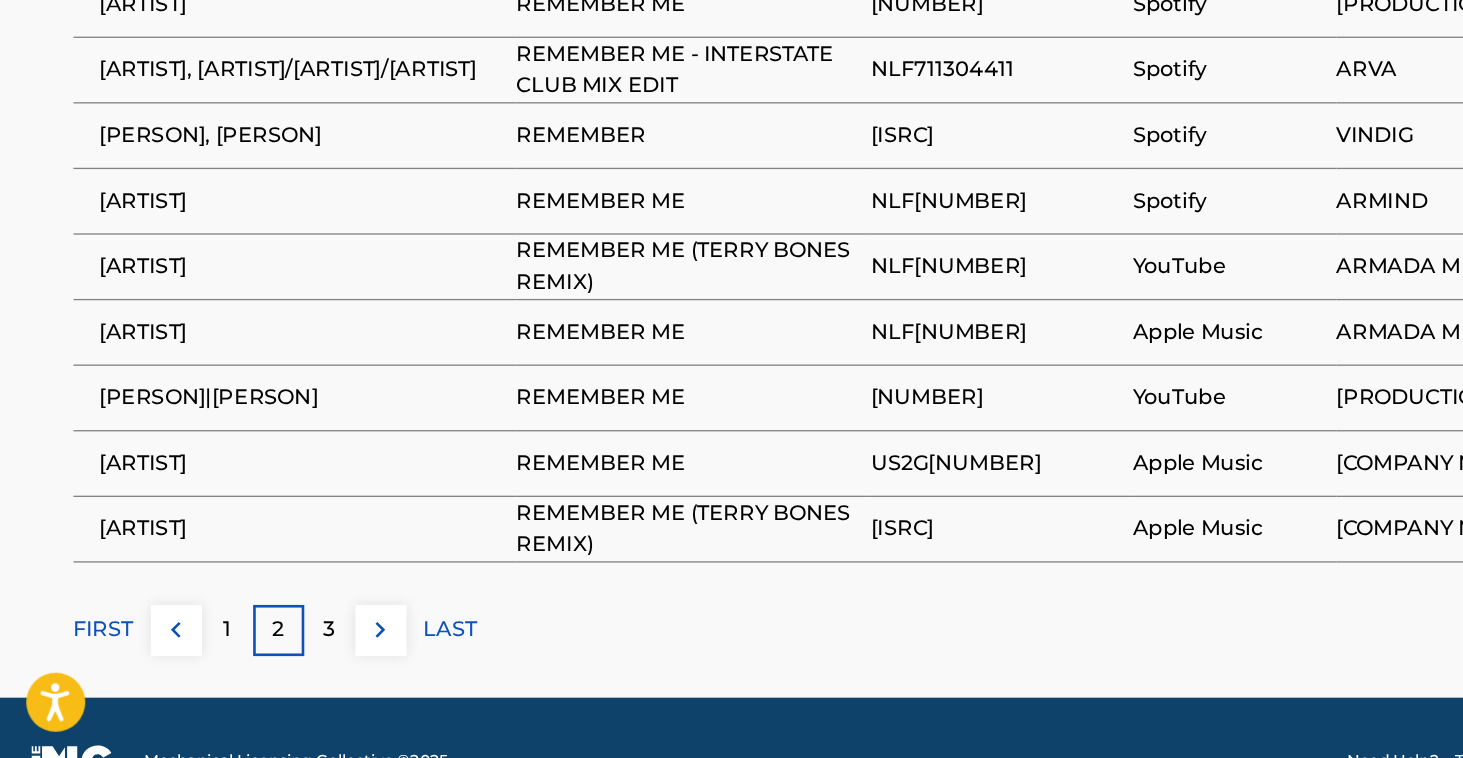 scroll, scrollTop: 1243, scrollLeft: 0, axis: vertical 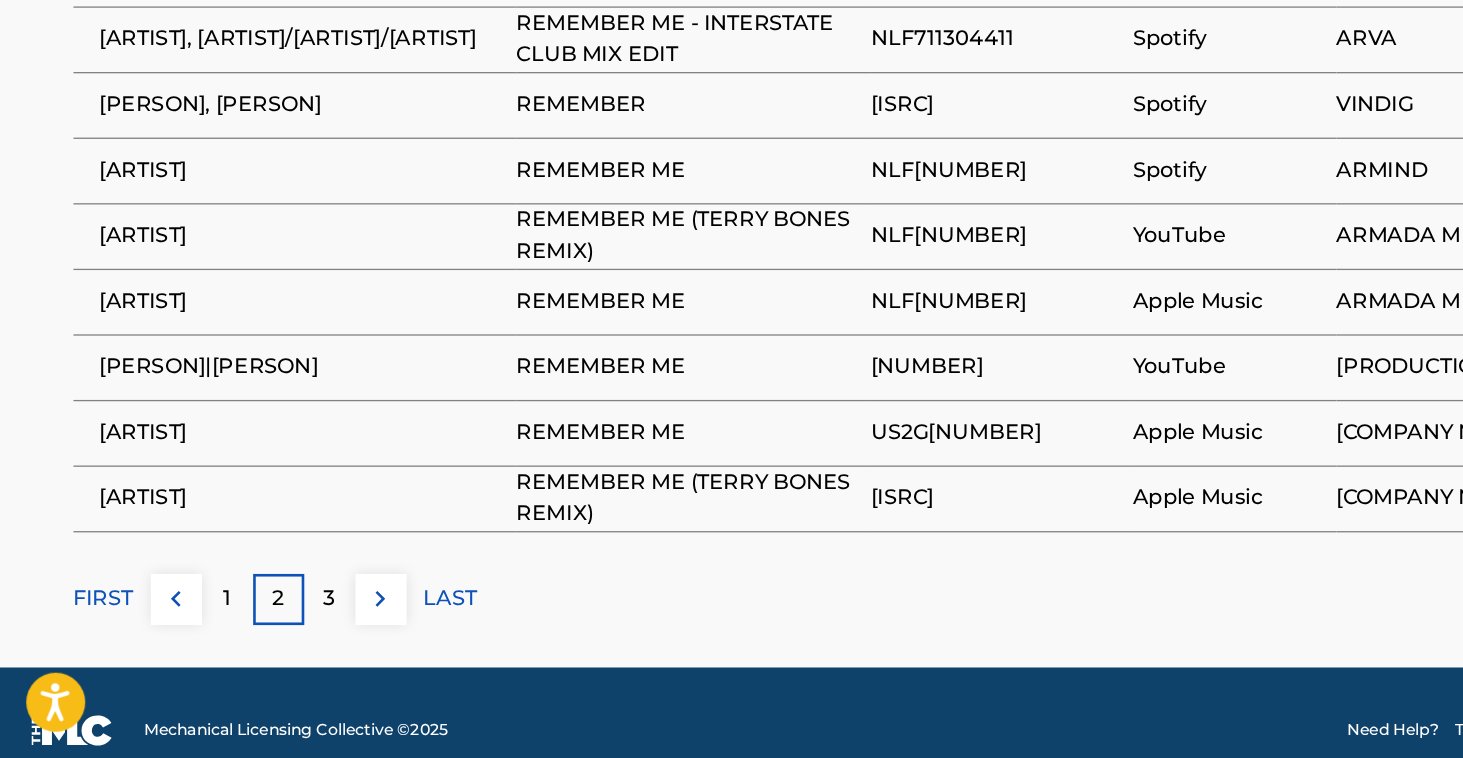 click on "3" at bounding box center [251, 637] 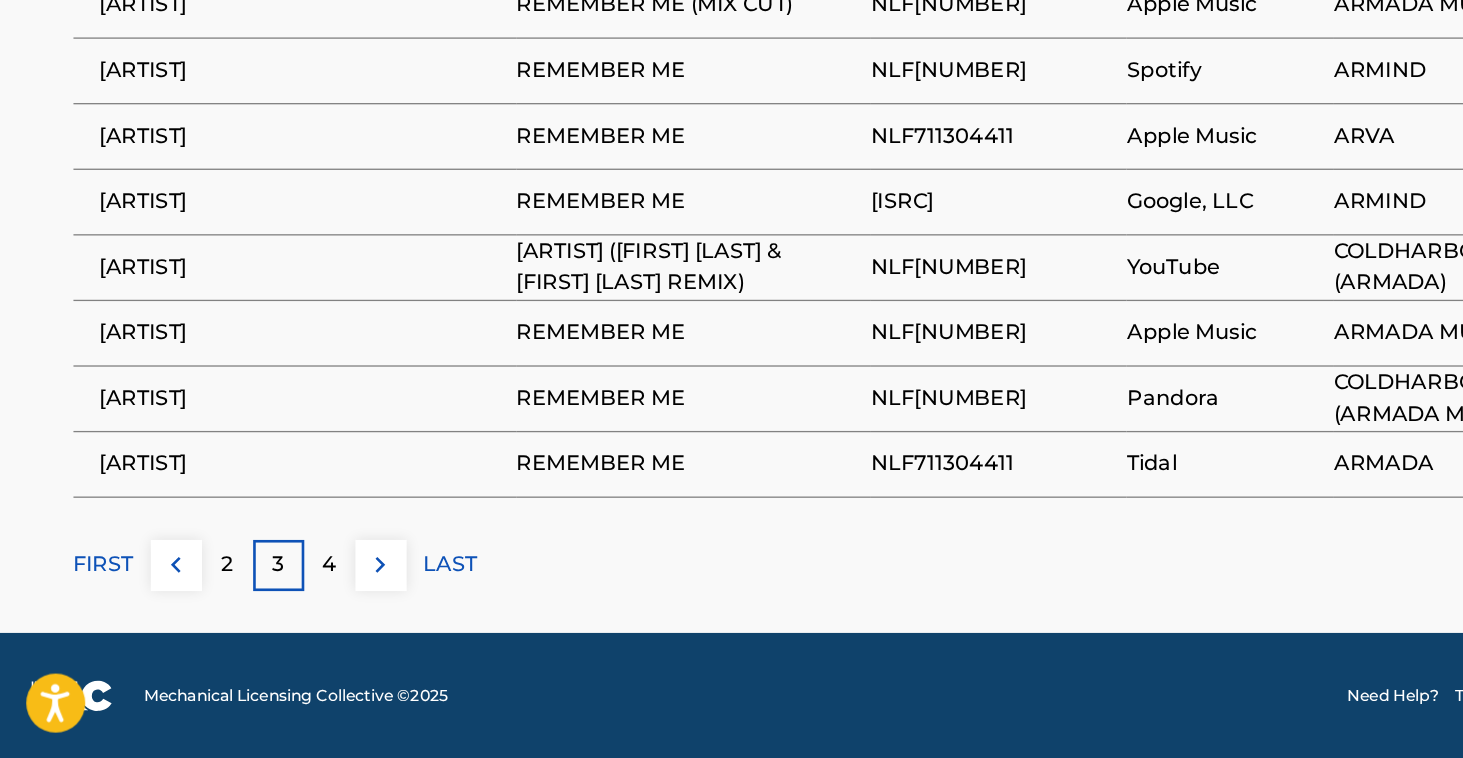 click on "4" at bounding box center [251, 610] 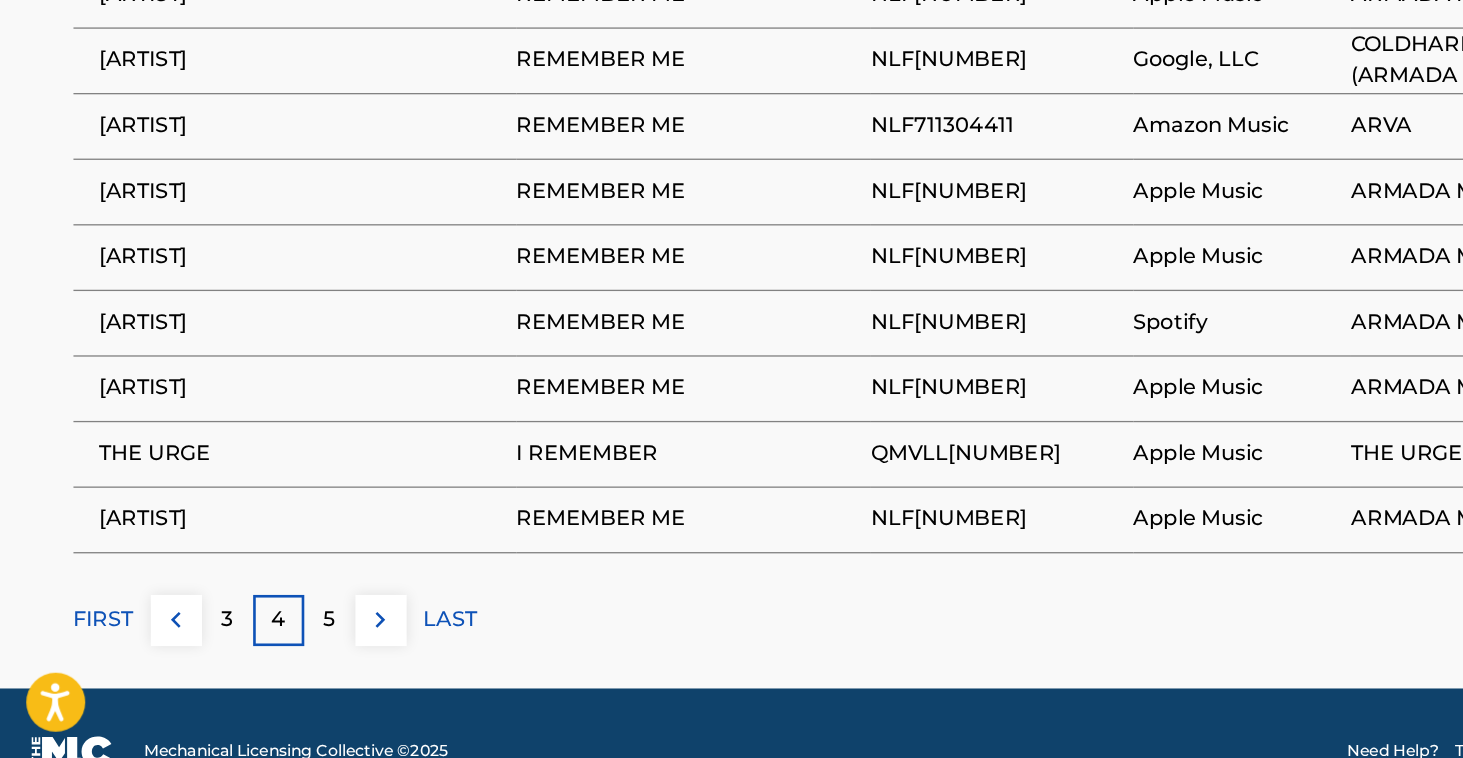 click on "5" at bounding box center (251, 653) 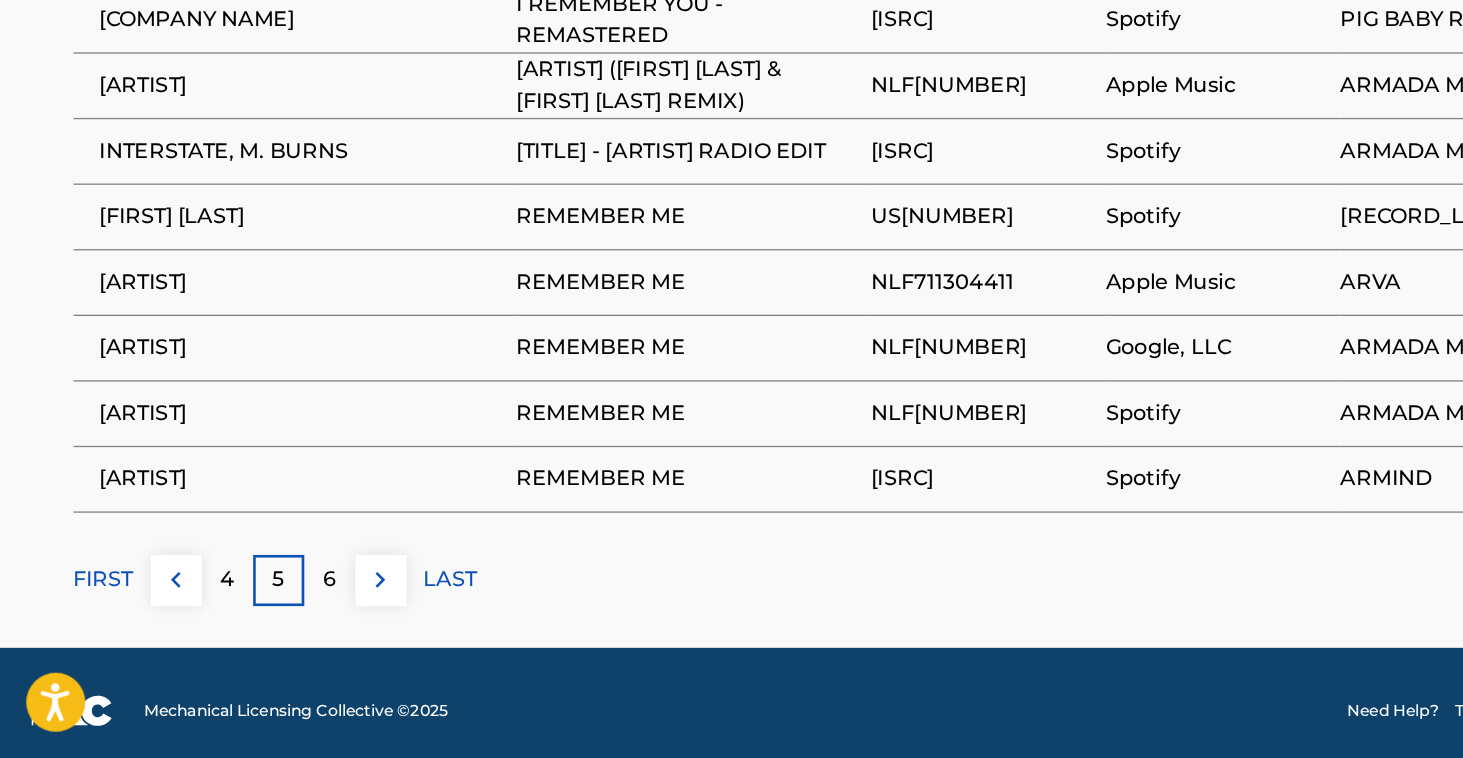 scroll, scrollTop: 1270, scrollLeft: 0, axis: vertical 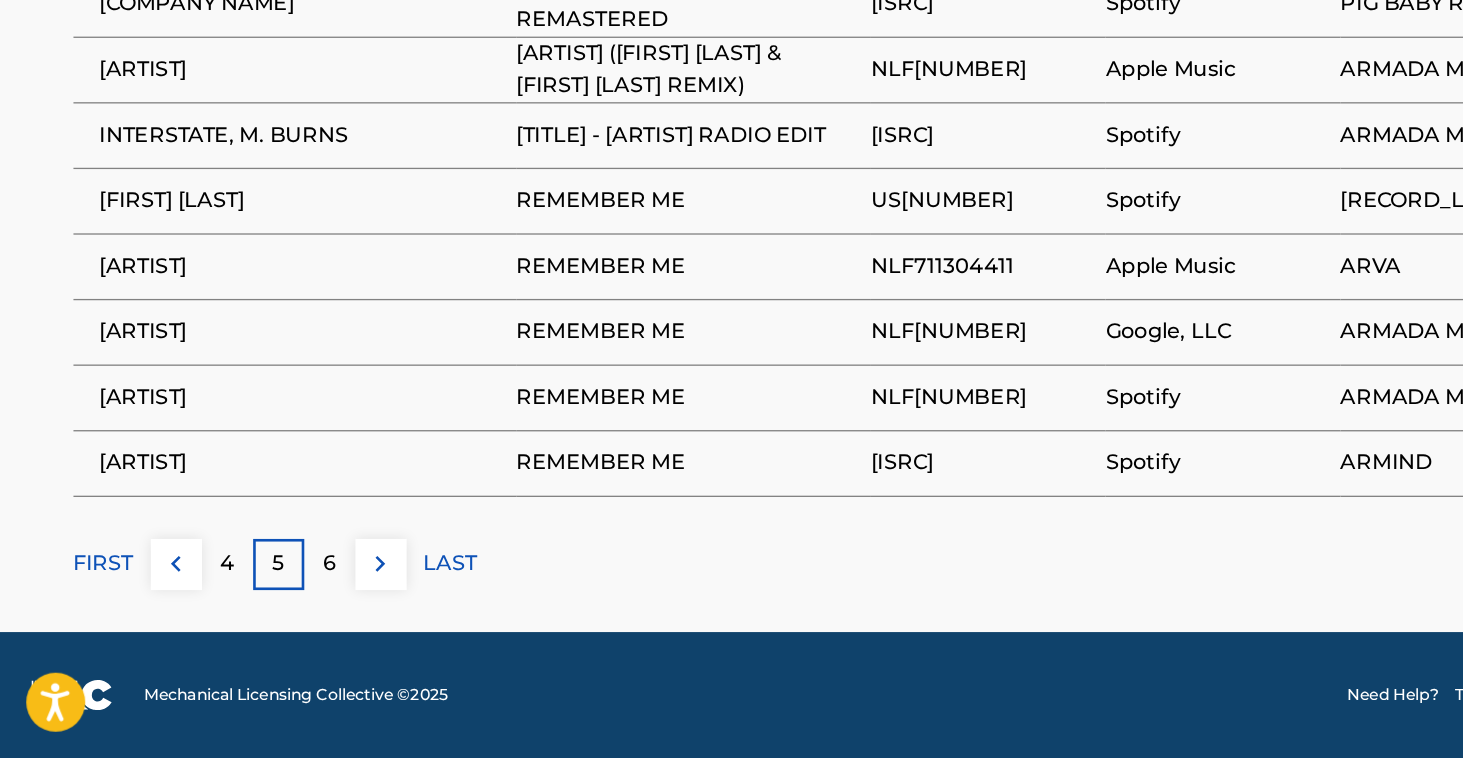 click on "6" at bounding box center [251, 610] 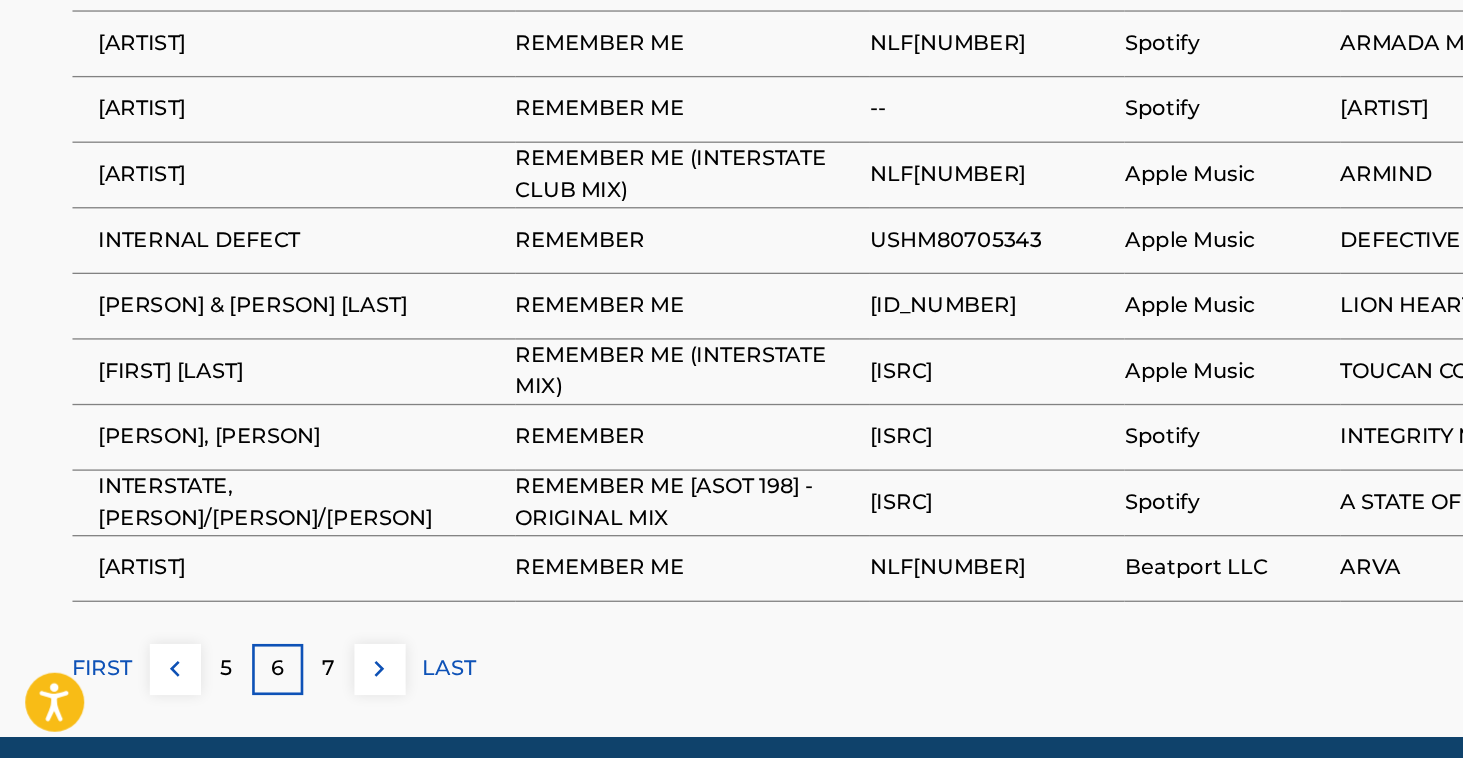 scroll, scrollTop: 1196, scrollLeft: 0, axis: vertical 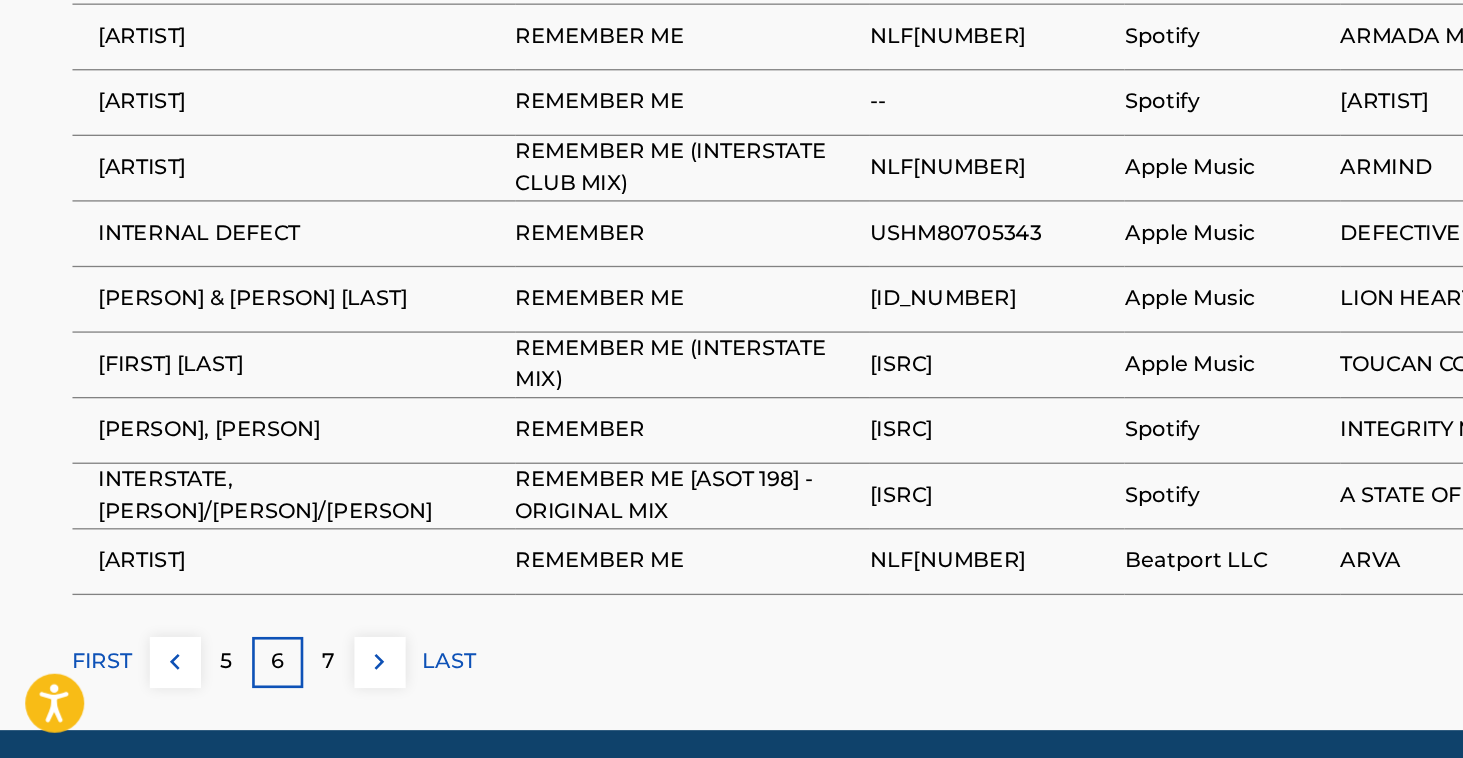 click on "7" at bounding box center [251, 684] 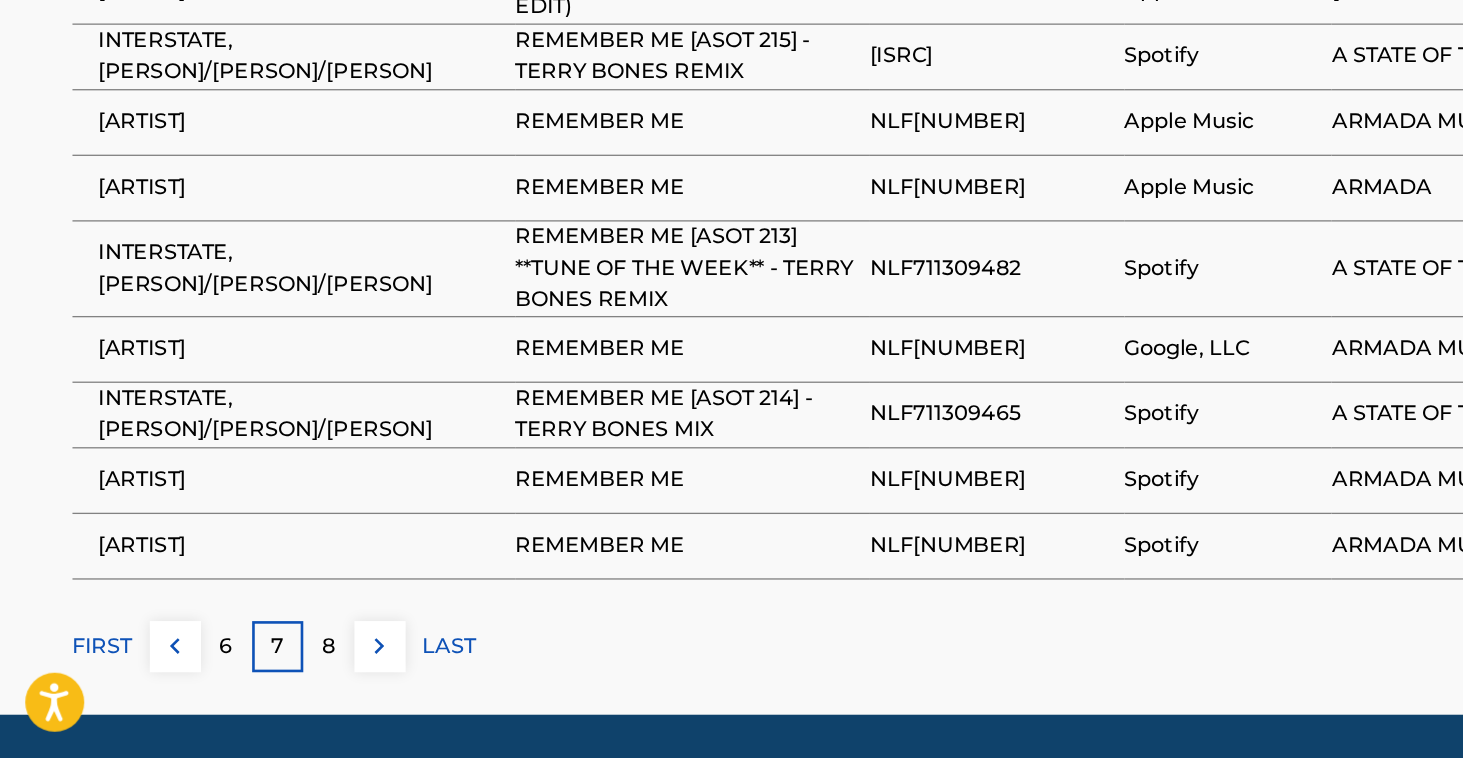 scroll, scrollTop: 1247, scrollLeft: 0, axis: vertical 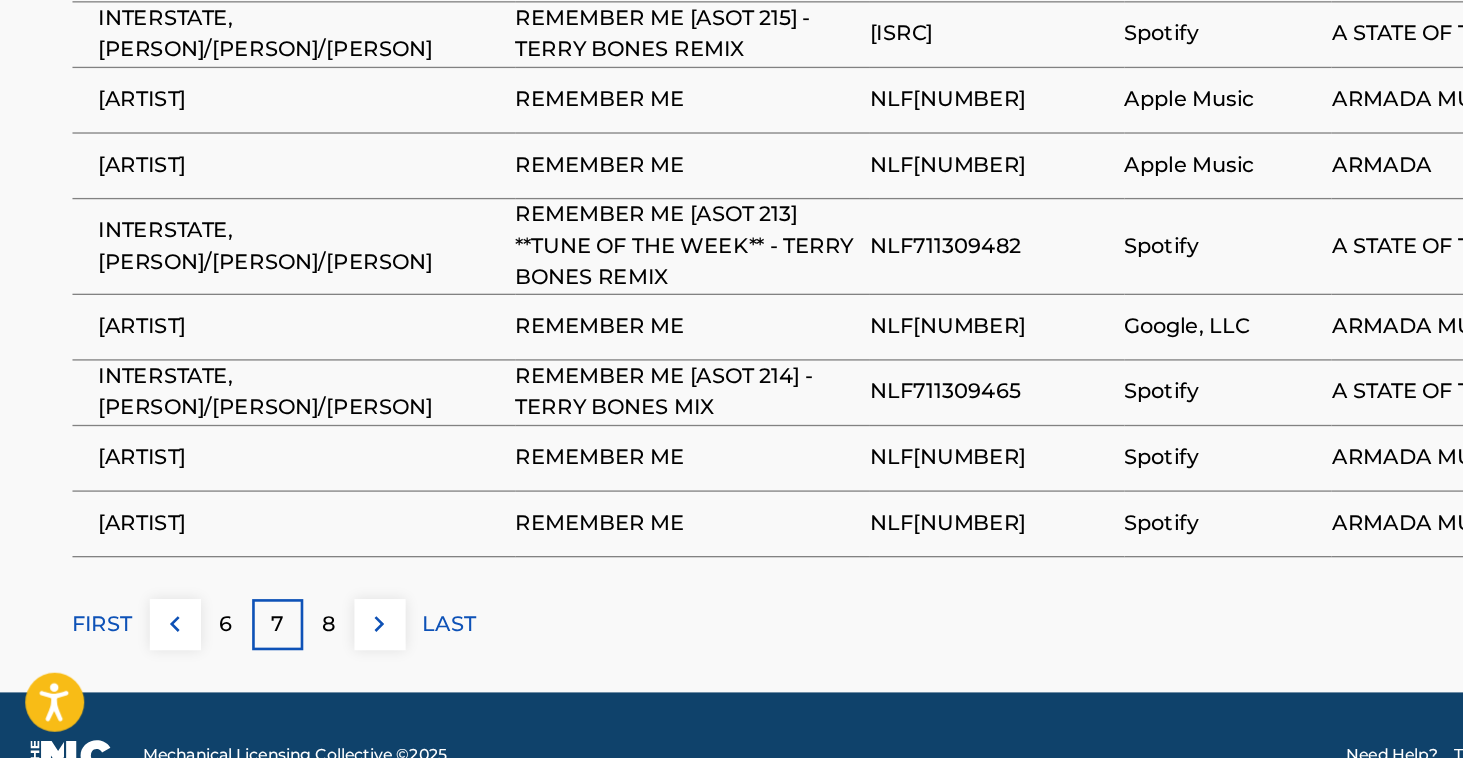 click on "8" at bounding box center [251, 656] 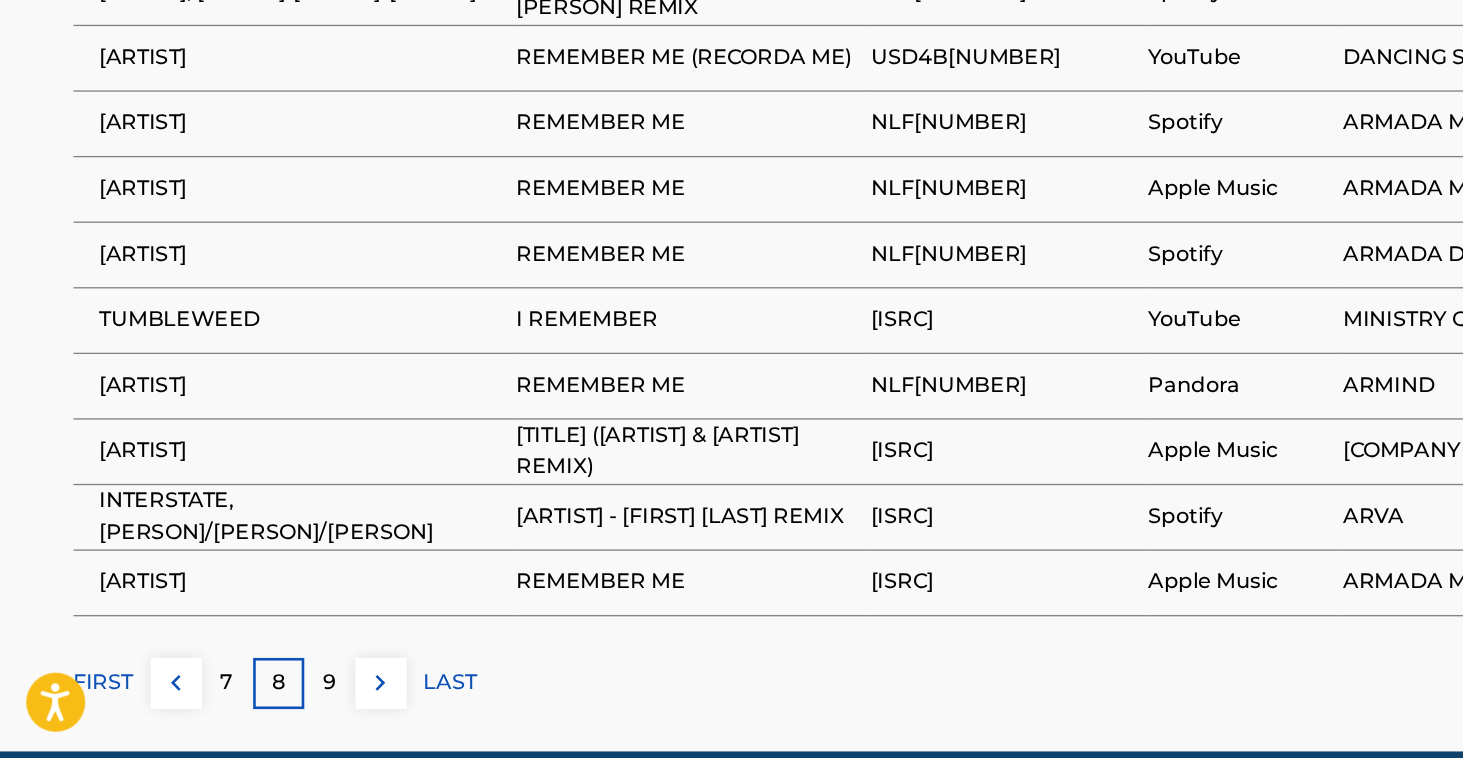 scroll, scrollTop: 1196, scrollLeft: 0, axis: vertical 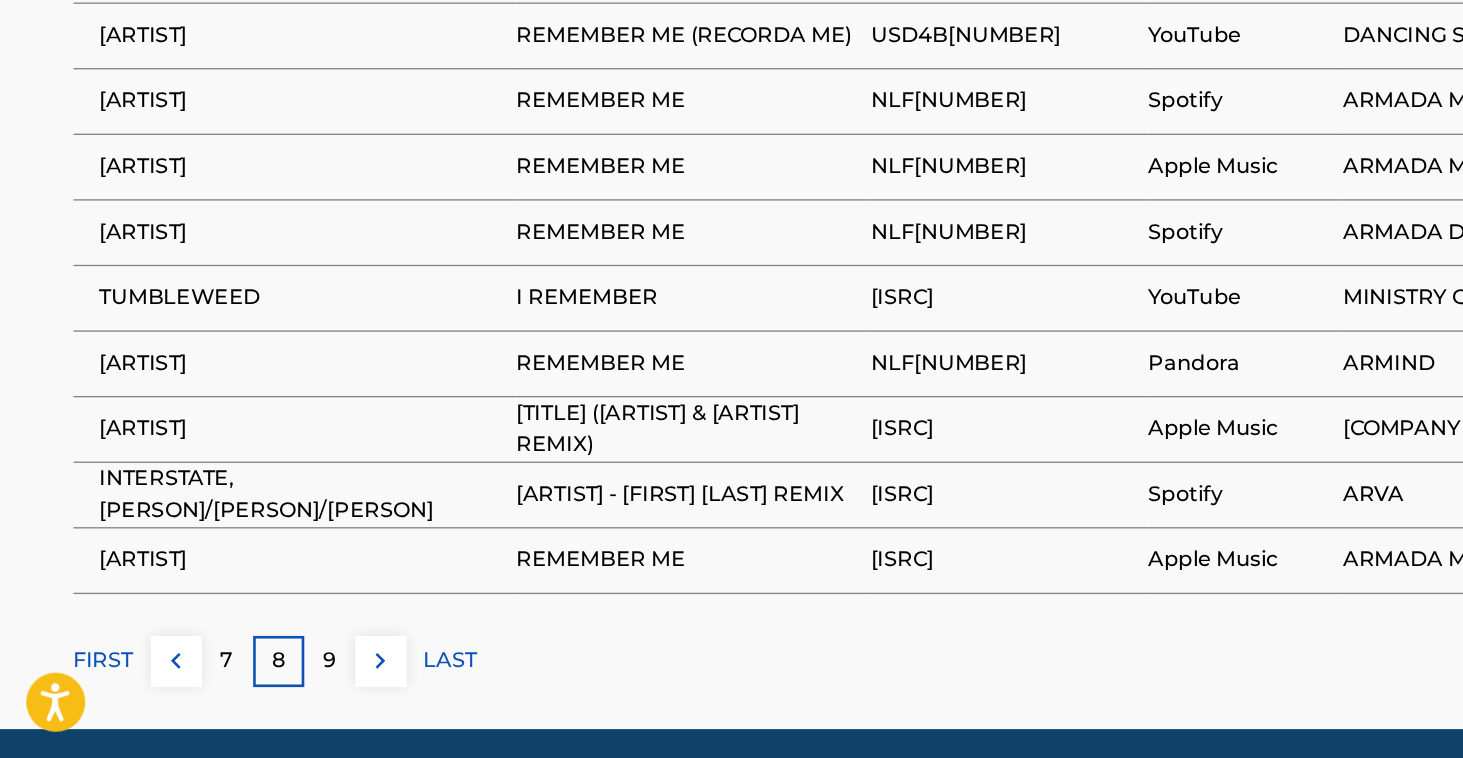 click on "9" at bounding box center (251, 684) 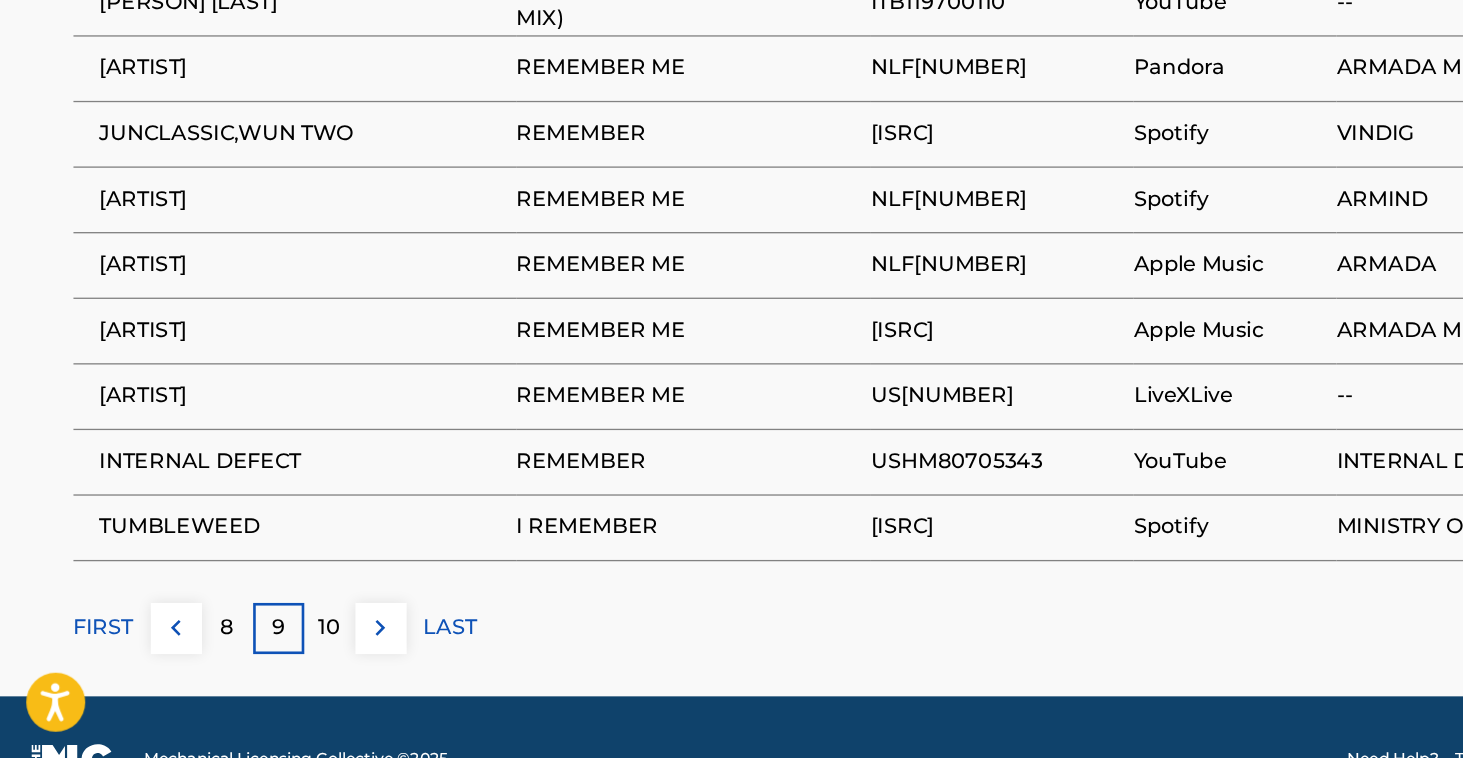 scroll, scrollTop: 1222, scrollLeft: 0, axis: vertical 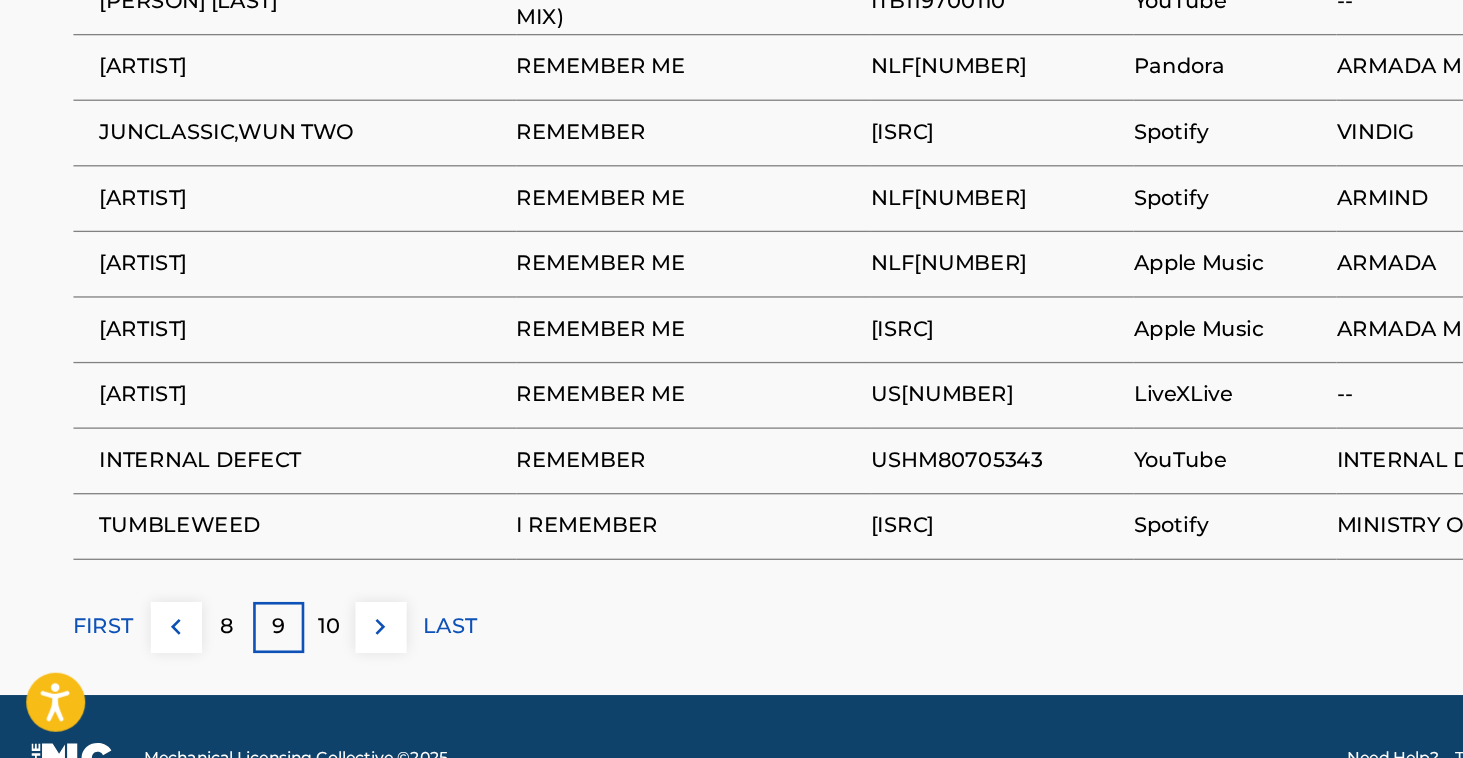 click on "10" at bounding box center (251, 658) 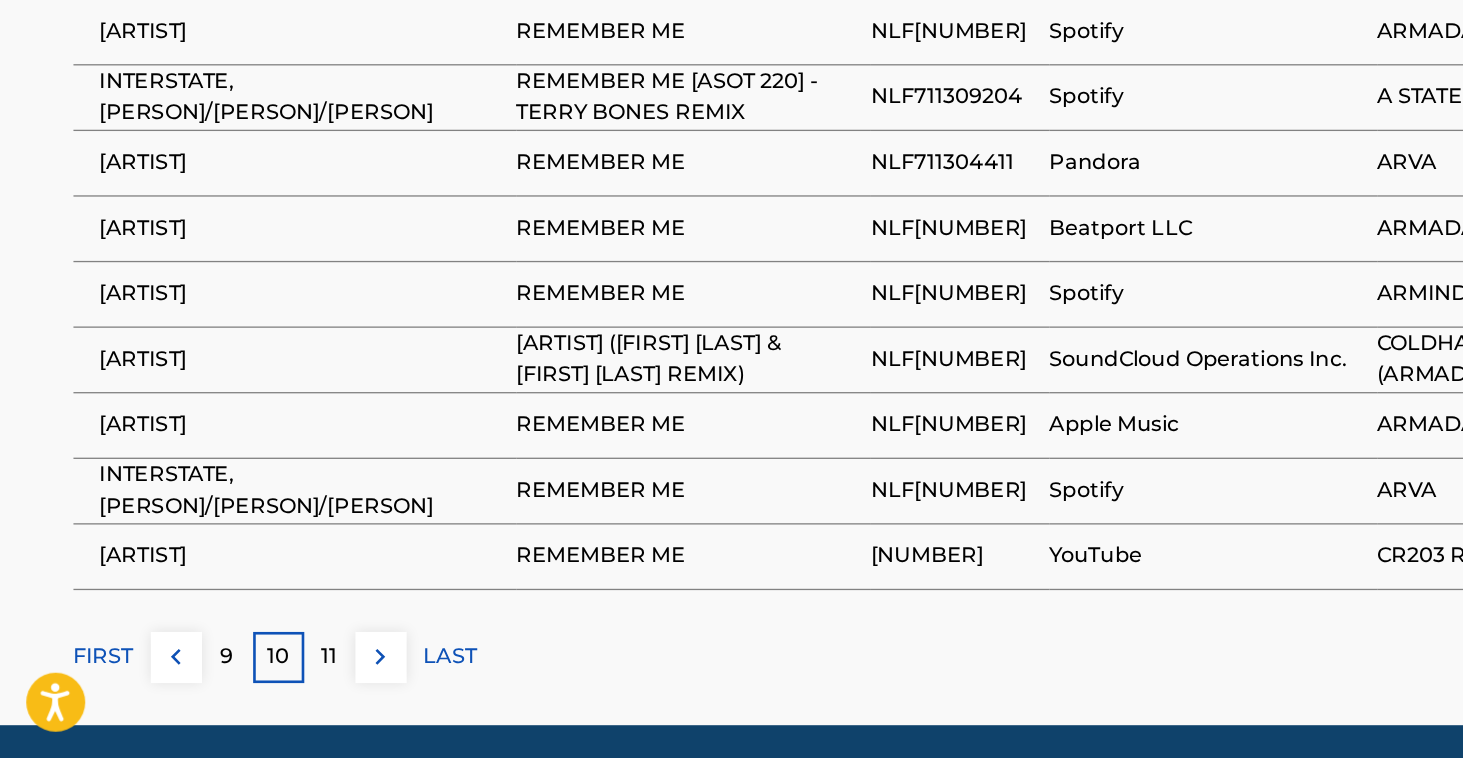 click on "11" at bounding box center [251, 681] 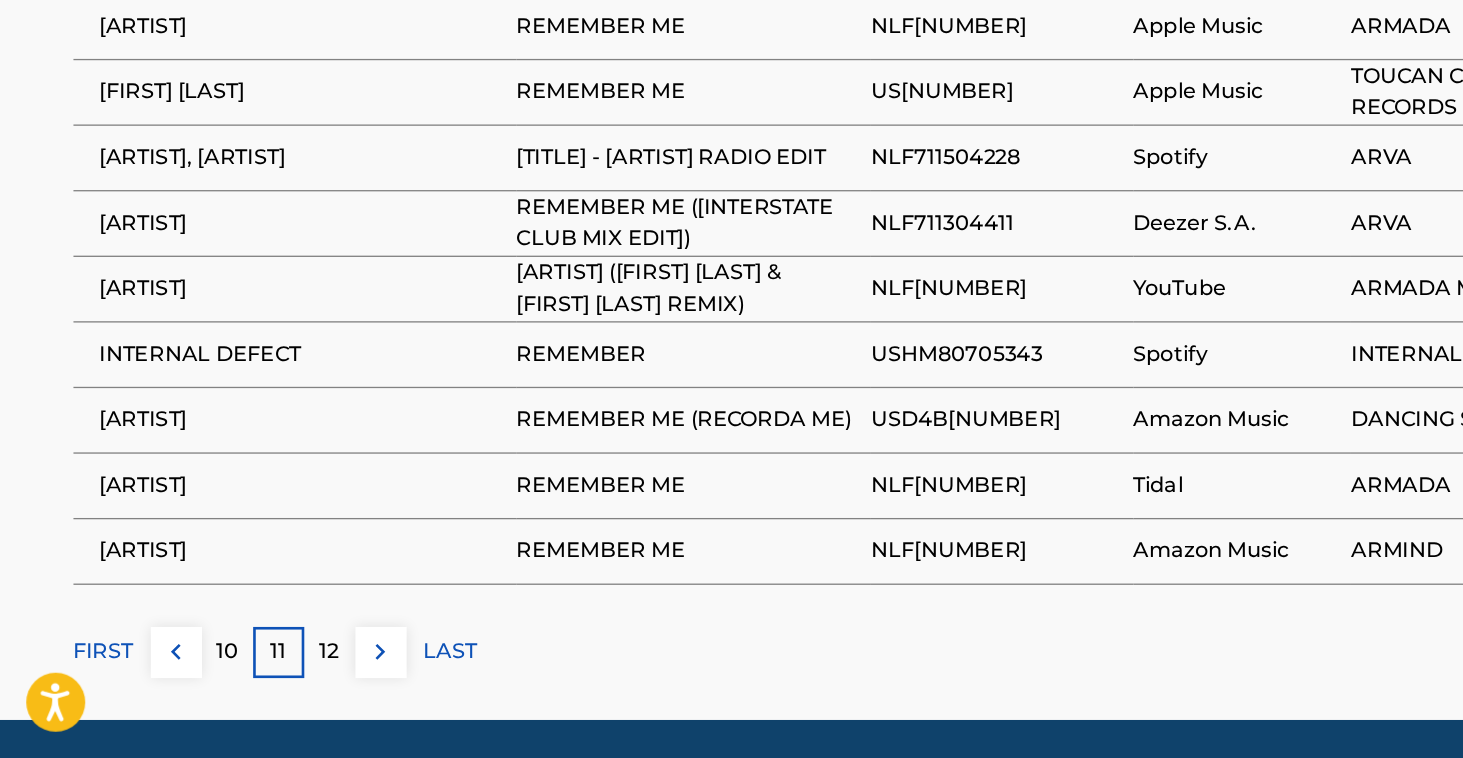 scroll, scrollTop: 1218, scrollLeft: 0, axis: vertical 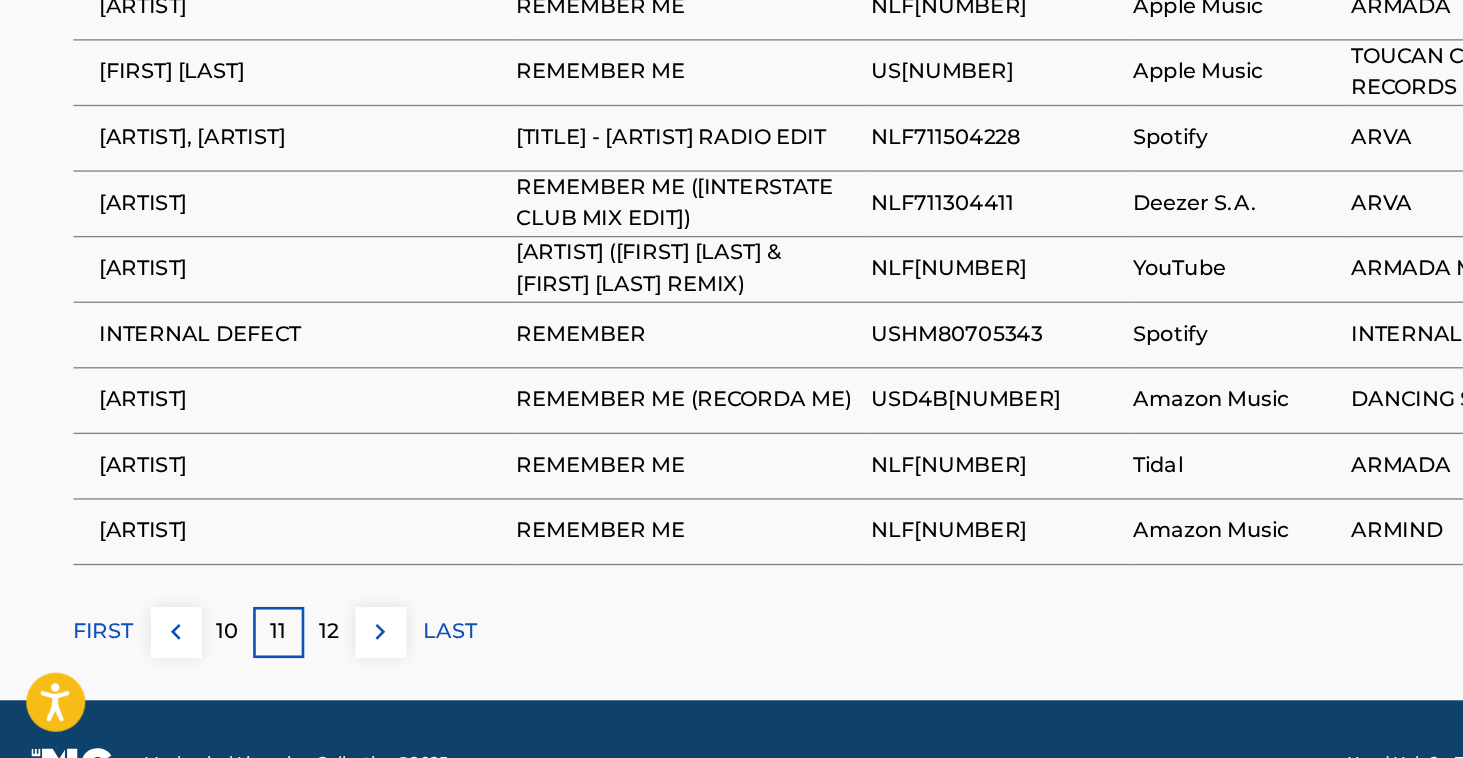 click on "12" at bounding box center [251, 662] 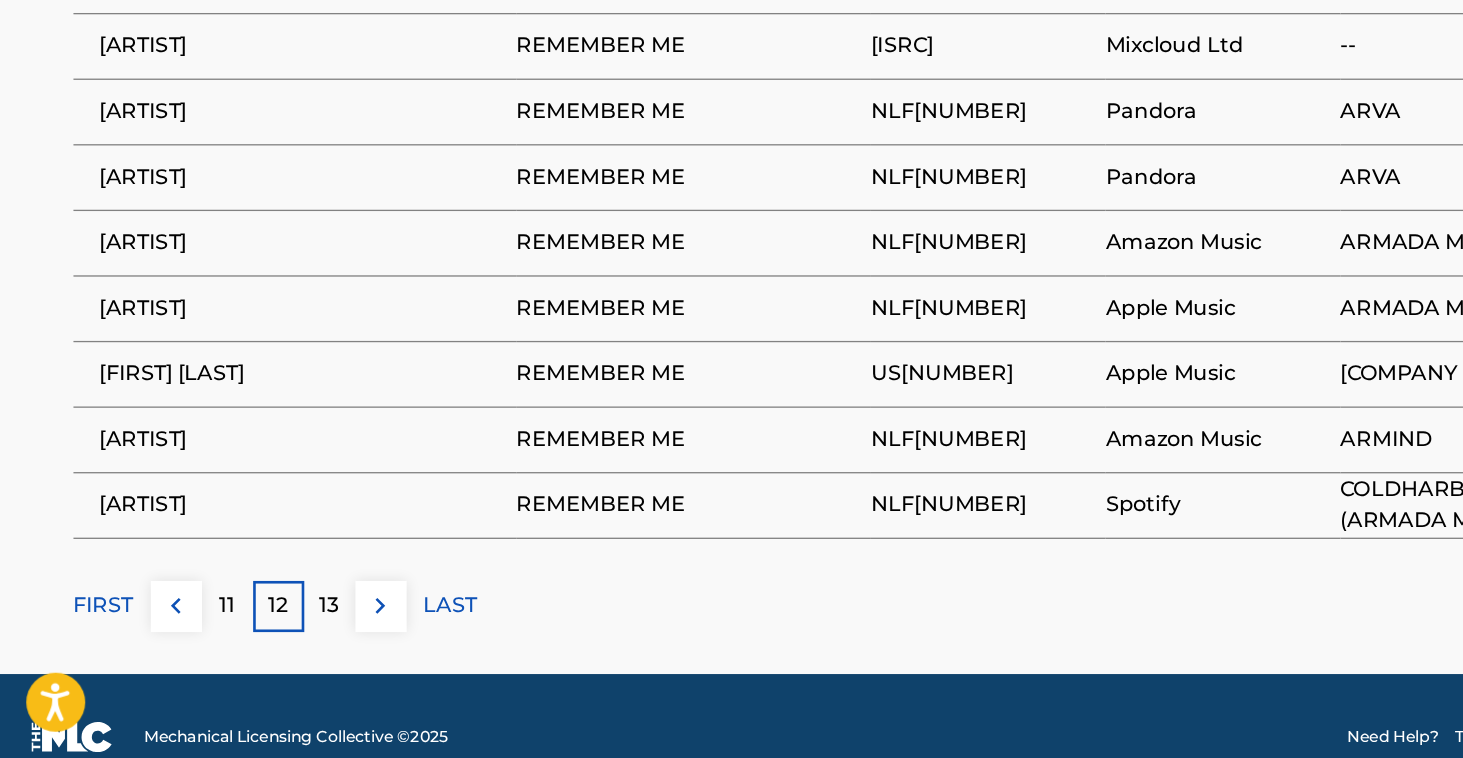 click on "13" at bounding box center (251, 642) 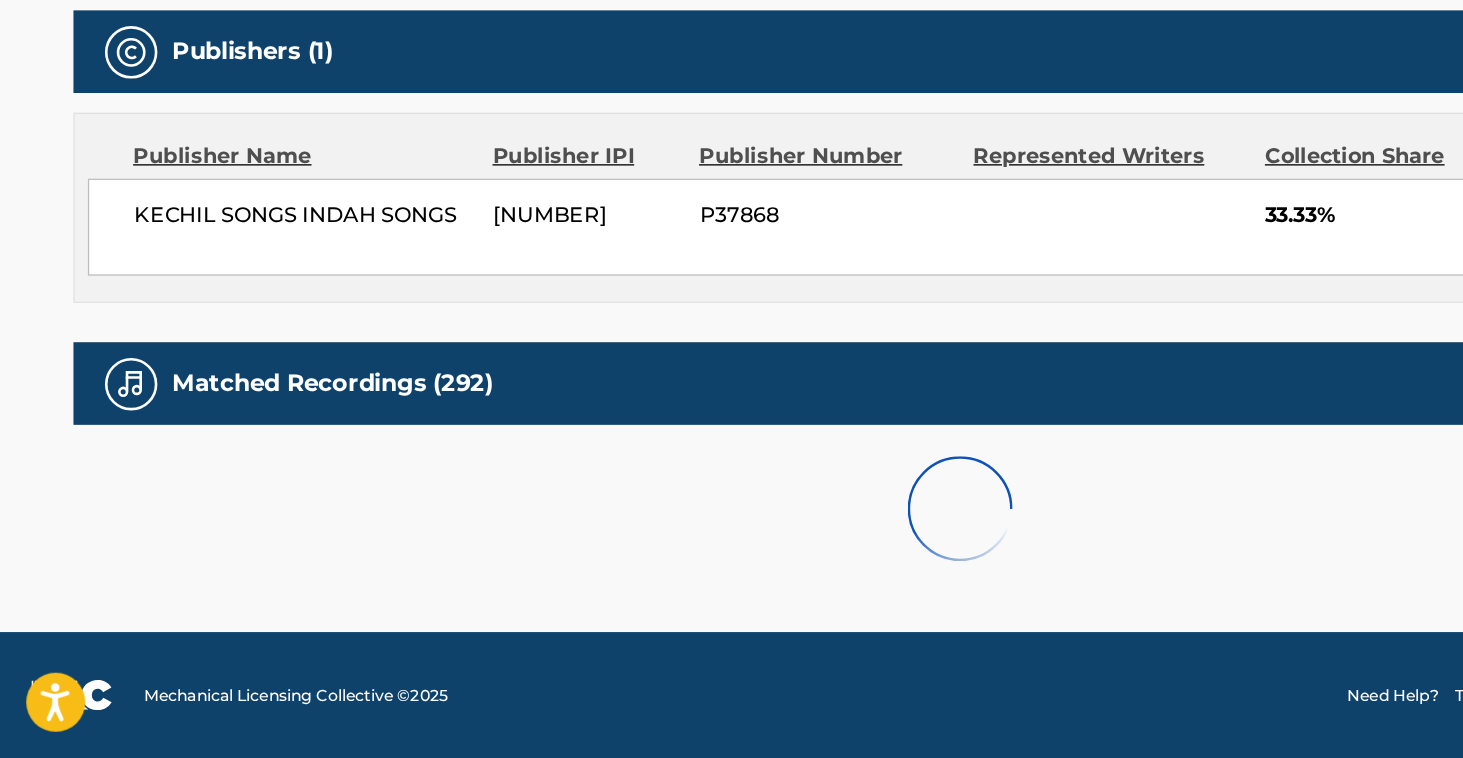 scroll, scrollTop: 744, scrollLeft: 0, axis: vertical 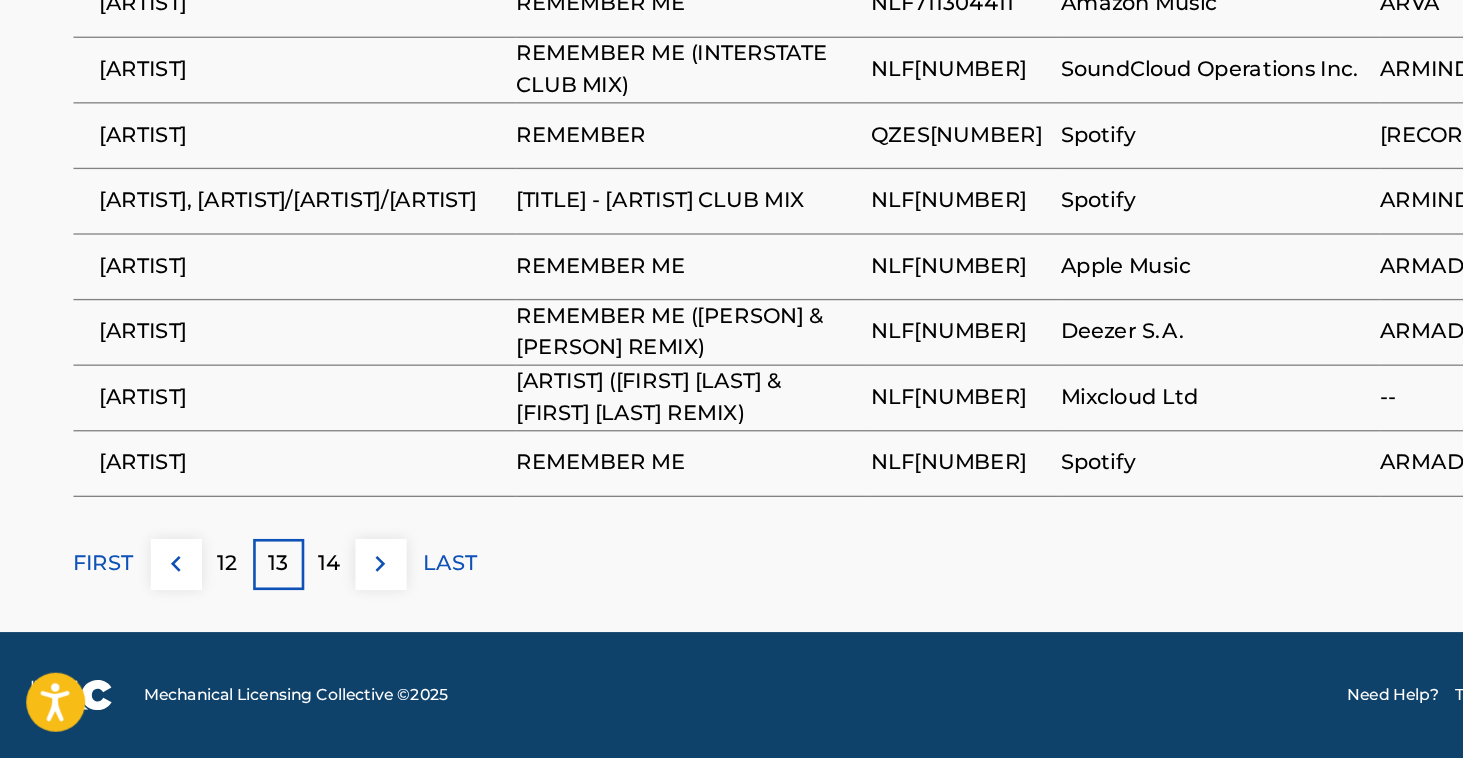 click on "14" at bounding box center [251, 610] 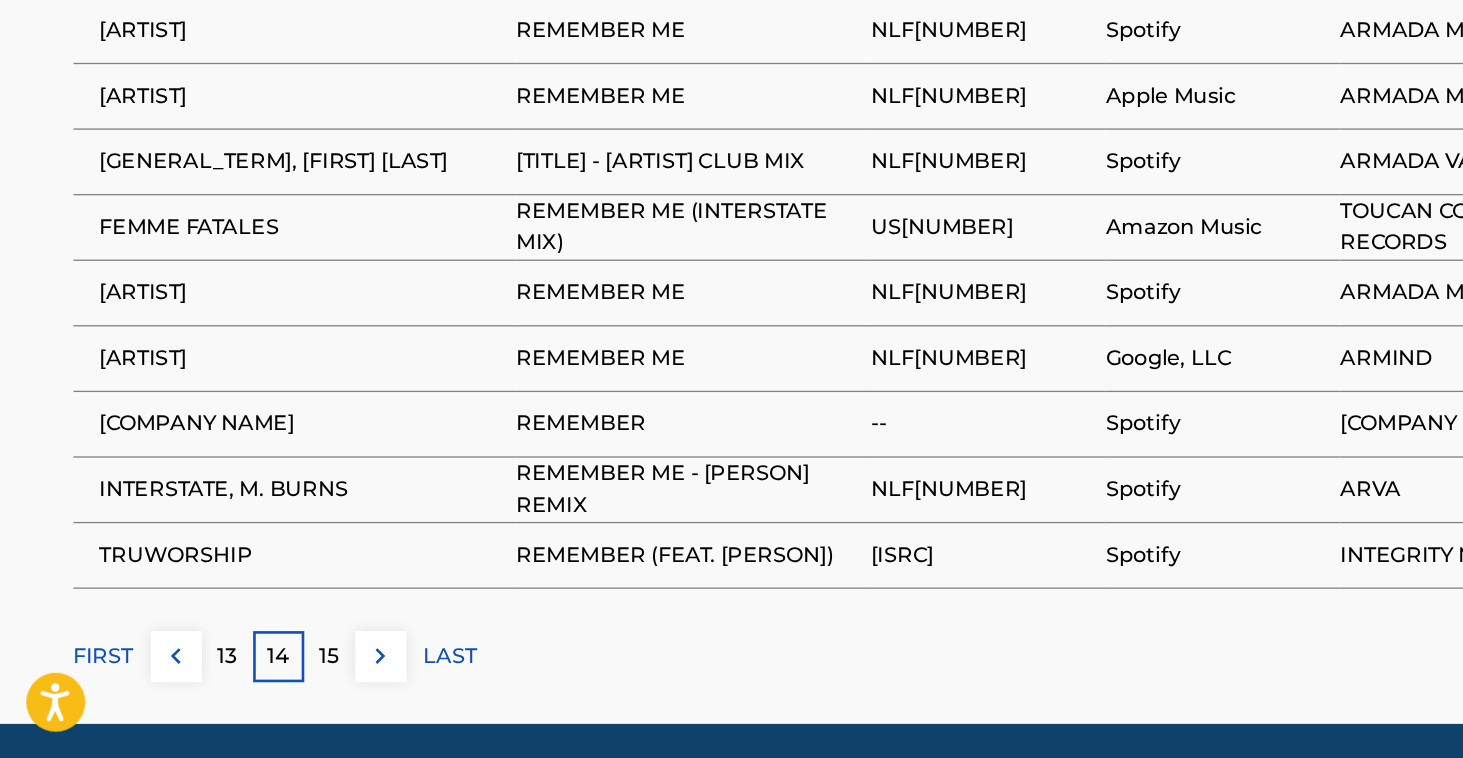 scroll, scrollTop: 1225, scrollLeft: 0, axis: vertical 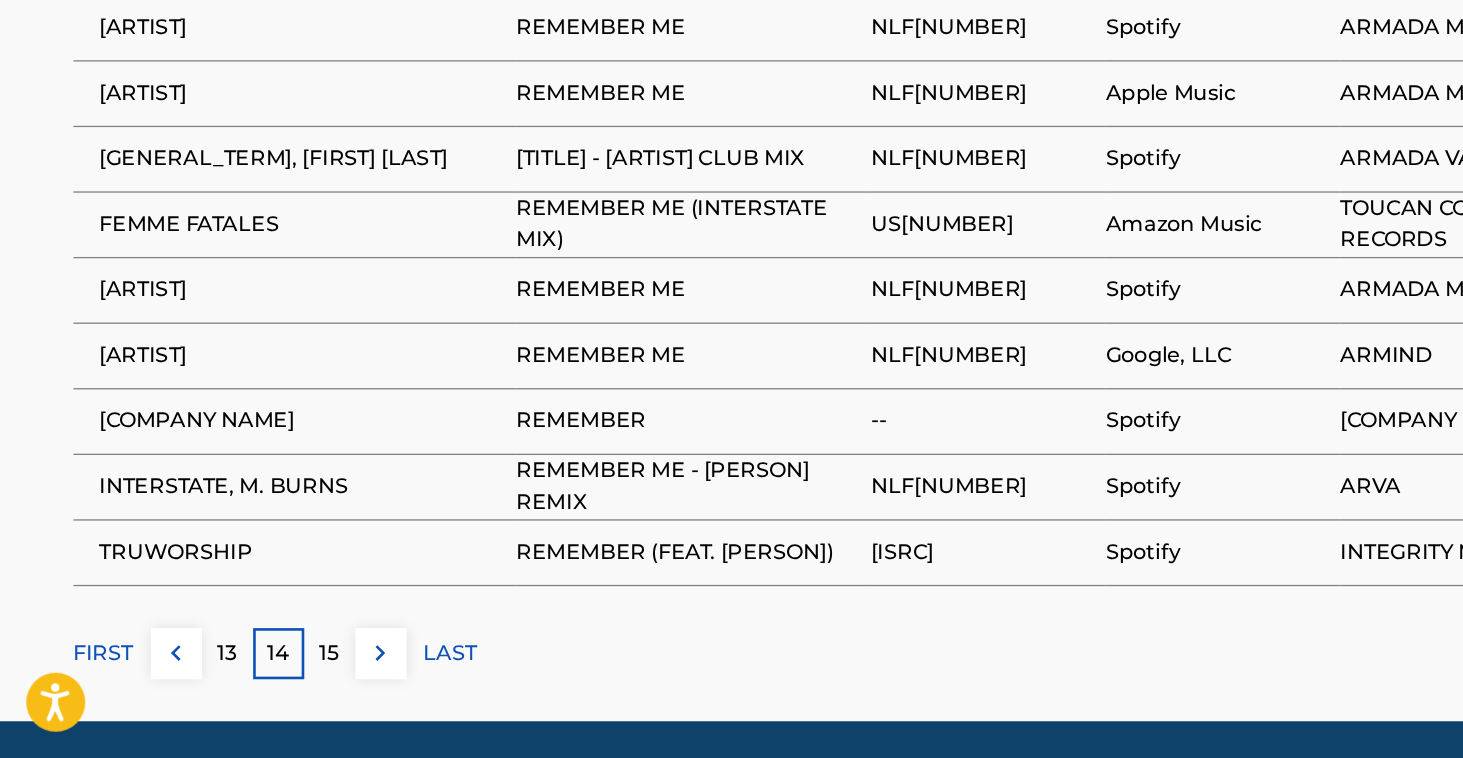 click on "15" at bounding box center (251, 678) 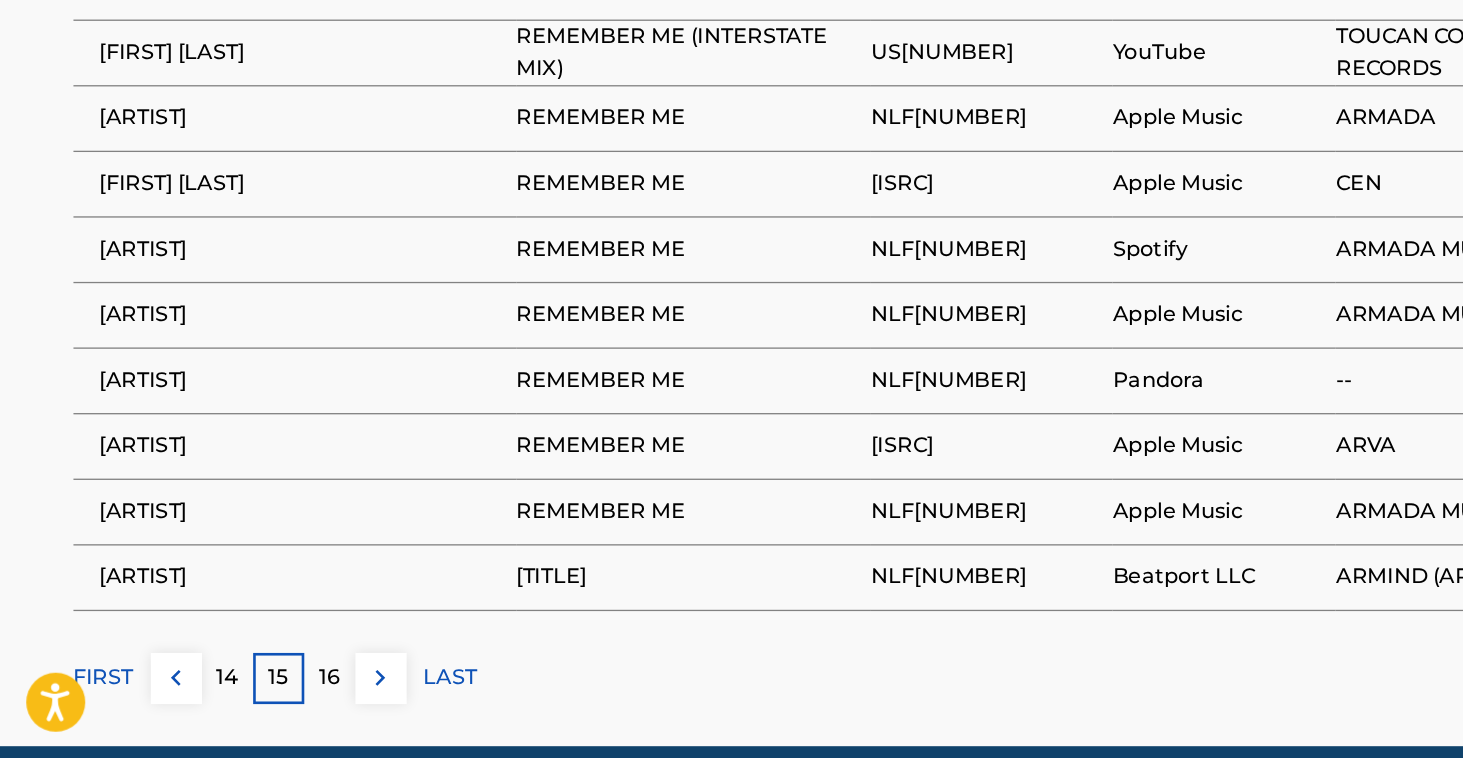 scroll, scrollTop: 1187, scrollLeft: 0, axis: vertical 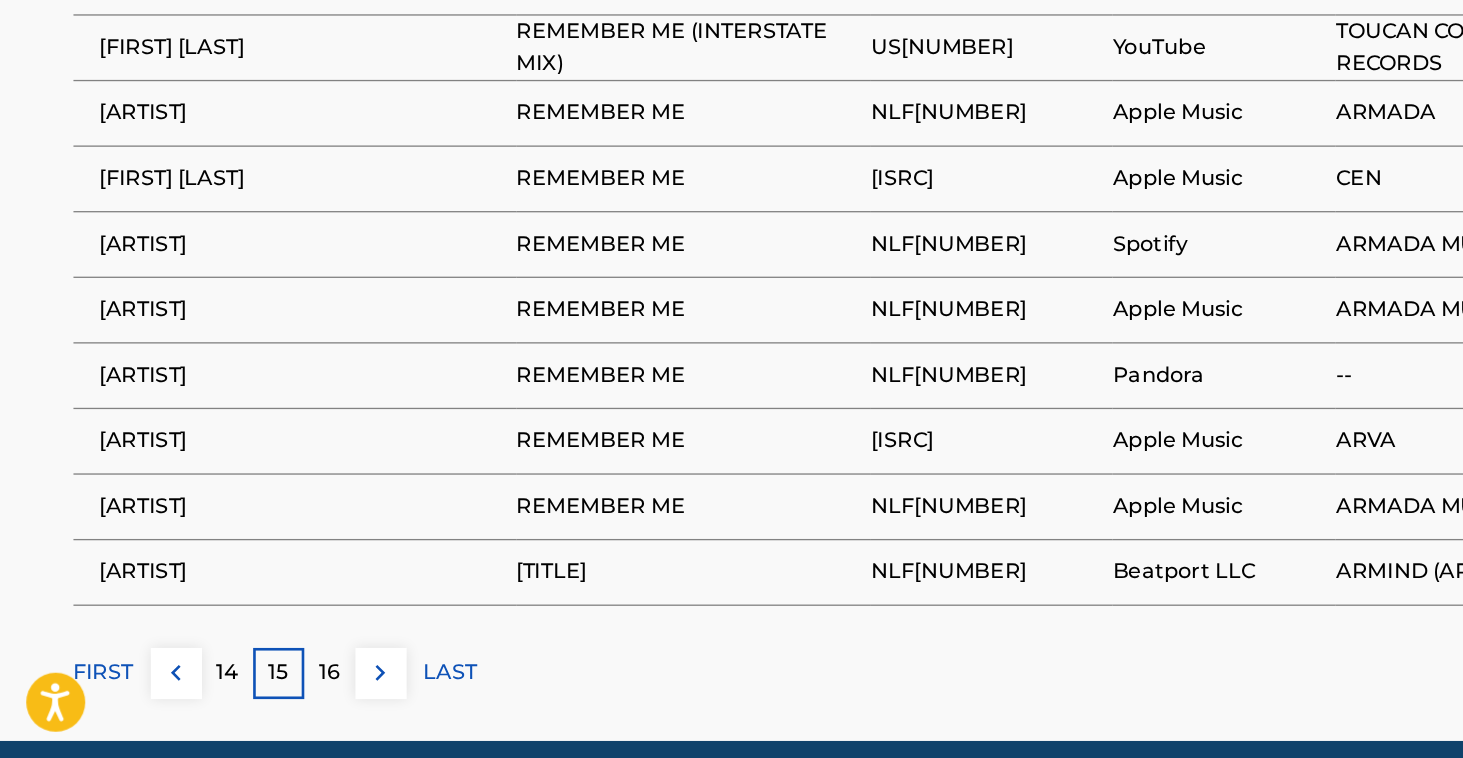 click on "16" at bounding box center [251, 693] 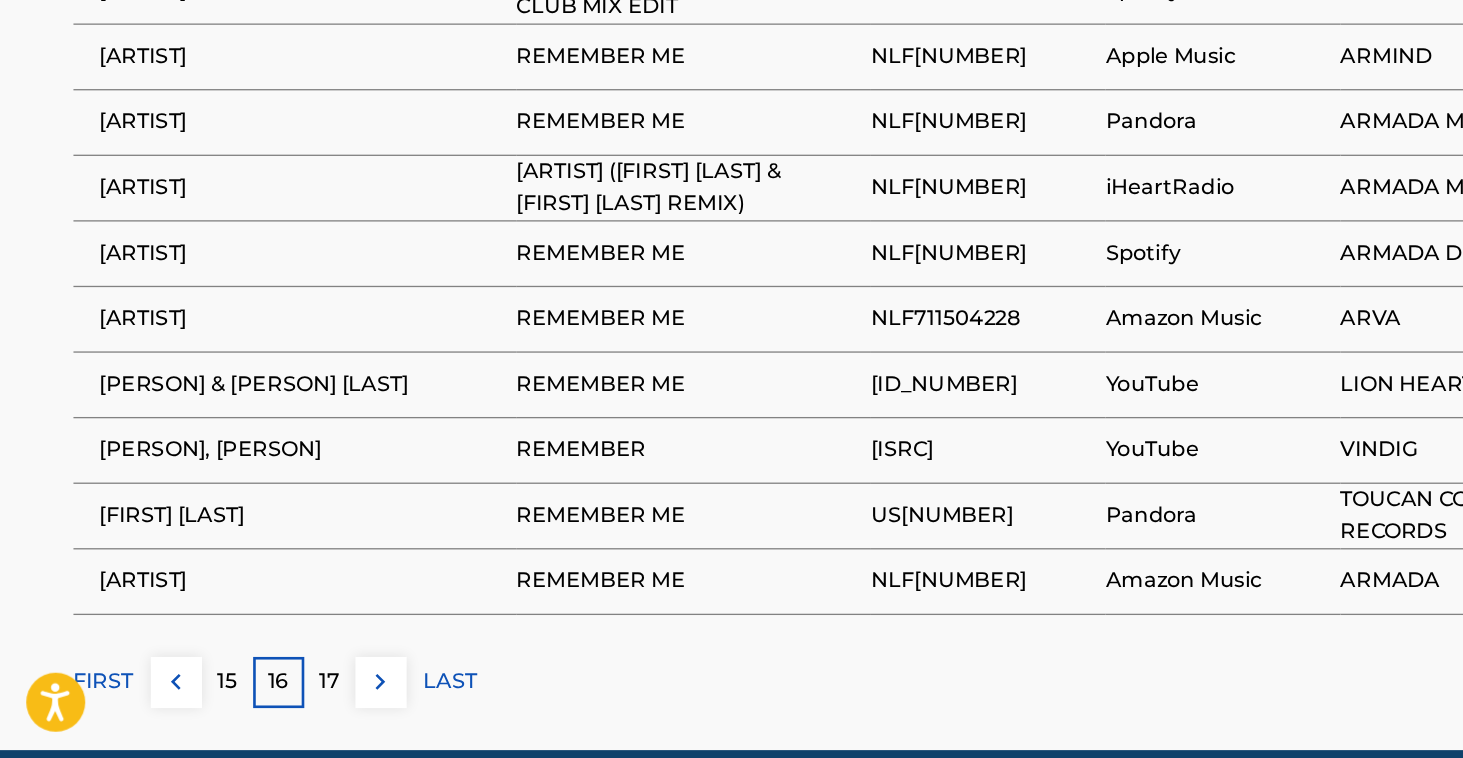 scroll, scrollTop: 1181, scrollLeft: 0, axis: vertical 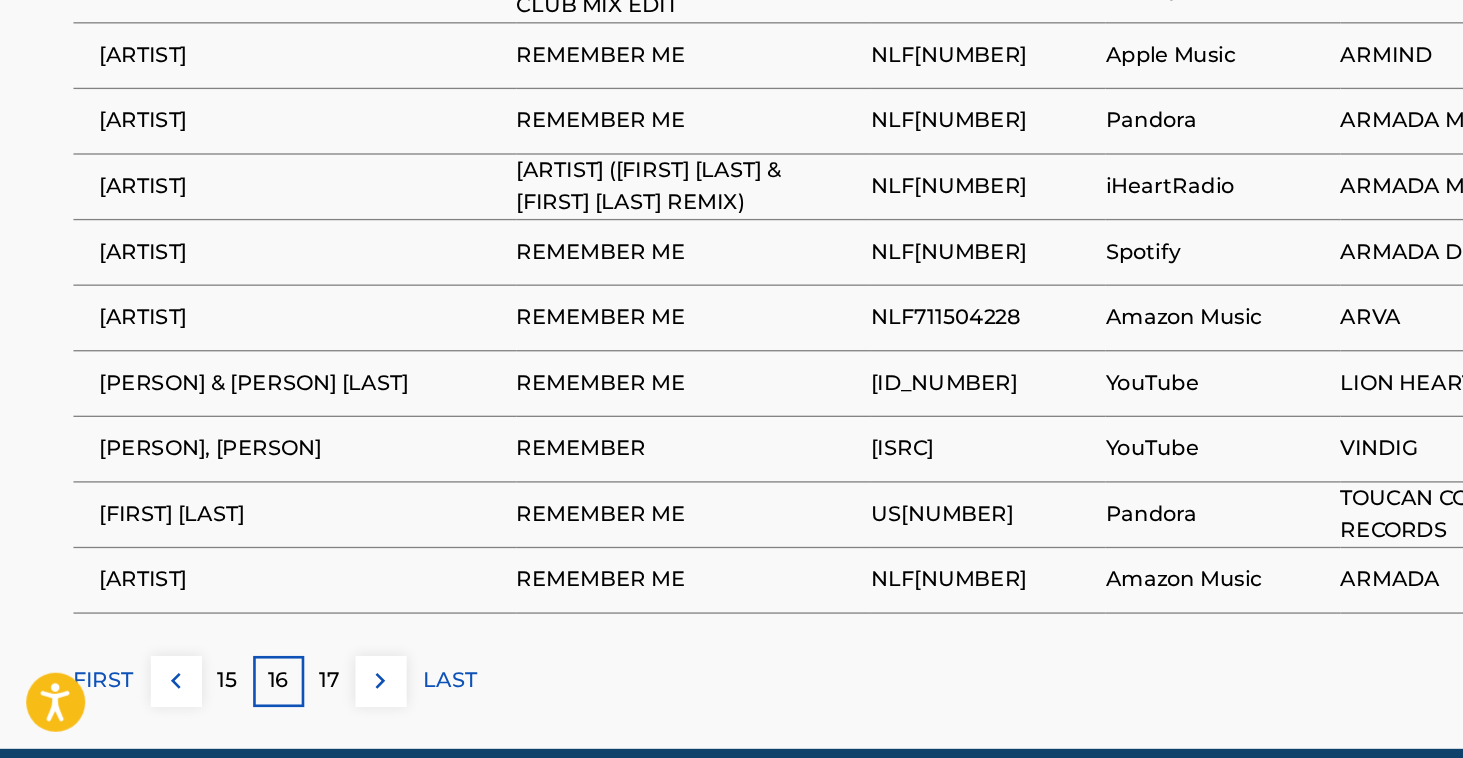 click on "17" at bounding box center [251, 699] 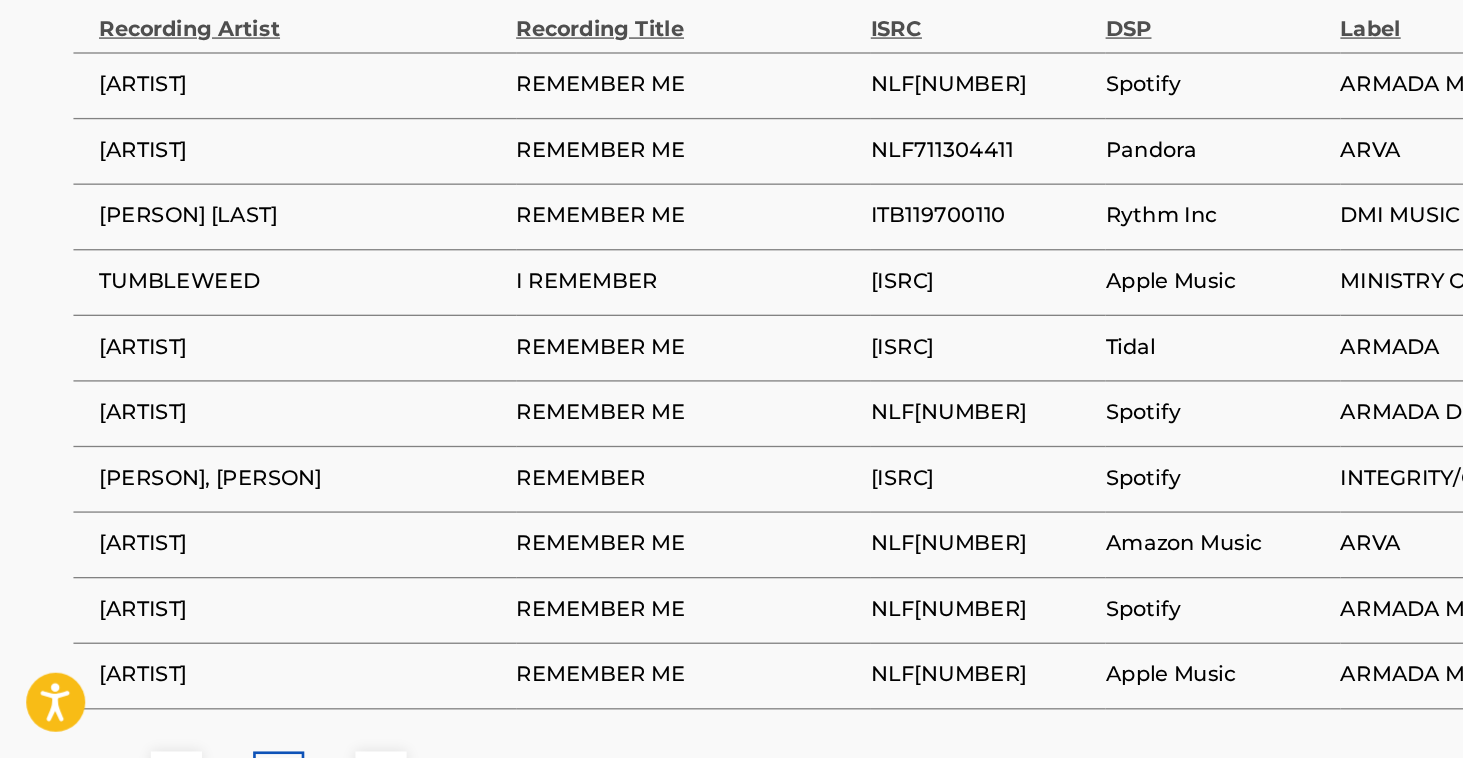 scroll, scrollTop: 1141, scrollLeft: 0, axis: vertical 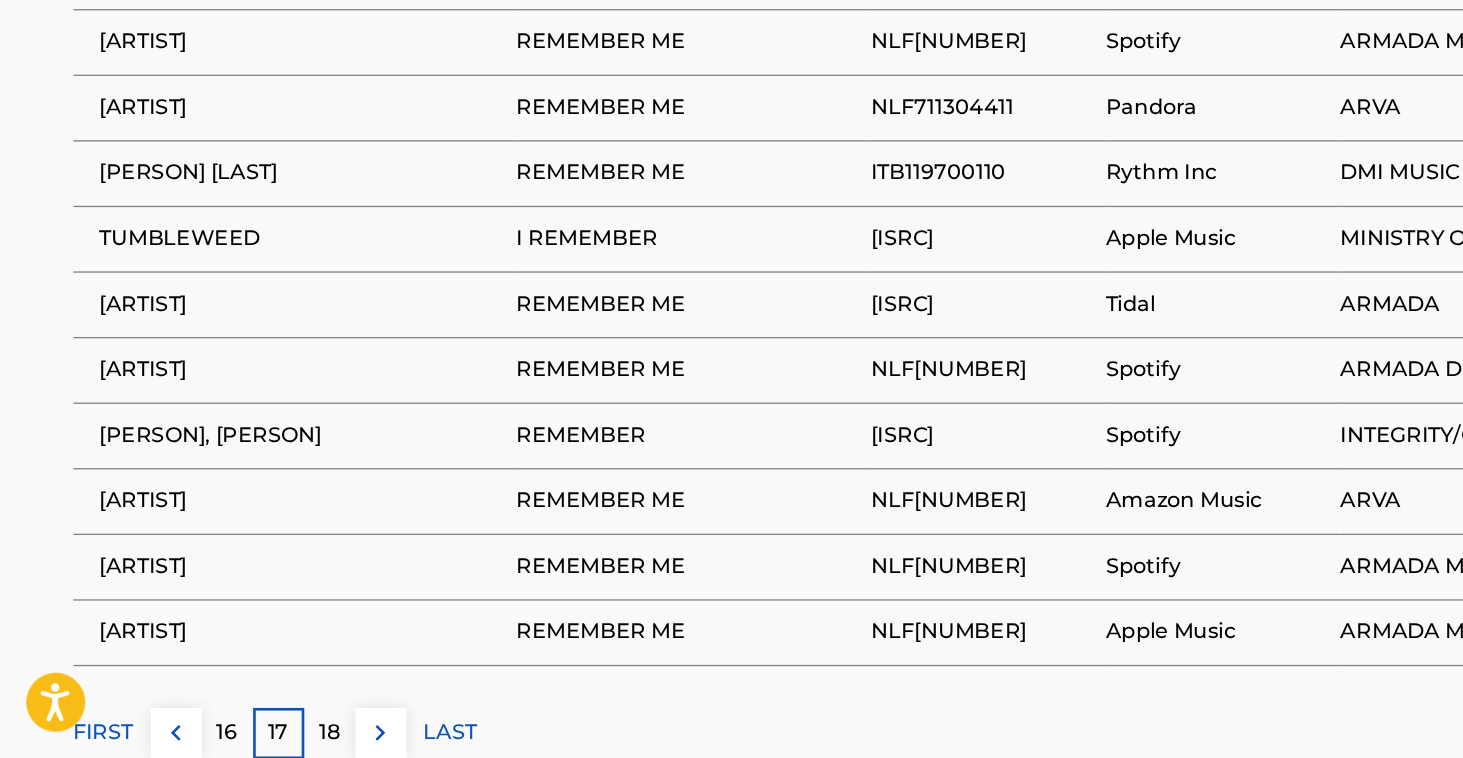 click on "18" at bounding box center [251, 739] 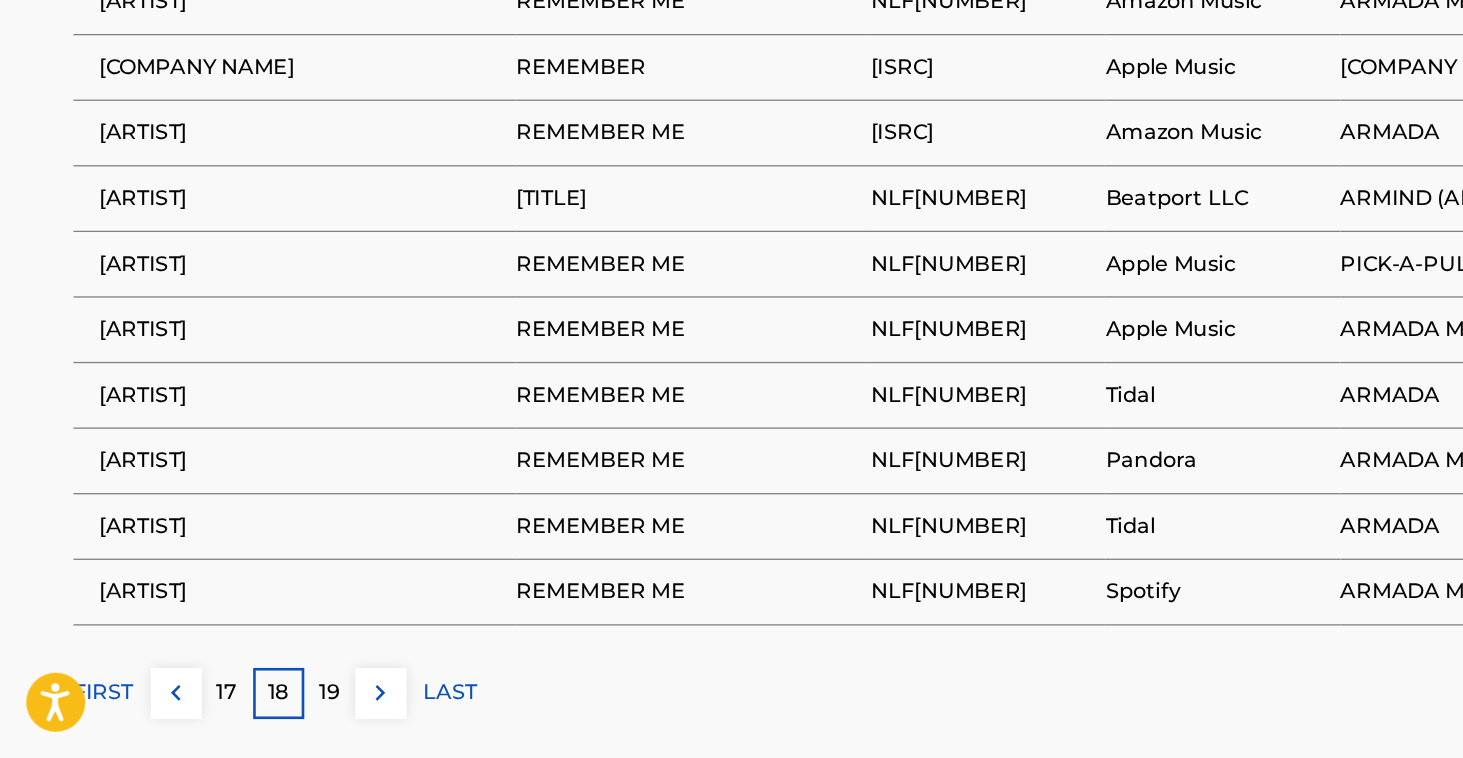 click on "19" at bounding box center [251, 708] 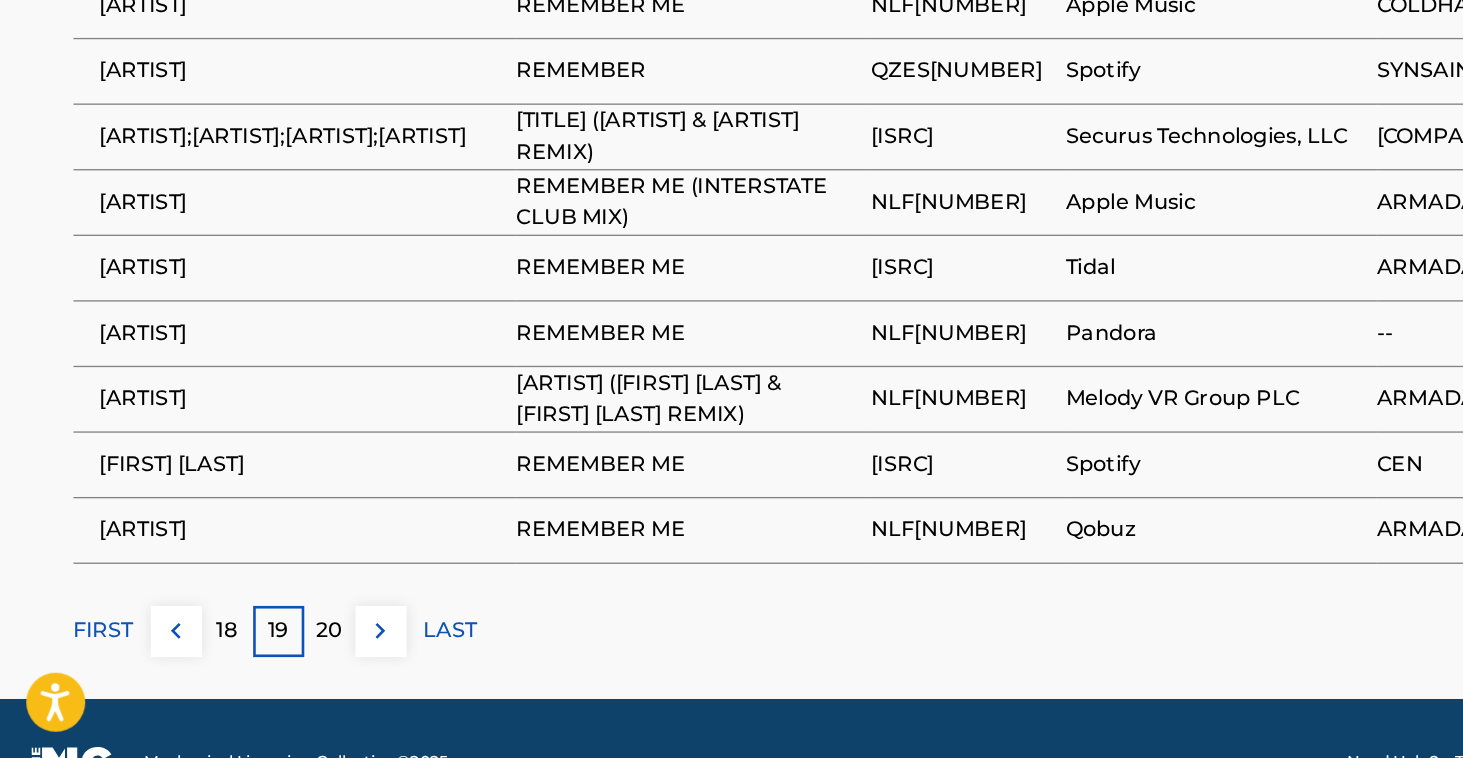scroll, scrollTop: 1222, scrollLeft: 0, axis: vertical 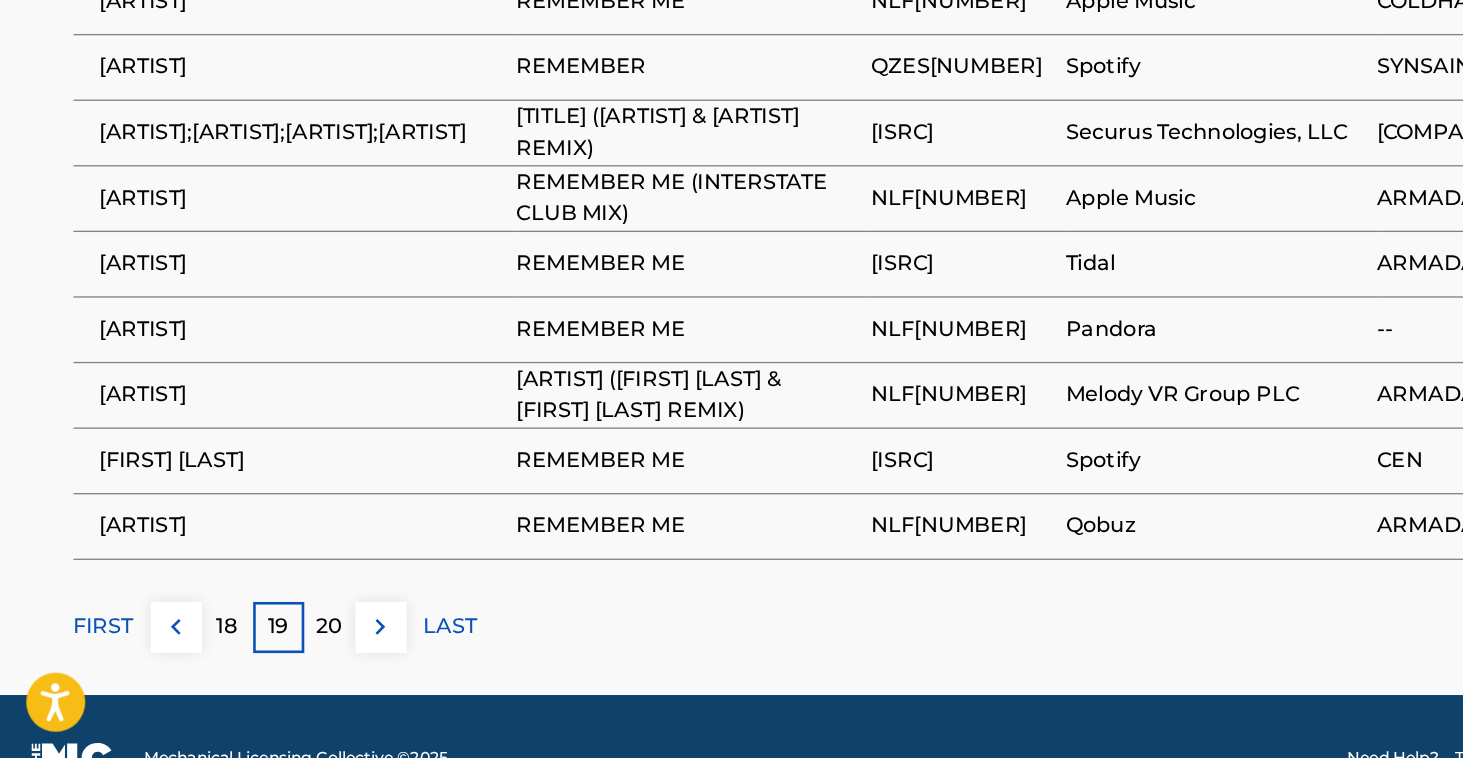 click on "20" at bounding box center (251, 658) 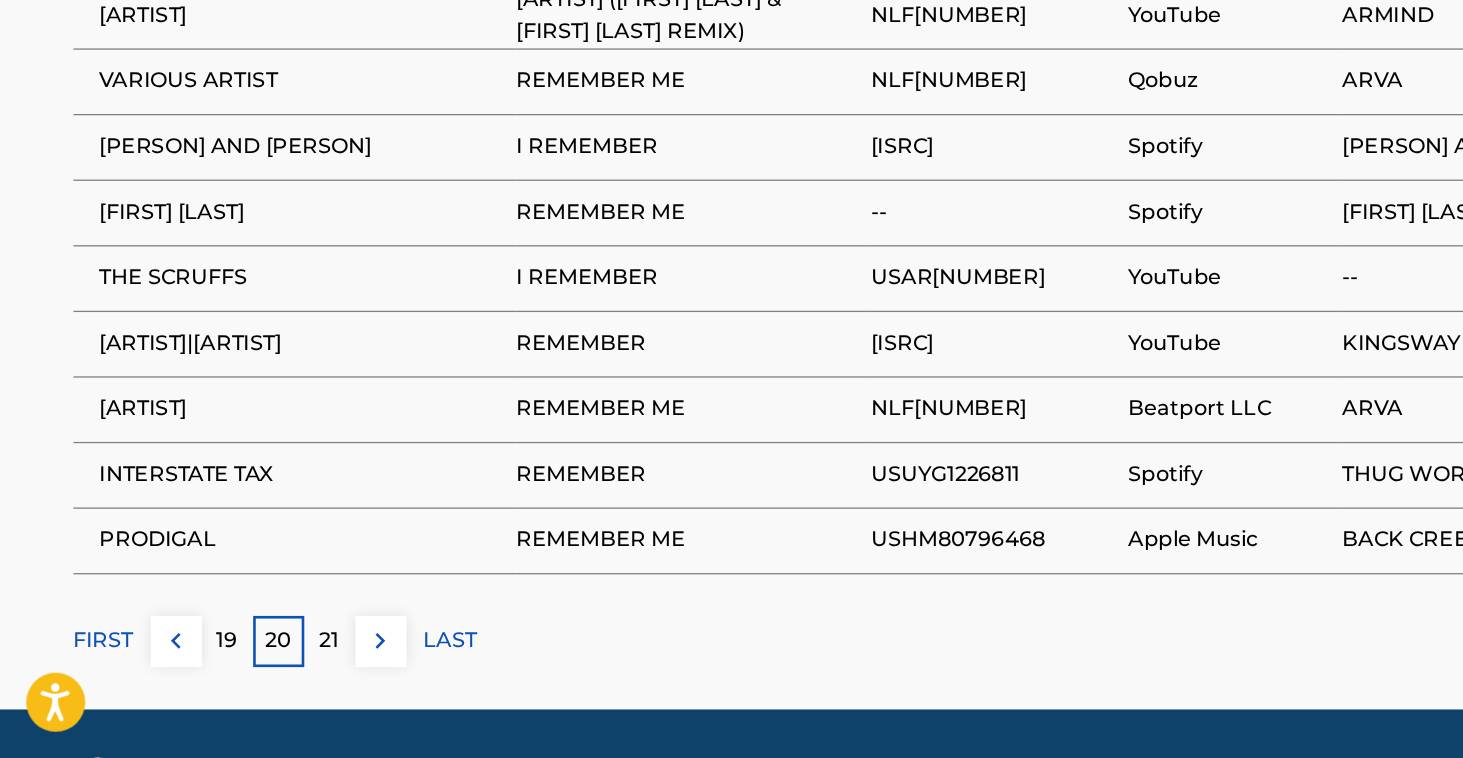click on "21" at bounding box center (251, 669) 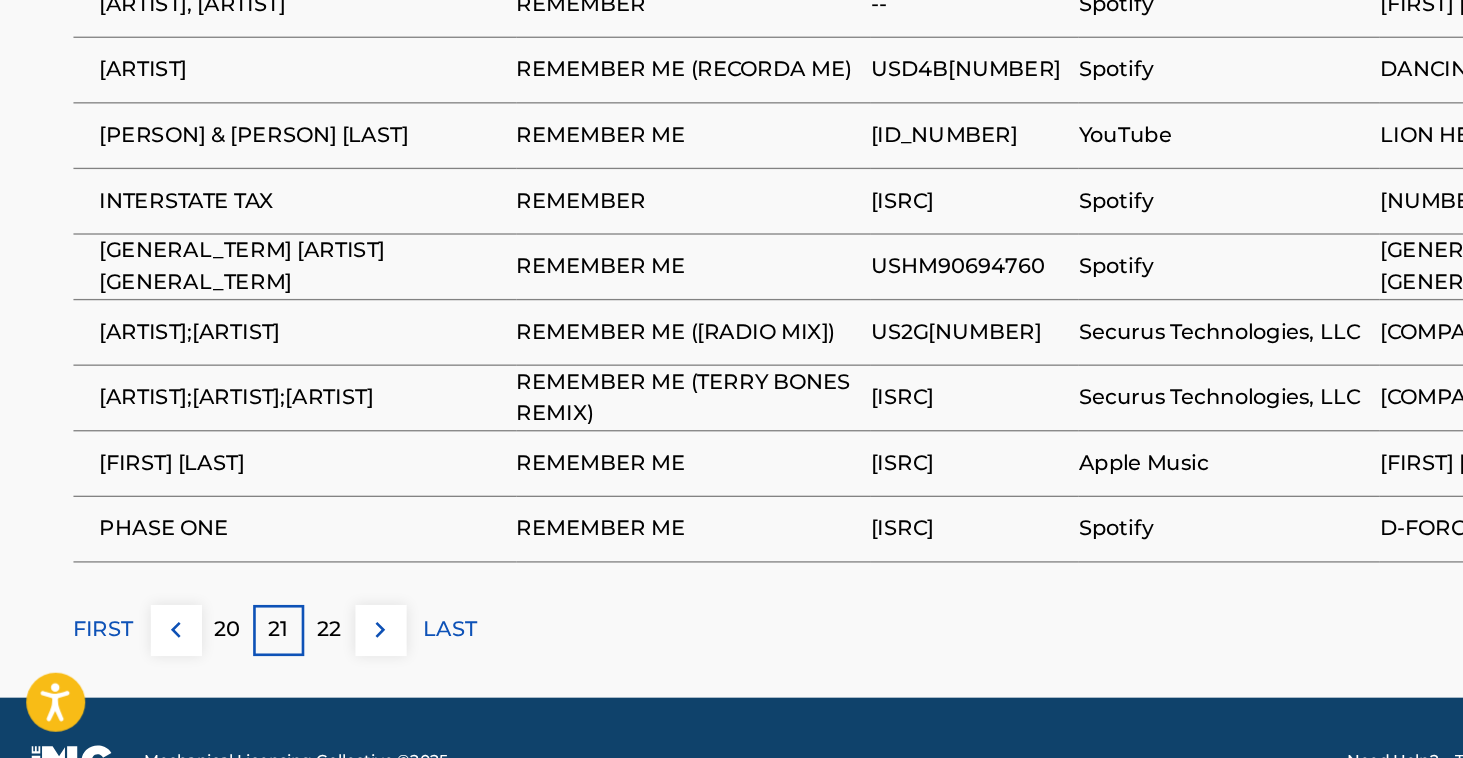 scroll, scrollTop: 1225, scrollLeft: 0, axis: vertical 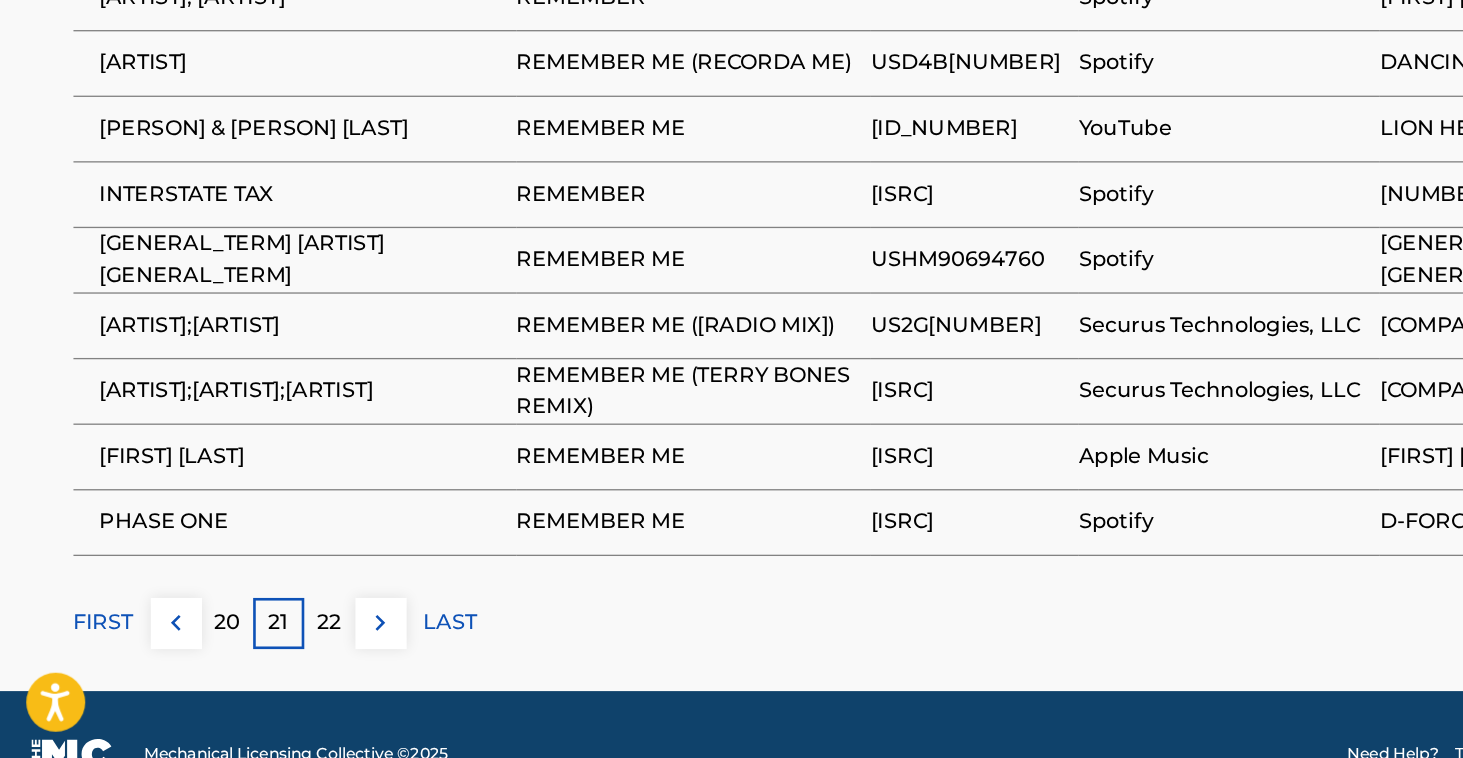 click on "22" at bounding box center (251, 655) 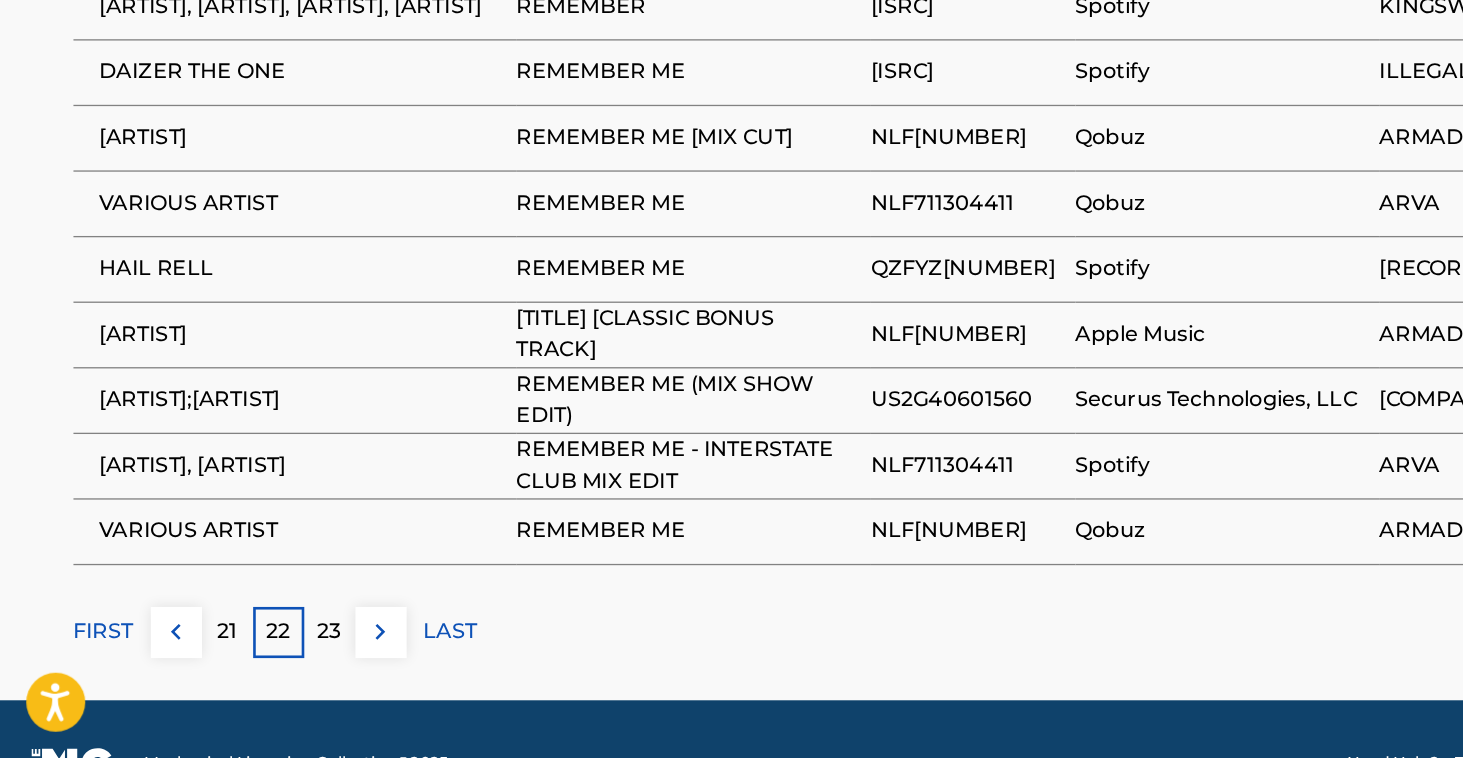 scroll, scrollTop: 1234, scrollLeft: 0, axis: vertical 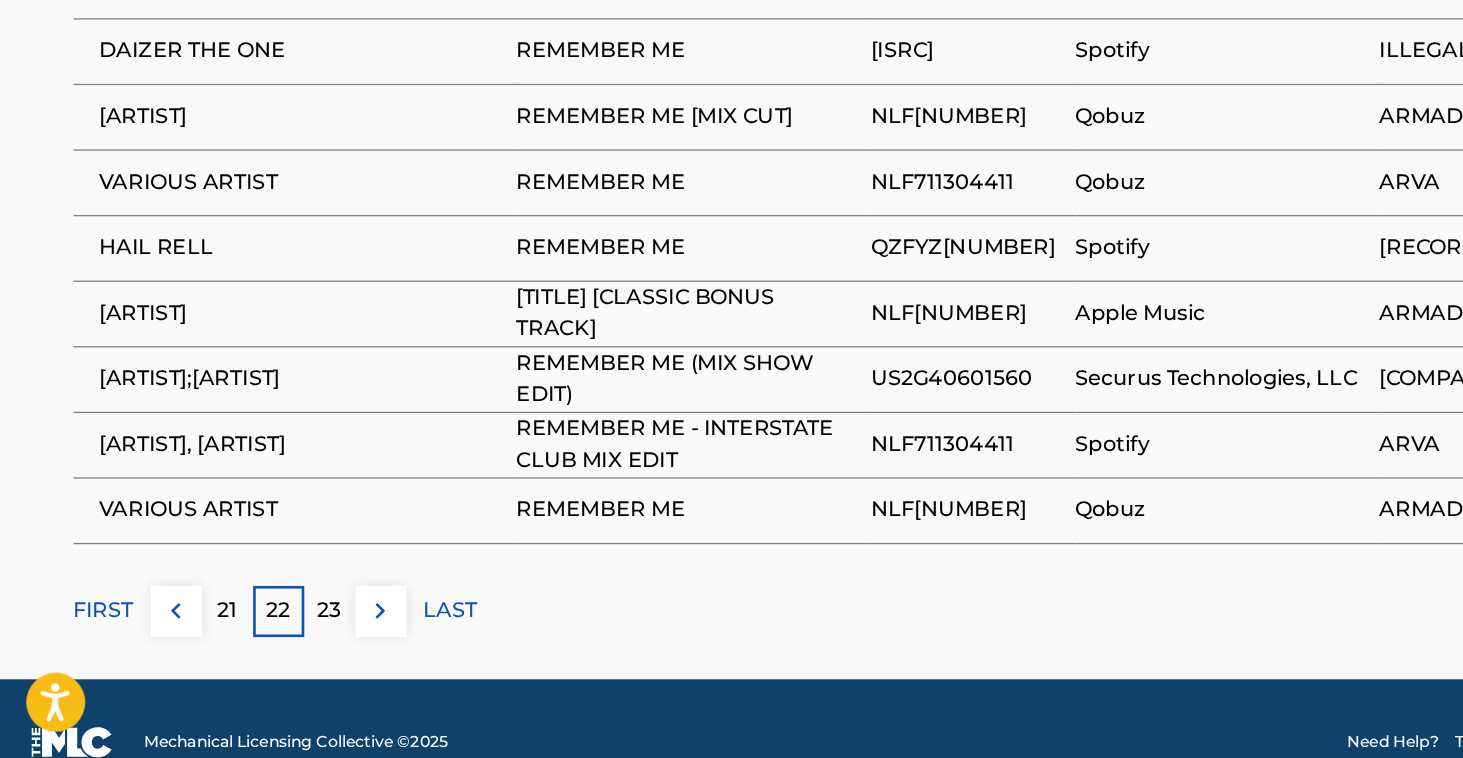 click on "23" at bounding box center (251, 646) 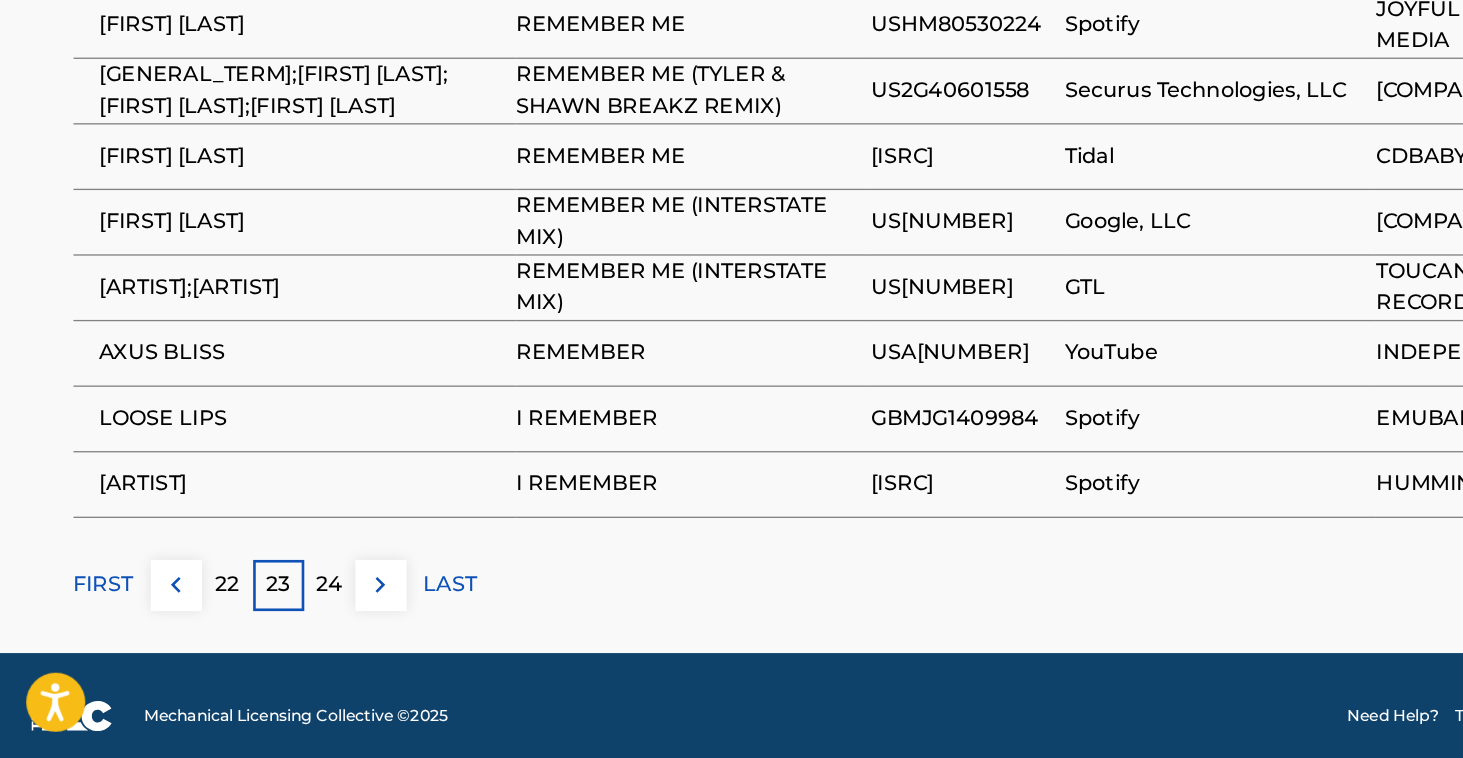 click on "24" at bounding box center [251, 626] 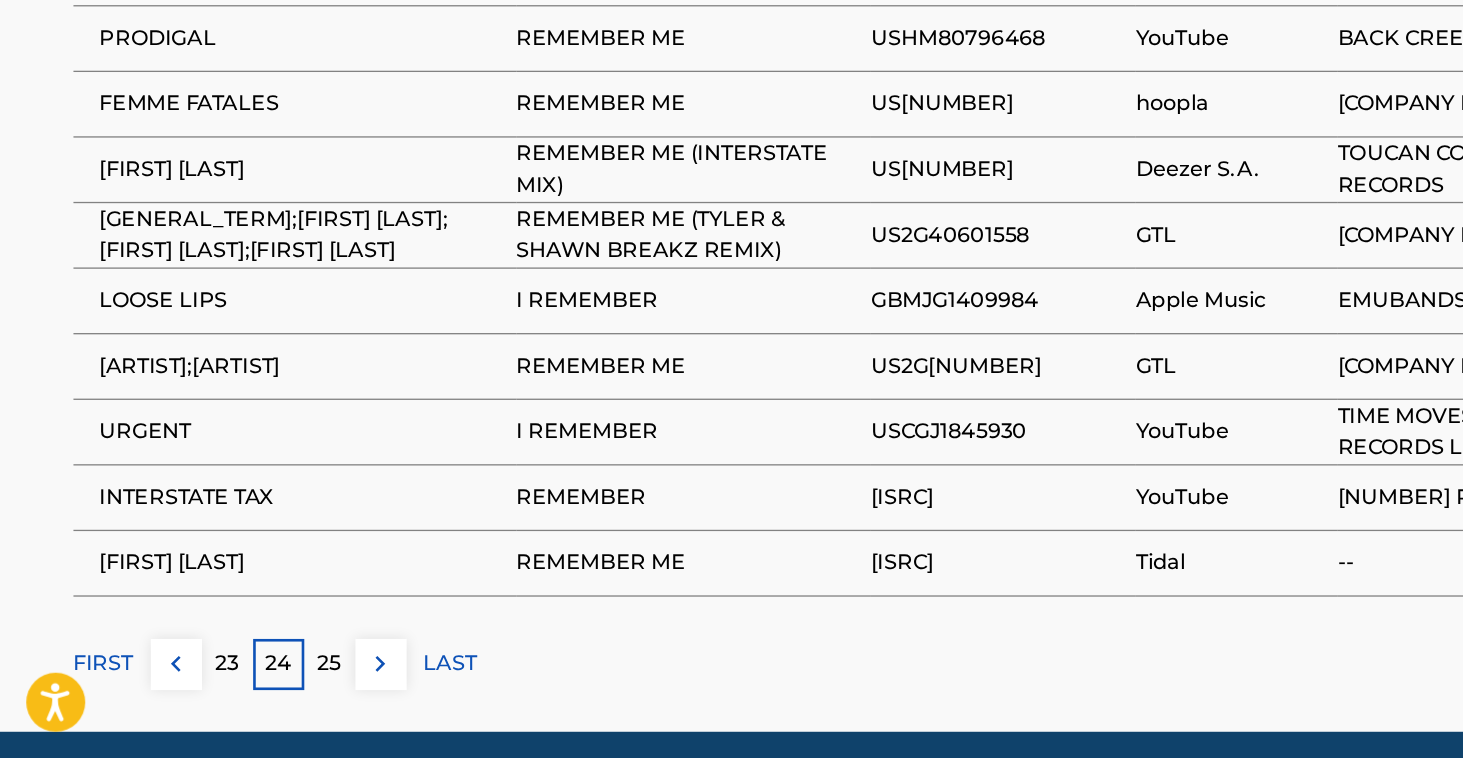 click on "25" at bounding box center [251, 686] 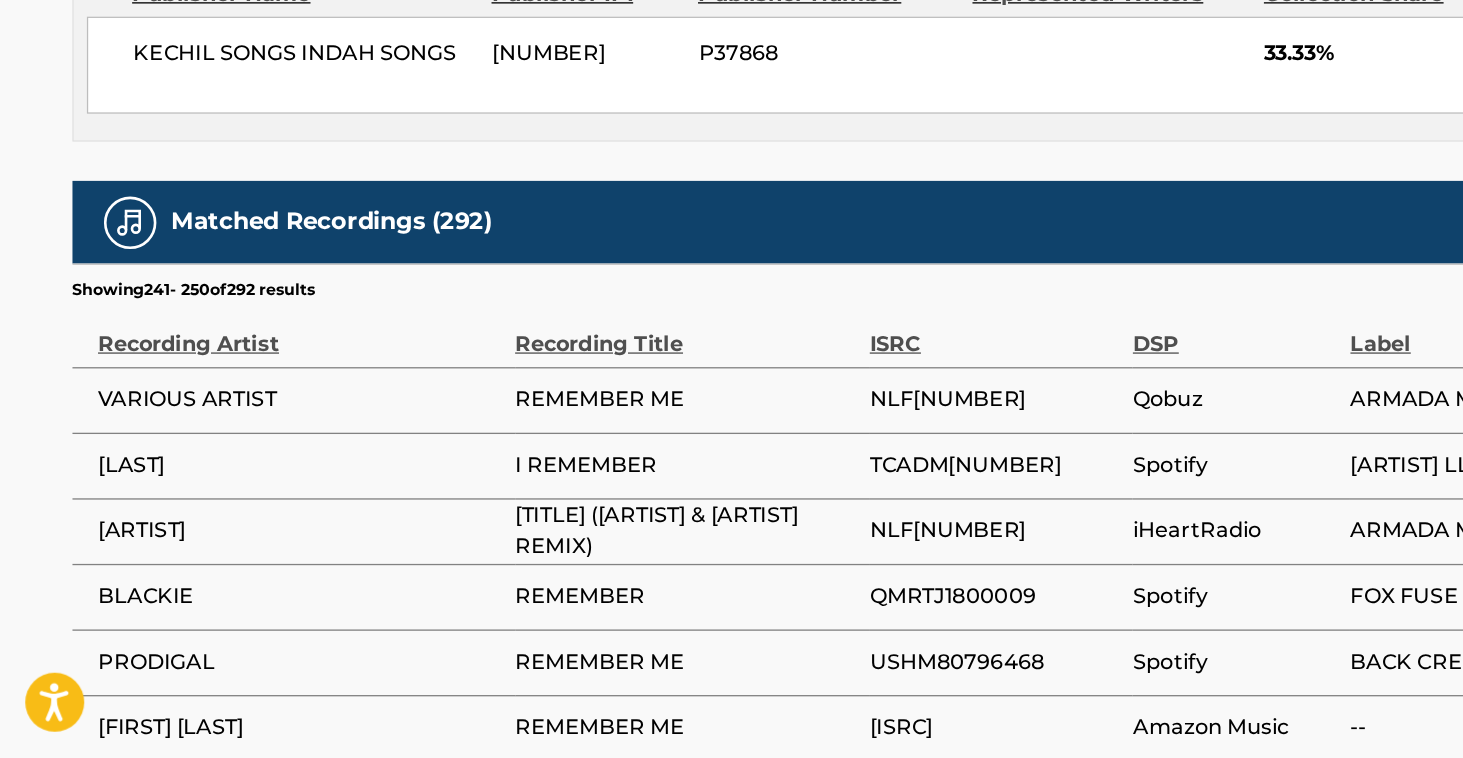 scroll, scrollTop: 868, scrollLeft: 0, axis: vertical 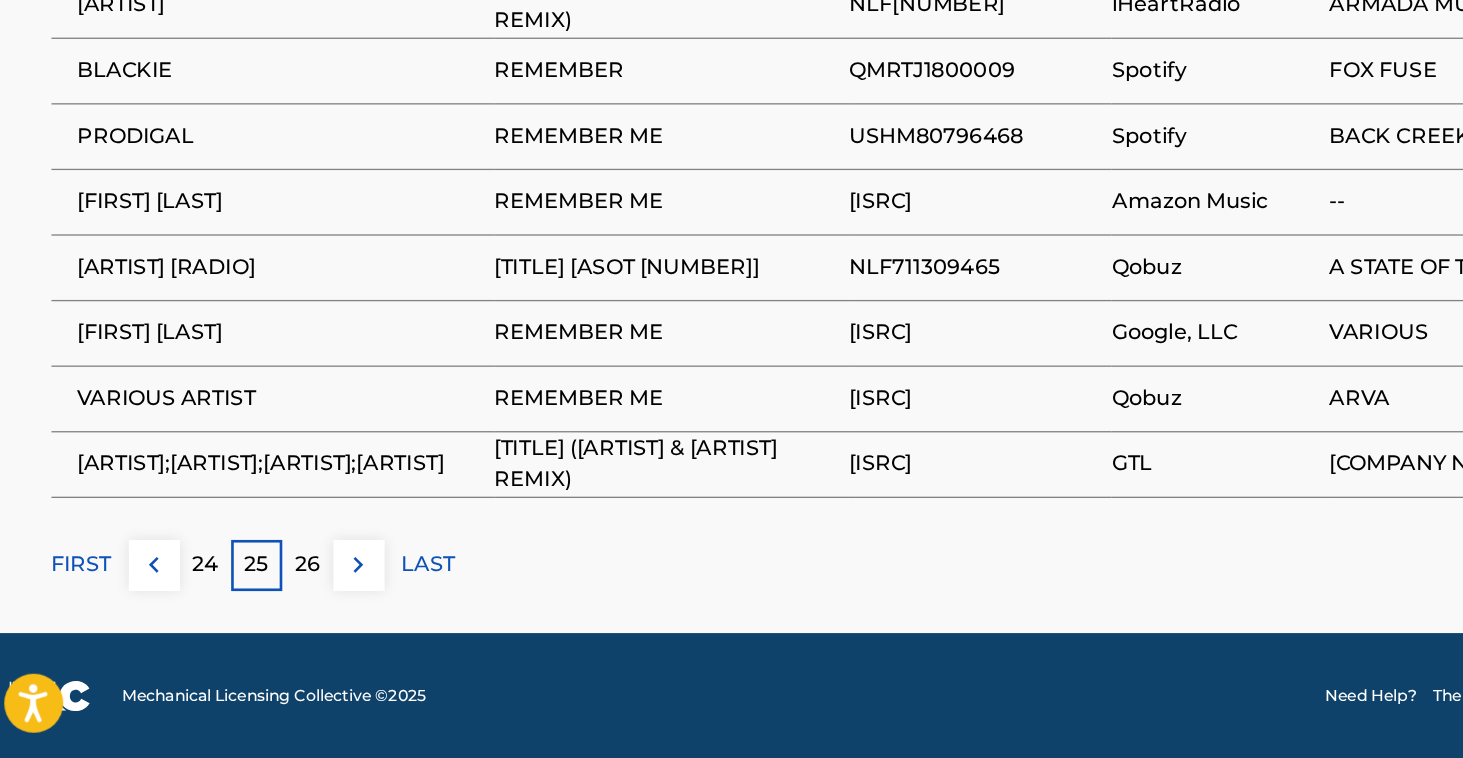 click on "FIRST" at bounding box center [79, 610] 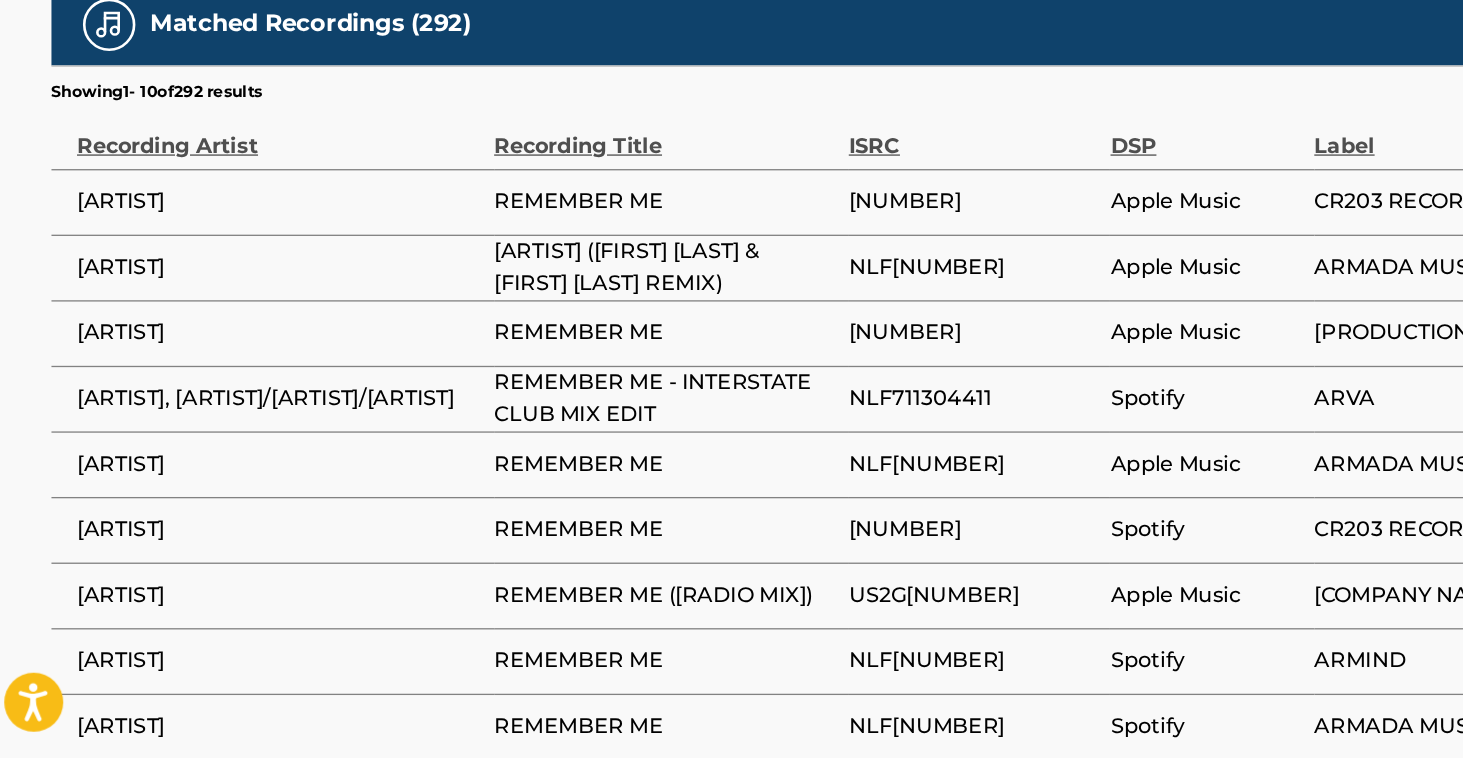 scroll, scrollTop: 1021, scrollLeft: 0, axis: vertical 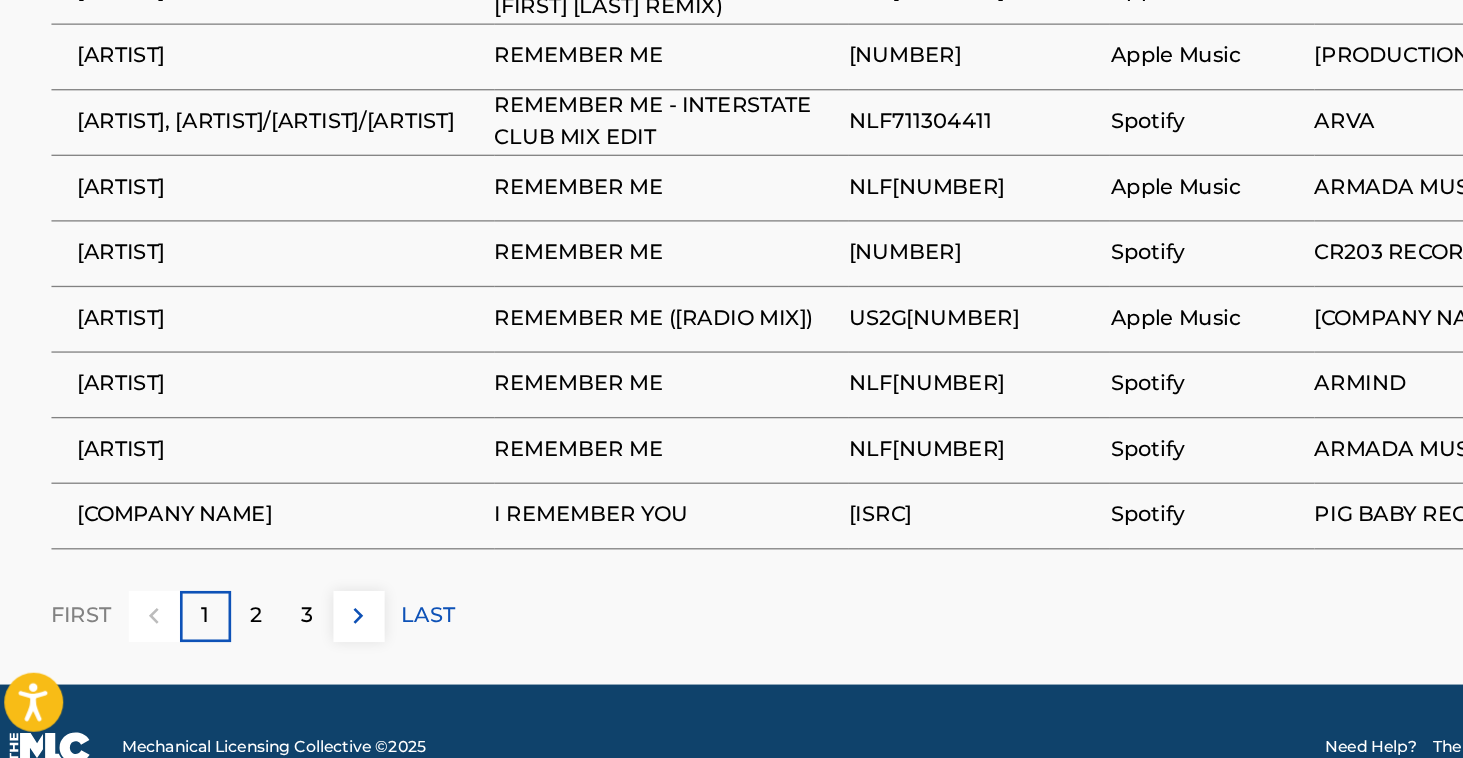 click on "2" at bounding box center [212, 650] 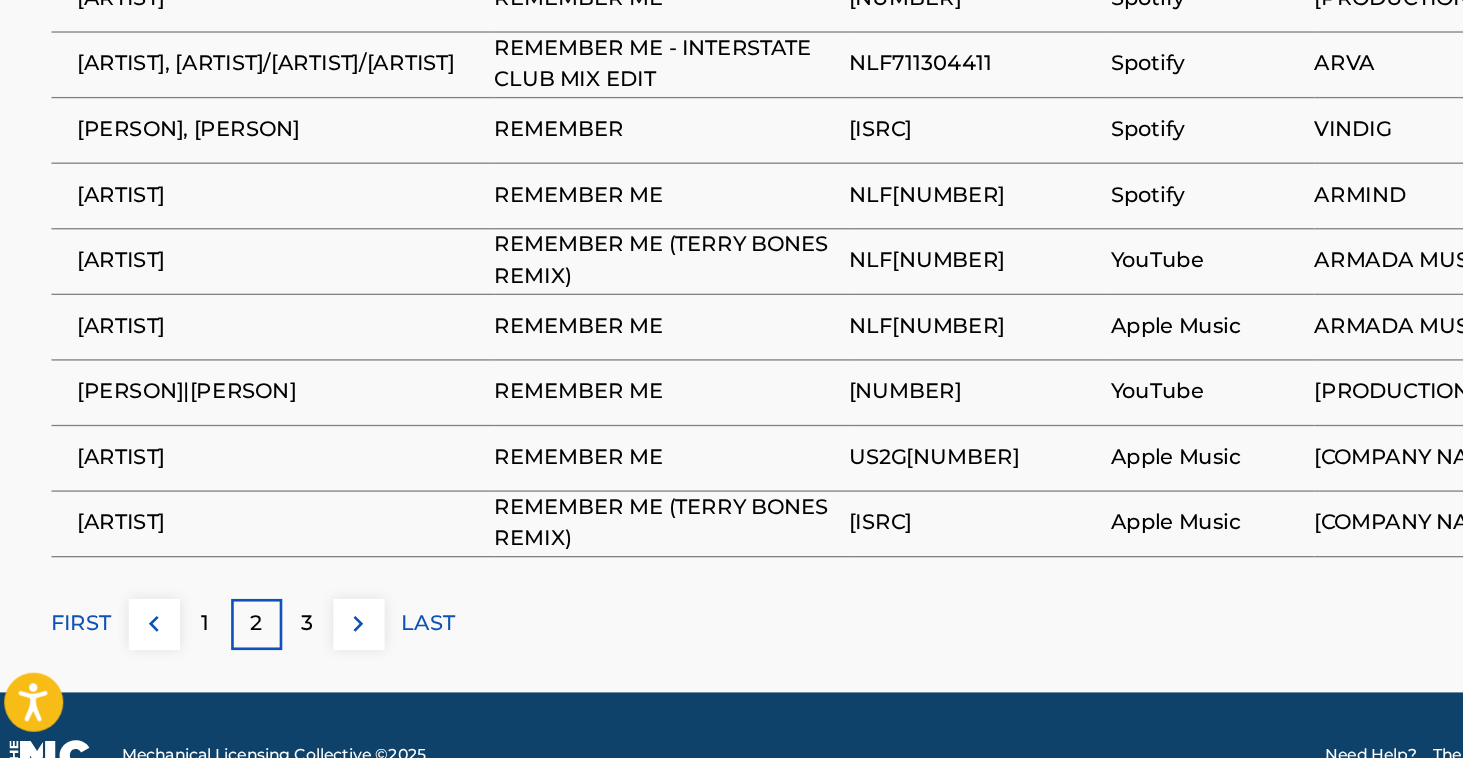 scroll, scrollTop: 1225, scrollLeft: 0, axis: vertical 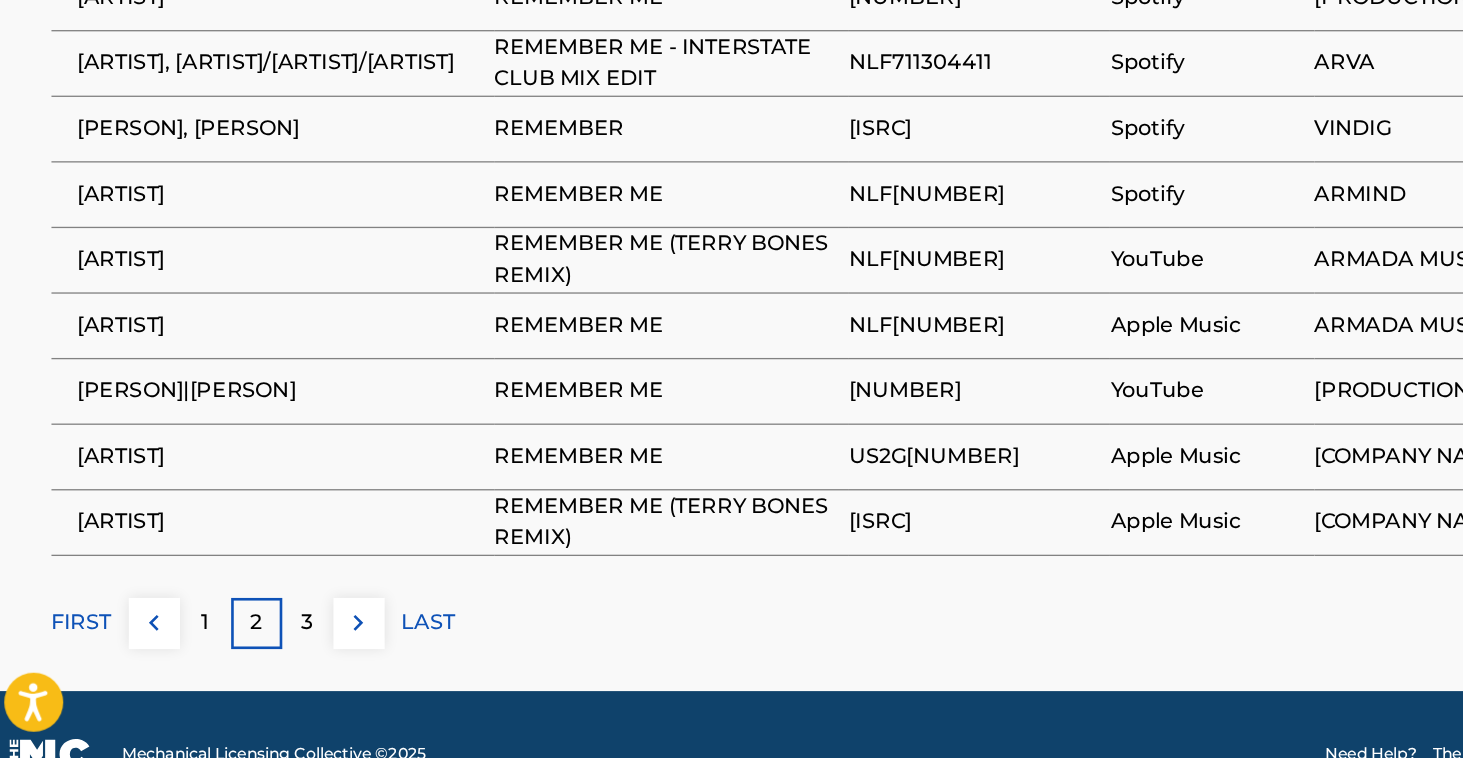 click on "3" at bounding box center [251, 655] 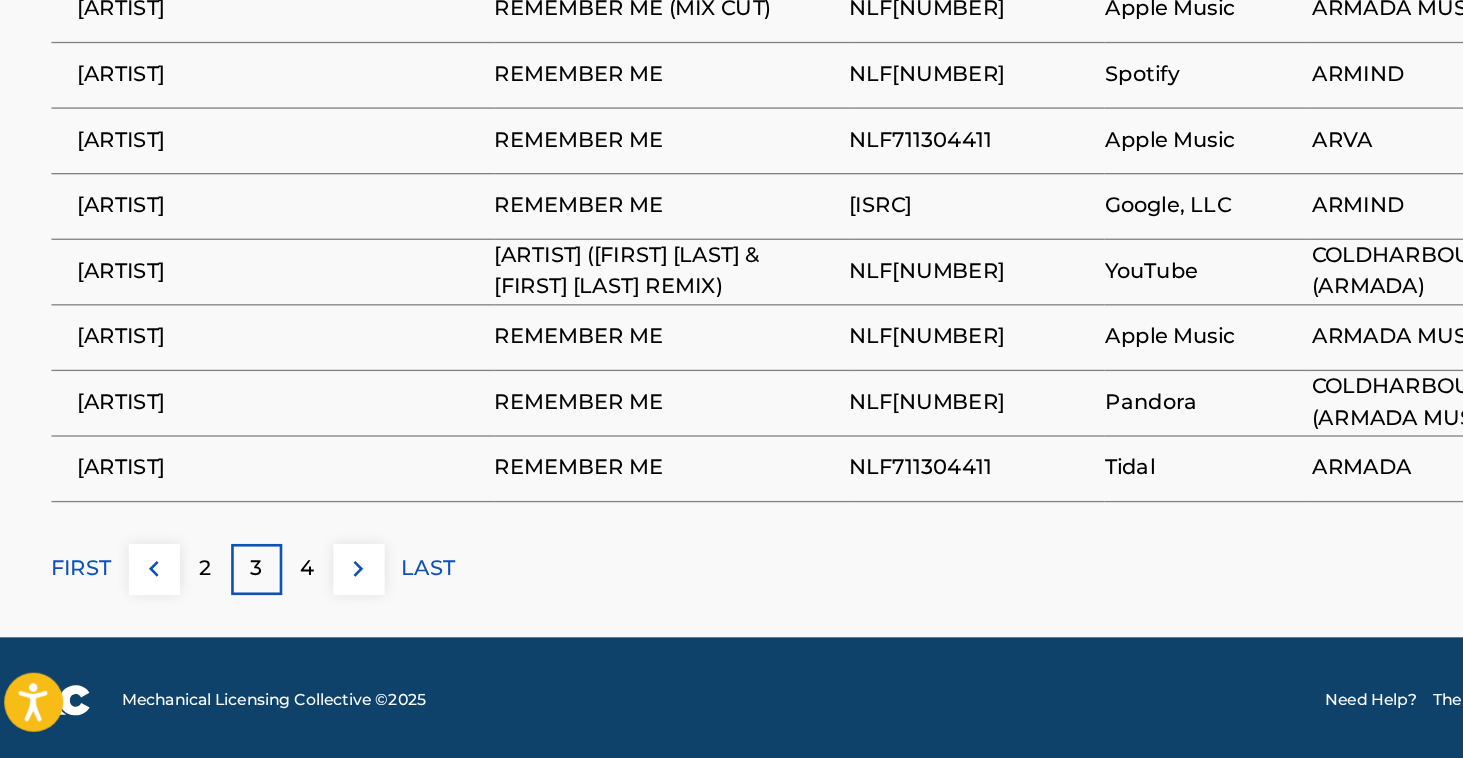 click on "4" at bounding box center (251, 614) 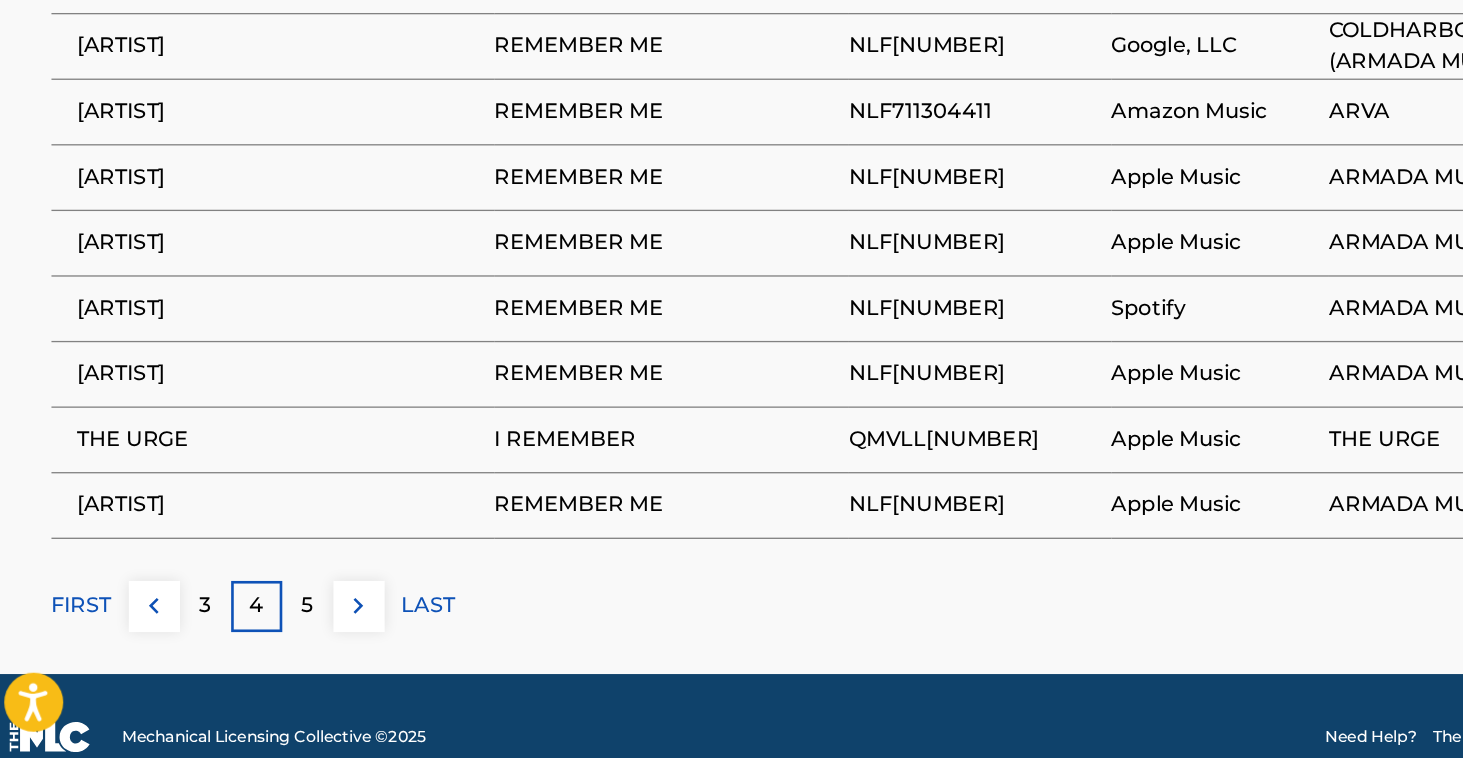 click on "5" at bounding box center [251, 642] 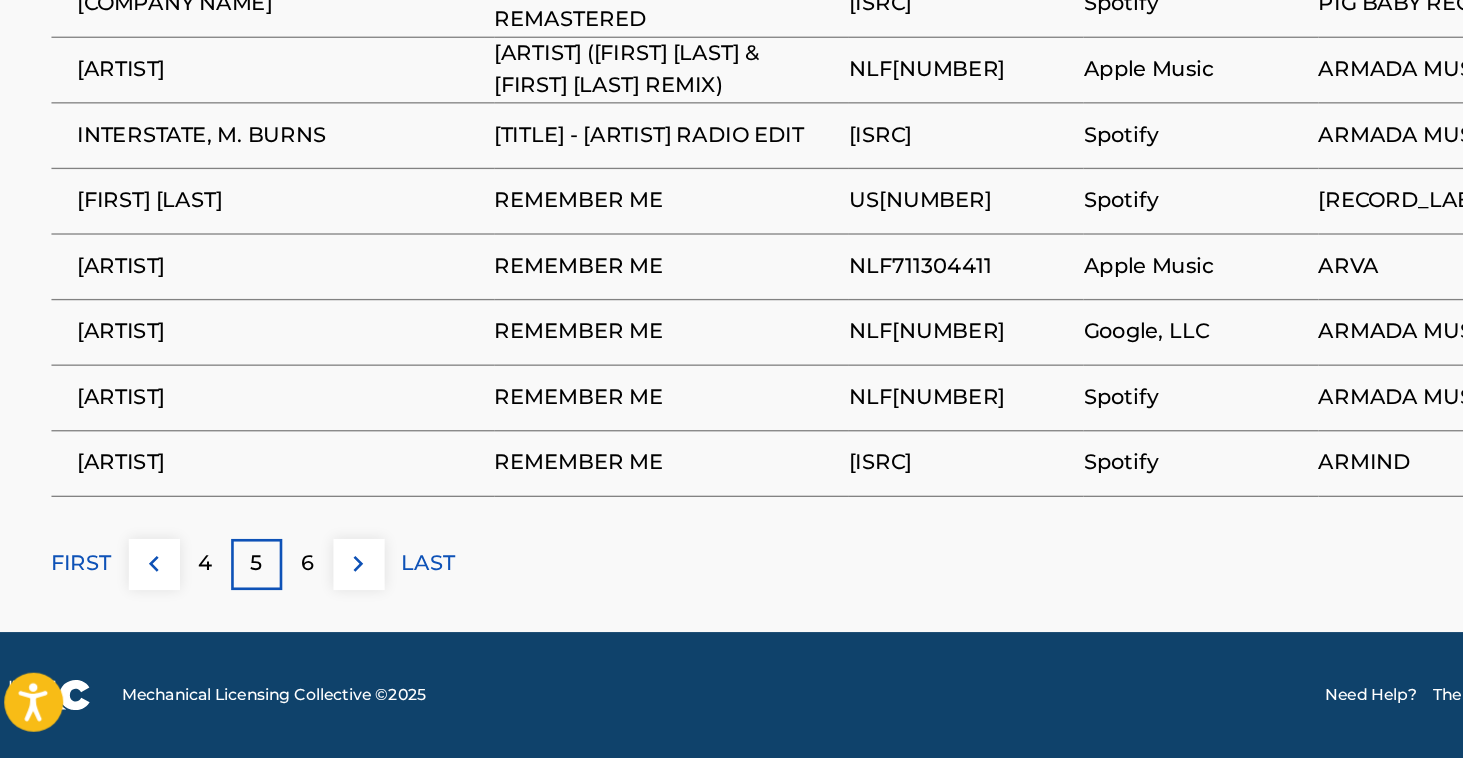 click on "6" at bounding box center (251, 610) 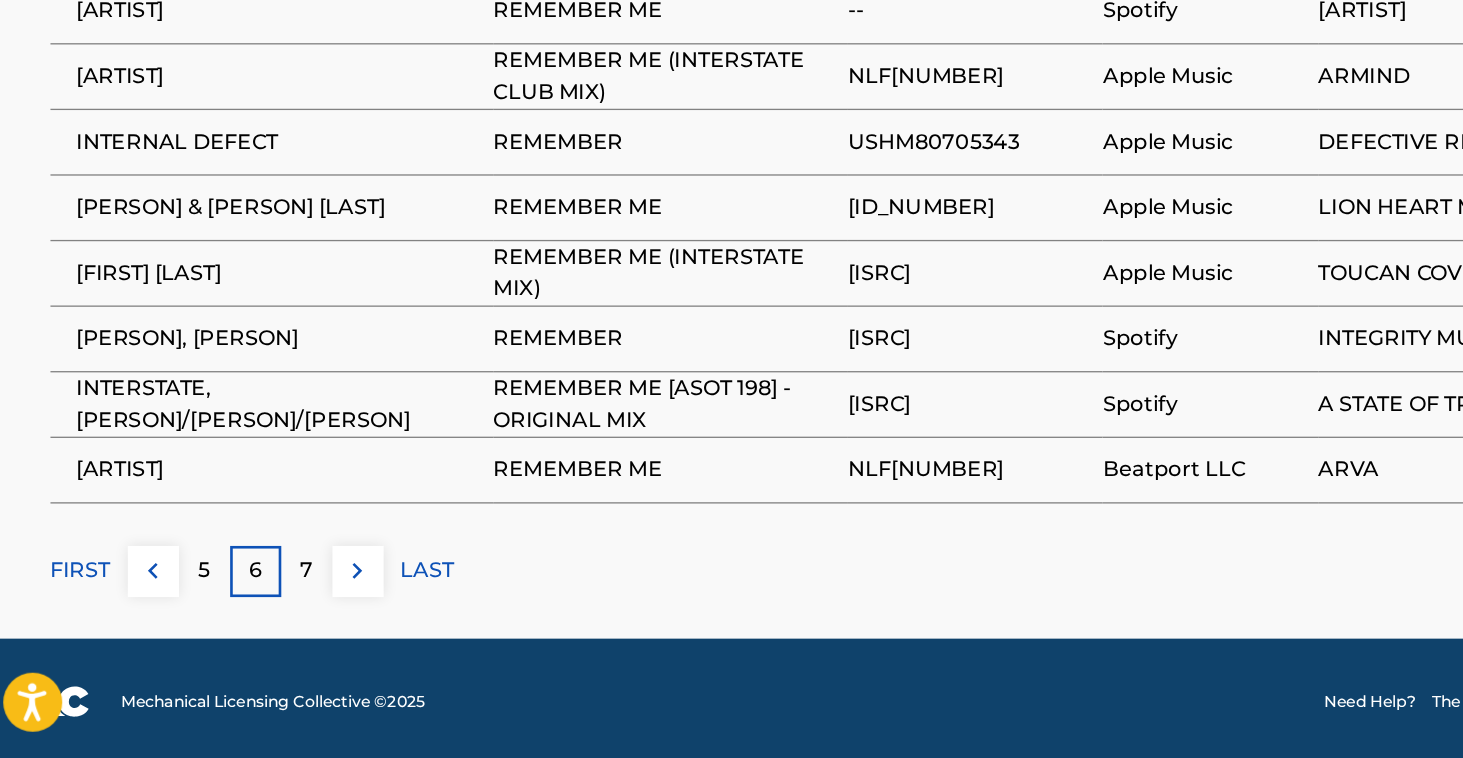 click on "7" at bounding box center [251, 615] 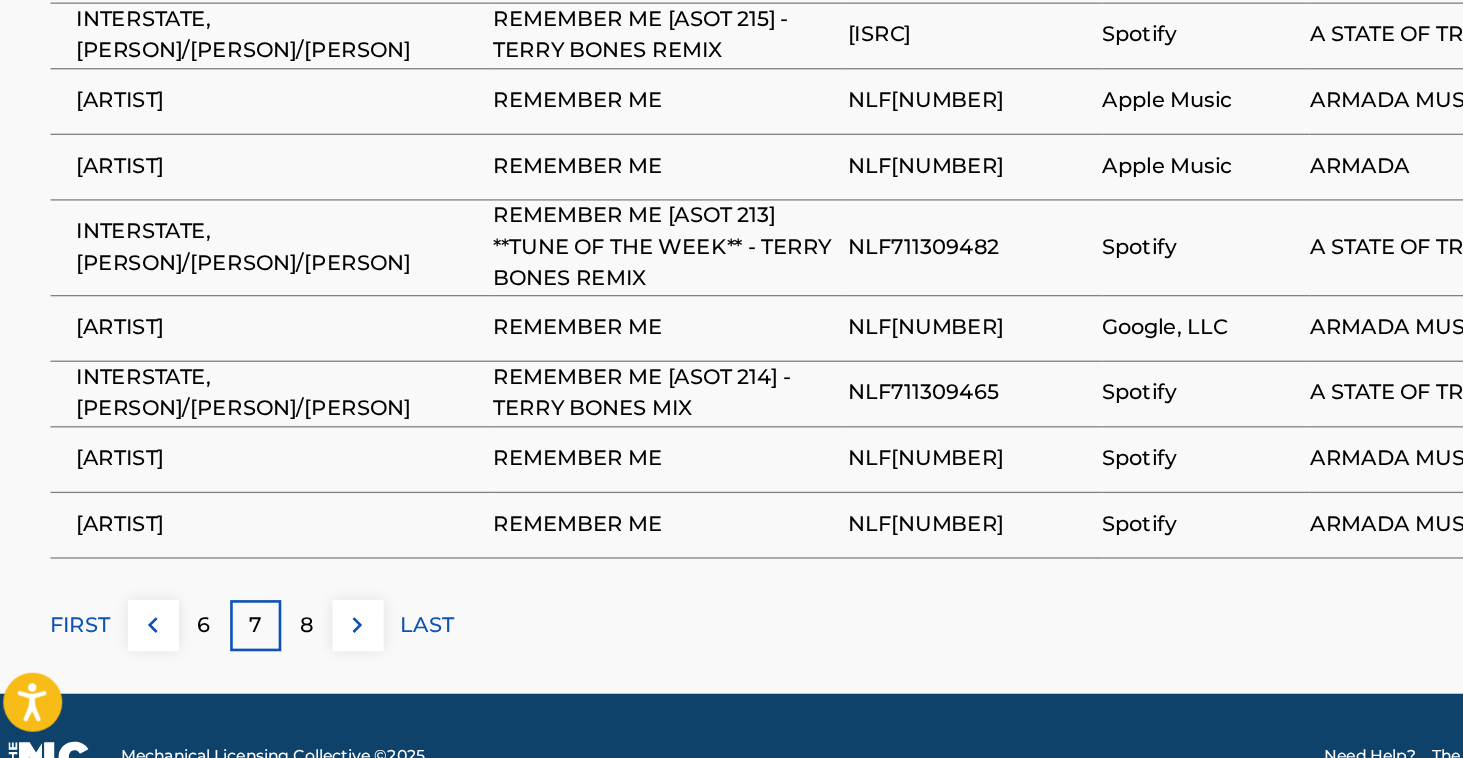 scroll, scrollTop: 1259, scrollLeft: 0, axis: vertical 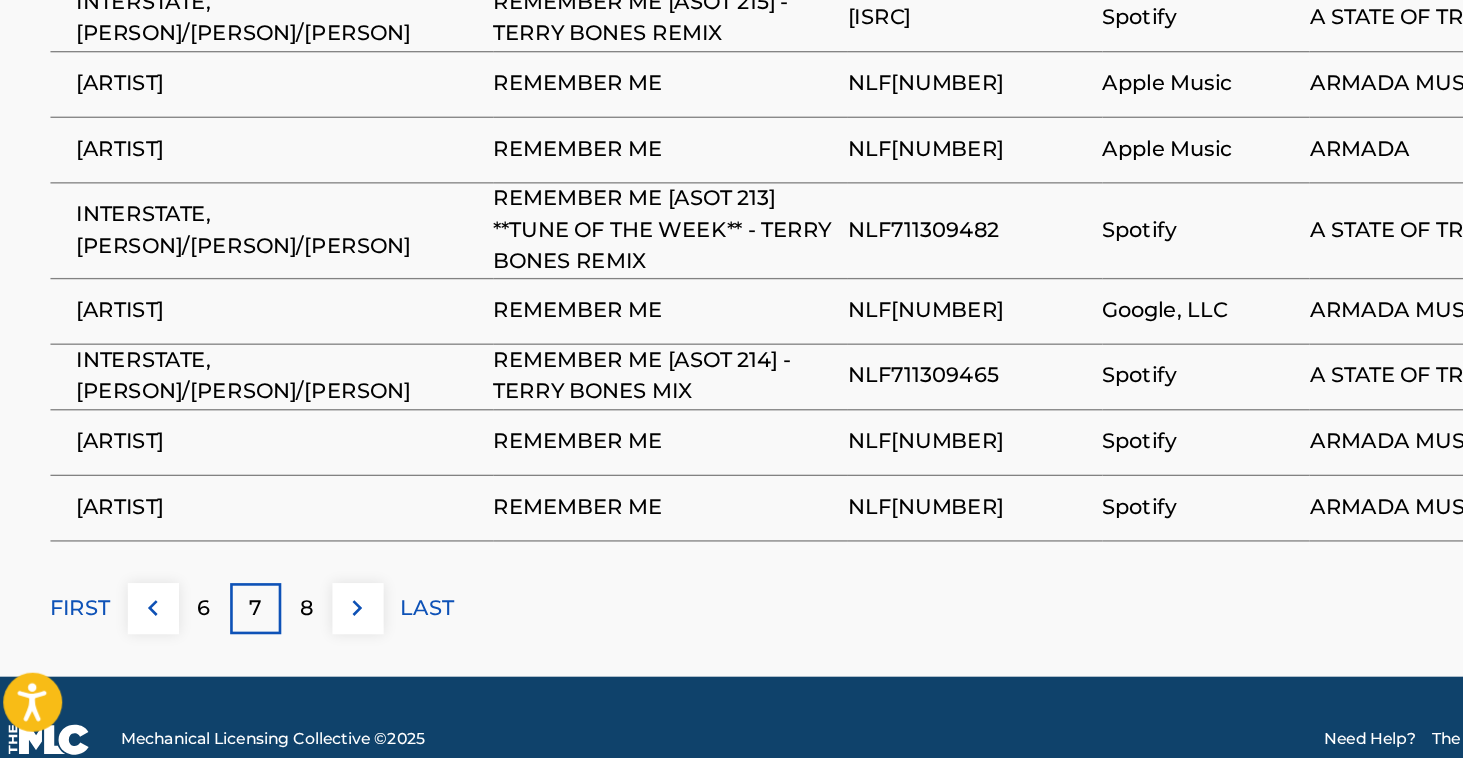 click on "8" at bounding box center (251, 644) 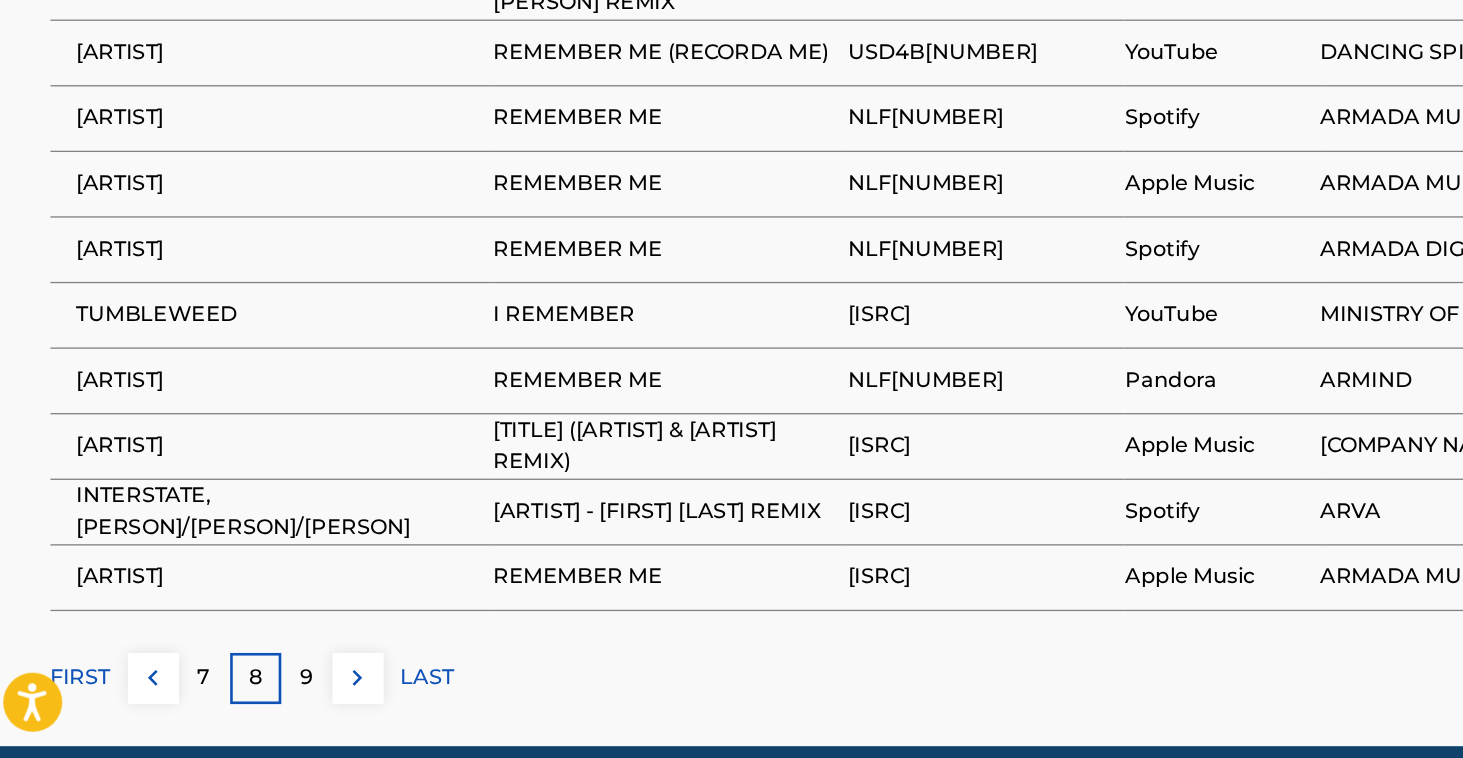 scroll, scrollTop: 1228, scrollLeft: 0, axis: vertical 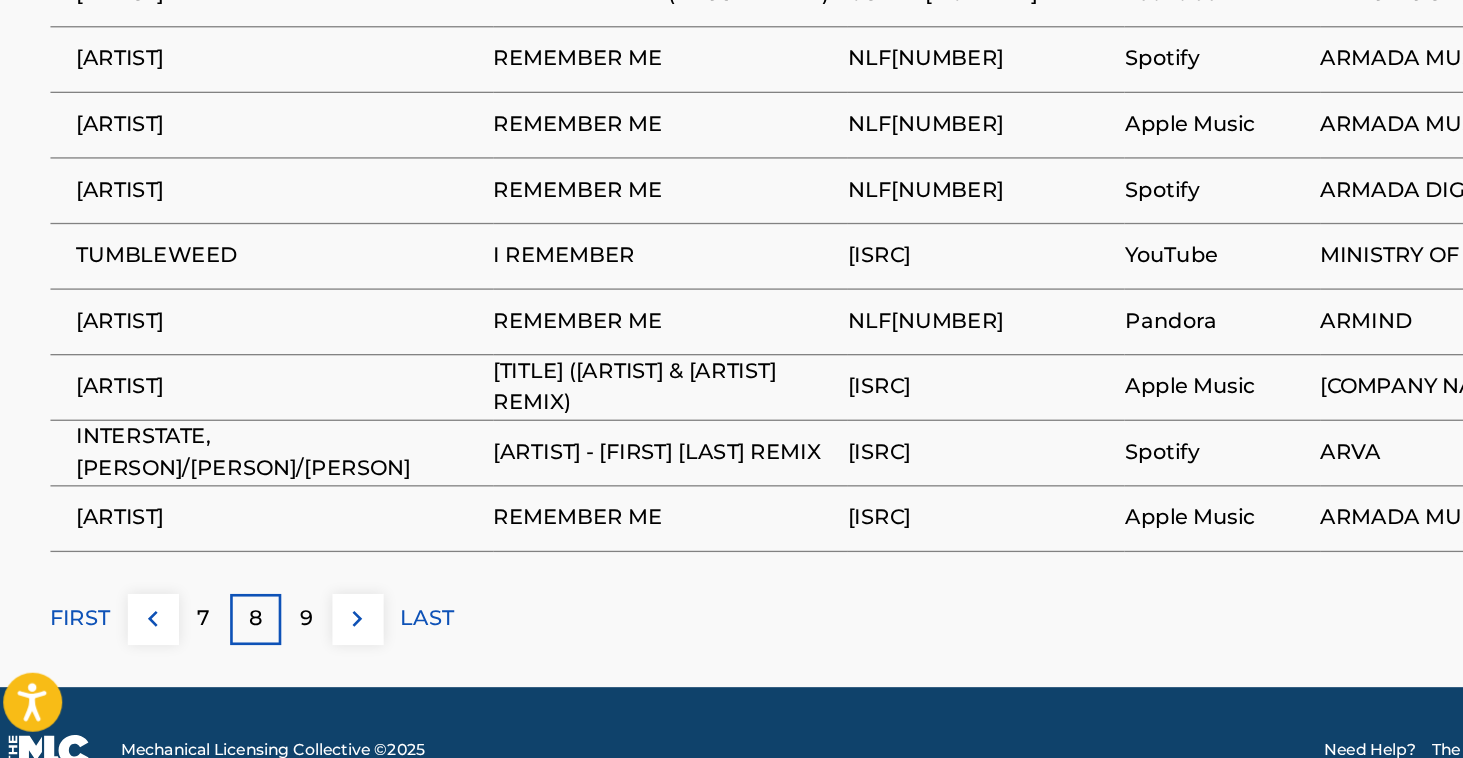 click on "9" at bounding box center (251, 652) 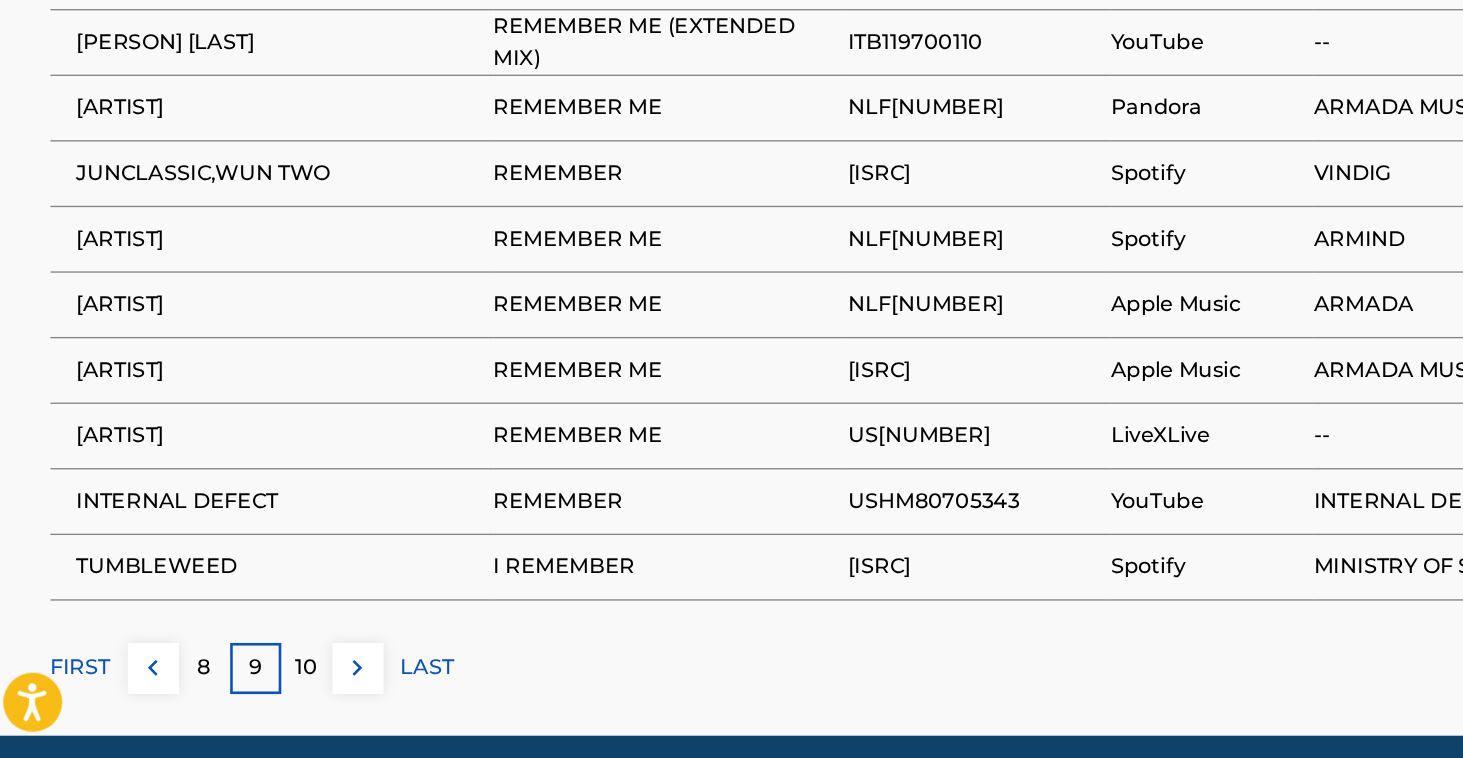 click on "10" at bounding box center (251, 689) 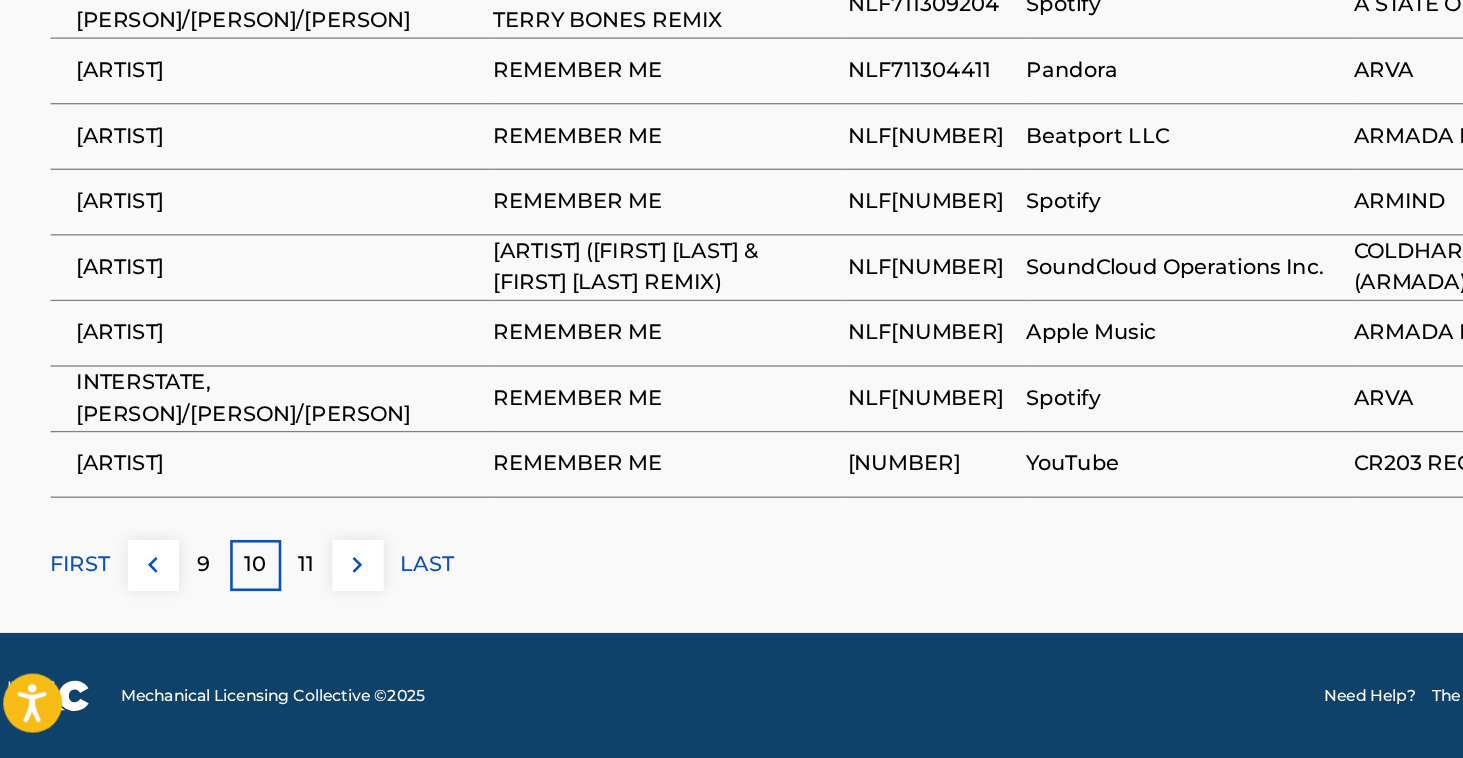 click on "11" at bounding box center (251, 610) 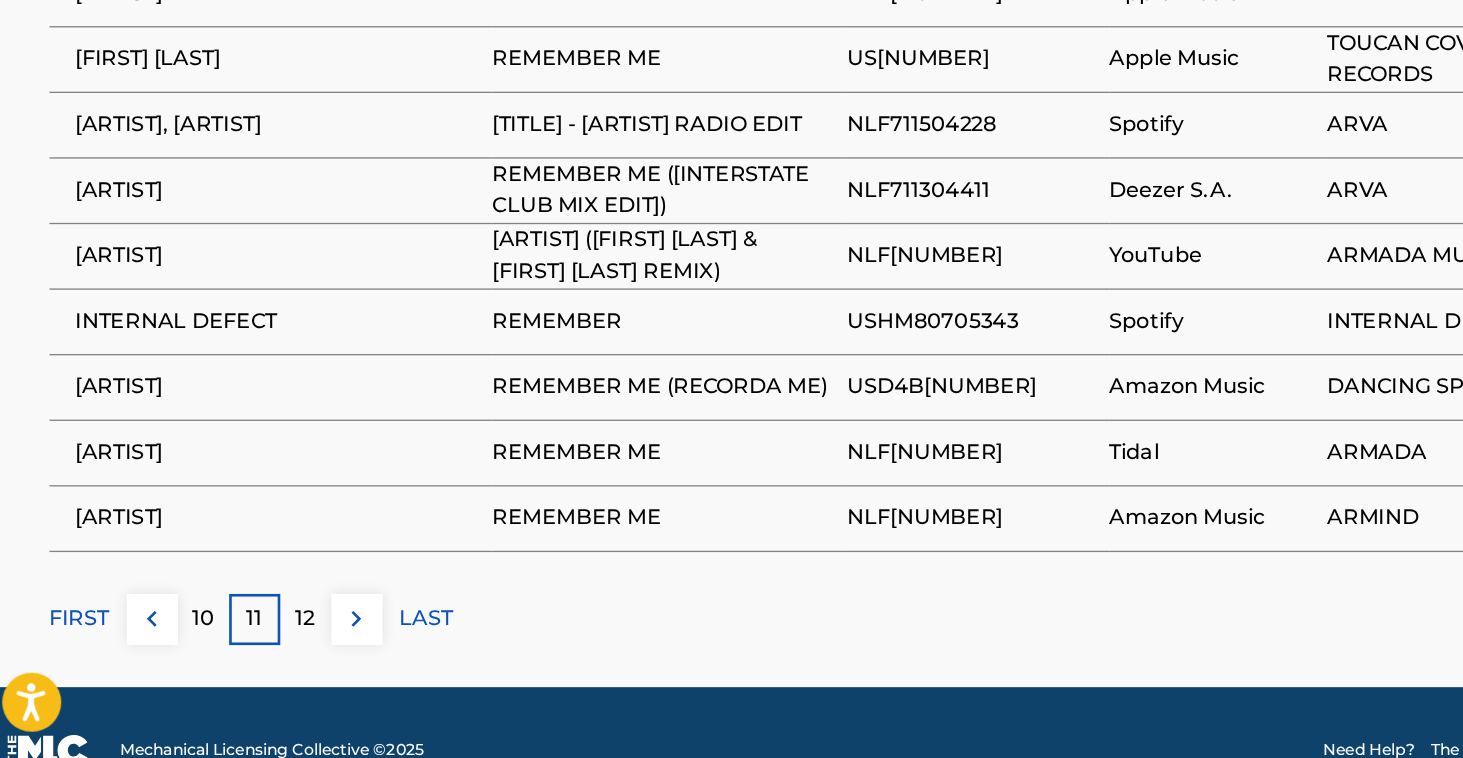 scroll, scrollTop: 1241, scrollLeft: 0, axis: vertical 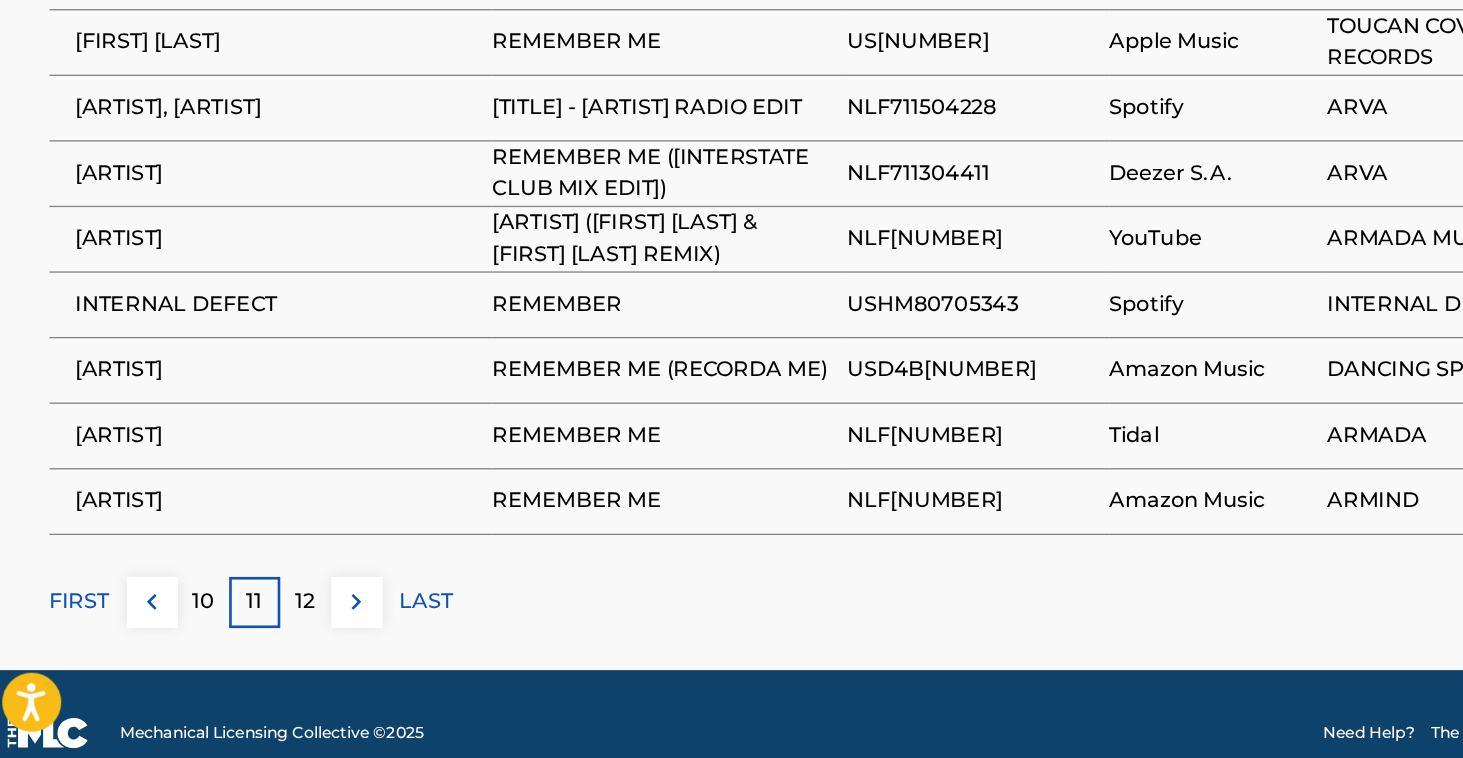 click on "12" at bounding box center [251, 639] 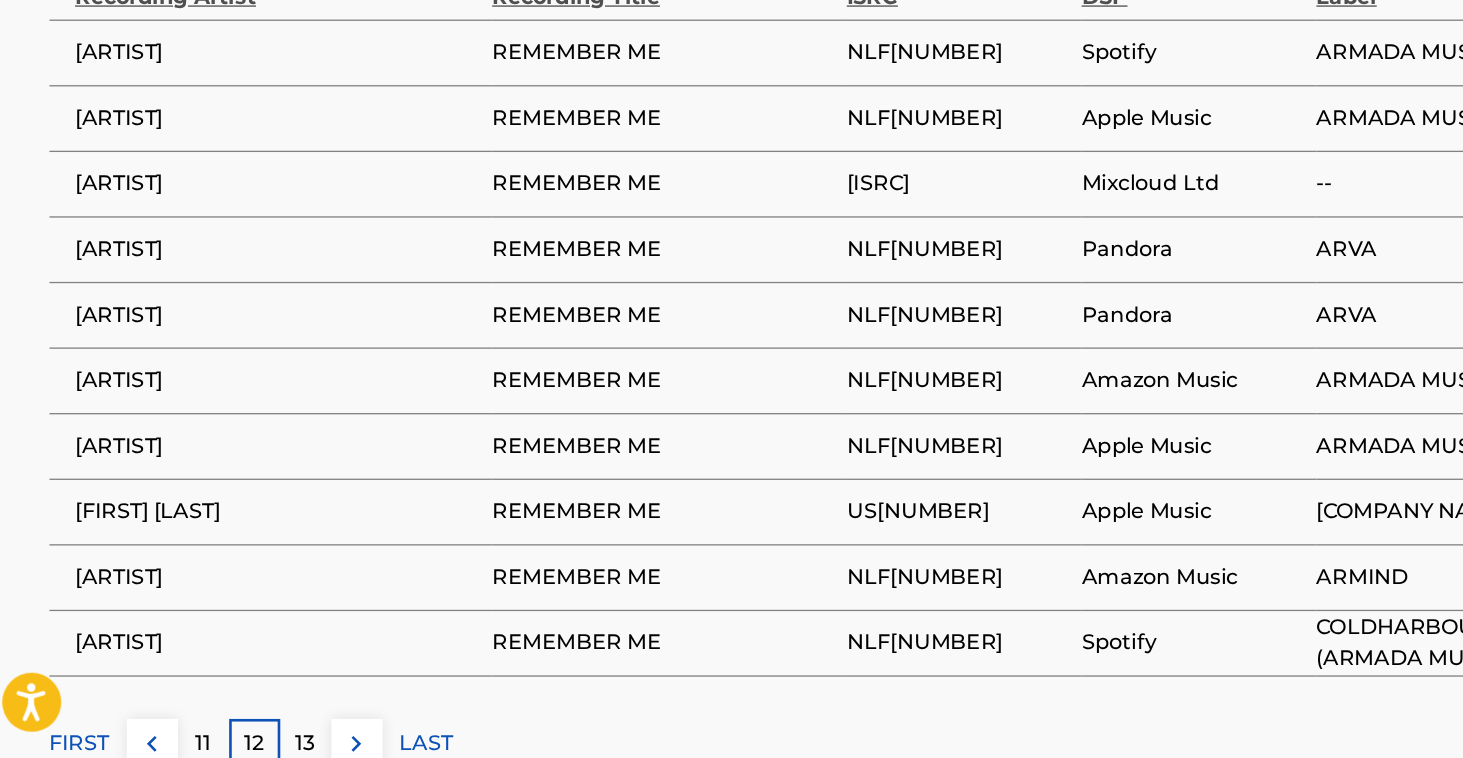 scroll, scrollTop: 1136, scrollLeft: 0, axis: vertical 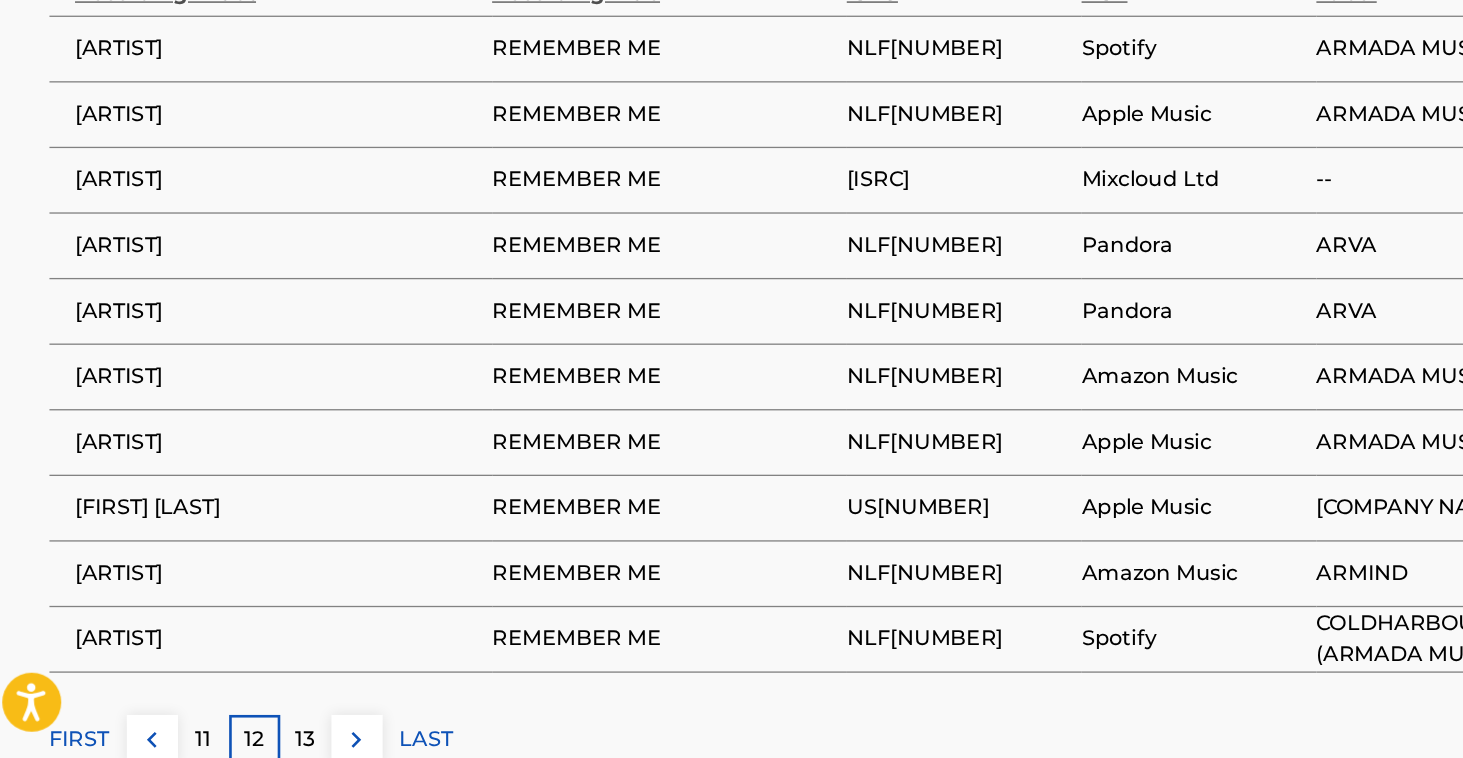 click on "13" at bounding box center [251, 744] 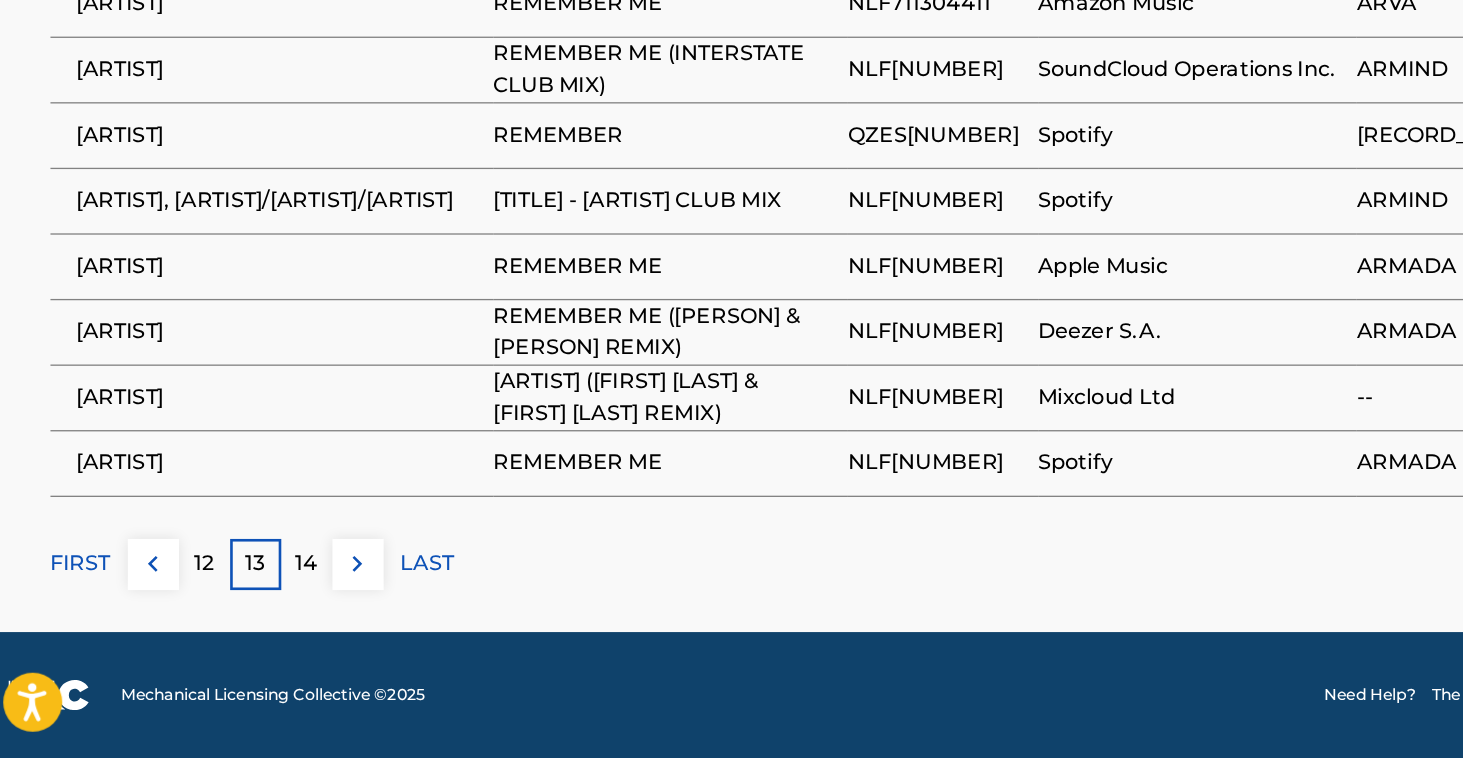 scroll, scrollTop: 1278, scrollLeft: 0, axis: vertical 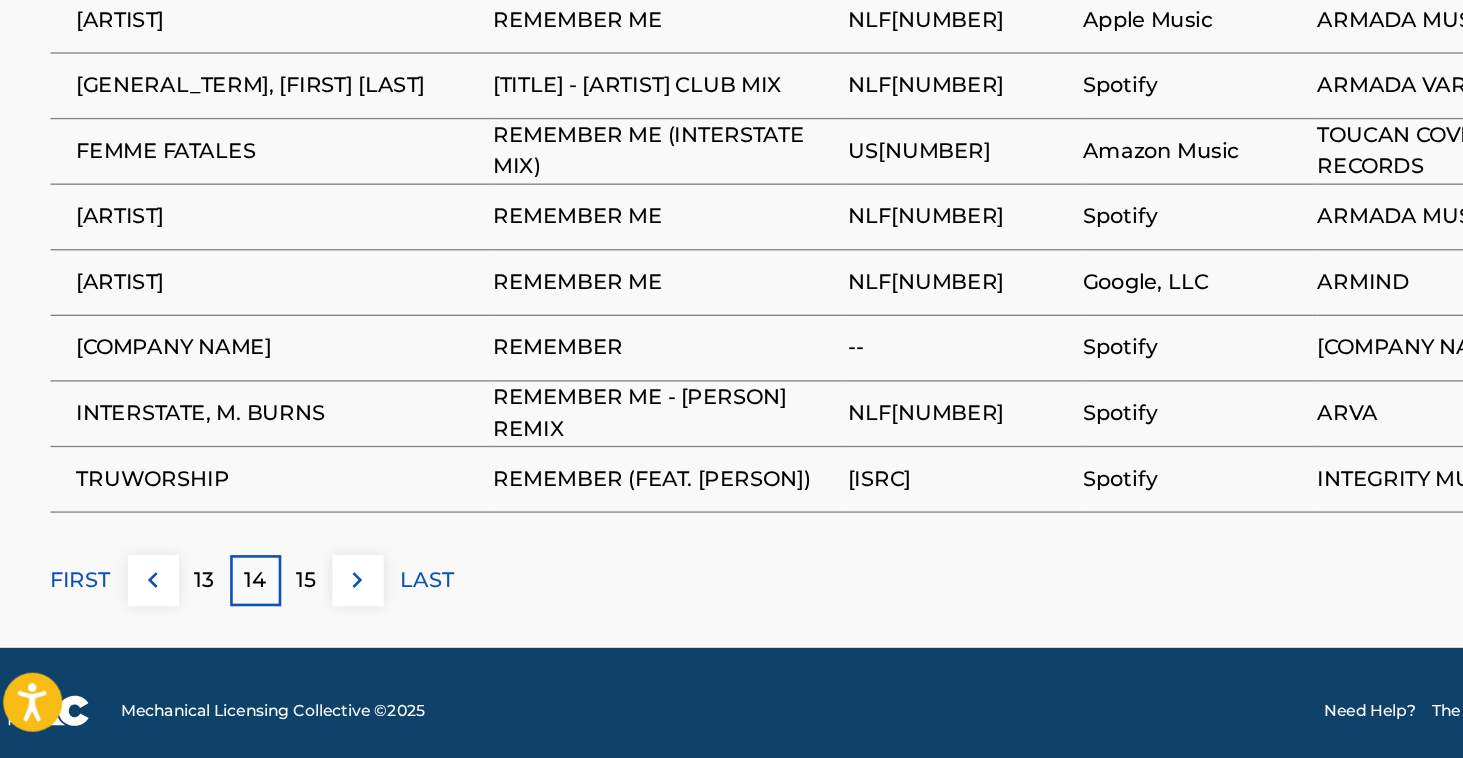 click on "15" at bounding box center (251, 622) 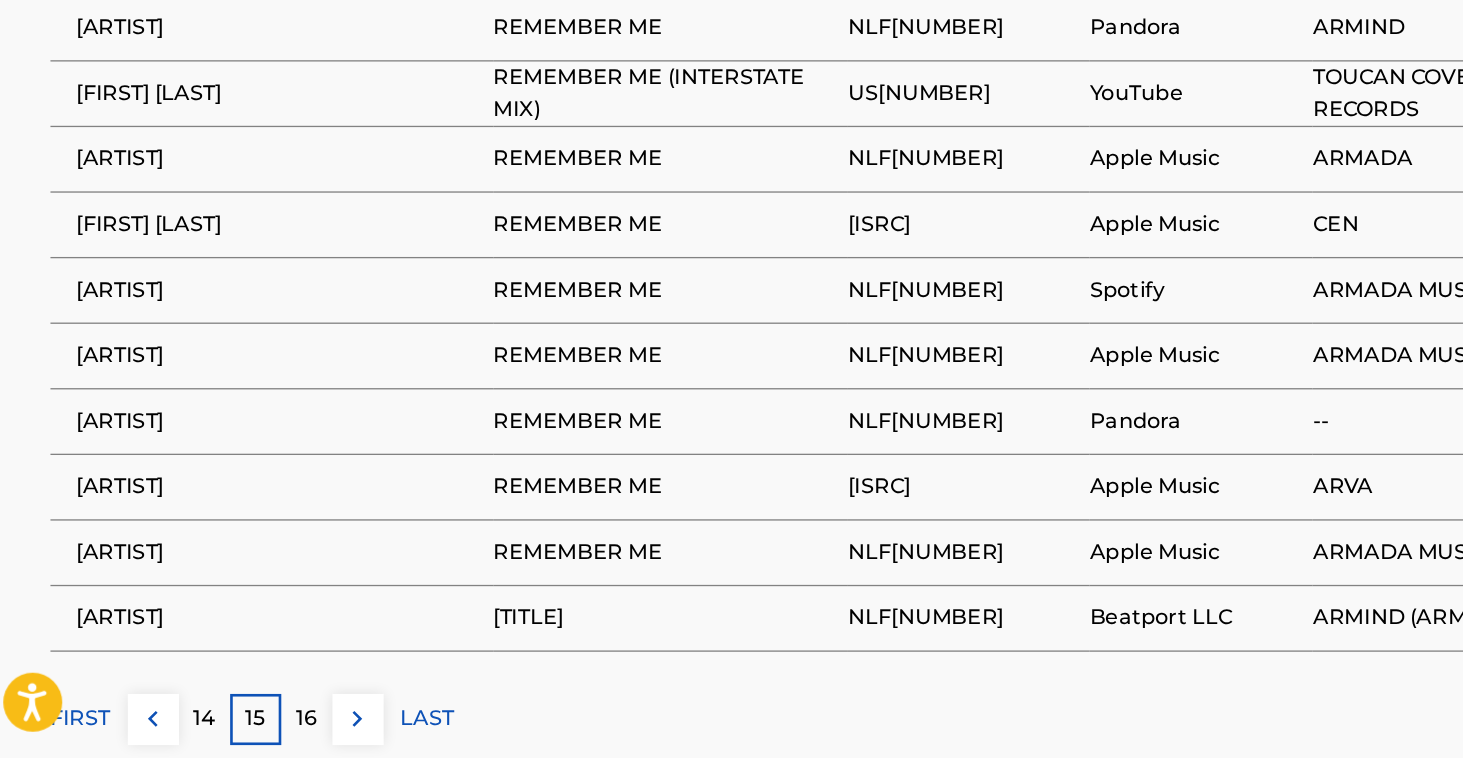 scroll, scrollTop: 1191, scrollLeft: 0, axis: vertical 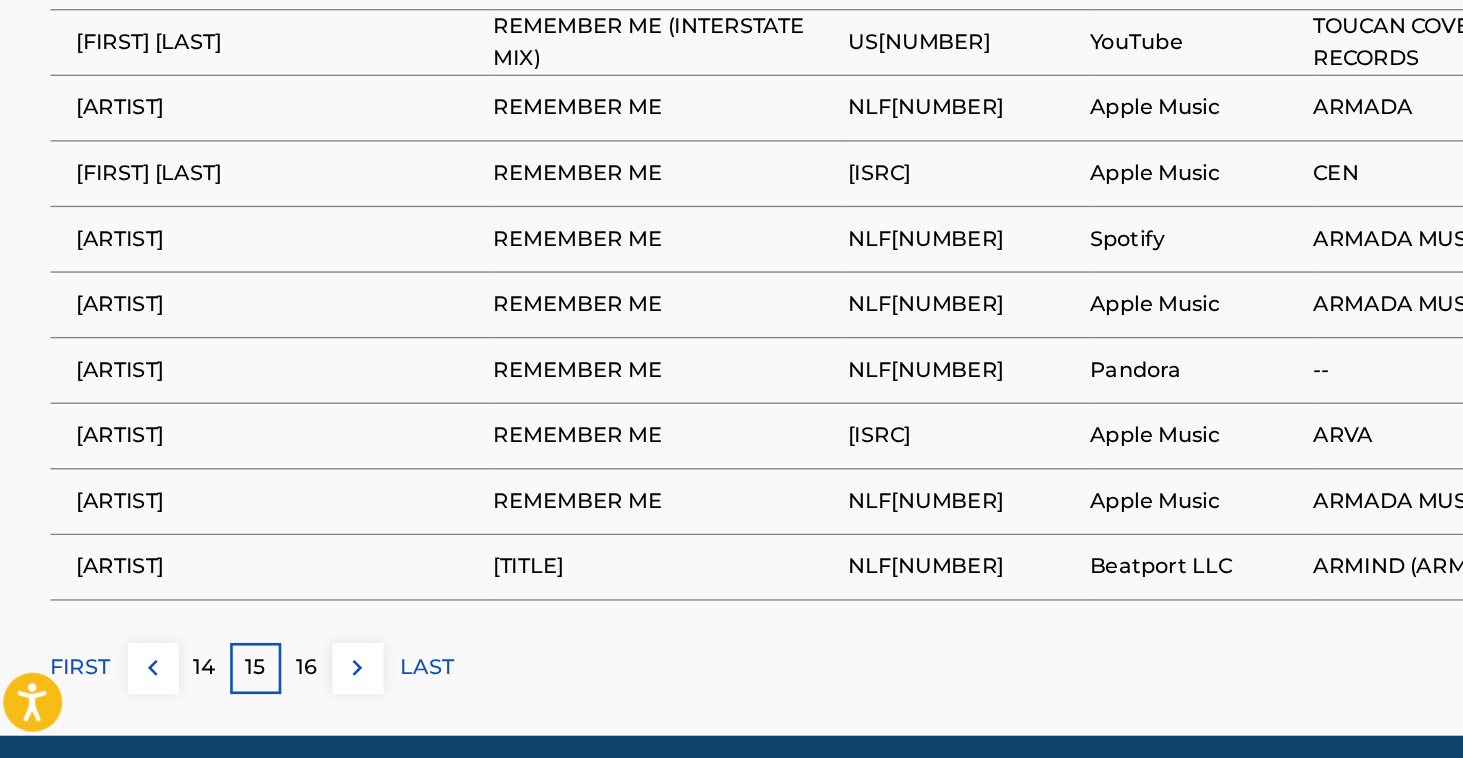 click on "16" at bounding box center (251, 689) 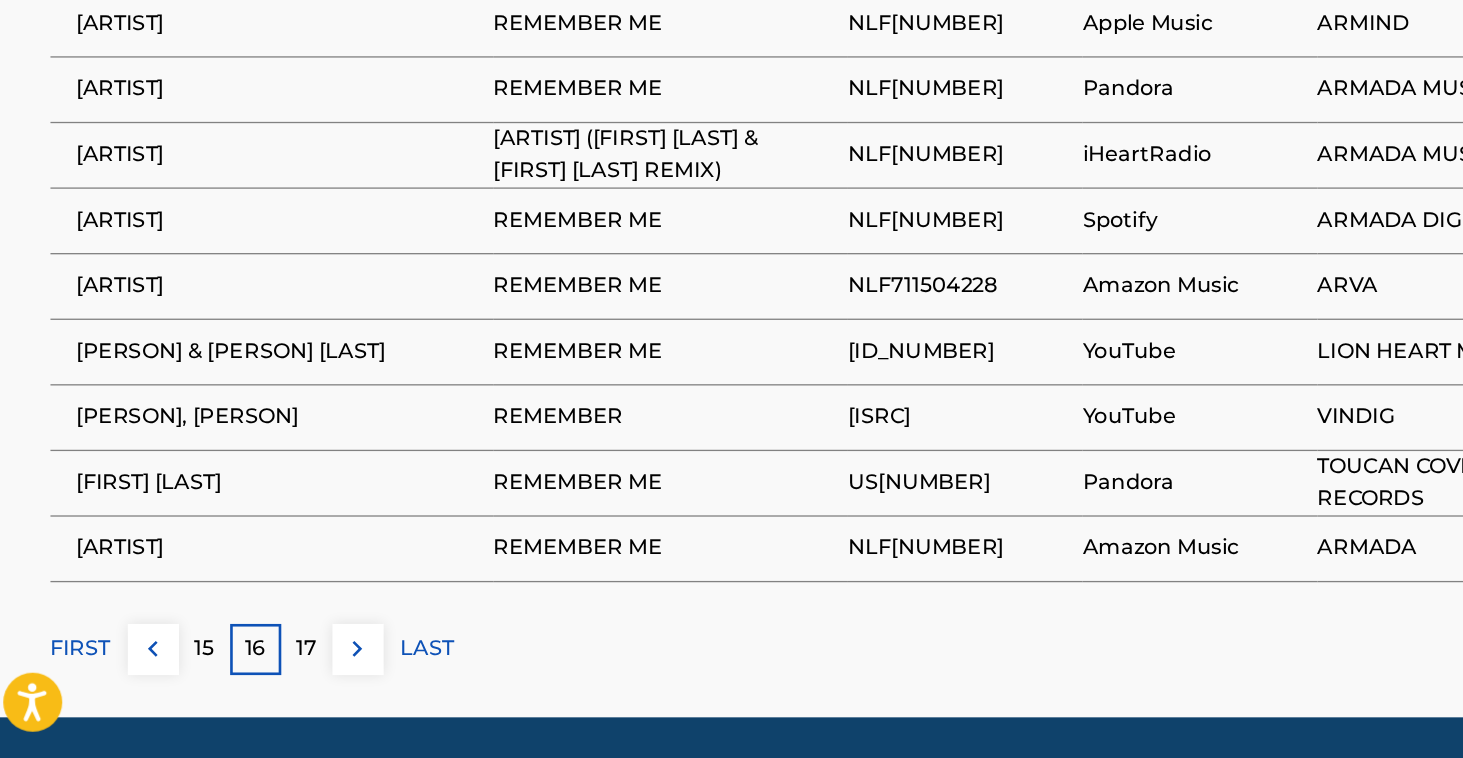 scroll, scrollTop: 1207, scrollLeft: 0, axis: vertical 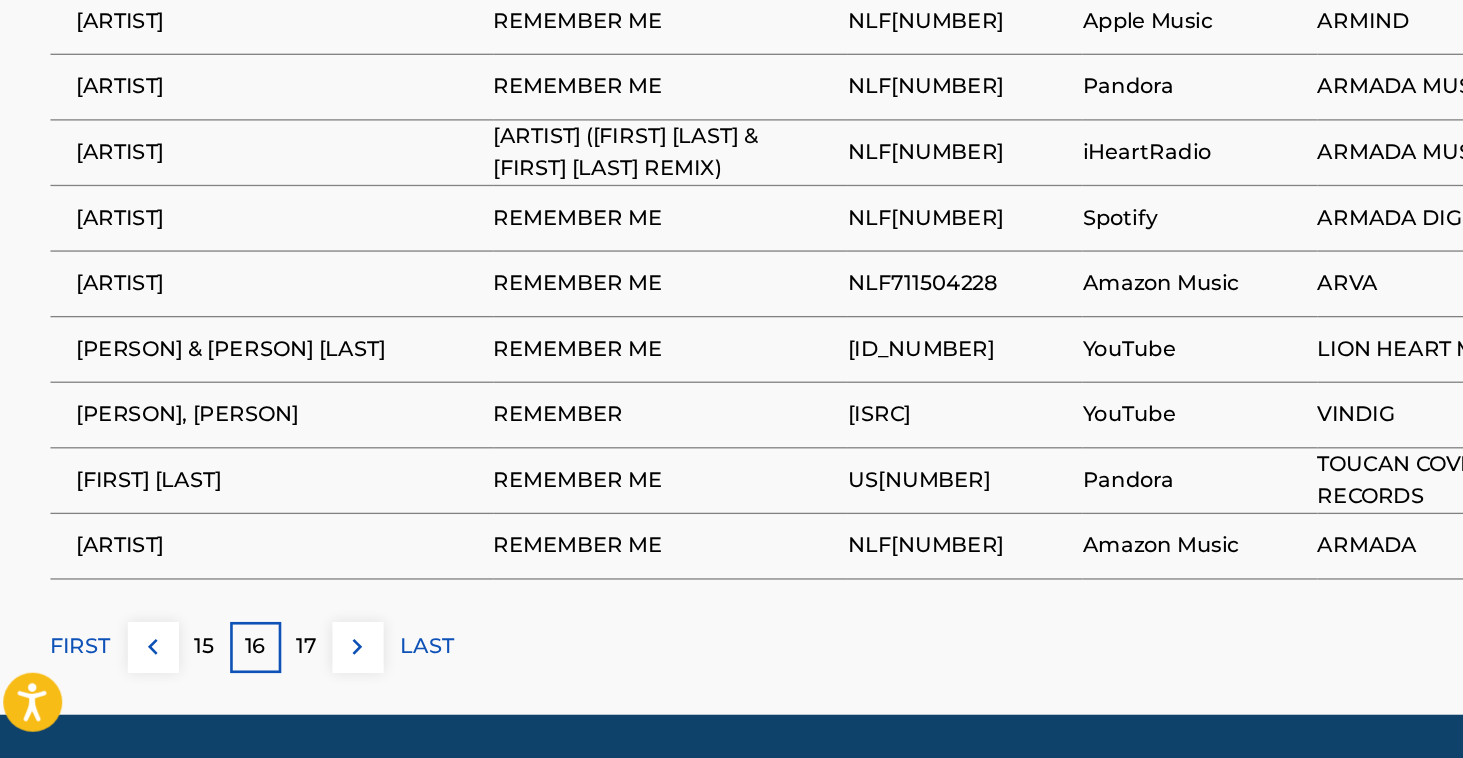 click on "17" at bounding box center (251, 673) 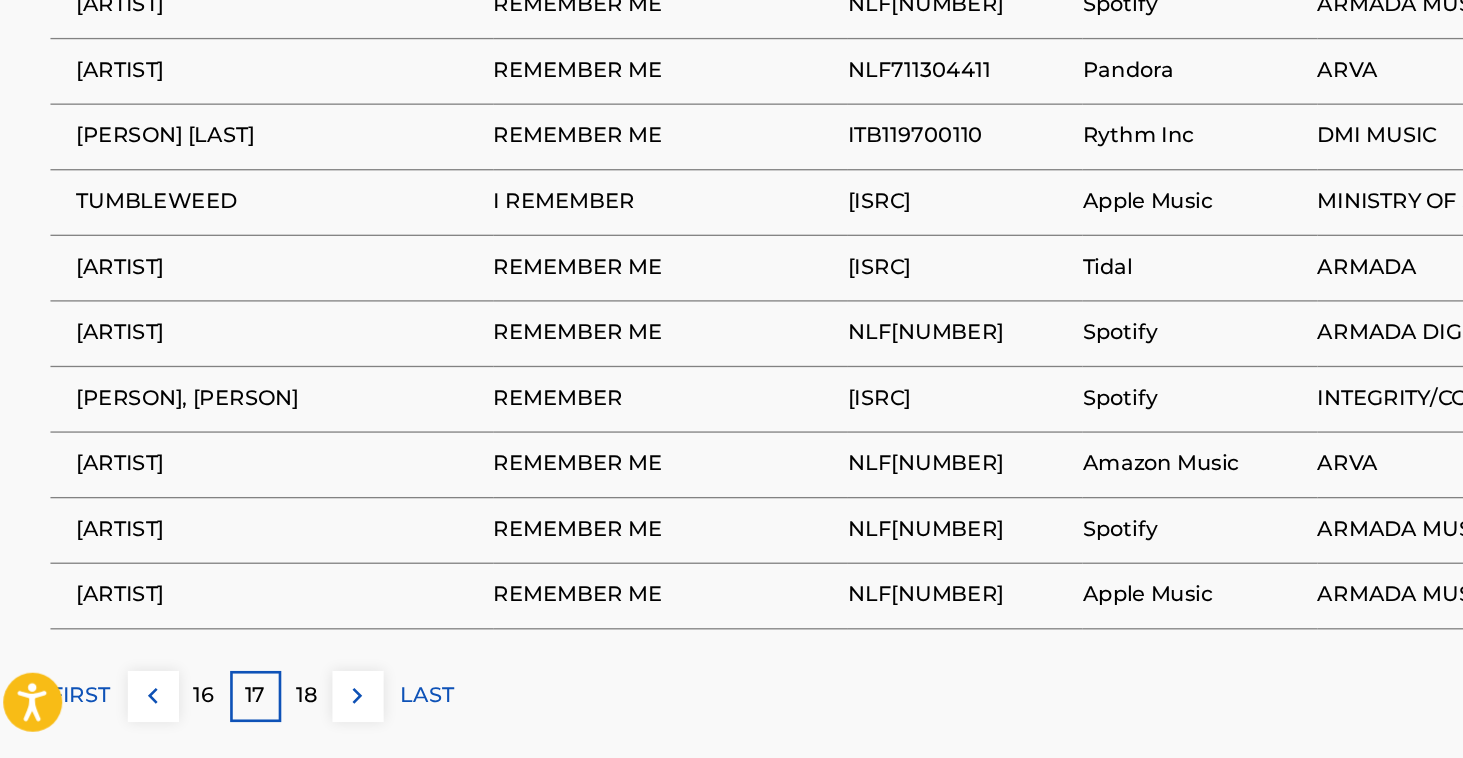 scroll, scrollTop: 1174, scrollLeft: 0, axis: vertical 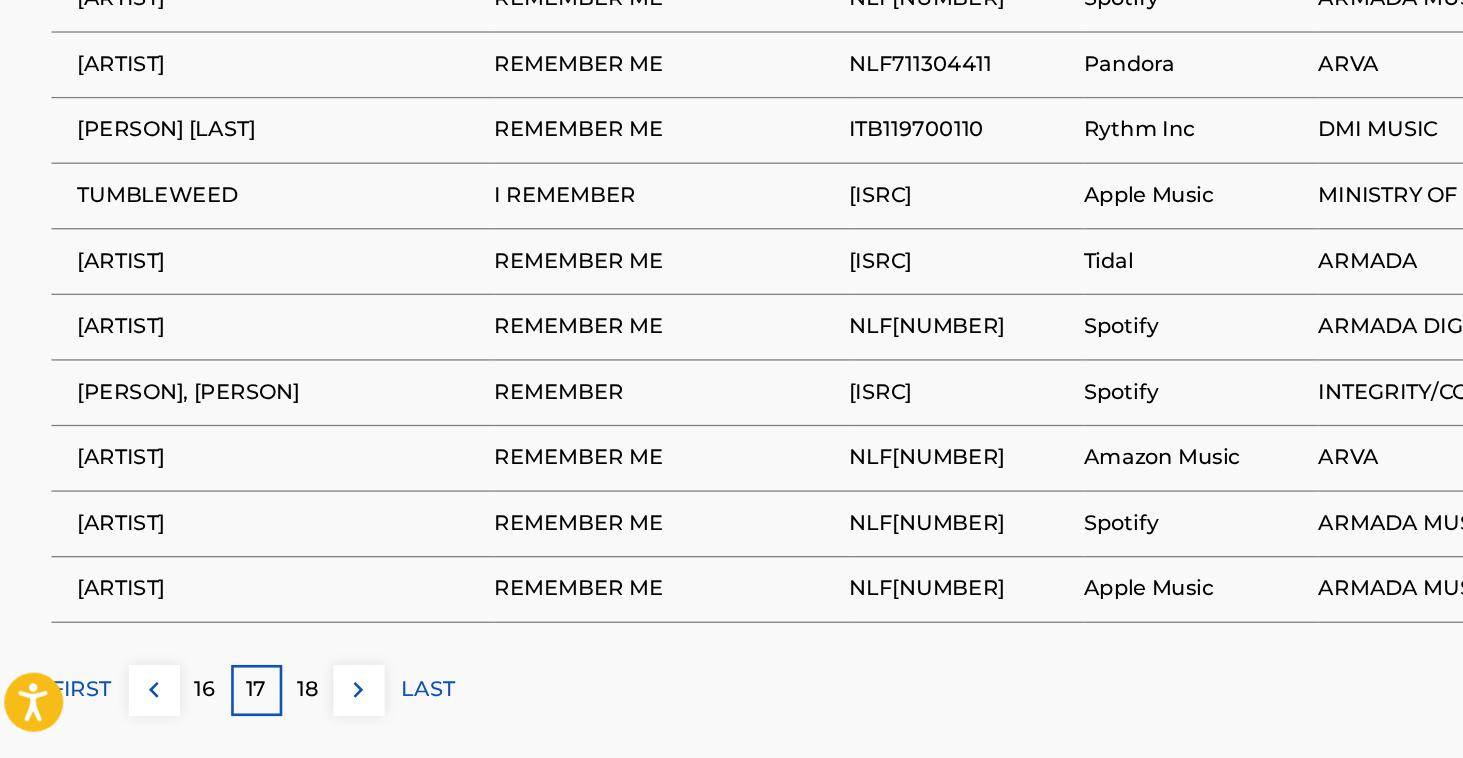 click on "18" at bounding box center [251, 706] 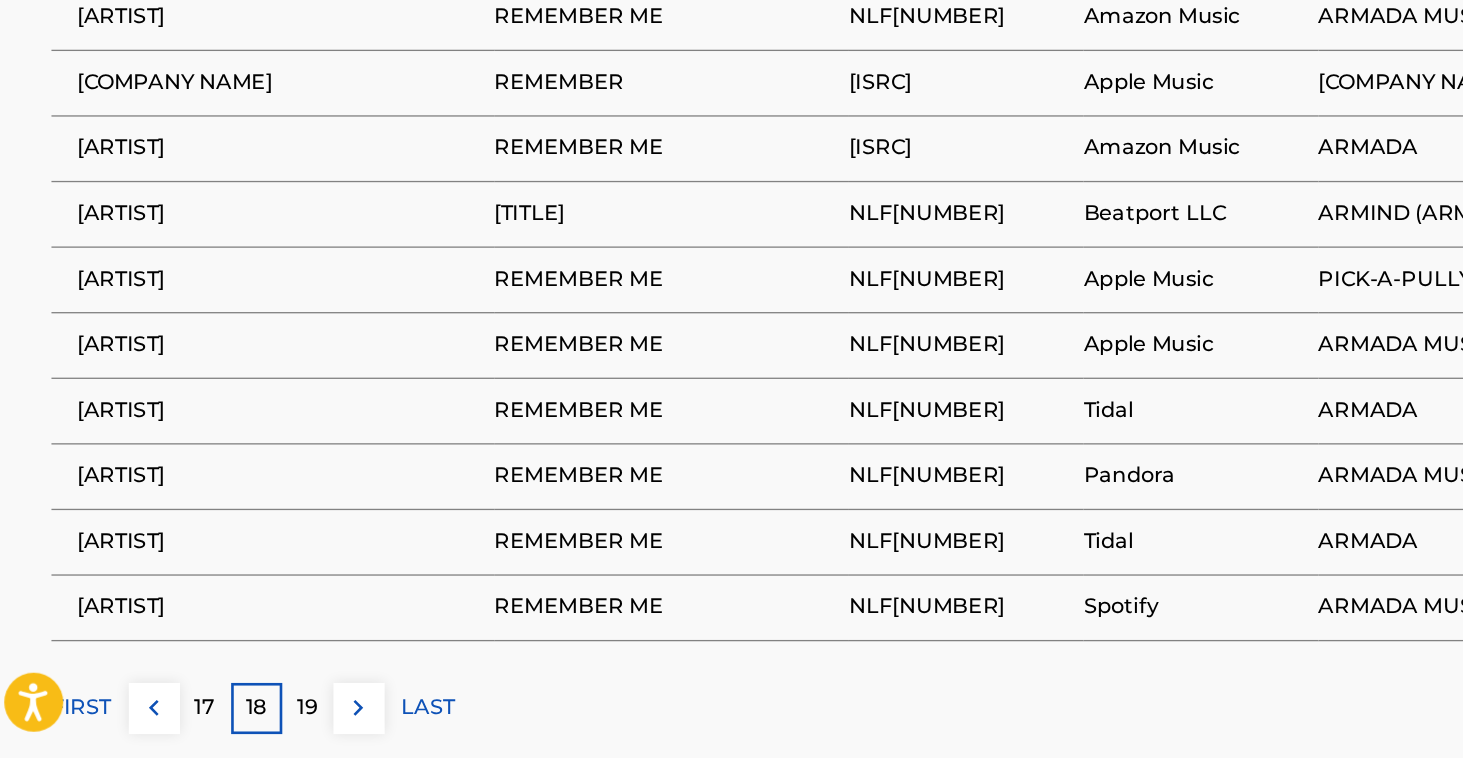 scroll, scrollTop: 1166, scrollLeft: 0, axis: vertical 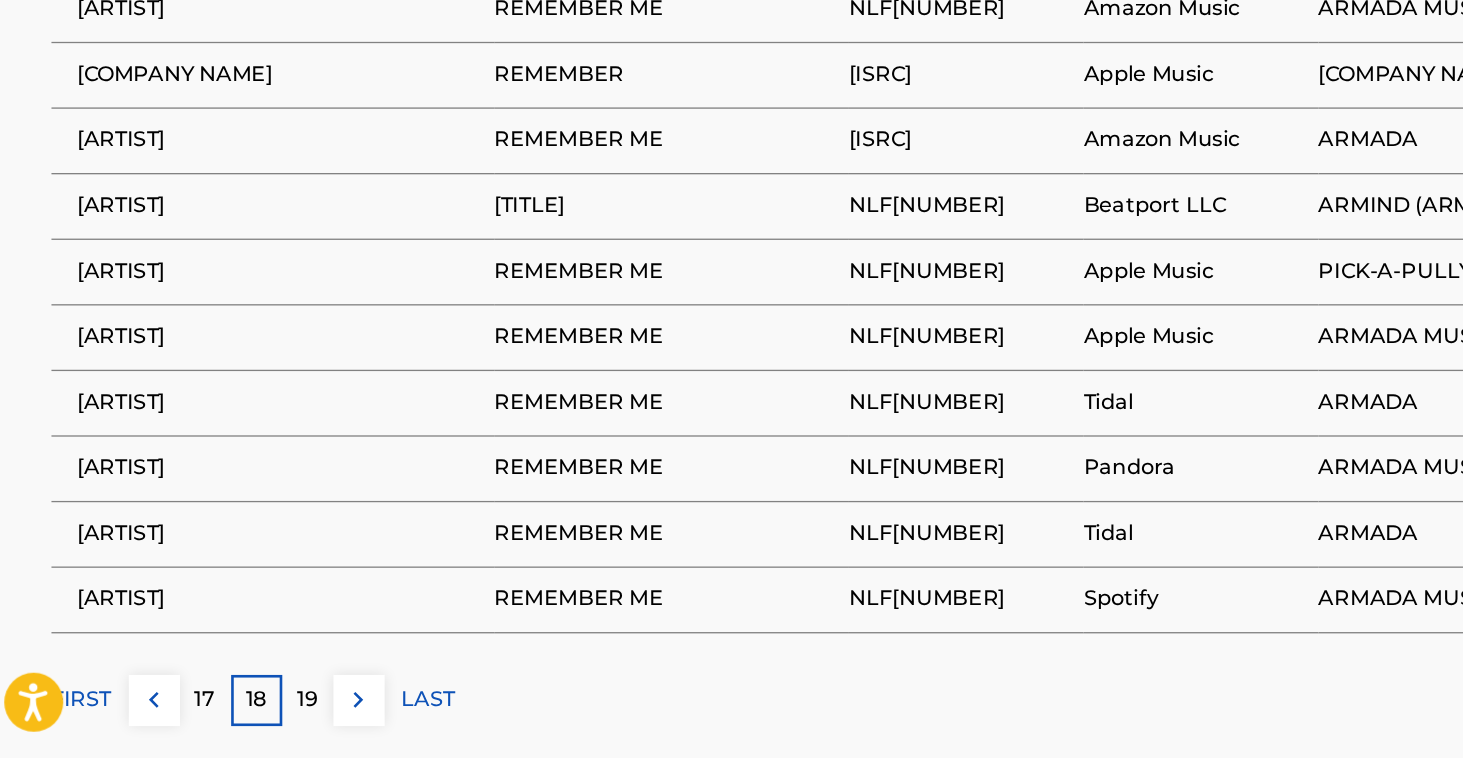 click on "19" at bounding box center [251, 714] 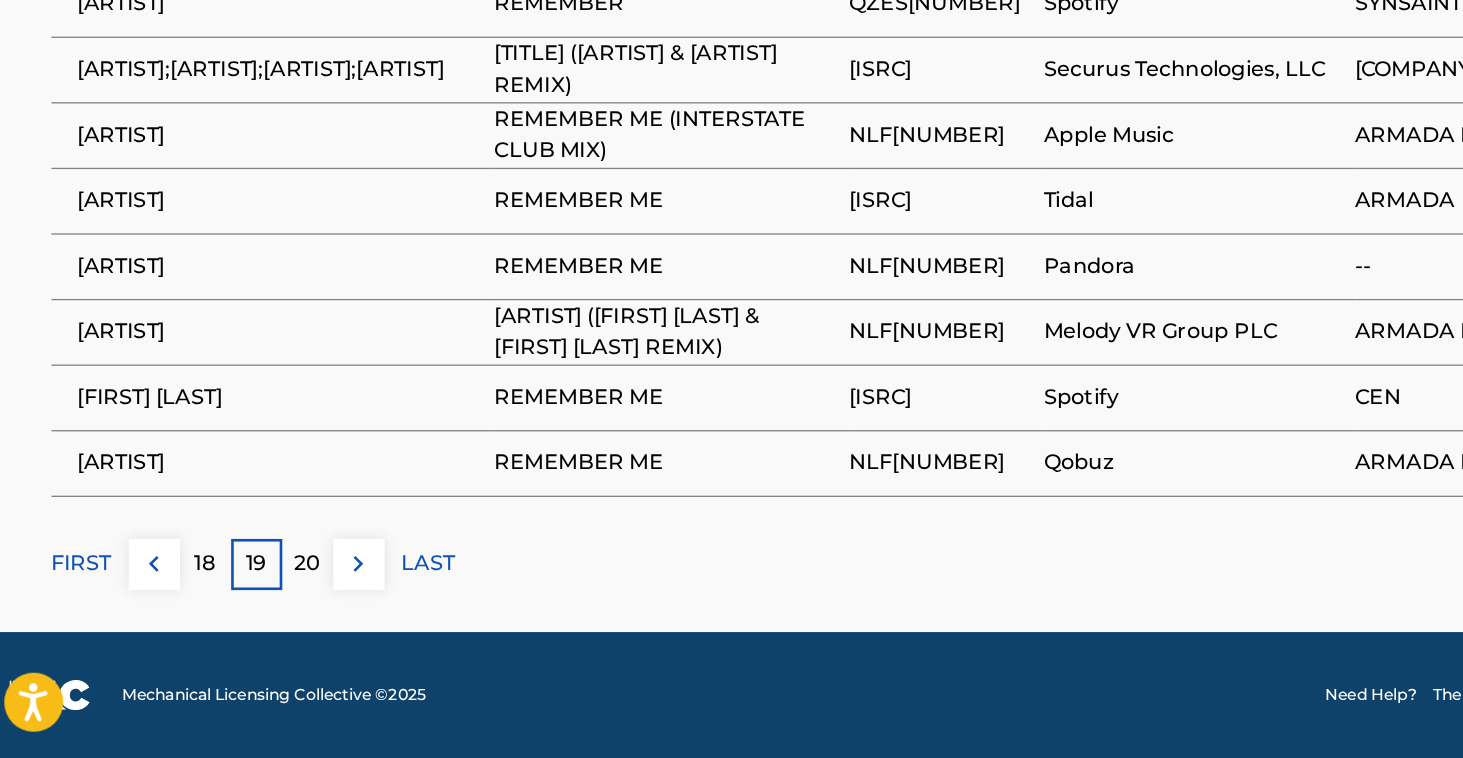 click on "20" at bounding box center (251, 610) 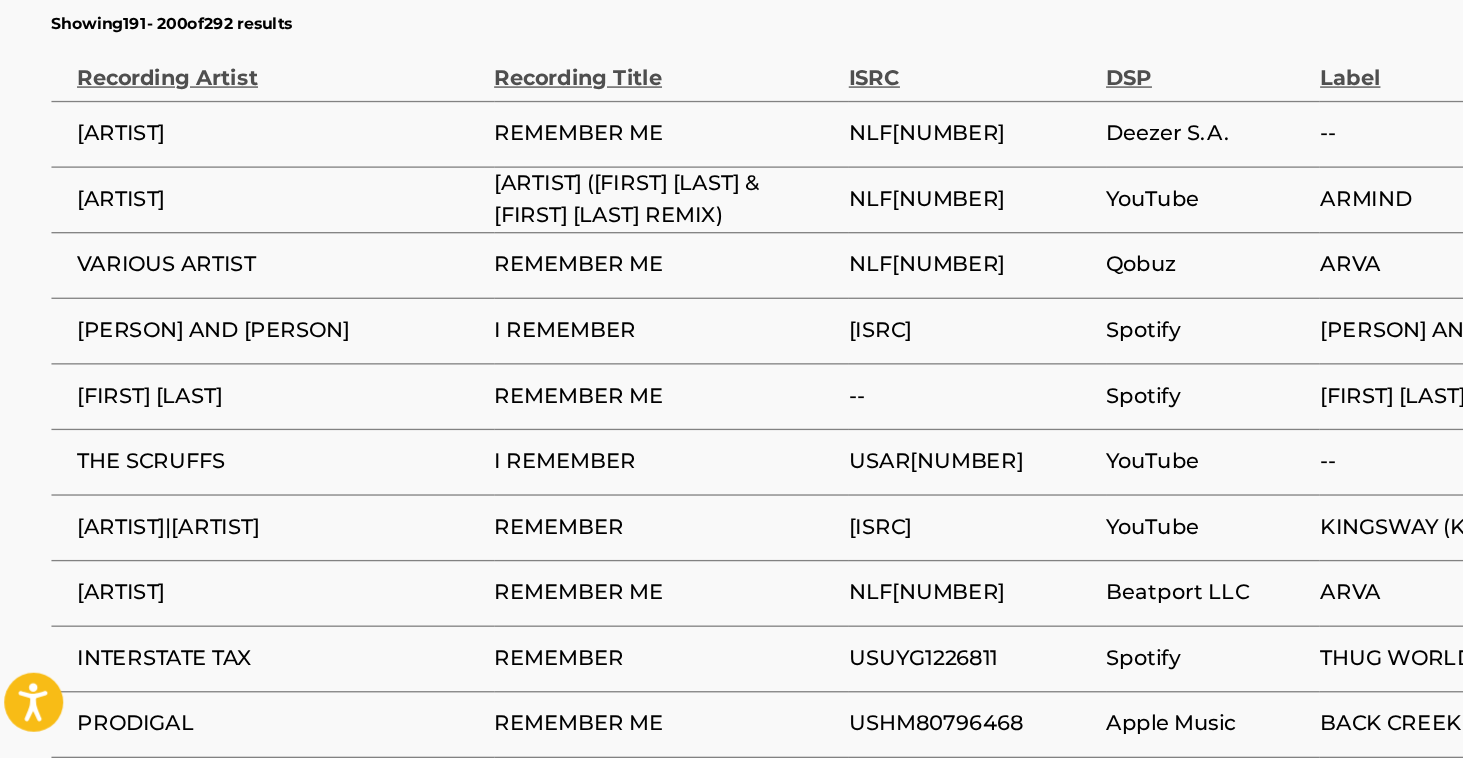 scroll, scrollTop: 1073, scrollLeft: 0, axis: vertical 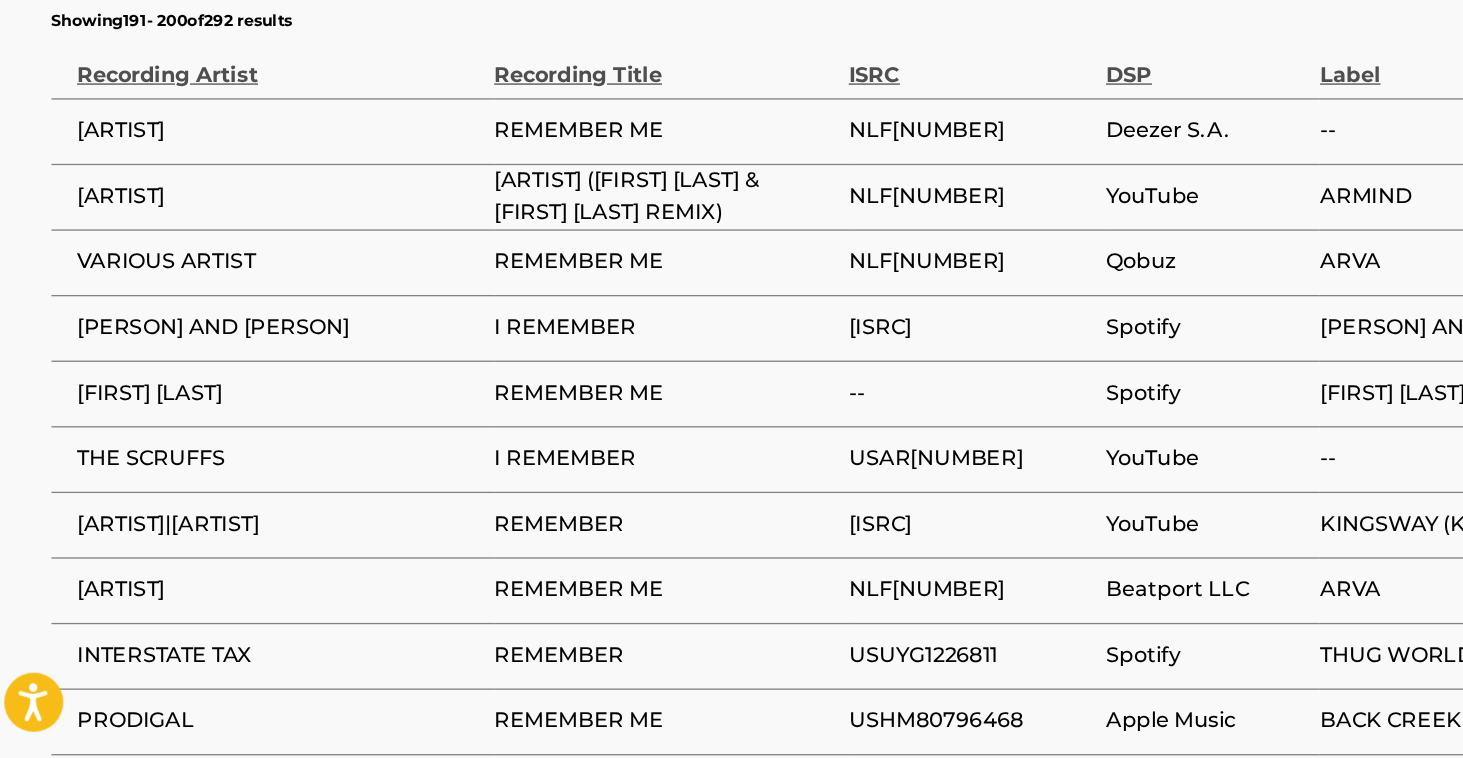 click on "I REMEMBER" at bounding box center [524, 530] 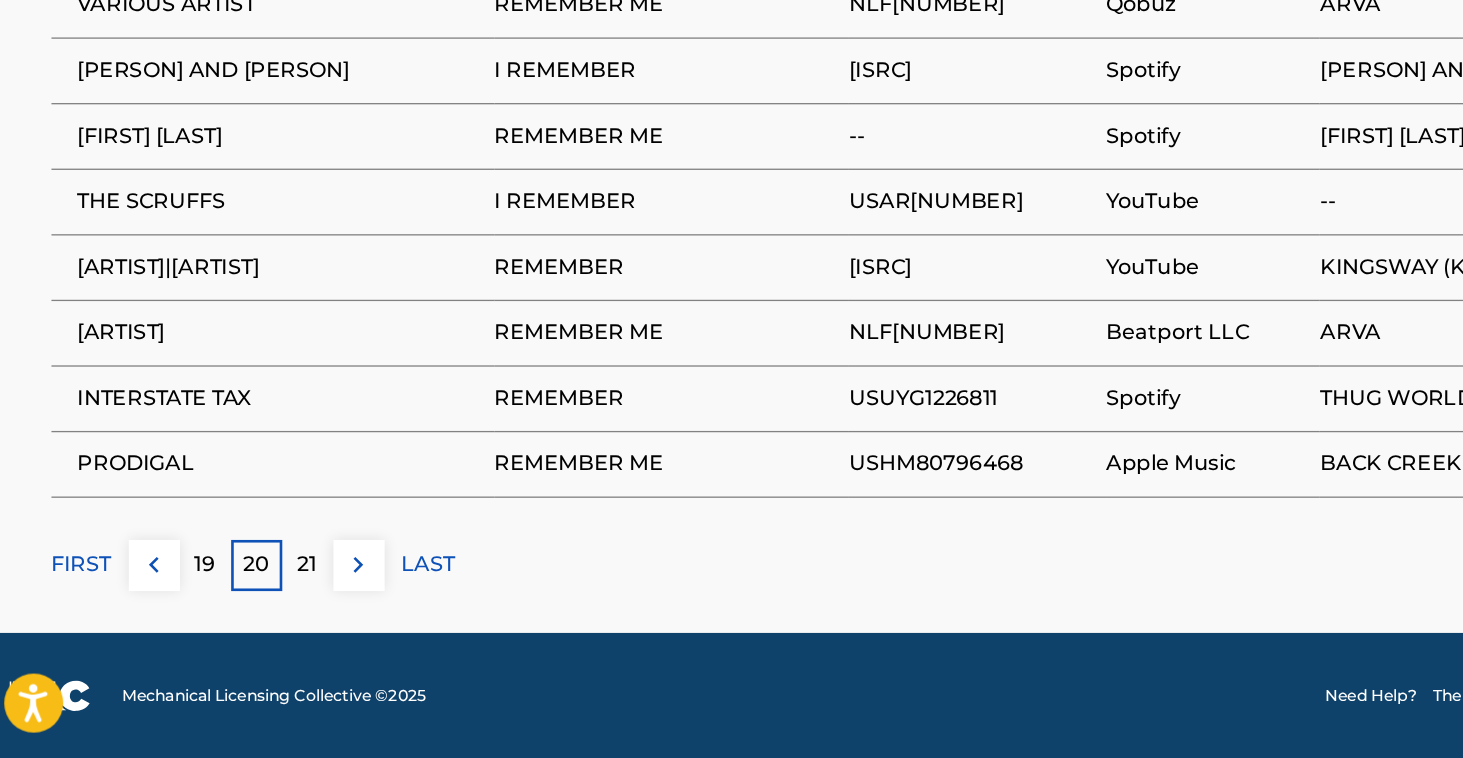 click on "FIRST" at bounding box center [79, 610] 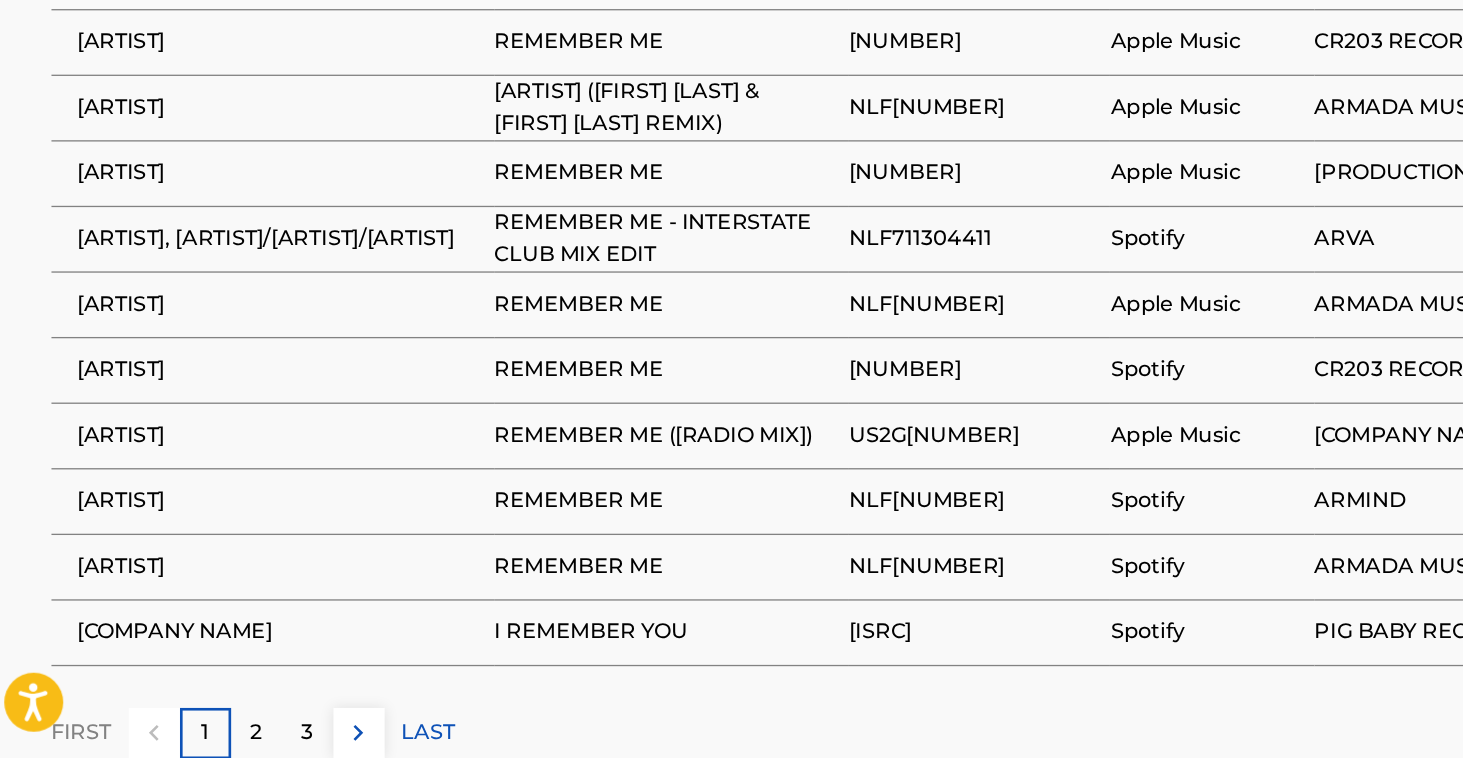scroll, scrollTop: 1186, scrollLeft: 0, axis: vertical 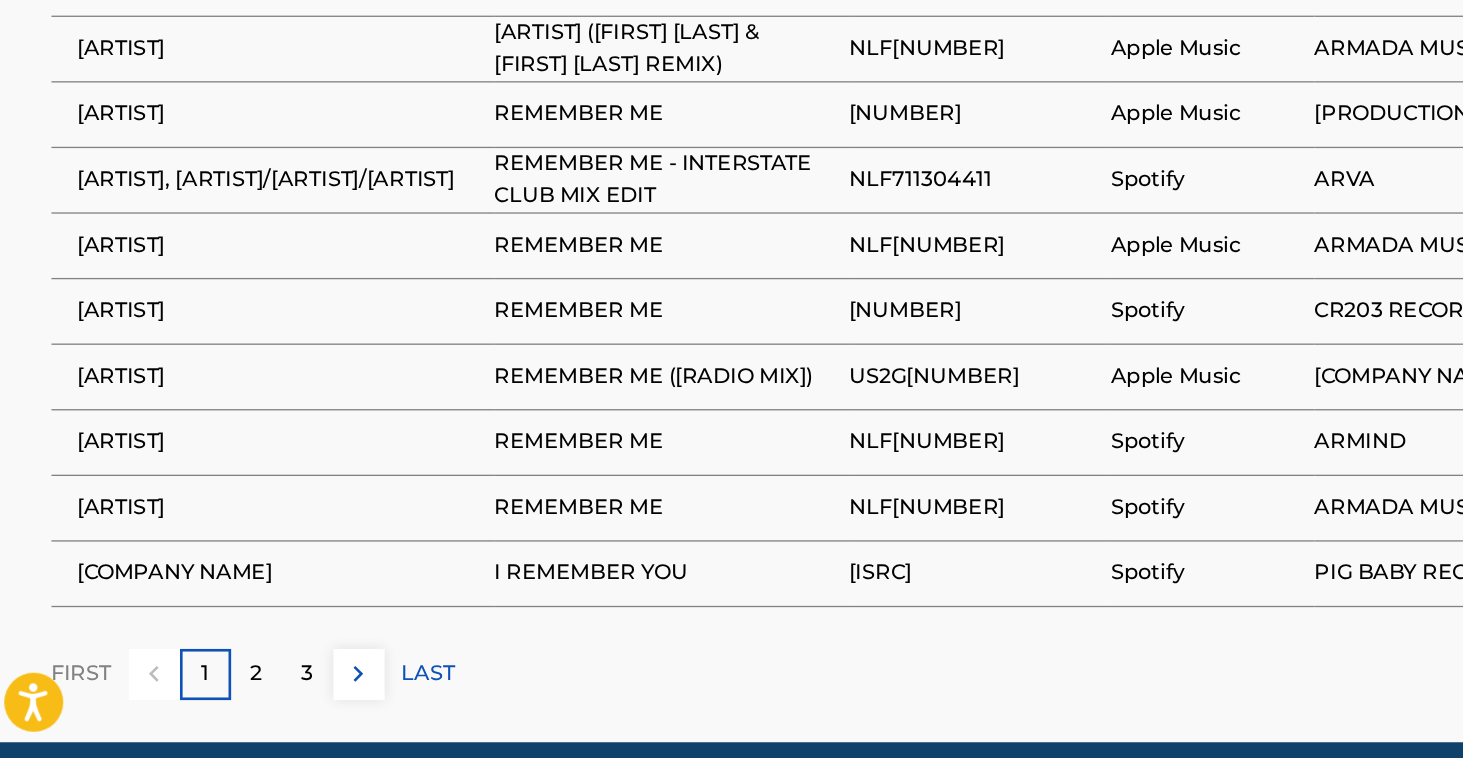 click on "2" at bounding box center [212, 694] 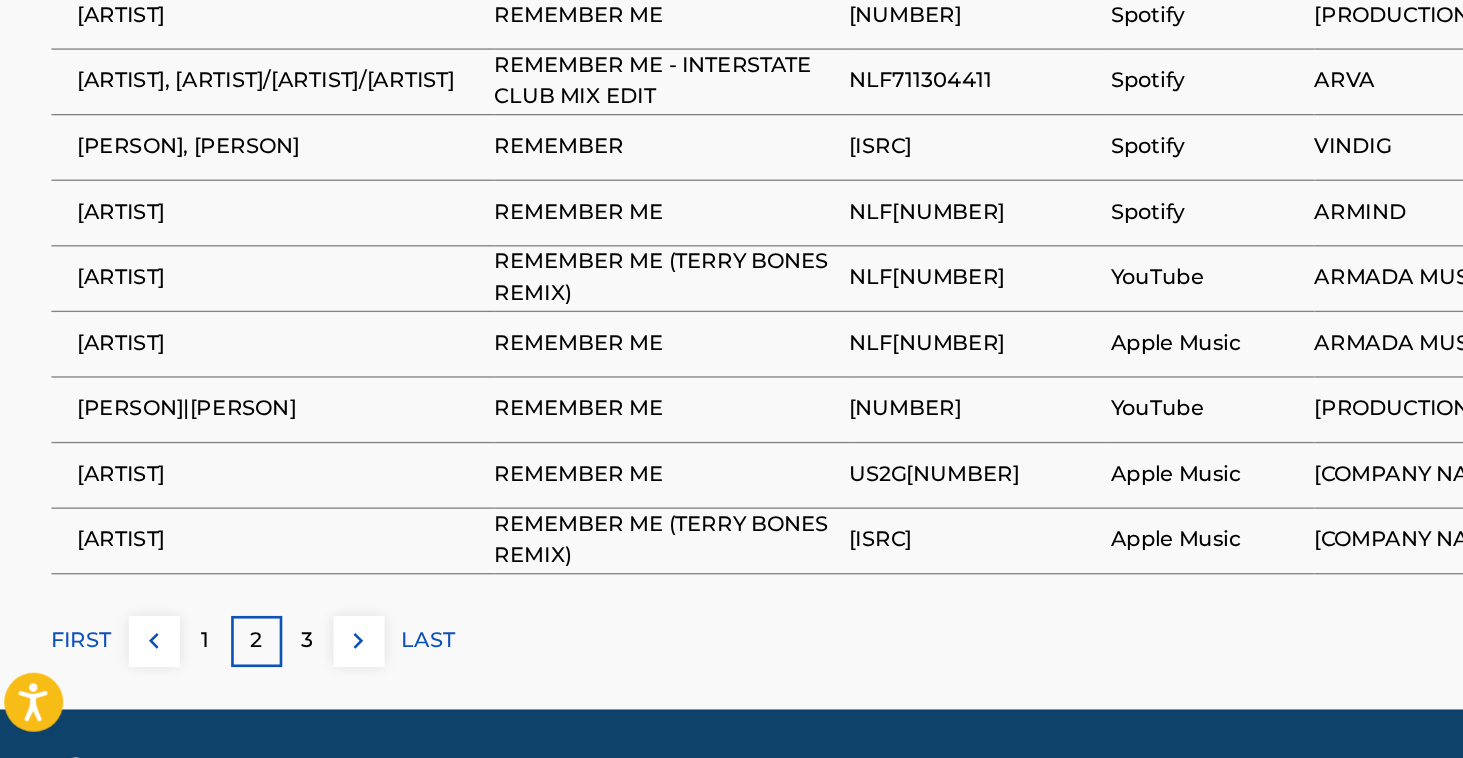 scroll, scrollTop: 1214, scrollLeft: 0, axis: vertical 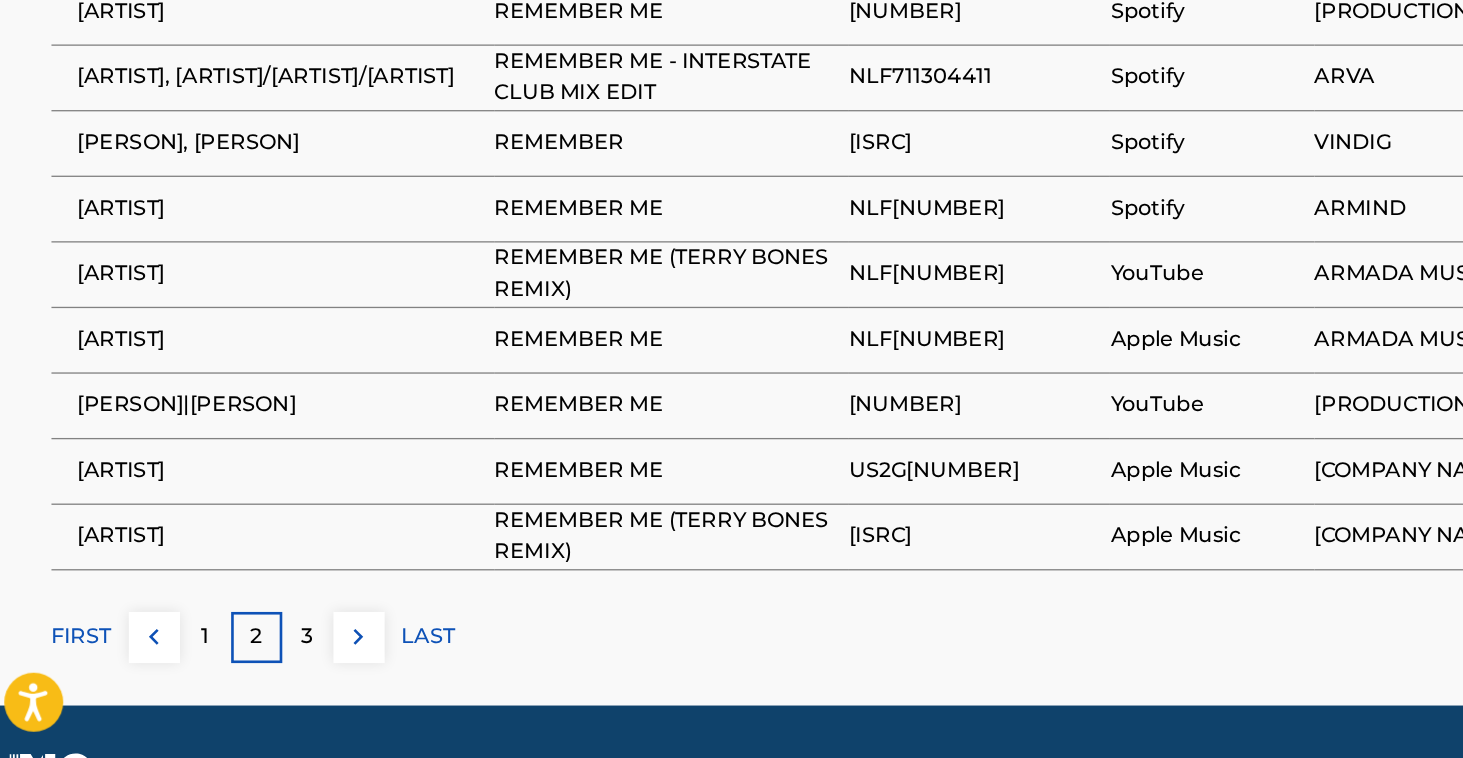 click on "3" at bounding box center [251, 666] 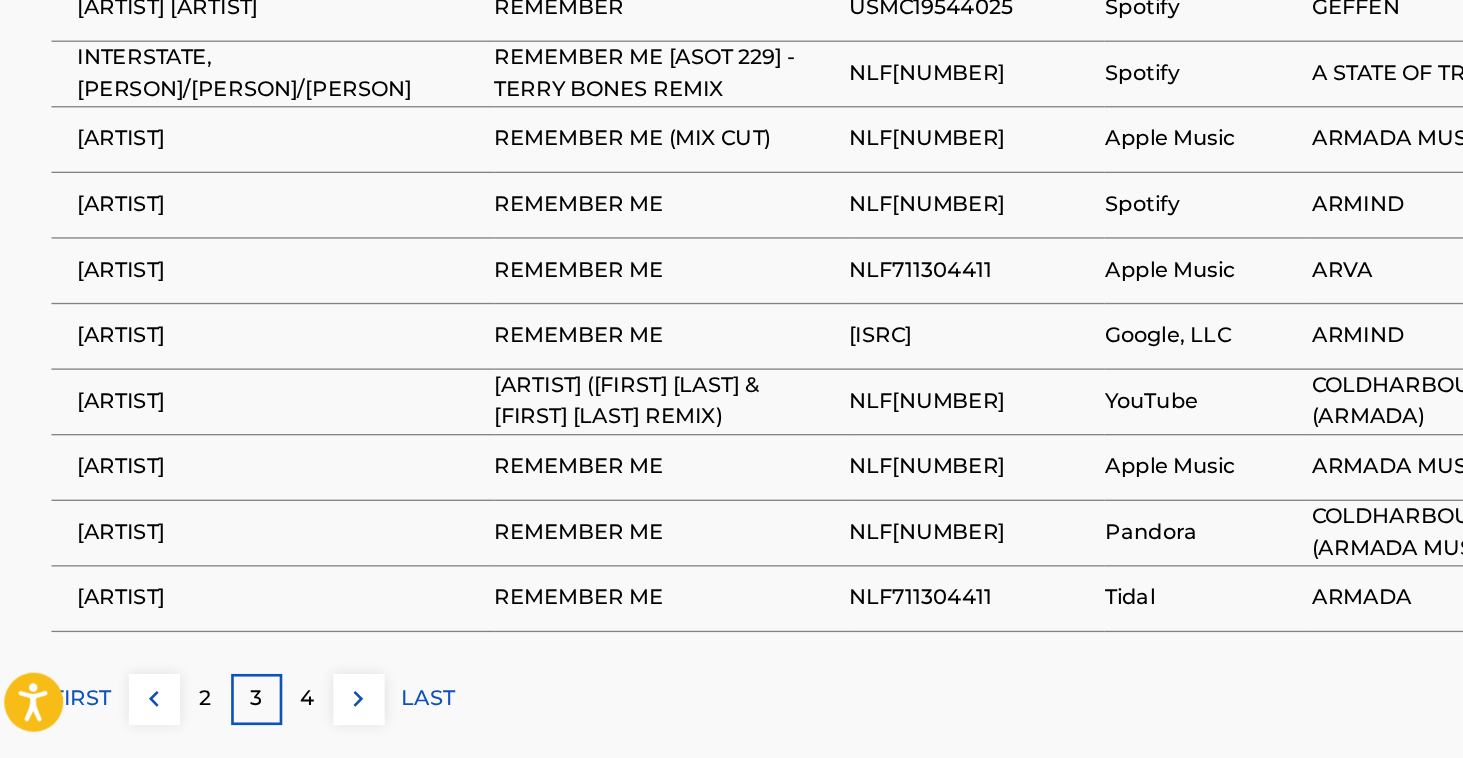 scroll, scrollTop: 1182, scrollLeft: 0, axis: vertical 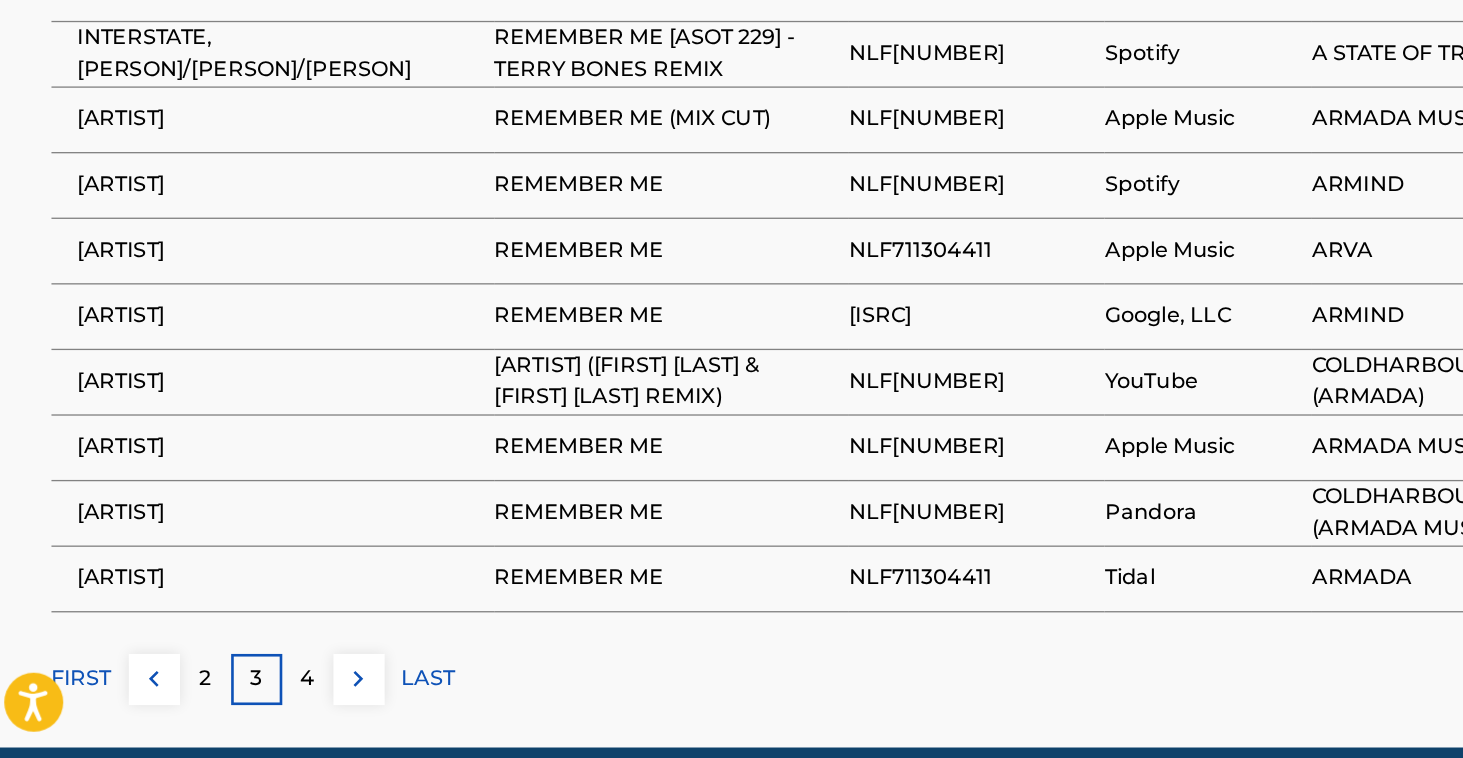 click on "4" at bounding box center (251, 698) 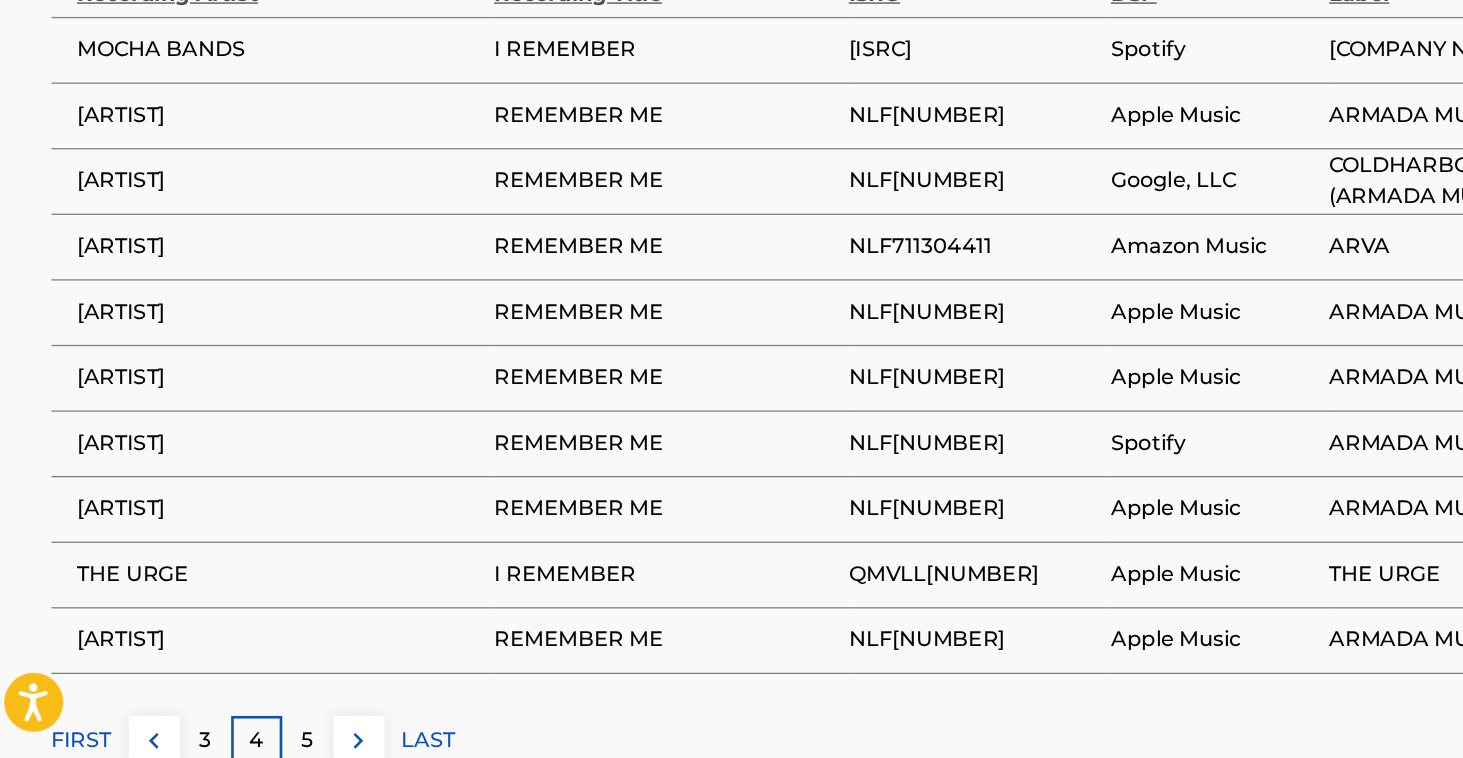 scroll, scrollTop: 1144, scrollLeft: 0, axis: vertical 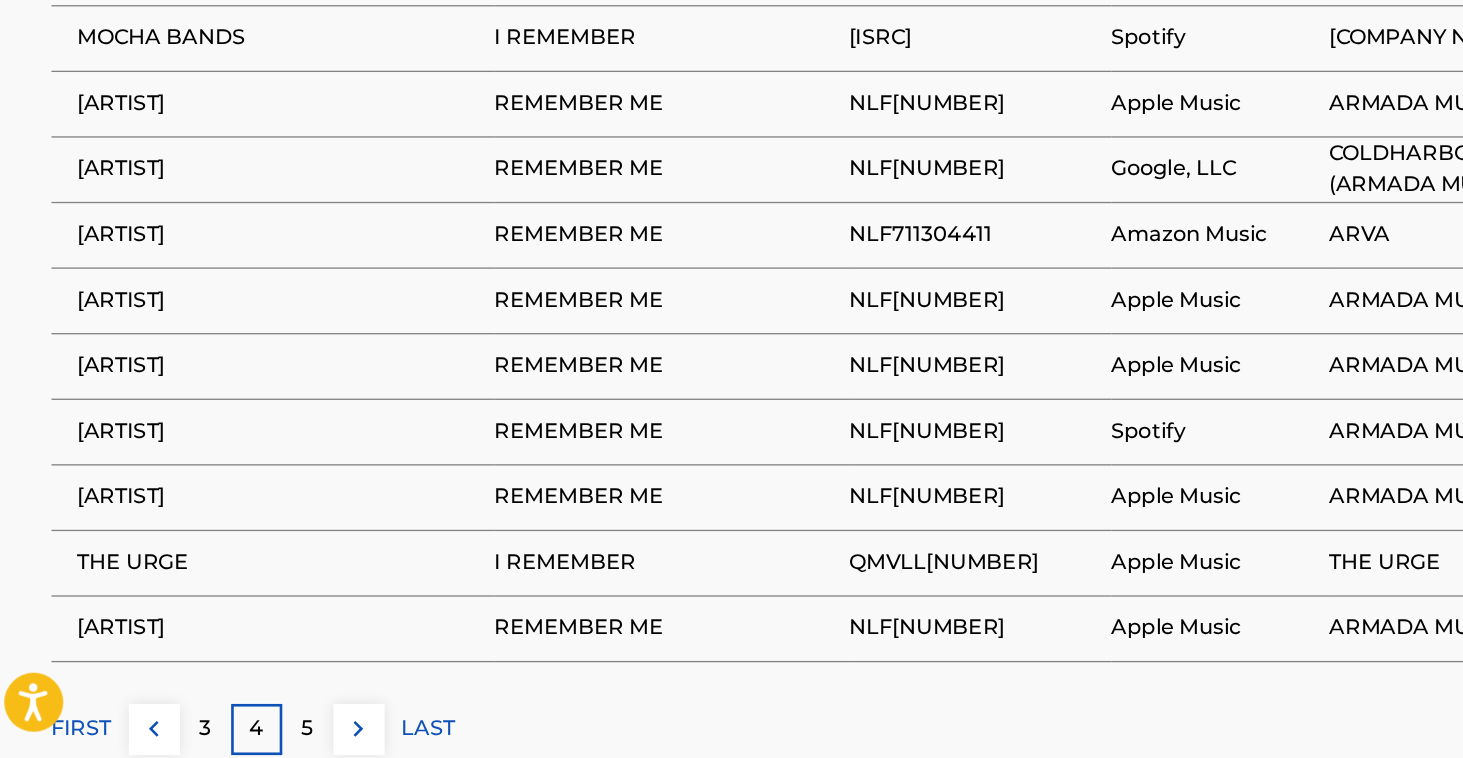 click on "5" at bounding box center (251, 736) 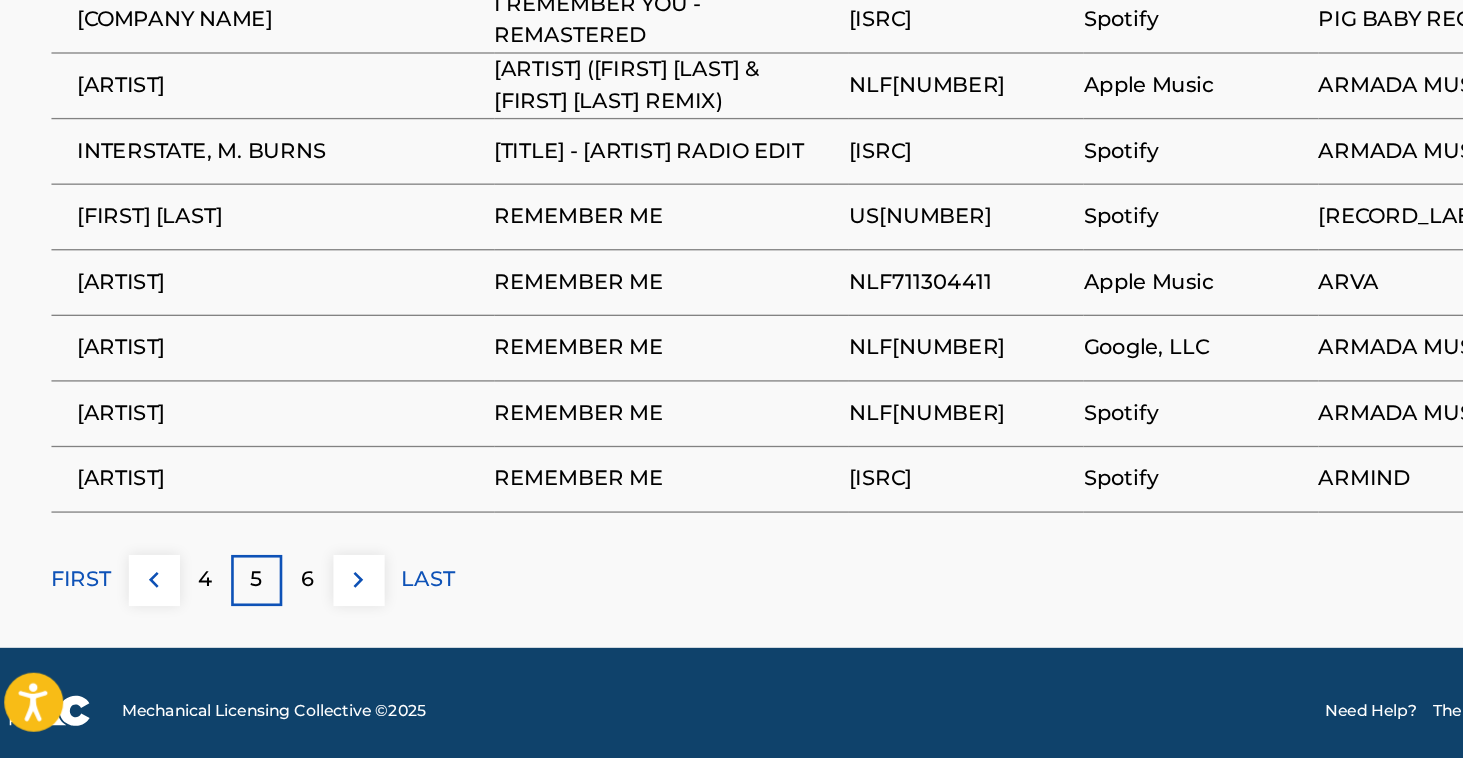 click on "6" at bounding box center [251, 622] 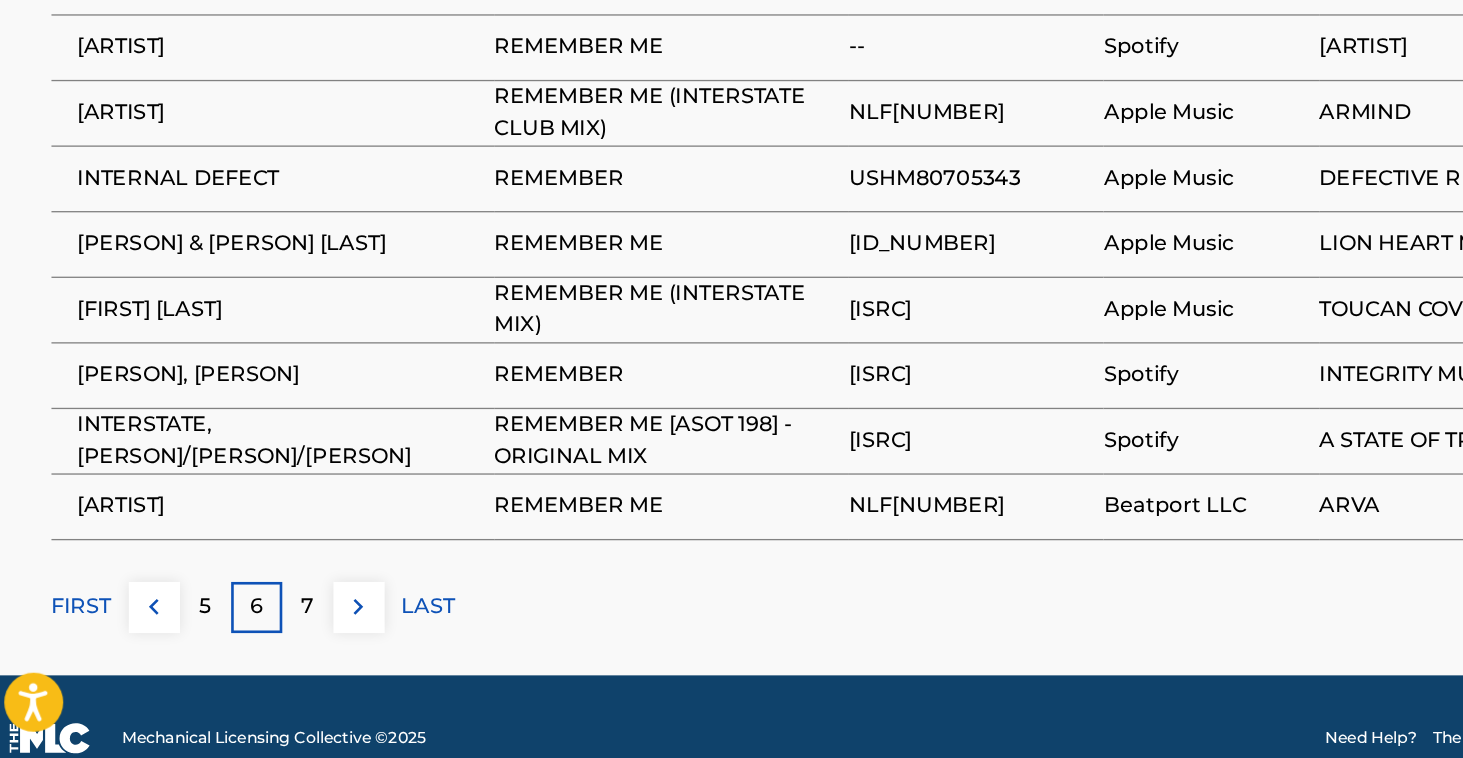 scroll, scrollTop: 1247, scrollLeft: 0, axis: vertical 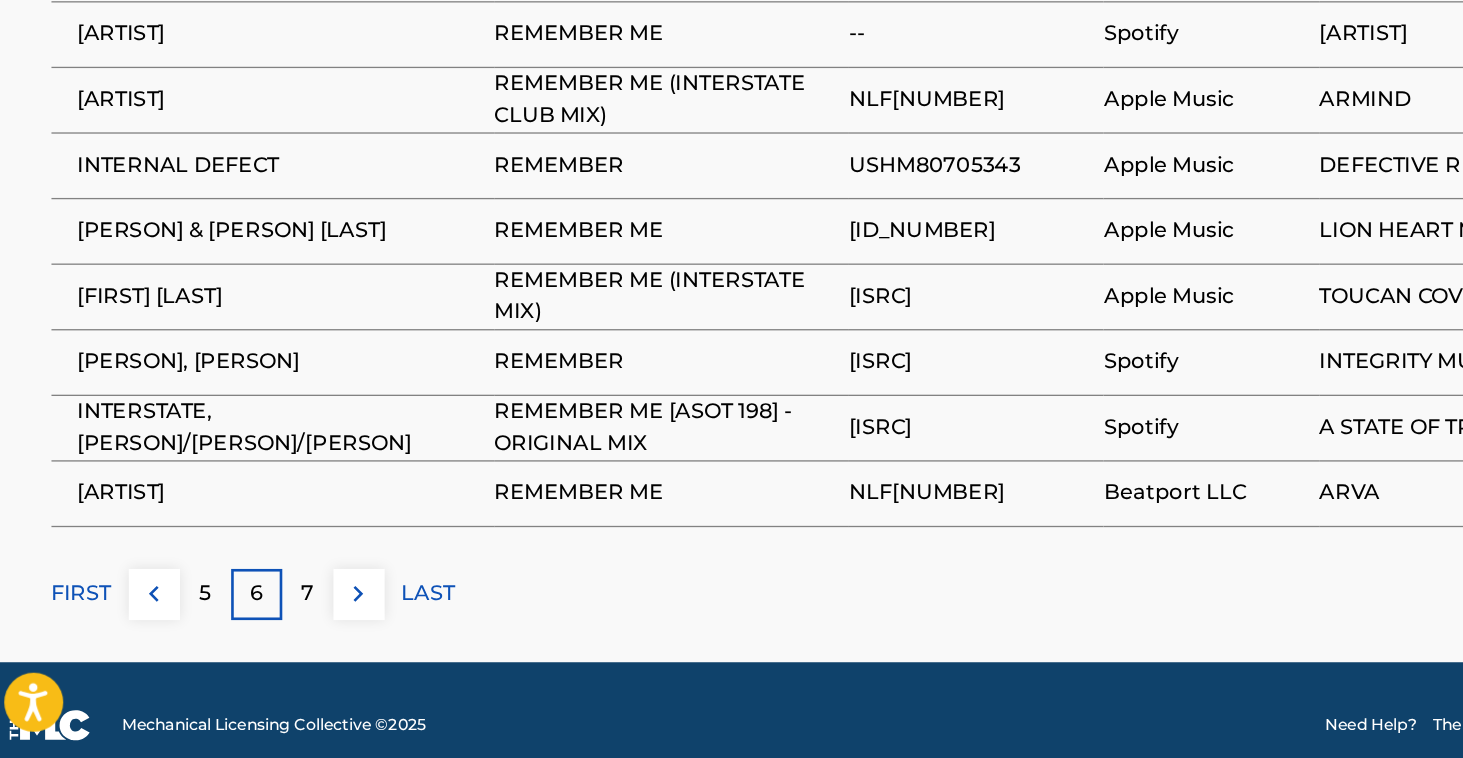 click on "7" at bounding box center [251, 633] 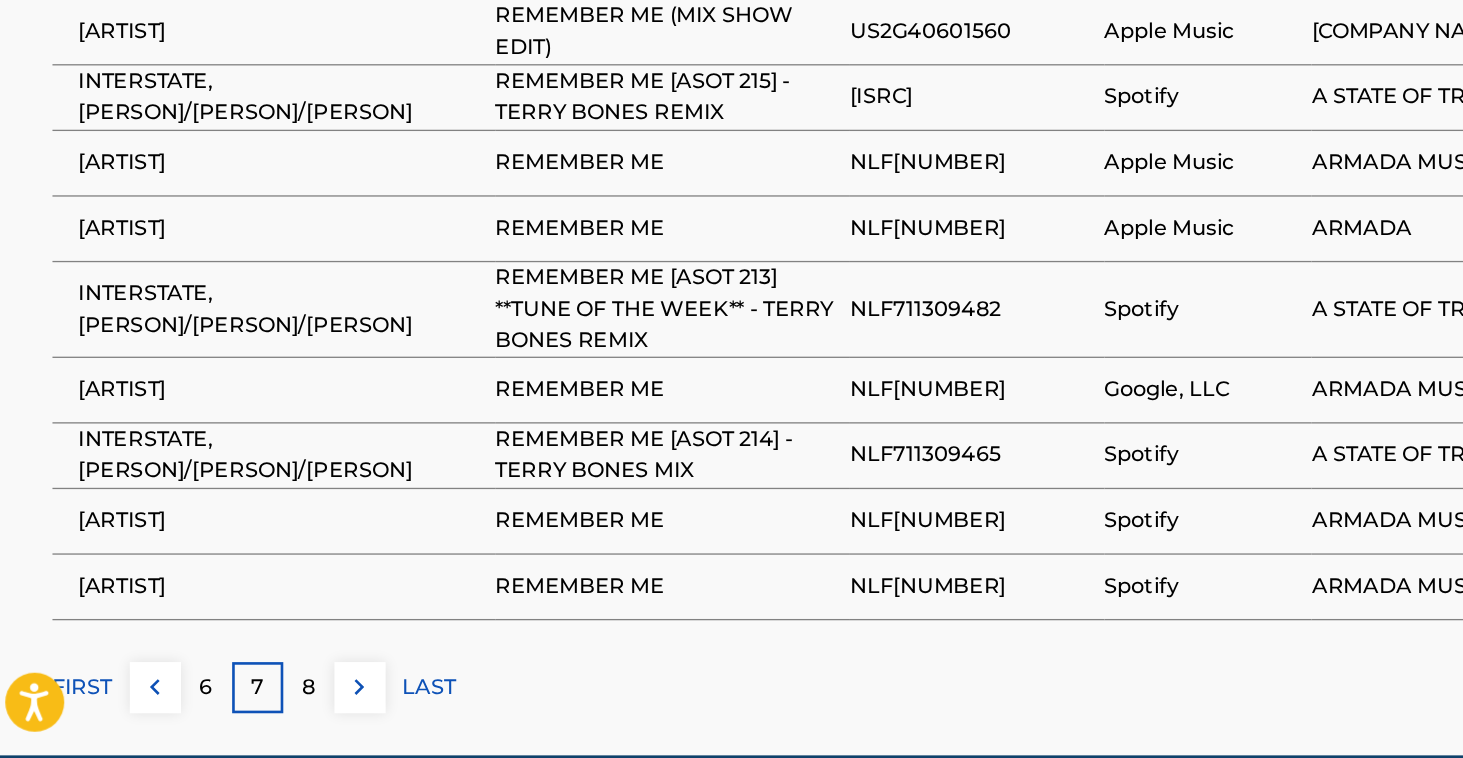 scroll, scrollTop: 1240, scrollLeft: 0, axis: vertical 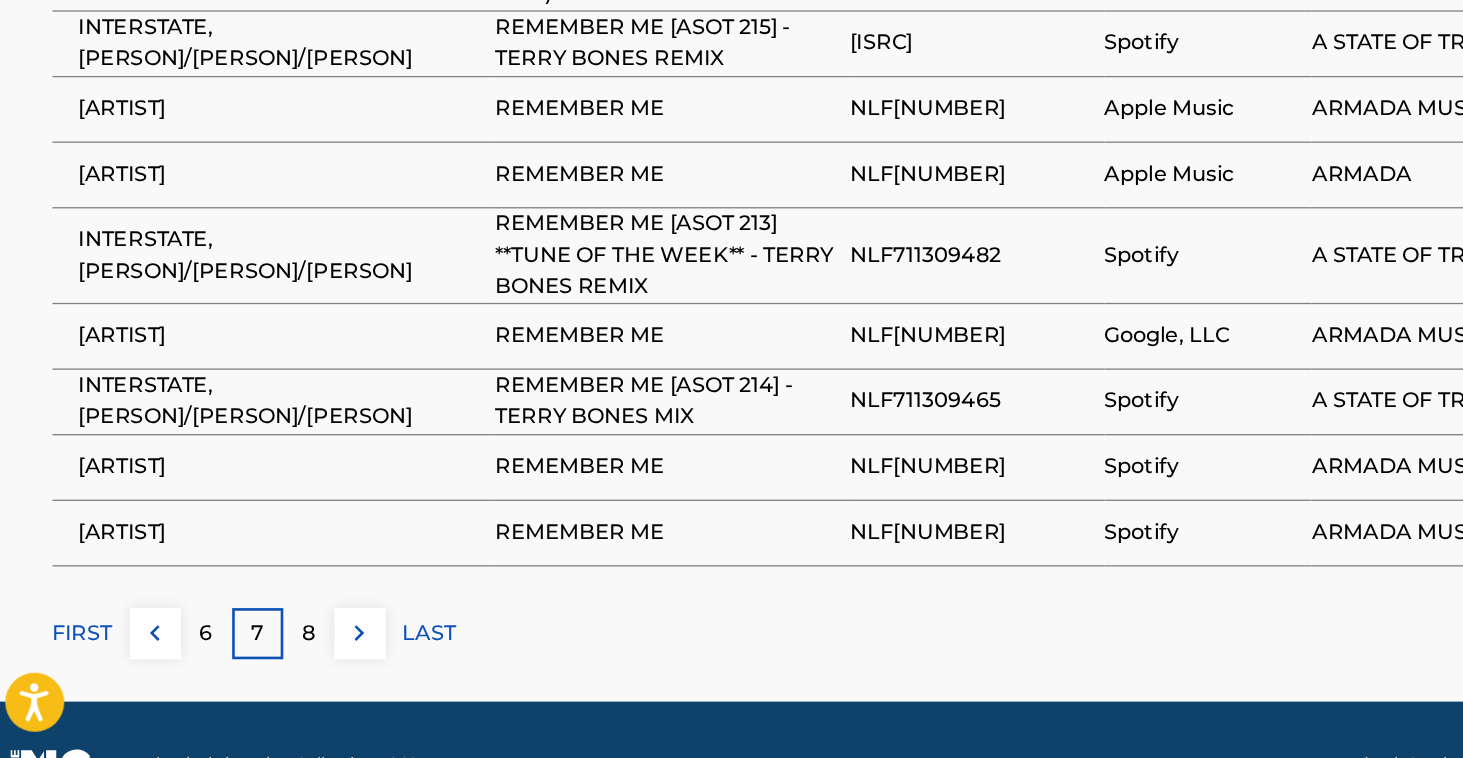 click on "8" at bounding box center (251, 663) 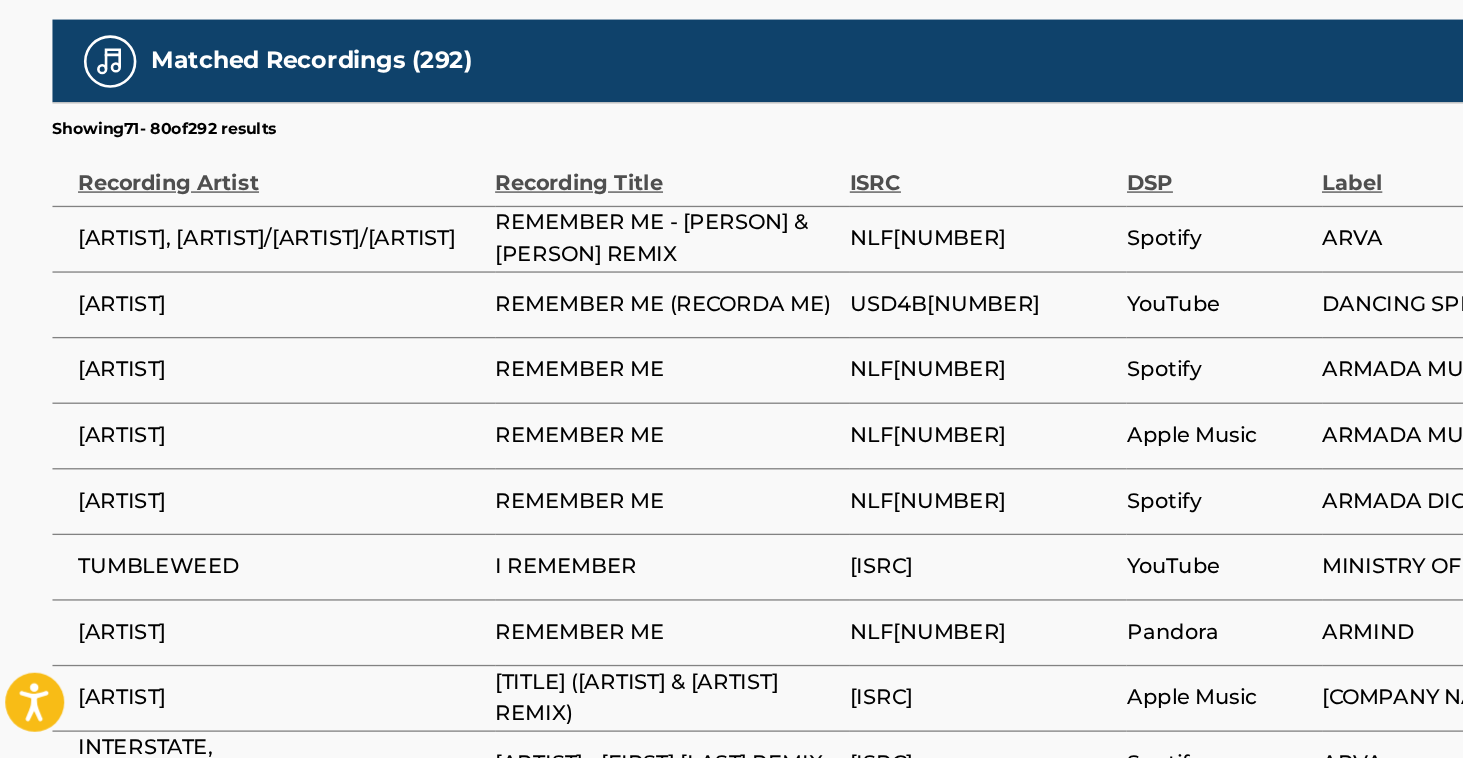 scroll, scrollTop: 994, scrollLeft: 0, axis: vertical 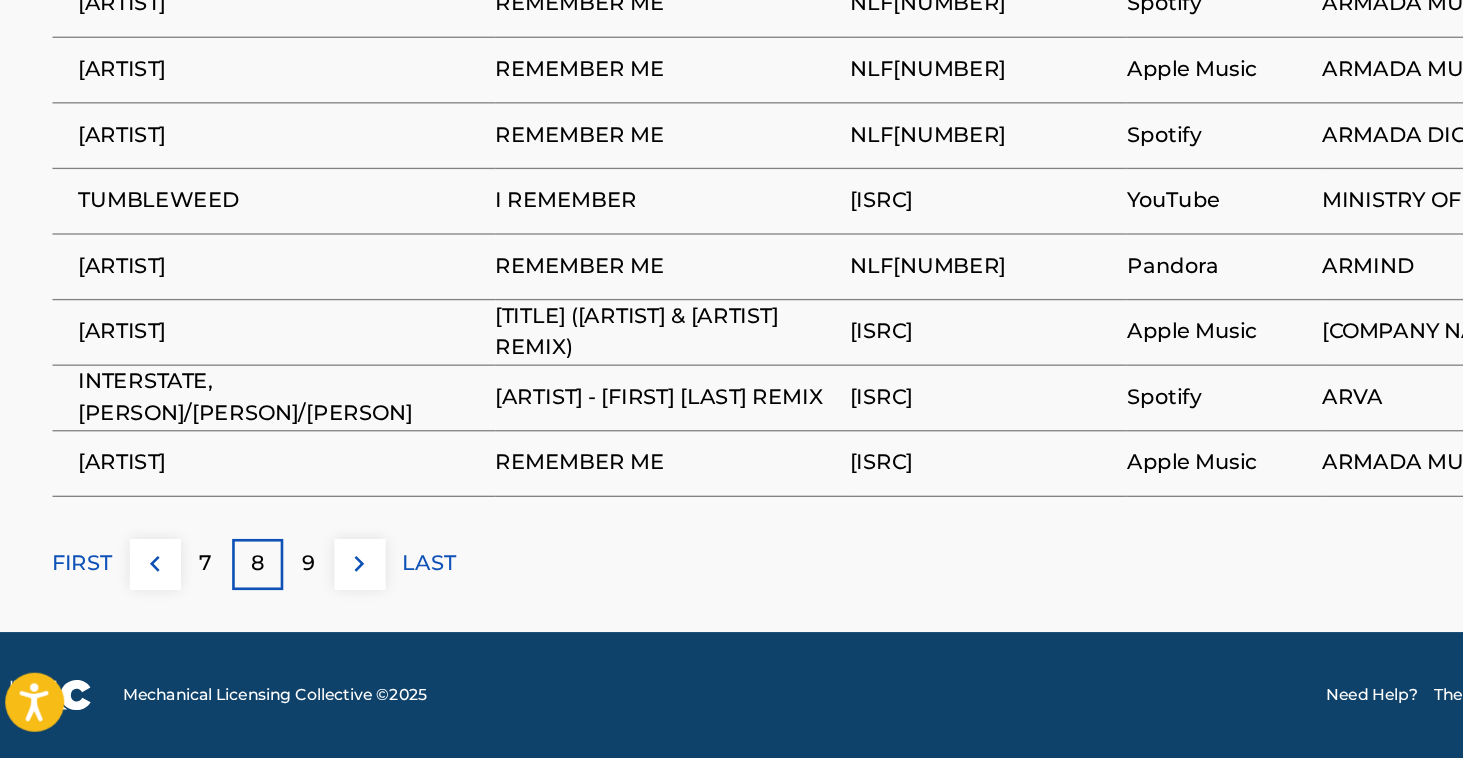 click on "9" at bounding box center [251, 610] 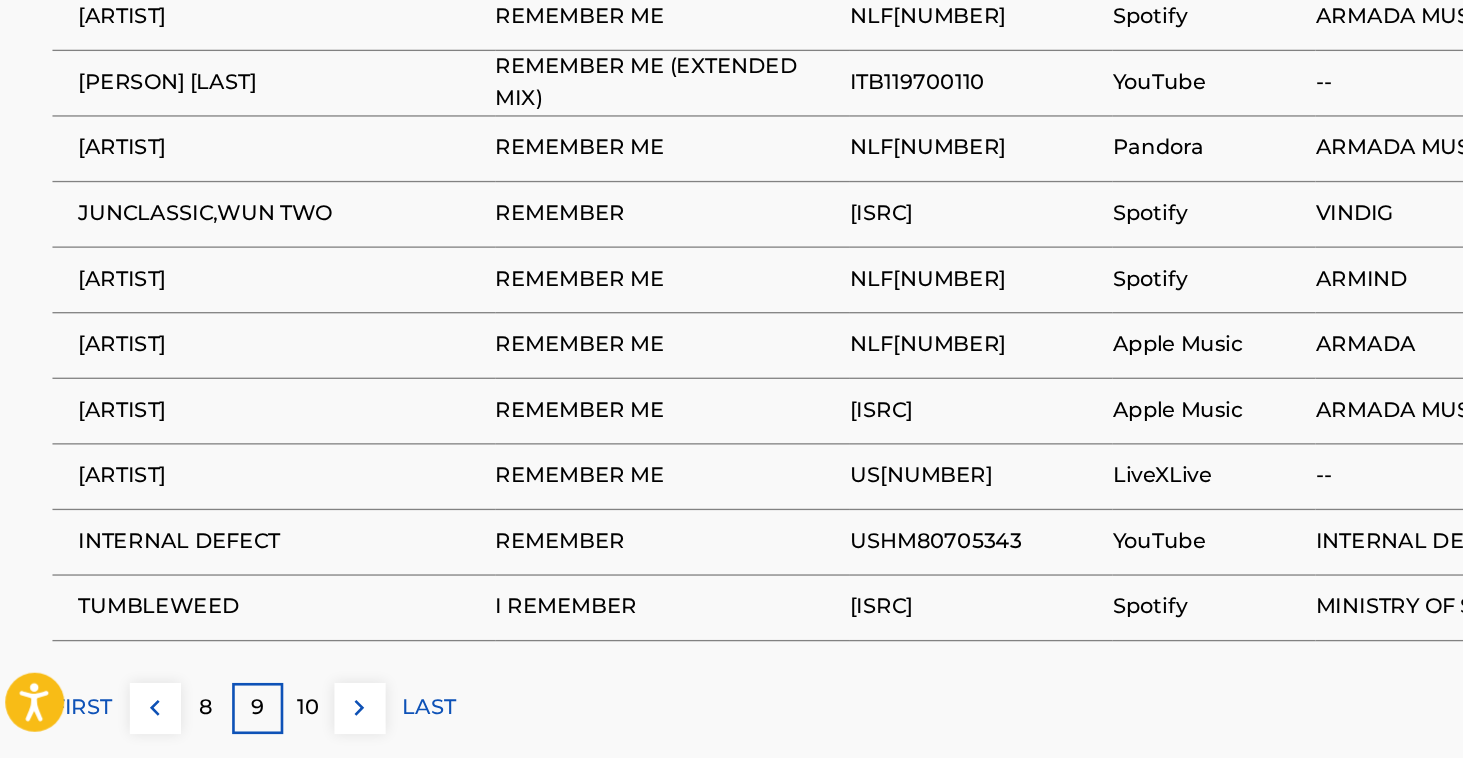 scroll, scrollTop: 1195, scrollLeft: 0, axis: vertical 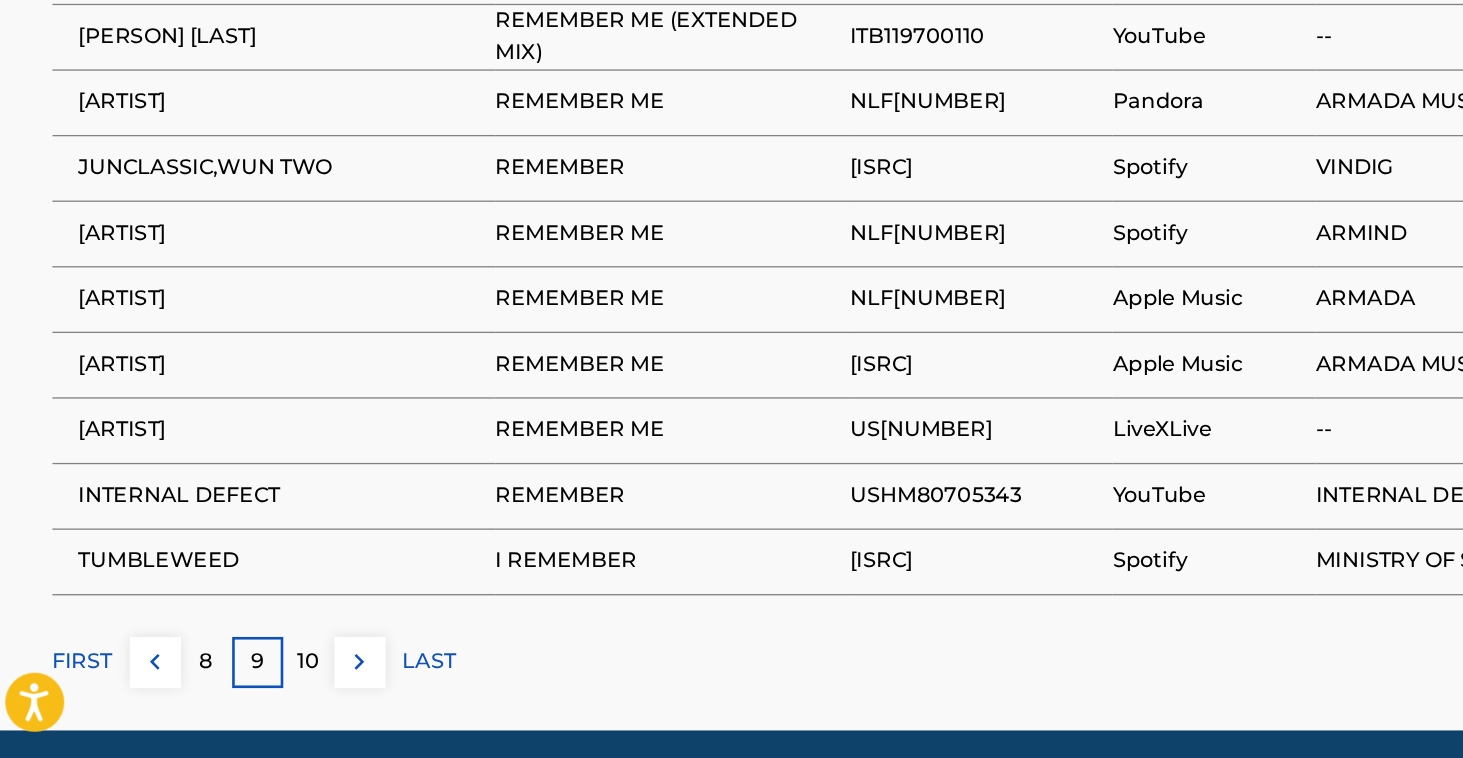 click on "10" at bounding box center [251, 685] 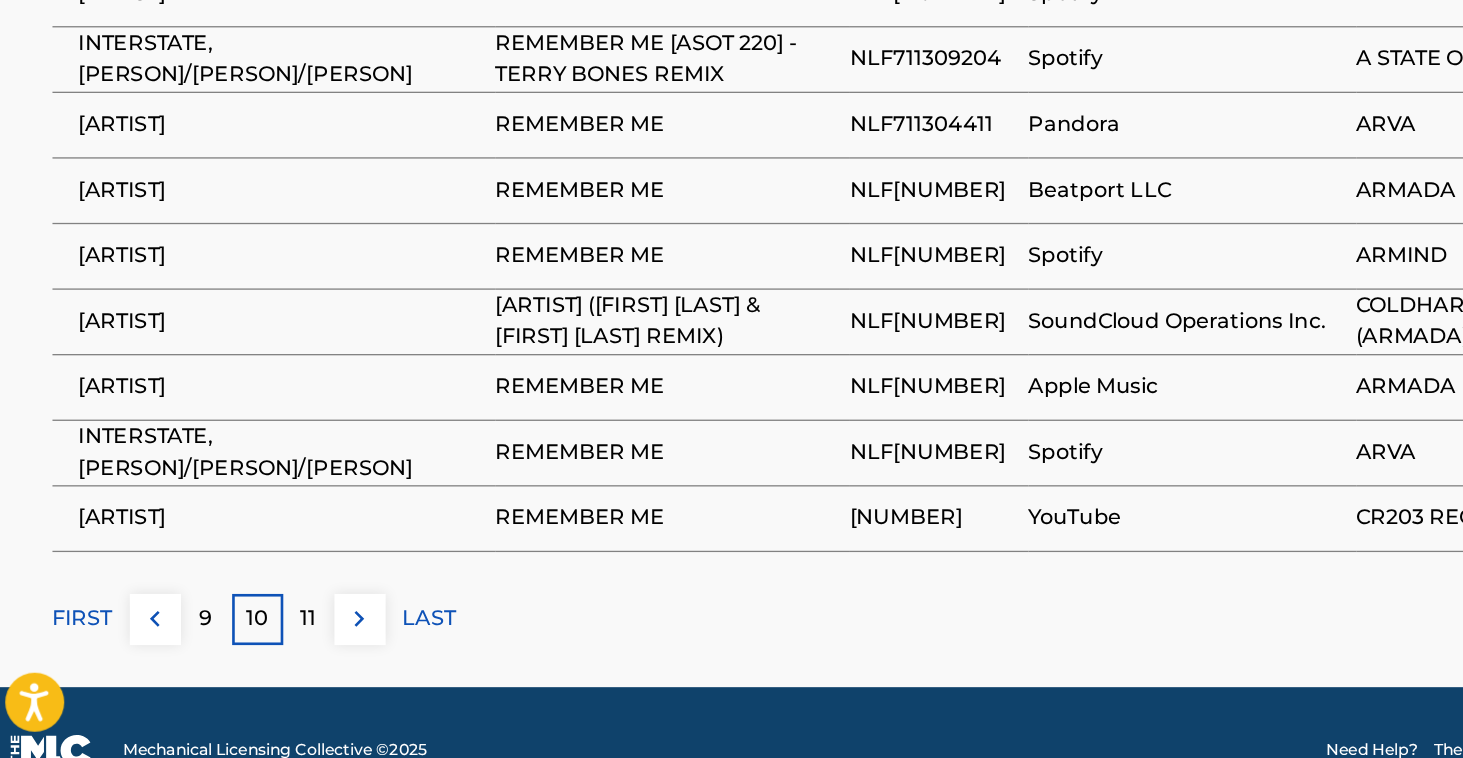 scroll, scrollTop: 1228, scrollLeft: 0, axis: vertical 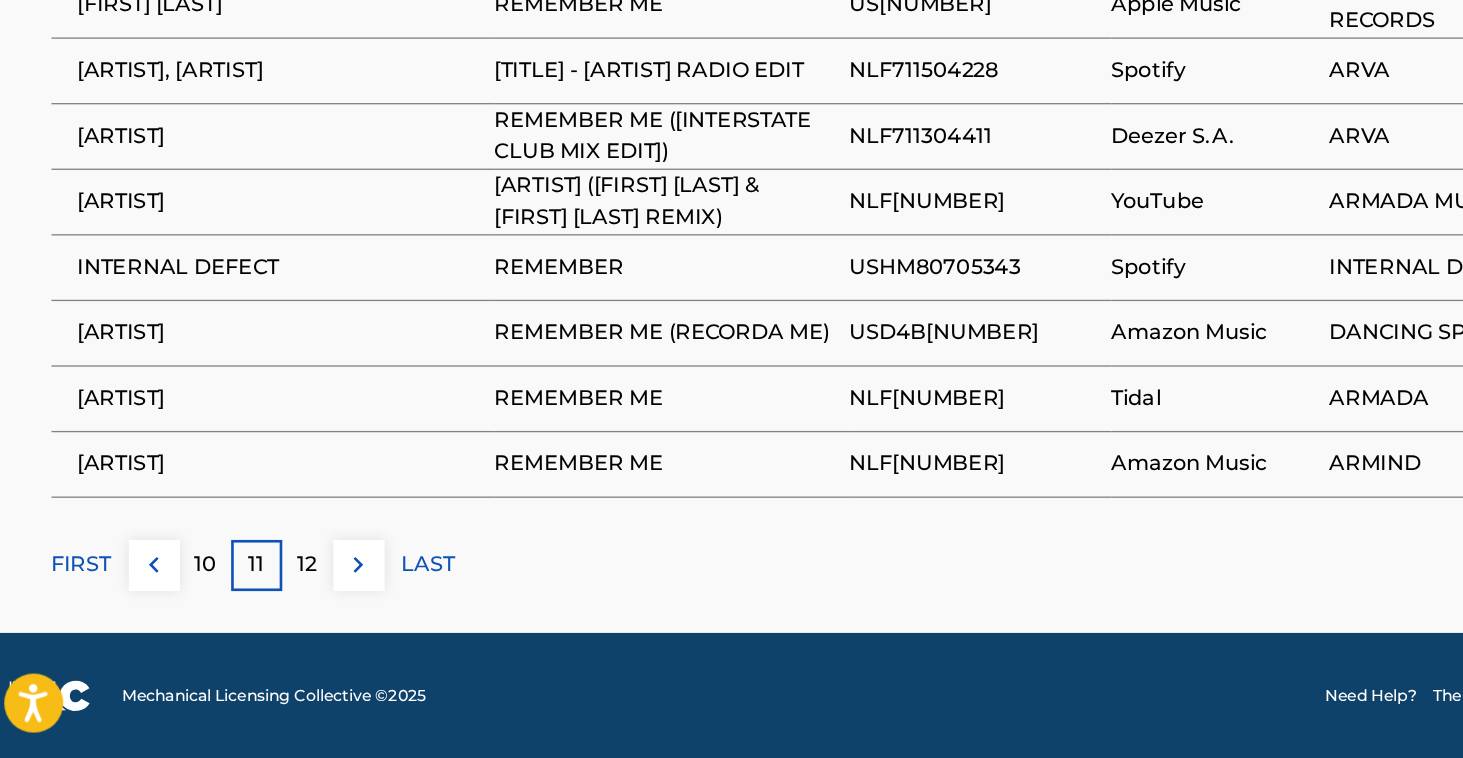 click on "FIRST" at bounding box center [79, 610] 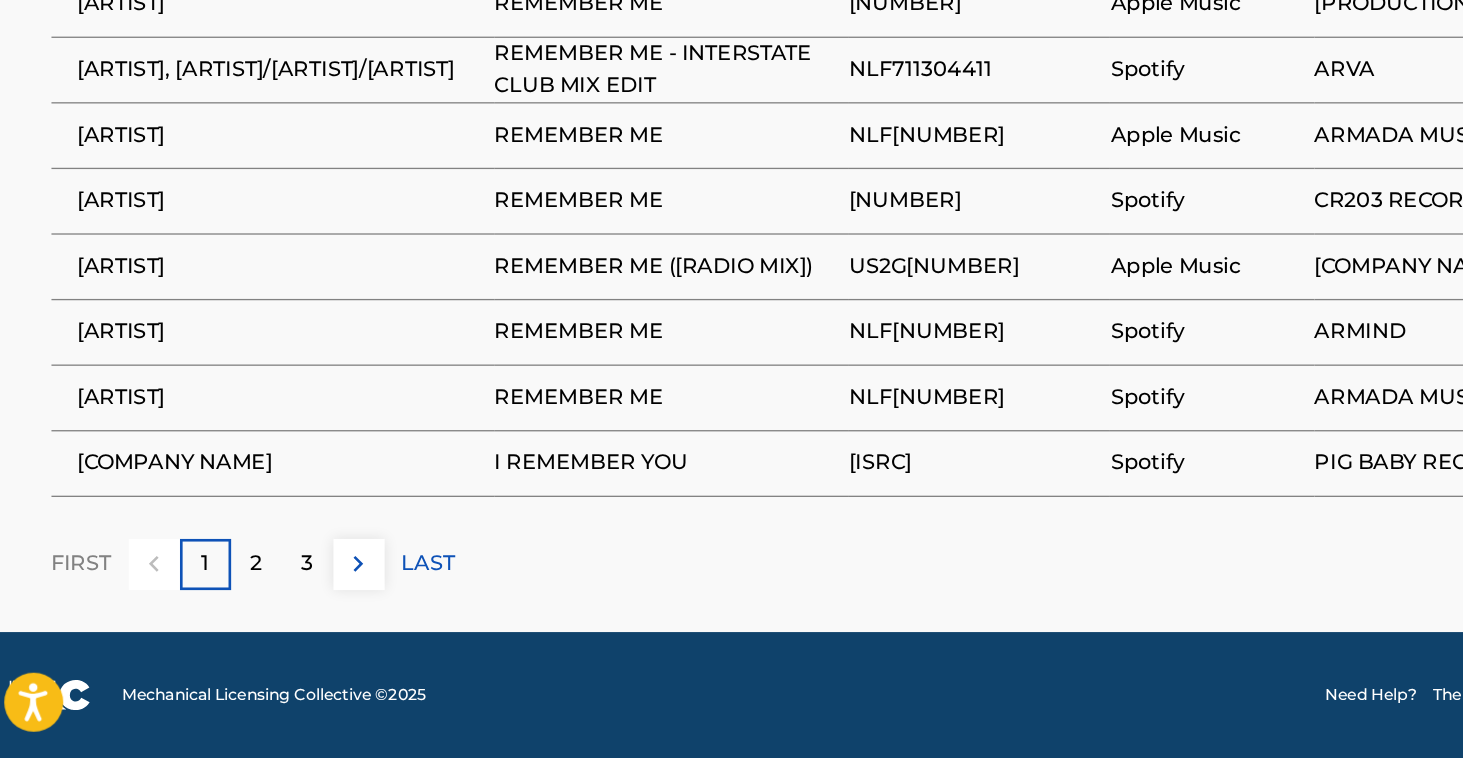 scroll, scrollTop: 1292, scrollLeft: 0, axis: vertical 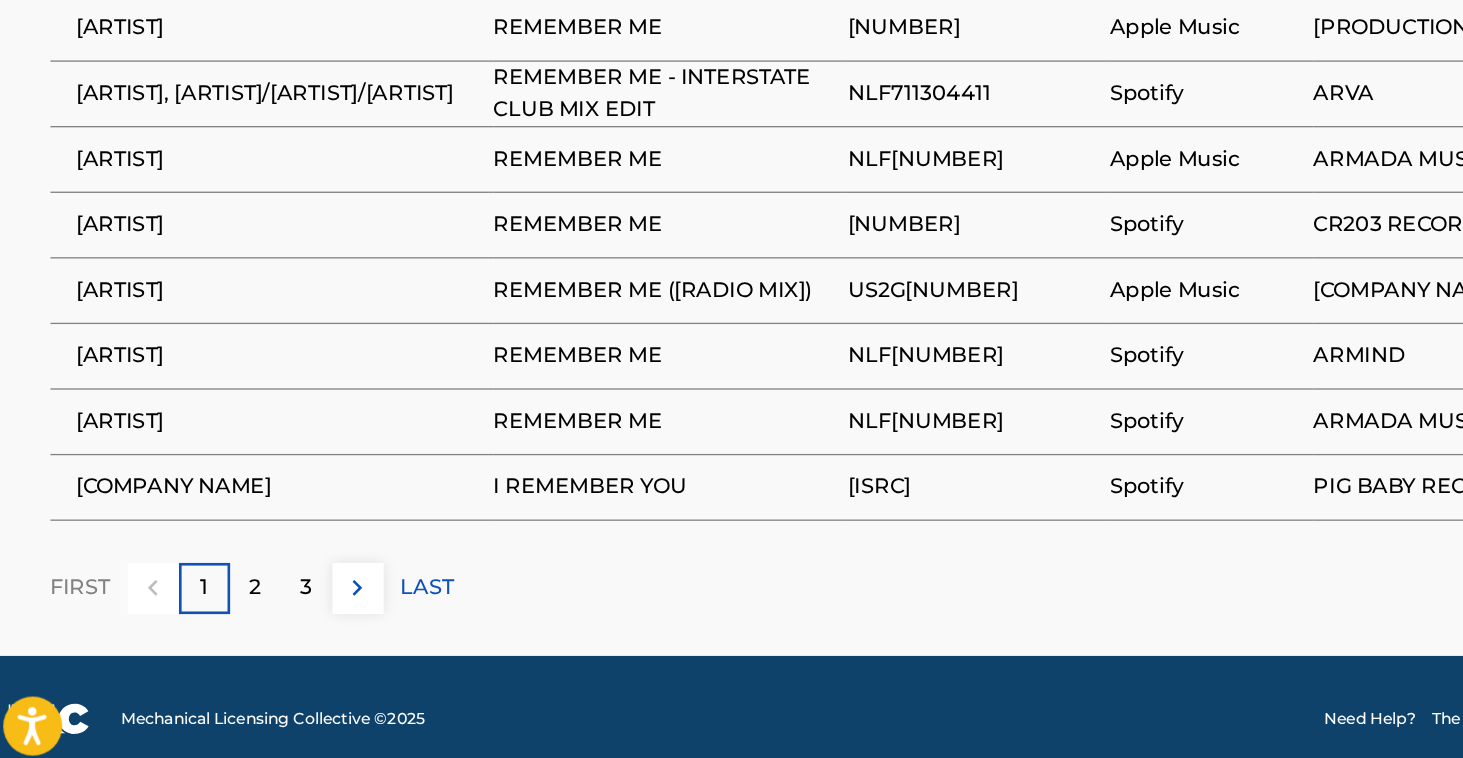 click on "2" at bounding box center [212, 610] 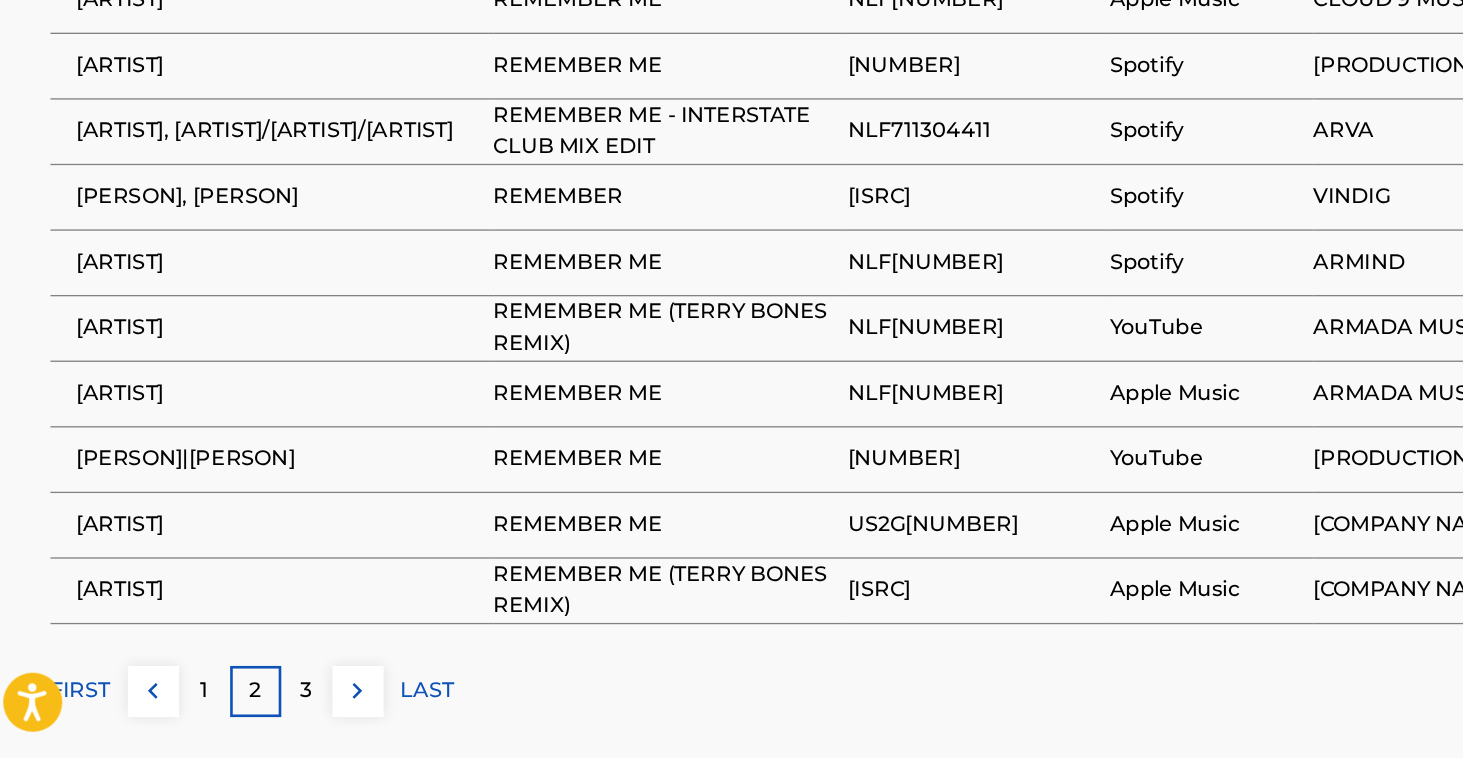 scroll, scrollTop: 1175, scrollLeft: 0, axis: vertical 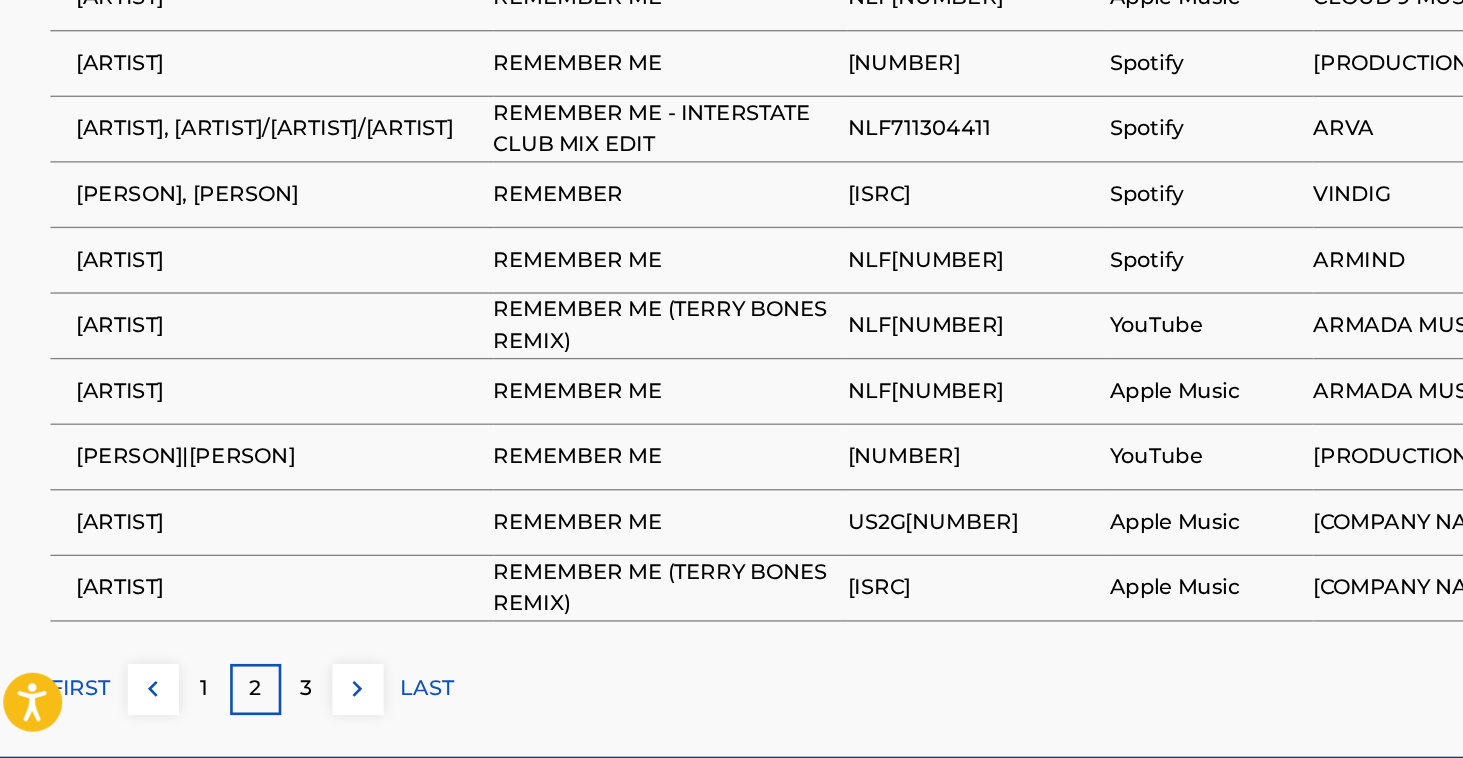 click on "3" at bounding box center (251, 705) 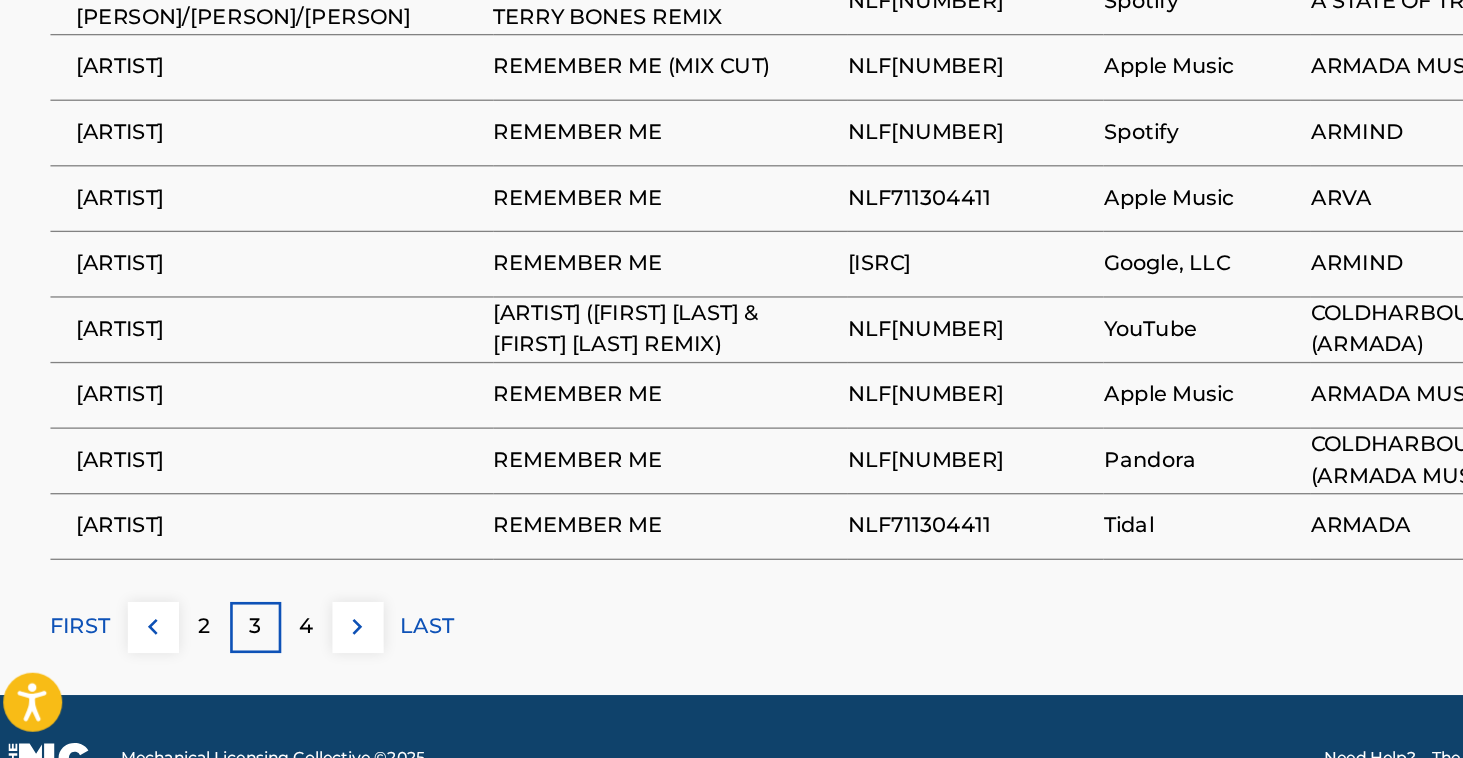 scroll, scrollTop: 1237, scrollLeft: 0, axis: vertical 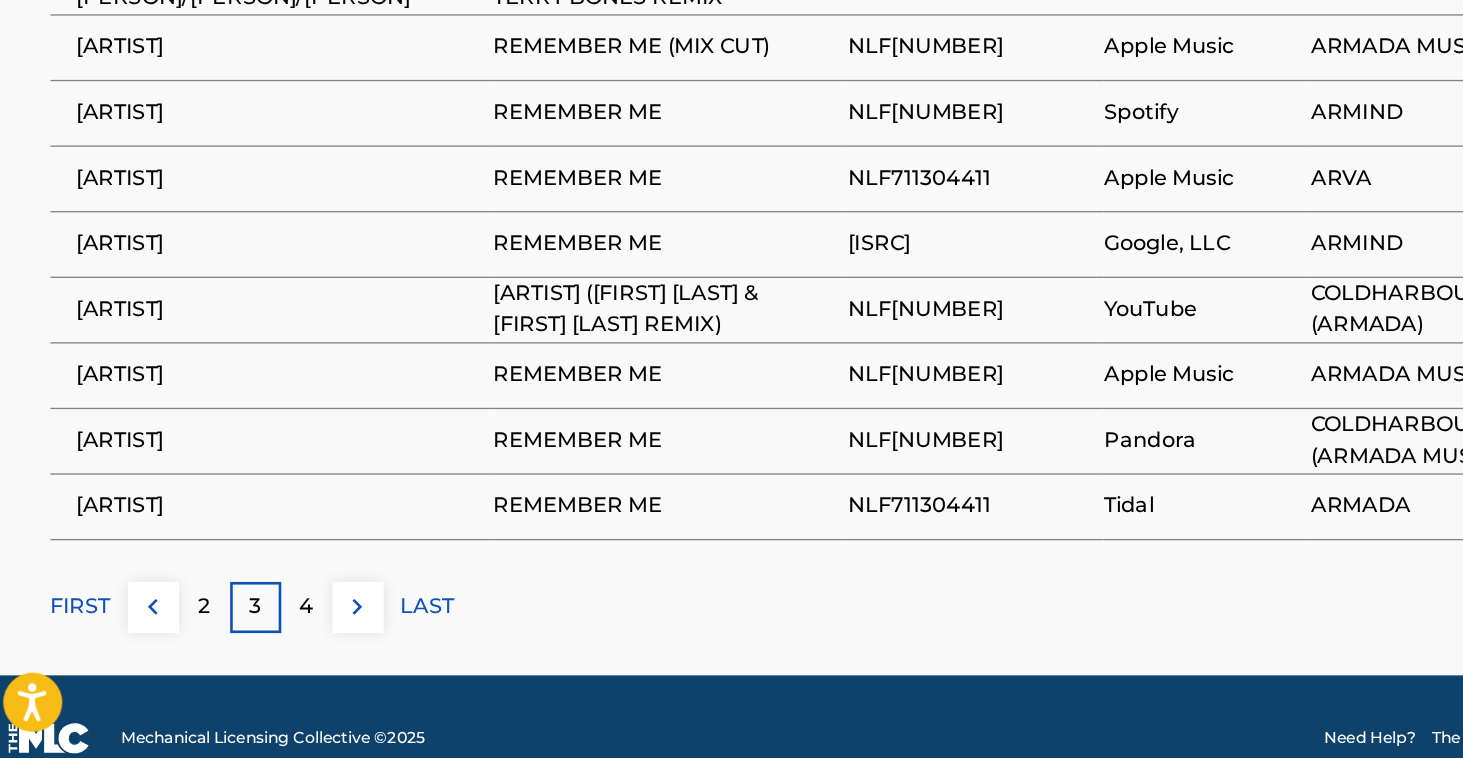 click on "4" at bounding box center (251, 643) 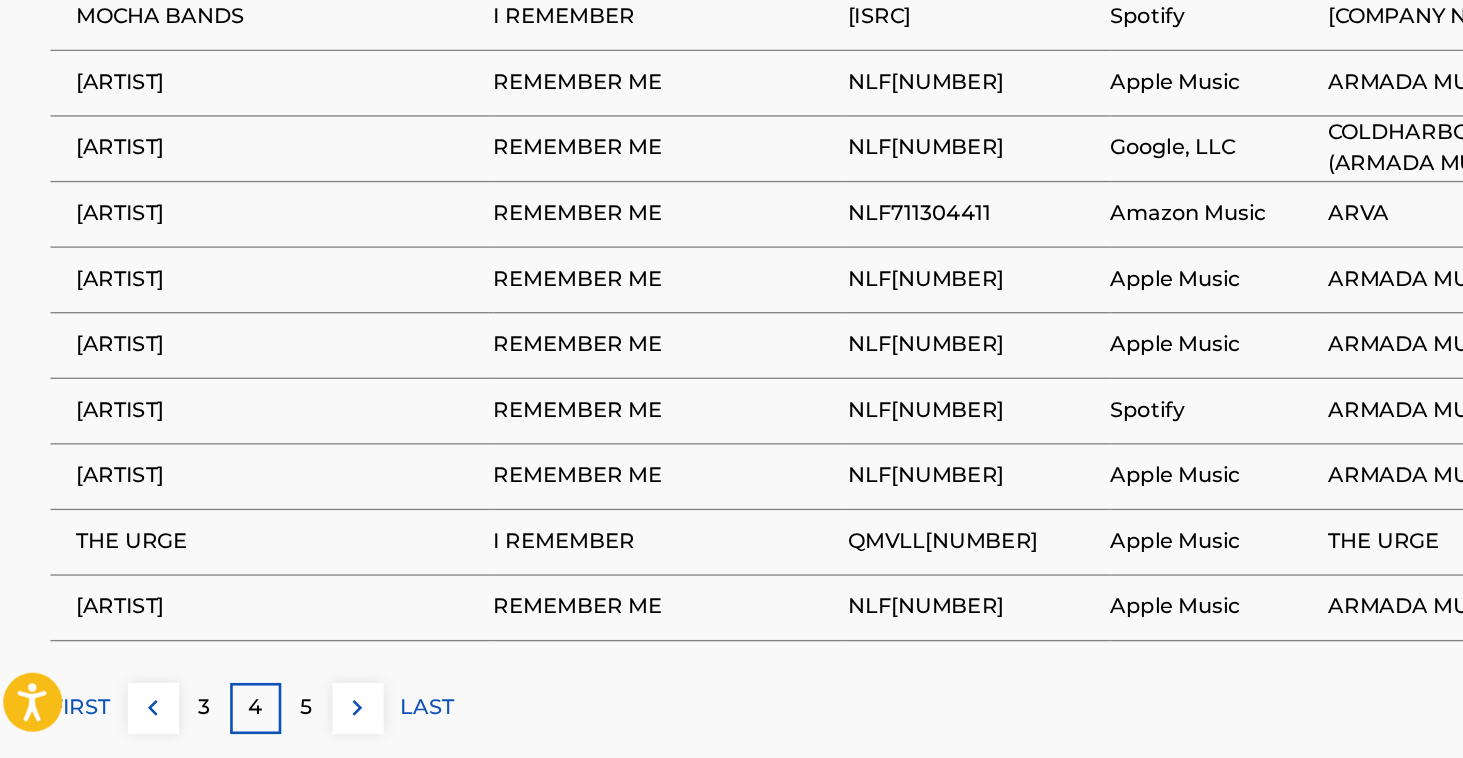 scroll, scrollTop: 1176, scrollLeft: 0, axis: vertical 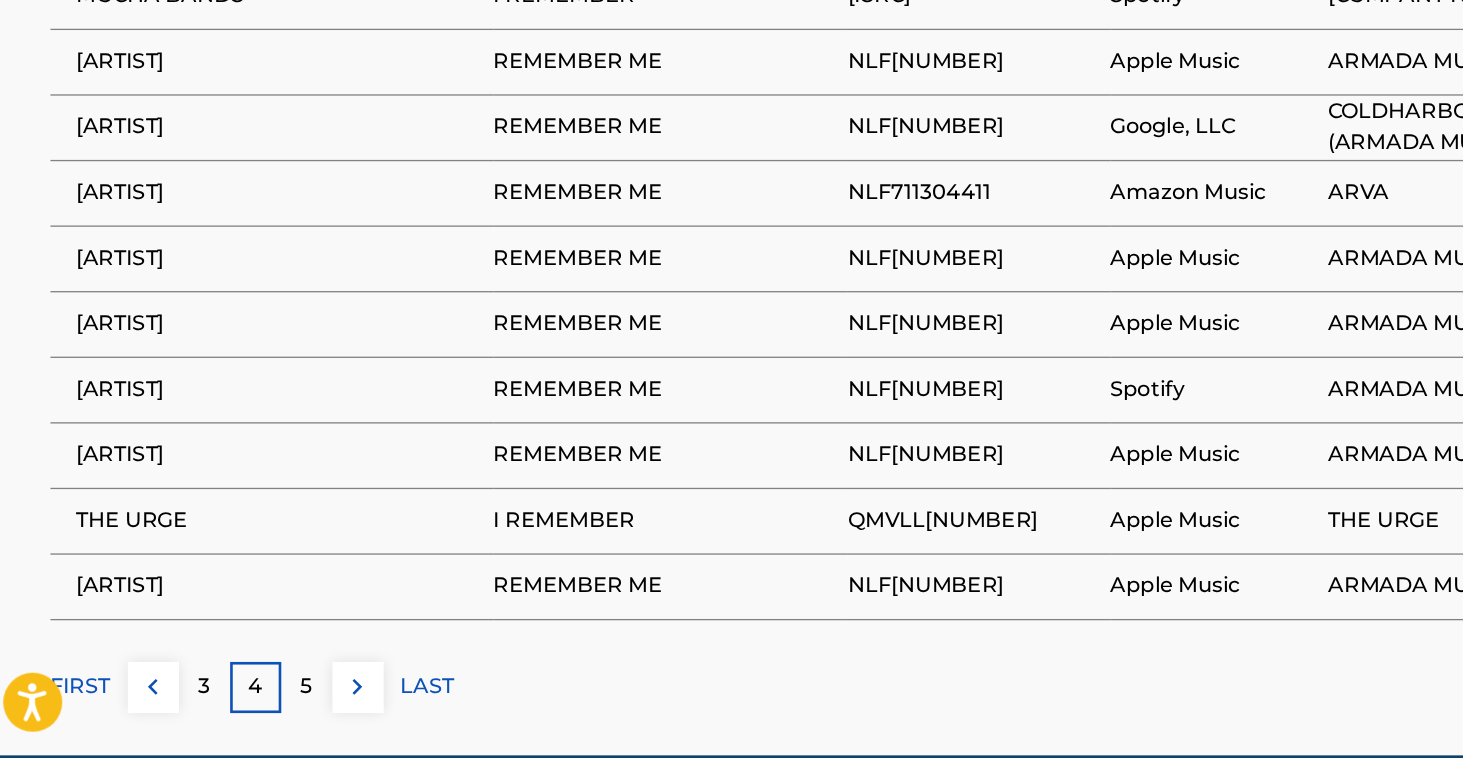 click on "5" at bounding box center [251, 704] 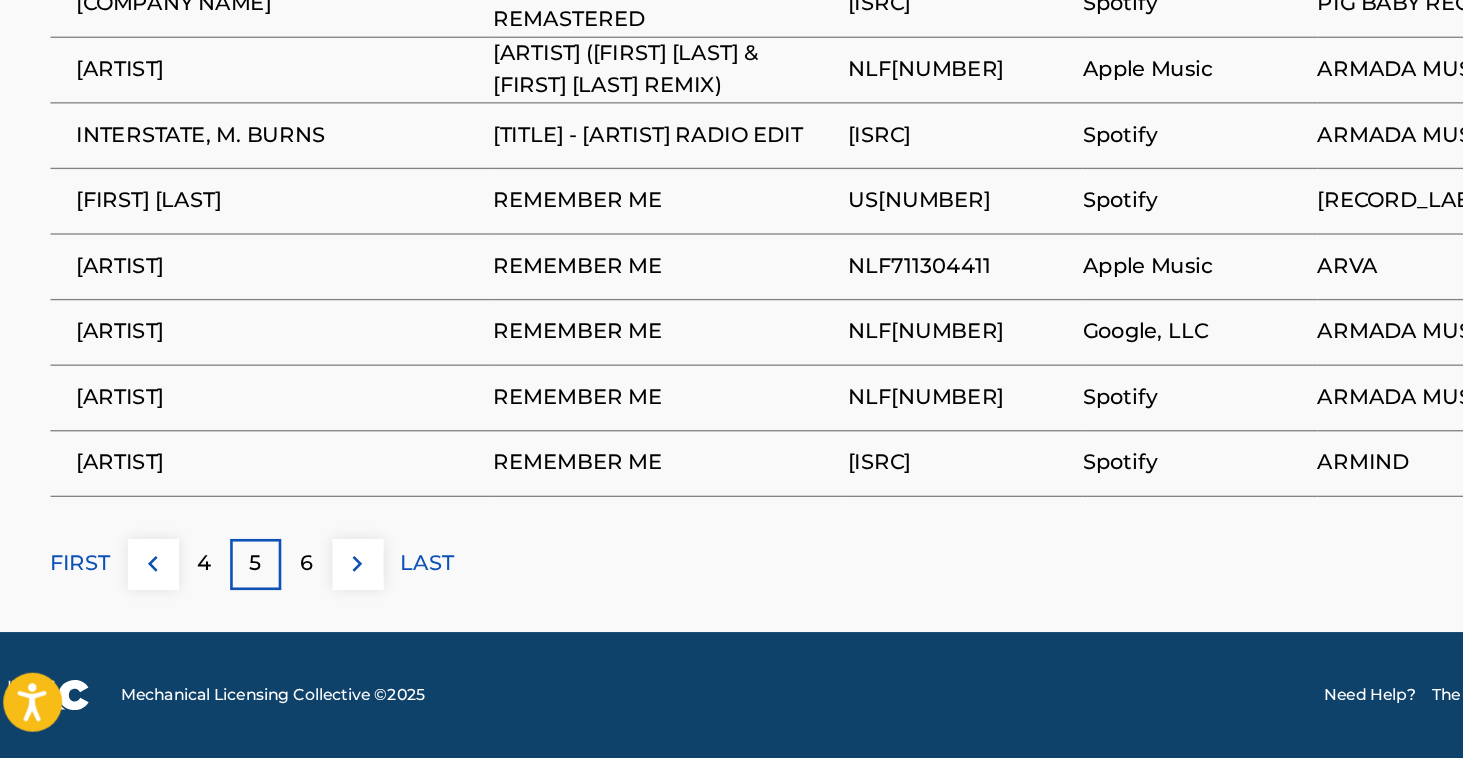 click on "6" at bounding box center (251, 610) 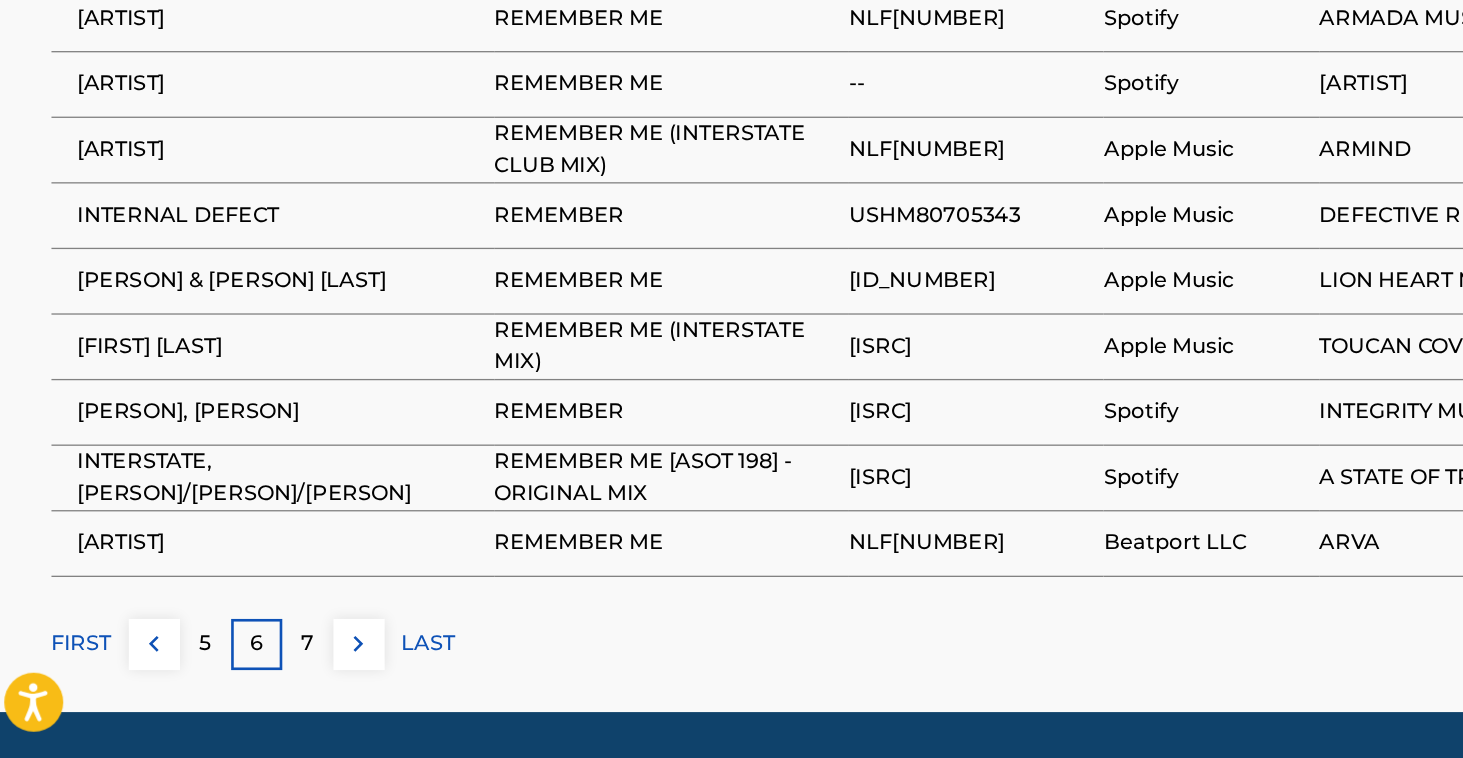 scroll, scrollTop: 1211, scrollLeft: 0, axis: vertical 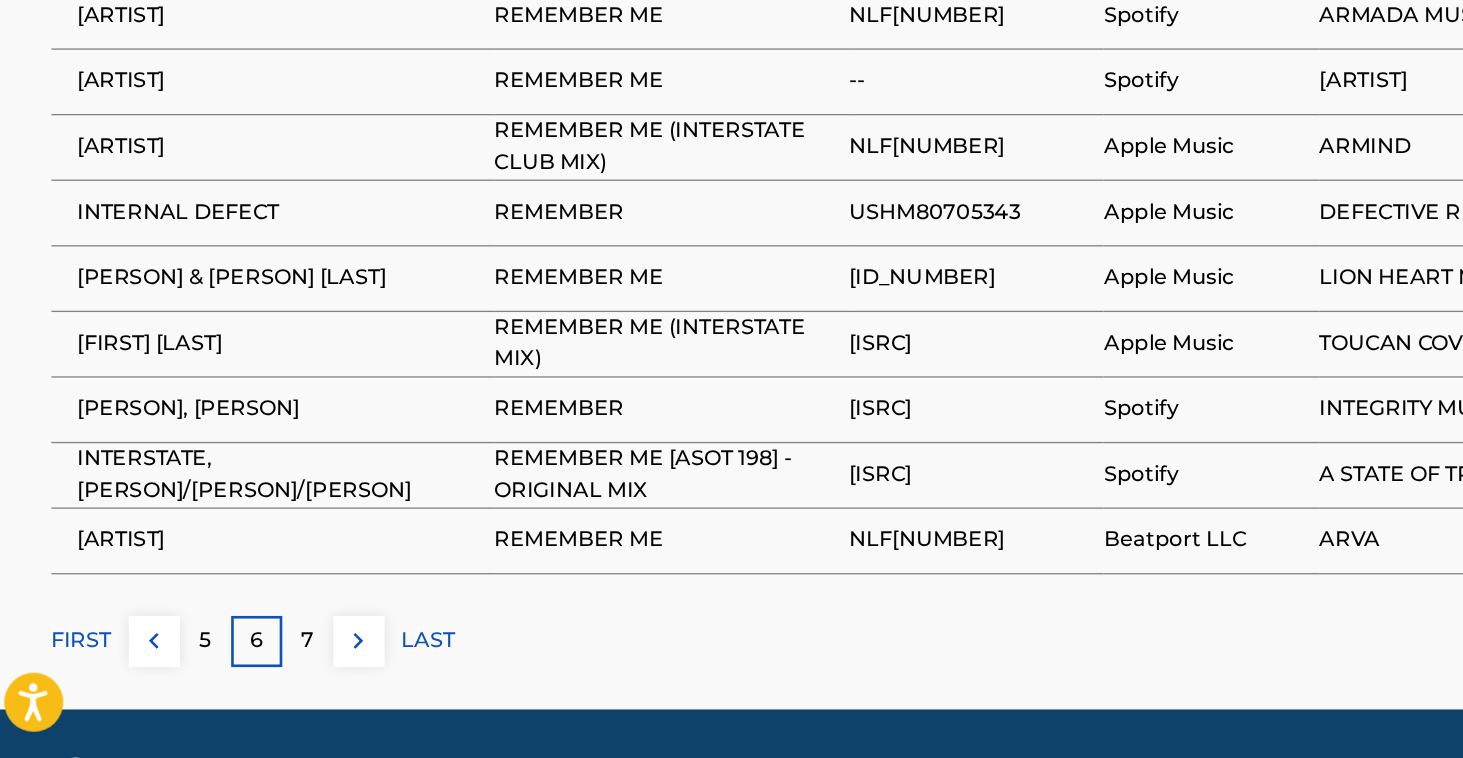 click on "7" at bounding box center (251, 669) 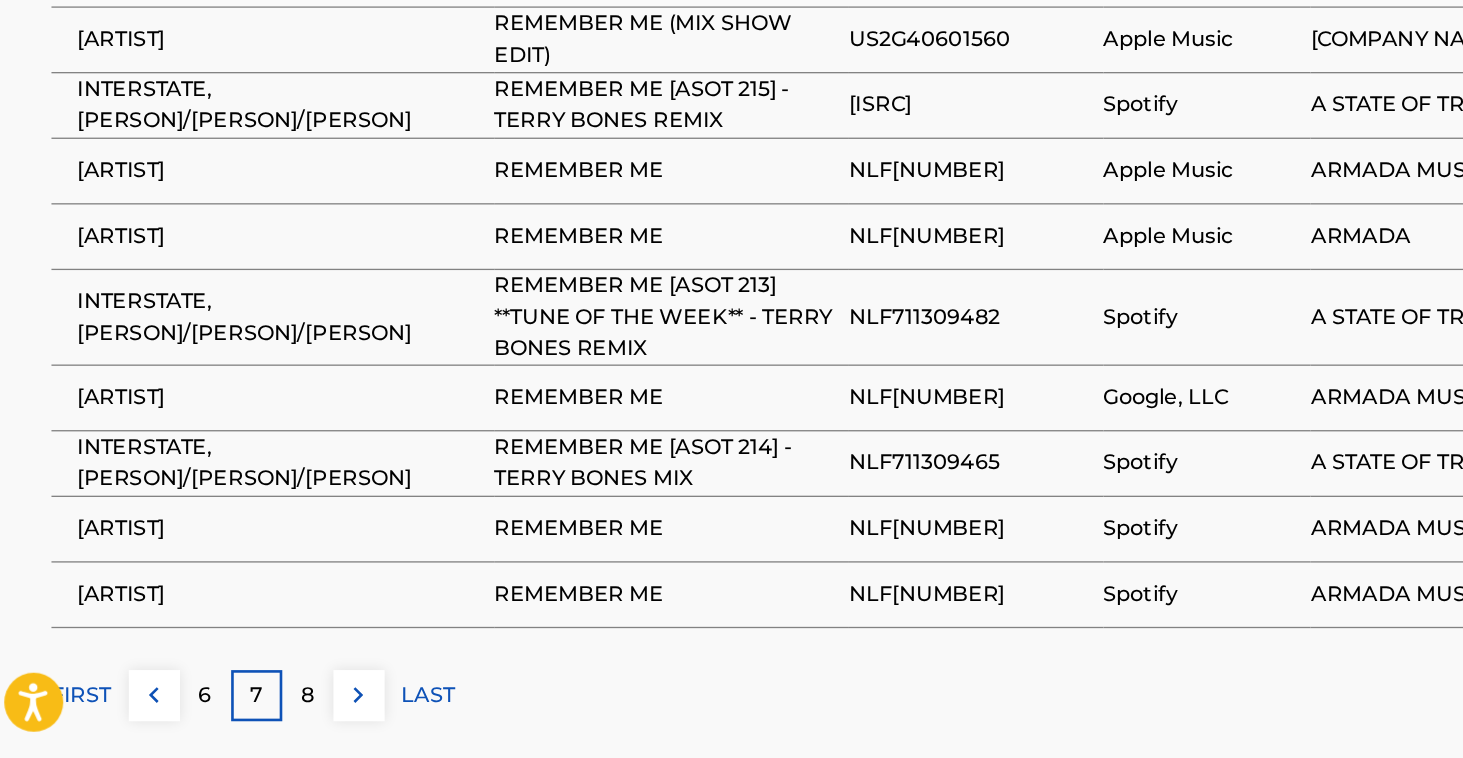 click on "8" at bounding box center [251, 710] 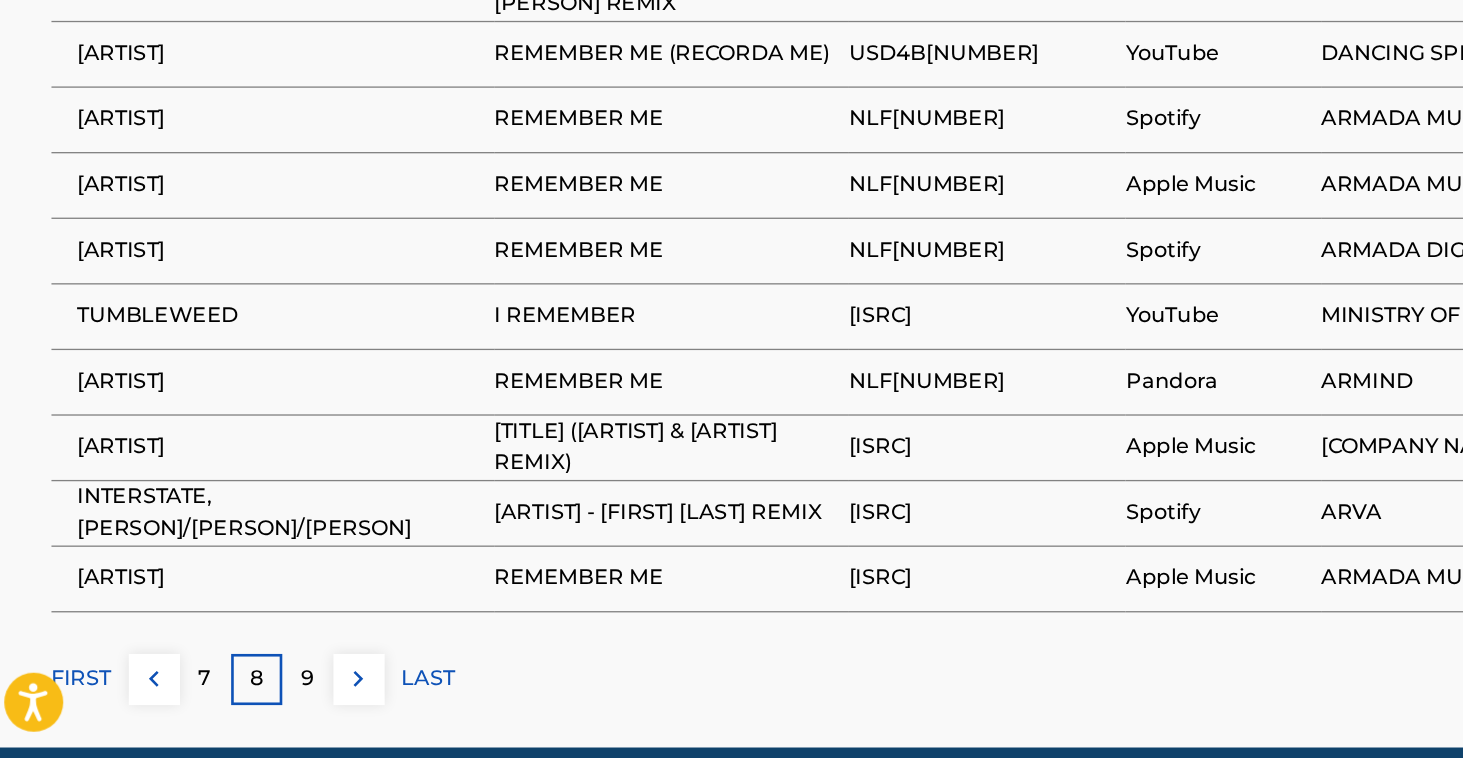 scroll, scrollTop: 1212, scrollLeft: 0, axis: vertical 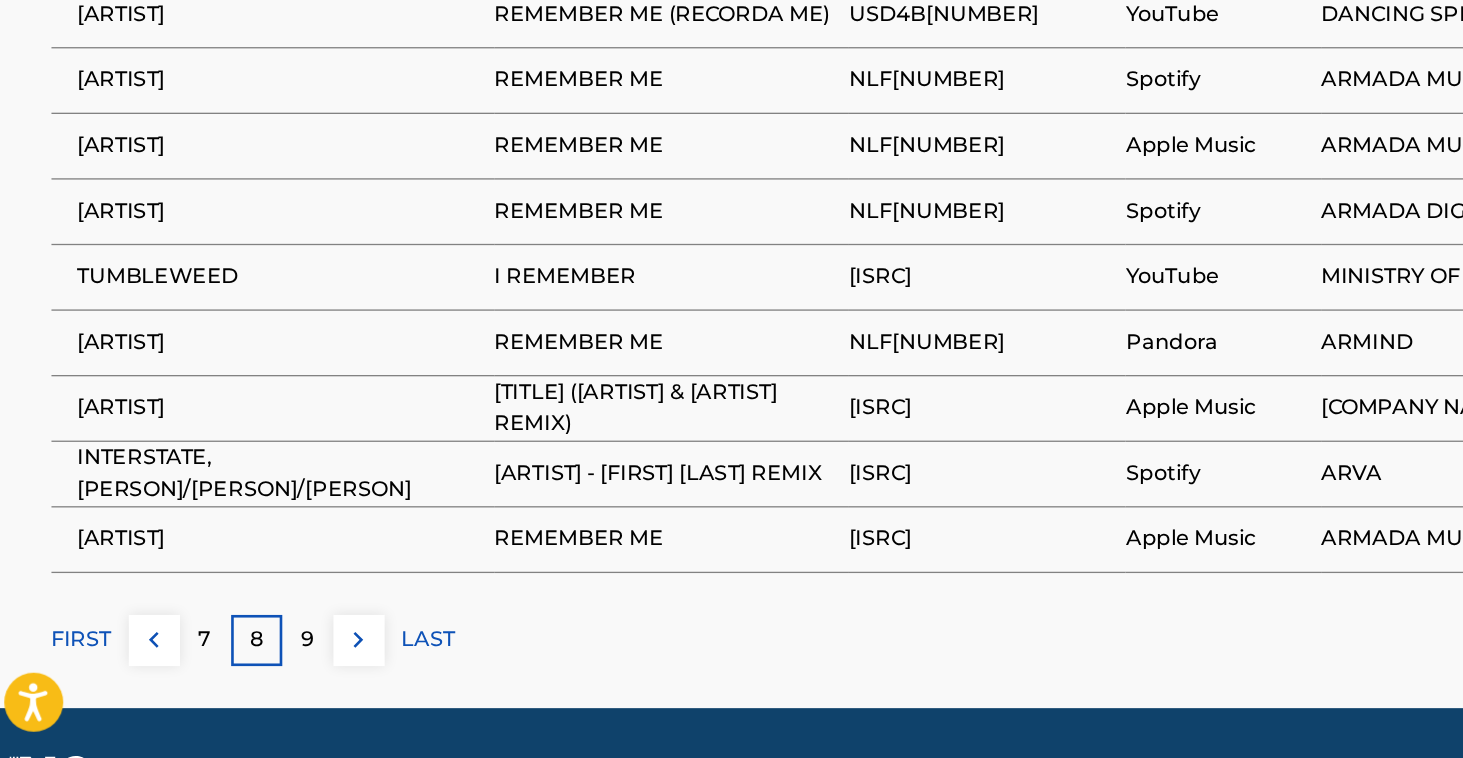 click on "9" at bounding box center [251, 668] 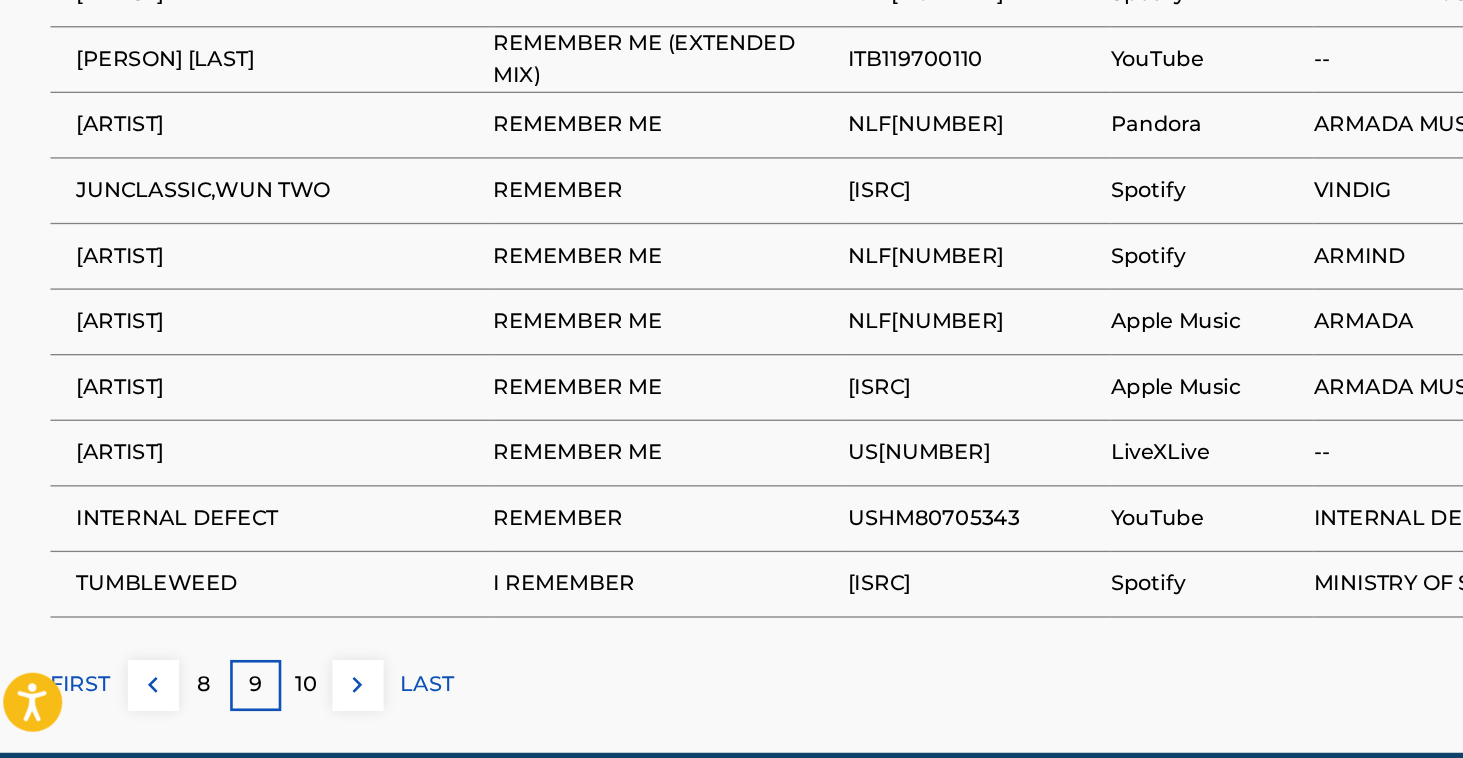 scroll, scrollTop: 1188, scrollLeft: 0, axis: vertical 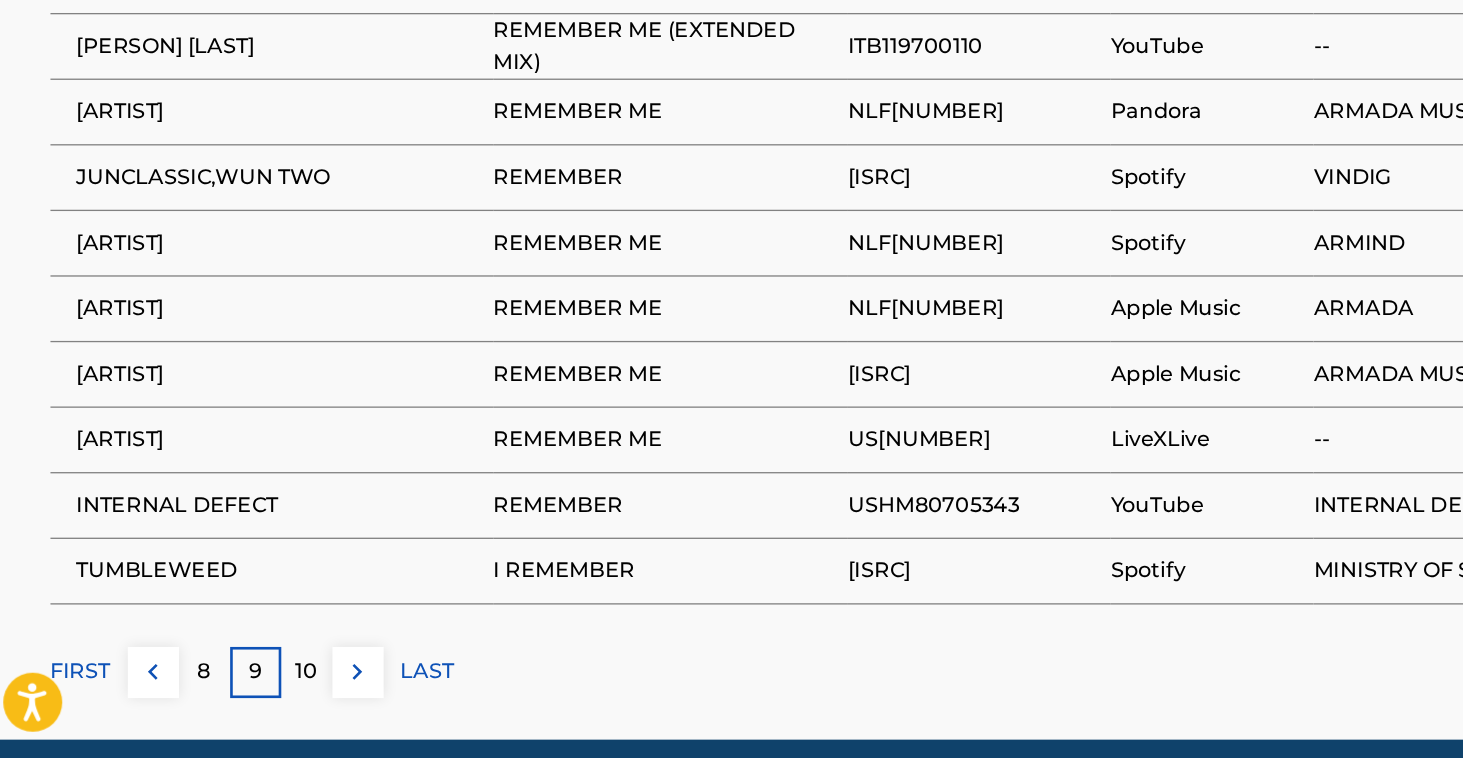 click on "10" at bounding box center (251, 692) 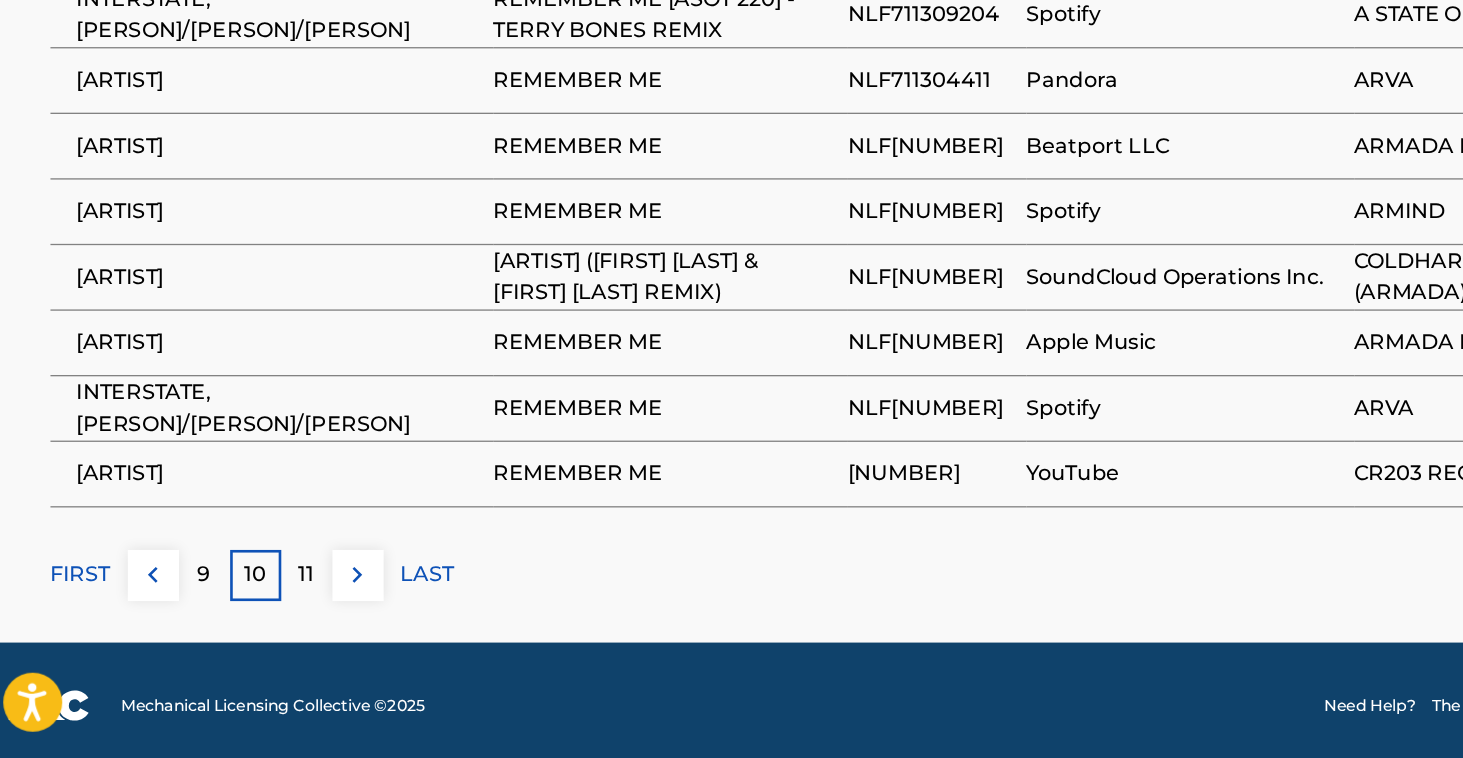 click on "11" at bounding box center (251, 618) 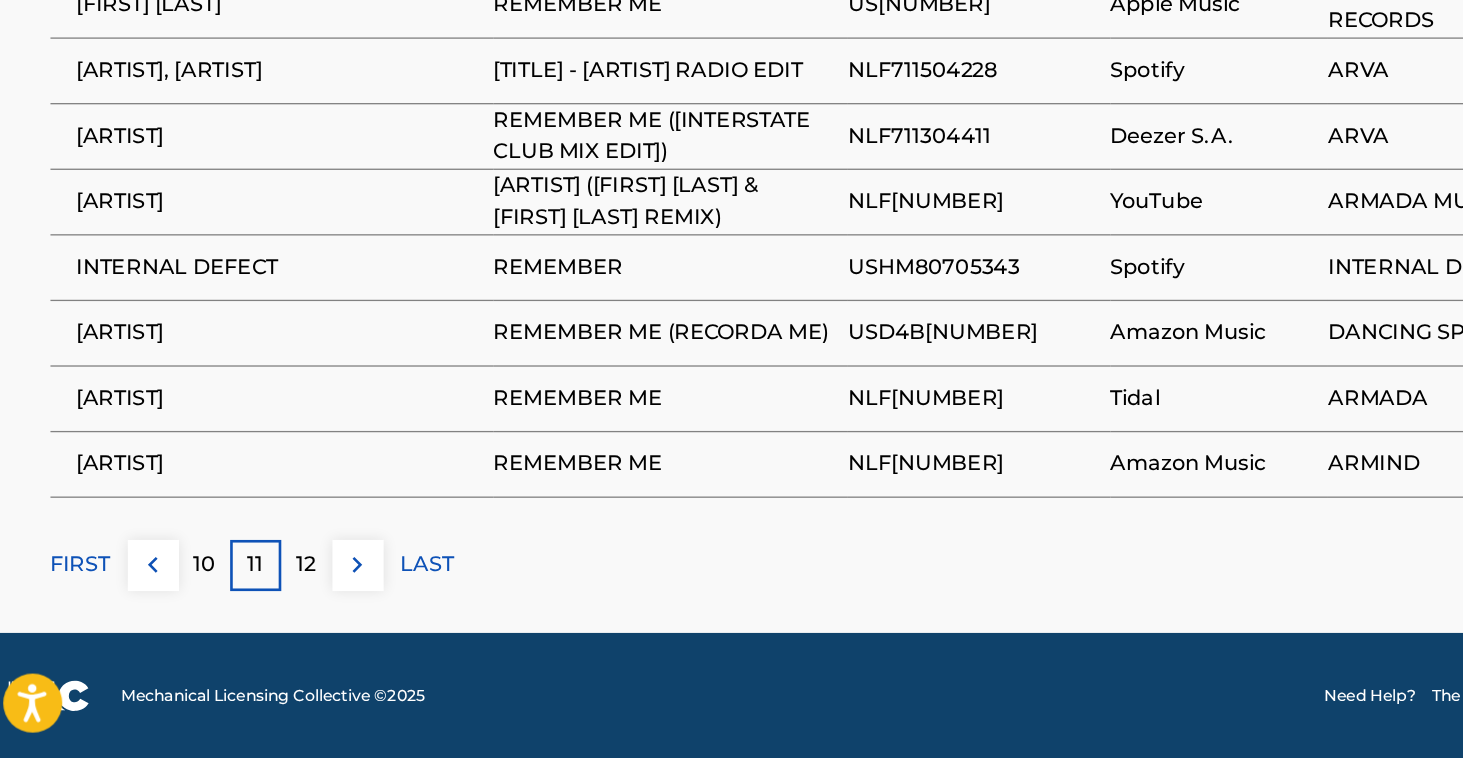 click on "12" at bounding box center [251, 610] 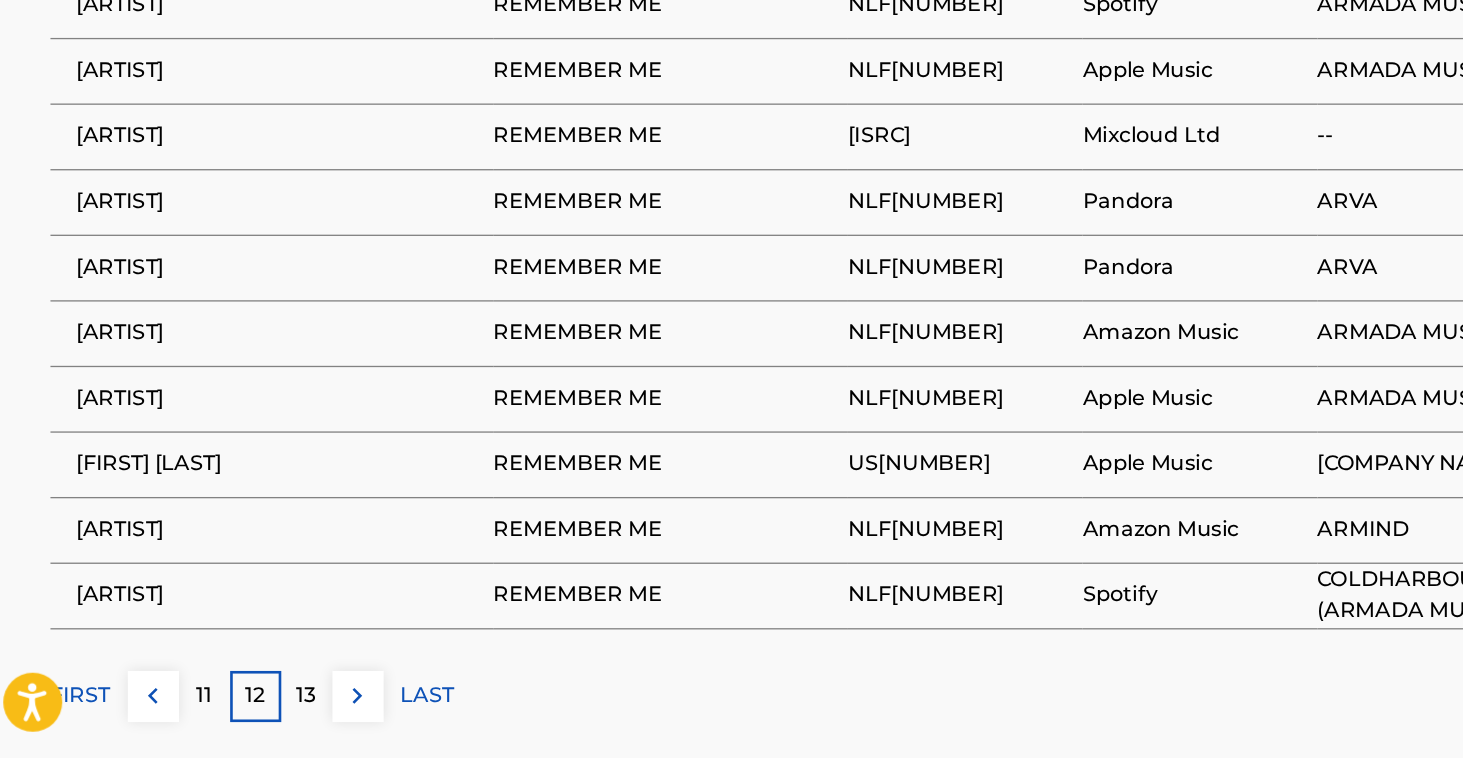 click on "13" at bounding box center [251, 711] 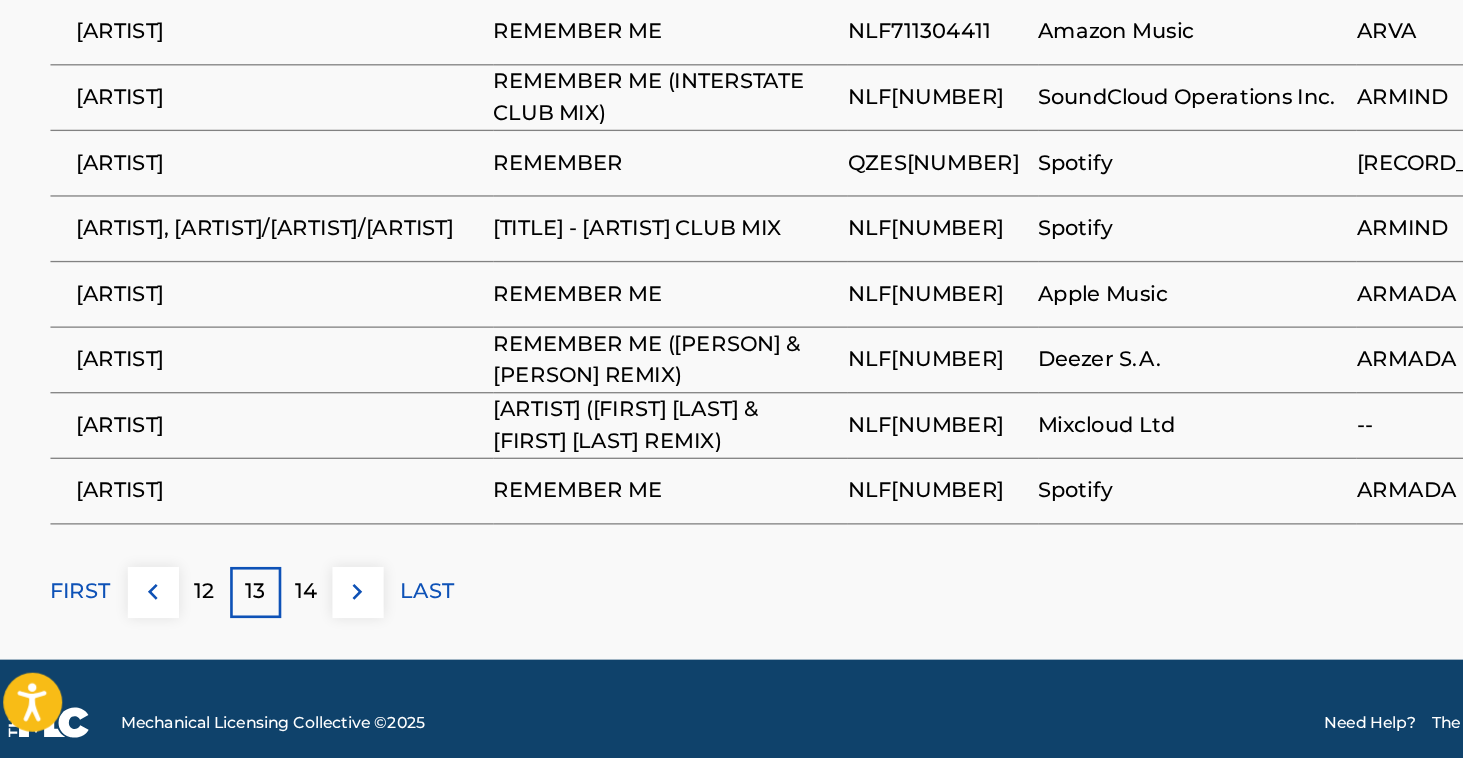 click on "14" at bounding box center [251, 631] 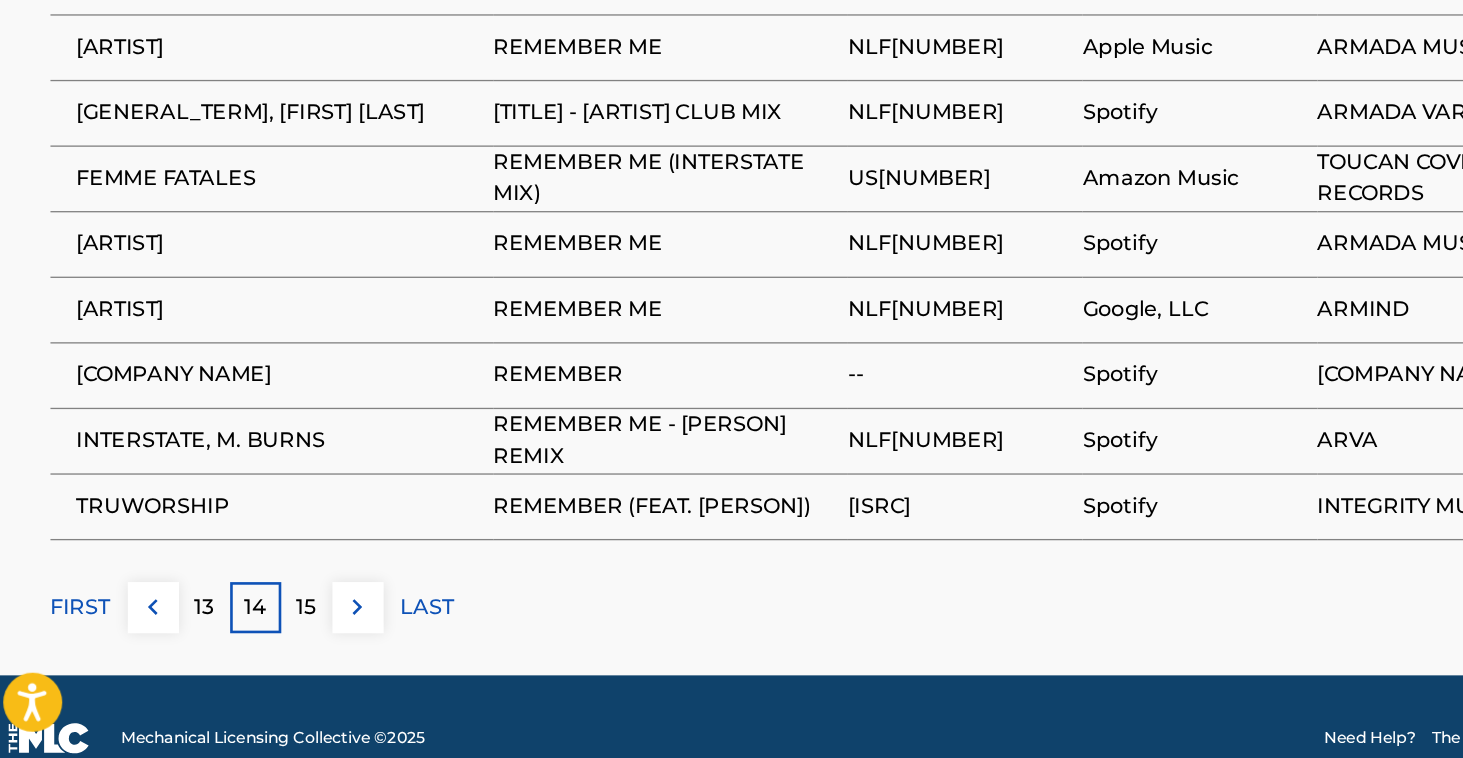 click on "15" at bounding box center (251, 643) 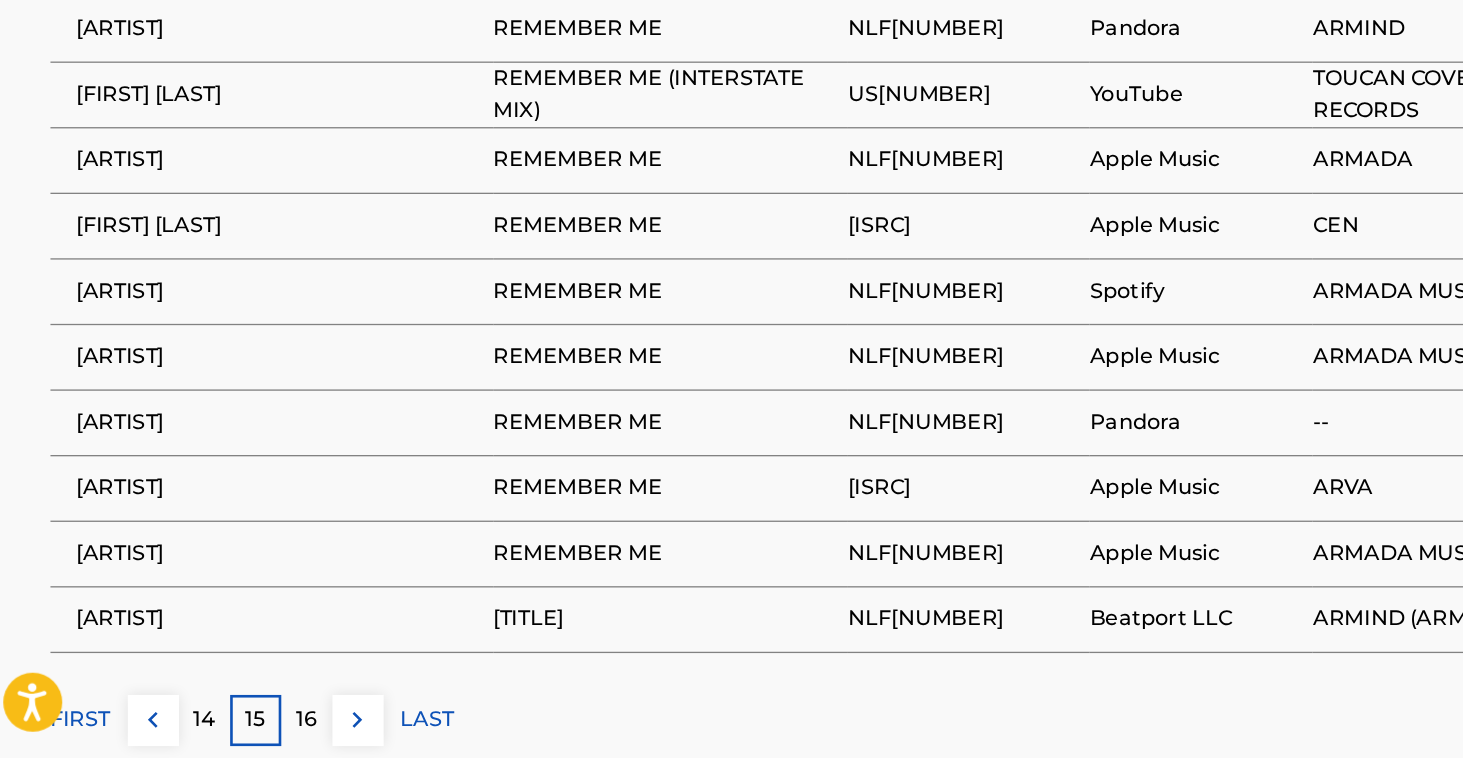click on "16" at bounding box center [251, 729] 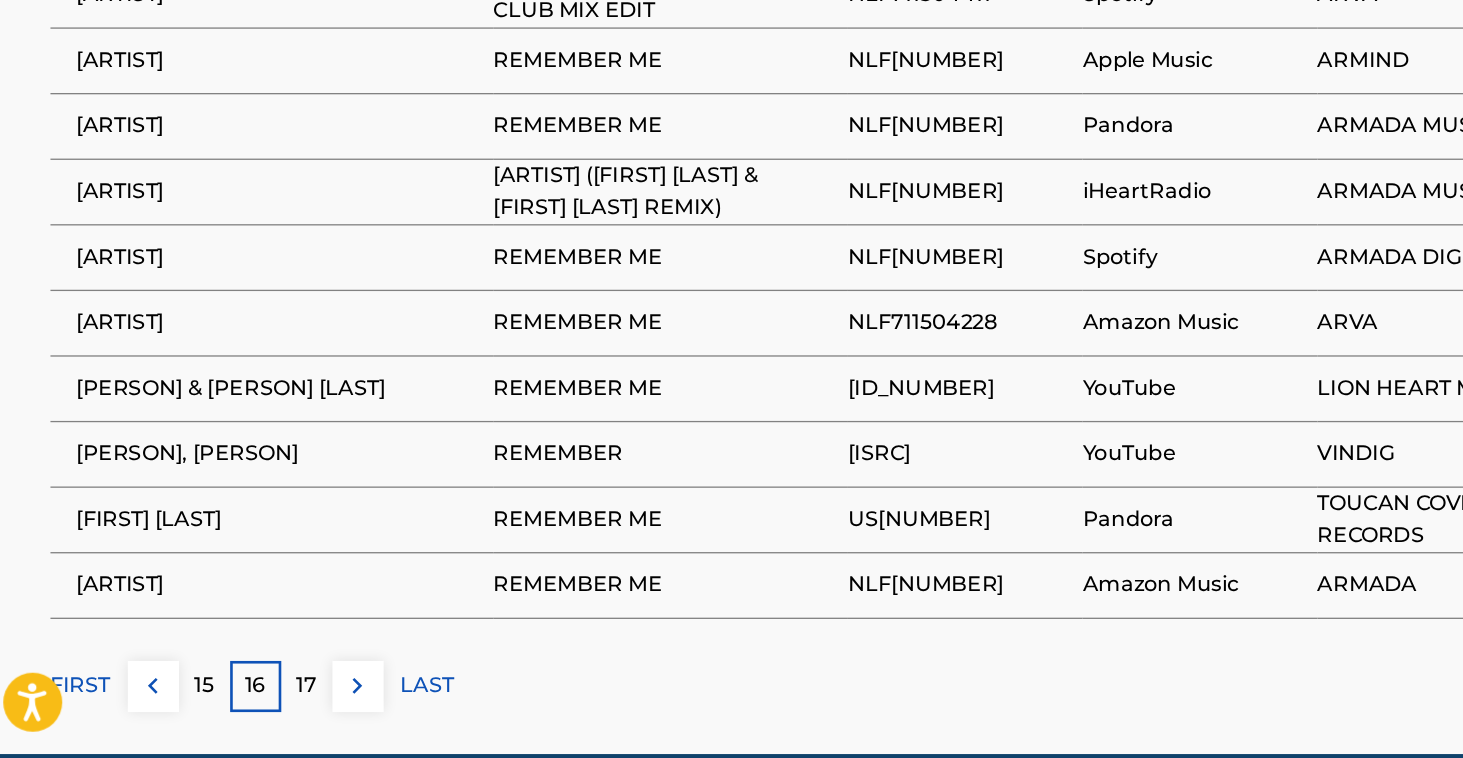 scroll, scrollTop: 1194, scrollLeft: 0, axis: vertical 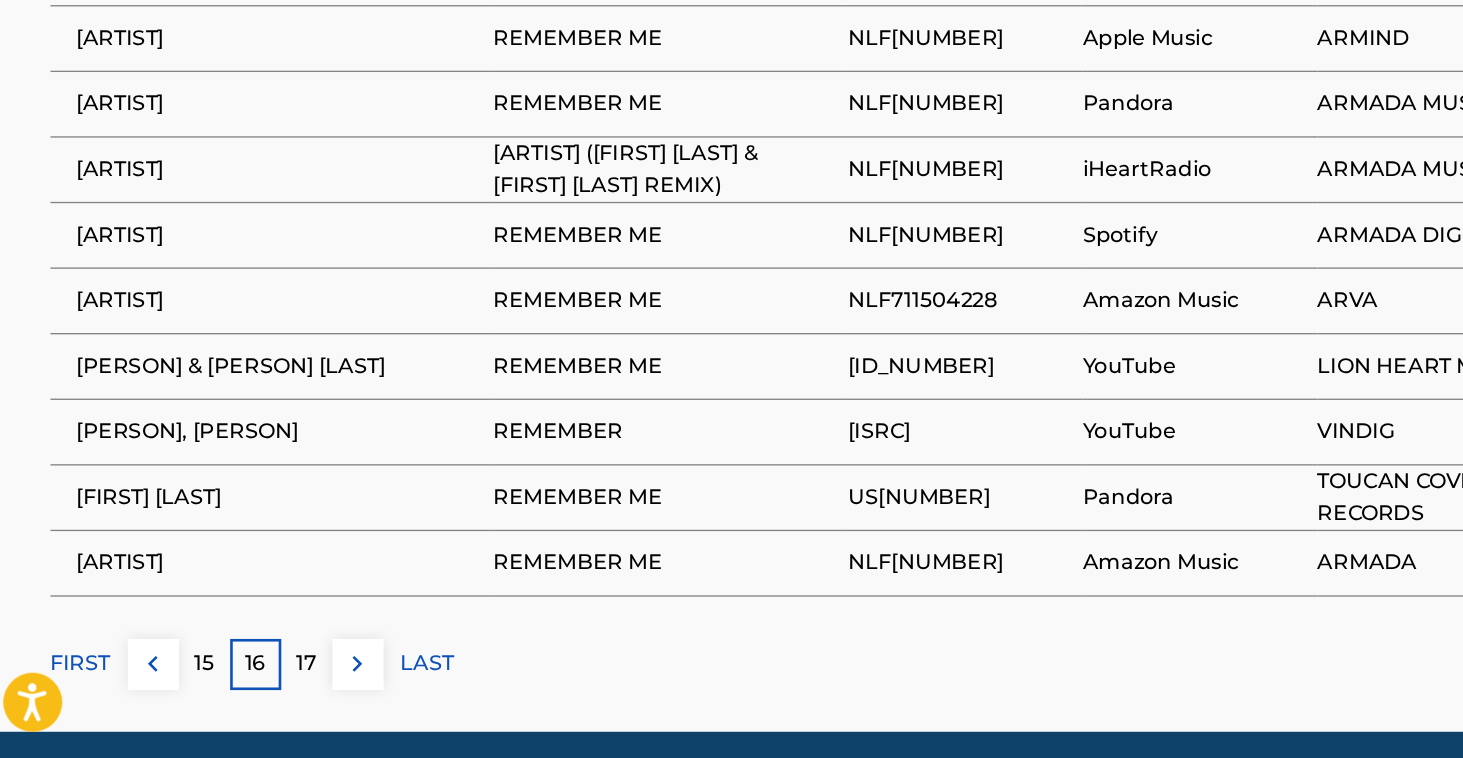 click on "17" at bounding box center [251, 686] 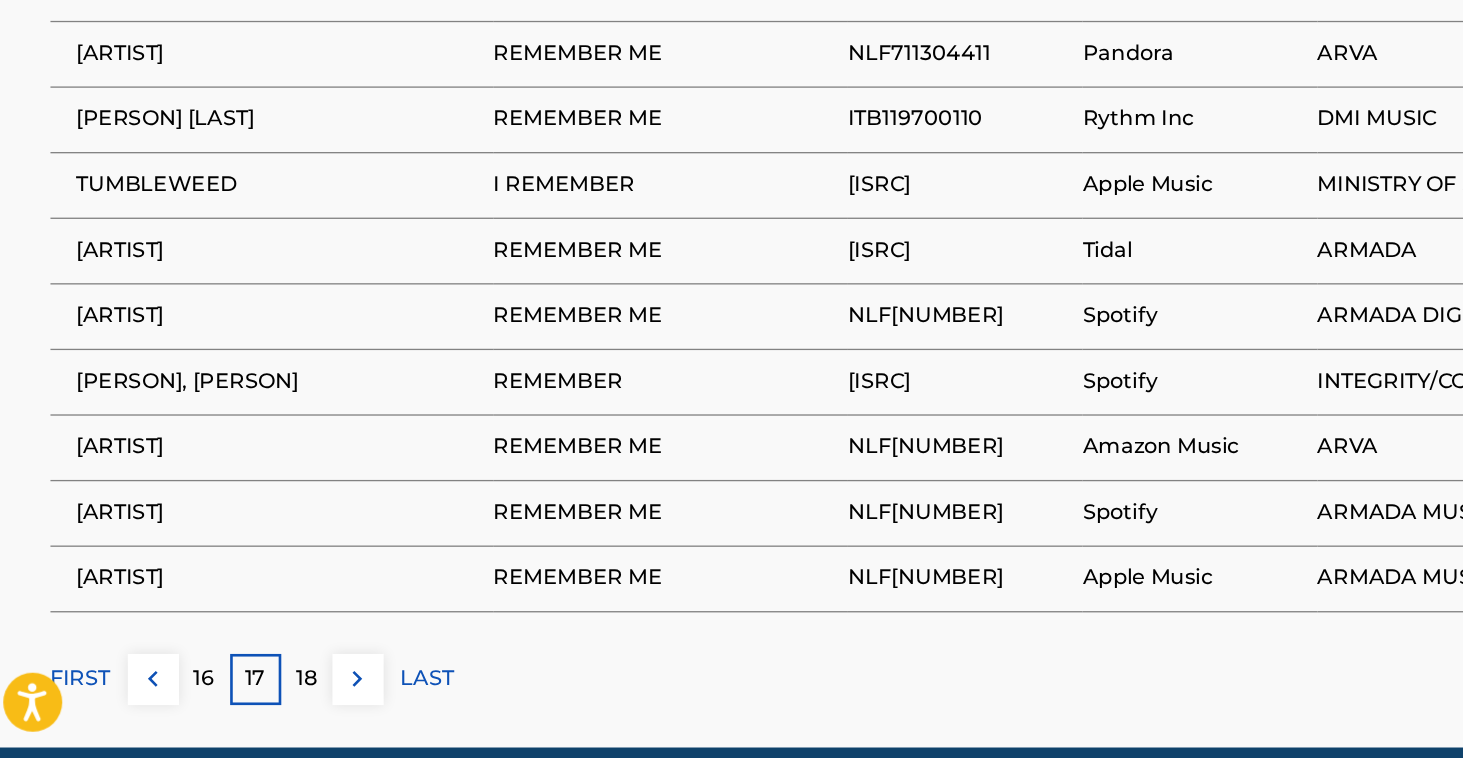 click on "18" at bounding box center (251, 698) 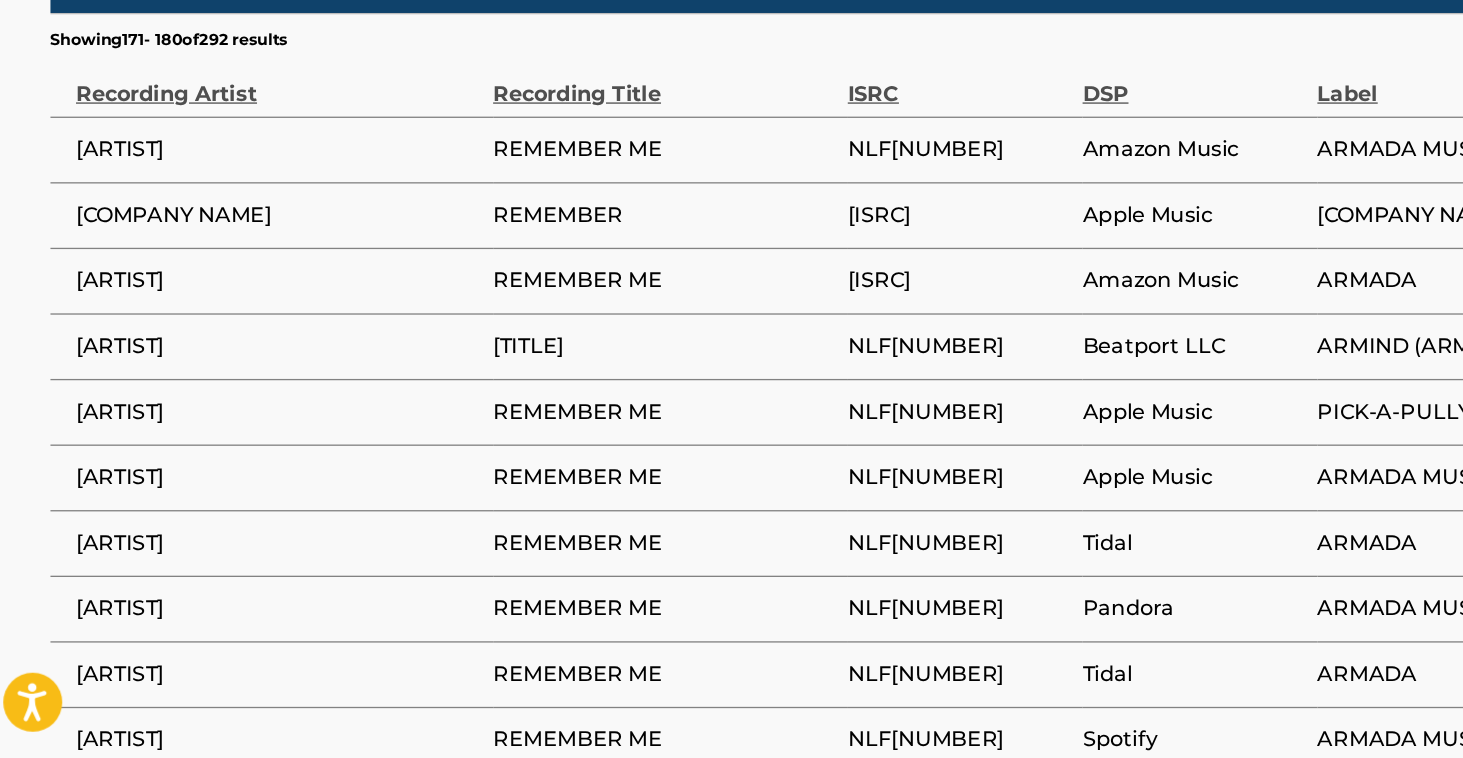 scroll, scrollTop: 1152, scrollLeft: 0, axis: vertical 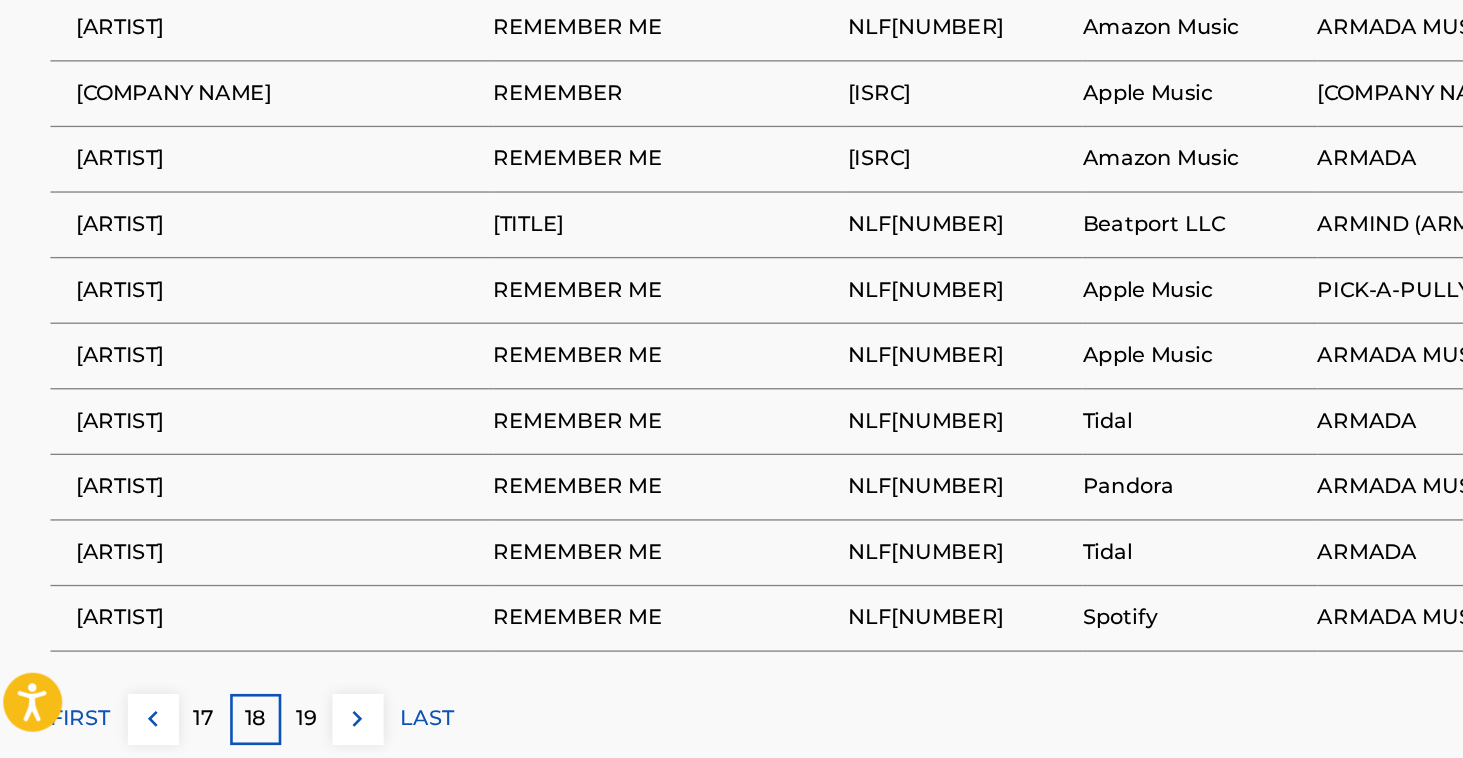 click on "19" at bounding box center (251, 728) 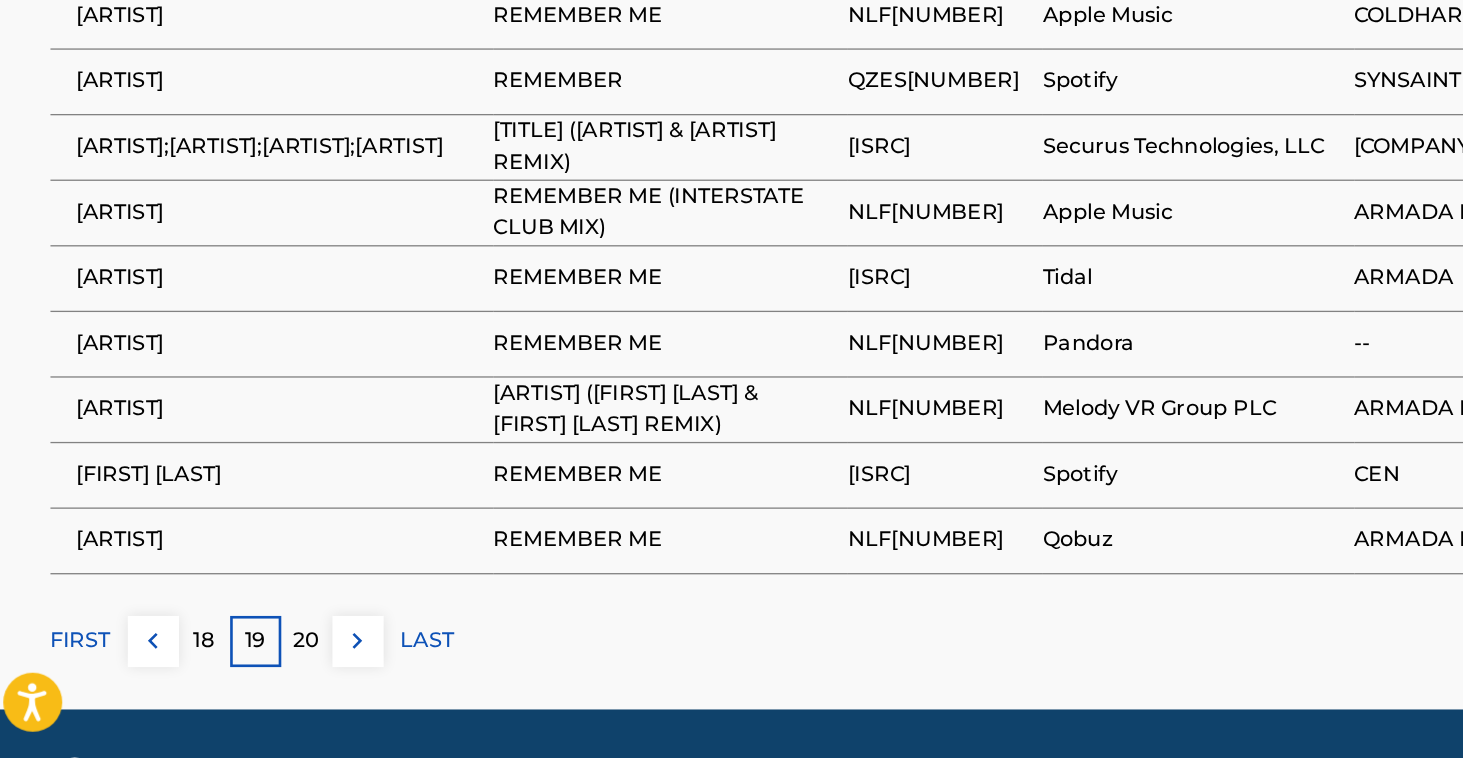 click on "20" at bounding box center (251, 669) 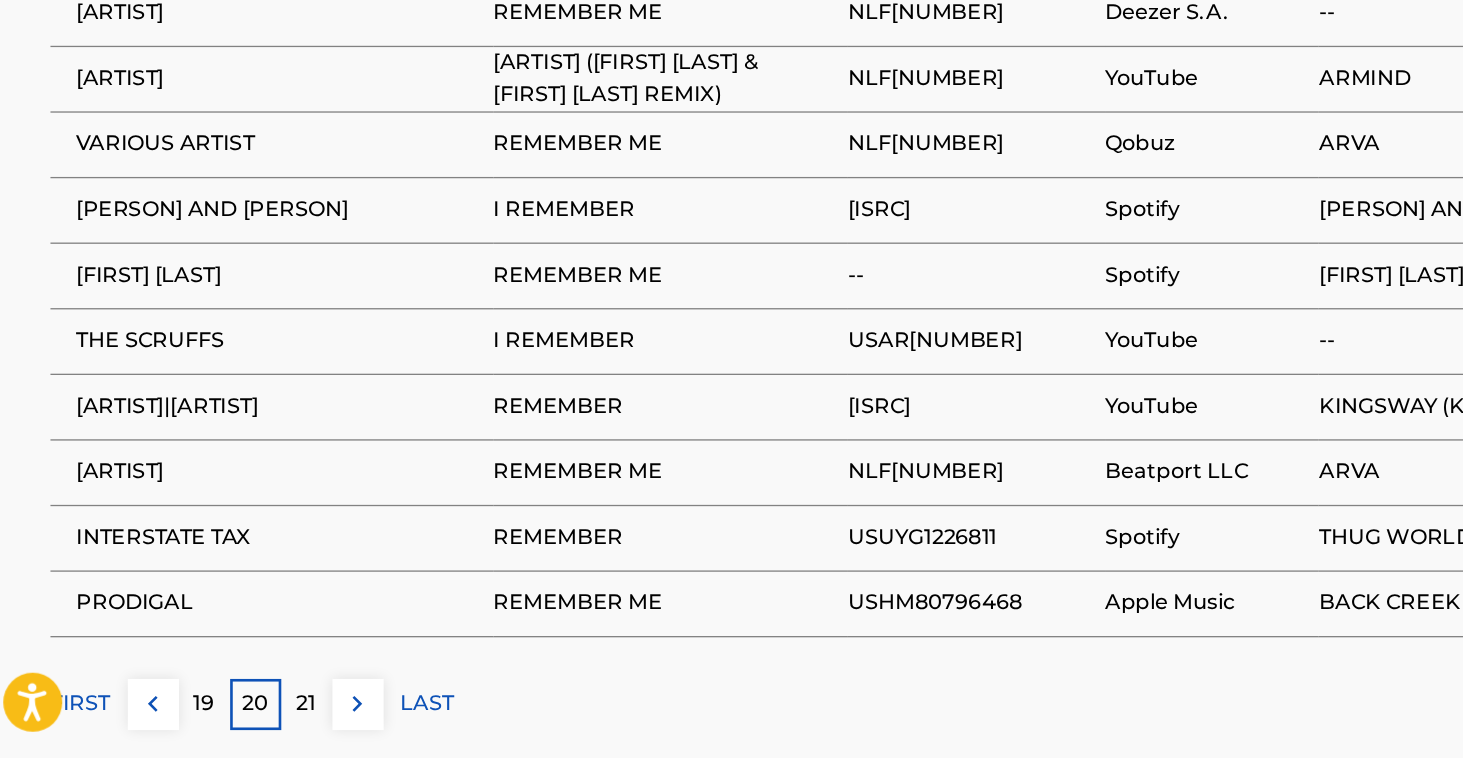 scroll, scrollTop: 1180, scrollLeft: 0, axis: vertical 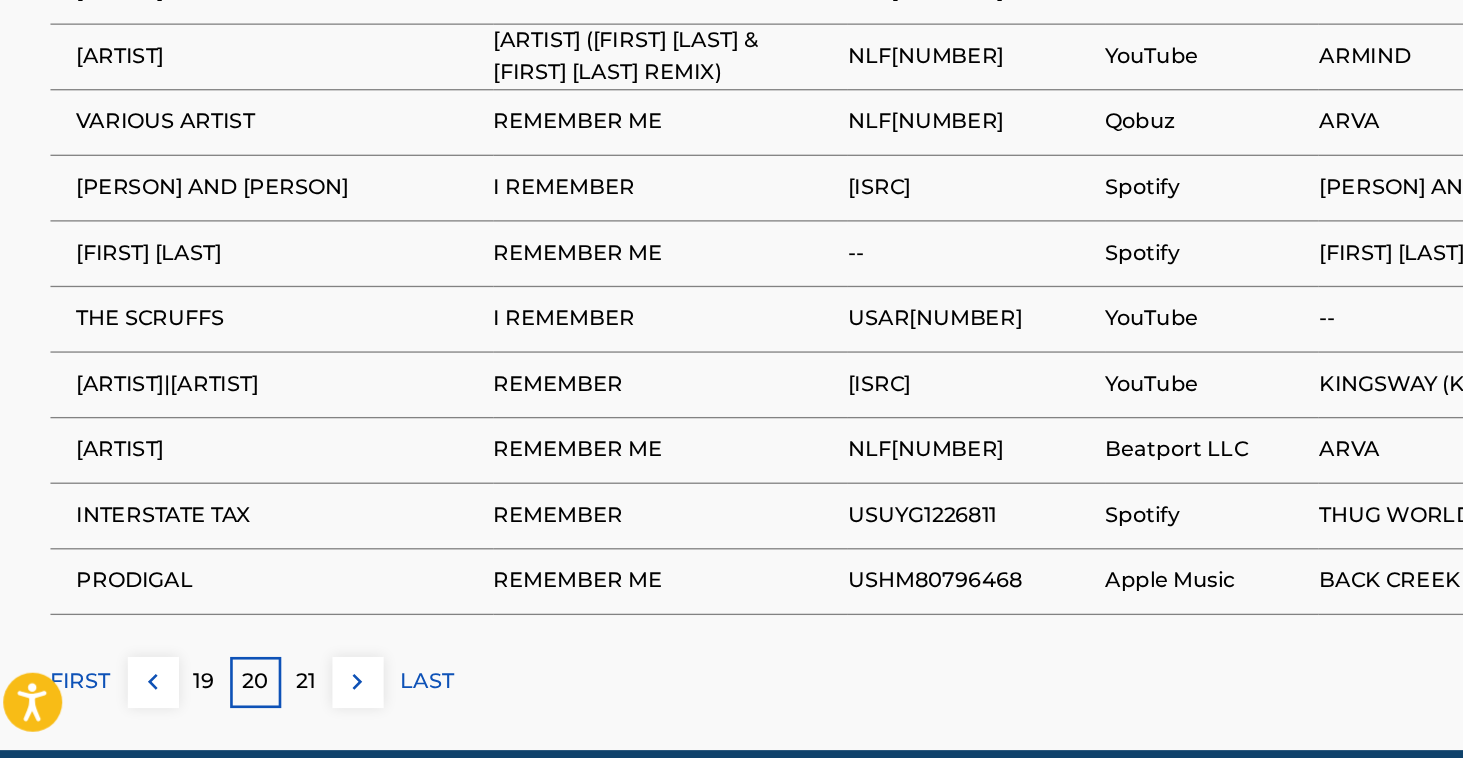 click on "21" at bounding box center (251, 700) 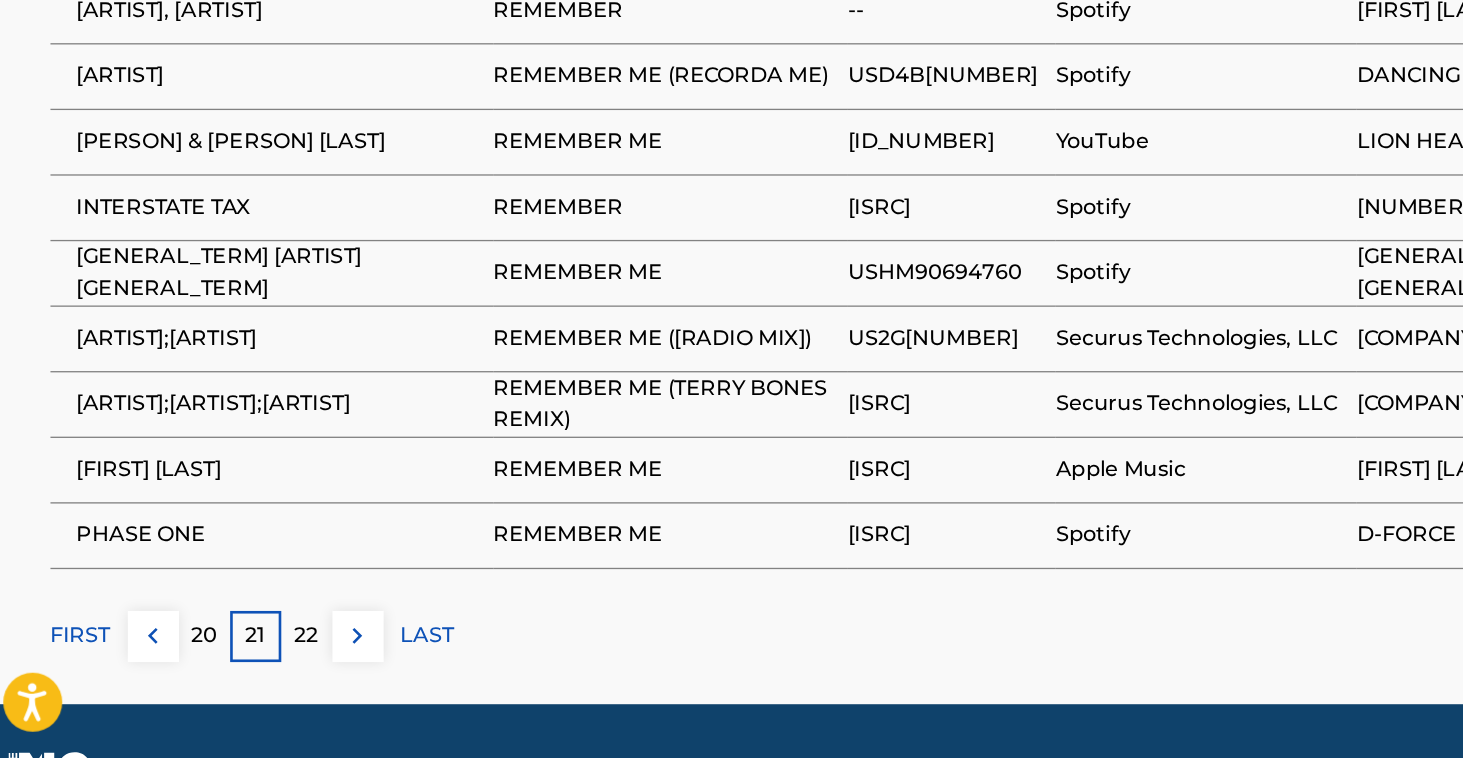 click on "22" at bounding box center (251, 665) 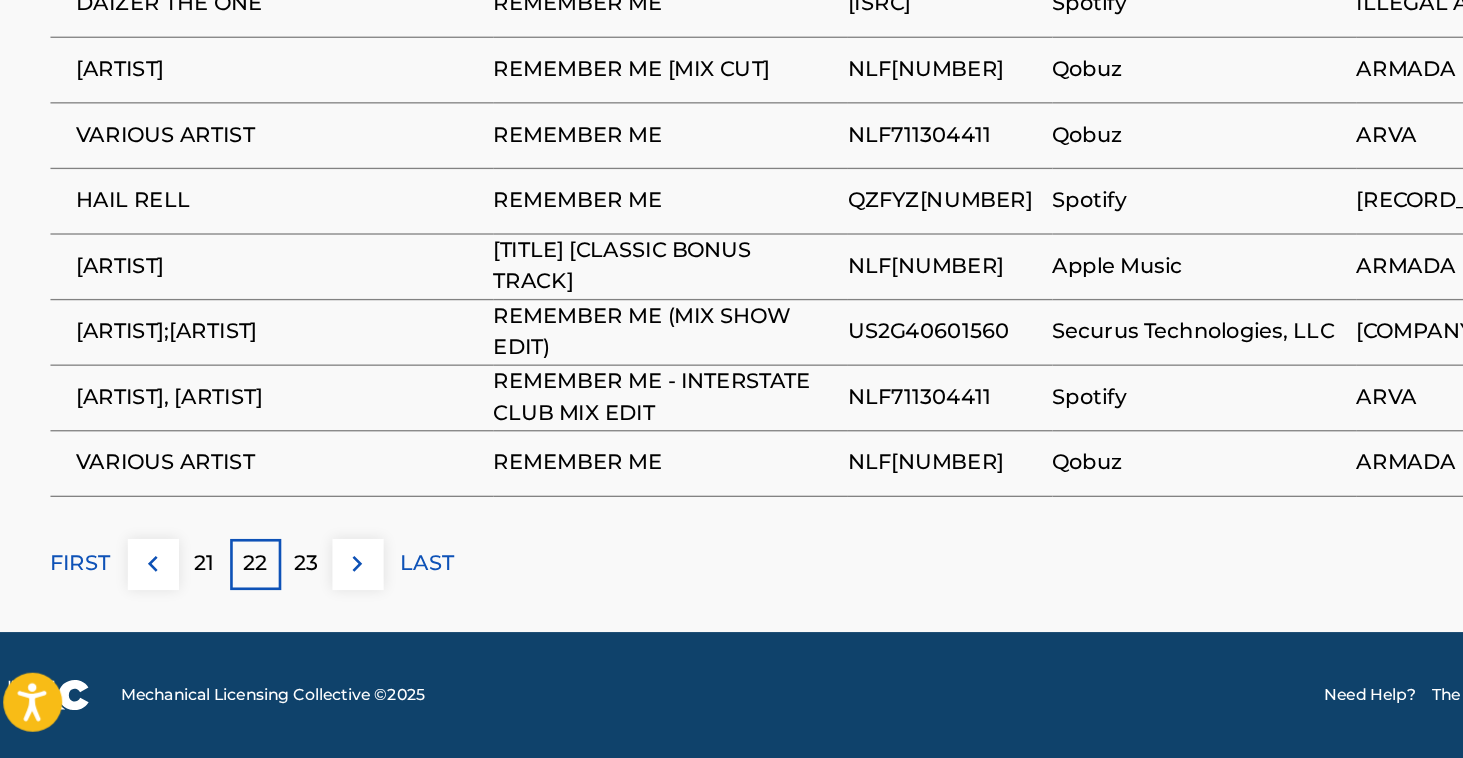 scroll, scrollTop: 1315, scrollLeft: 0, axis: vertical 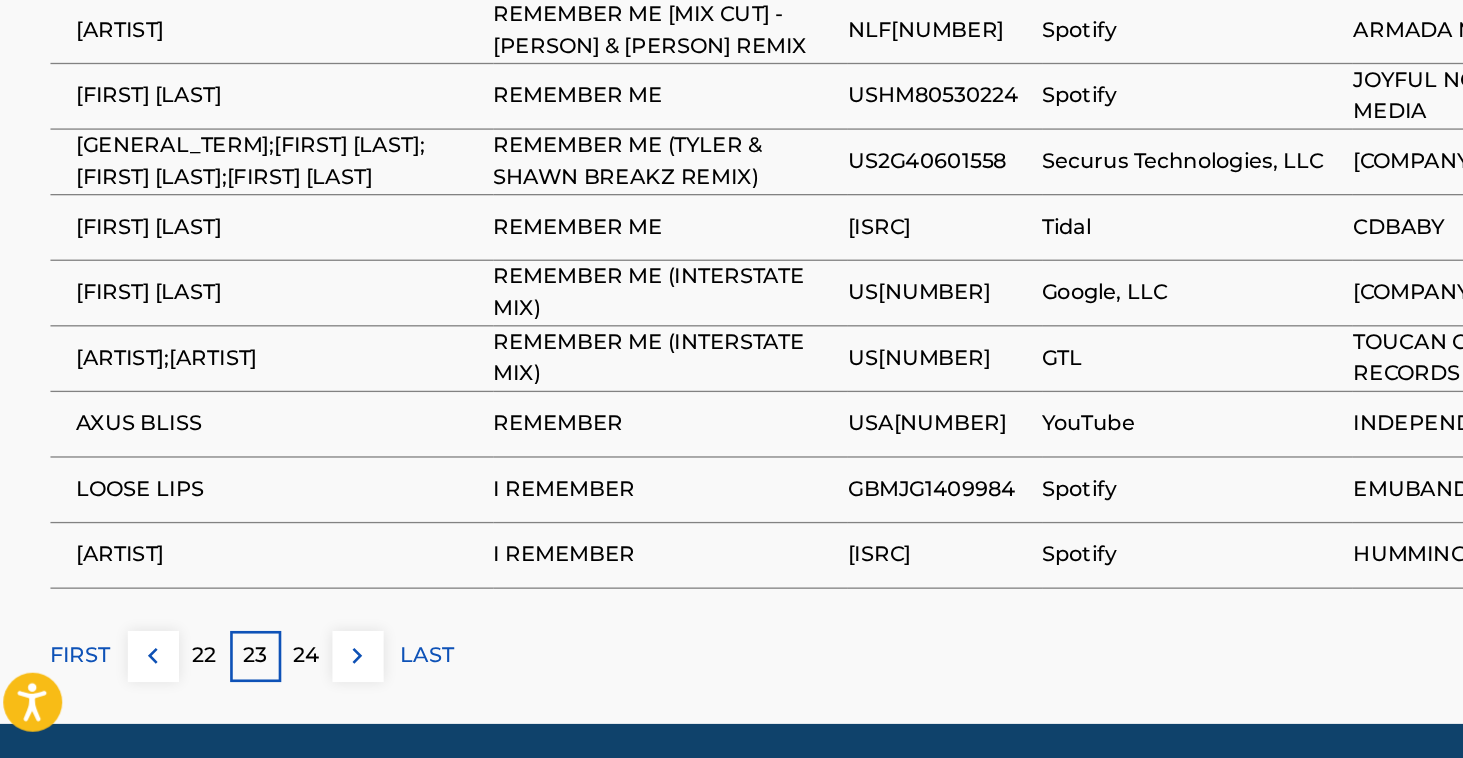 click on "24" at bounding box center (251, 680) 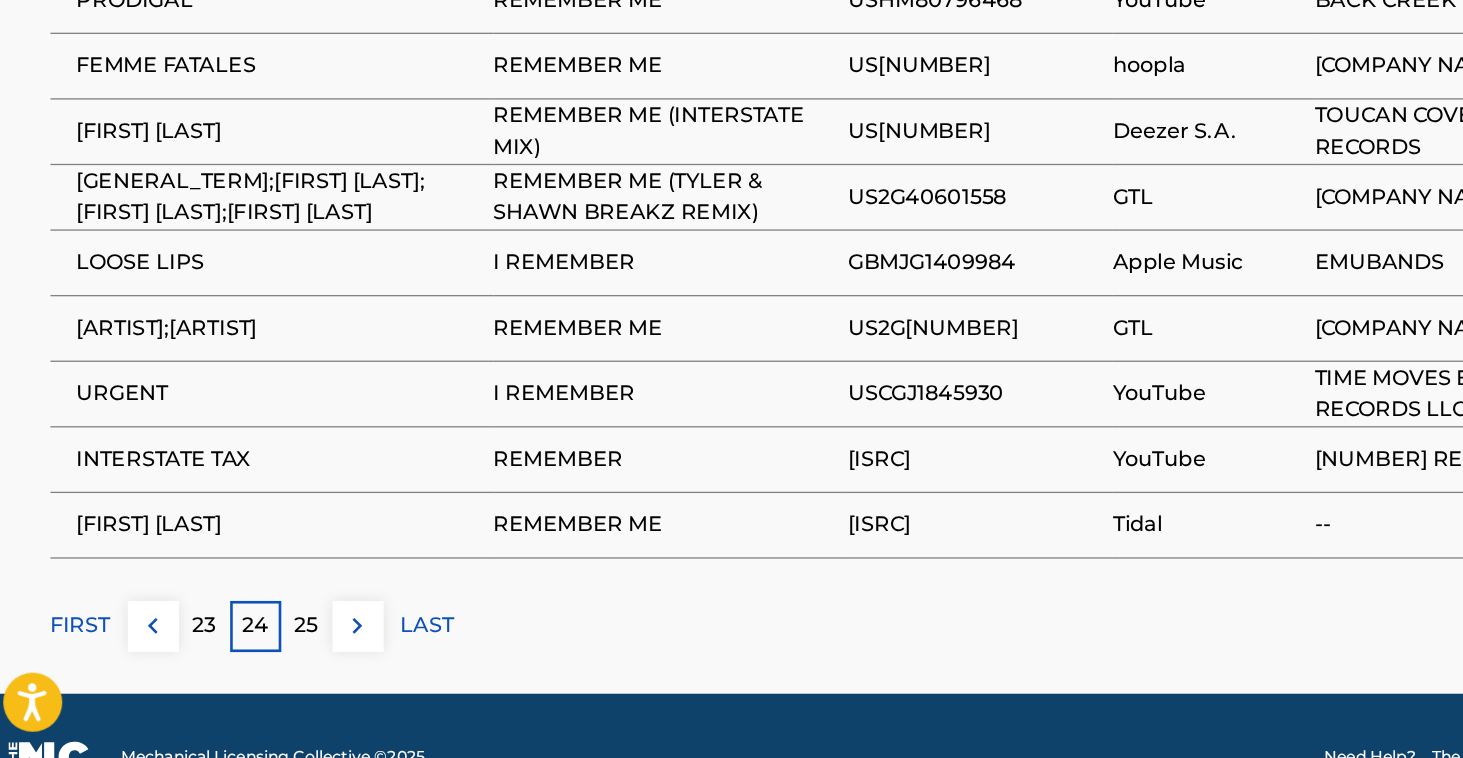 click on "25" at bounding box center [251, 657] 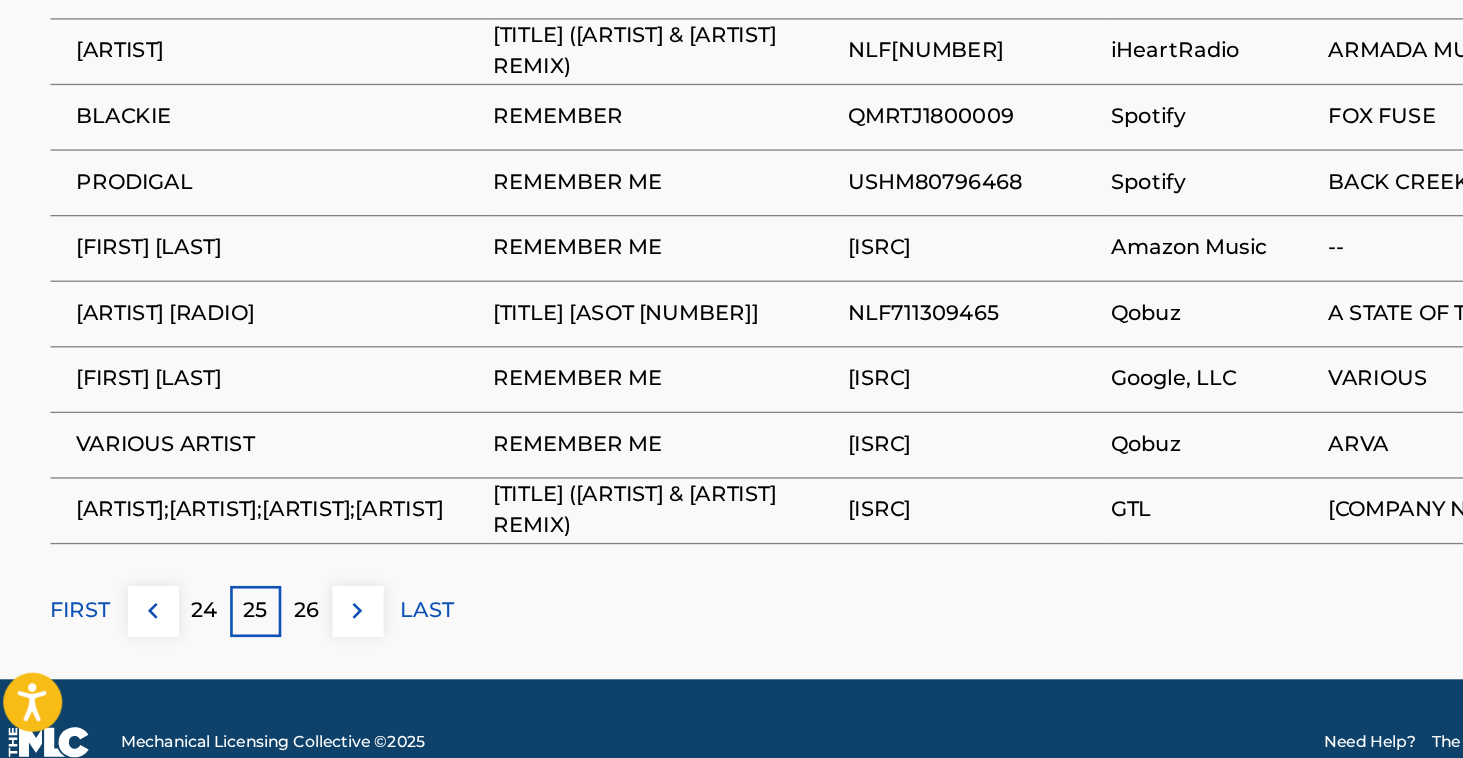 click on "26" at bounding box center [251, 646] 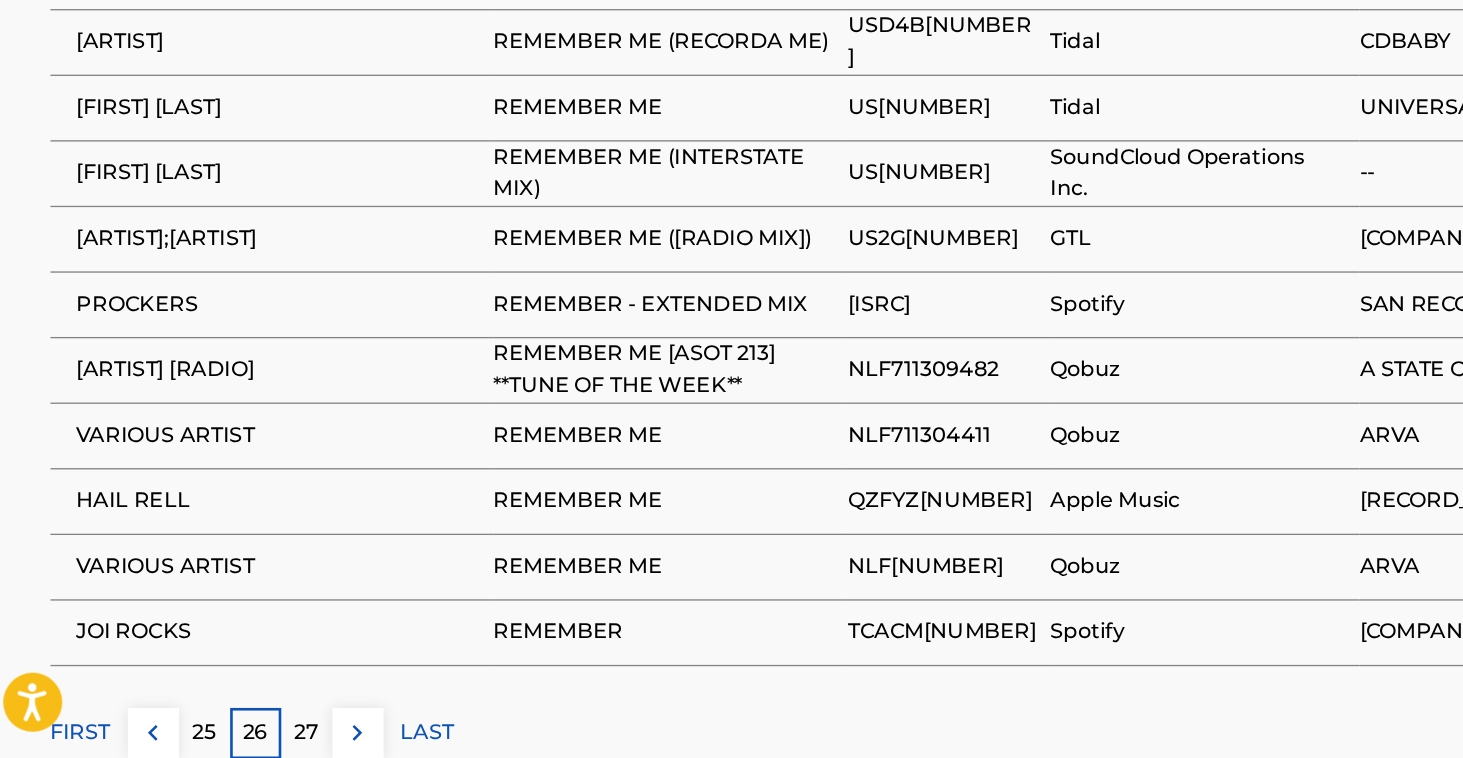 scroll, scrollTop: 1144, scrollLeft: 0, axis: vertical 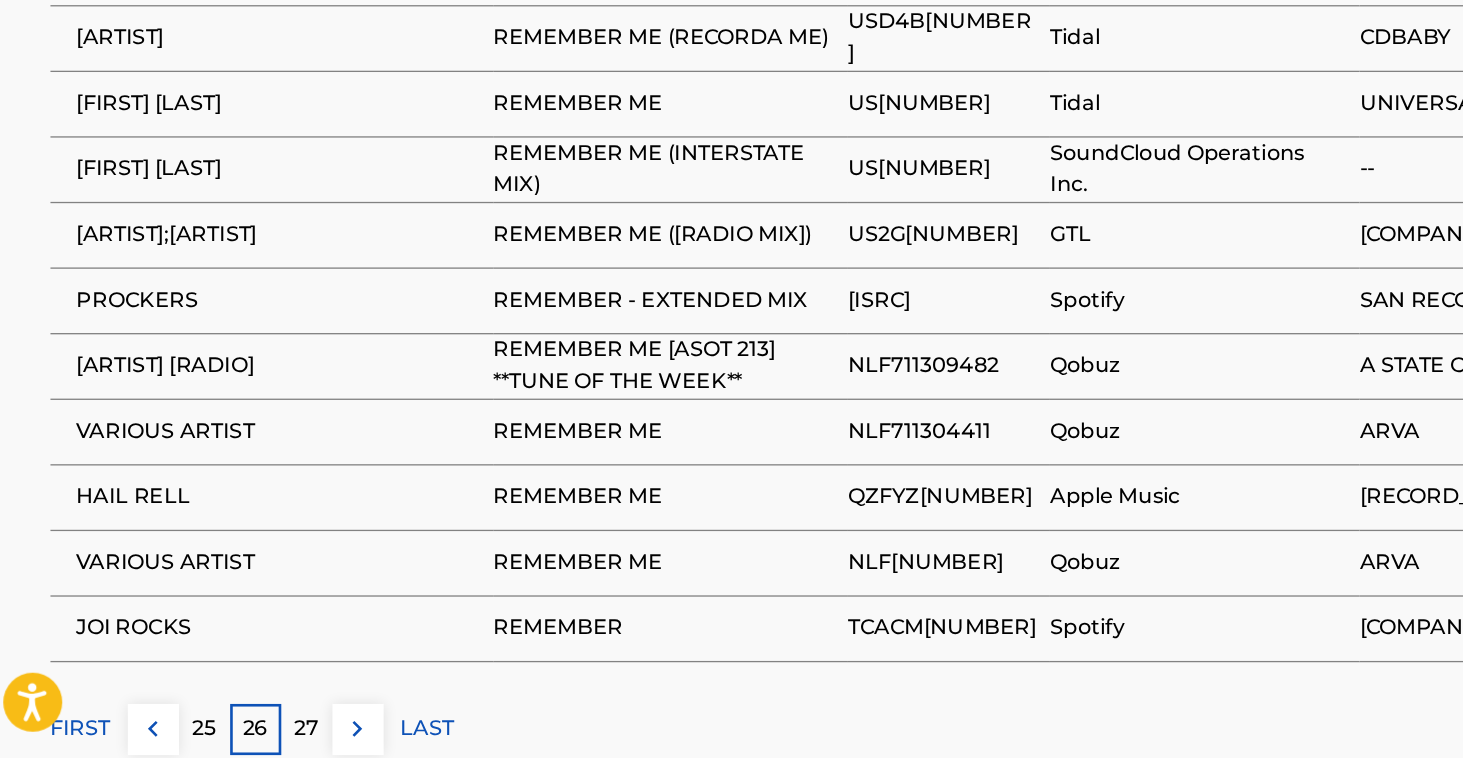 click on "27" at bounding box center [251, 736] 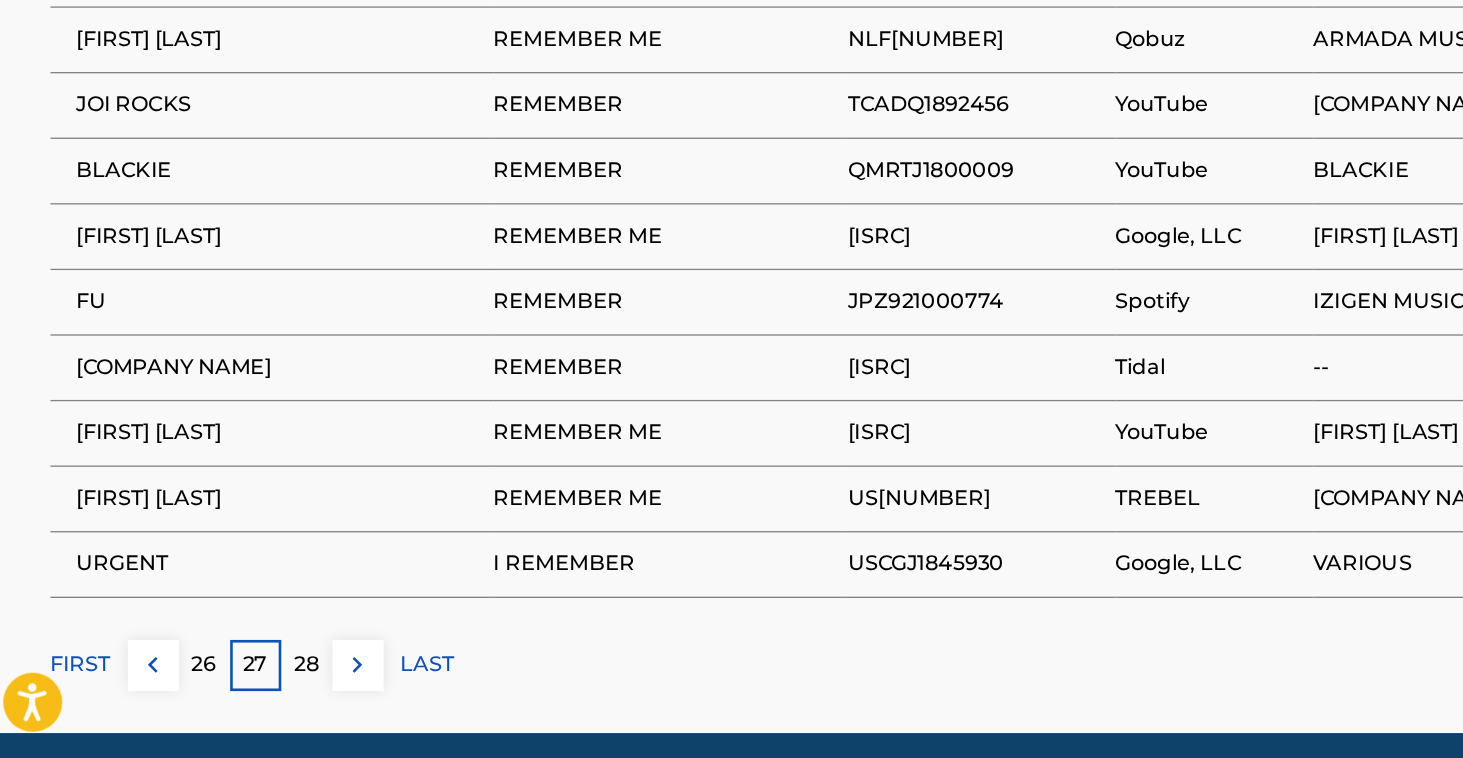 click on "28" at bounding box center (251, 687) 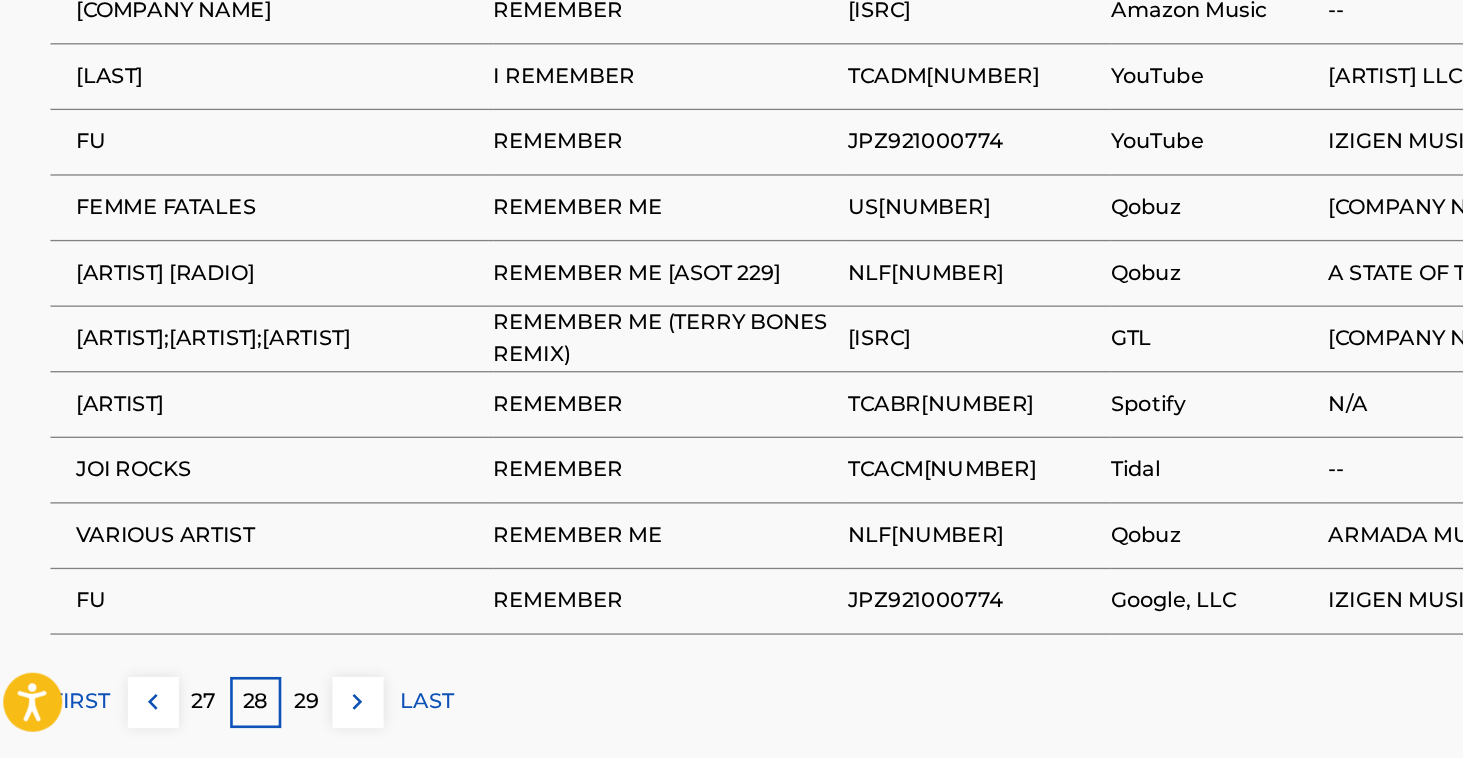 click on "29" at bounding box center [251, 715] 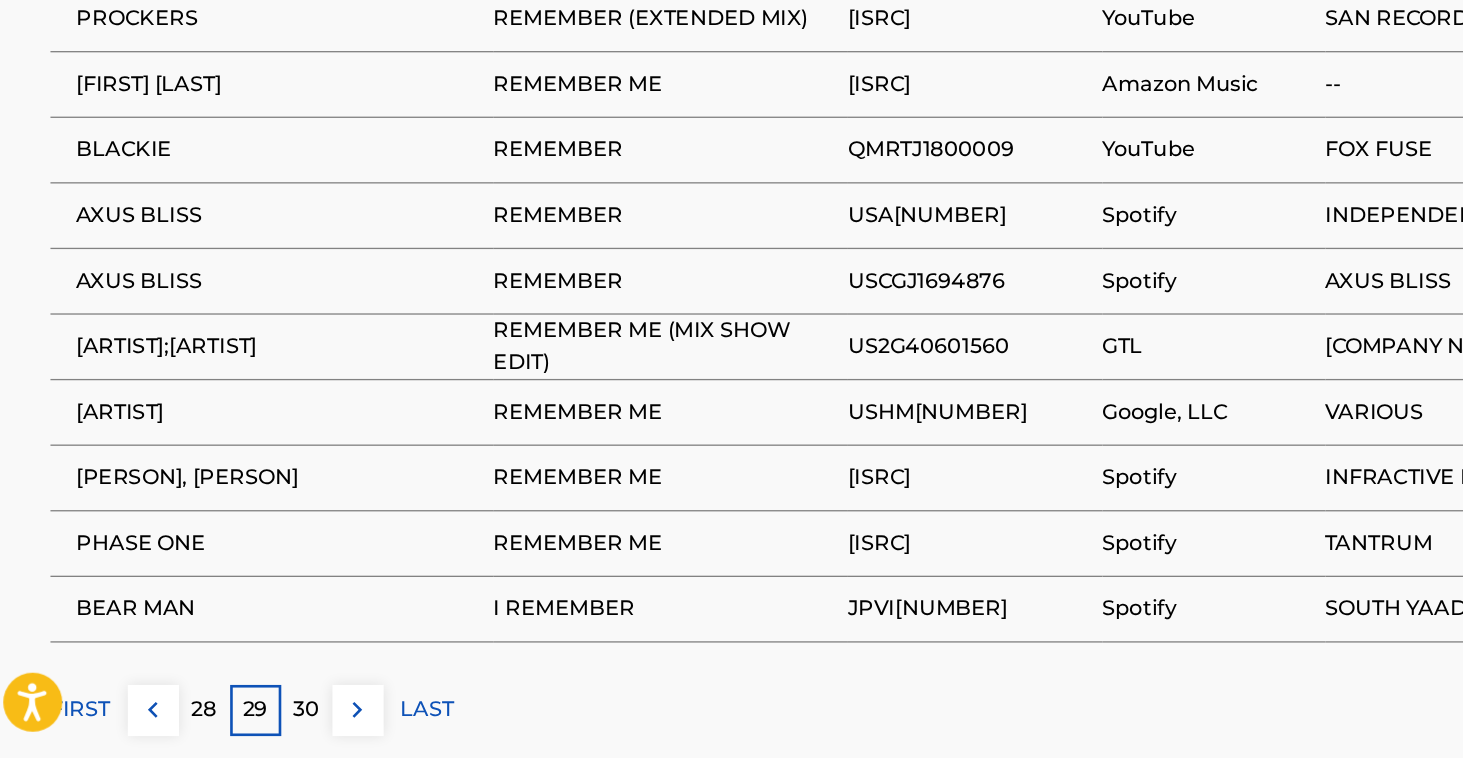 scroll, scrollTop: 1190, scrollLeft: 0, axis: vertical 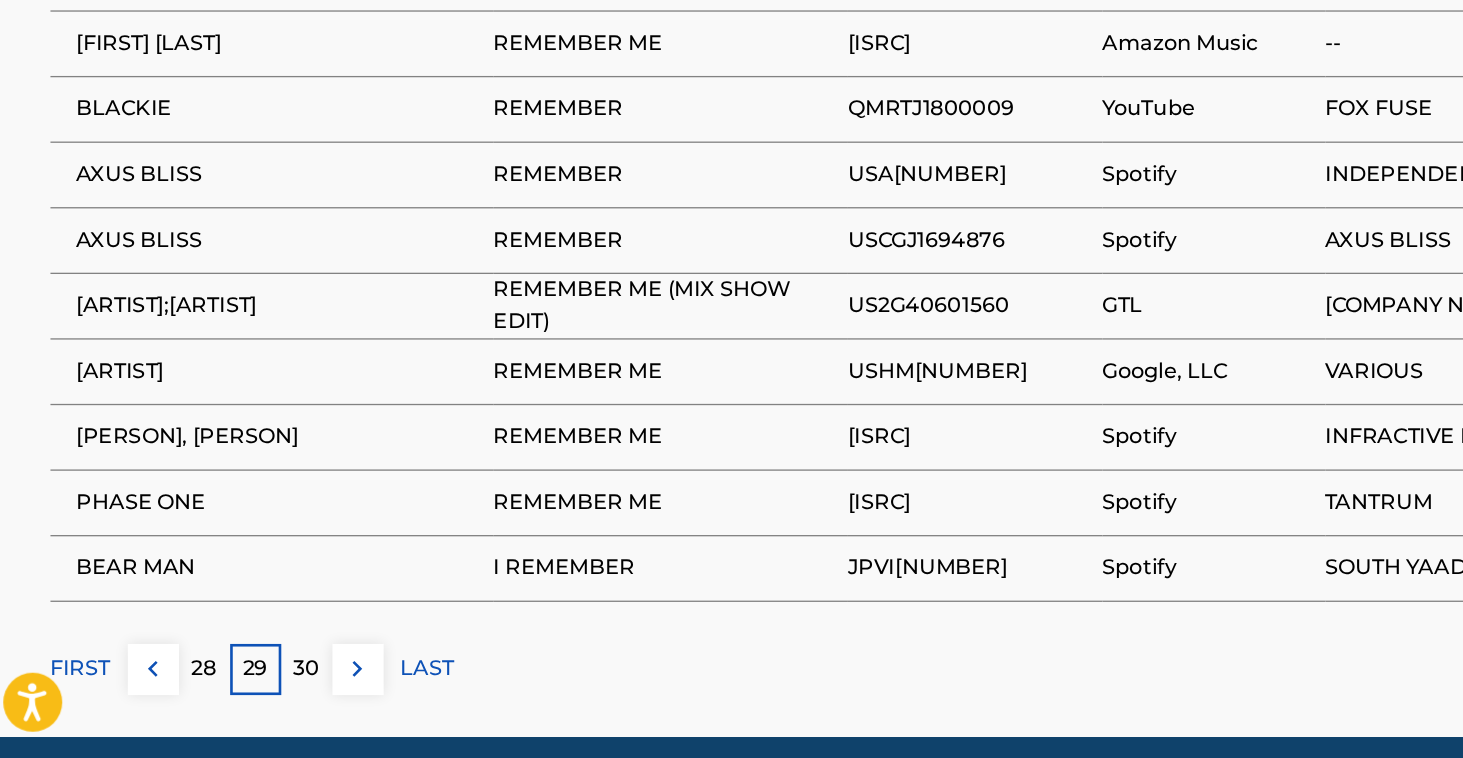 click on "30" at bounding box center [251, 690] 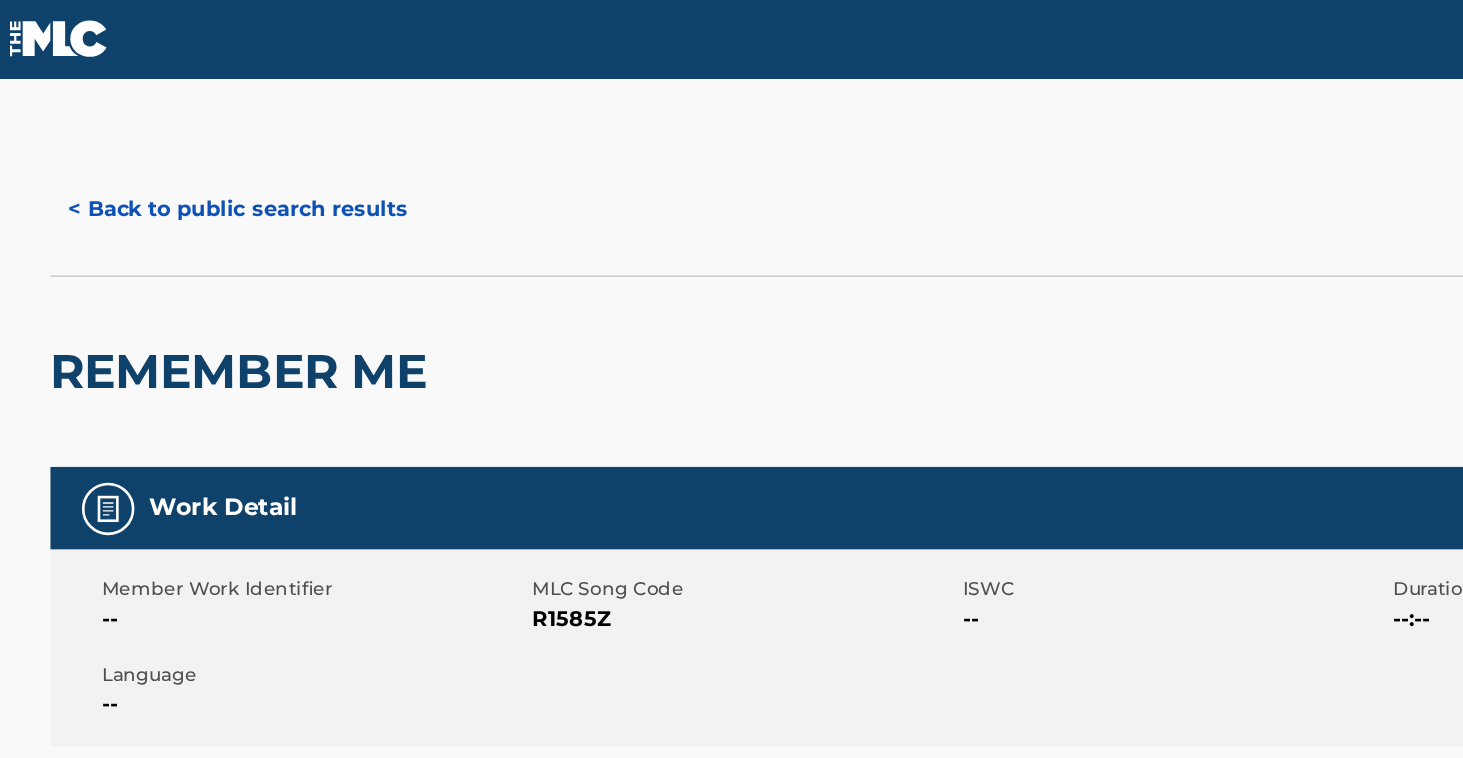 scroll, scrollTop: 0, scrollLeft: 0, axis: both 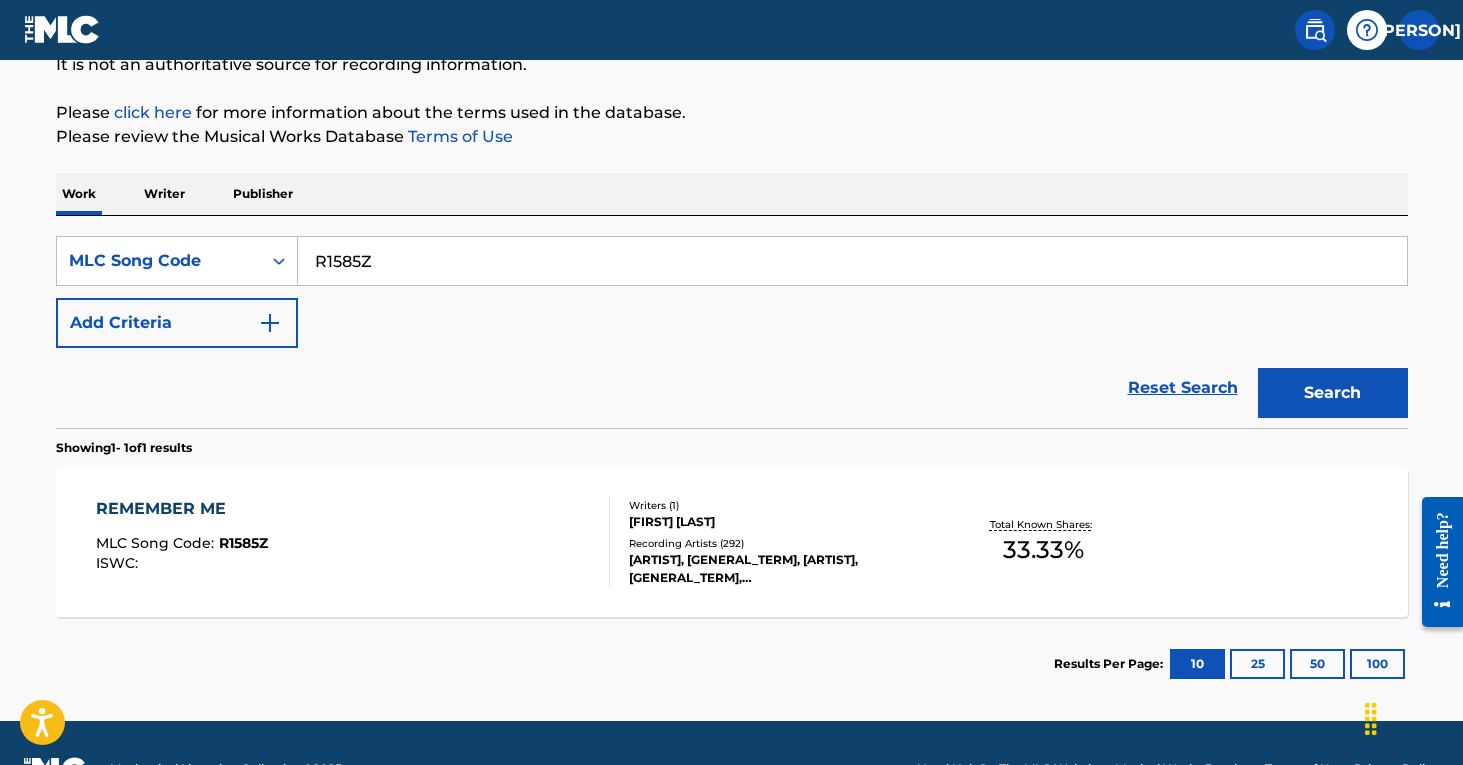 drag, startPoint x: 390, startPoint y: 258, endPoint x: 266, endPoint y: 229, distance: 127.345985 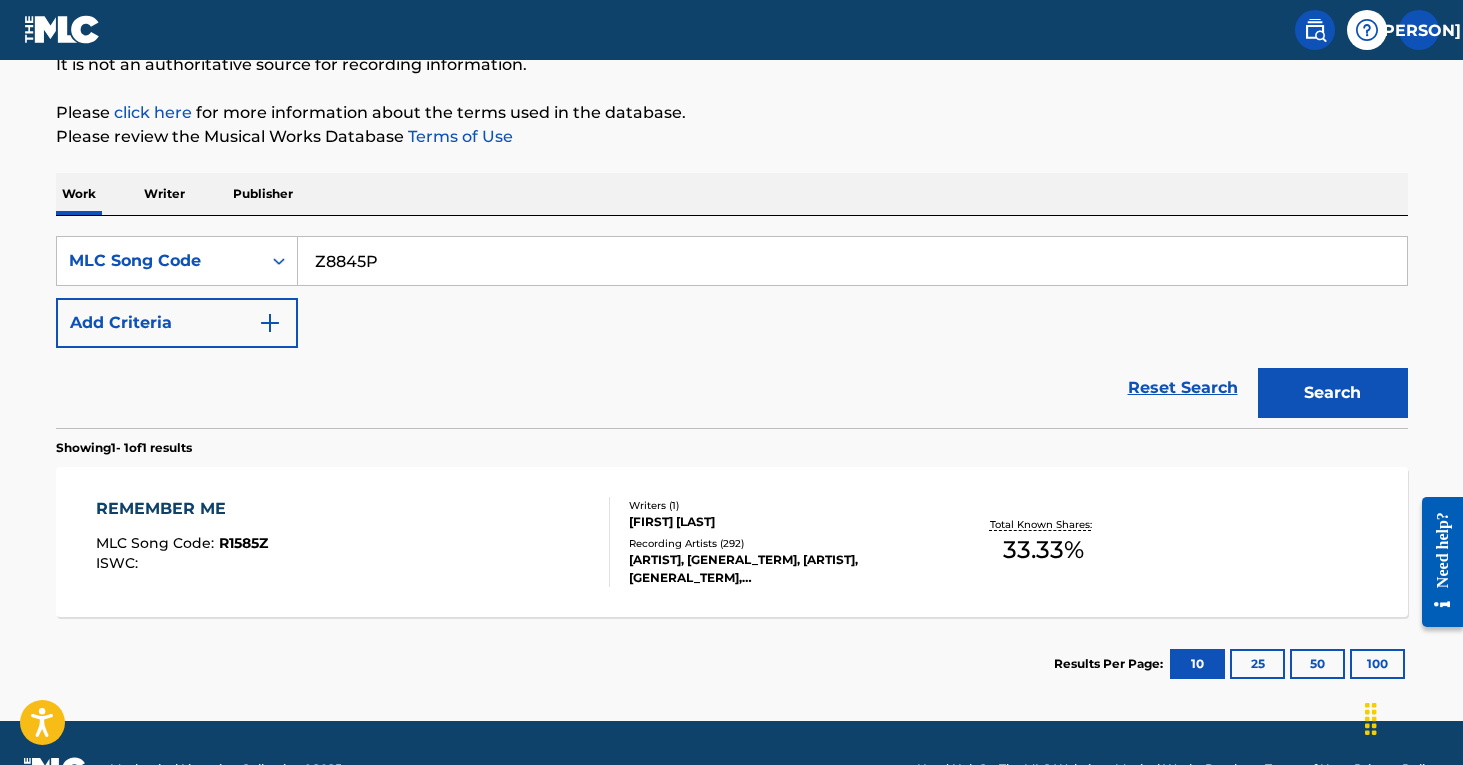 type on "Z8845P" 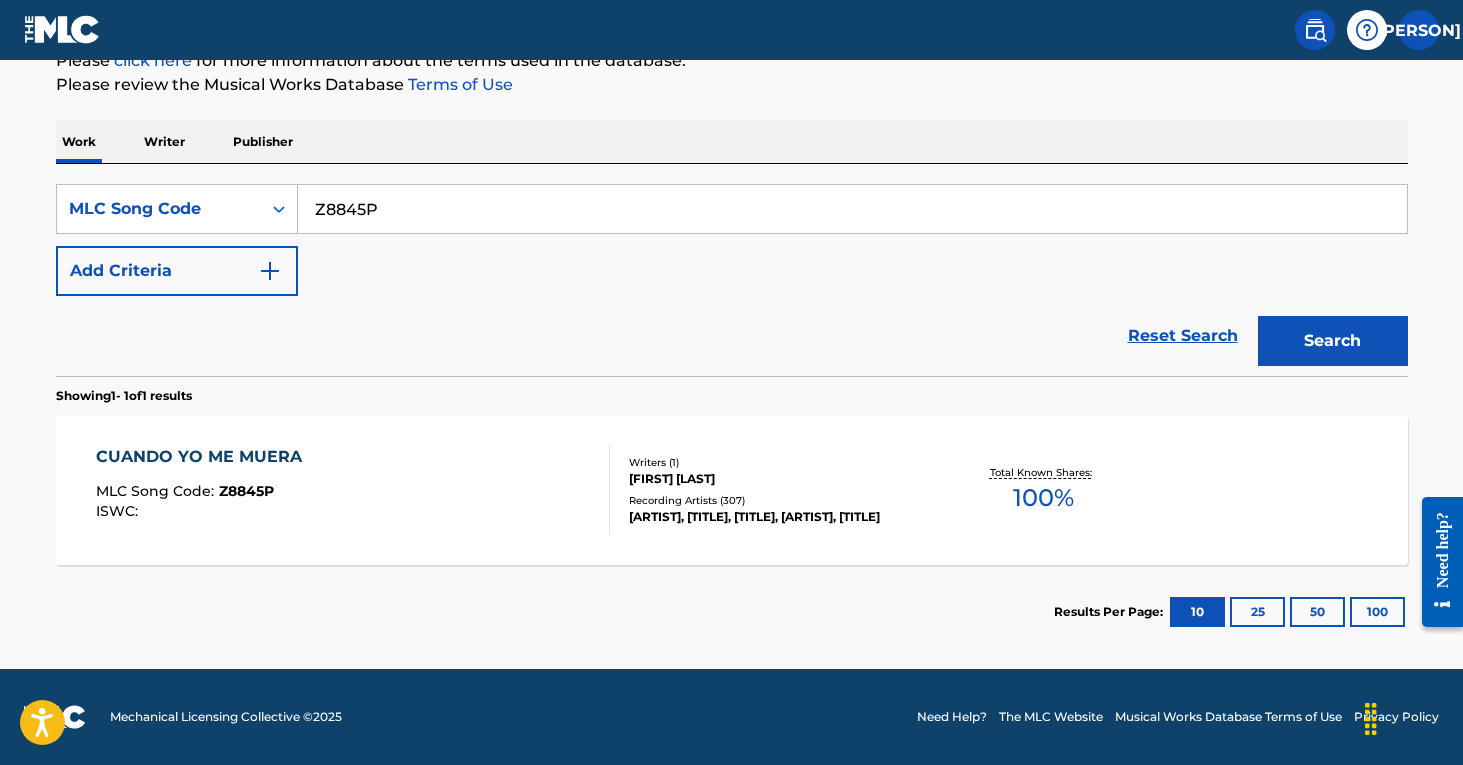scroll, scrollTop: 261, scrollLeft: 0, axis: vertical 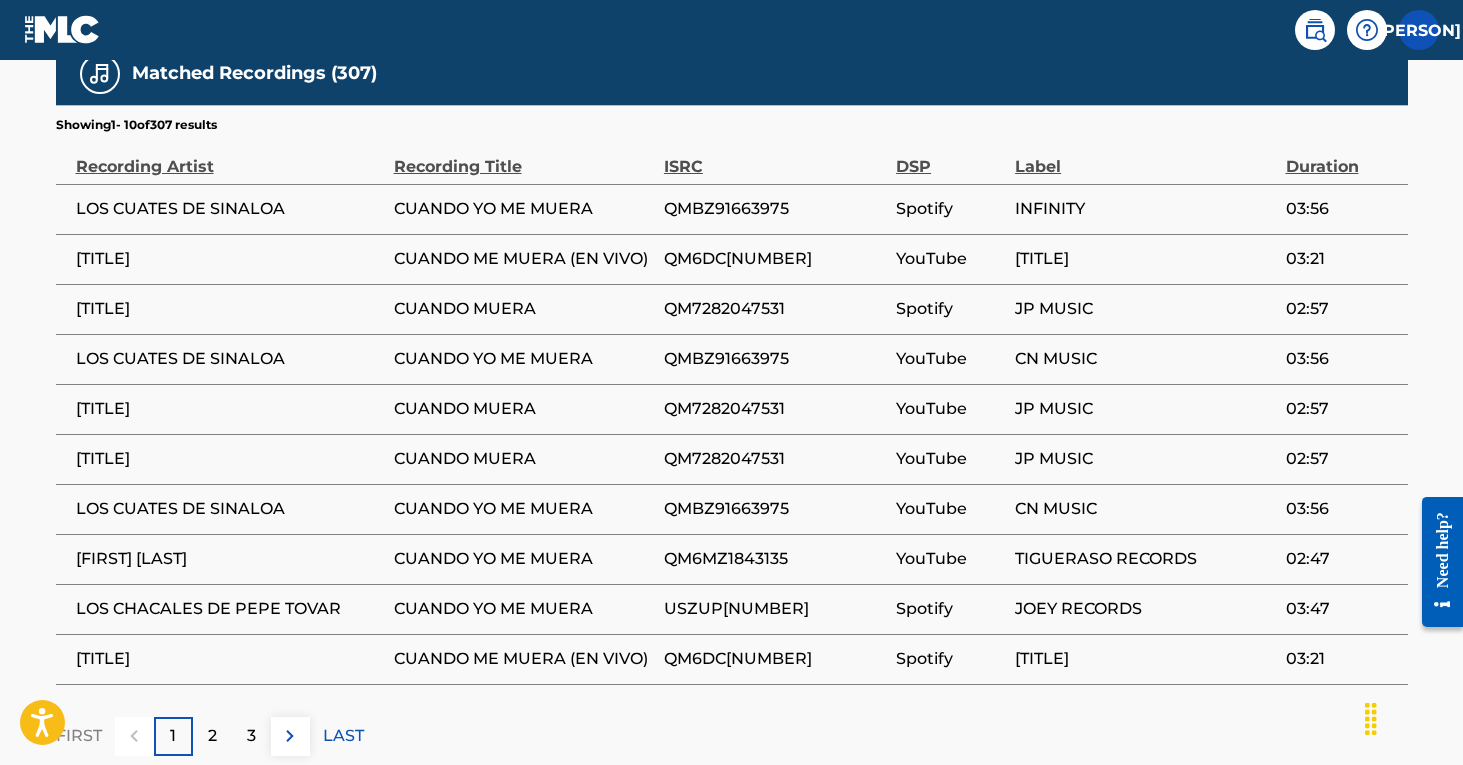 click on "LOS CHACALES DE PEPE TOVAR" at bounding box center (230, 609) 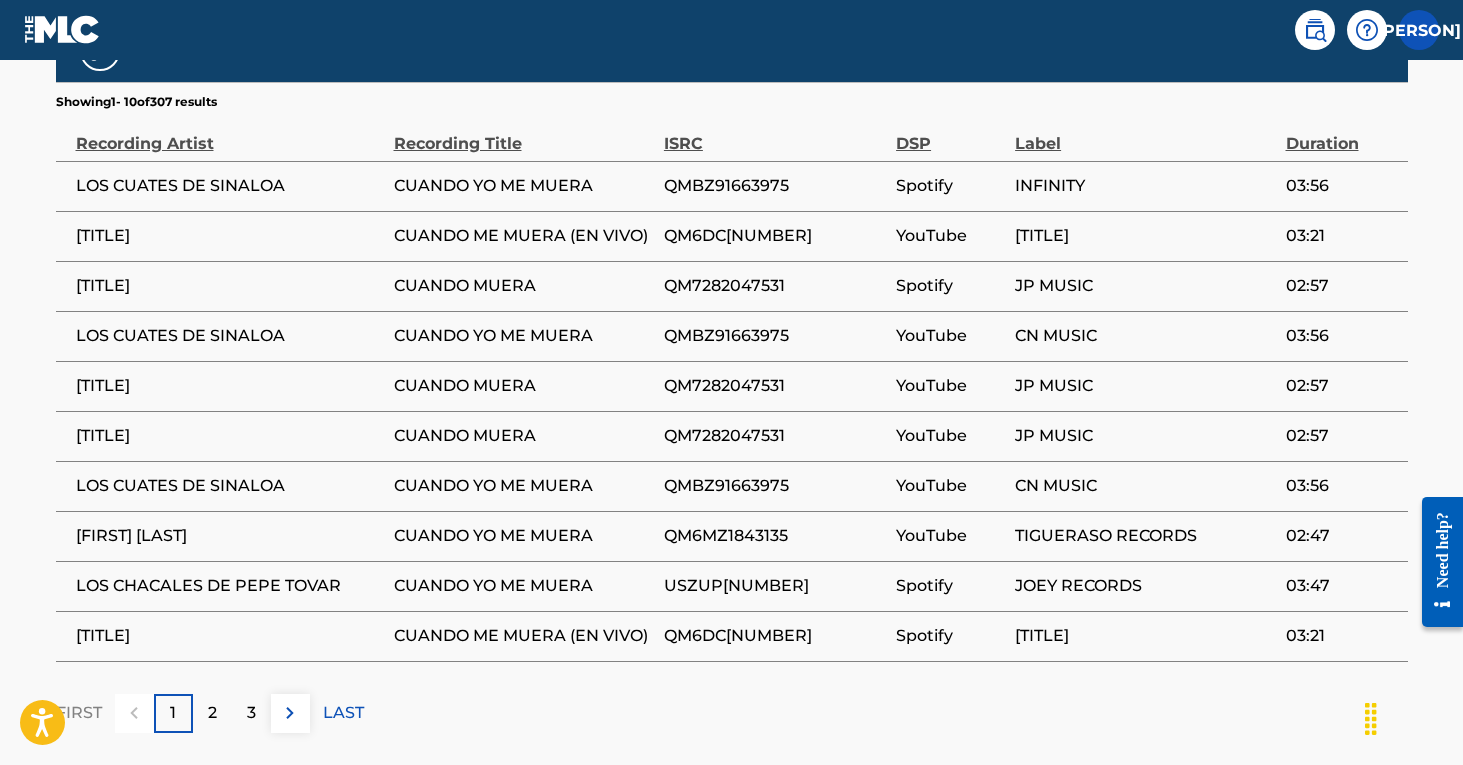 scroll, scrollTop: 1255, scrollLeft: 0, axis: vertical 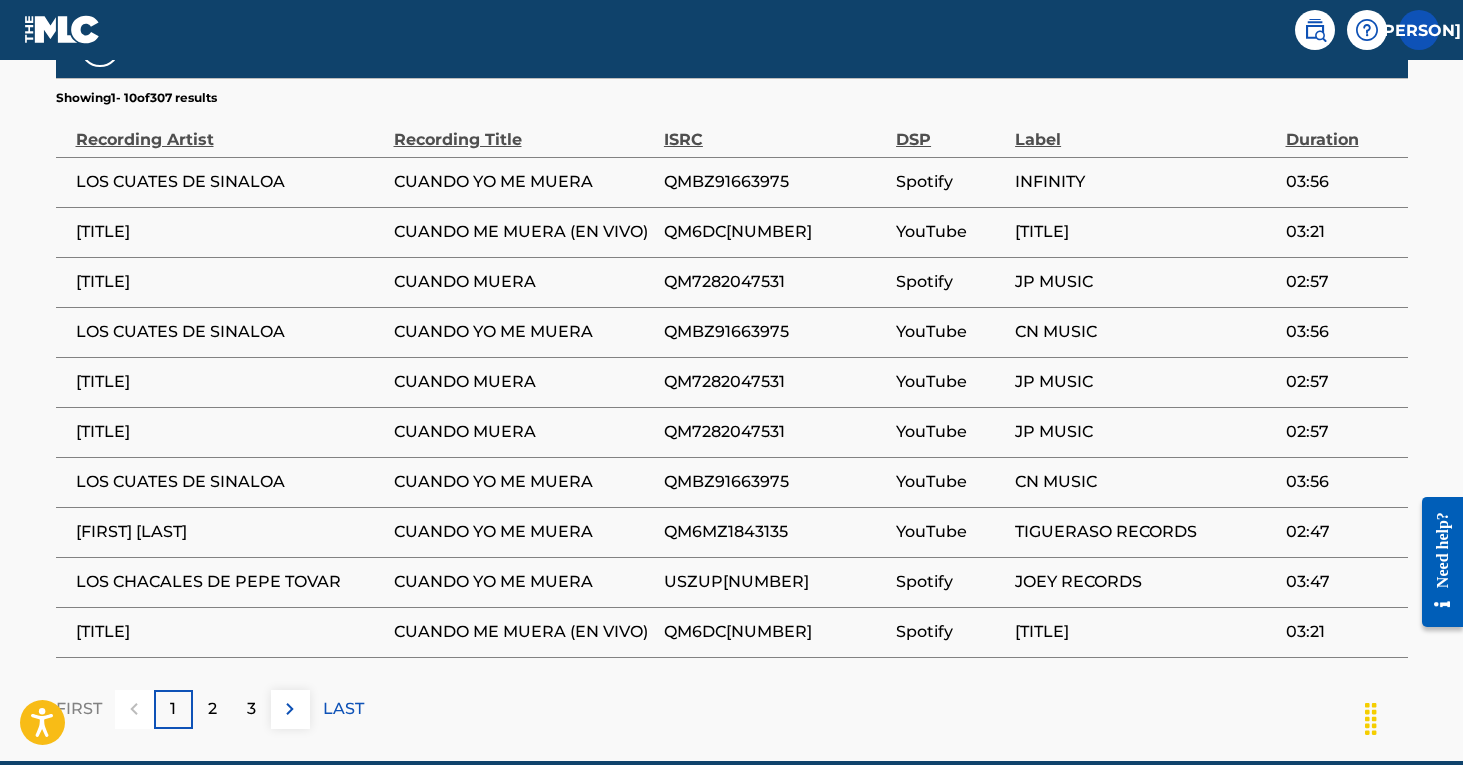 click on "2" at bounding box center (212, 709) 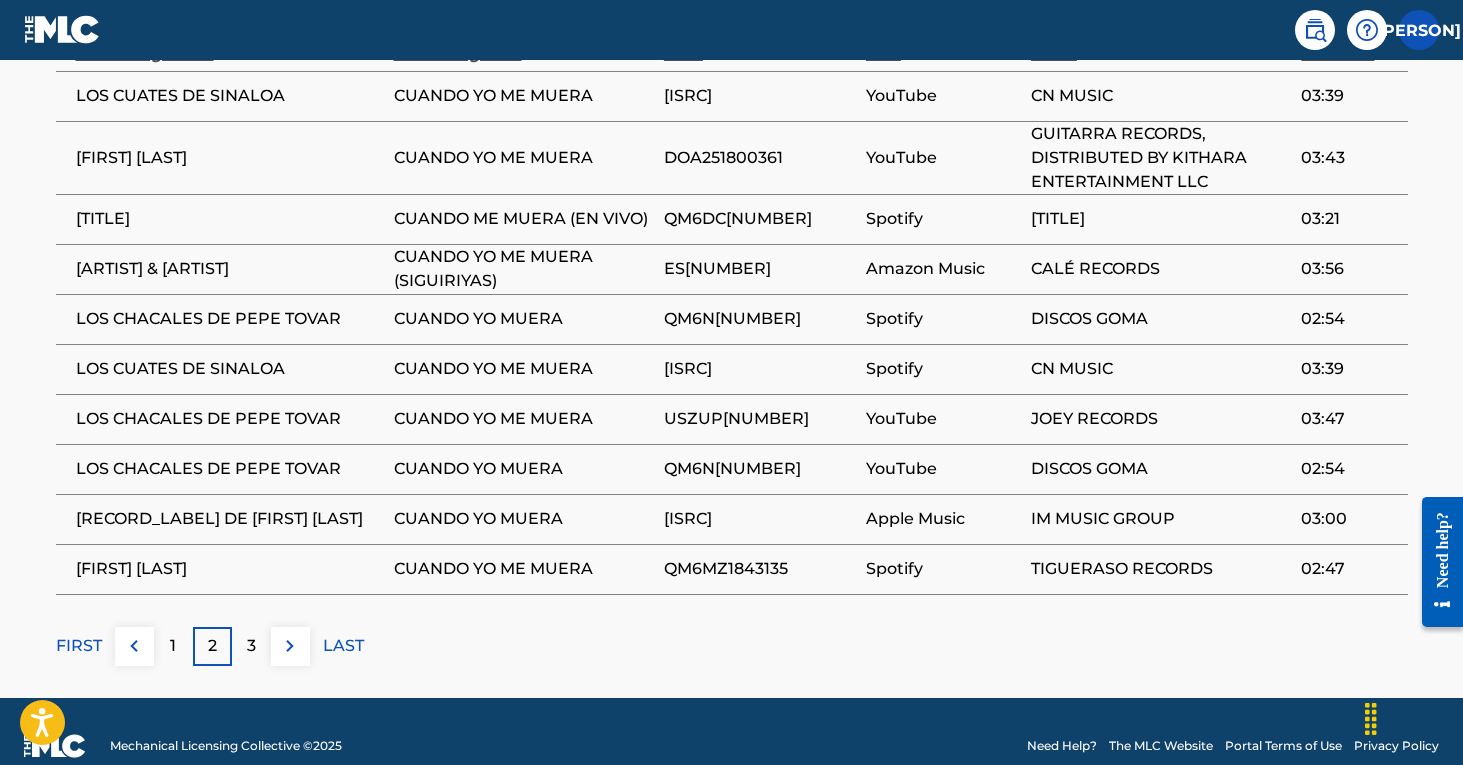 scroll, scrollTop: 1348, scrollLeft: 0, axis: vertical 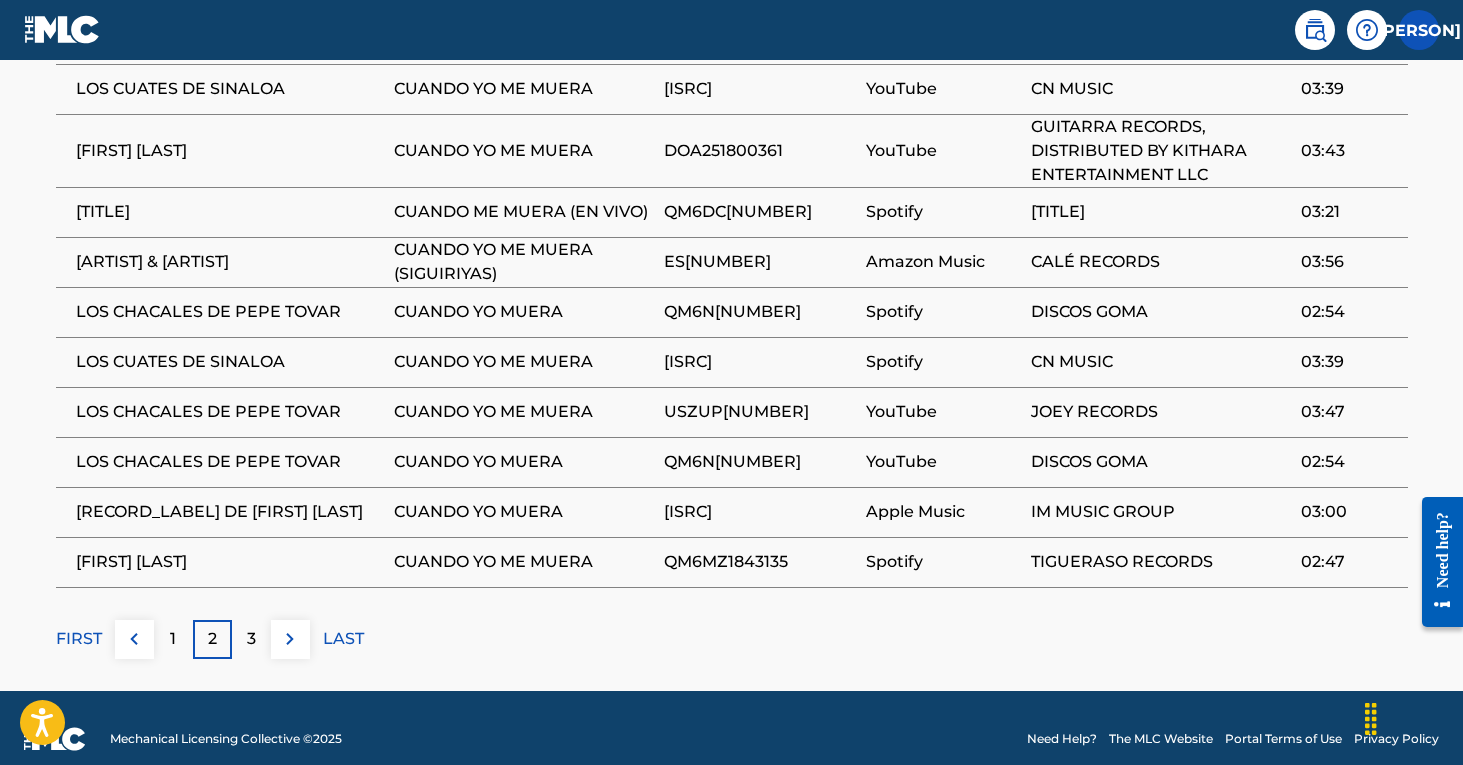 click on "3" at bounding box center [251, 639] 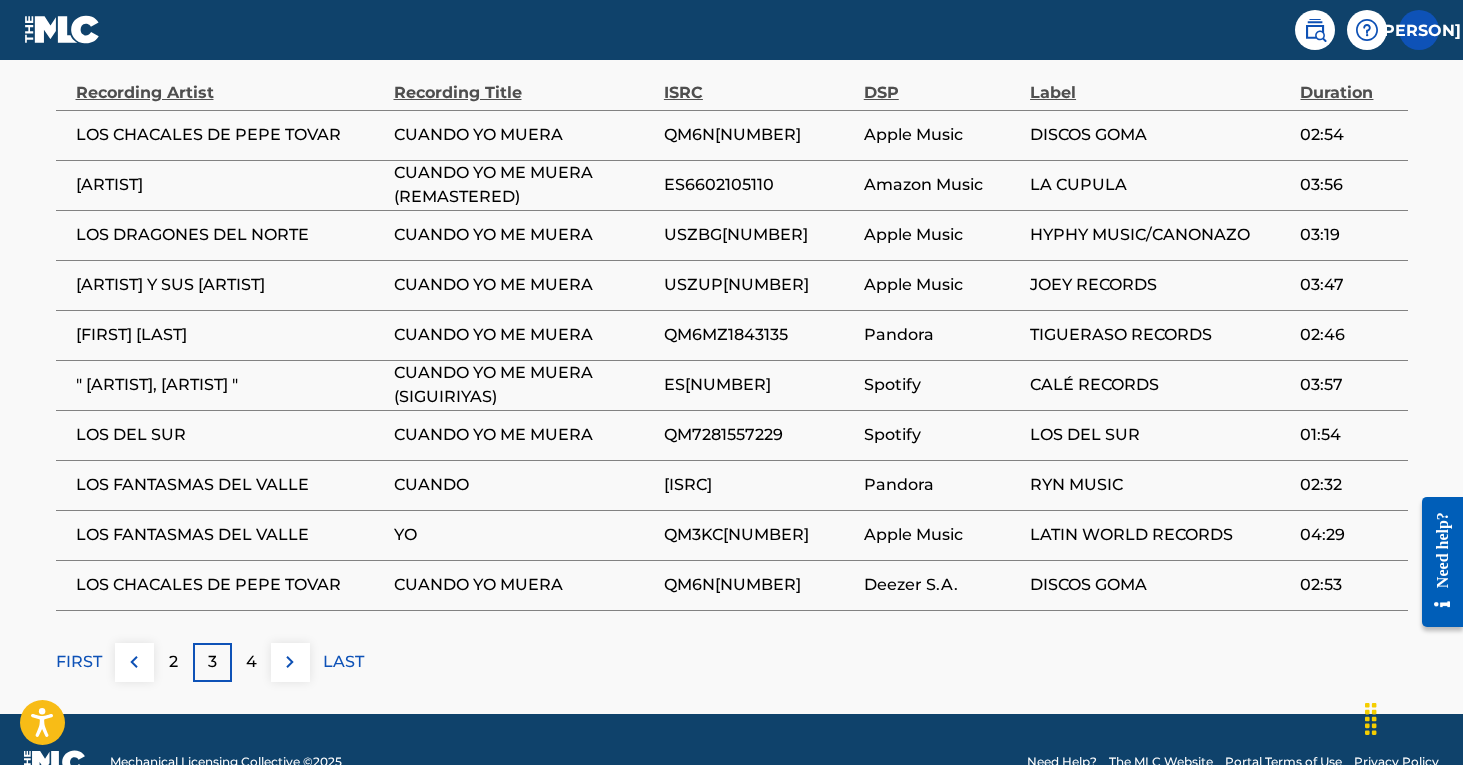 scroll, scrollTop: 1306, scrollLeft: 0, axis: vertical 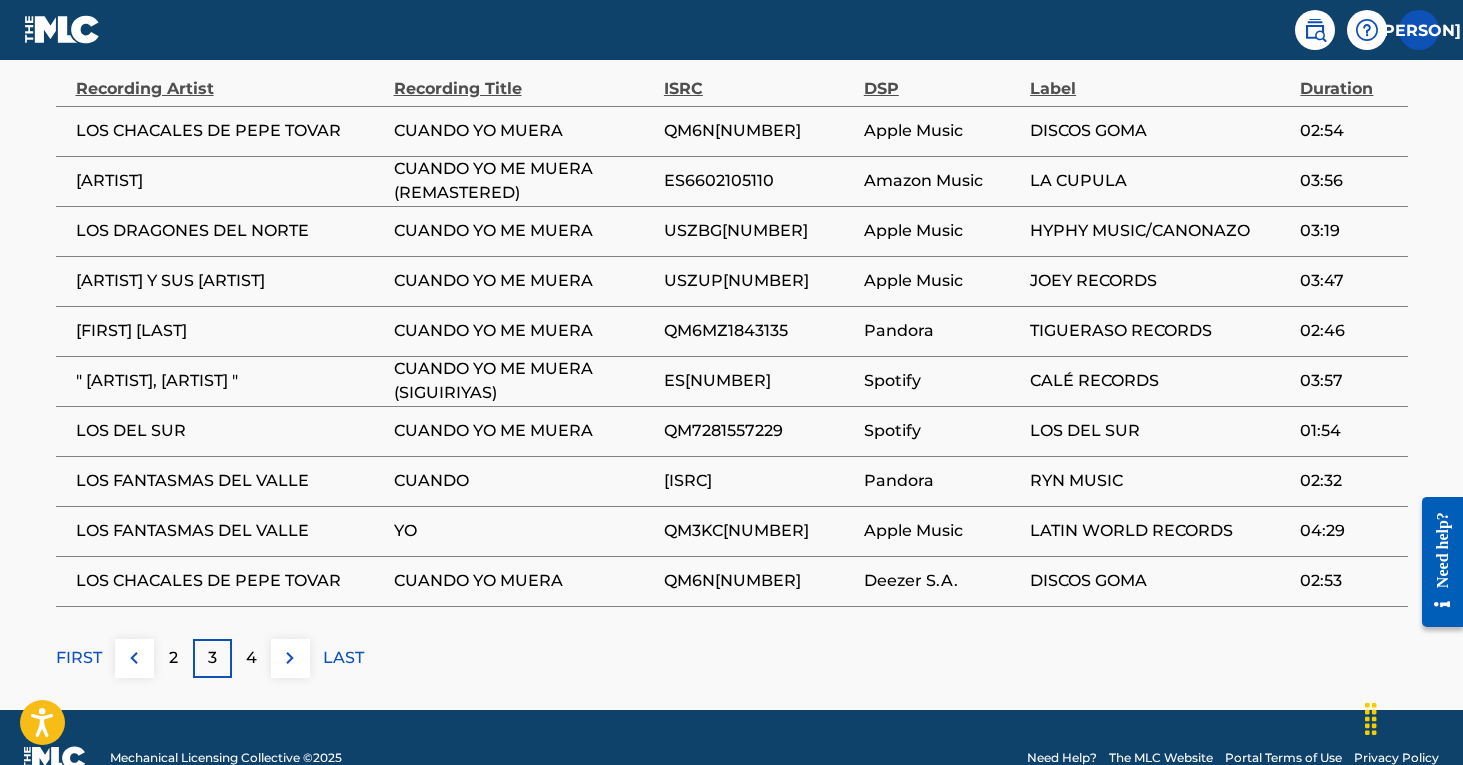 click on "4" at bounding box center [251, 658] 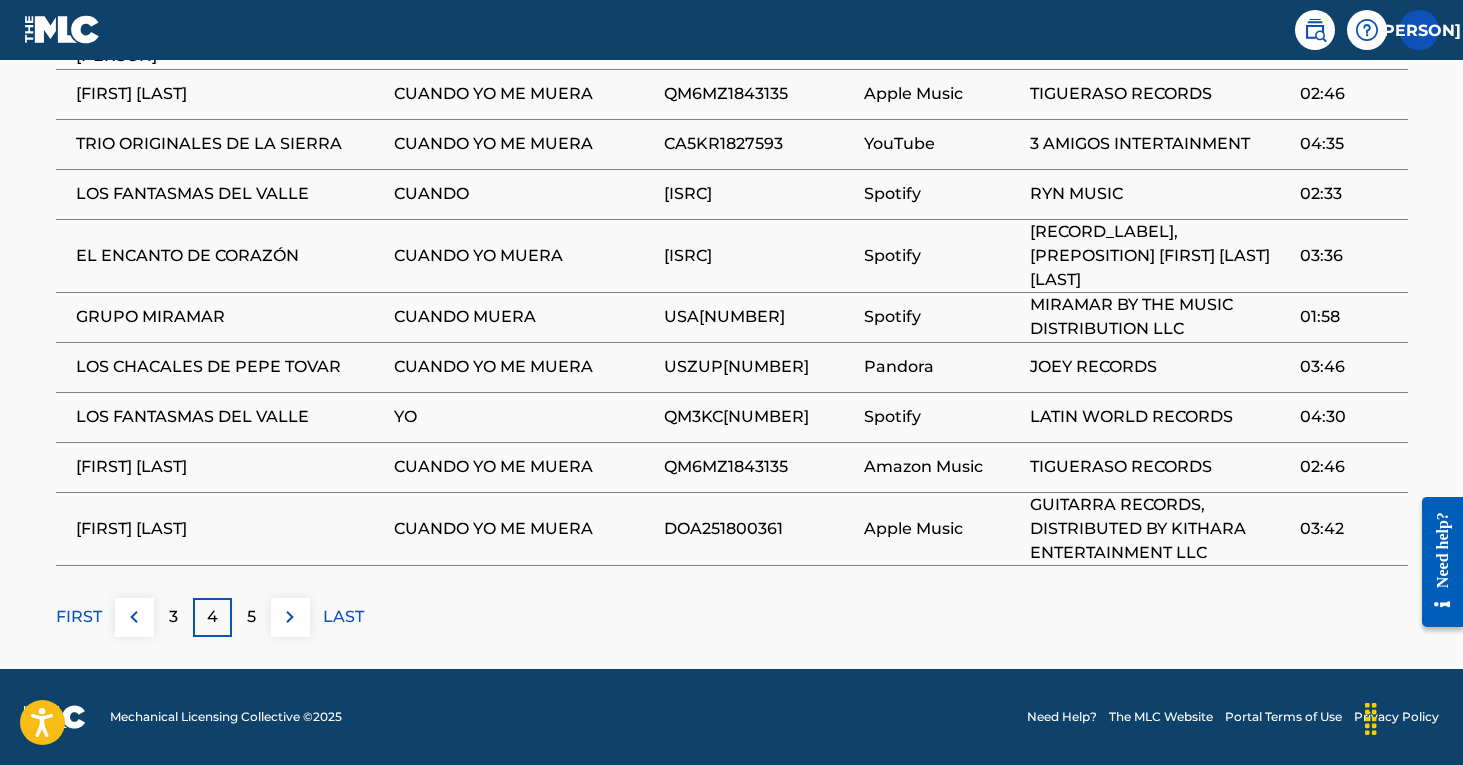 scroll, scrollTop: 1392, scrollLeft: 0, axis: vertical 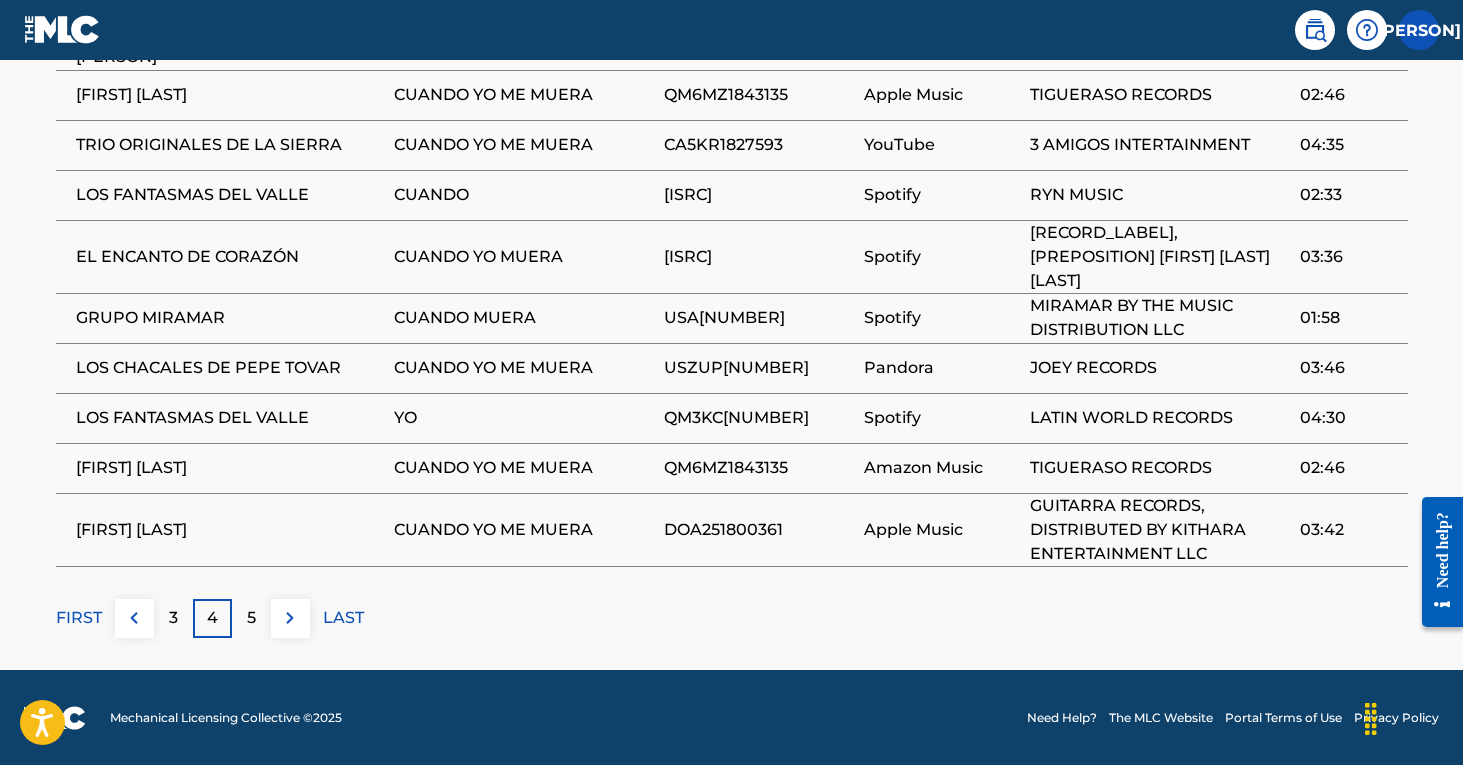click on "FIRST" at bounding box center (79, 618) 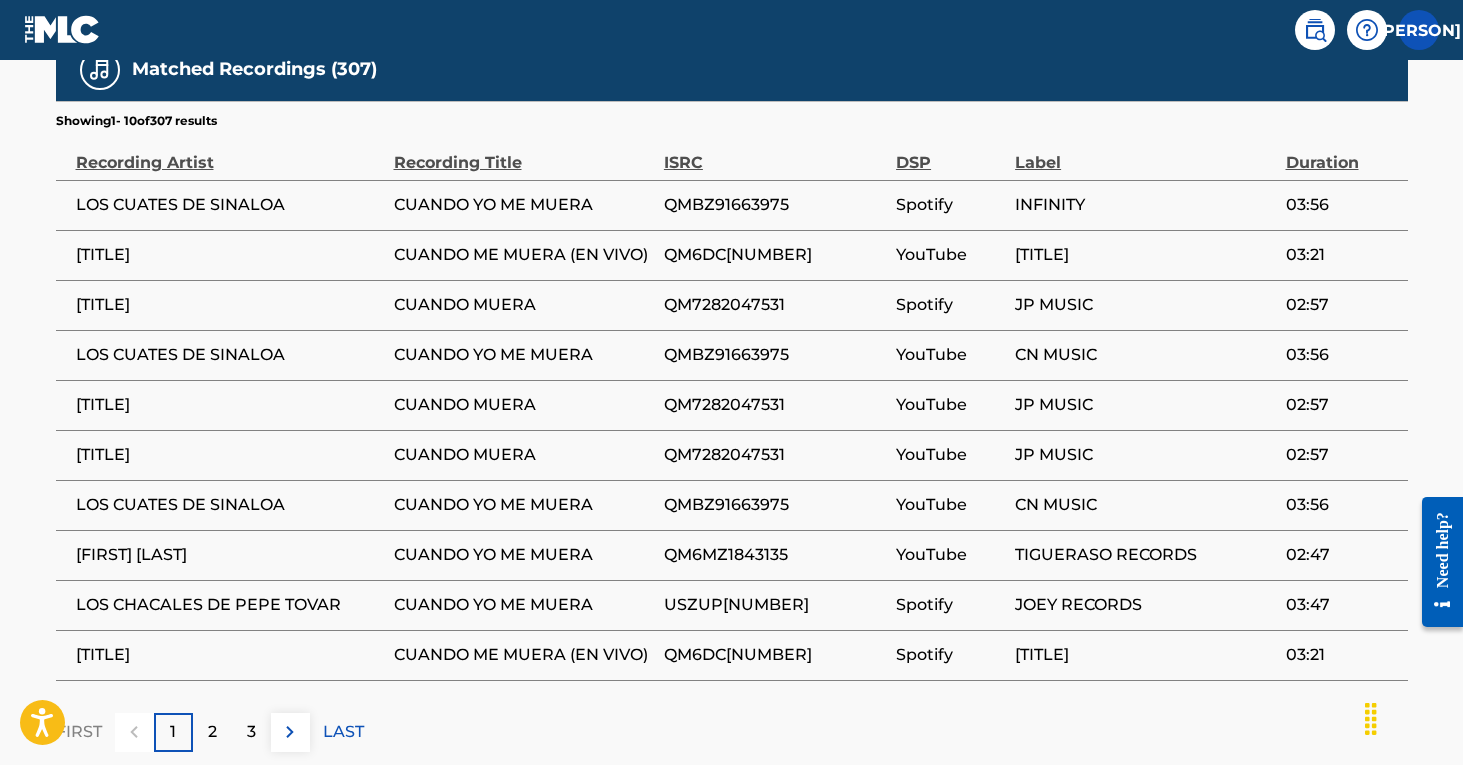 scroll, scrollTop: 1241, scrollLeft: 0, axis: vertical 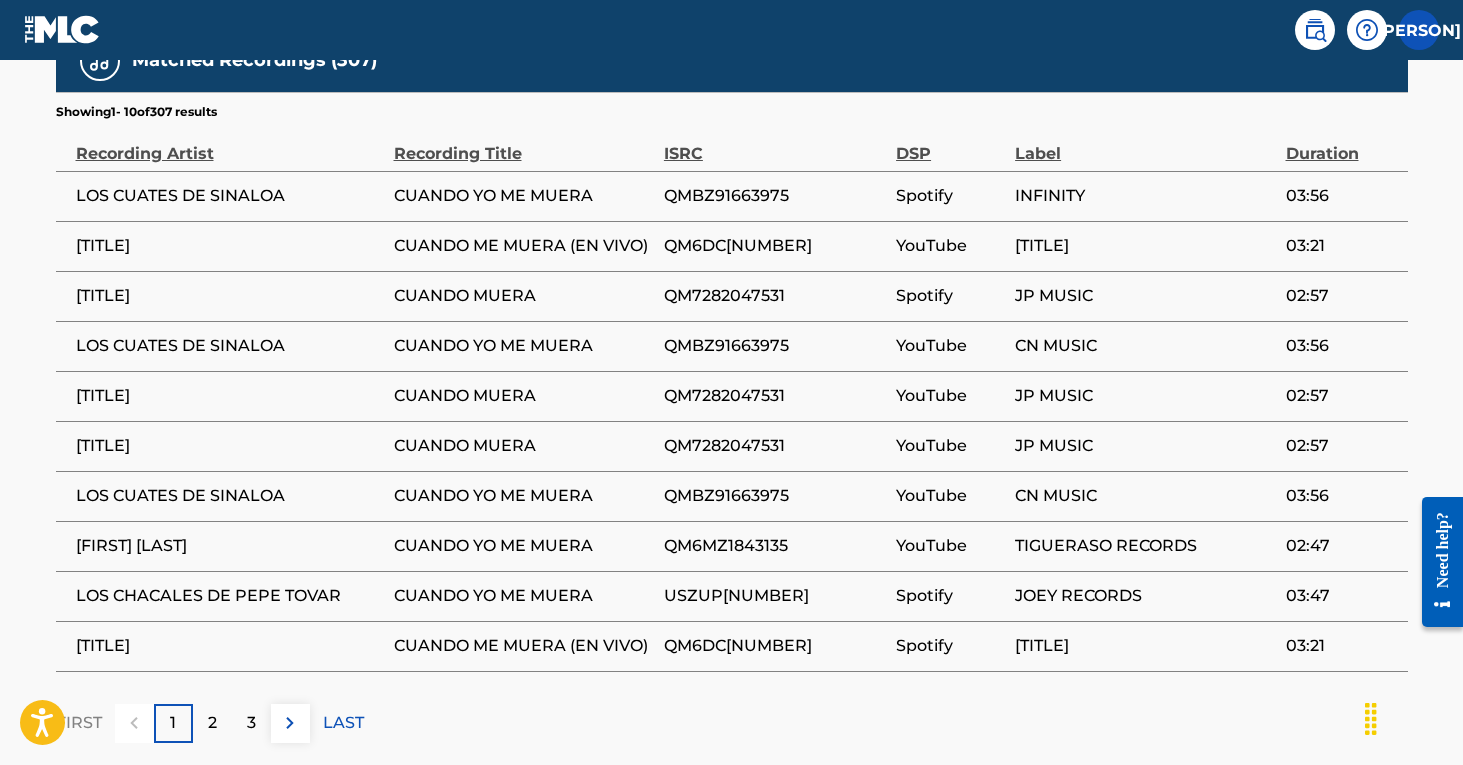click on "2" at bounding box center [212, 723] 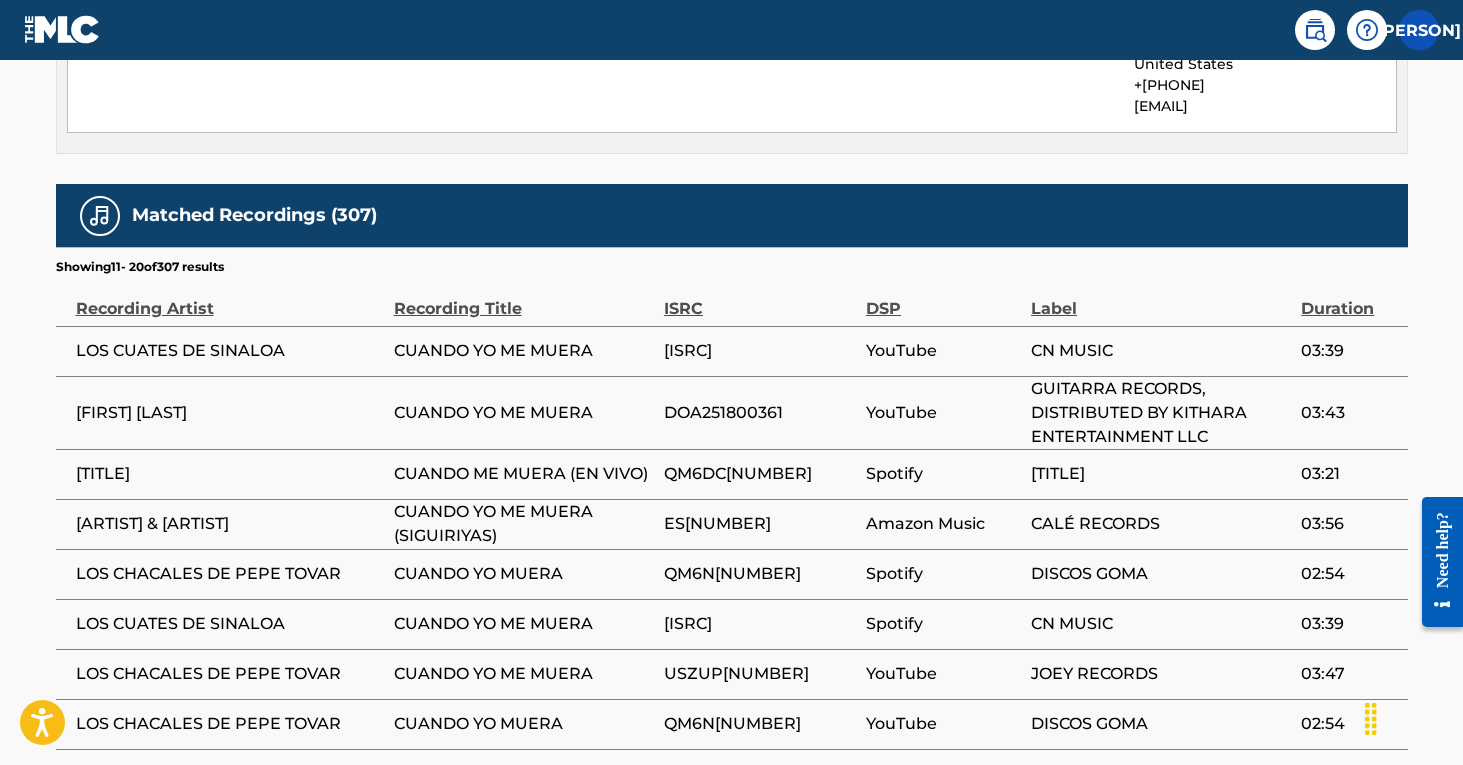 scroll, scrollTop: 1092, scrollLeft: 0, axis: vertical 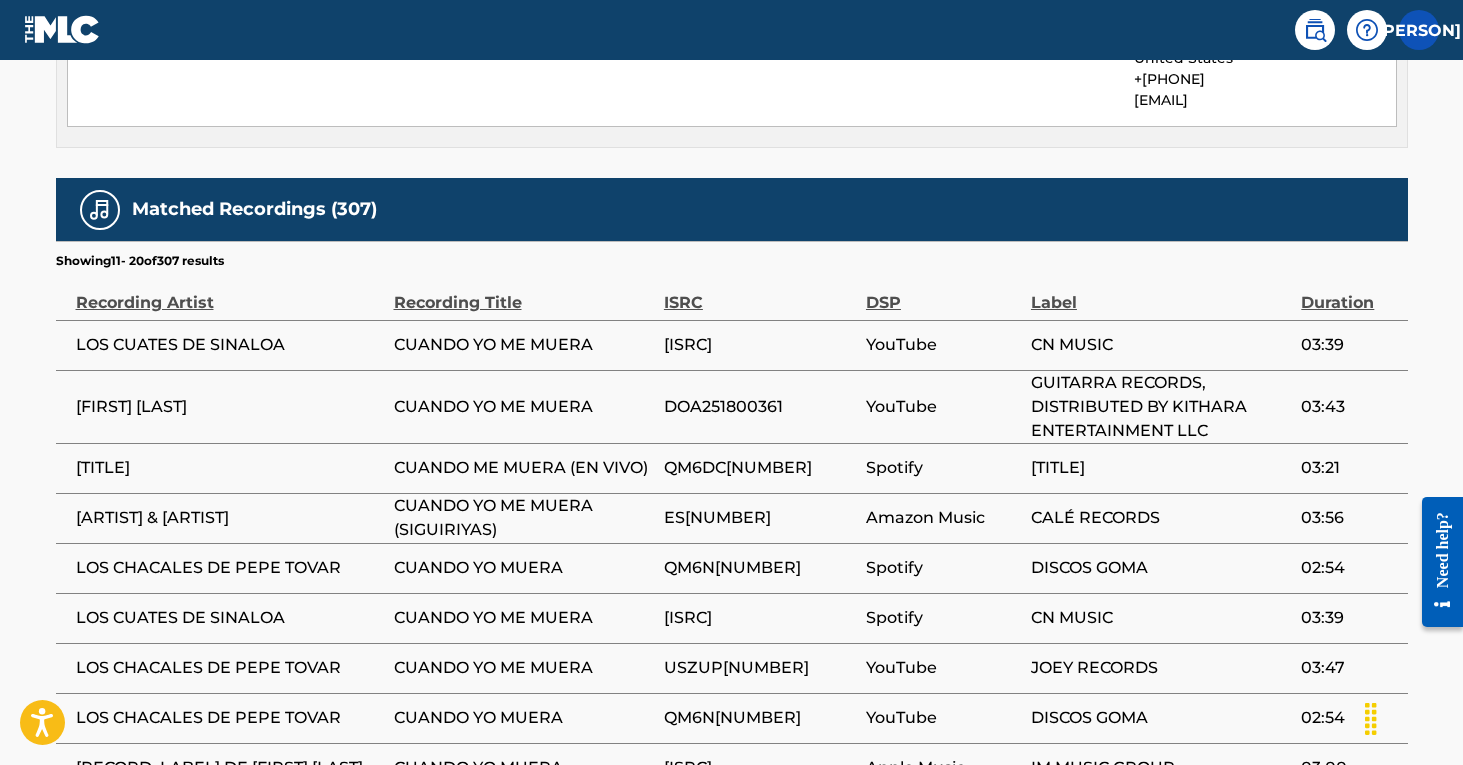 click on "LOS CHACALES DE PEPE TOVAR" at bounding box center (230, 568) 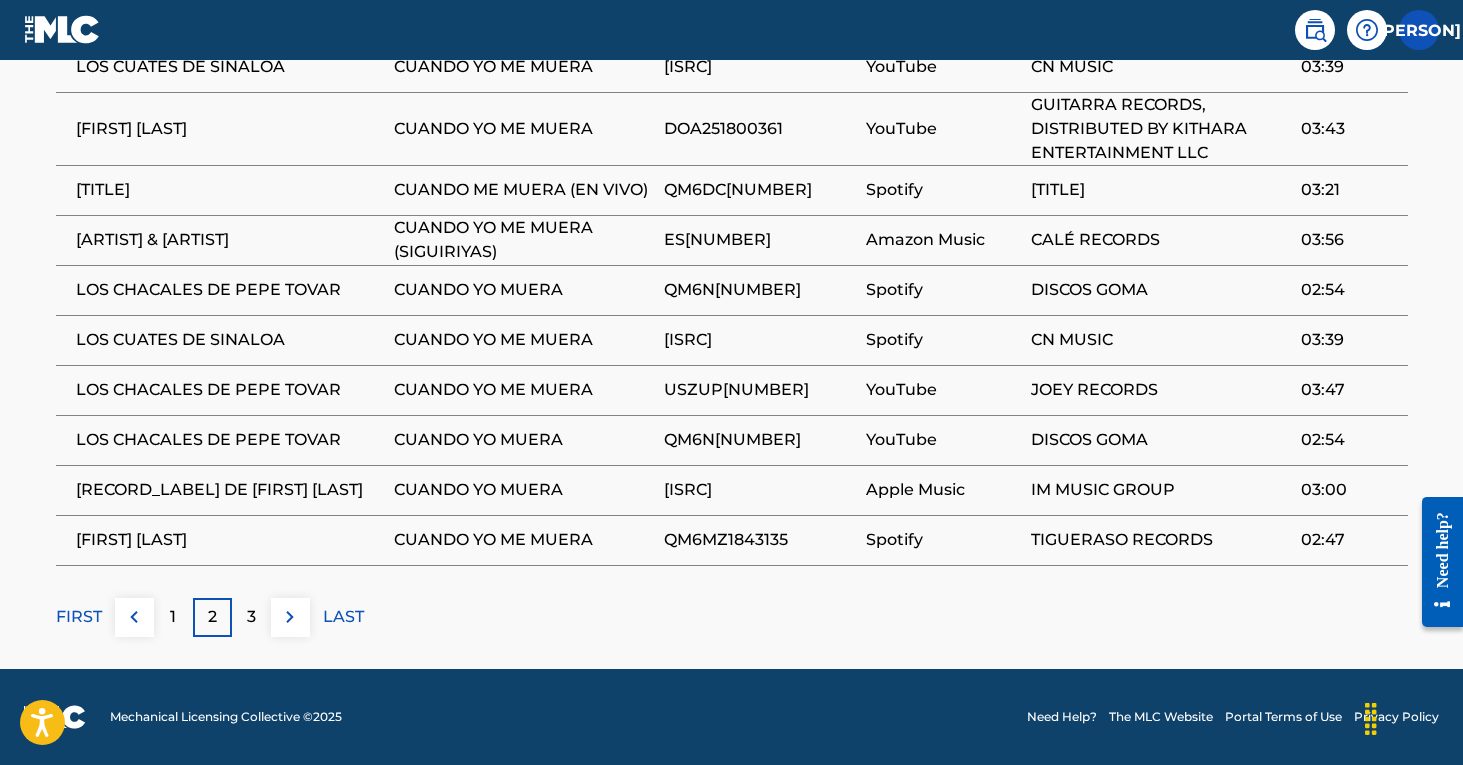 scroll, scrollTop: 1369, scrollLeft: 0, axis: vertical 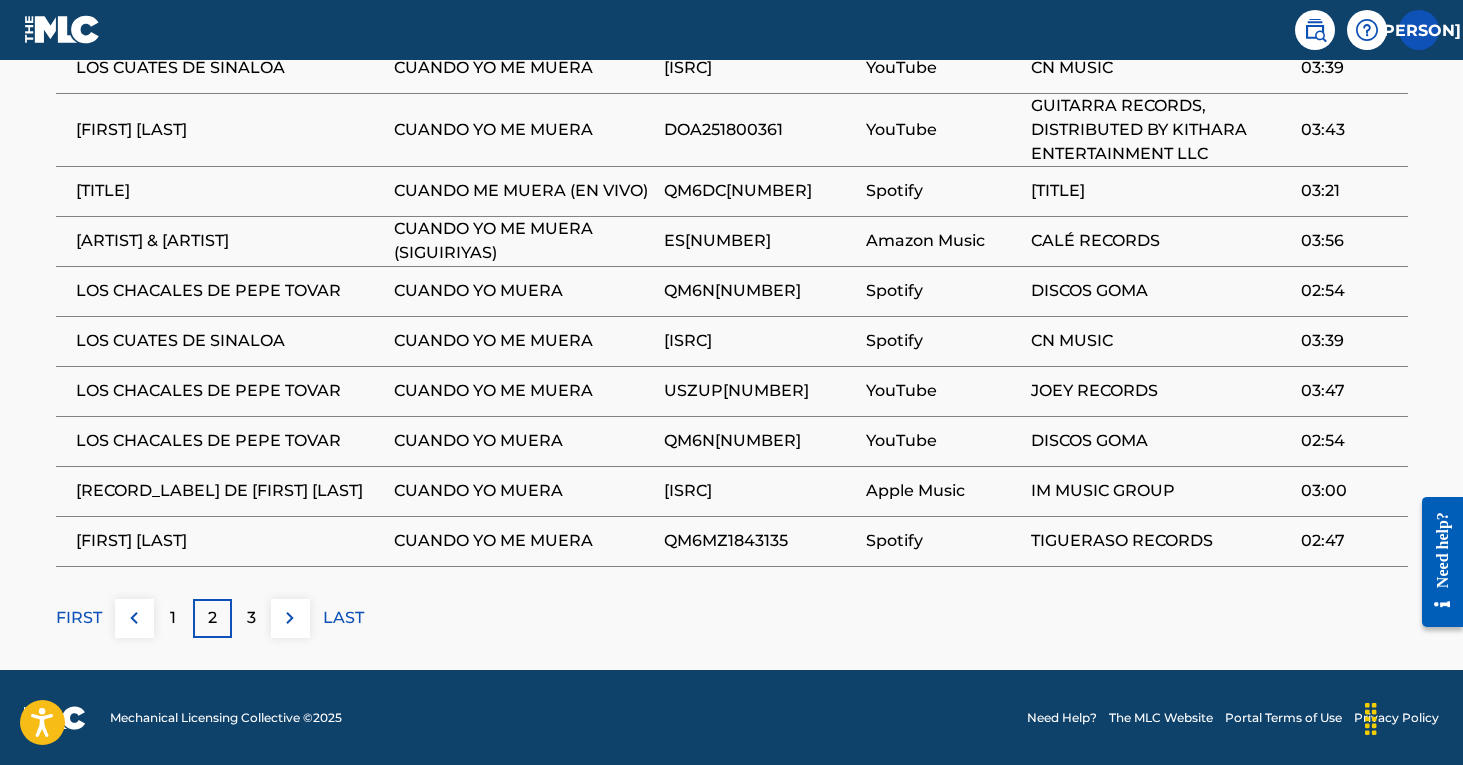 click on "FIRST" at bounding box center (79, 618) 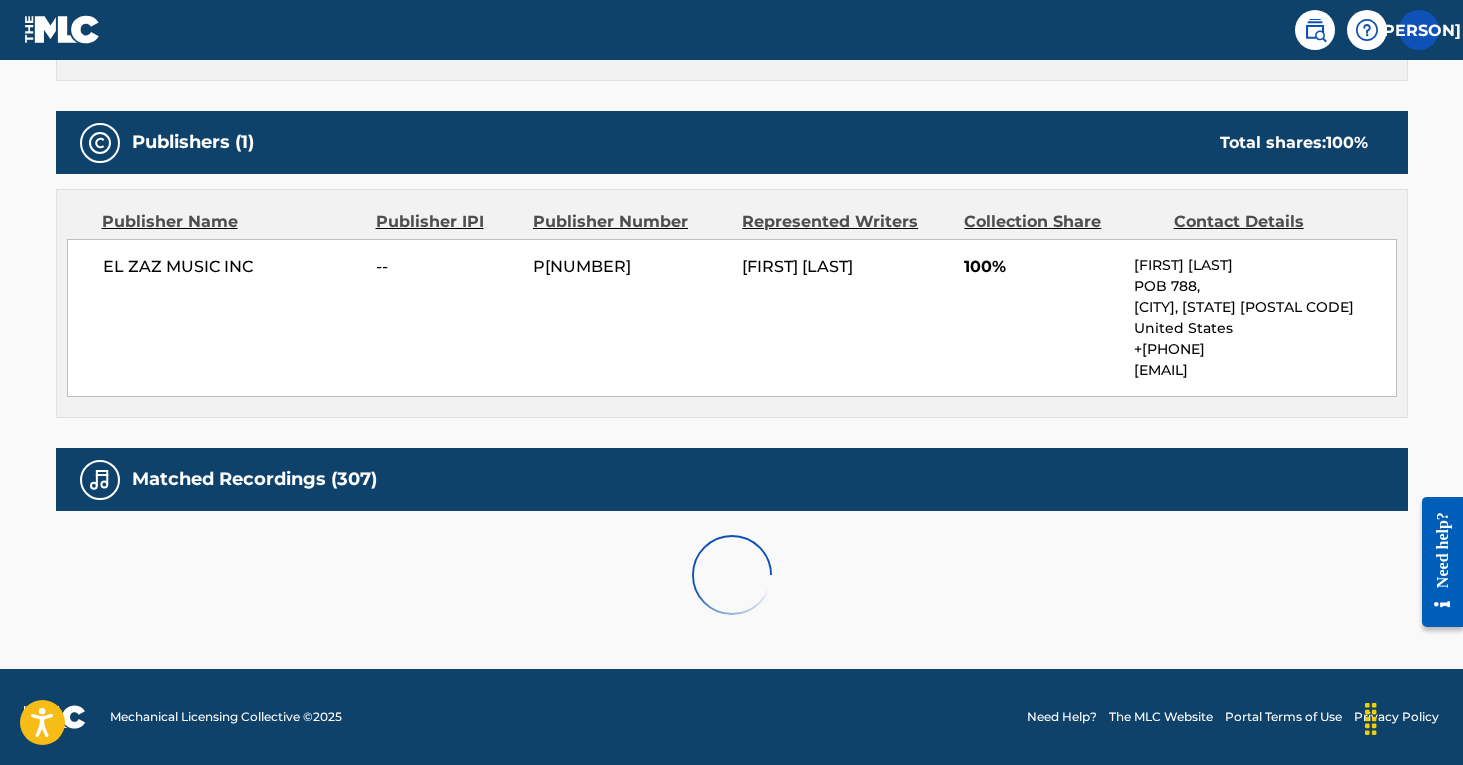 scroll, scrollTop: 821, scrollLeft: 0, axis: vertical 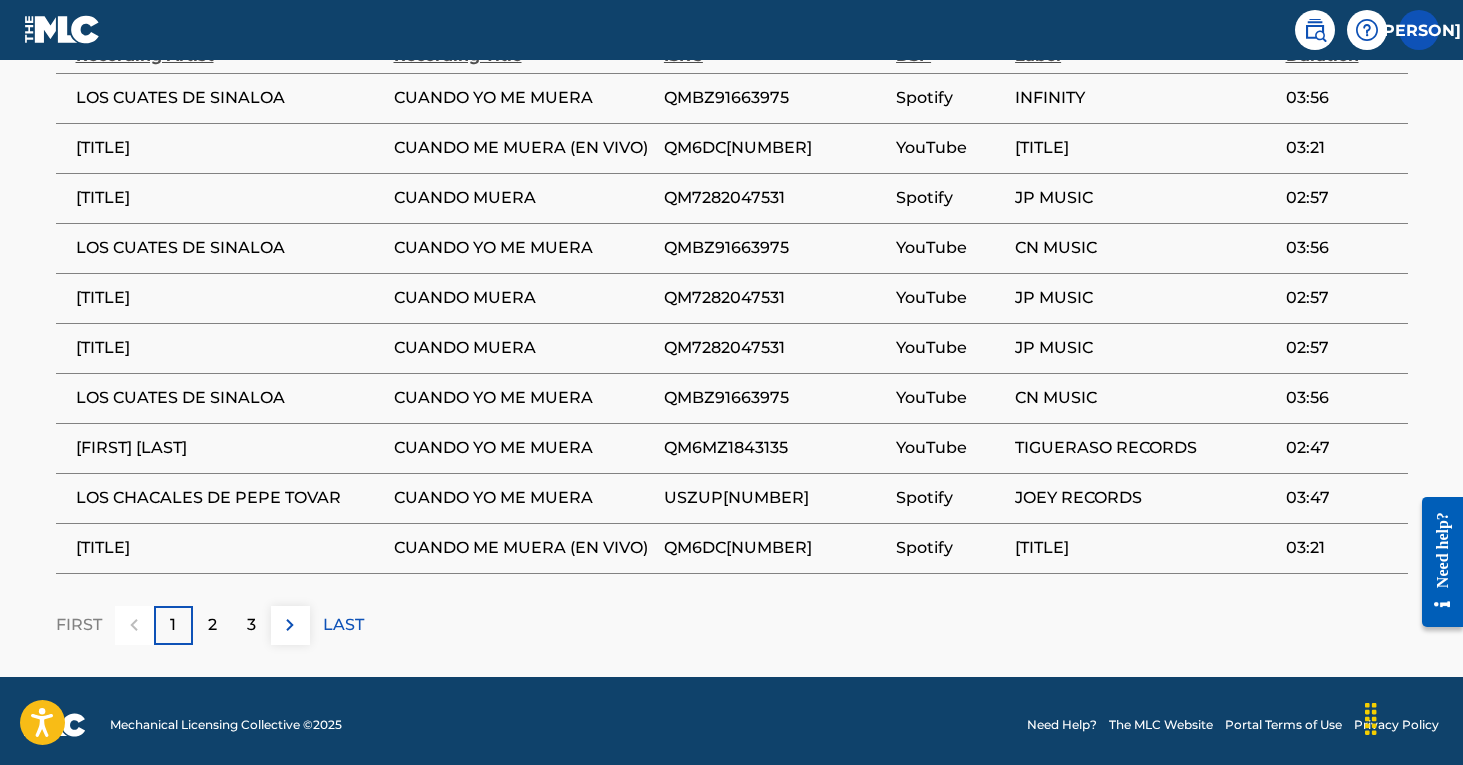 click on "2" at bounding box center (212, 625) 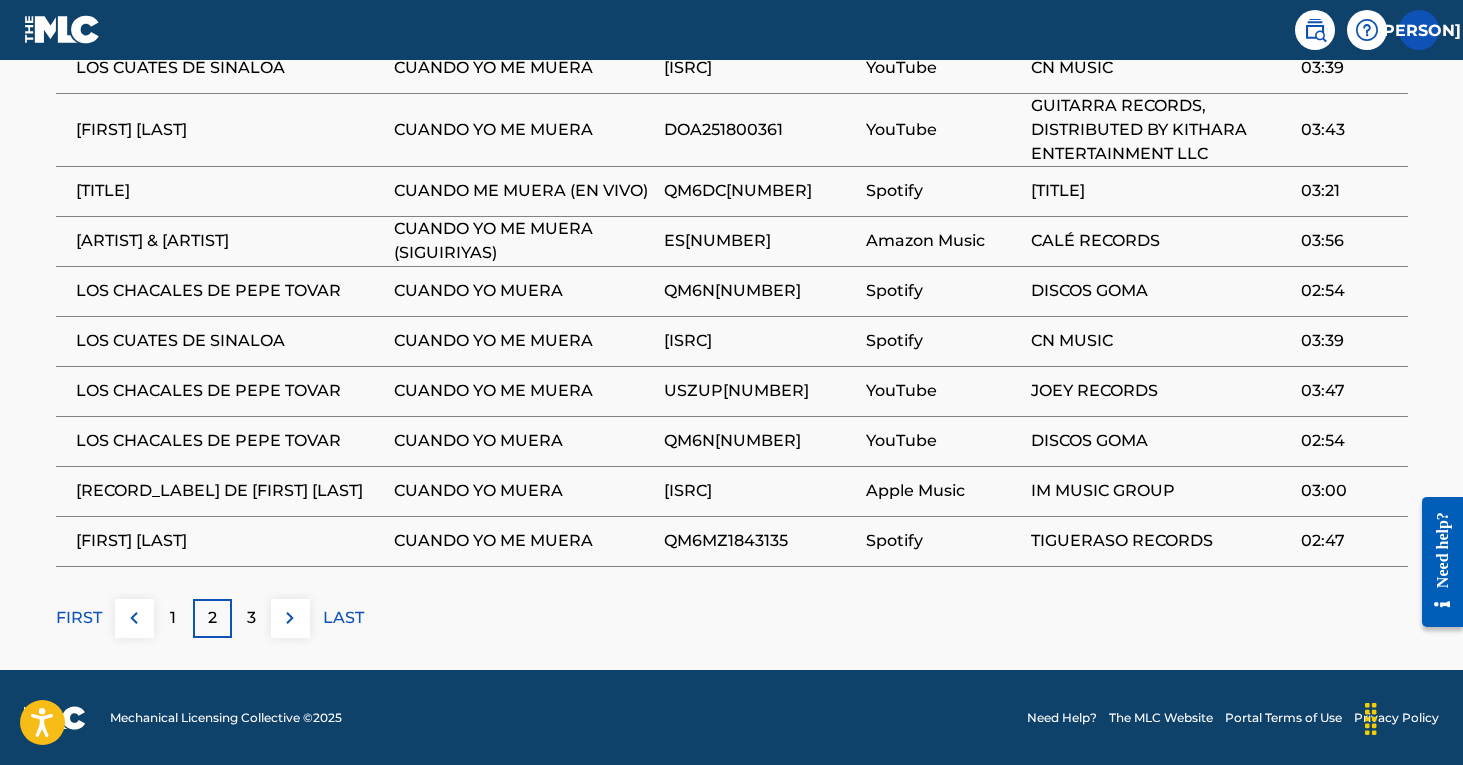 click on "3" at bounding box center [251, 618] 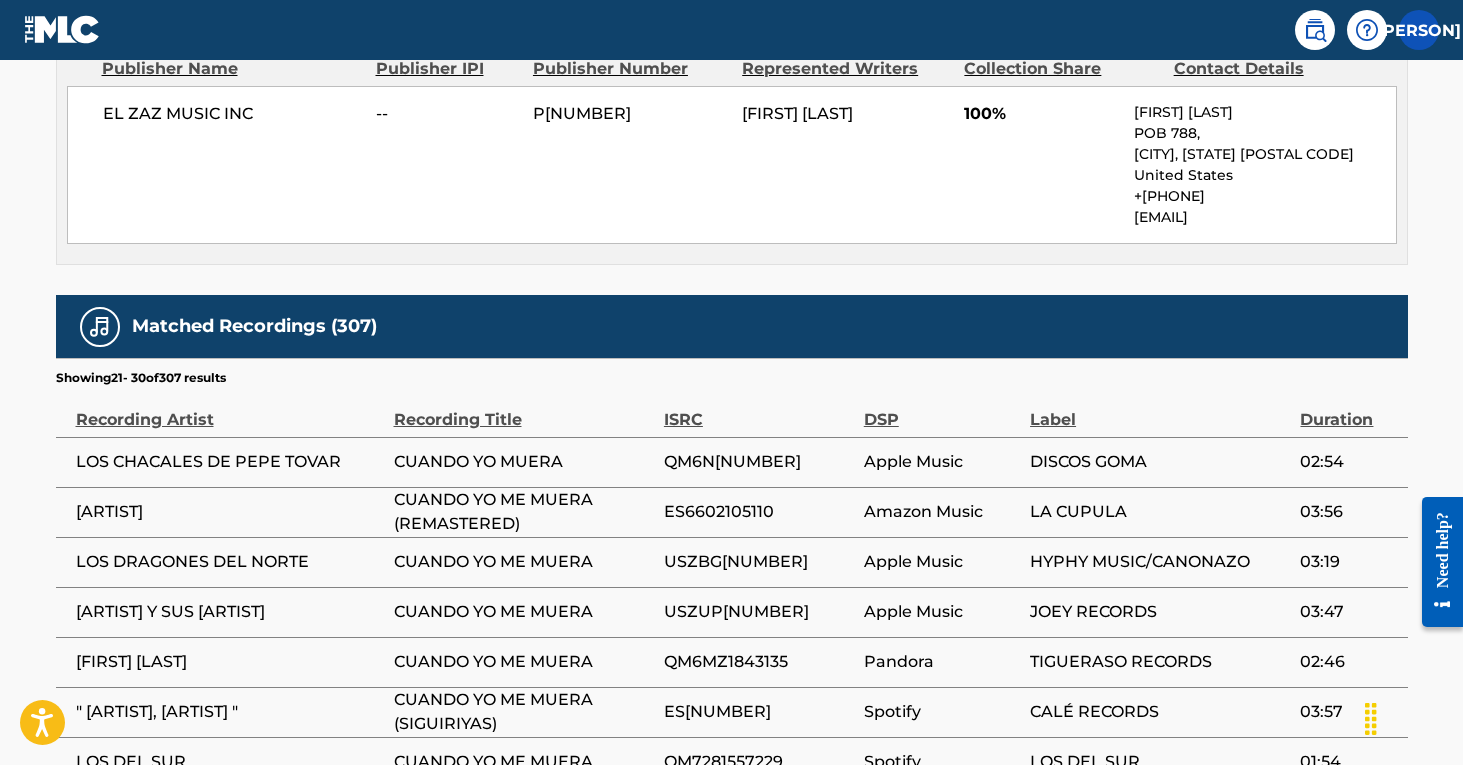 scroll, scrollTop: 979, scrollLeft: 0, axis: vertical 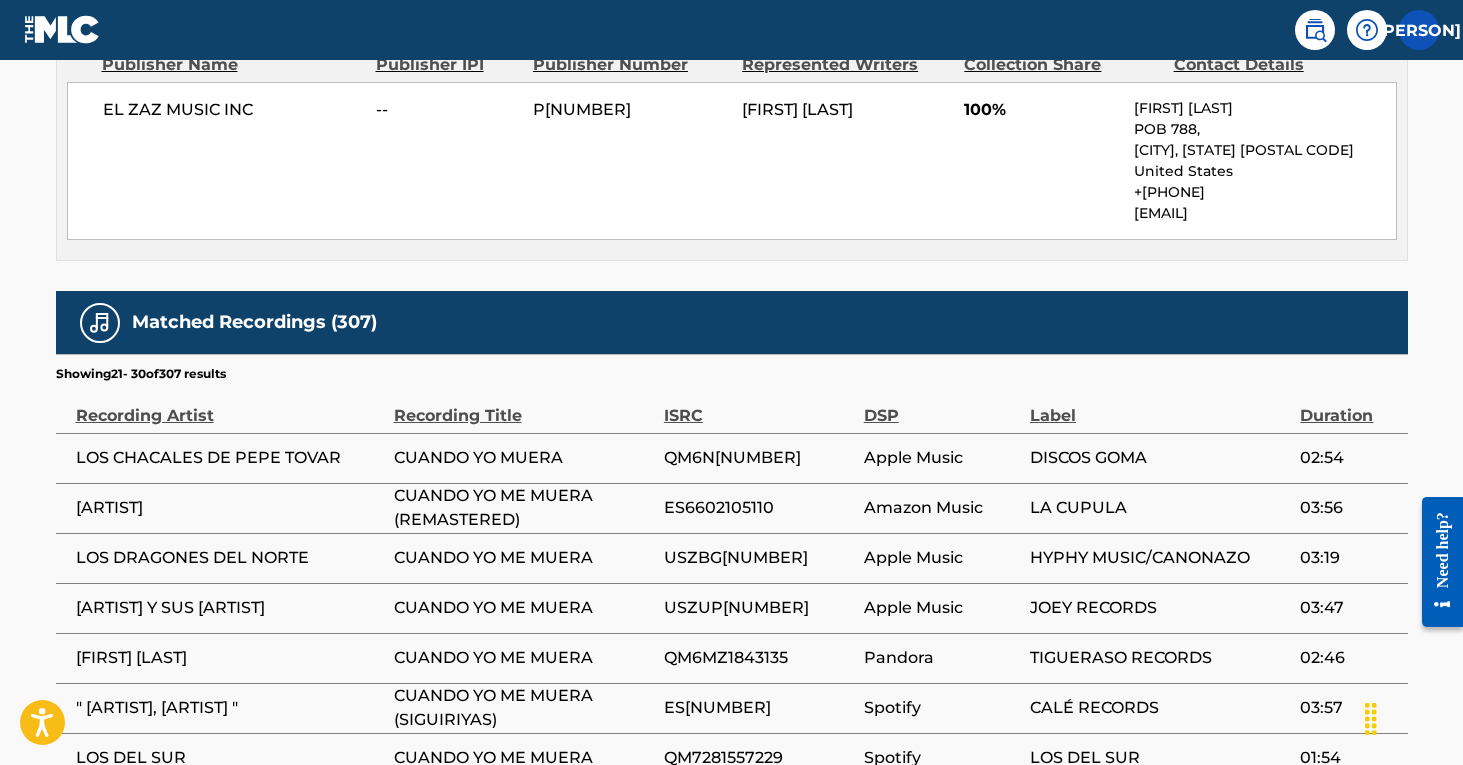 click on "LOS DRAGONES DEL NORTE" at bounding box center [230, 558] 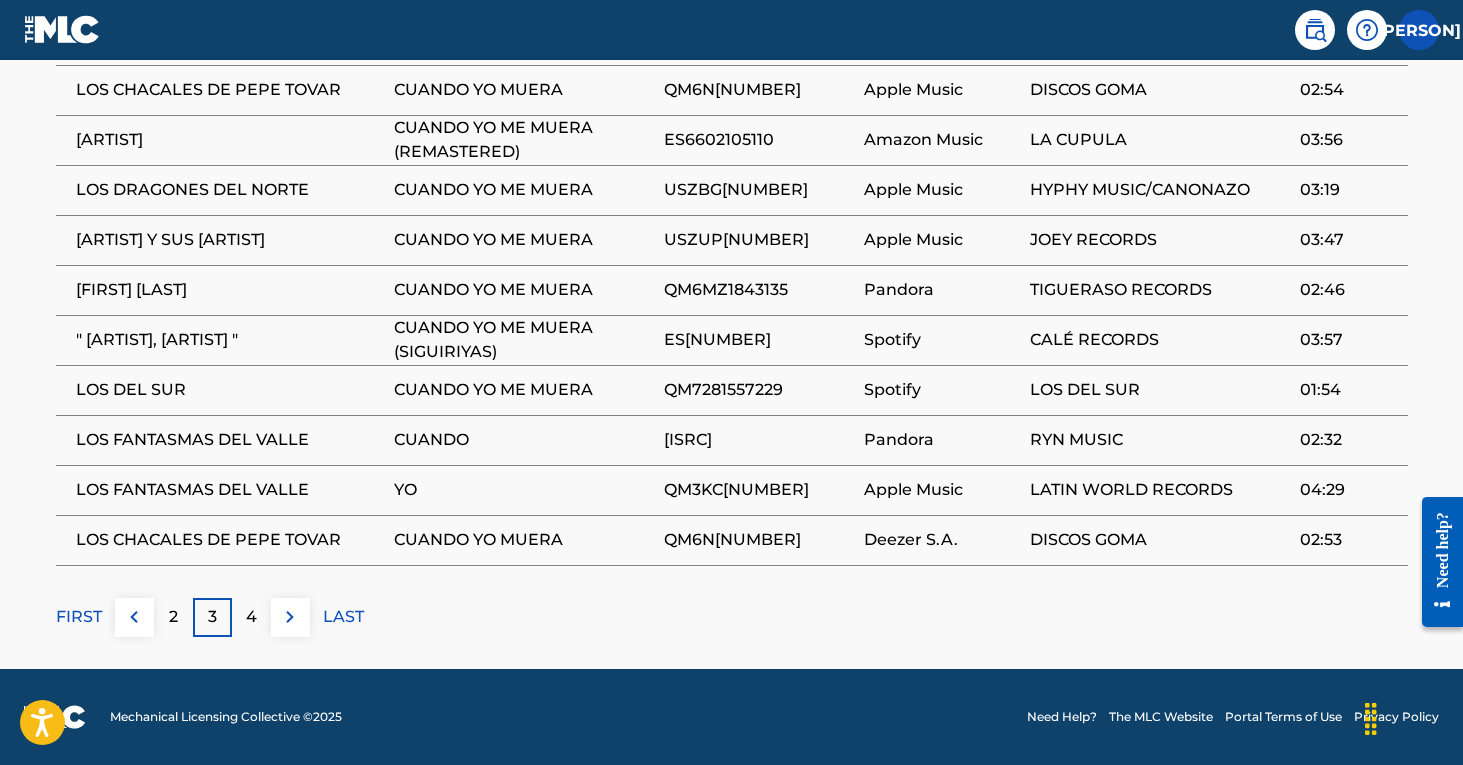 scroll, scrollTop: 1346, scrollLeft: 0, axis: vertical 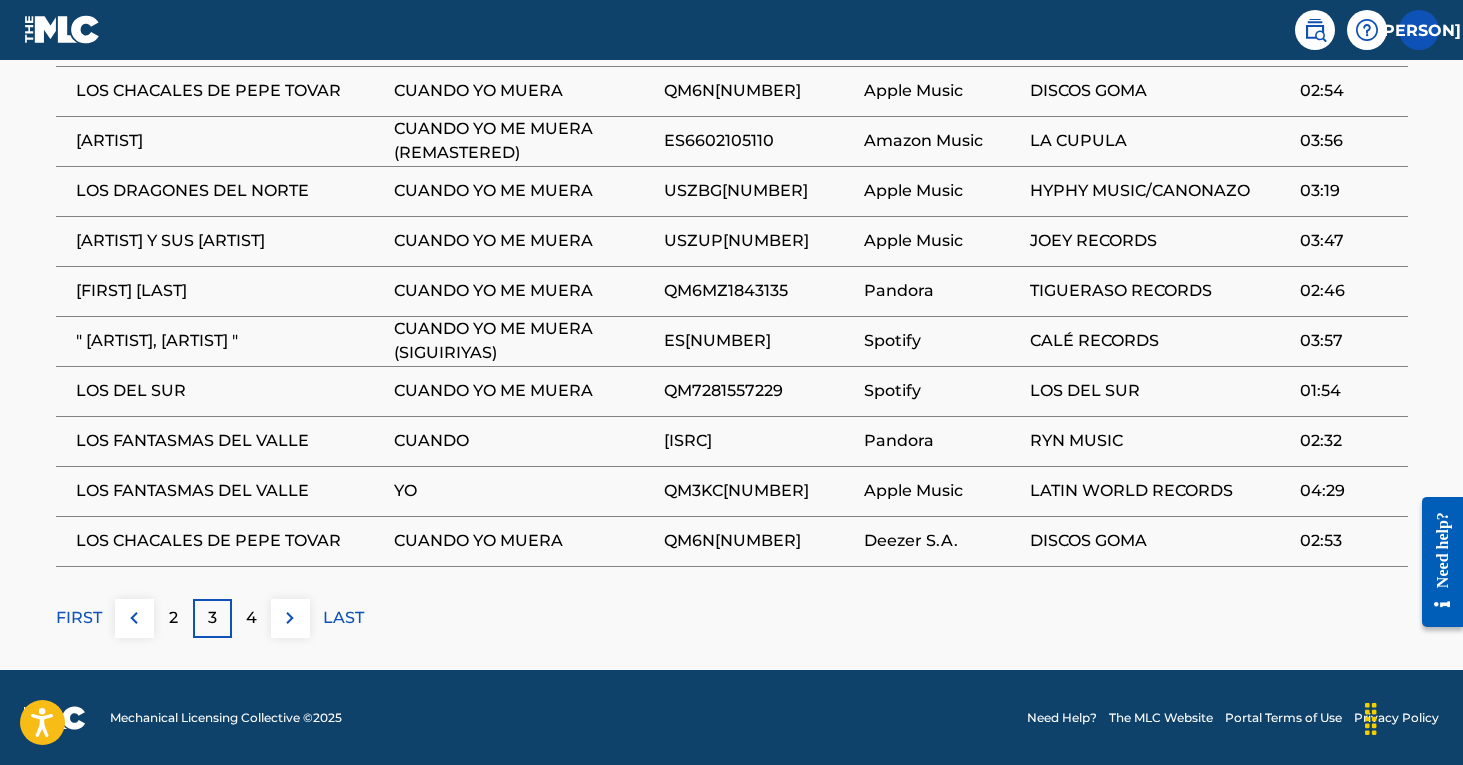 click on "FIRST" at bounding box center [79, 618] 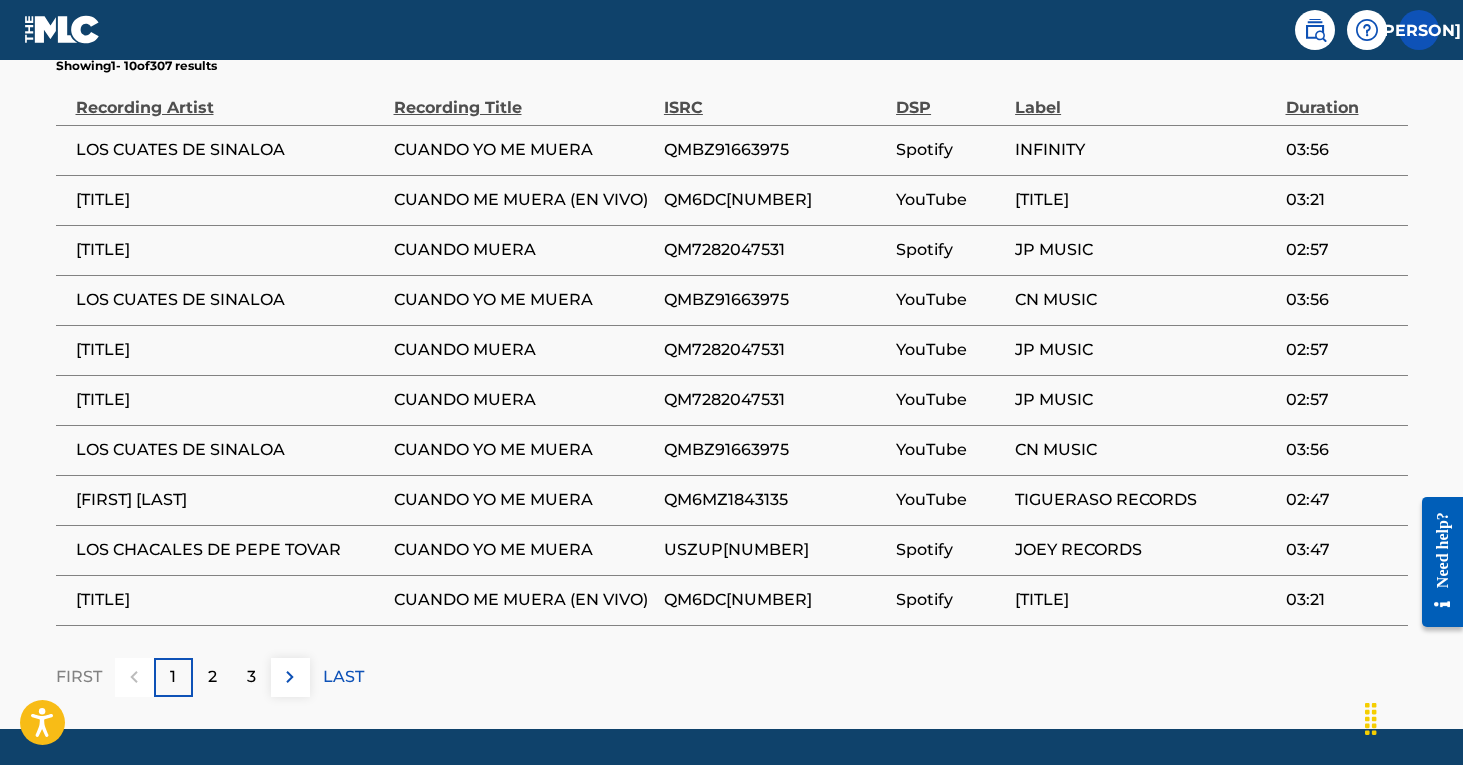 scroll, scrollTop: 1289, scrollLeft: 0, axis: vertical 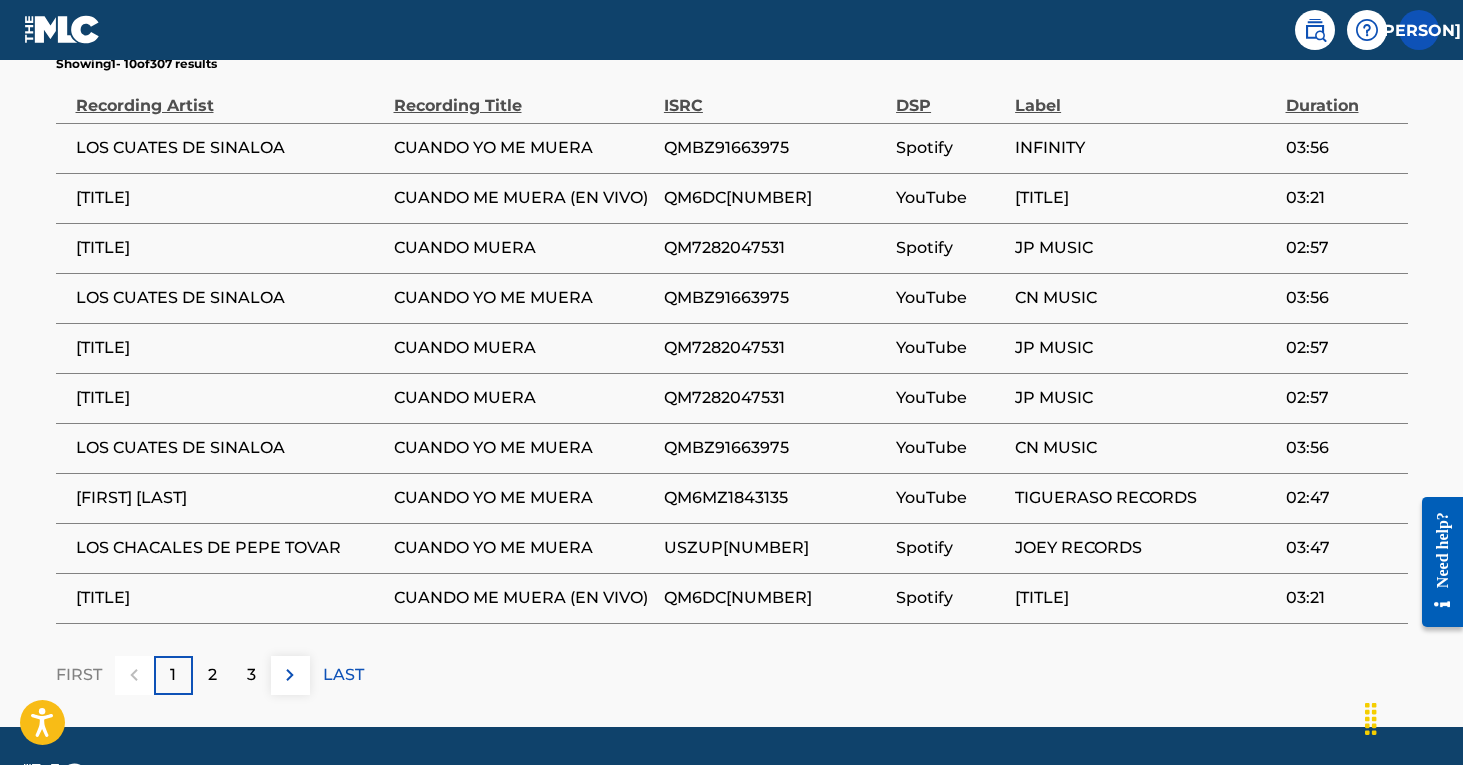 click on "2" at bounding box center [212, 675] 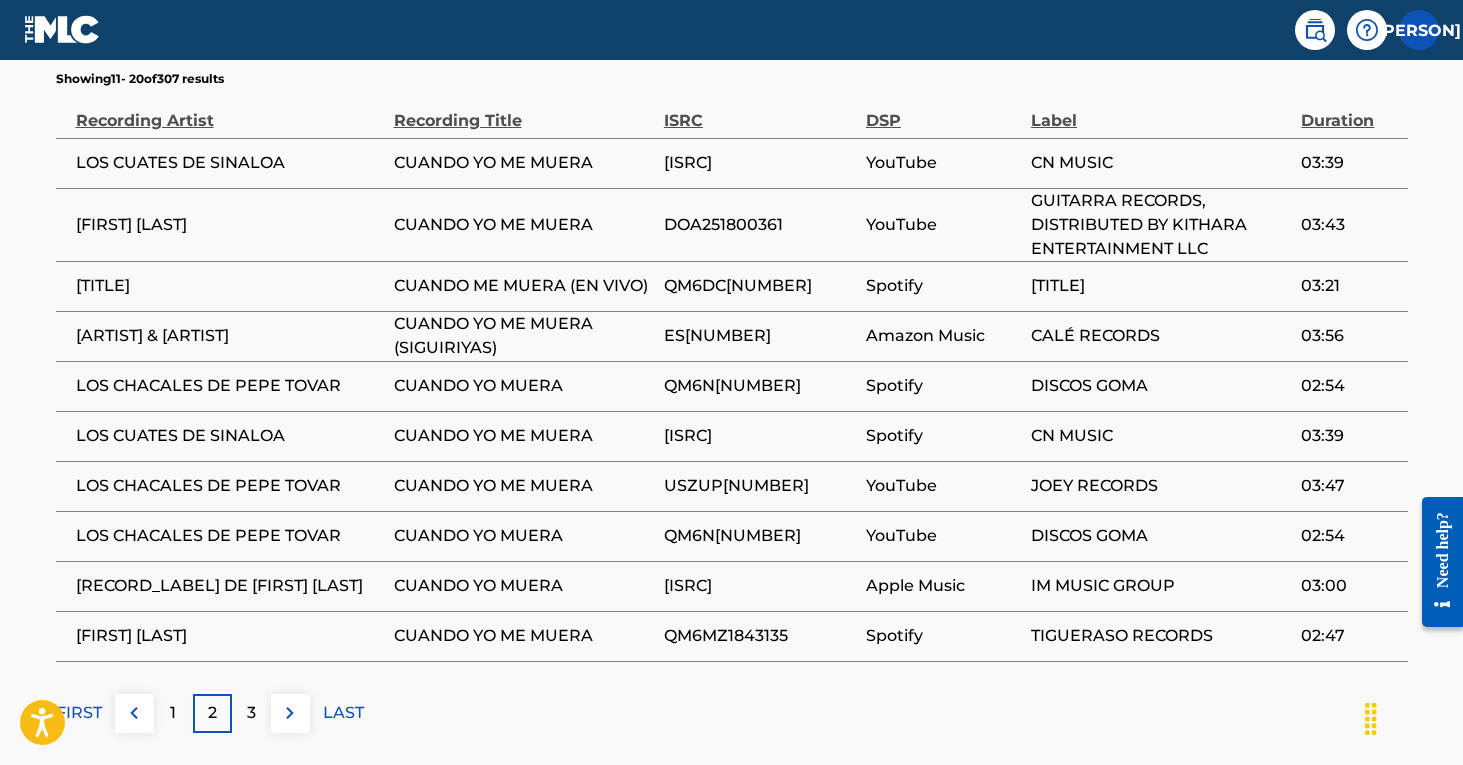 scroll, scrollTop: 1323, scrollLeft: 0, axis: vertical 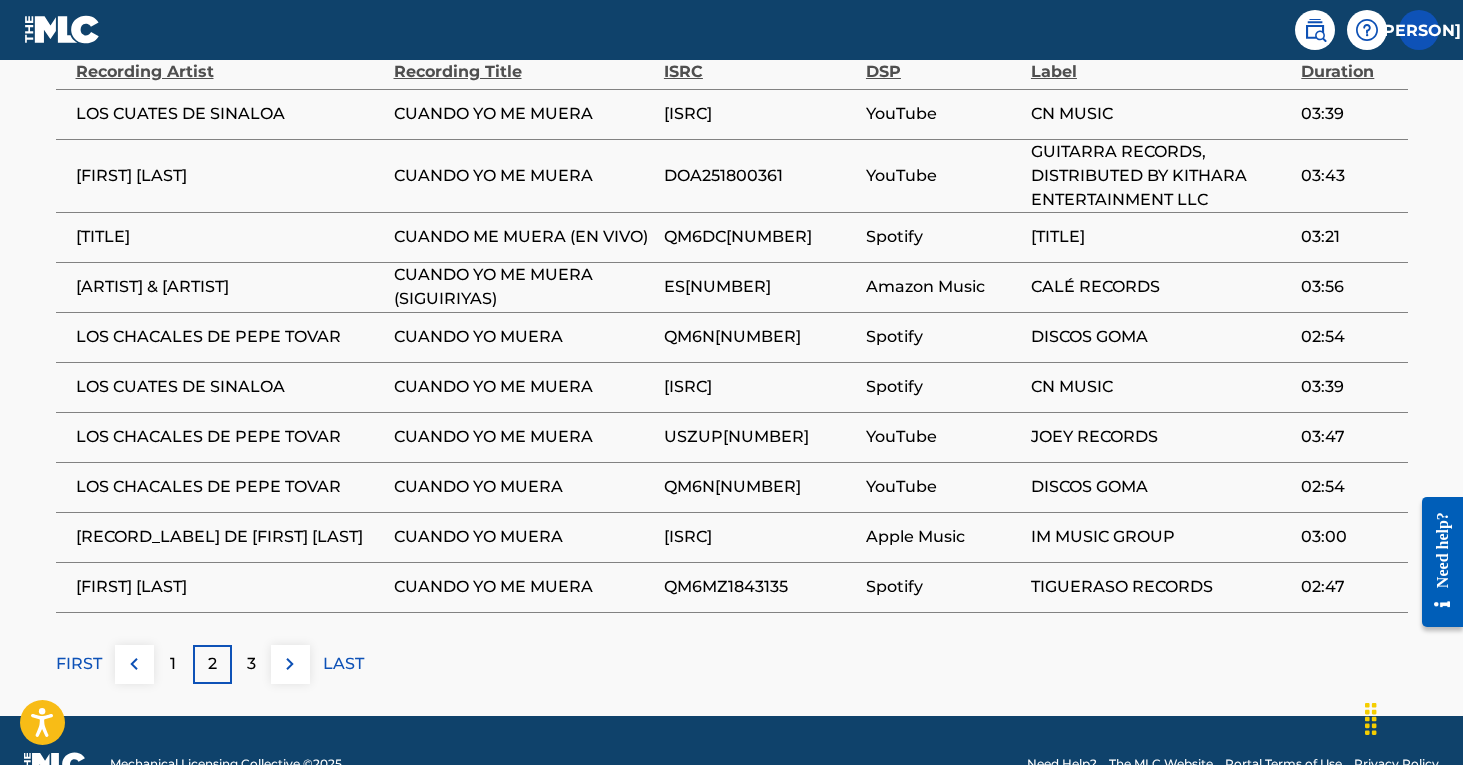 click on "3" at bounding box center (251, 664) 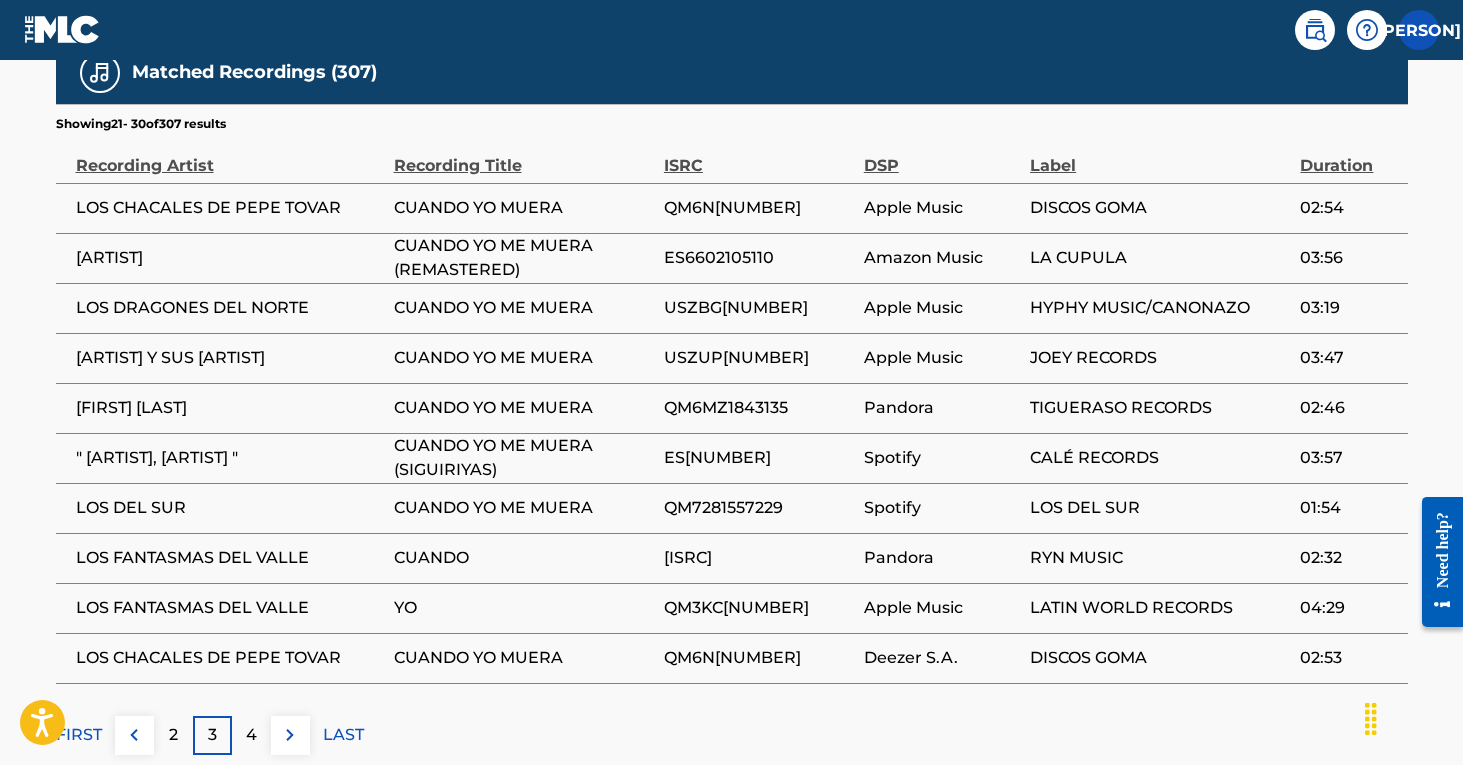 scroll, scrollTop: 1236, scrollLeft: 0, axis: vertical 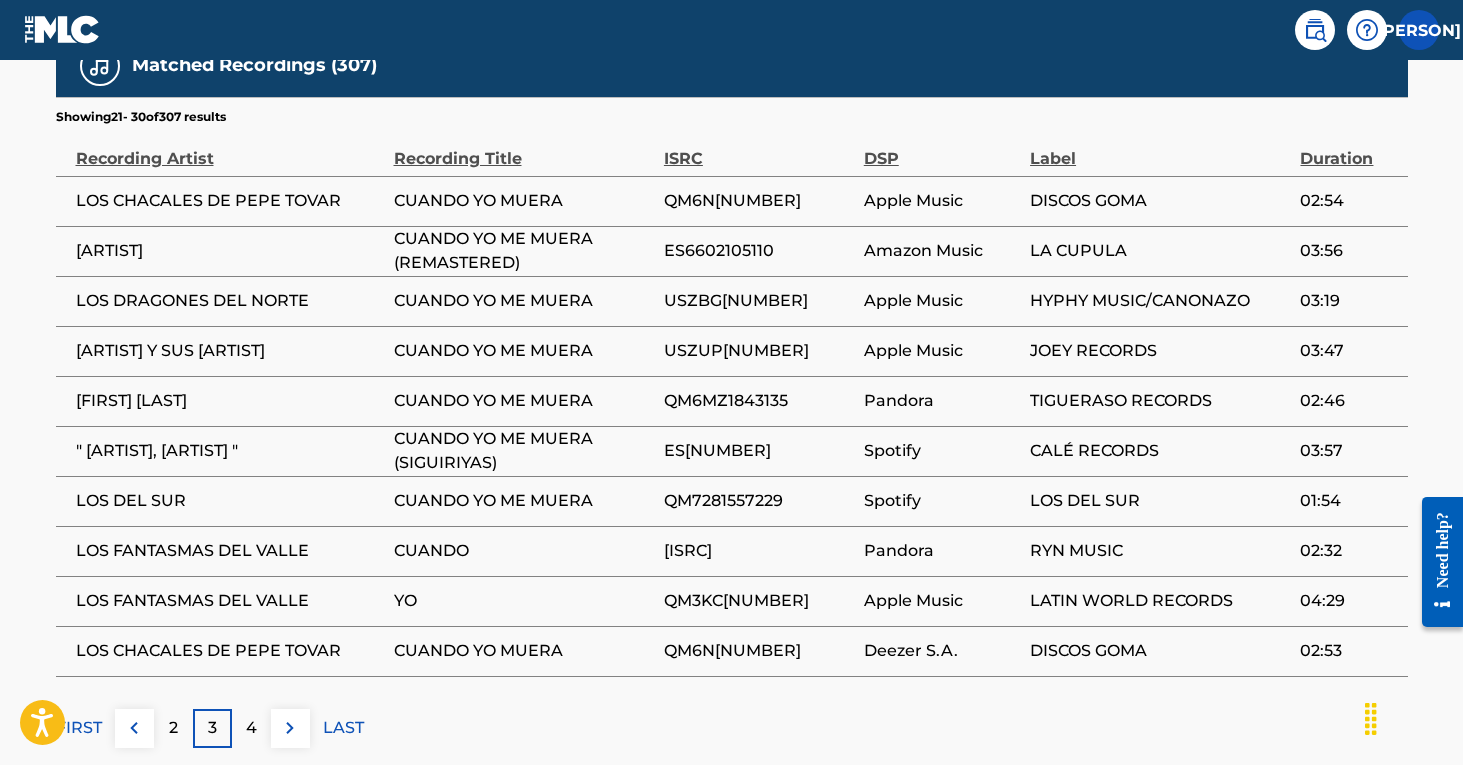click on "FIRST" at bounding box center [79, 728] 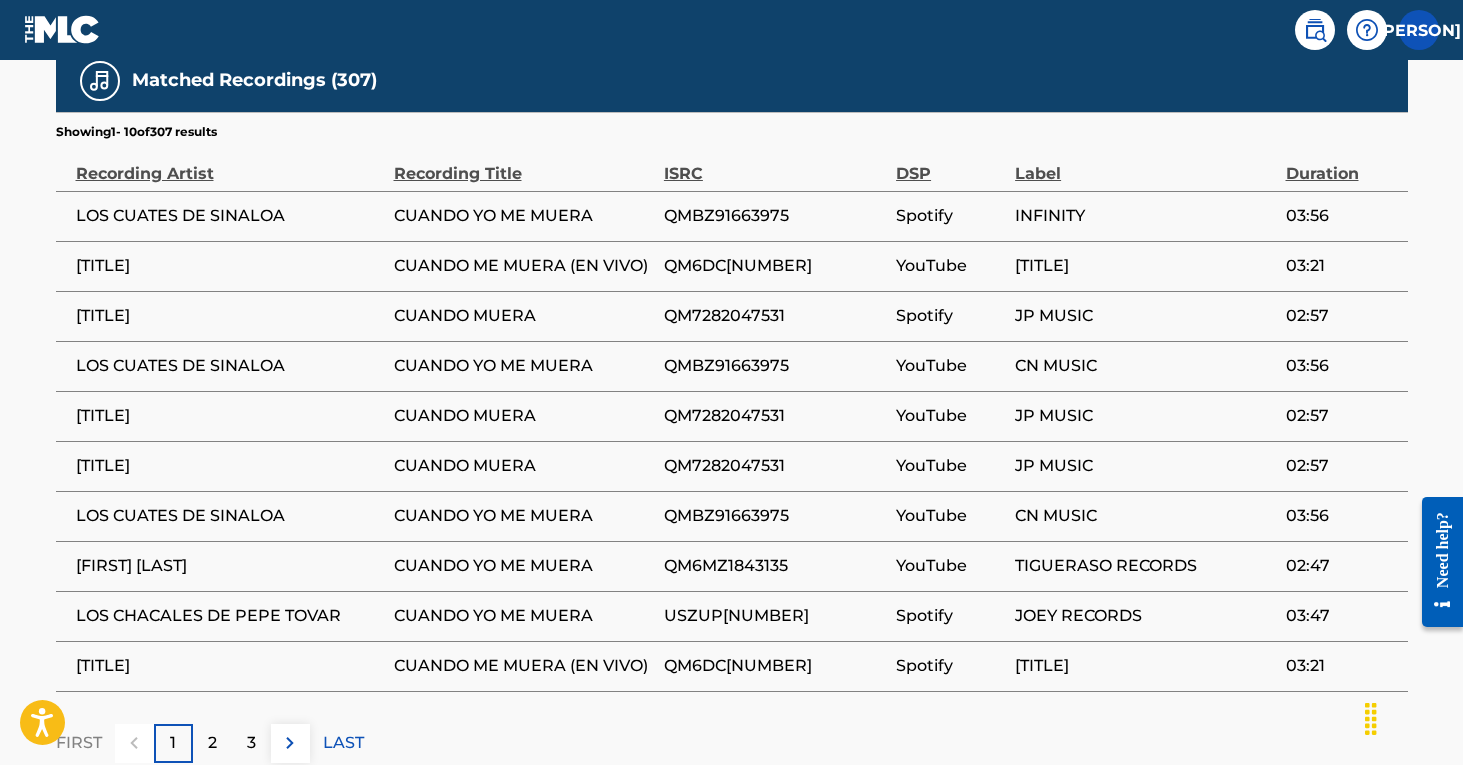 scroll, scrollTop: 1223, scrollLeft: 0, axis: vertical 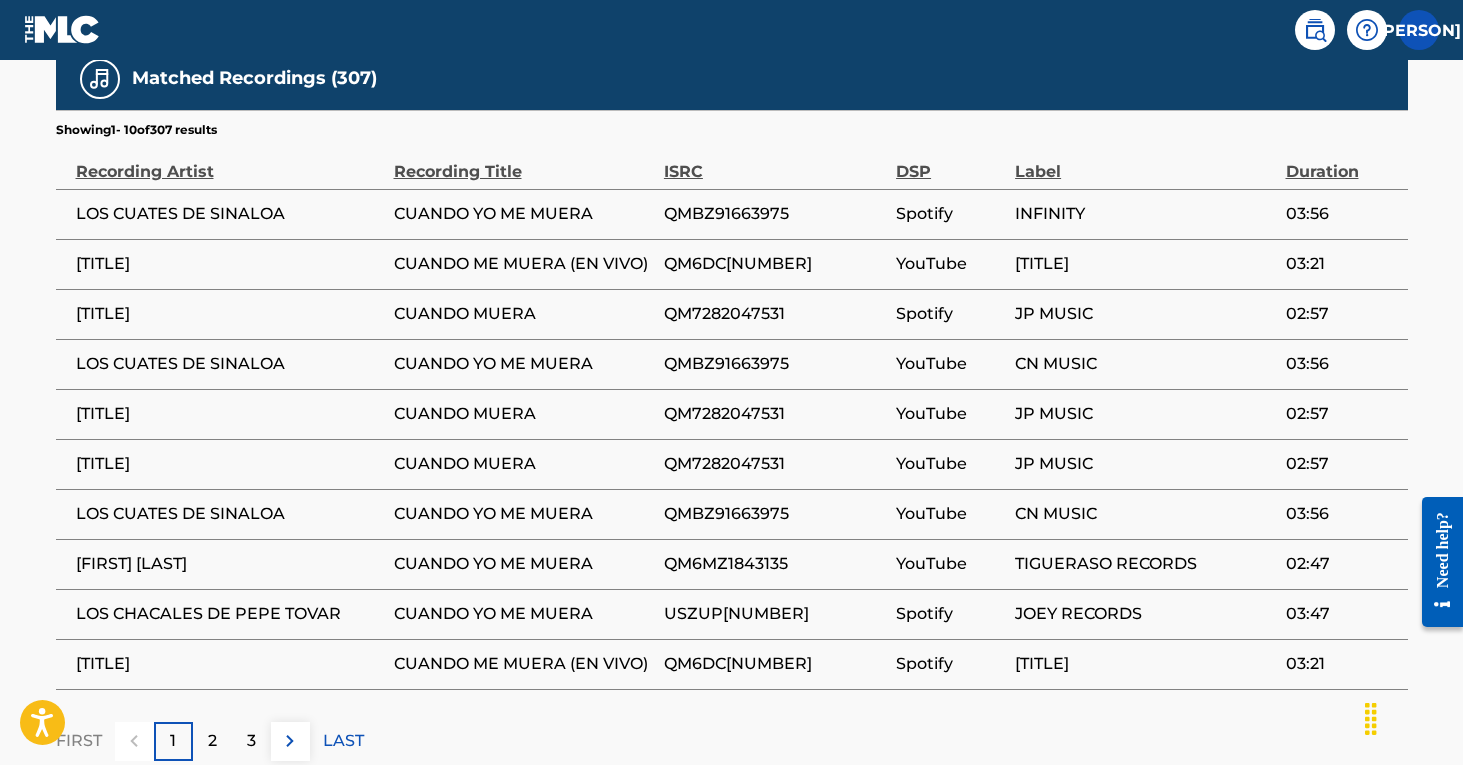 click on "2" at bounding box center (212, 741) 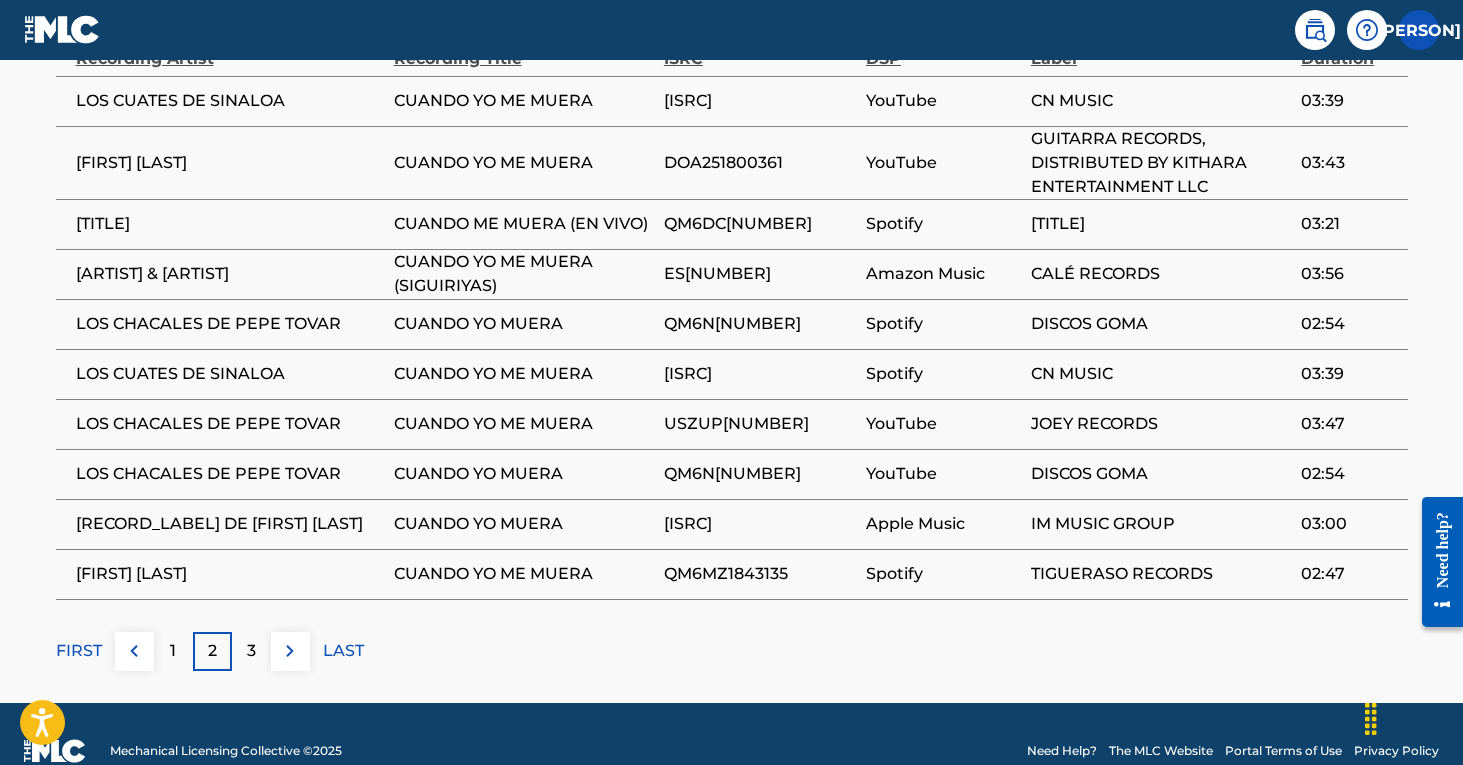 scroll, scrollTop: 1344, scrollLeft: 0, axis: vertical 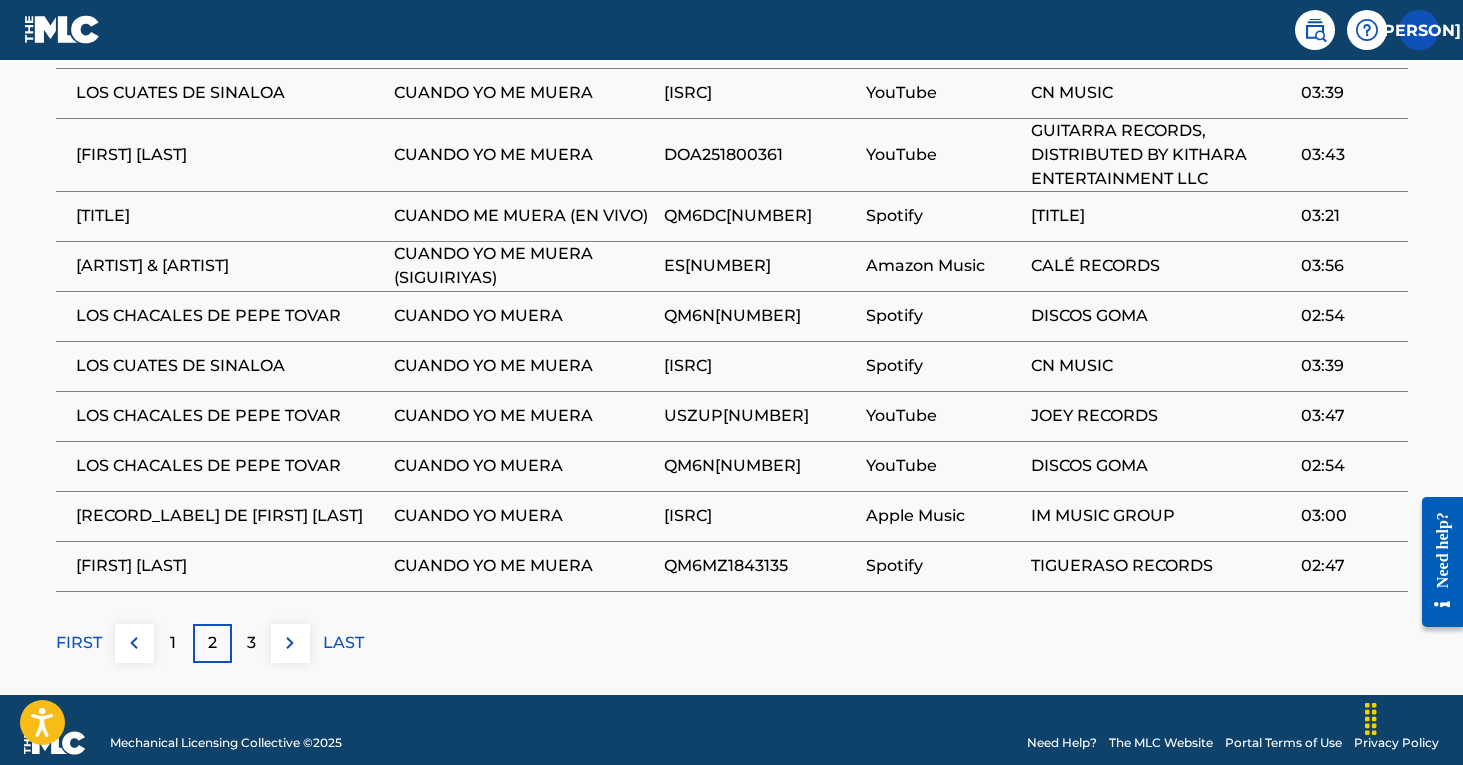 click on "3" at bounding box center (251, 643) 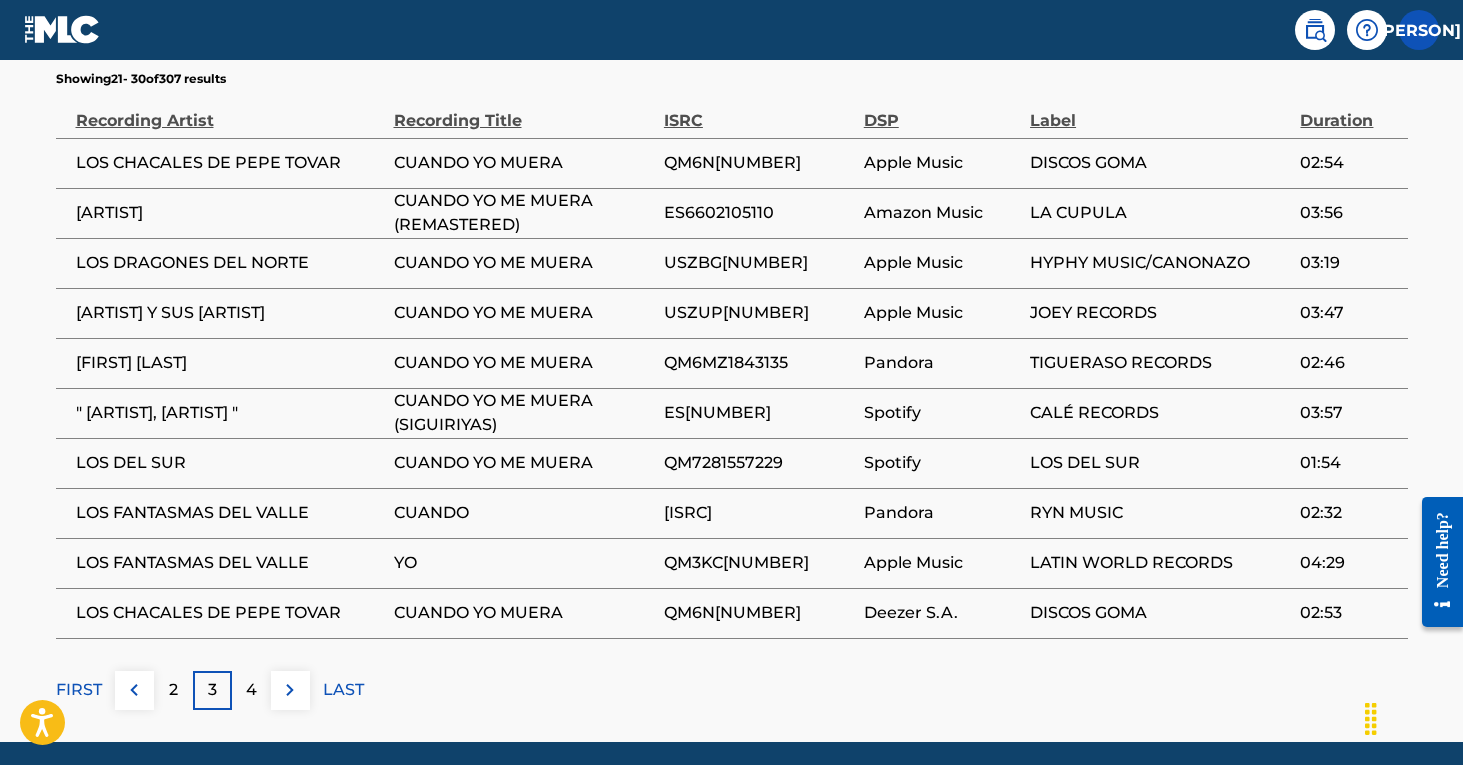 scroll, scrollTop: 1287, scrollLeft: 0, axis: vertical 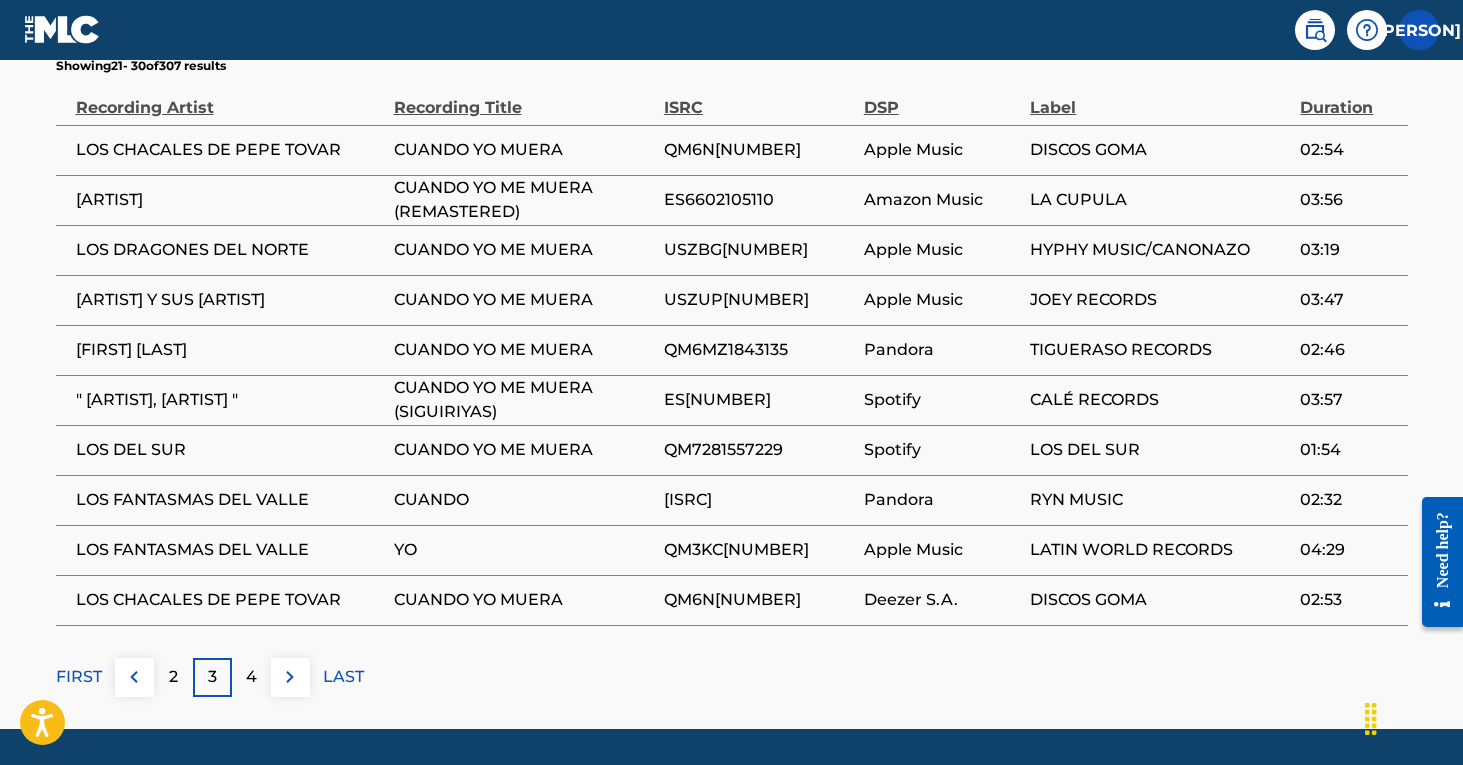 click on "4" at bounding box center [251, 677] 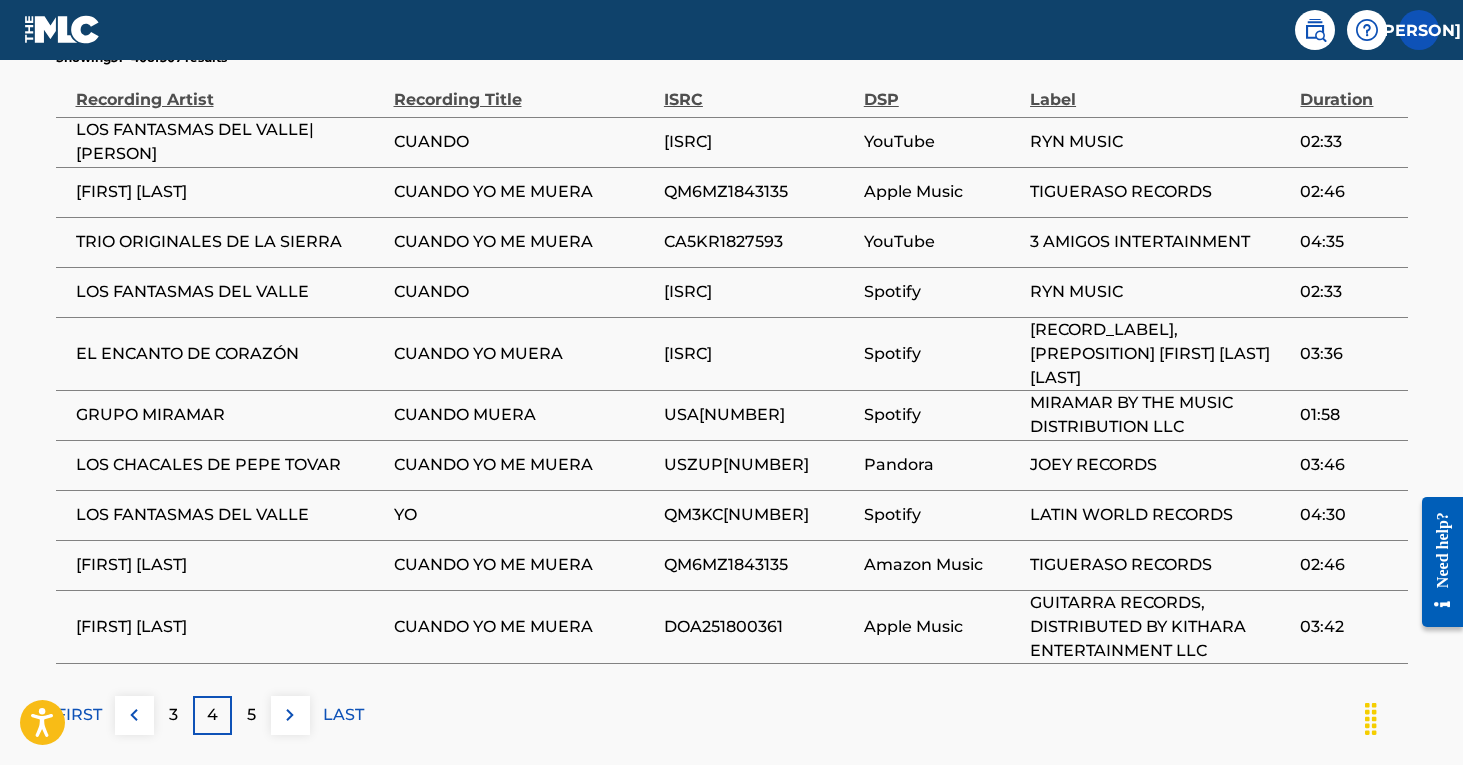 scroll, scrollTop: 1298, scrollLeft: 0, axis: vertical 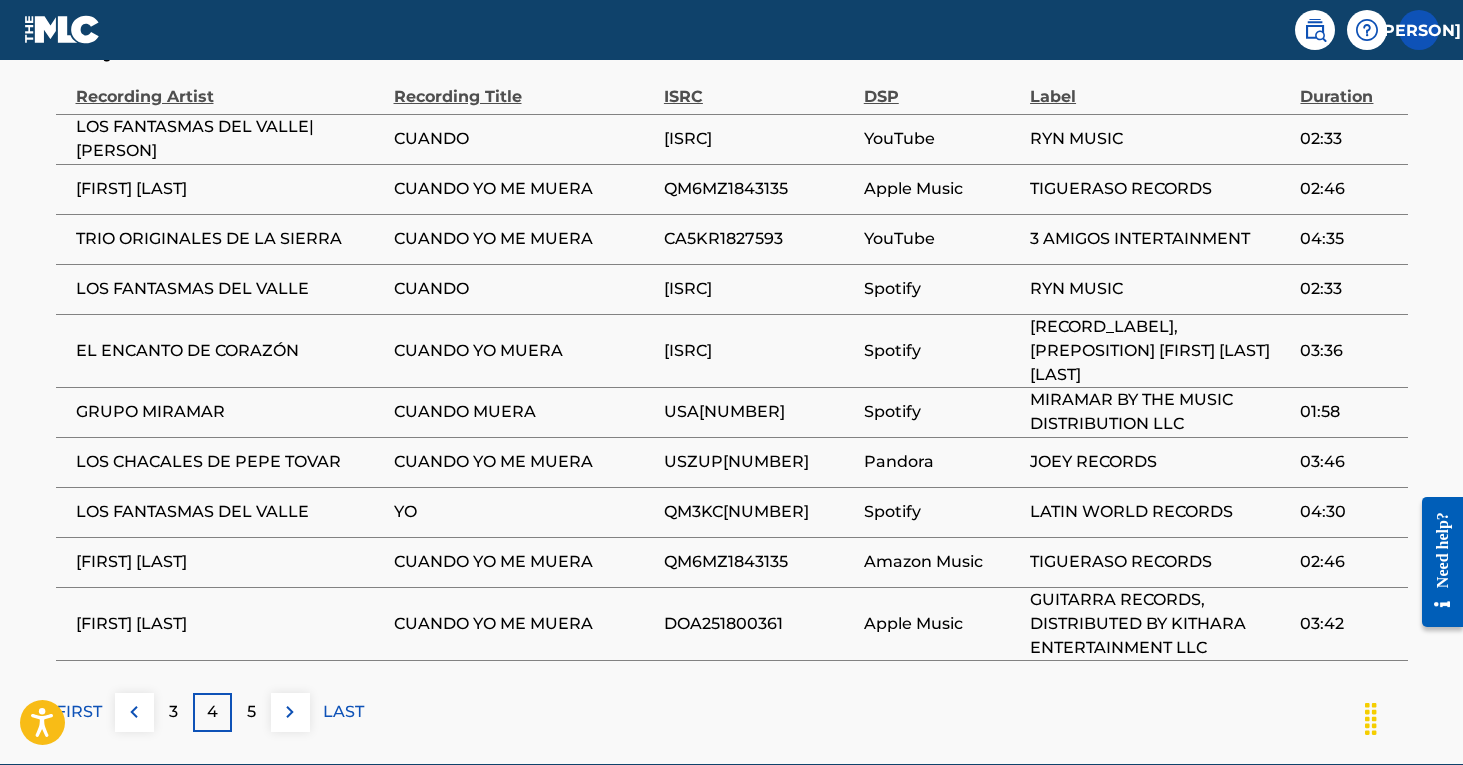 click on "5" at bounding box center [251, 712] 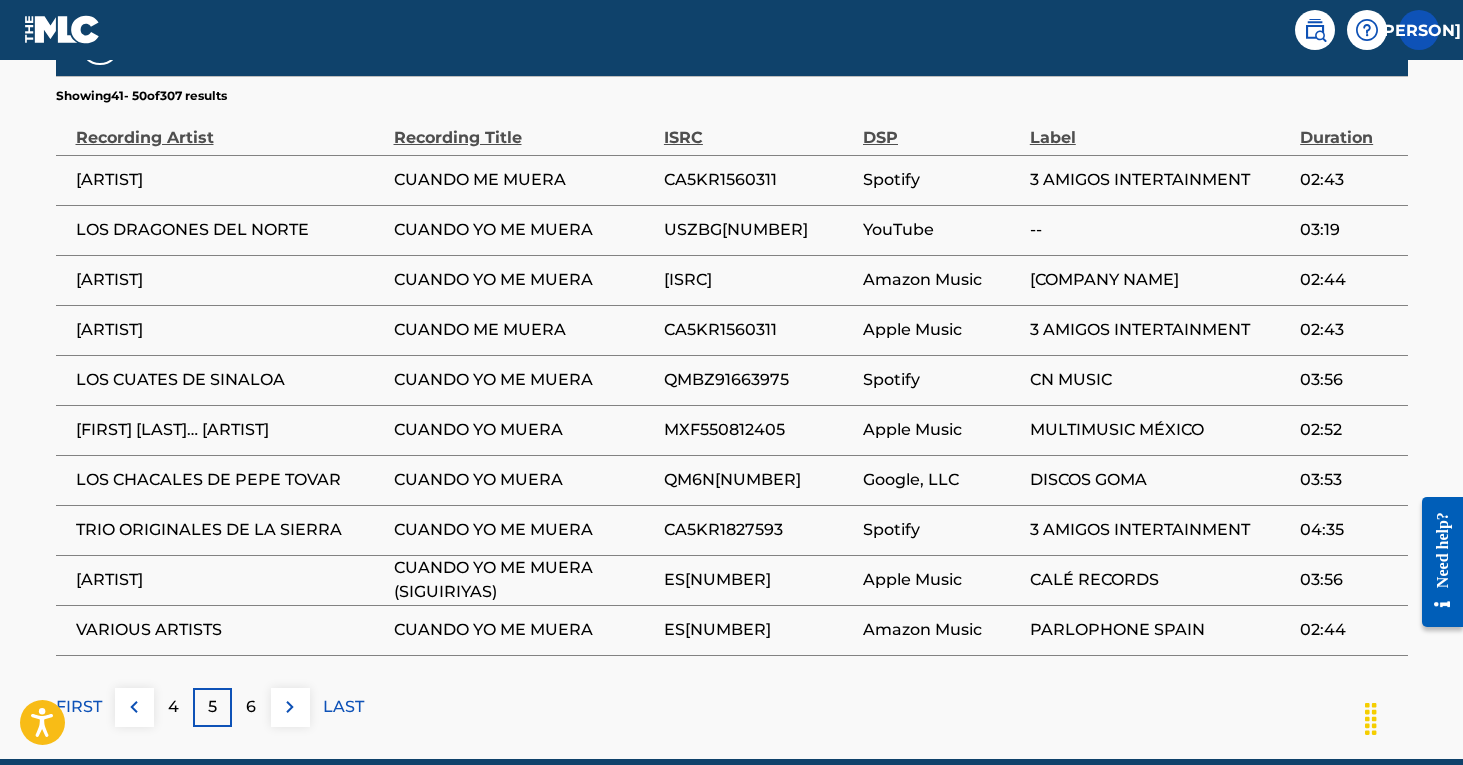 click on "6" at bounding box center [251, 707] 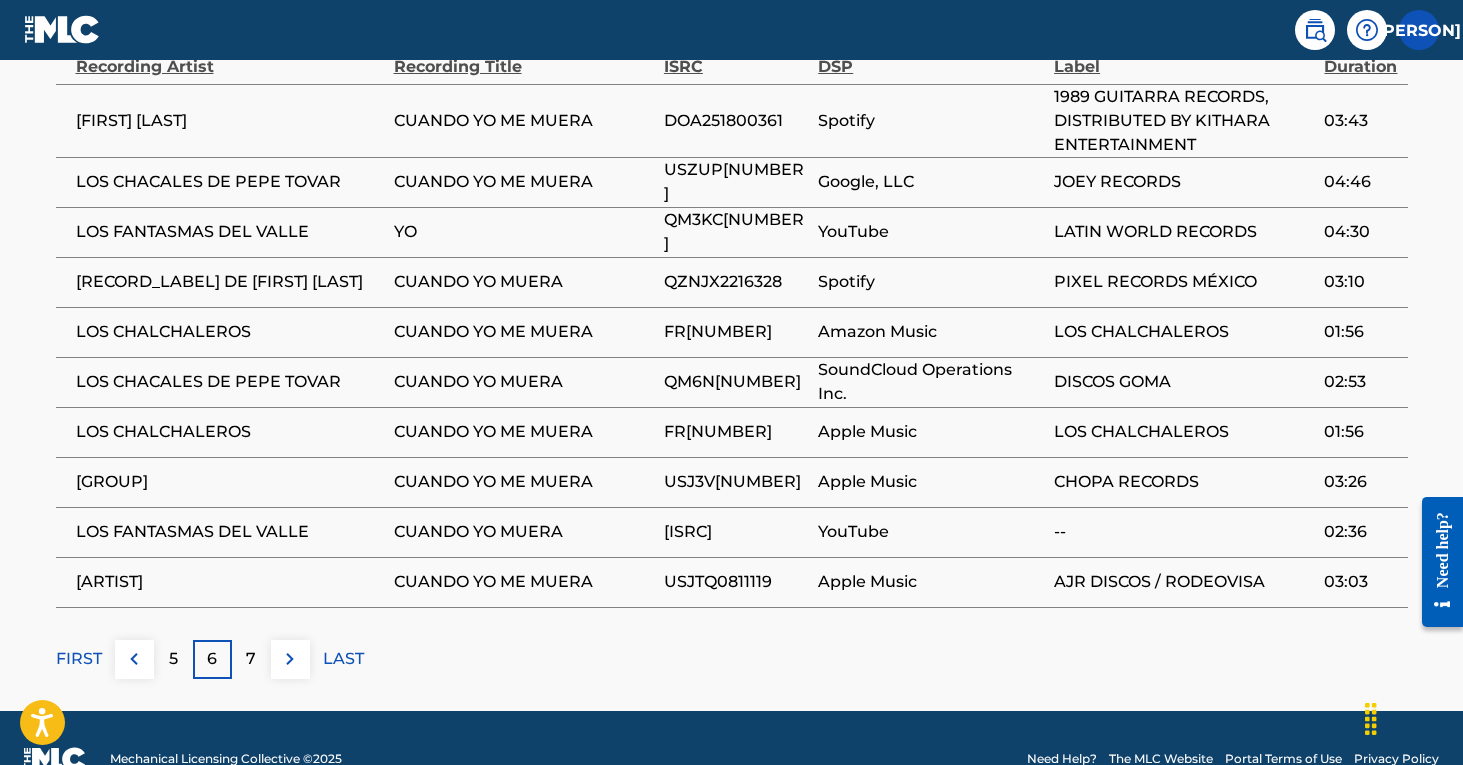 scroll, scrollTop: 1335, scrollLeft: 0, axis: vertical 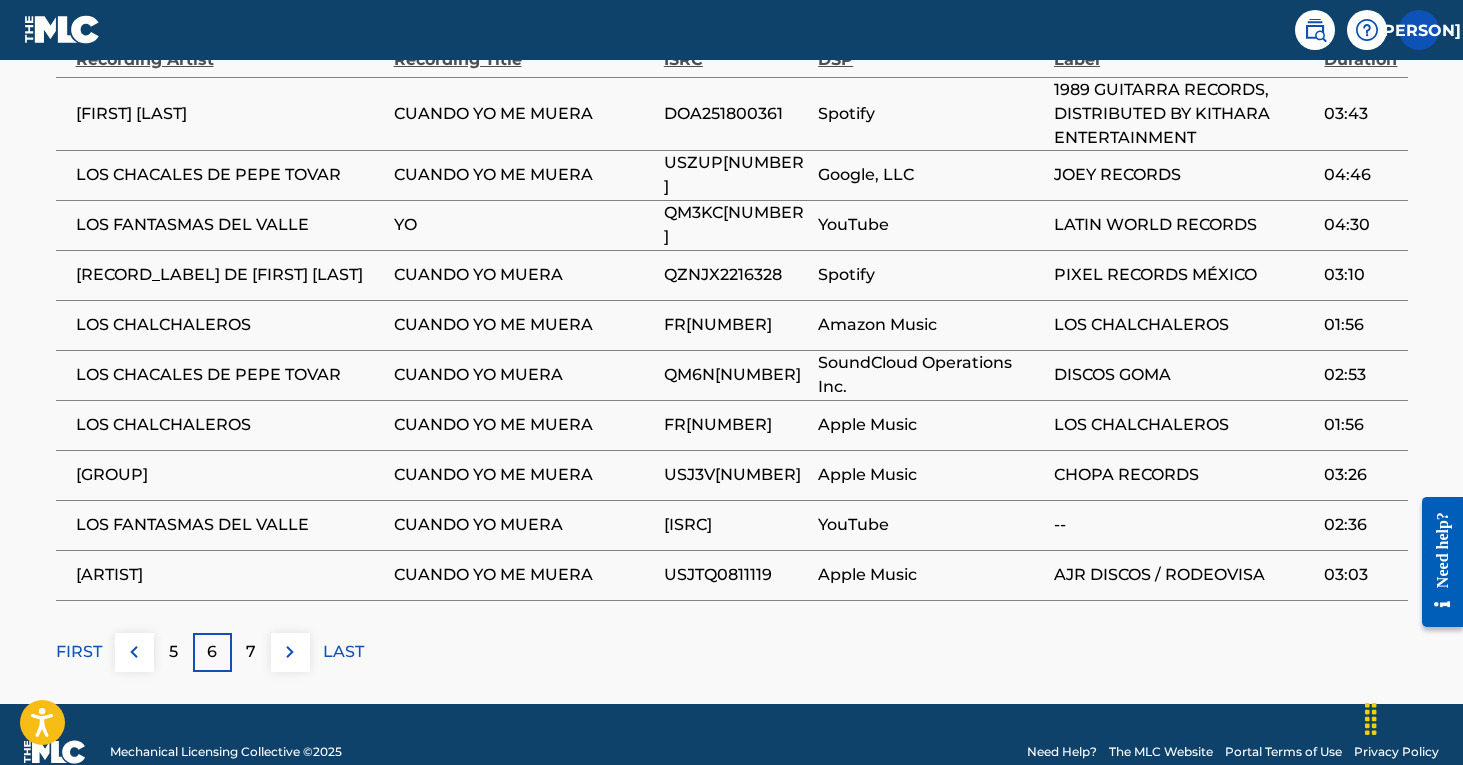 click on "7" at bounding box center (251, 652) 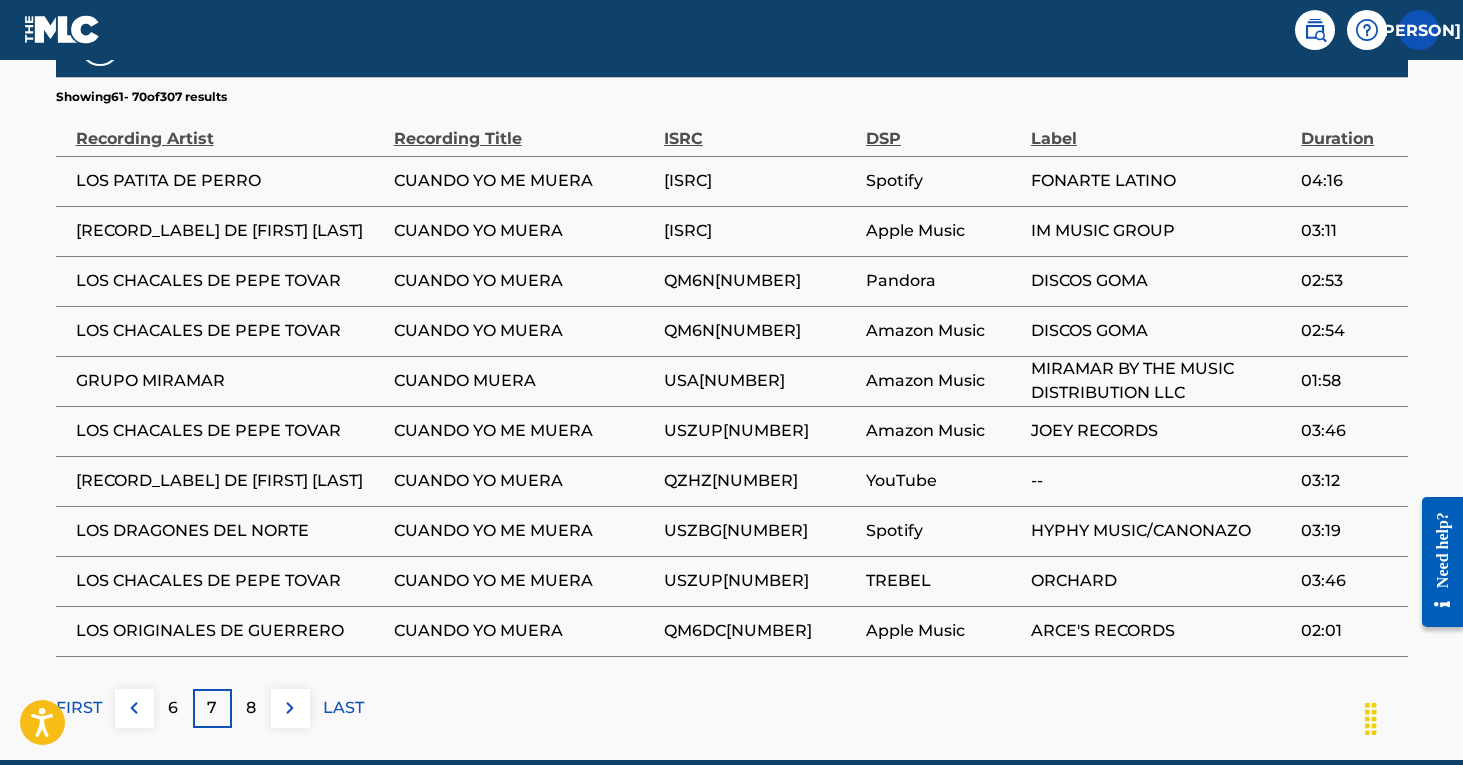 scroll, scrollTop: 1280, scrollLeft: 0, axis: vertical 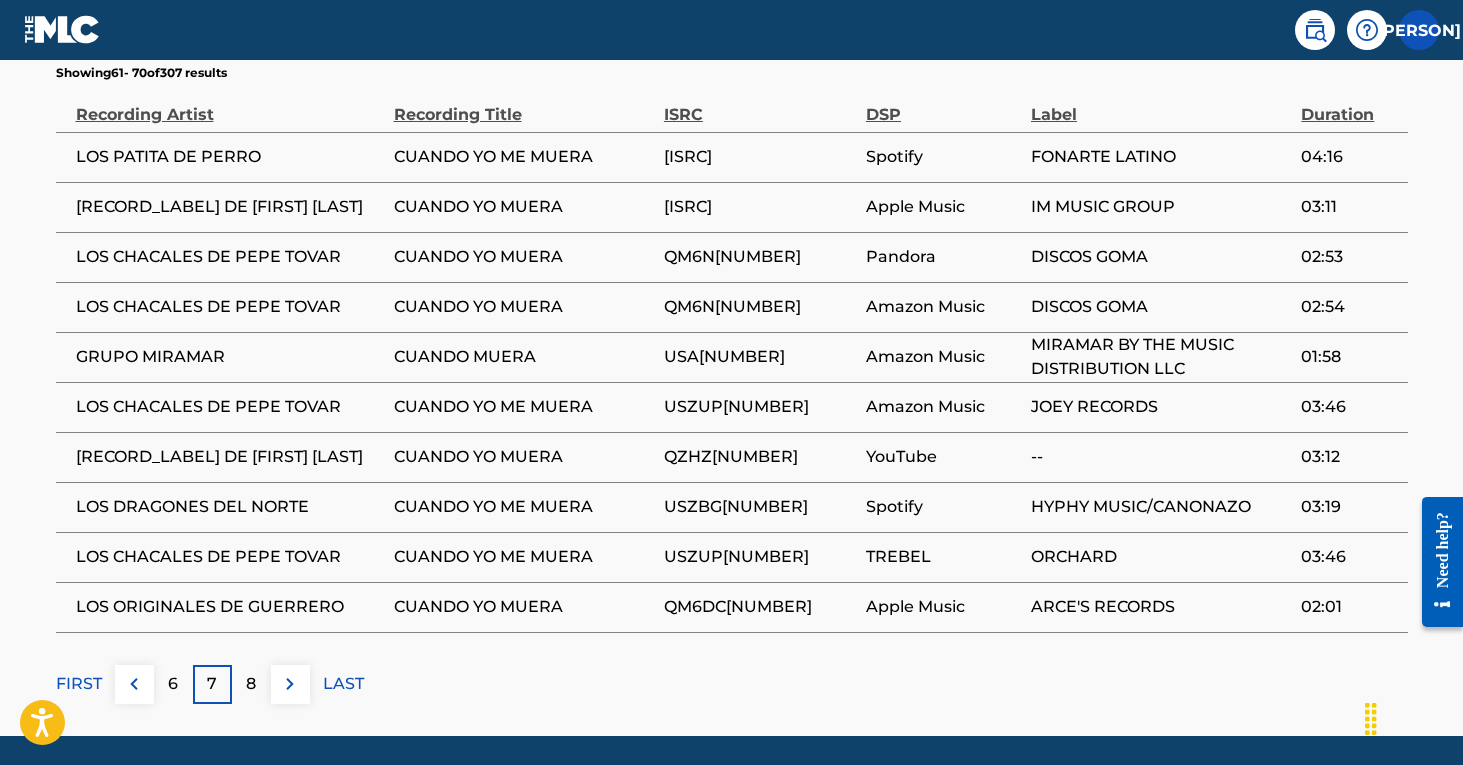 click on "8" at bounding box center [251, 684] 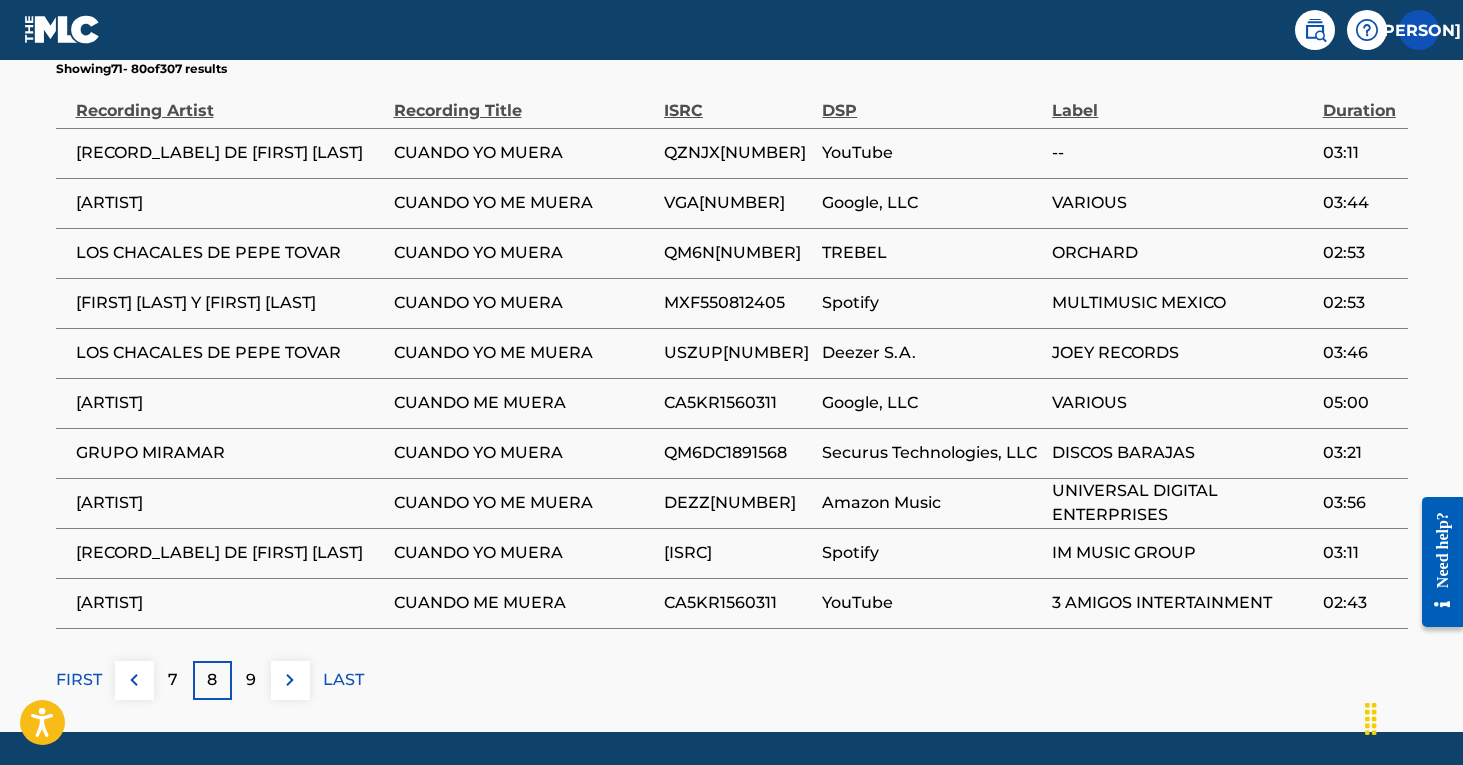 scroll, scrollTop: 1290, scrollLeft: 0, axis: vertical 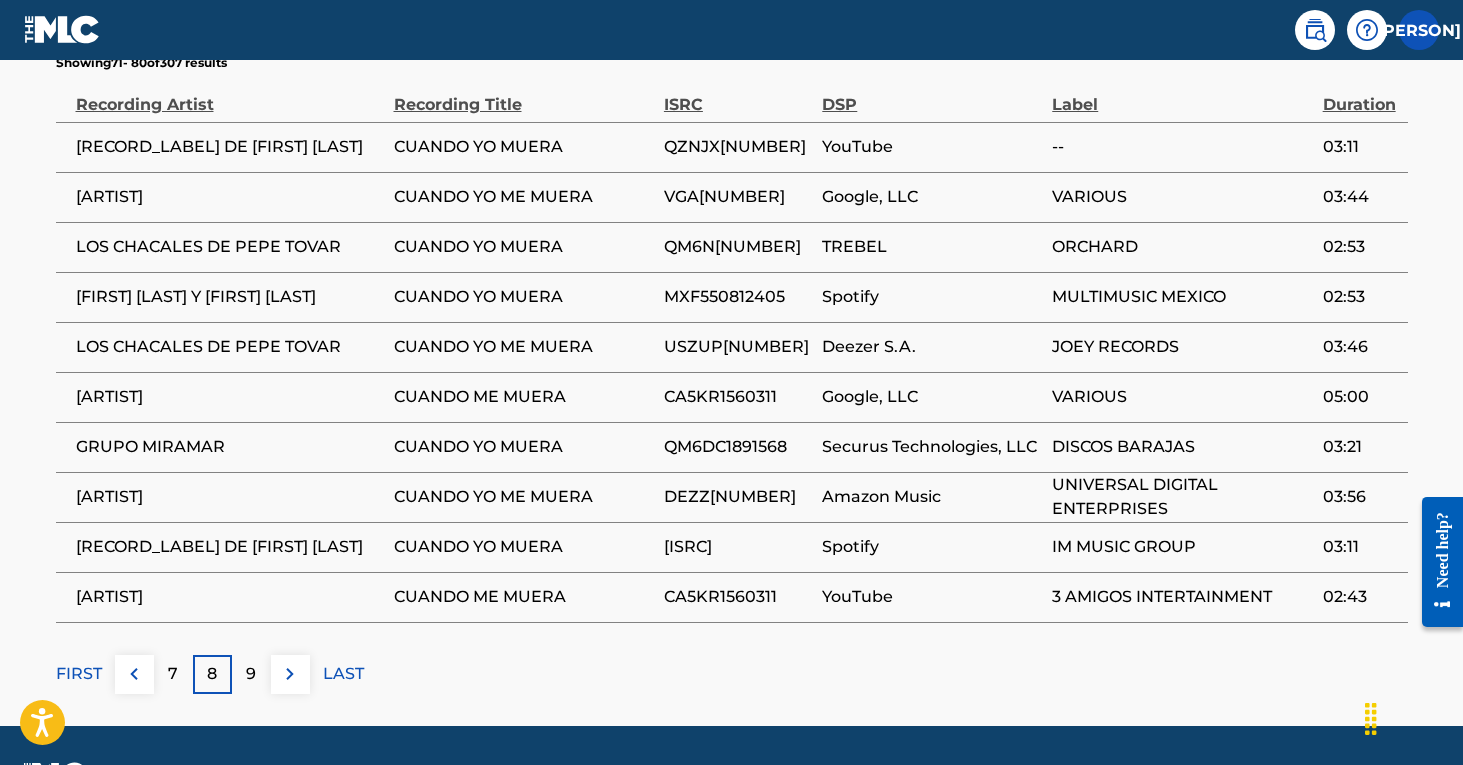 click on "9" at bounding box center (251, 674) 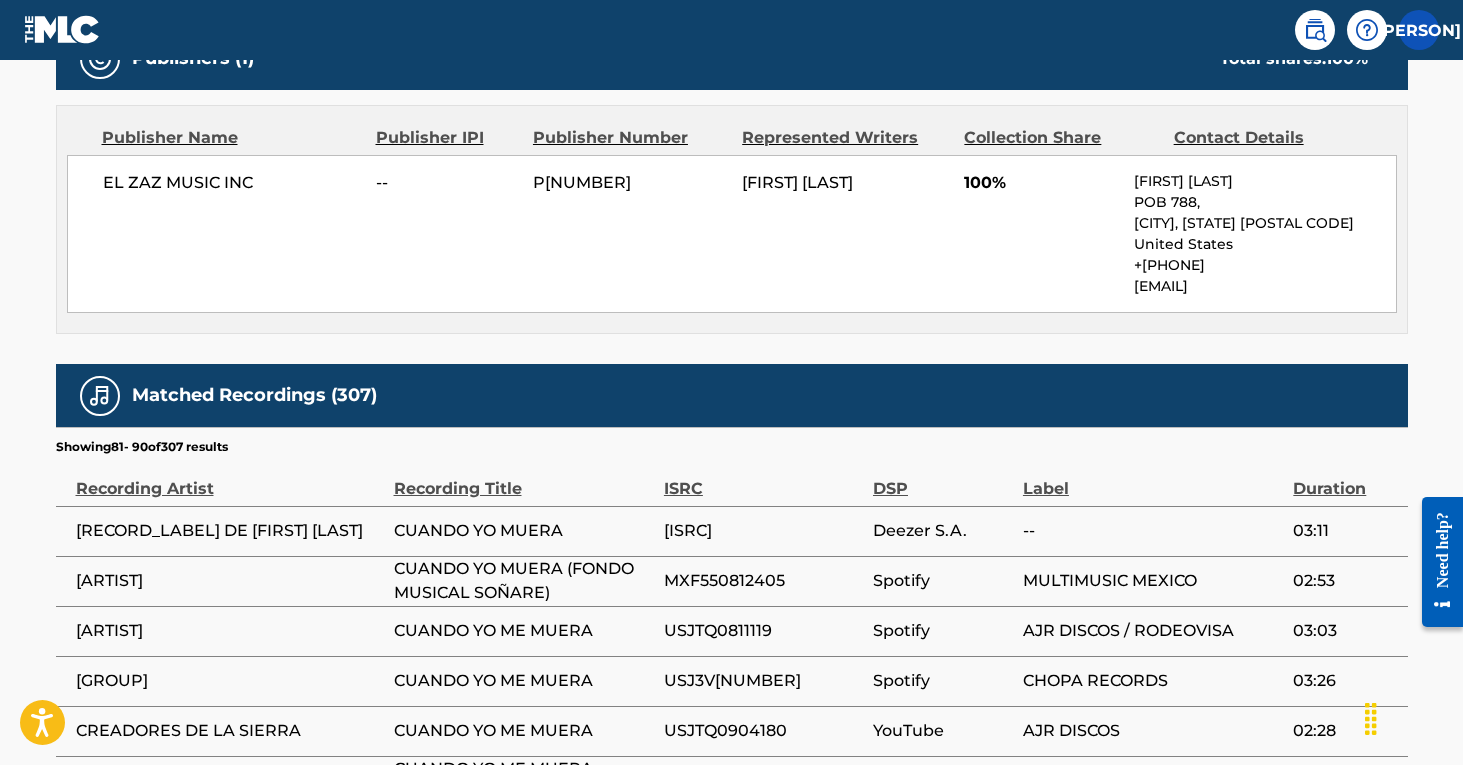 scroll, scrollTop: 910, scrollLeft: 0, axis: vertical 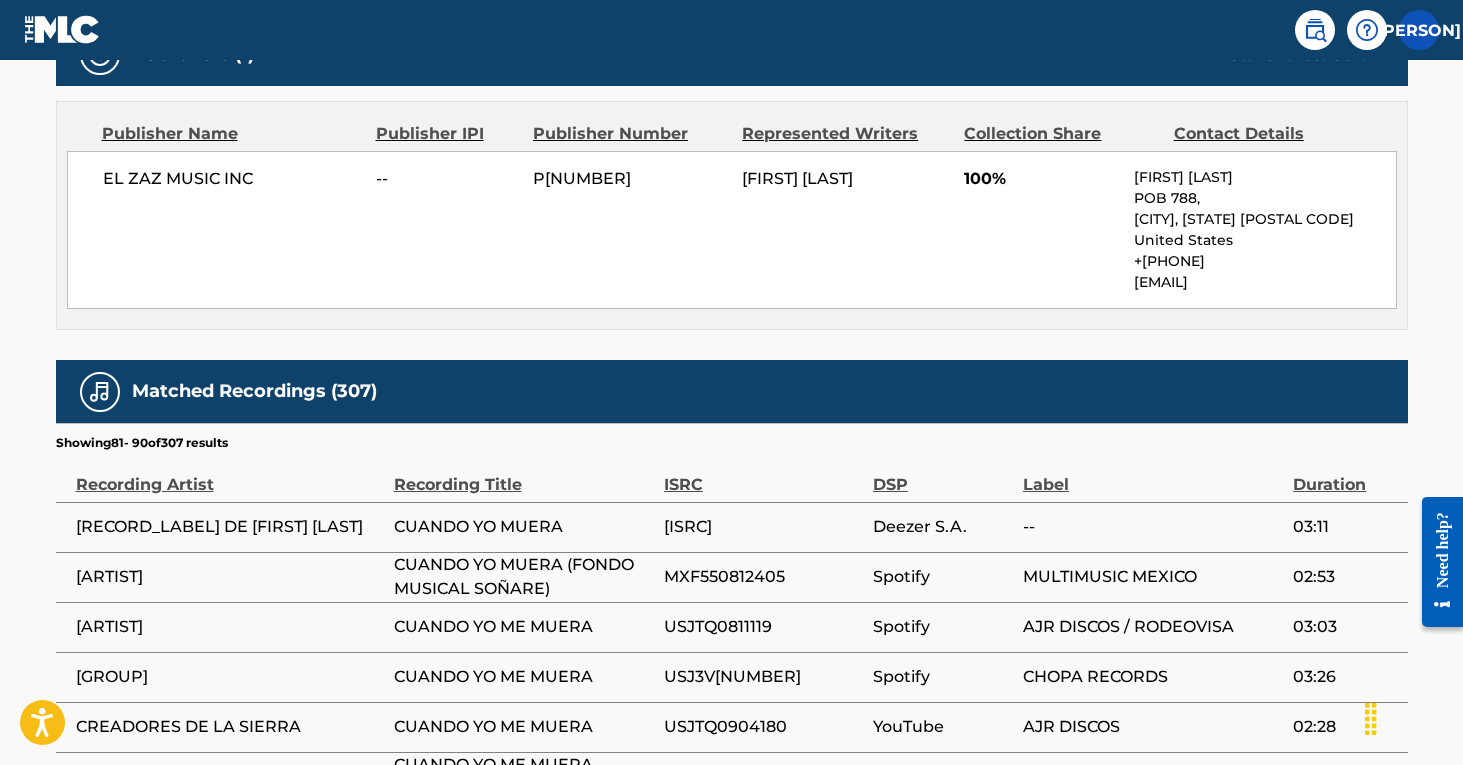 click on "CUANDO YO MUERA" at bounding box center [524, 527] 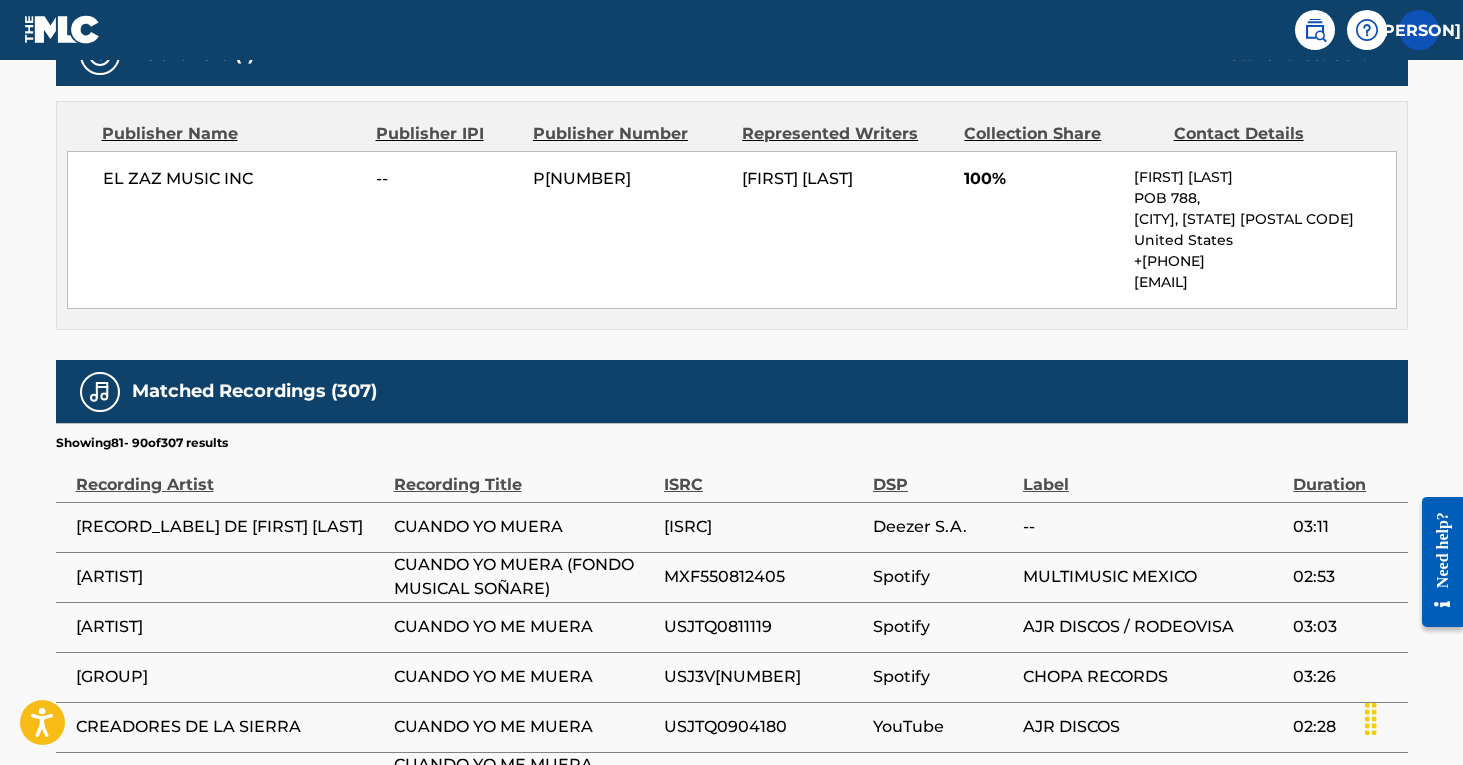 click on "CUANDO YO MUERA" at bounding box center (524, 527) 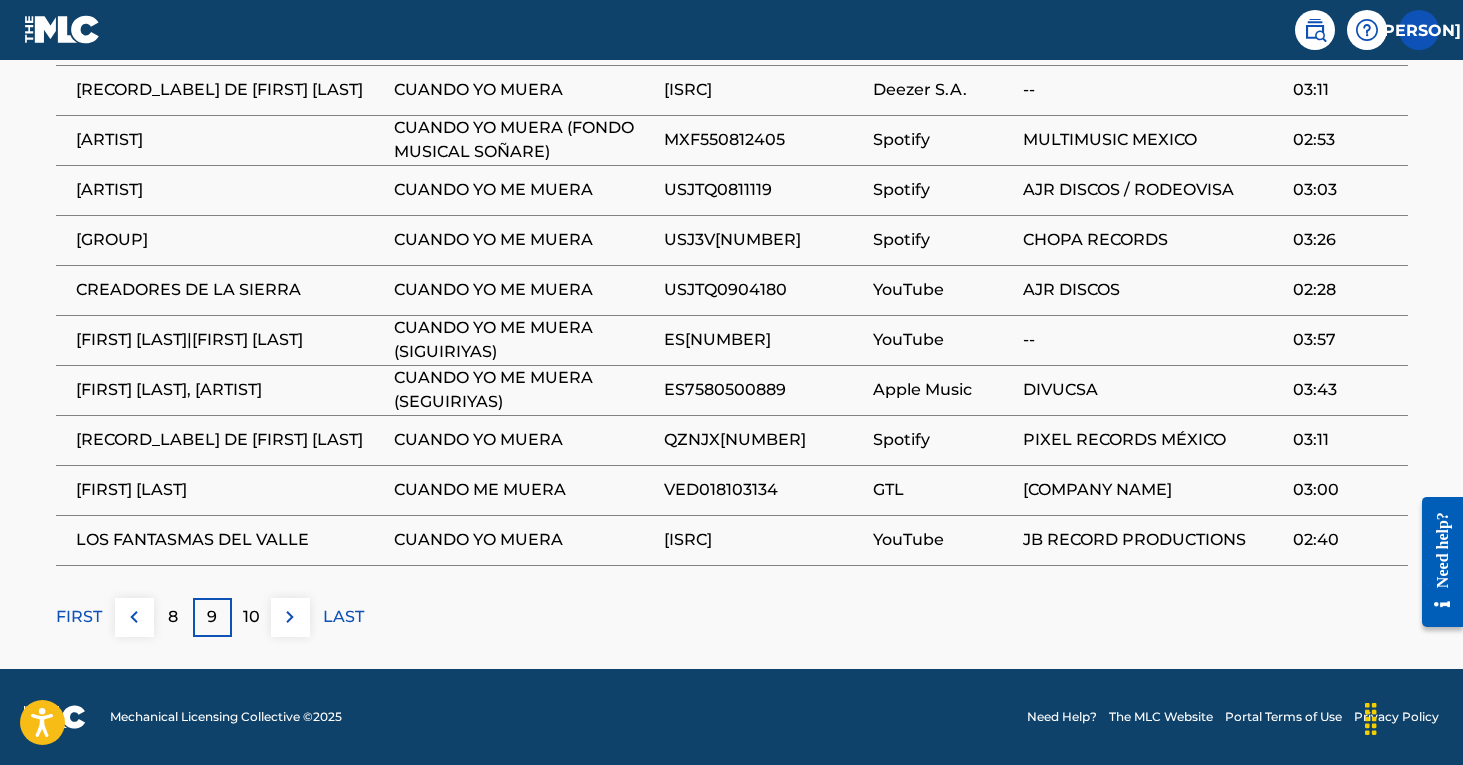 scroll, scrollTop: 1346, scrollLeft: 0, axis: vertical 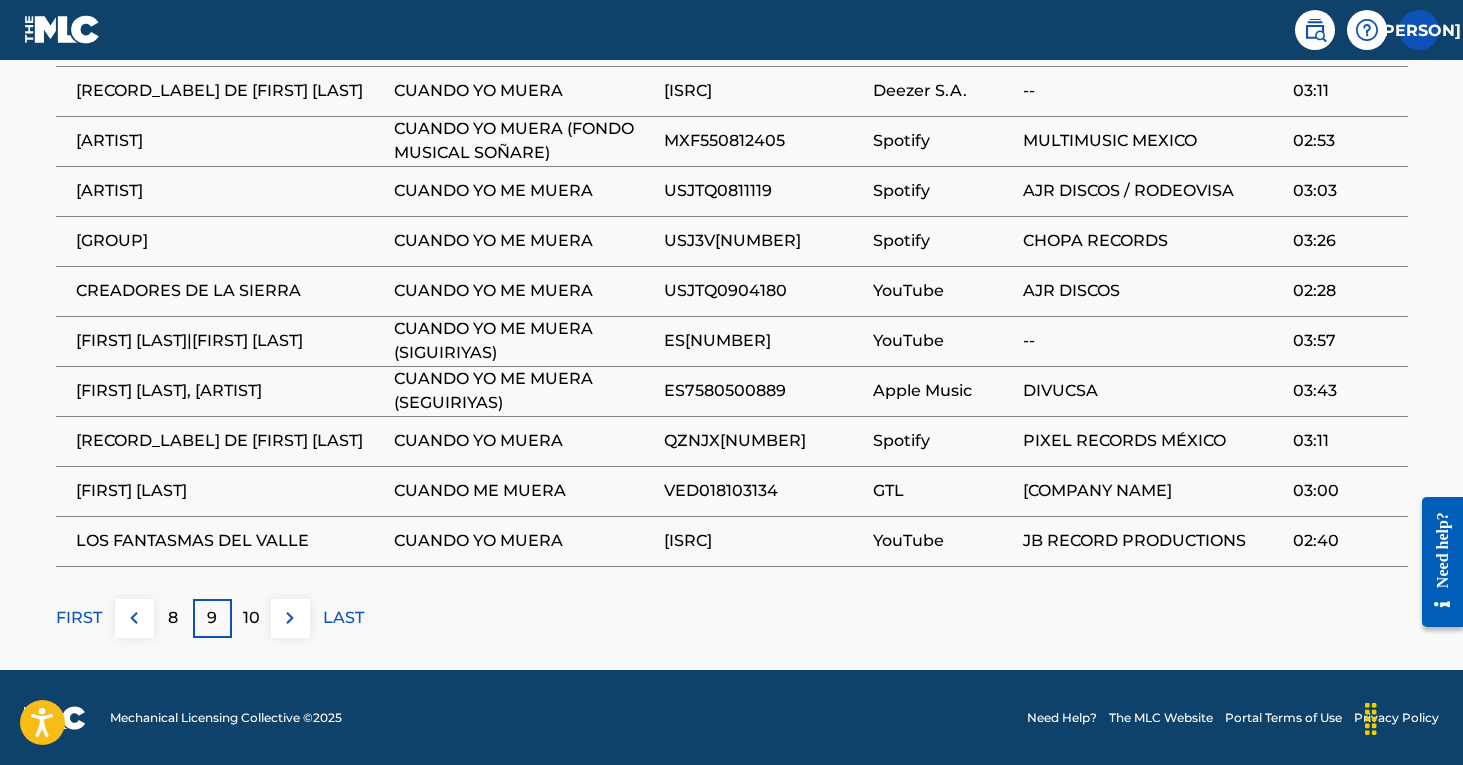 click on "FIRST" at bounding box center [79, 618] 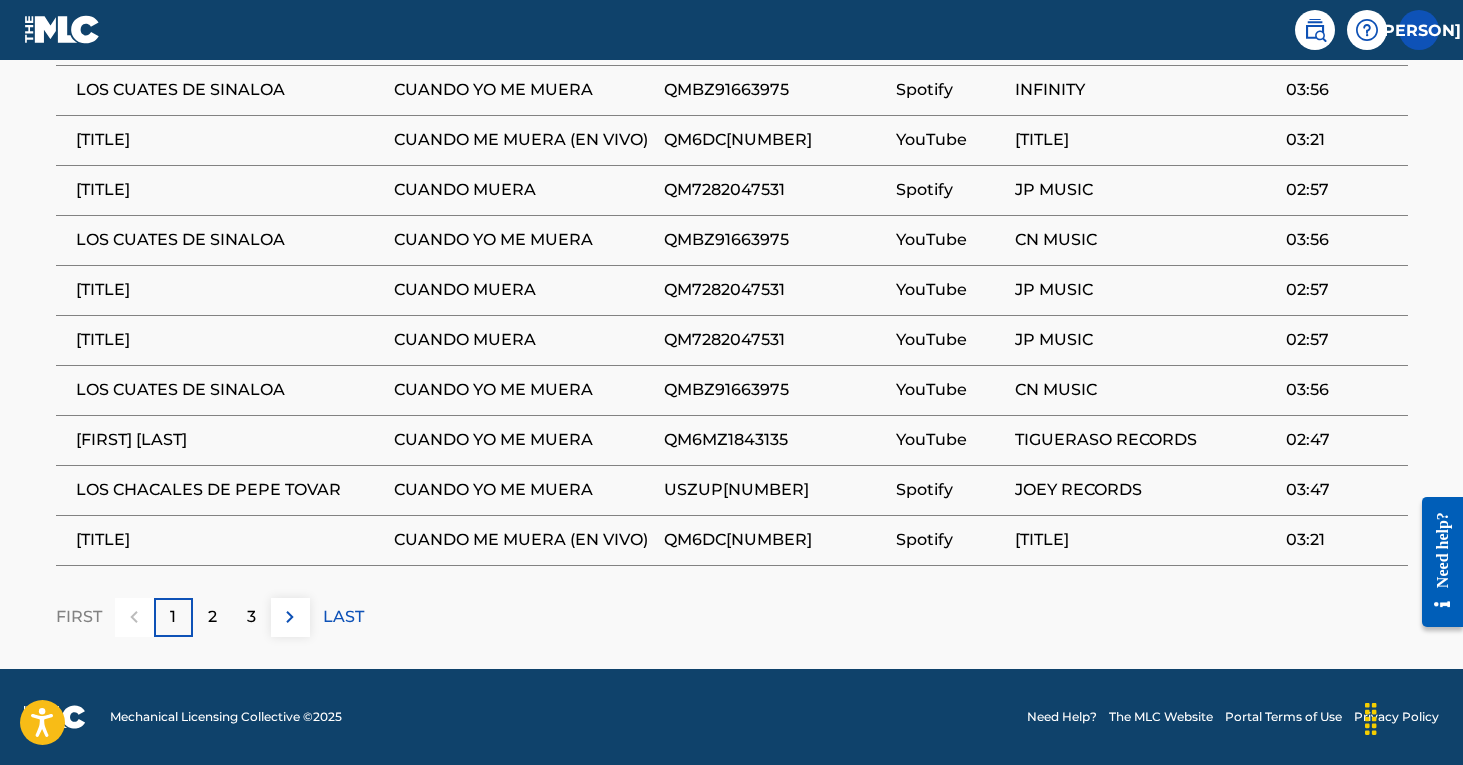 scroll, scrollTop: 1346, scrollLeft: 0, axis: vertical 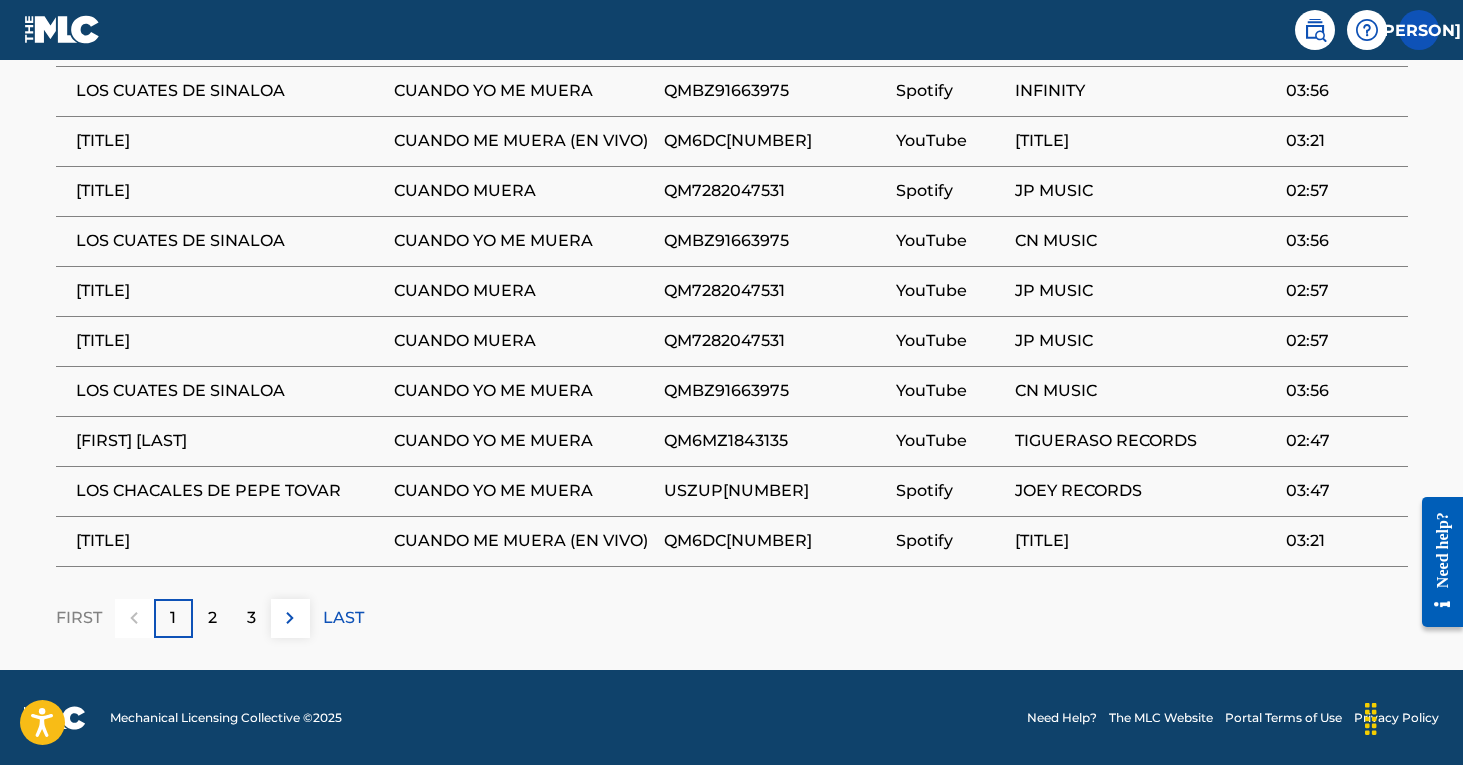 click on "2" at bounding box center [212, 618] 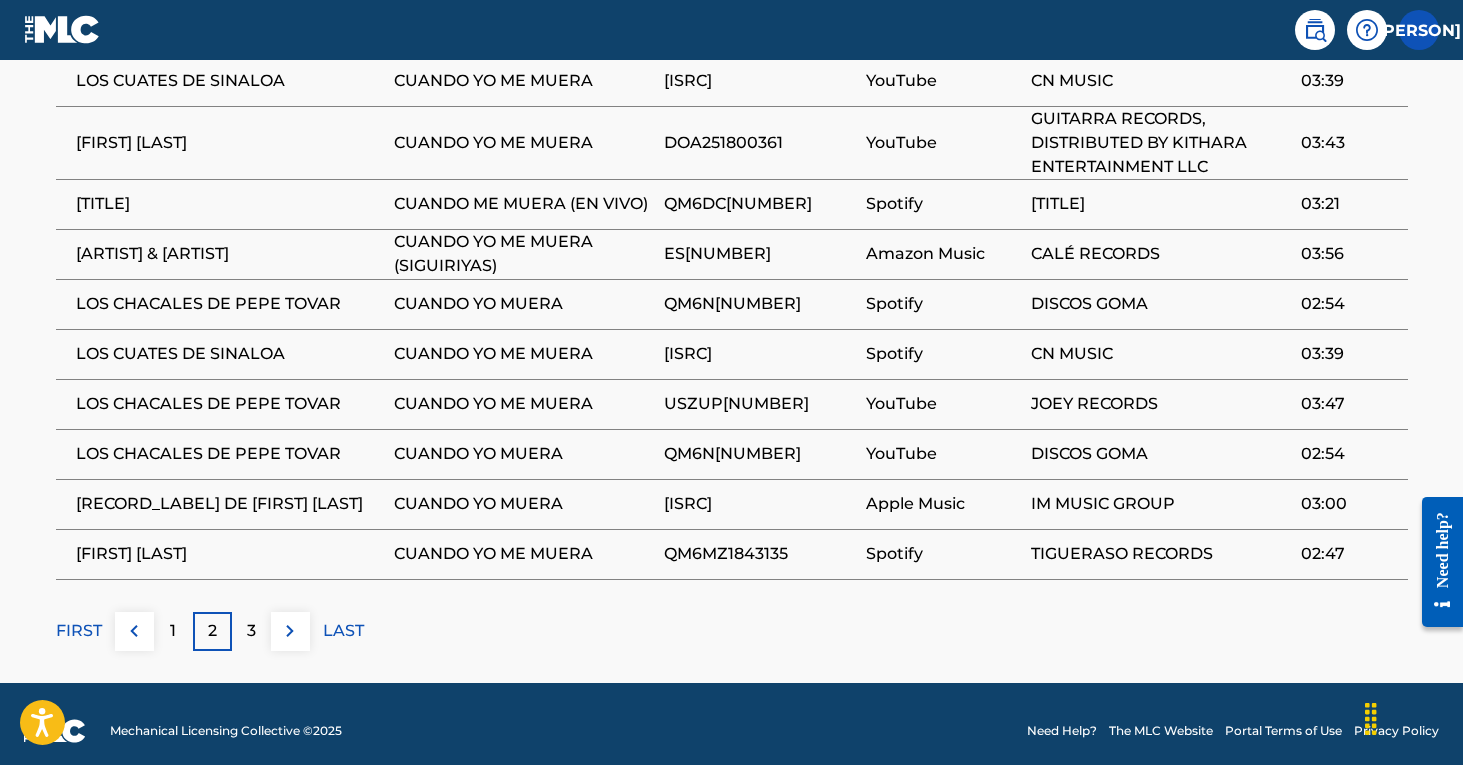 click on "3" at bounding box center (251, 631) 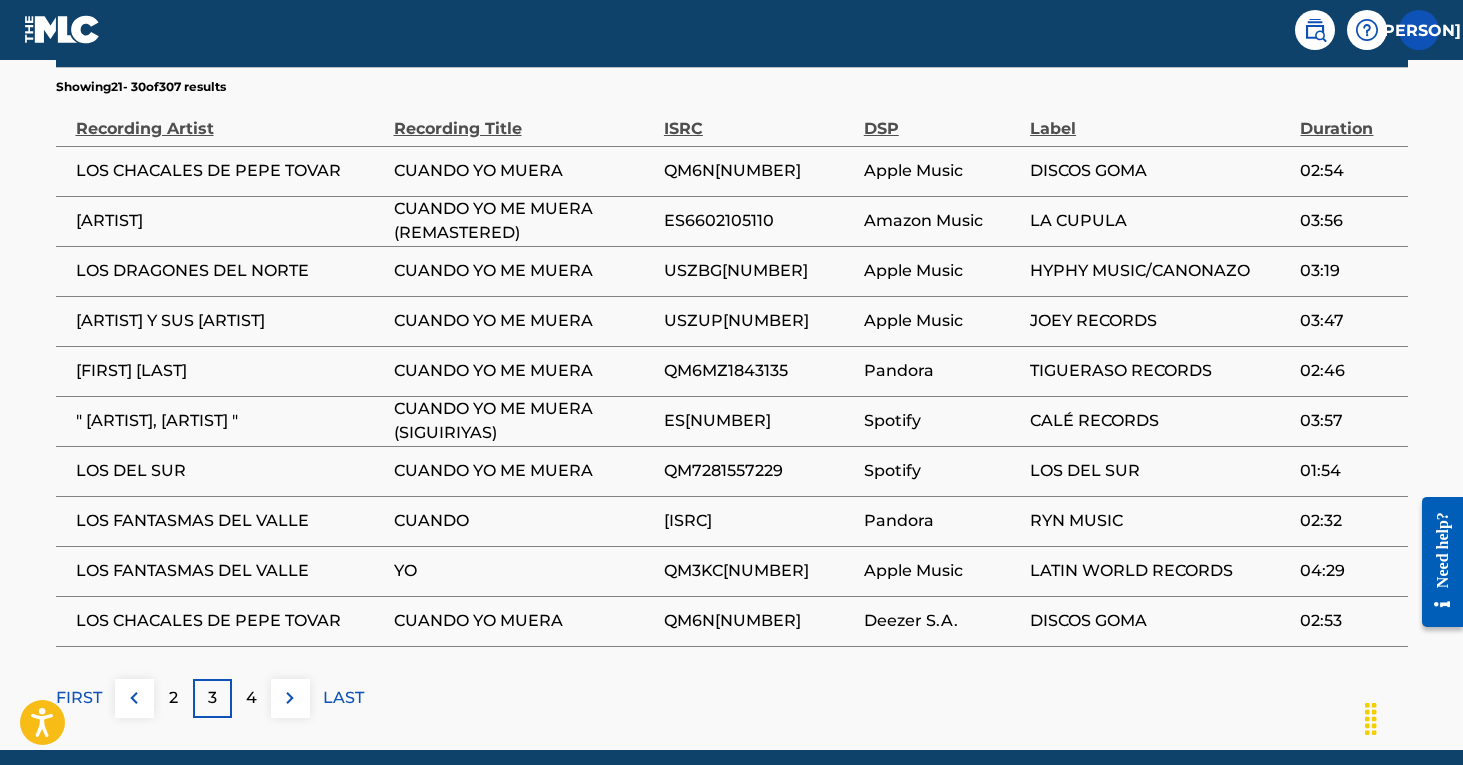scroll, scrollTop: 1277, scrollLeft: 0, axis: vertical 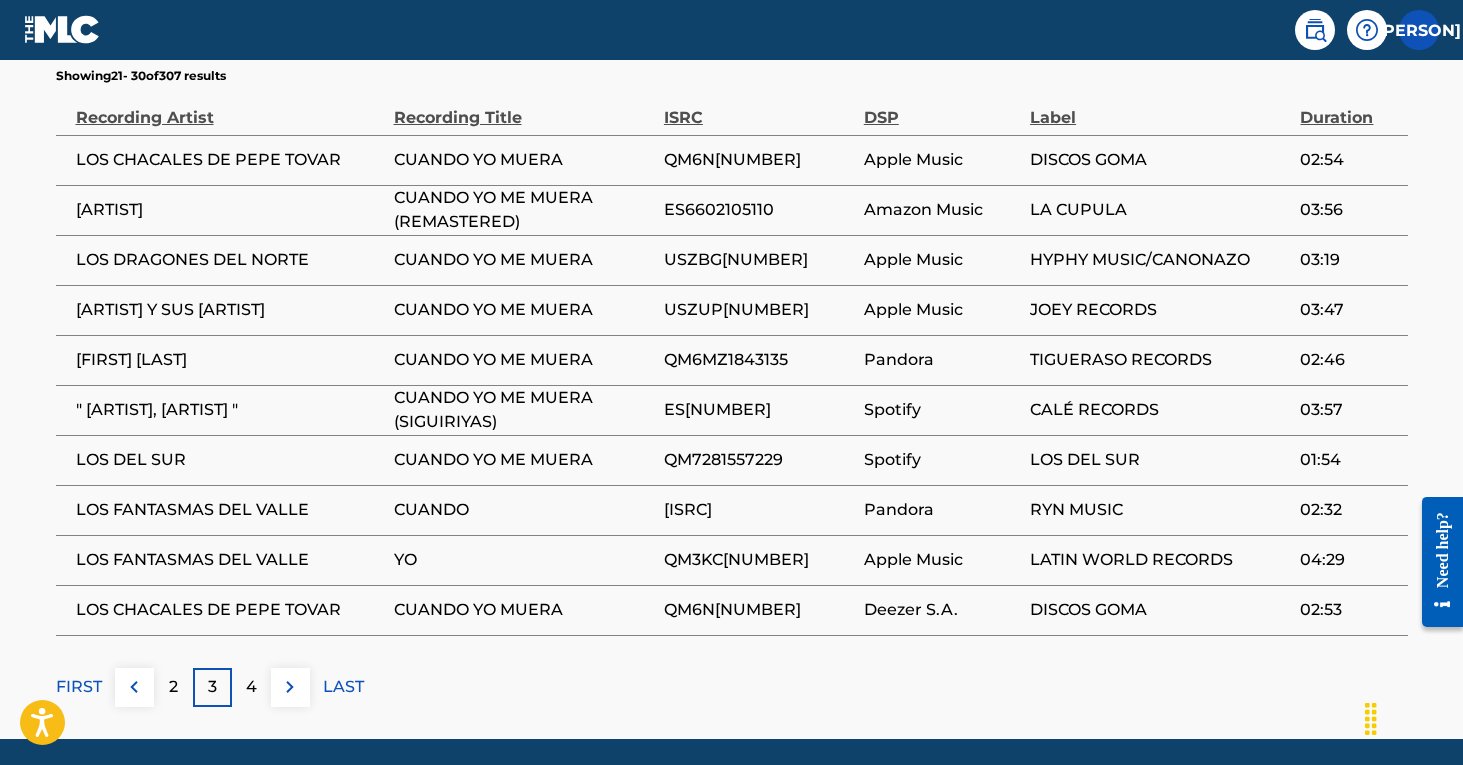 click on "YO" at bounding box center [529, 560] 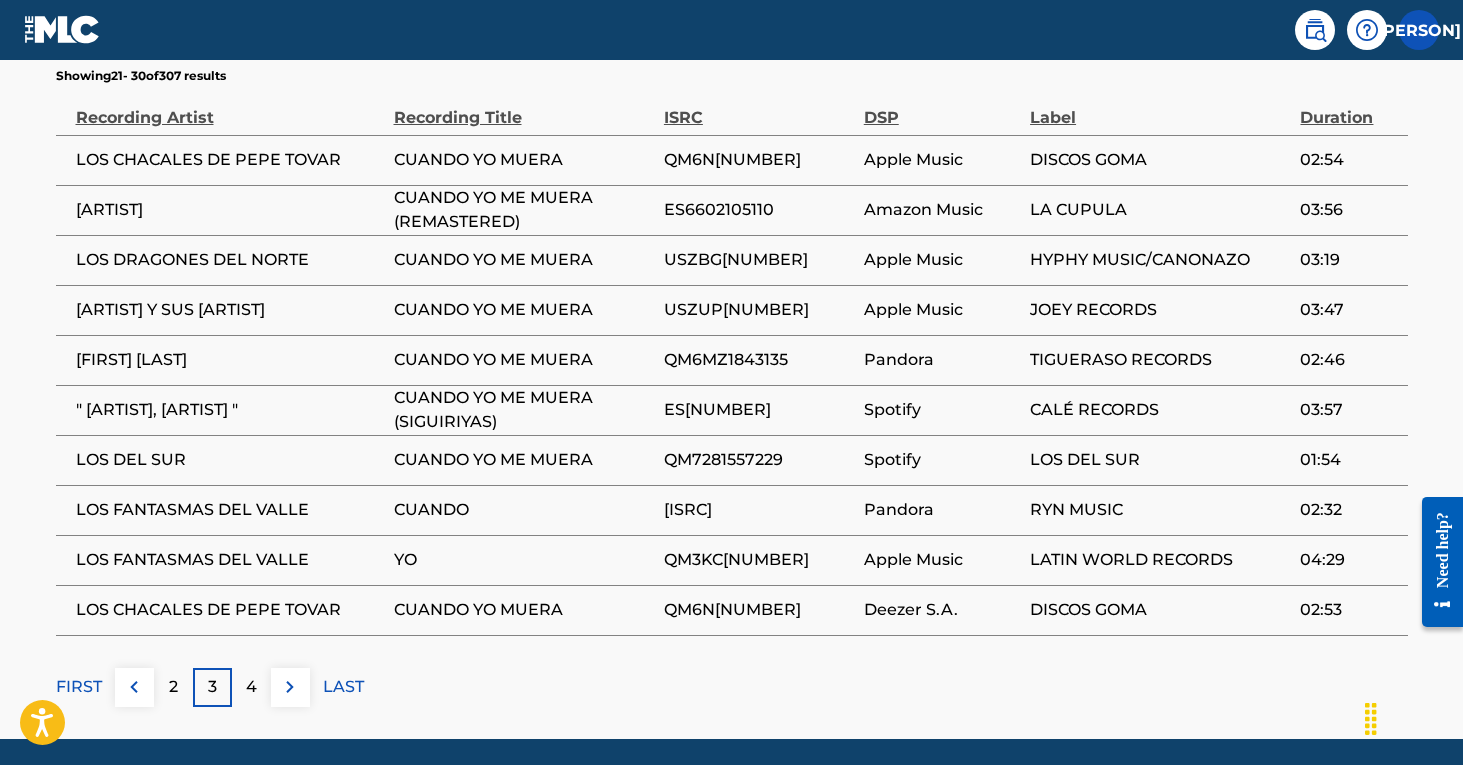 click on "LOS CHACALES DE PEPE TOVAR" at bounding box center (225, 160) 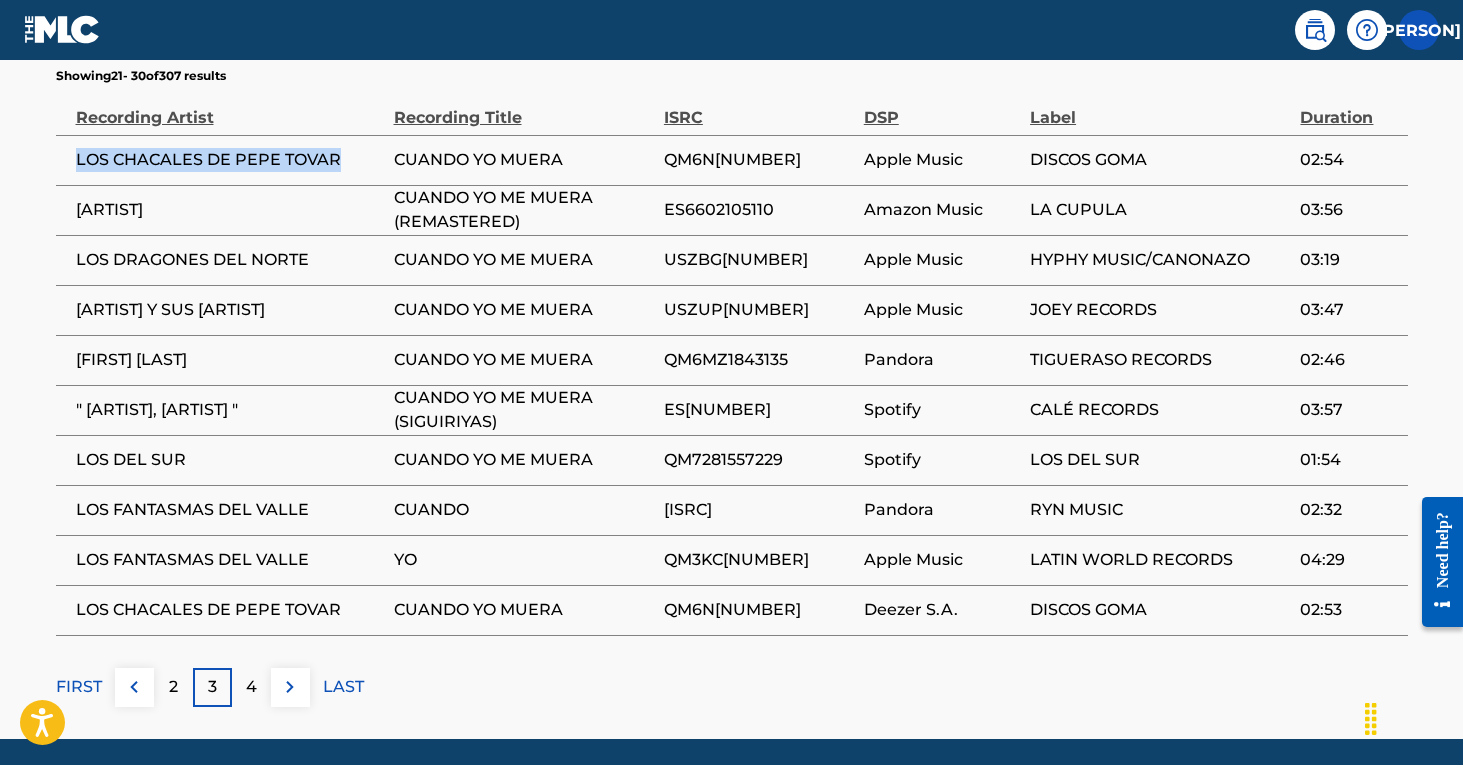drag, startPoint x: 78, startPoint y: 161, endPoint x: 285, endPoint y: 181, distance: 207.96394 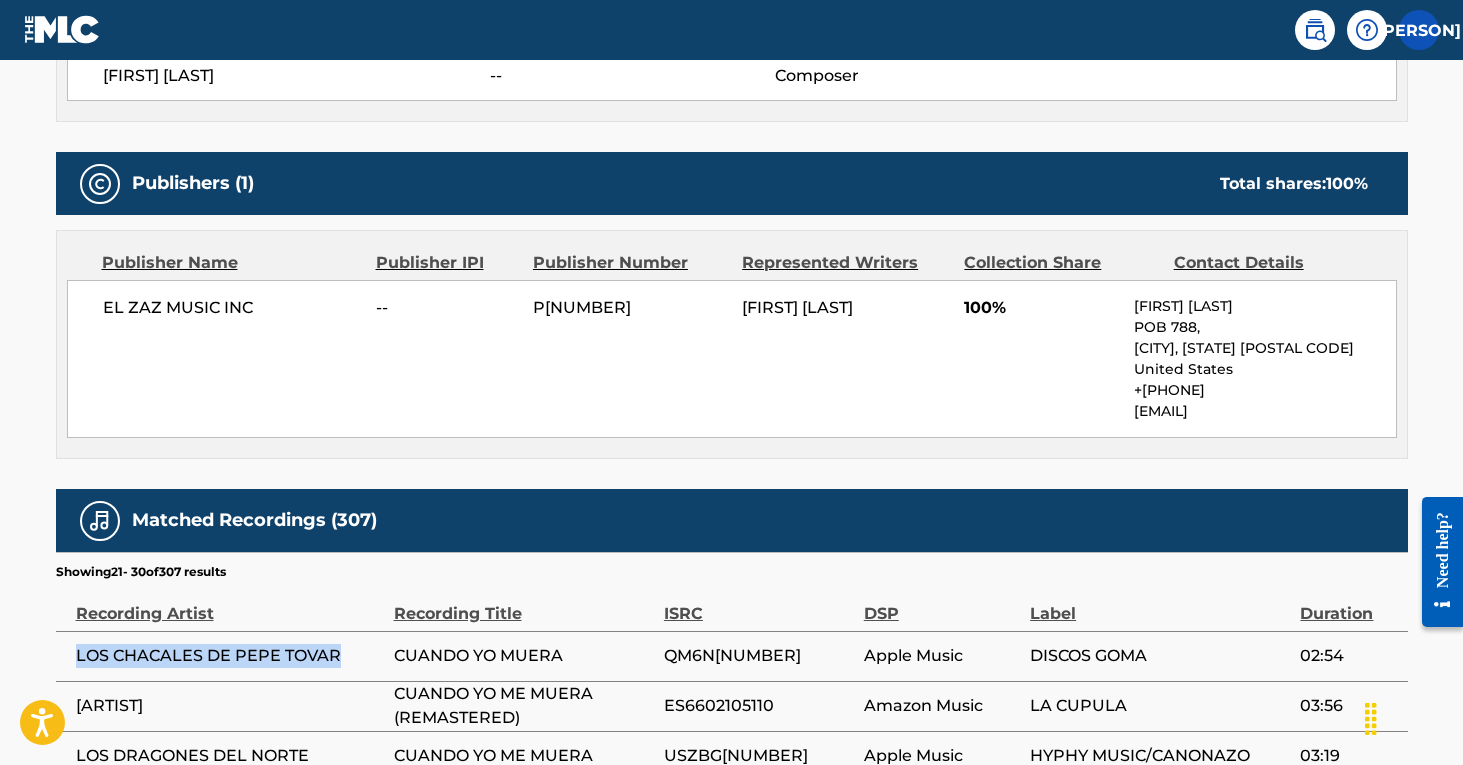 scroll, scrollTop: 781, scrollLeft: 0, axis: vertical 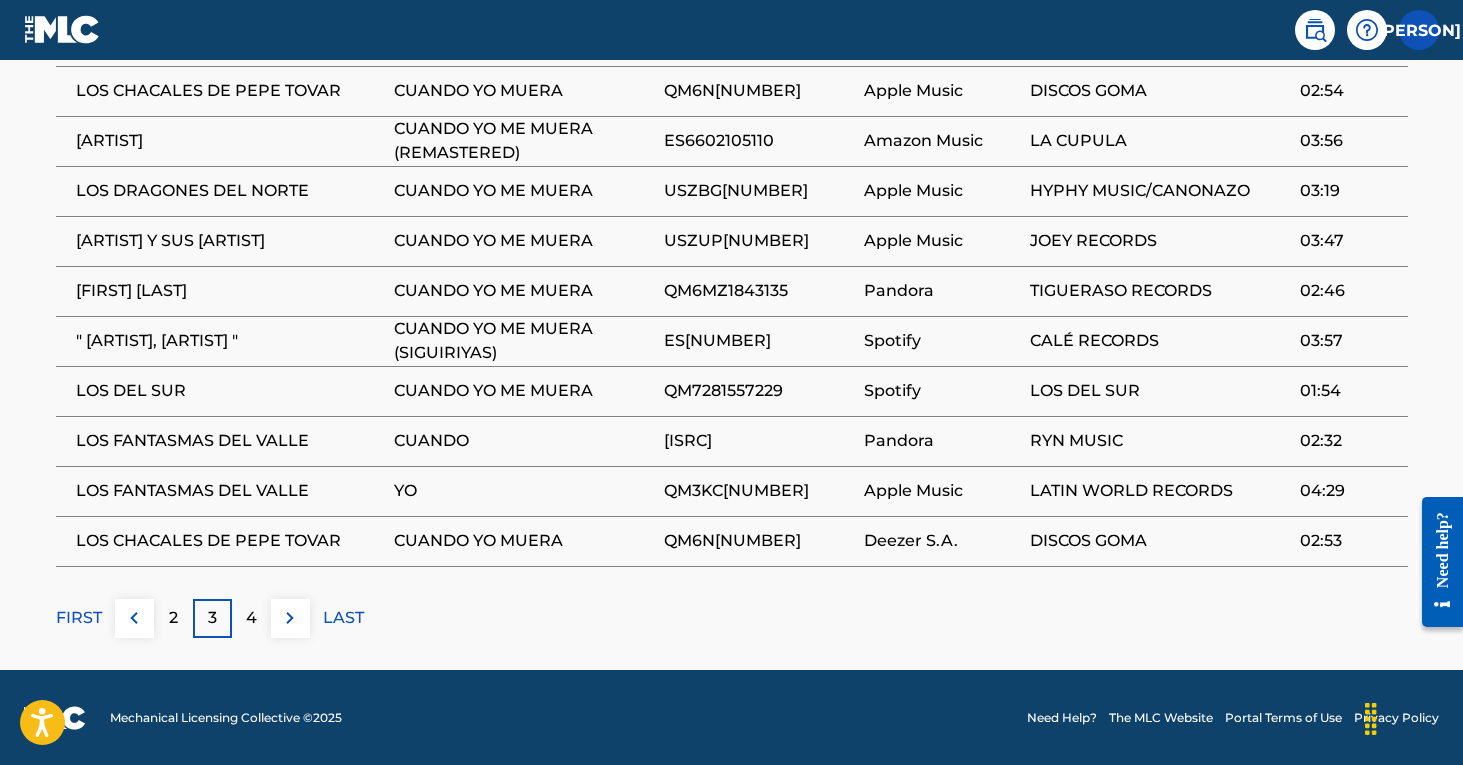 click on "FIRST" at bounding box center [79, 618] 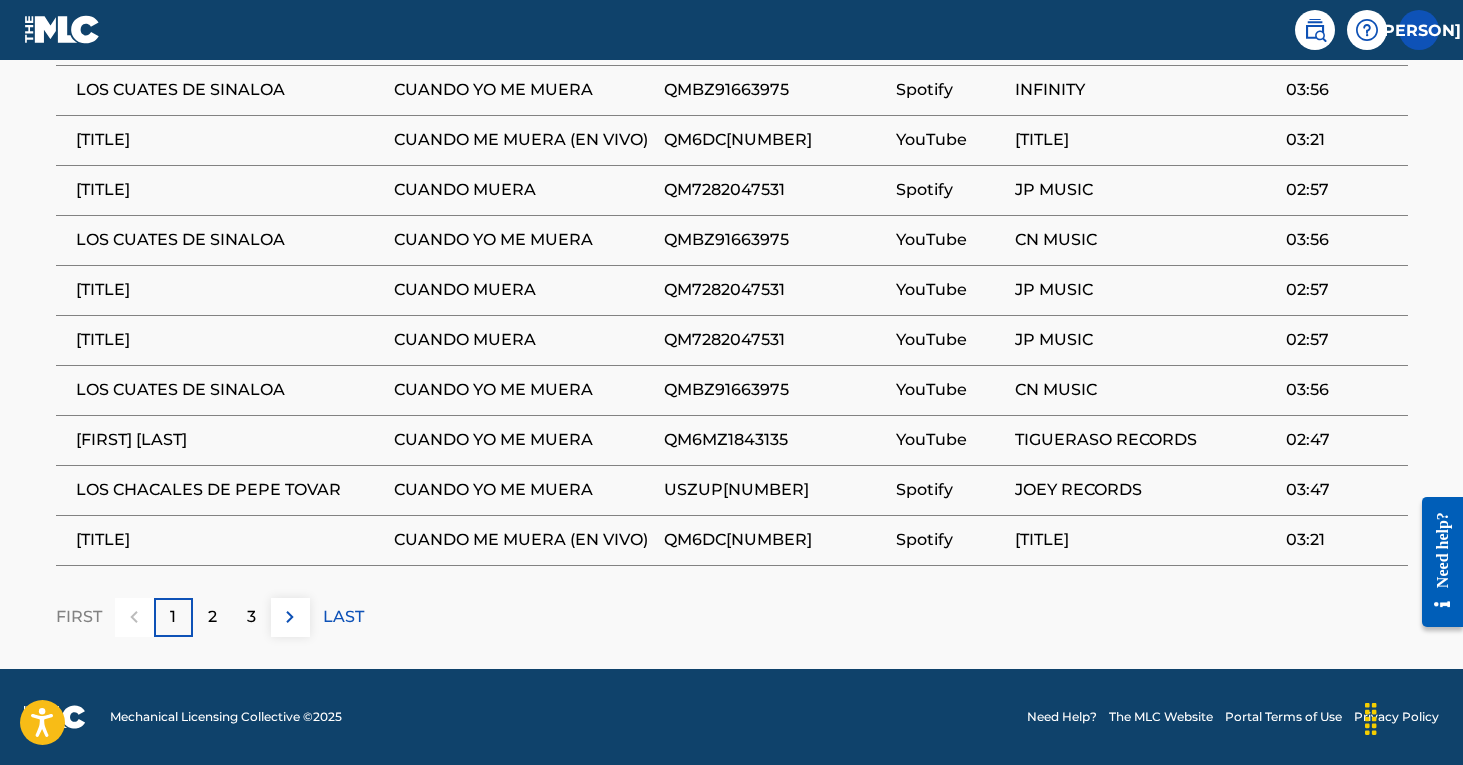 scroll, scrollTop: 1346, scrollLeft: 0, axis: vertical 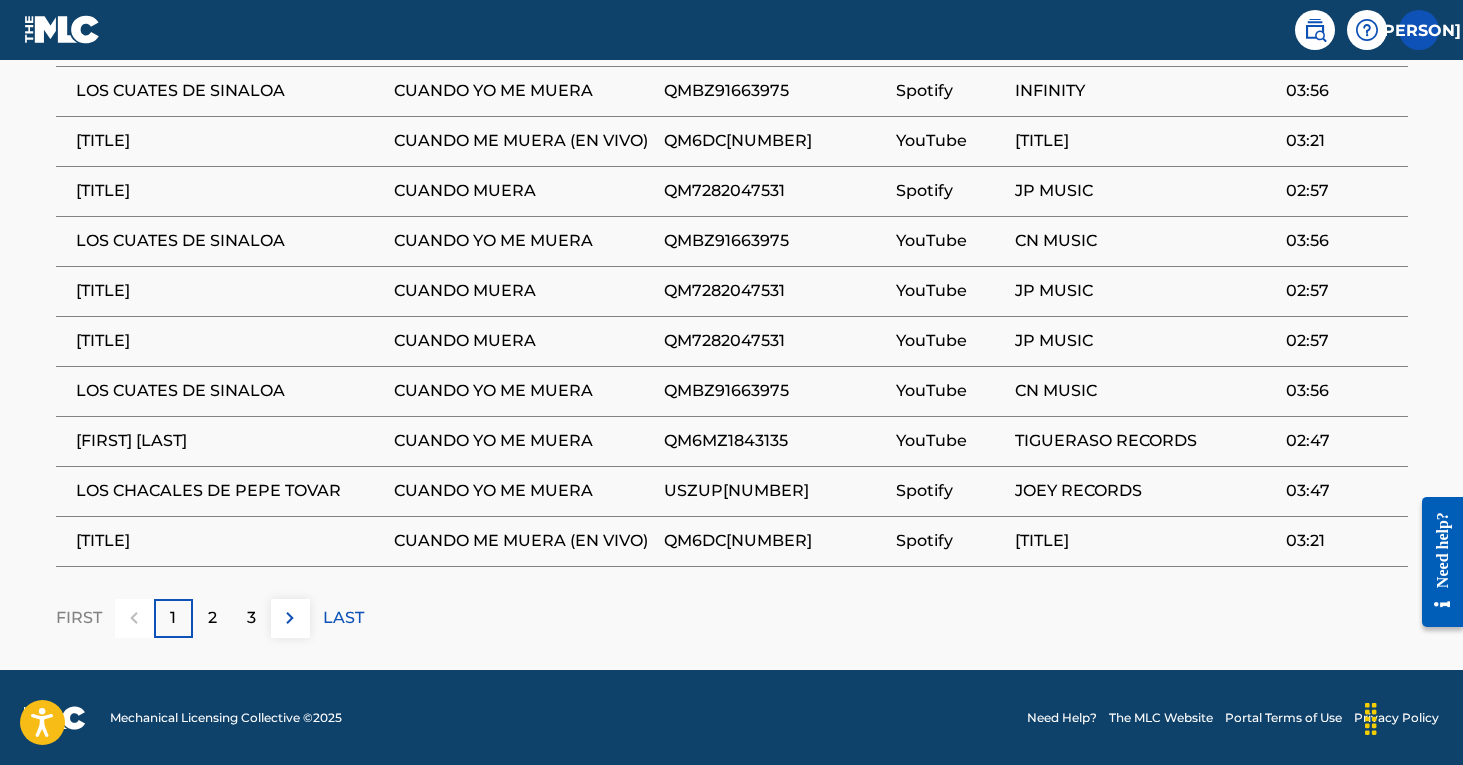 click on "2" at bounding box center [212, 618] 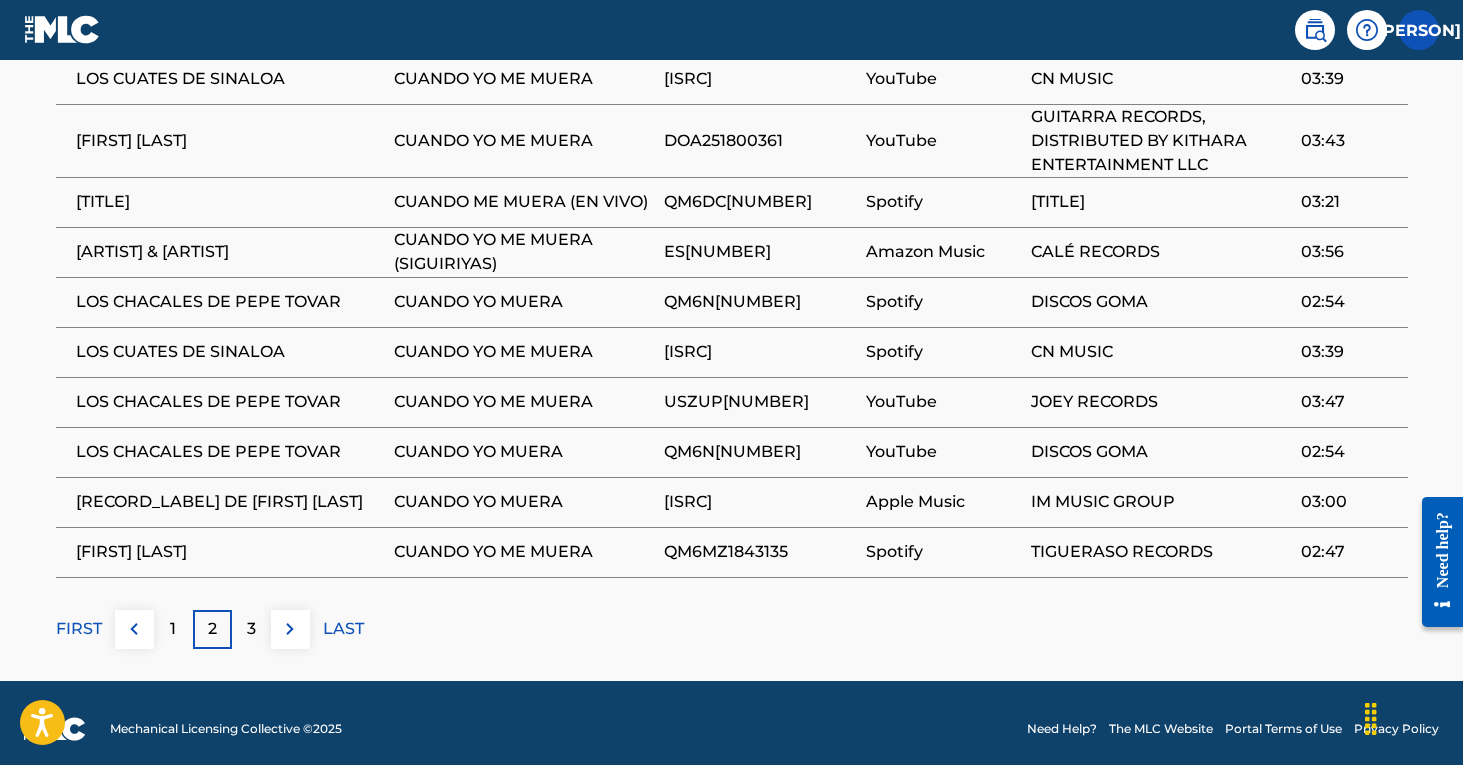 click on "3" at bounding box center (251, 629) 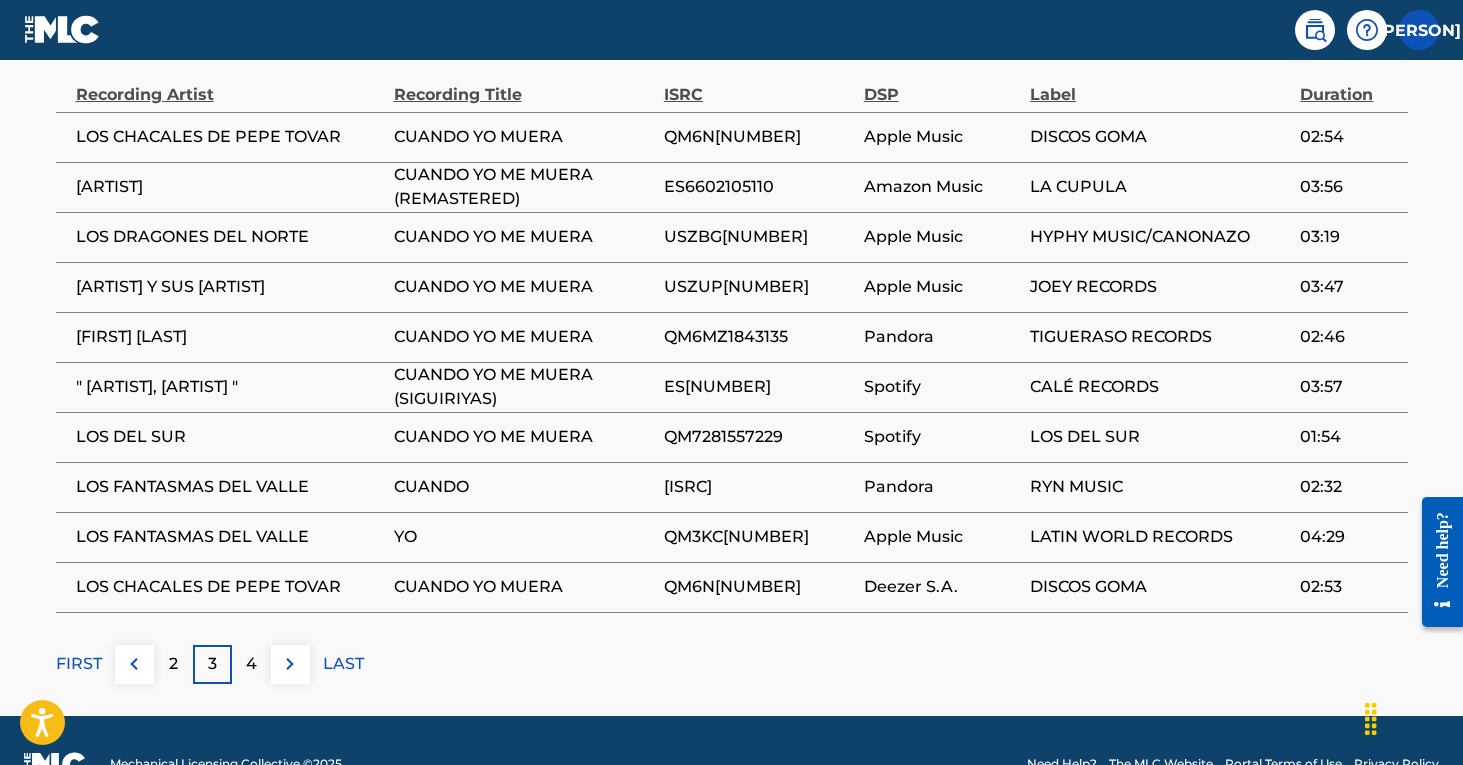 click on "4" at bounding box center [251, 664] 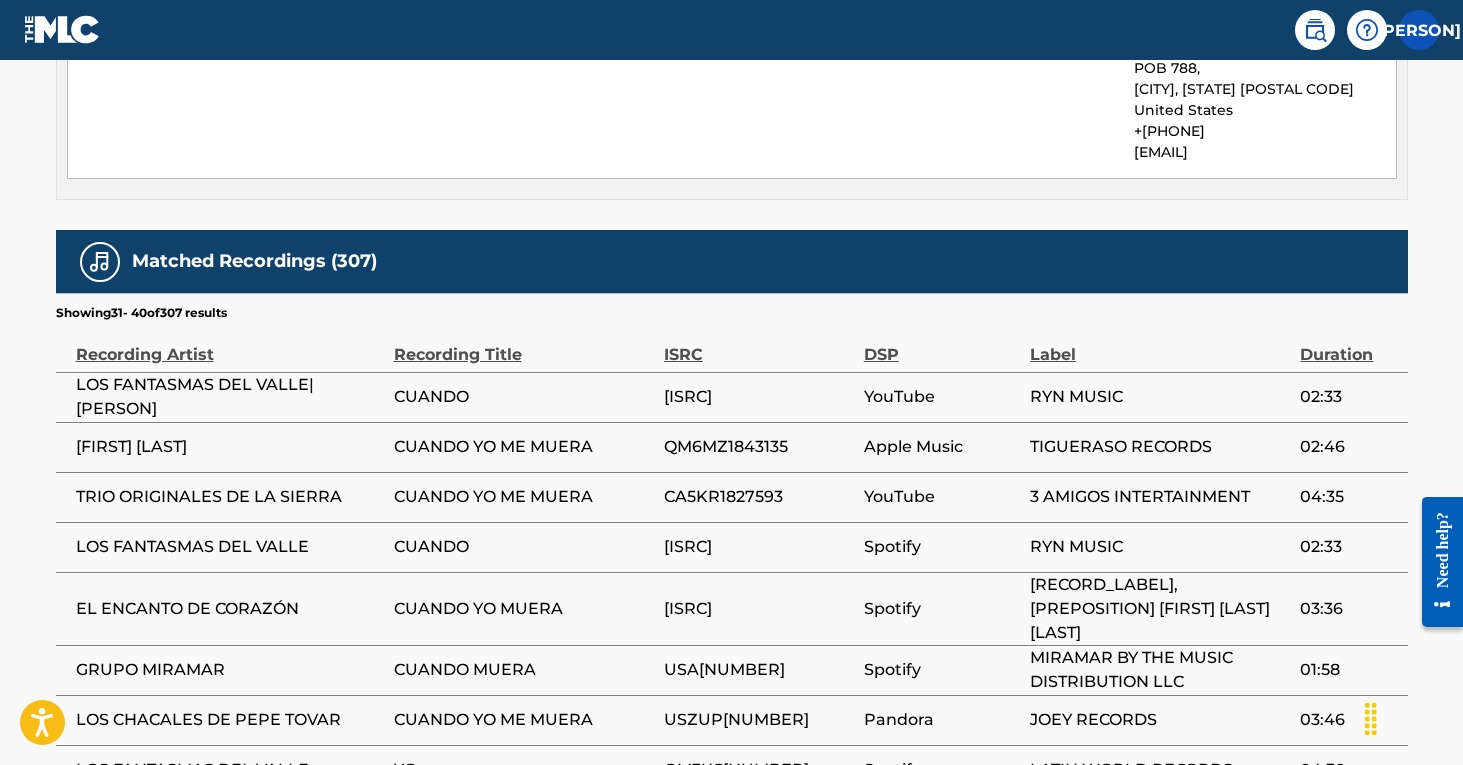 scroll, scrollTop: 1044, scrollLeft: 0, axis: vertical 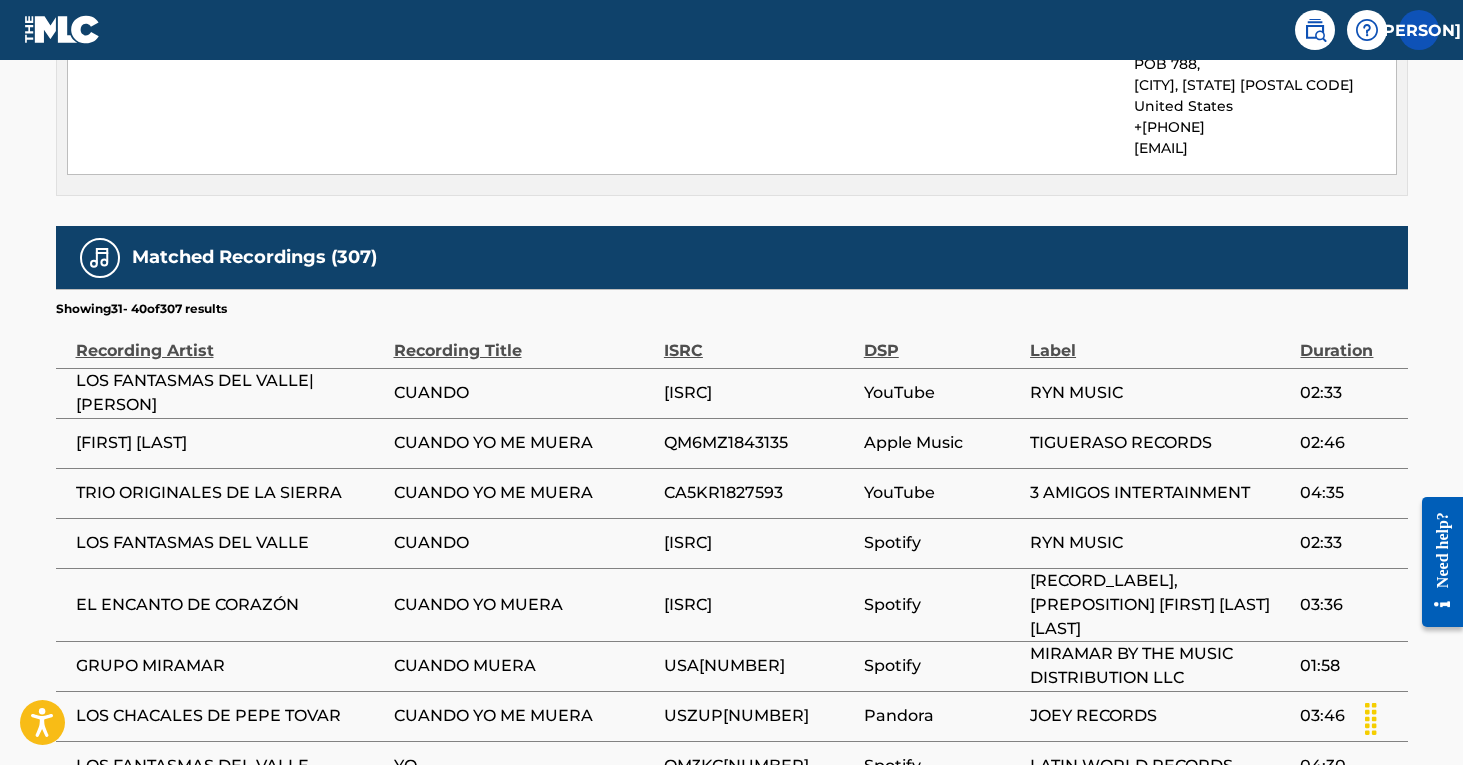 click on "TRIO ORIGINALES DE LA SIERRA" at bounding box center [230, 493] 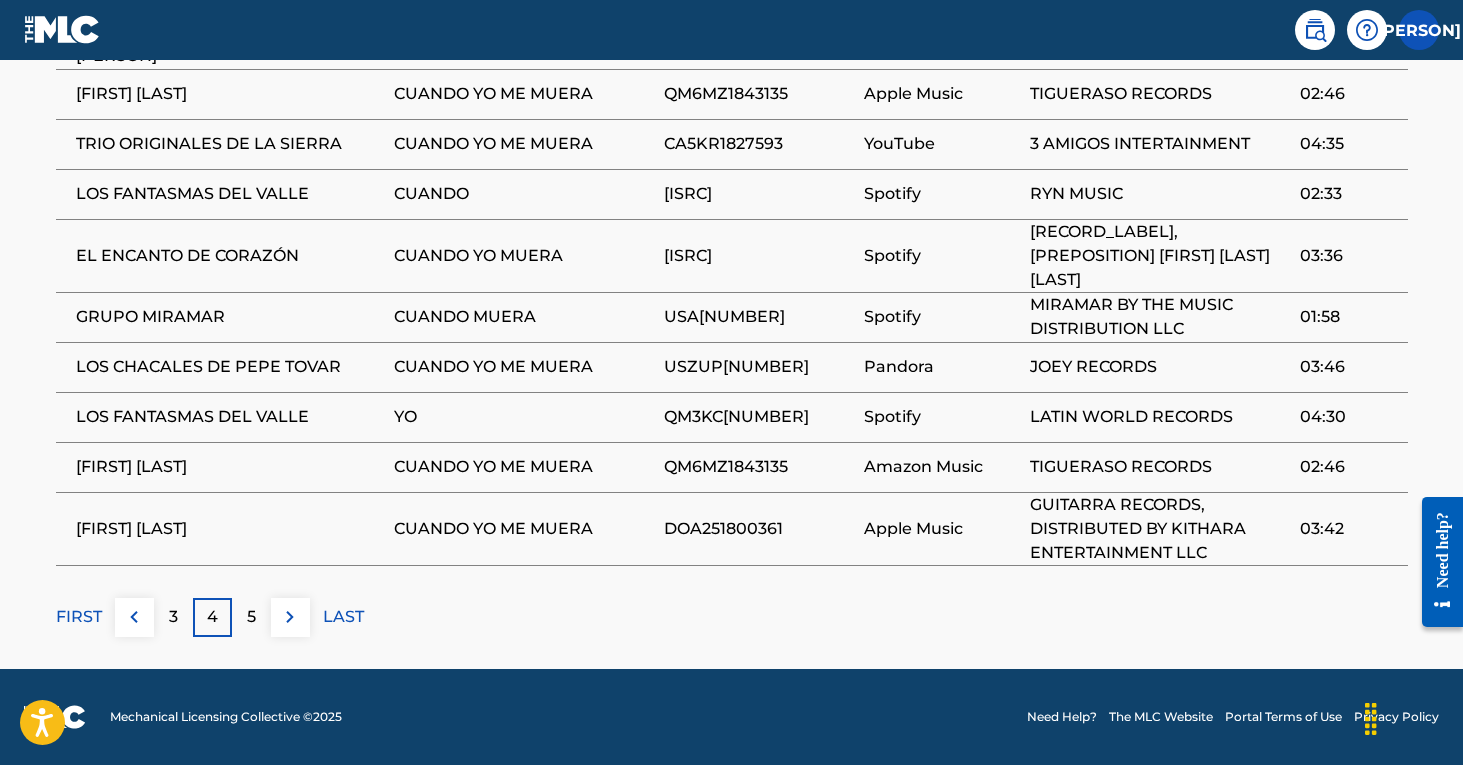 scroll, scrollTop: 1392, scrollLeft: 0, axis: vertical 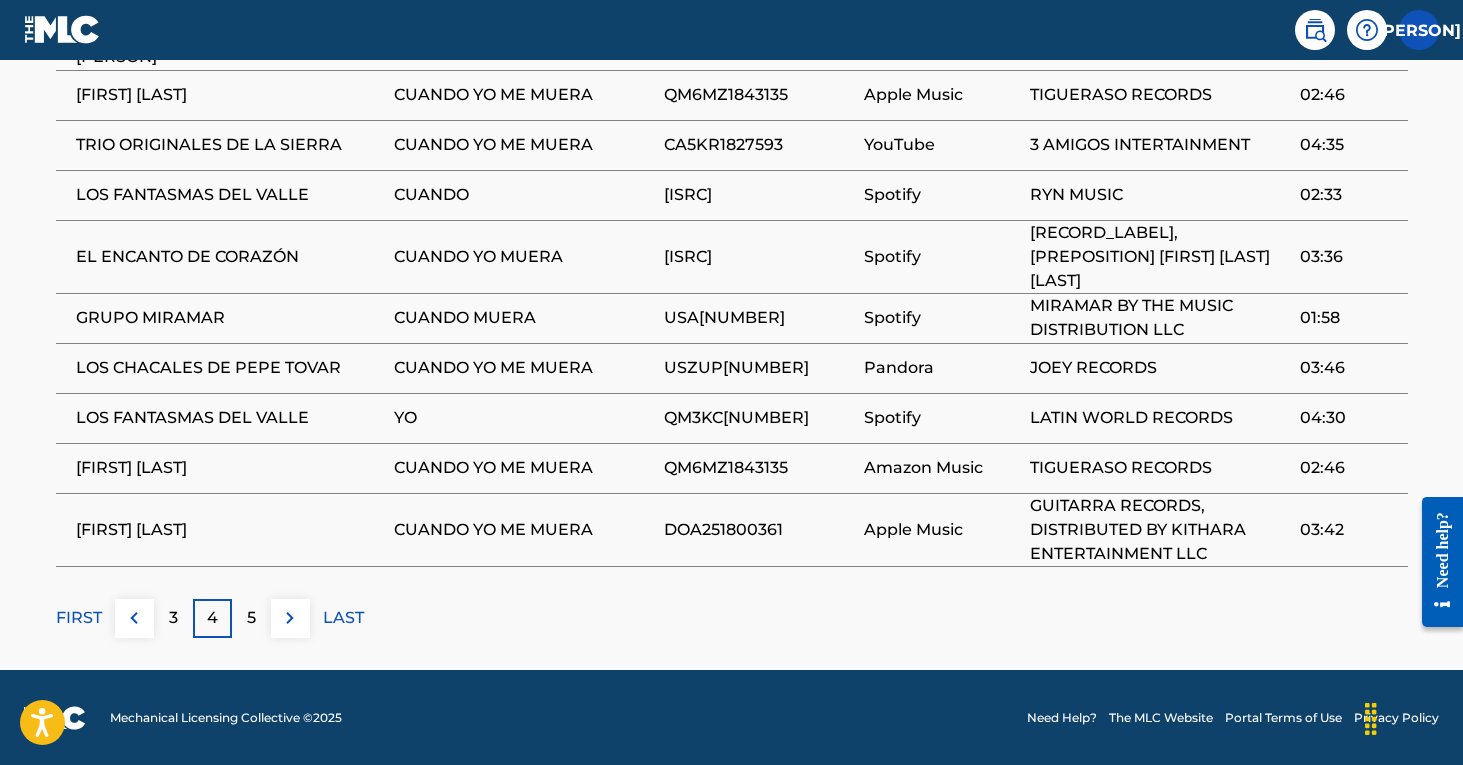 click on "FIRST" at bounding box center (79, 618) 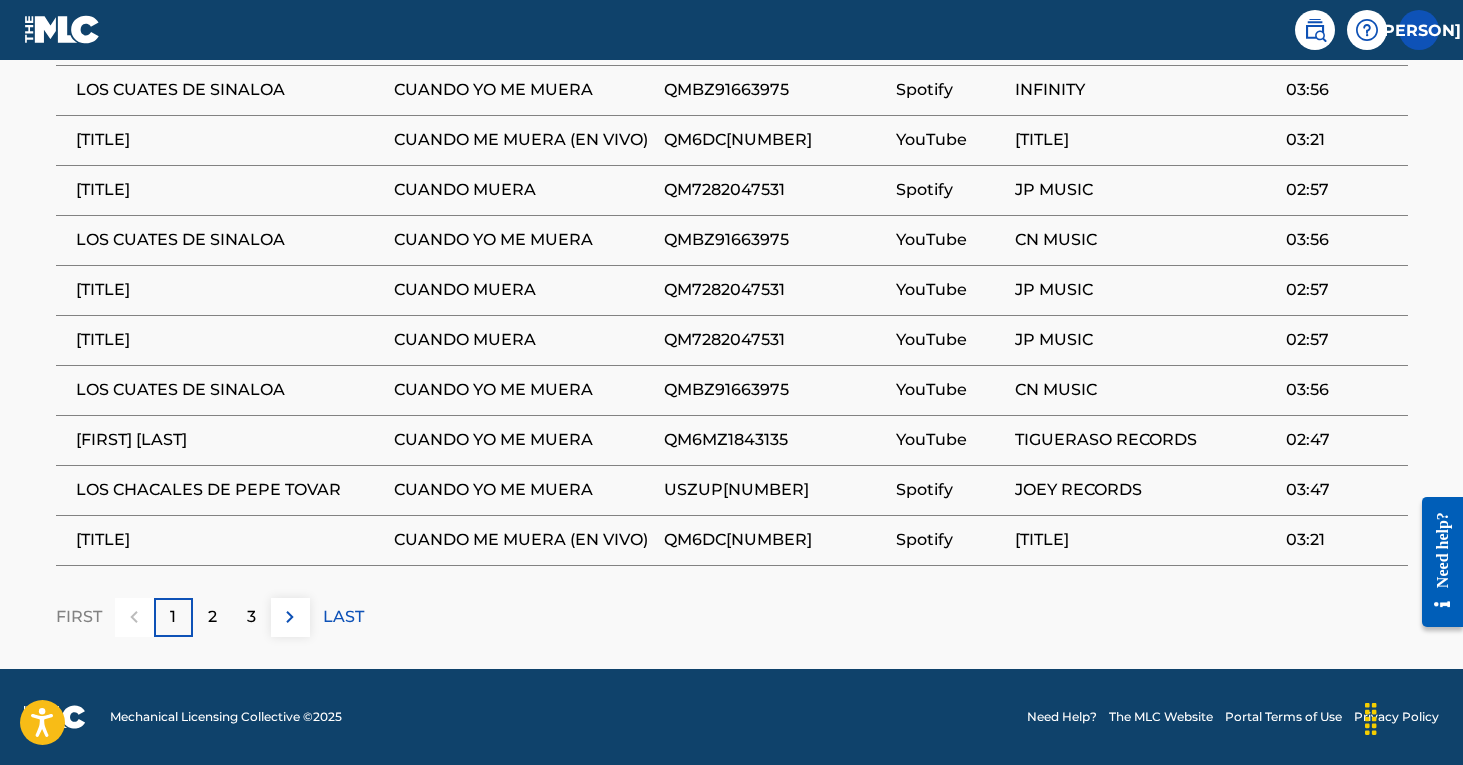 scroll, scrollTop: 1346, scrollLeft: 0, axis: vertical 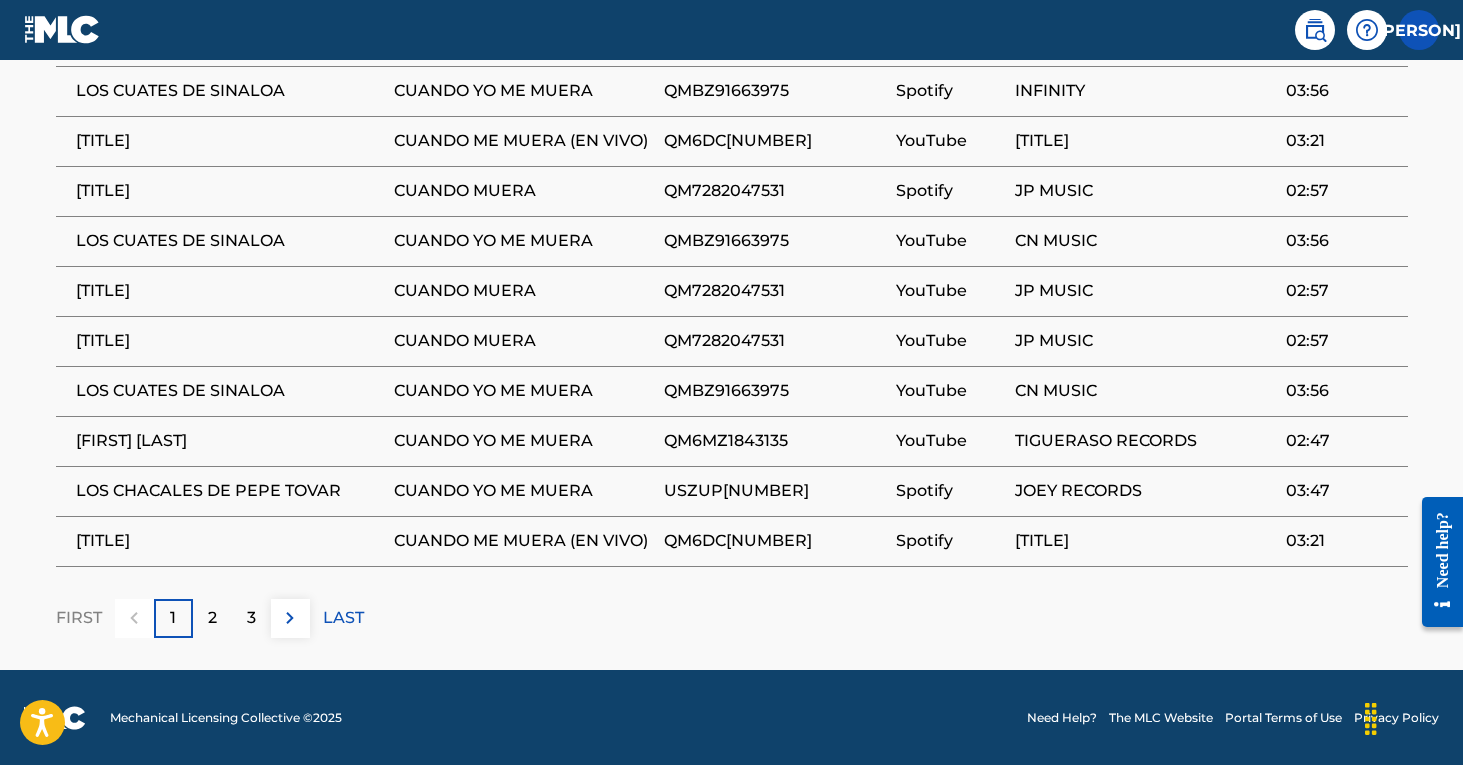 click on "2" at bounding box center (212, 618) 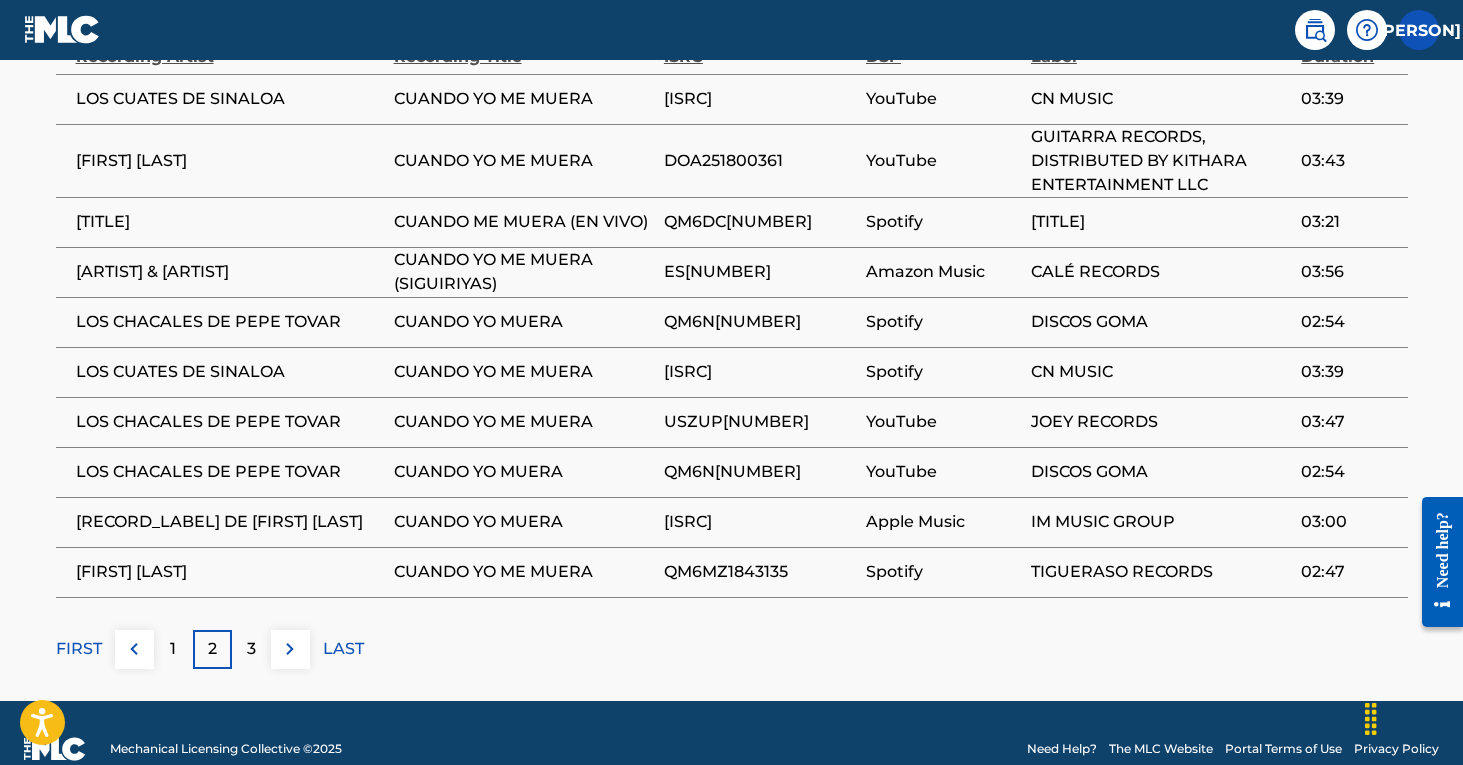 scroll, scrollTop: 1350, scrollLeft: 0, axis: vertical 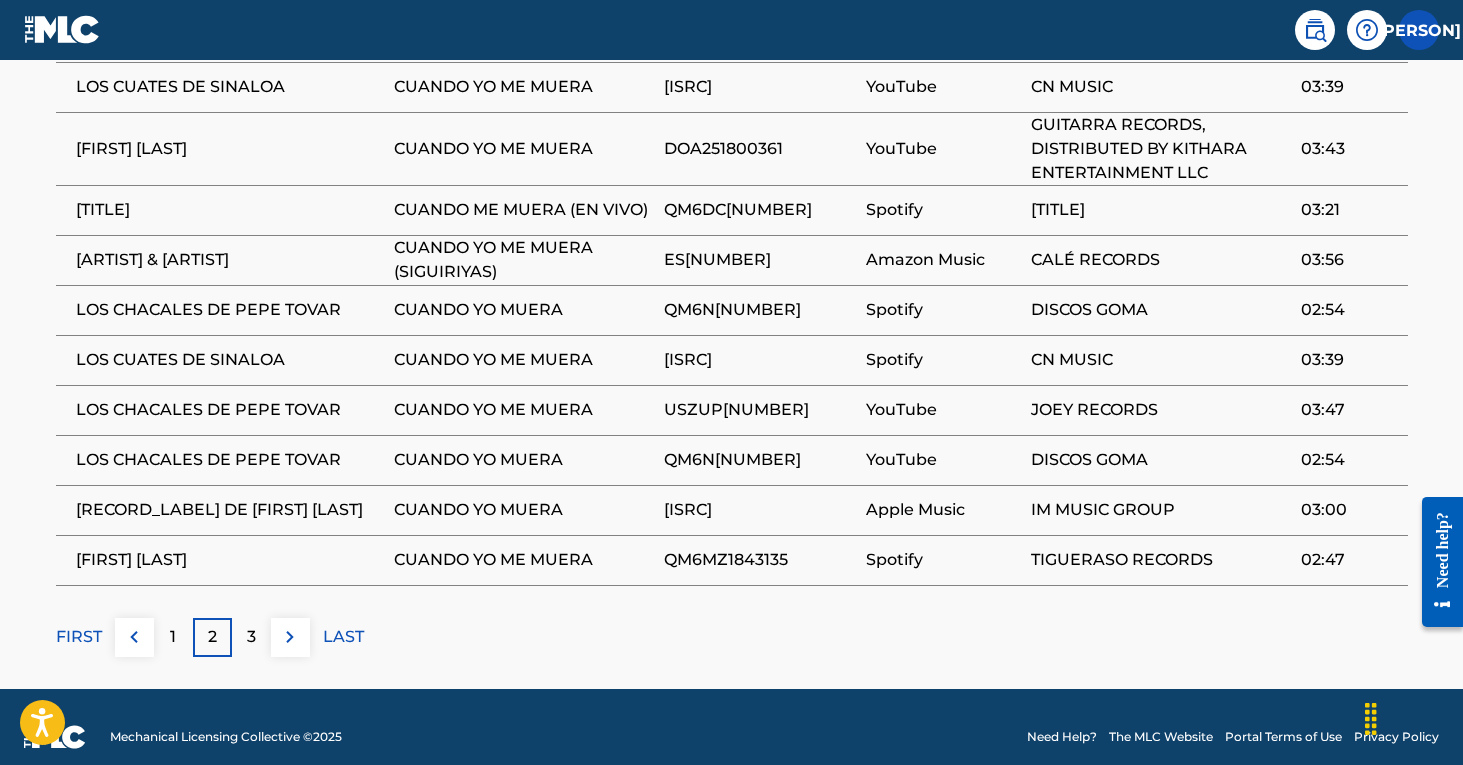 click on "3" at bounding box center [251, 637] 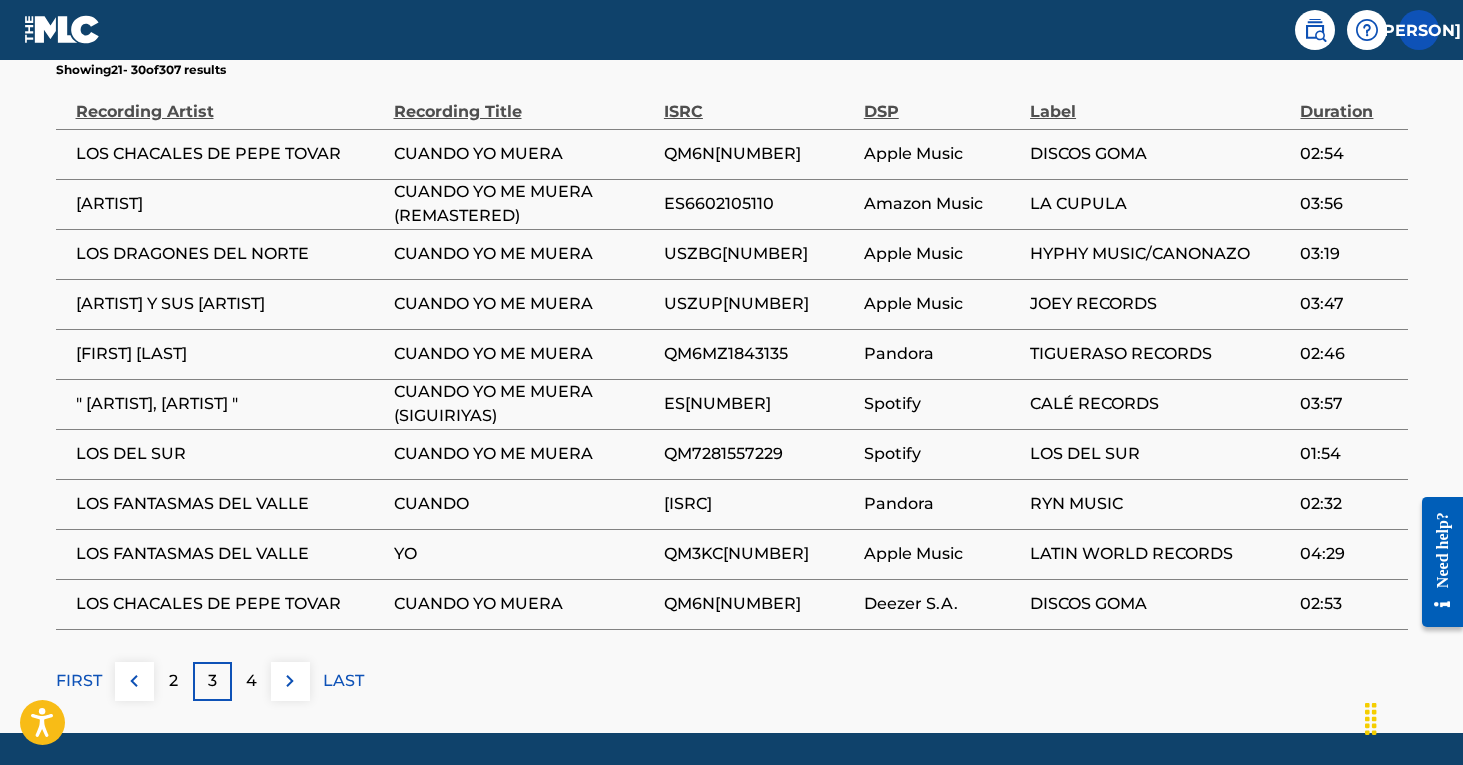 scroll, scrollTop: 1289, scrollLeft: 0, axis: vertical 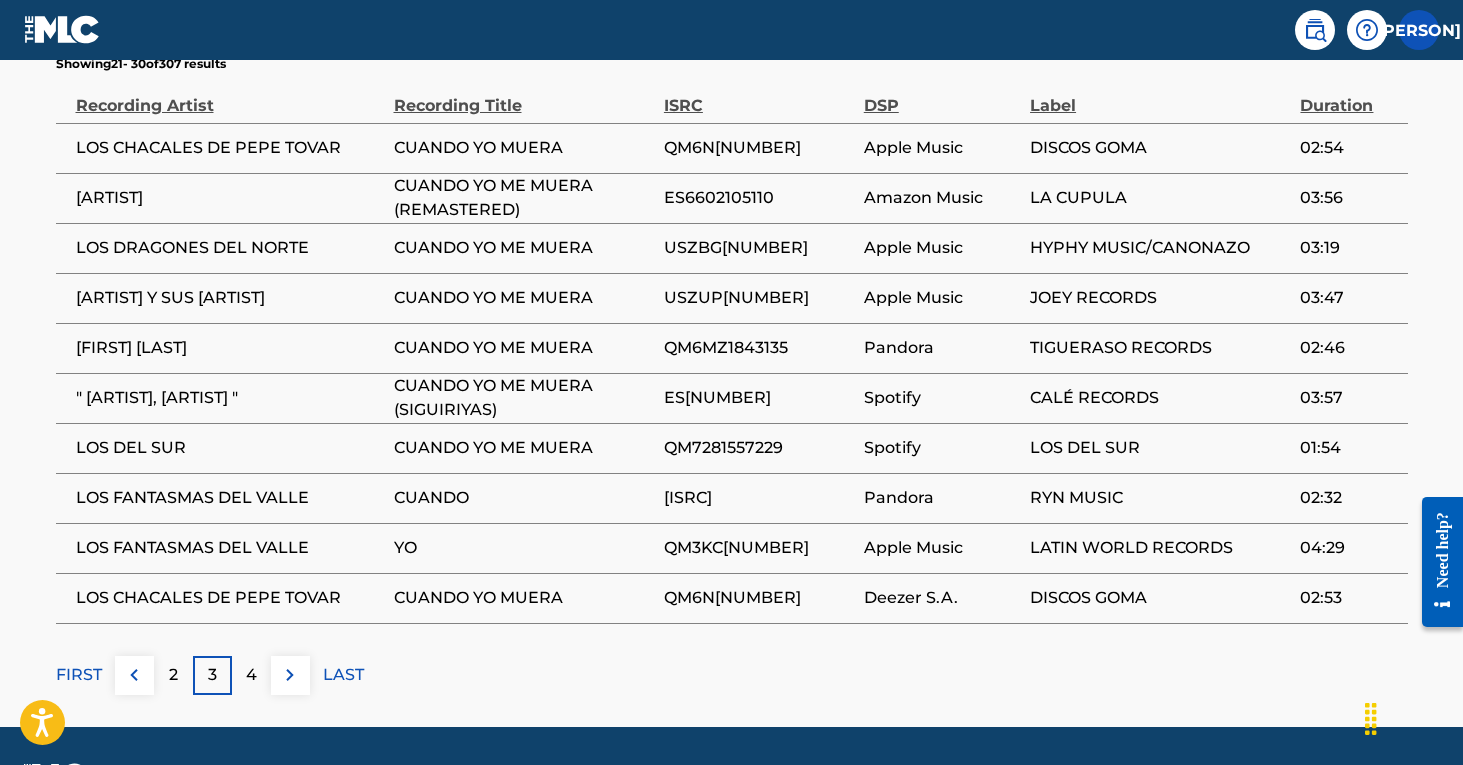 click on "4" at bounding box center (251, 675) 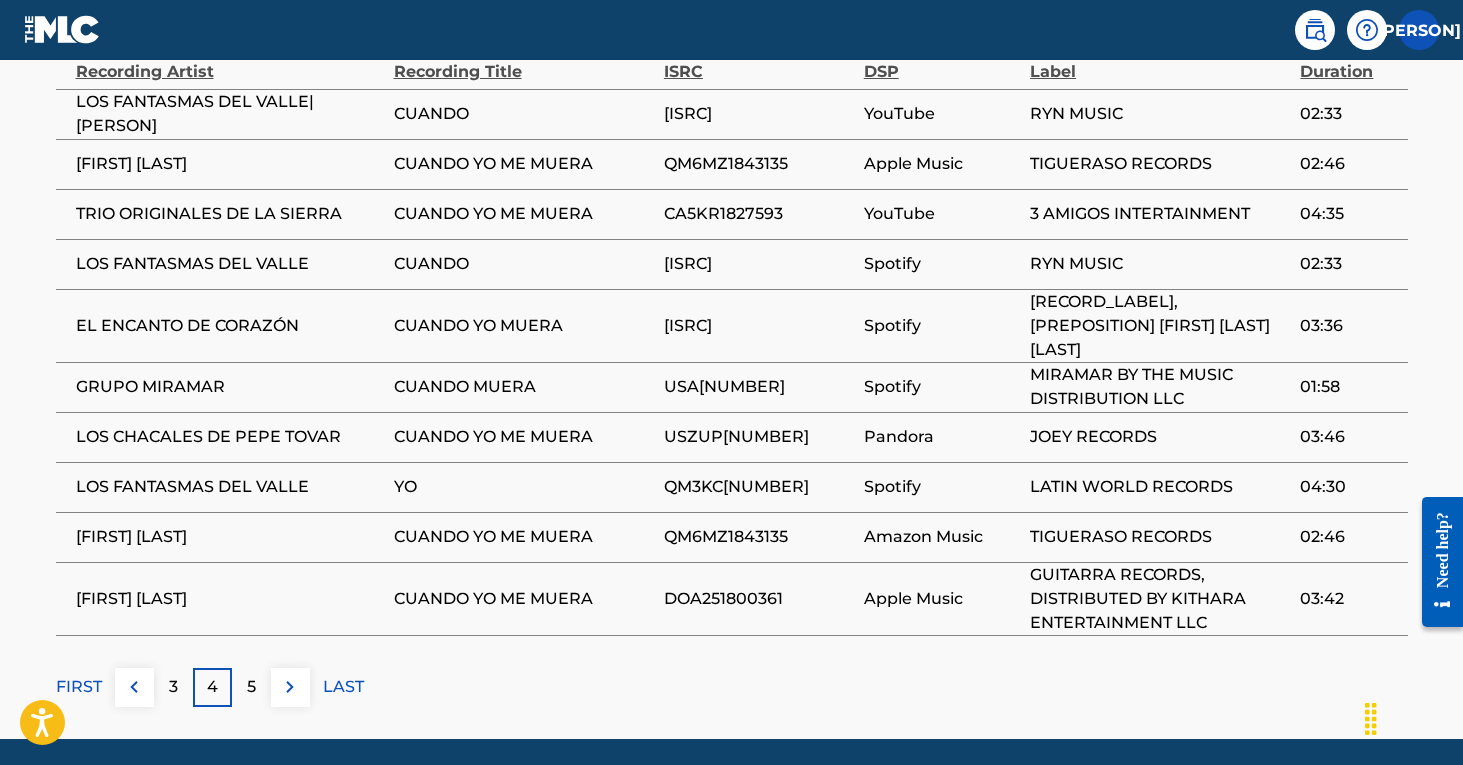 scroll, scrollTop: 1331, scrollLeft: 0, axis: vertical 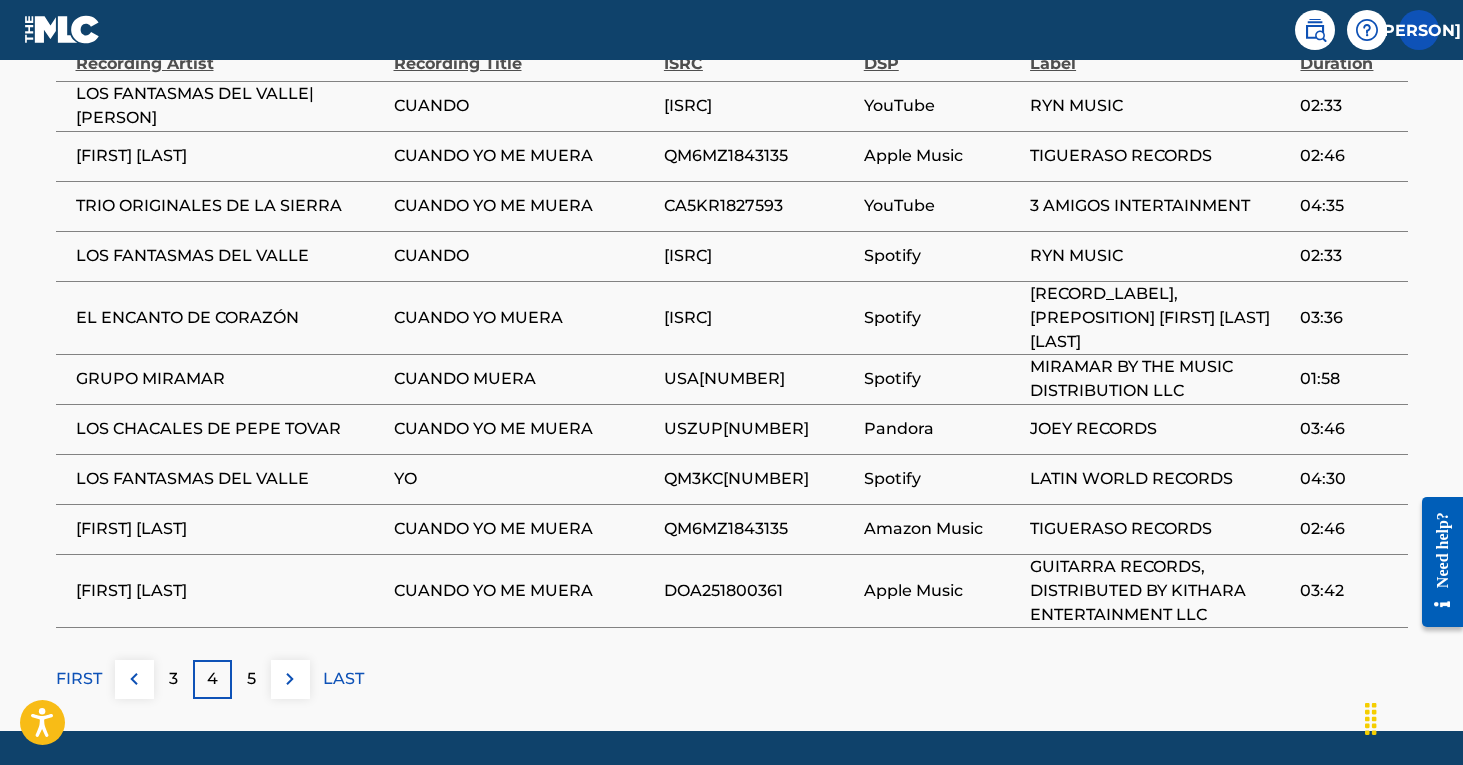 click on "5" at bounding box center [251, 679] 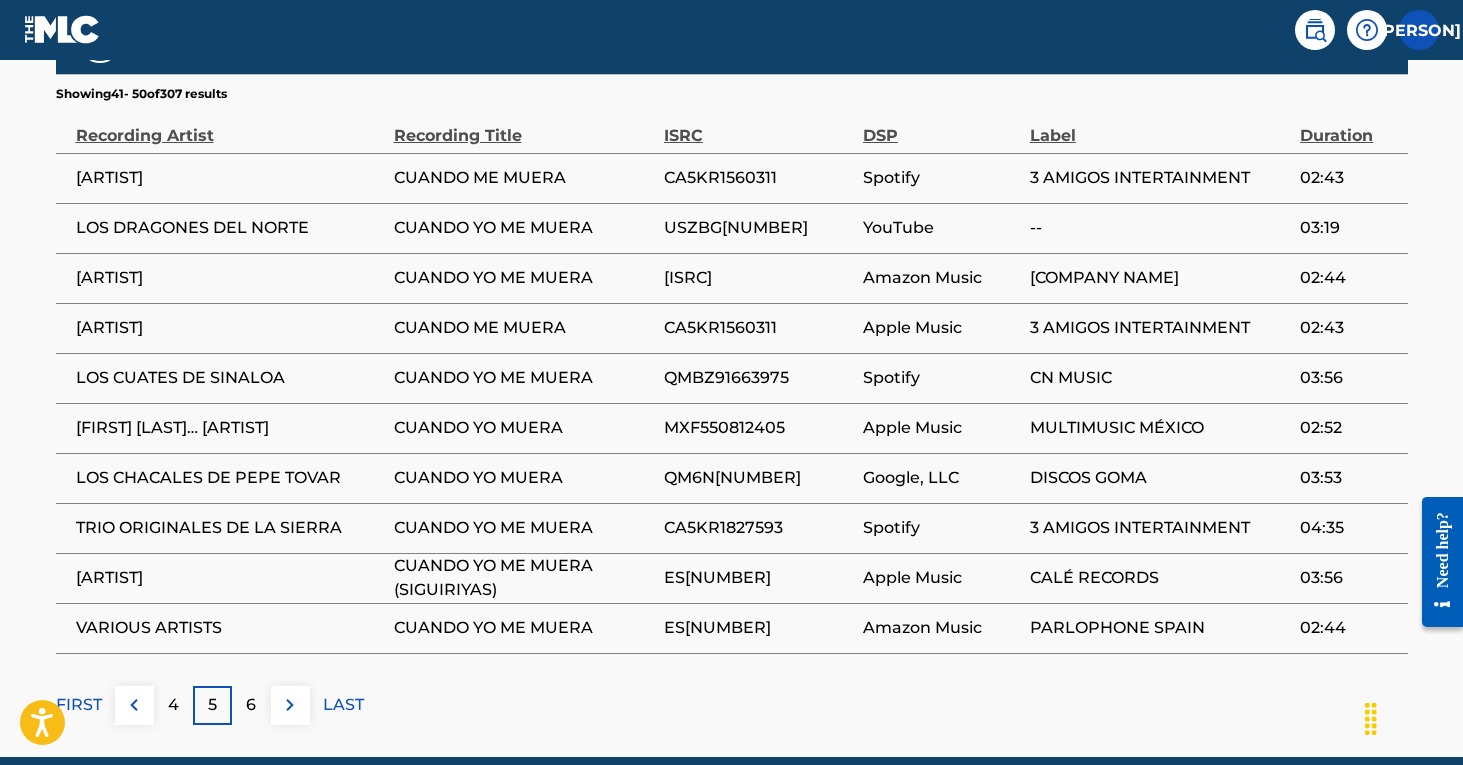 scroll, scrollTop: 1266, scrollLeft: 0, axis: vertical 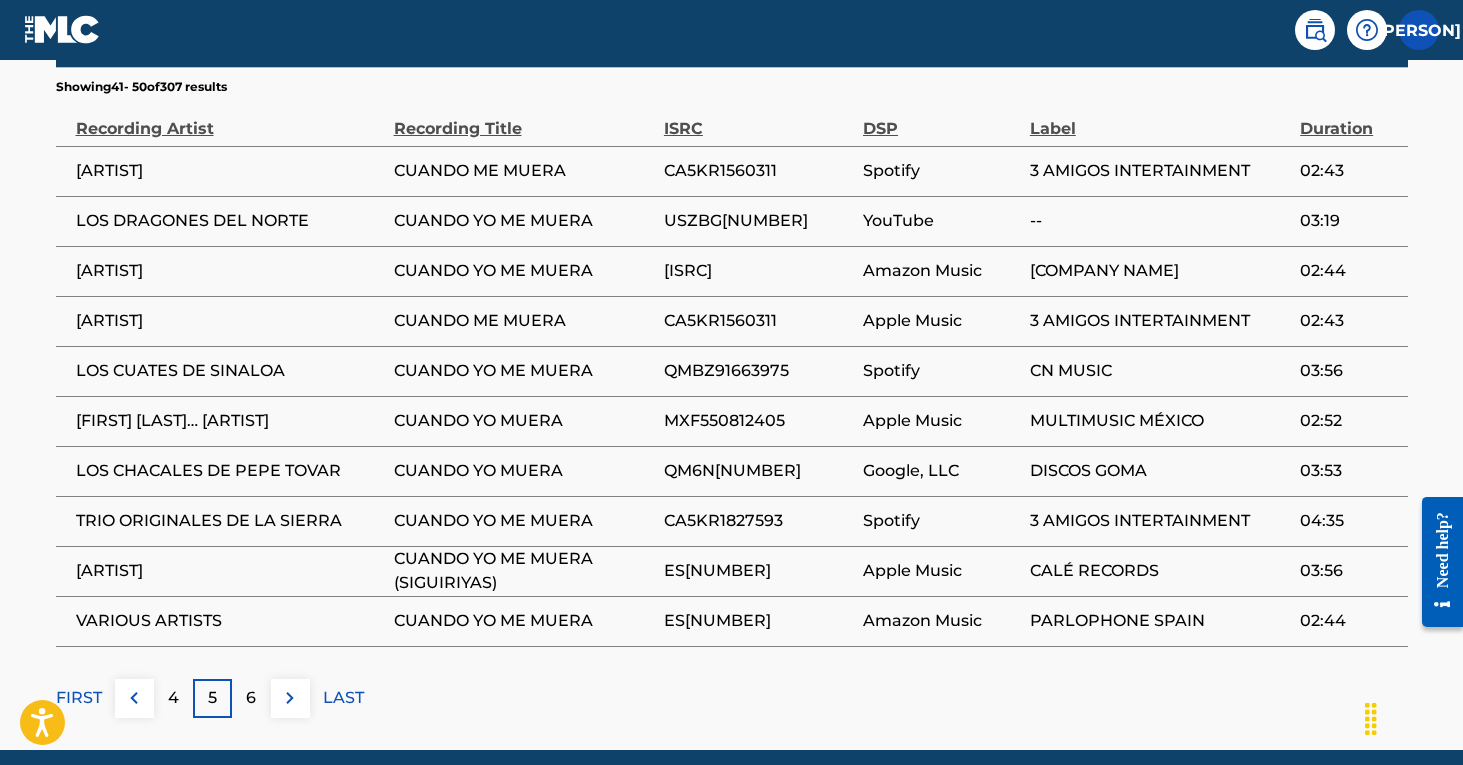 click on "6" at bounding box center (251, 698) 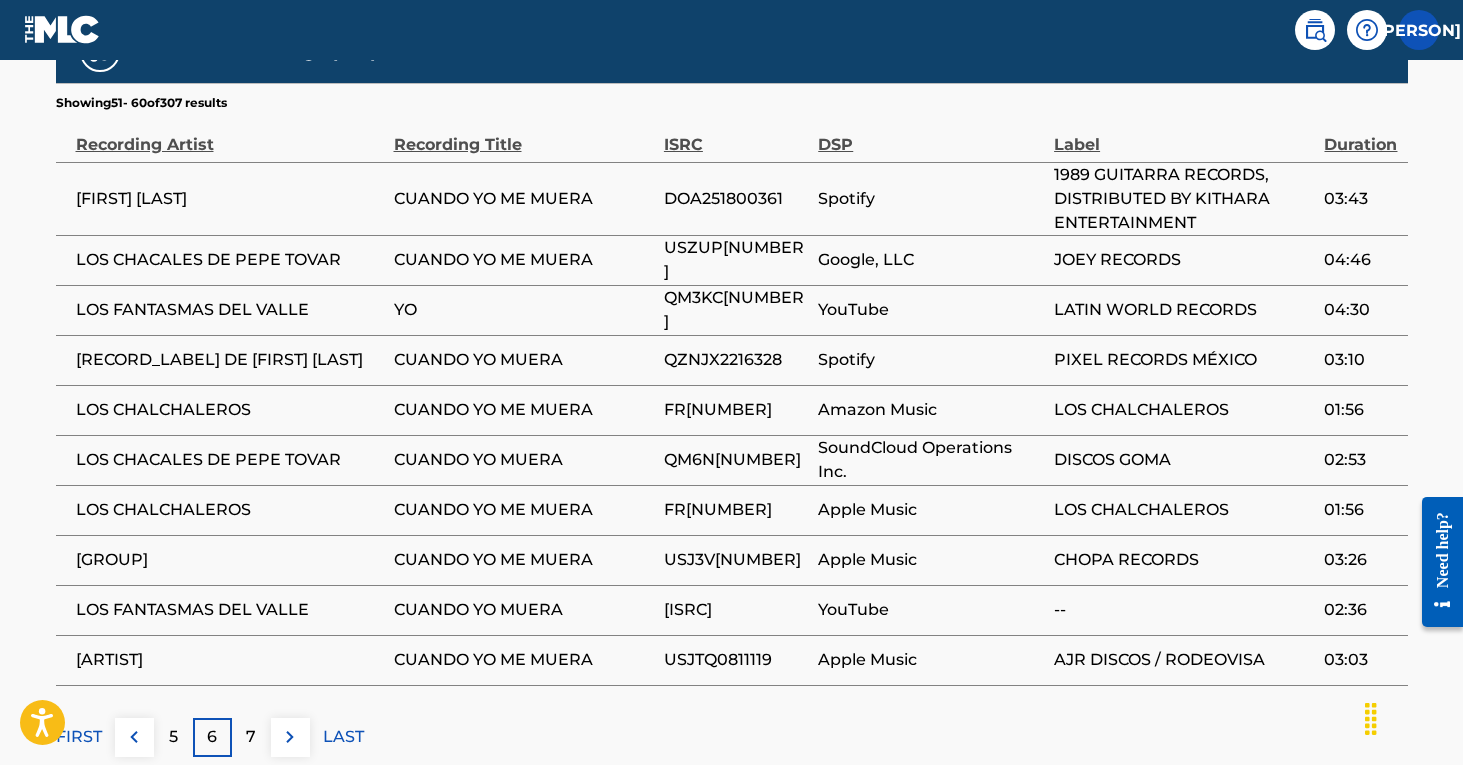 scroll, scrollTop: 1286, scrollLeft: 0, axis: vertical 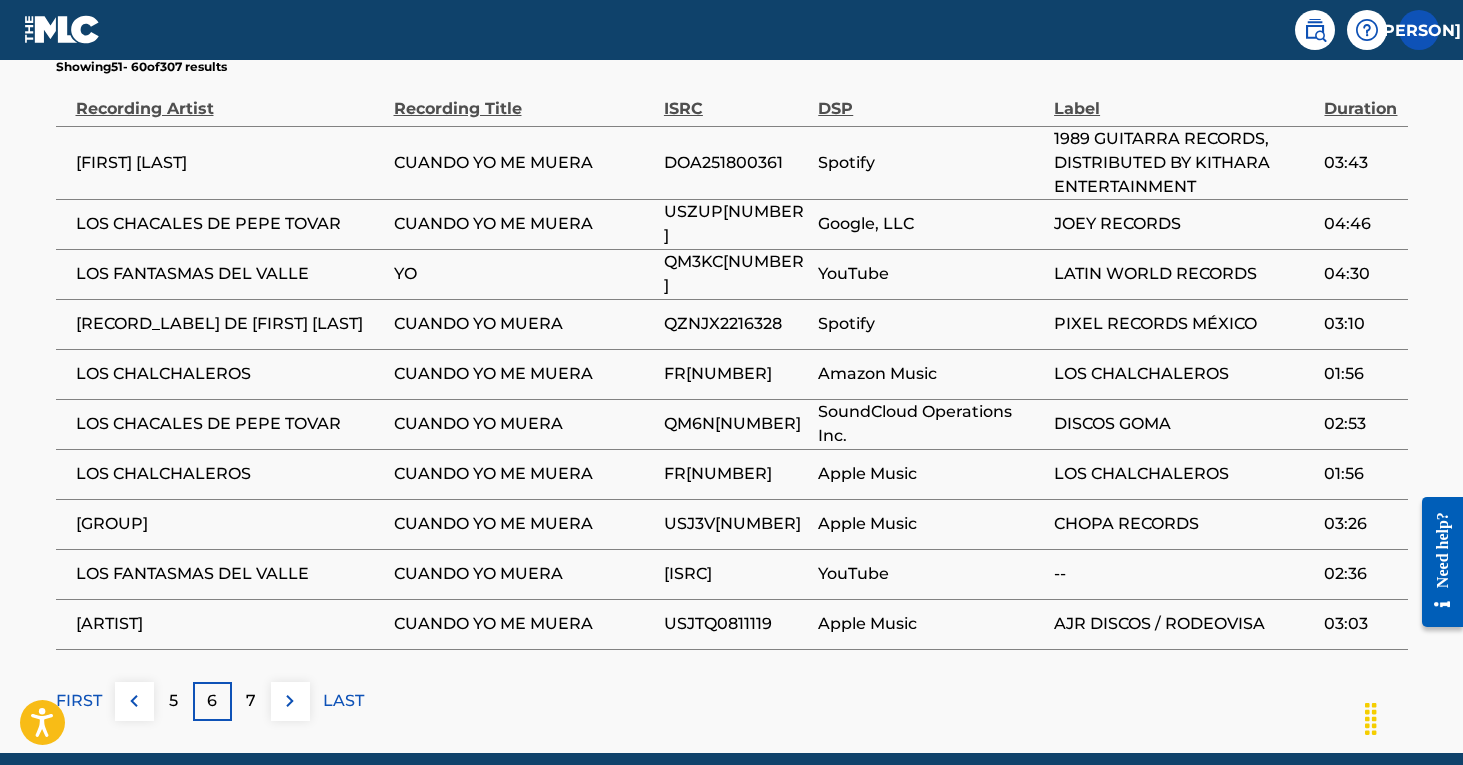 click on "7" at bounding box center (251, 701) 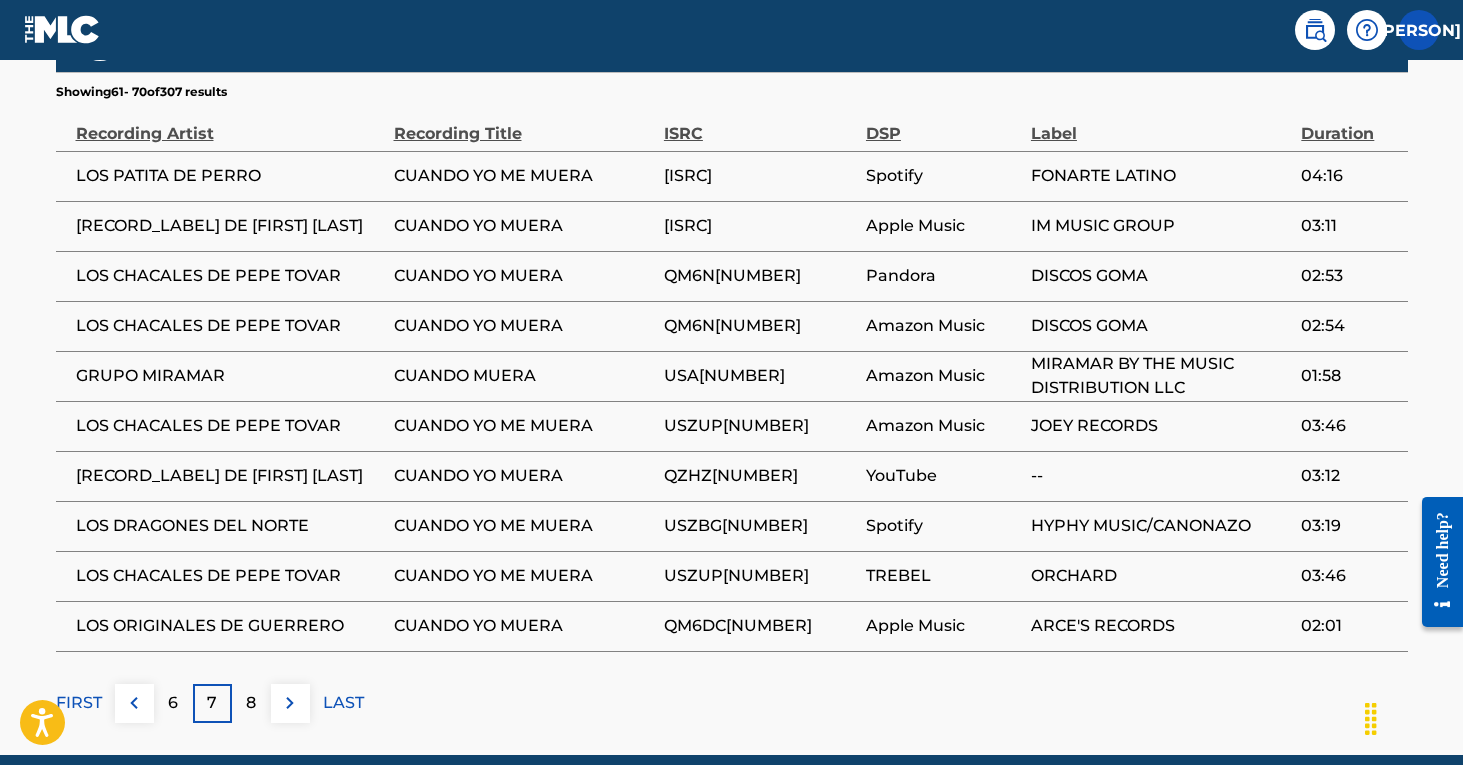scroll, scrollTop: 1277, scrollLeft: 0, axis: vertical 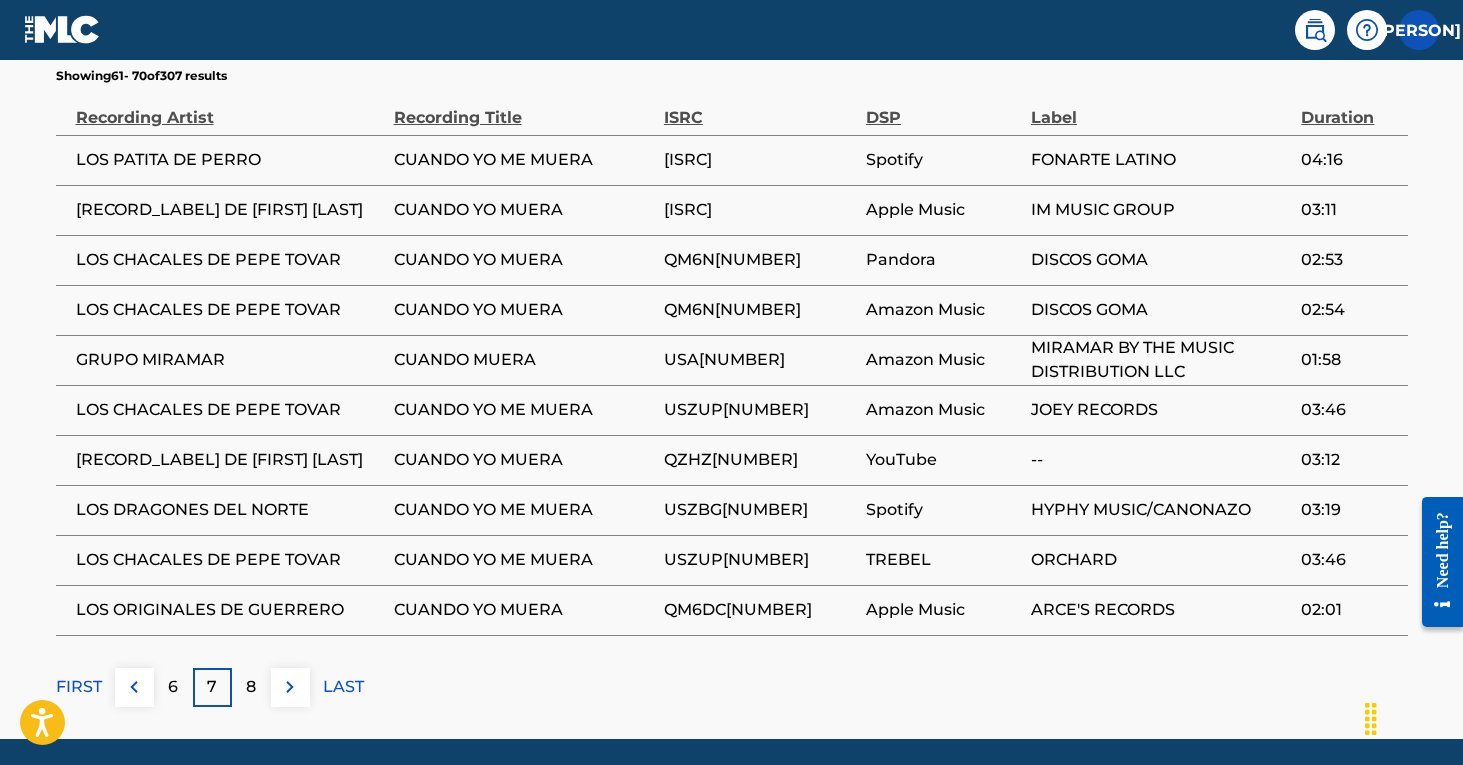 click on "8" at bounding box center (251, 687) 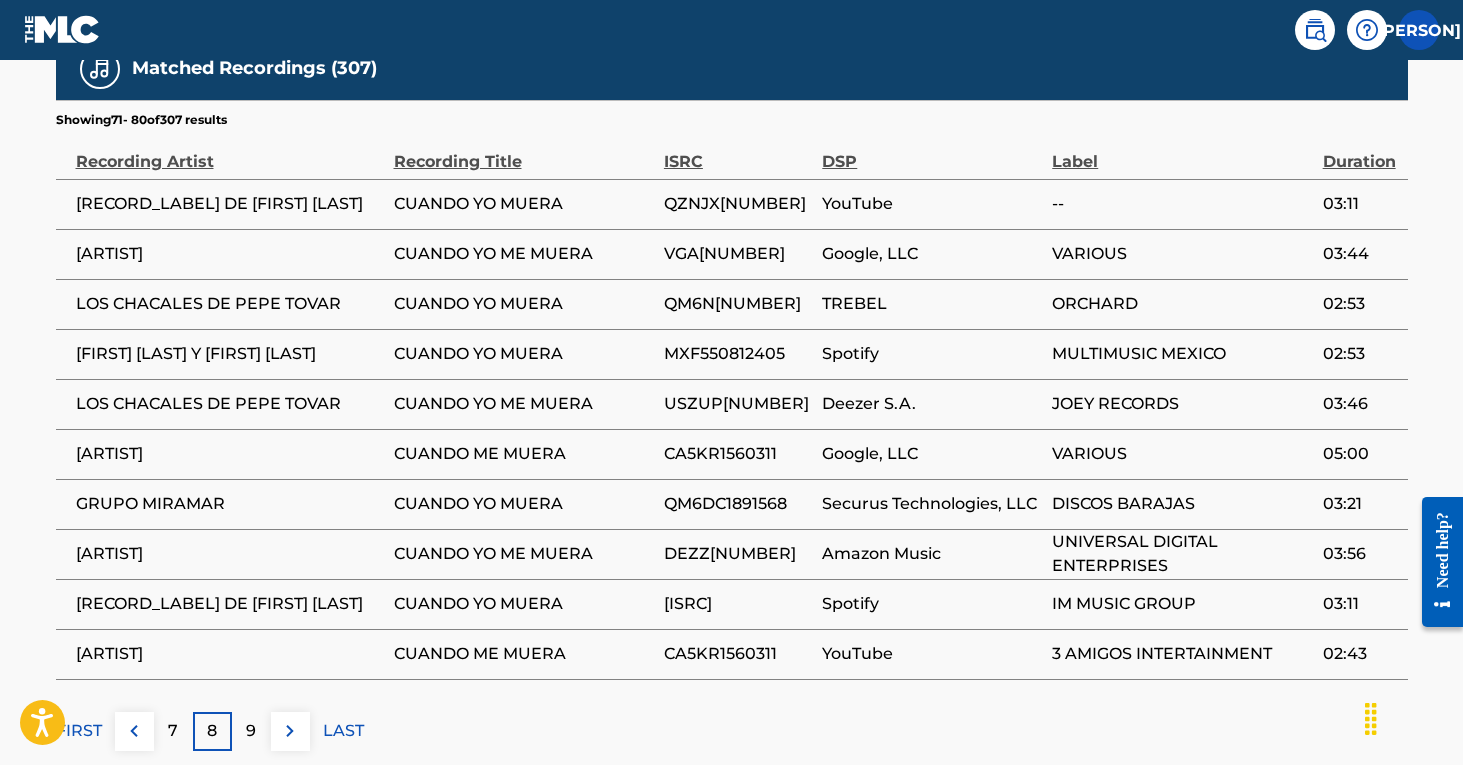 scroll, scrollTop: 1239, scrollLeft: 0, axis: vertical 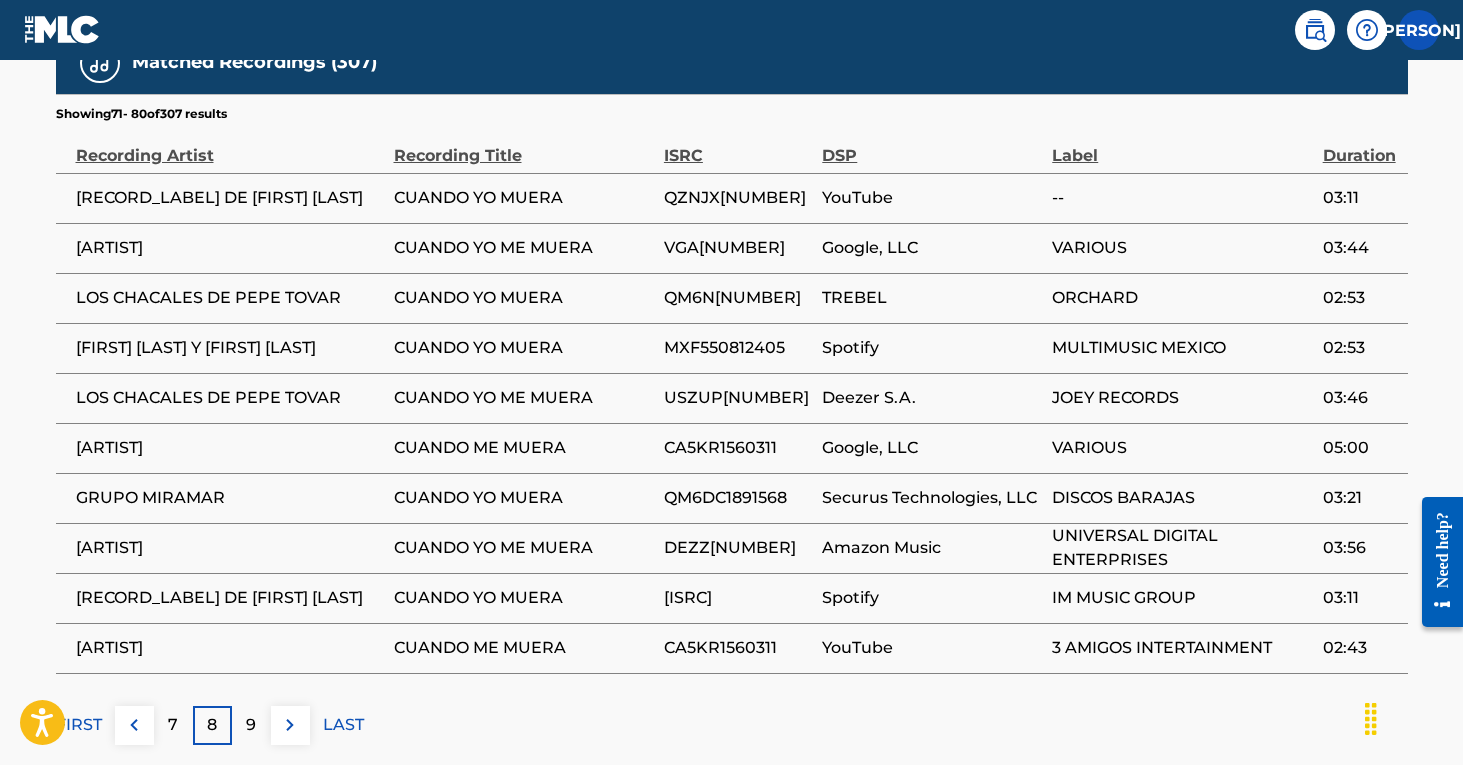 click on "9" at bounding box center (251, 725) 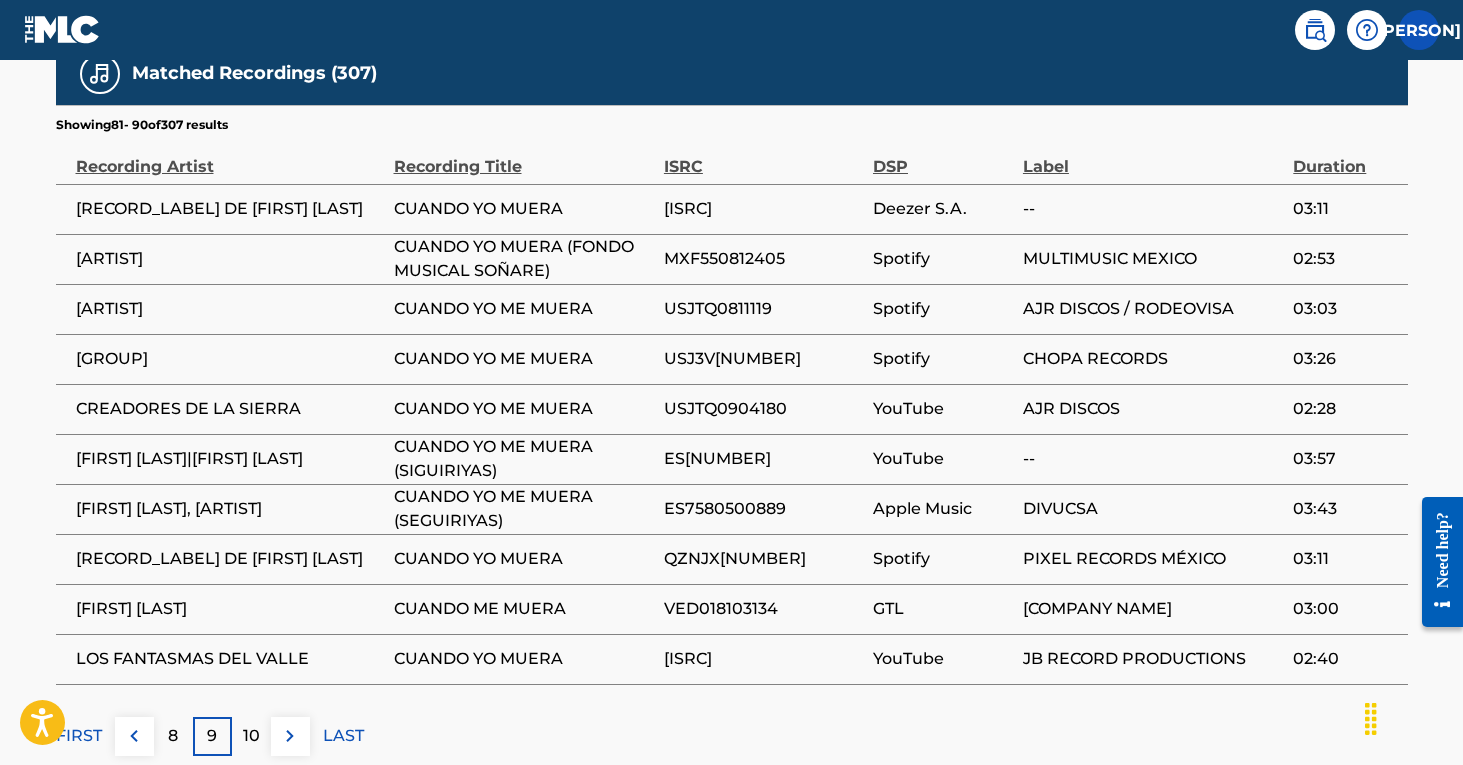 scroll, scrollTop: 1231, scrollLeft: 0, axis: vertical 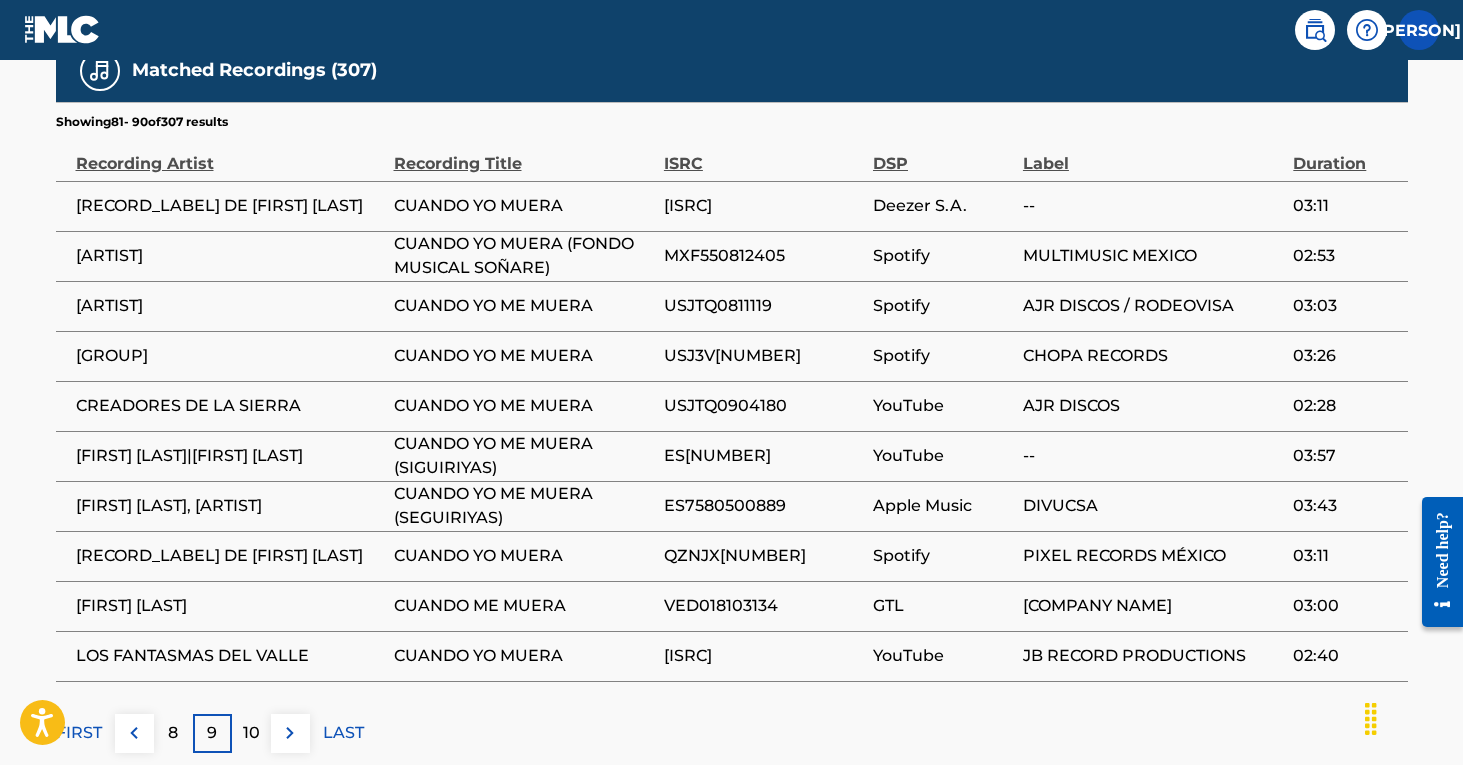 click on "10" at bounding box center (251, 733) 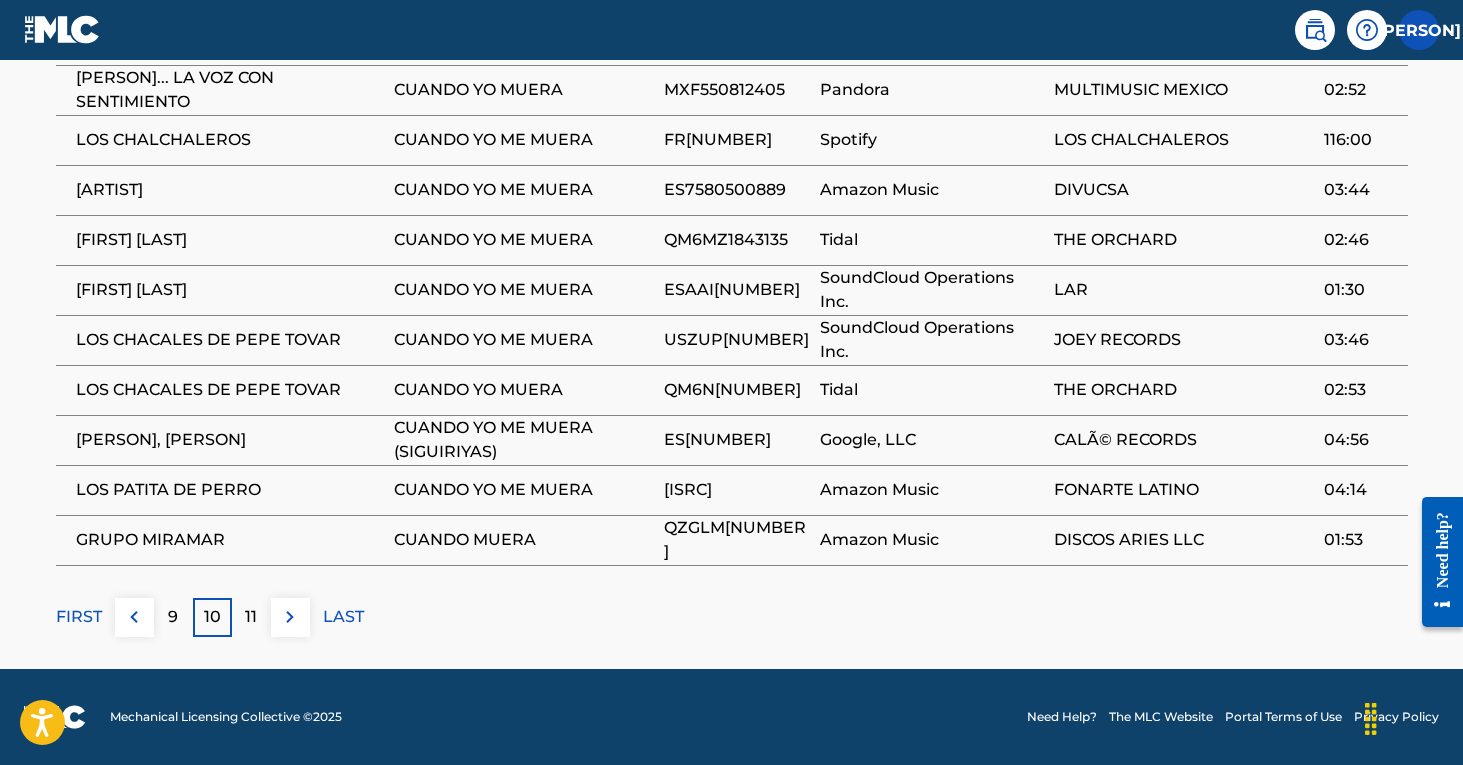 scroll, scrollTop: 1346, scrollLeft: 0, axis: vertical 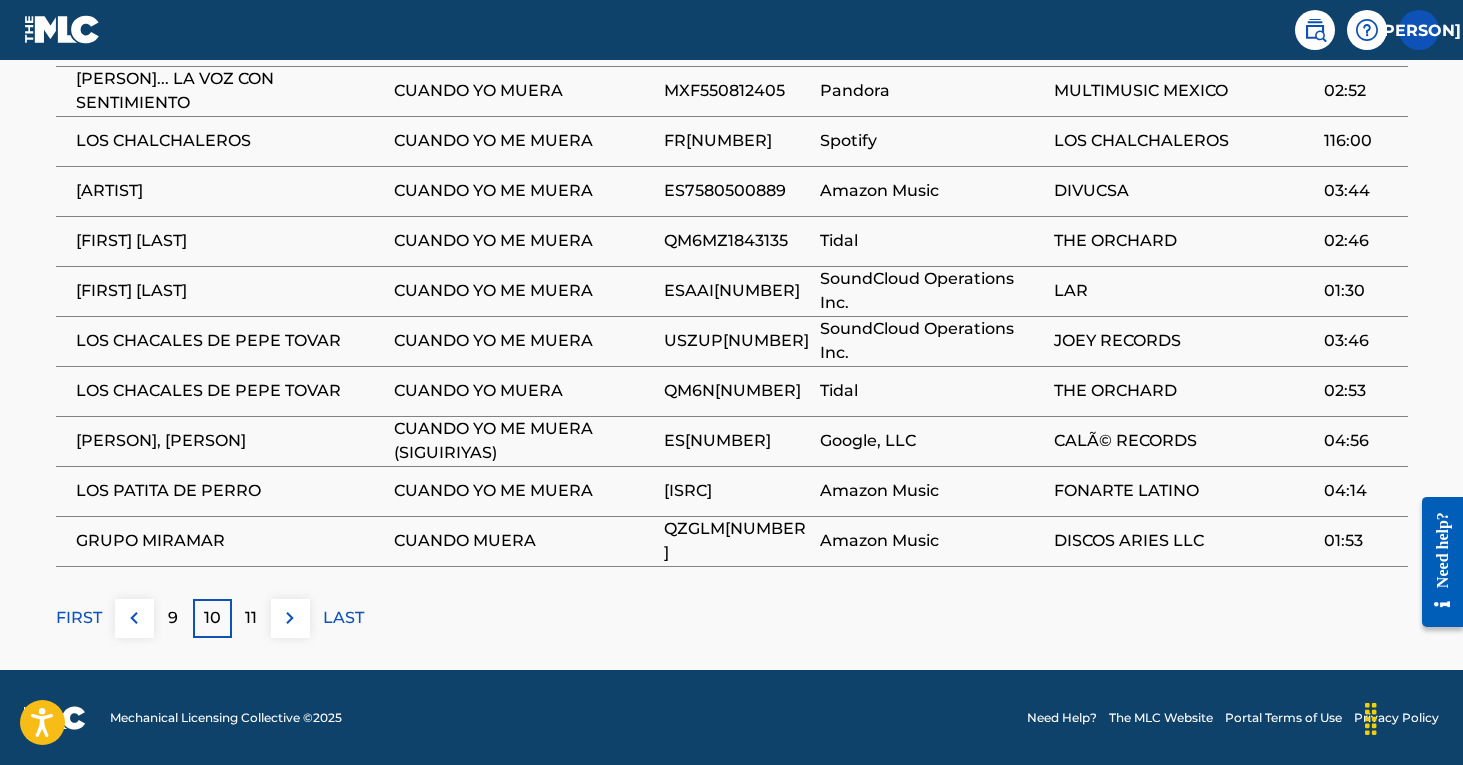 click on "11" at bounding box center (251, 618) 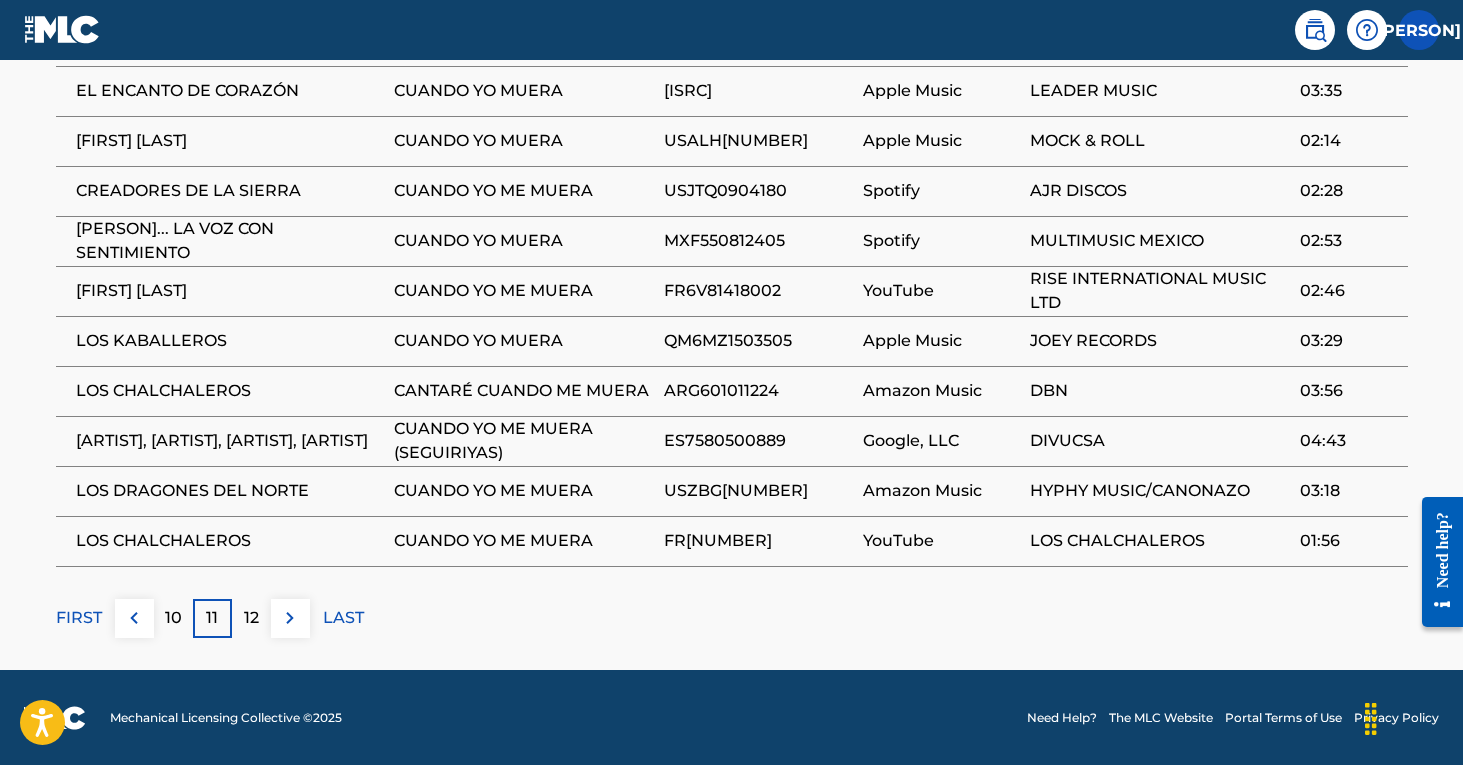 click on "12" at bounding box center [251, 618] 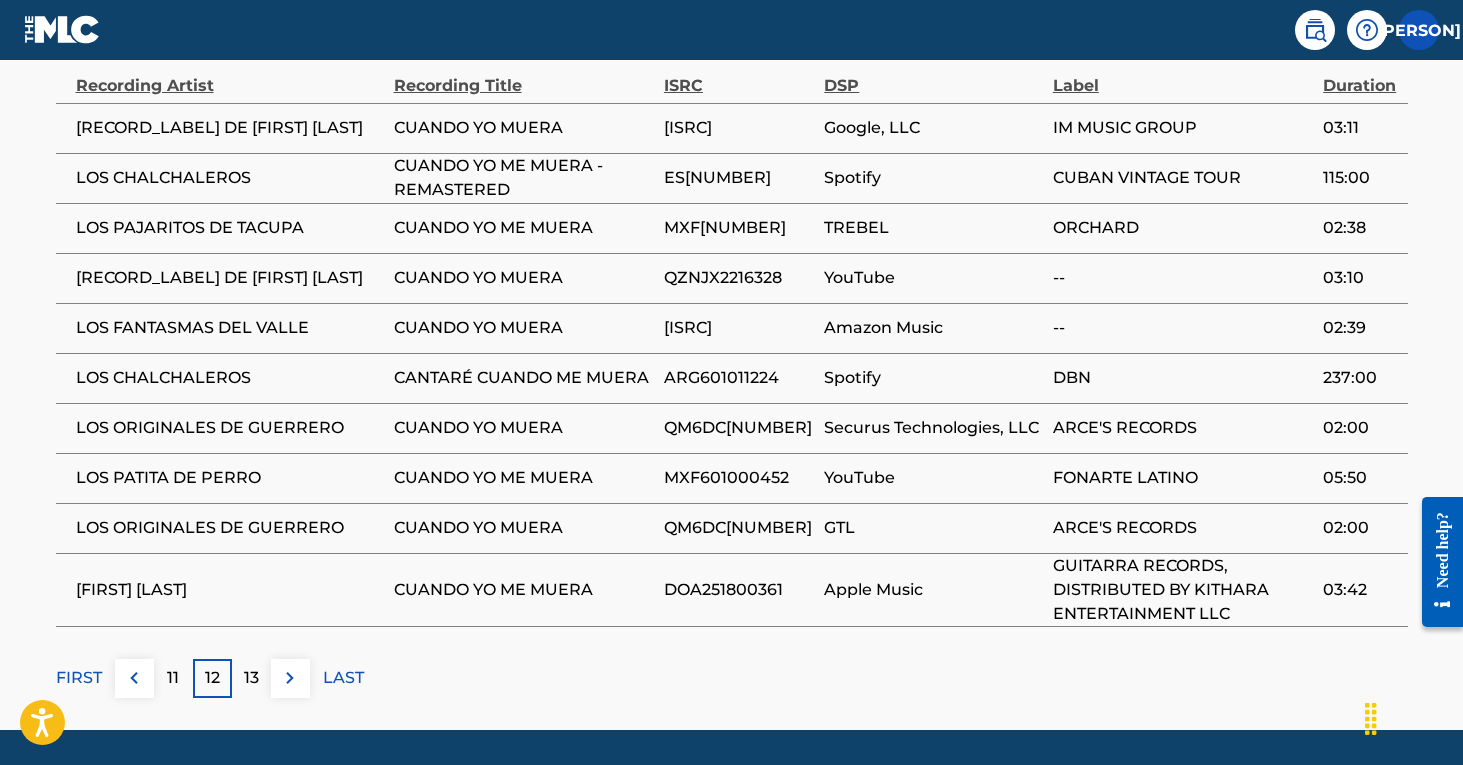 click on "13" at bounding box center (251, 678) 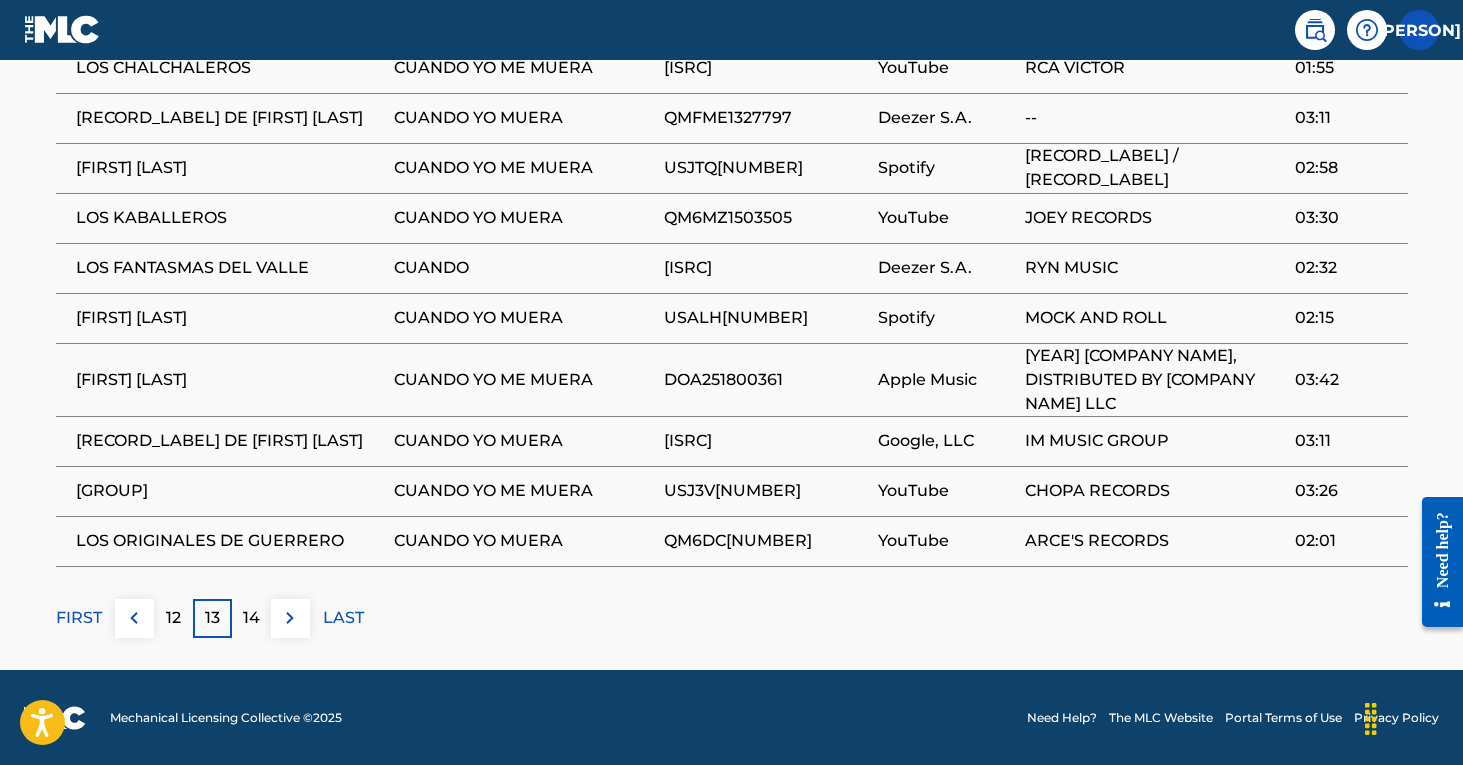 click on "14" at bounding box center (251, 618) 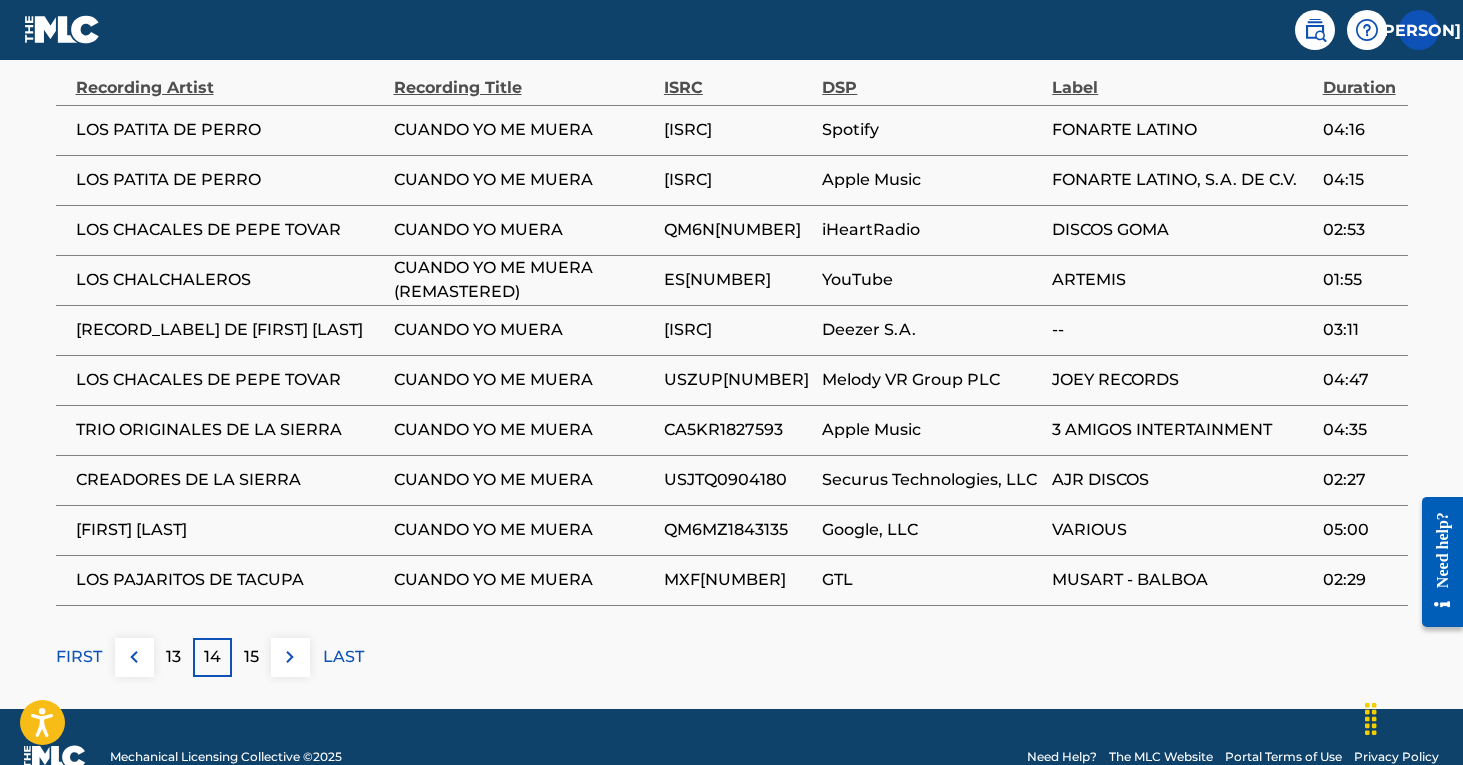 scroll, scrollTop: 1325, scrollLeft: 0, axis: vertical 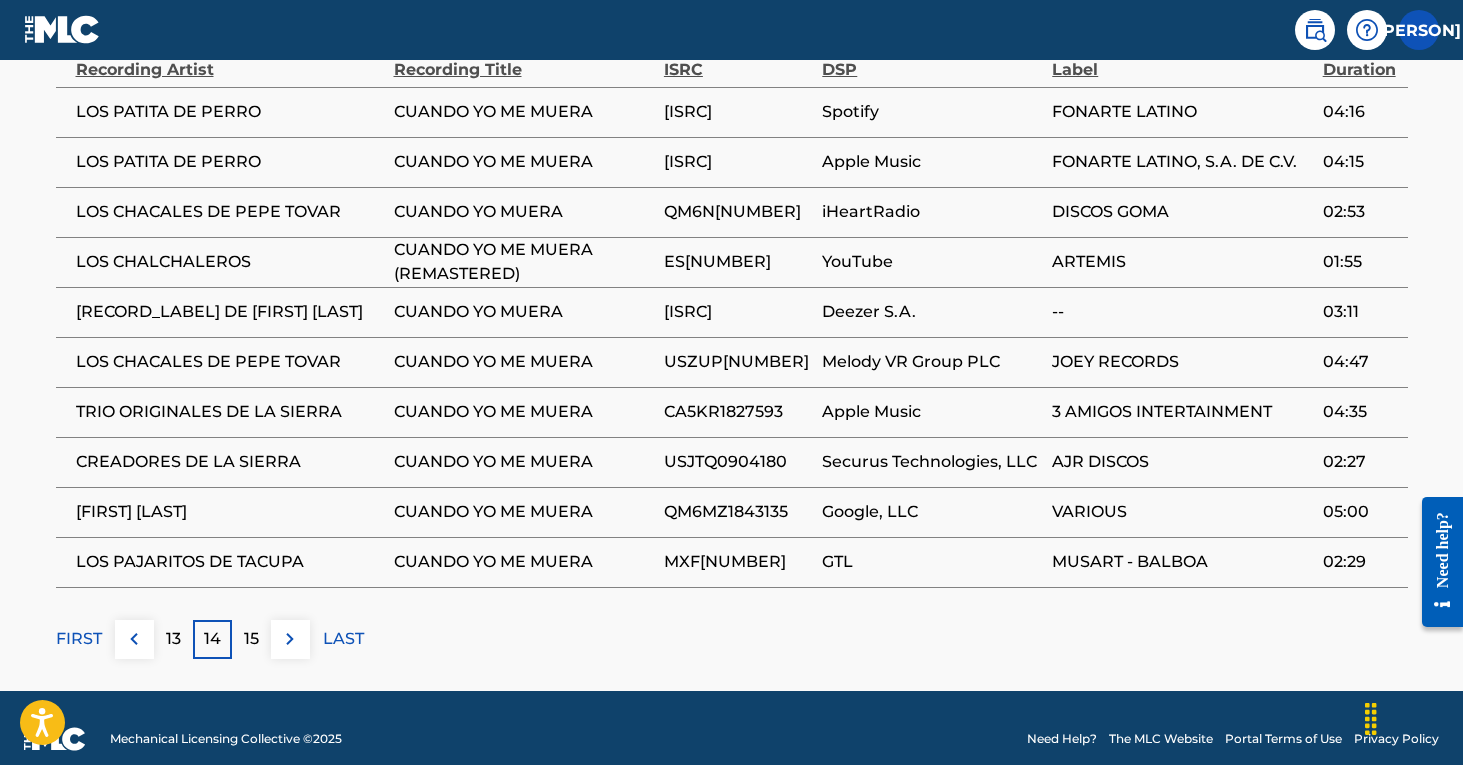 click on "15" at bounding box center (251, 639) 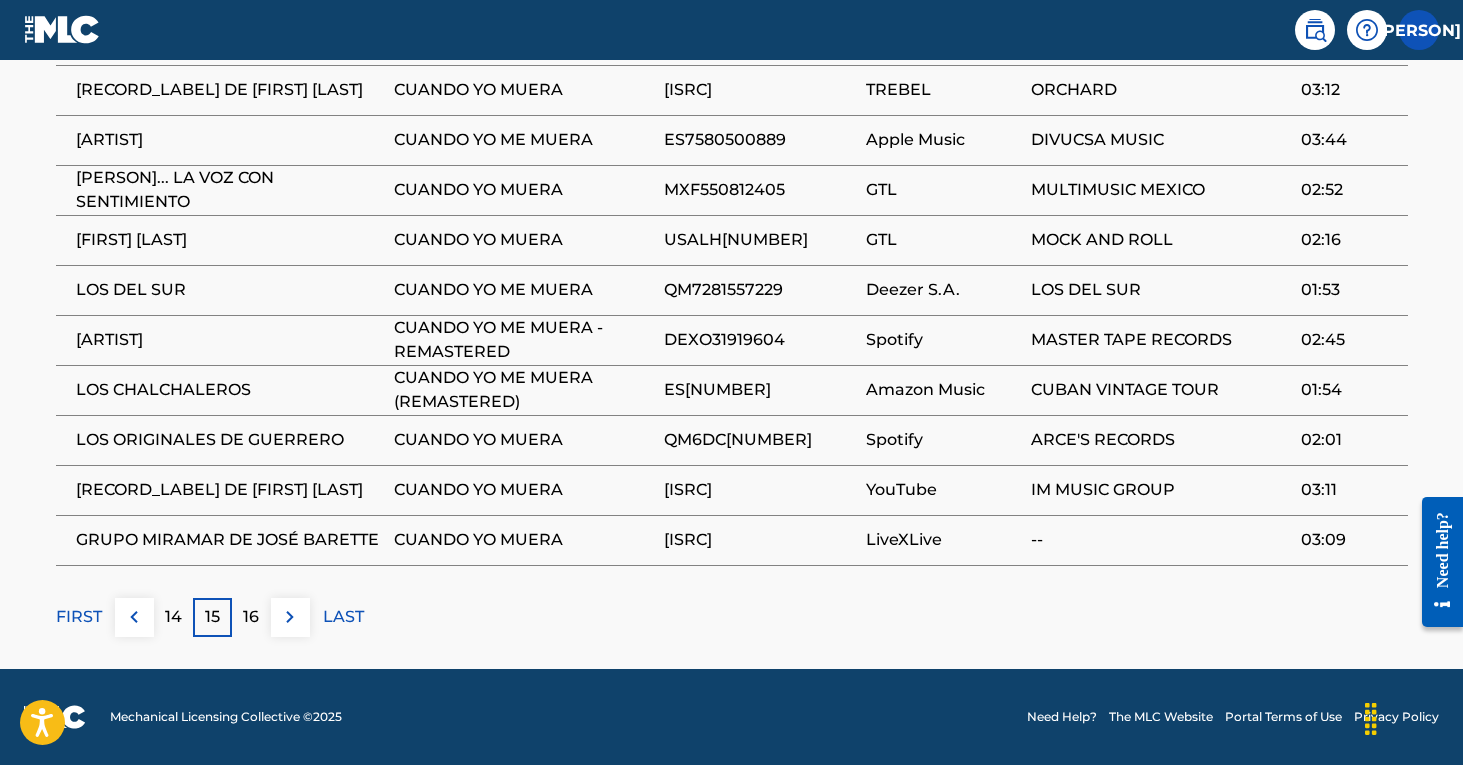 scroll, scrollTop: 1346, scrollLeft: 0, axis: vertical 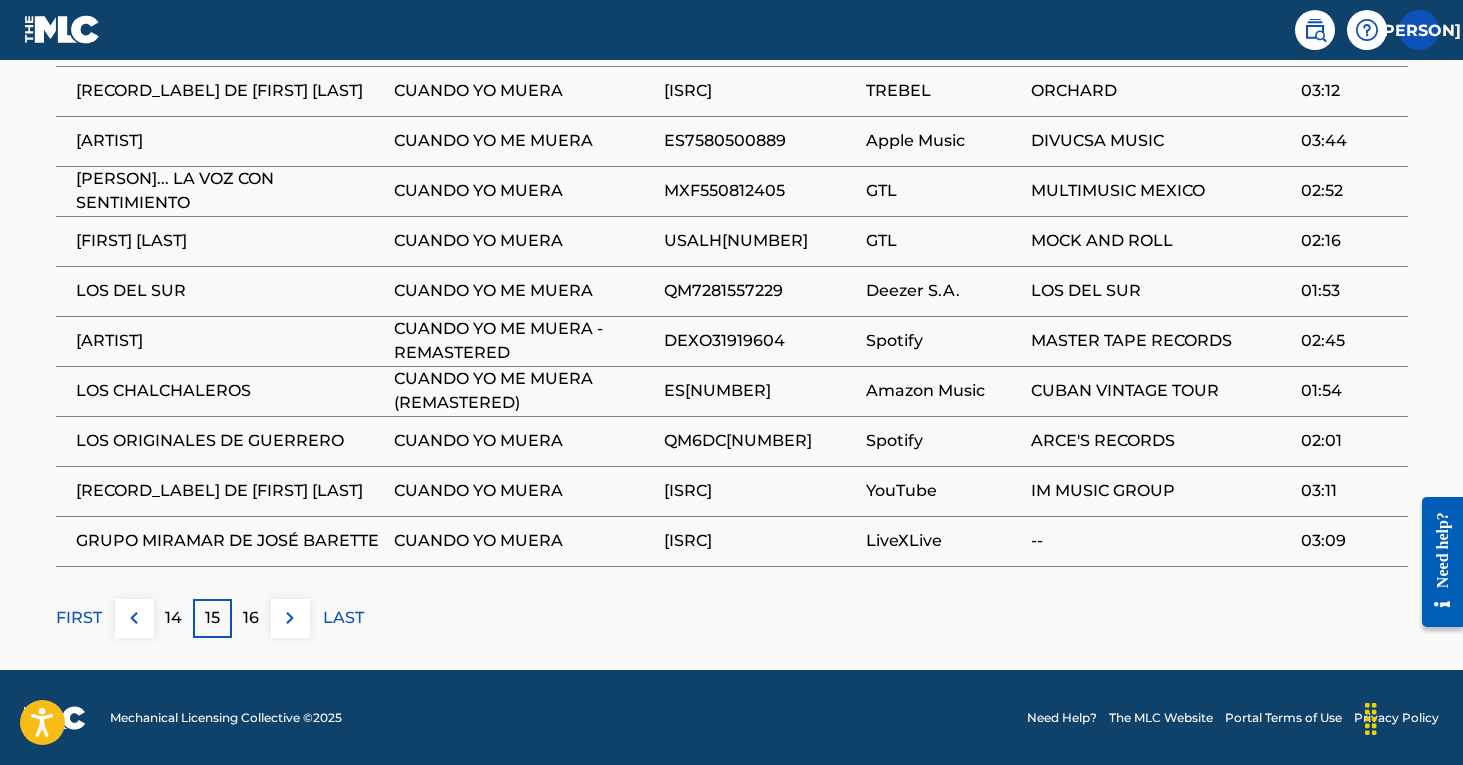 click on "16" at bounding box center (251, 618) 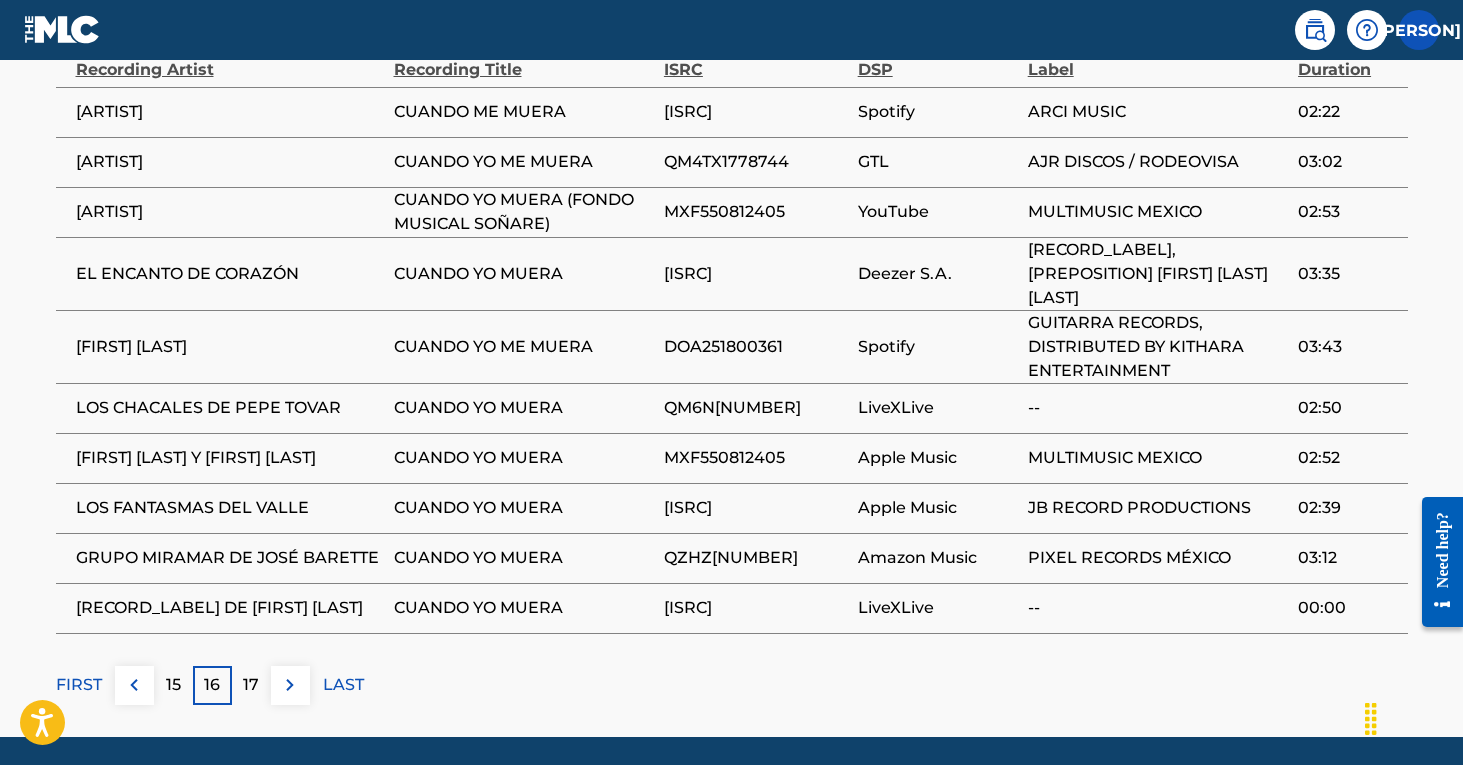 scroll, scrollTop: 1336, scrollLeft: 0, axis: vertical 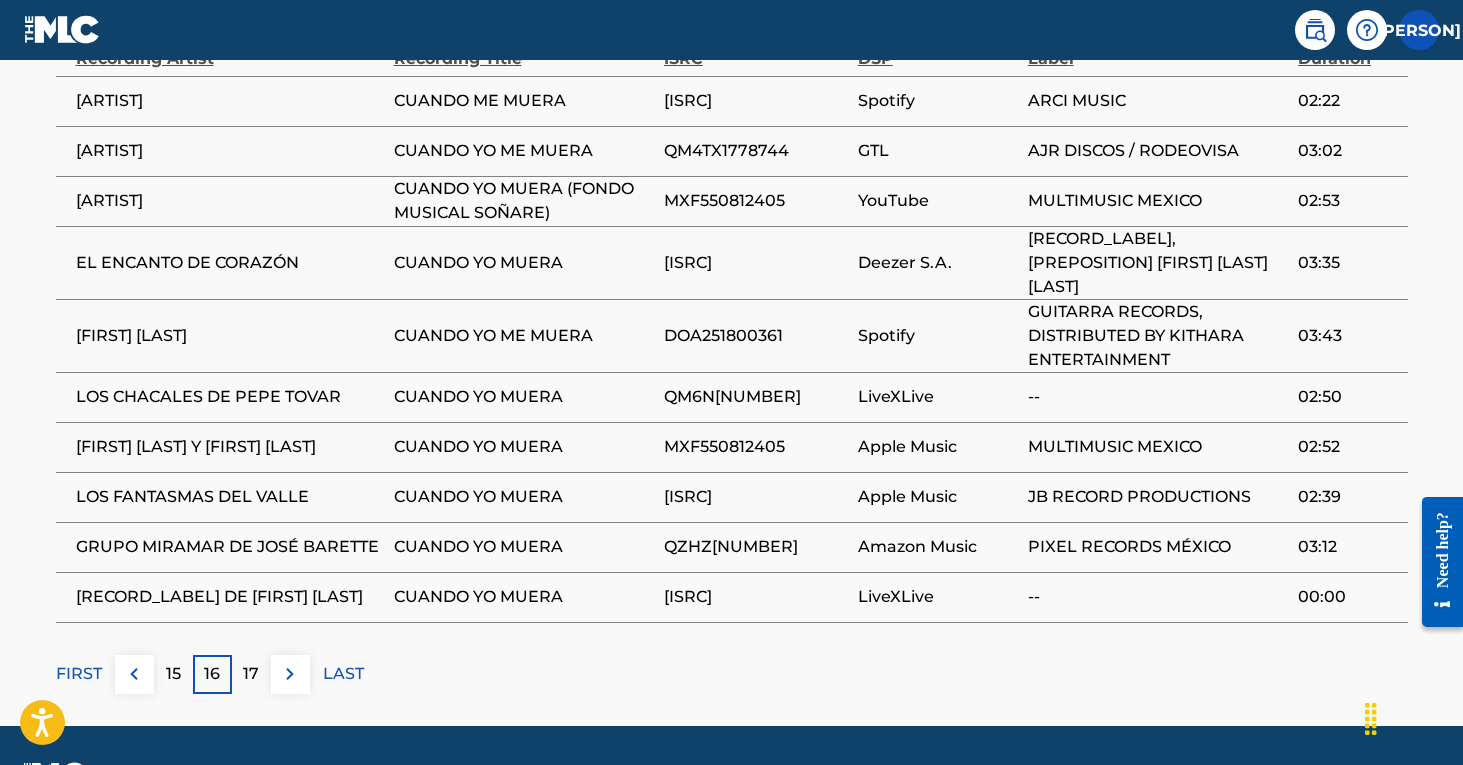 click on "17" at bounding box center [251, 674] 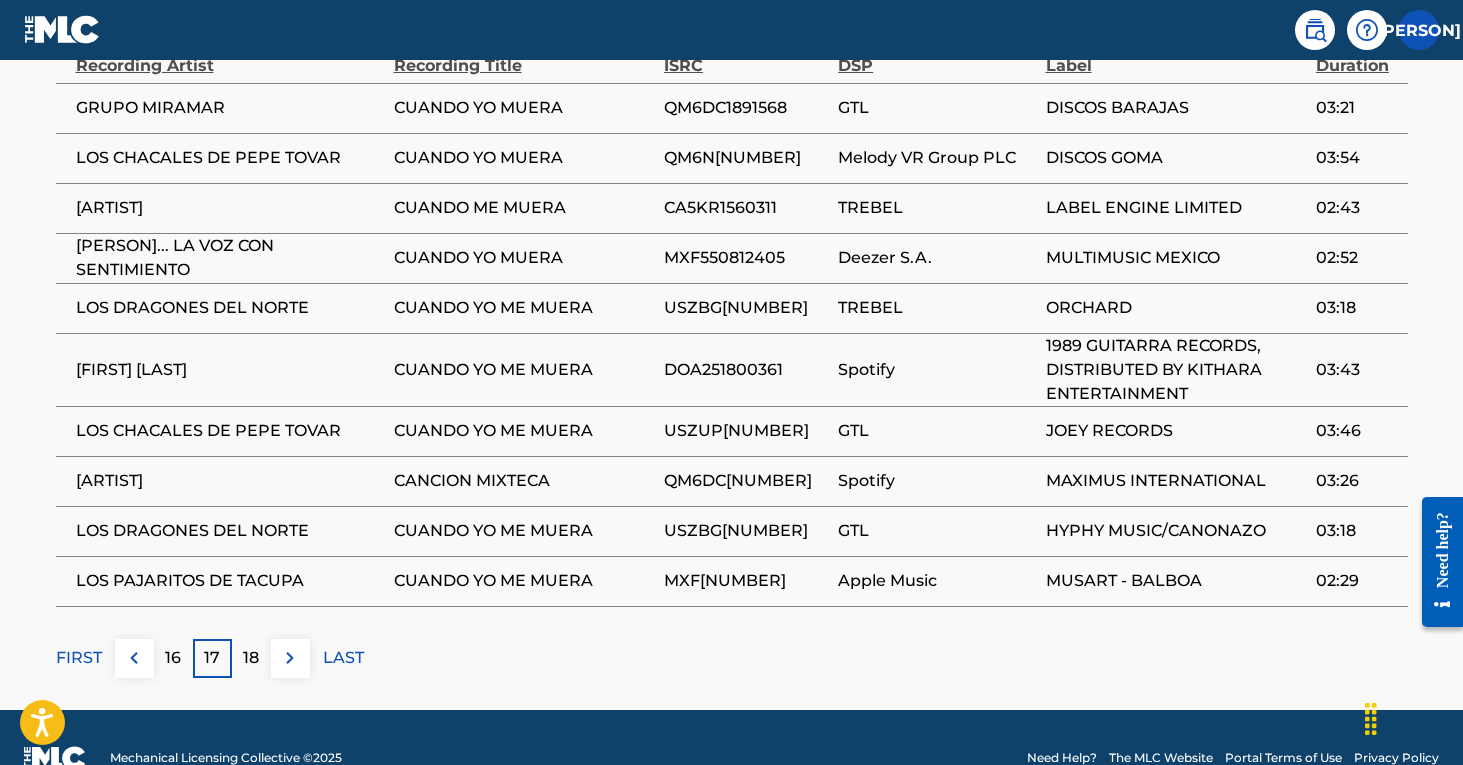 scroll, scrollTop: 1337, scrollLeft: 0, axis: vertical 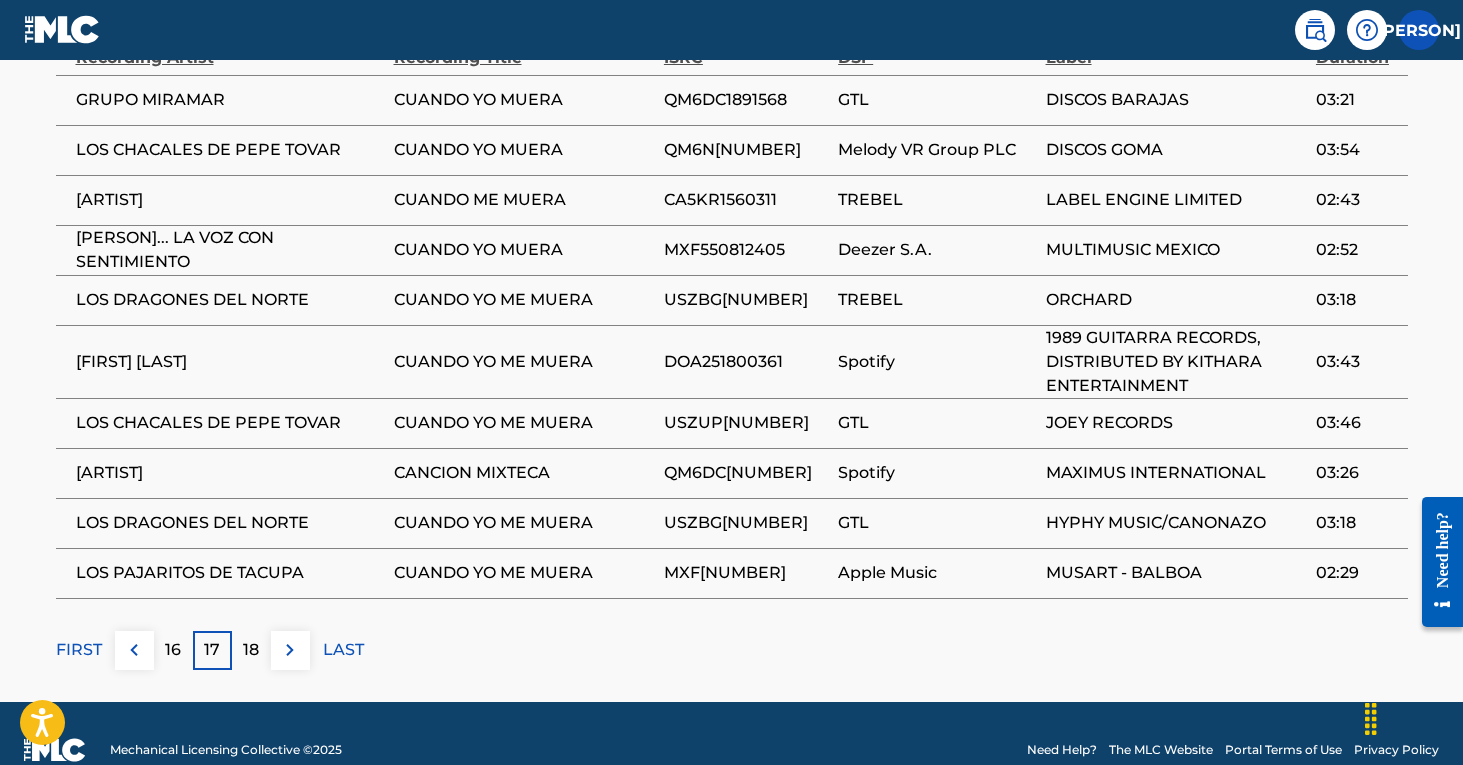 click on "18" at bounding box center (251, 650) 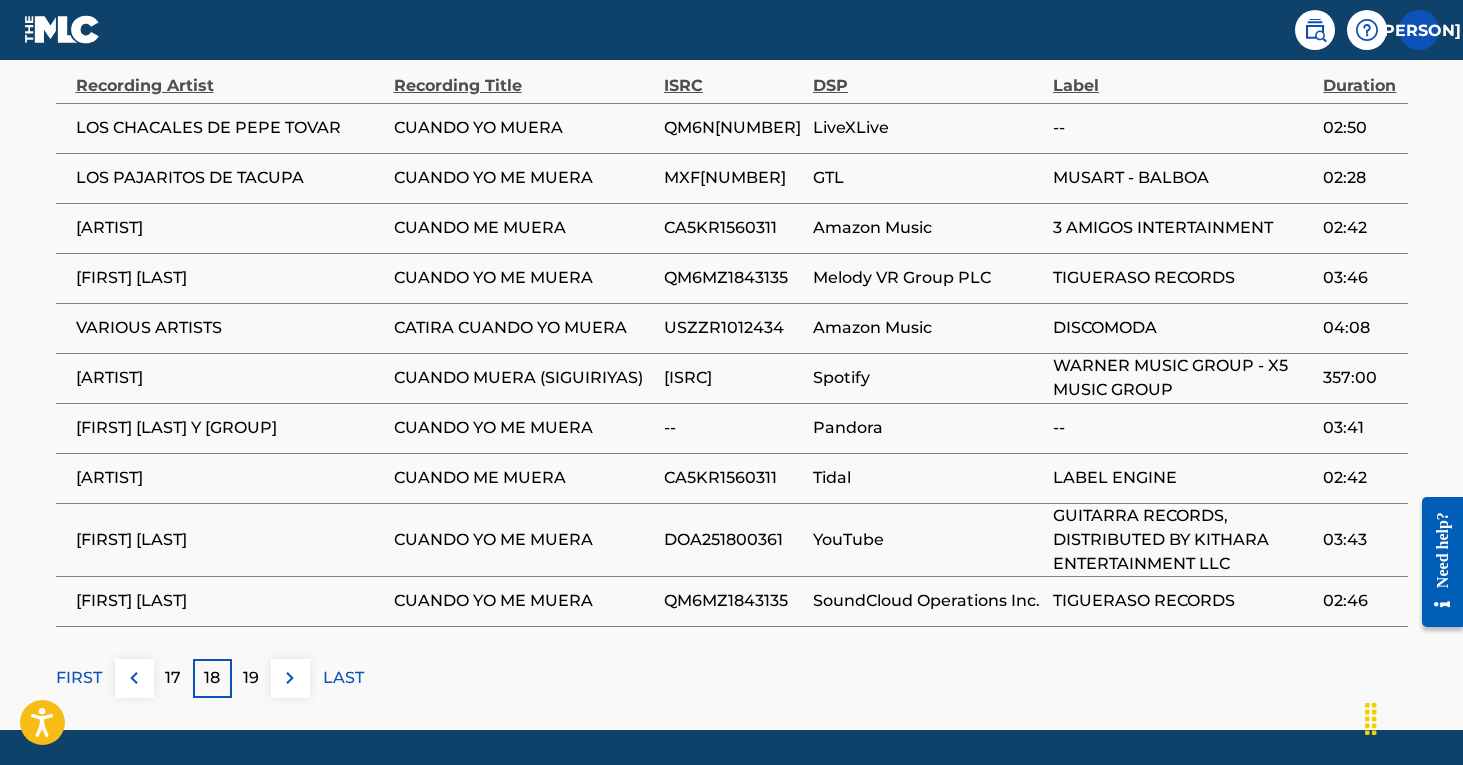 scroll, scrollTop: 1329, scrollLeft: 0, axis: vertical 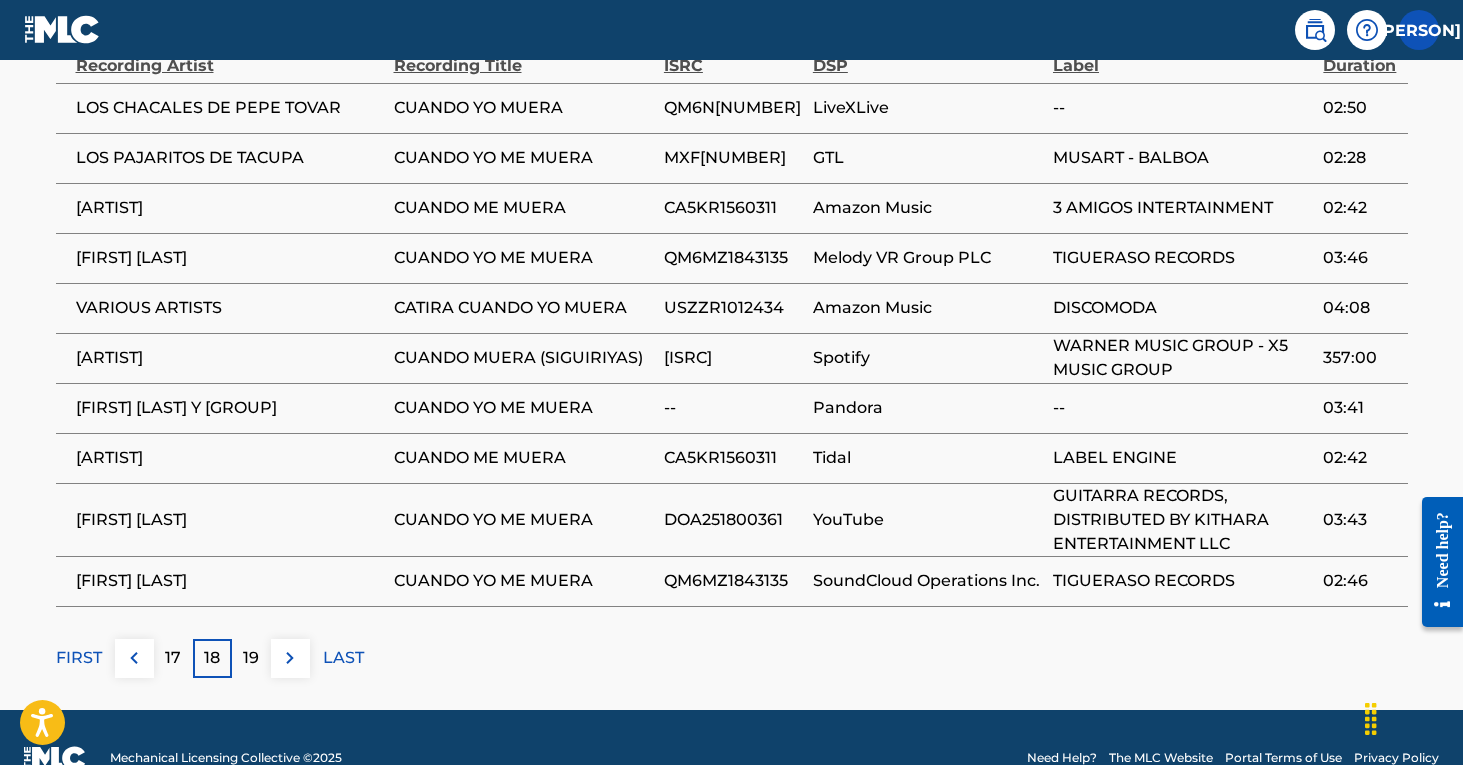 click on "19" at bounding box center (251, 658) 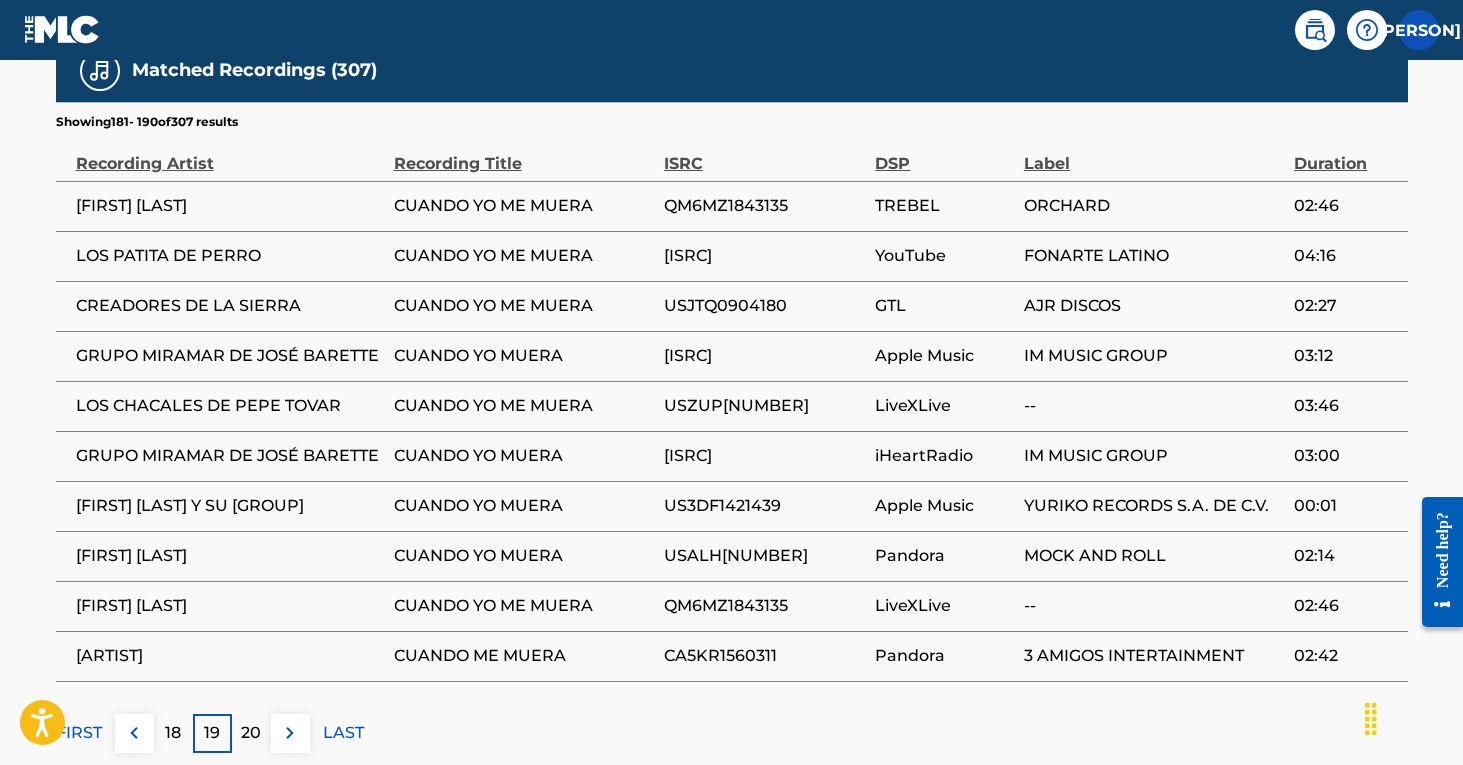 scroll, scrollTop: 1243, scrollLeft: 0, axis: vertical 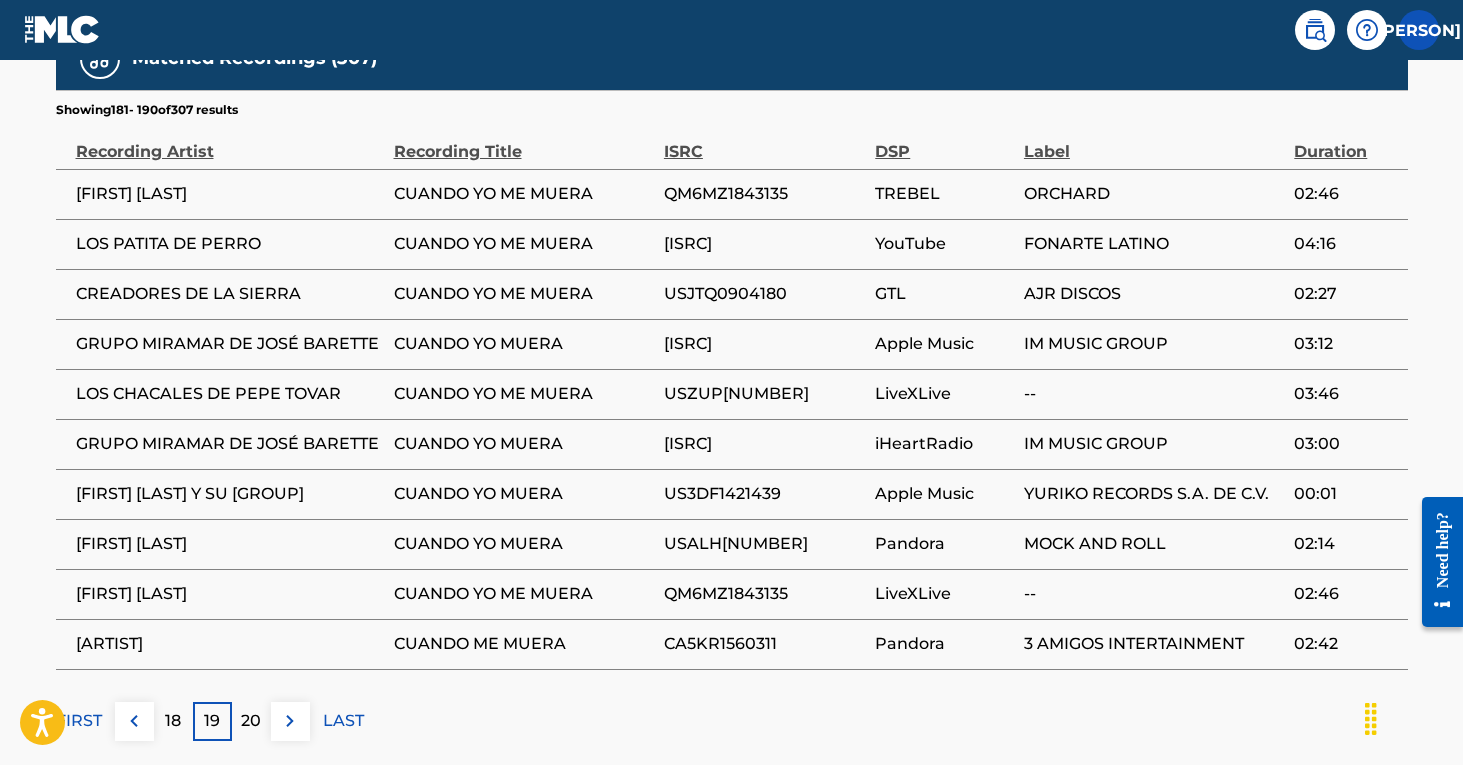 click on "20" at bounding box center (251, 721) 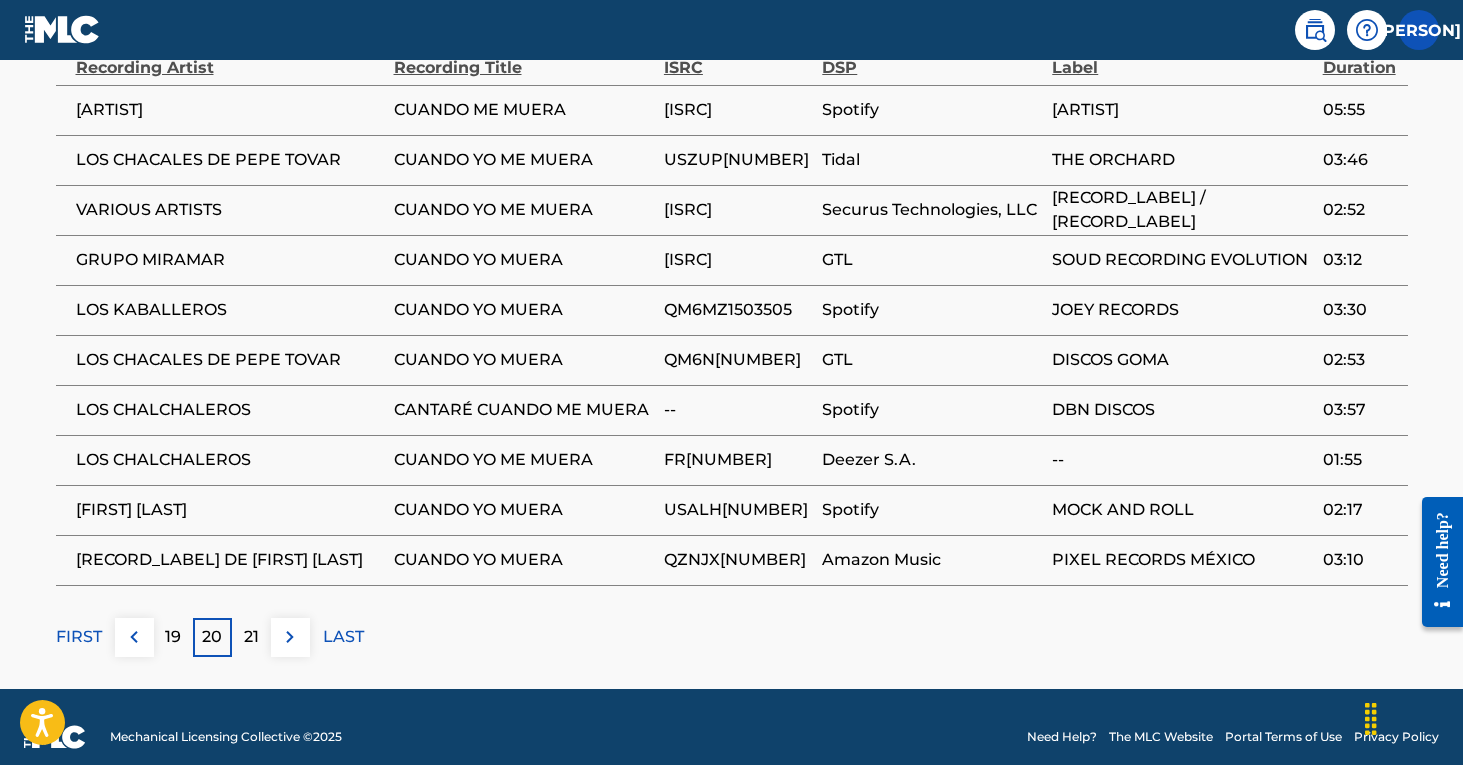 scroll, scrollTop: 1336, scrollLeft: 0, axis: vertical 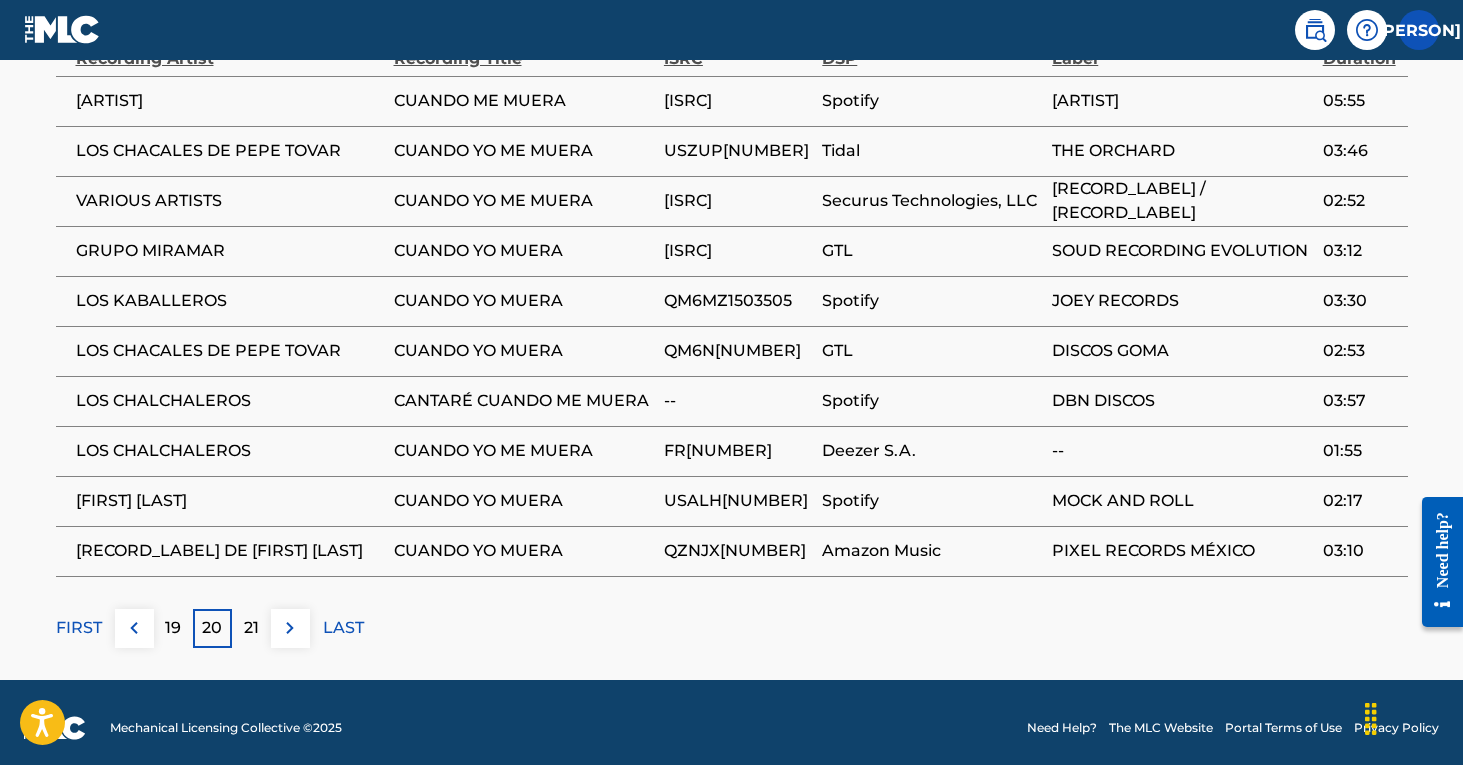 click on "21" at bounding box center (251, 628) 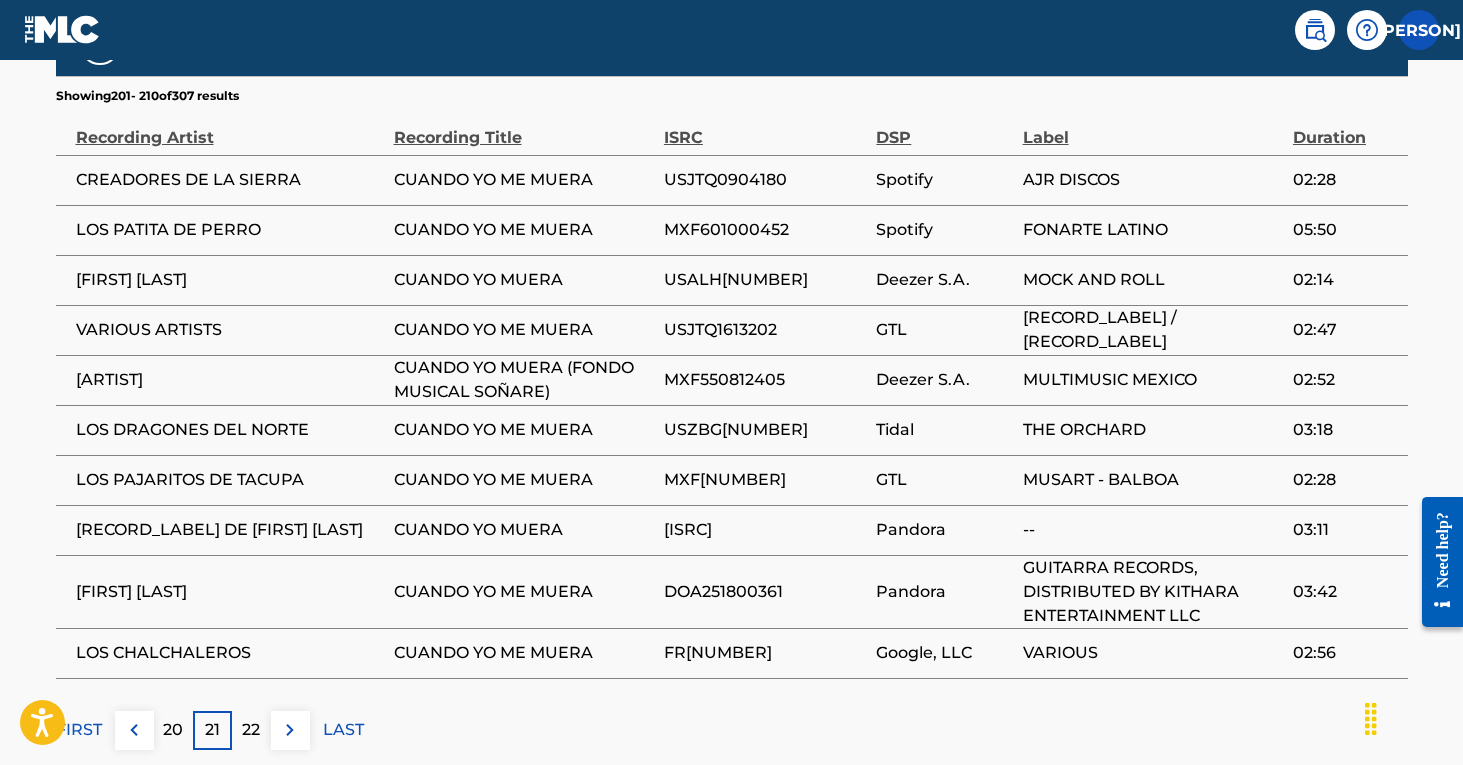 scroll, scrollTop: 1261, scrollLeft: 0, axis: vertical 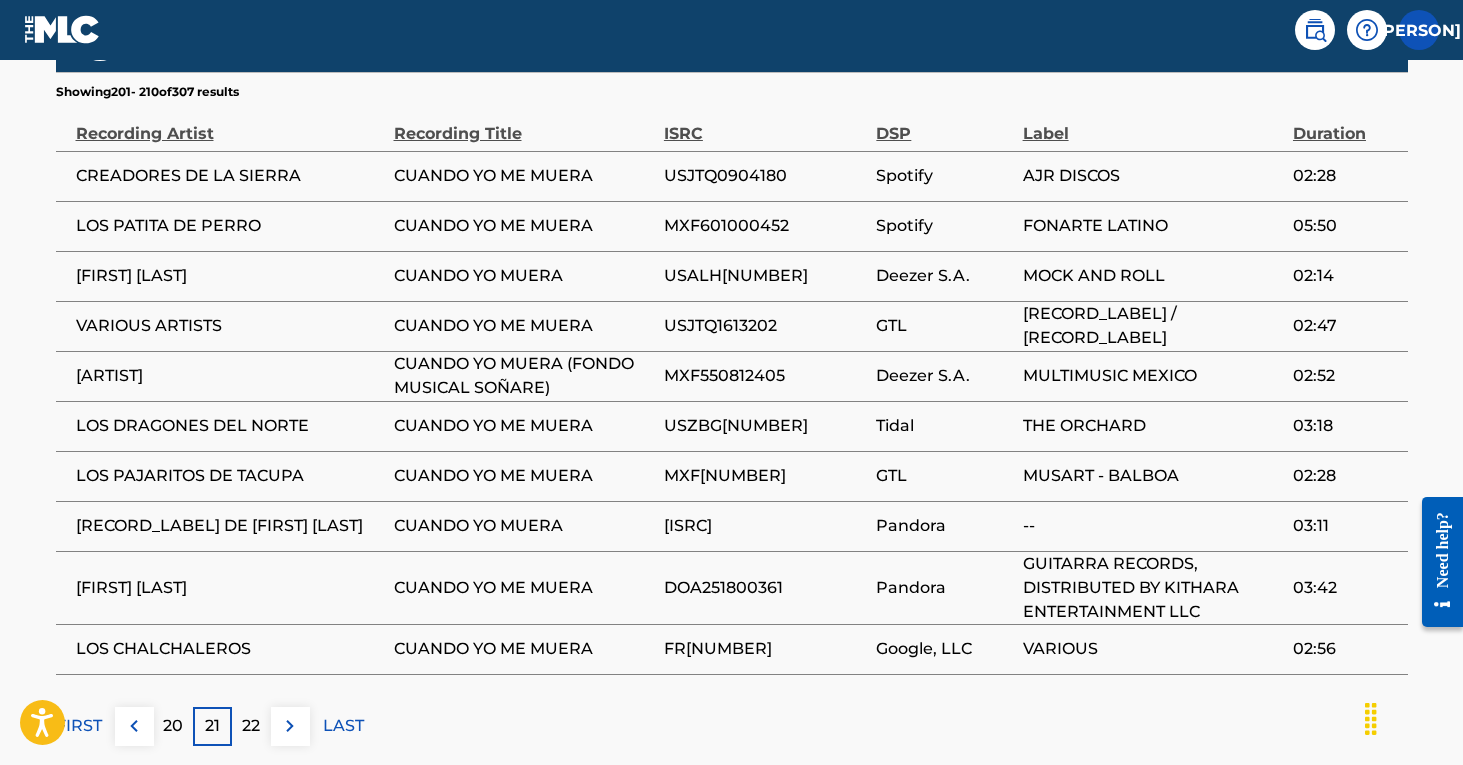 click on "22" at bounding box center (251, 726) 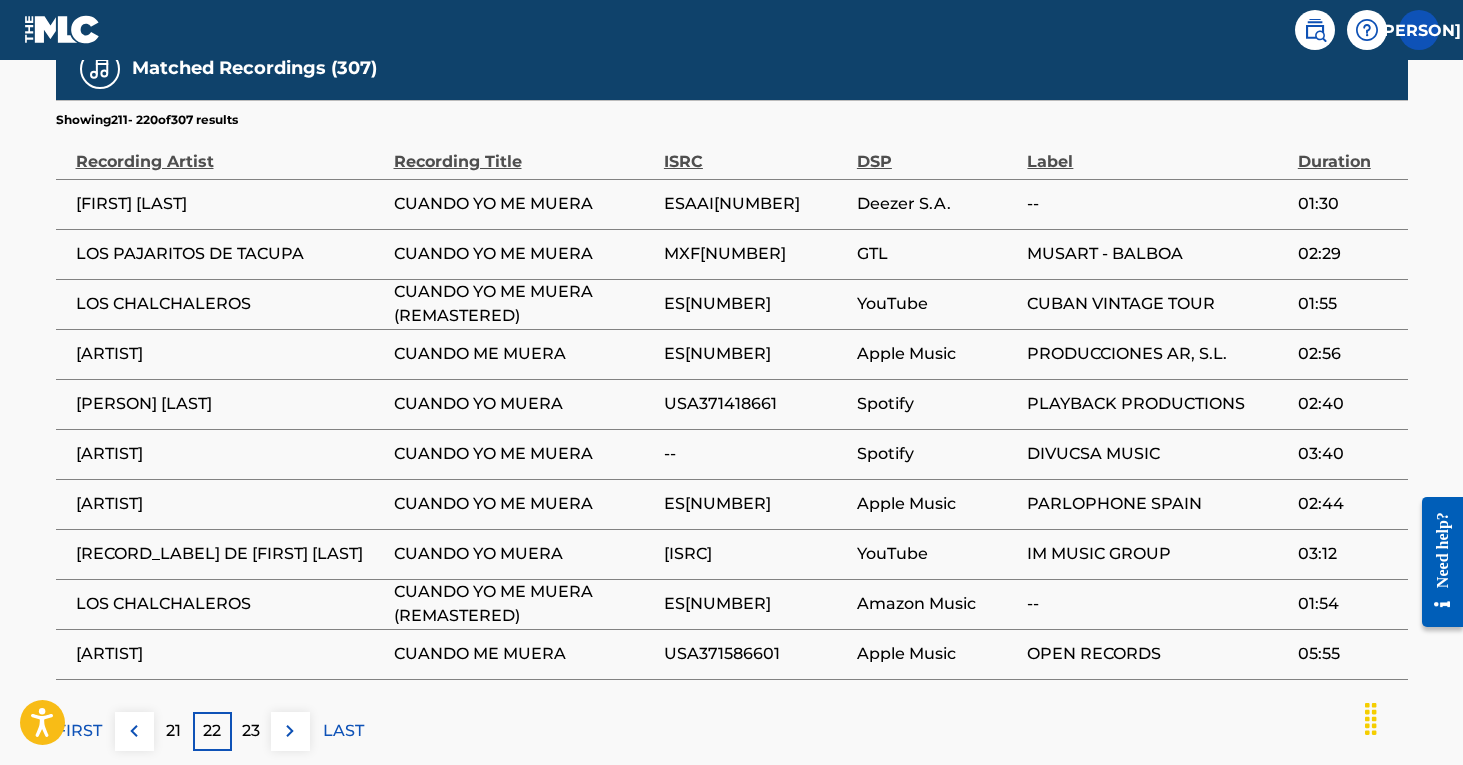 scroll, scrollTop: 1261, scrollLeft: 0, axis: vertical 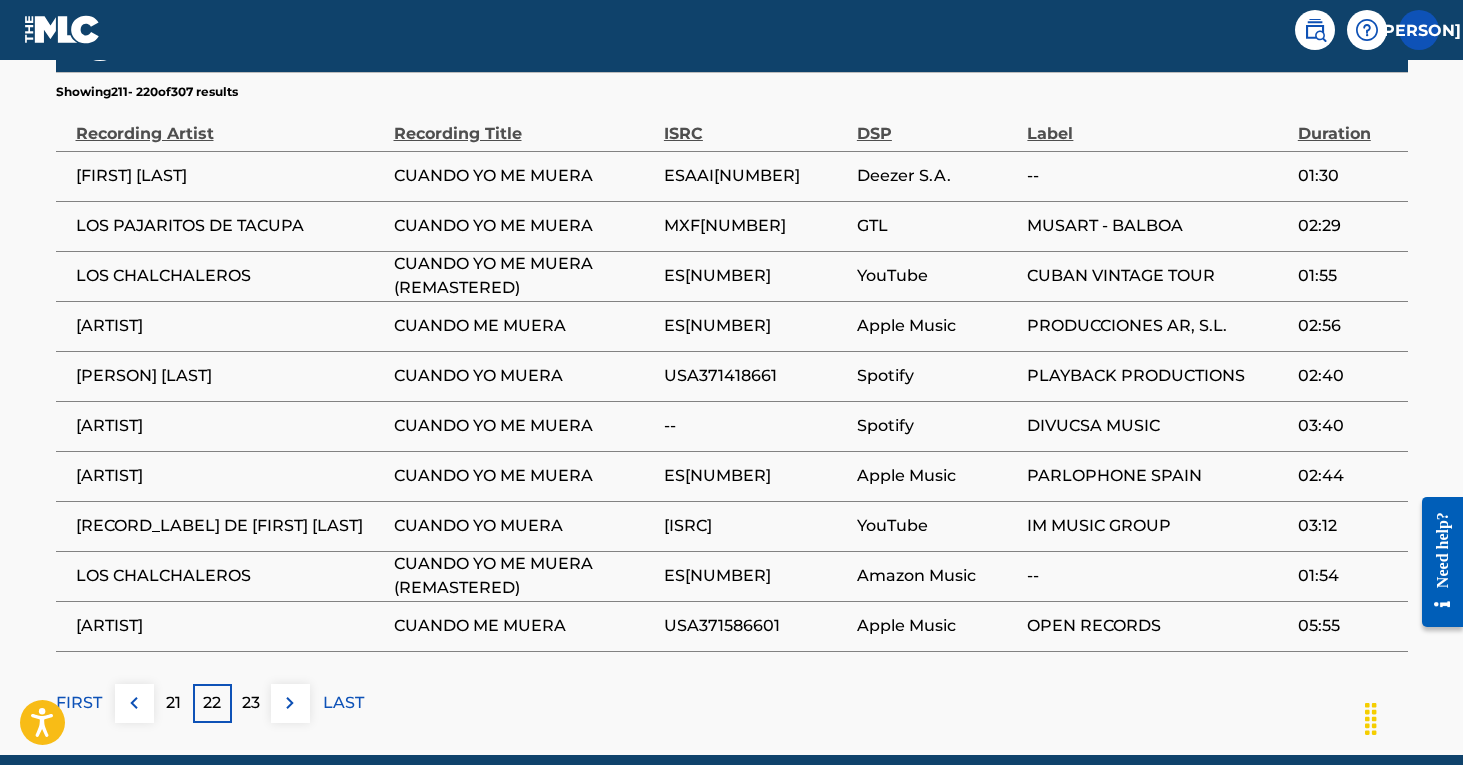 click on "23" at bounding box center [251, 703] 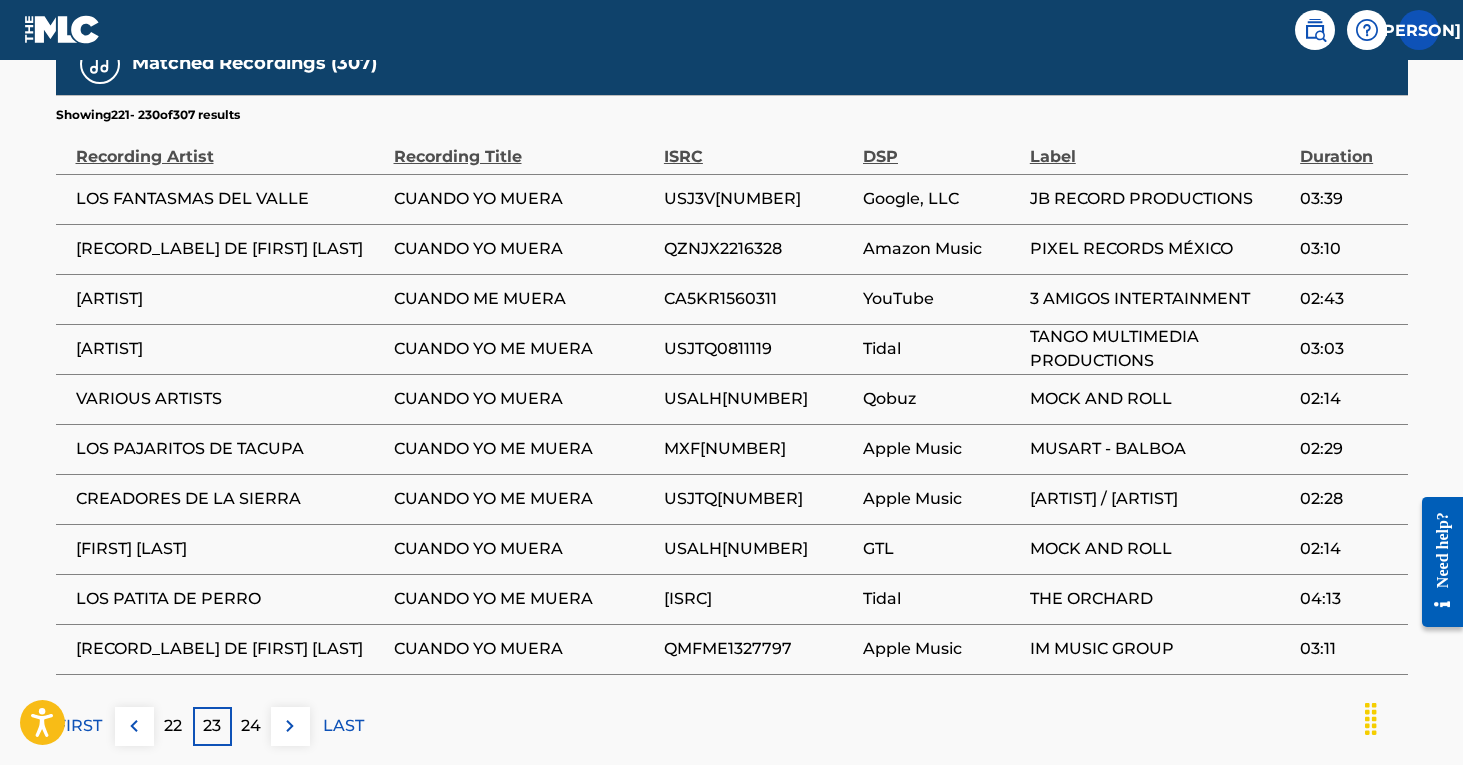 click on "24" at bounding box center (251, 726) 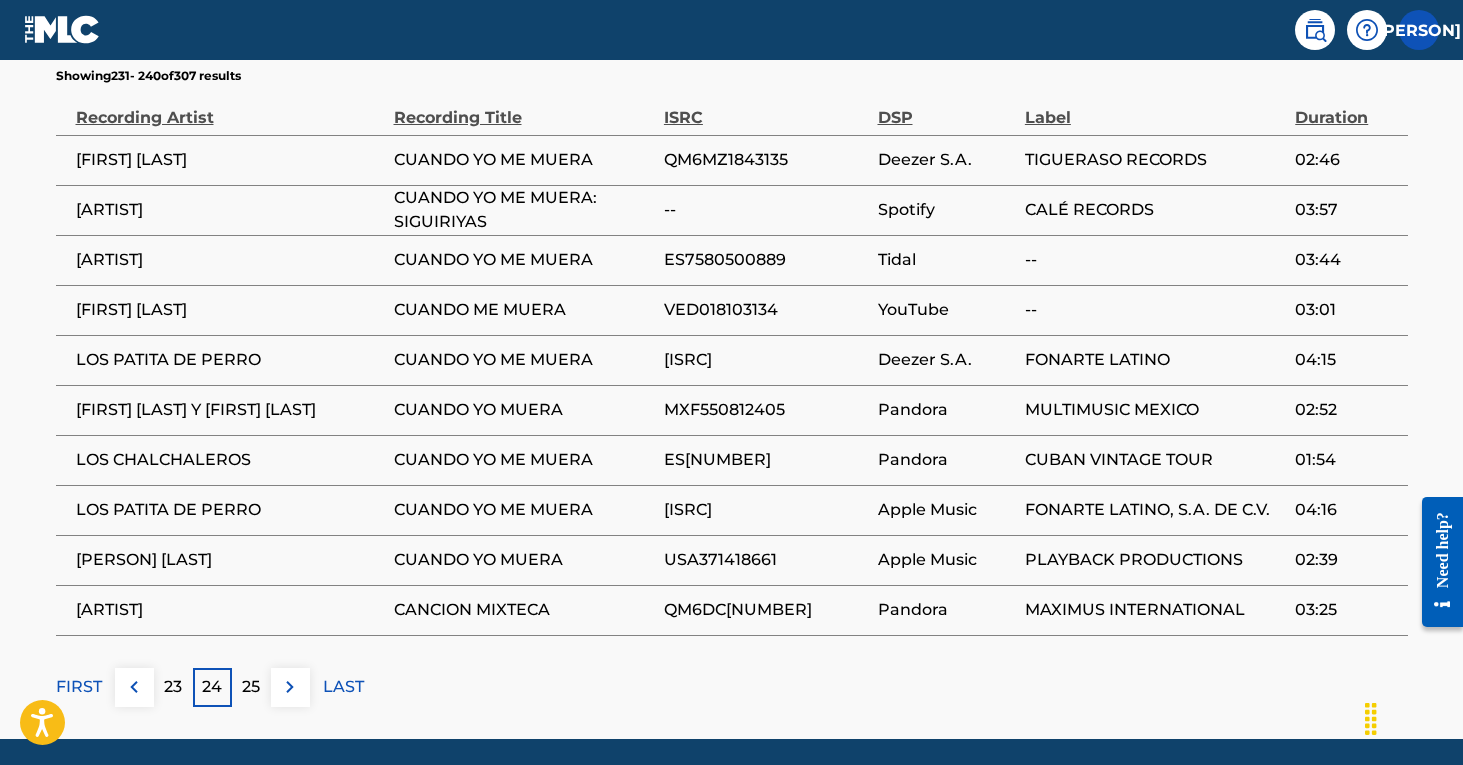 scroll, scrollTop: 1284, scrollLeft: 0, axis: vertical 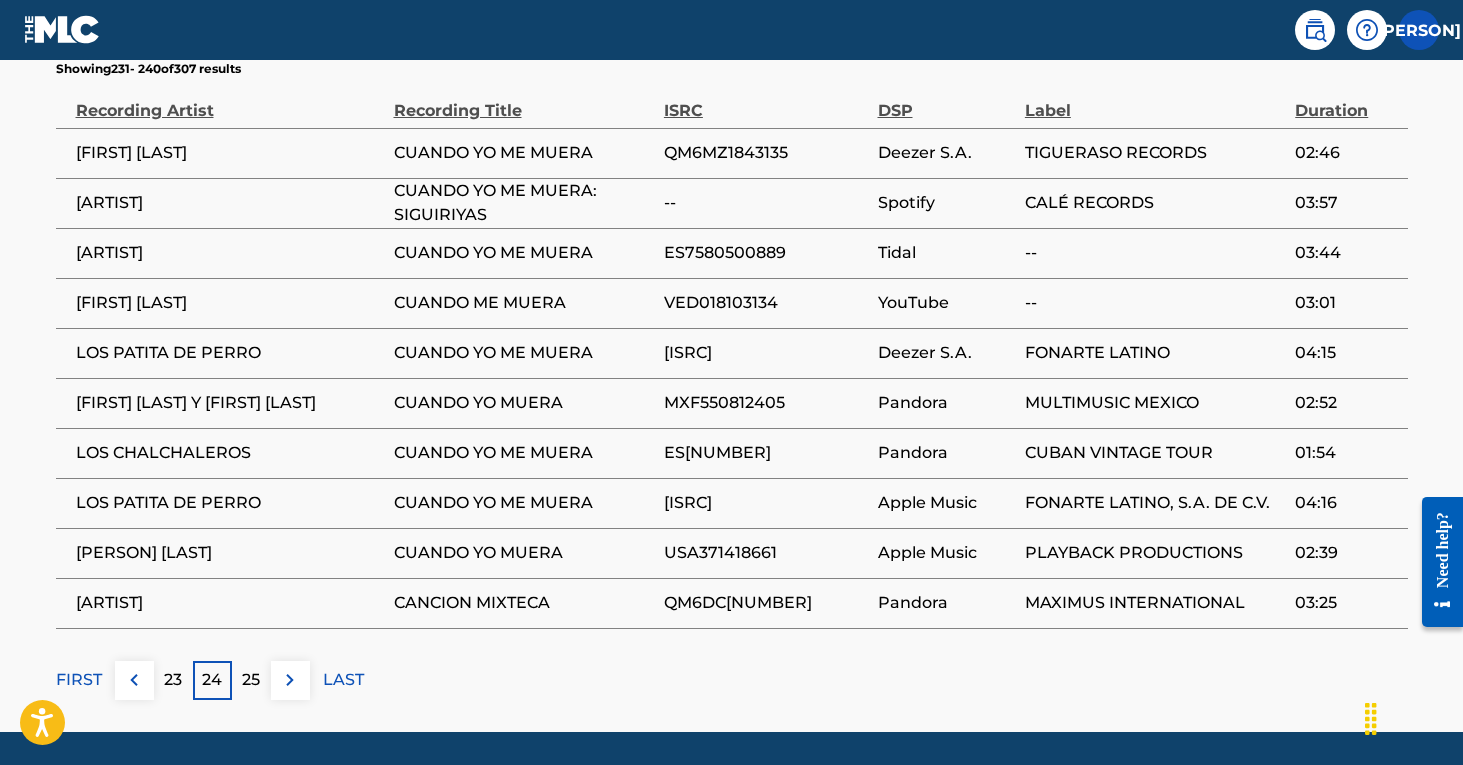 click on "25" at bounding box center [251, 680] 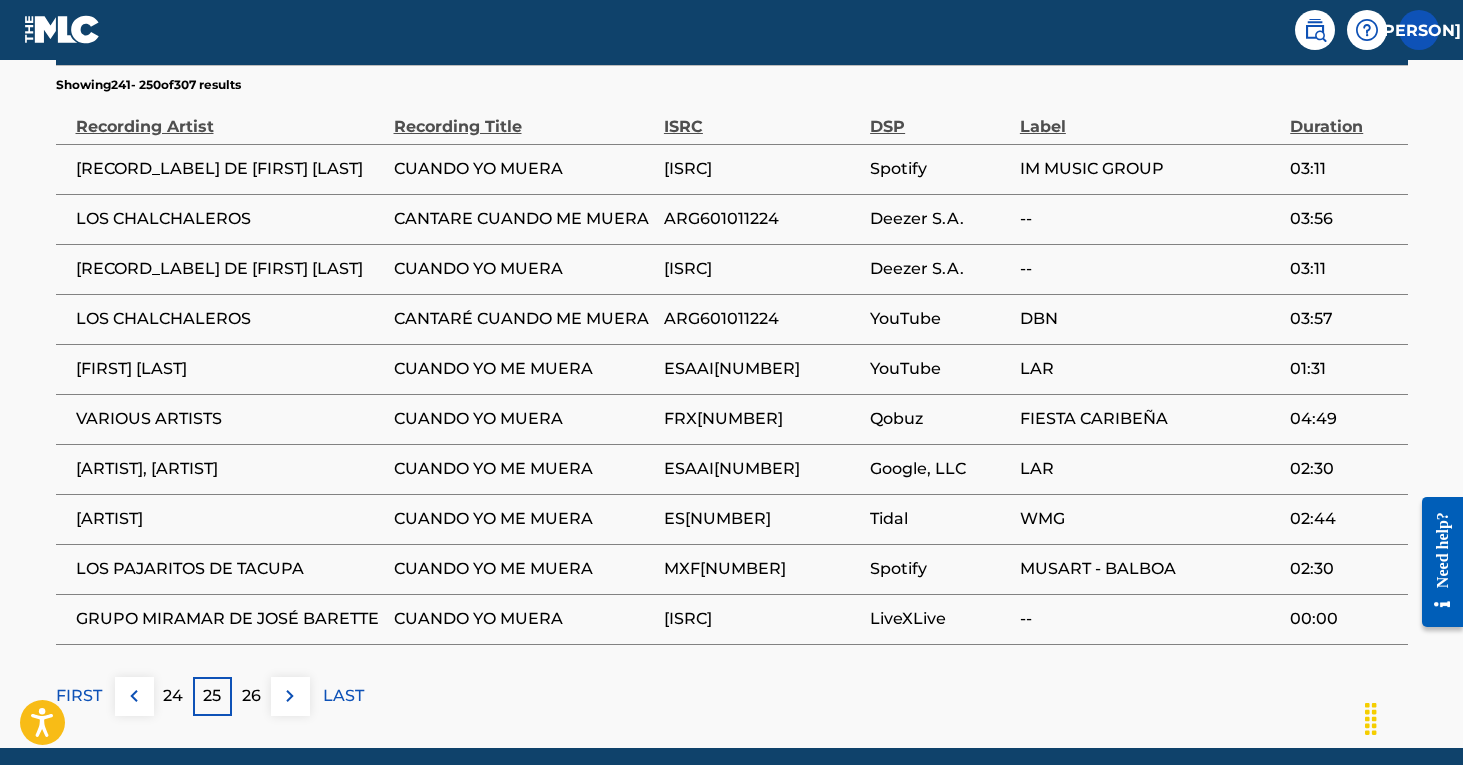 scroll, scrollTop: 1281, scrollLeft: 0, axis: vertical 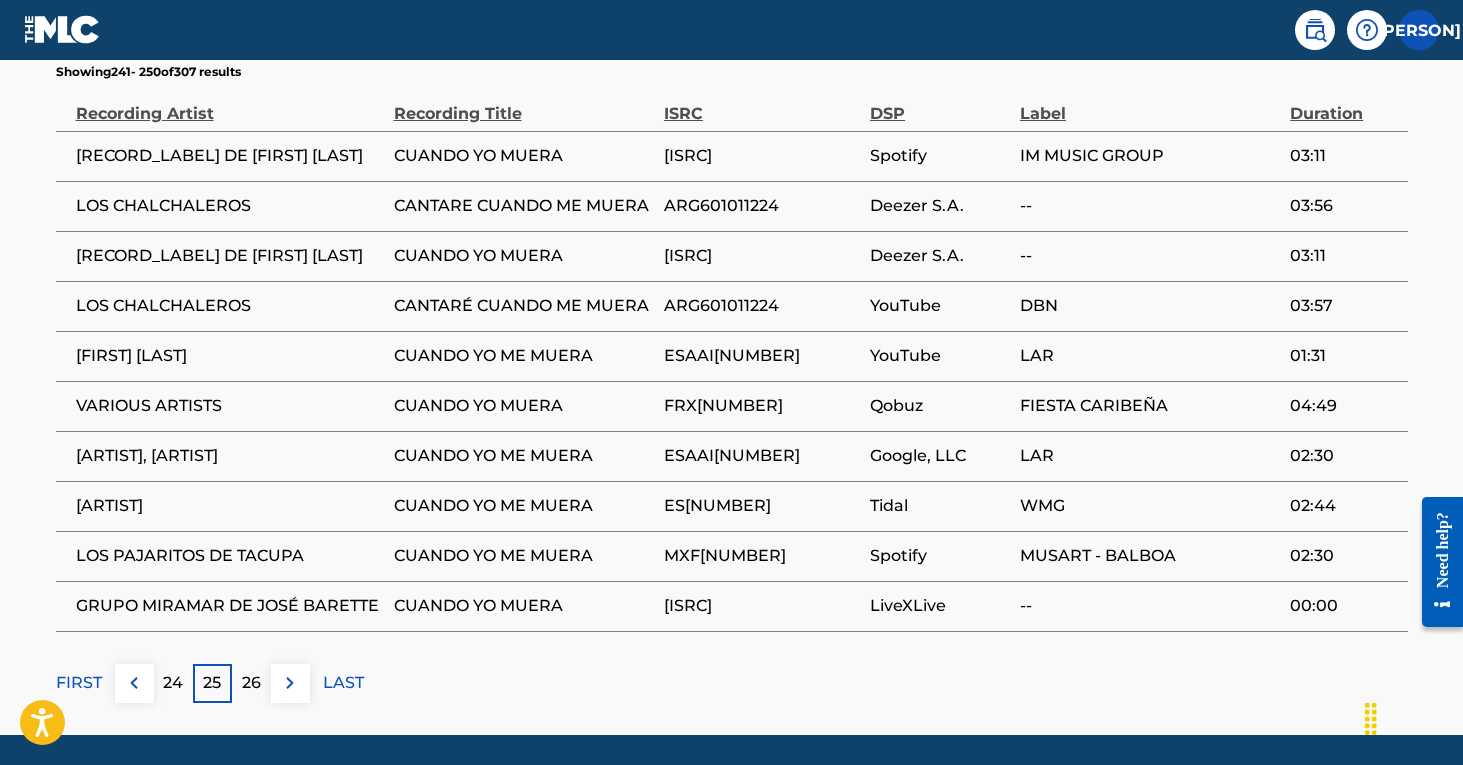 click on "26" at bounding box center (251, 683) 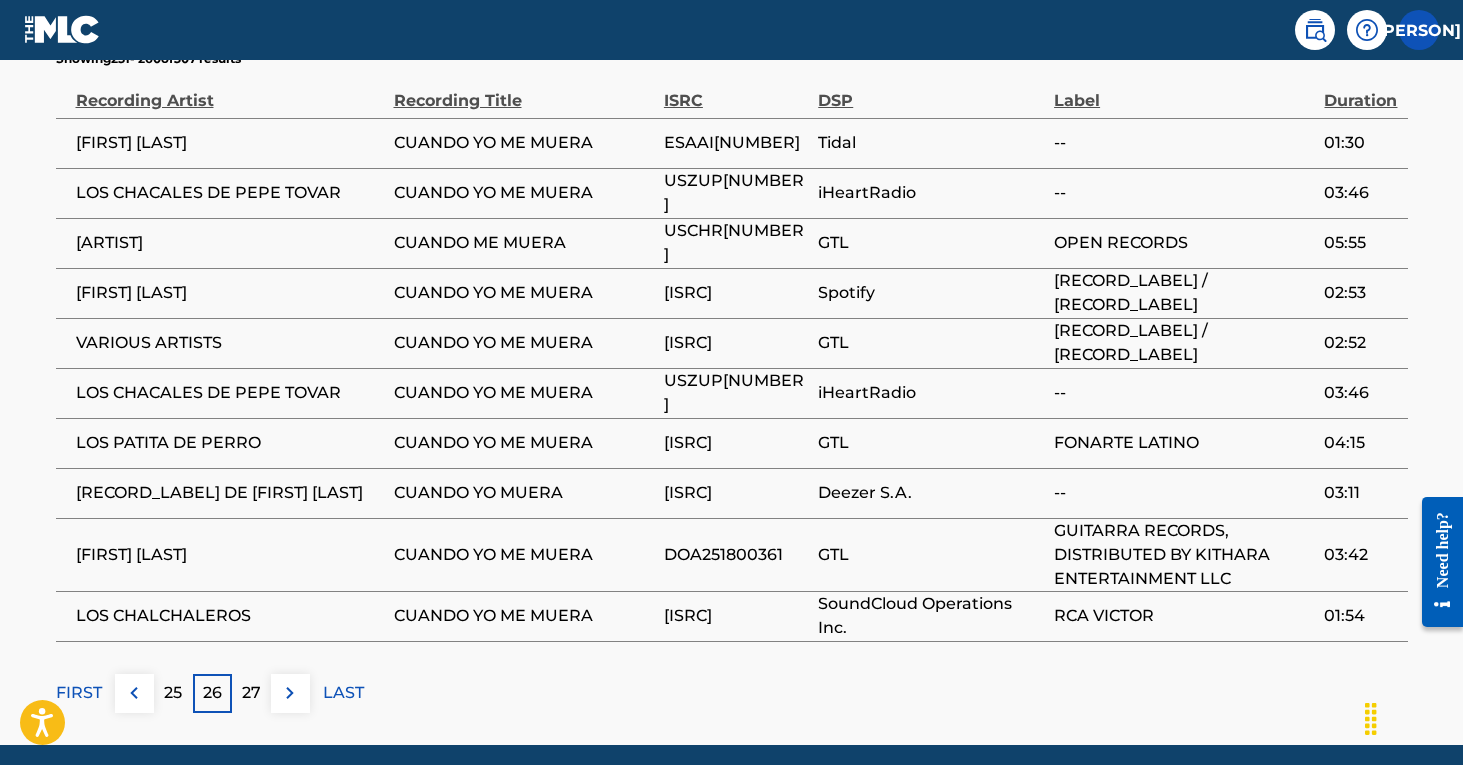 scroll, scrollTop: 1300, scrollLeft: 0, axis: vertical 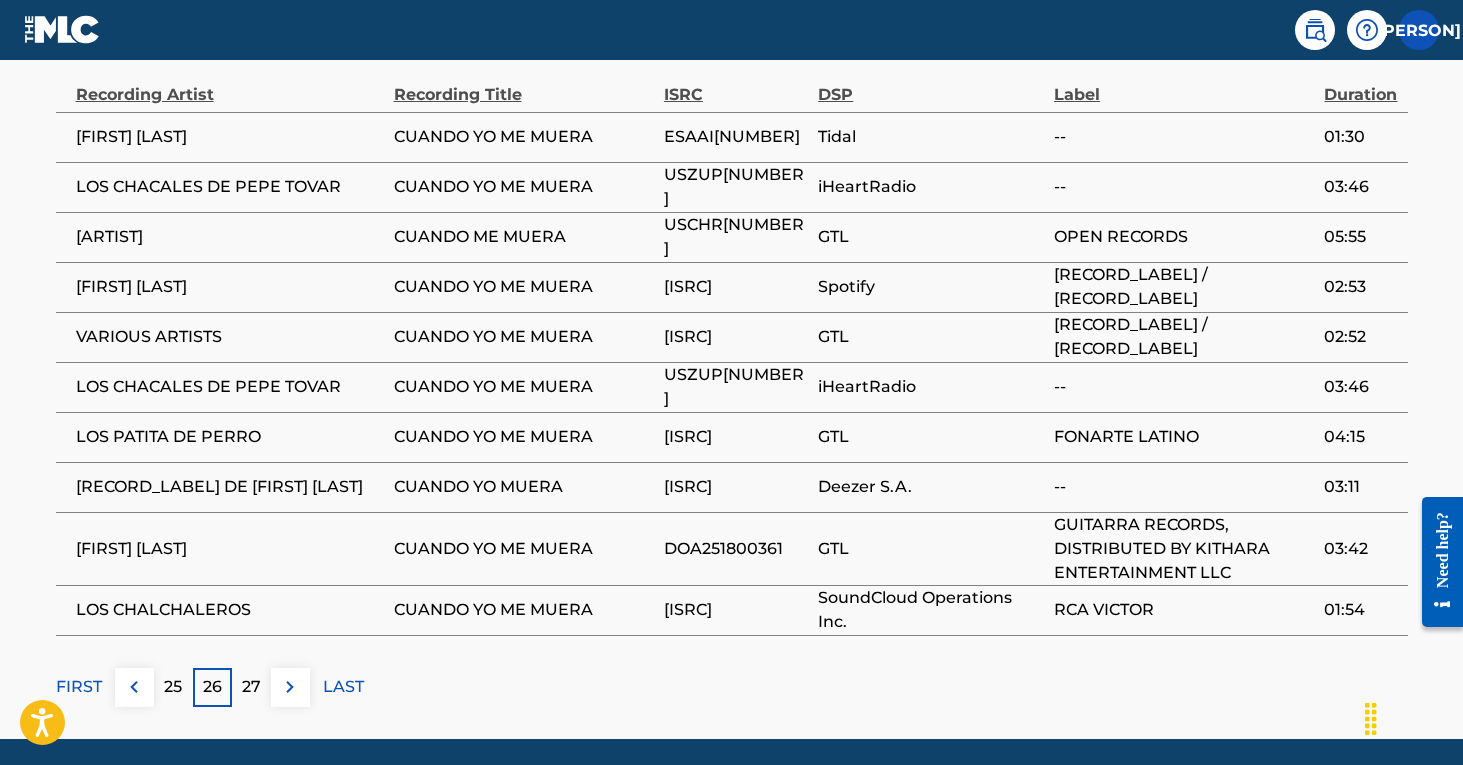 click on "27" at bounding box center [251, 687] 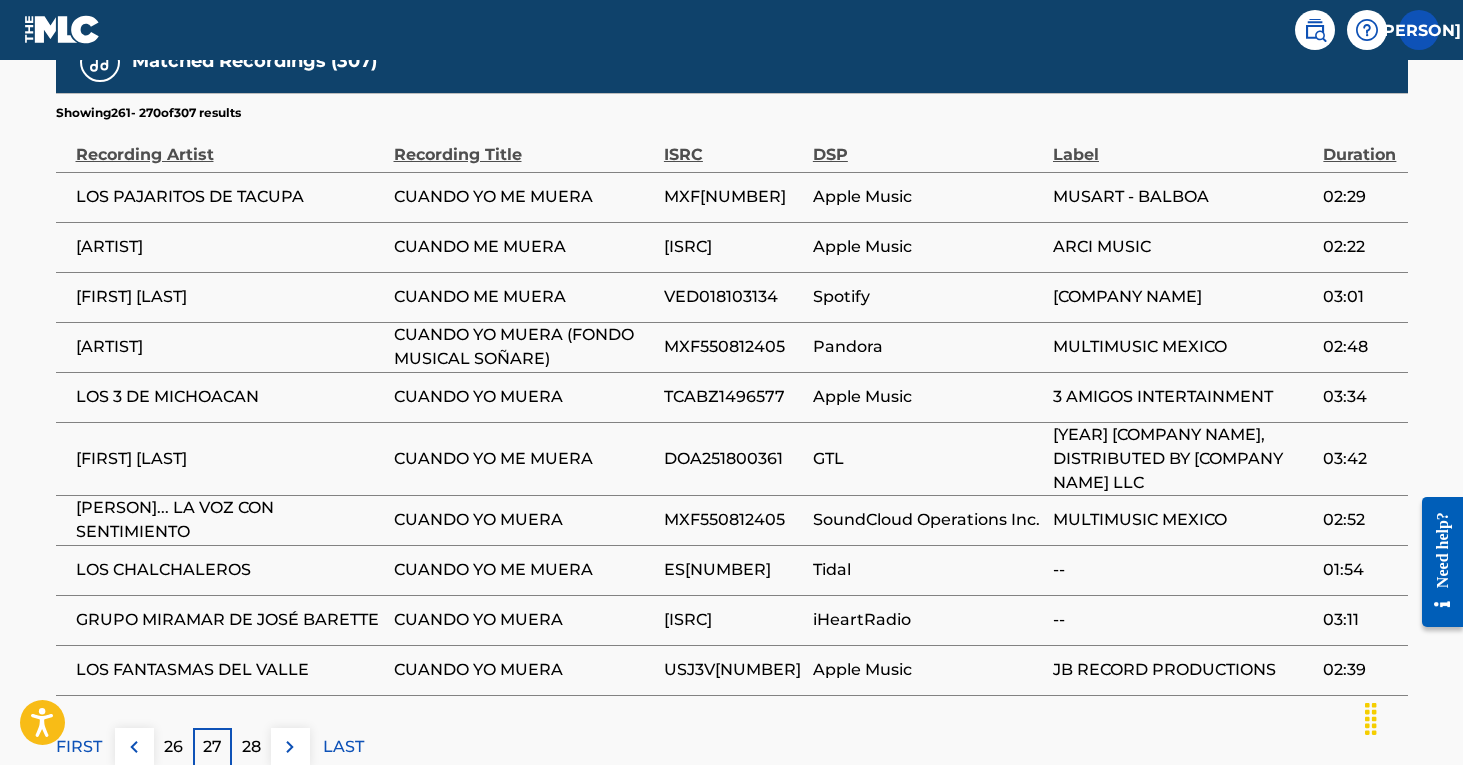 scroll, scrollTop: 1260, scrollLeft: 0, axis: vertical 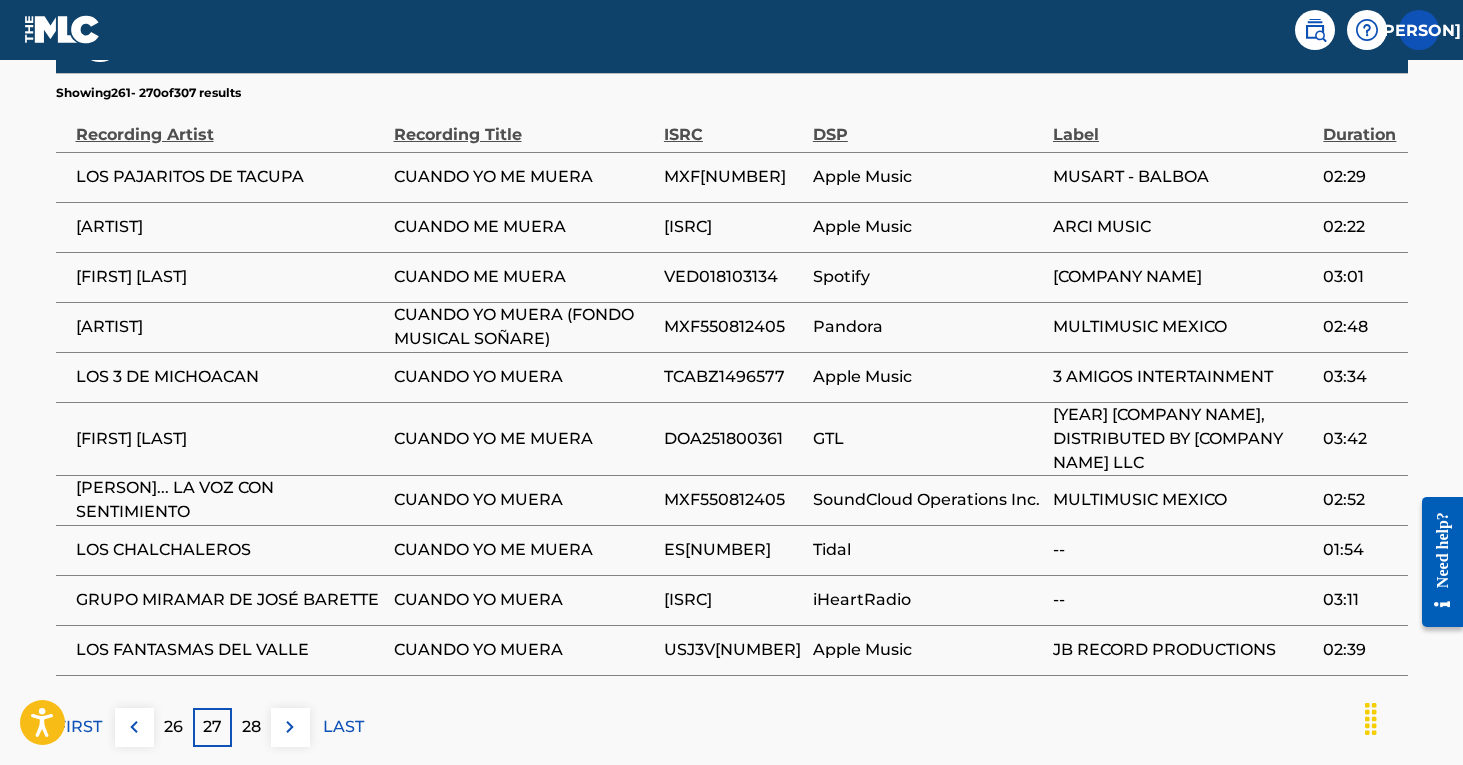 click on "28" at bounding box center [251, 727] 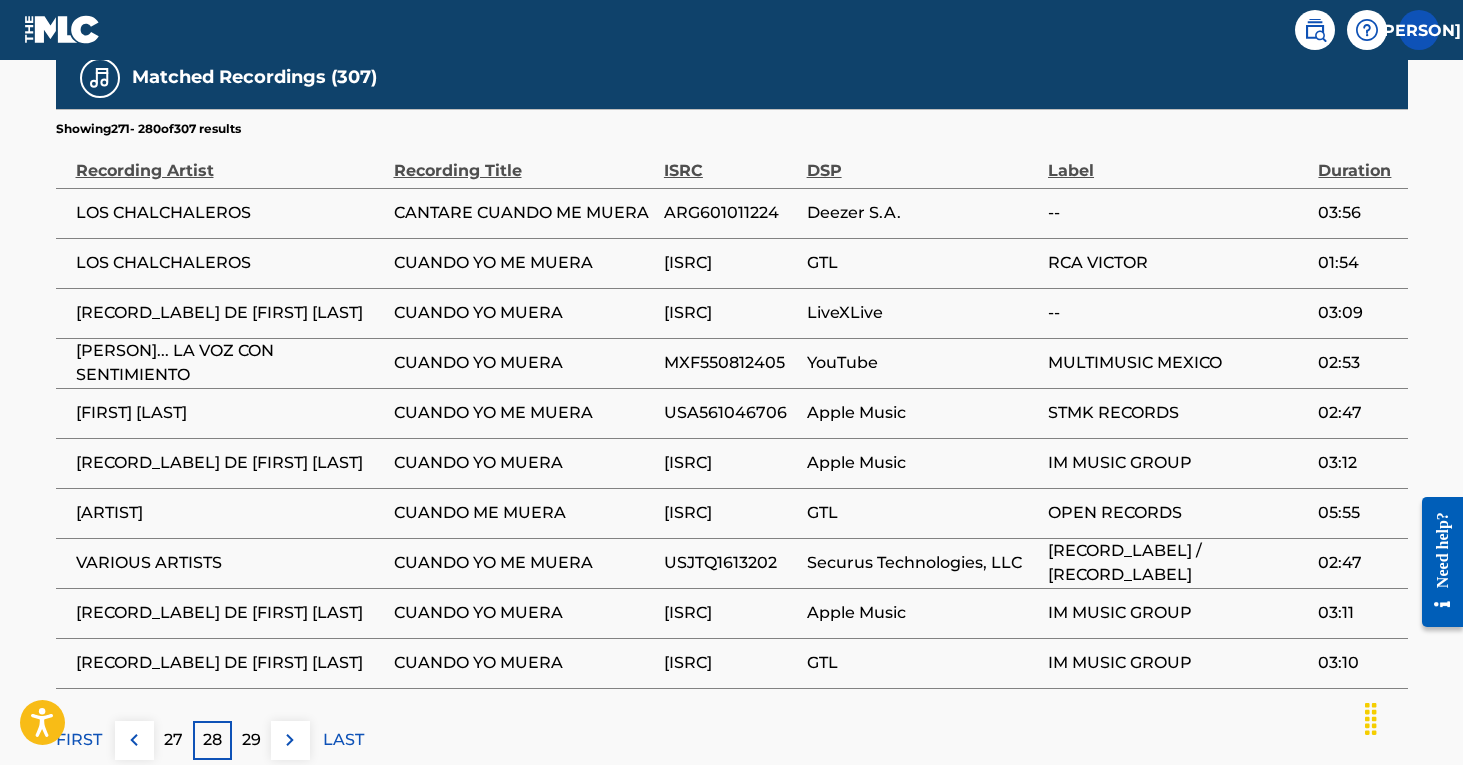 scroll, scrollTop: 1225, scrollLeft: 0, axis: vertical 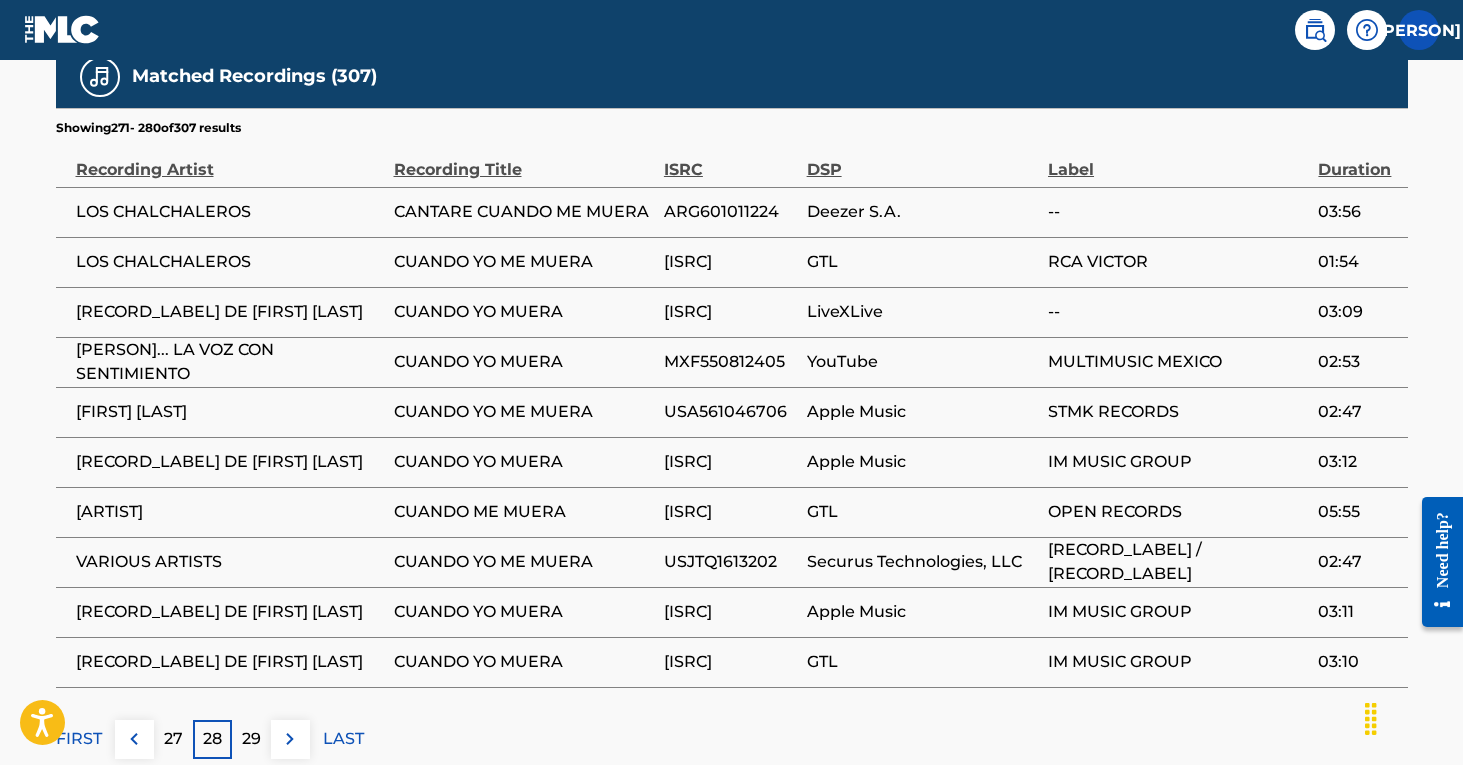 click on "29" at bounding box center [251, 739] 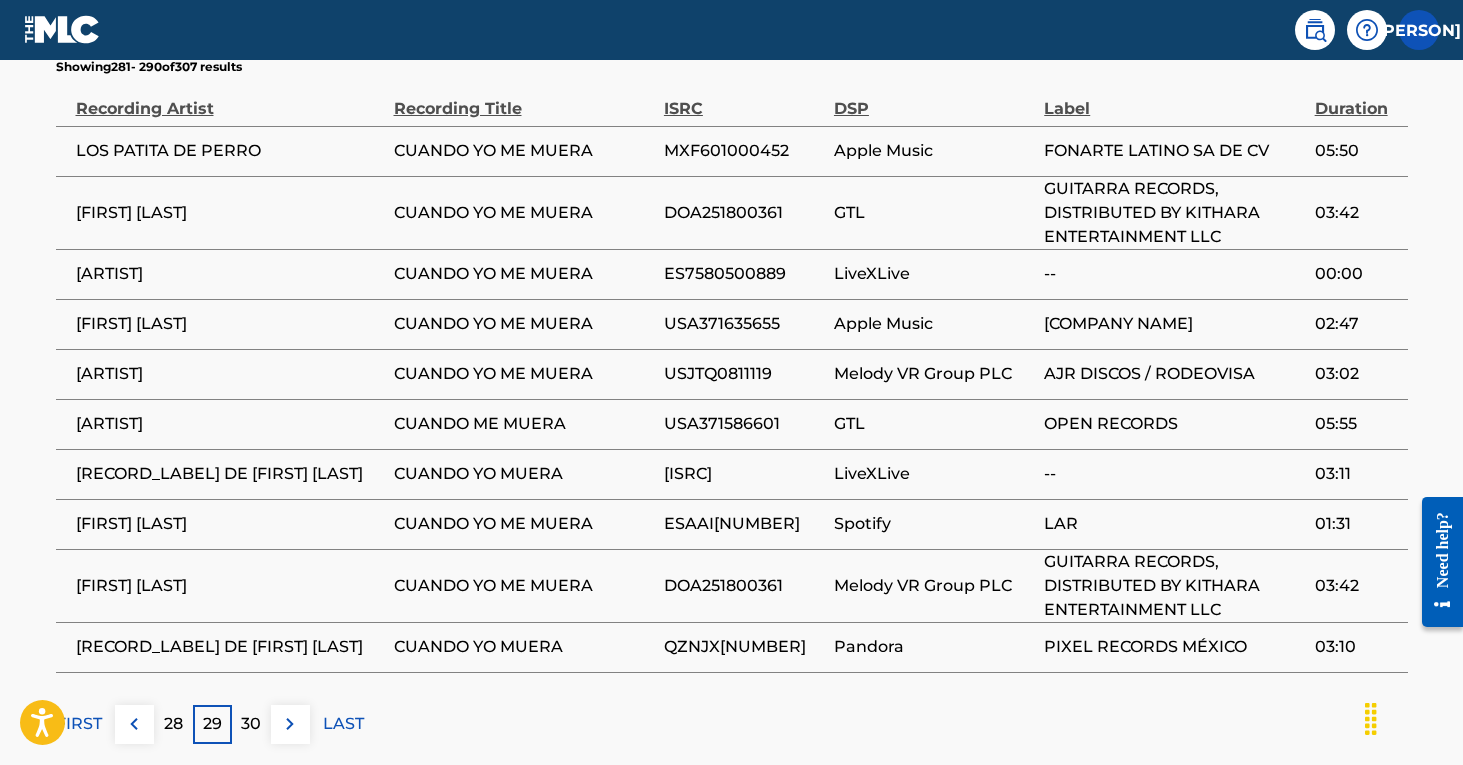 scroll, scrollTop: 1307, scrollLeft: 0, axis: vertical 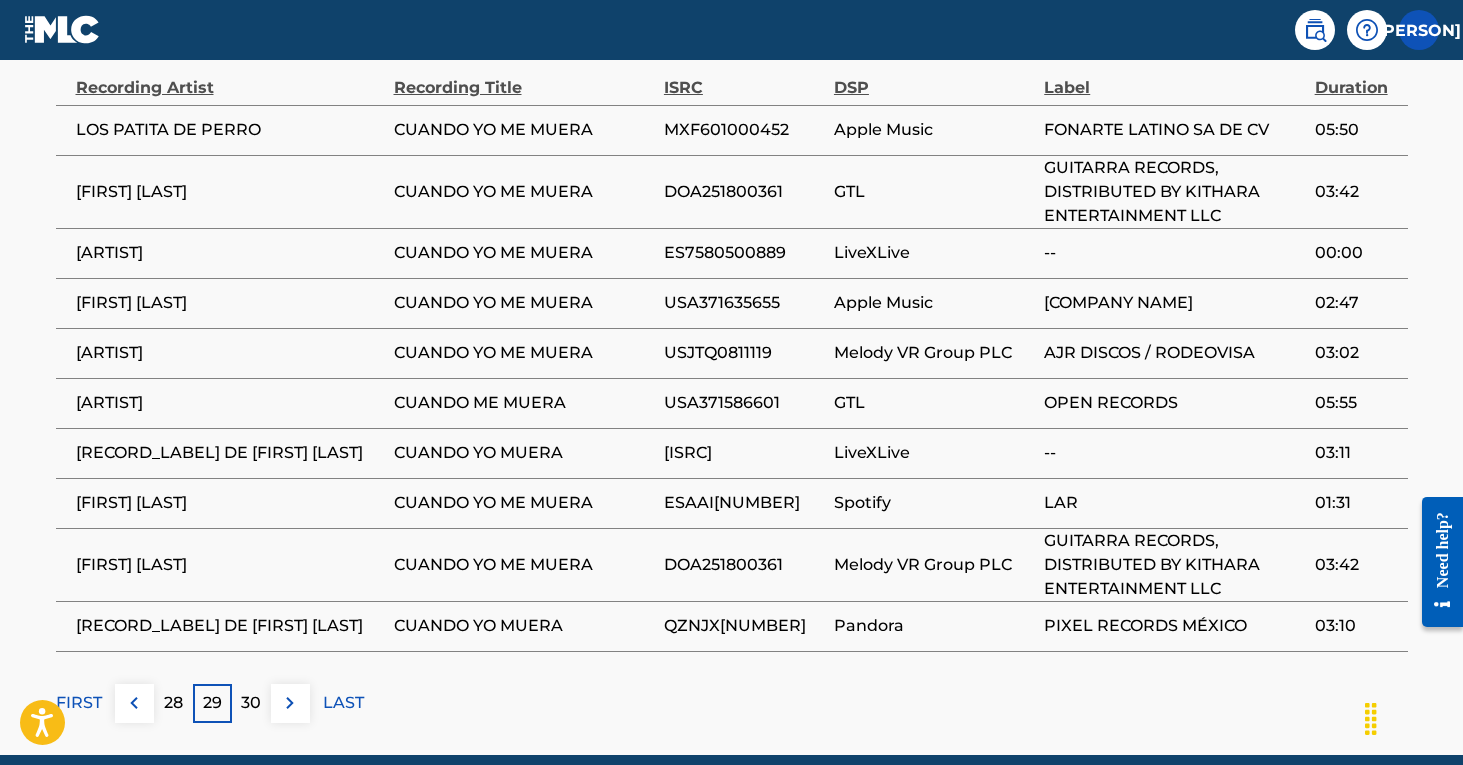 click on "30" at bounding box center [251, 703] 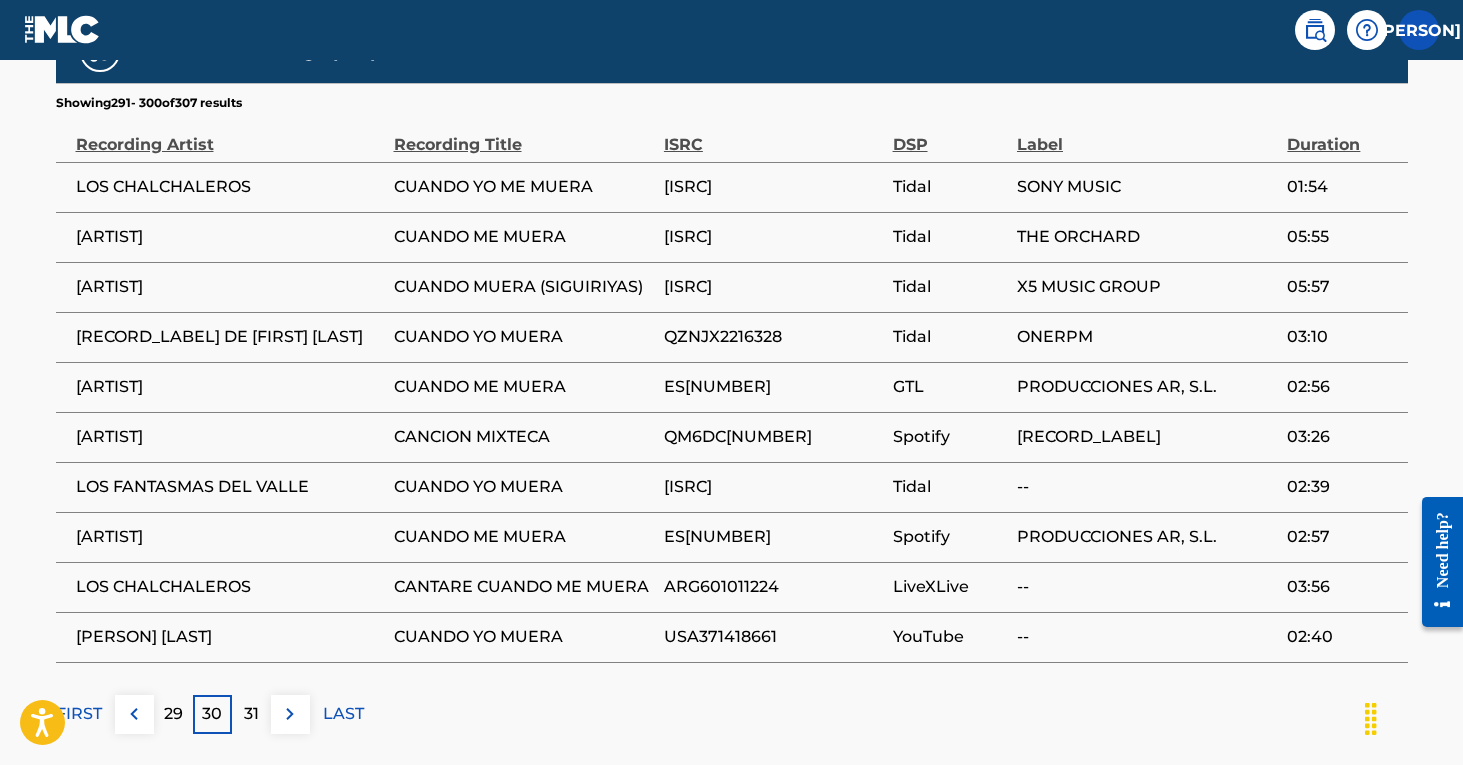 scroll, scrollTop: 1262, scrollLeft: 0, axis: vertical 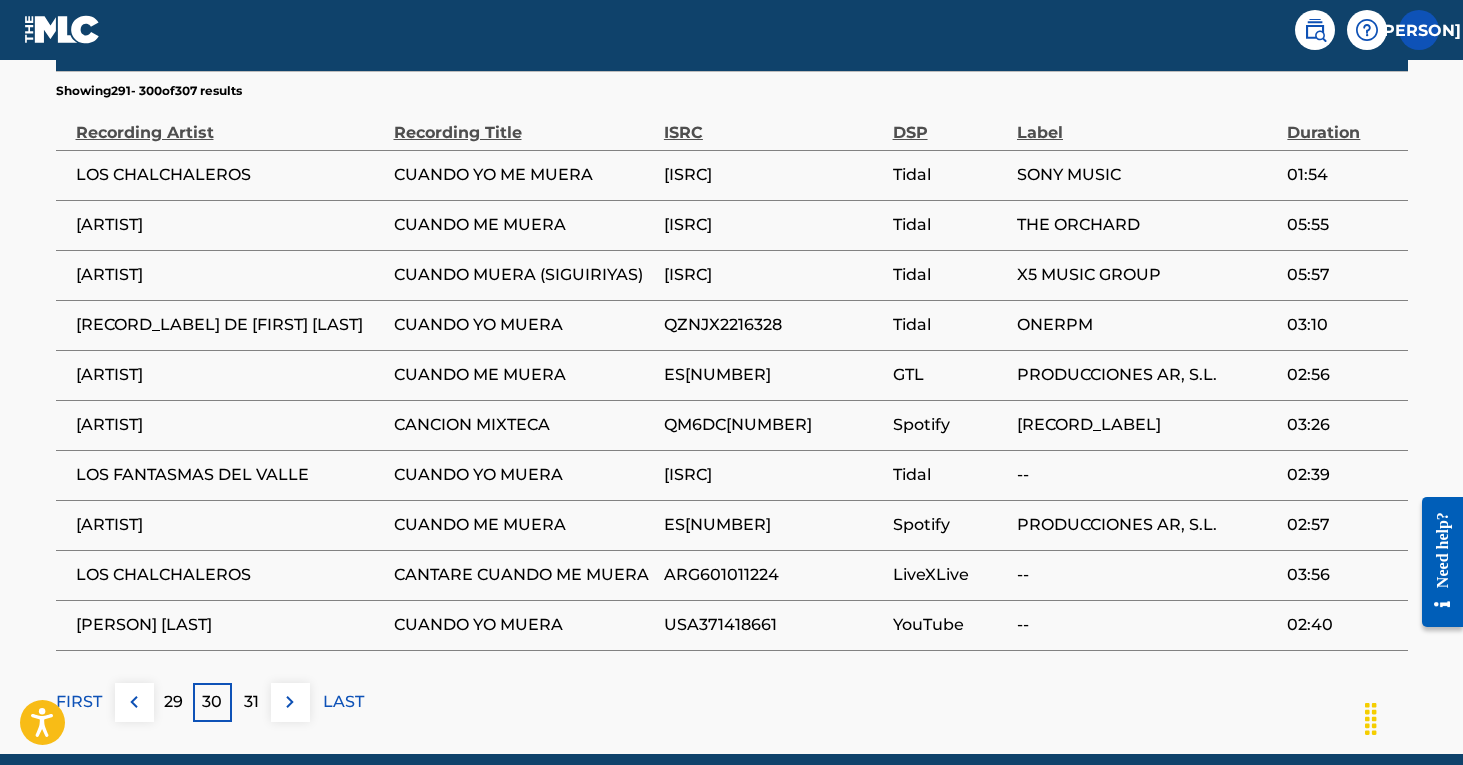 click on "31" at bounding box center (251, 702) 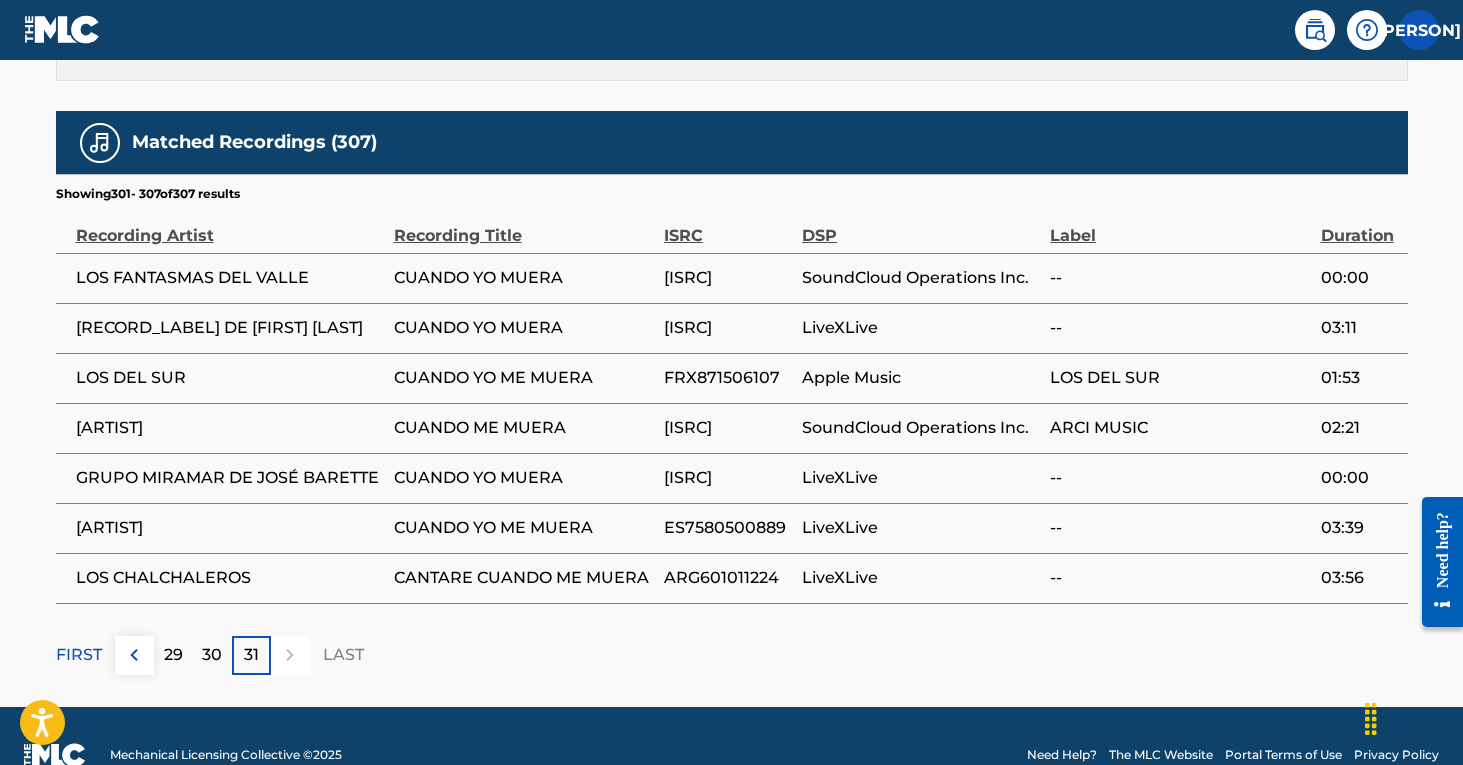 scroll, scrollTop: 1172, scrollLeft: 0, axis: vertical 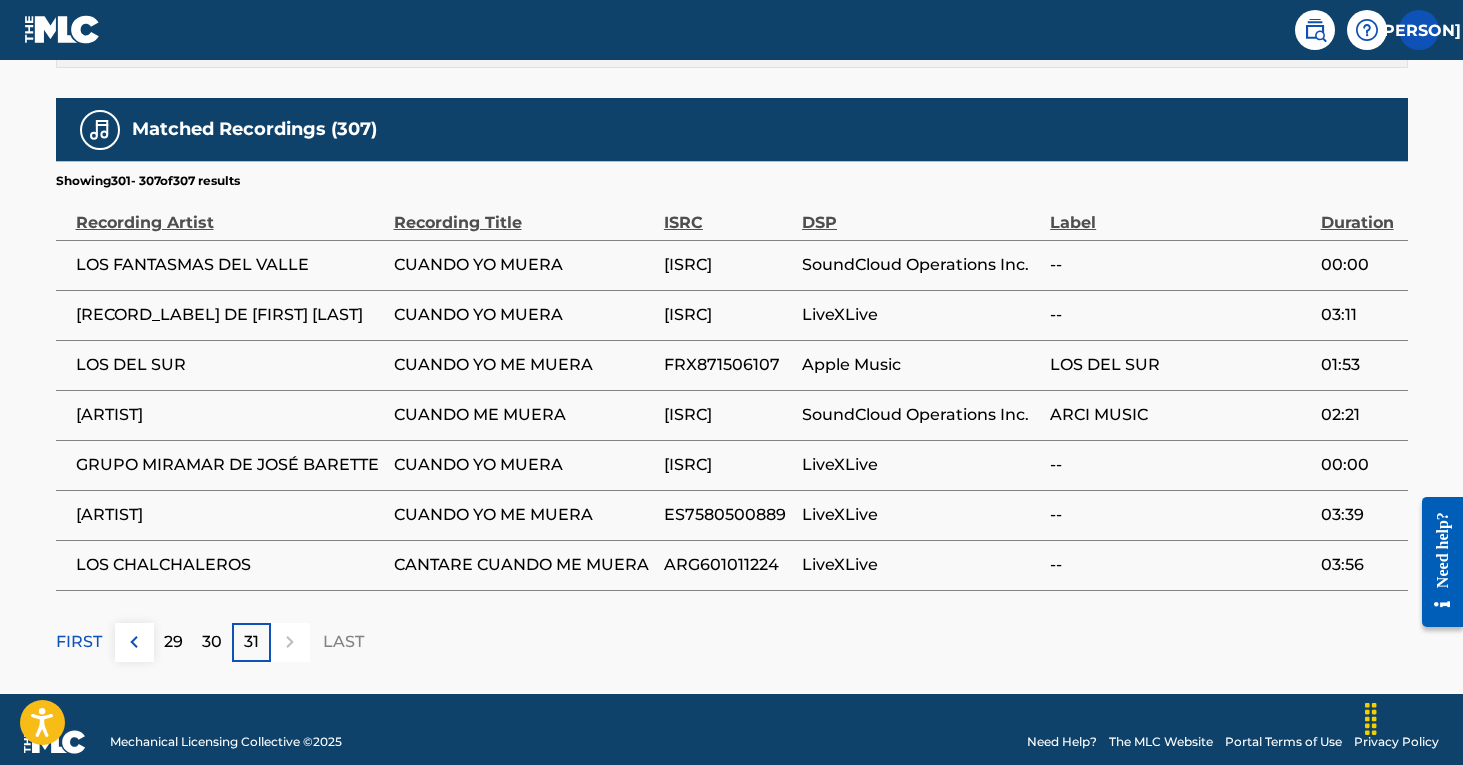 click on "FIRST" at bounding box center (79, 642) 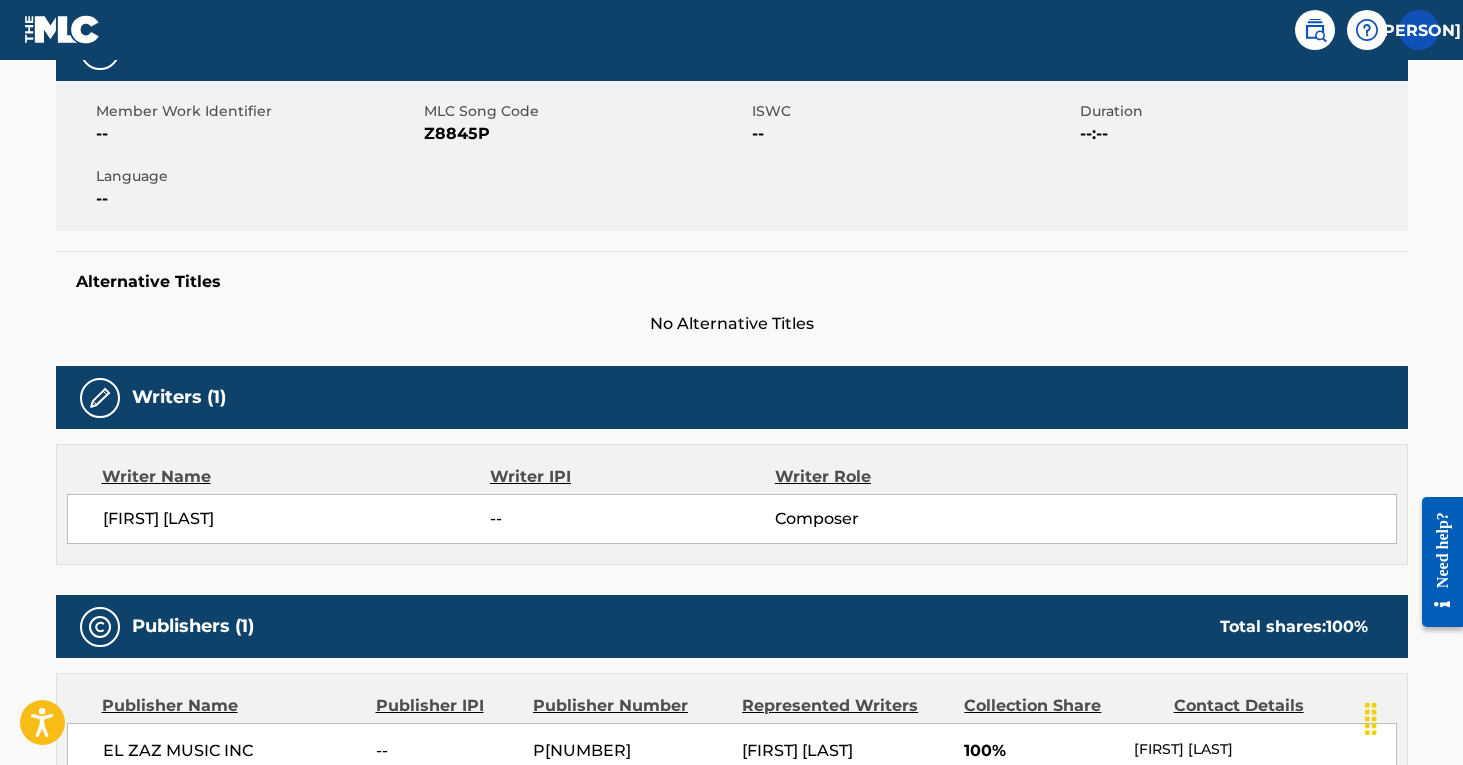 scroll, scrollTop: 337, scrollLeft: 0, axis: vertical 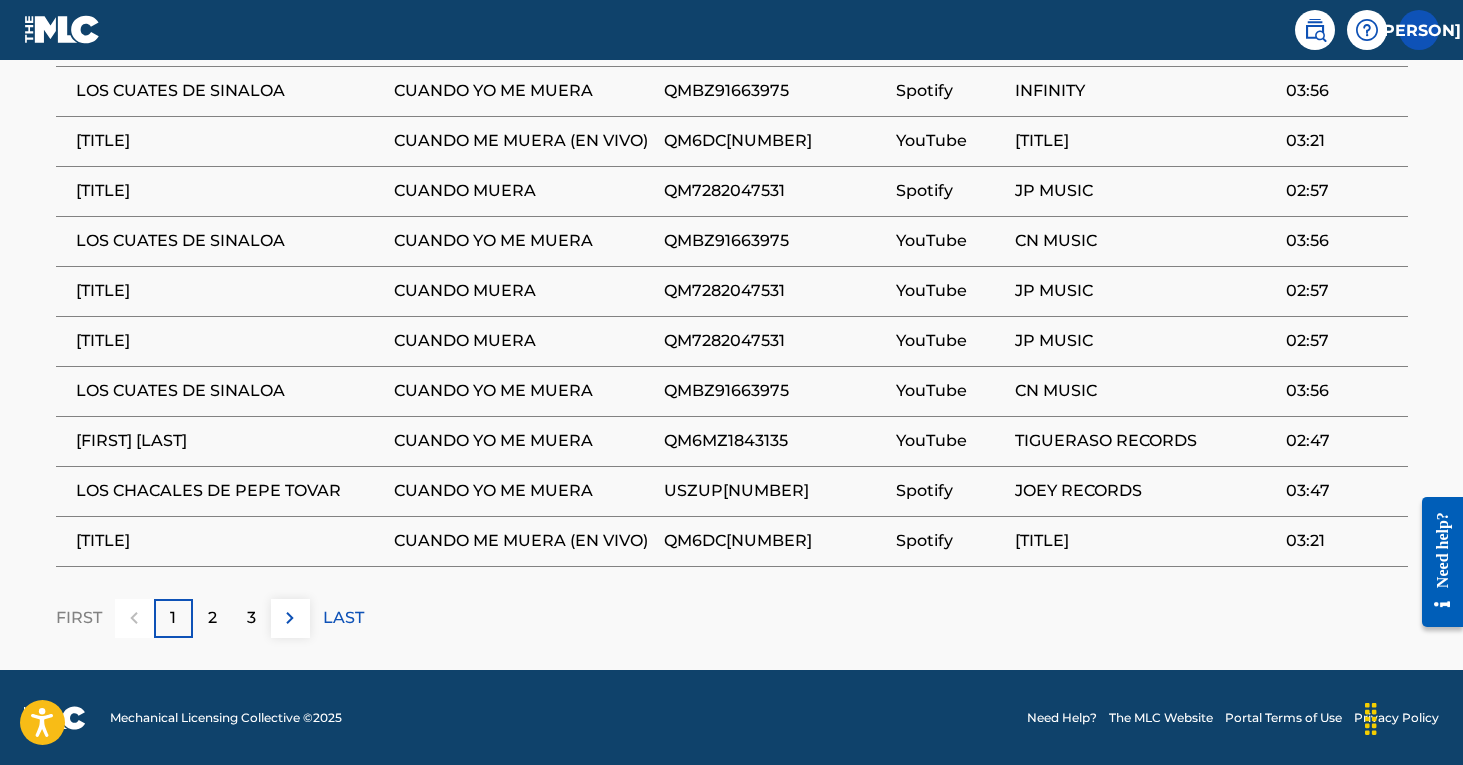 click on "2" at bounding box center [212, 618] 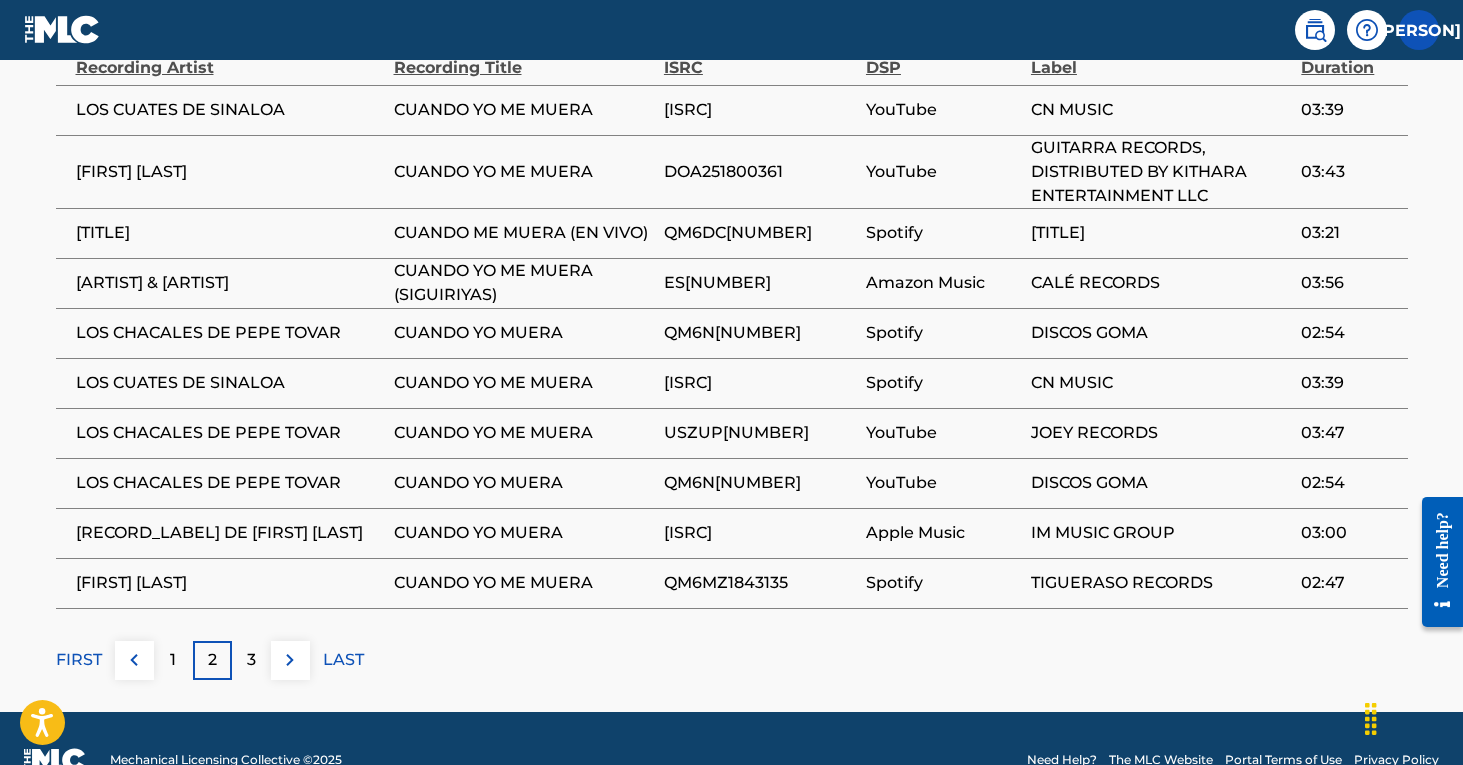scroll, scrollTop: 1340, scrollLeft: 0, axis: vertical 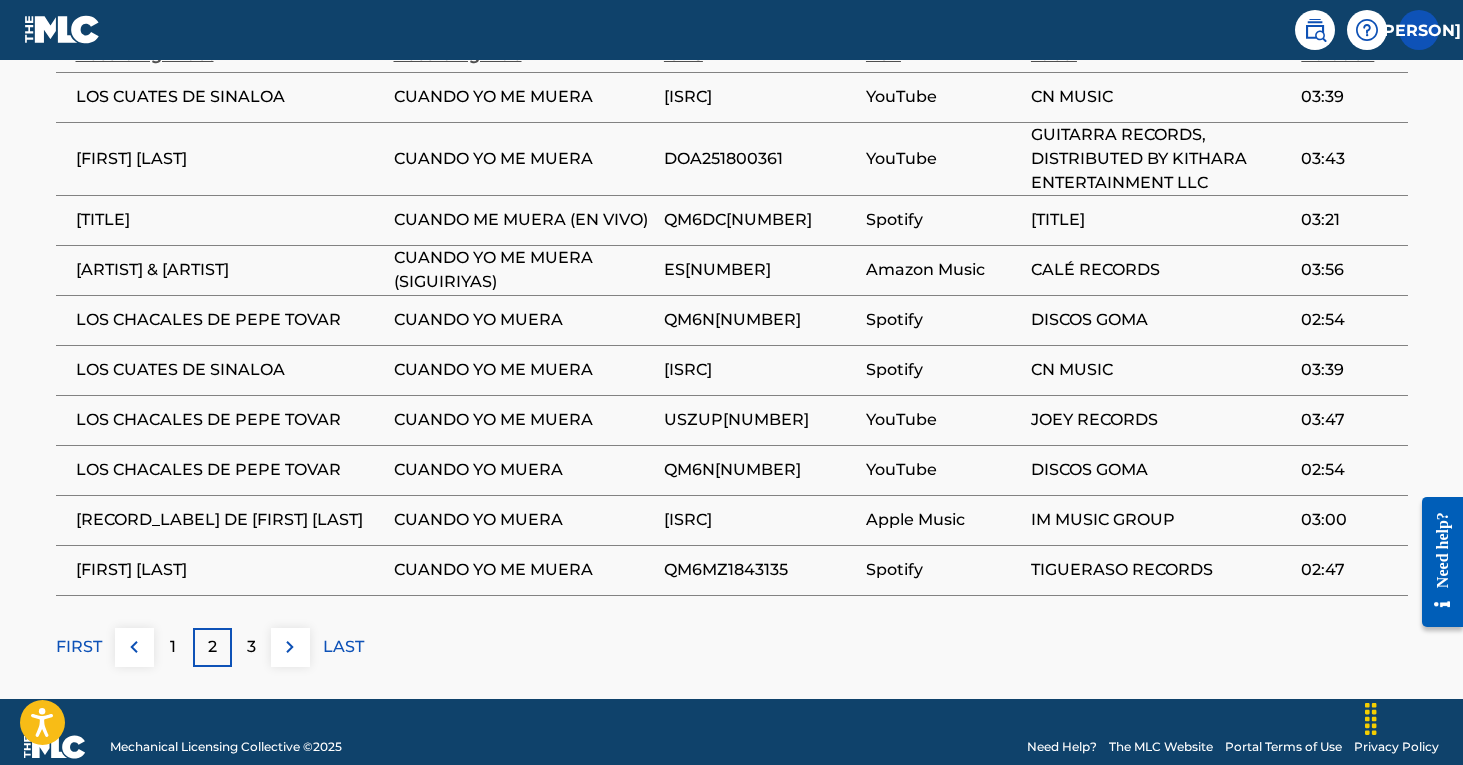 click on "3" at bounding box center (251, 647) 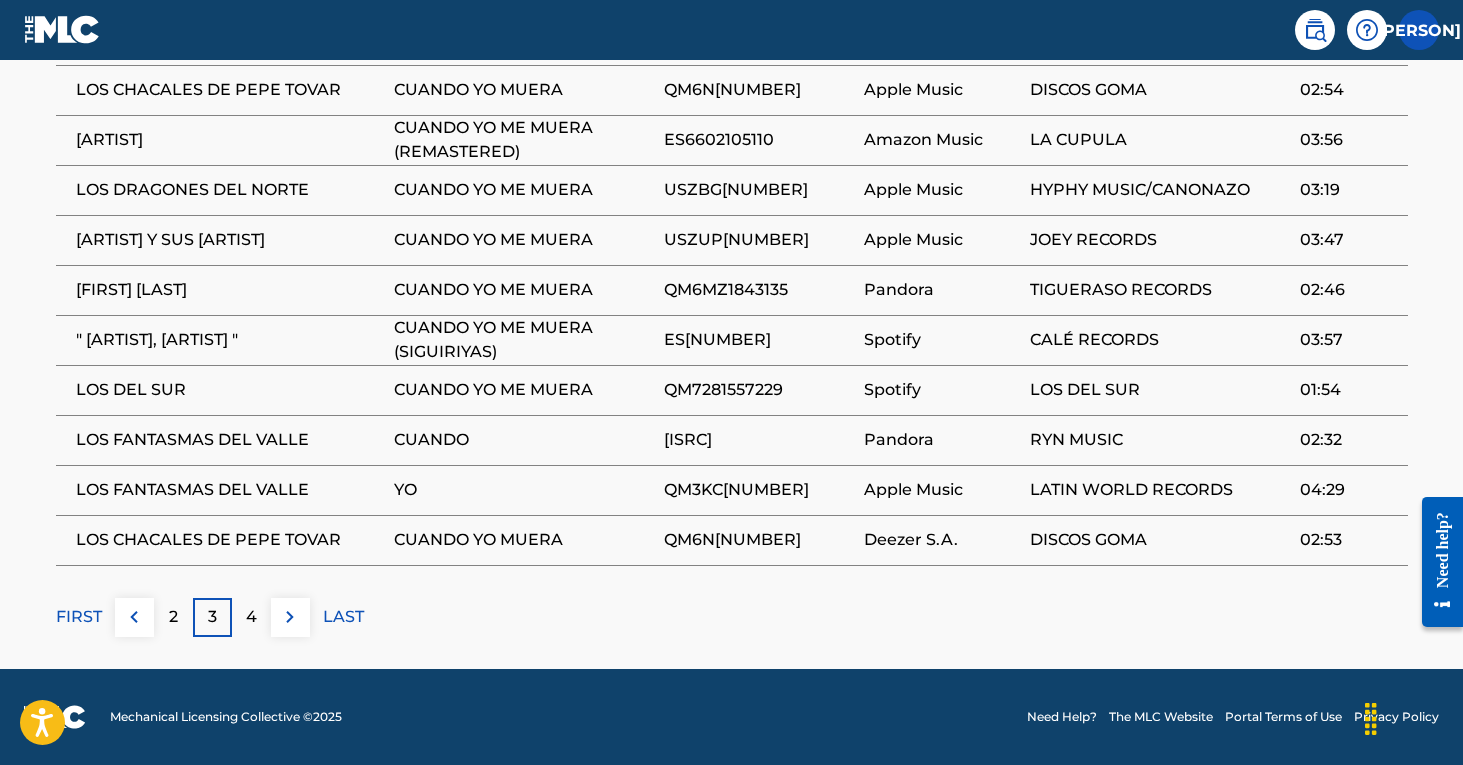 scroll, scrollTop: 1346, scrollLeft: 0, axis: vertical 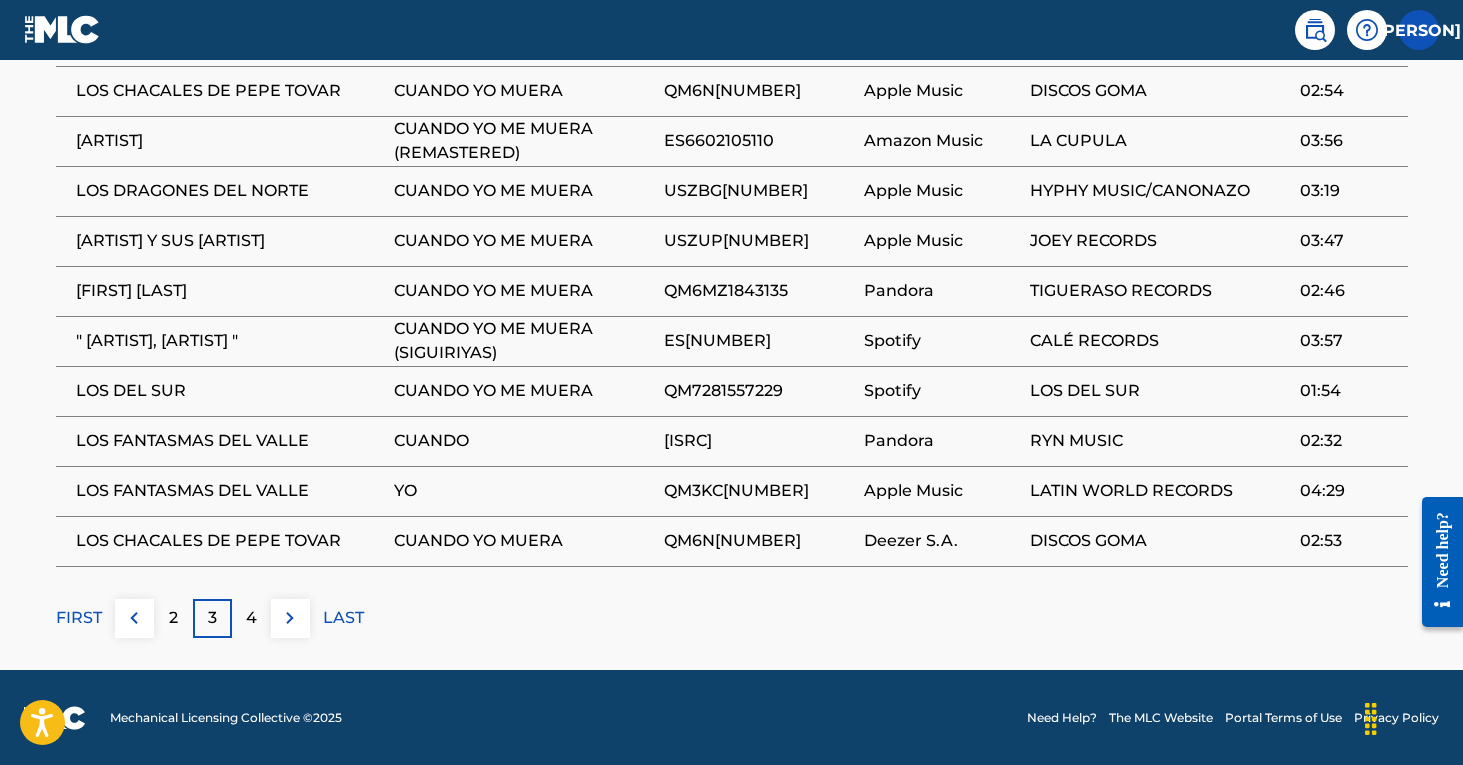 click on "4" at bounding box center (251, 618) 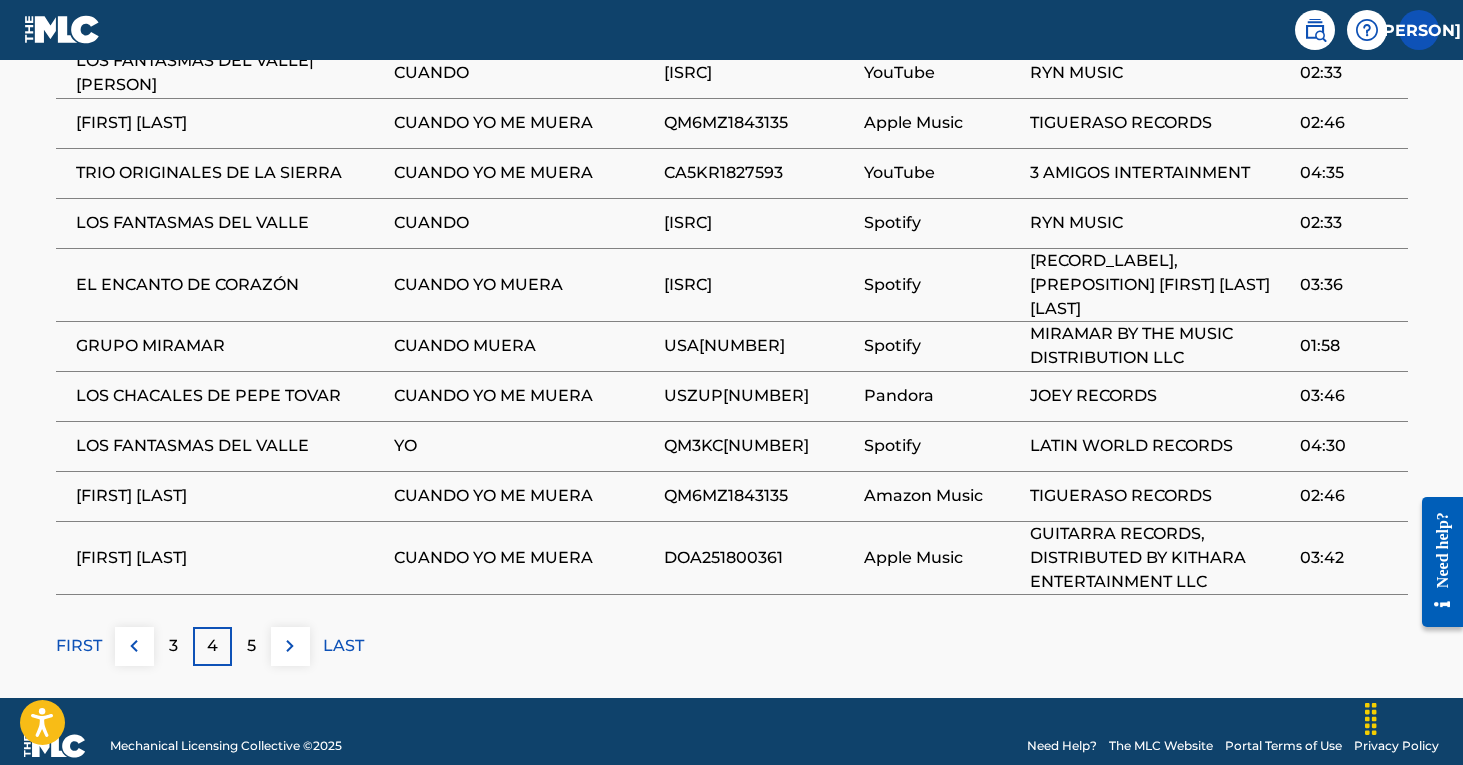 scroll, scrollTop: 1372, scrollLeft: 0, axis: vertical 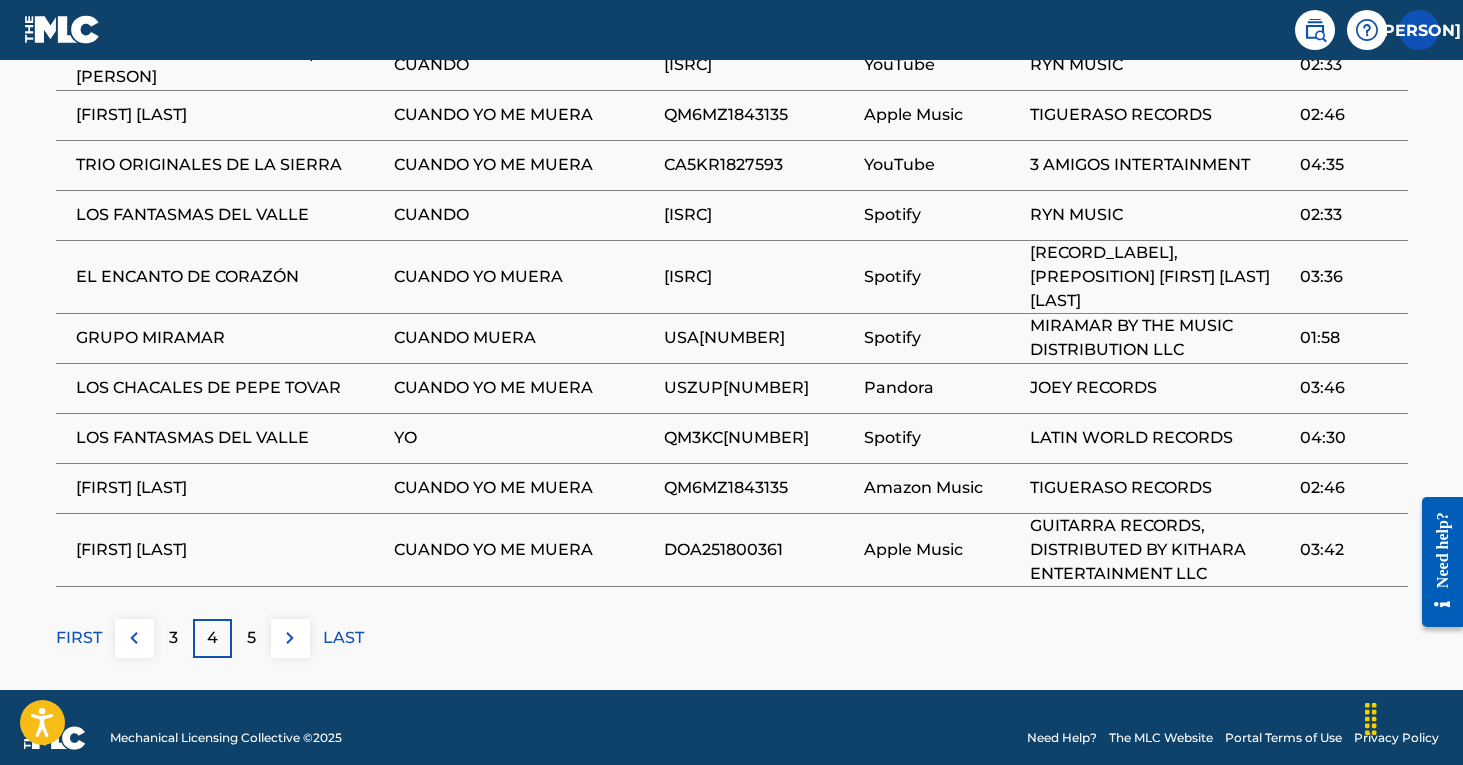 click on "5" at bounding box center (251, 638) 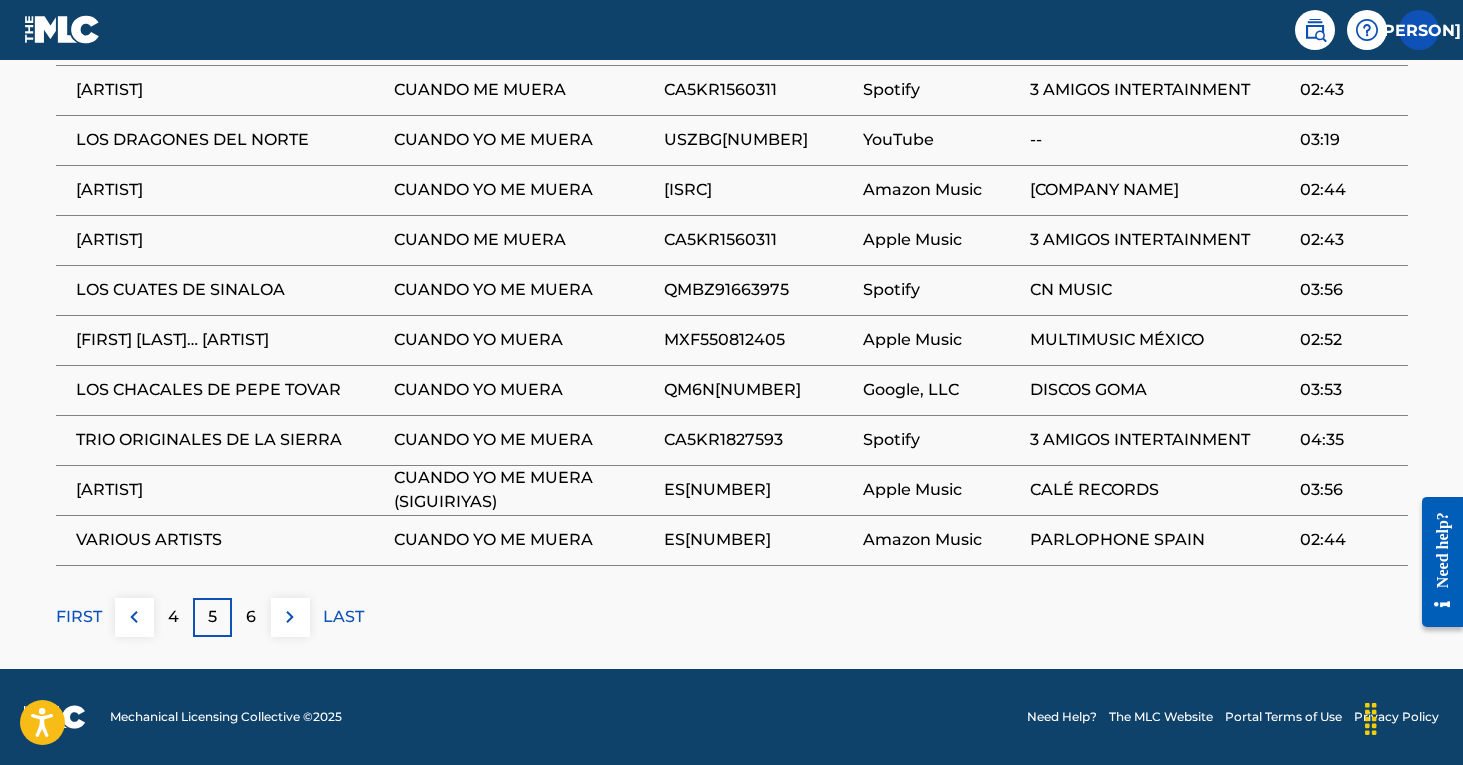 scroll, scrollTop: 1346, scrollLeft: 0, axis: vertical 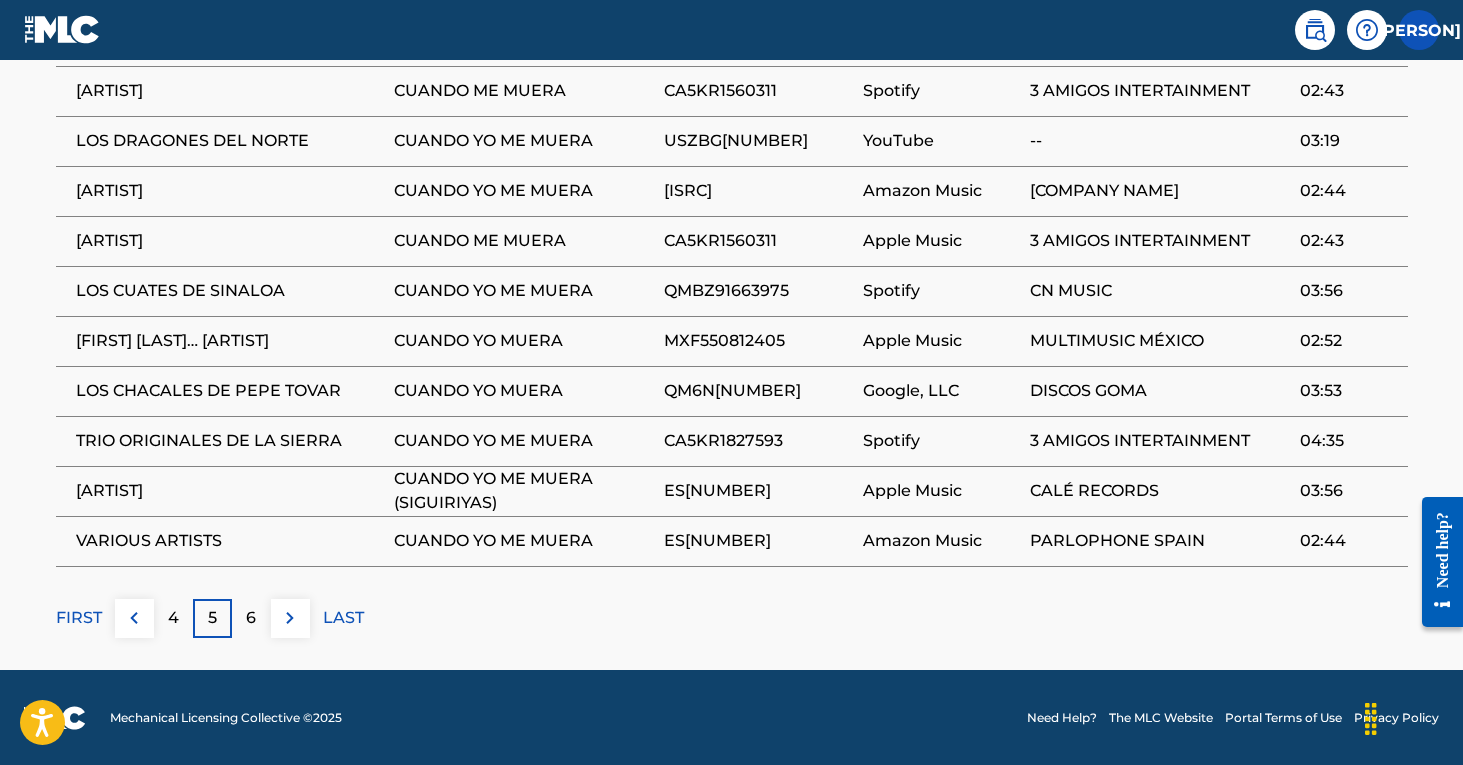 click on "FIRST" at bounding box center (79, 618) 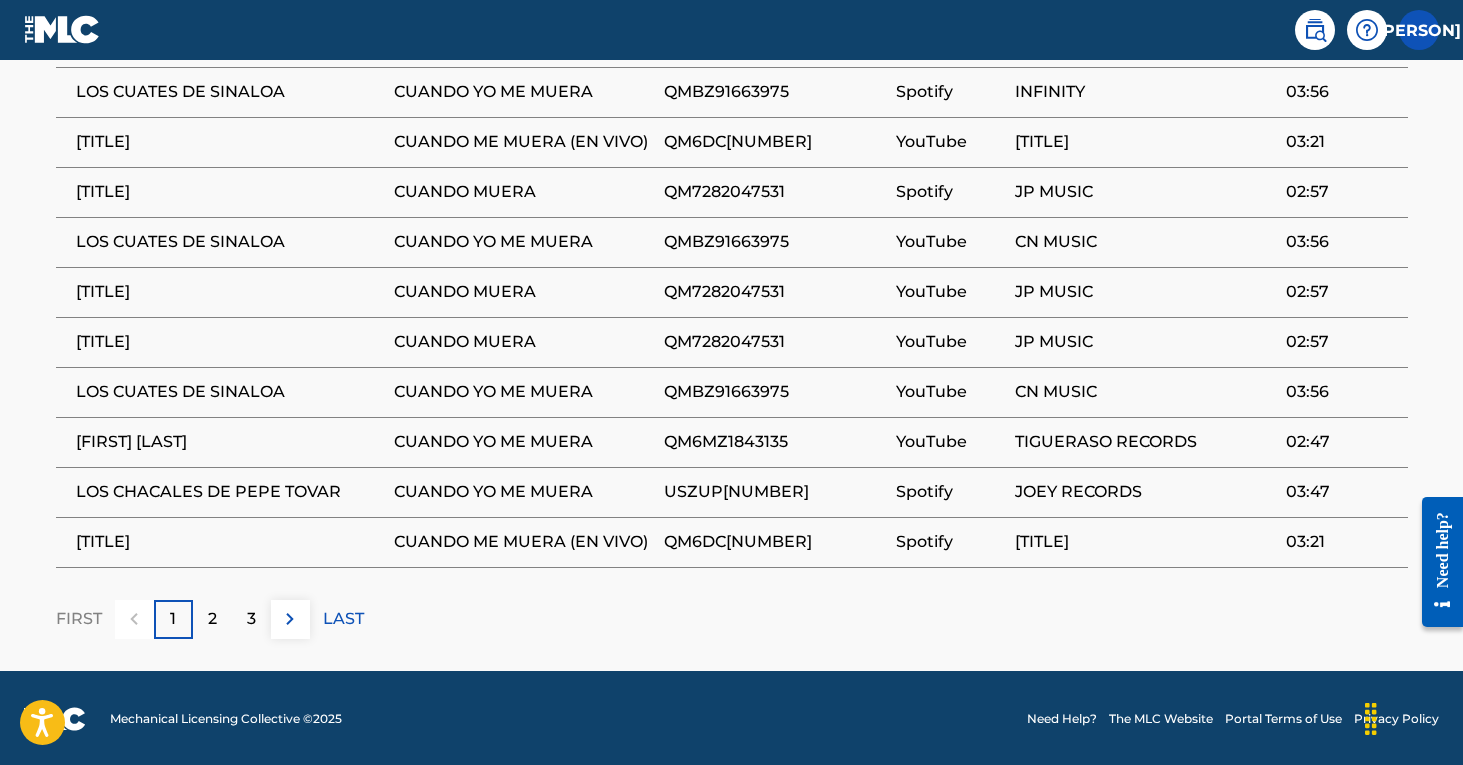 scroll, scrollTop: 1346, scrollLeft: 0, axis: vertical 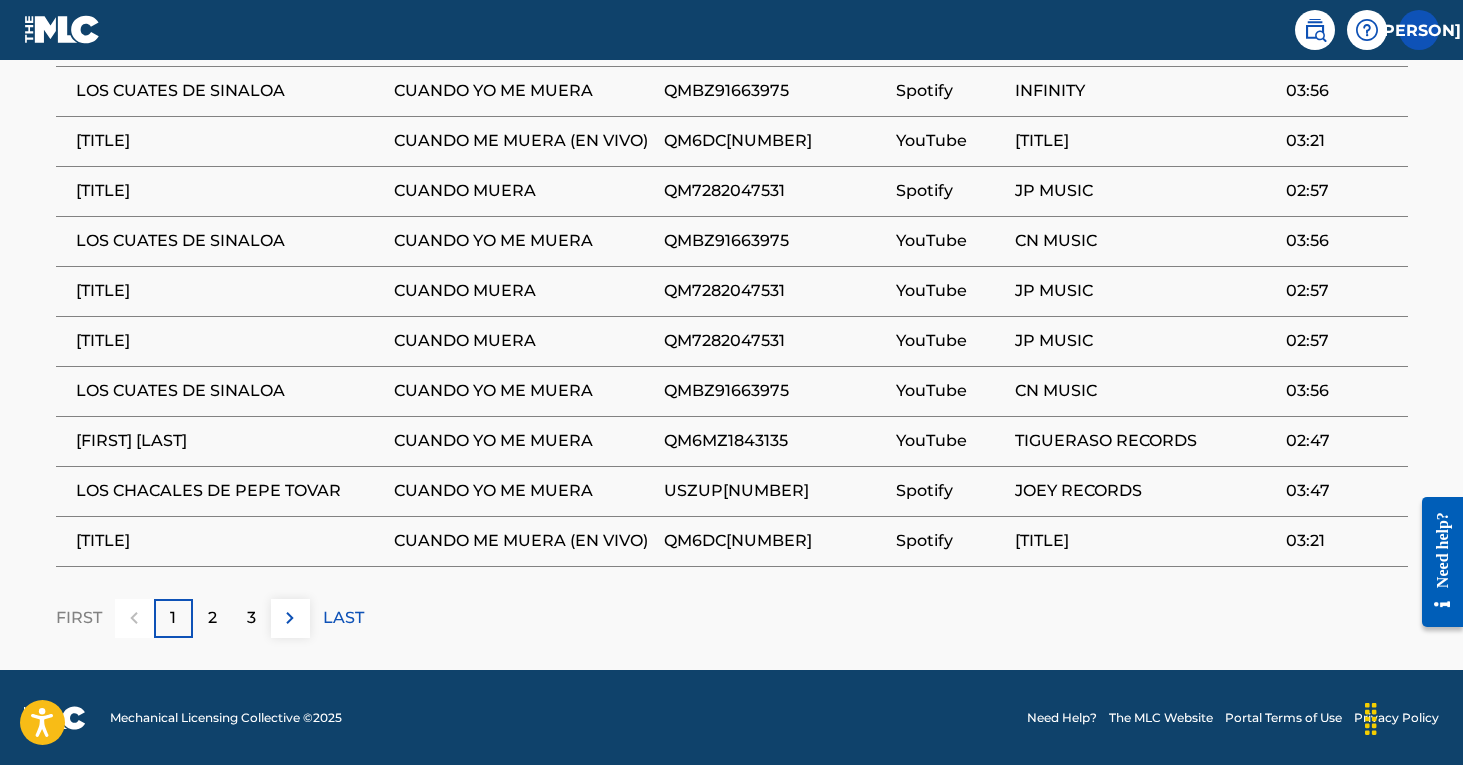 click on "2" at bounding box center (212, 618) 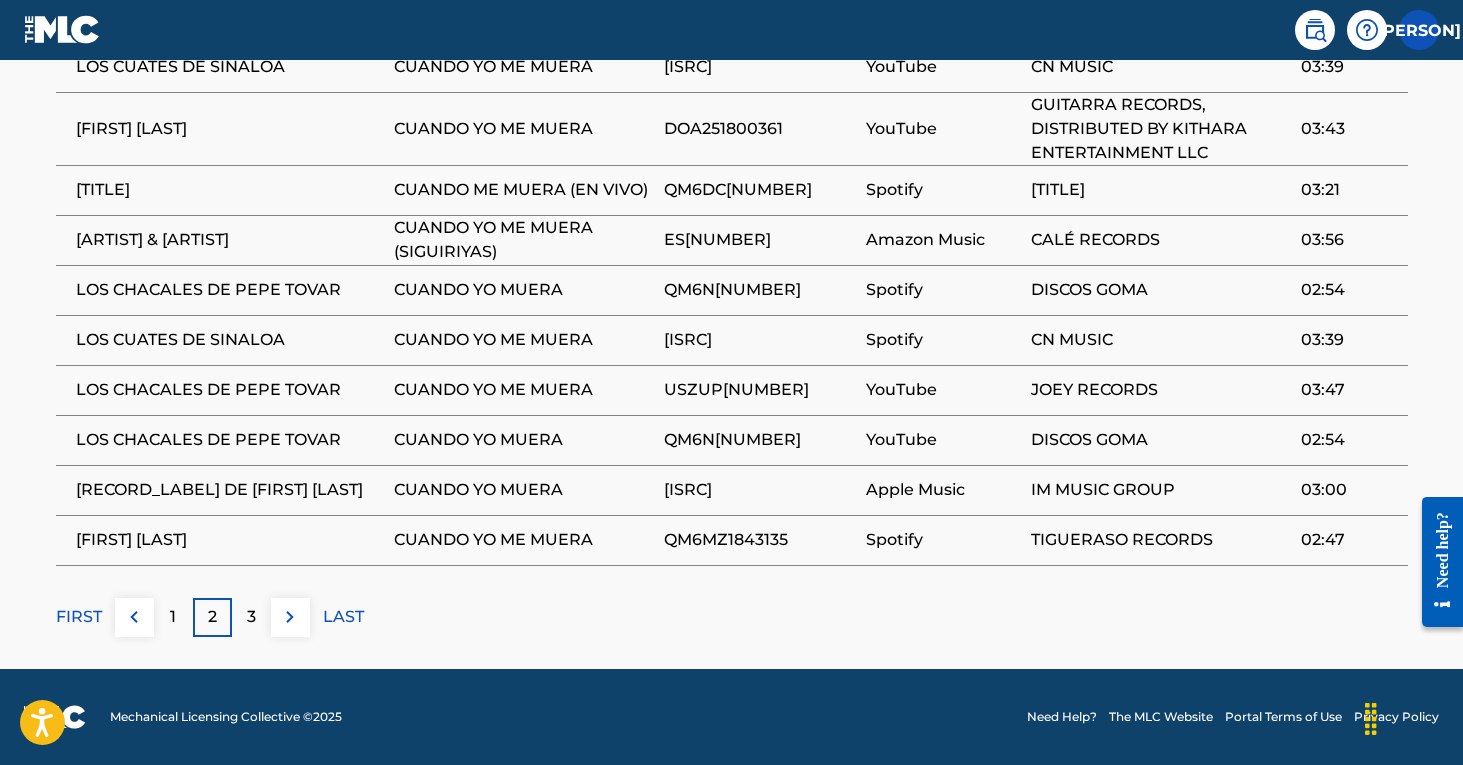scroll, scrollTop: 1369, scrollLeft: 0, axis: vertical 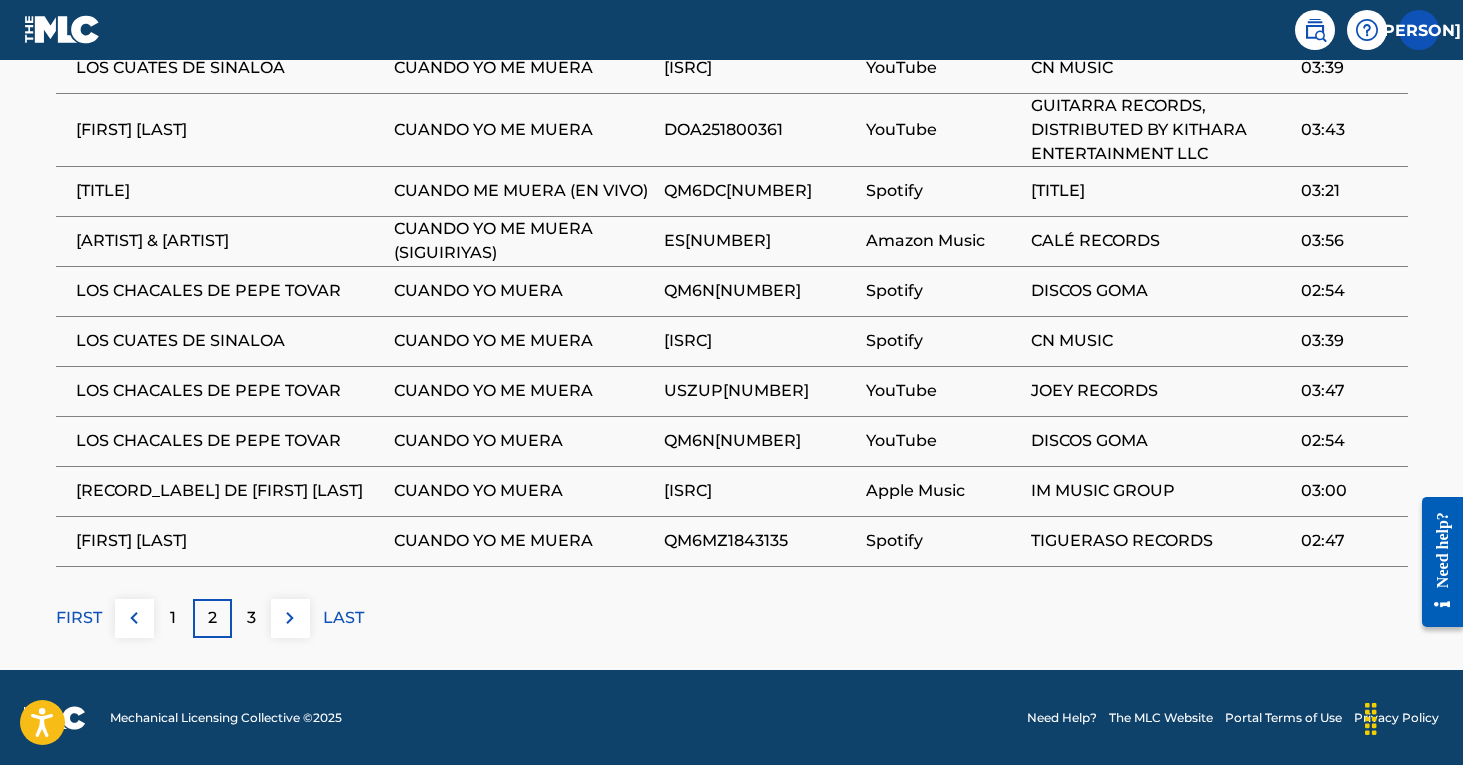 click on "3" at bounding box center [251, 618] 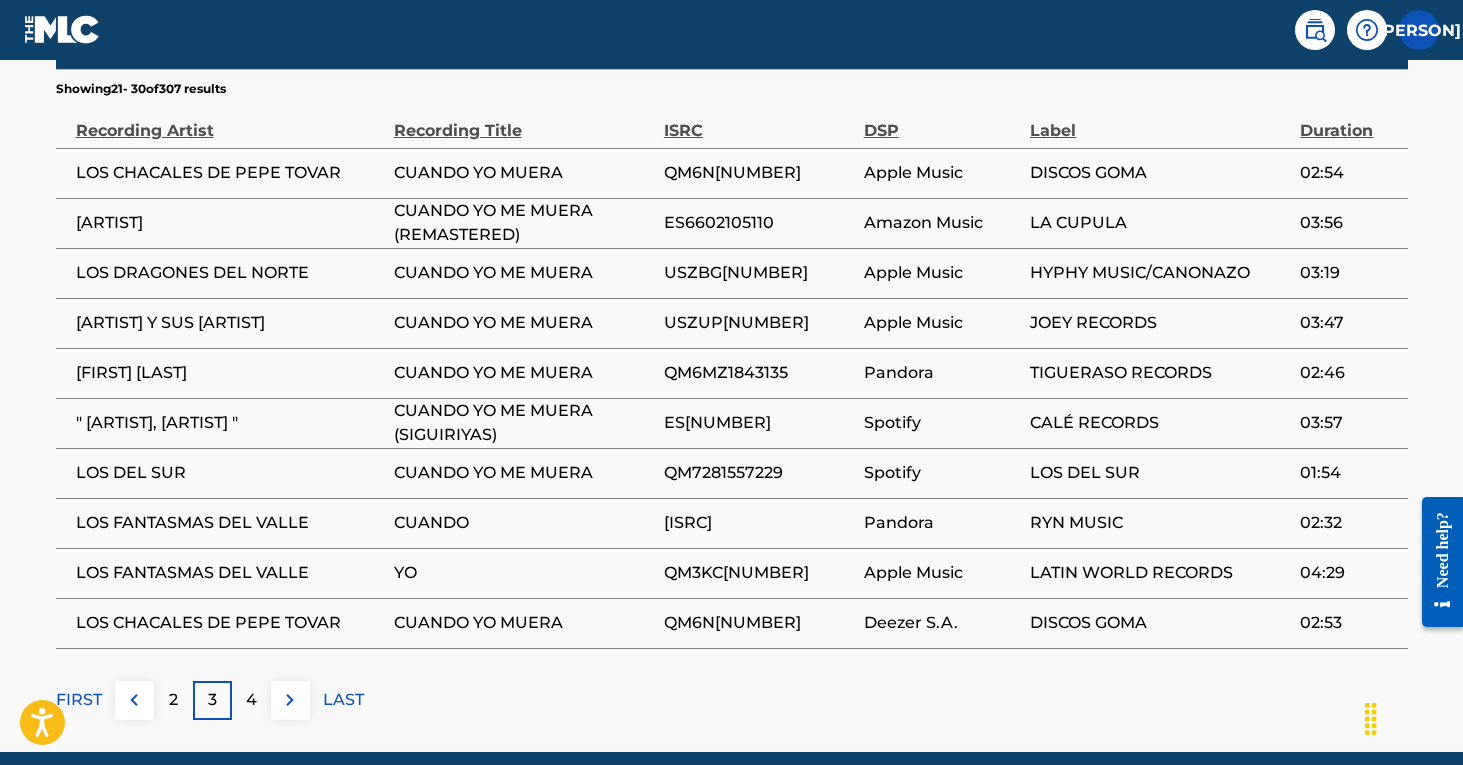 scroll, scrollTop: 1292, scrollLeft: 0, axis: vertical 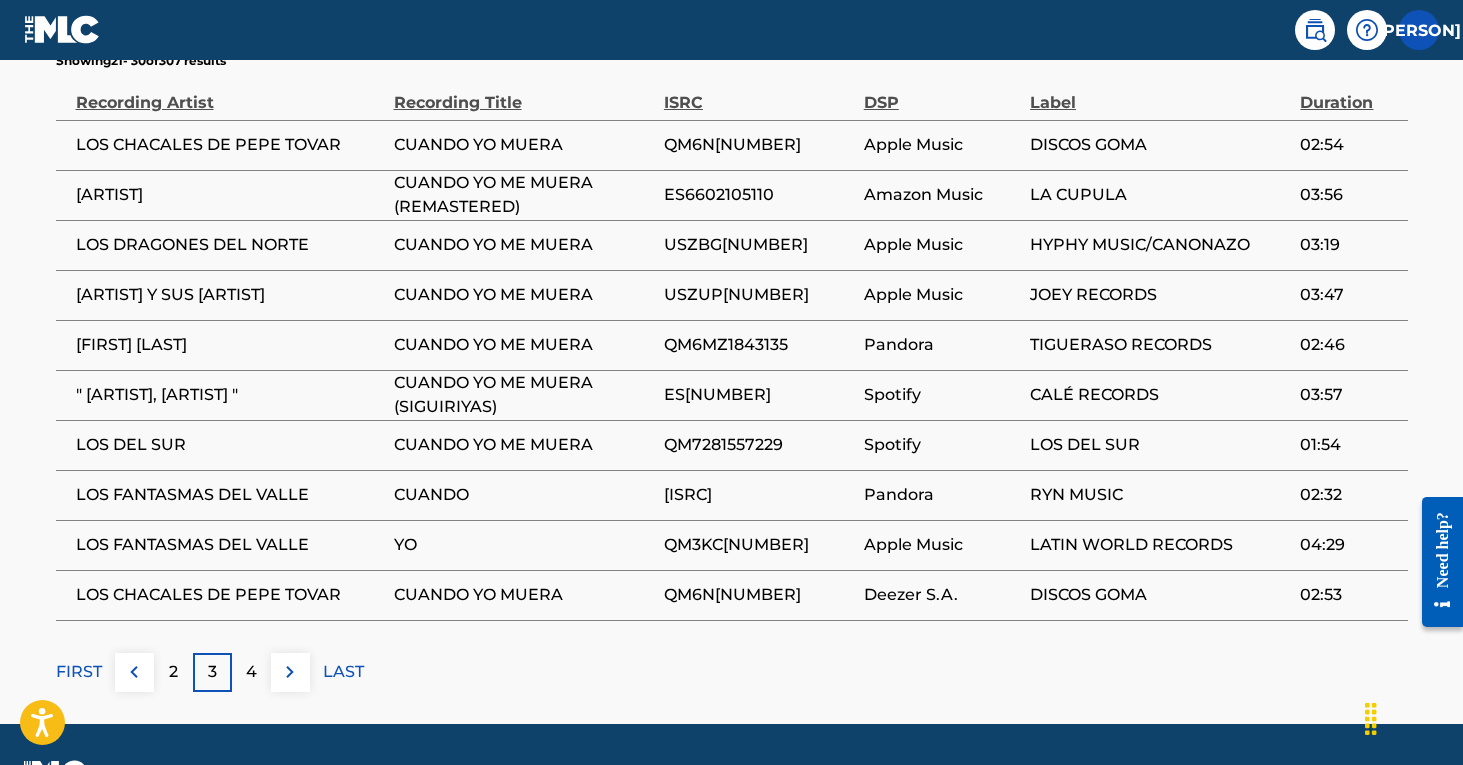 click on "4" at bounding box center (251, 672) 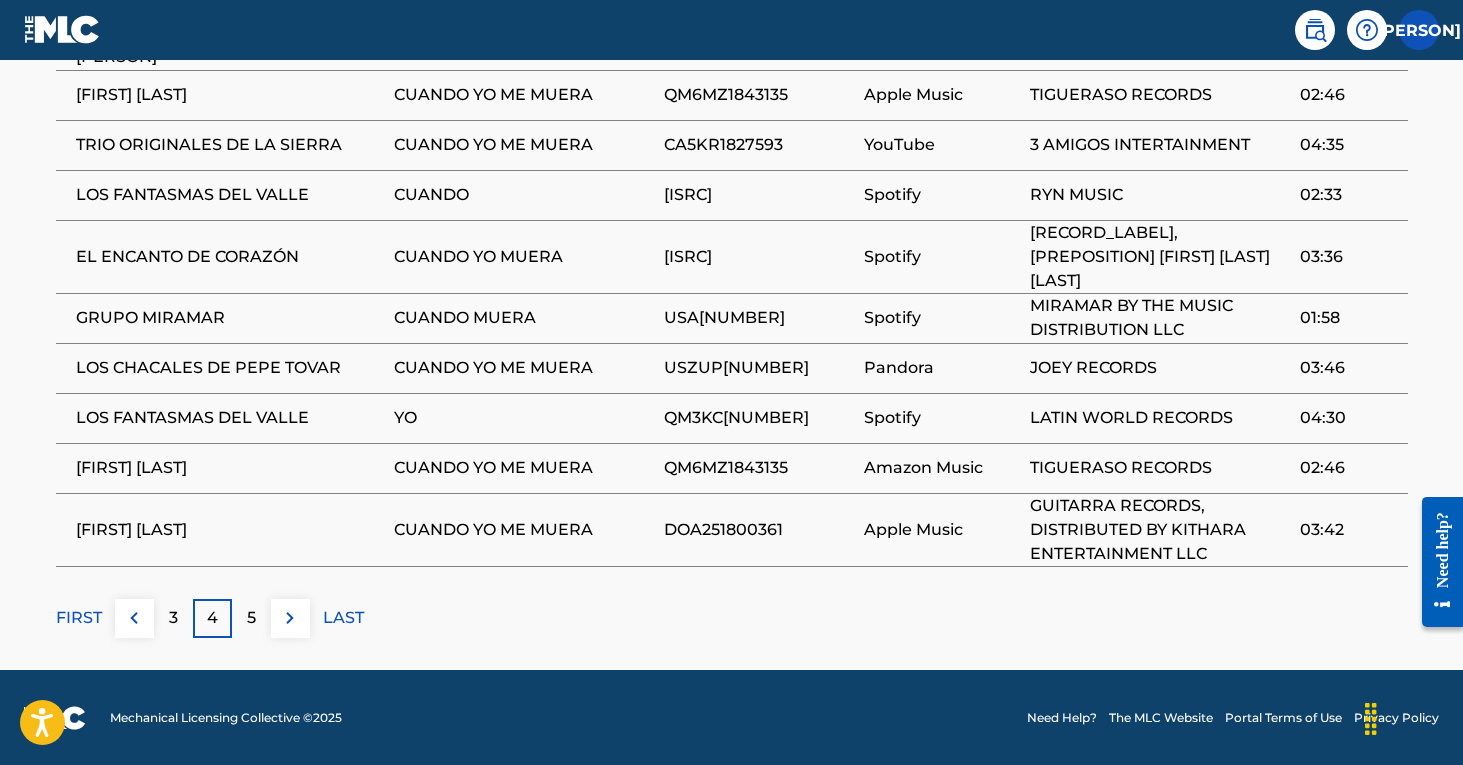 click on "5" at bounding box center [251, 618] 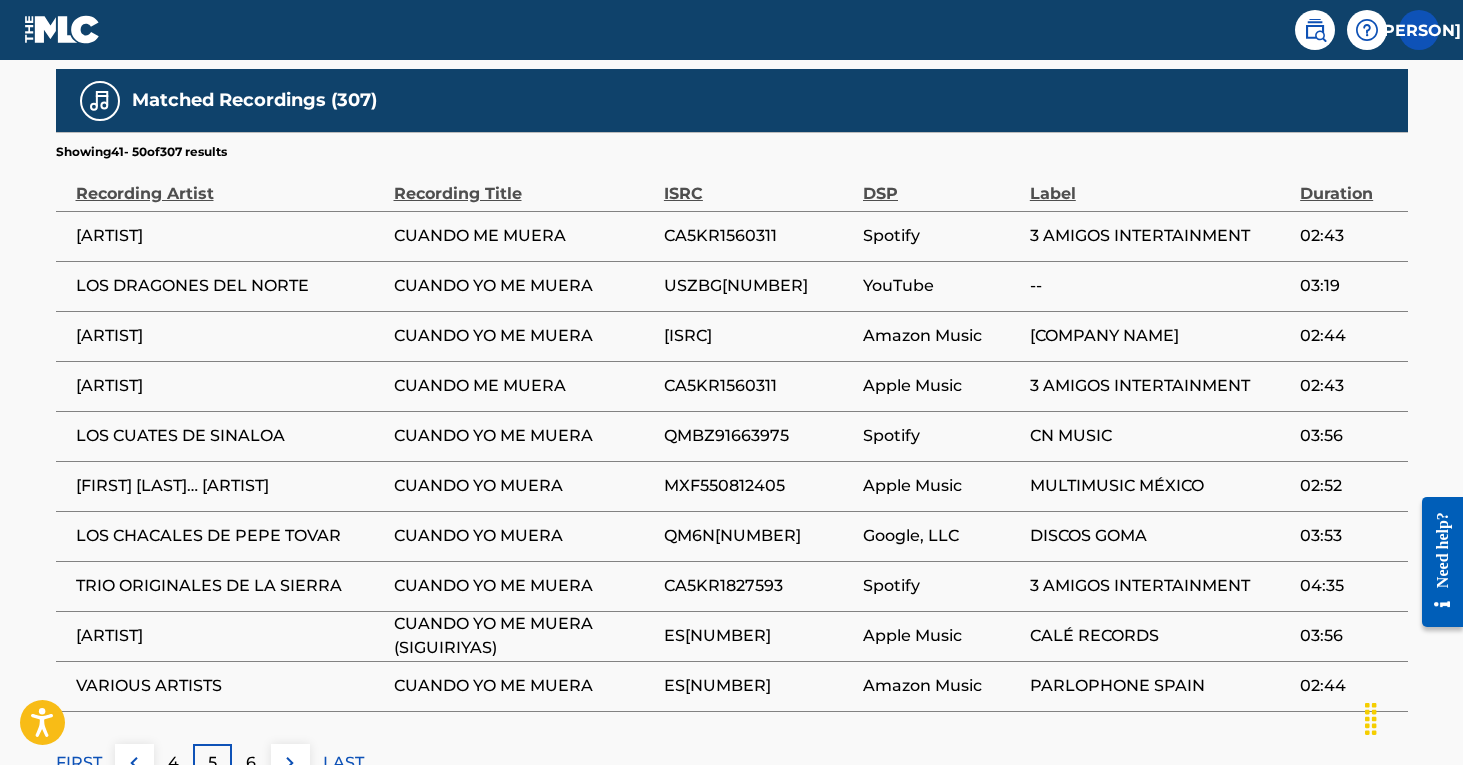 scroll, scrollTop: 1206, scrollLeft: 0, axis: vertical 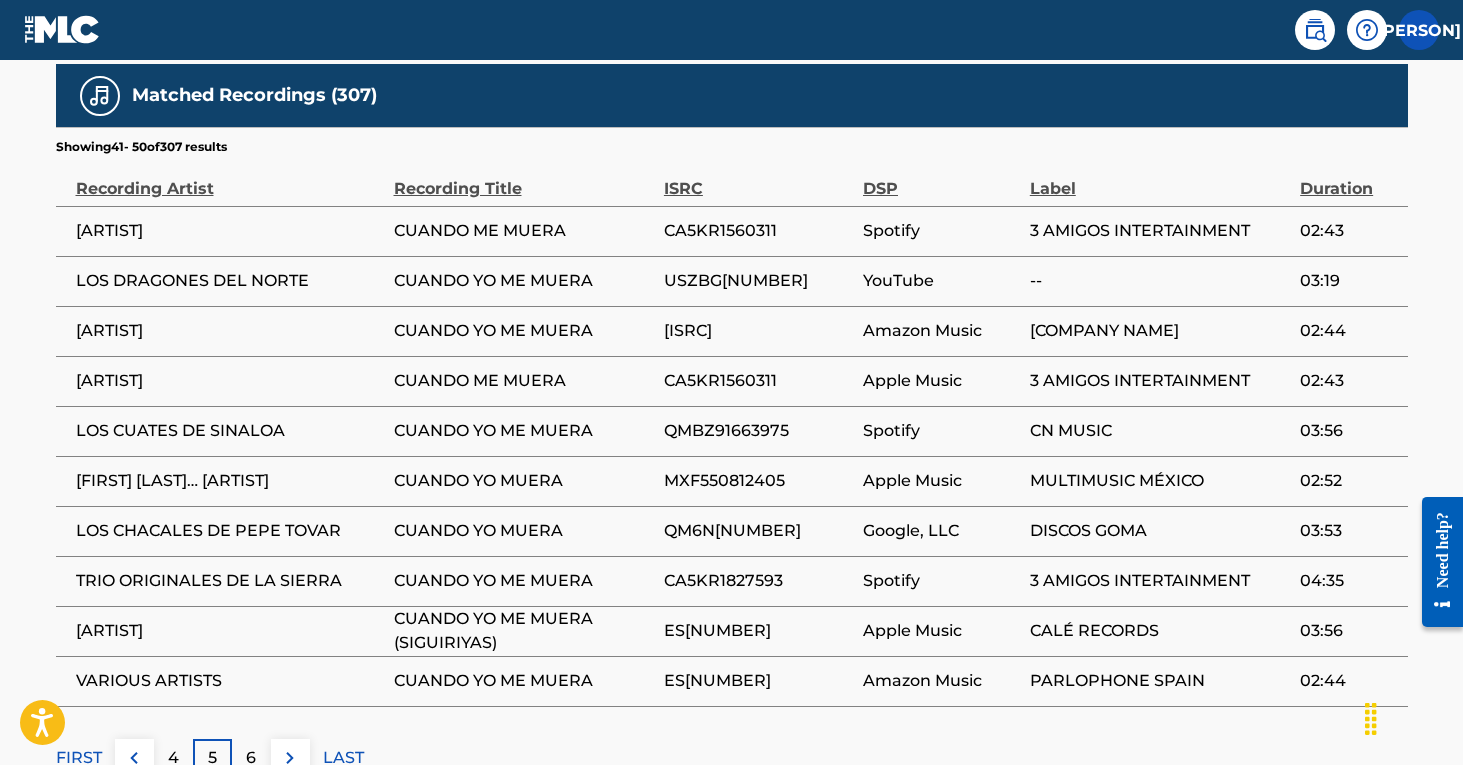 click on "MXF550812405" at bounding box center (758, 481) 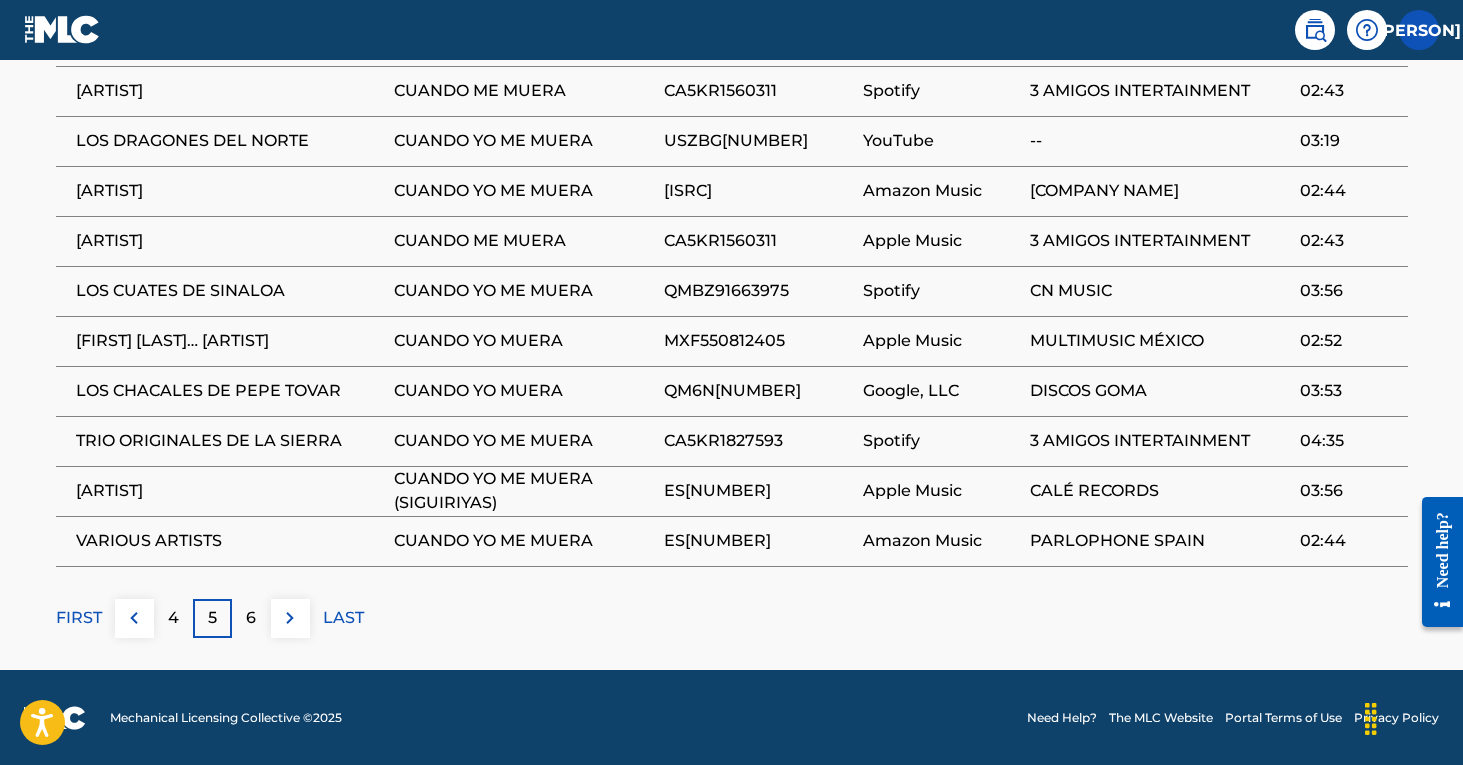 click on "FIRST" at bounding box center (79, 618) 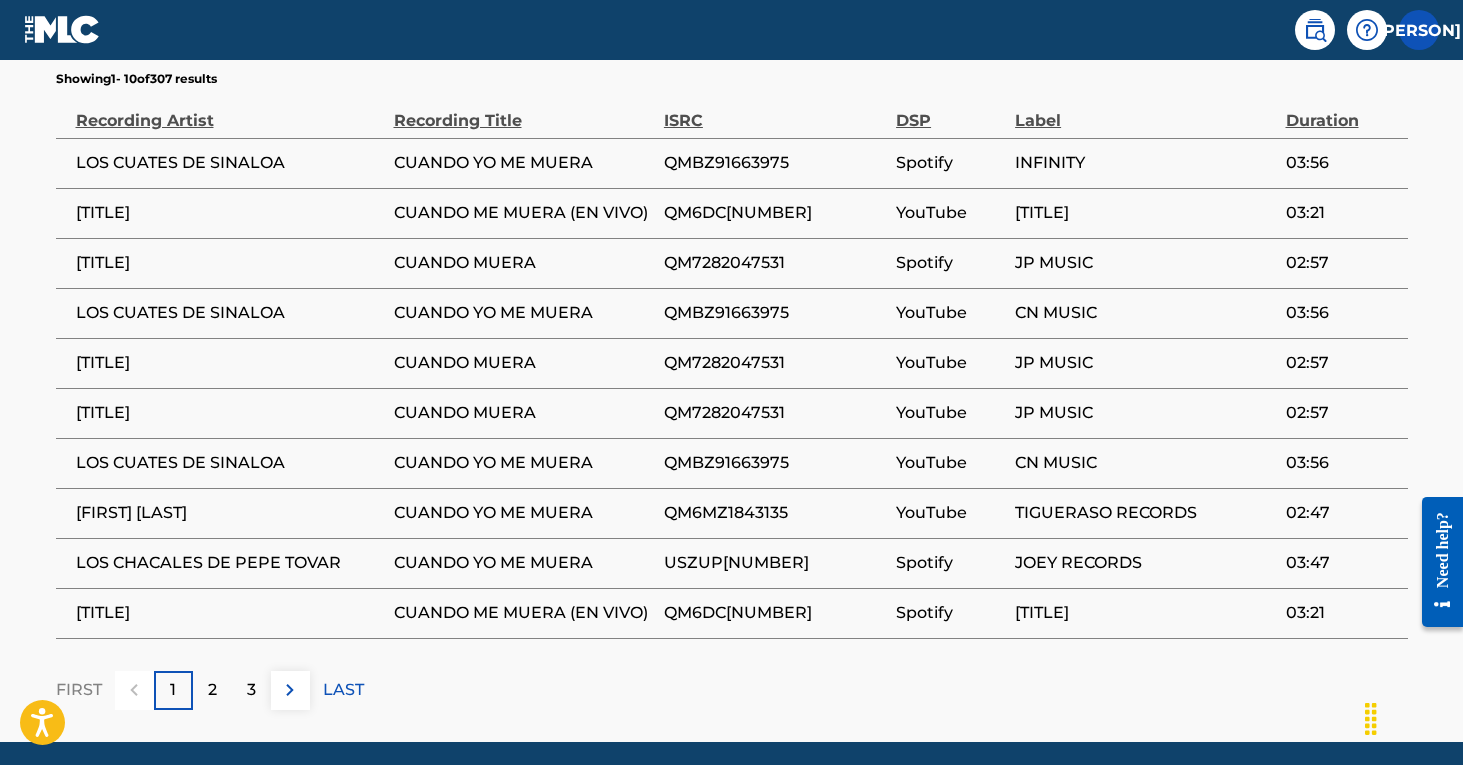 scroll, scrollTop: 1305, scrollLeft: 0, axis: vertical 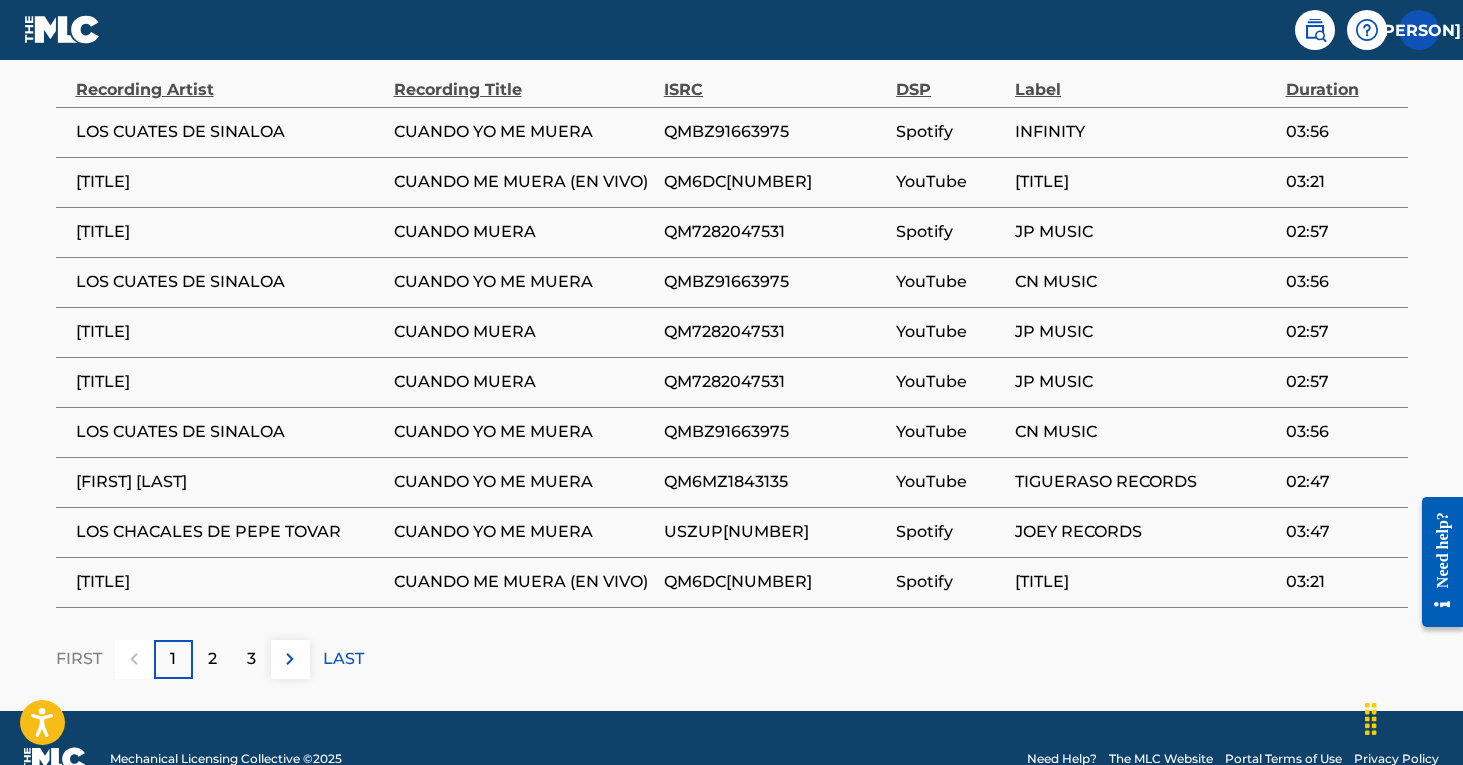 click on "2" at bounding box center [212, 659] 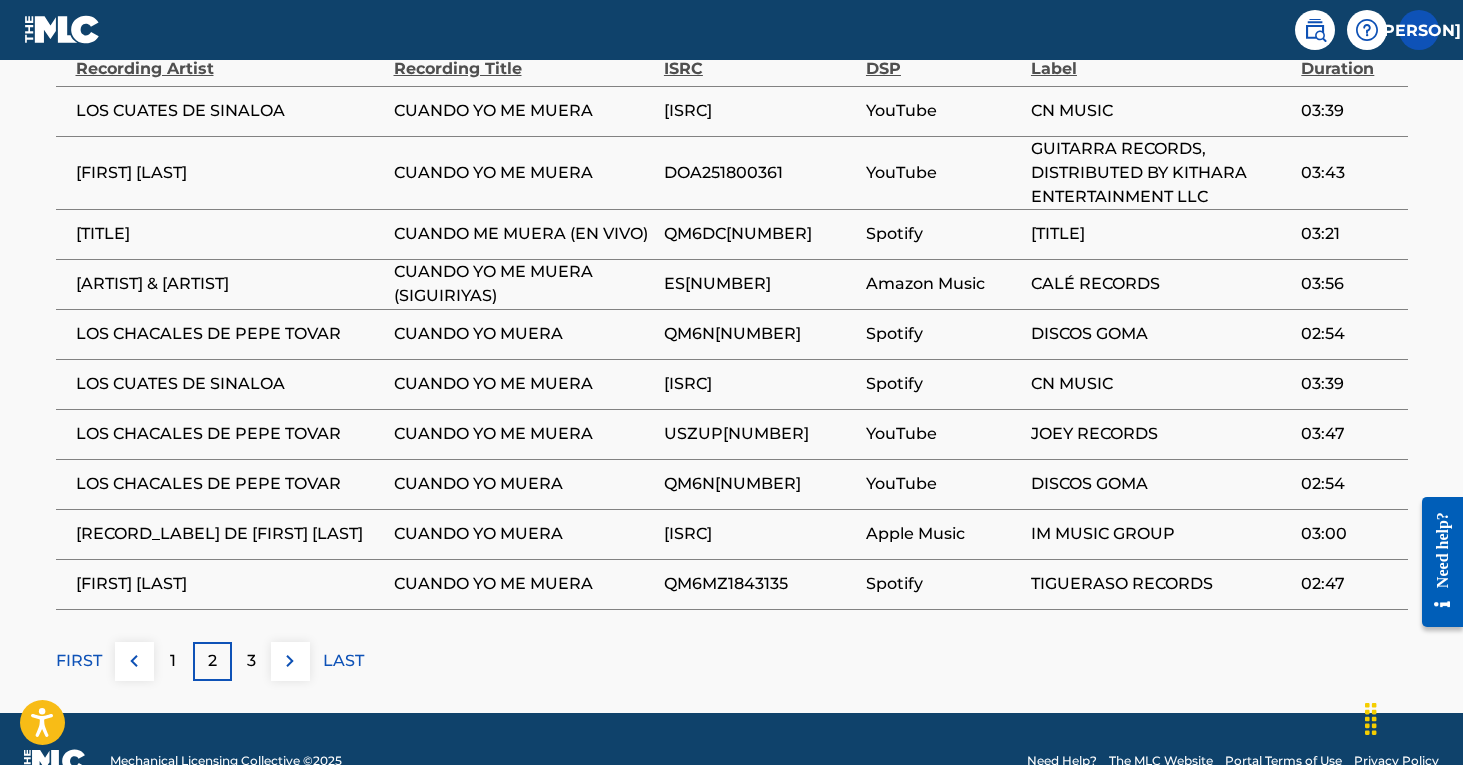 scroll, scrollTop: 1334, scrollLeft: 0, axis: vertical 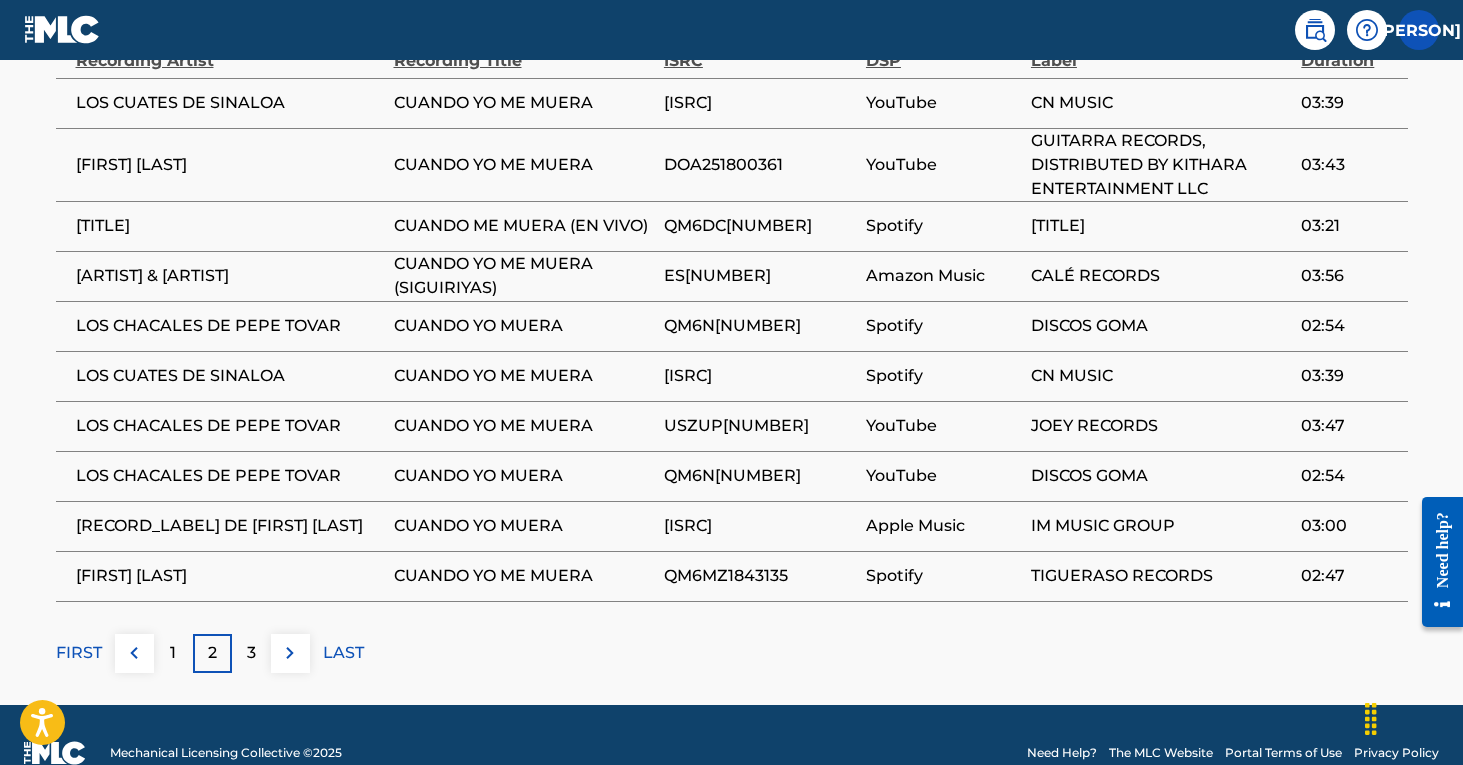 click on "3" at bounding box center (251, 653) 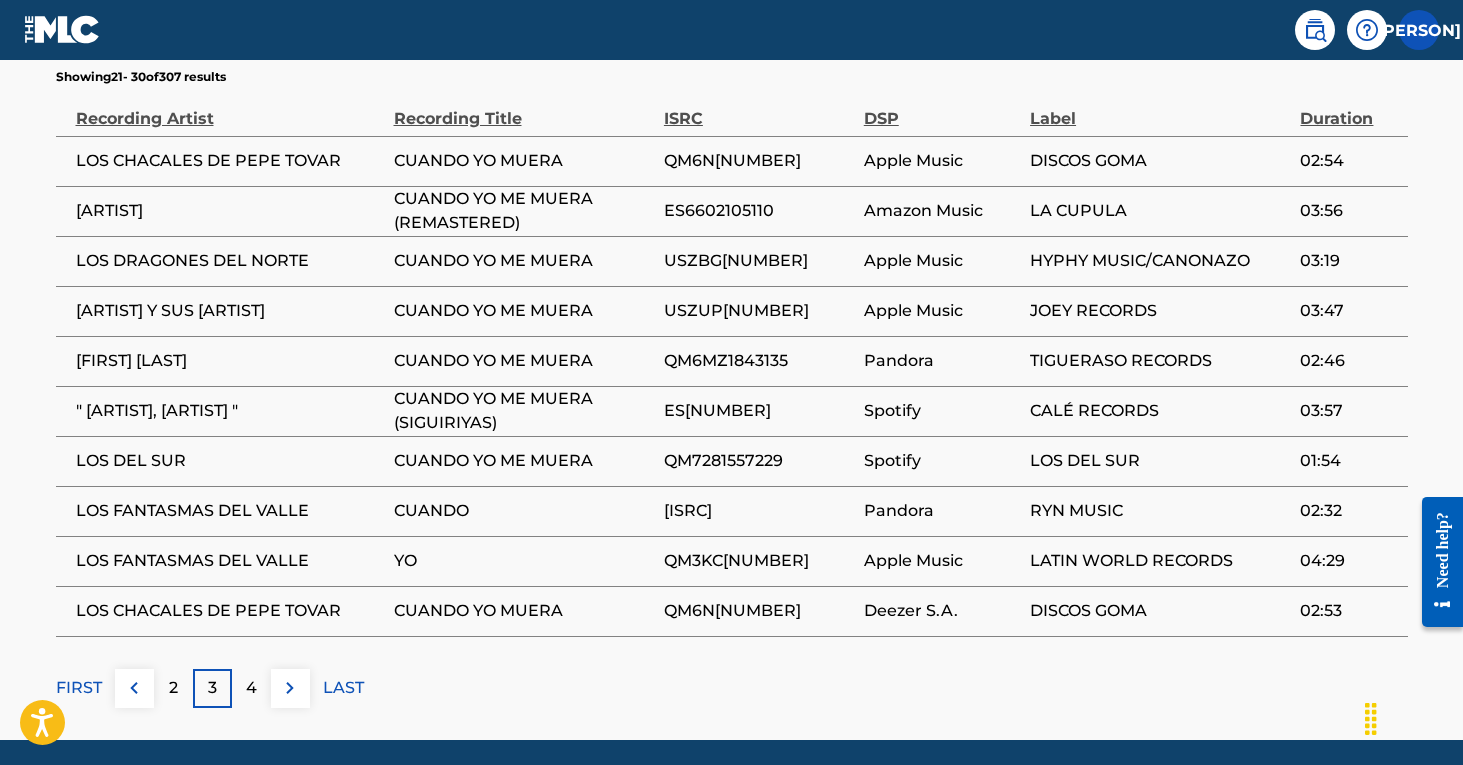 scroll, scrollTop: 1278, scrollLeft: 0, axis: vertical 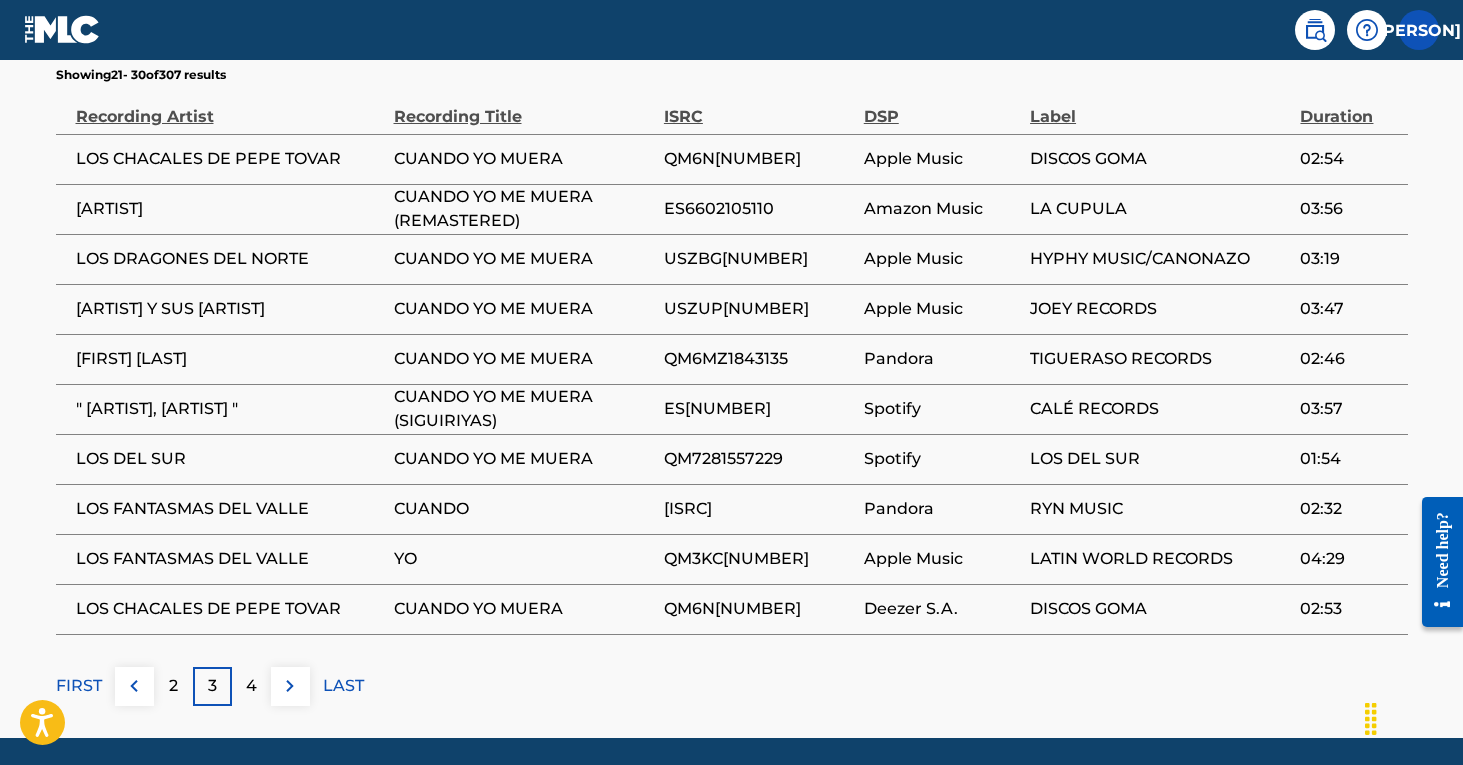 click on "4" at bounding box center [251, 686] 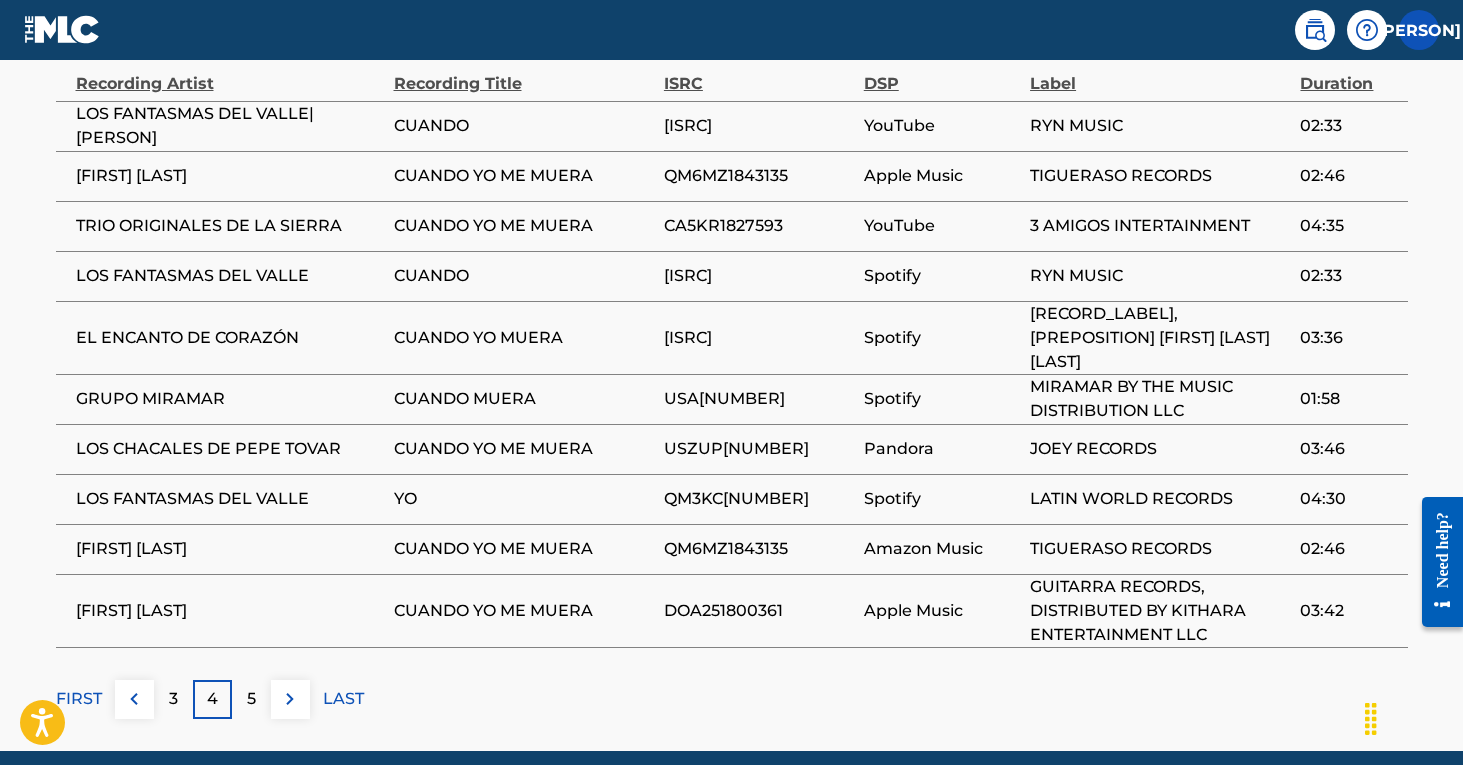 scroll, scrollTop: 1343, scrollLeft: 0, axis: vertical 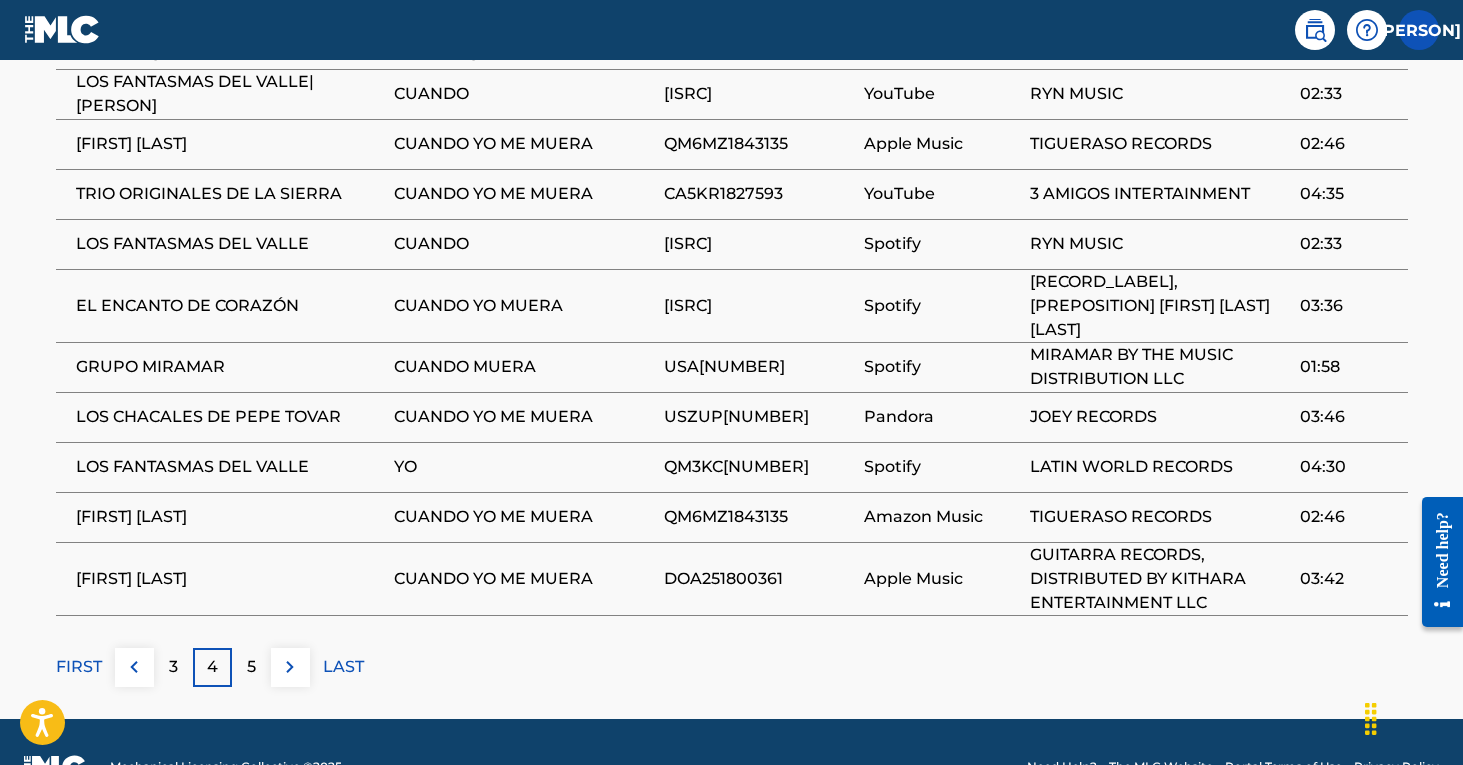 click on "5" at bounding box center [251, 667] 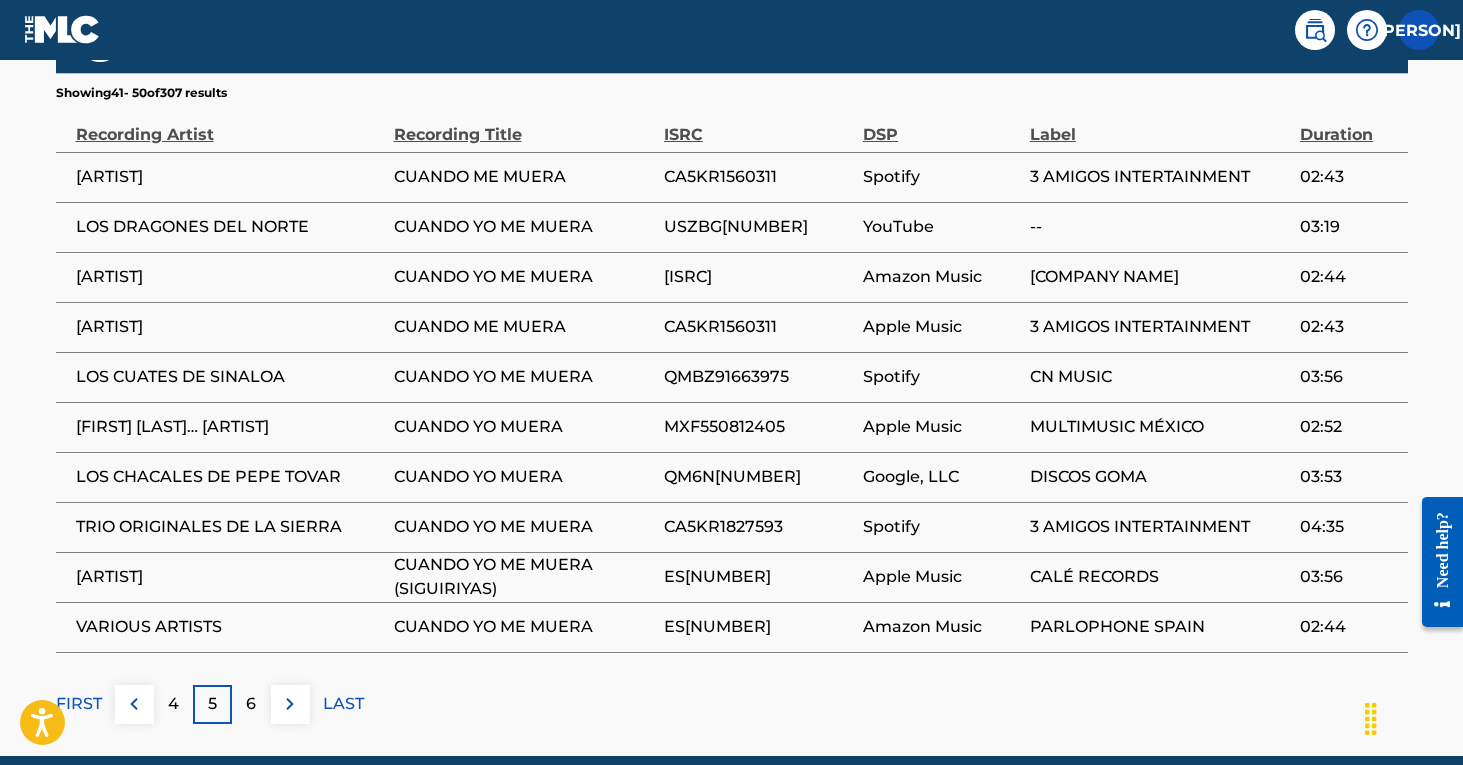 scroll, scrollTop: 1325, scrollLeft: 0, axis: vertical 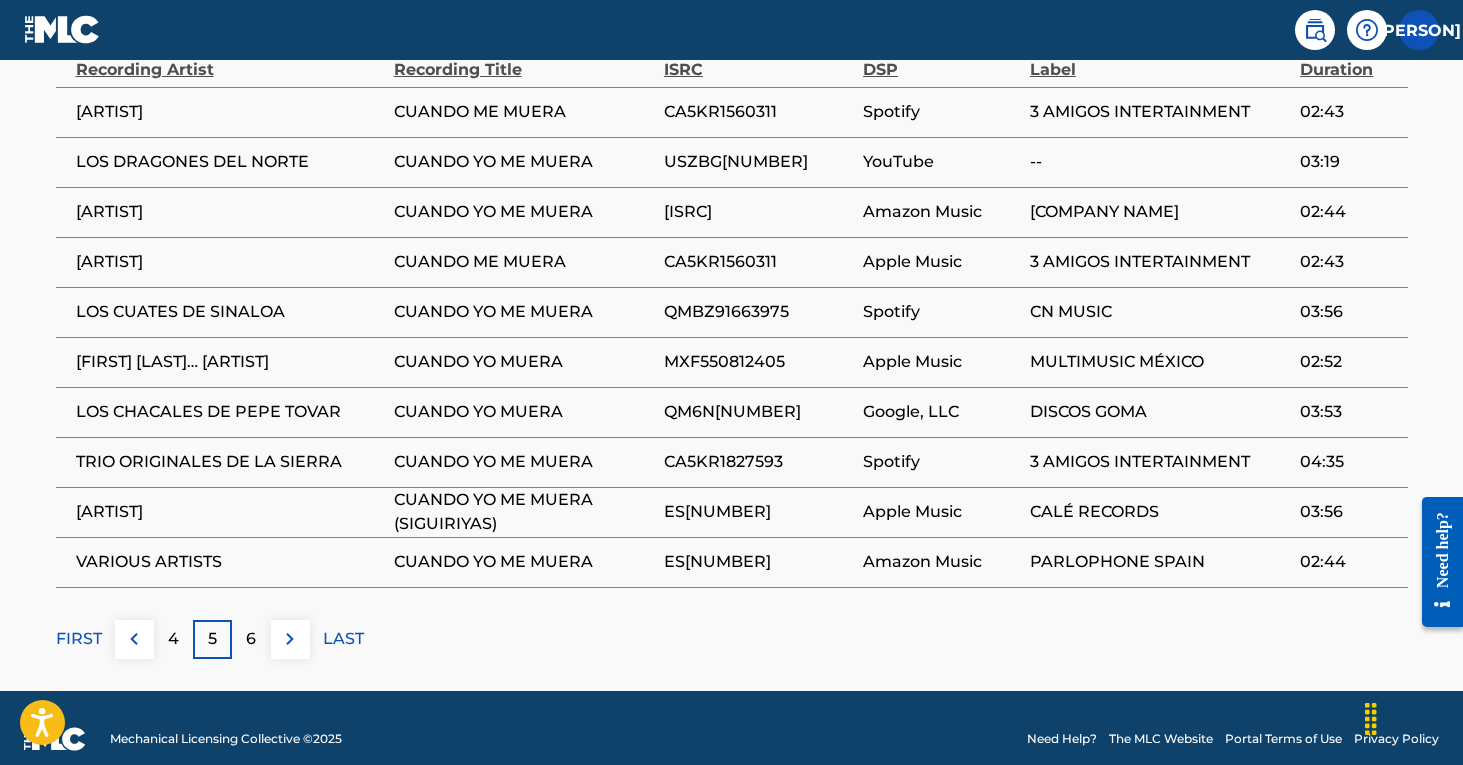 click on "6" at bounding box center (251, 639) 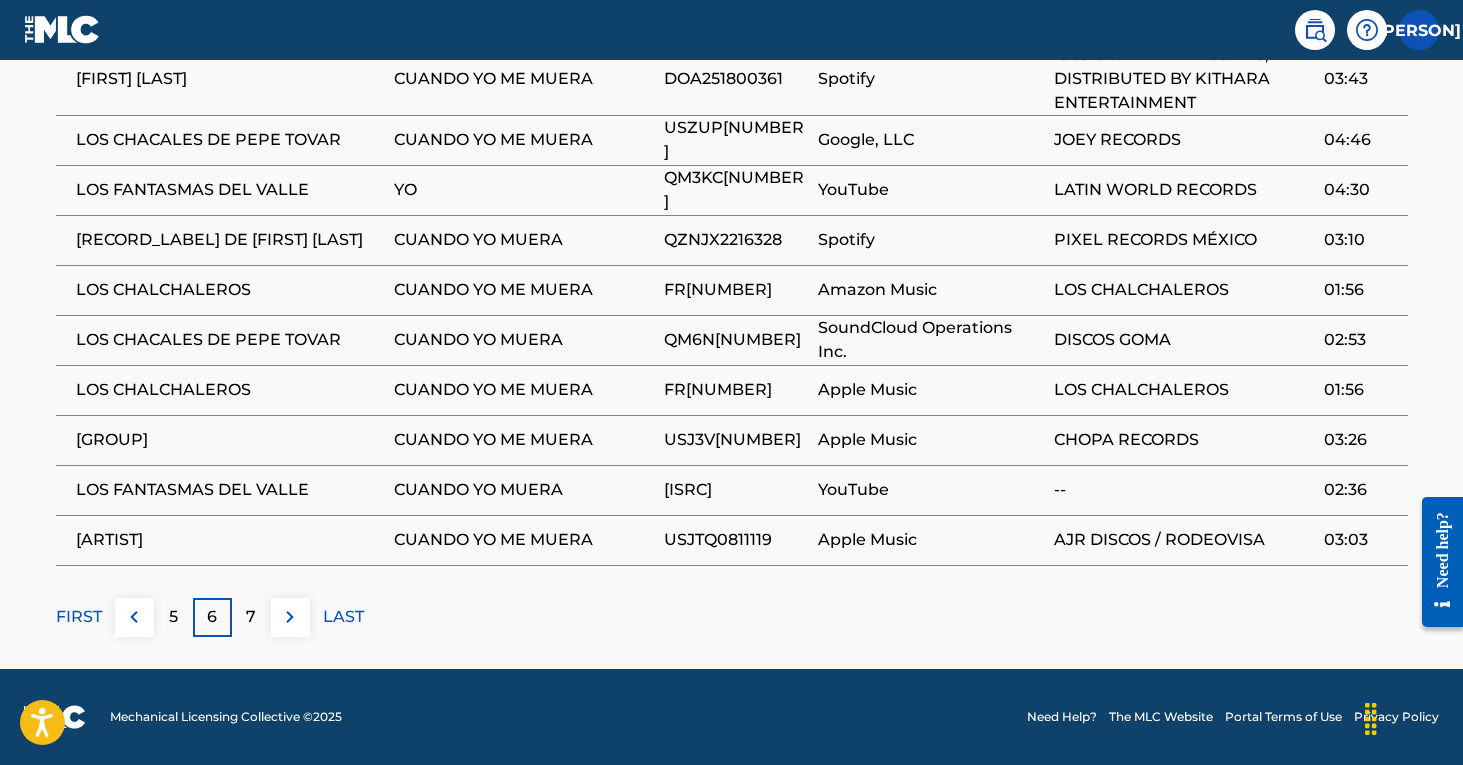 scroll, scrollTop: 1369, scrollLeft: 0, axis: vertical 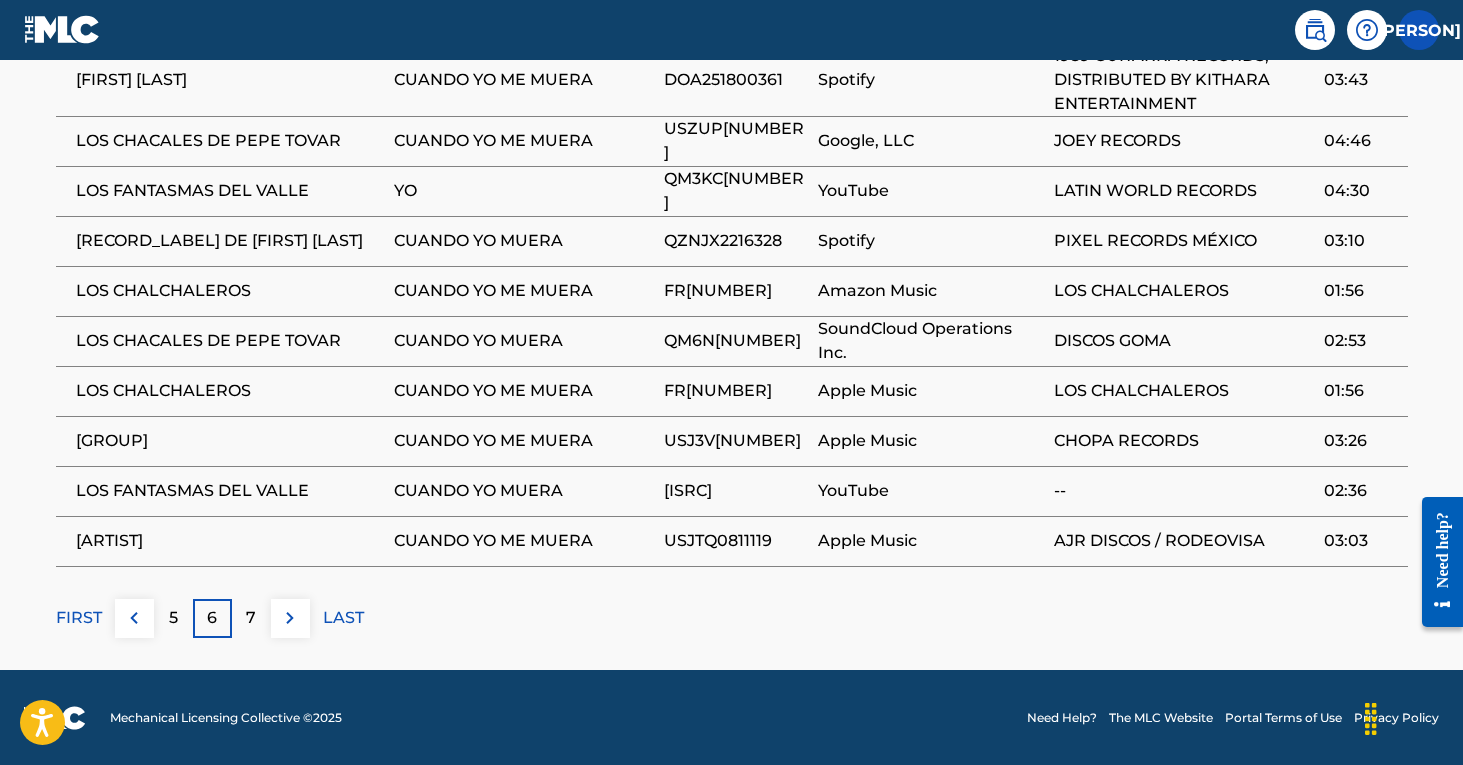 click on "USJTQ0811119" at bounding box center (736, 541) 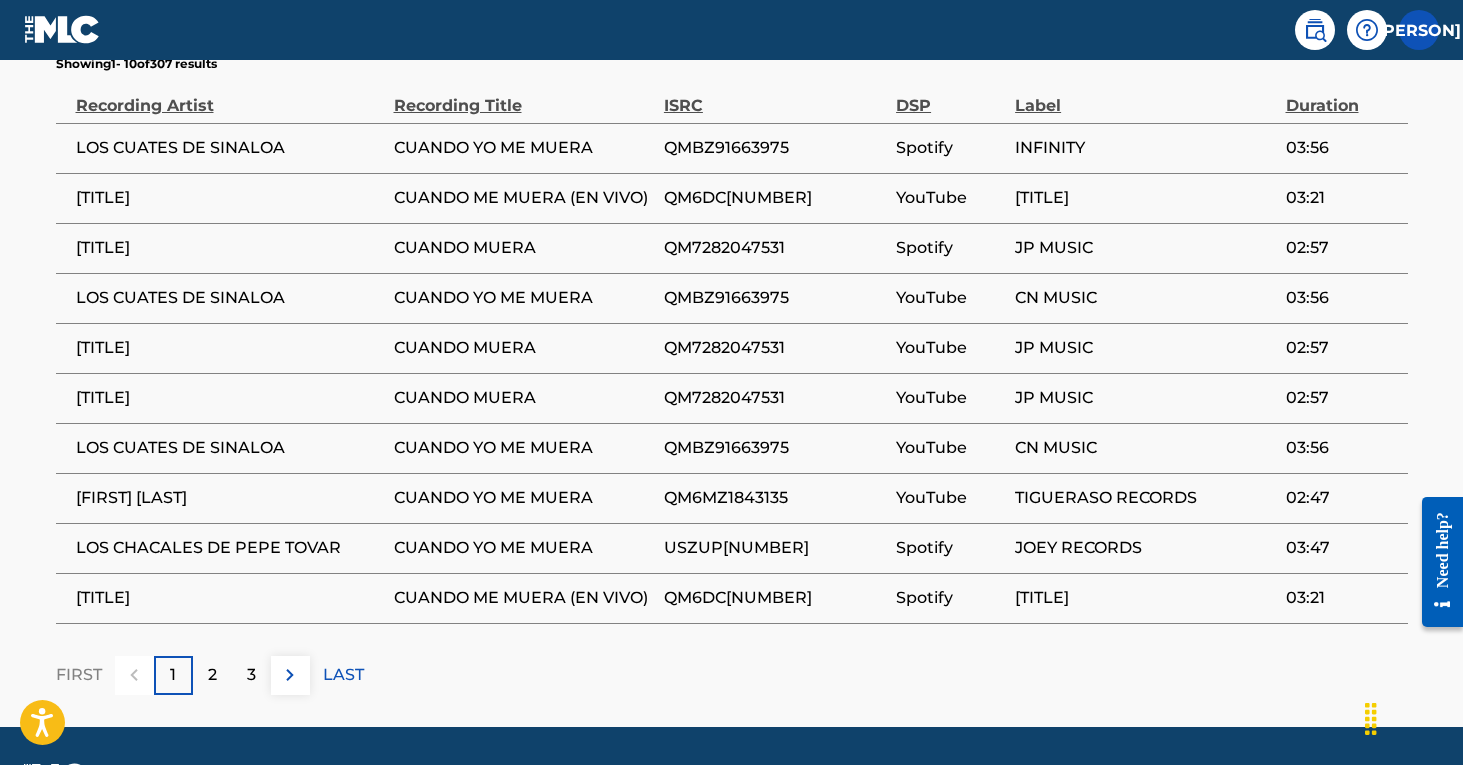 scroll, scrollTop: 1291, scrollLeft: 0, axis: vertical 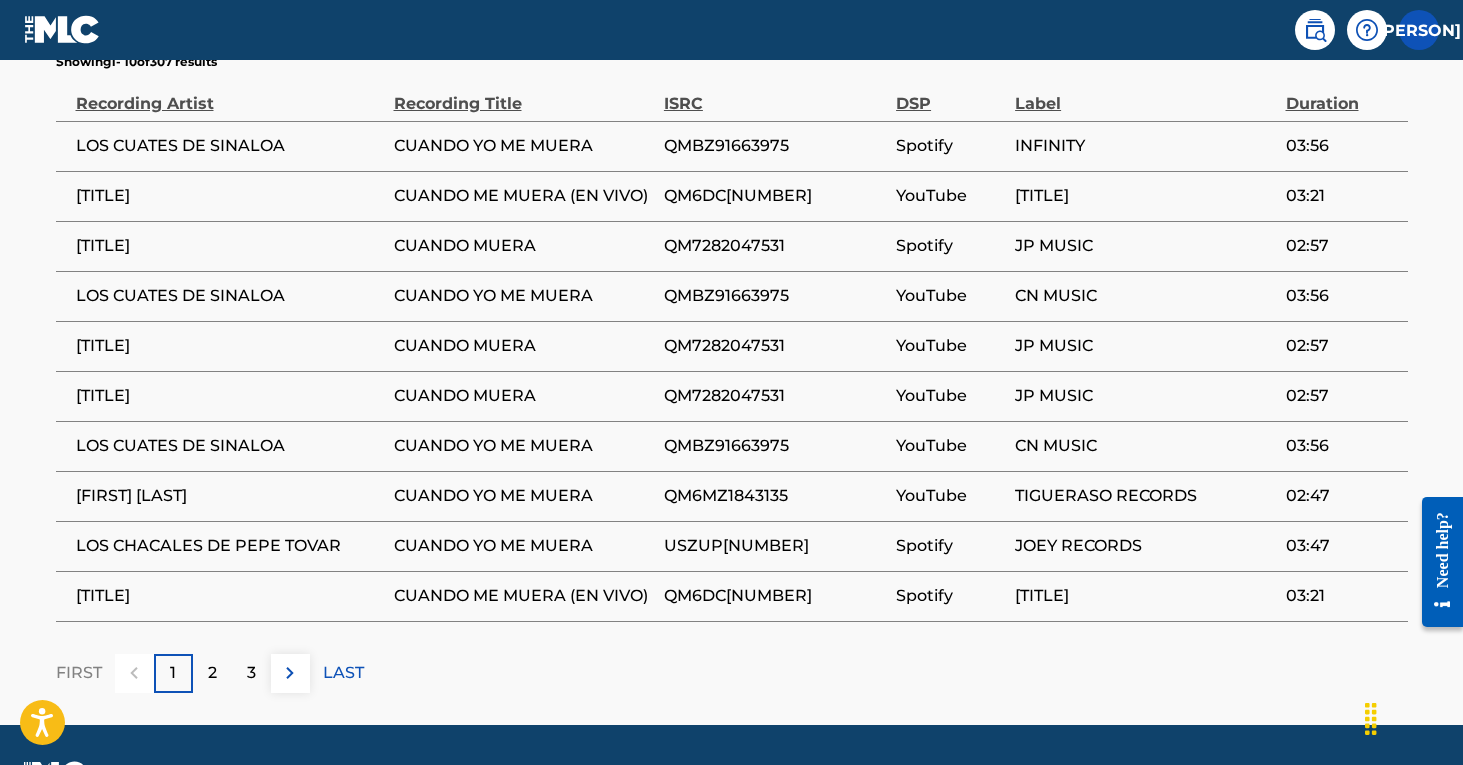 click on "2" at bounding box center (212, 673) 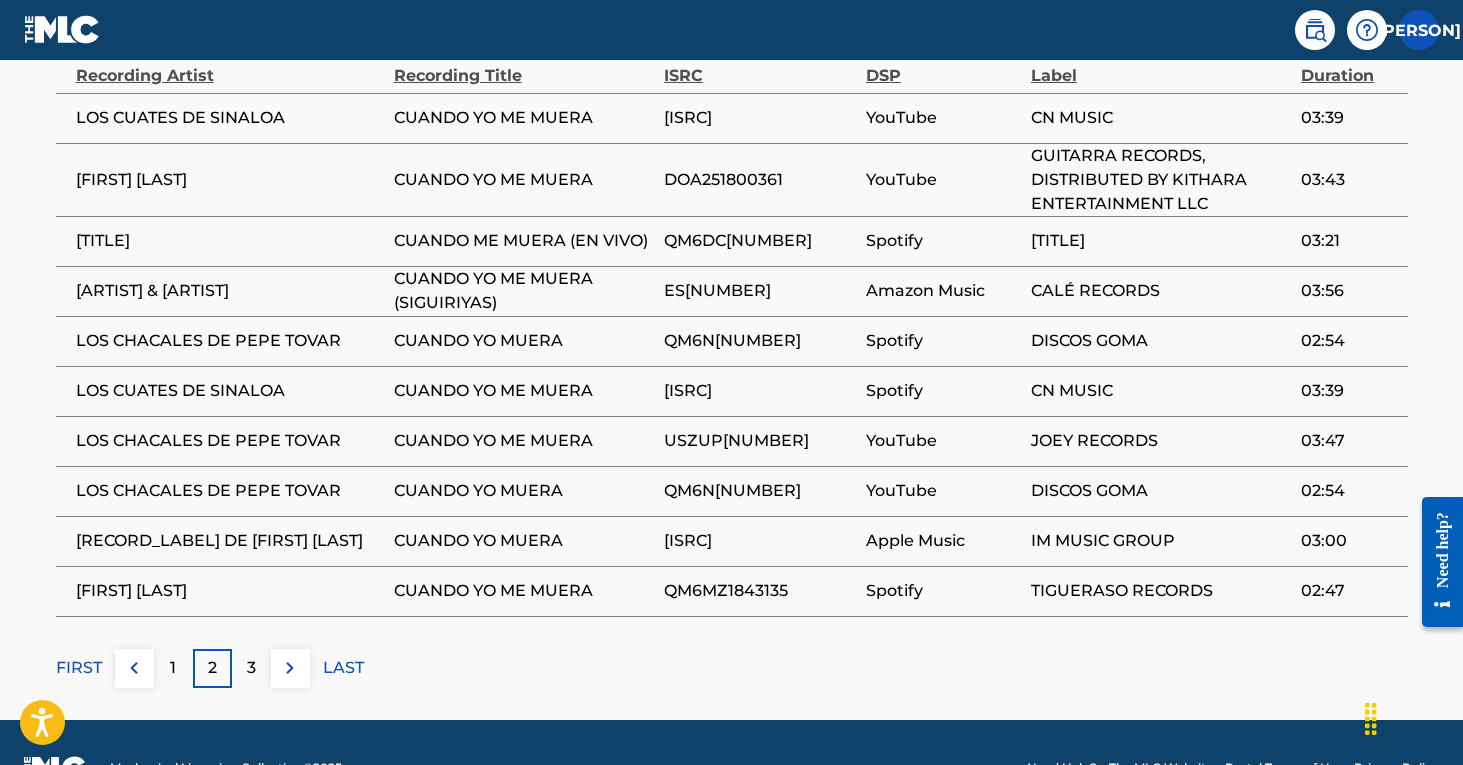 scroll, scrollTop: 1327, scrollLeft: 0, axis: vertical 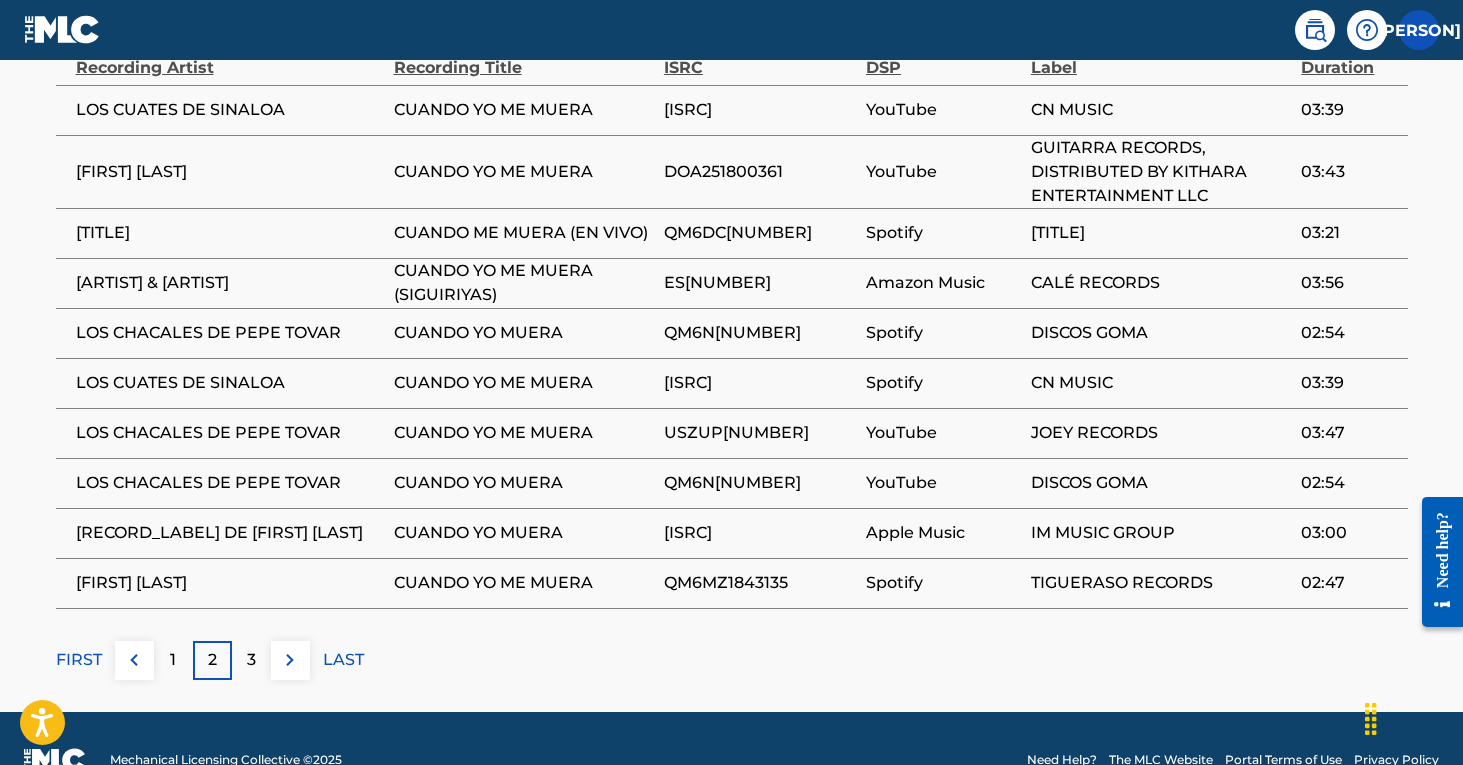 click on "3" at bounding box center (251, 660) 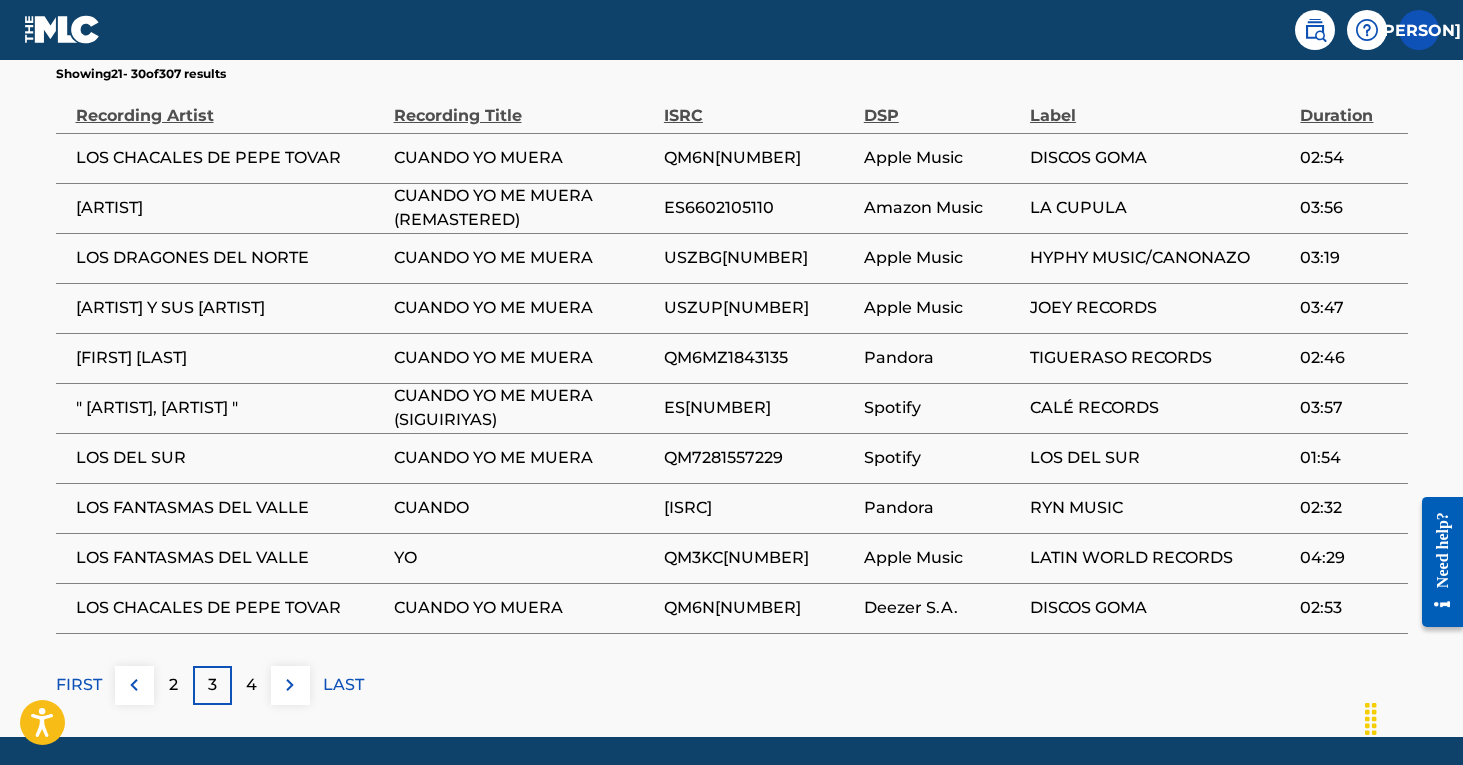 scroll, scrollTop: 1284, scrollLeft: 0, axis: vertical 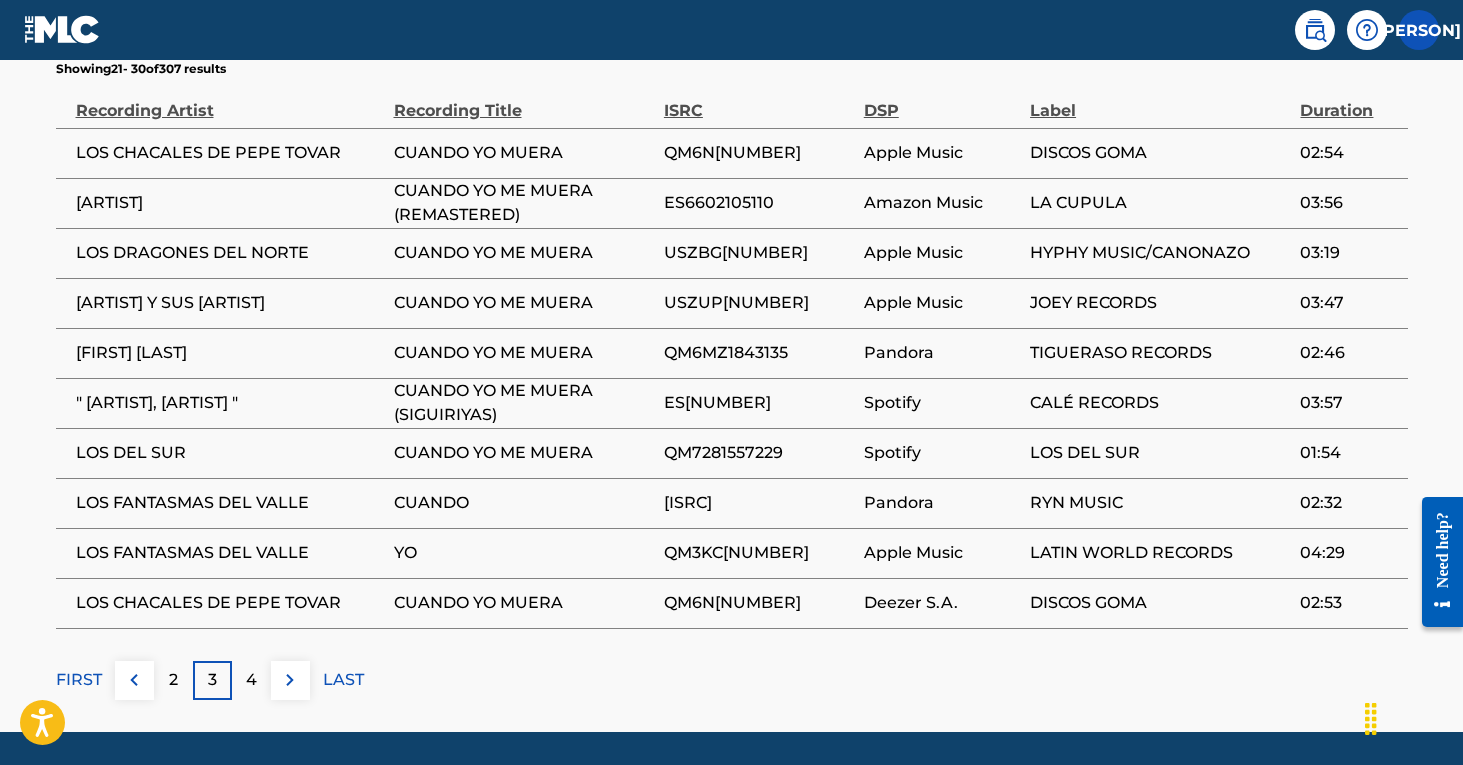 click on "4" at bounding box center (251, 680) 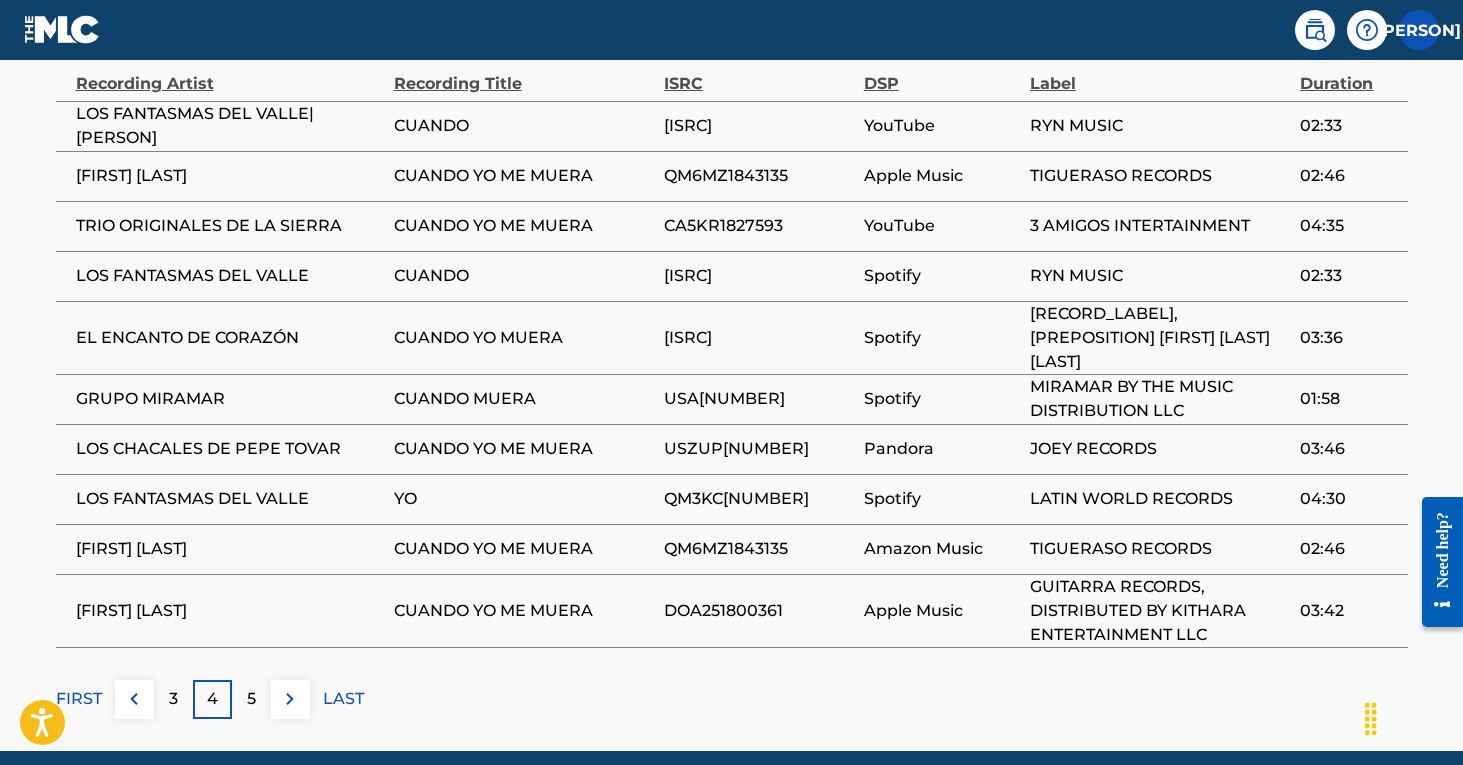 scroll, scrollTop: 1311, scrollLeft: 0, axis: vertical 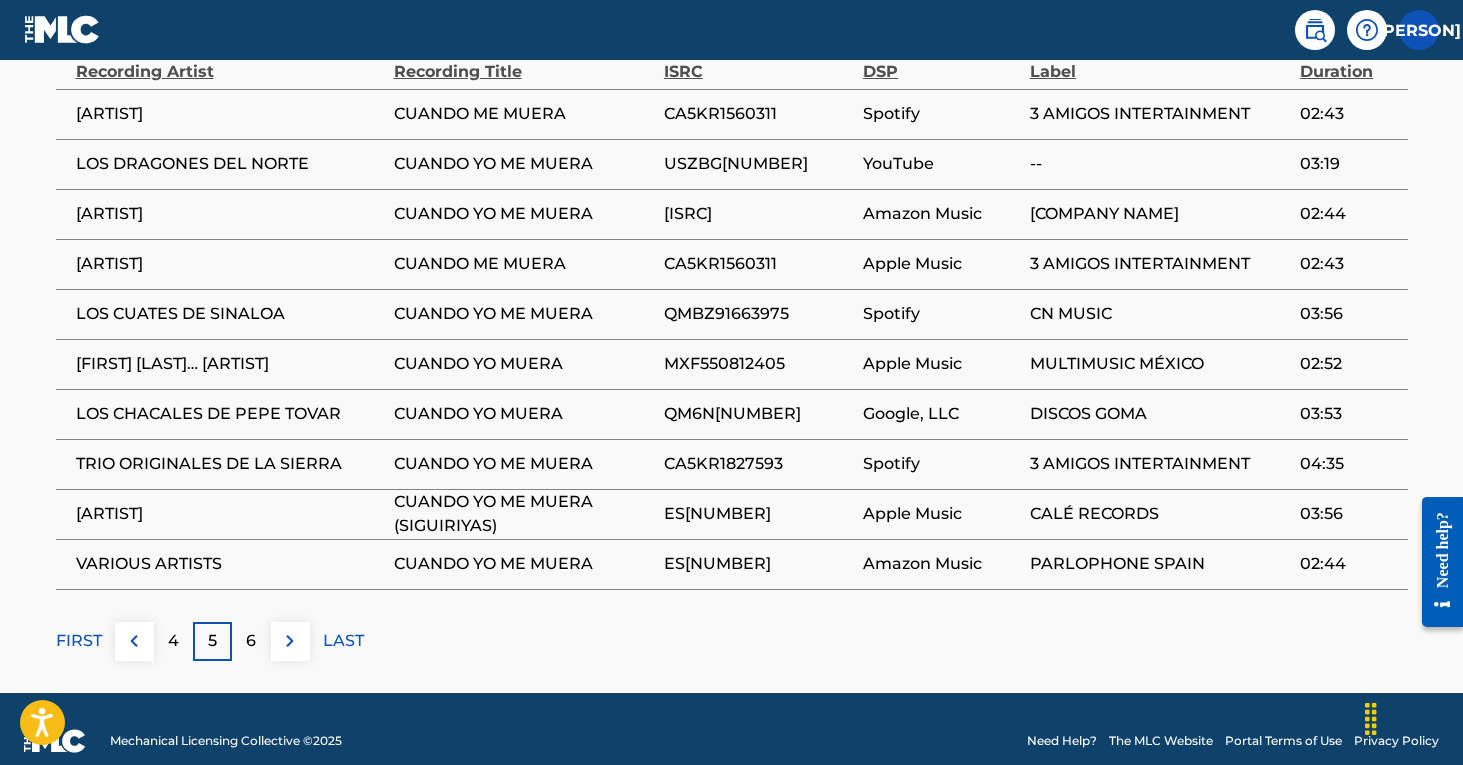 click on "6" at bounding box center [251, 641] 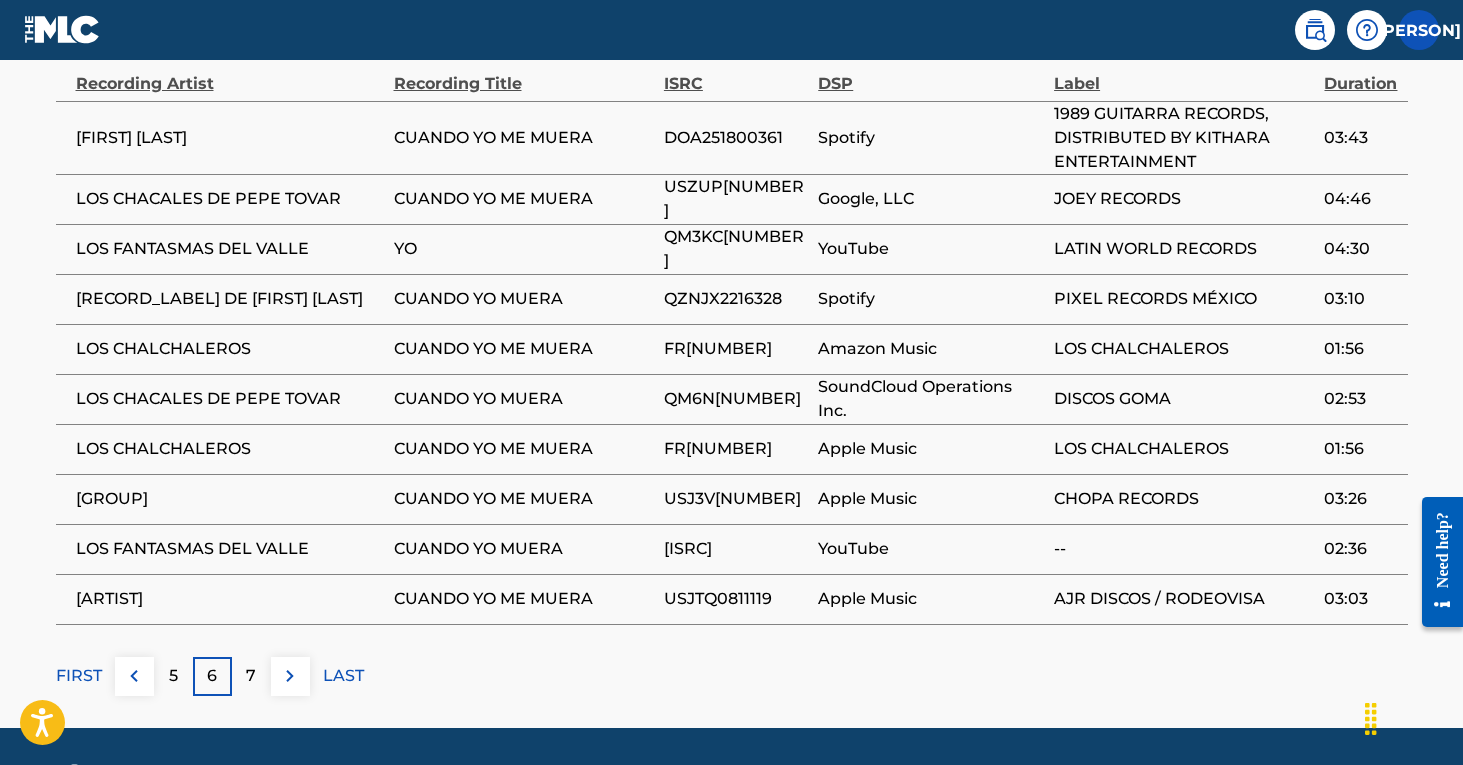 scroll, scrollTop: 1317, scrollLeft: 0, axis: vertical 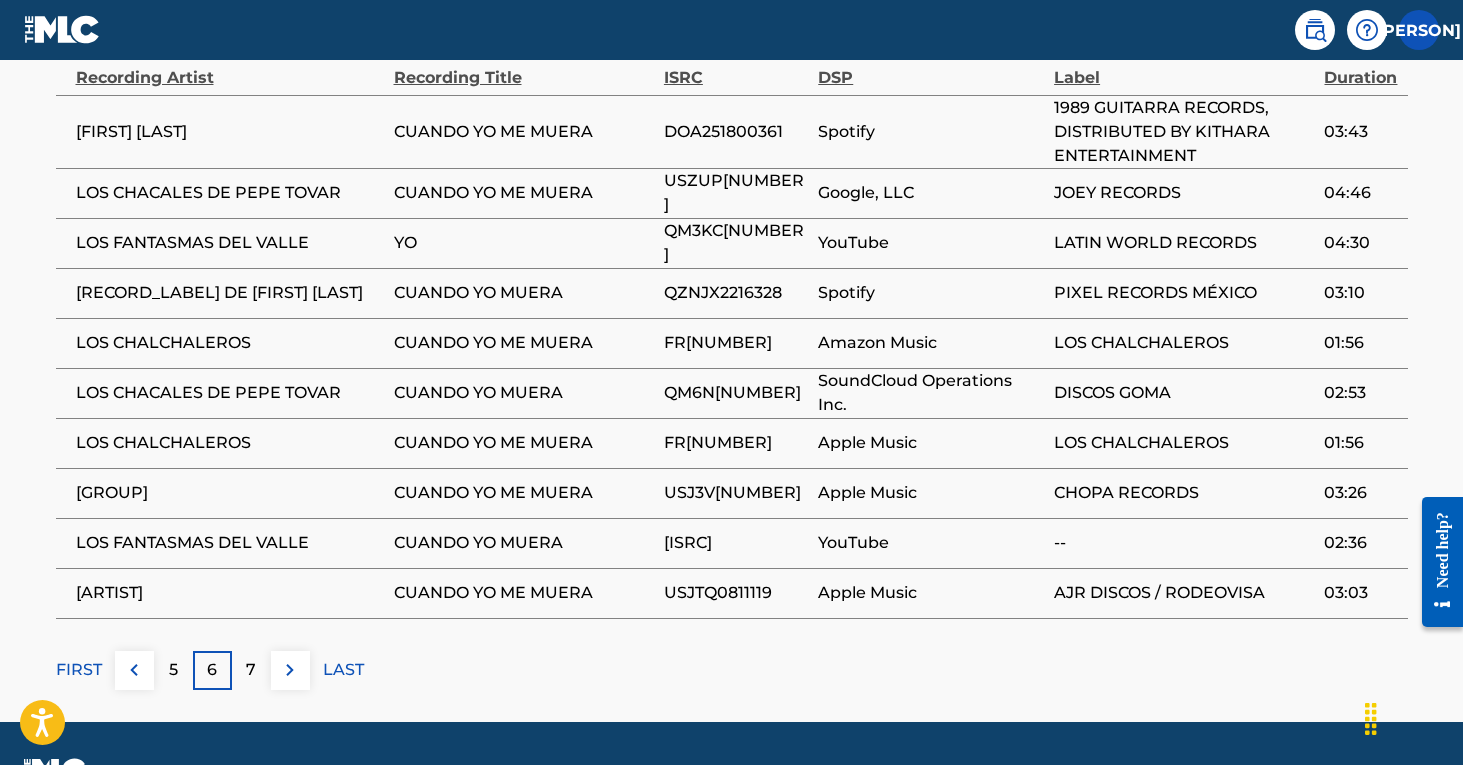 click on "7" at bounding box center (251, 670) 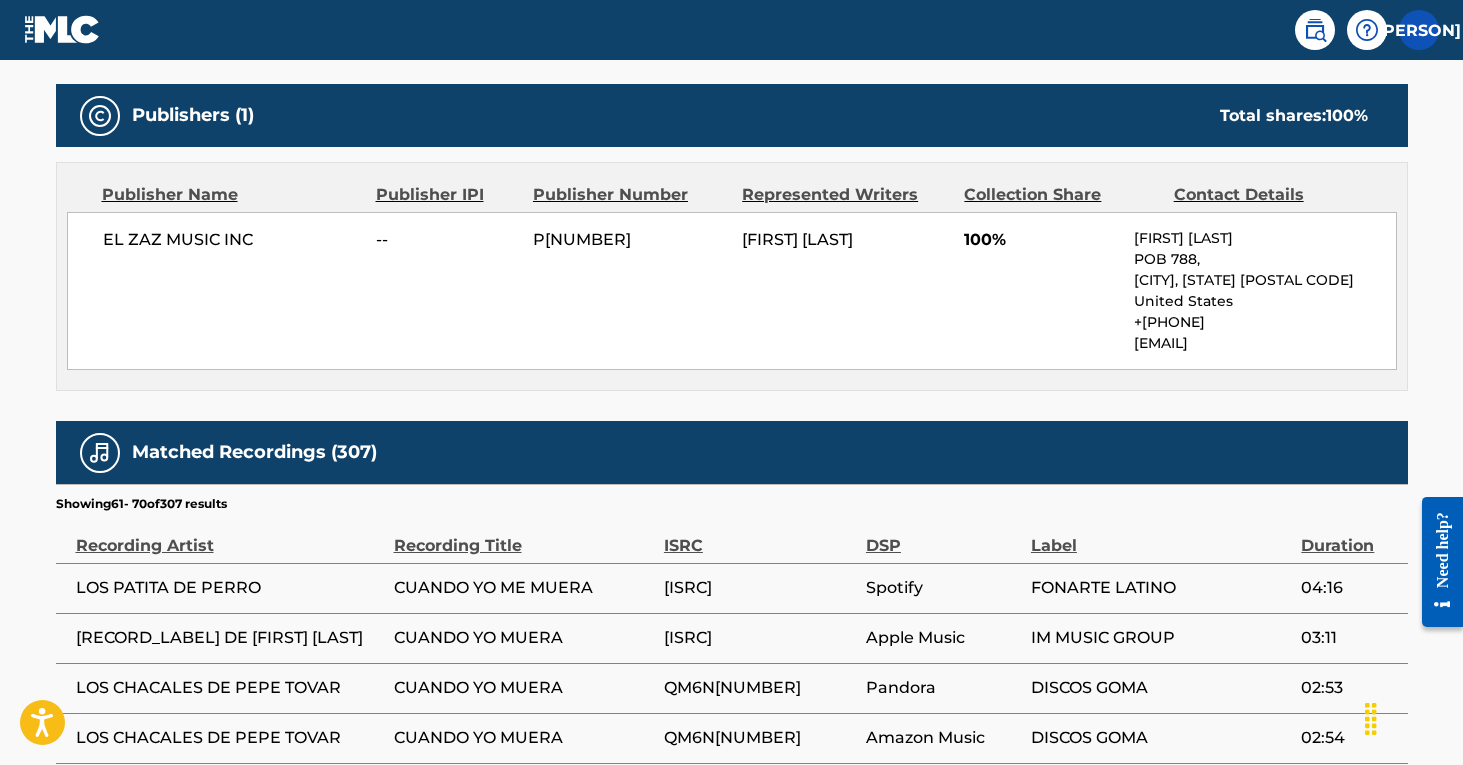 scroll, scrollTop: 850, scrollLeft: 0, axis: vertical 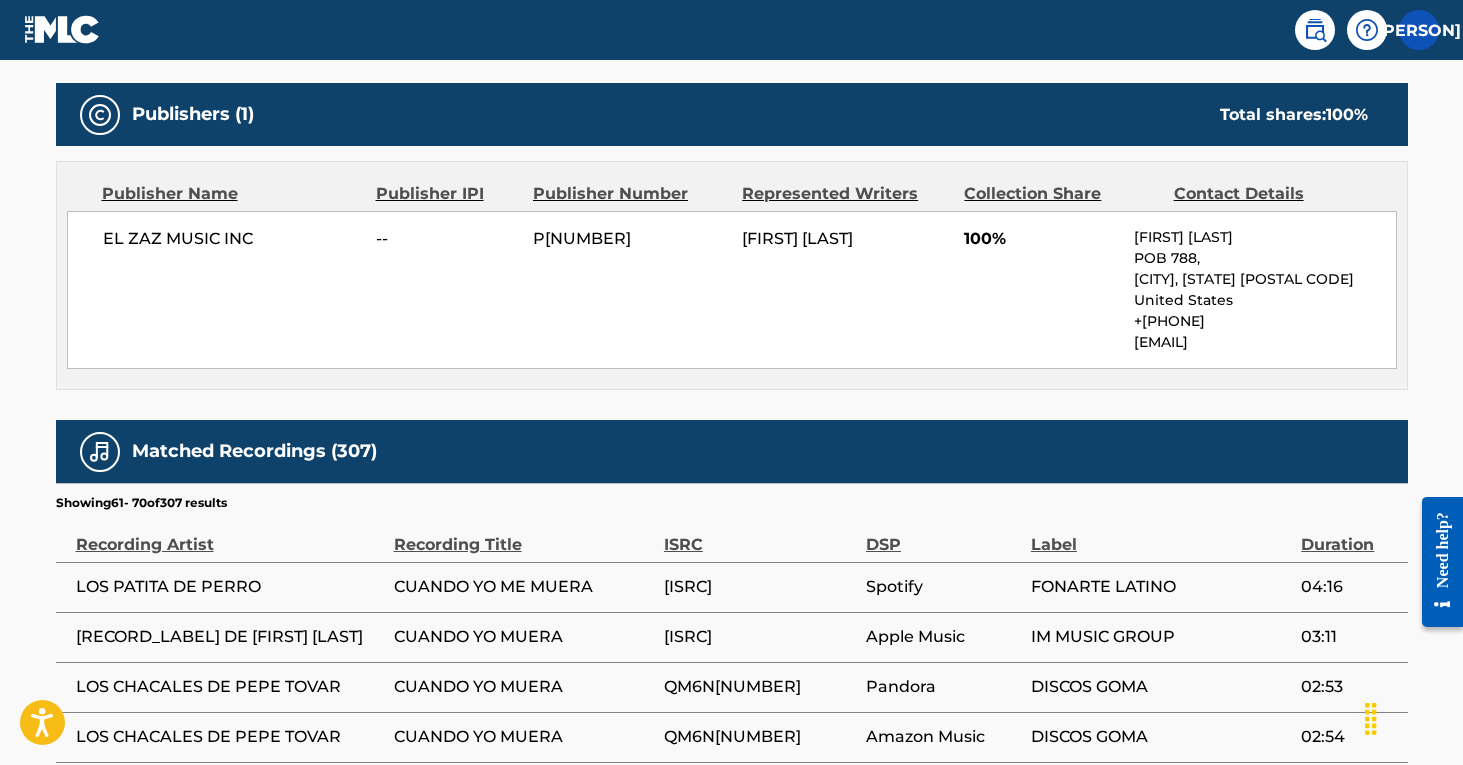 click on "[ISRC]" at bounding box center (760, 587) 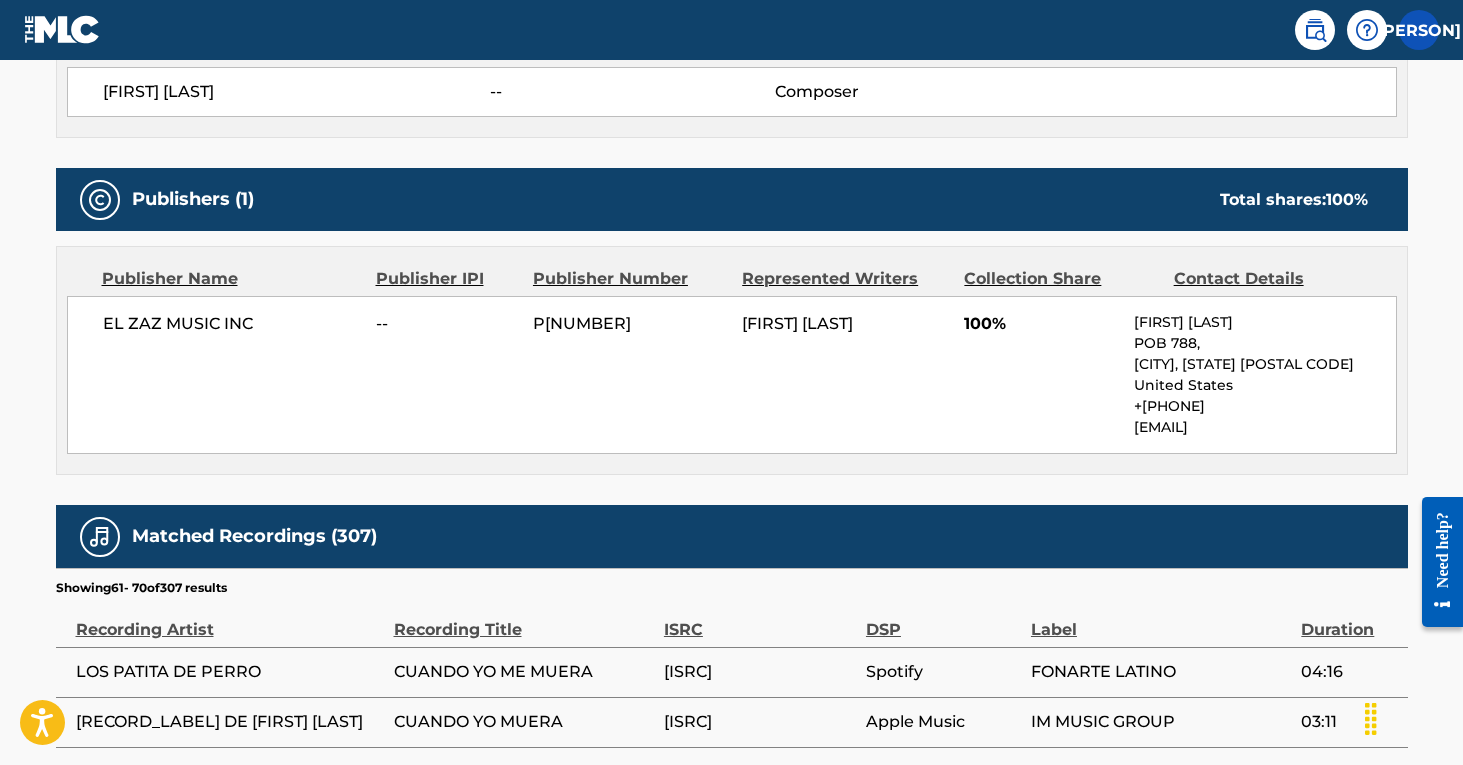 scroll, scrollTop: 774, scrollLeft: 0, axis: vertical 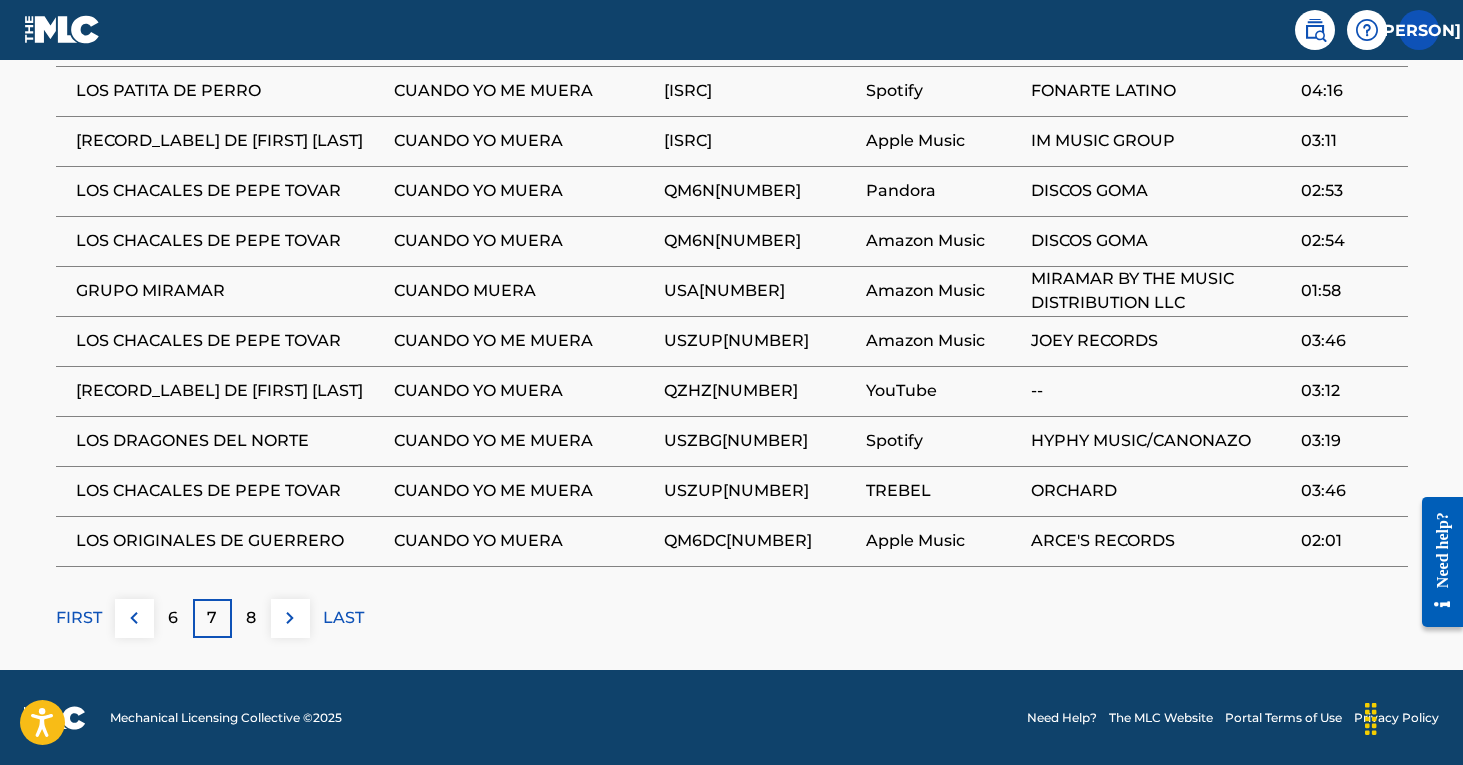 click on "FIRST" at bounding box center [79, 618] 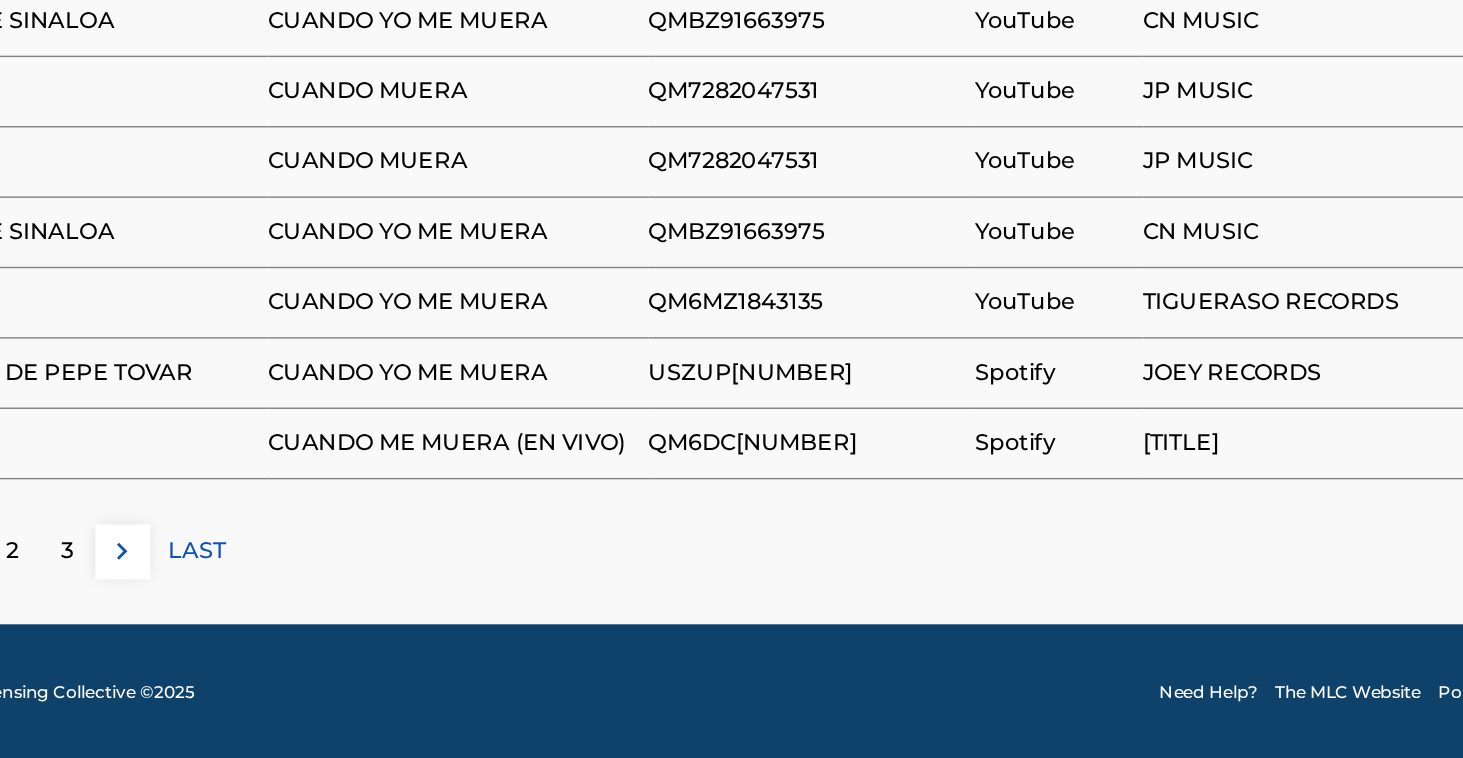 scroll, scrollTop: 1353, scrollLeft: 0, axis: vertical 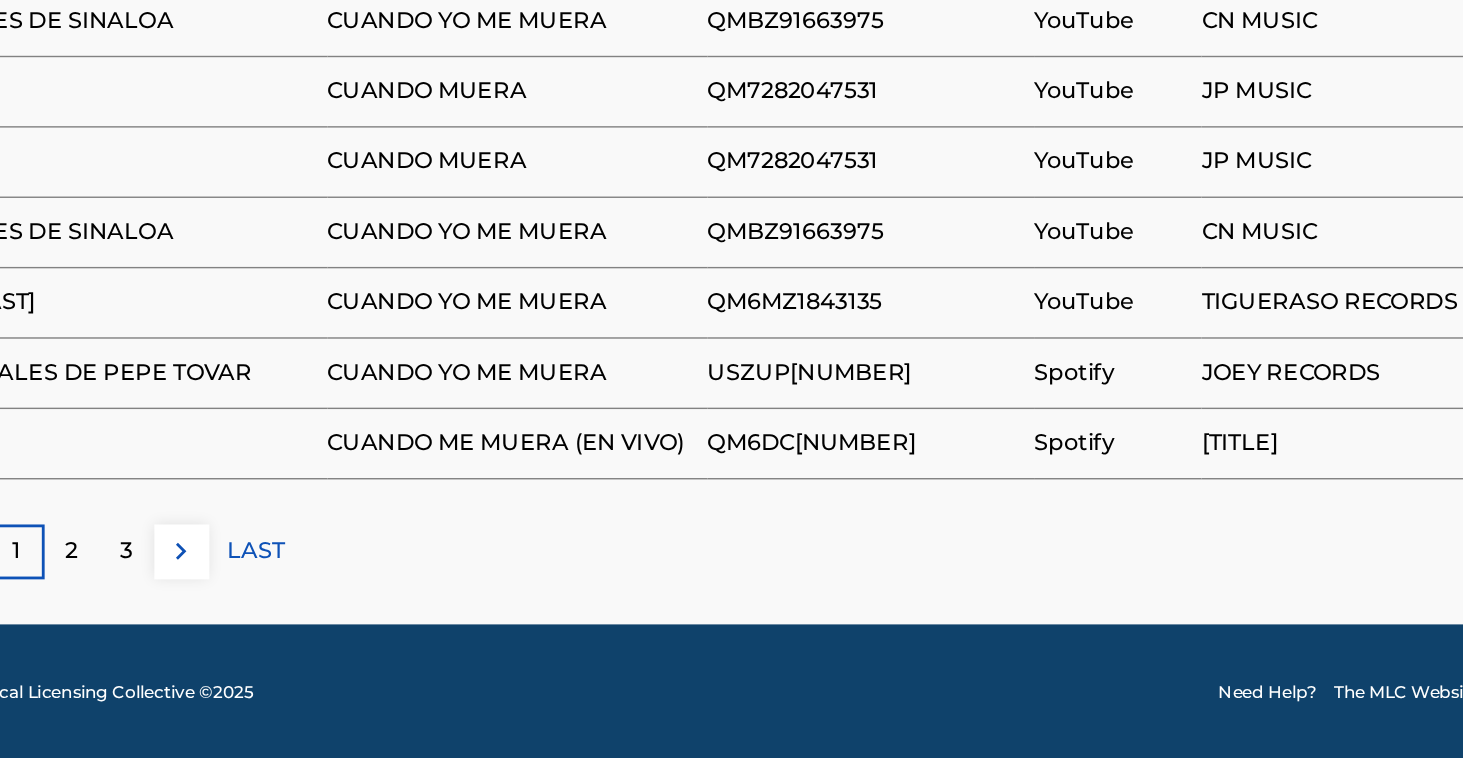 click on "2" at bounding box center (212, 611) 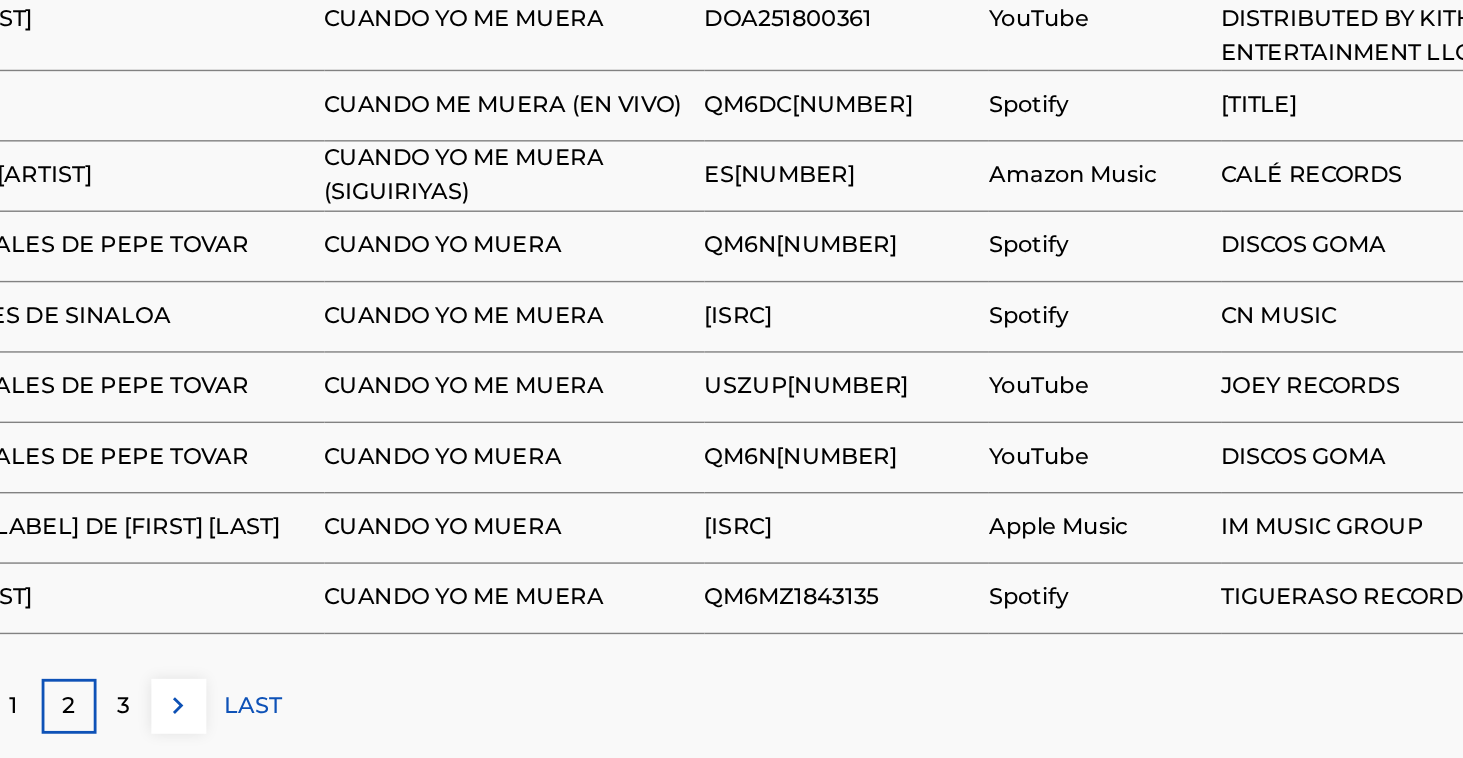 scroll, scrollTop: 1266, scrollLeft: 0, axis: vertical 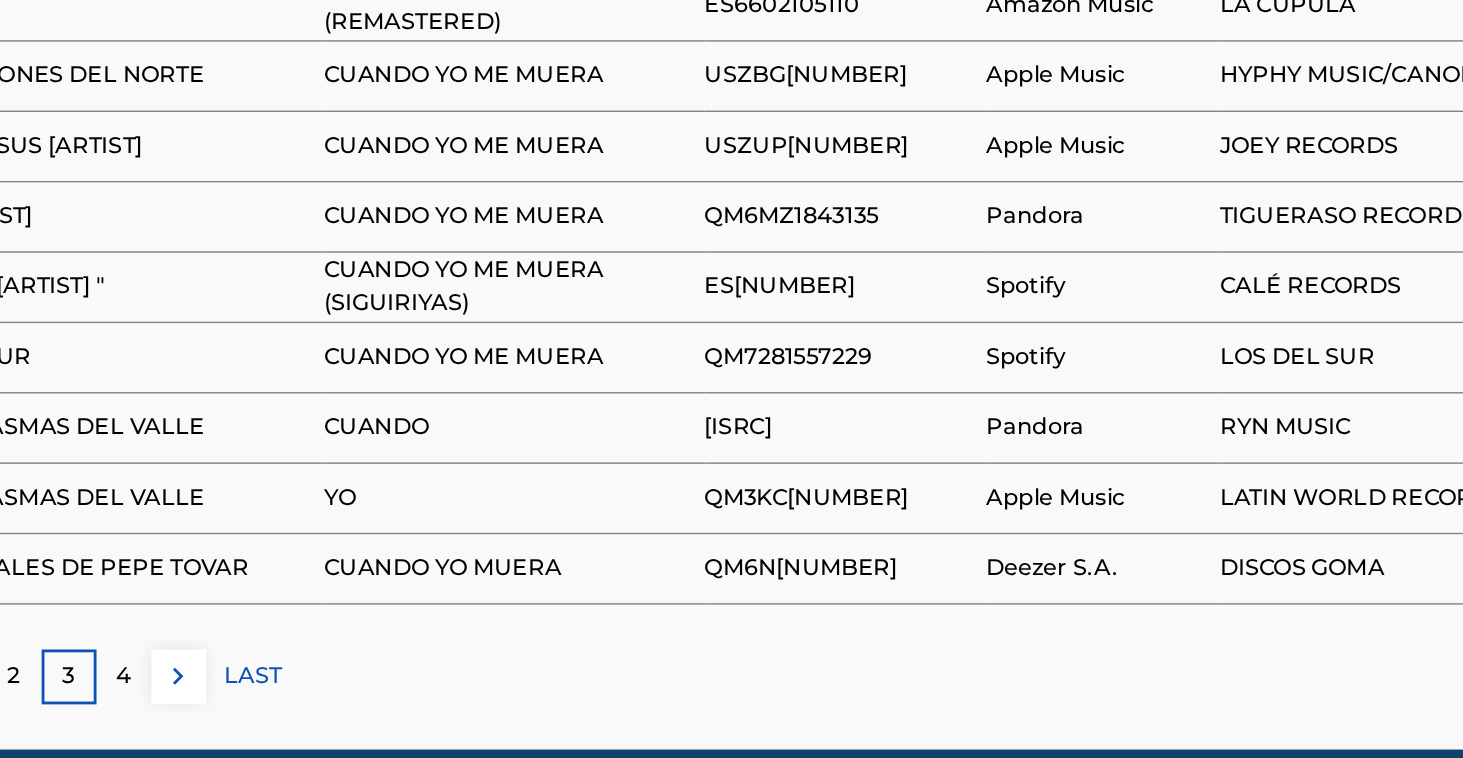 click on "4" at bounding box center [251, 700] 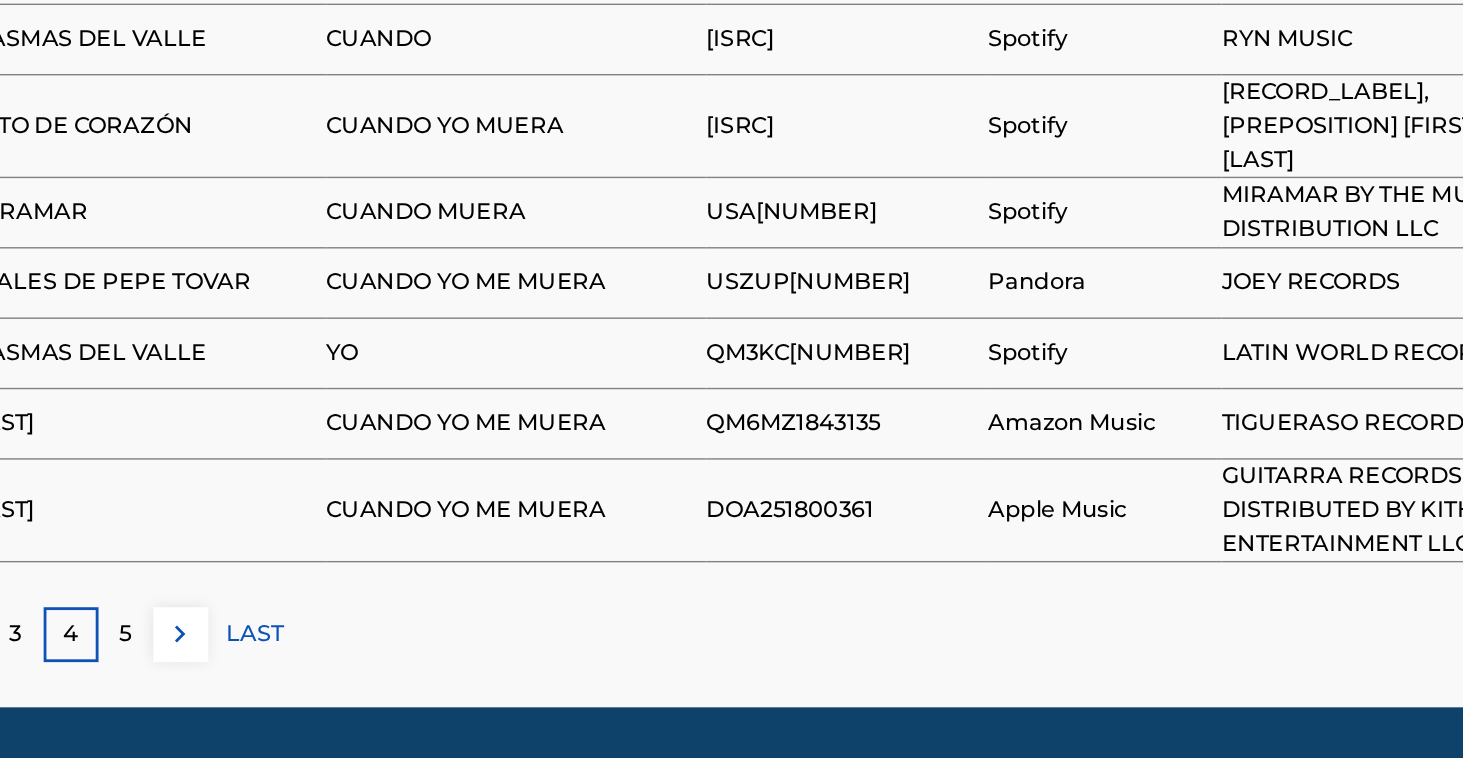 scroll, scrollTop: 1346, scrollLeft: 0, axis: vertical 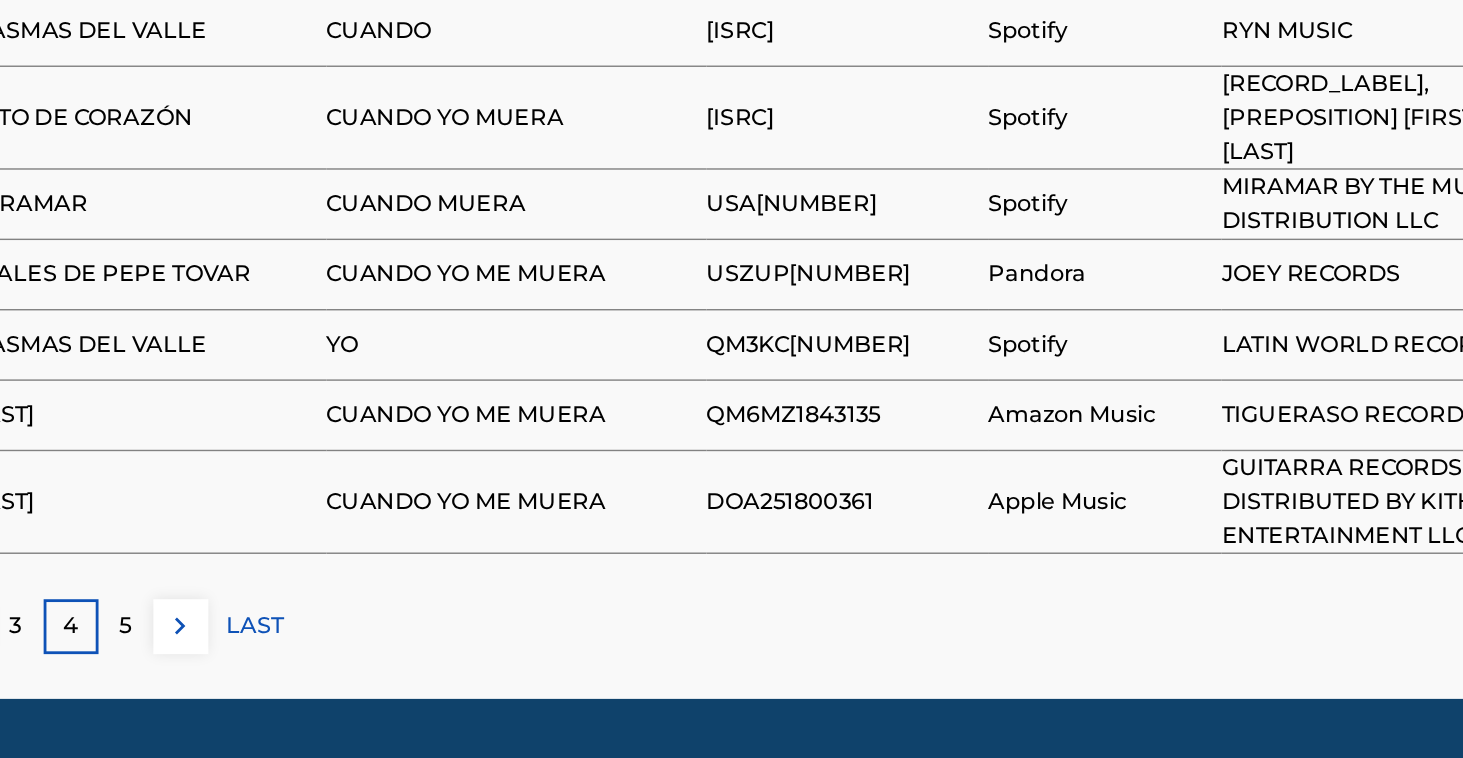 click on "5" at bounding box center [251, 664] 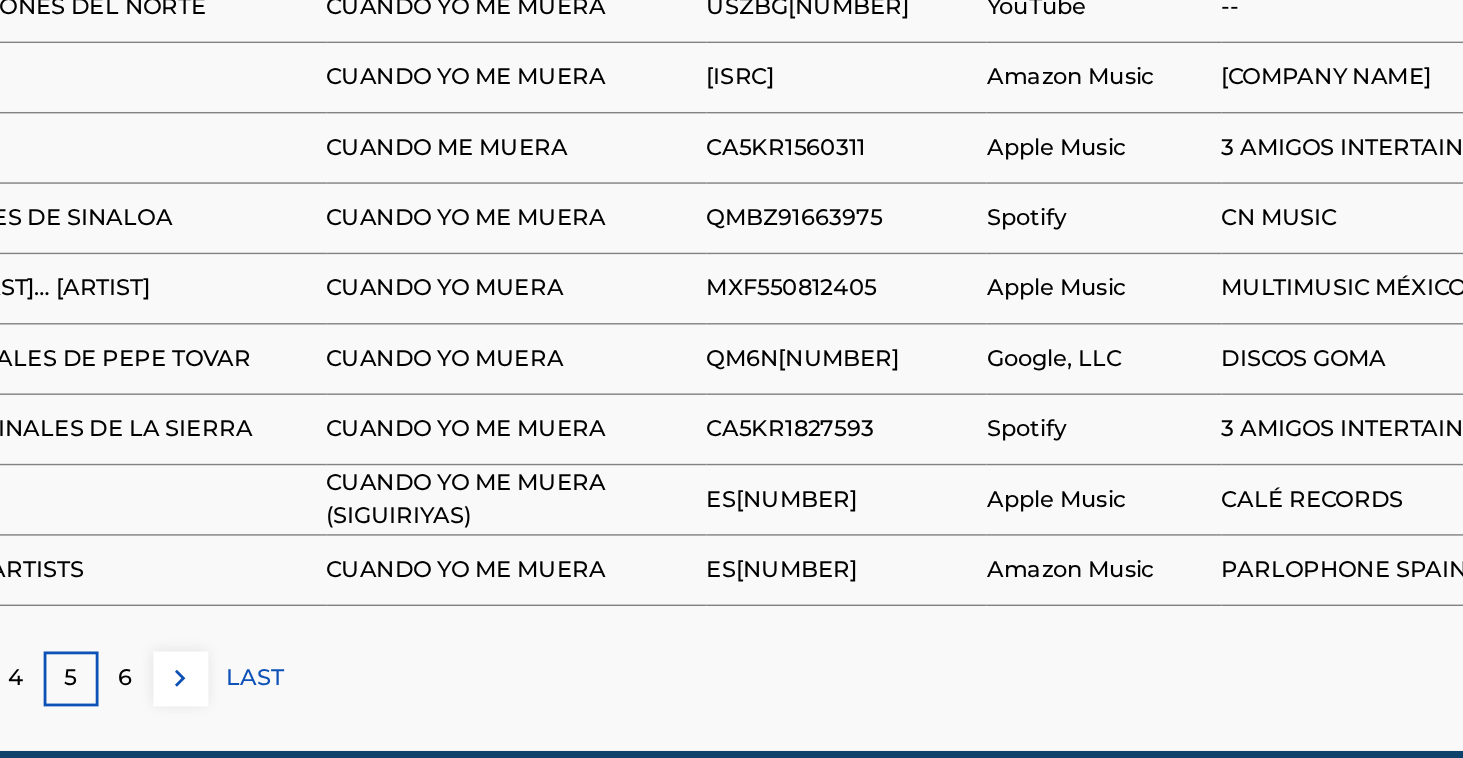 scroll, scrollTop: 1272, scrollLeft: 0, axis: vertical 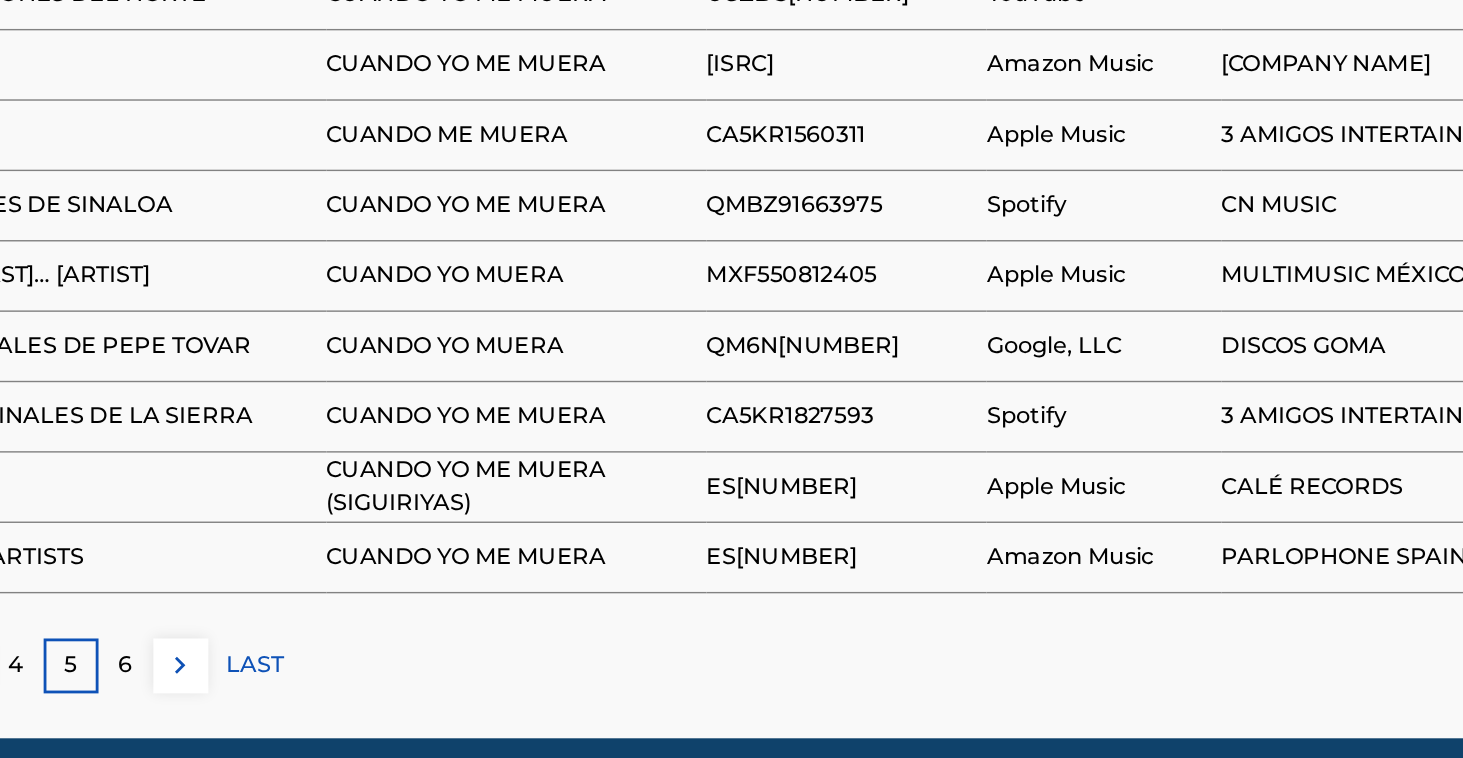 click on "6" at bounding box center (251, 692) 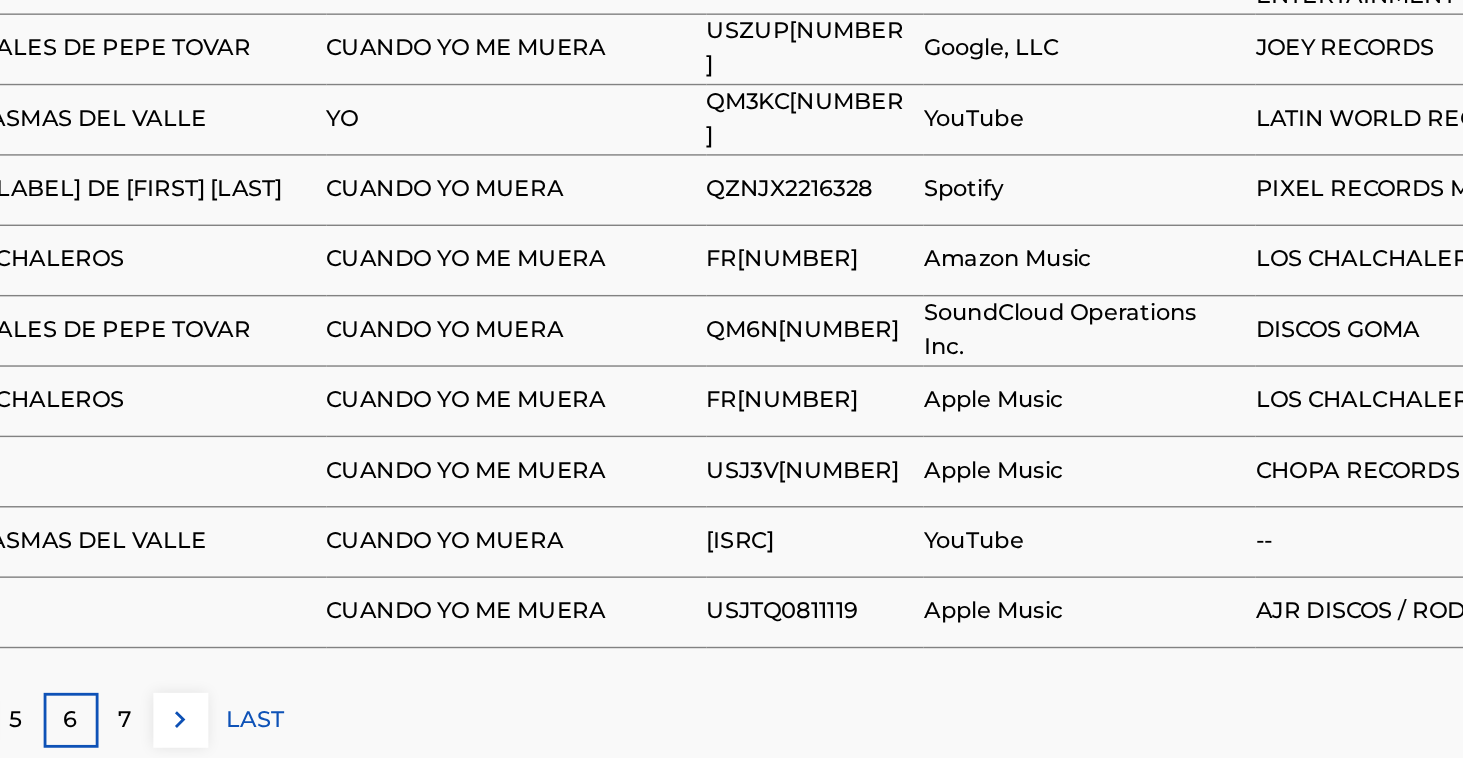 scroll, scrollTop: 1257, scrollLeft: 0, axis: vertical 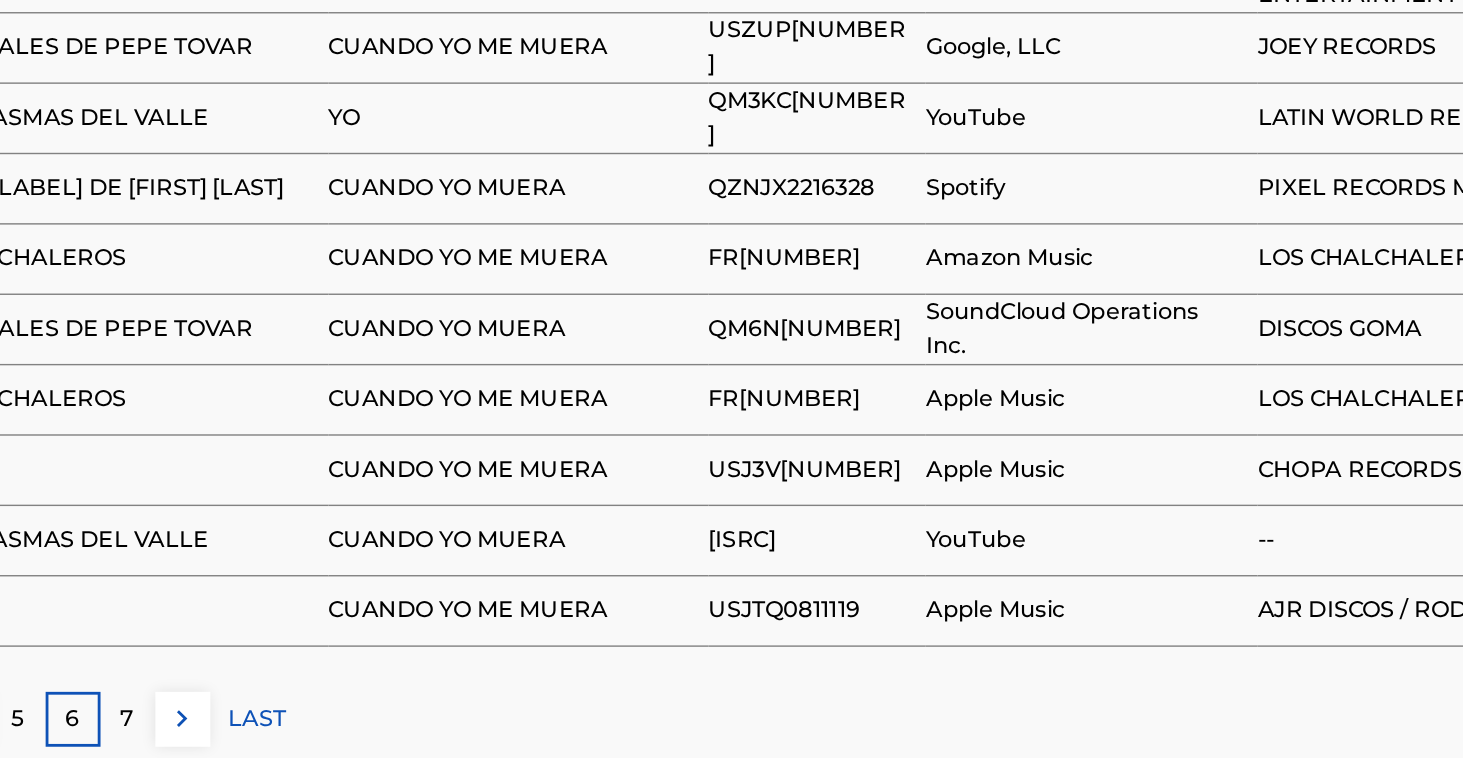 click on "7" at bounding box center (251, 730) 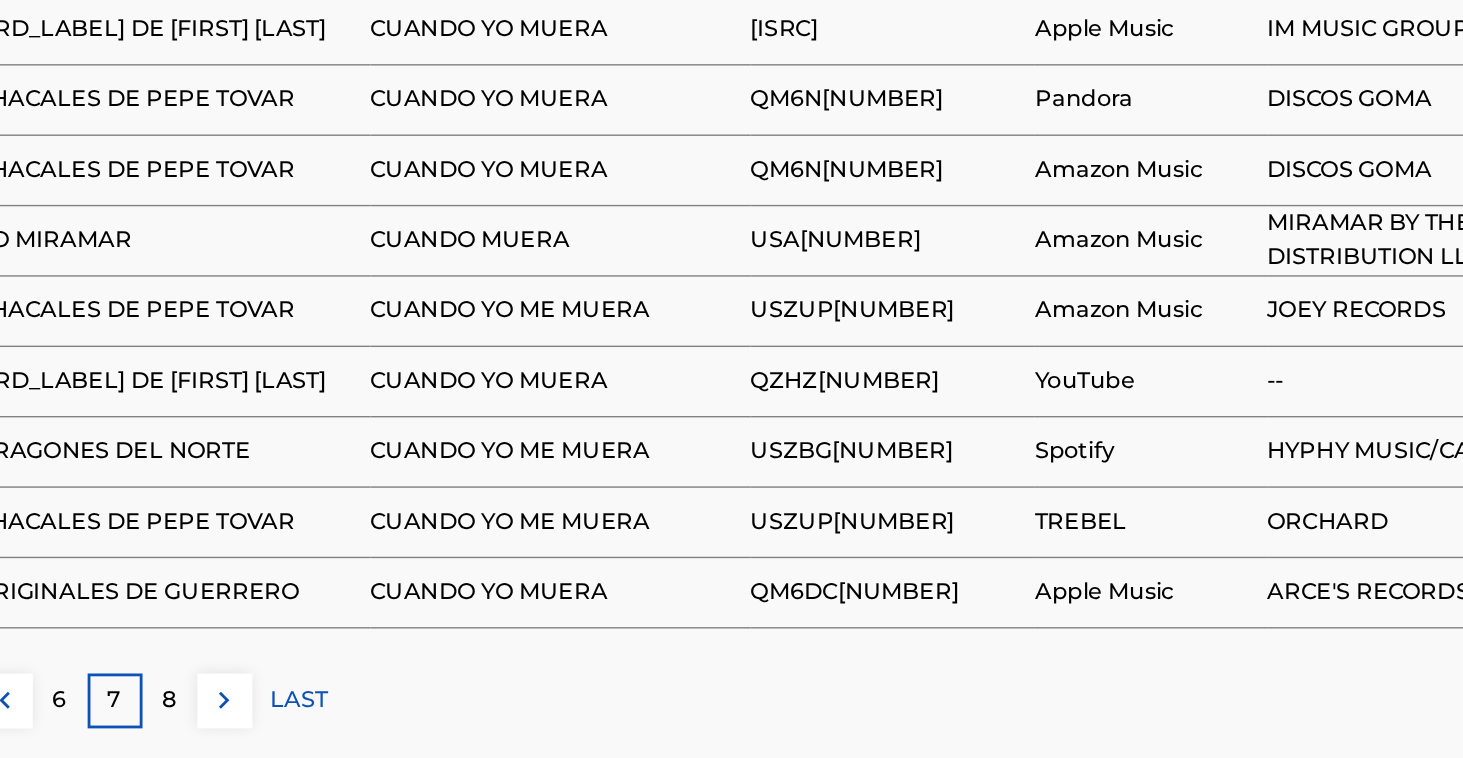 scroll, scrollTop: 1248, scrollLeft: 0, axis: vertical 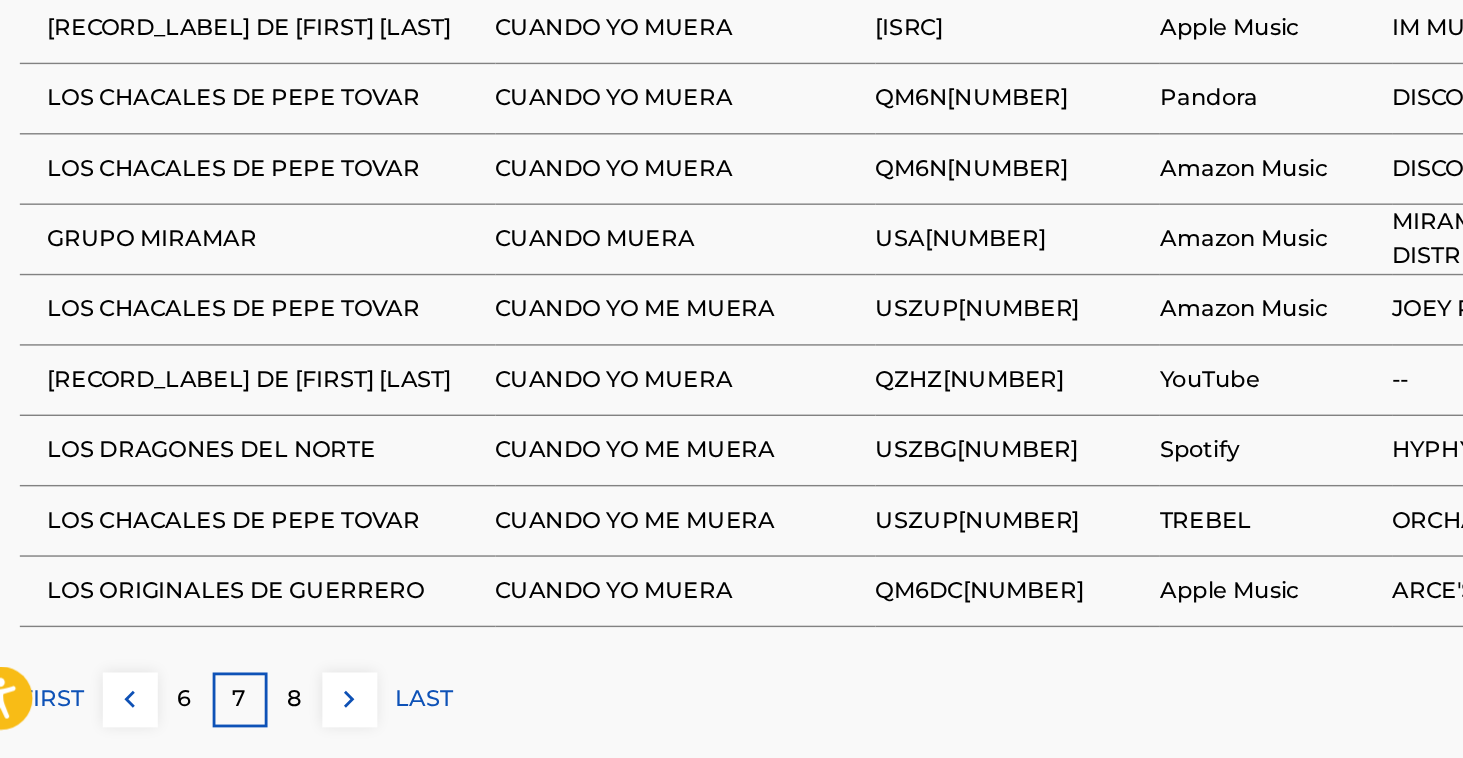 click on "CUANDO YO MUERA" at bounding box center [524, 639] 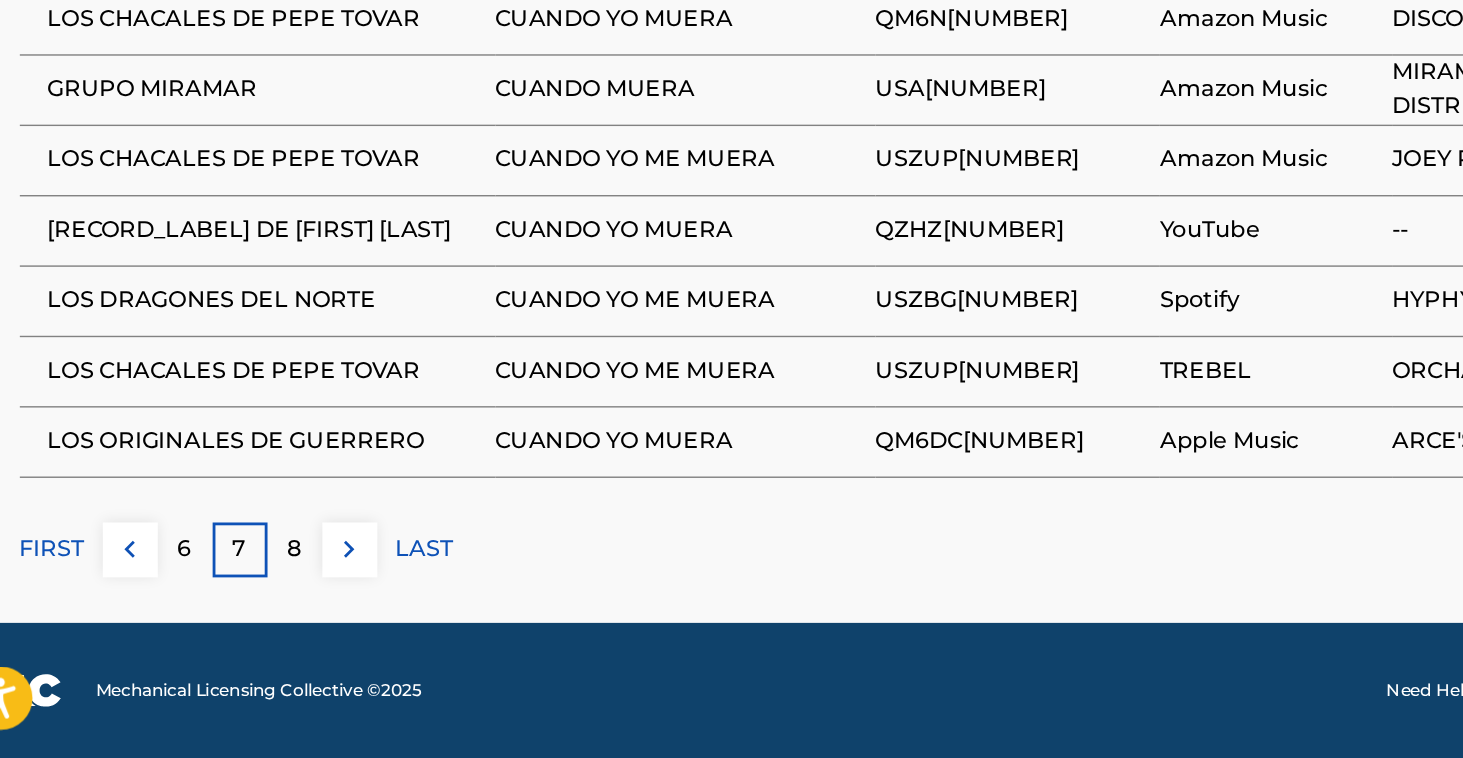 scroll, scrollTop: 1353, scrollLeft: 0, axis: vertical 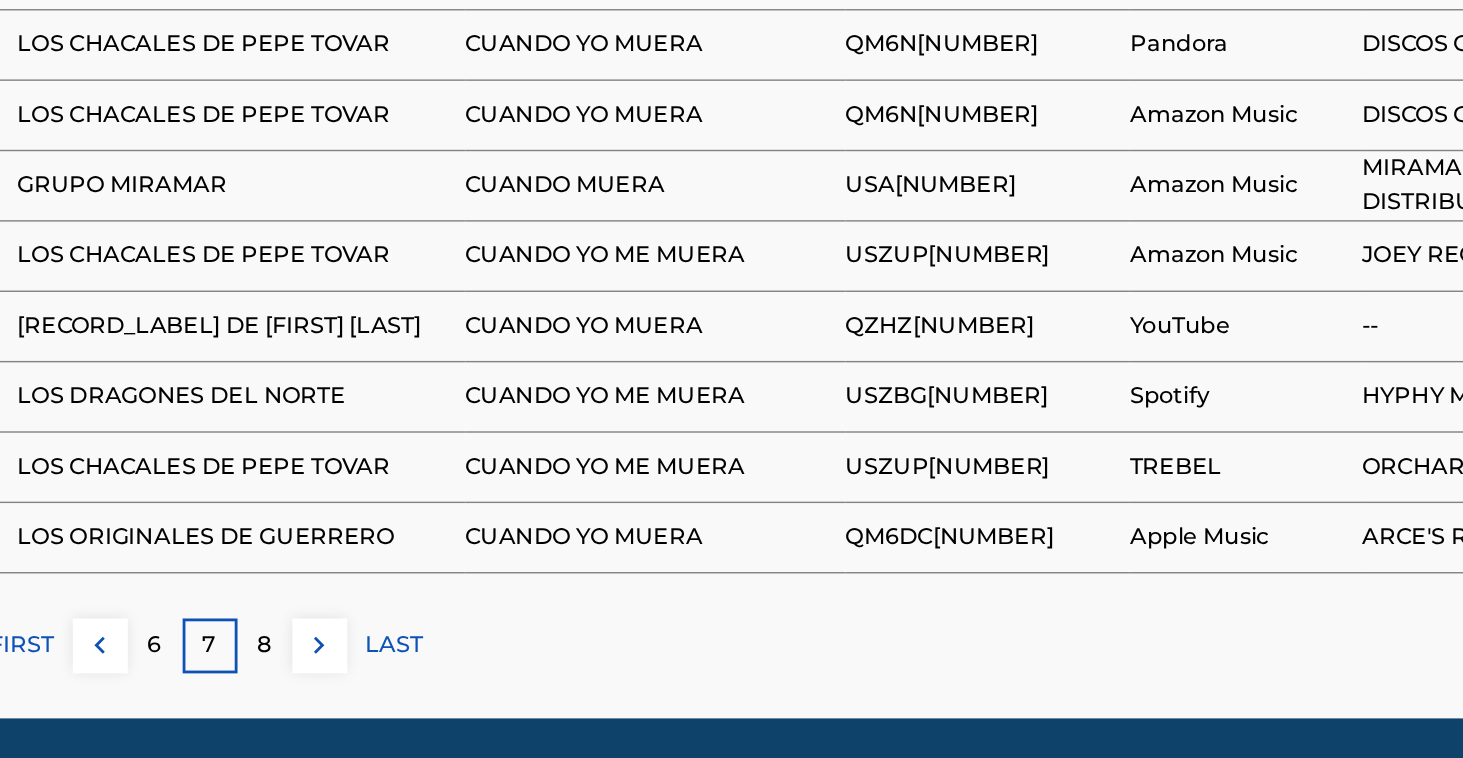 click on "FIRST" at bounding box center (79, 611) 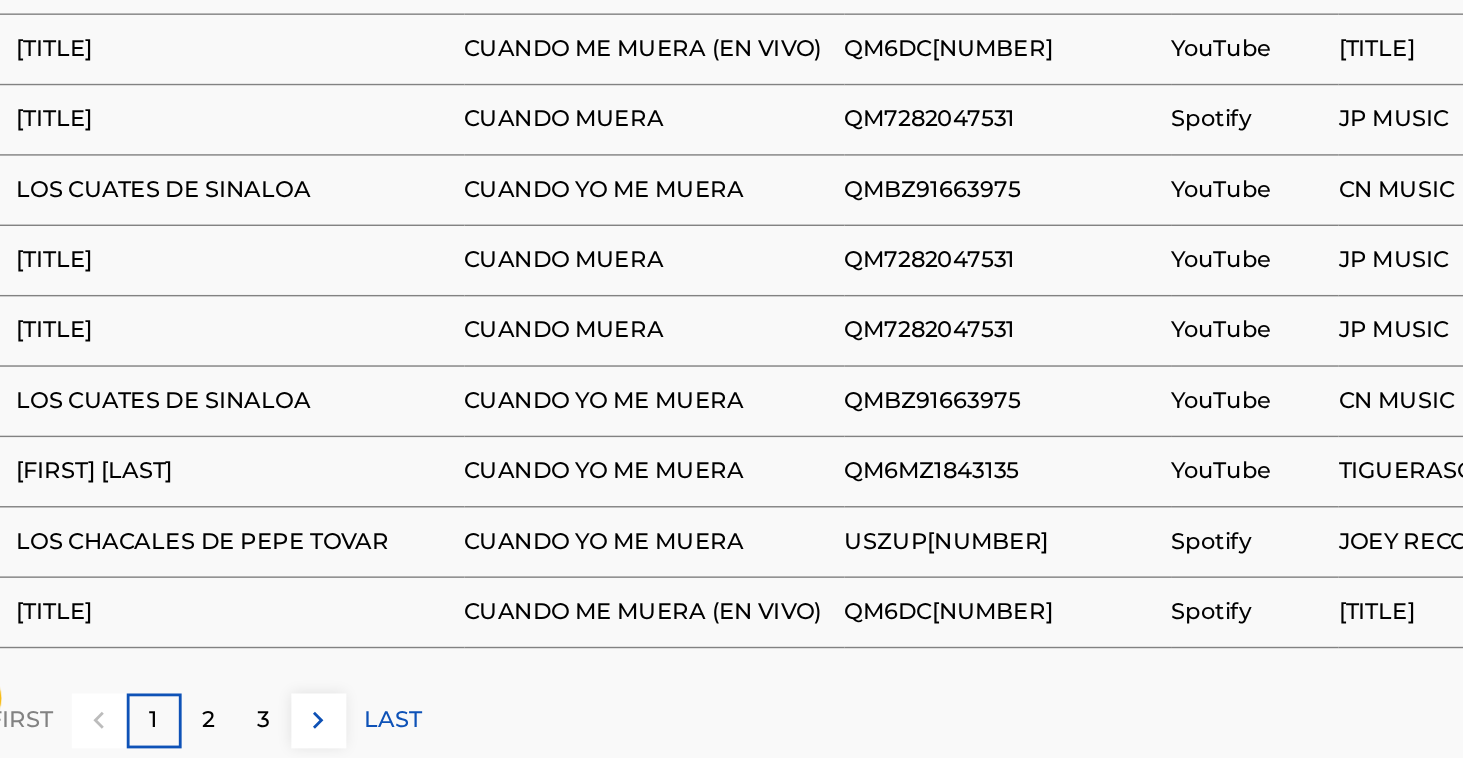 scroll, scrollTop: 1236, scrollLeft: 0, axis: vertical 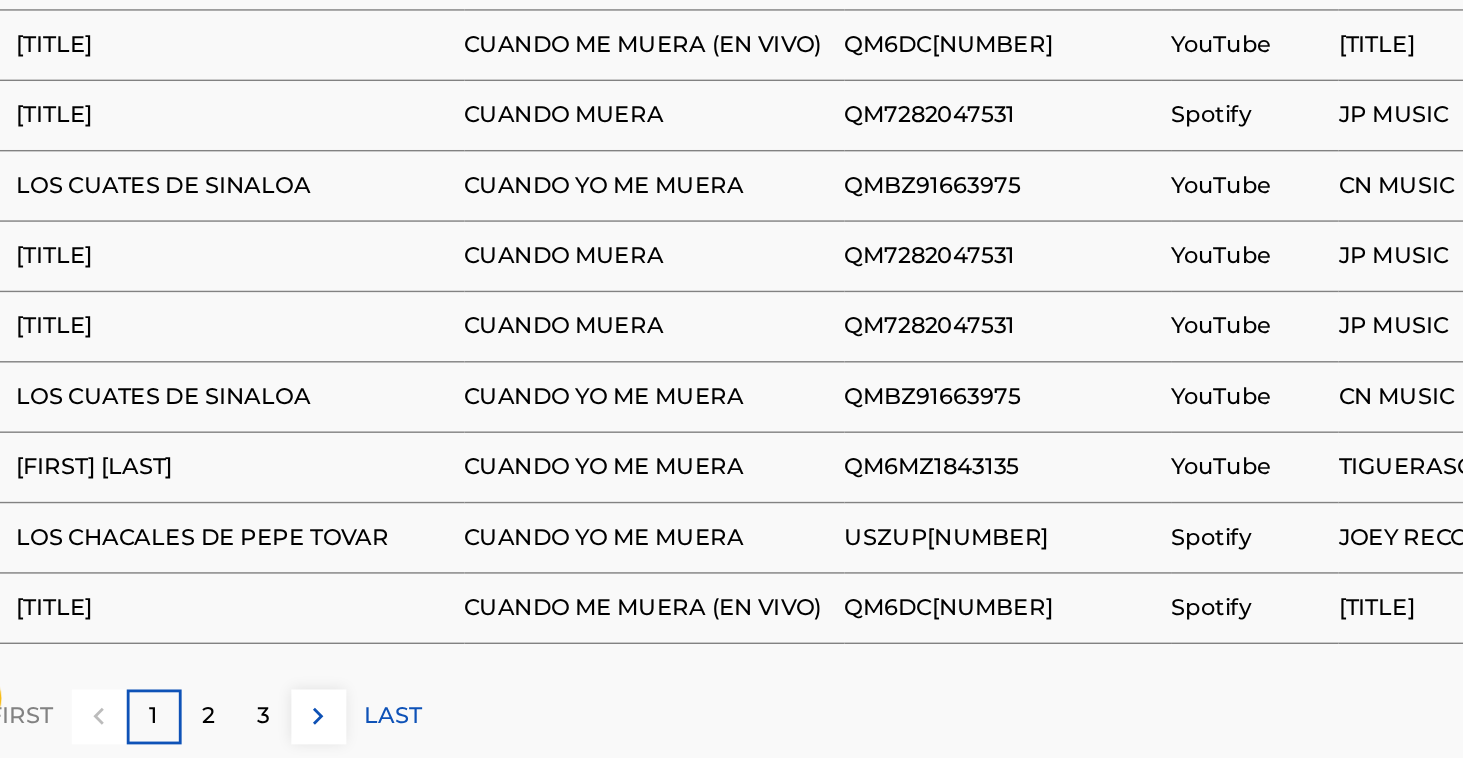 click on "2" at bounding box center [212, 728] 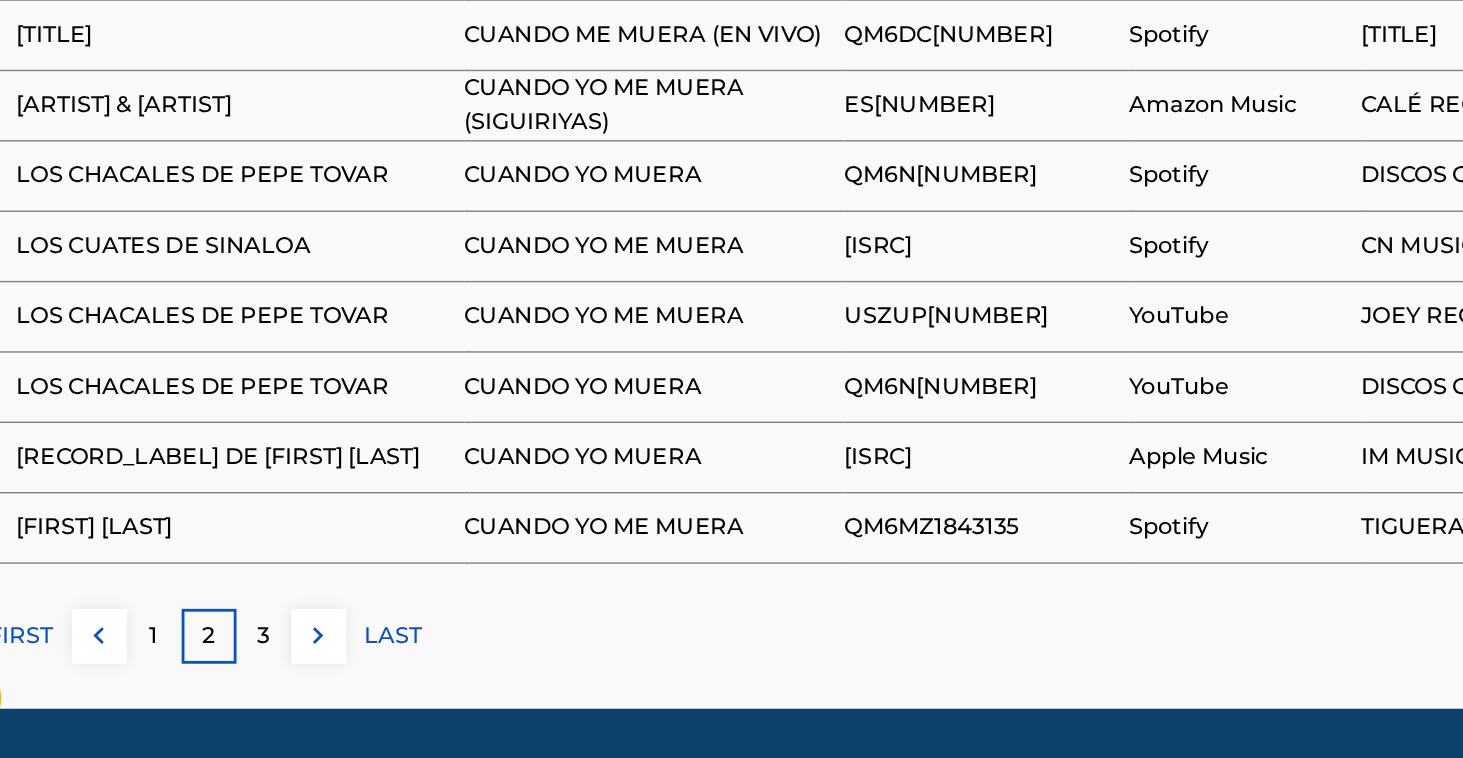 scroll, scrollTop: 1319, scrollLeft: 0, axis: vertical 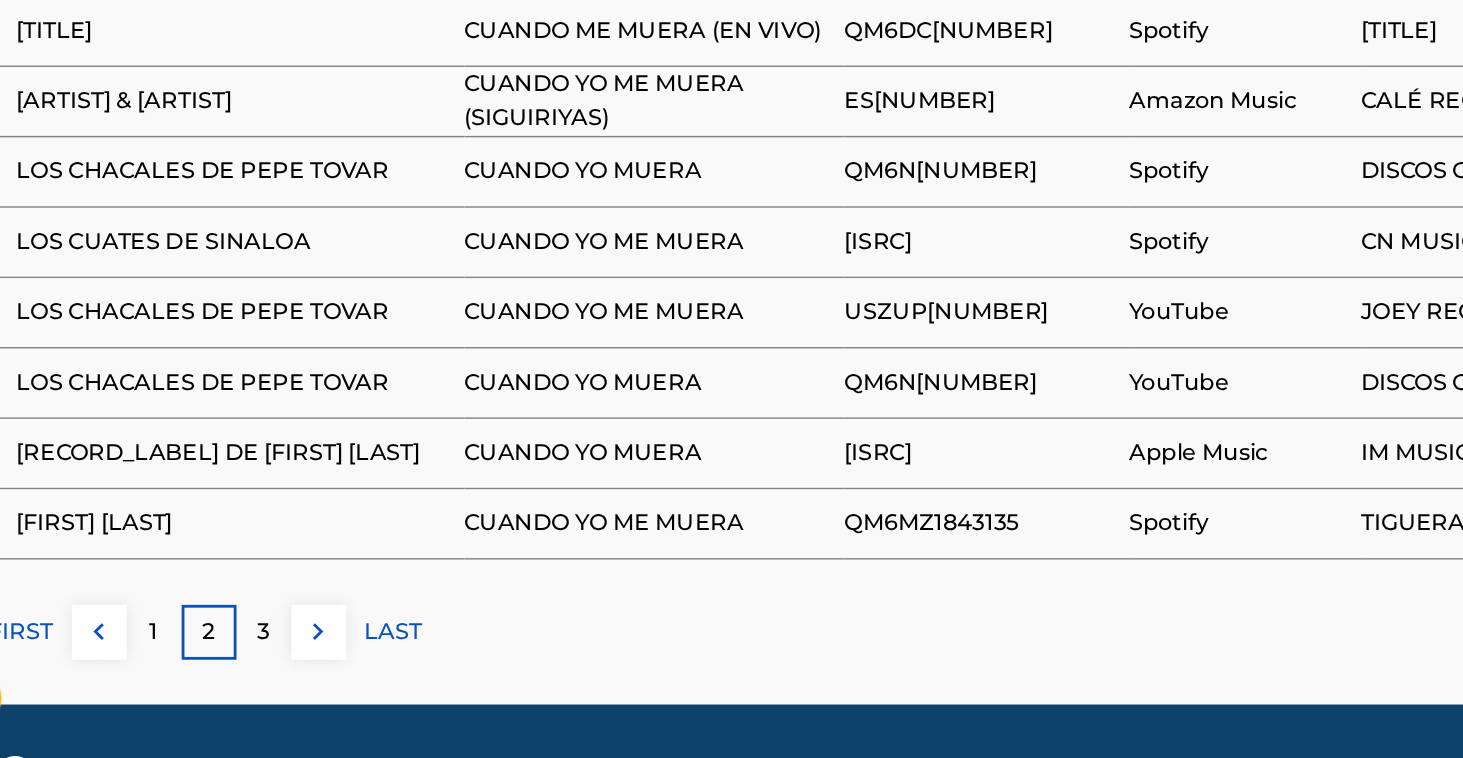 click on "3" at bounding box center [251, 668] 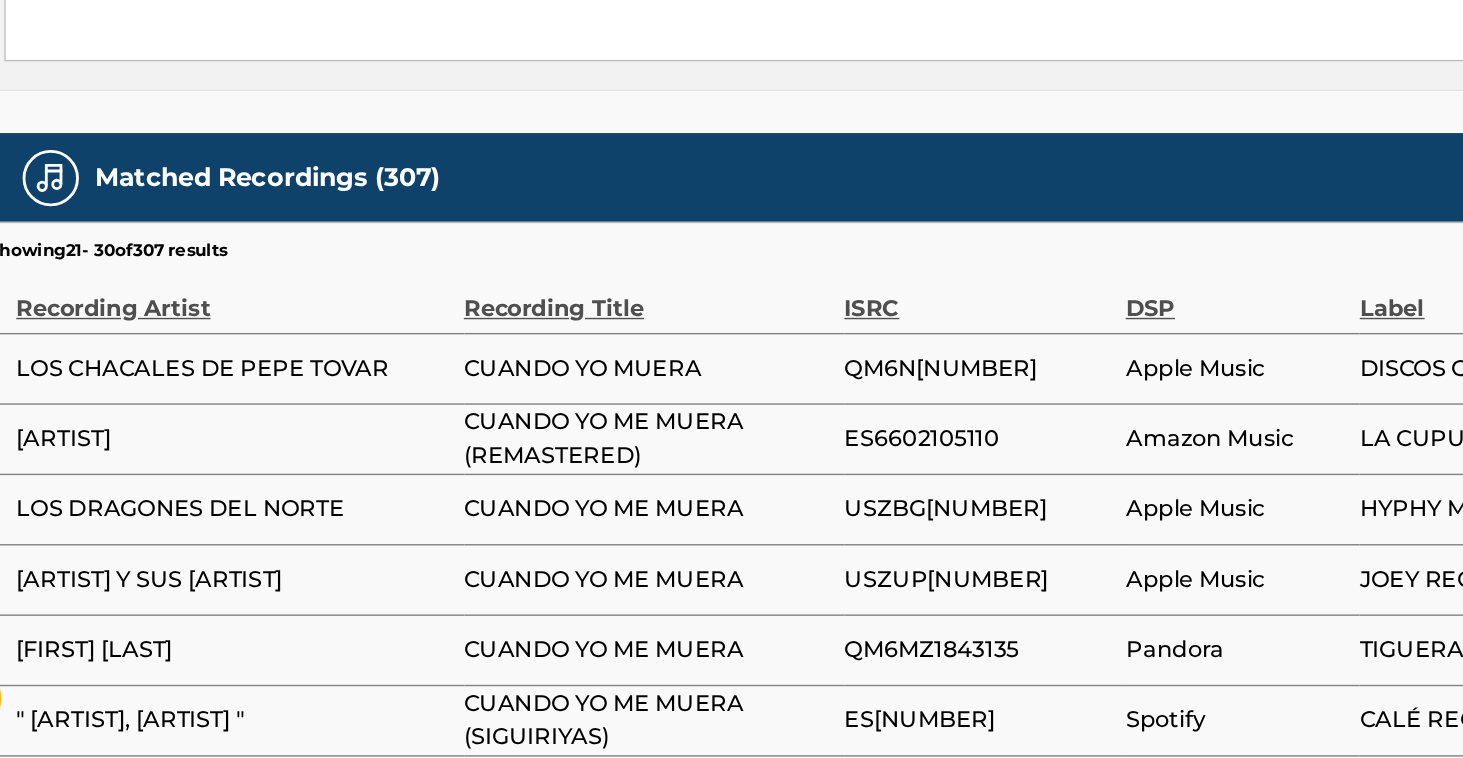 scroll, scrollTop: 960, scrollLeft: 0, axis: vertical 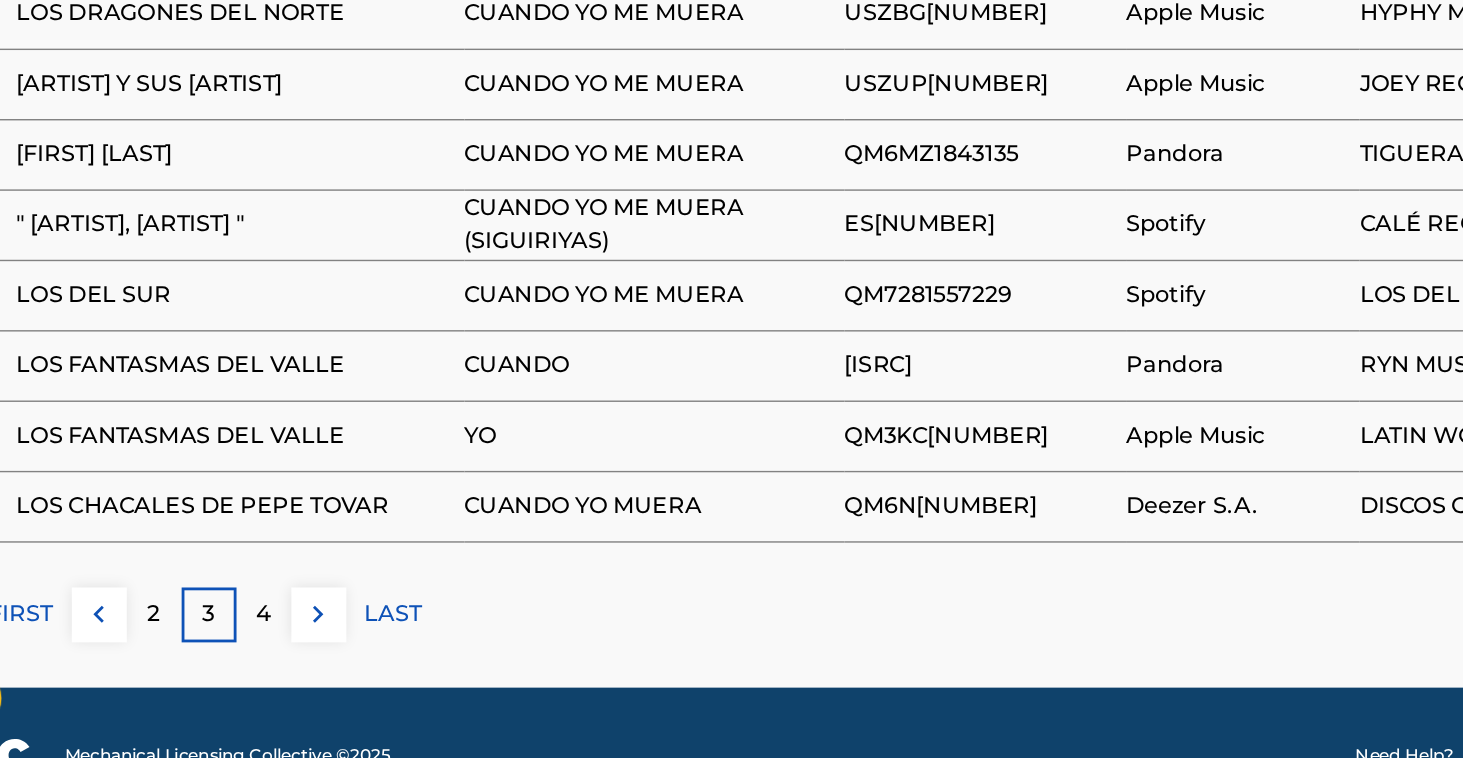 click on "4" at bounding box center [251, 656] 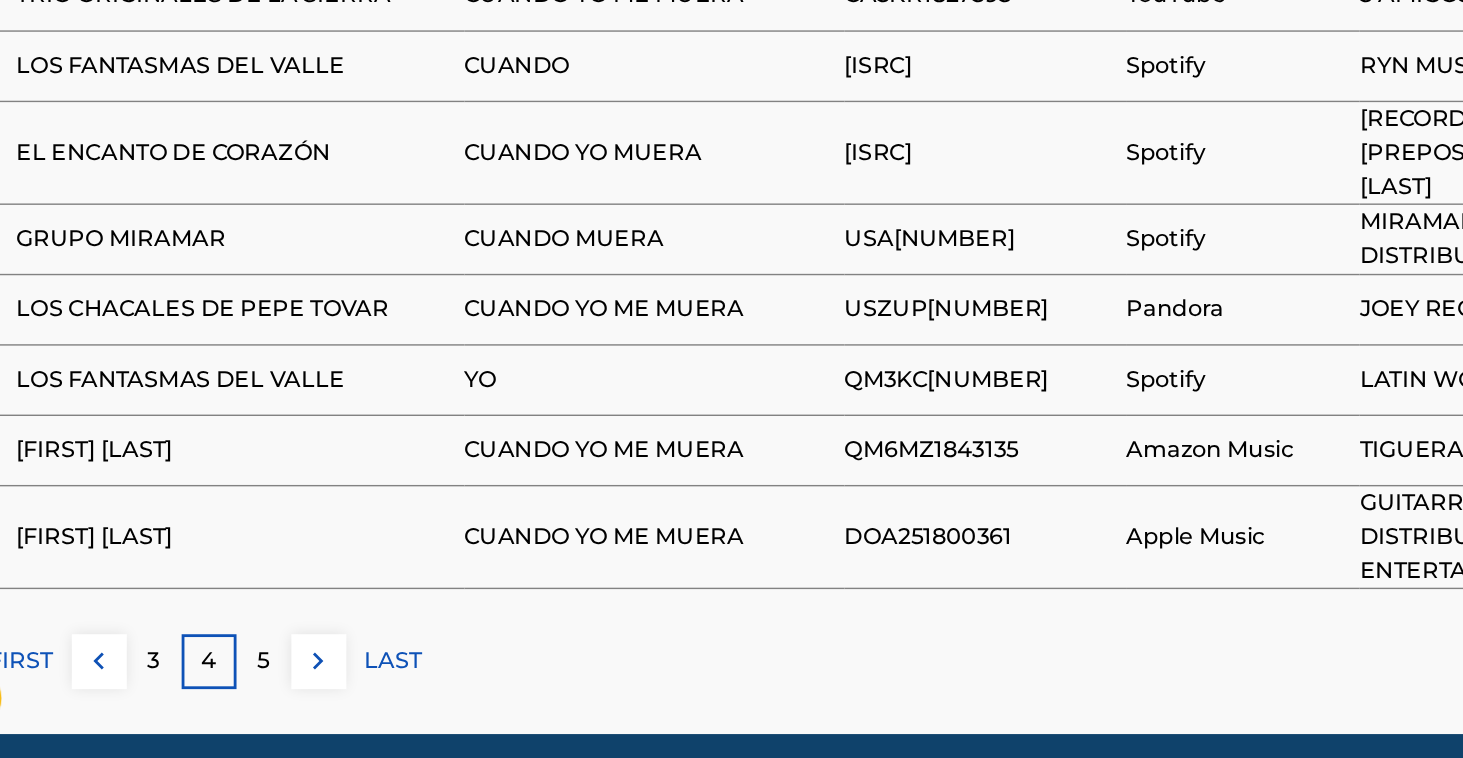 scroll, scrollTop: 1323, scrollLeft: 0, axis: vertical 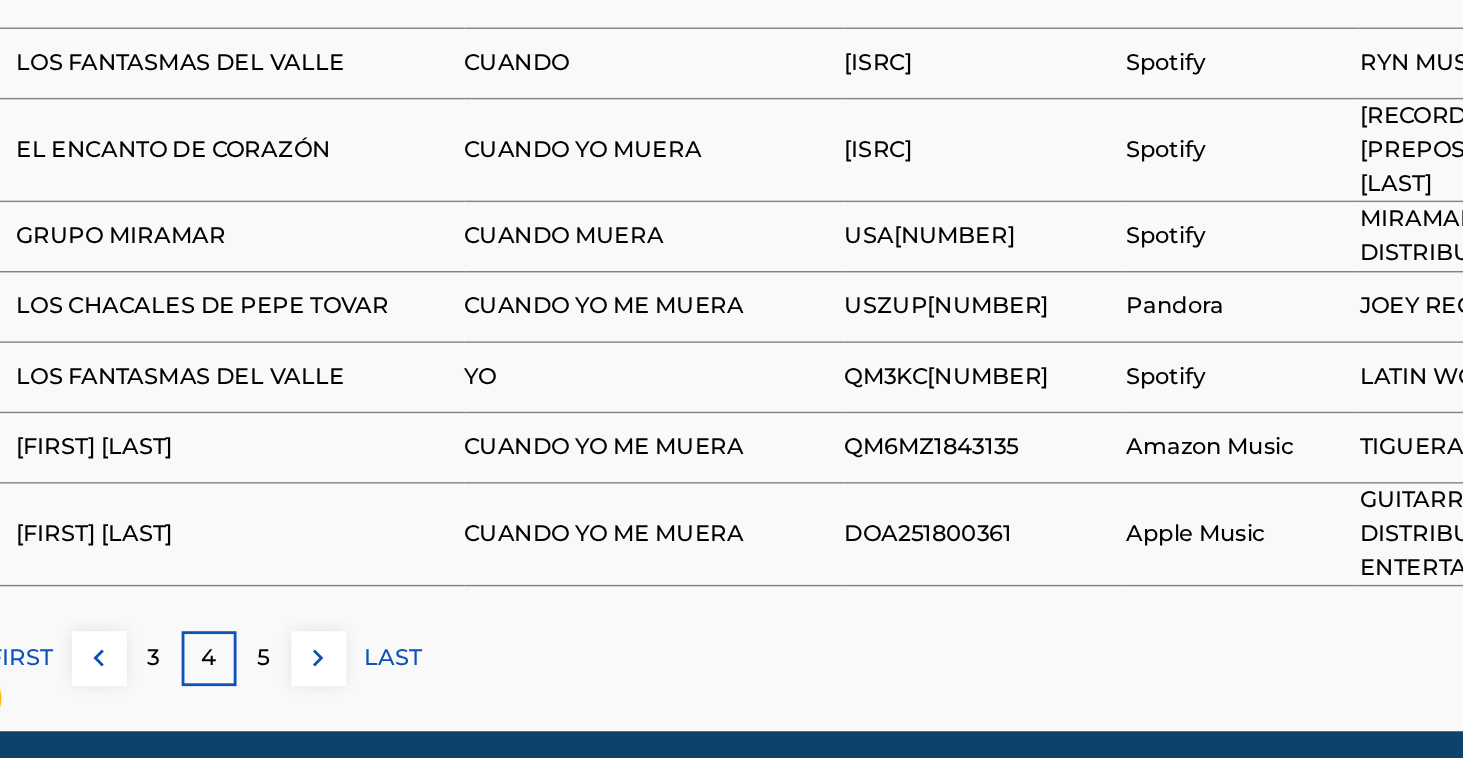 click on "5" at bounding box center (251, 687) 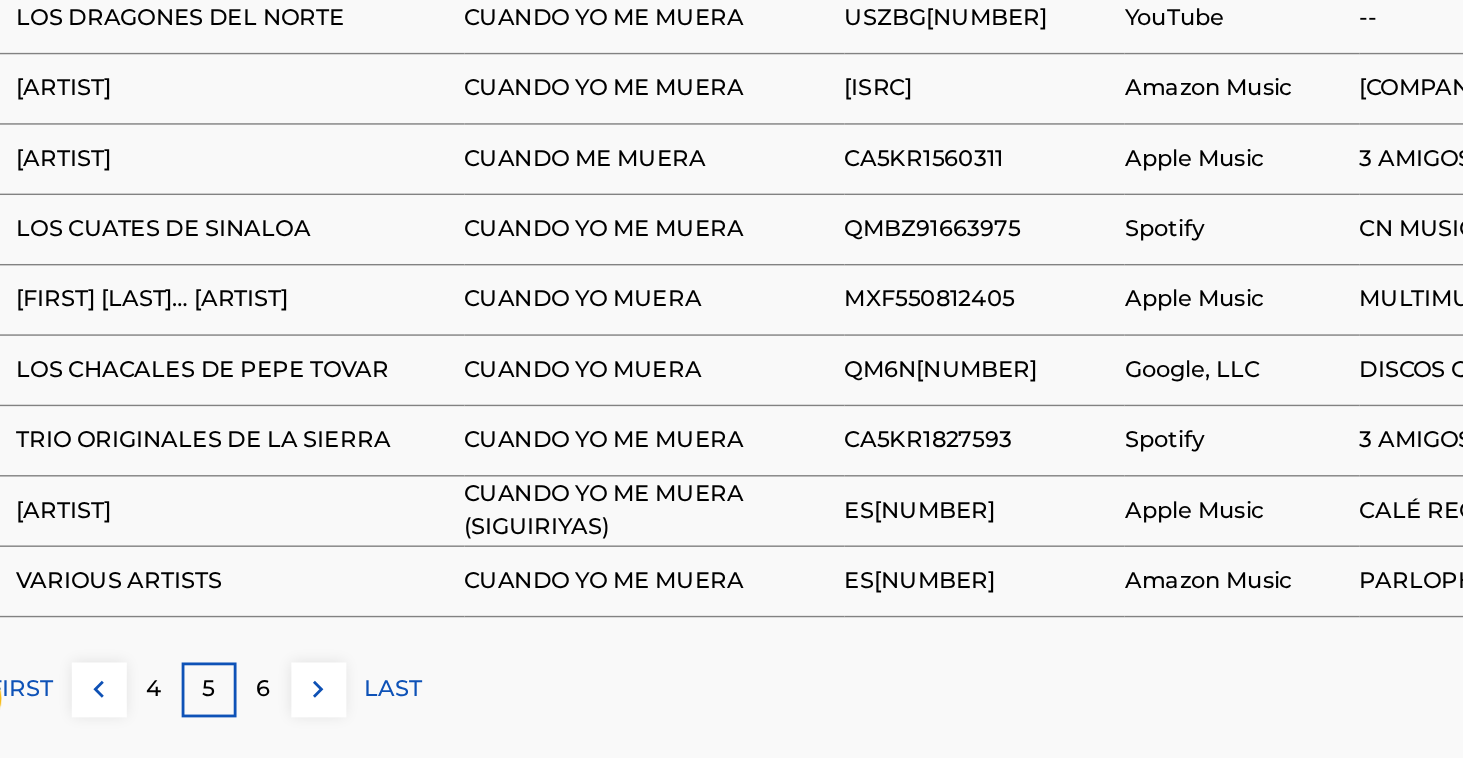 scroll, scrollTop: 1256, scrollLeft: 0, axis: vertical 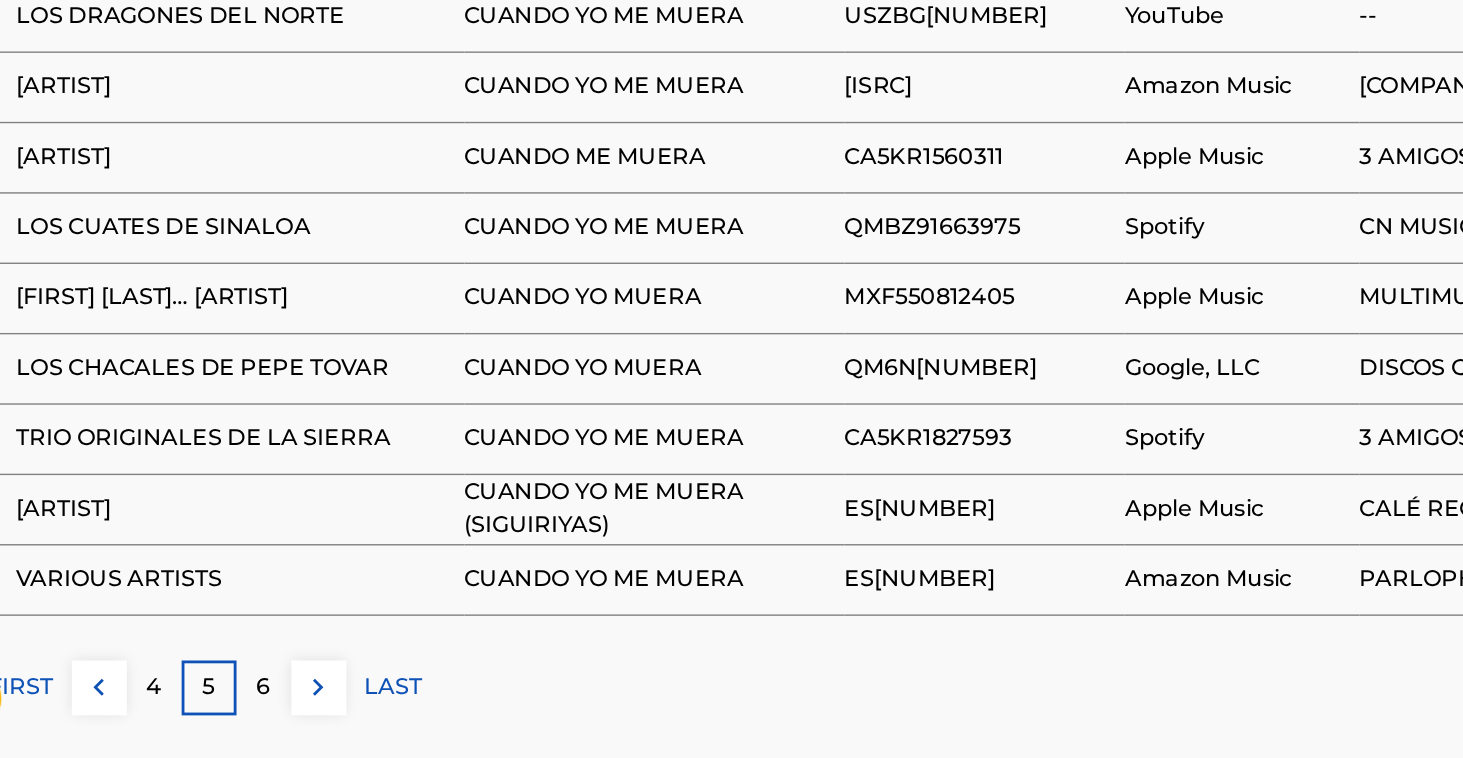click on "6" at bounding box center [251, 708] 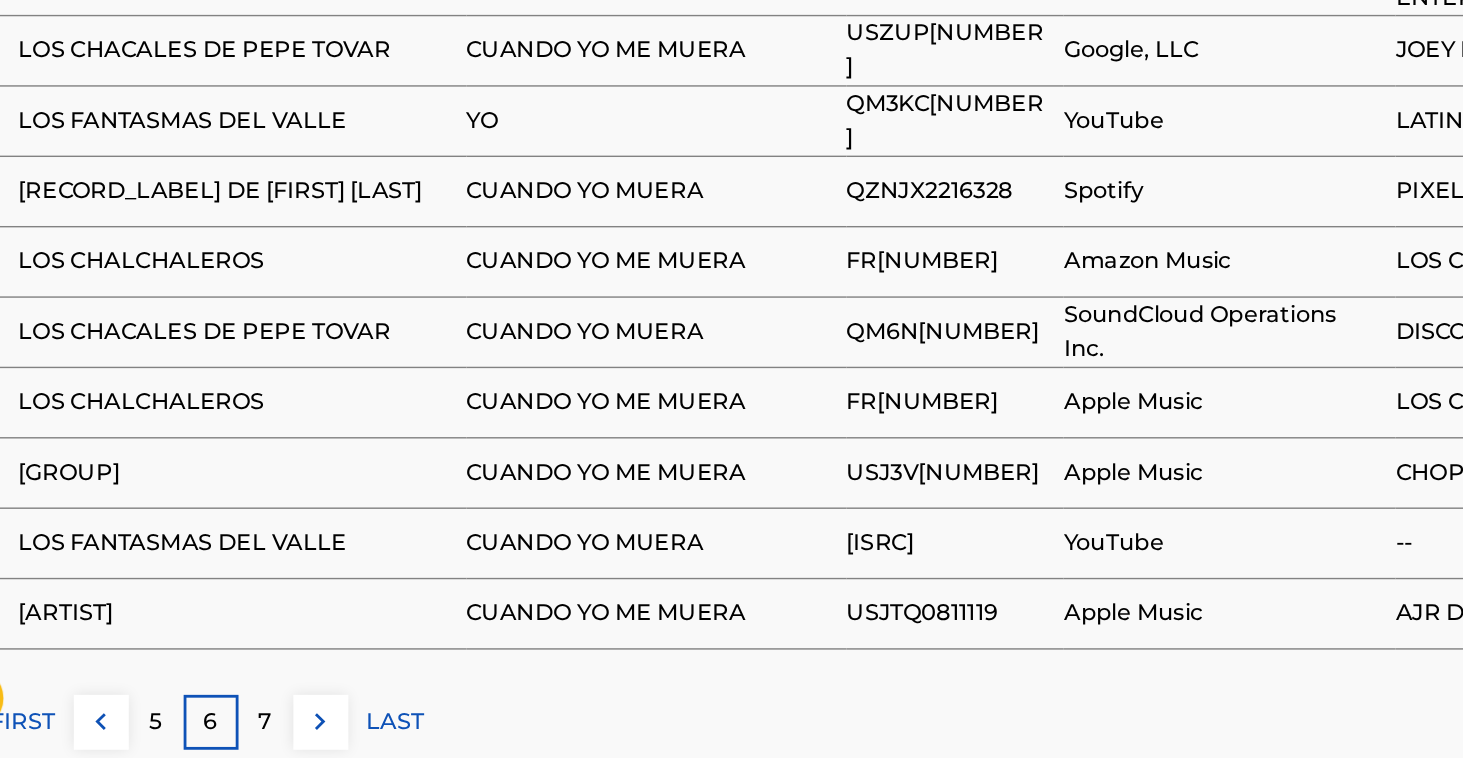 scroll, scrollTop: 1256, scrollLeft: 0, axis: vertical 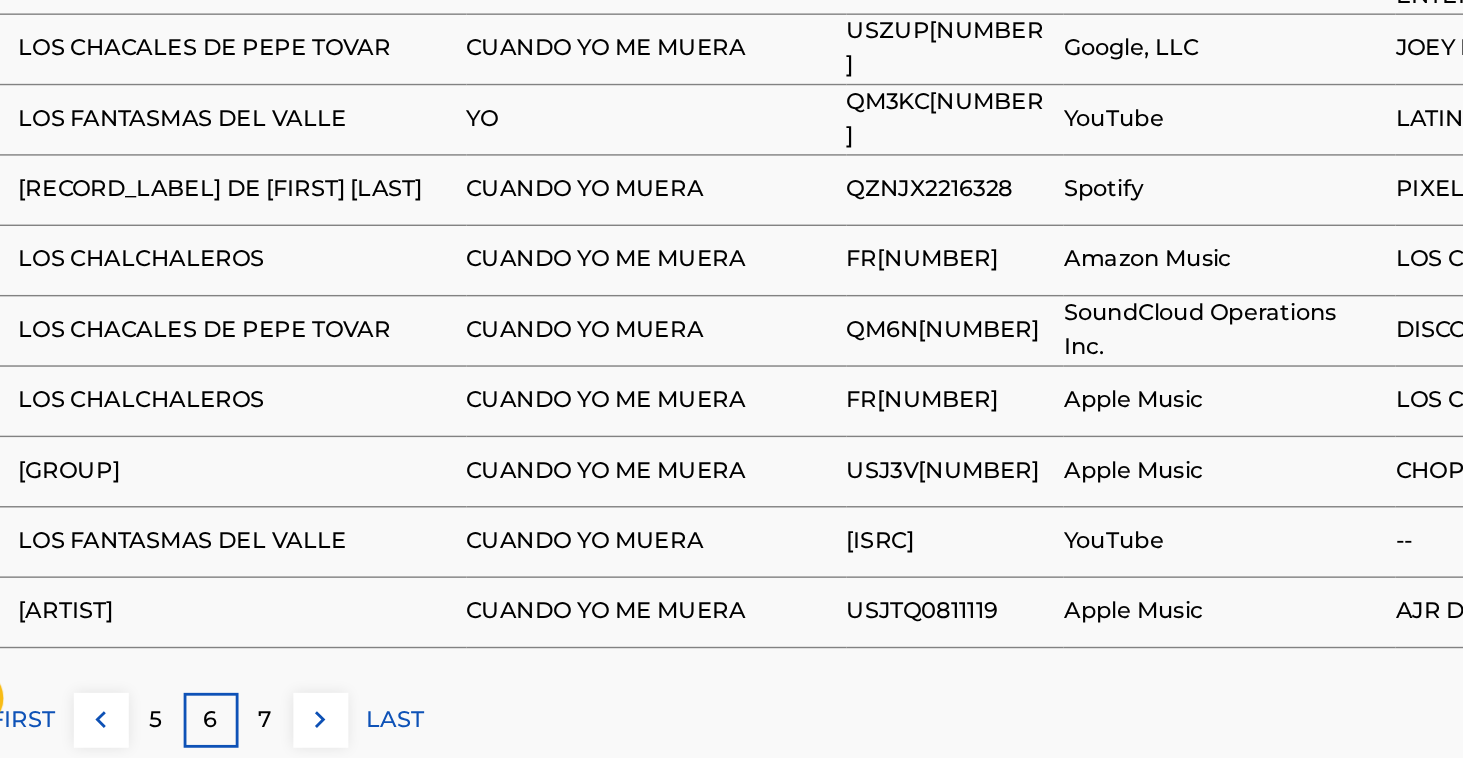 click on "7" at bounding box center (251, 731) 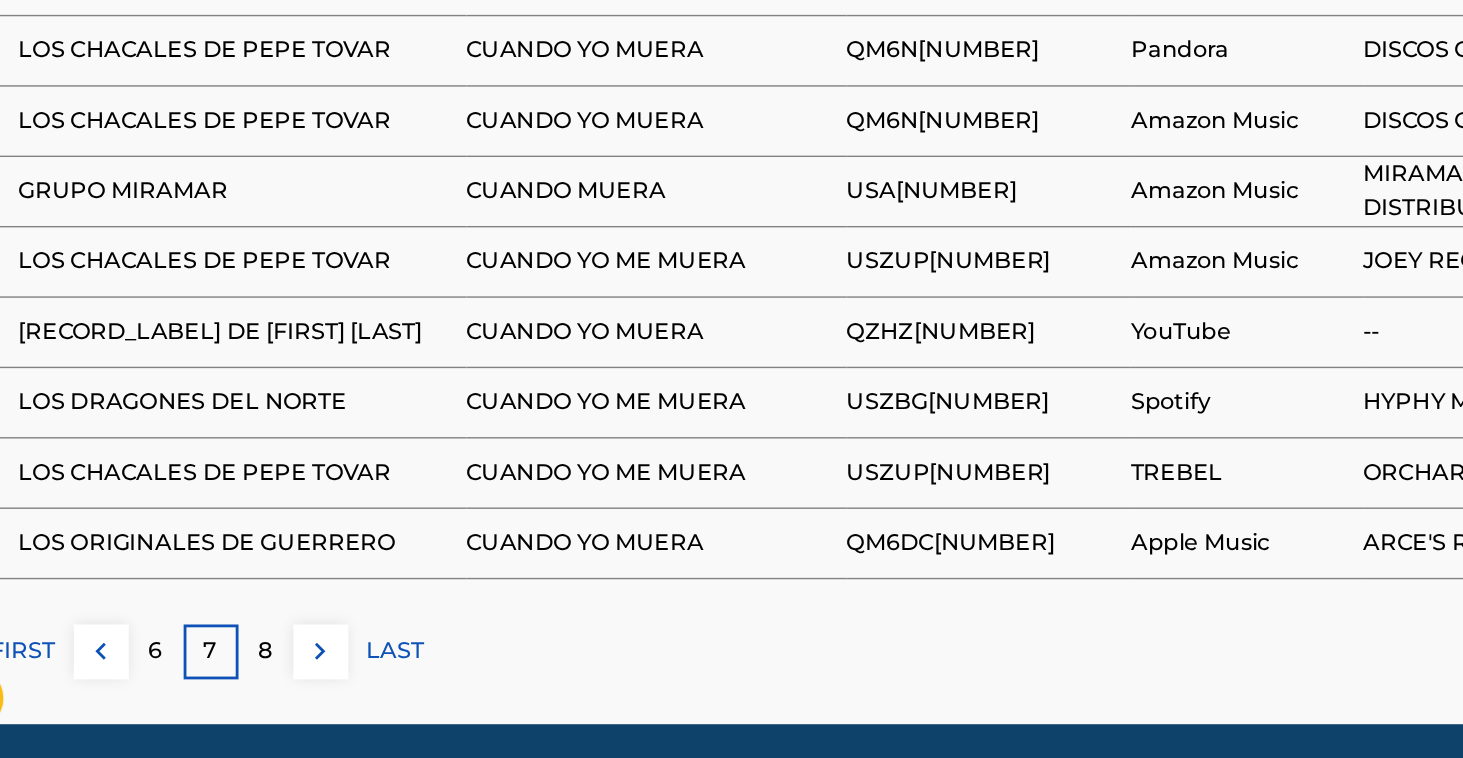 click on "8" at bounding box center (251, 682) 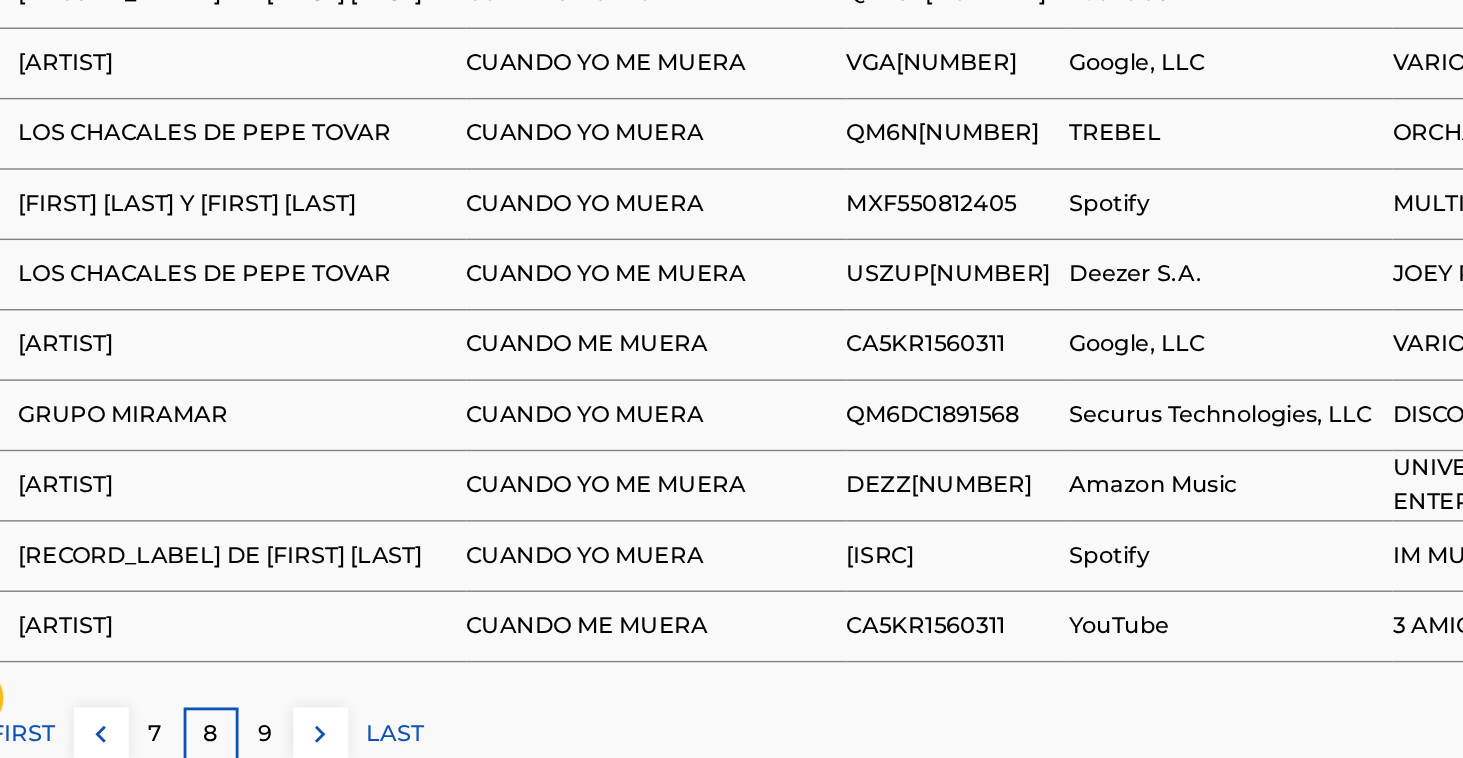 scroll, scrollTop: 1225, scrollLeft: 0, axis: vertical 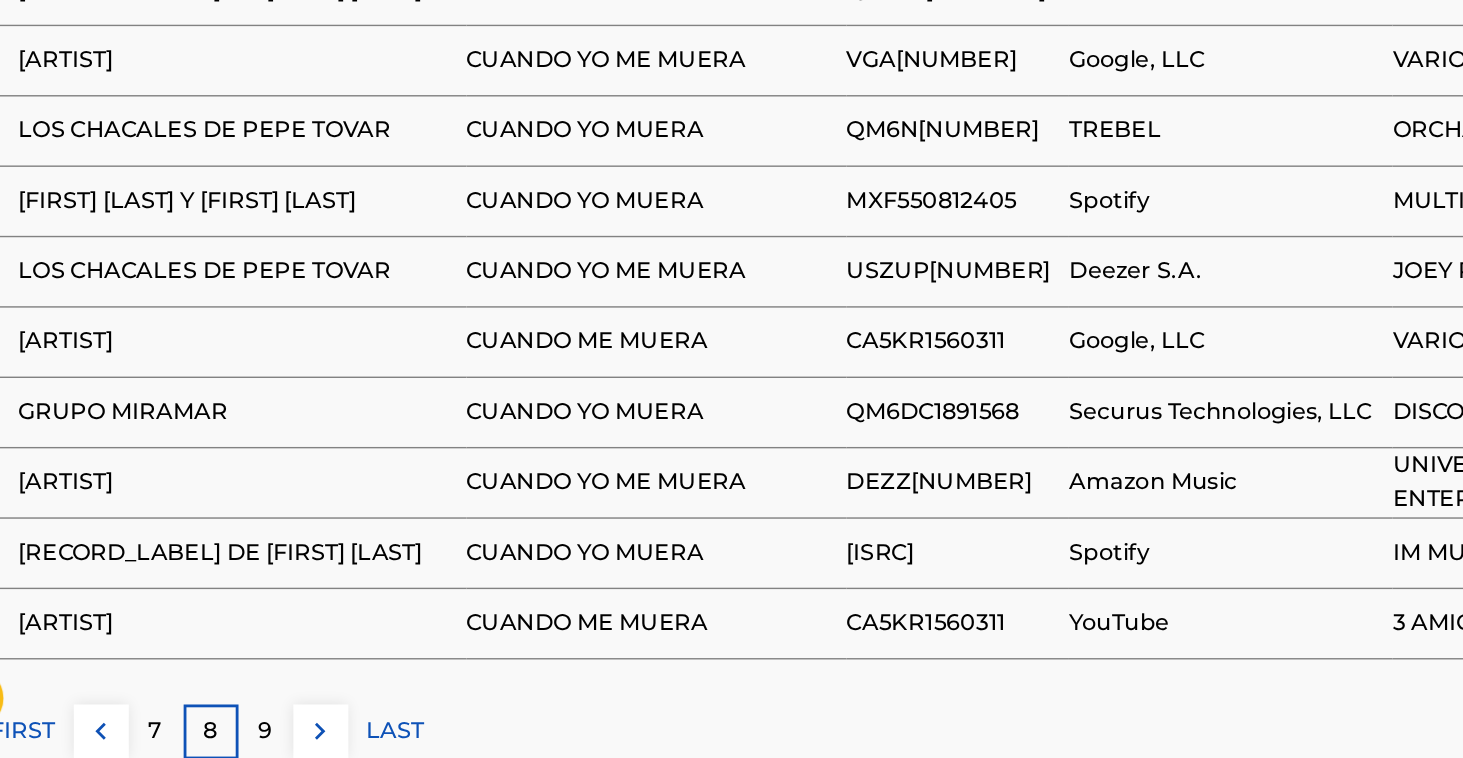 click on "9" at bounding box center (251, 739) 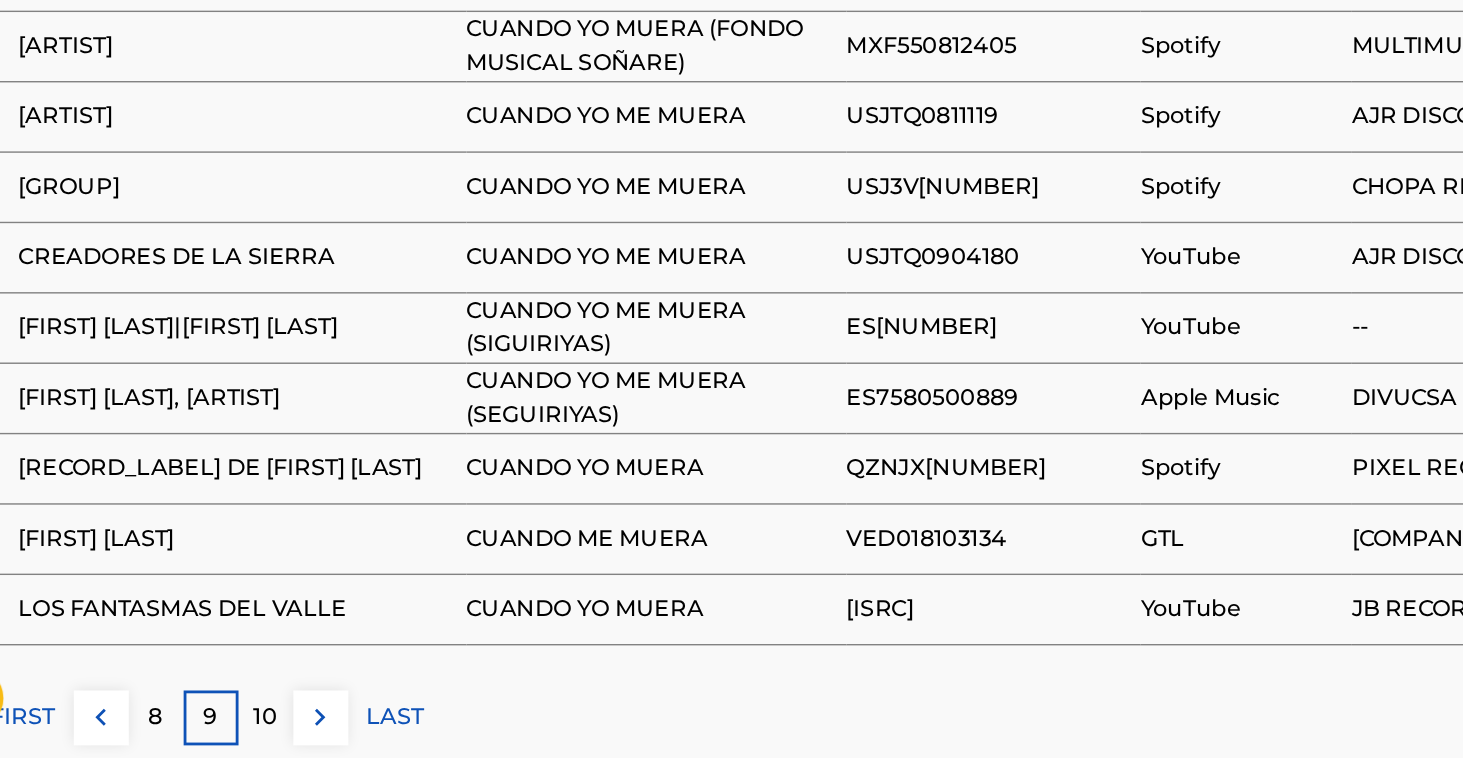 scroll, scrollTop: 1237, scrollLeft: 0, axis: vertical 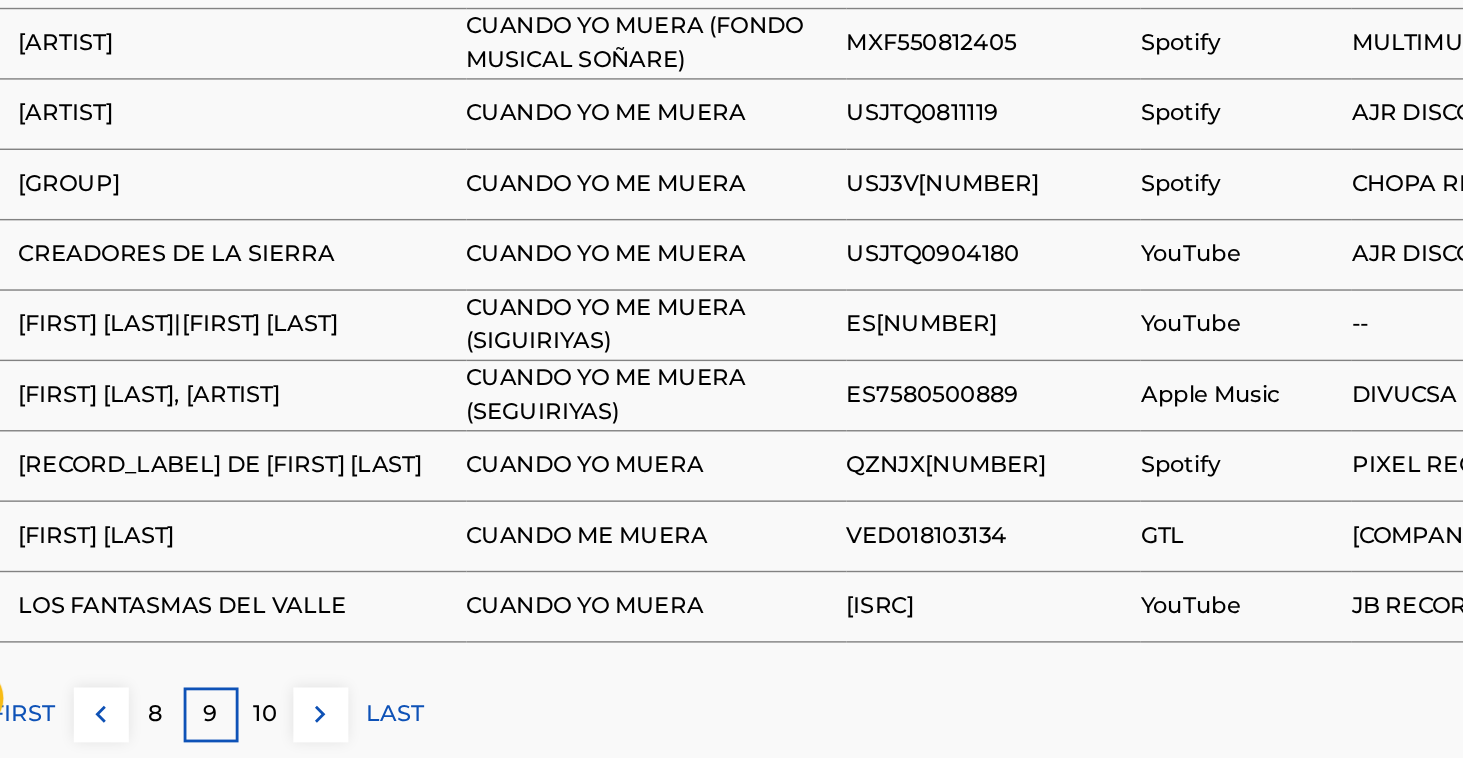 click on "10" at bounding box center (251, 727) 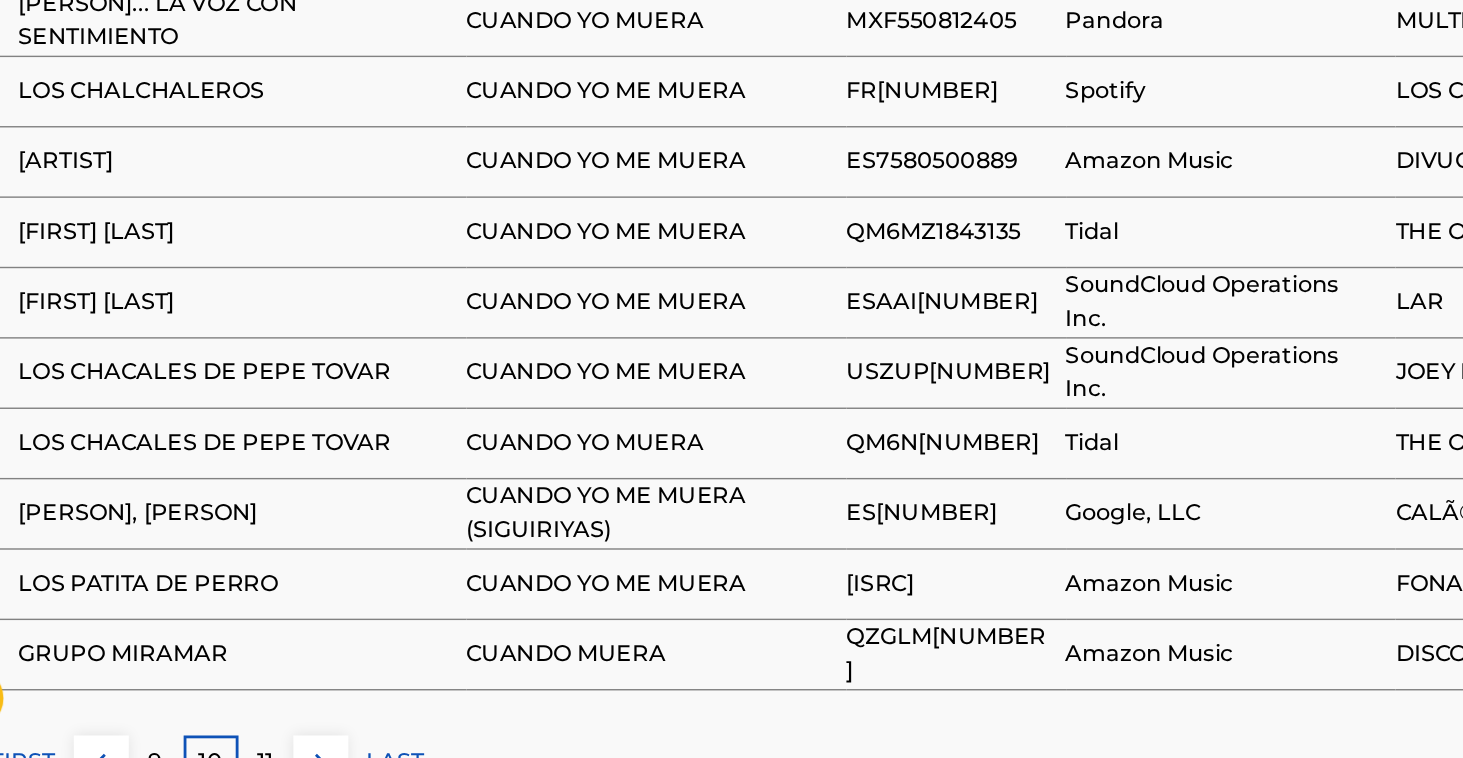 scroll, scrollTop: 1230, scrollLeft: 0, axis: vertical 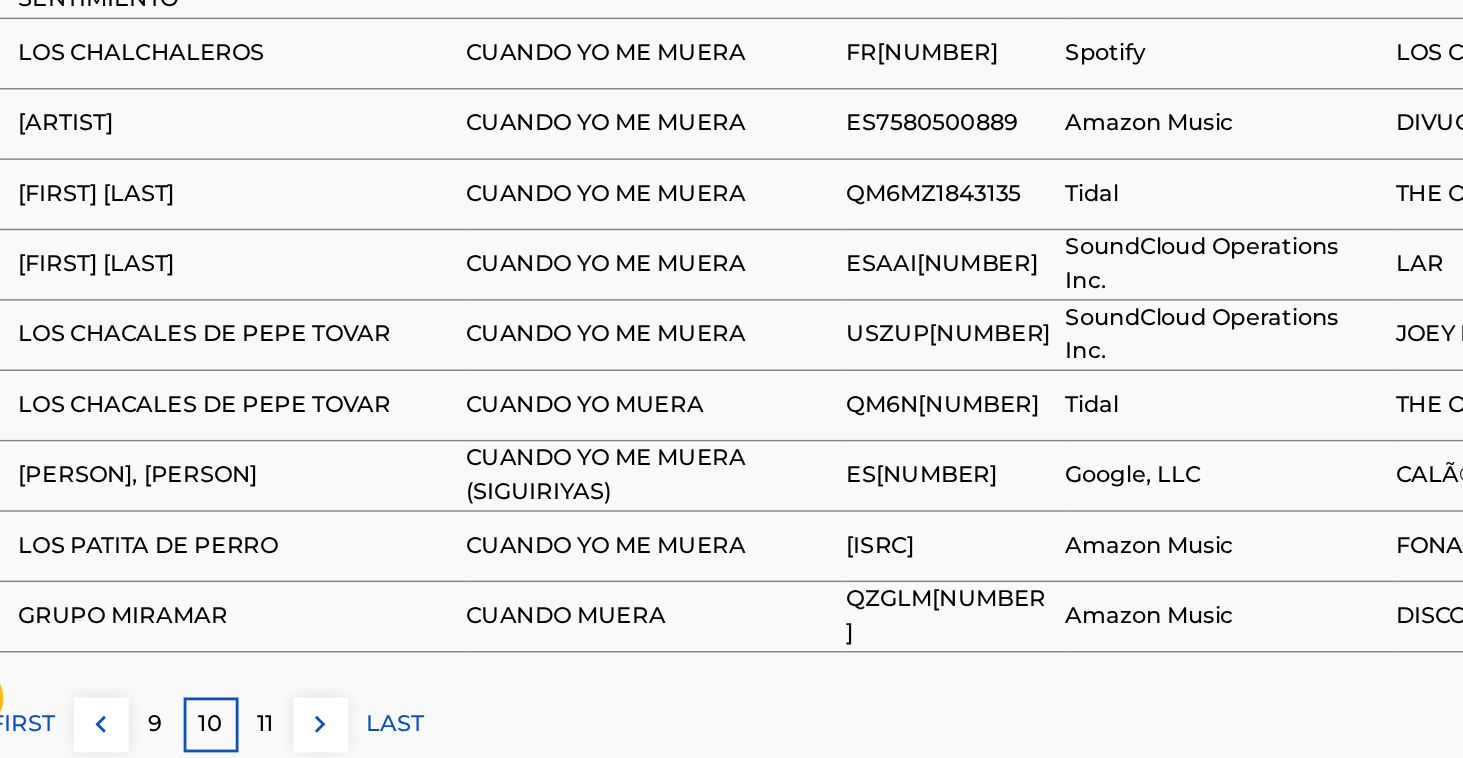 click on "11" at bounding box center [251, 734] 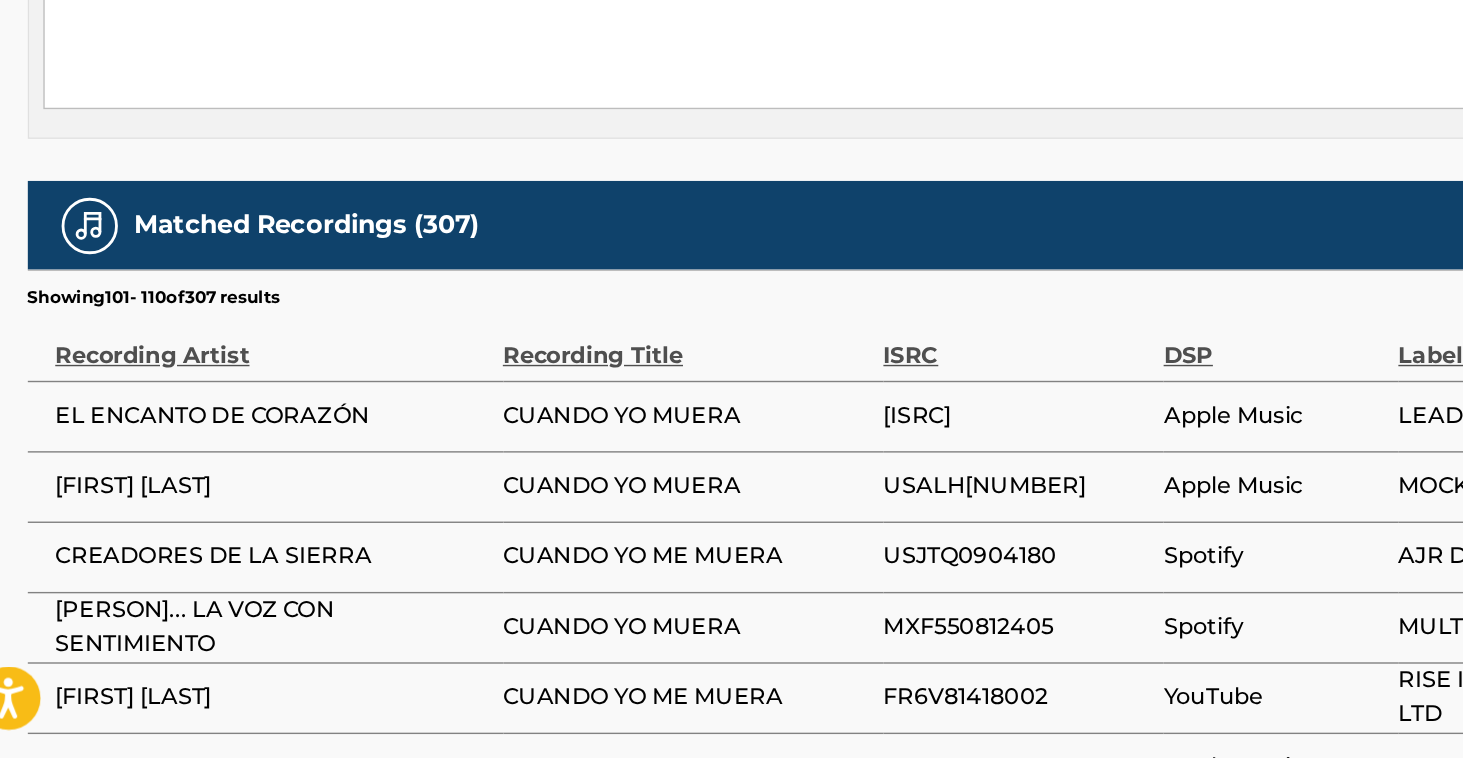 scroll, scrollTop: 927, scrollLeft: 0, axis: vertical 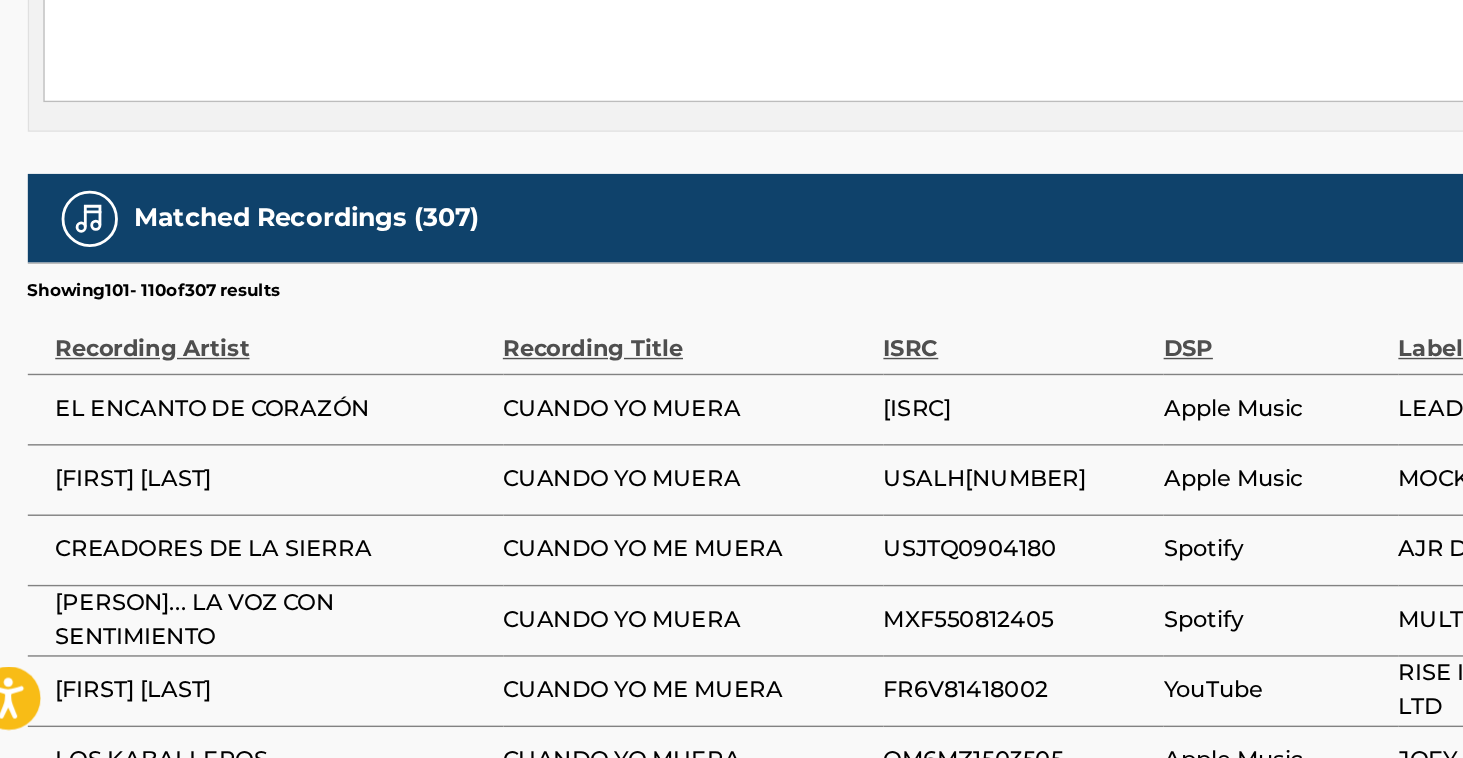 click on "[FIRST] [LAST]" at bounding box center [225, 560] 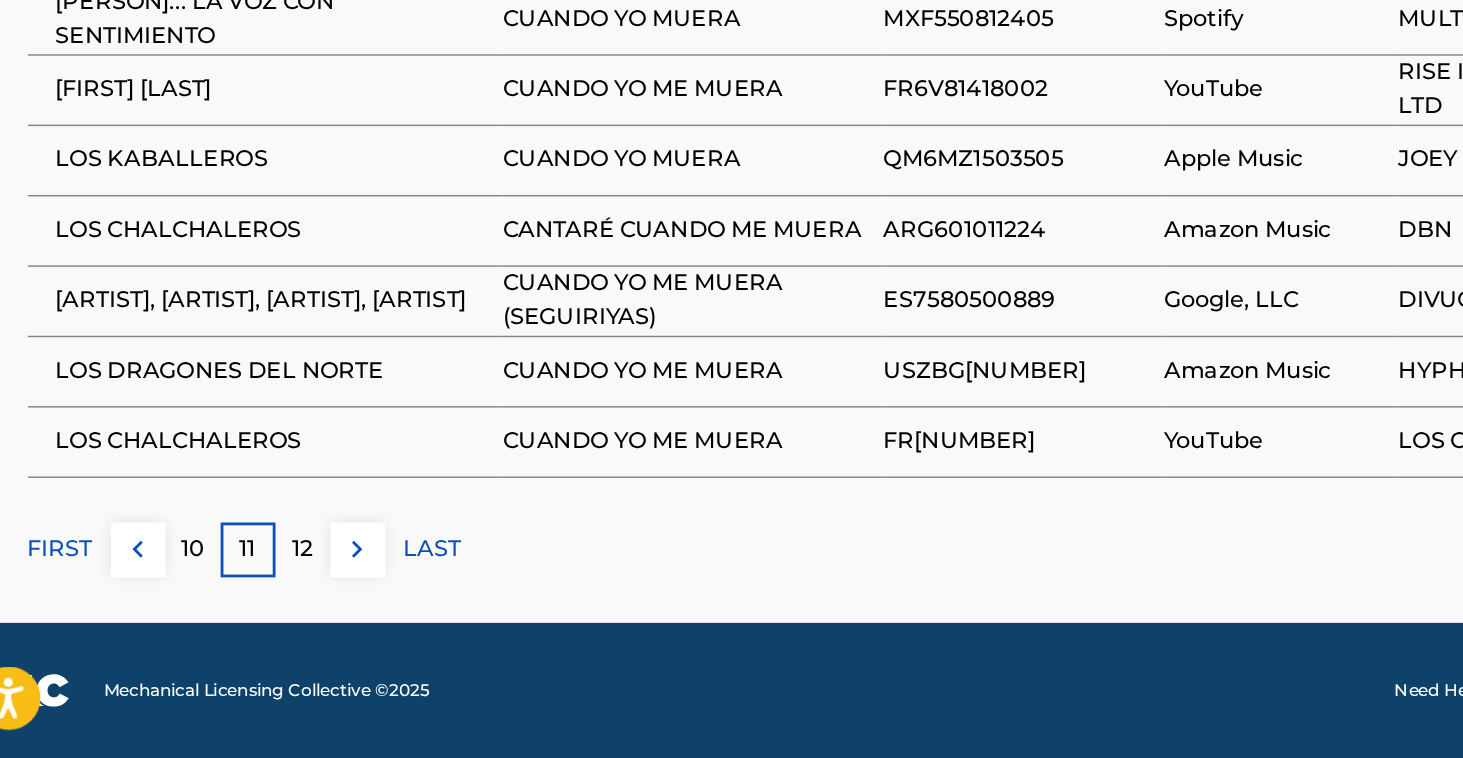 scroll, scrollTop: 1353, scrollLeft: 0, axis: vertical 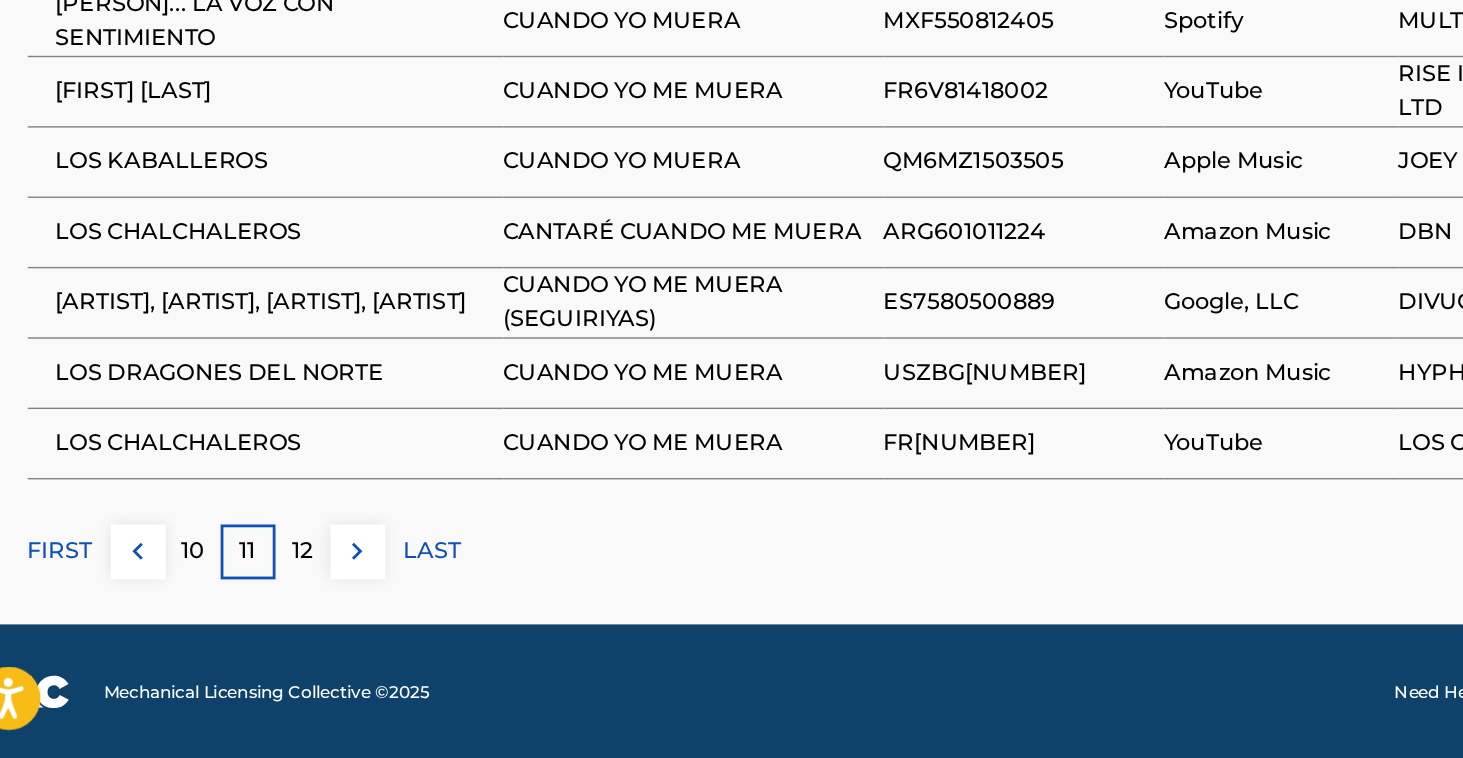 click on "FIRST" at bounding box center [79, 611] 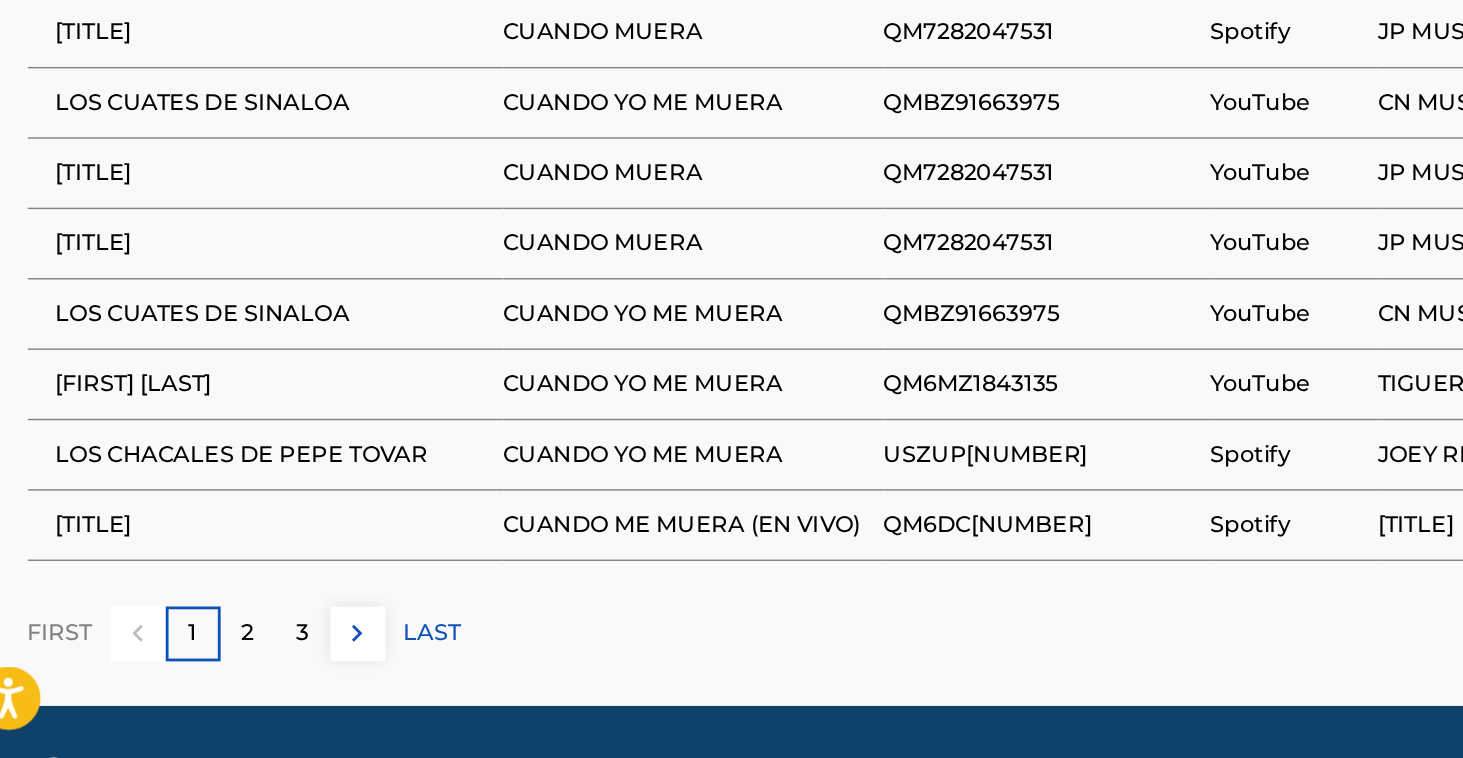 click on "2" at bounding box center [212, 669] 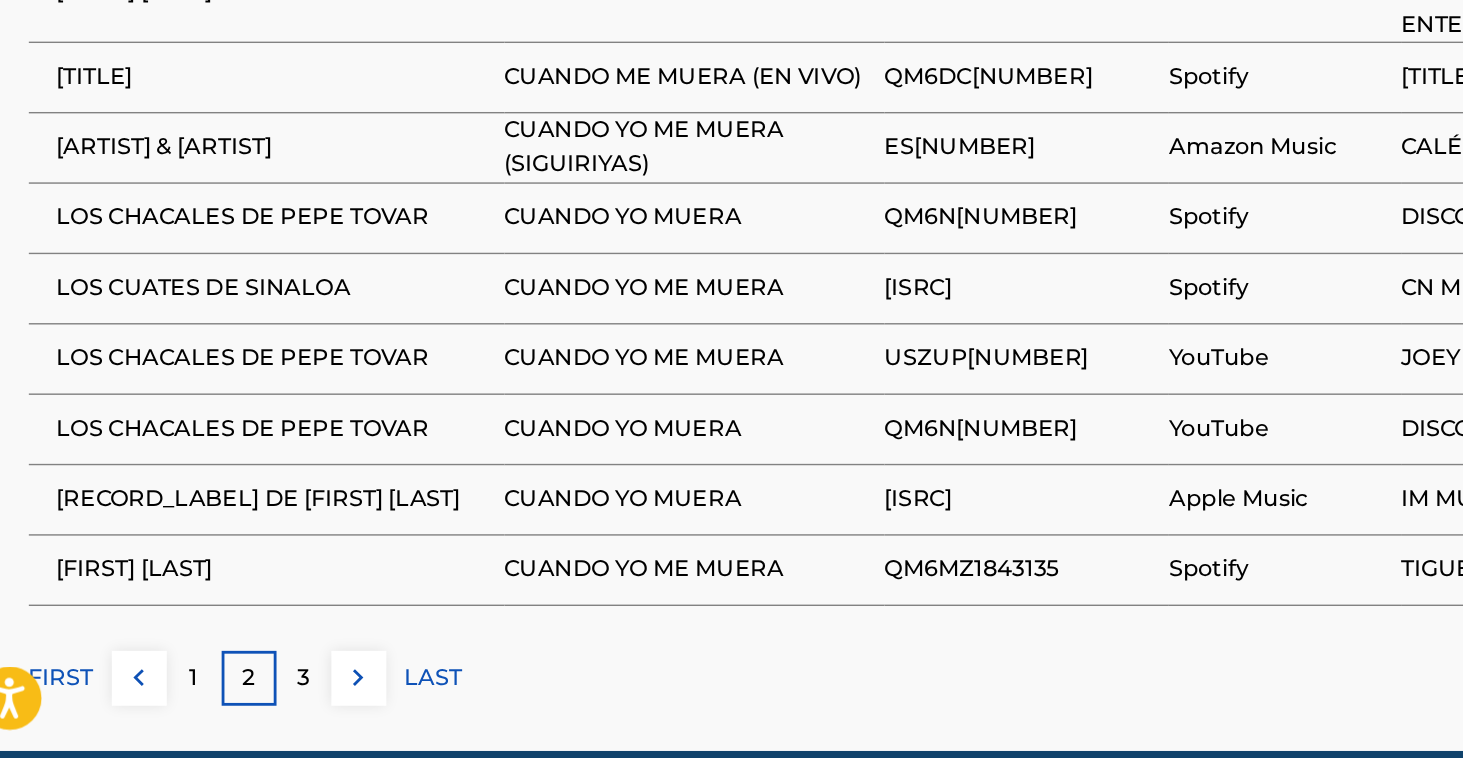 scroll, scrollTop: 1293, scrollLeft: 0, axis: vertical 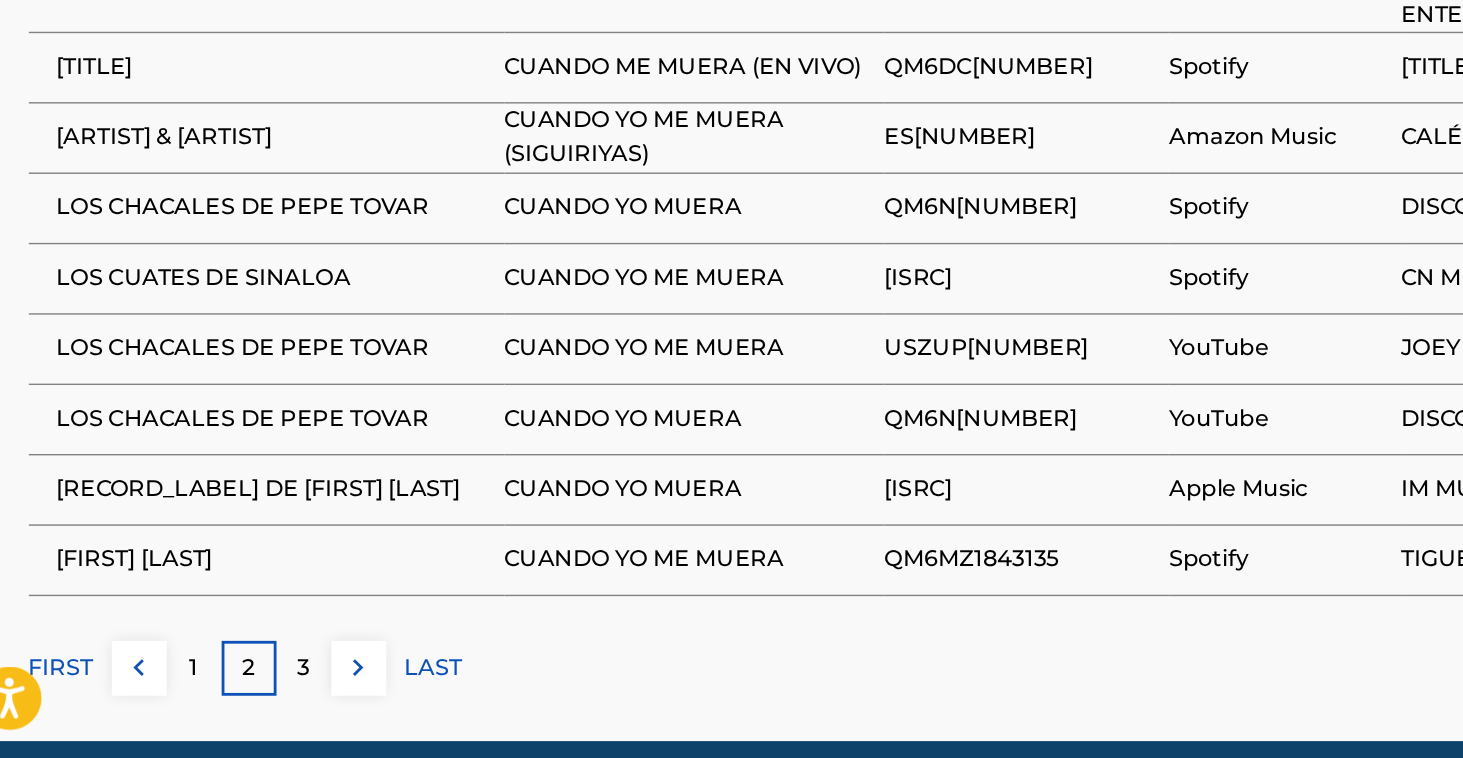 click on "3" at bounding box center [251, 694] 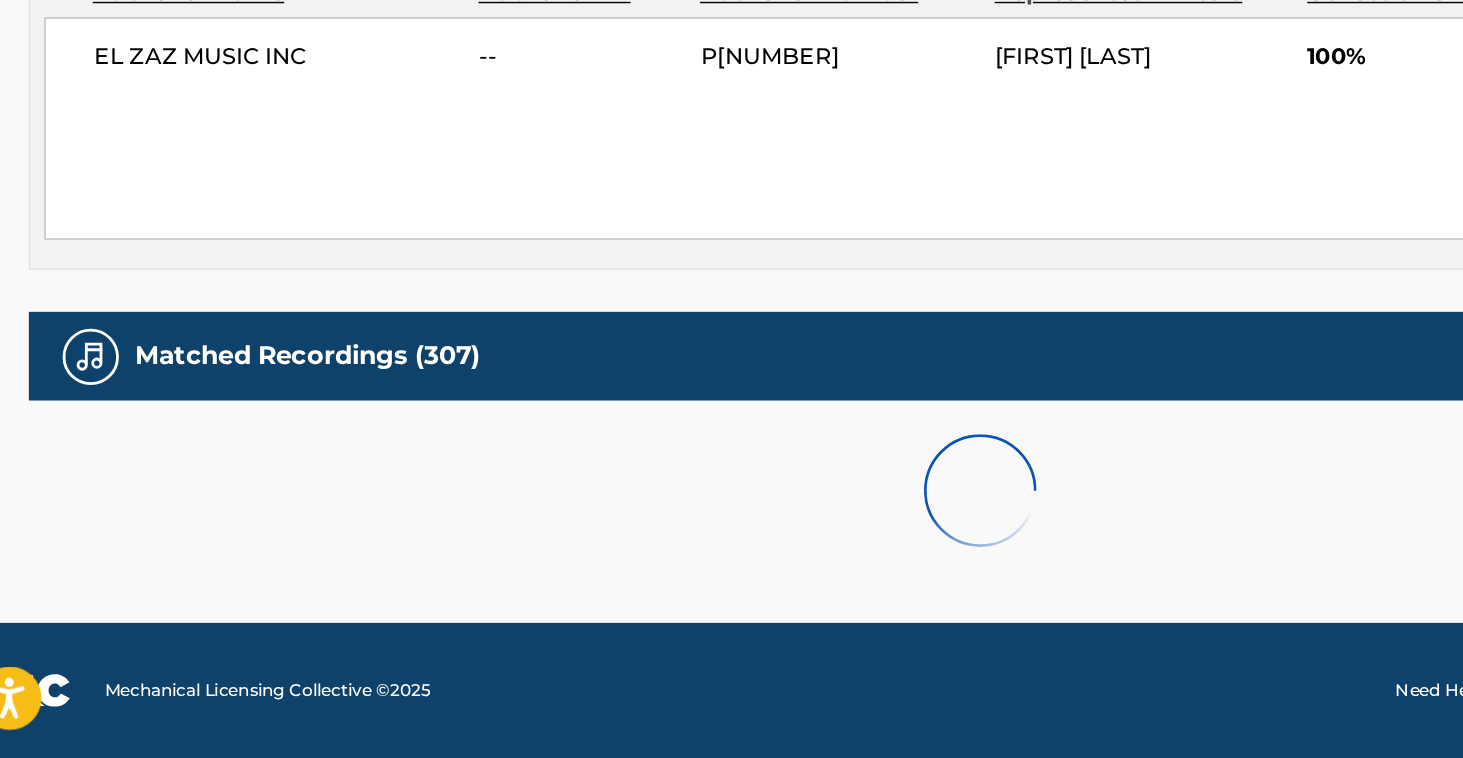 scroll, scrollTop: 828, scrollLeft: 0, axis: vertical 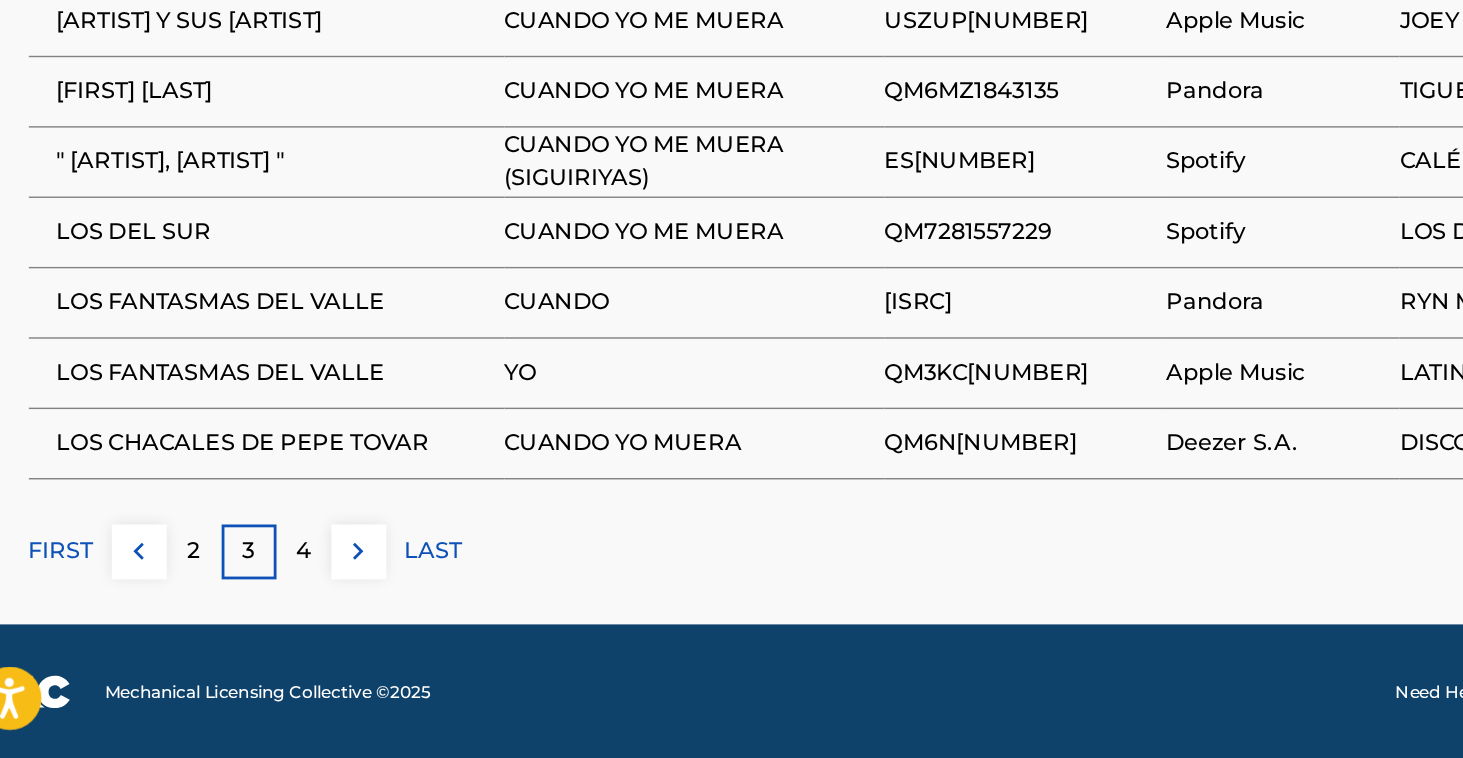 click on "4" at bounding box center [251, 611] 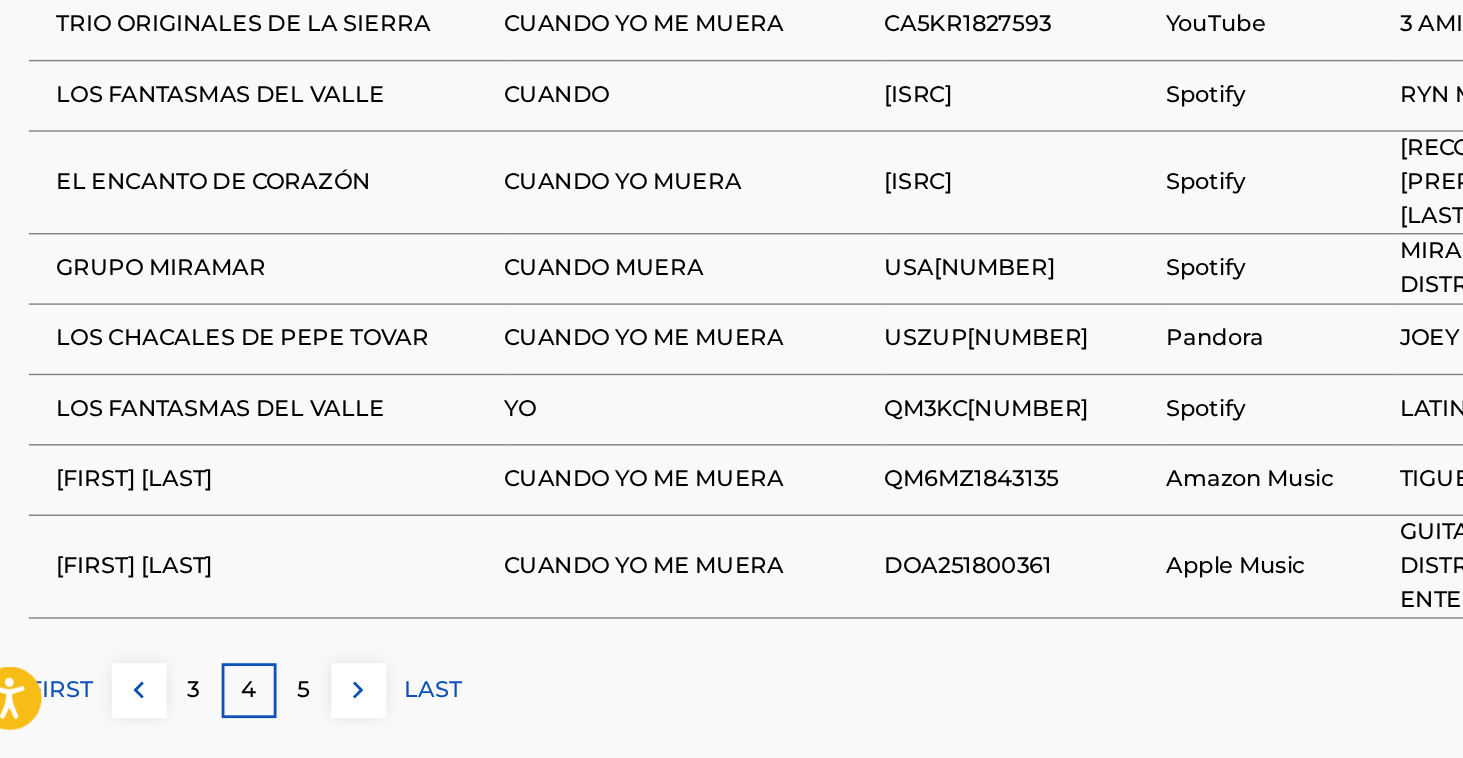 scroll, scrollTop: 1303, scrollLeft: 0, axis: vertical 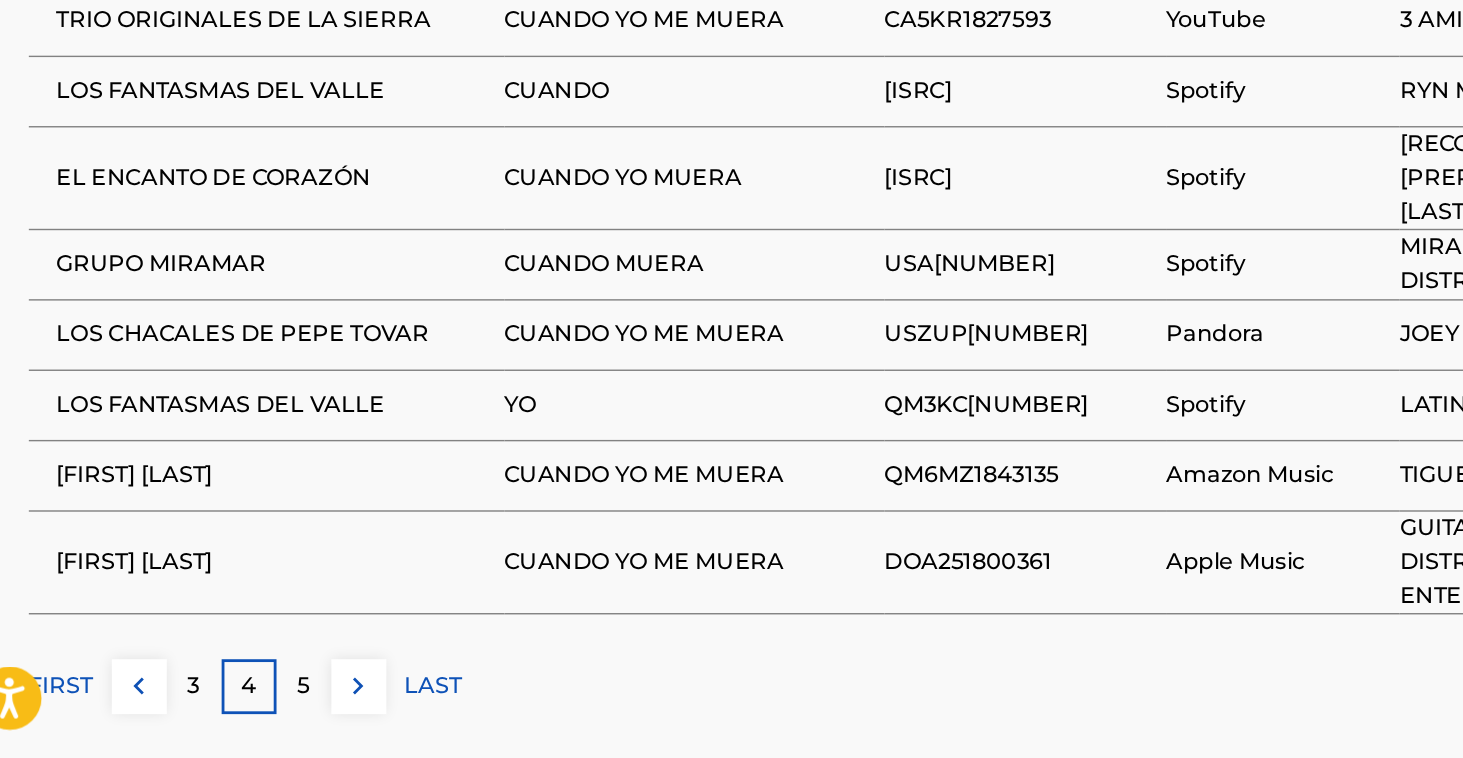 click on "5" at bounding box center [251, 707] 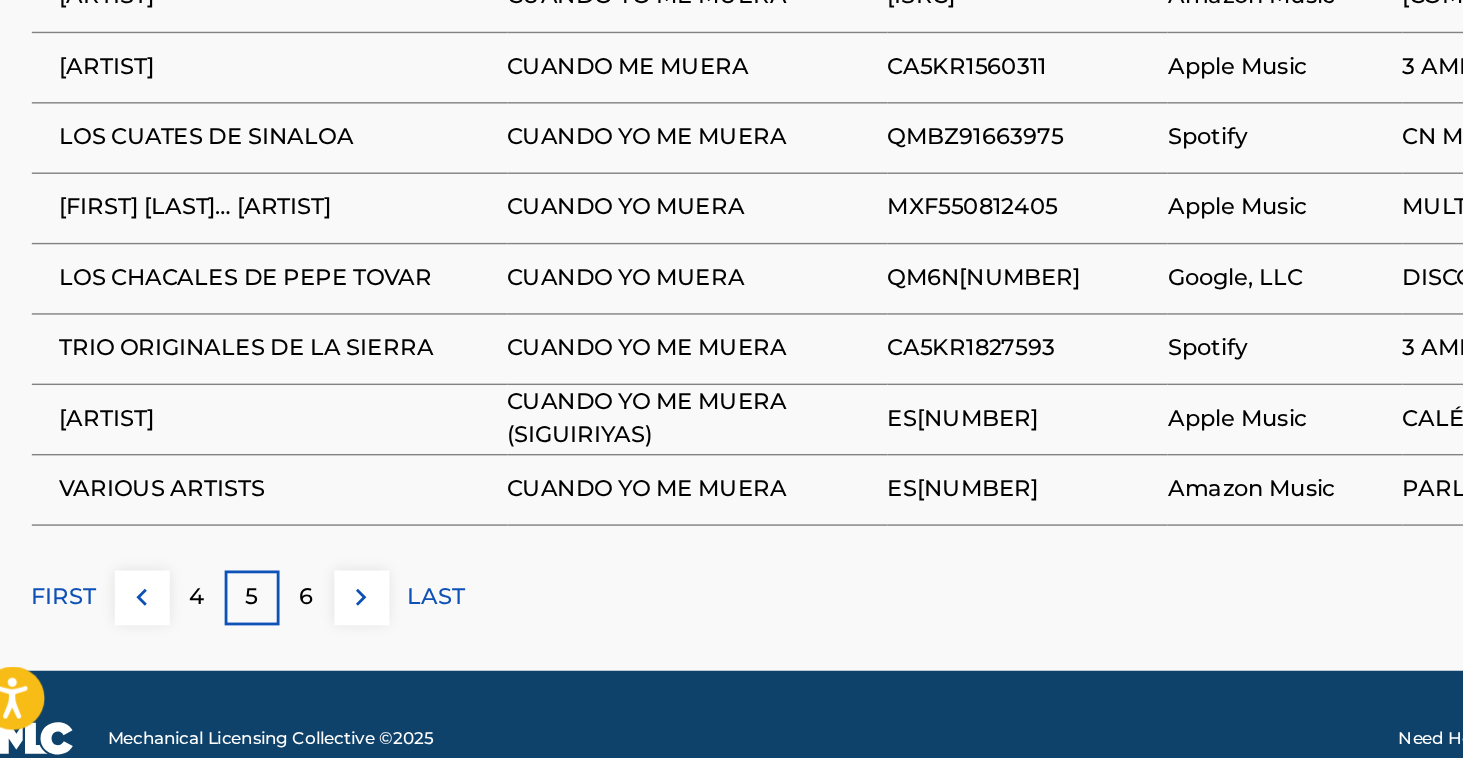 click on "6" at bounding box center (251, 644) 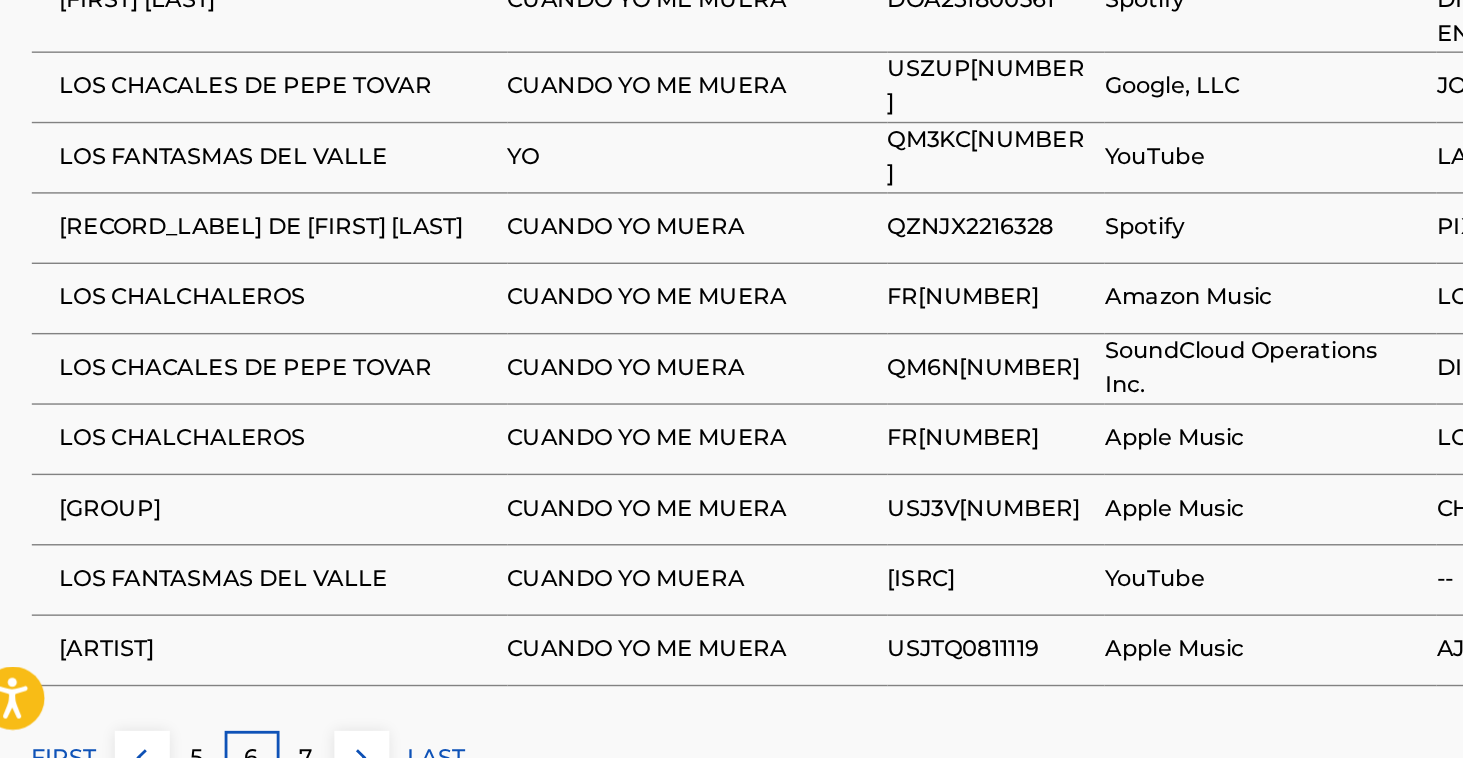 scroll, scrollTop: 1254, scrollLeft: 0, axis: vertical 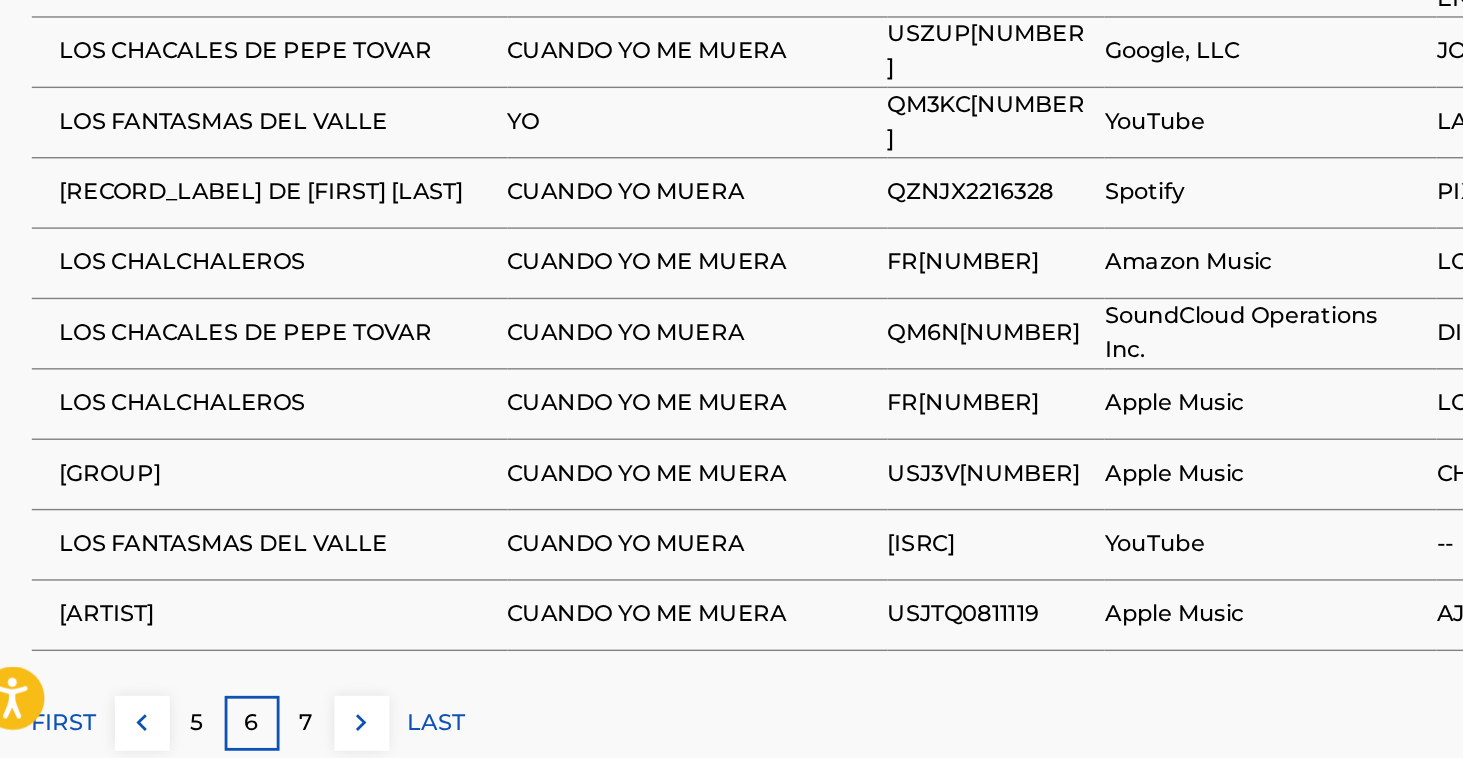 click on "7" at bounding box center [251, 733] 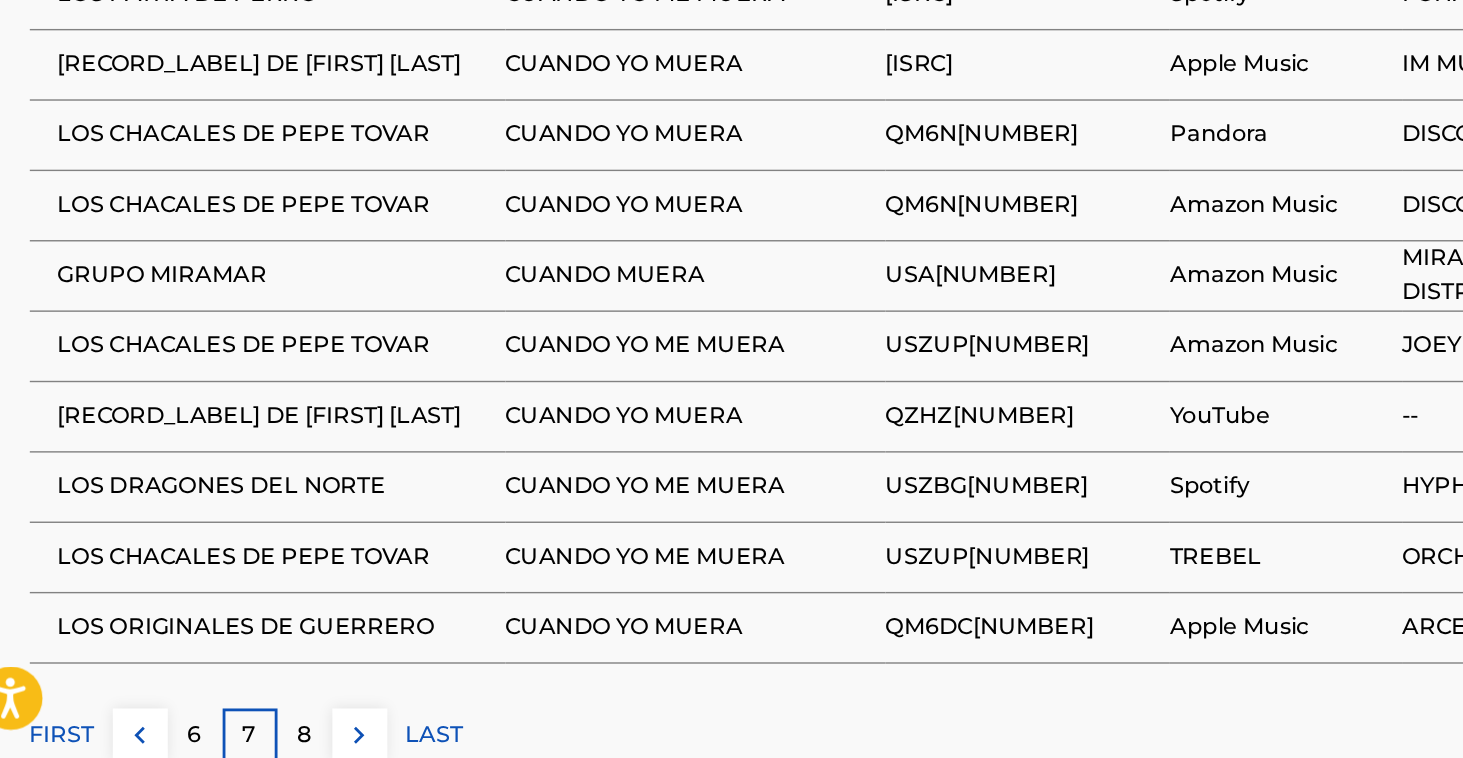 scroll, scrollTop: 1224, scrollLeft: 0, axis: vertical 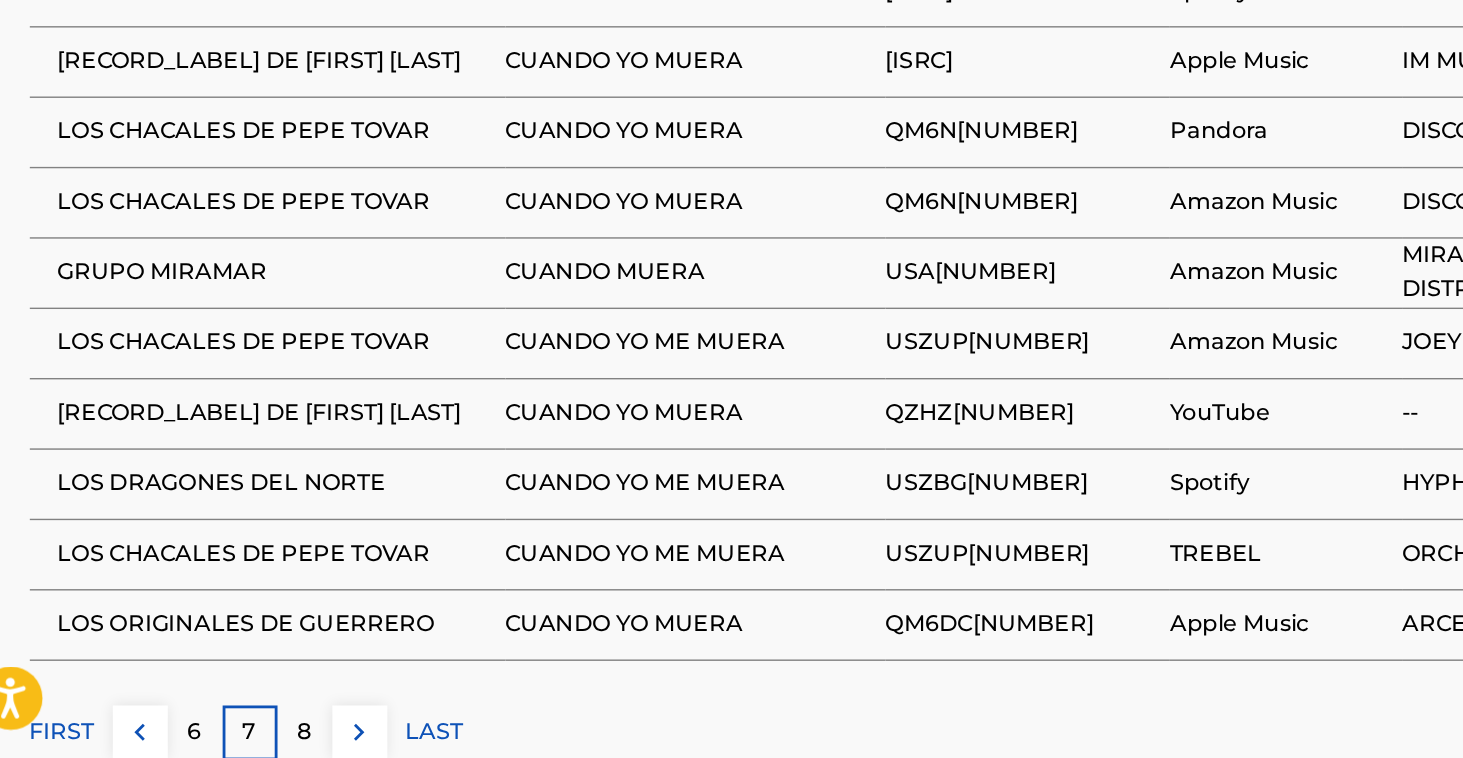 click on "8" at bounding box center [251, 740] 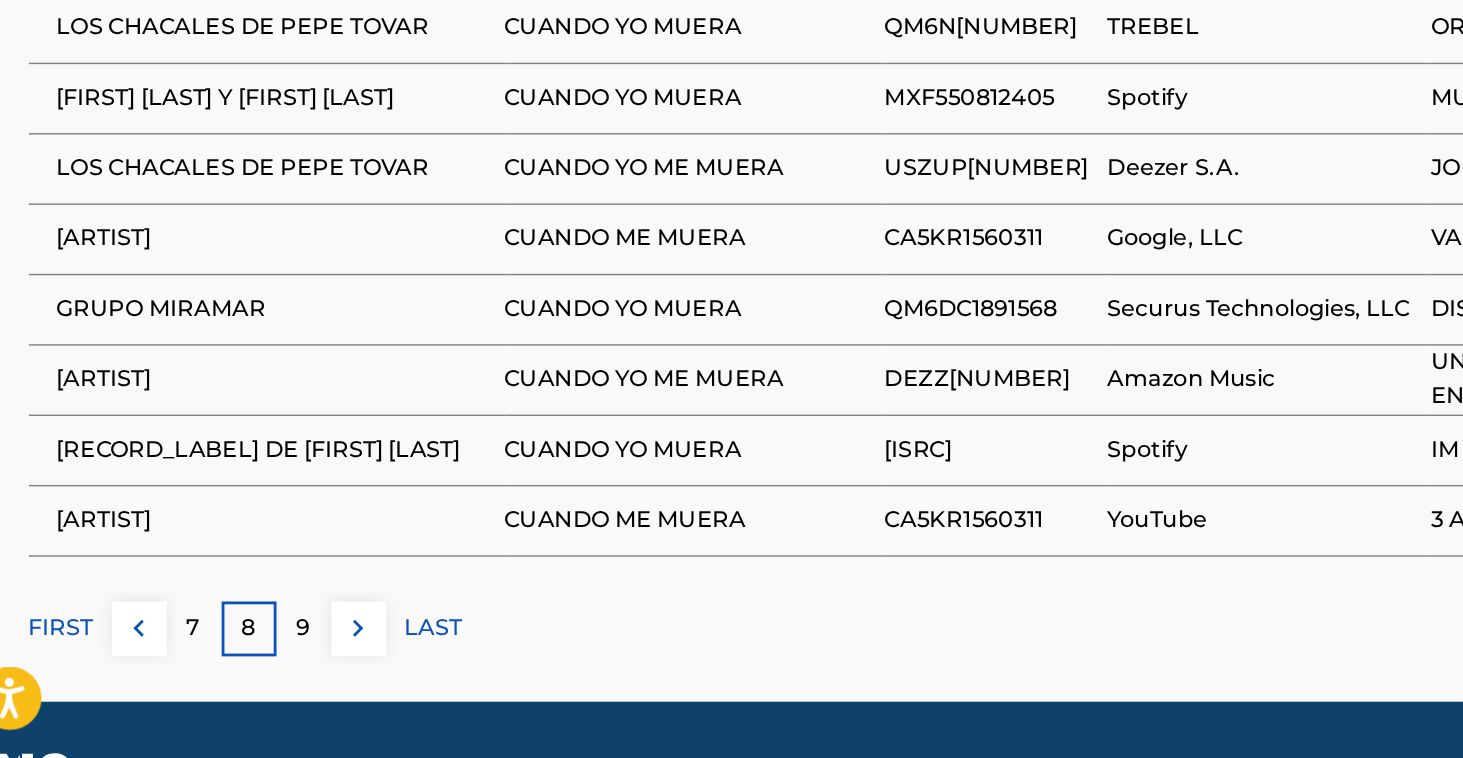 scroll, scrollTop: 1320, scrollLeft: 0, axis: vertical 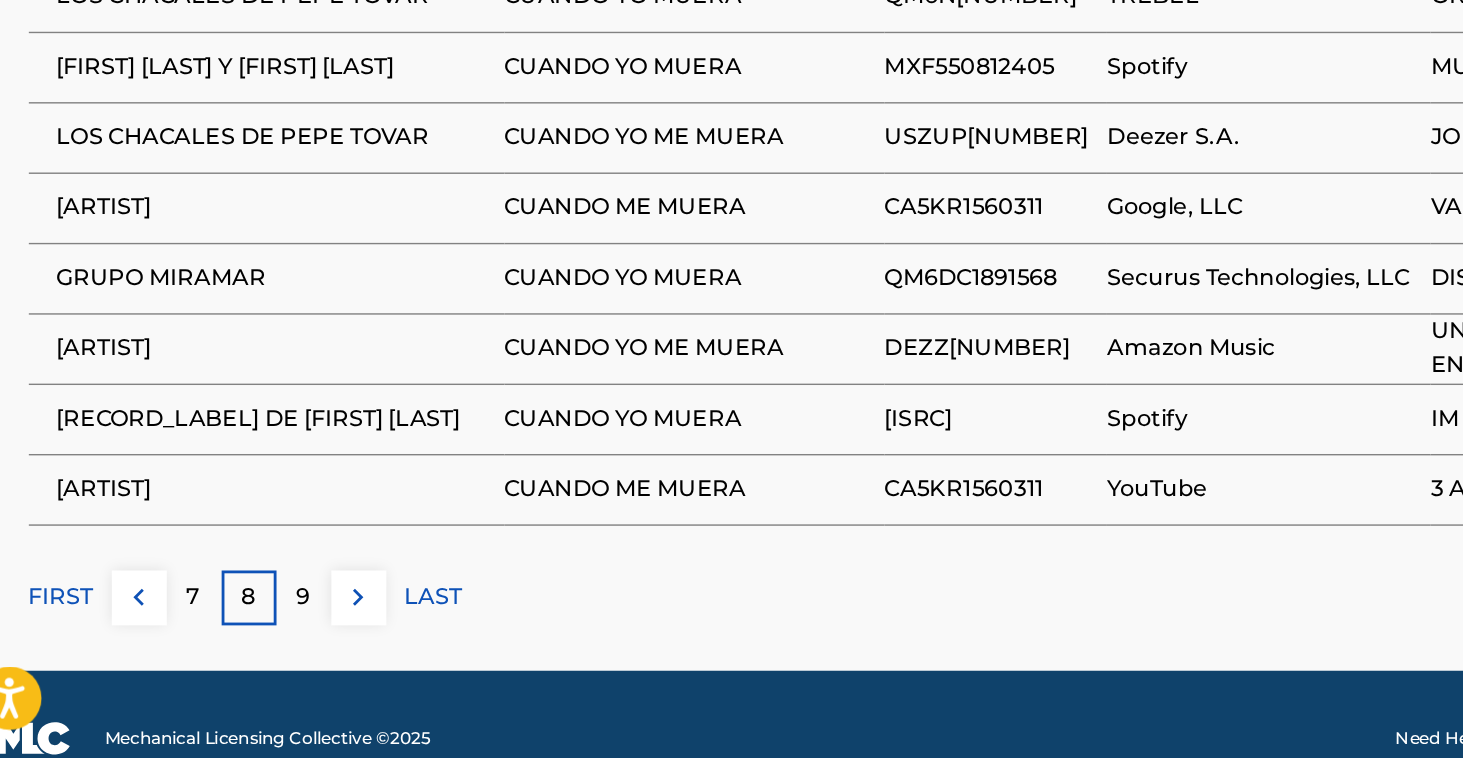 click on "9" at bounding box center (251, 644) 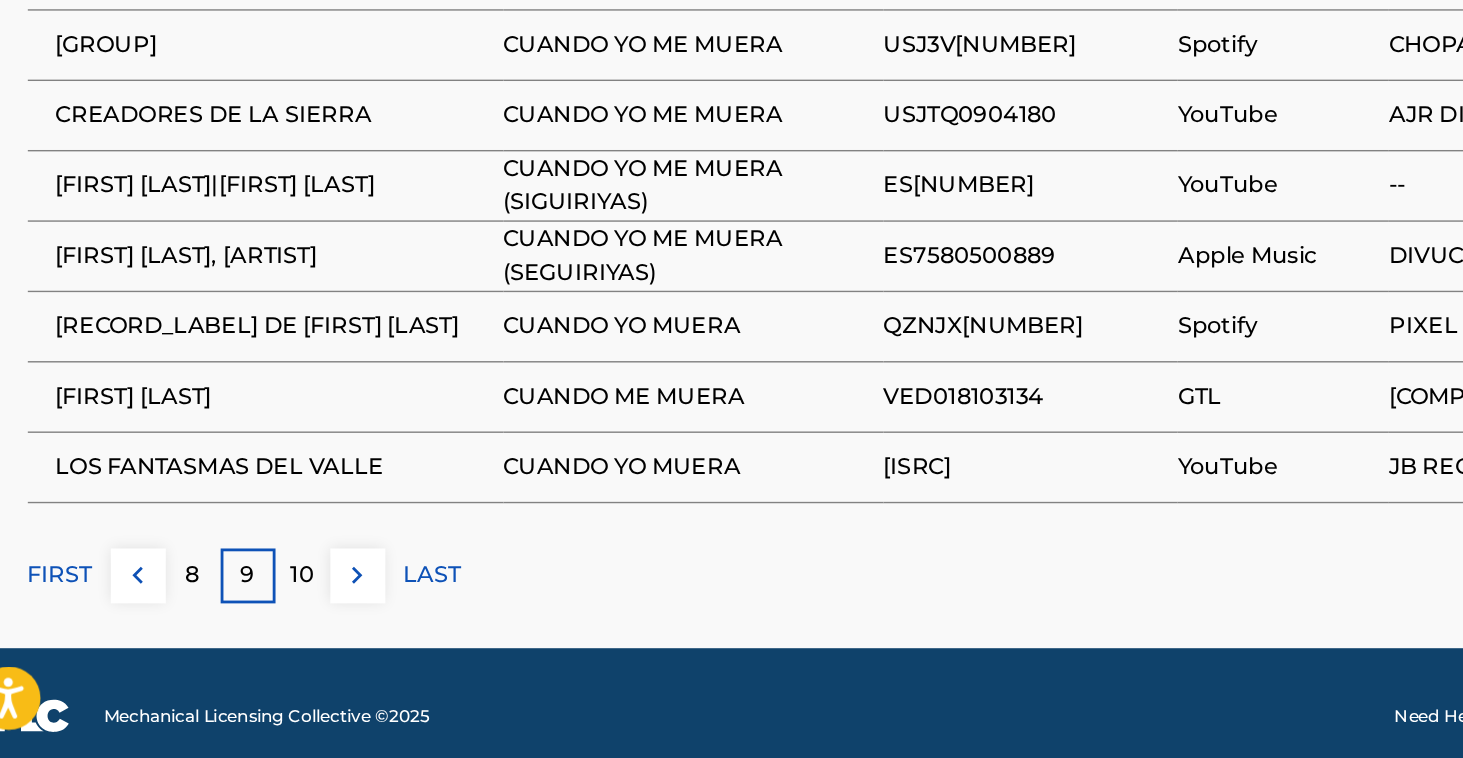 click on "10" at bounding box center [251, 628] 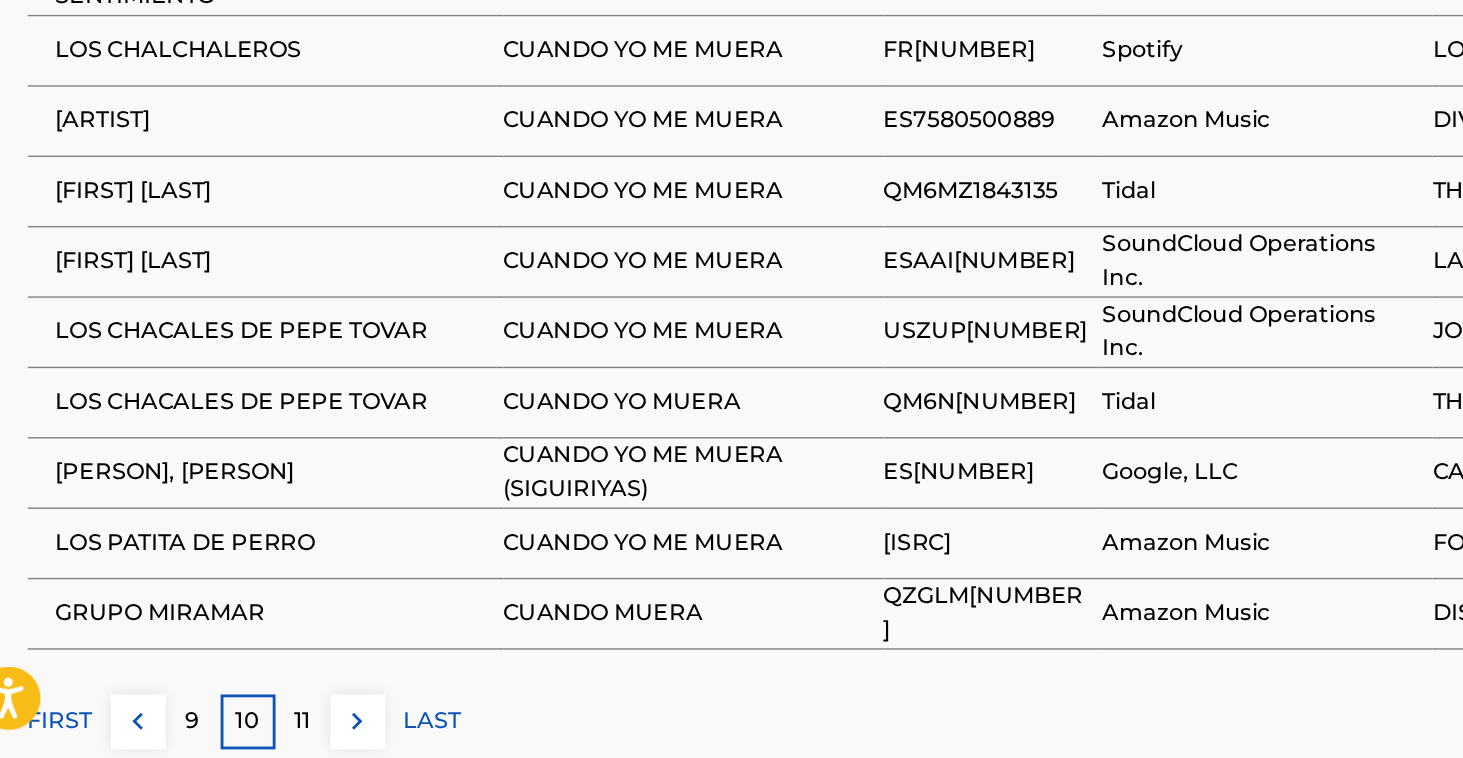 scroll, scrollTop: 1236, scrollLeft: 0, axis: vertical 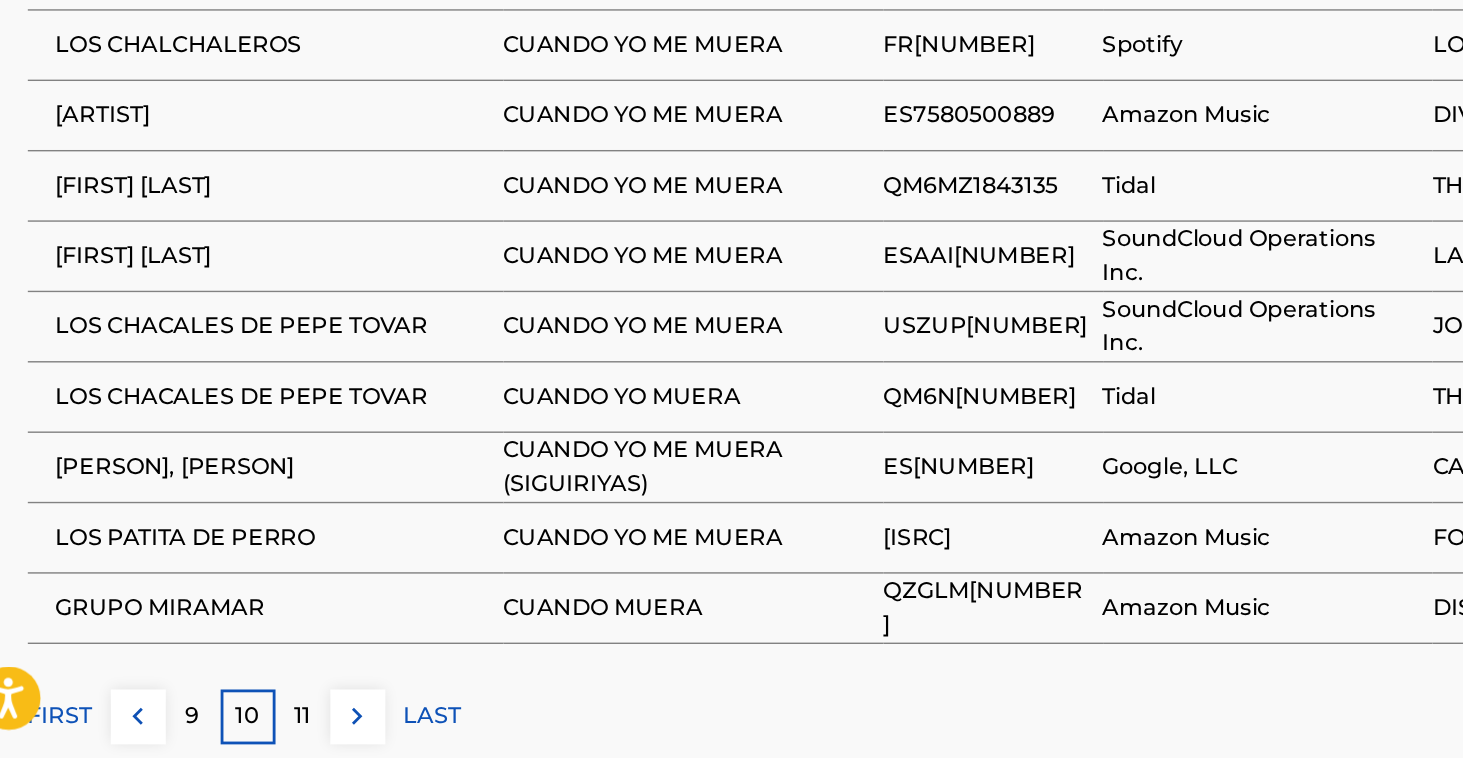 click on "11" at bounding box center (251, 728) 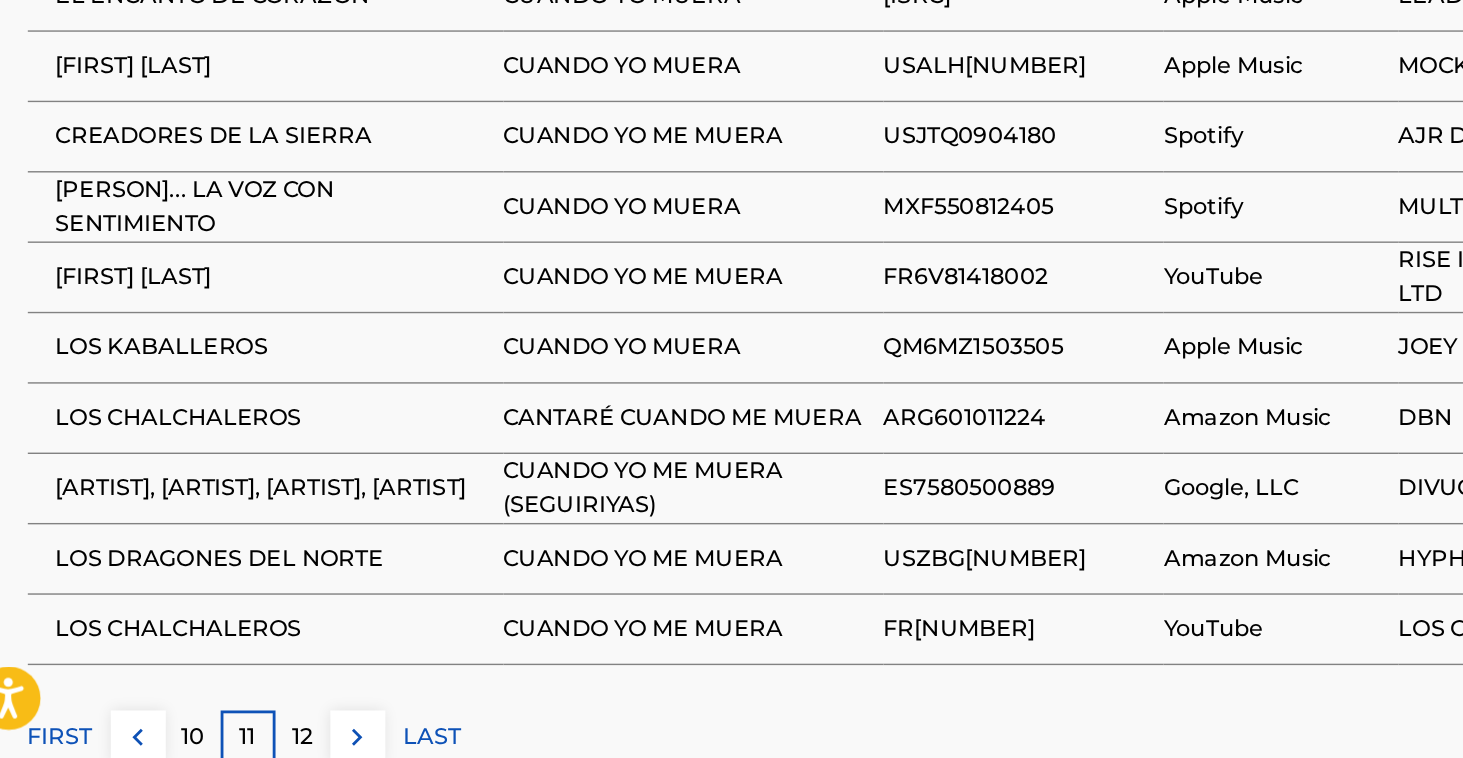 scroll, scrollTop: 1226, scrollLeft: 0, axis: vertical 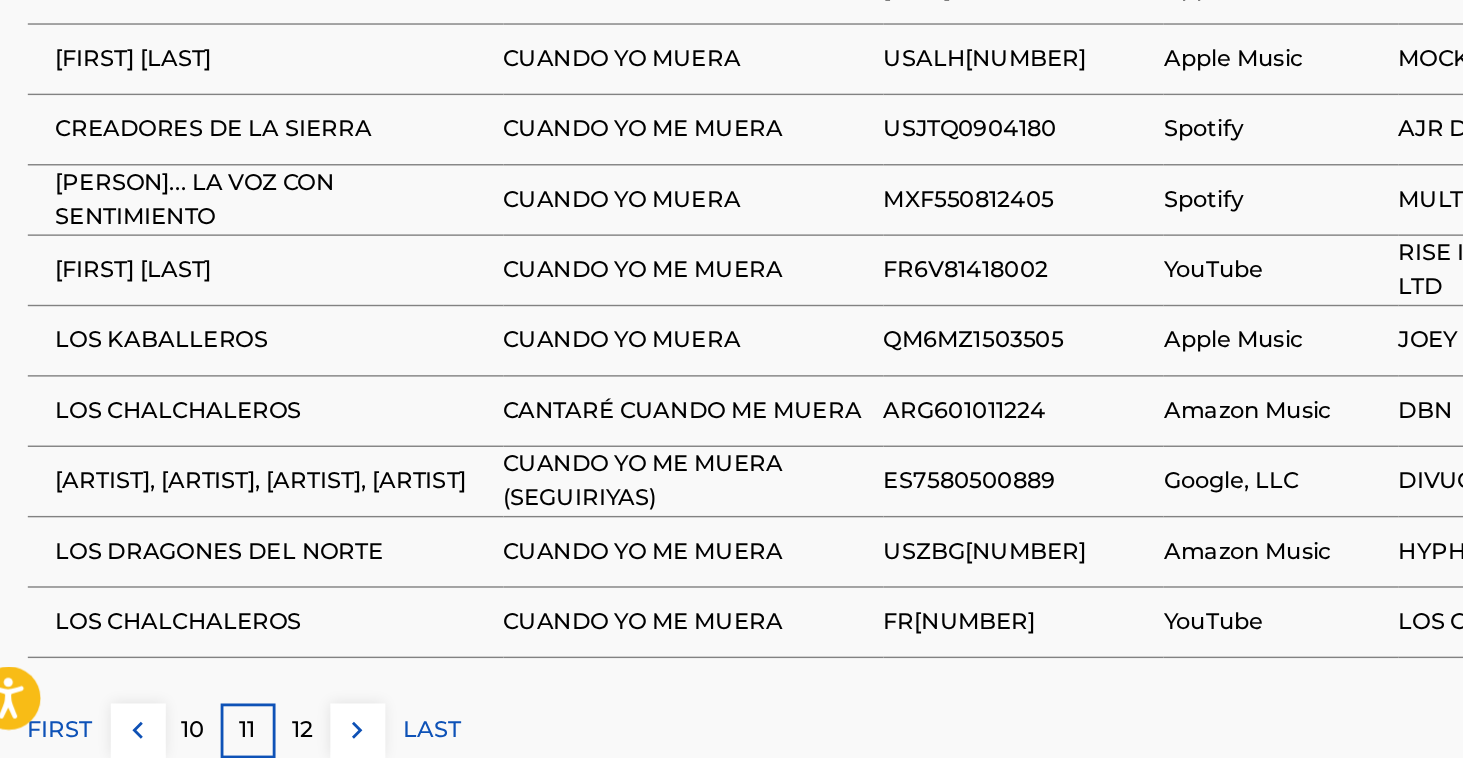 click on "12" at bounding box center (251, 738) 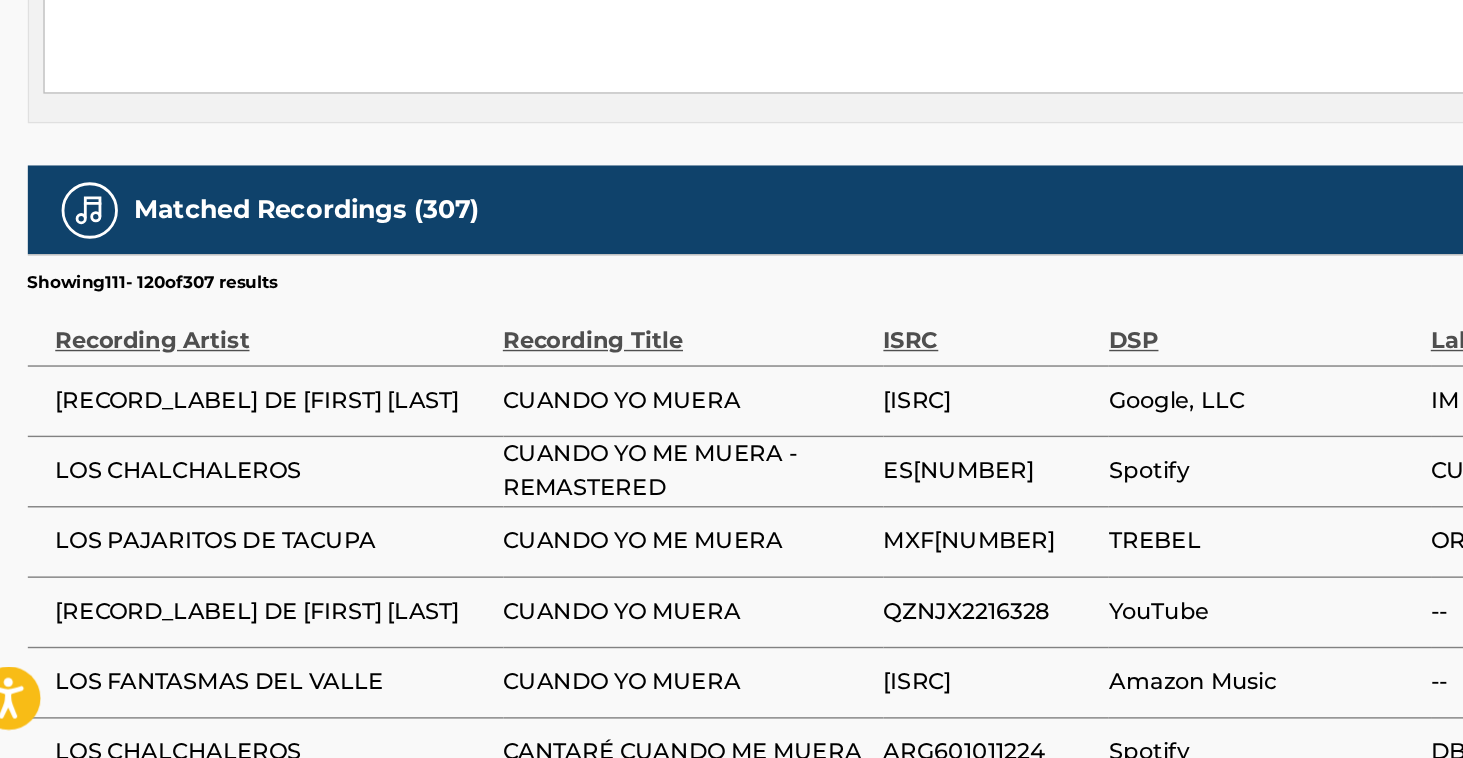scroll, scrollTop: 942, scrollLeft: 0, axis: vertical 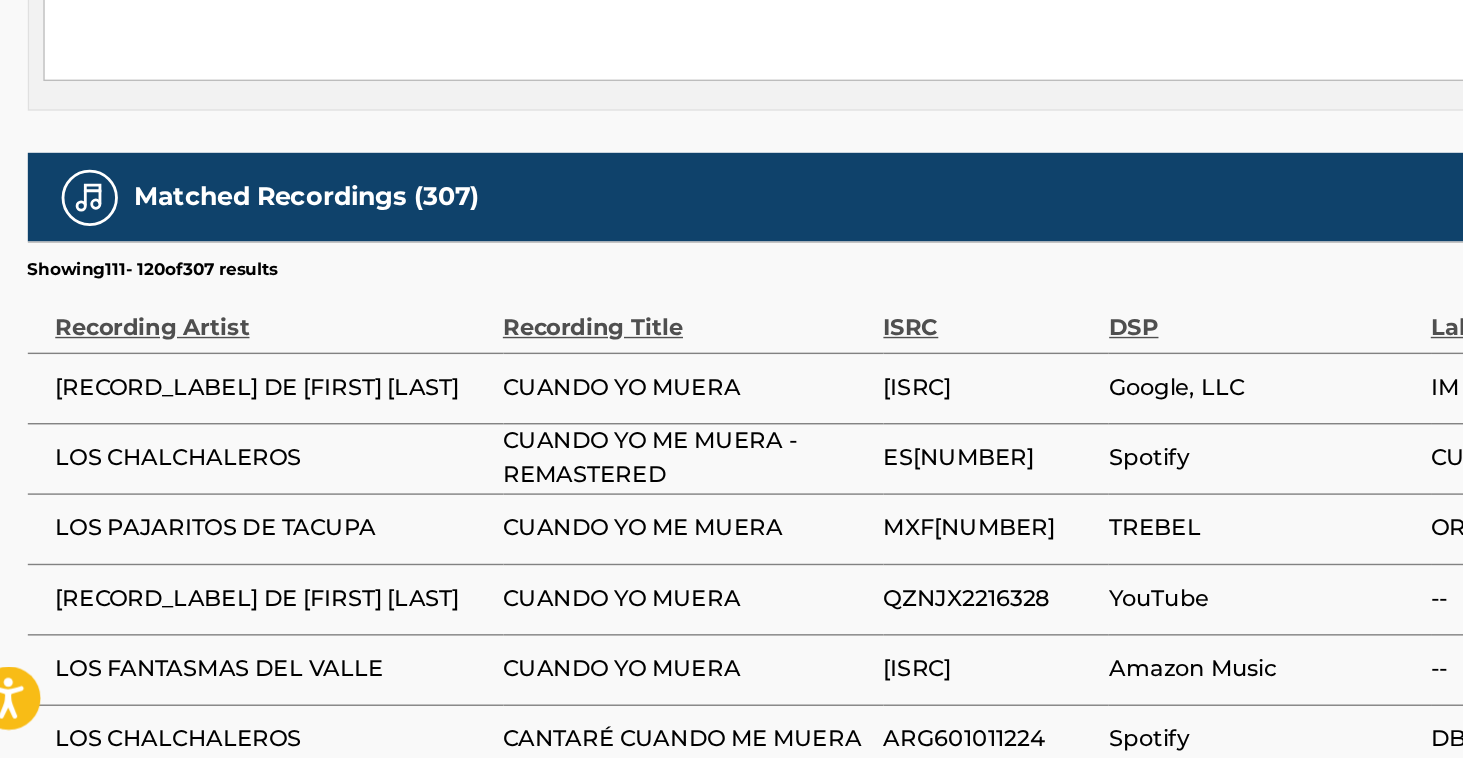 click on "CUANDO YO ME MUERA" at bounding box center [524, 595] 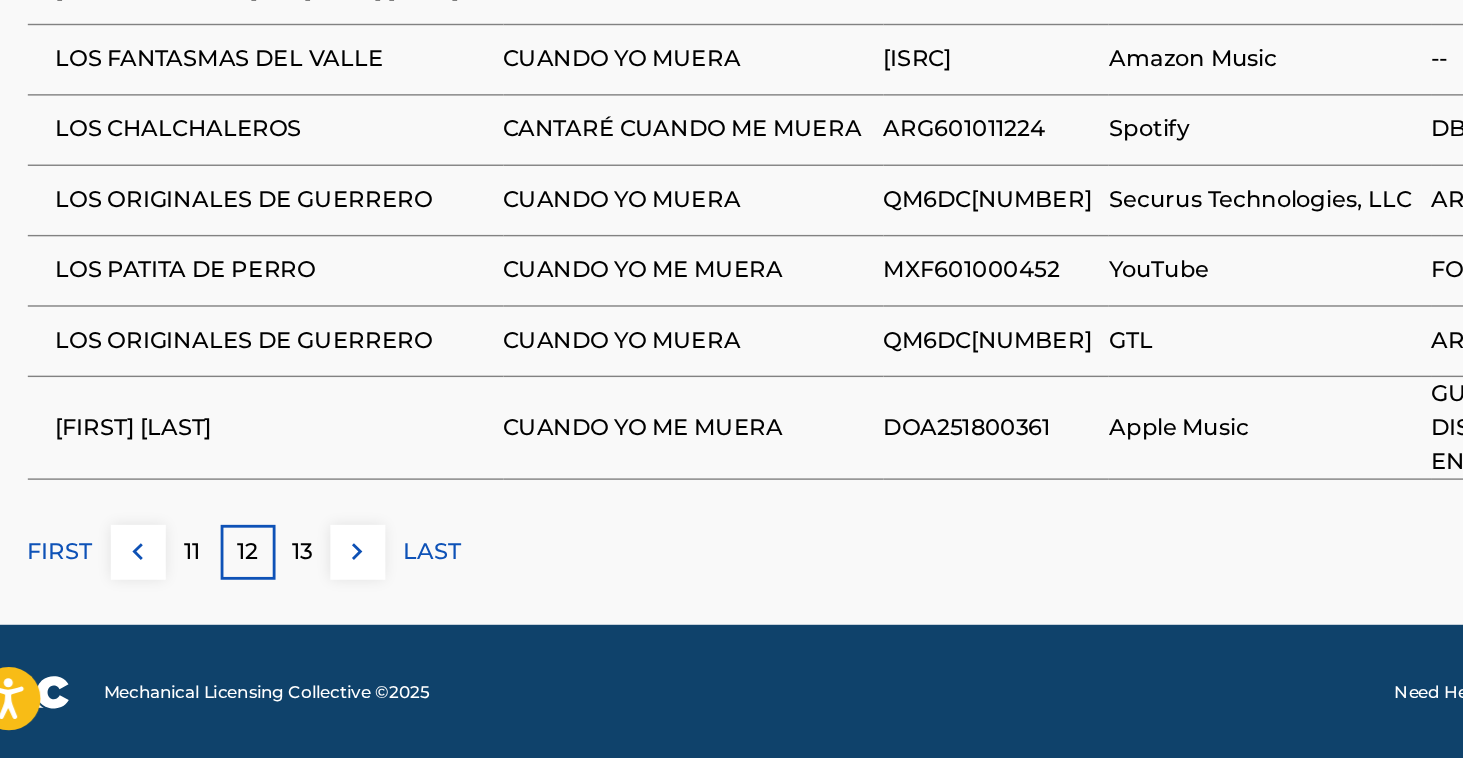 click on "FIRST" at bounding box center [79, 611] 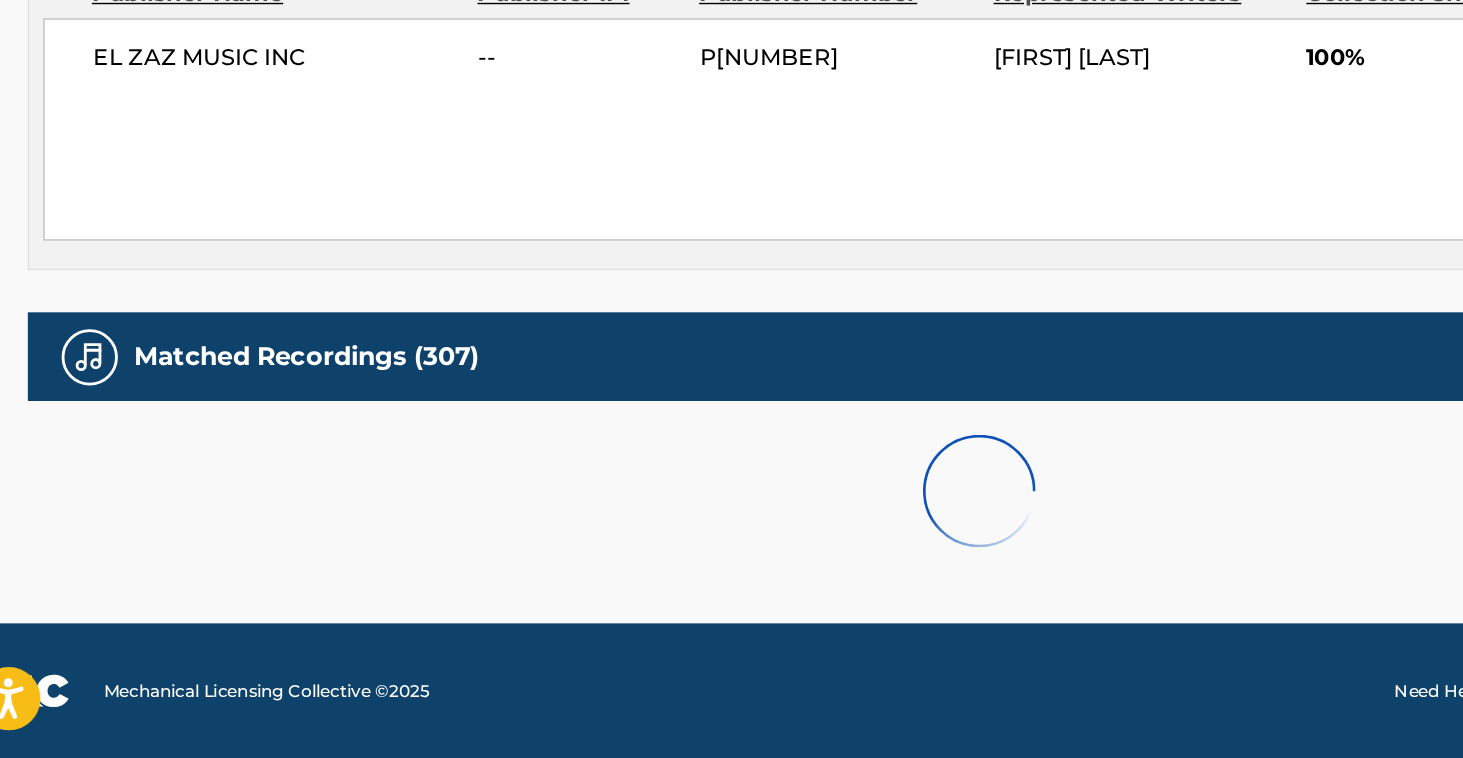 scroll, scrollTop: 828, scrollLeft: 0, axis: vertical 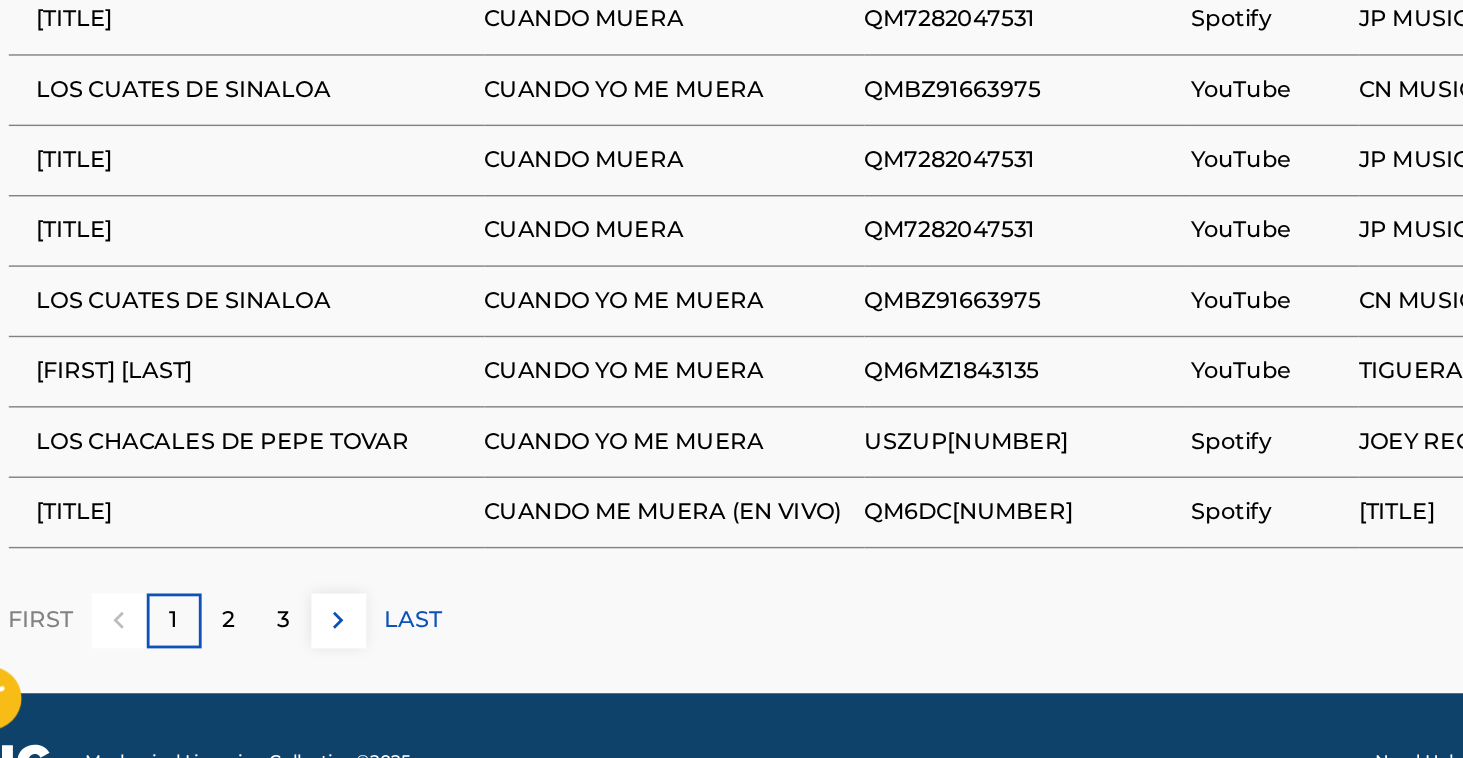 click on "2" at bounding box center (212, 660) 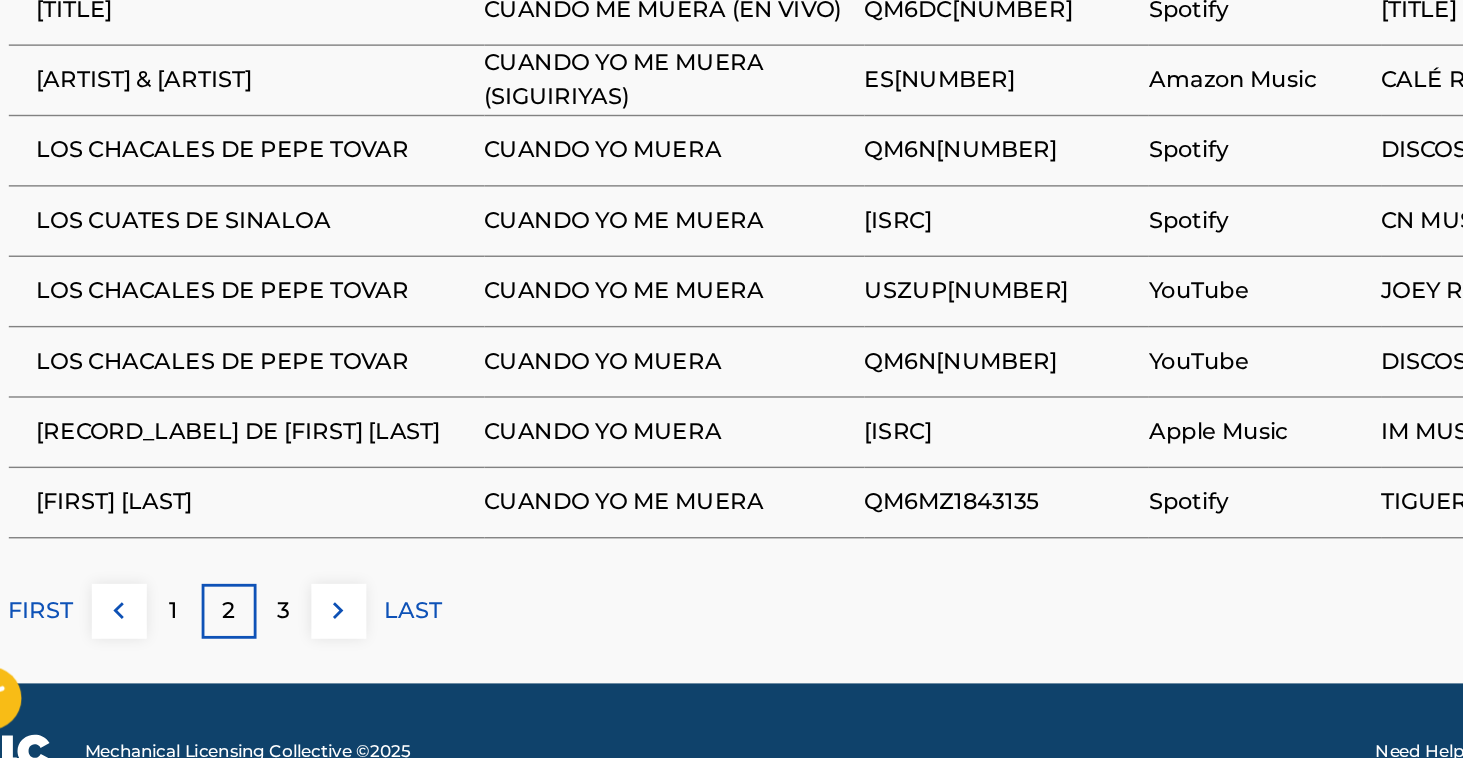 scroll, scrollTop: 1337, scrollLeft: 0, axis: vertical 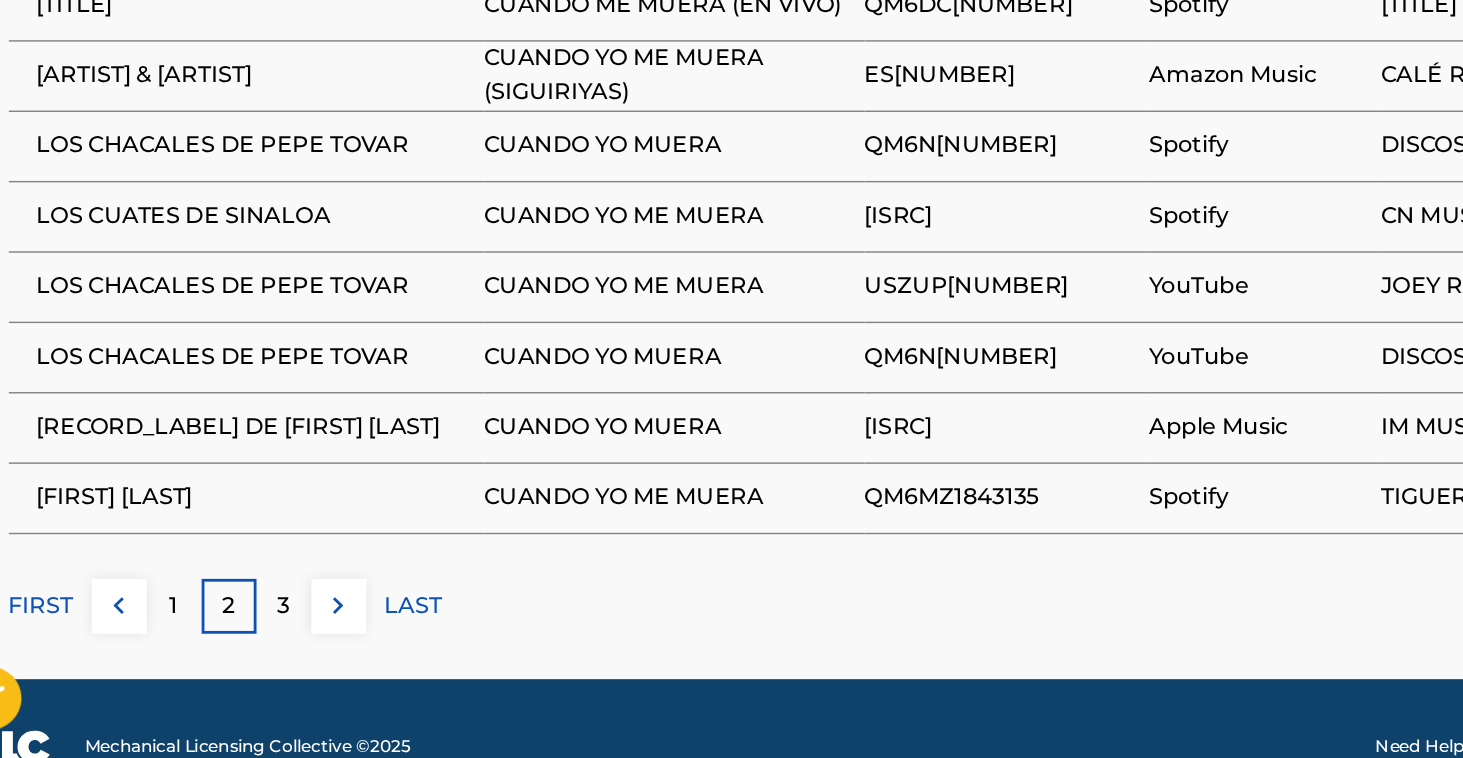 click on "3" at bounding box center (251, 650) 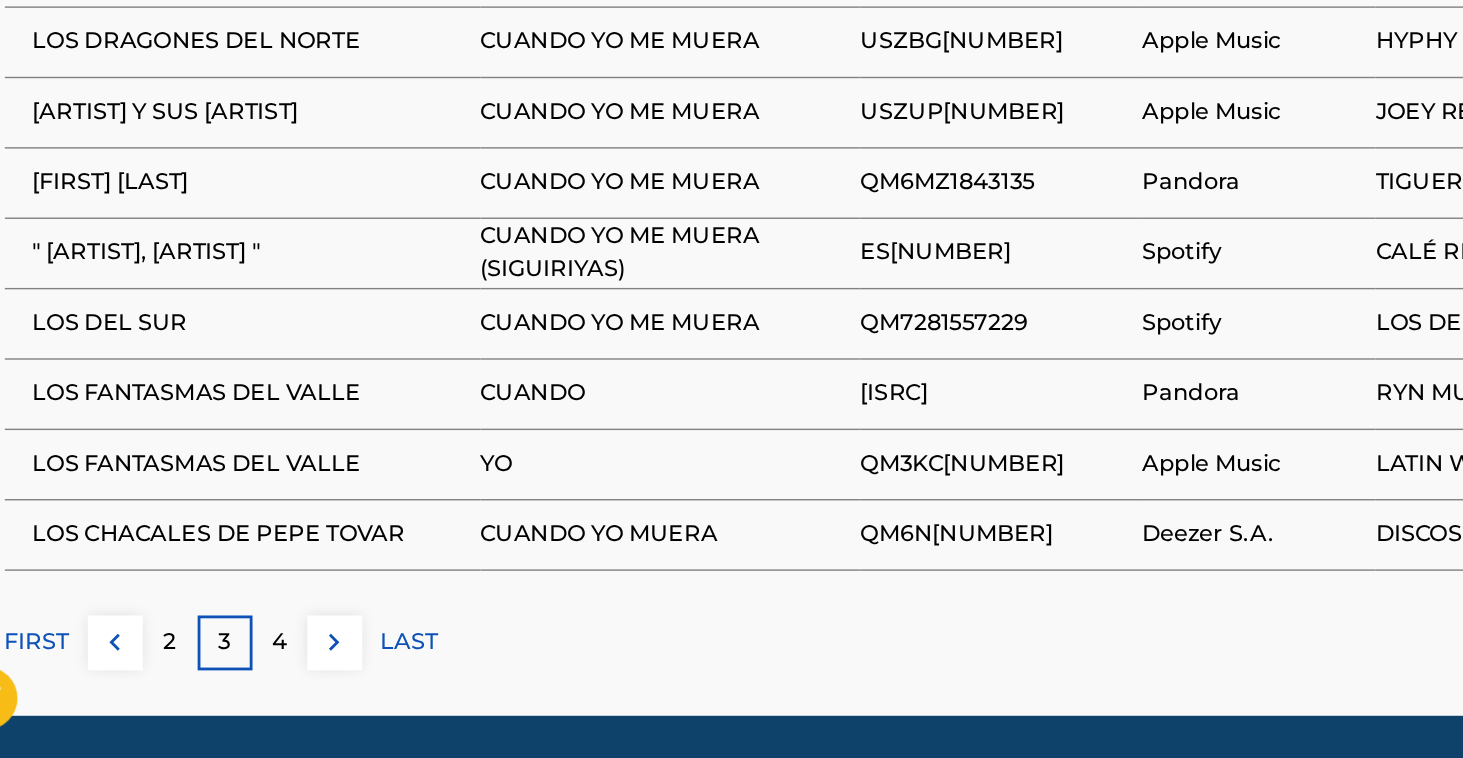 scroll, scrollTop: 1303, scrollLeft: 0, axis: vertical 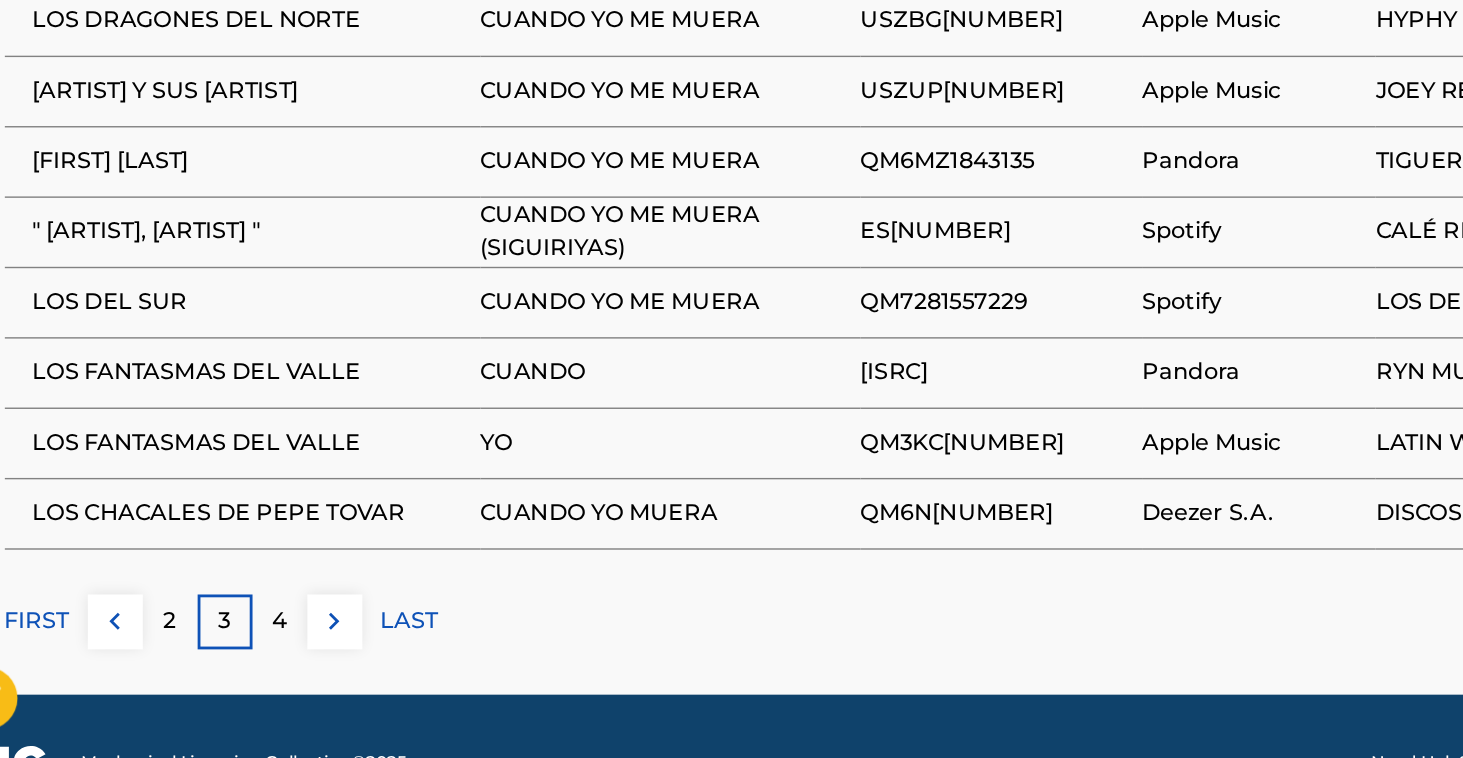 click on "4" at bounding box center [251, 661] 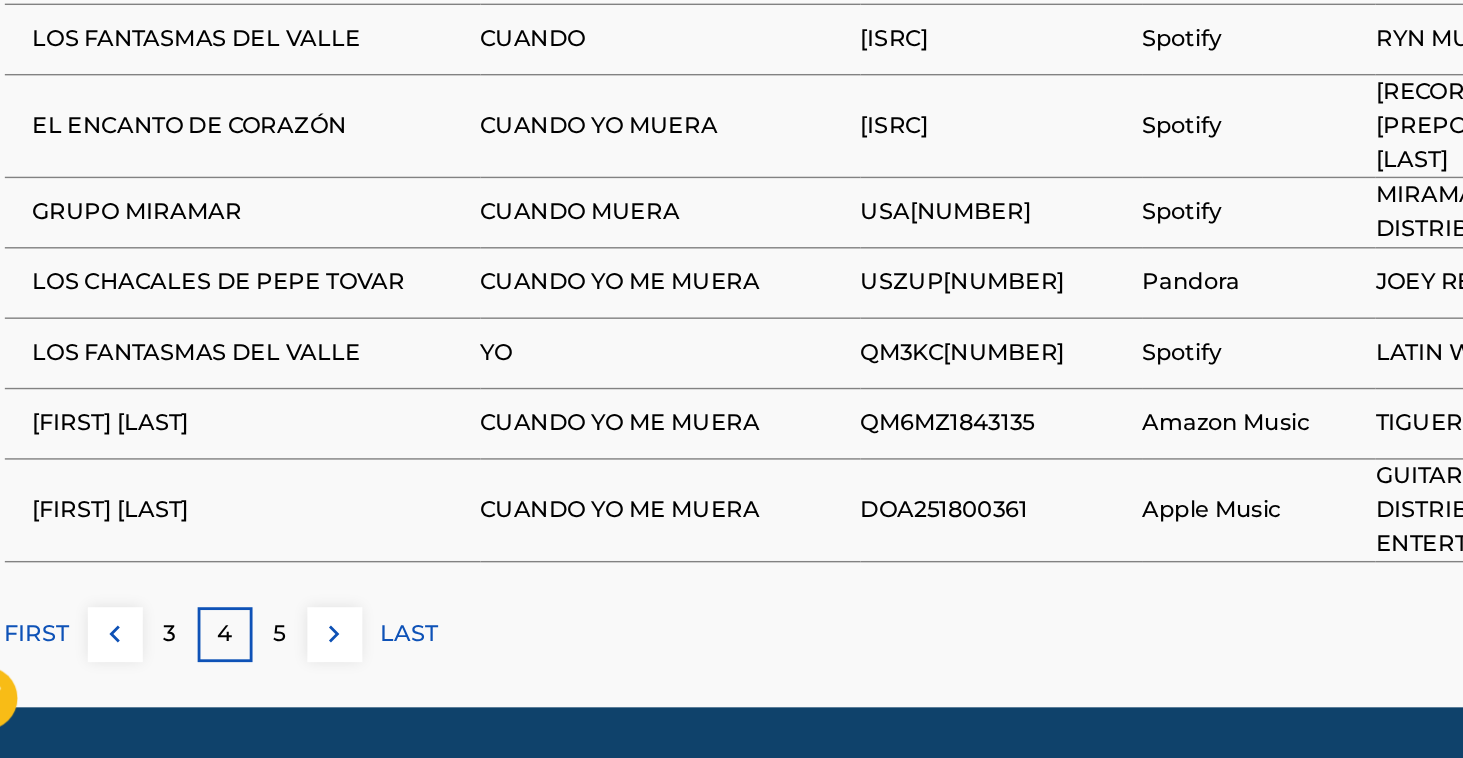 scroll, scrollTop: 1367, scrollLeft: 0, axis: vertical 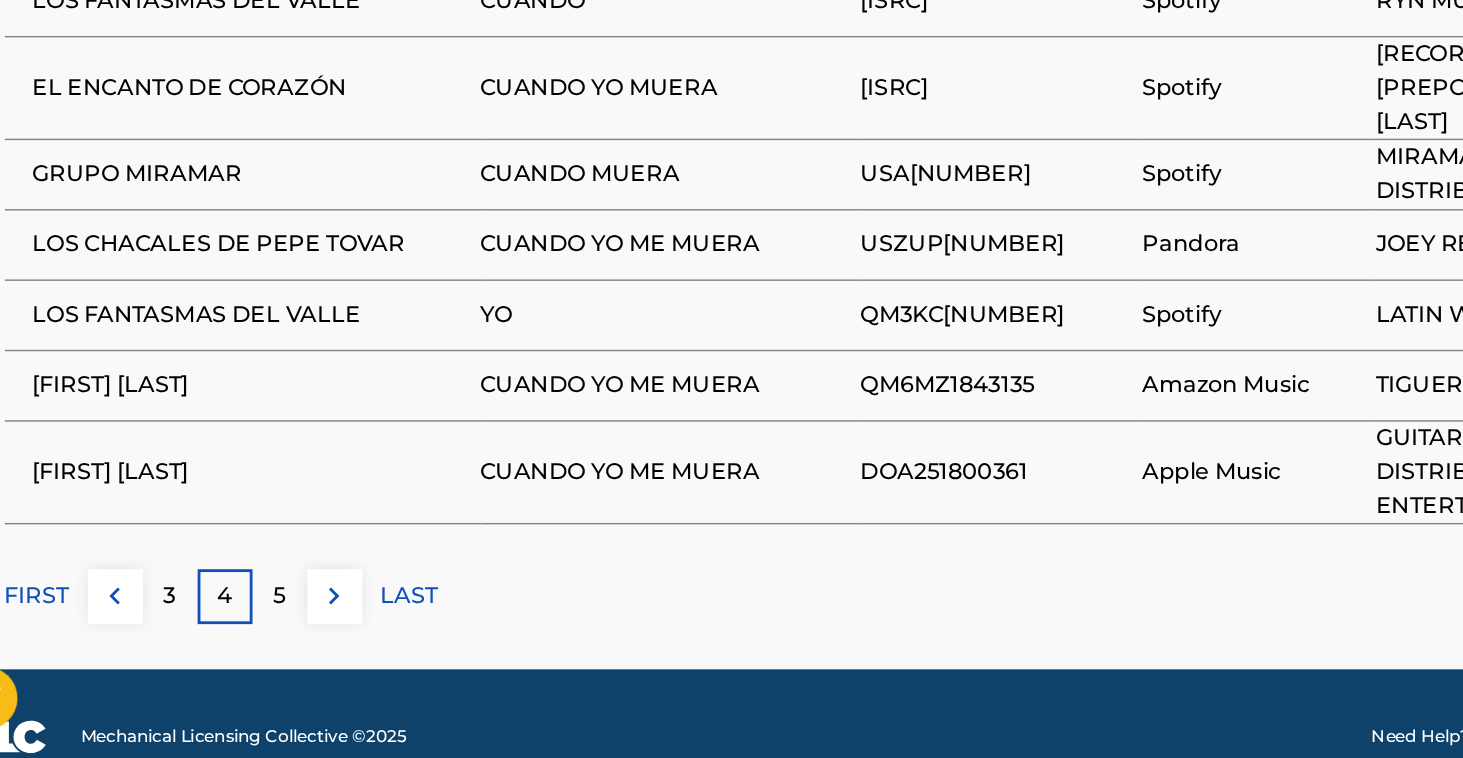 click on "5" at bounding box center [251, 643] 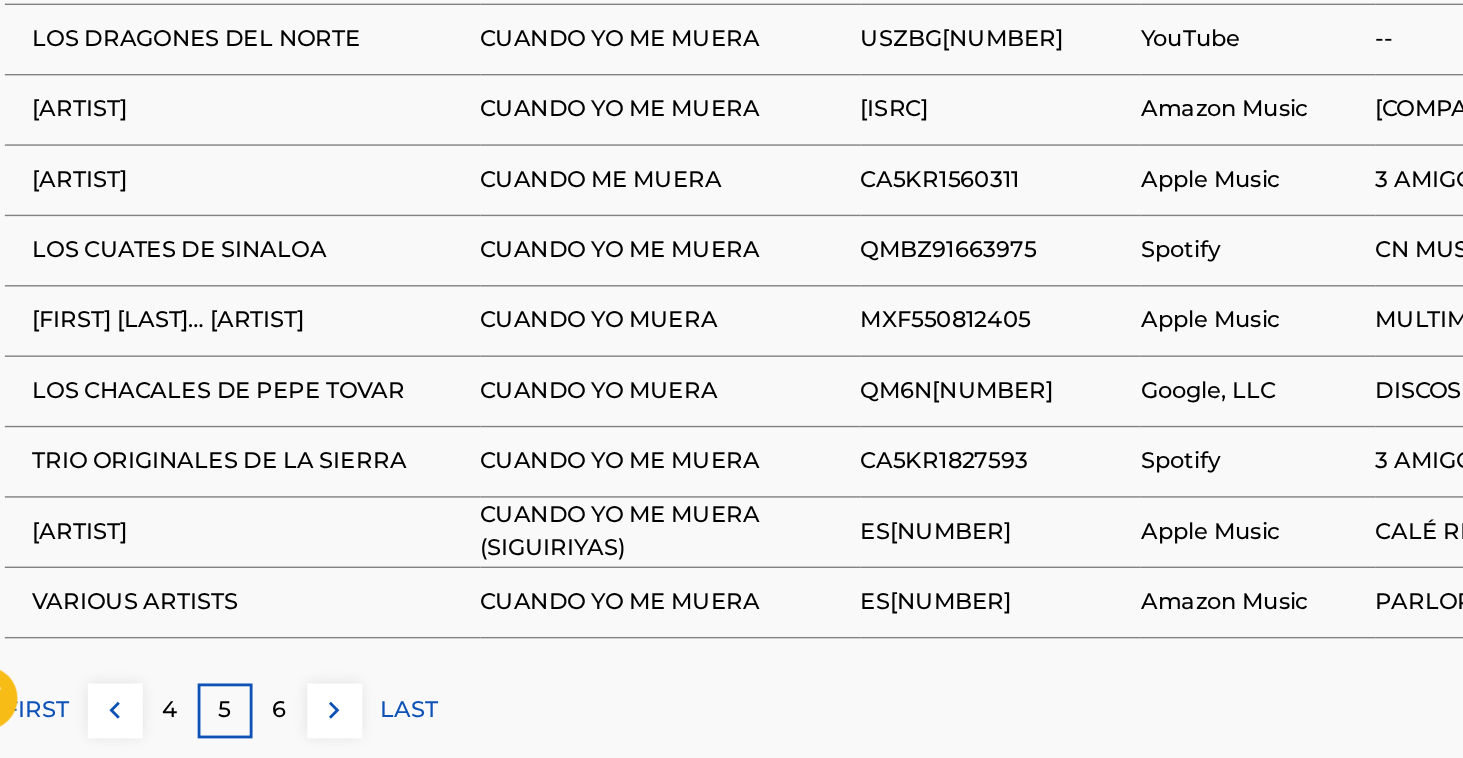 scroll, scrollTop: 1256, scrollLeft: 0, axis: vertical 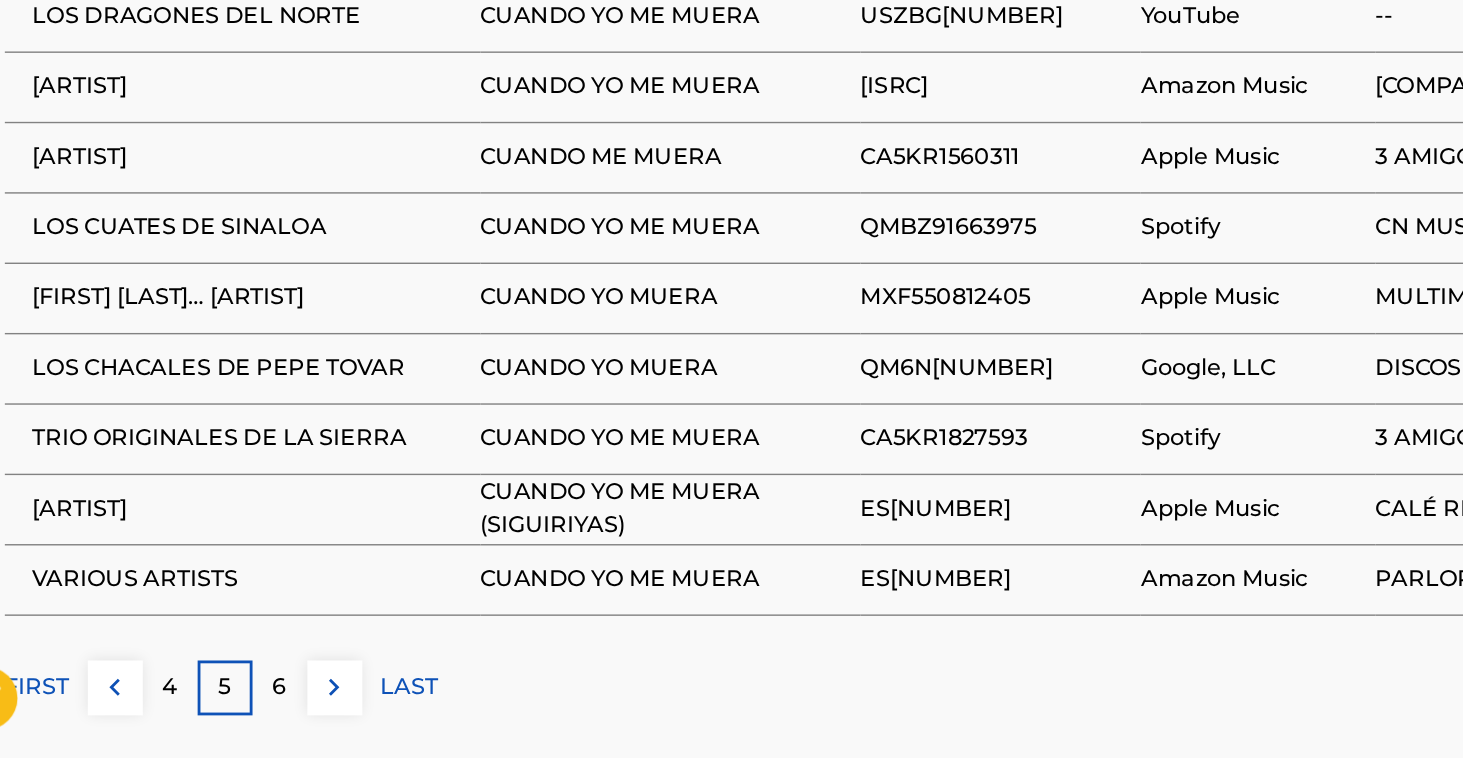 click on "6" at bounding box center (251, 708) 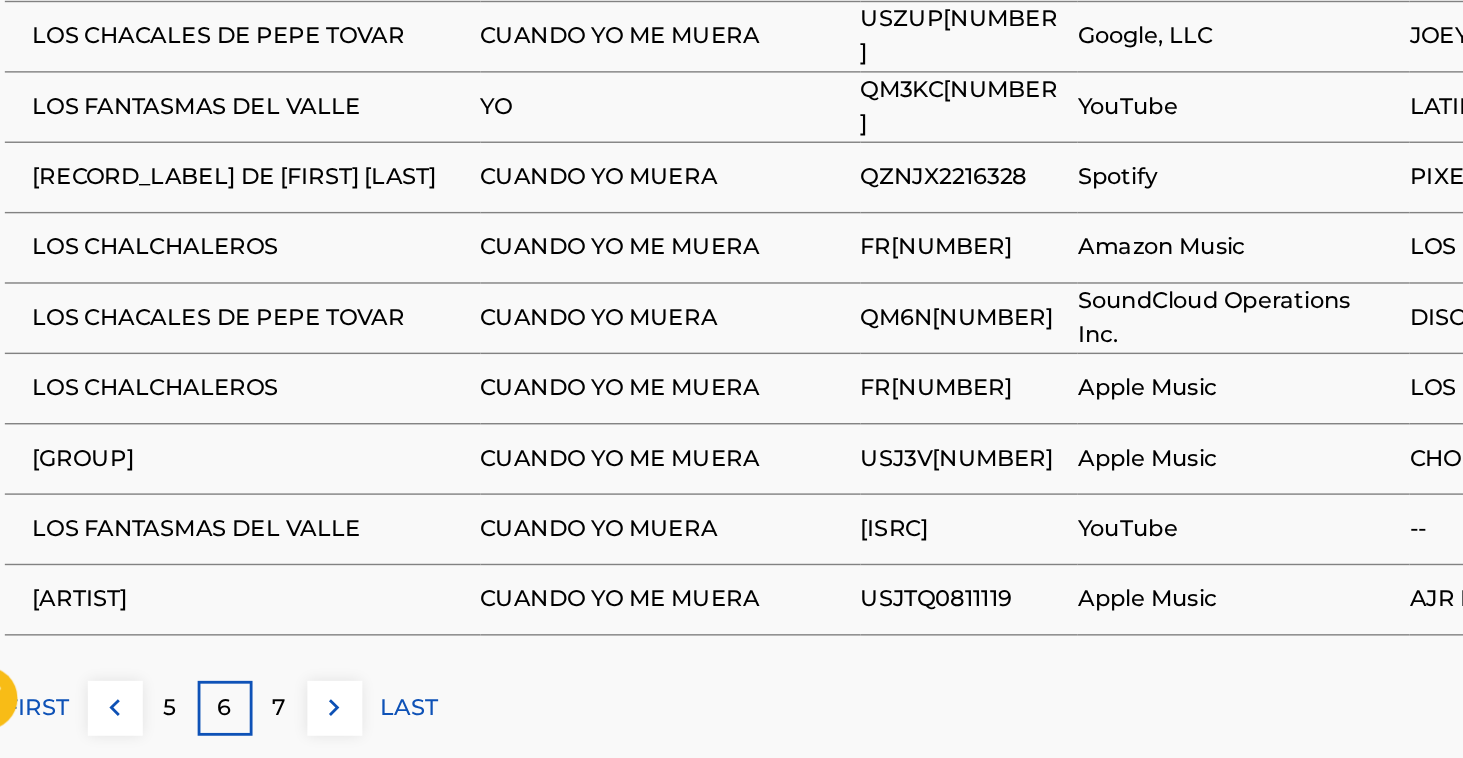 scroll, scrollTop: 1273, scrollLeft: 0, axis: vertical 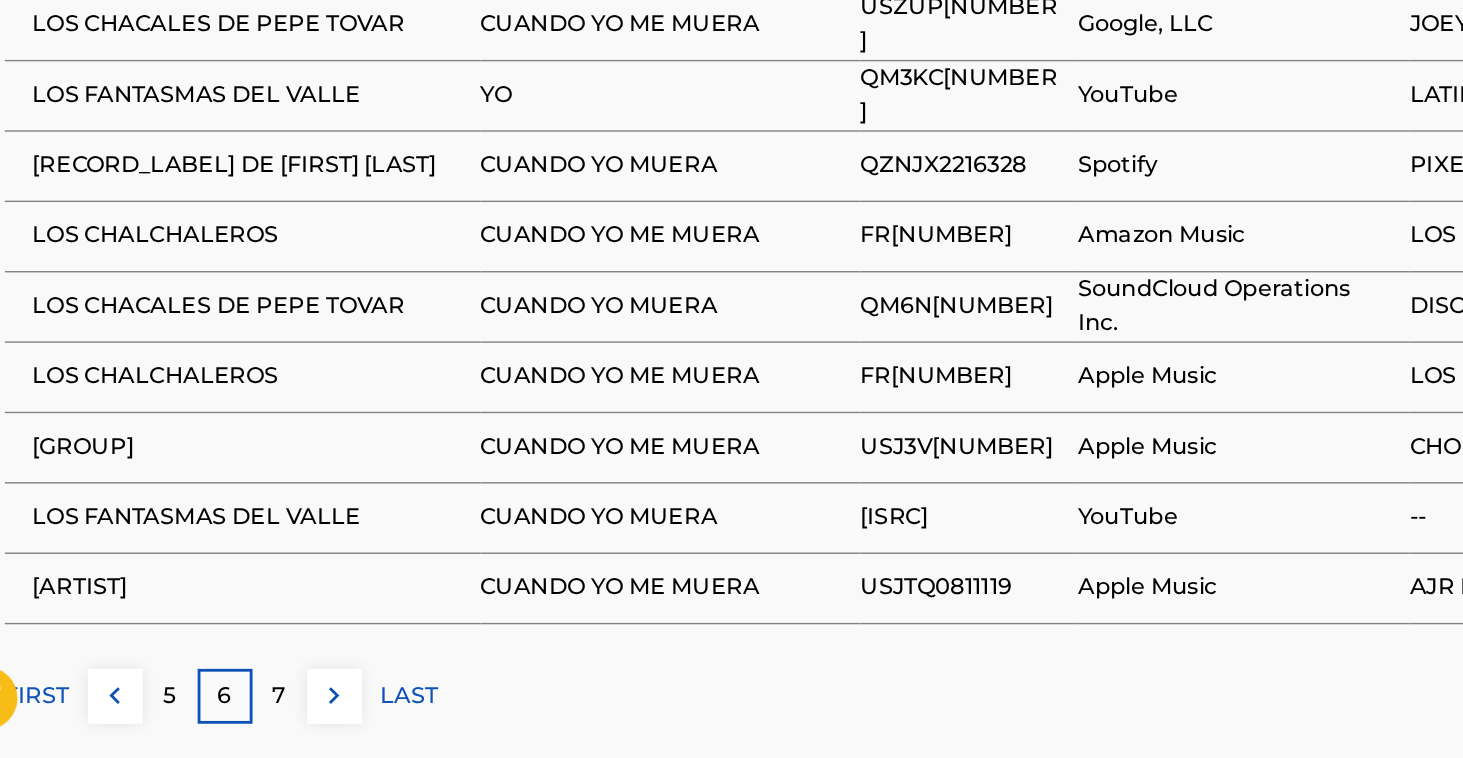 click on "7" at bounding box center [251, 714] 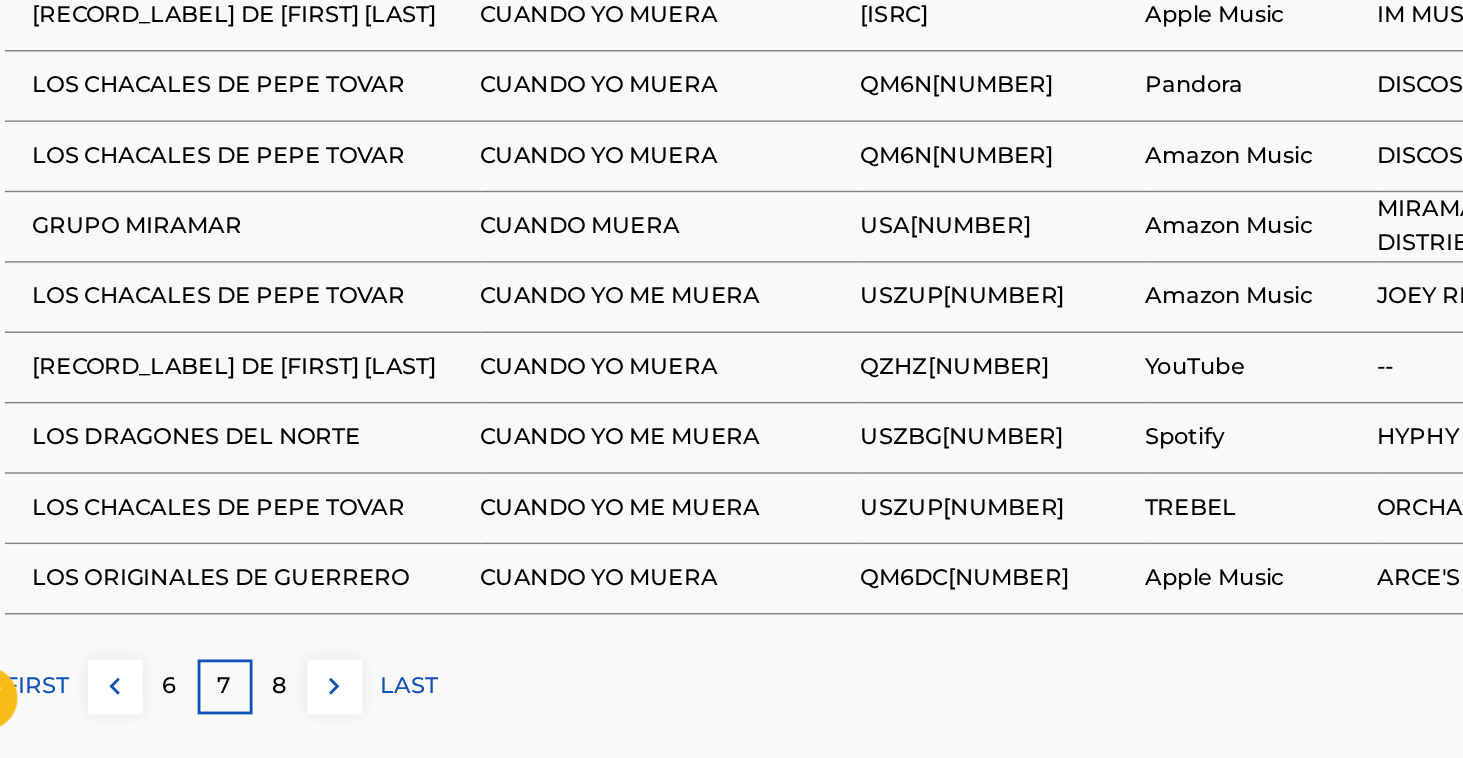 click on "8" at bounding box center (251, 707) 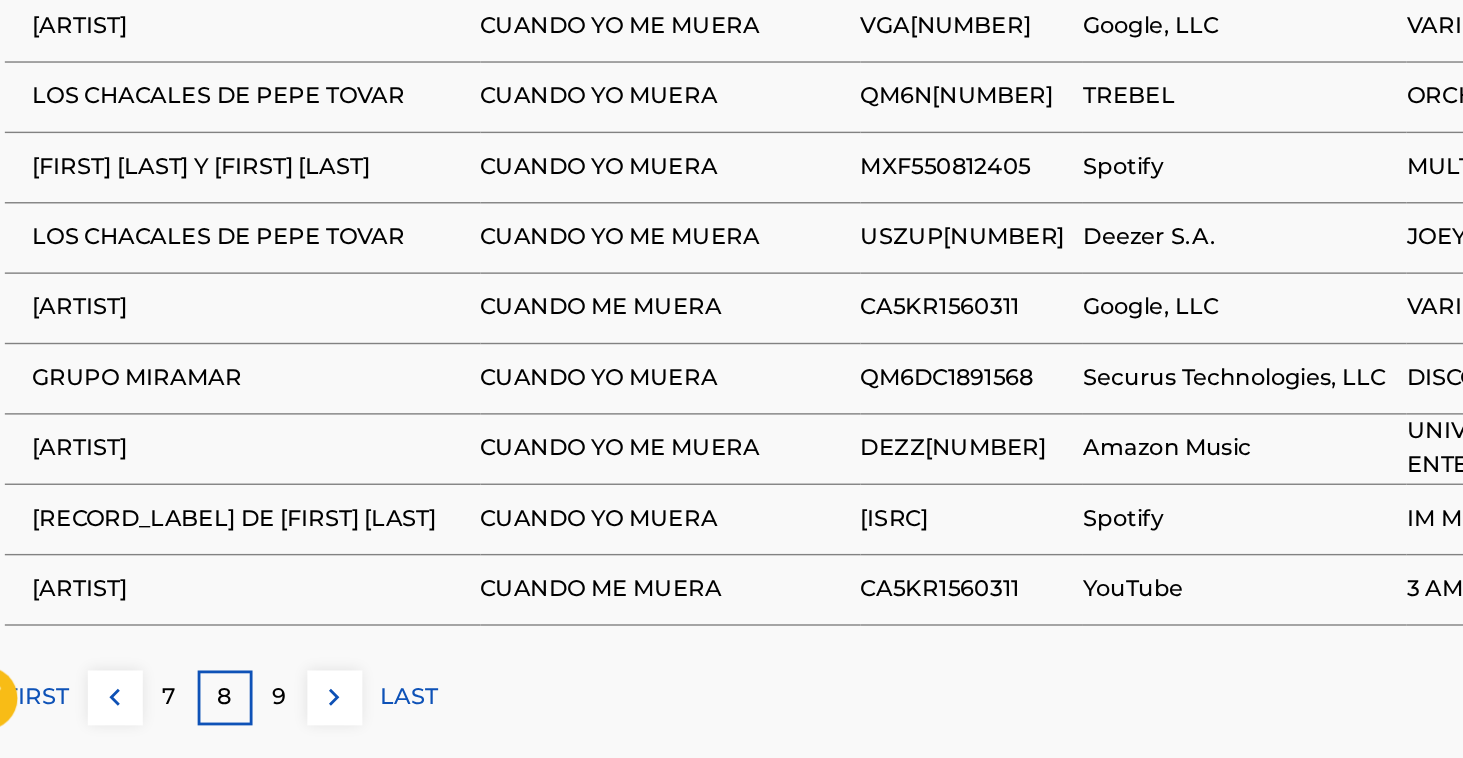 scroll, scrollTop: 1249, scrollLeft: 0, axis: vertical 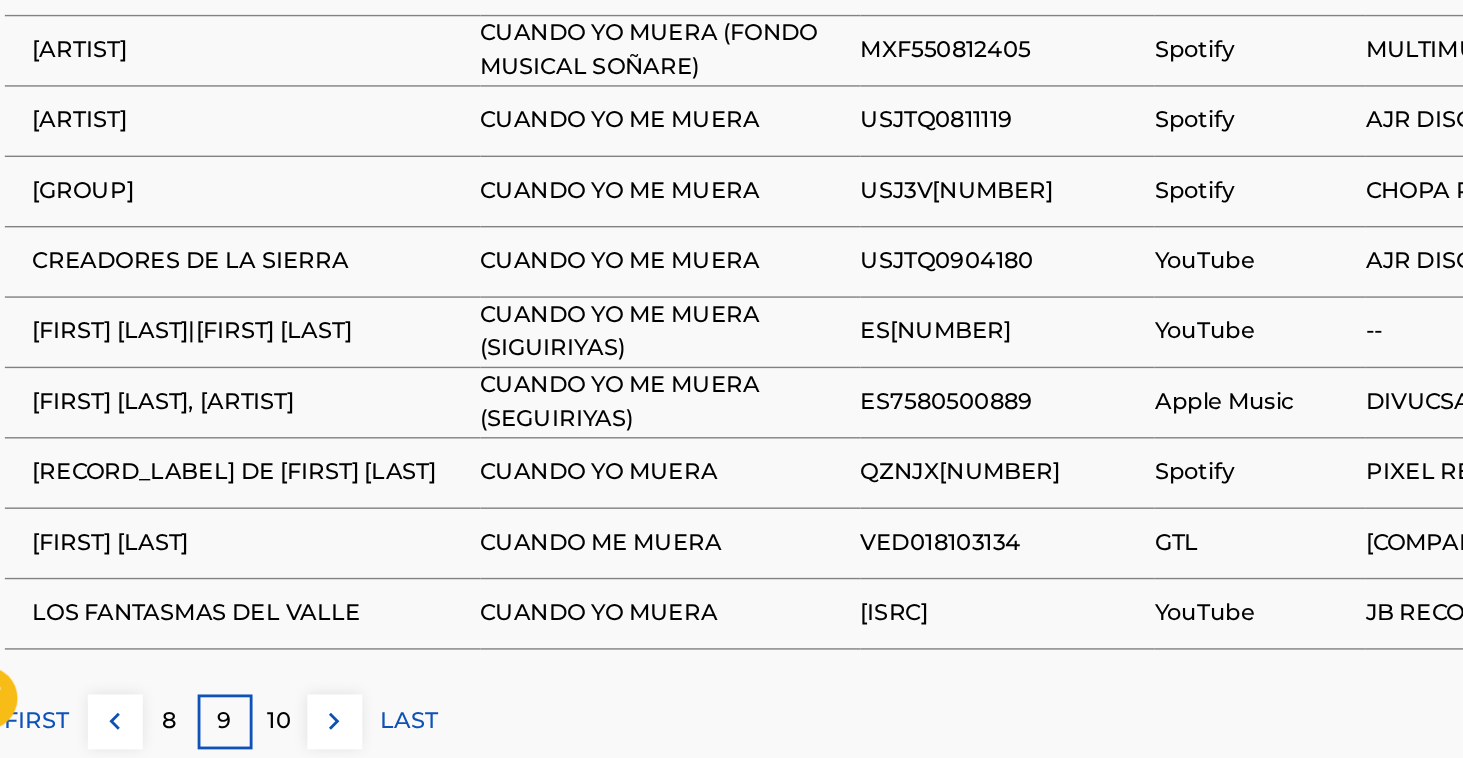 click on "10" at bounding box center [251, 732] 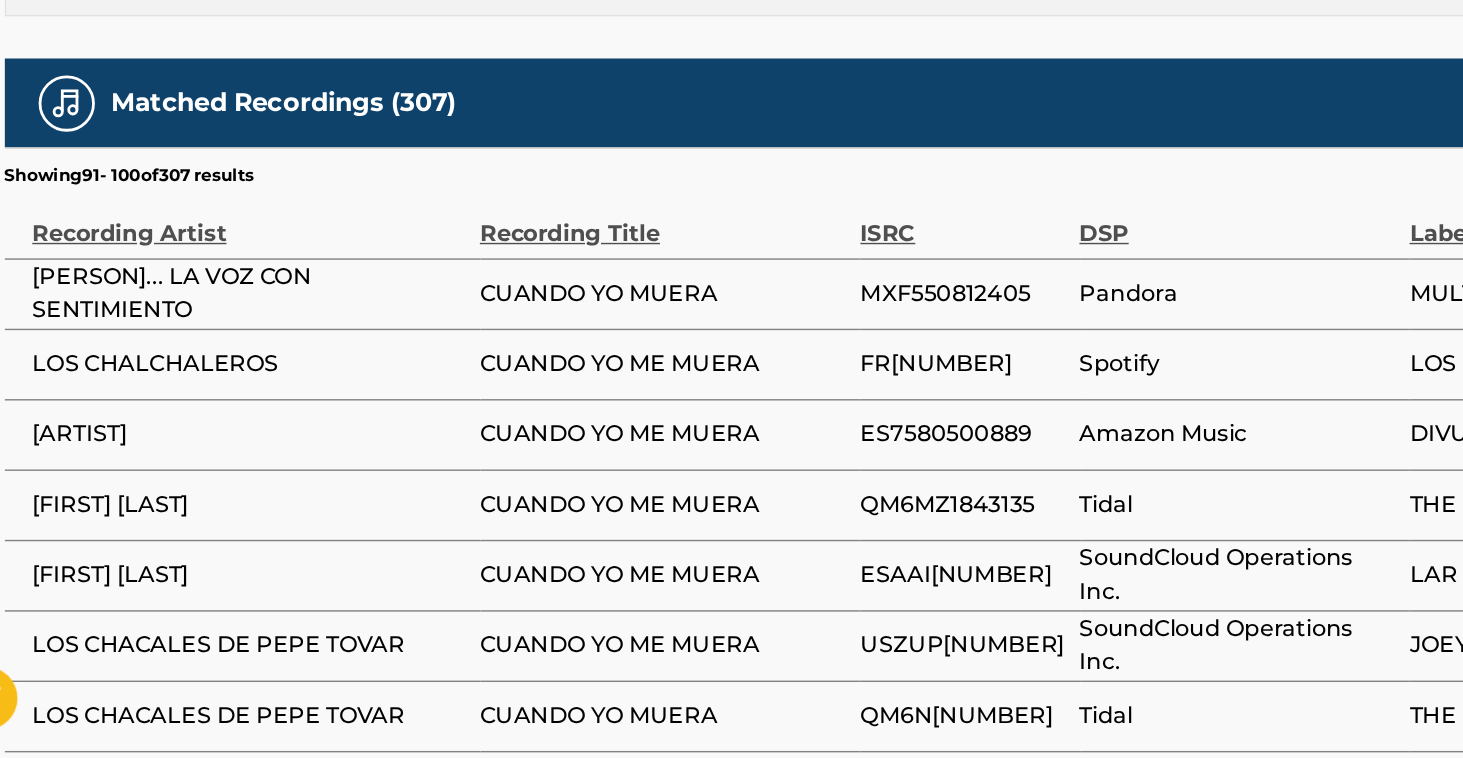 scroll, scrollTop: 1009, scrollLeft: 0, axis: vertical 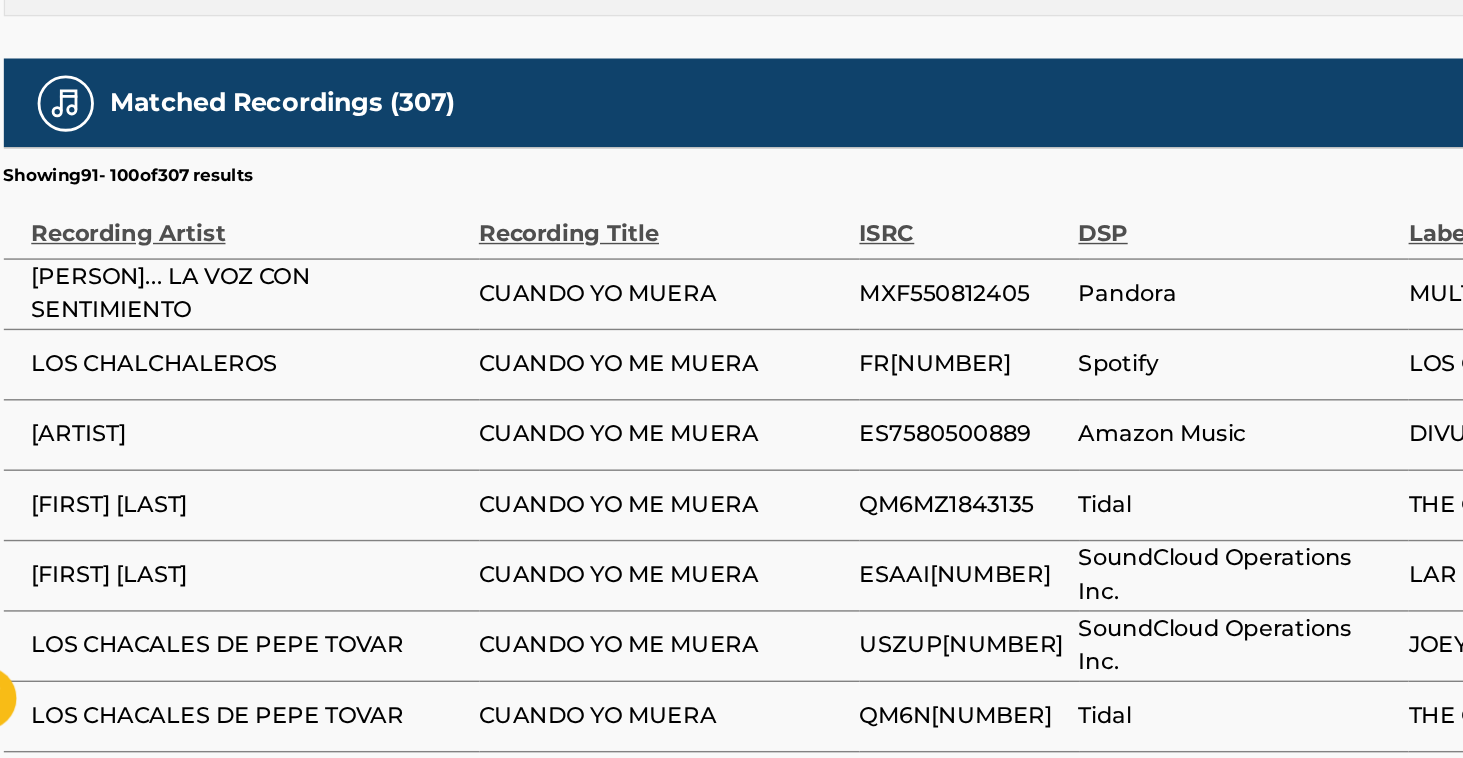 click on "[FIRST] [LAST]" at bounding box center (230, 628) 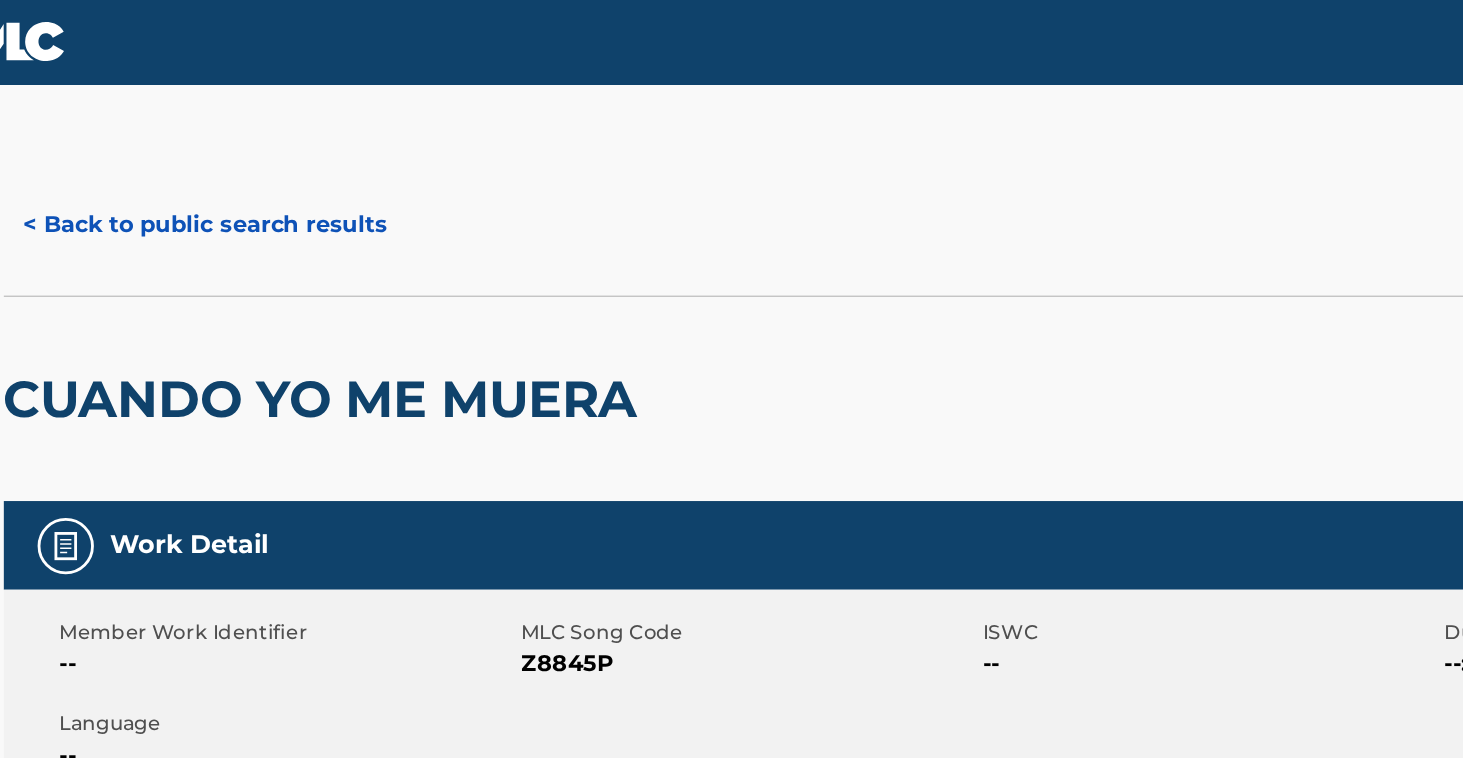 scroll, scrollTop: 0, scrollLeft: 0, axis: both 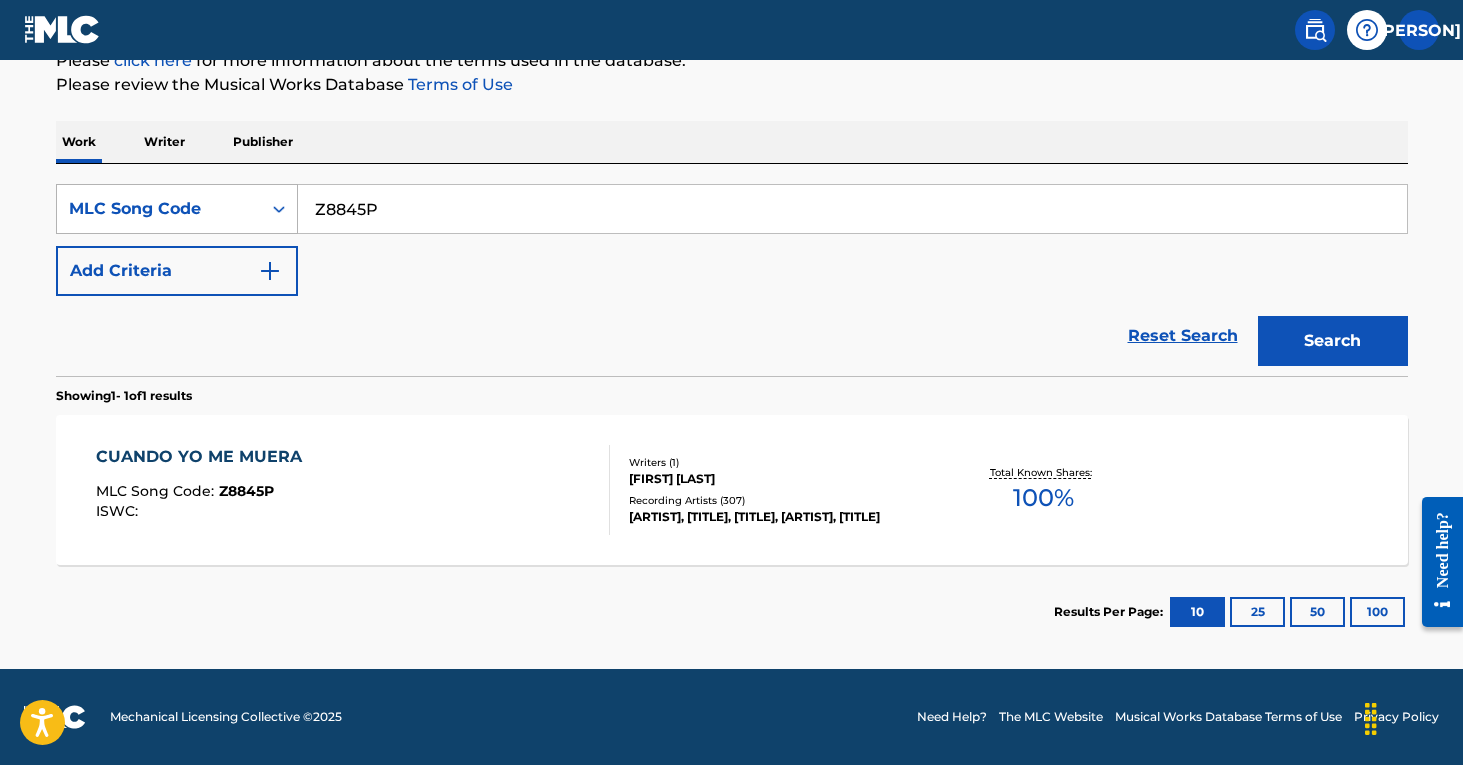 drag, startPoint x: 426, startPoint y: 202, endPoint x: 283, endPoint y: 201, distance: 143.0035 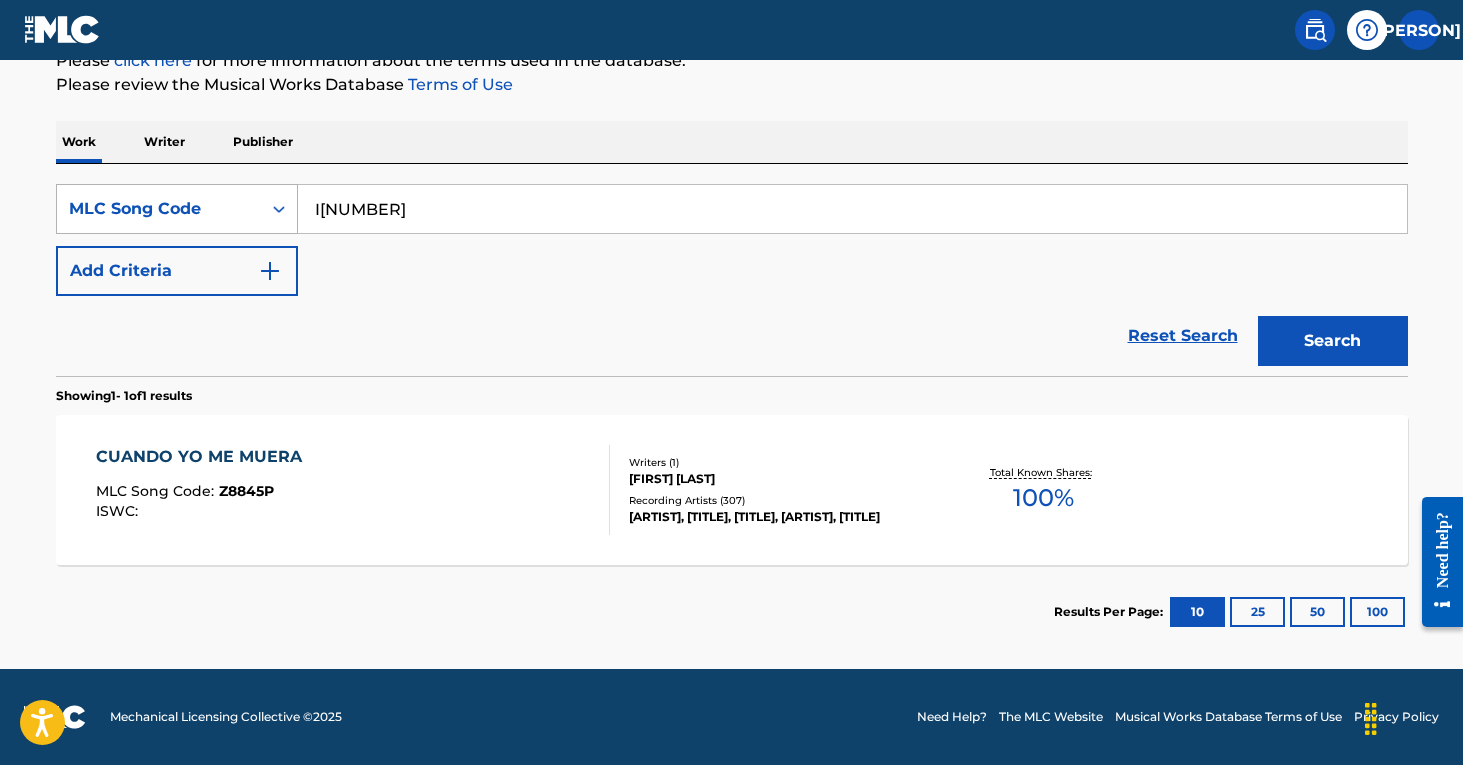 type on "I[NUMBER]" 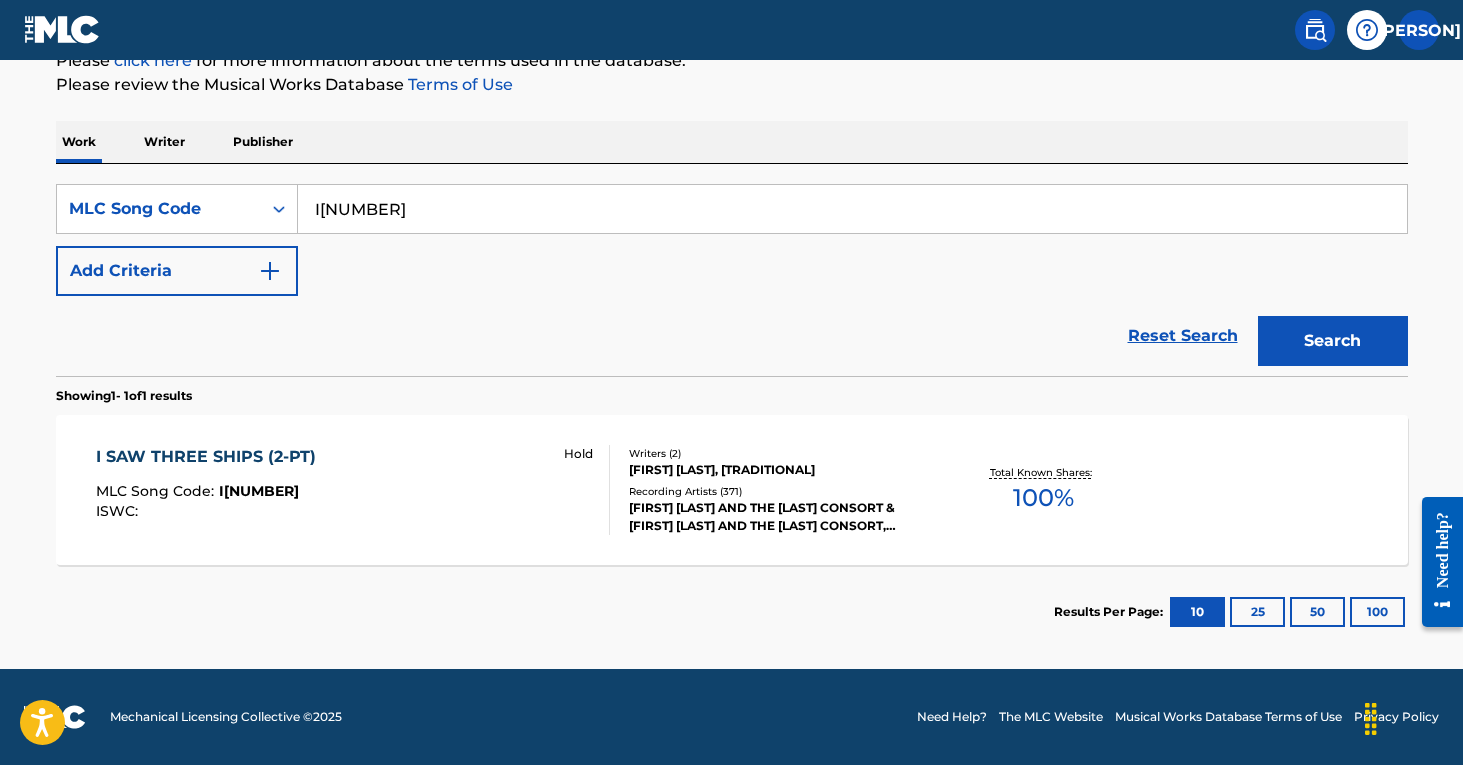 scroll, scrollTop: 261, scrollLeft: 0, axis: vertical 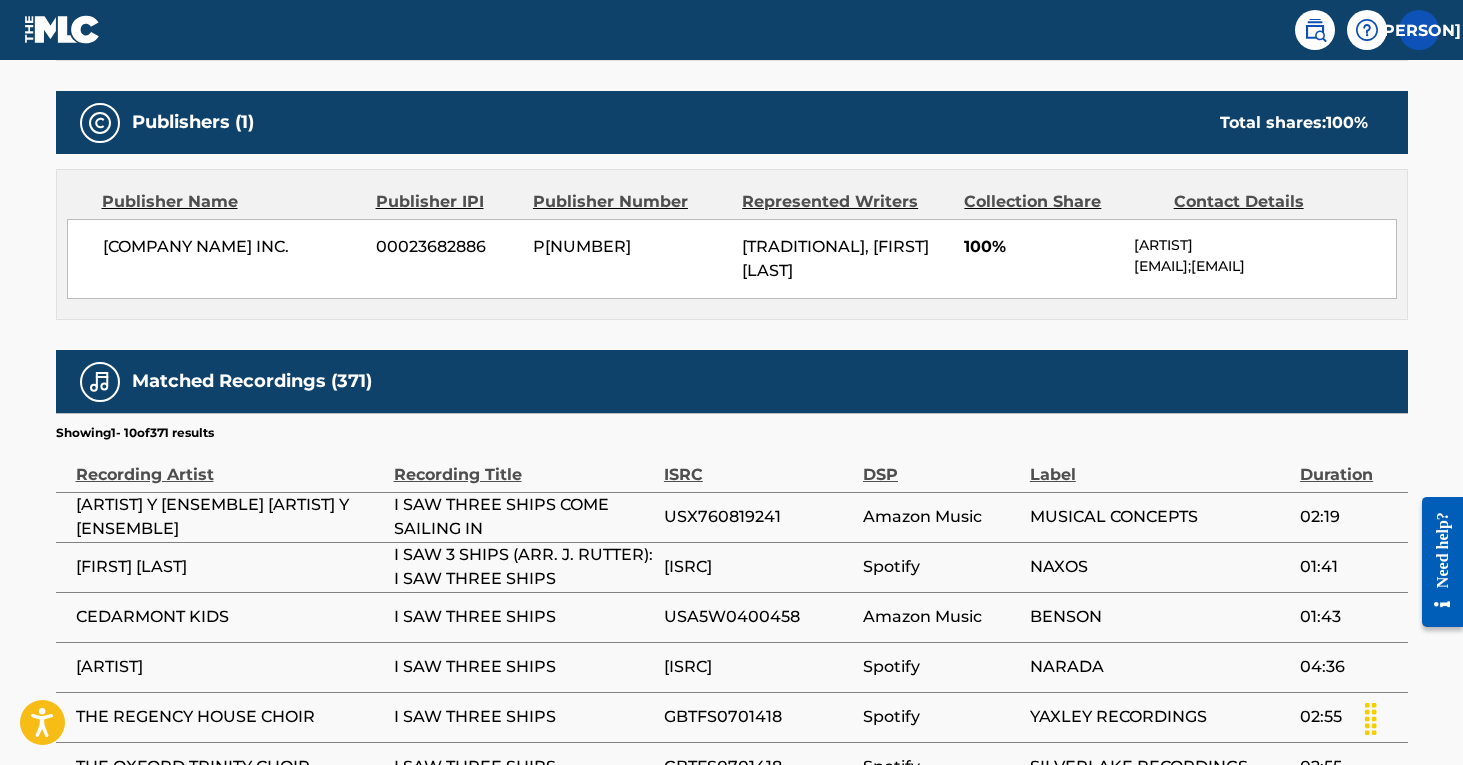 click on "USX760819241" at bounding box center [758, 517] 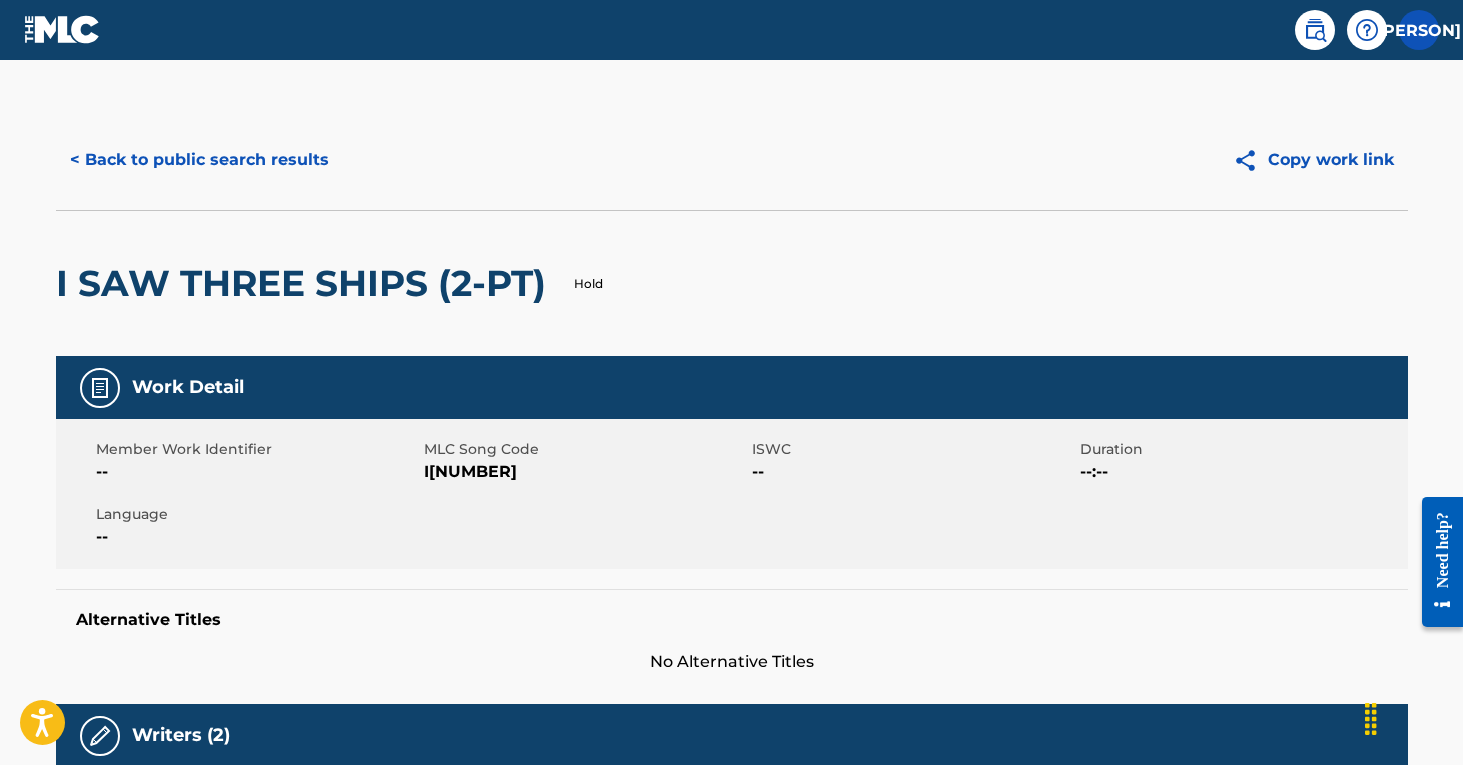scroll, scrollTop: 0, scrollLeft: 0, axis: both 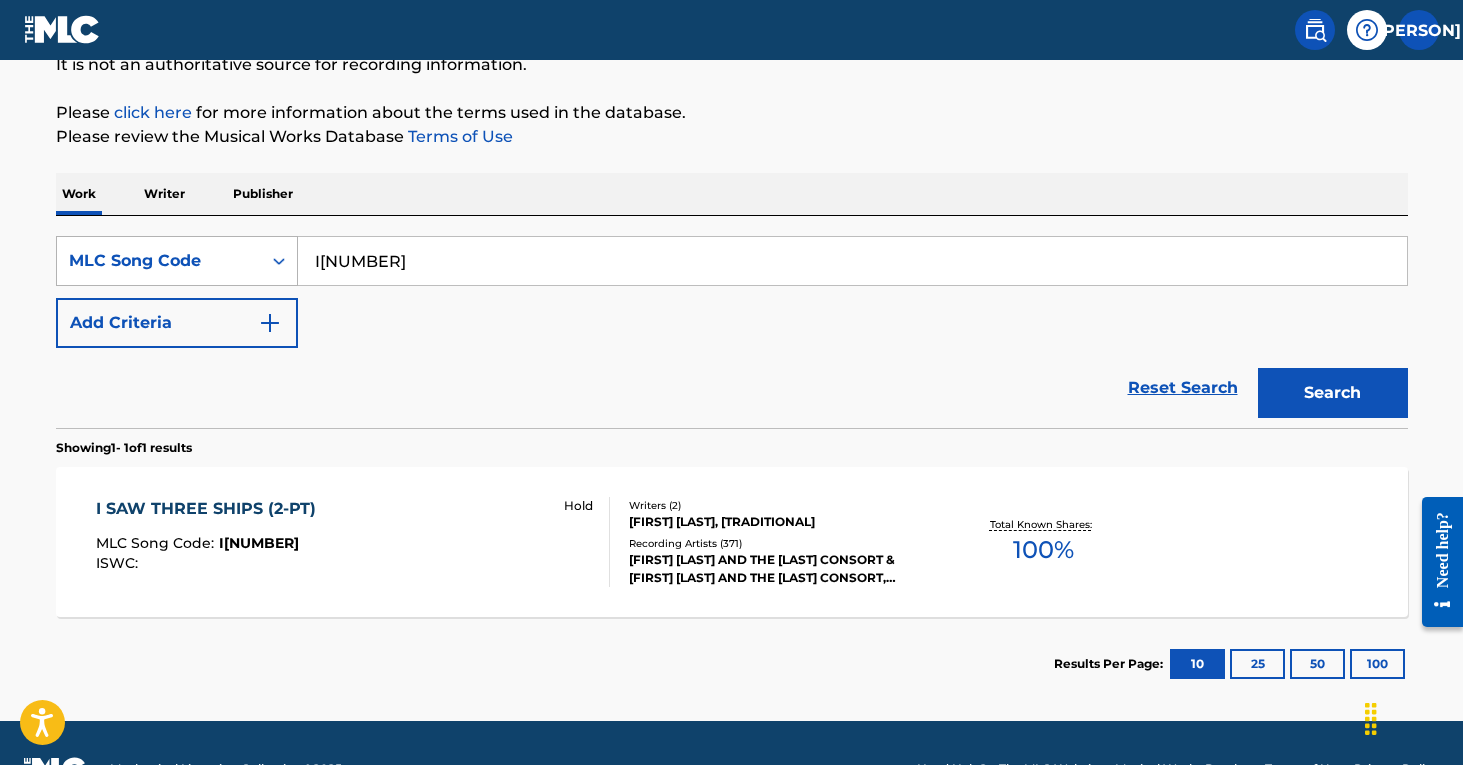drag, startPoint x: 390, startPoint y: 261, endPoint x: 290, endPoint y: 253, distance: 100.31949 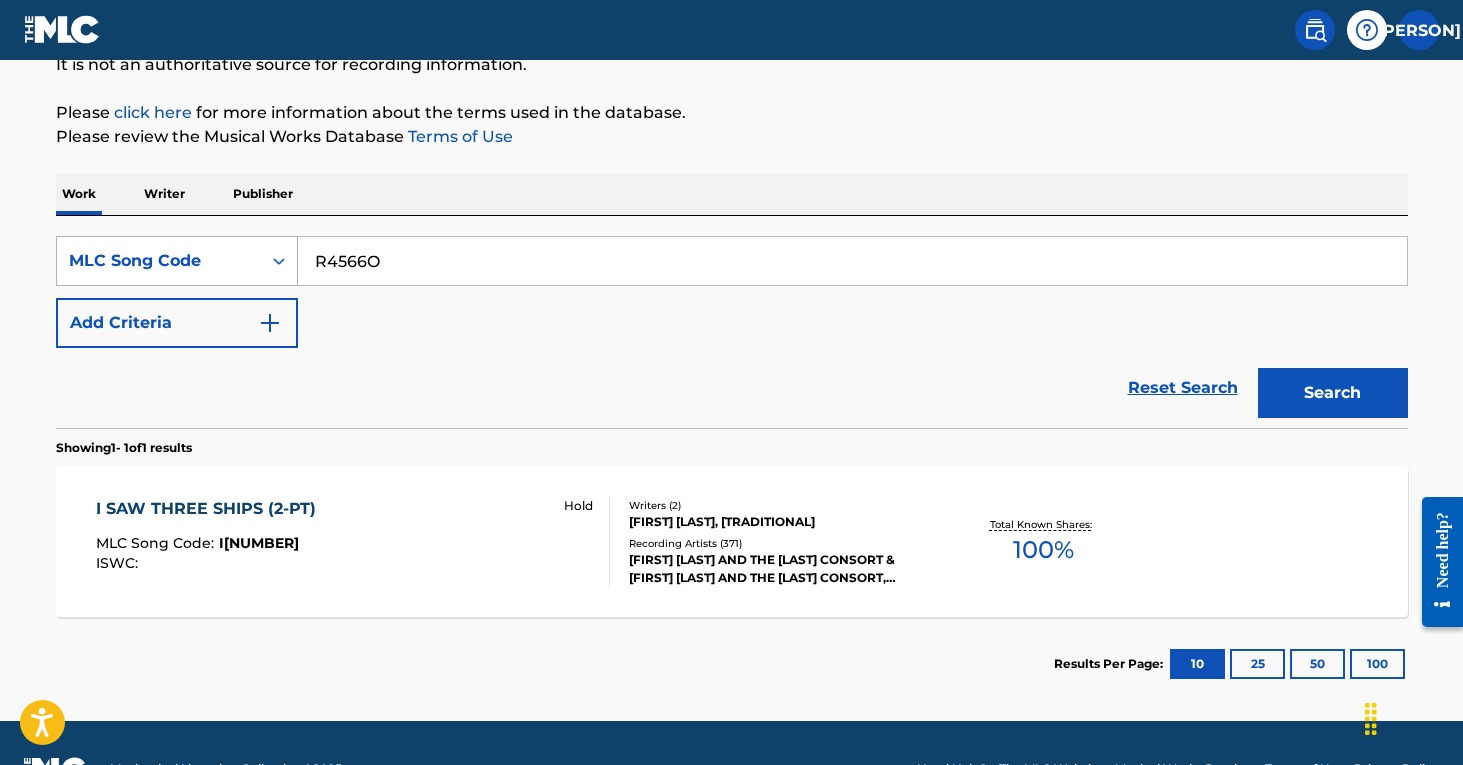 click on "Search" at bounding box center (1333, 393) 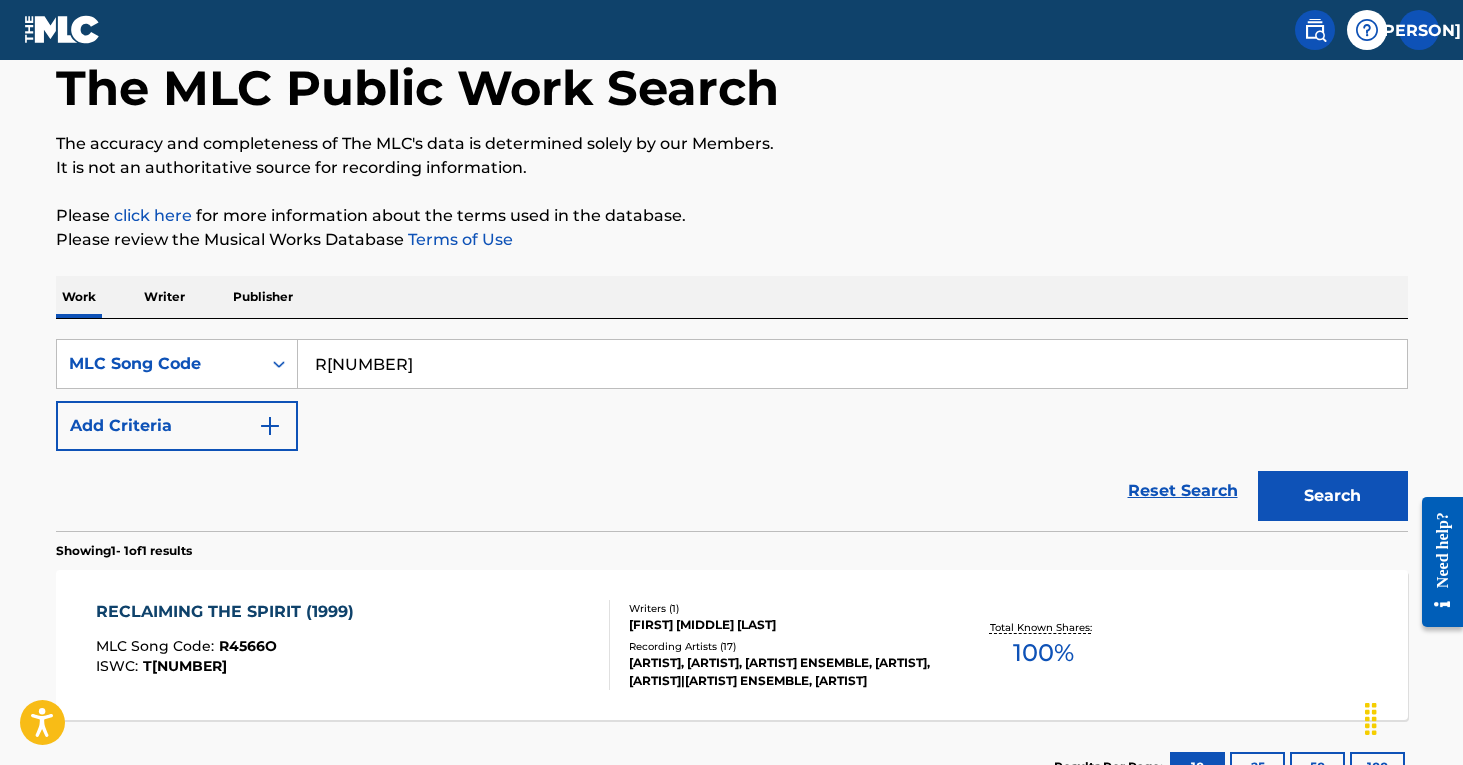 type on "R[NUMBER]" 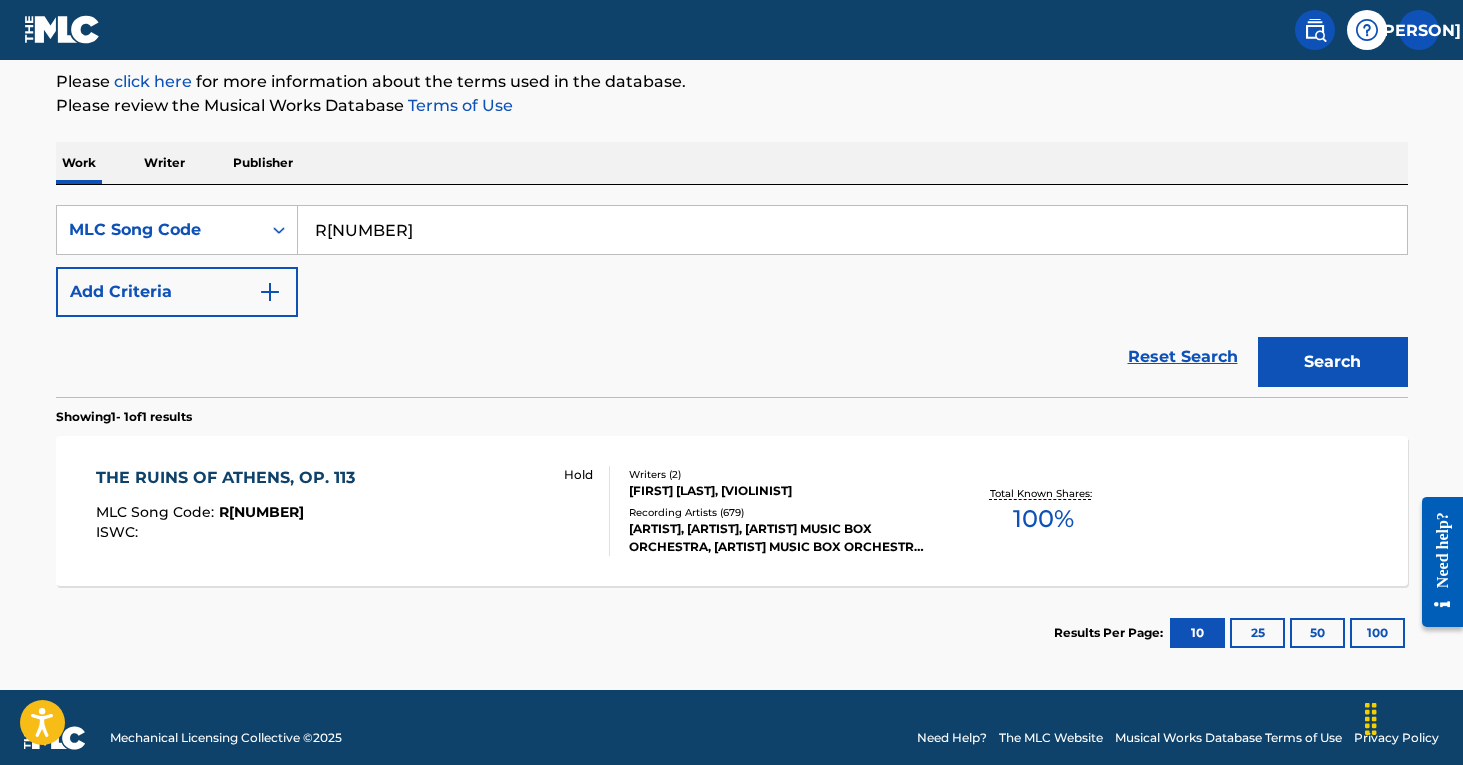 scroll, scrollTop: 242, scrollLeft: 0, axis: vertical 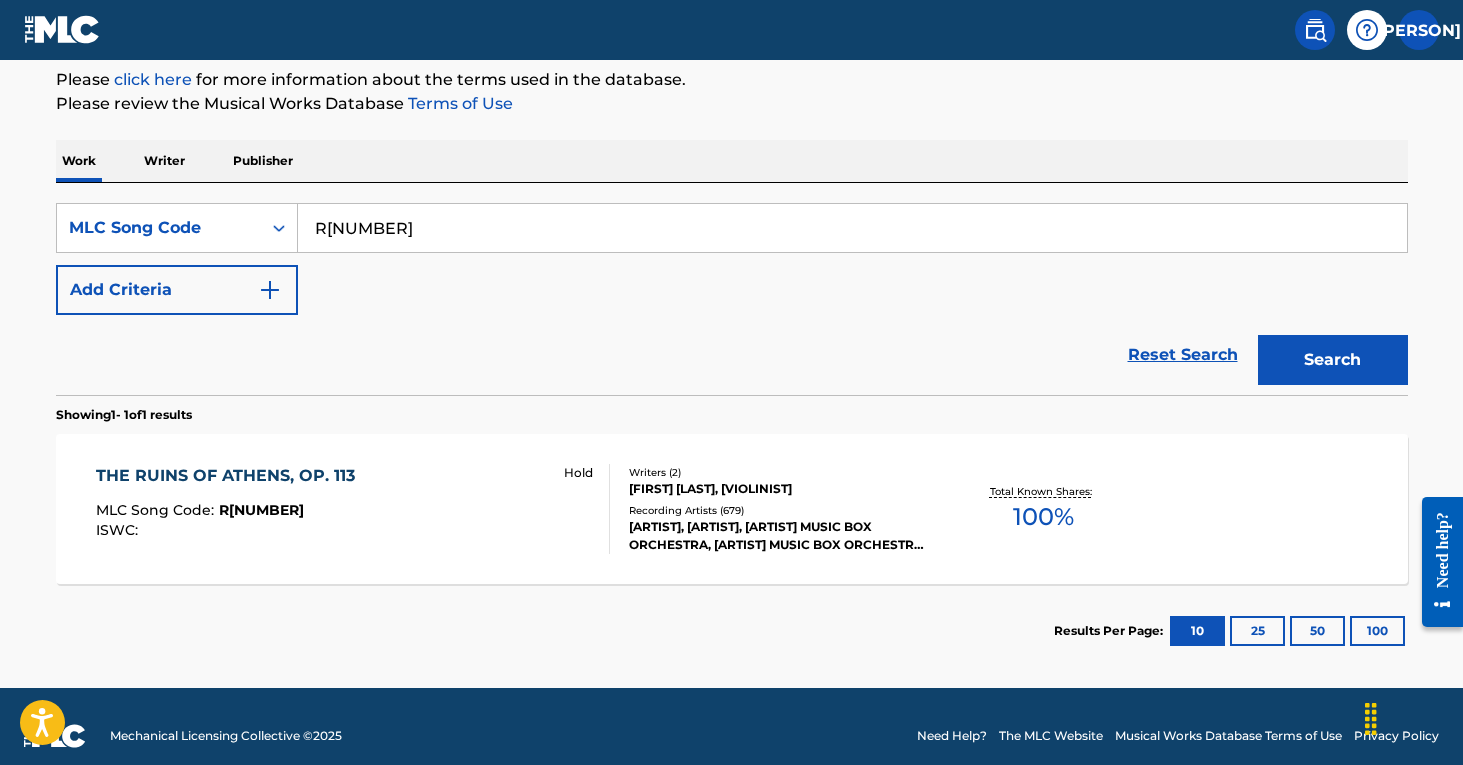 click on "MLC Song Code : R[NUMBER] ISWC : Hold" at bounding box center [353, 509] 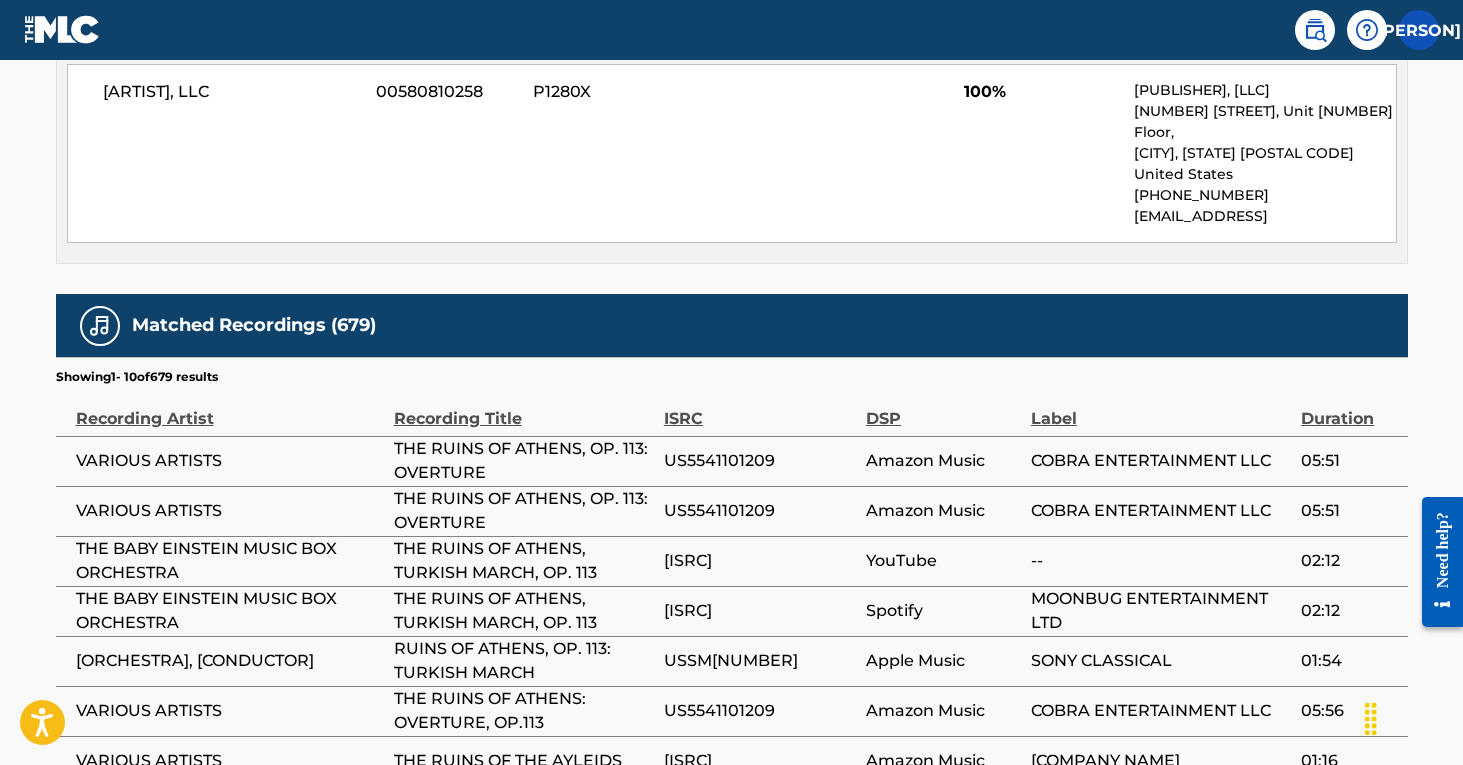 scroll, scrollTop: 1014, scrollLeft: 0, axis: vertical 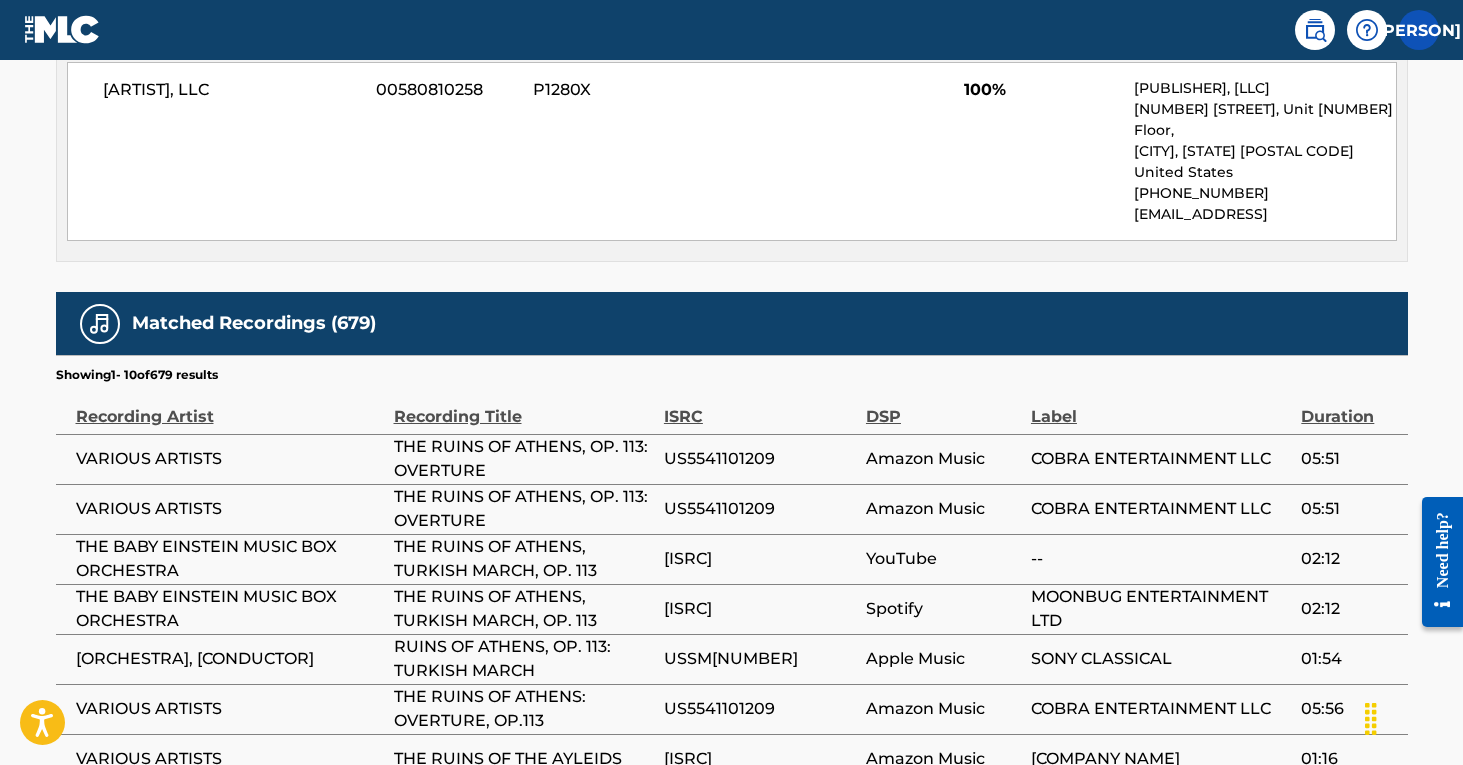 click on "US5541101209" at bounding box center [760, 459] 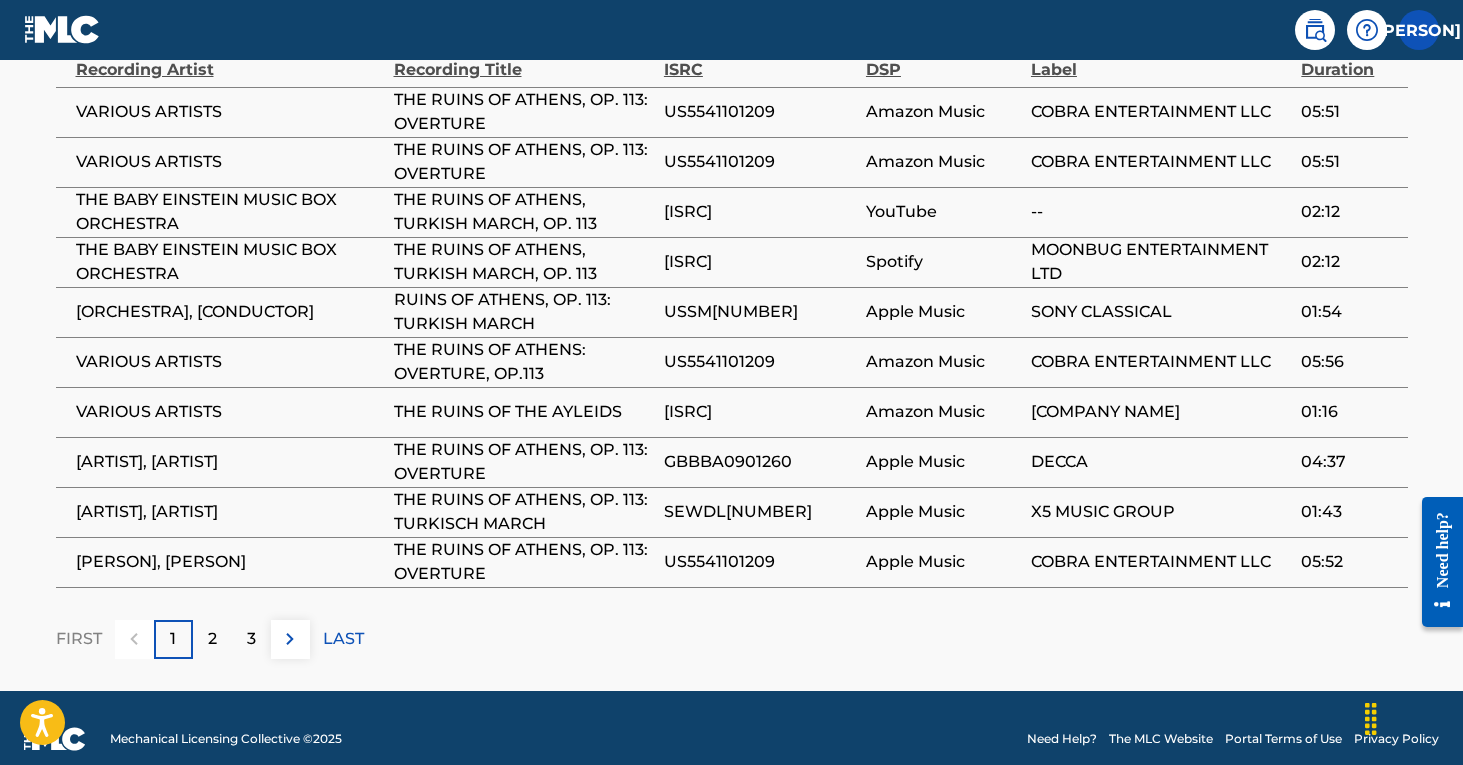 scroll, scrollTop: 1360, scrollLeft: 0, axis: vertical 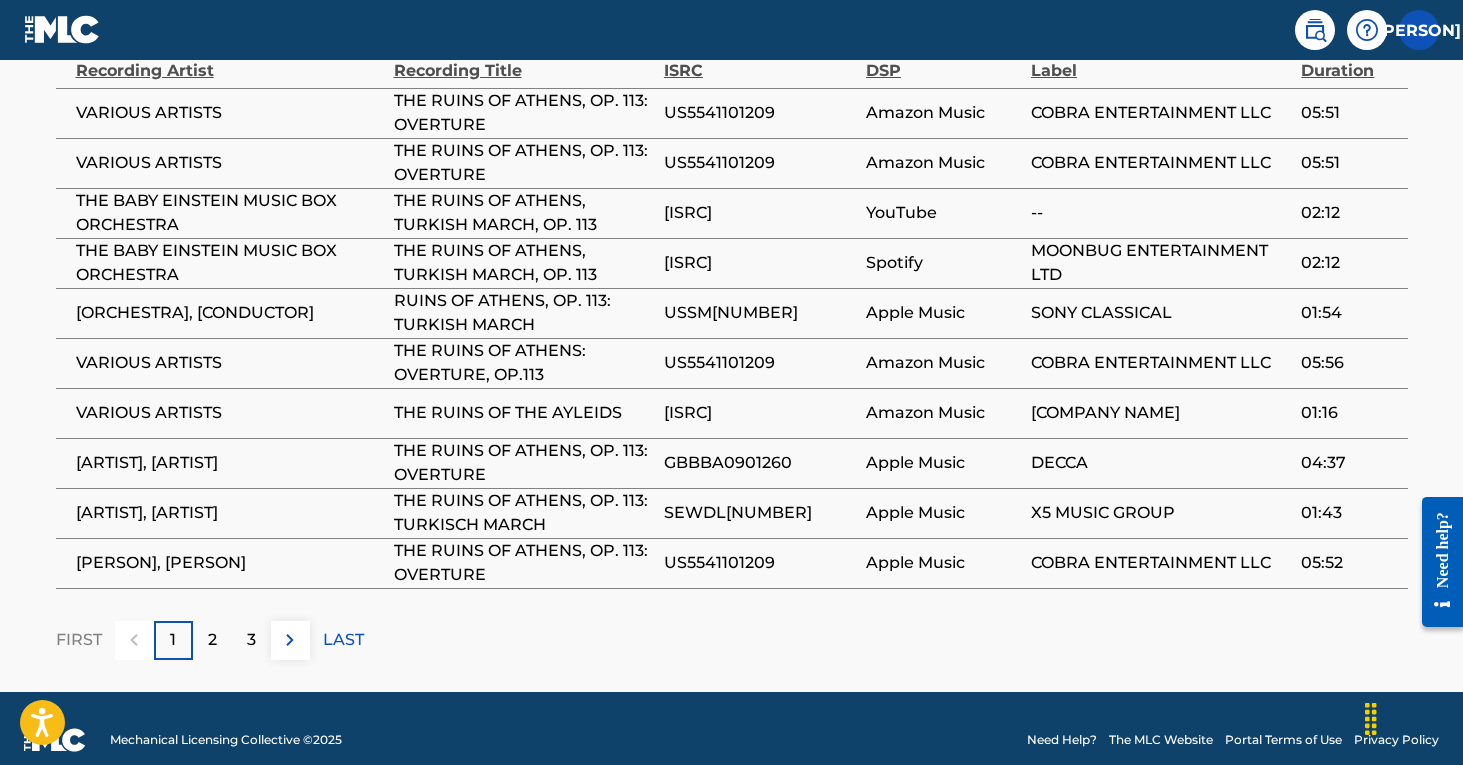 click on "2" at bounding box center [212, 640] 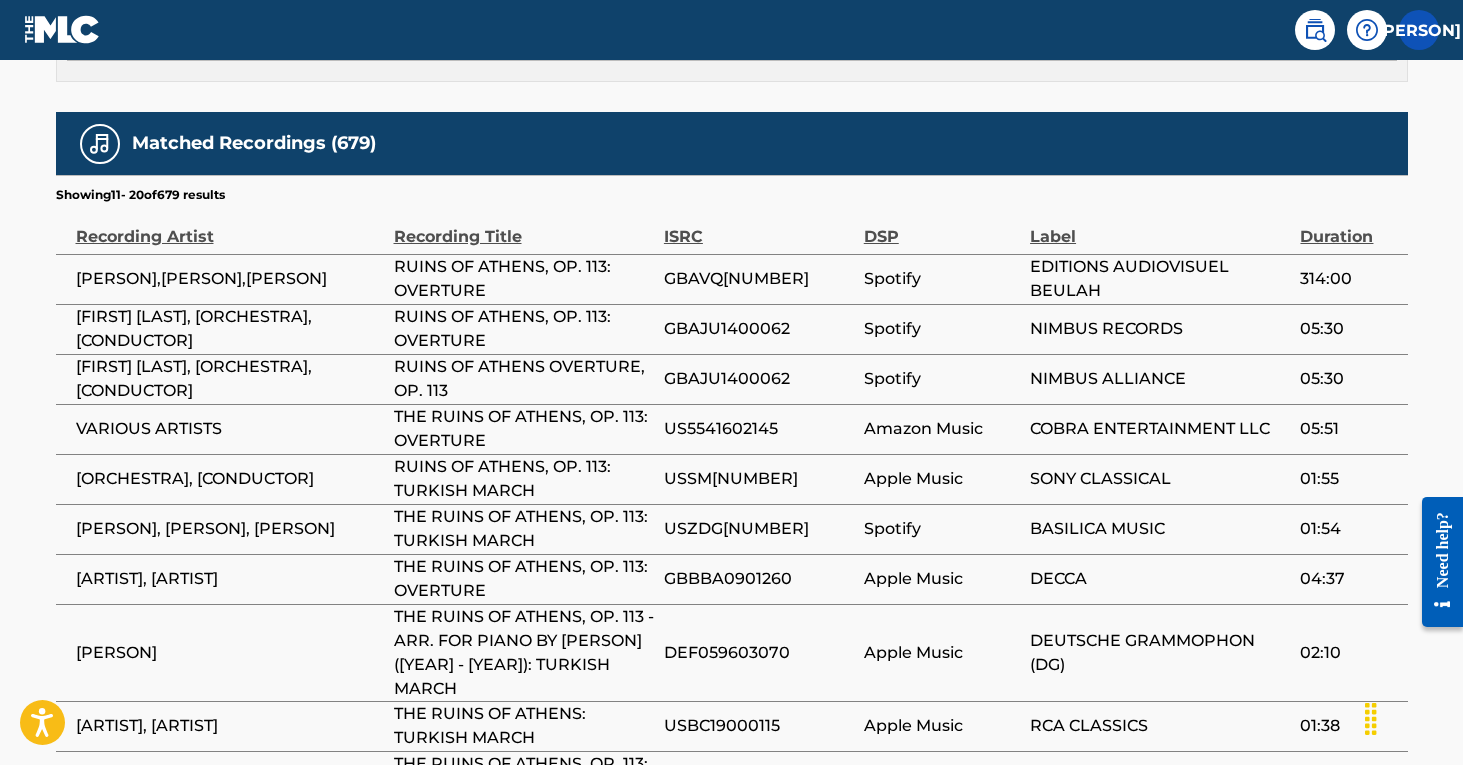 scroll, scrollTop: 1214, scrollLeft: 0, axis: vertical 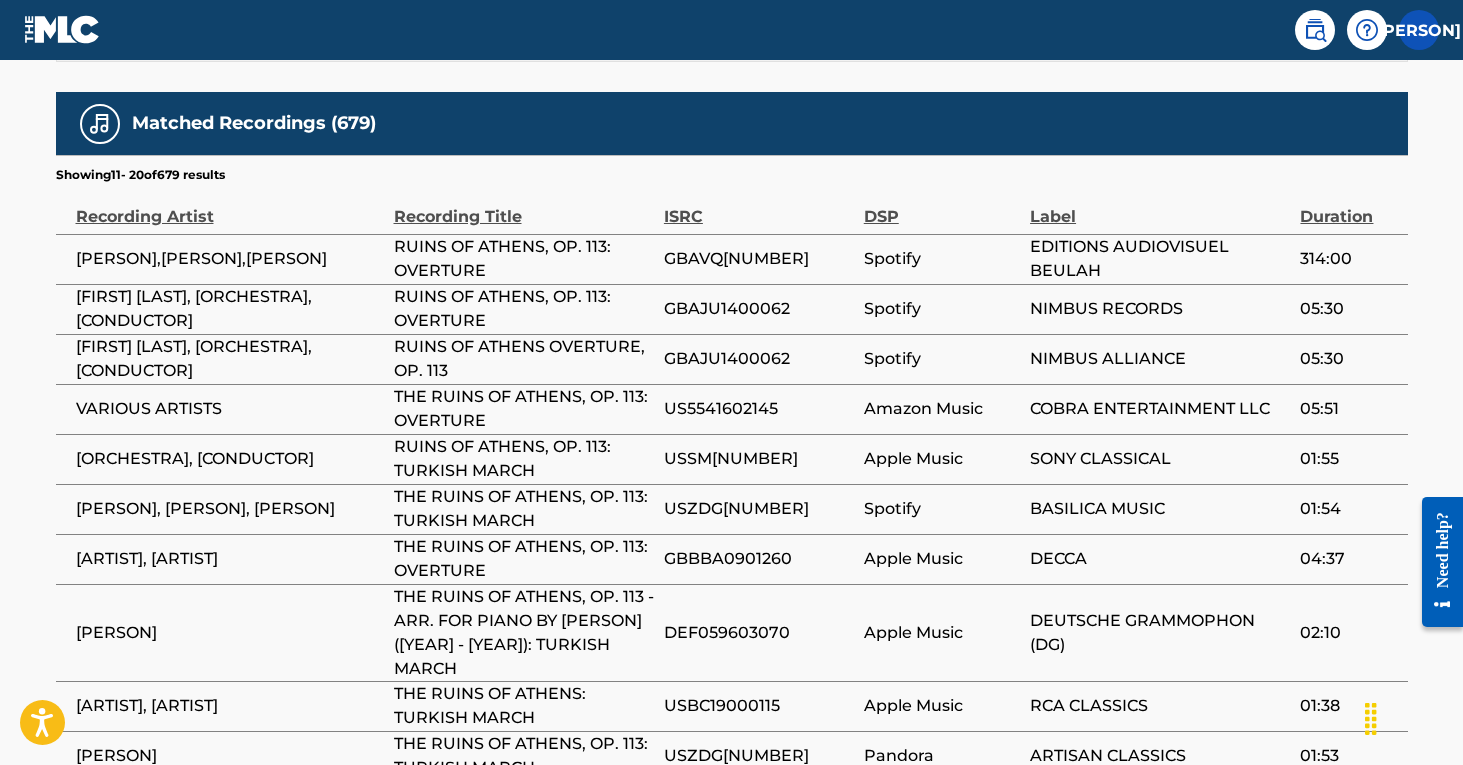 click on "[PERSON], [PERSON], [PERSON]" at bounding box center (230, 509) 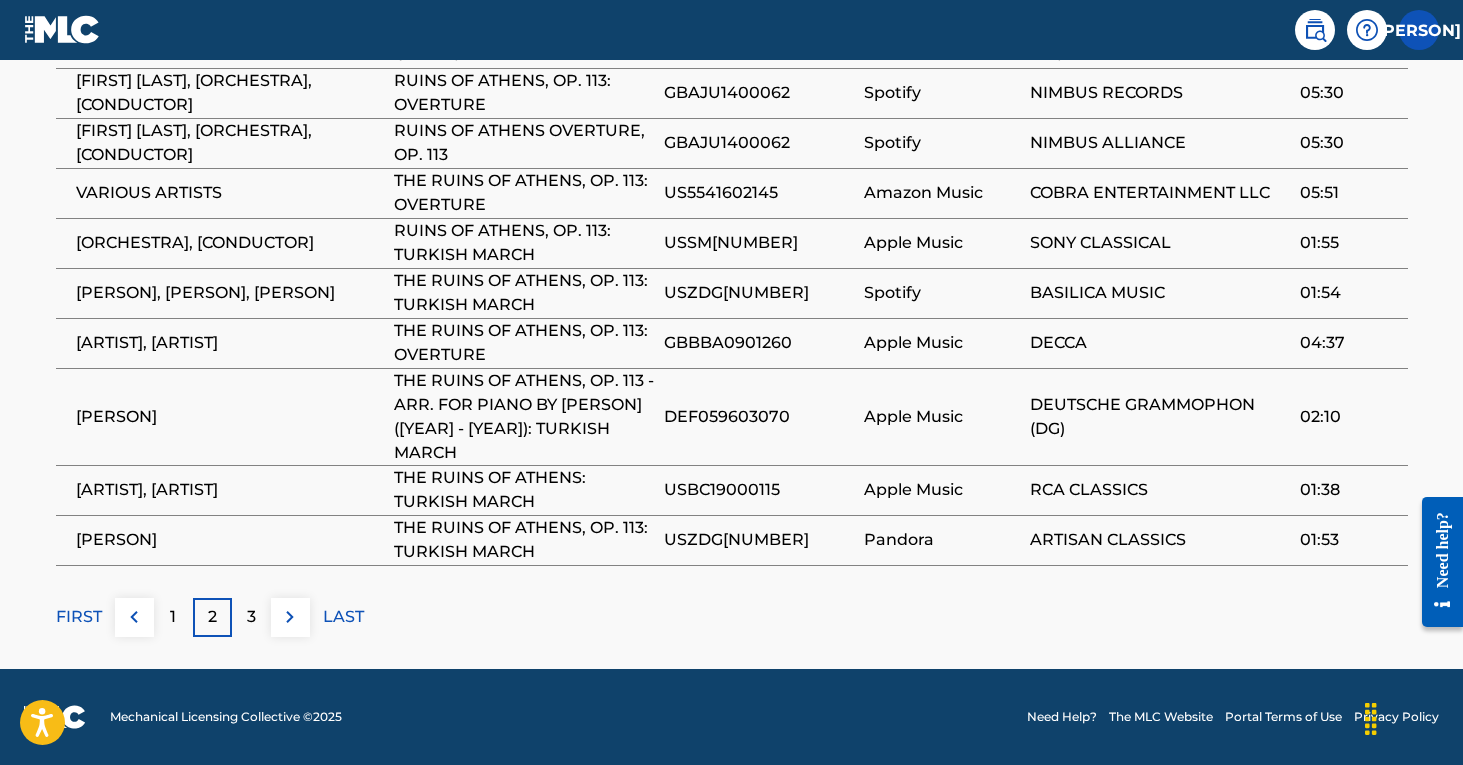 click on "1" at bounding box center (173, 617) 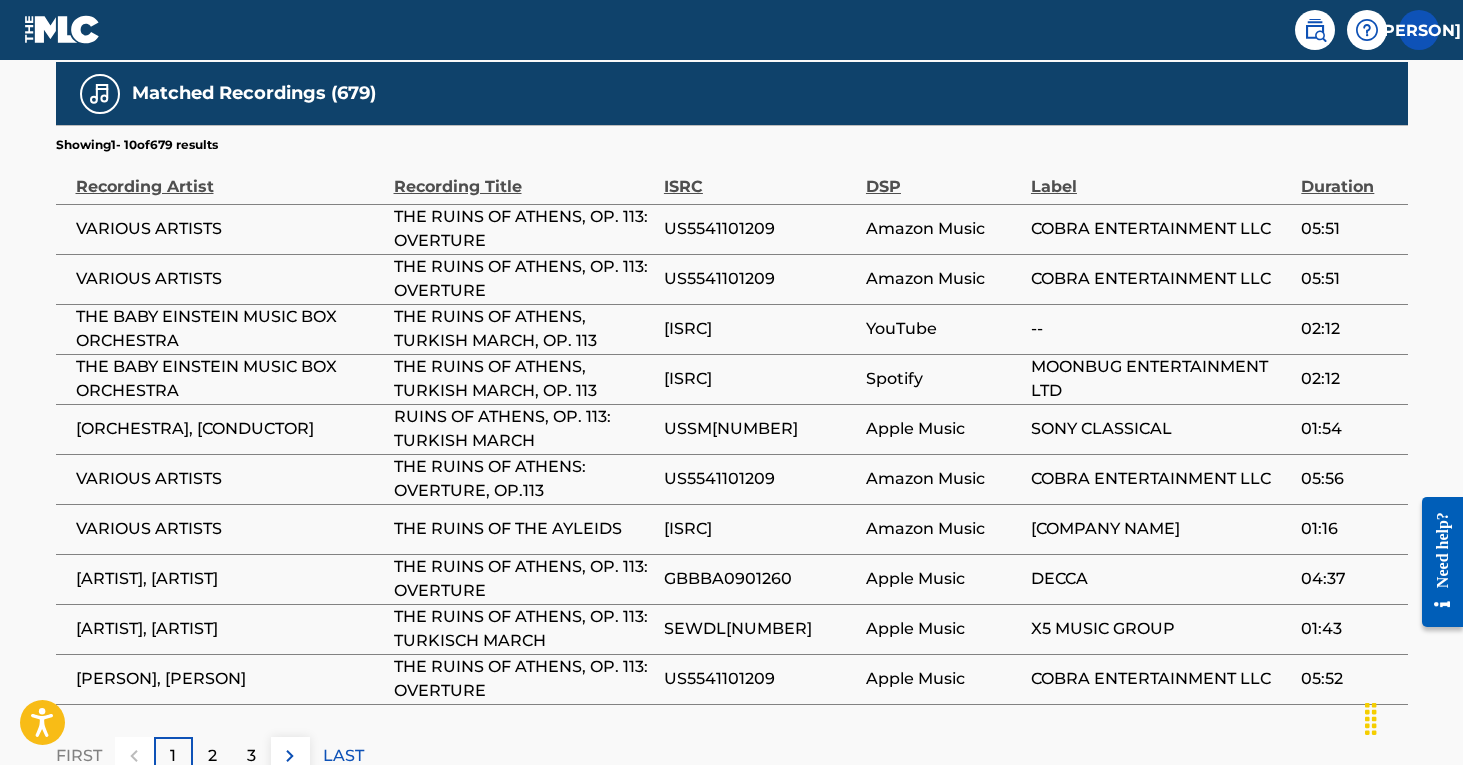 scroll, scrollTop: 1298, scrollLeft: 0, axis: vertical 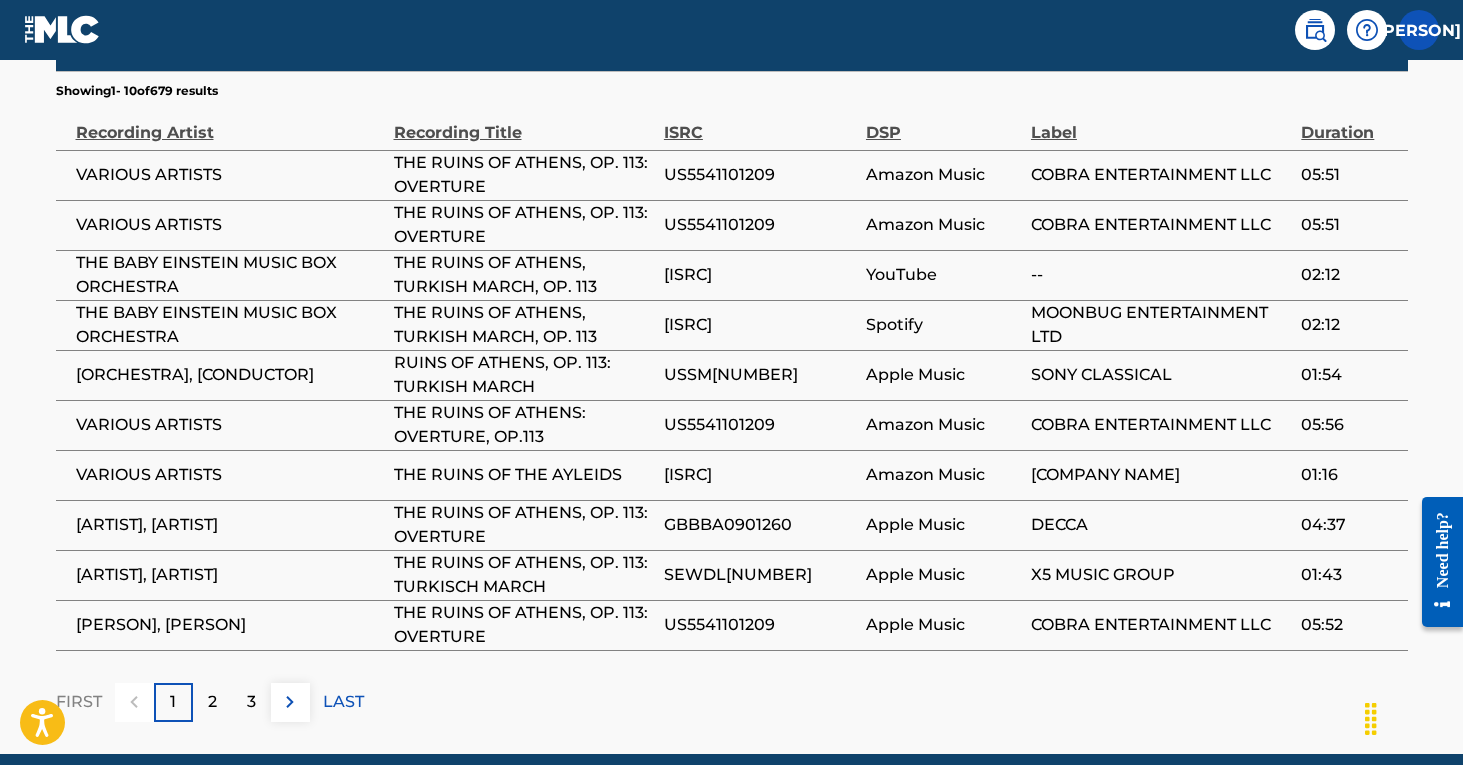 click on "2" at bounding box center [212, 702] 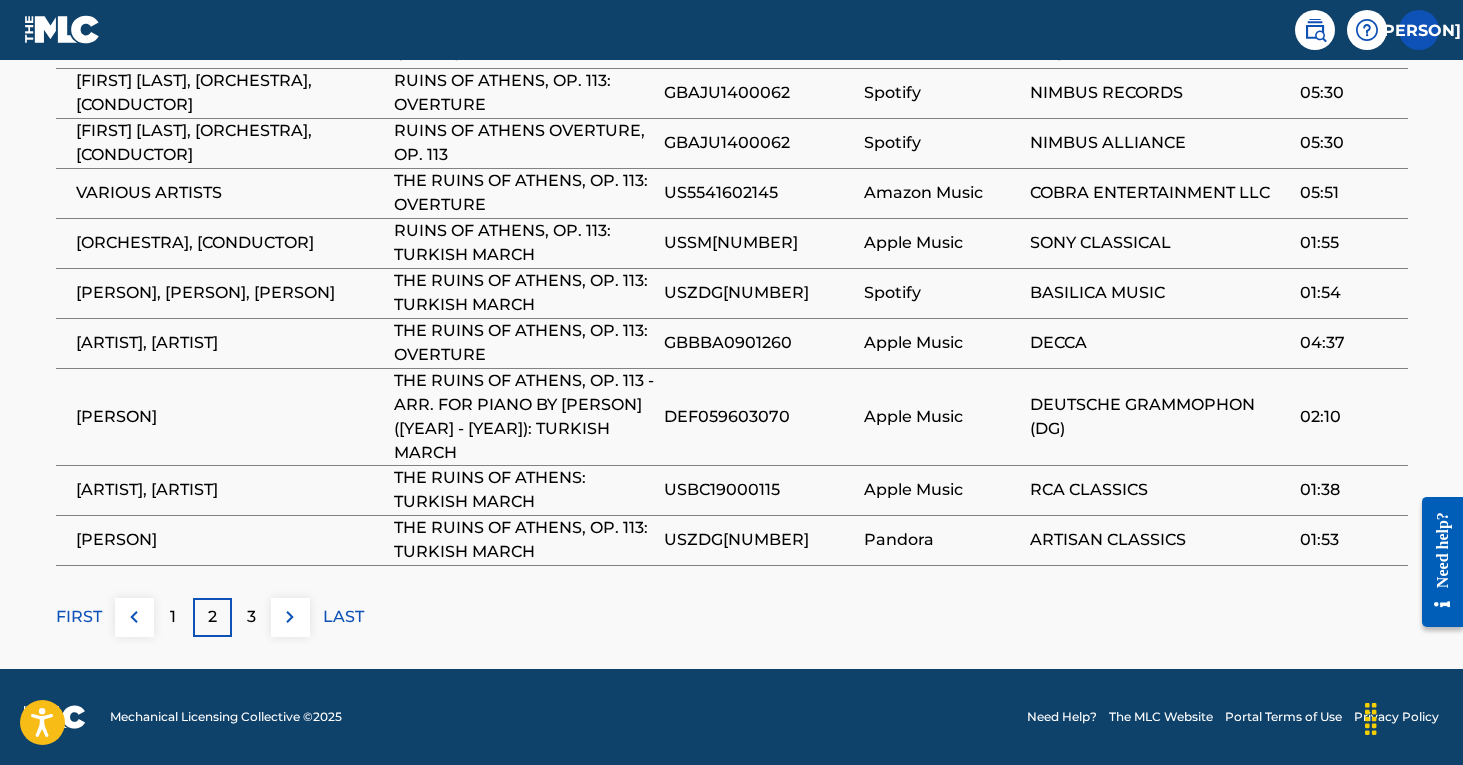click on "3" at bounding box center (251, 617) 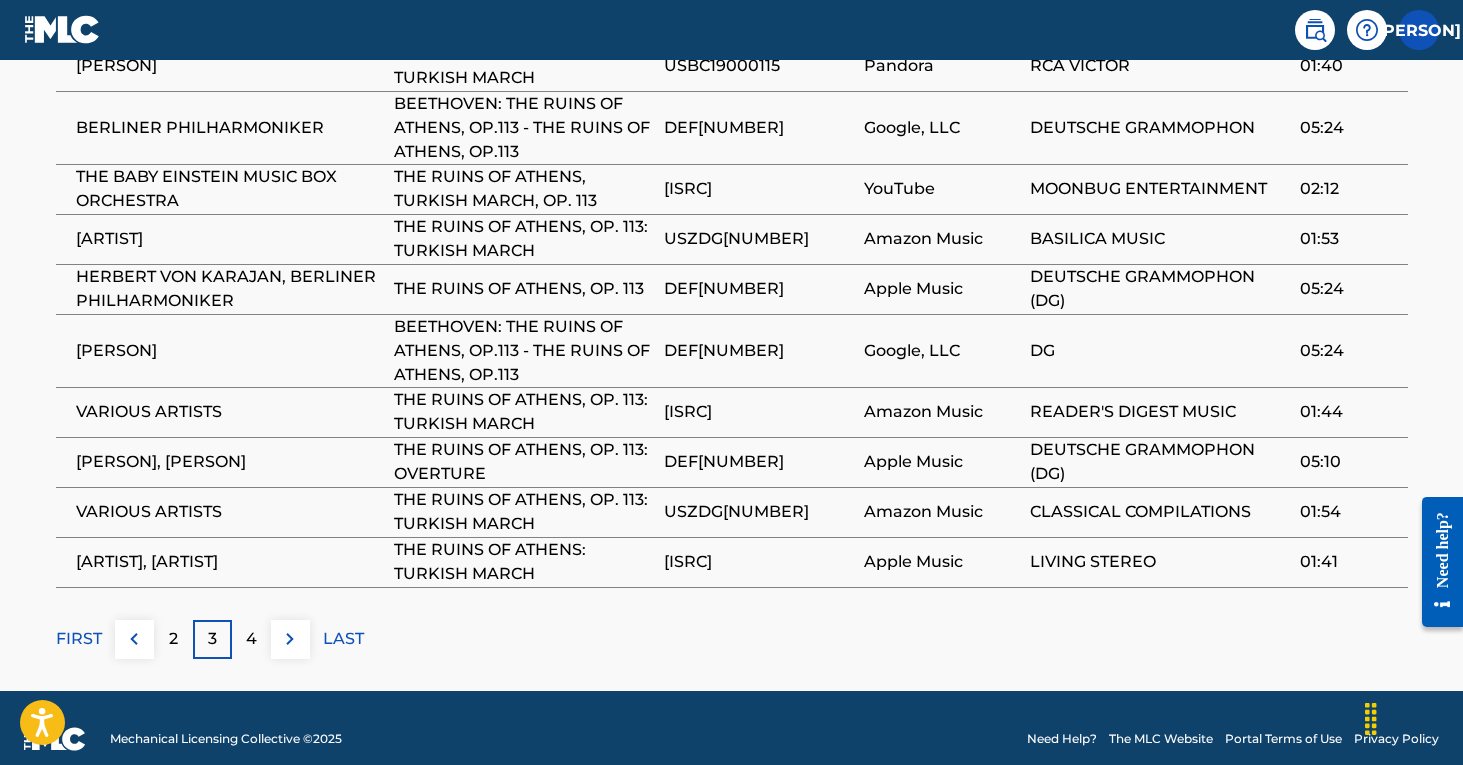 scroll, scrollTop: 1406, scrollLeft: 0, axis: vertical 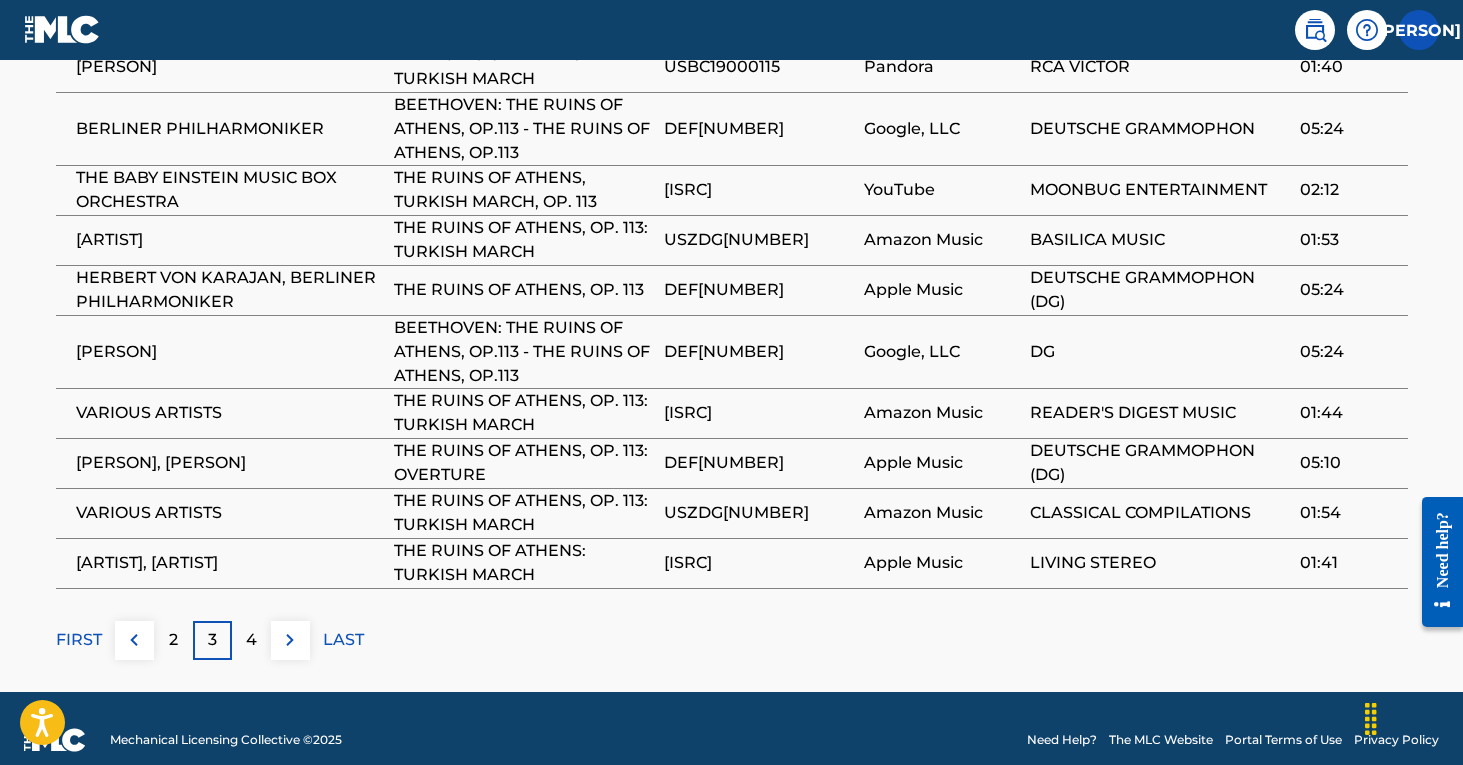 click on "FIRST" at bounding box center (79, 640) 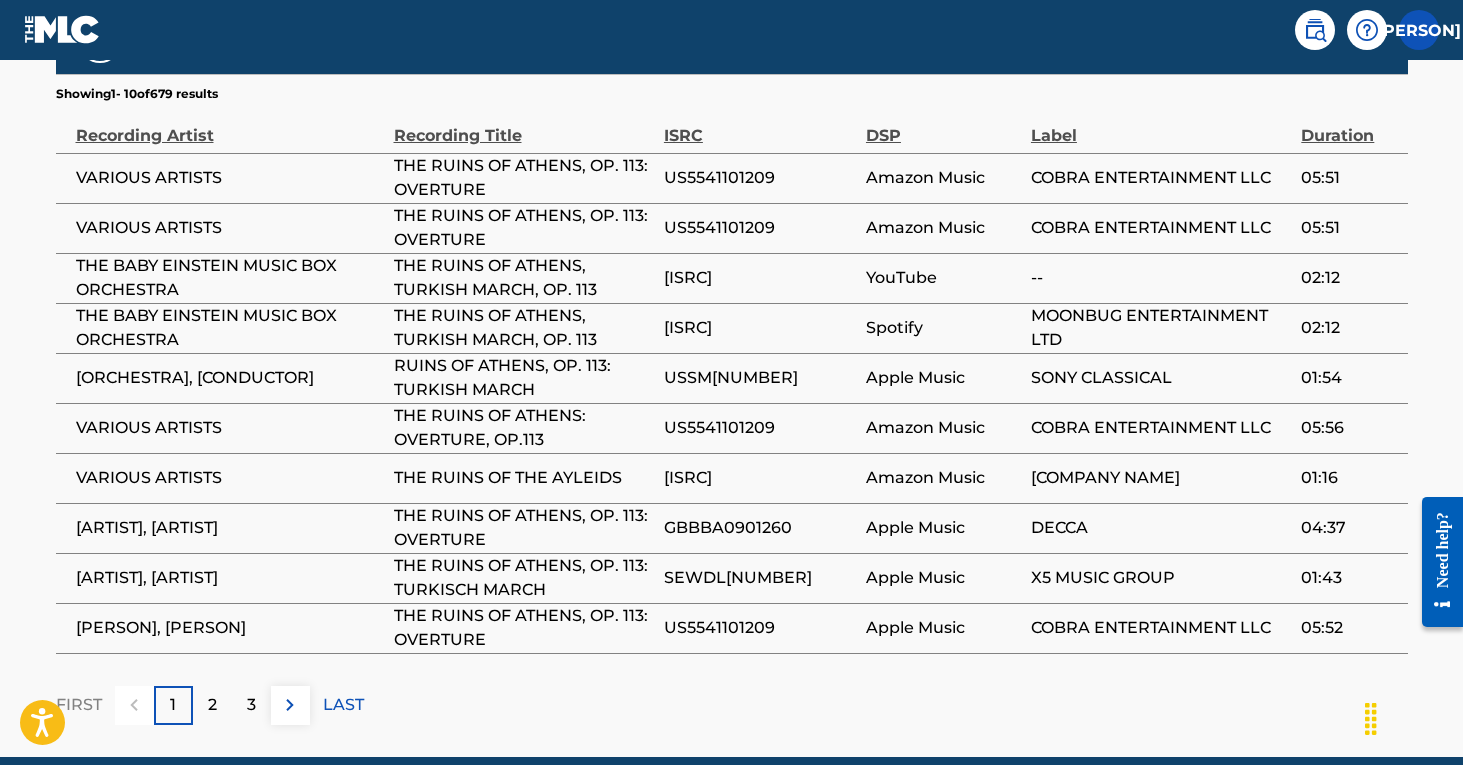 scroll, scrollTop: 1297, scrollLeft: 0, axis: vertical 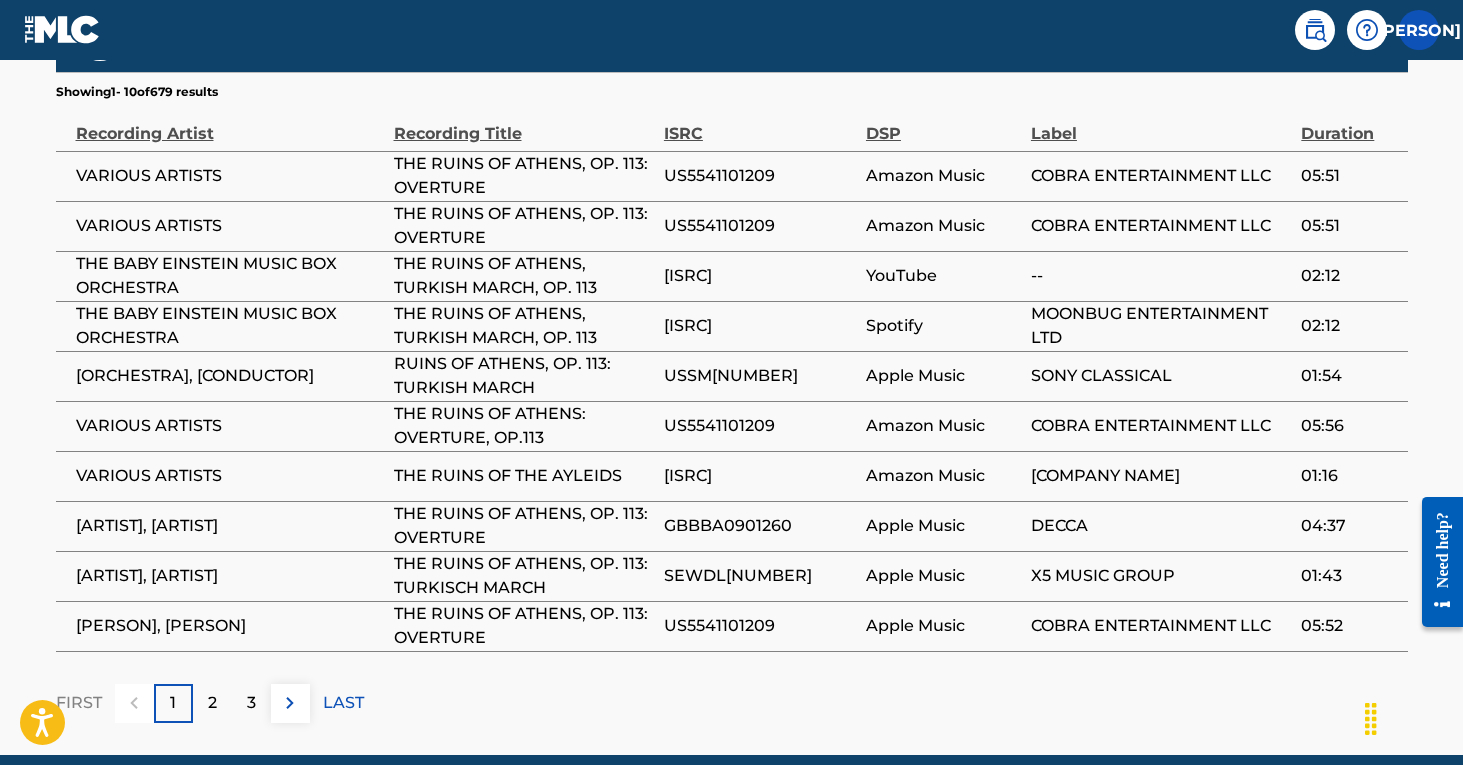 click on "2" at bounding box center (212, 703) 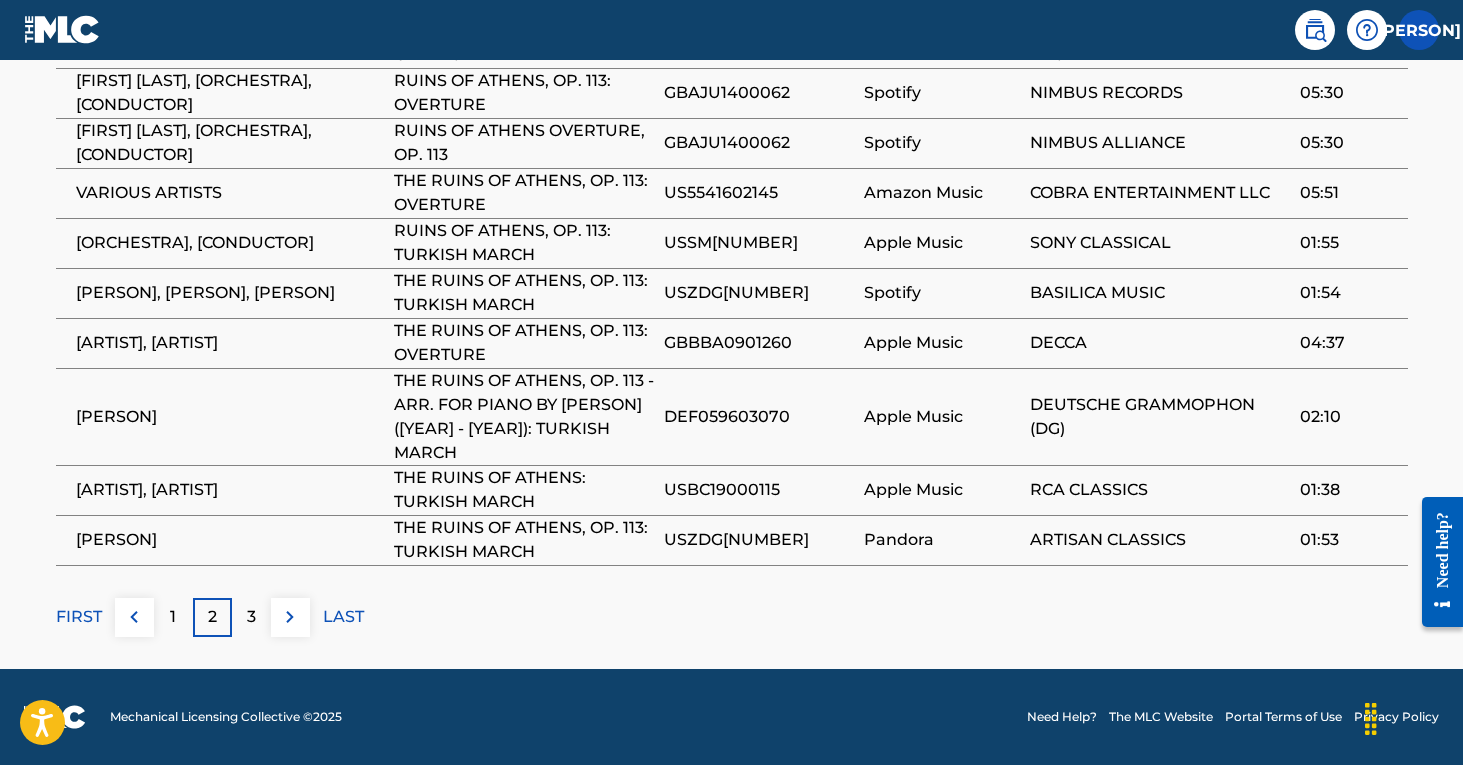scroll, scrollTop: 1499, scrollLeft: 0, axis: vertical 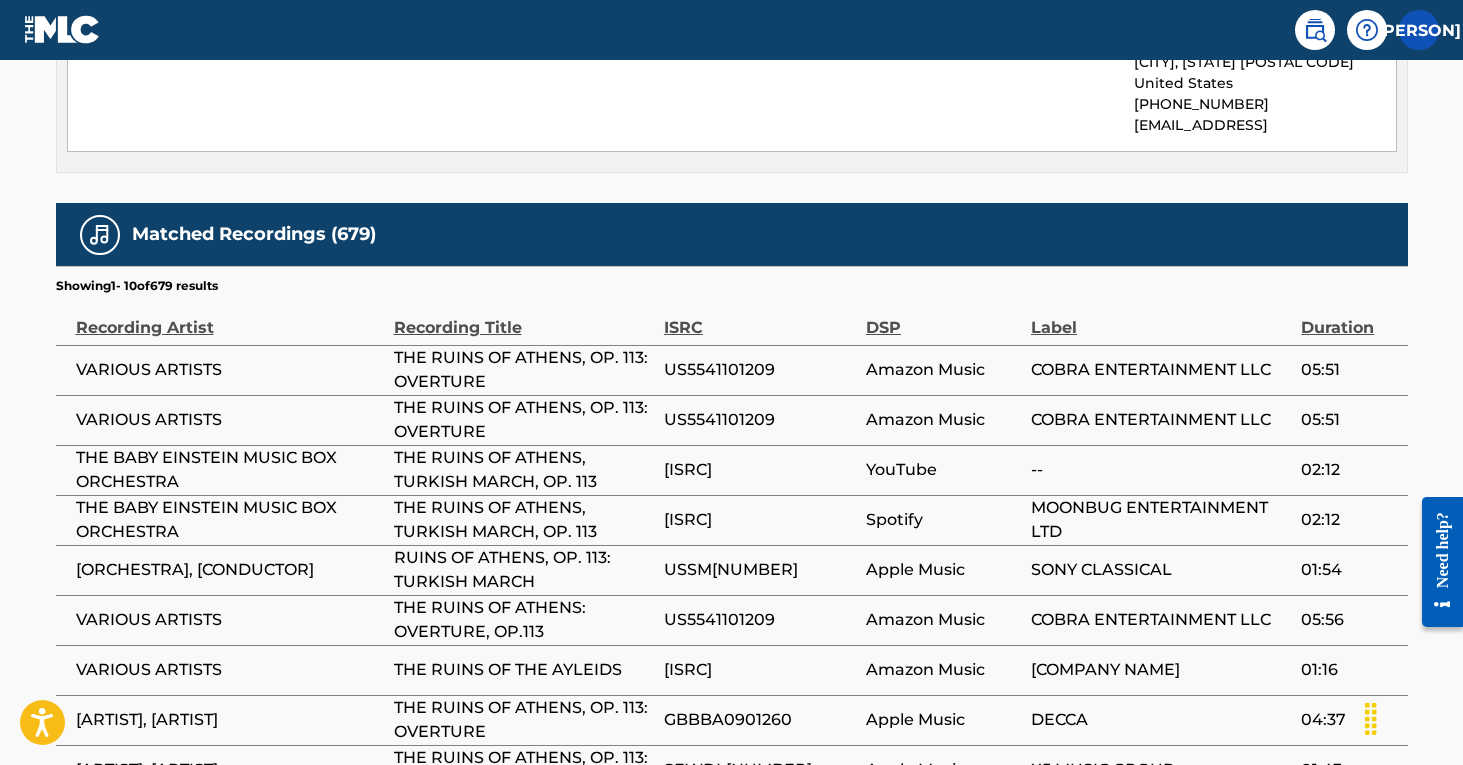 click on "USSM[NUMBER]" at bounding box center [760, 570] 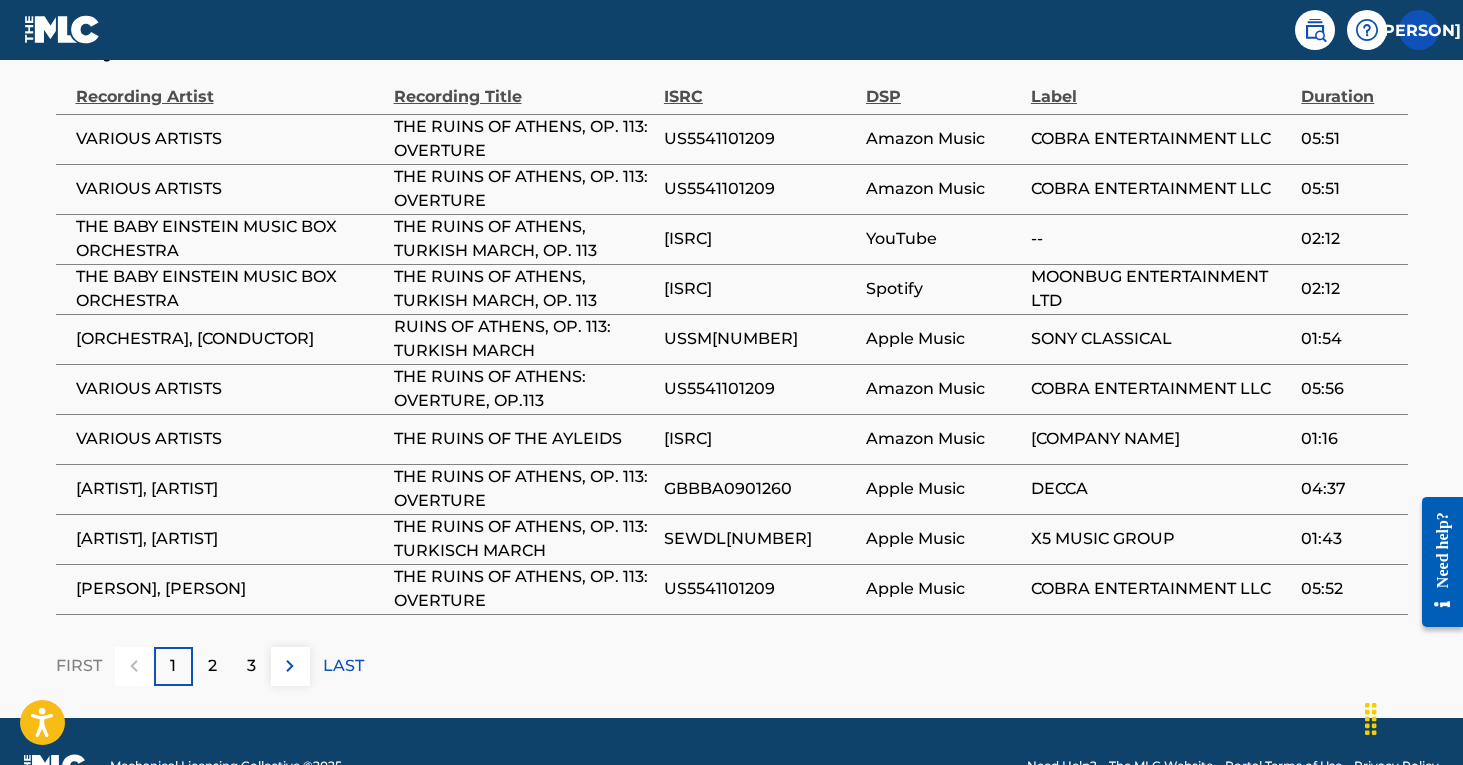 scroll, scrollTop: 1339, scrollLeft: 0, axis: vertical 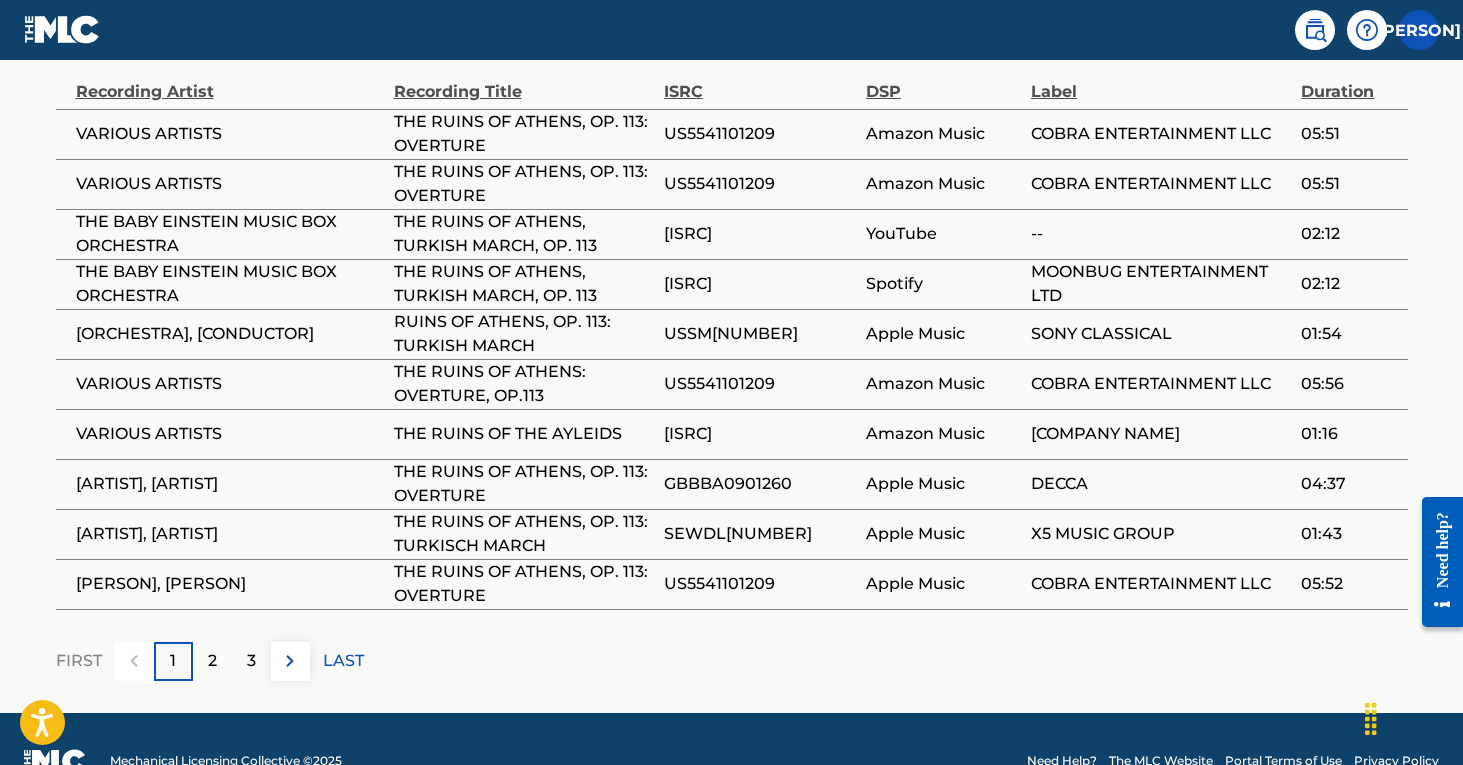 click on "2" at bounding box center [212, 661] 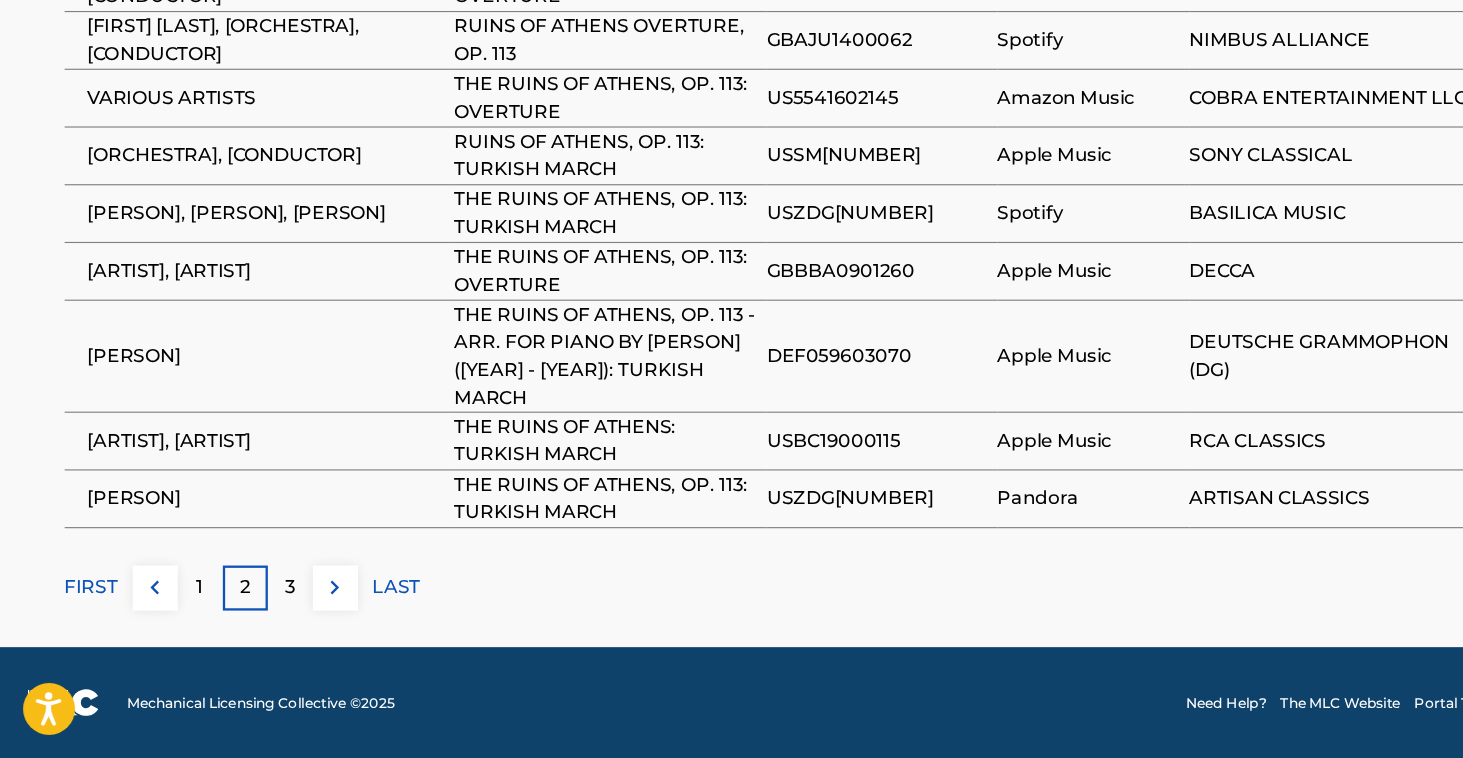 scroll, scrollTop: 1506, scrollLeft: 0, axis: vertical 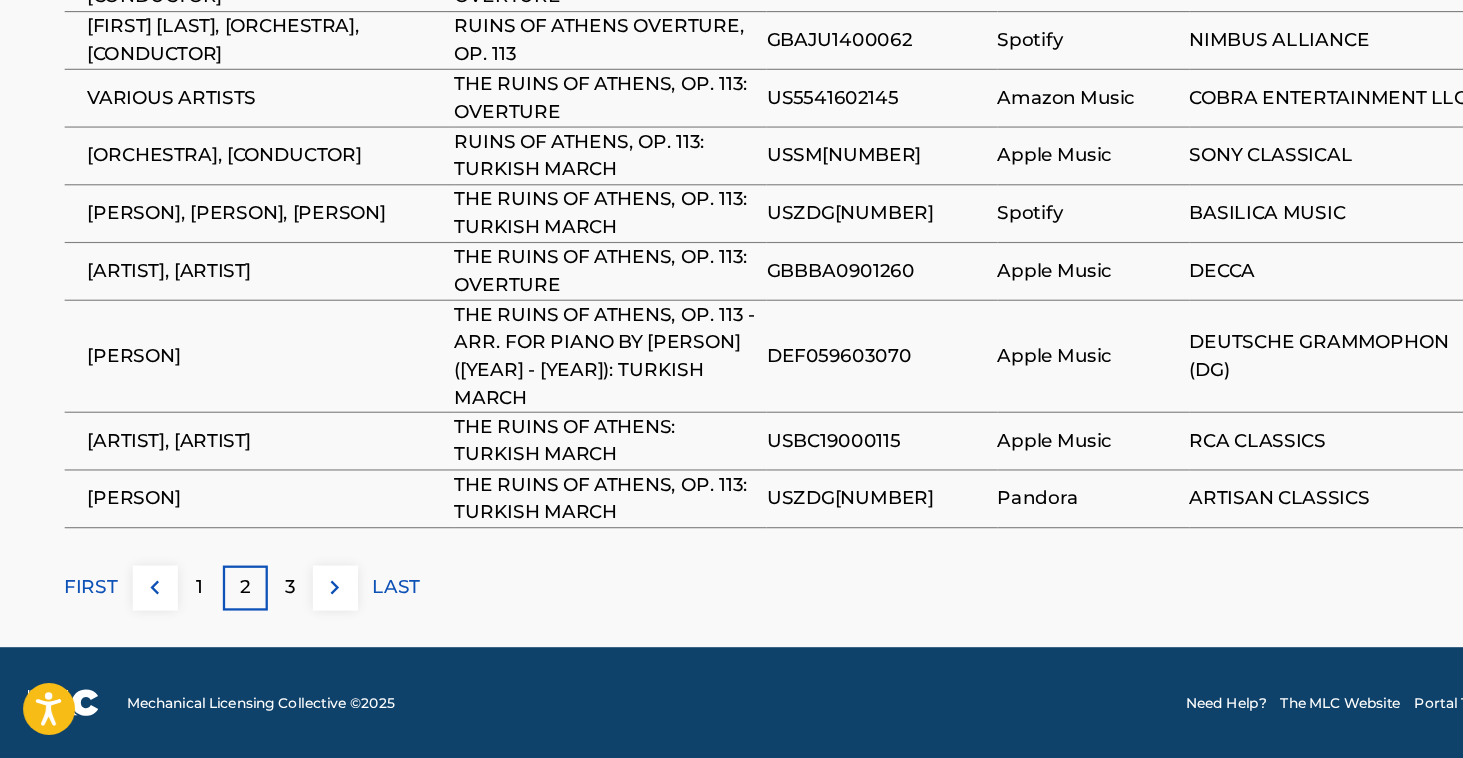 click on "1" at bounding box center (173, 610) 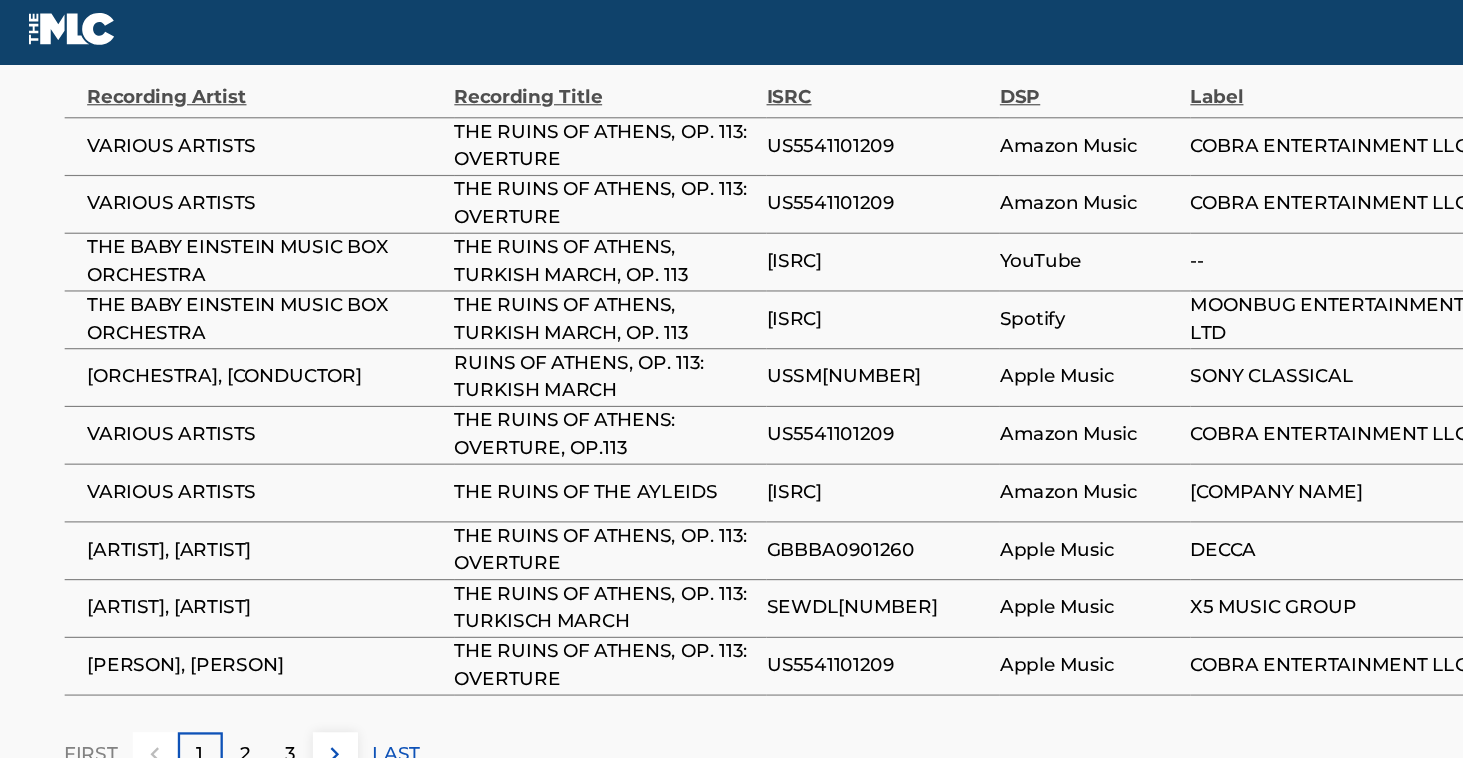 scroll, scrollTop: 1335, scrollLeft: 0, axis: vertical 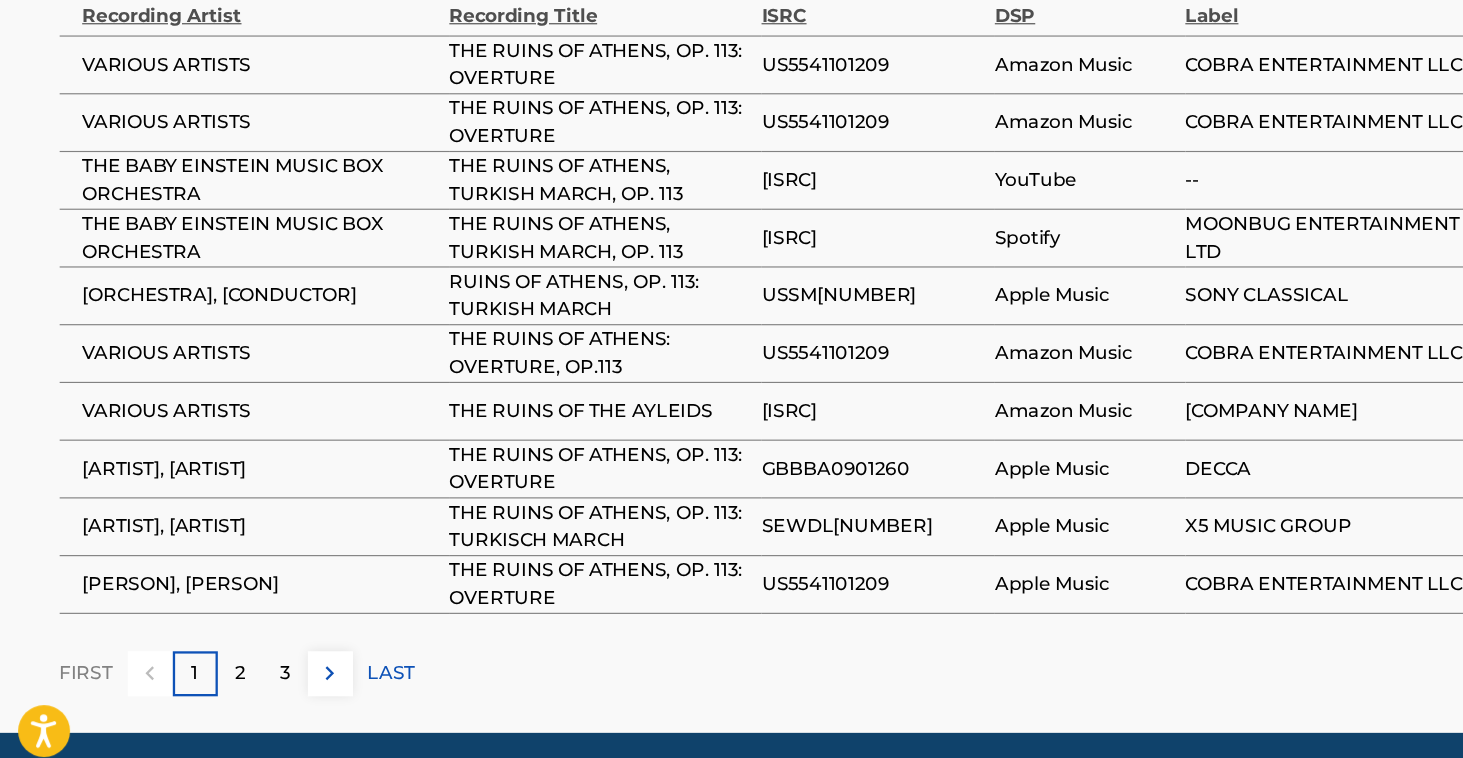 click on "2" at bounding box center [212, 665] 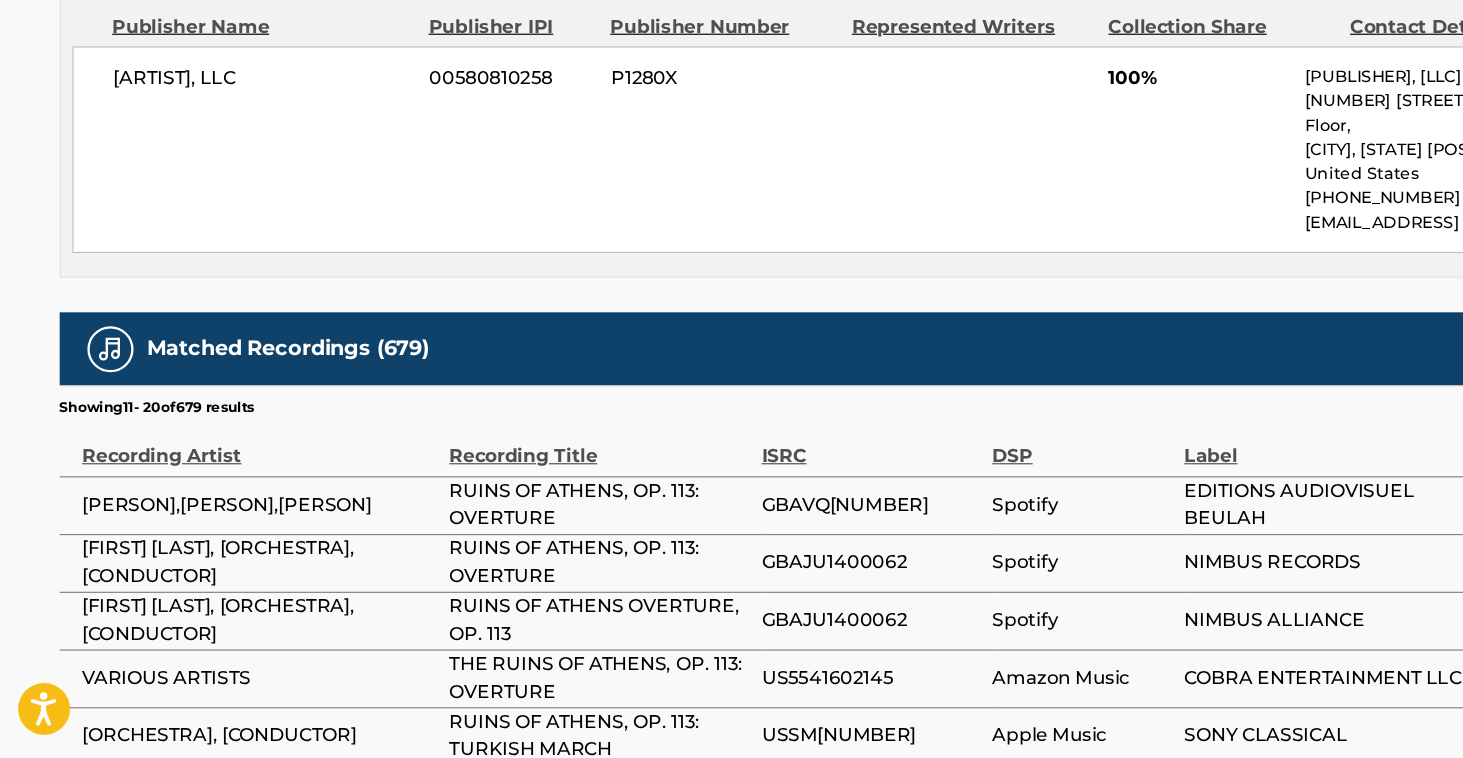 scroll, scrollTop: 960, scrollLeft: 0, axis: vertical 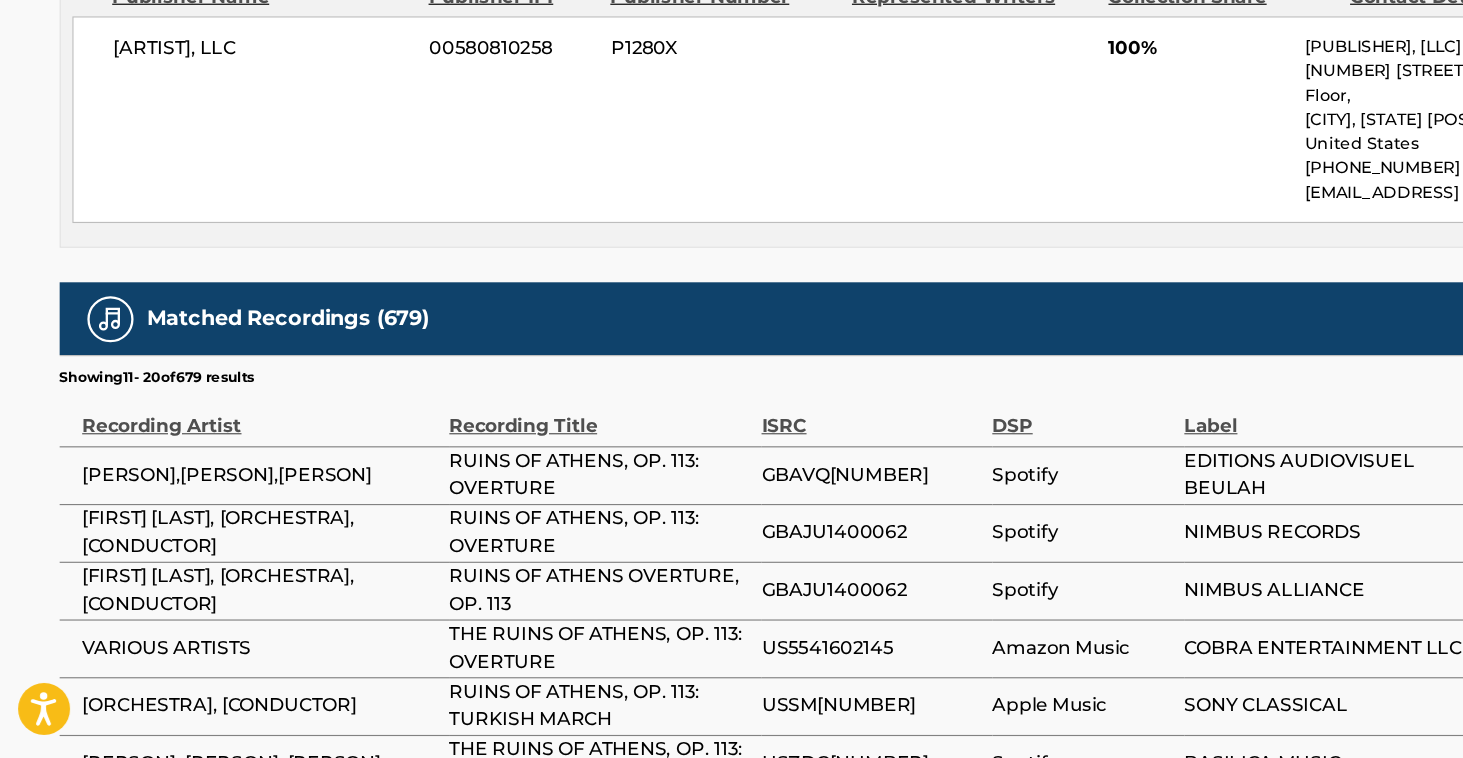 click on "RUINS OF ATHENS, OP. 113: OVERTURE" at bounding box center [524, 563] 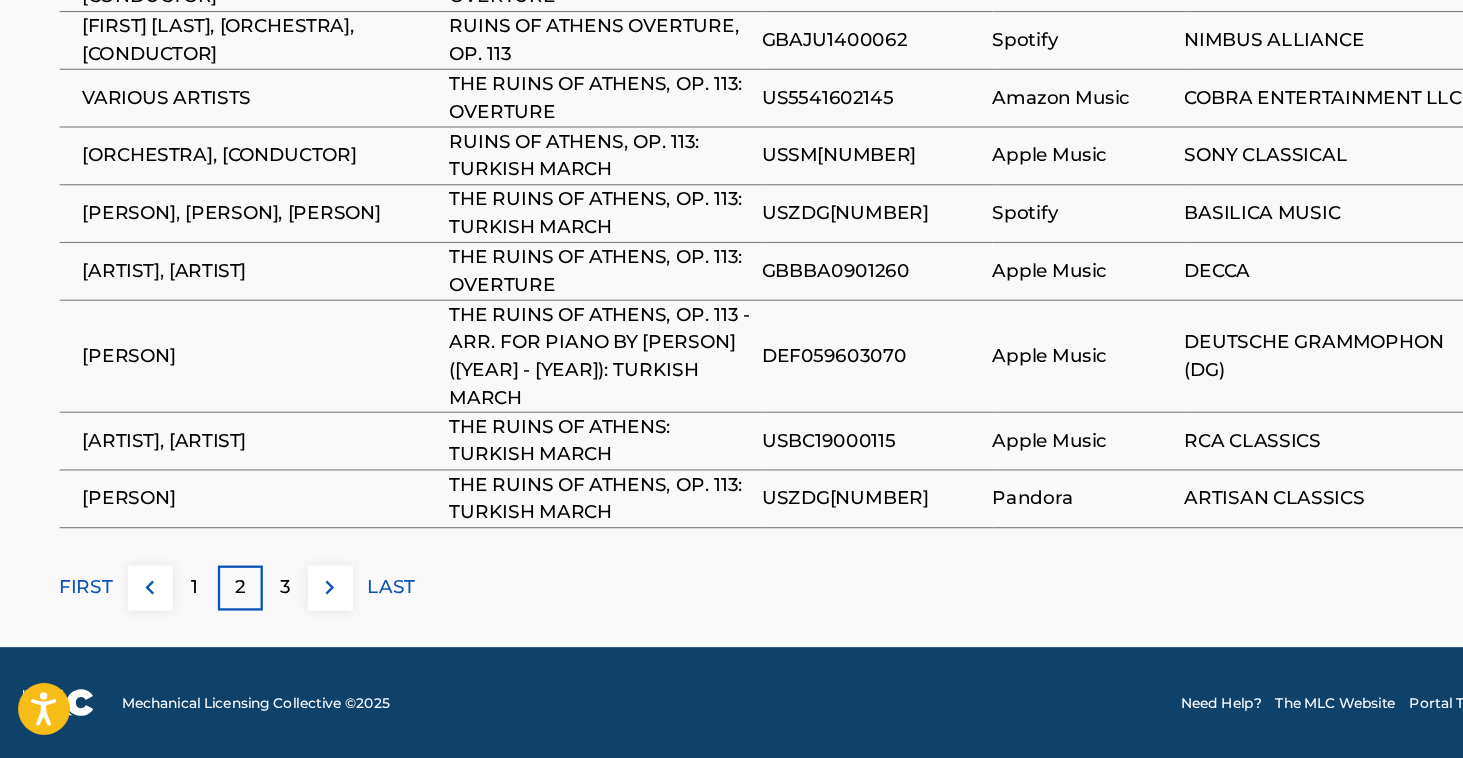 scroll, scrollTop: 1506, scrollLeft: 0, axis: vertical 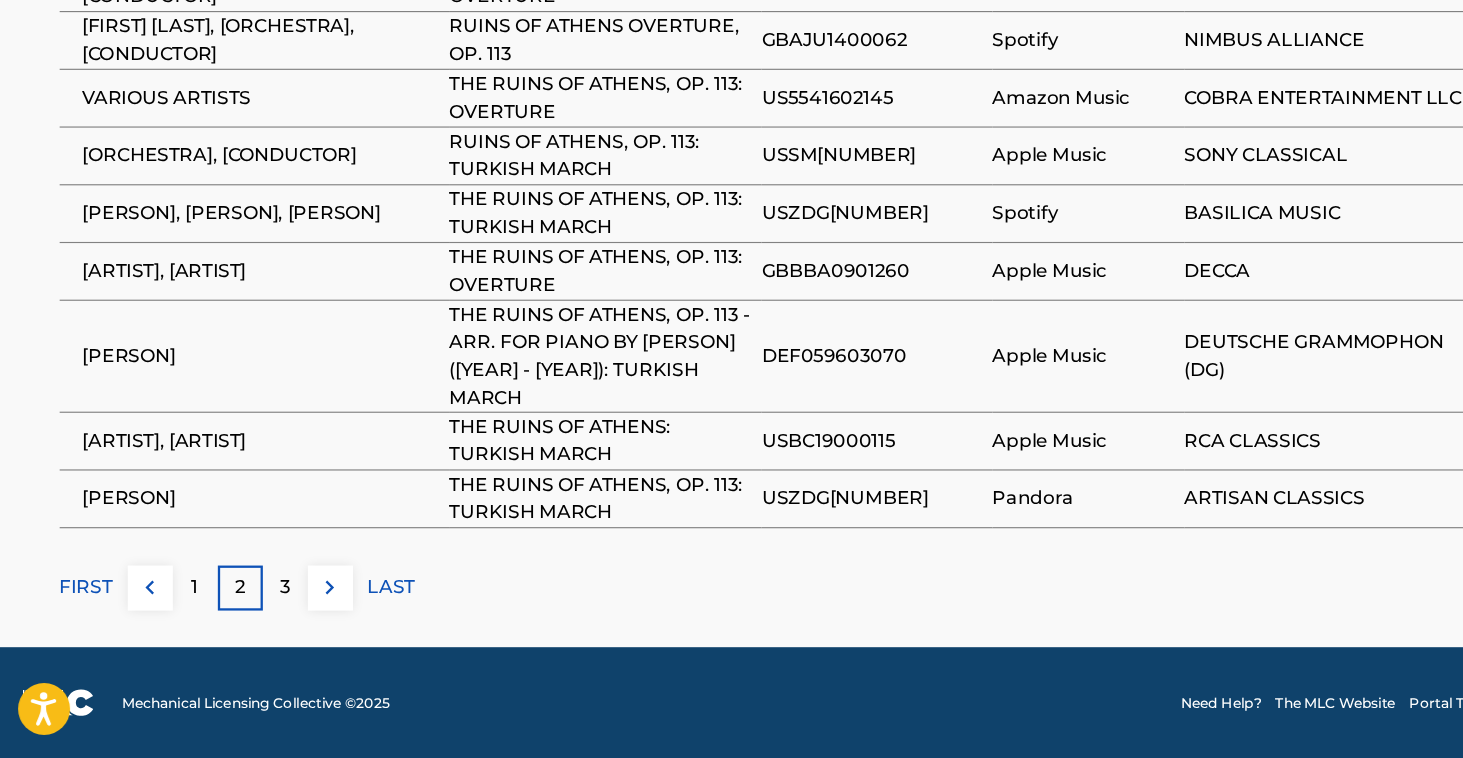 click on "1" at bounding box center [173, 610] 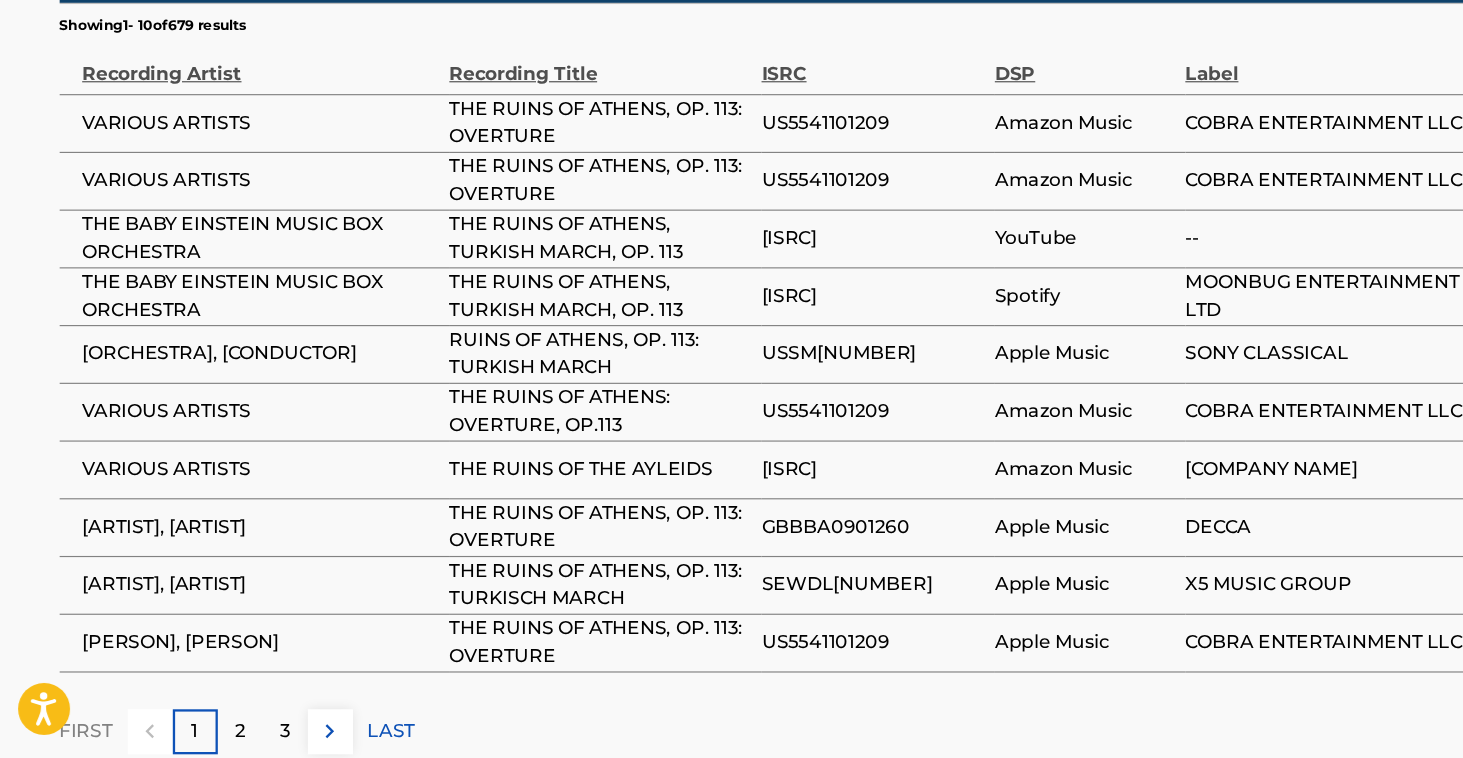 scroll, scrollTop: 1269, scrollLeft: 0, axis: vertical 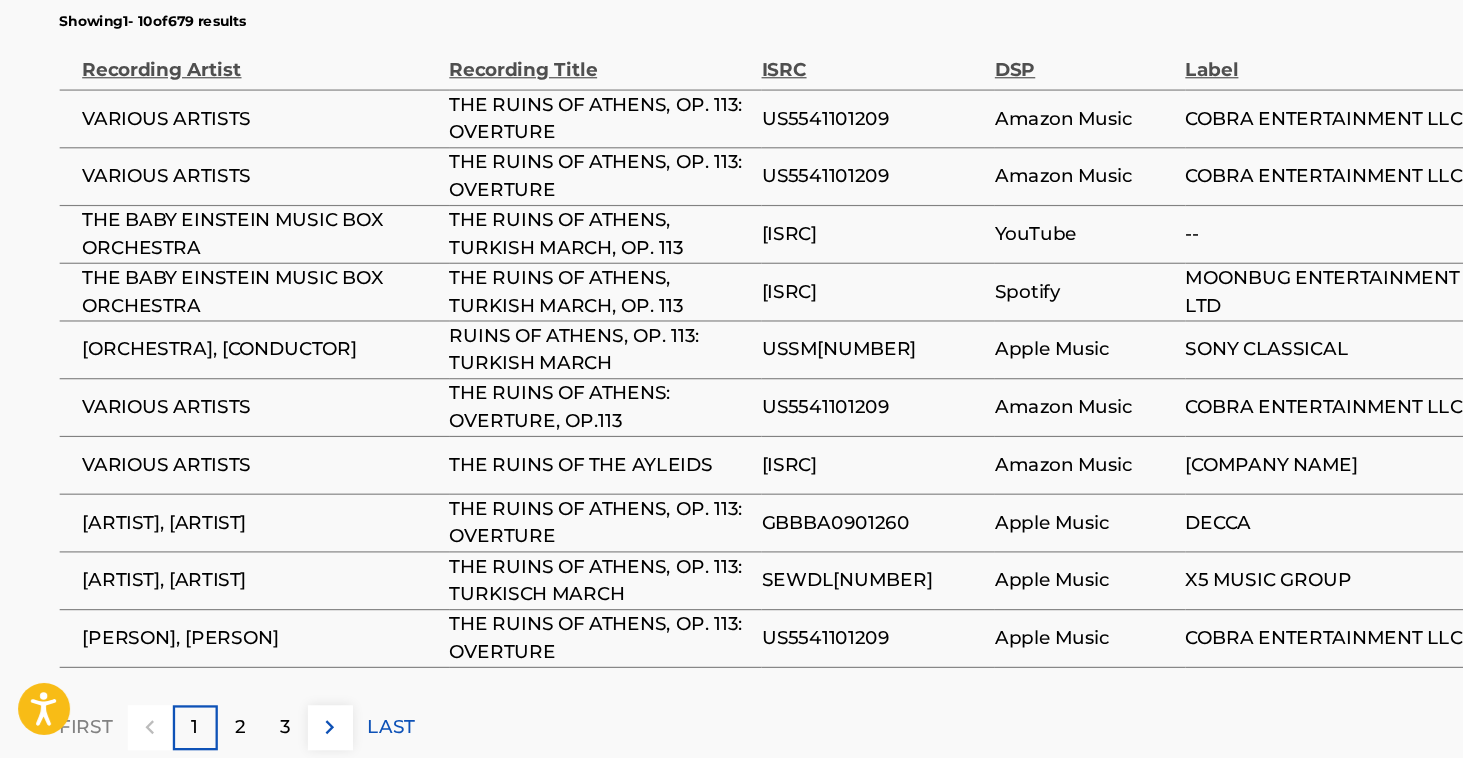 click on "THE RUINS OF ATHENS, OP. 113: OVERTURE" at bounding box center (524, 554) 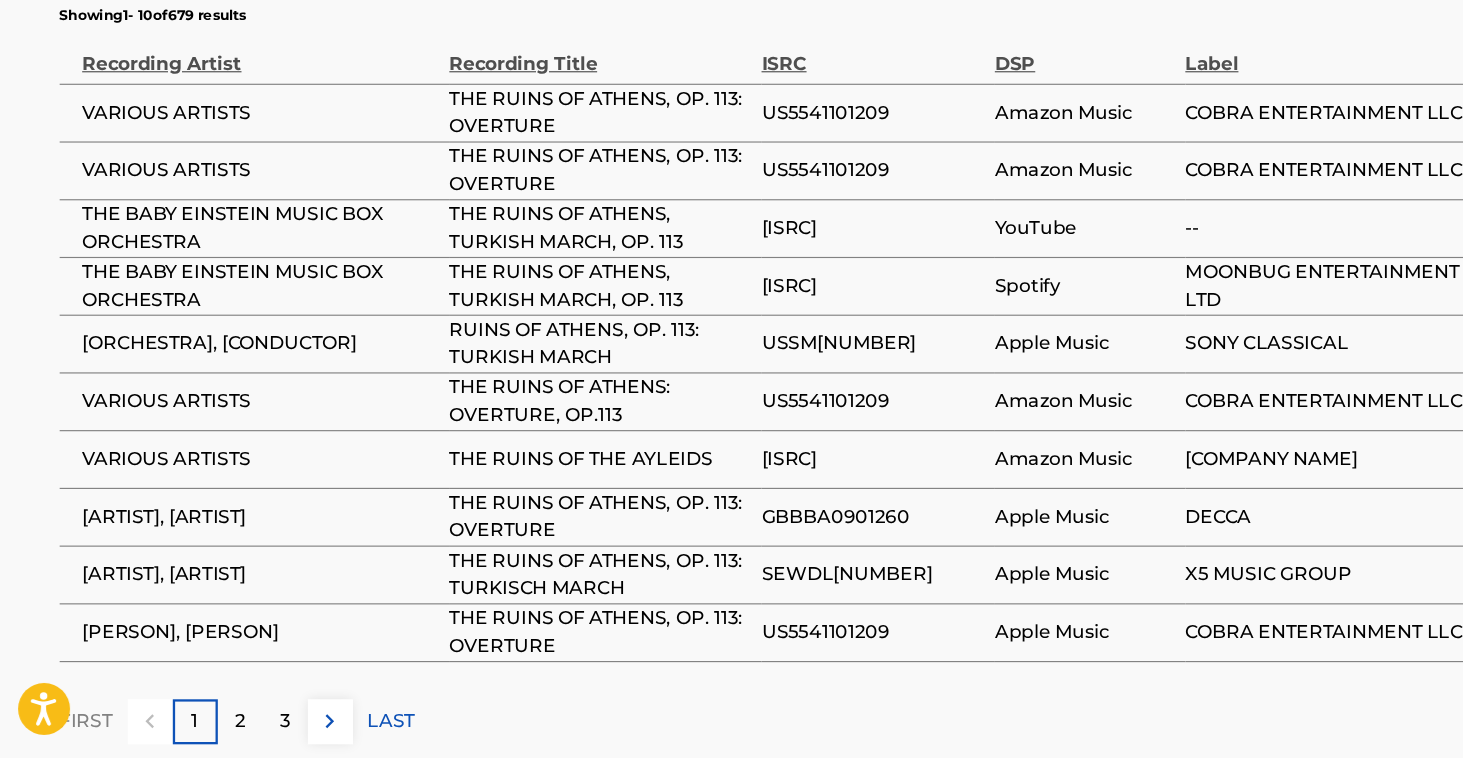 scroll, scrollTop: 1280, scrollLeft: 0, axis: vertical 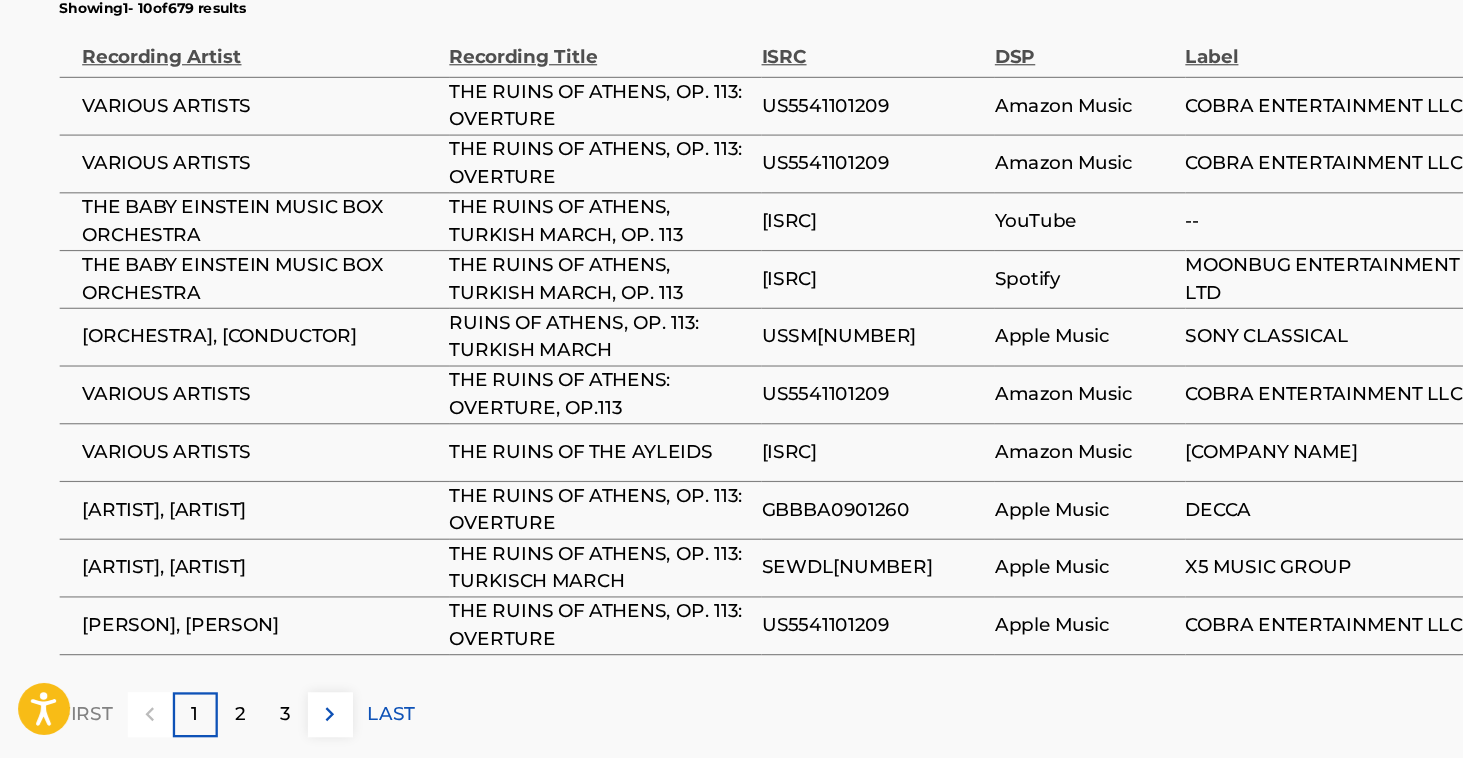 click on "2" at bounding box center [212, 720] 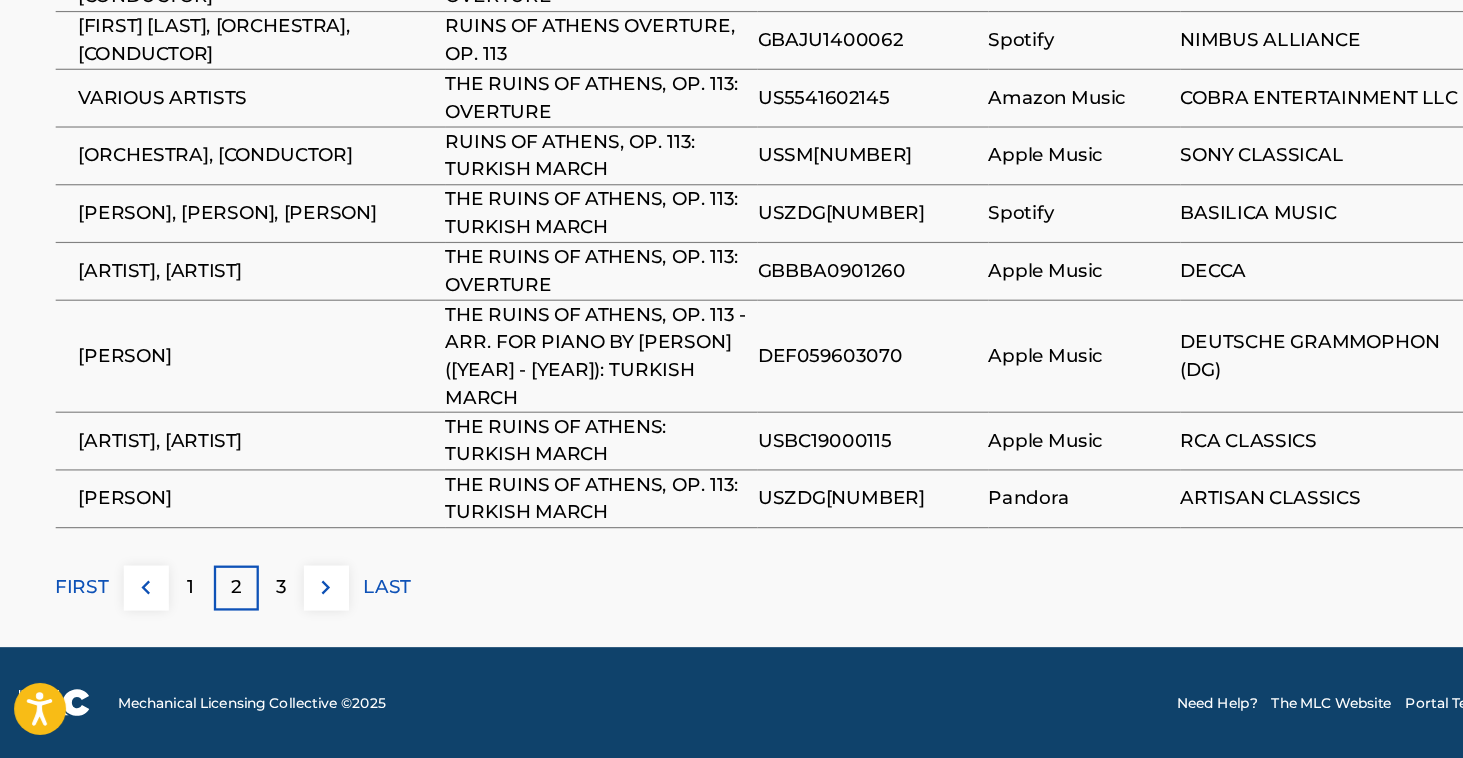 scroll, scrollTop: 1454, scrollLeft: 0, axis: vertical 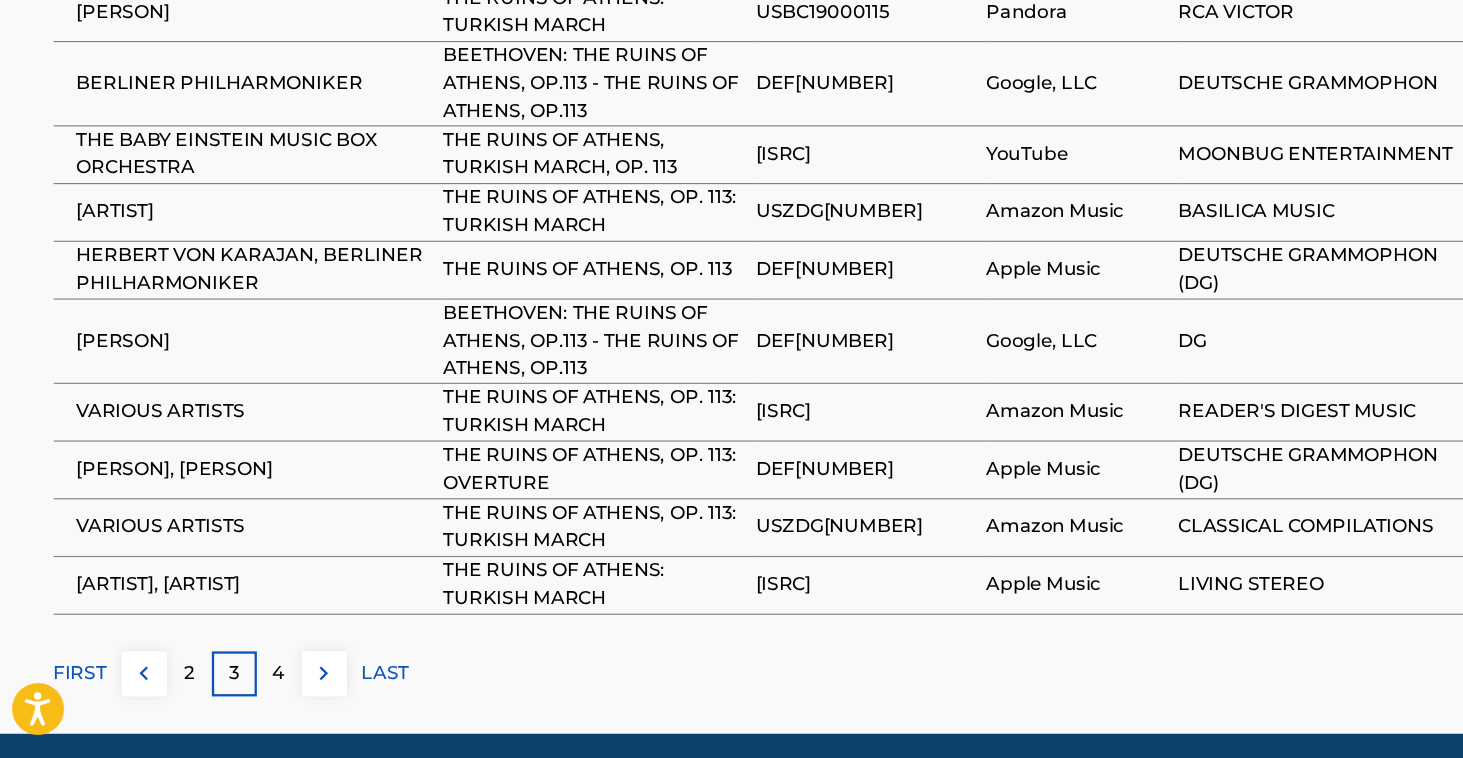 click on "4" at bounding box center (251, 685) 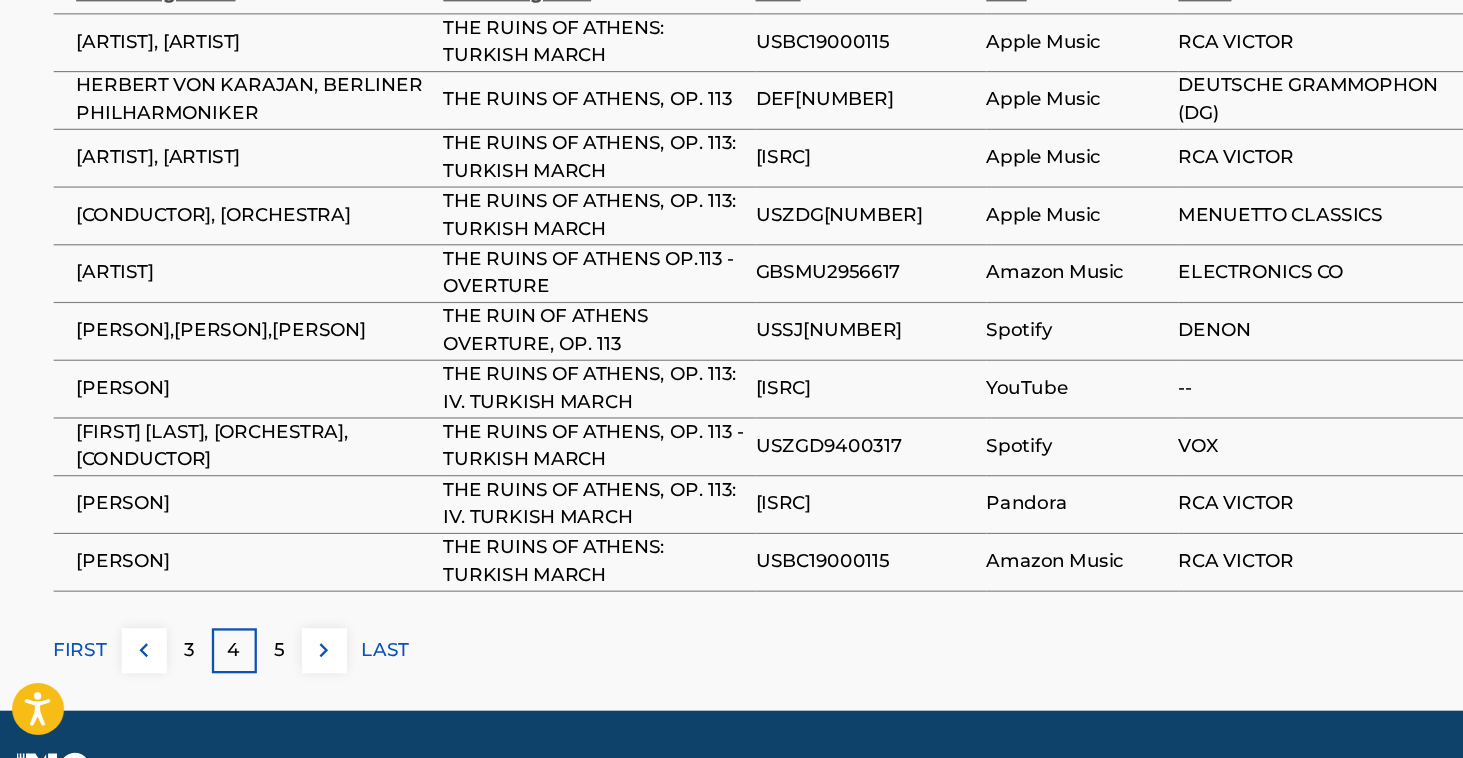 click on "5" at bounding box center (251, 665) 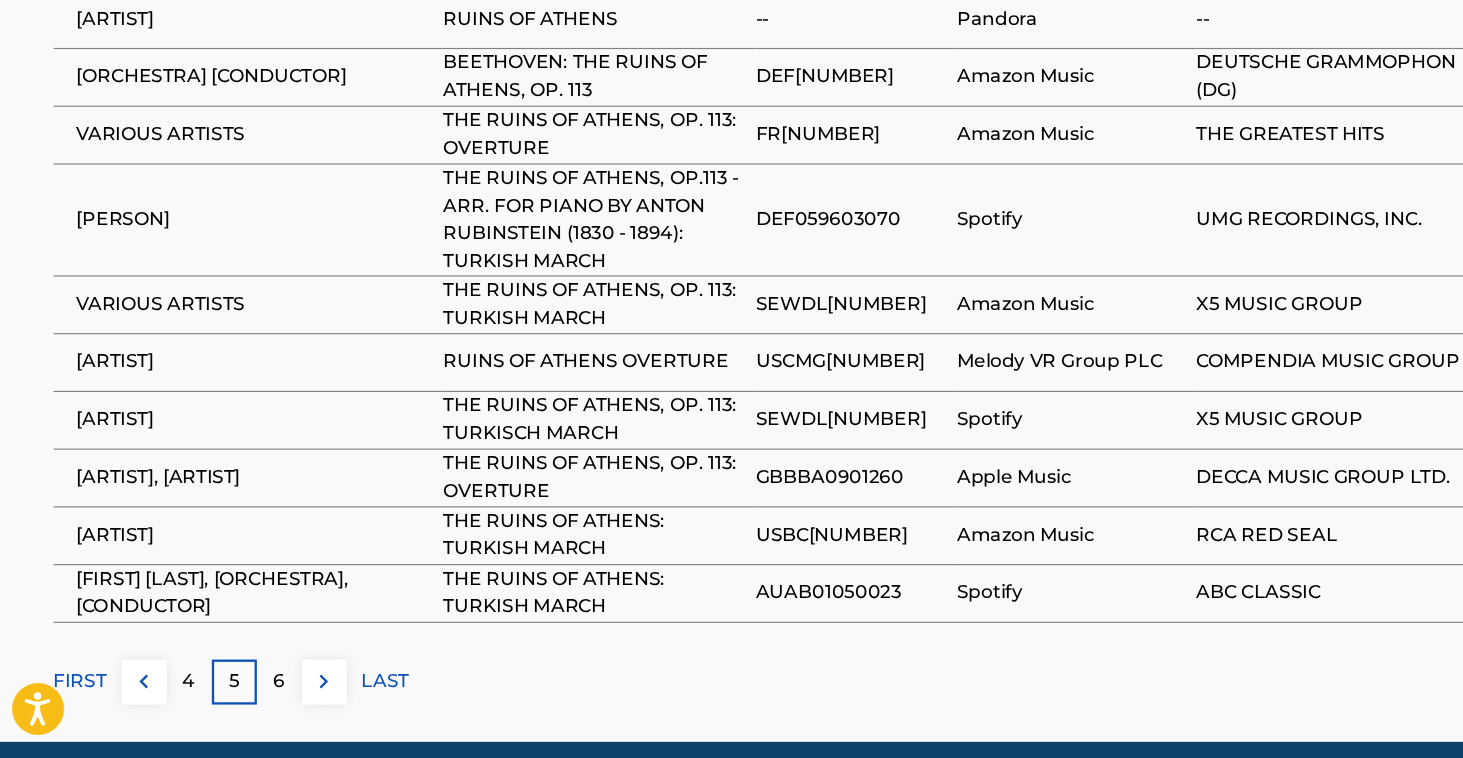 scroll, scrollTop: 1356, scrollLeft: 0, axis: vertical 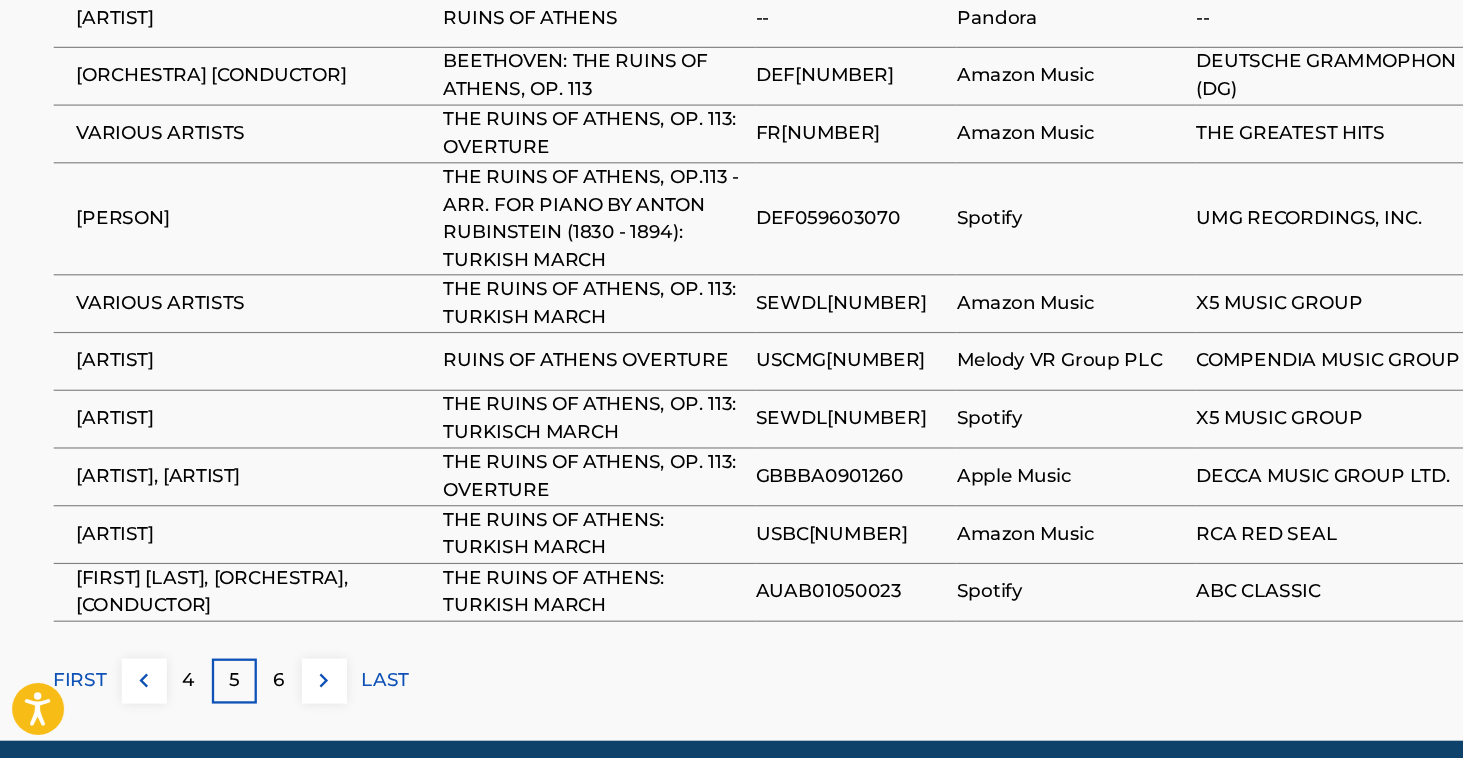 click on "6" at bounding box center (251, 691) 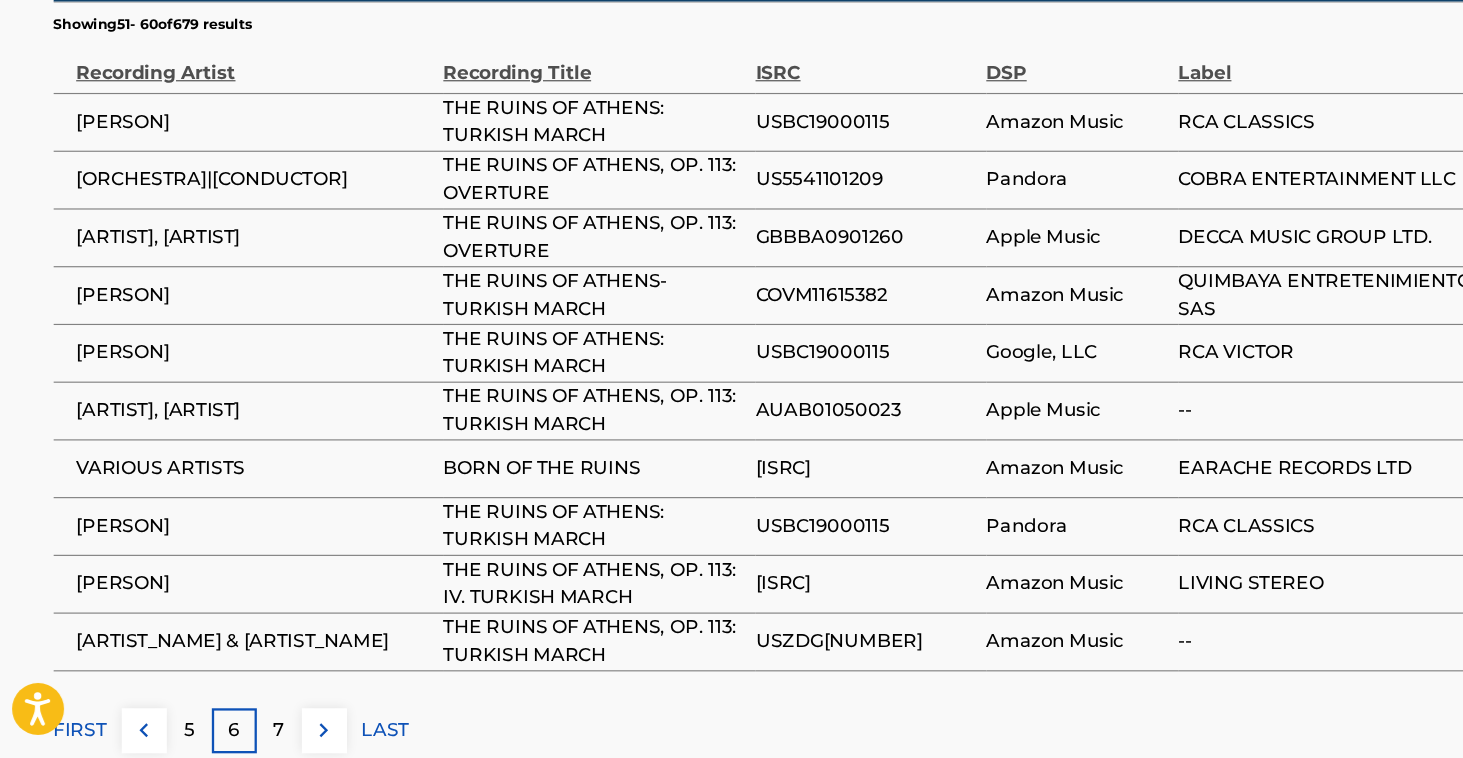 scroll, scrollTop: 1268, scrollLeft: 0, axis: vertical 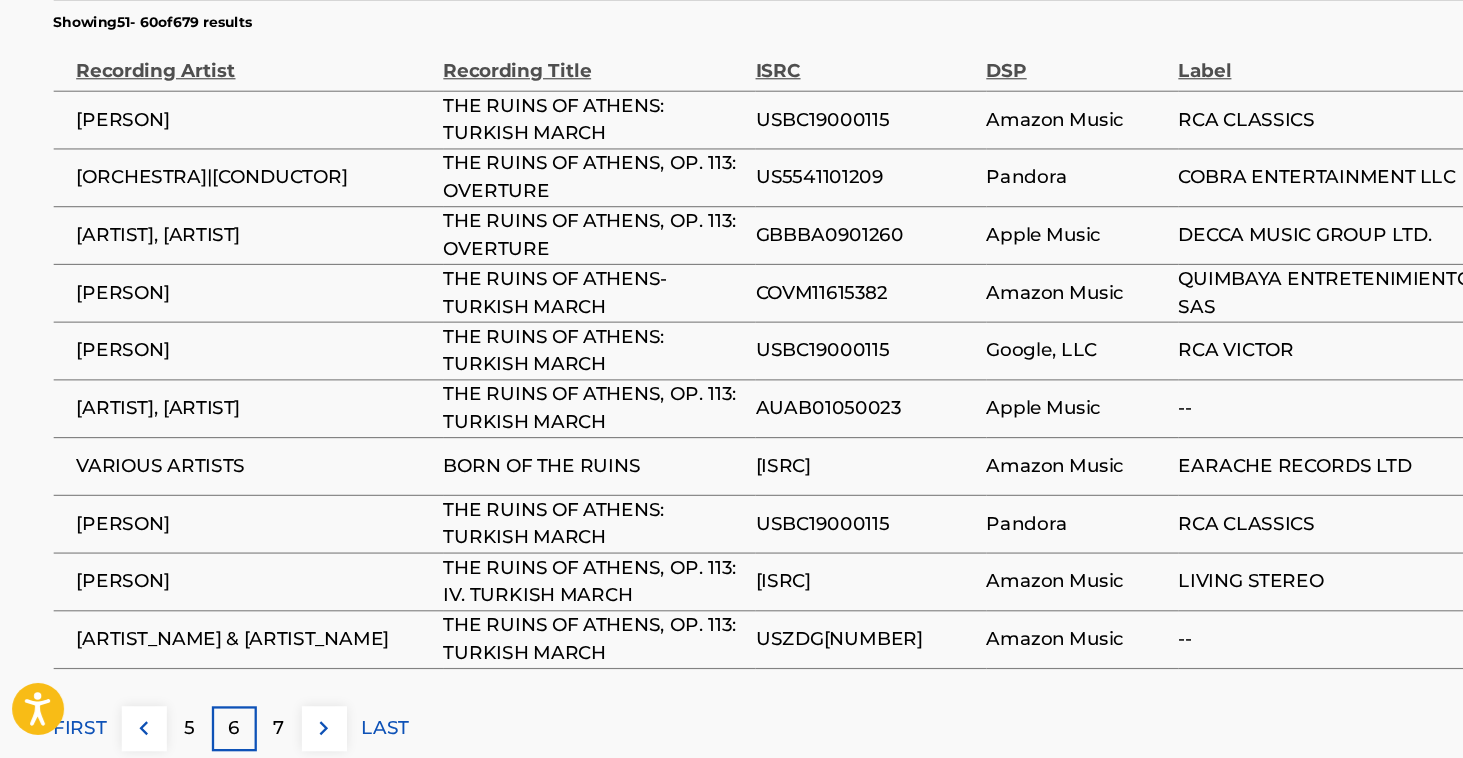 click on "7" at bounding box center [251, 732] 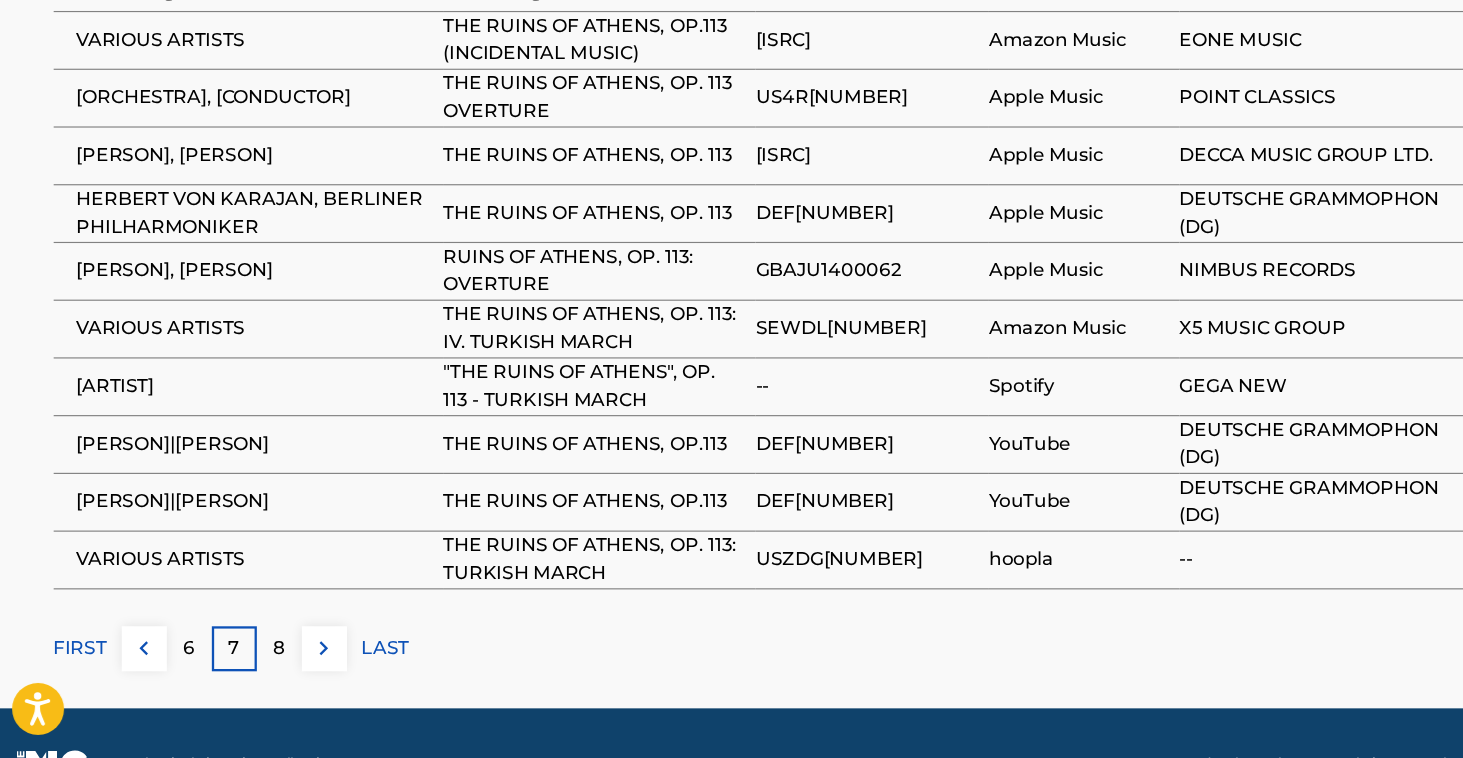 scroll, scrollTop: 1339, scrollLeft: 0, axis: vertical 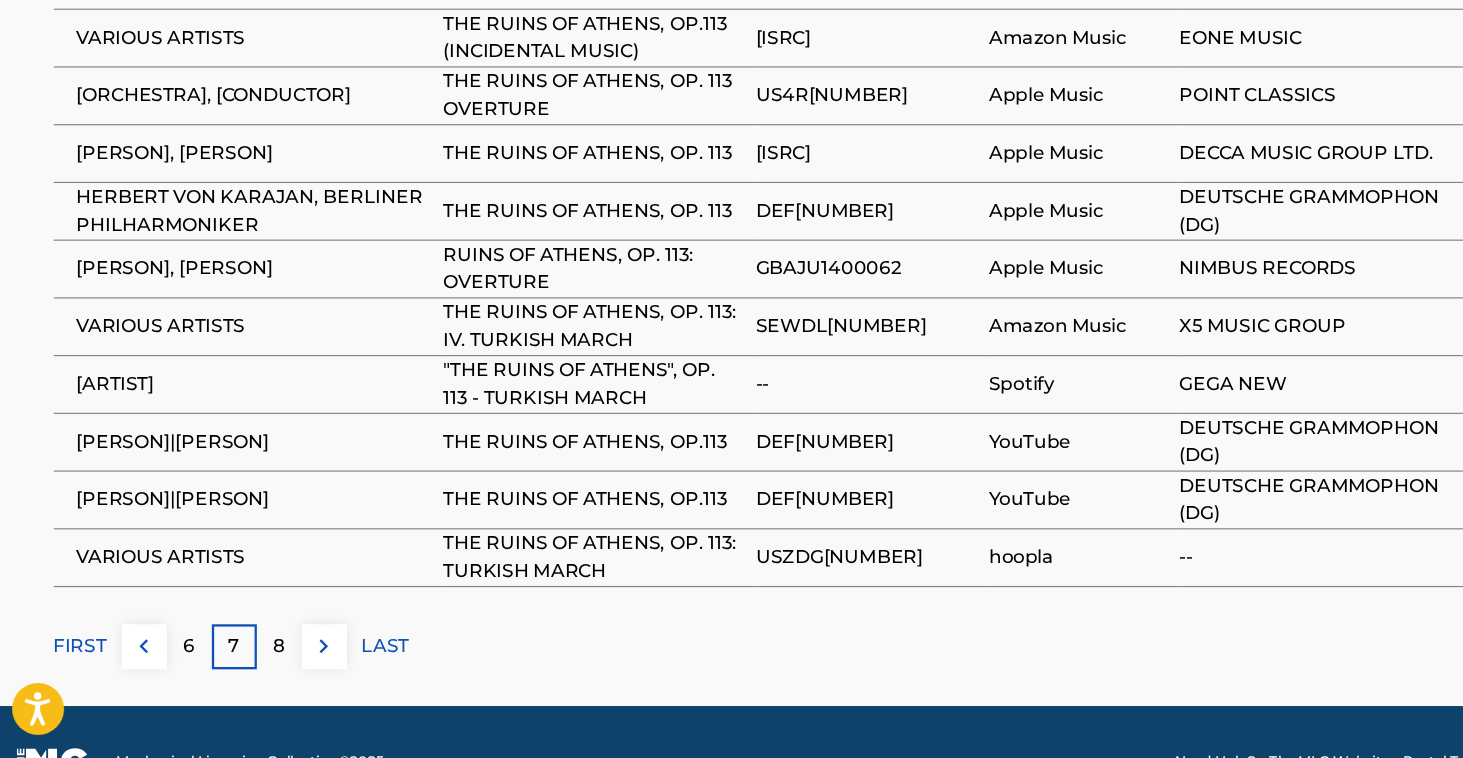 click on "8" at bounding box center (251, 661) 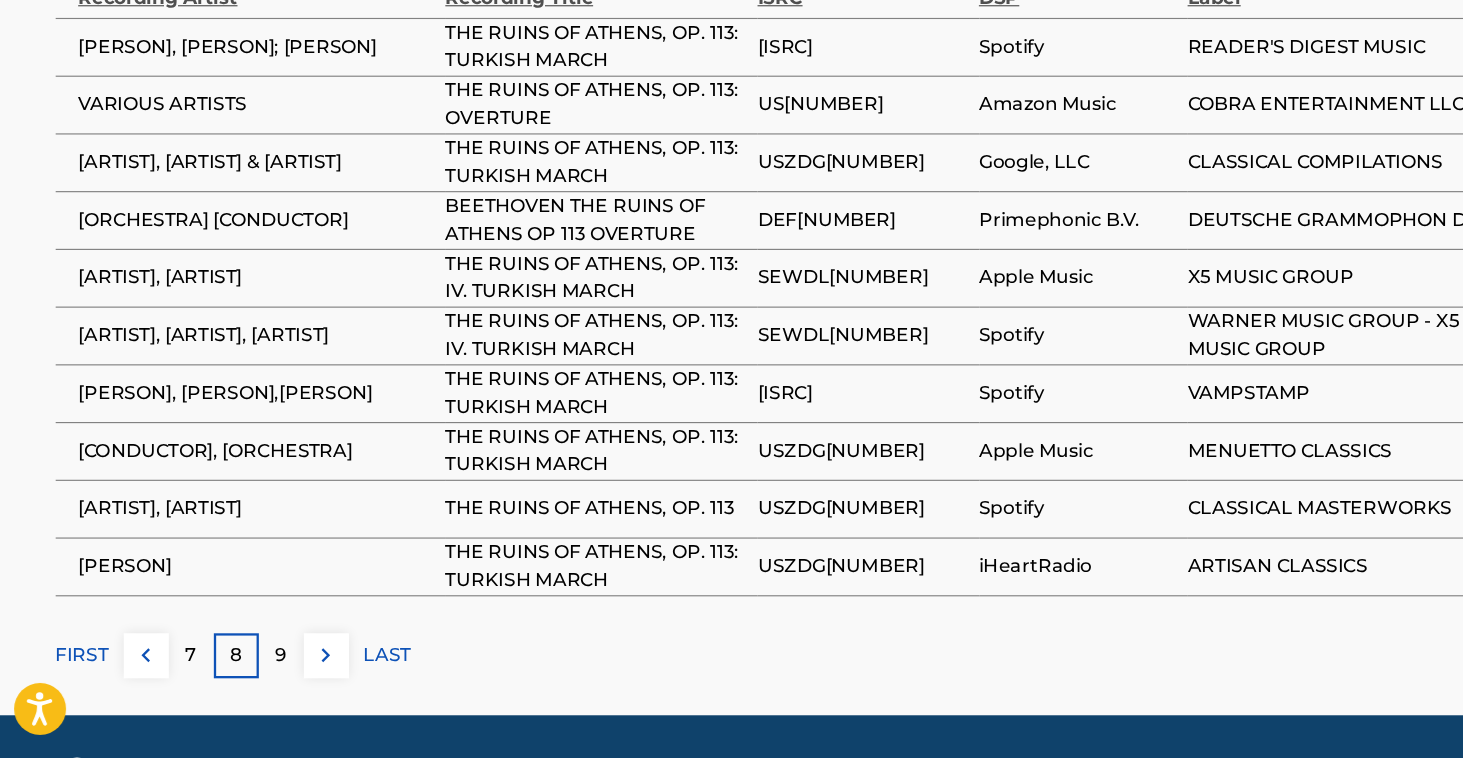 click on "9" at bounding box center [251, 669] 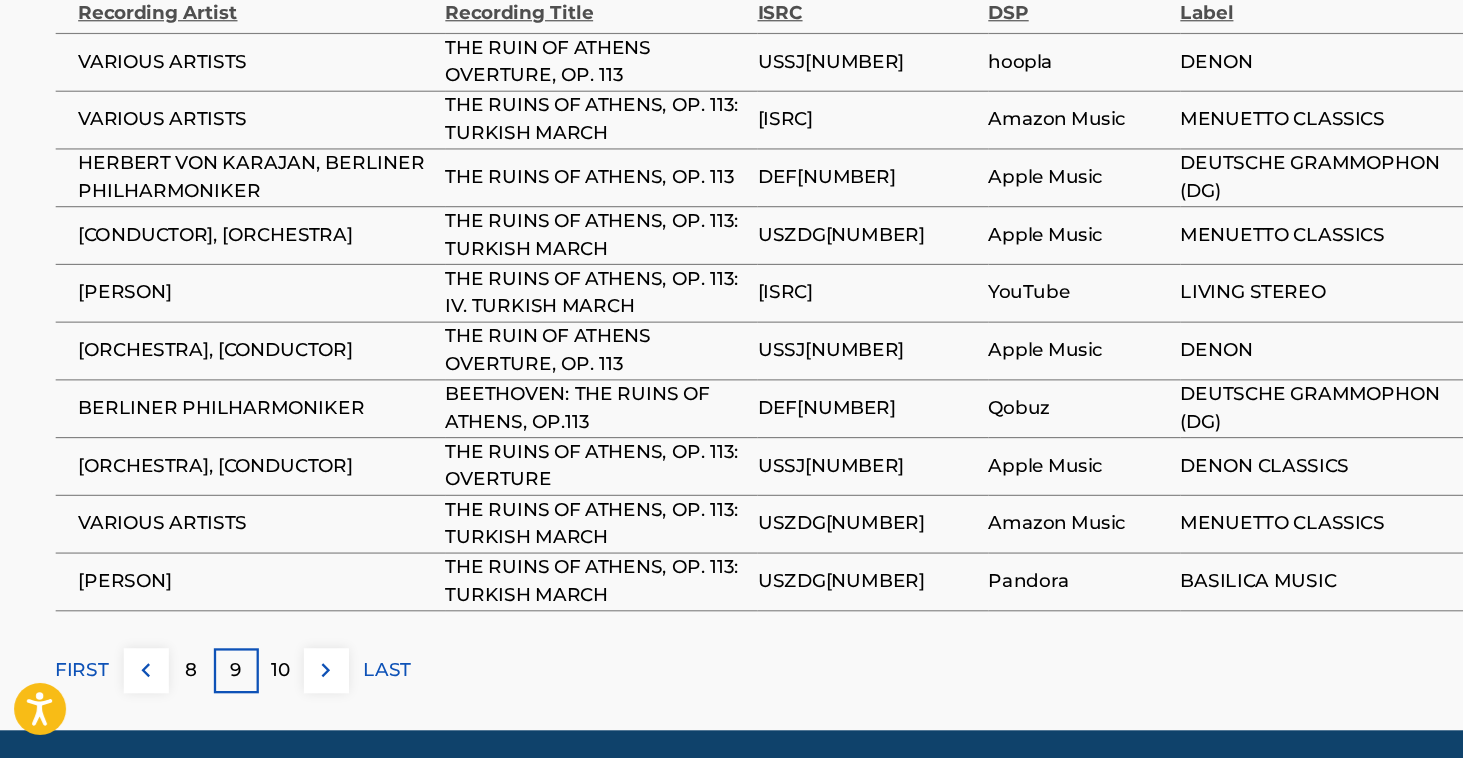 scroll, scrollTop: 1320, scrollLeft: 0, axis: vertical 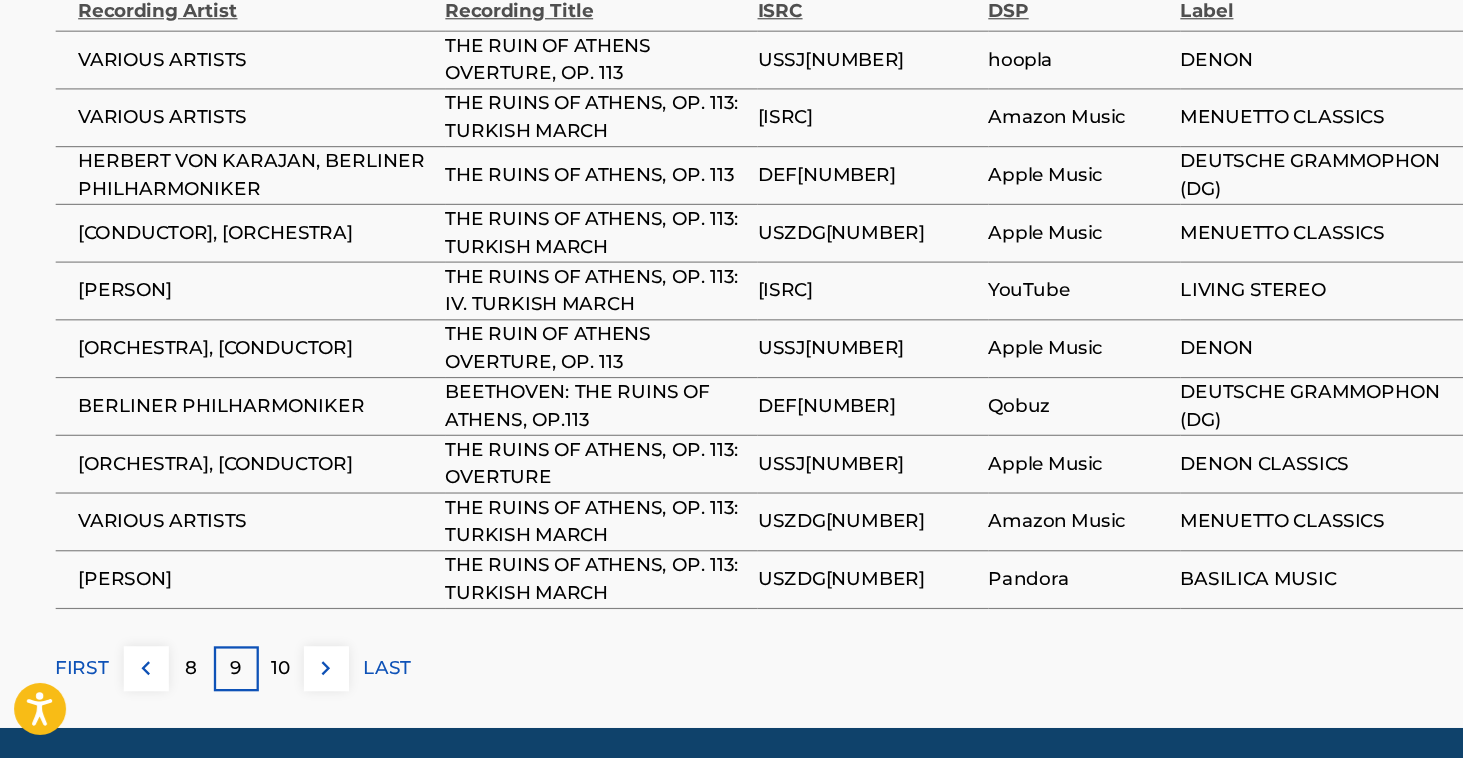 click on "10" at bounding box center (251, 680) 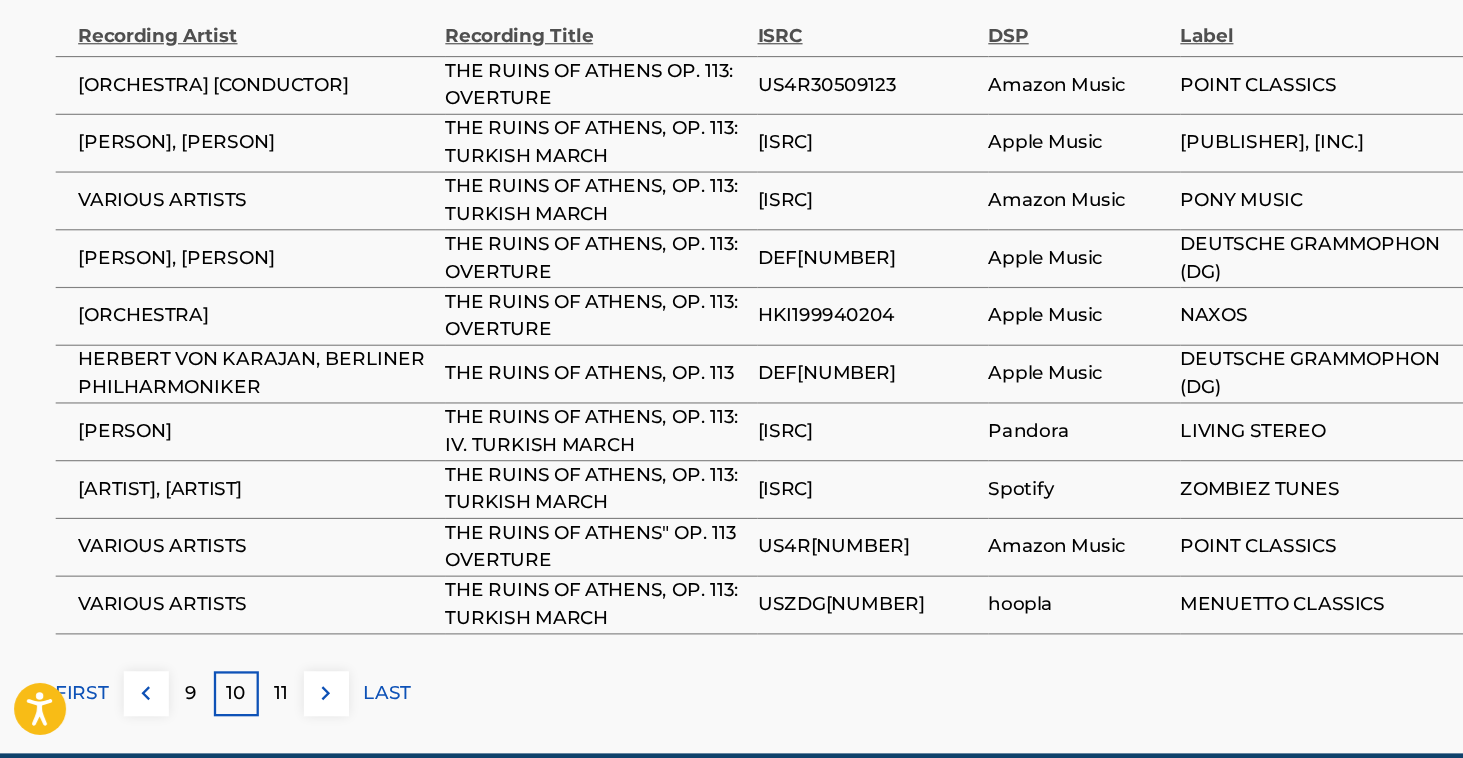 scroll, scrollTop: 1305, scrollLeft: 0, axis: vertical 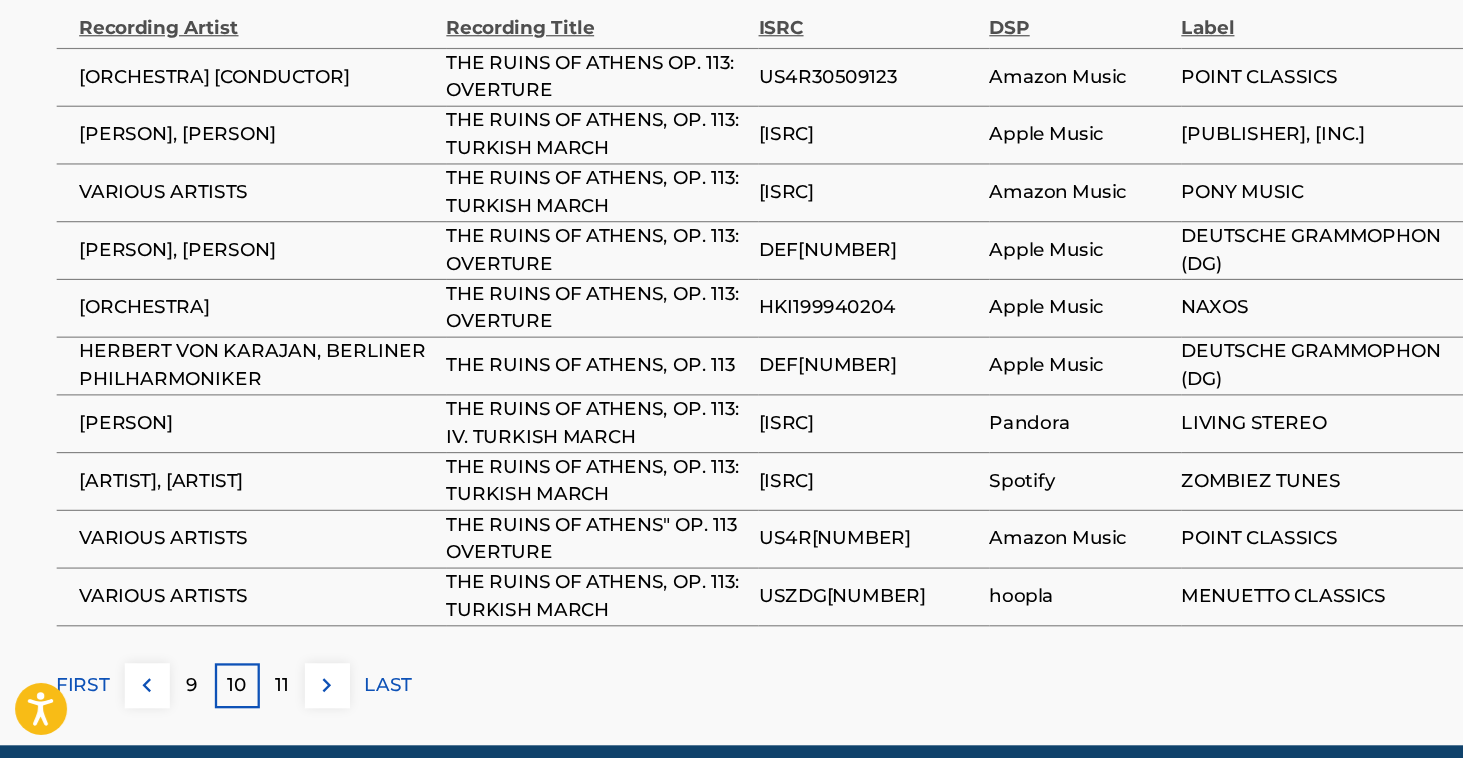 click on "11" at bounding box center (251, 695) 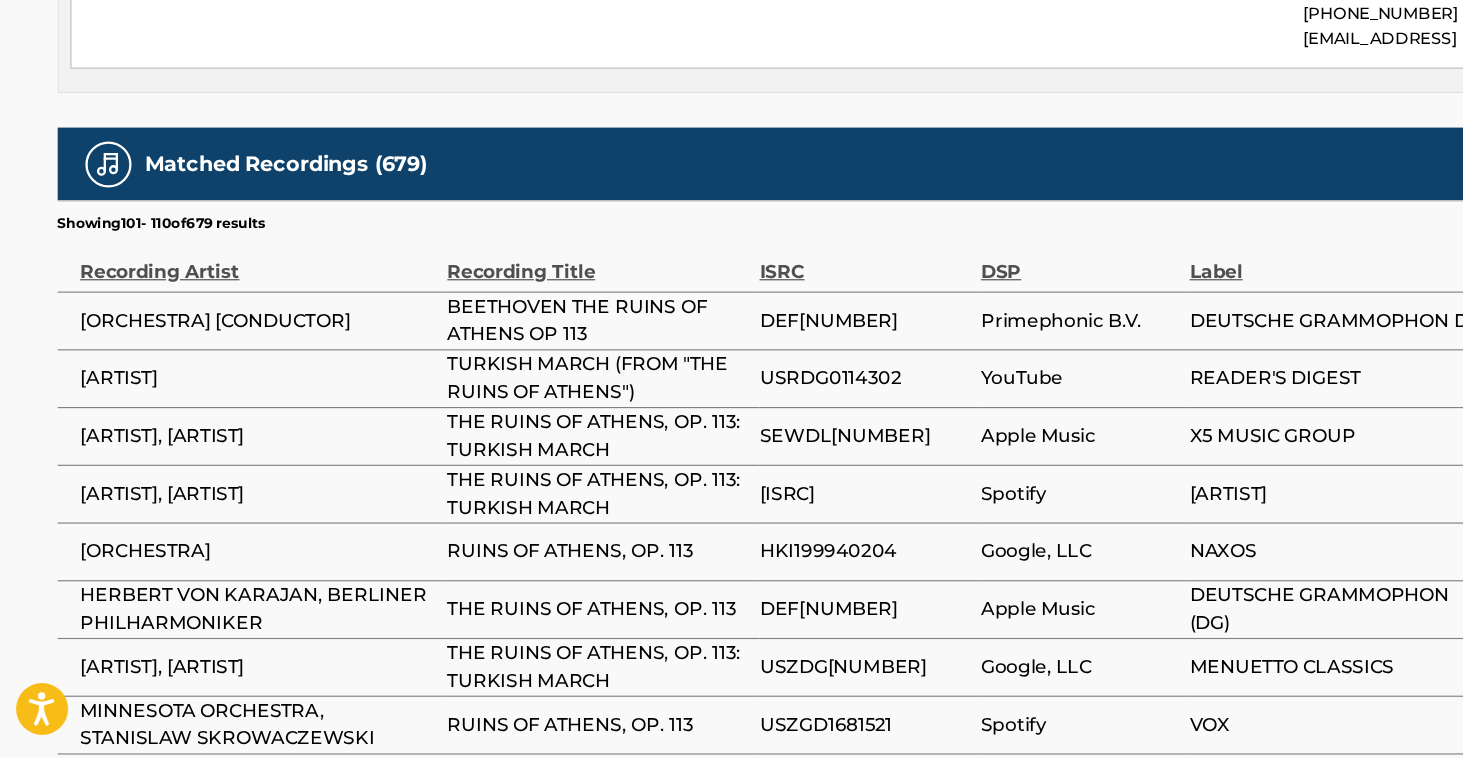 scroll, scrollTop: 1098, scrollLeft: 0, axis: vertical 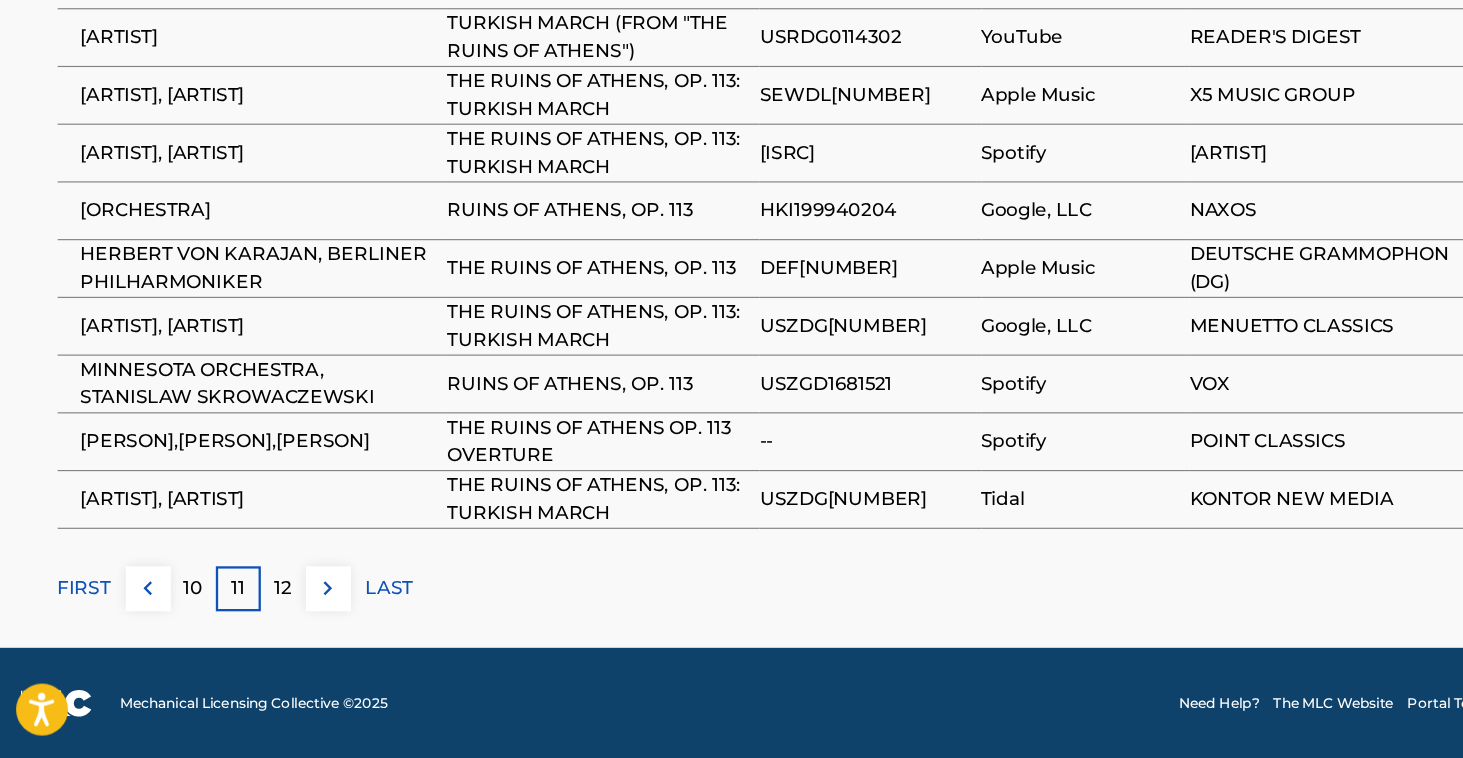 click on "12" at bounding box center [251, 610] 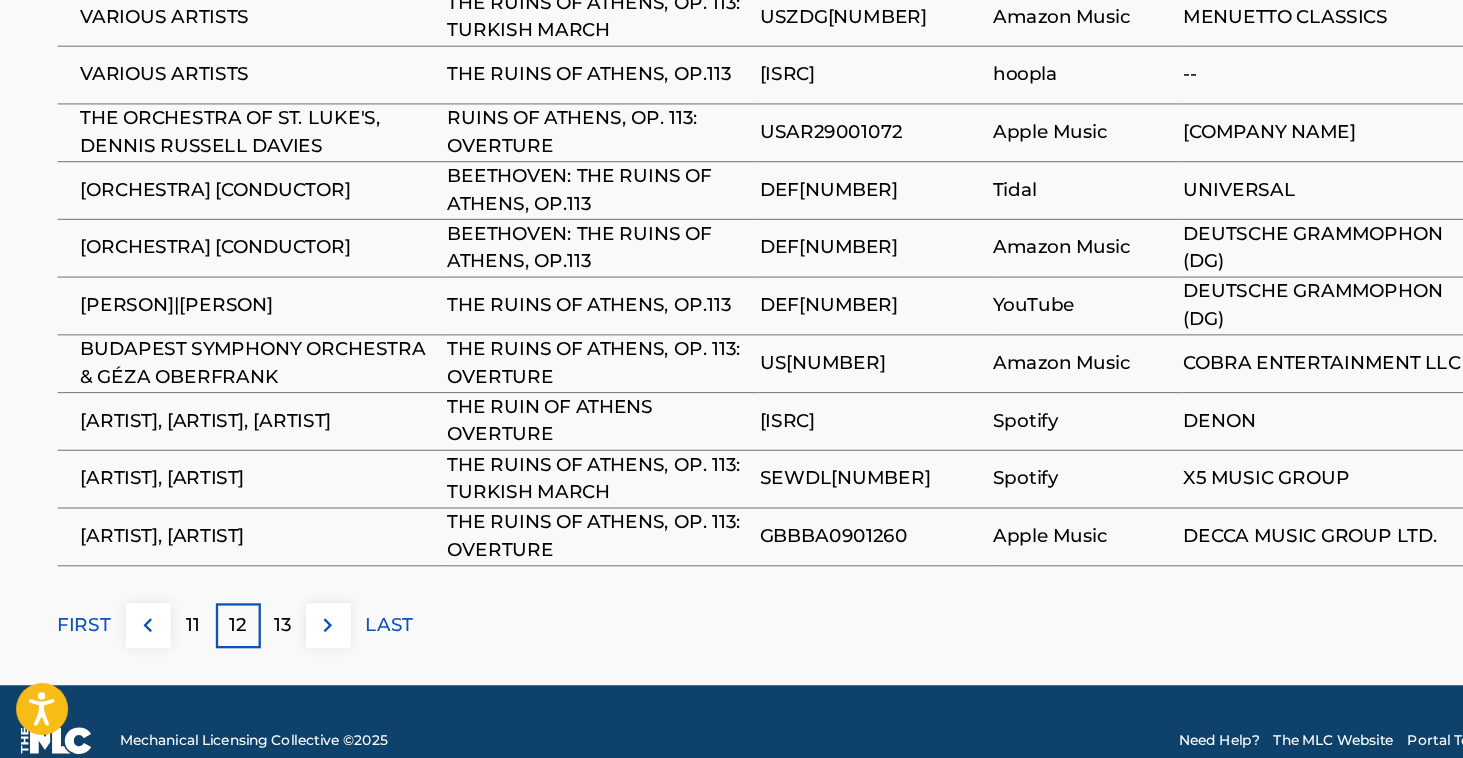 scroll, scrollTop: 1381, scrollLeft: 0, axis: vertical 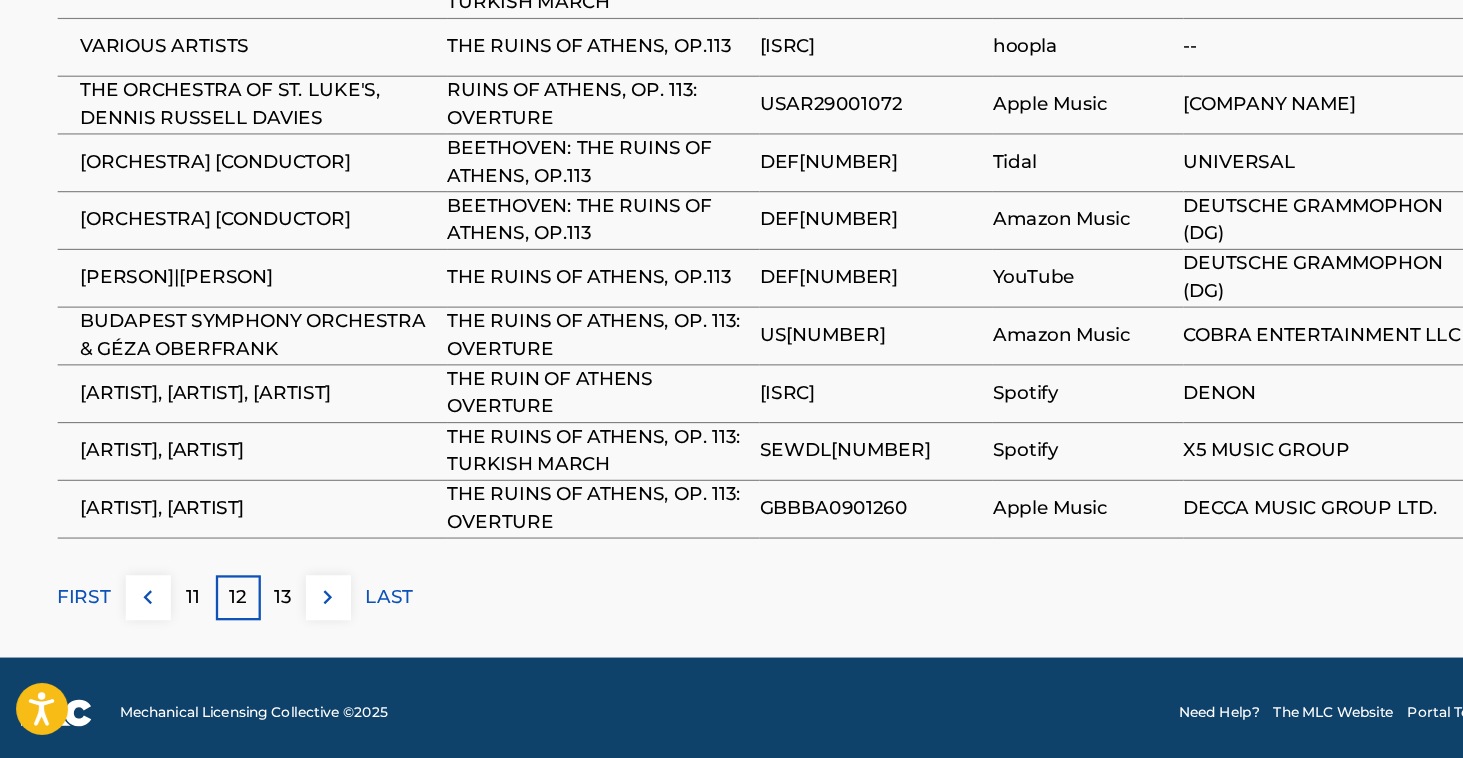 click on "13" at bounding box center (251, 619) 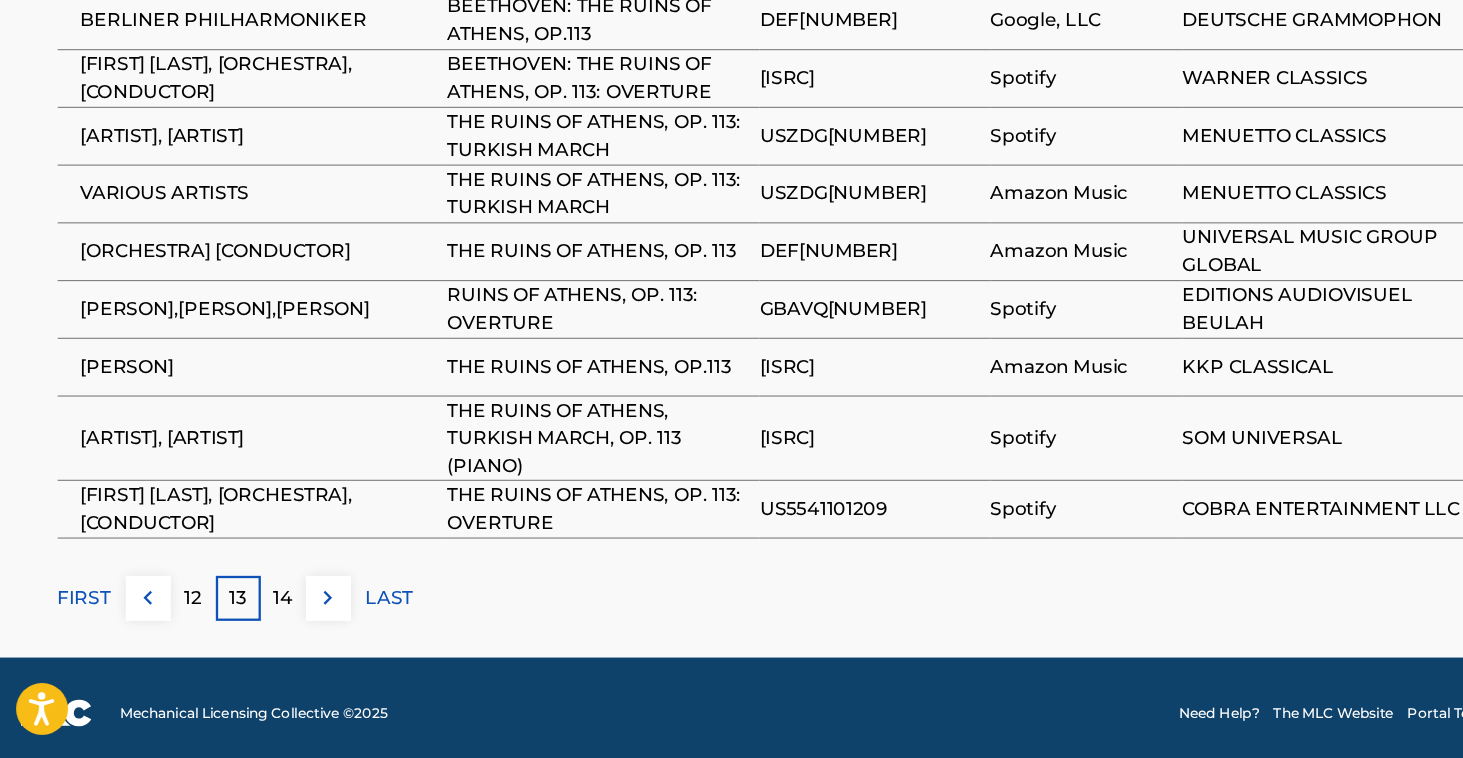 scroll, scrollTop: 1407, scrollLeft: 0, axis: vertical 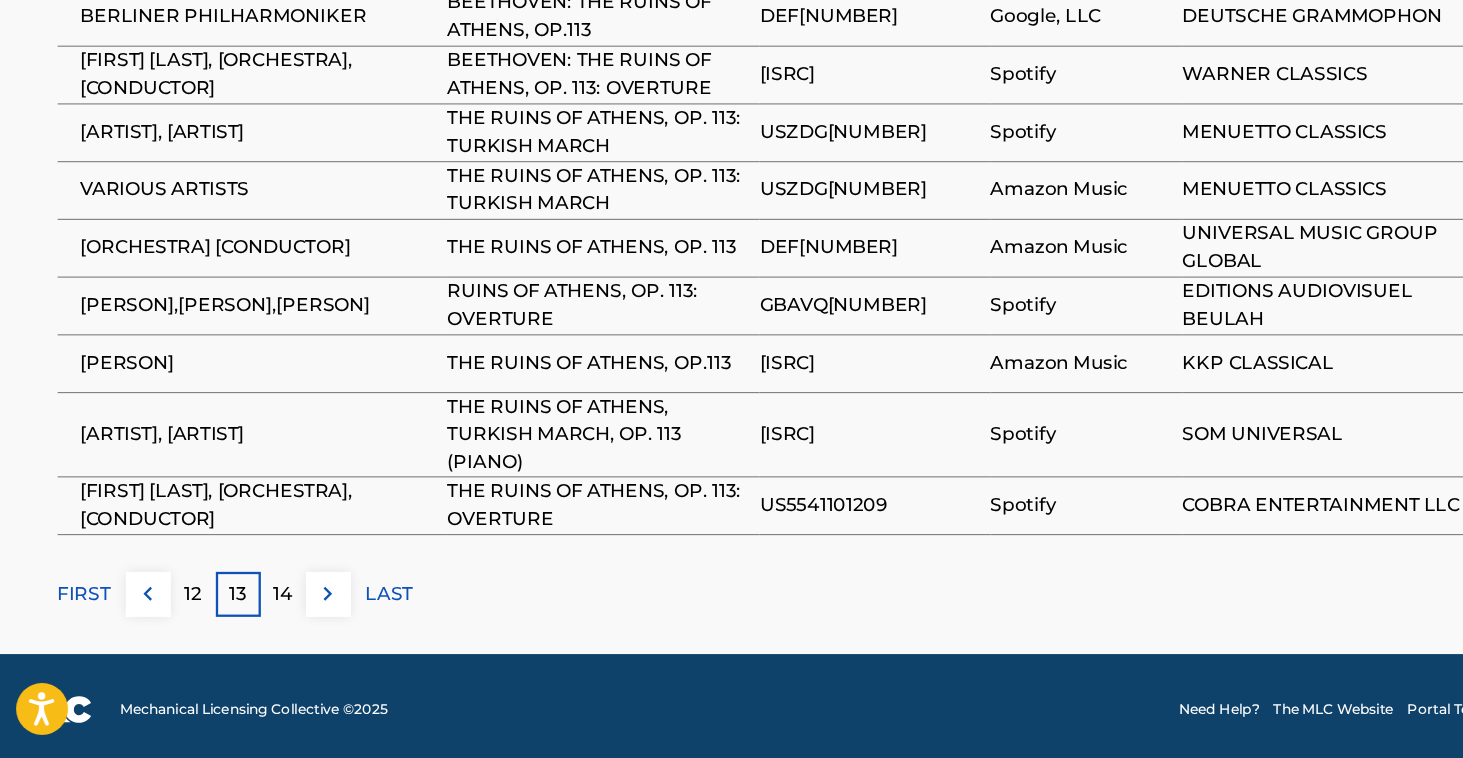click on "14" at bounding box center [251, 616] 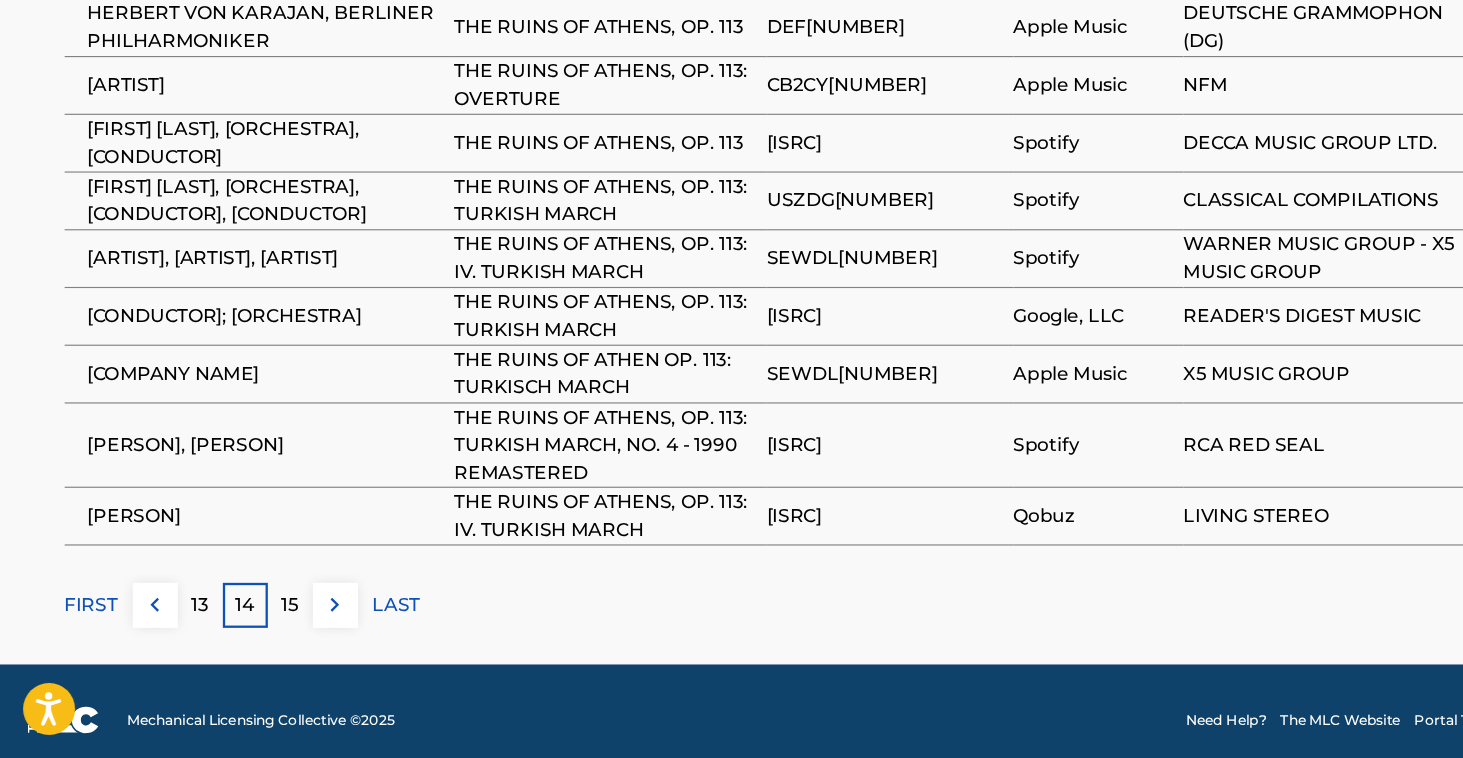 scroll, scrollTop: 1407, scrollLeft: 0, axis: vertical 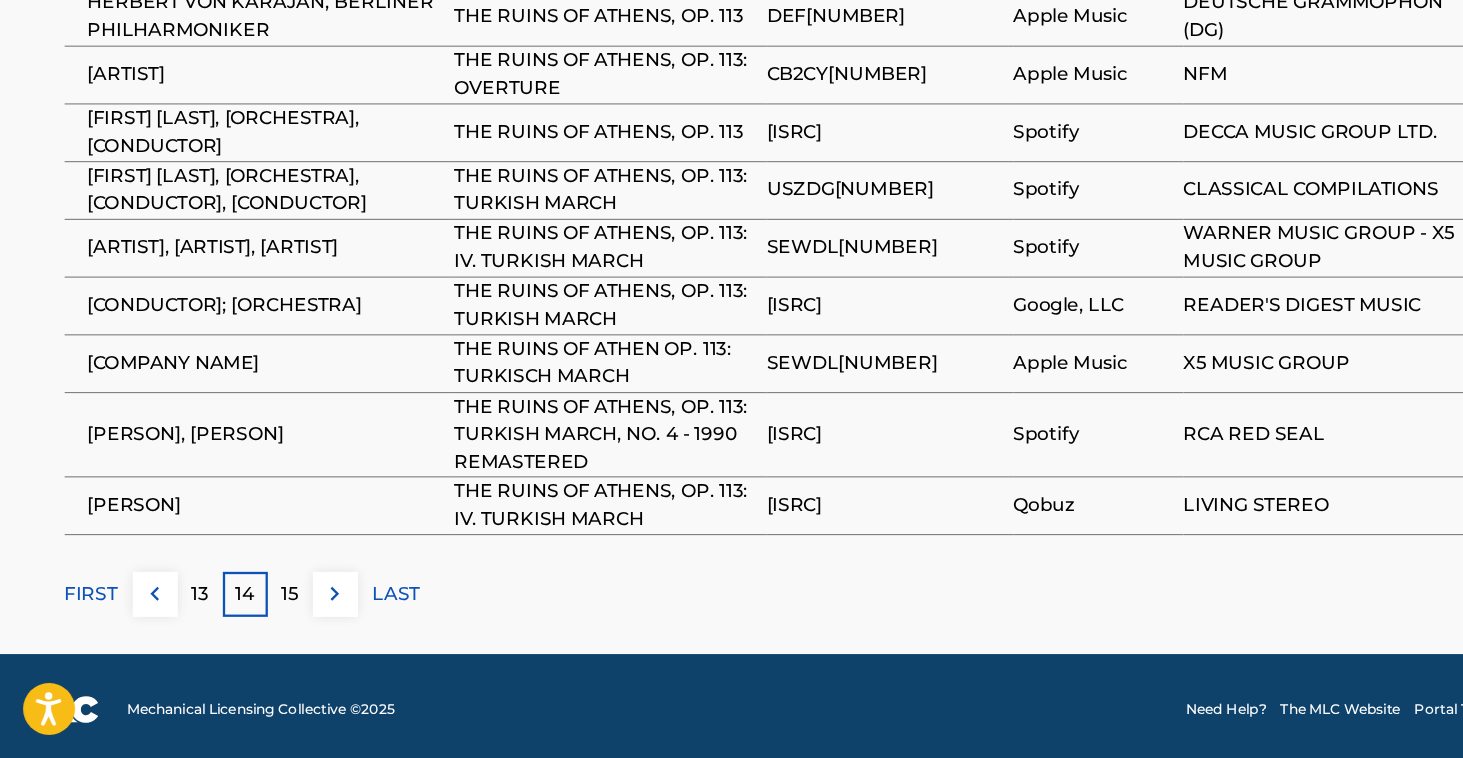click on "15" at bounding box center (251, 616) 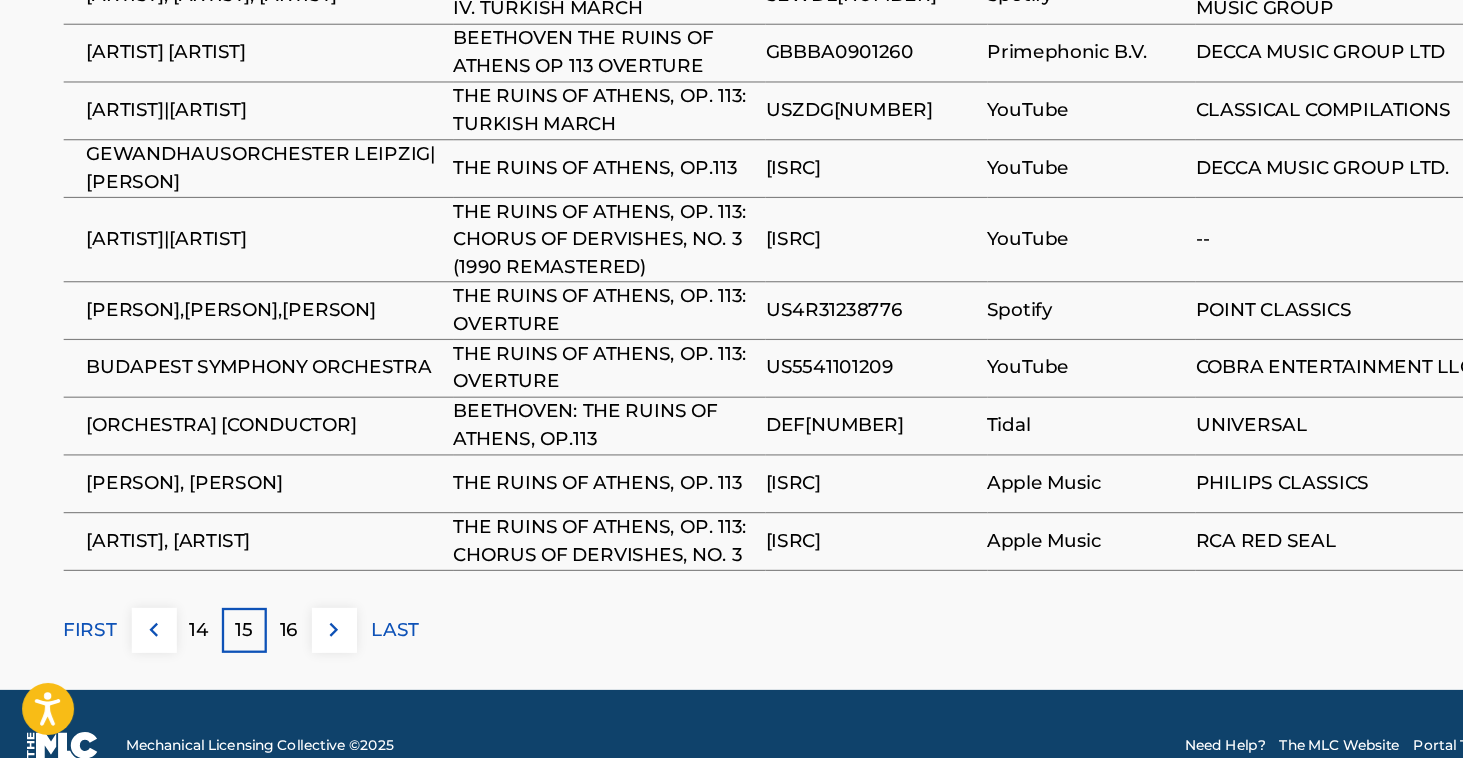 scroll, scrollTop: 1378, scrollLeft: 0, axis: vertical 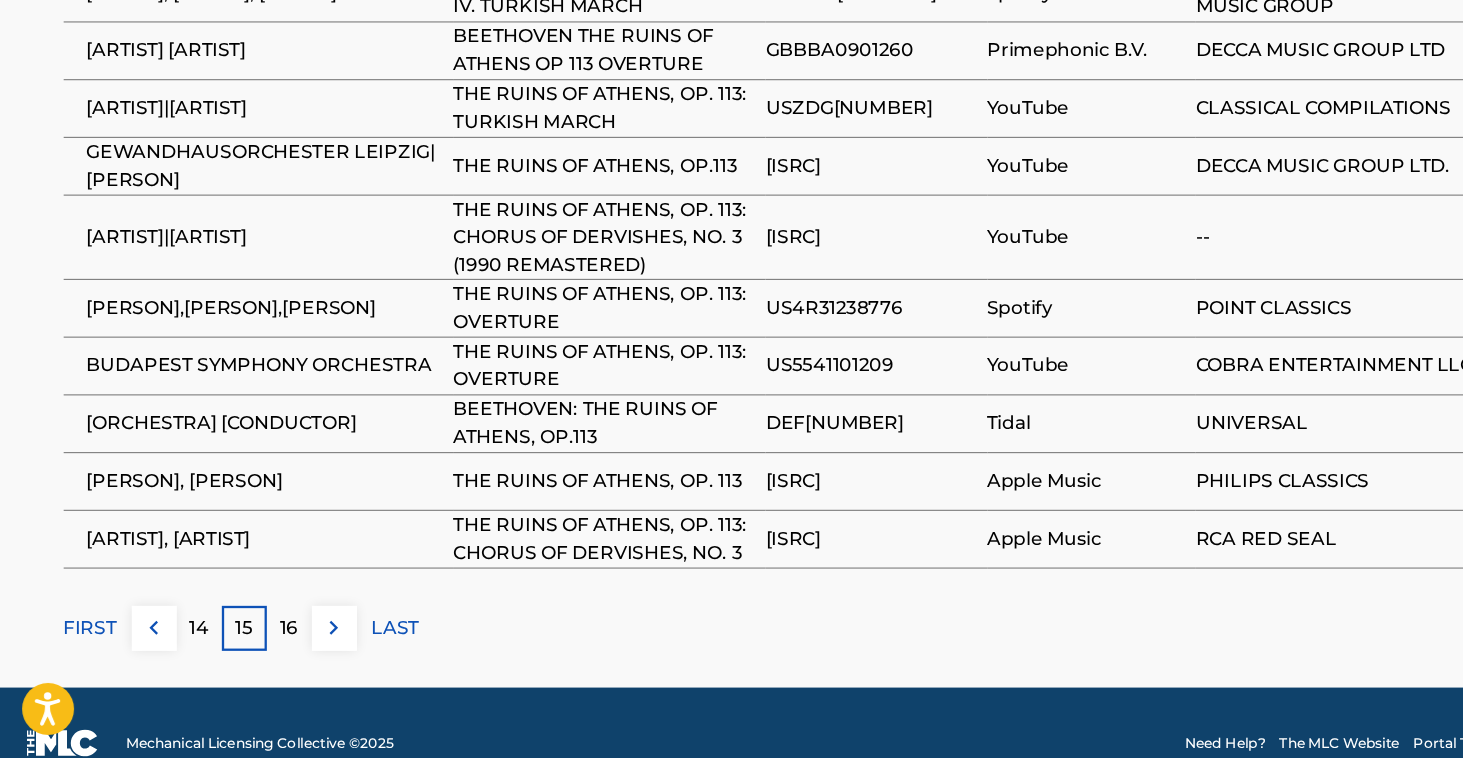 click on "16" at bounding box center (251, 645) 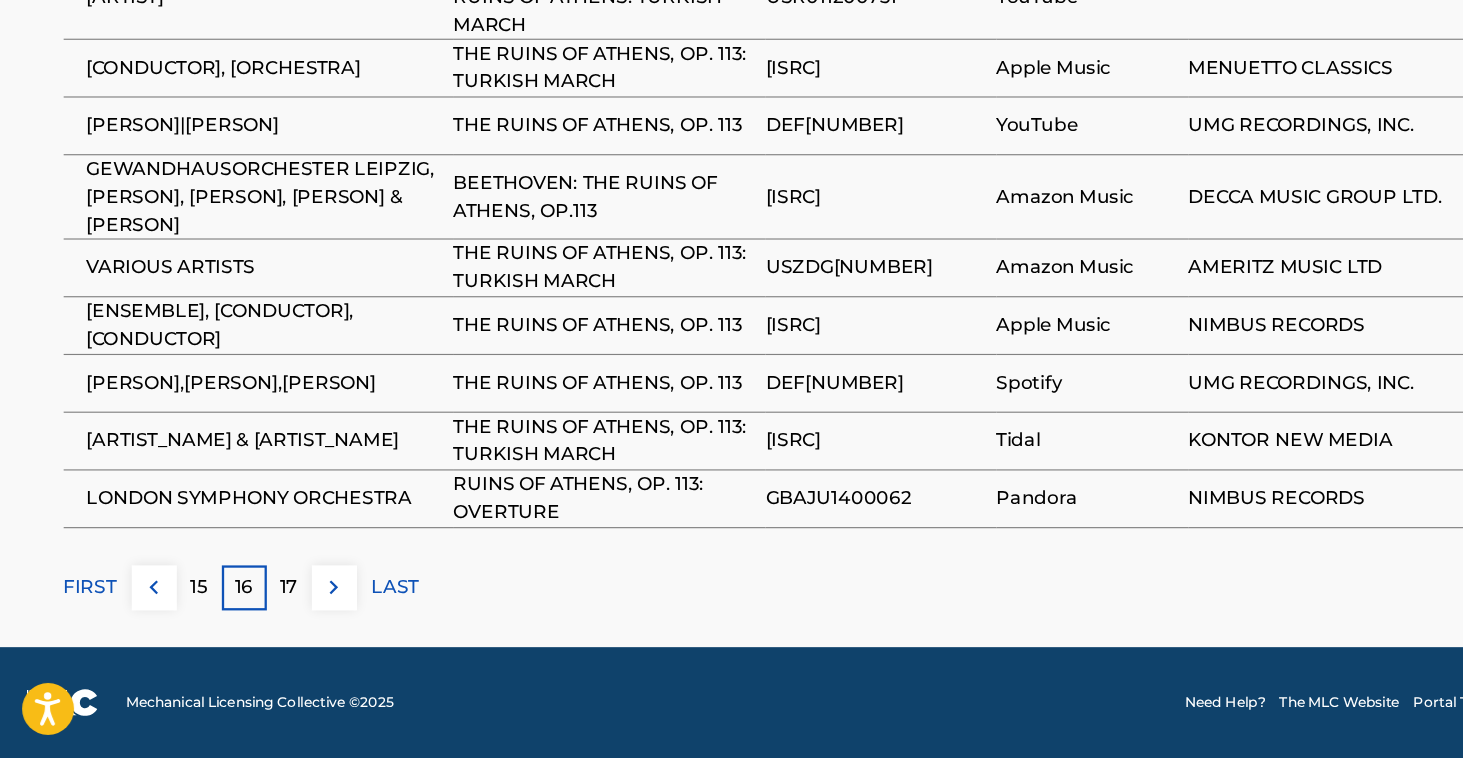 scroll, scrollTop: 1475, scrollLeft: 0, axis: vertical 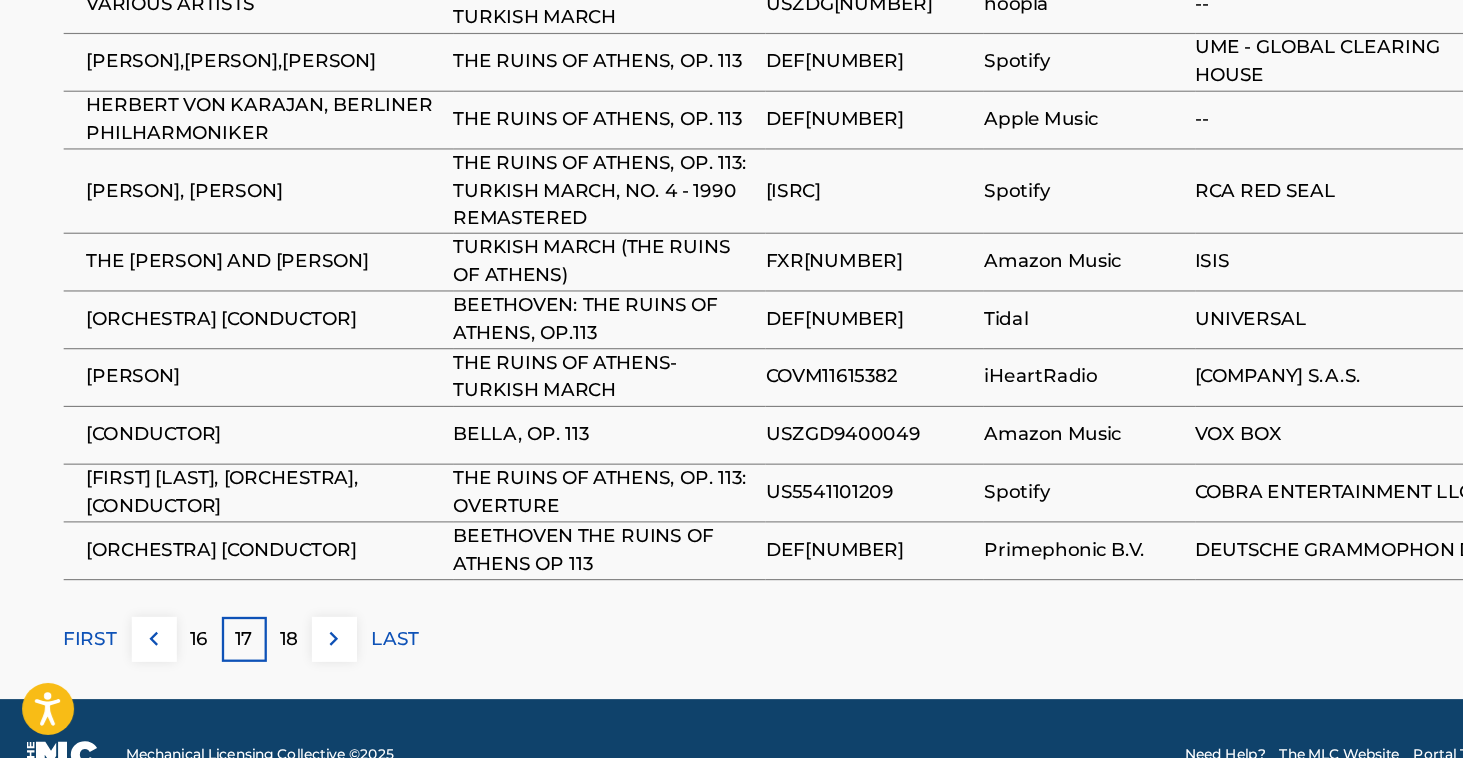 click on "18" at bounding box center [251, 655] 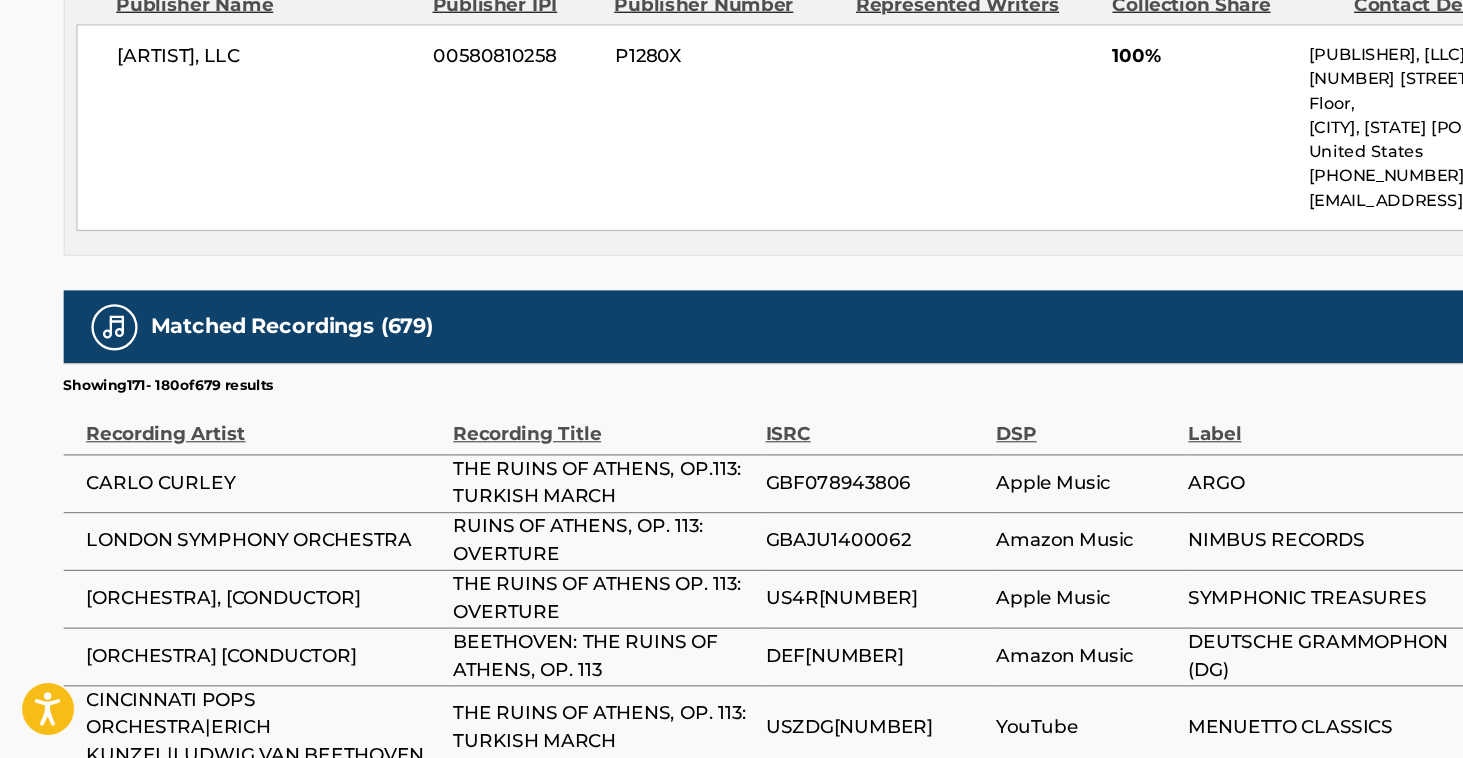 scroll, scrollTop: 954, scrollLeft: 0, axis: vertical 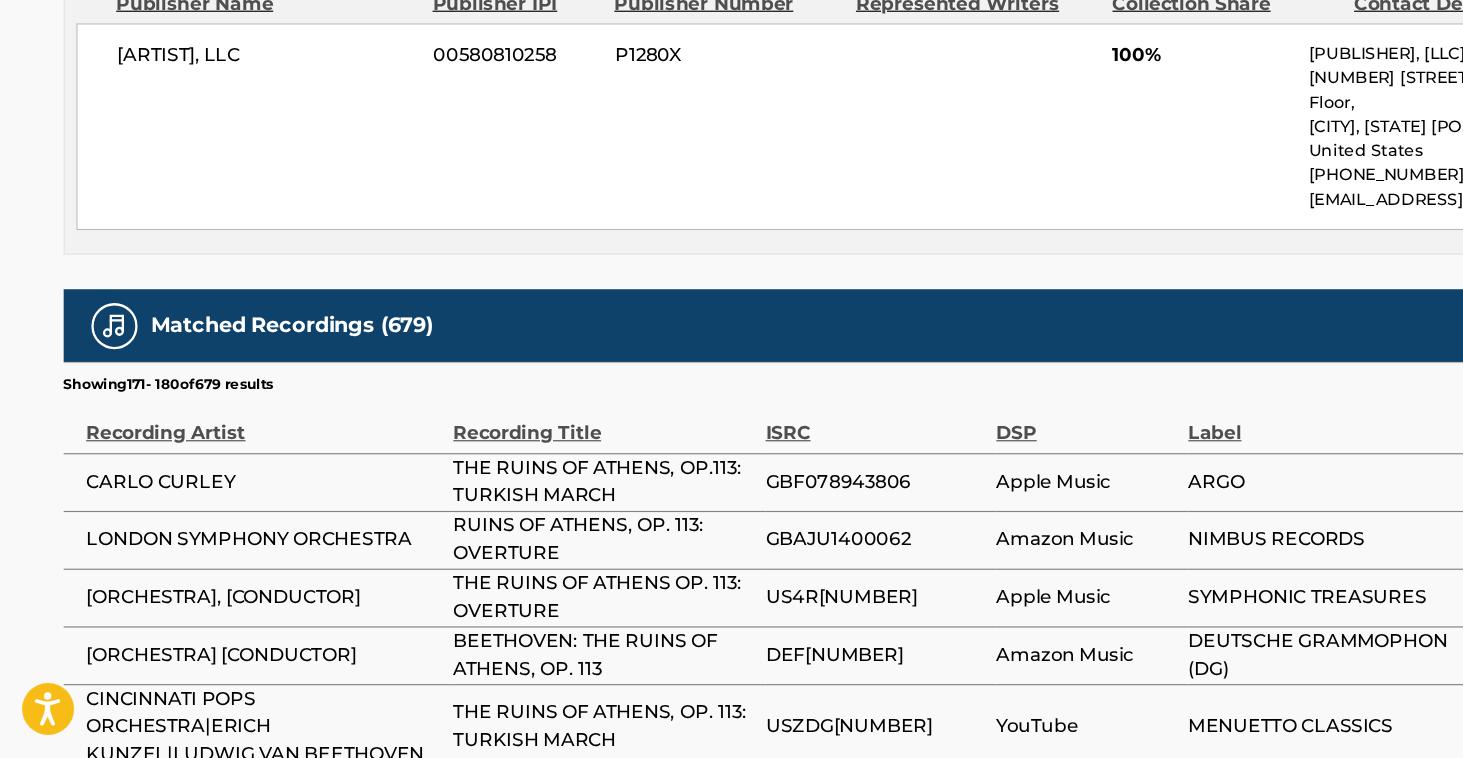 click on "CARLO CURLEY" at bounding box center [230, 519] 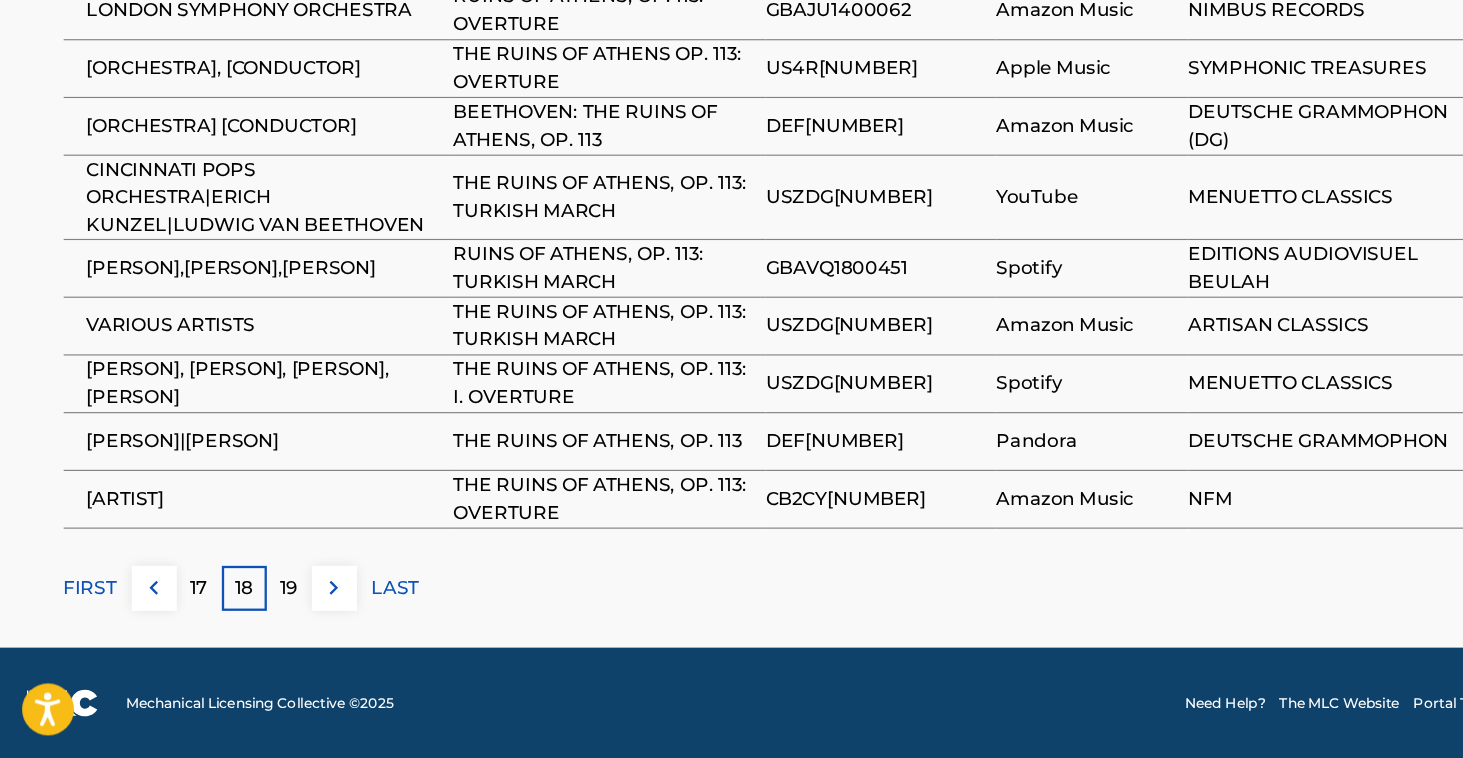 click on "FIRST" at bounding box center [79, 610] 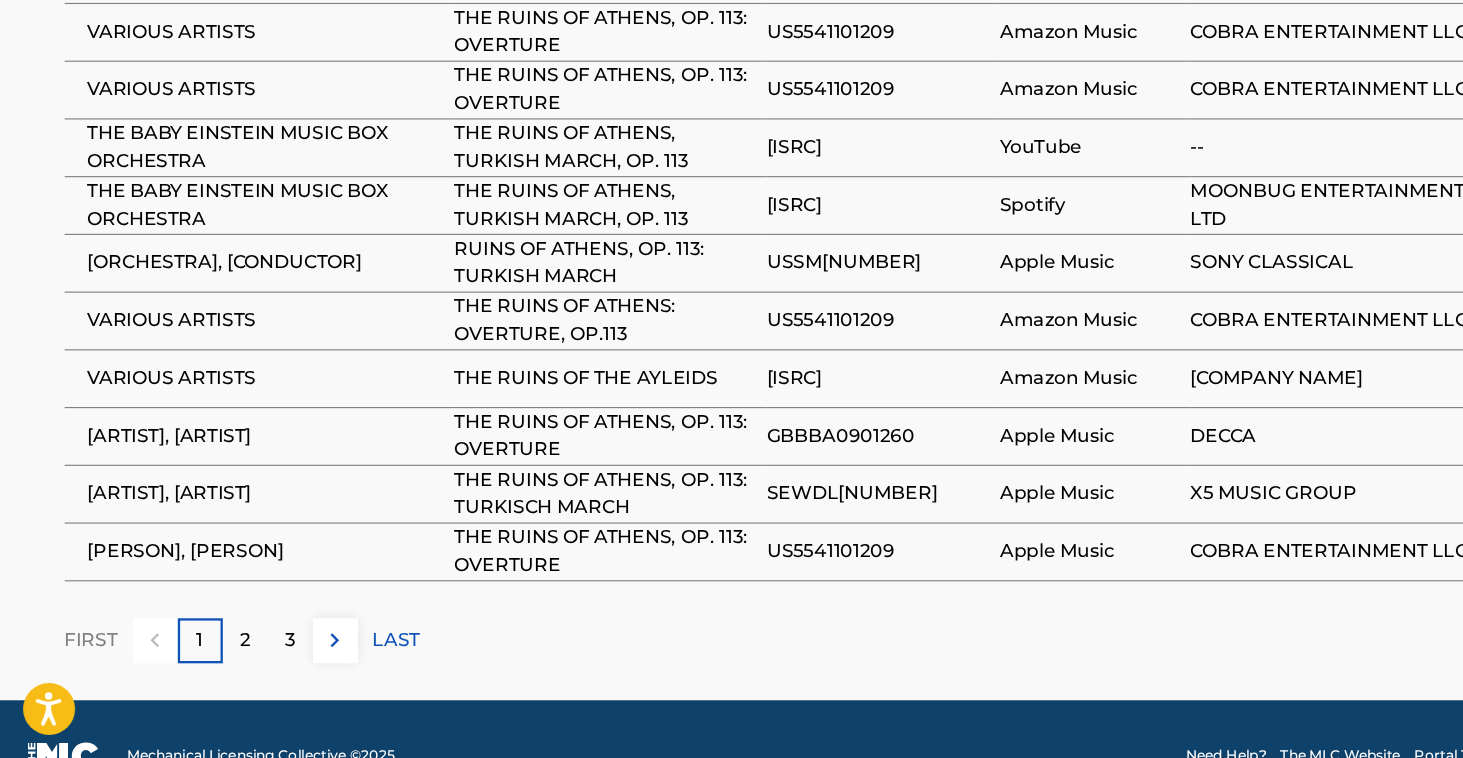 scroll, scrollTop: 1363, scrollLeft: 0, axis: vertical 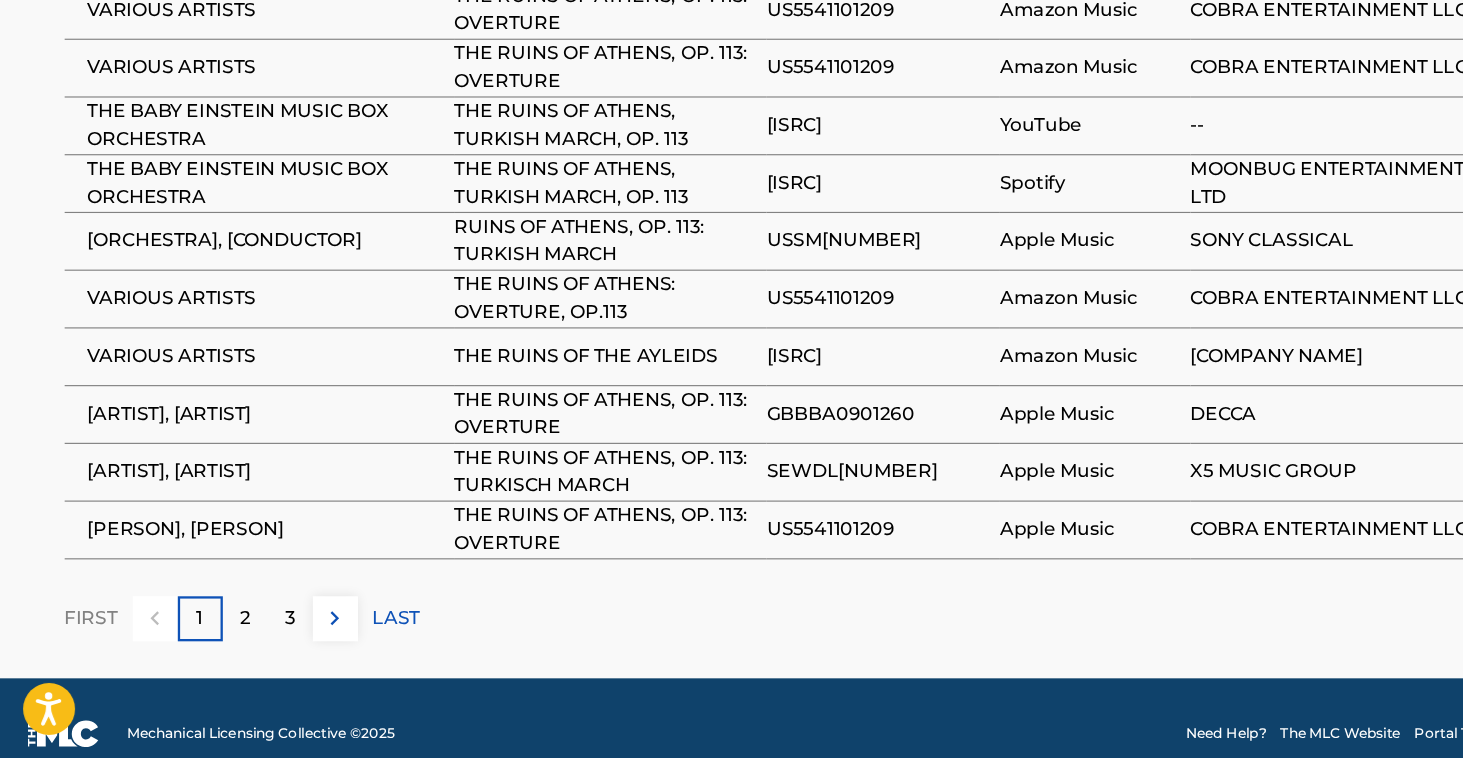 click on "2" at bounding box center (212, 637) 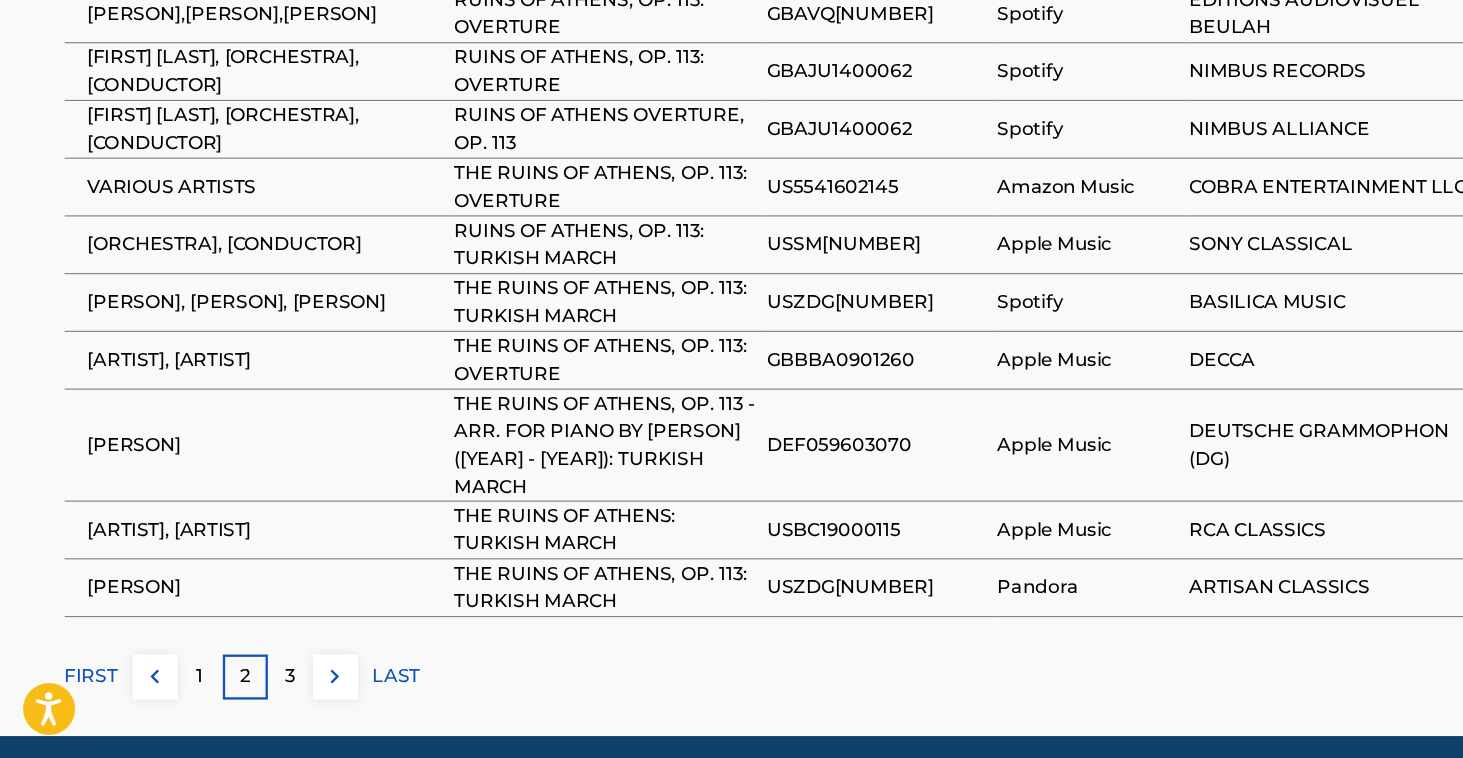 scroll, scrollTop: 1479, scrollLeft: 0, axis: vertical 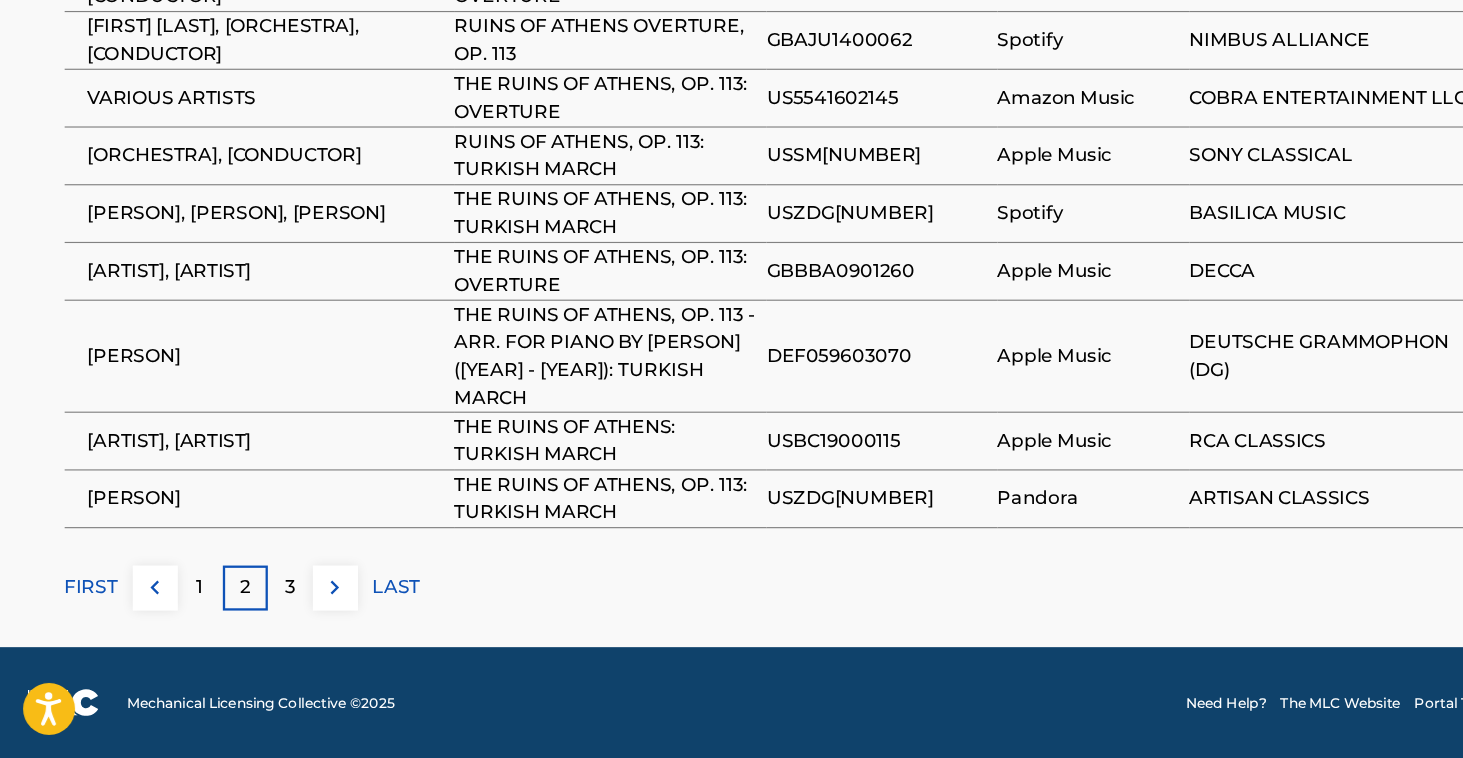 click on "3" at bounding box center (251, 610) 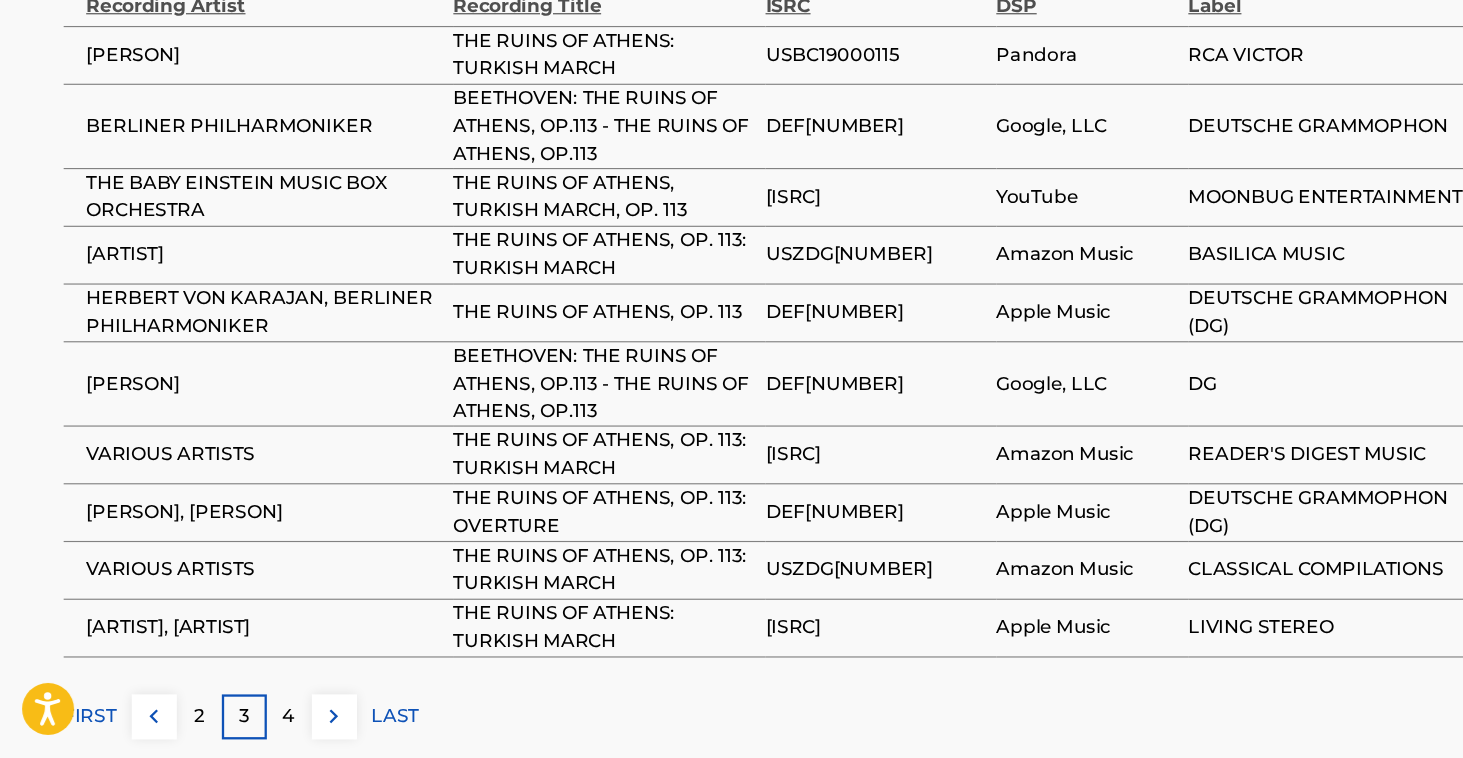 scroll, scrollTop: 1327, scrollLeft: 0, axis: vertical 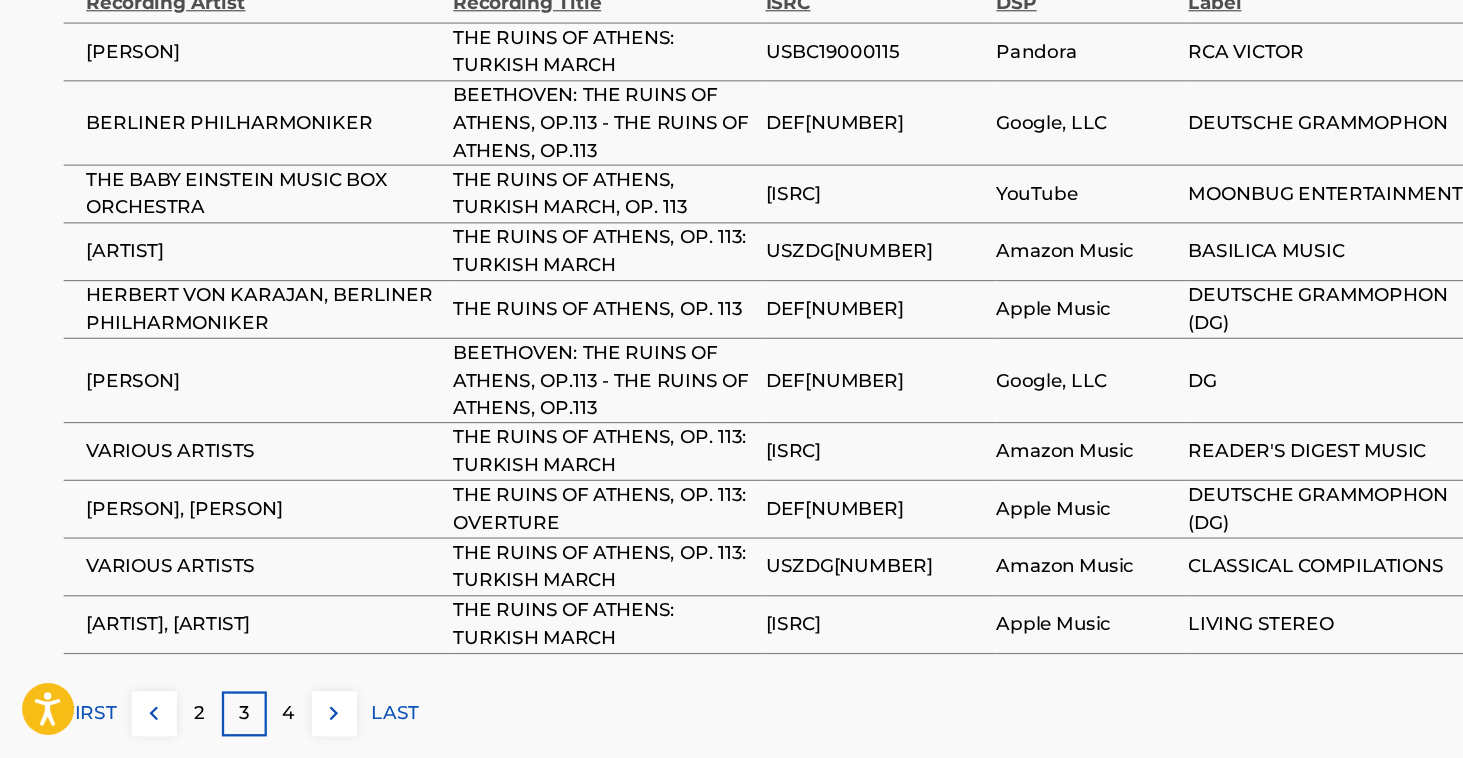 click on "FIRST" at bounding box center (79, 719) 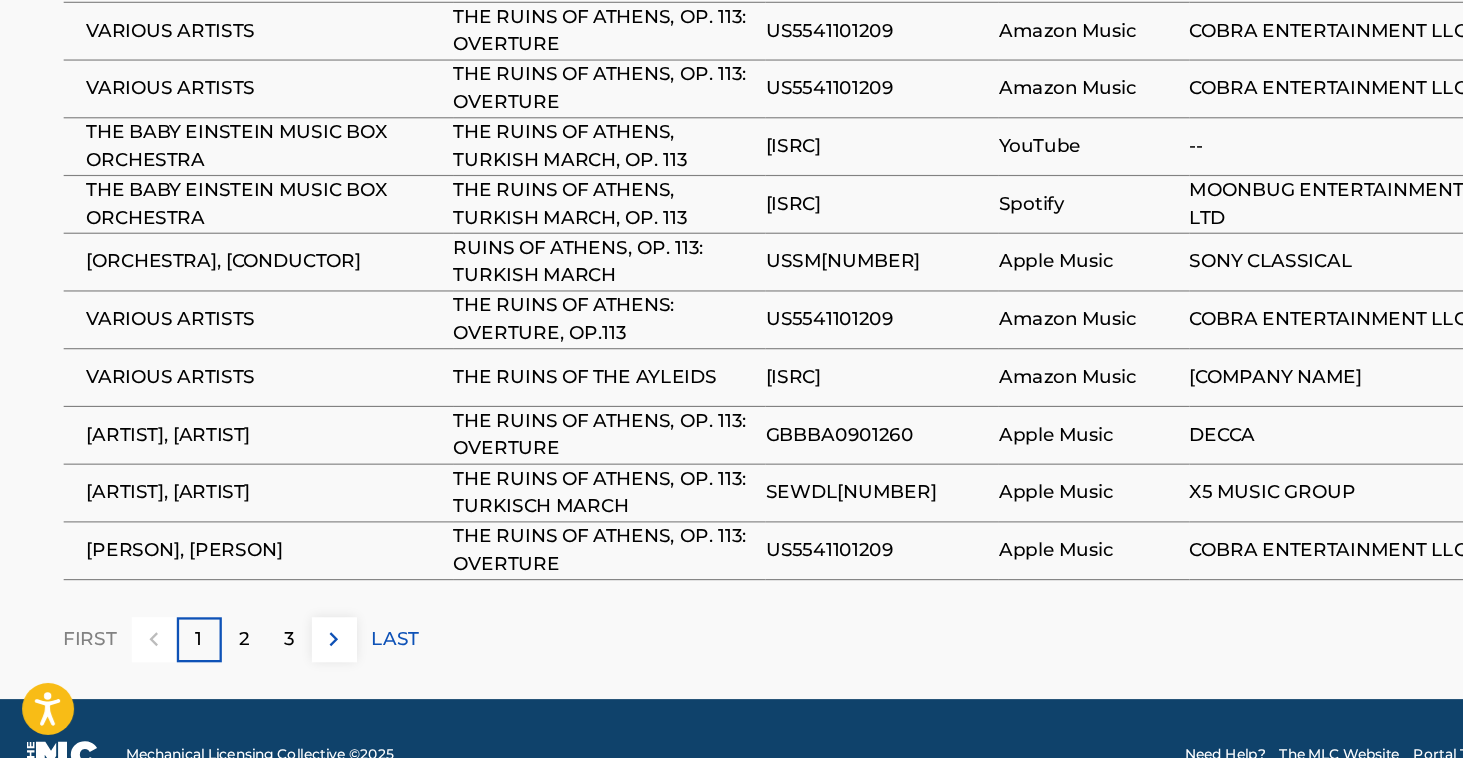 scroll, scrollTop: 1357, scrollLeft: 0, axis: vertical 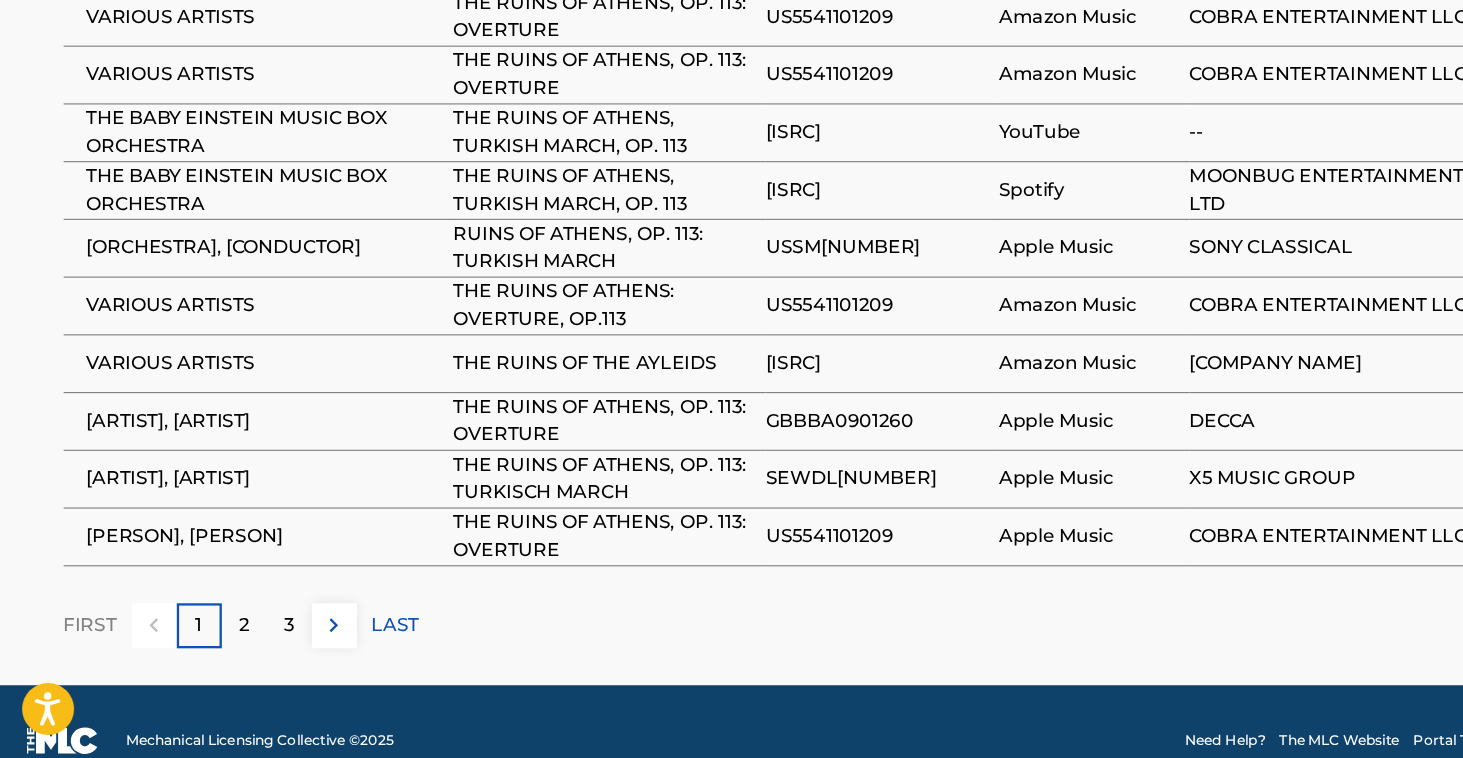 click on "2" at bounding box center (212, 643) 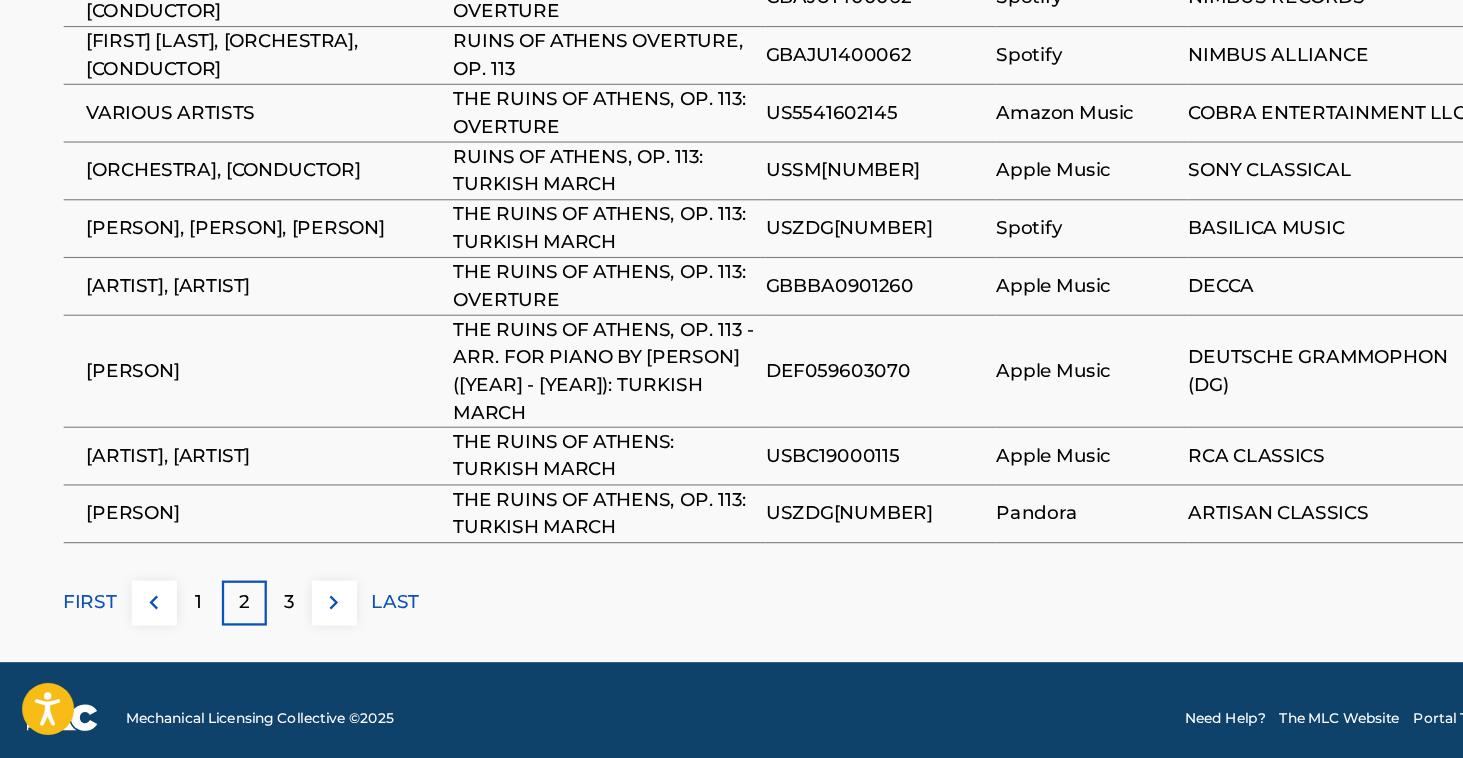 scroll, scrollTop: 1452, scrollLeft: 0, axis: vertical 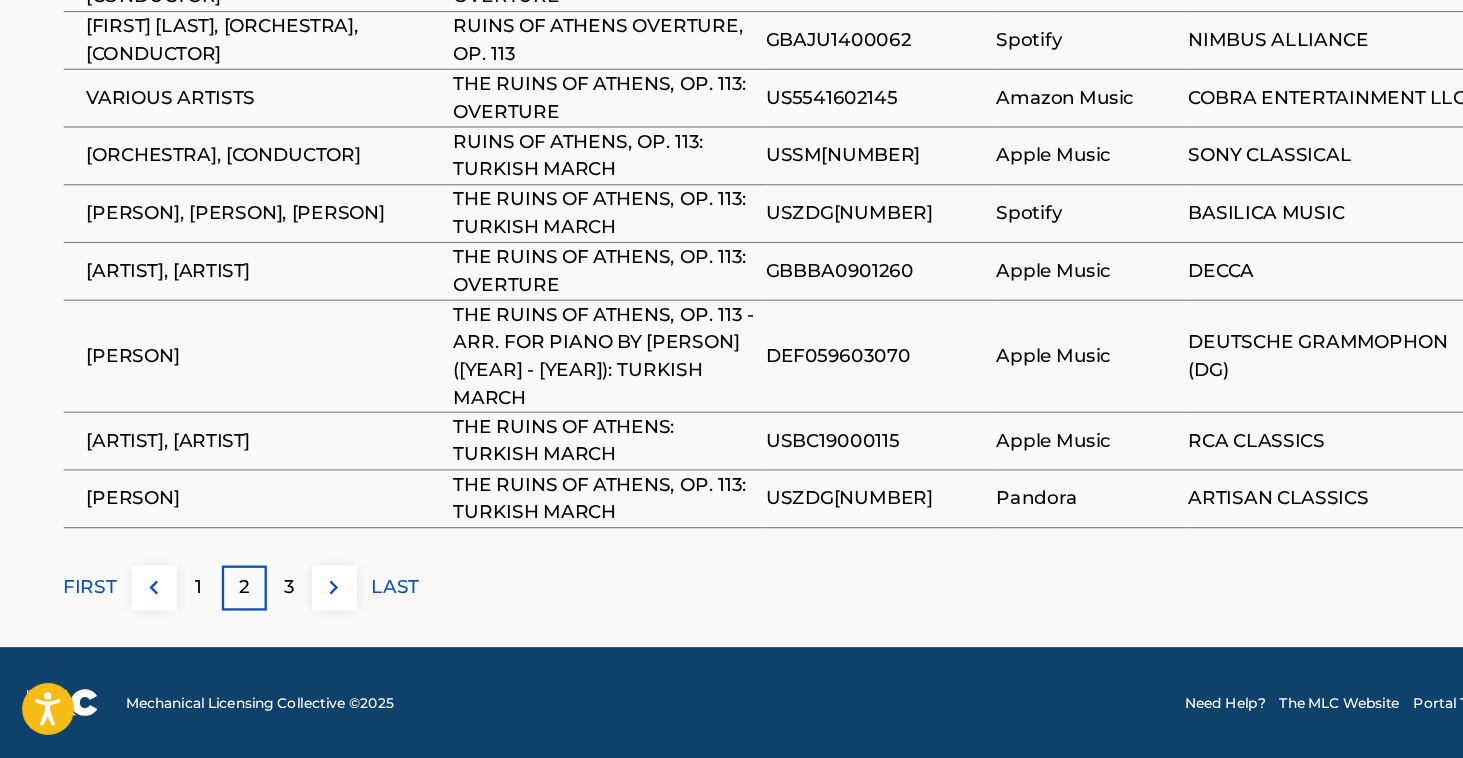 click on "3" at bounding box center (251, 610) 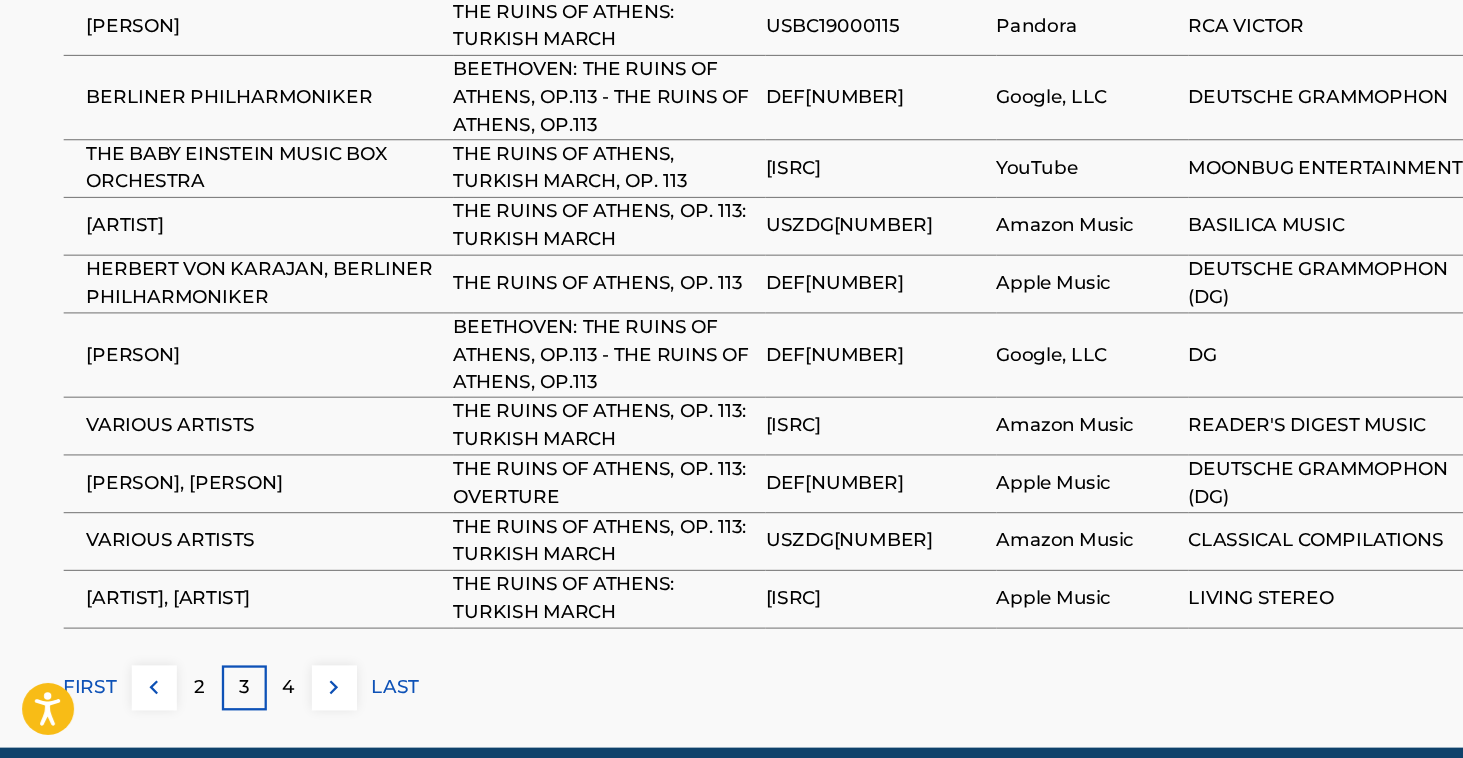 scroll, scrollTop: 1350, scrollLeft: 0, axis: vertical 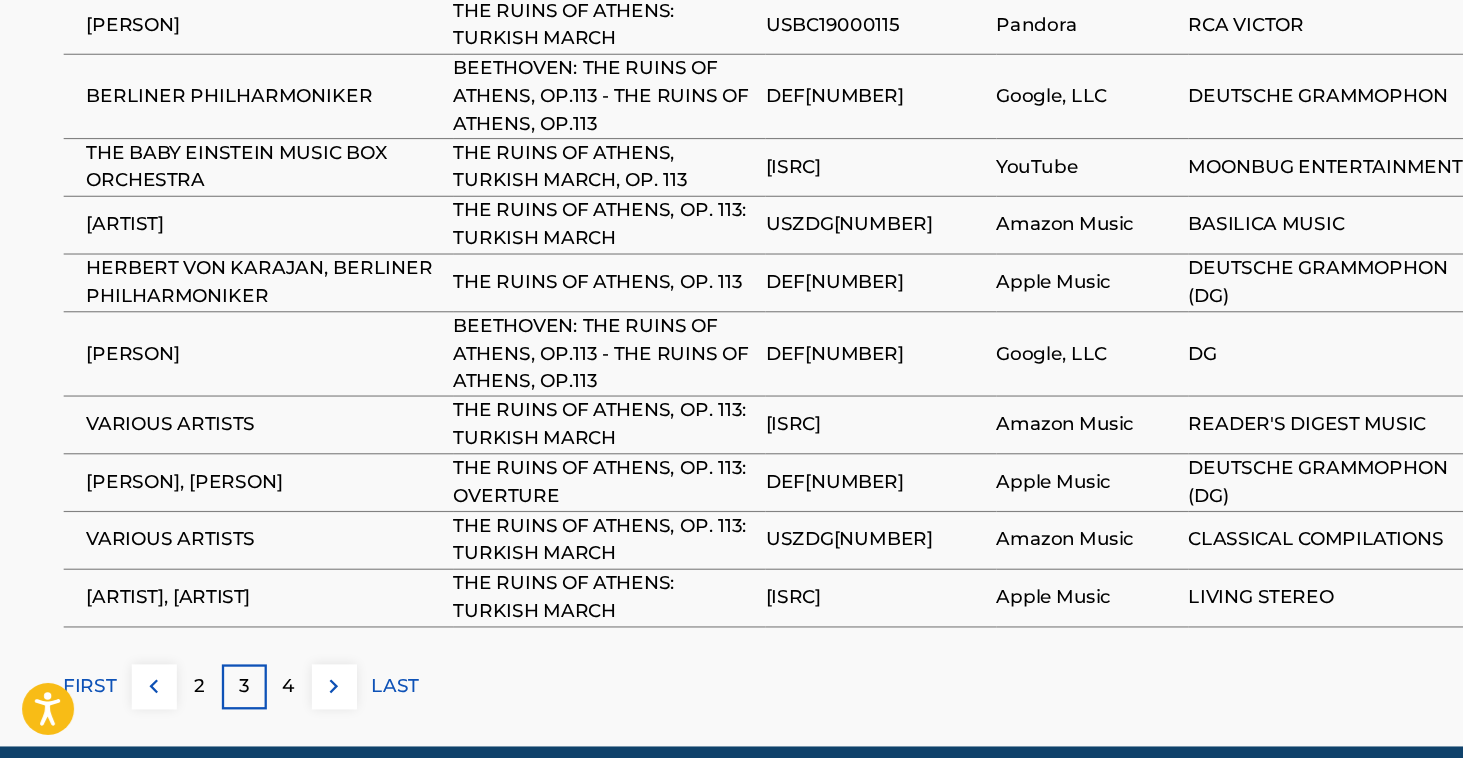 click on "4" at bounding box center [251, 696] 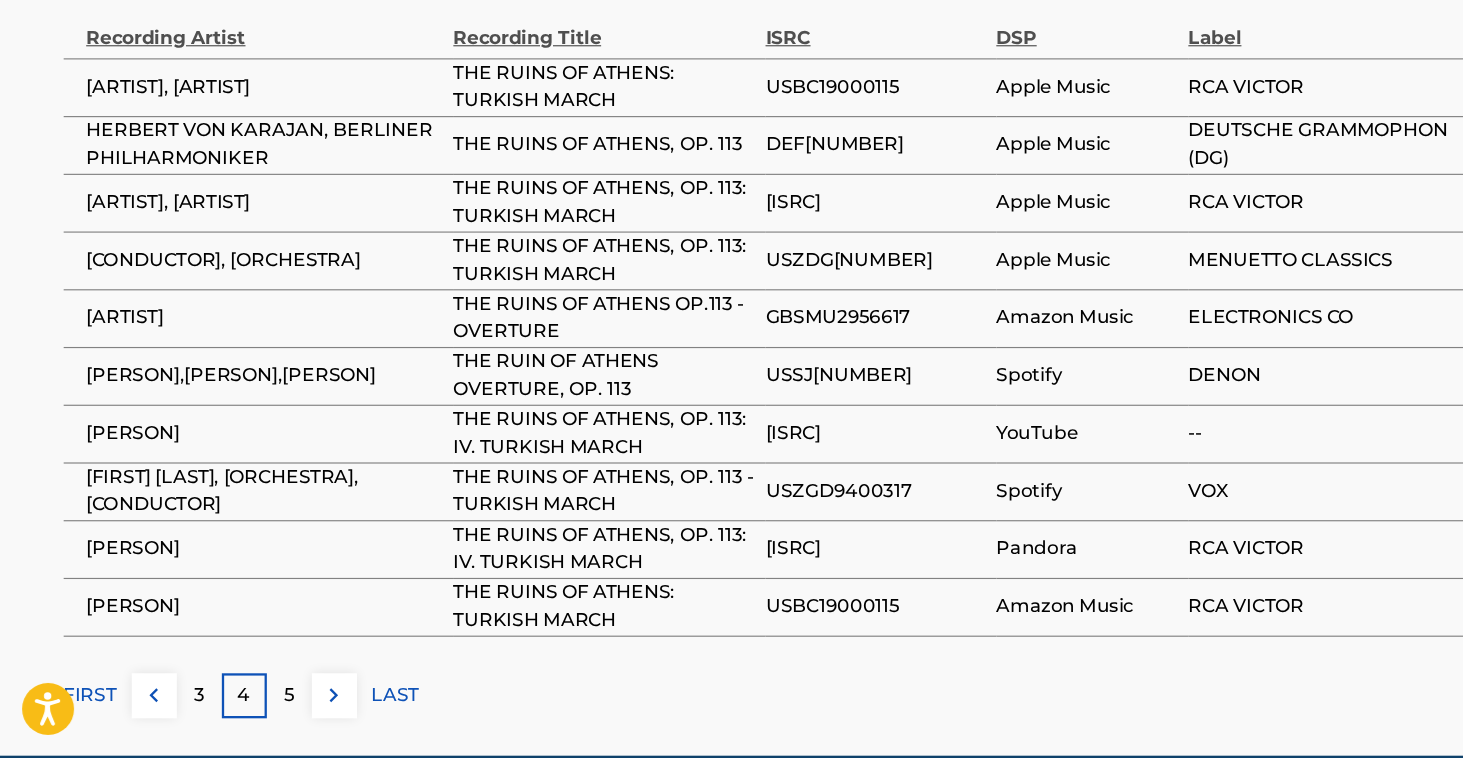 scroll, scrollTop: 1341, scrollLeft: 0, axis: vertical 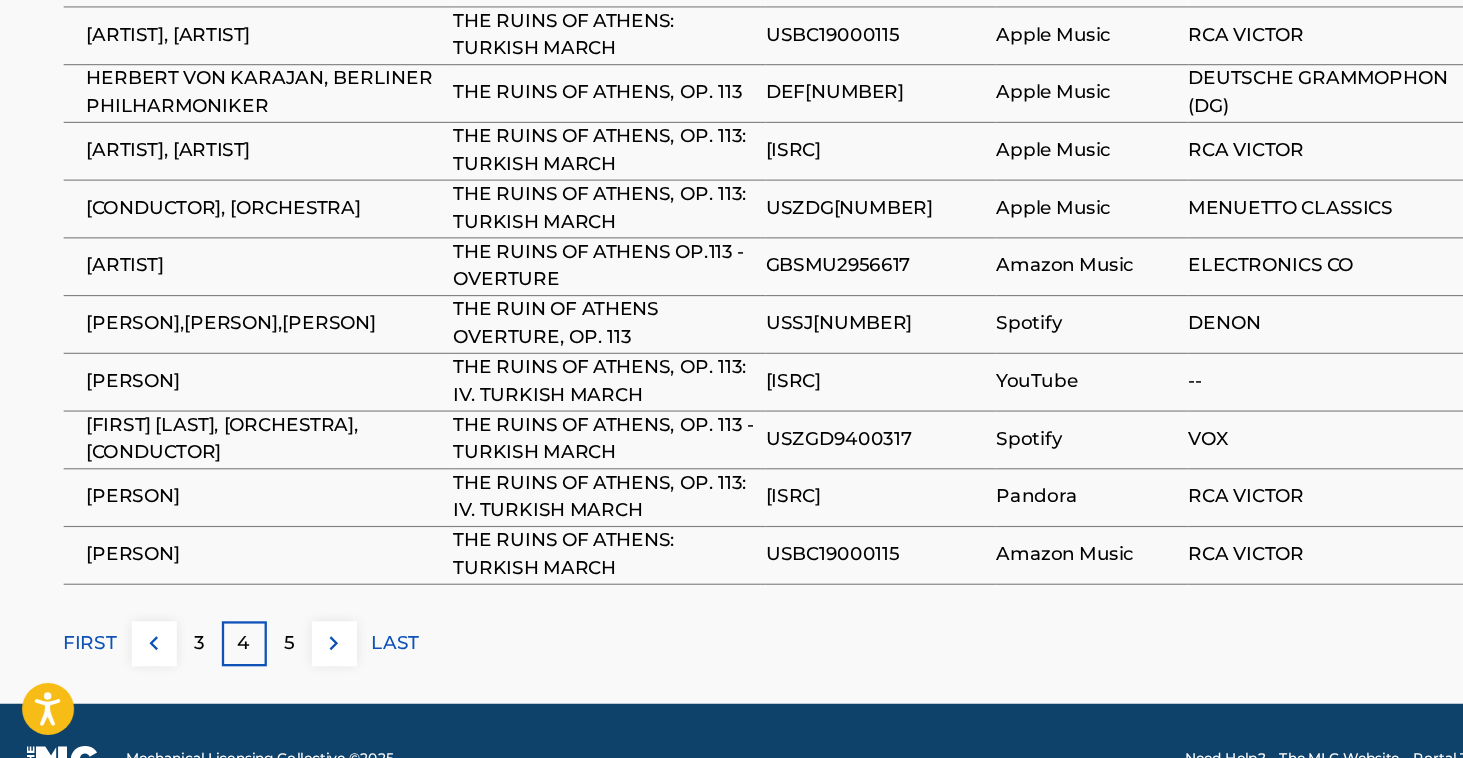 click on "5" at bounding box center (251, 659) 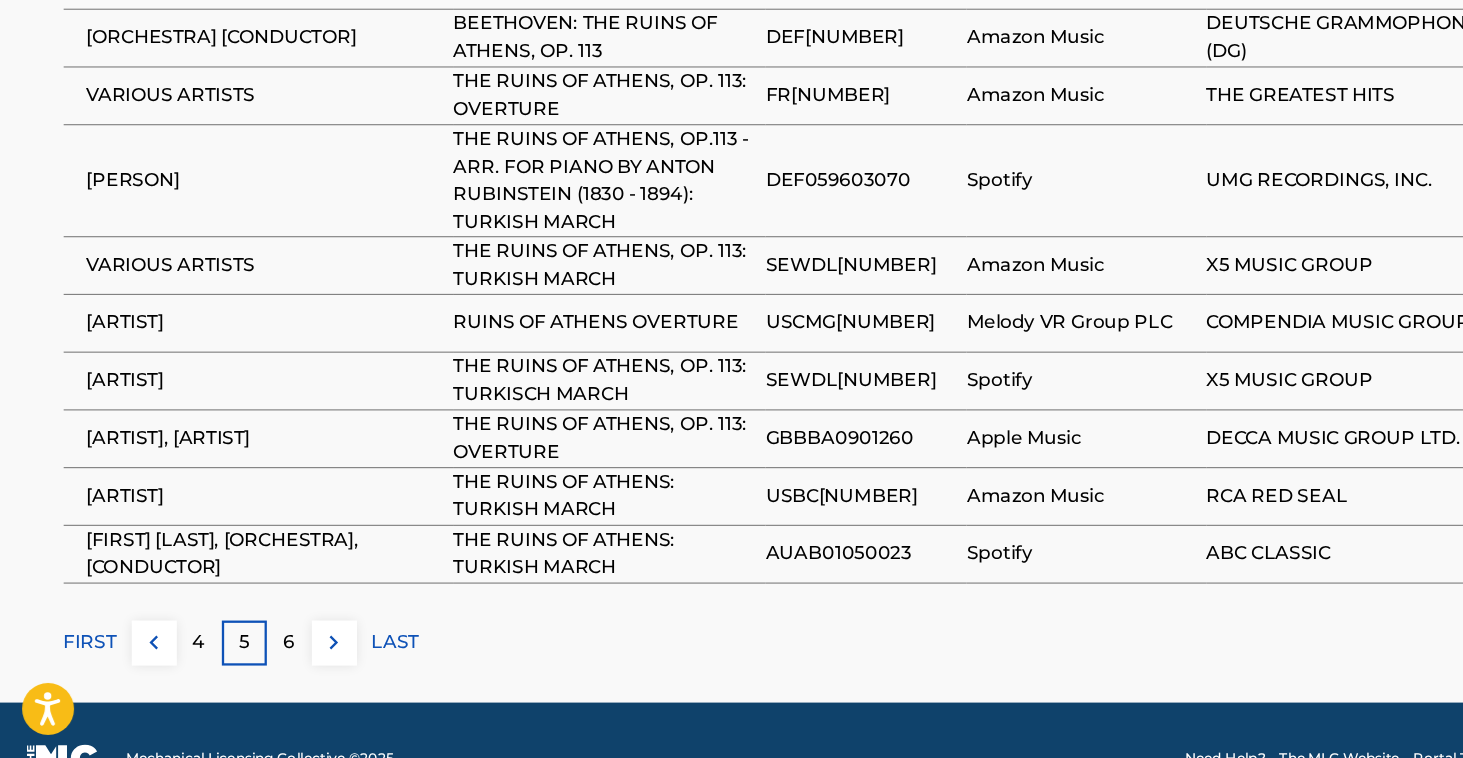 scroll, scrollTop: 1408, scrollLeft: 0, axis: vertical 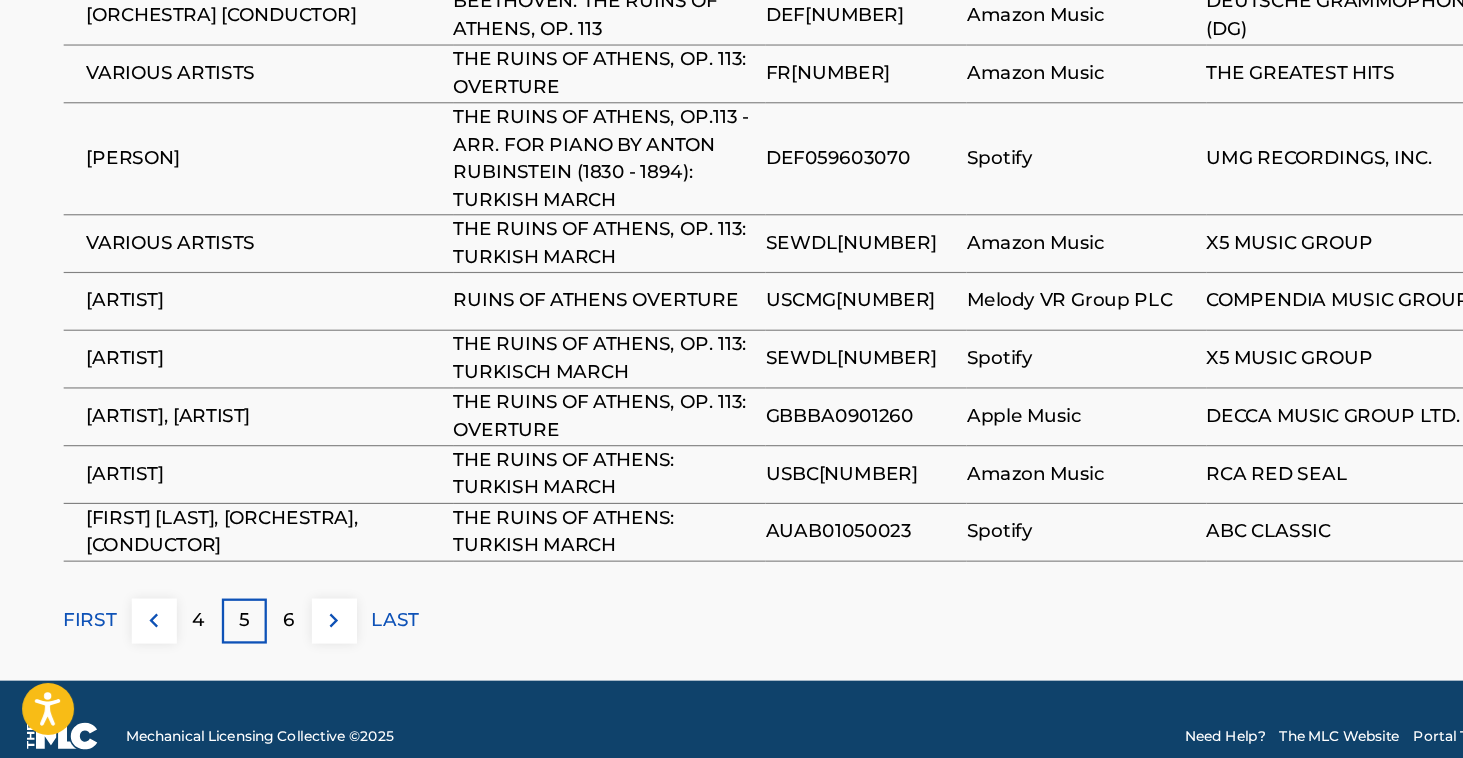 click on "6" at bounding box center (251, 639) 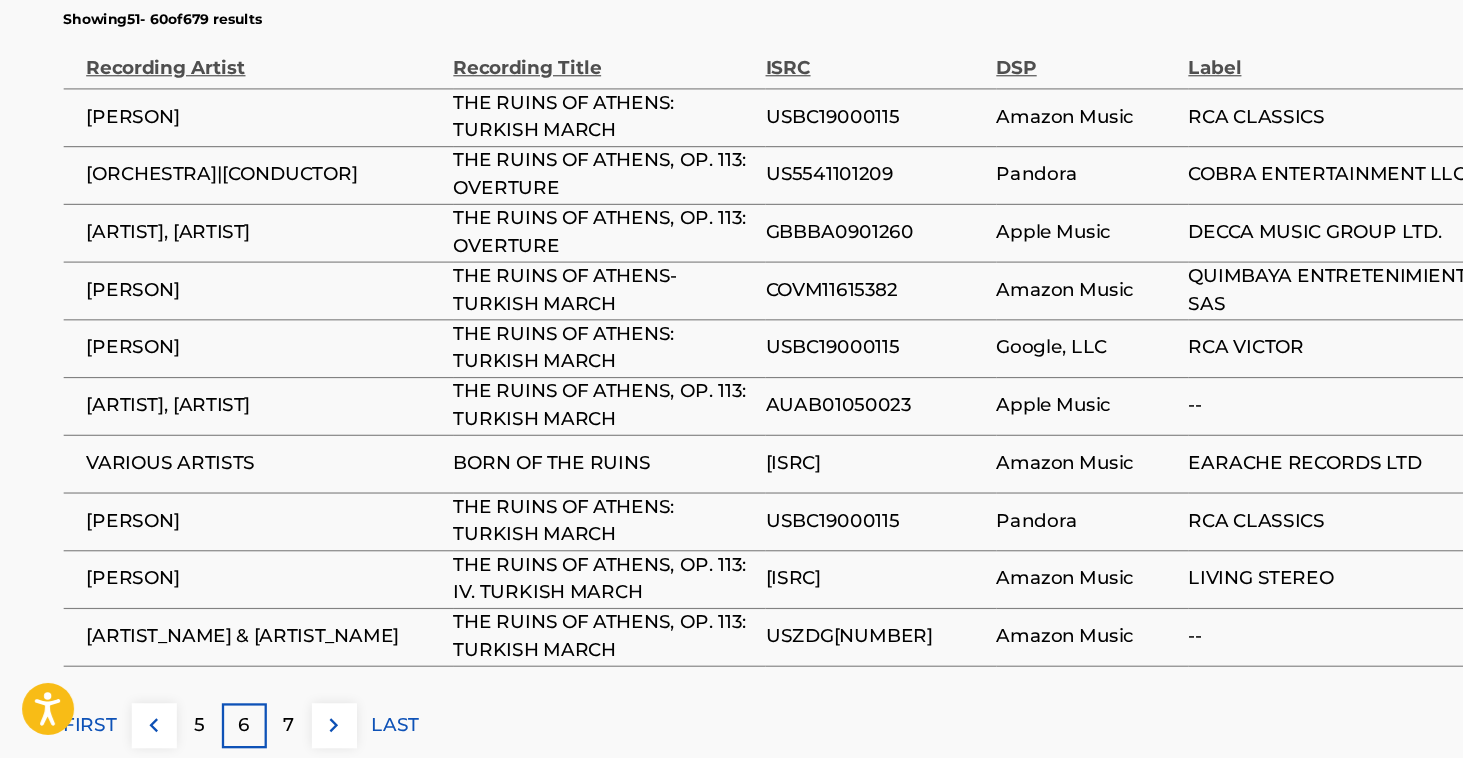 scroll, scrollTop: 1294, scrollLeft: 0, axis: vertical 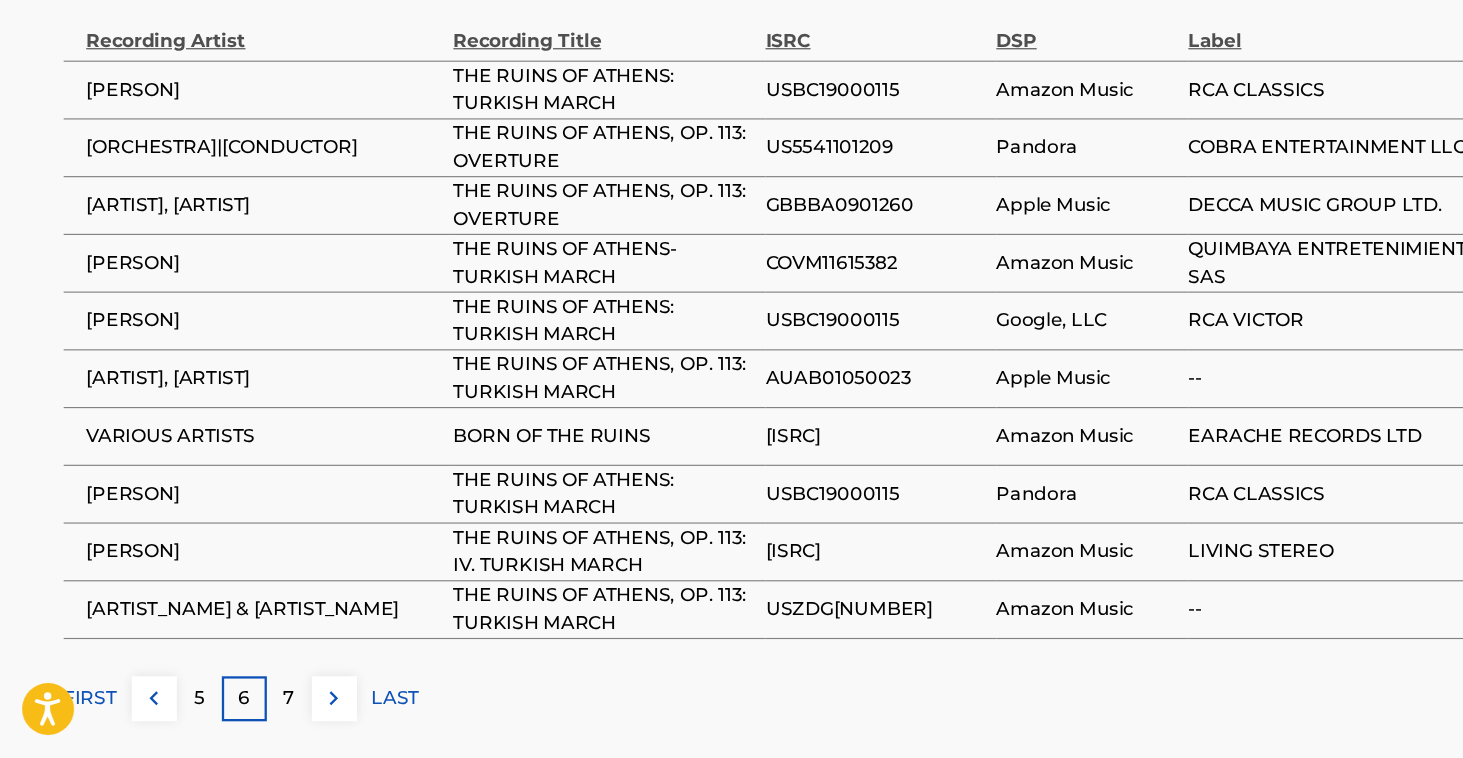 click on "7" at bounding box center [251, 706] 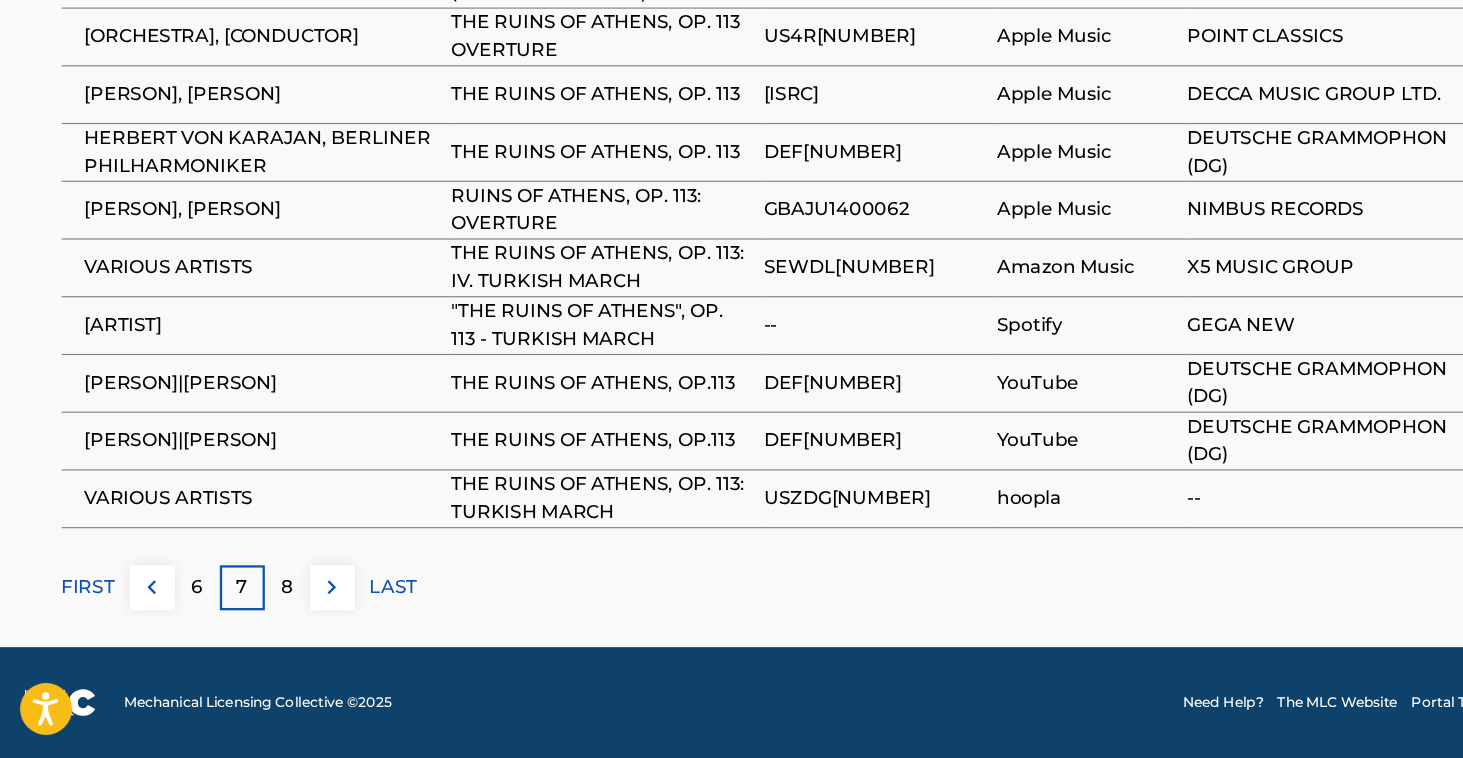 scroll, scrollTop: 1413, scrollLeft: 0, axis: vertical 